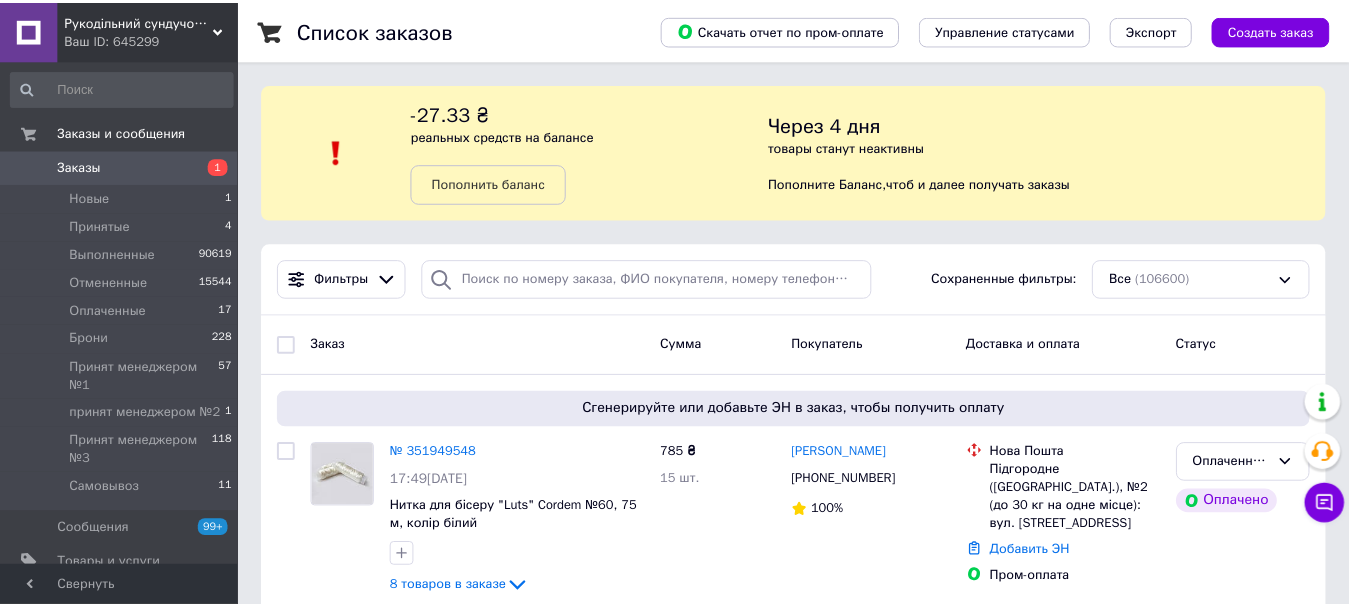 scroll, scrollTop: 0, scrollLeft: 0, axis: both 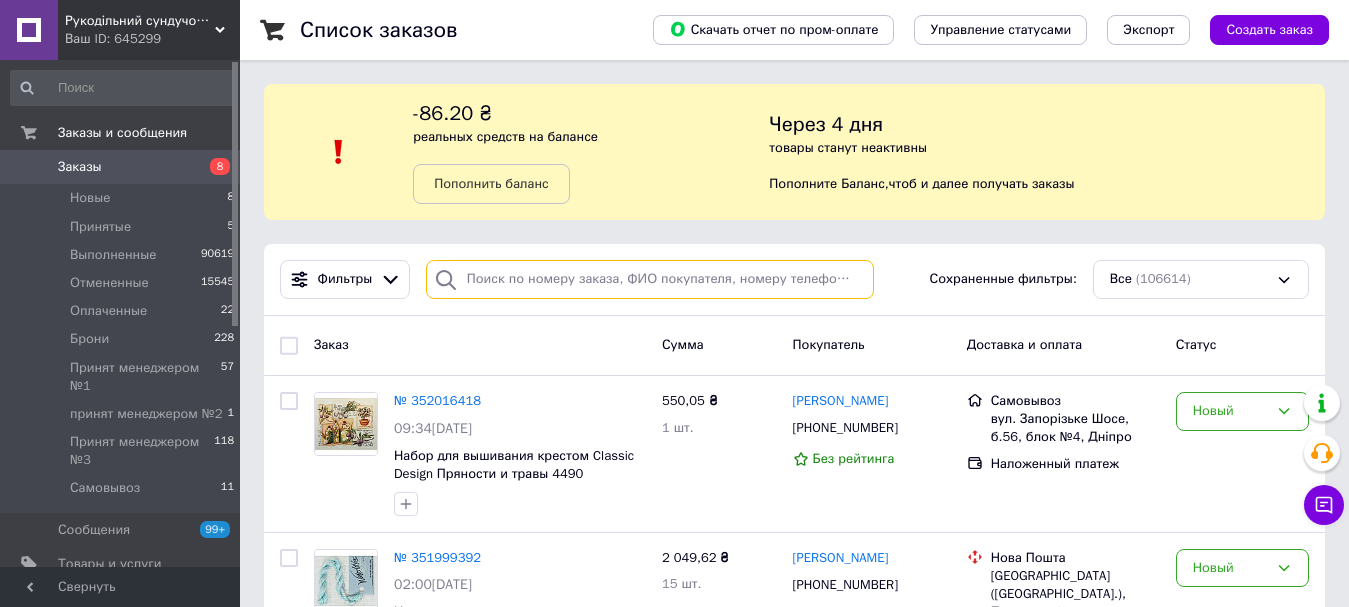 click at bounding box center (650, 279) 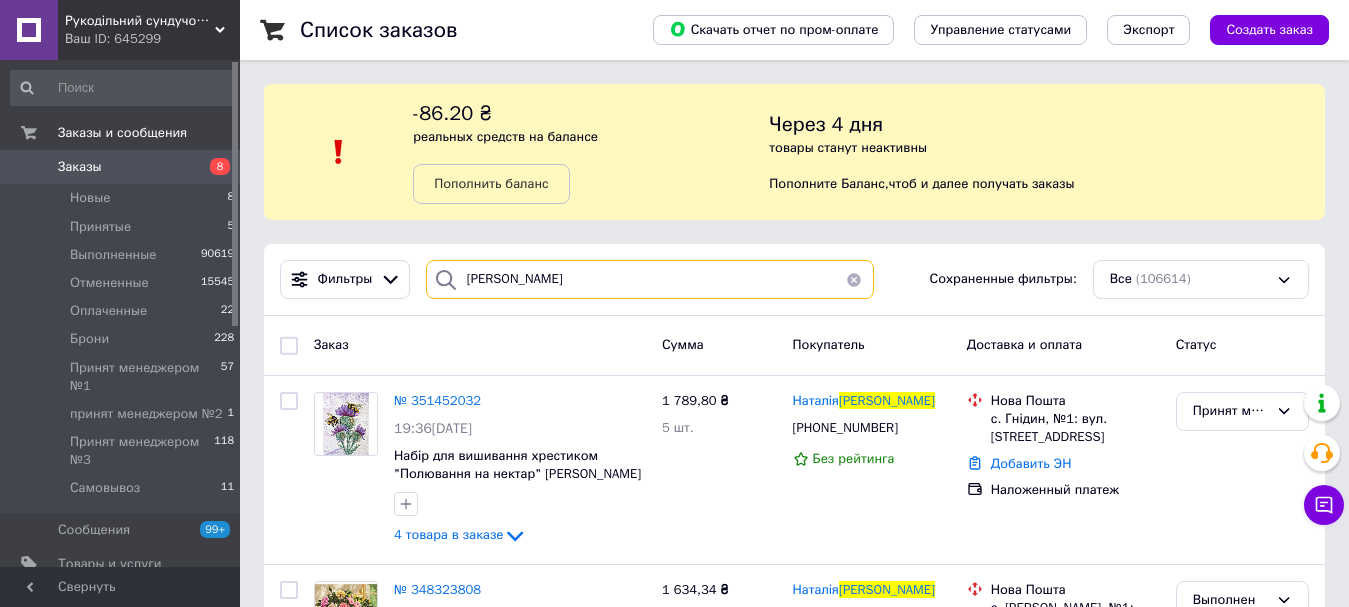 type on "жигай" 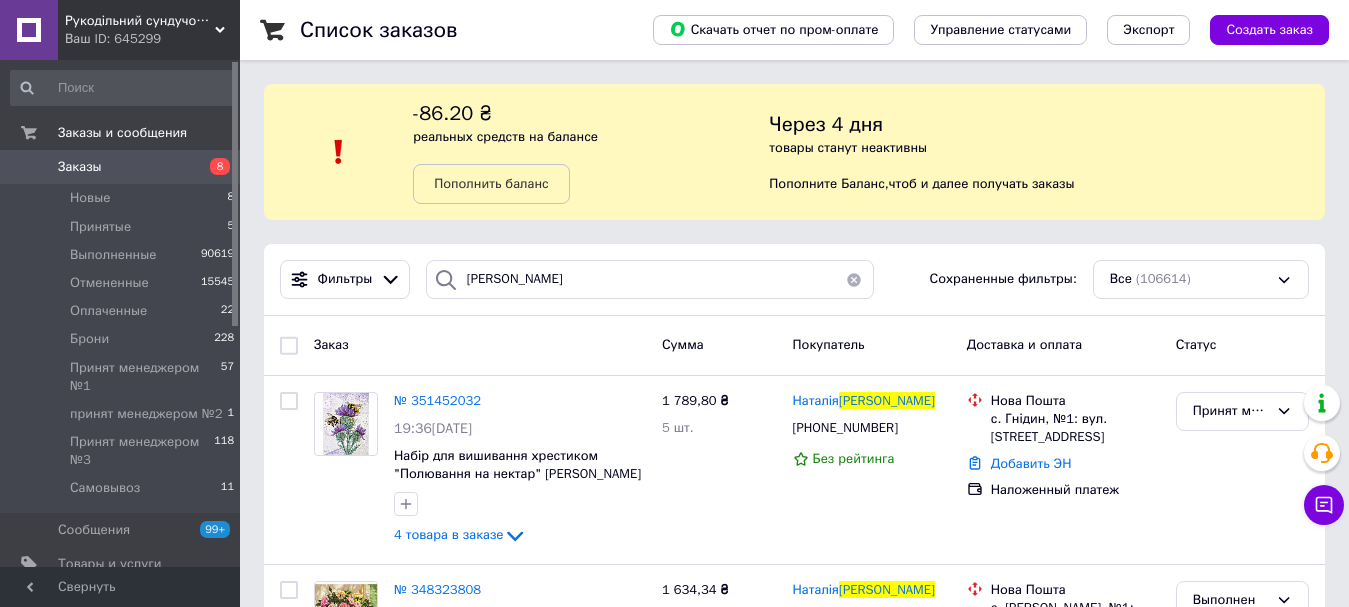 click on "№ 351452032" at bounding box center [437, 400] 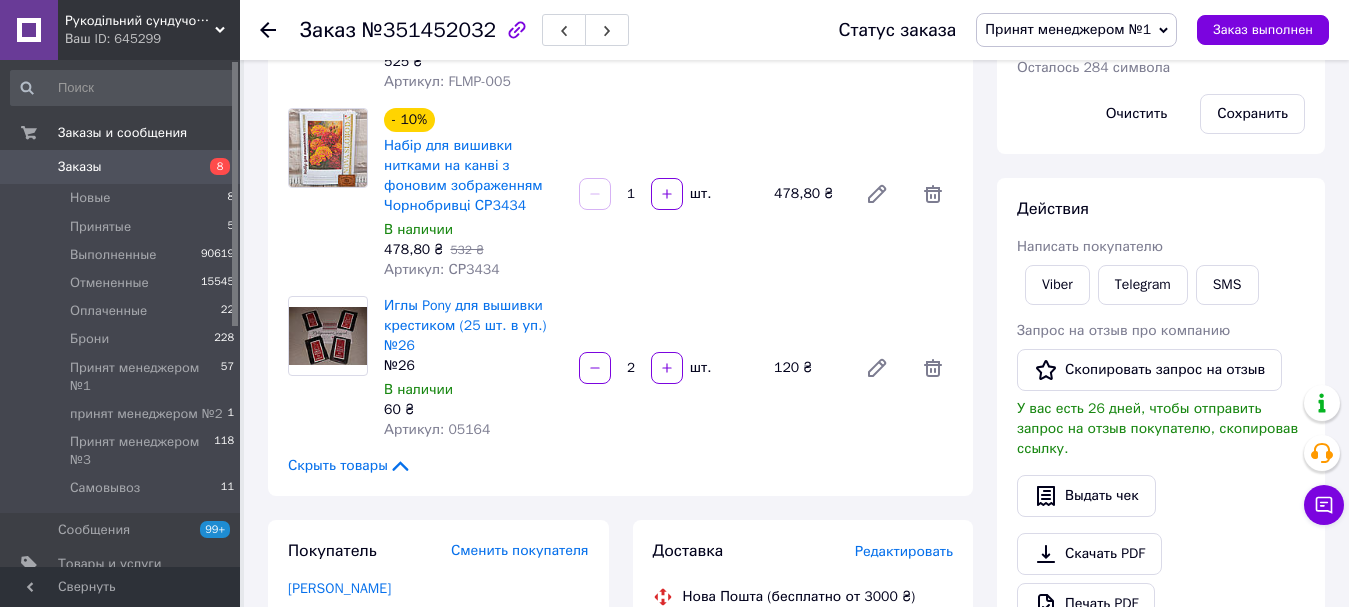 scroll, scrollTop: 700, scrollLeft: 0, axis: vertical 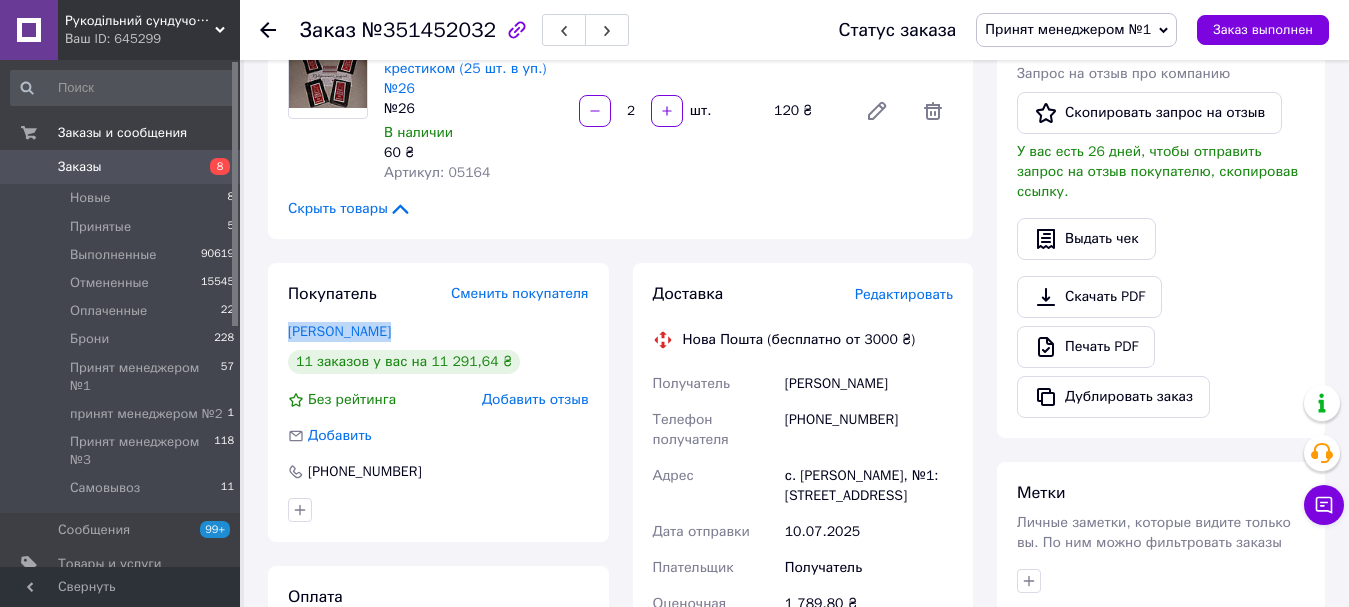 drag, startPoint x: 401, startPoint y: 304, endPoint x: 260, endPoint y: 301, distance: 141.0319 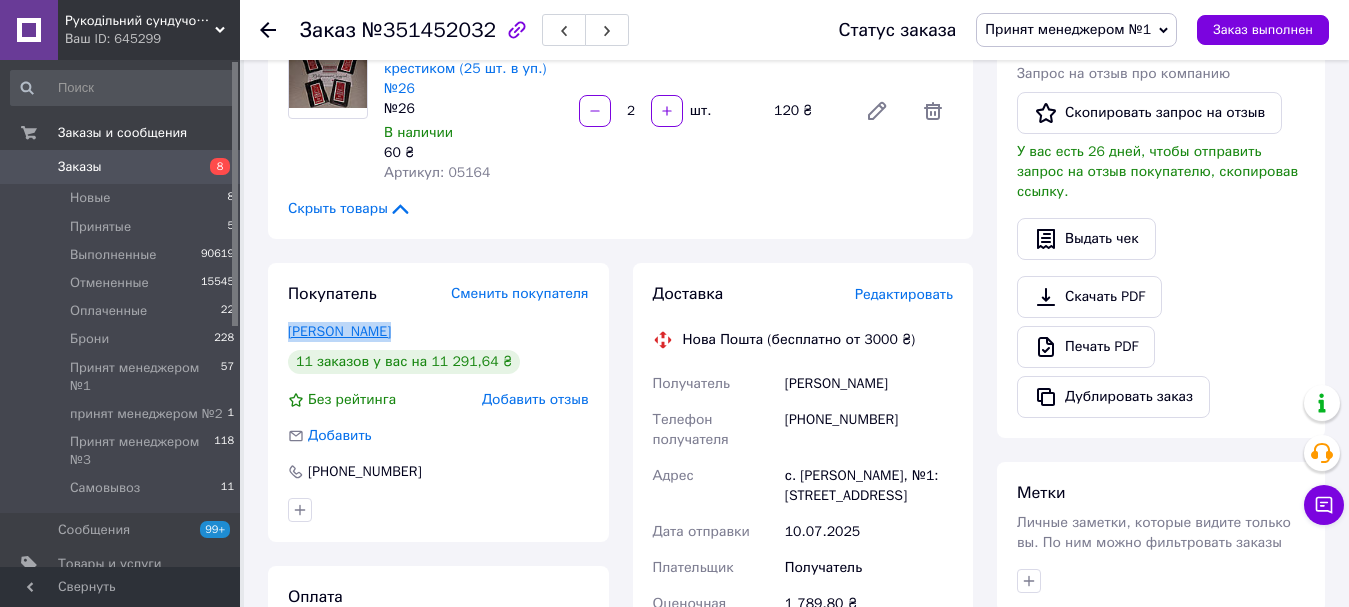 click on "Жигай Наталія" at bounding box center [339, 331] 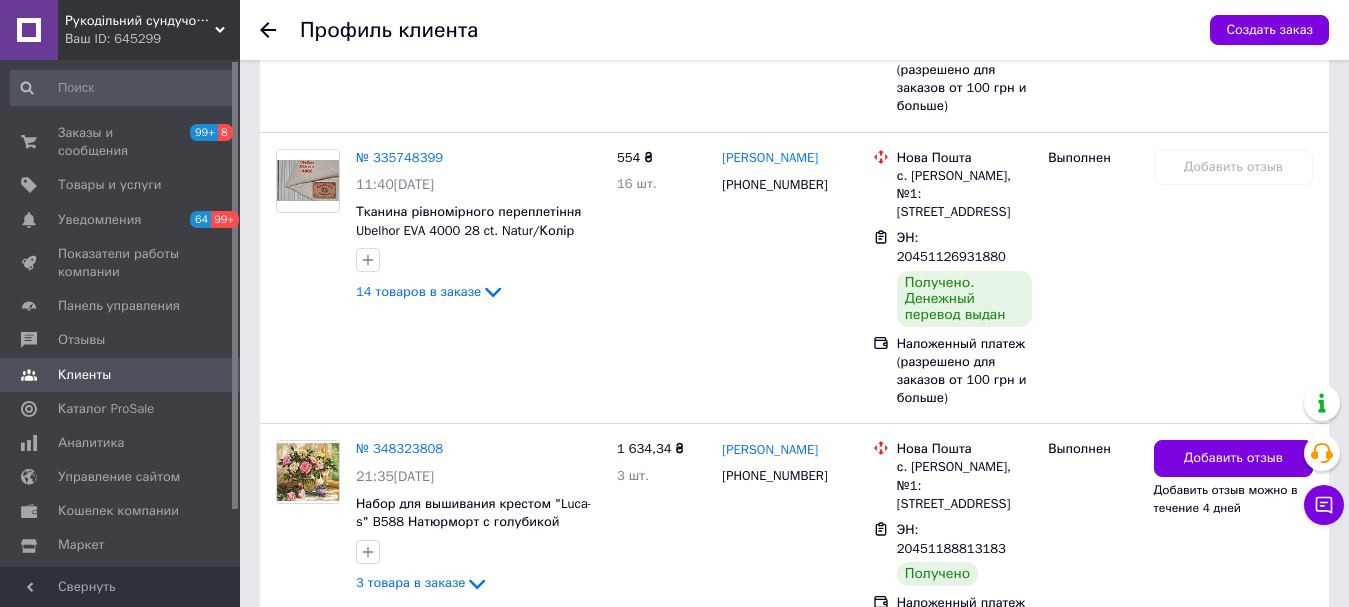 scroll, scrollTop: 2925, scrollLeft: 0, axis: vertical 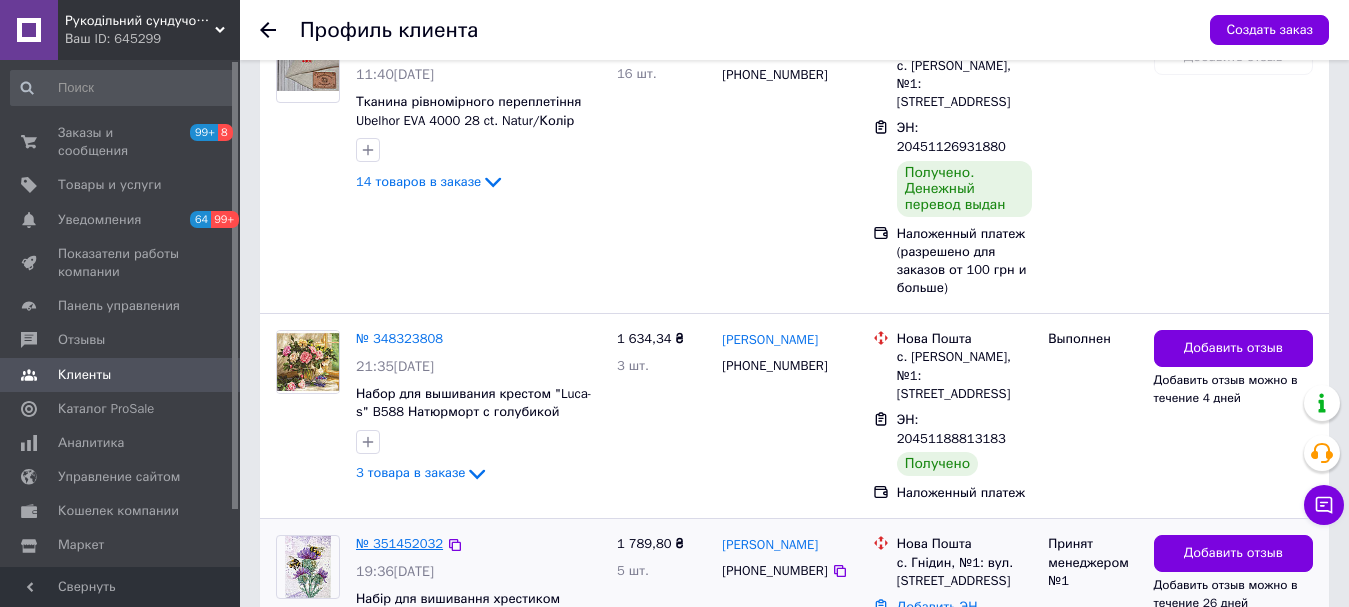 click on "№ 351452032" at bounding box center [399, 543] 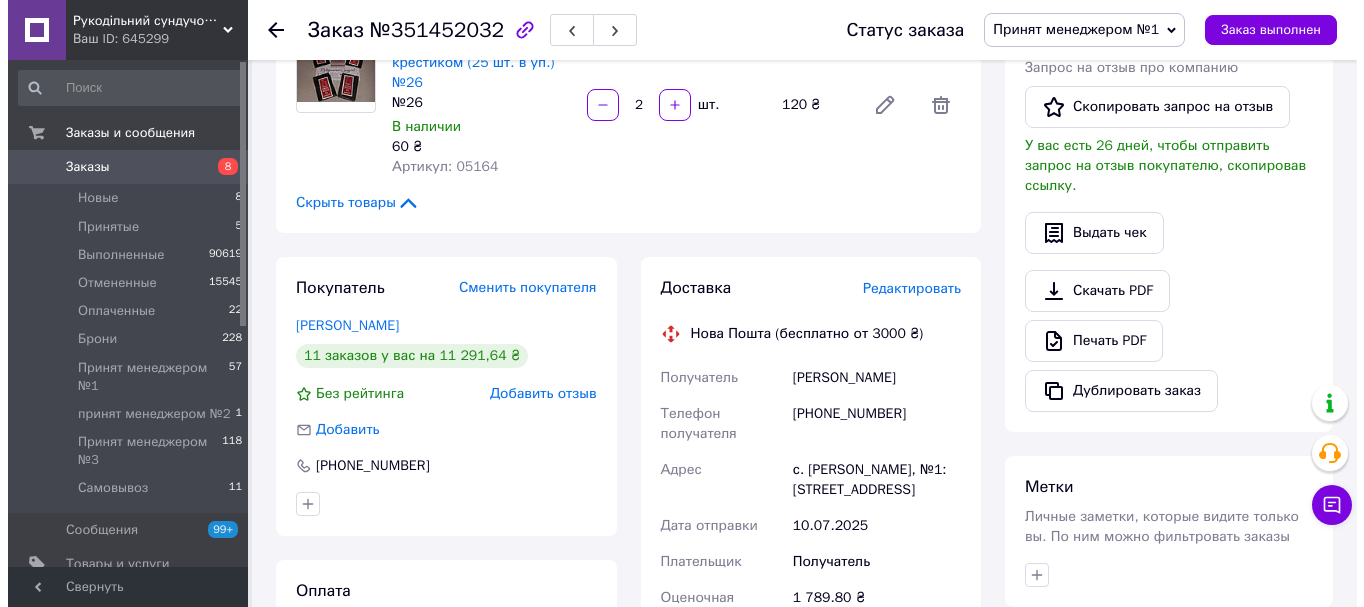 scroll, scrollTop: 700, scrollLeft: 0, axis: vertical 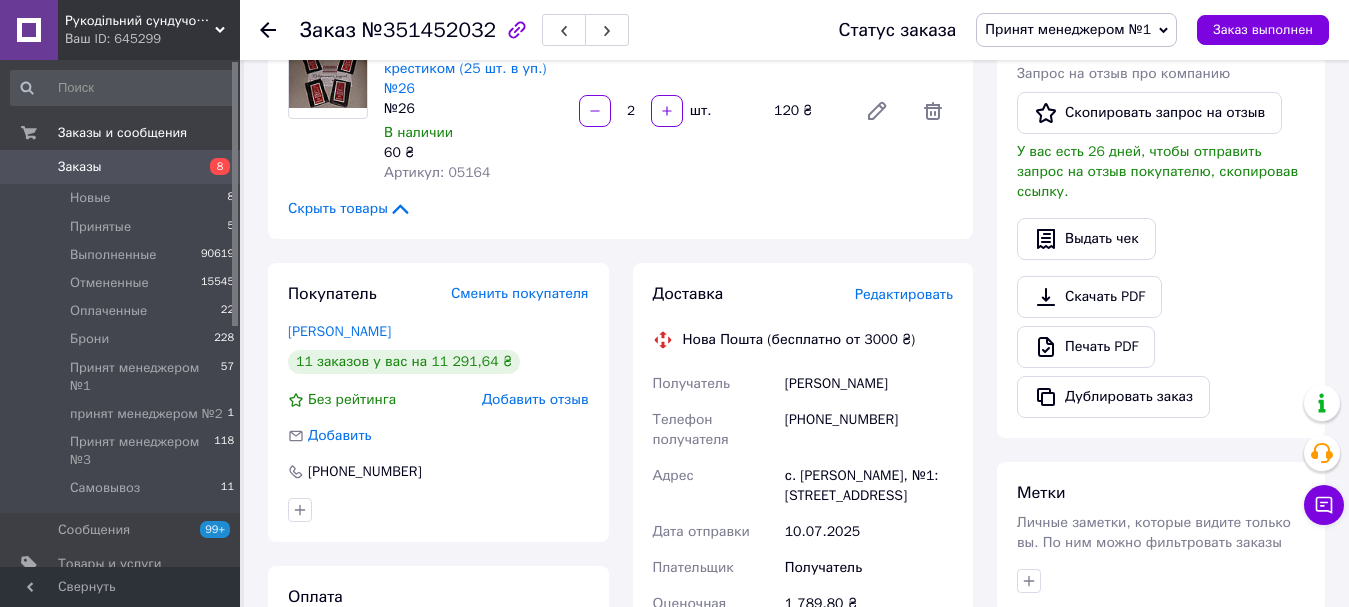 click on "Доставка Редактировать" at bounding box center [803, 294] 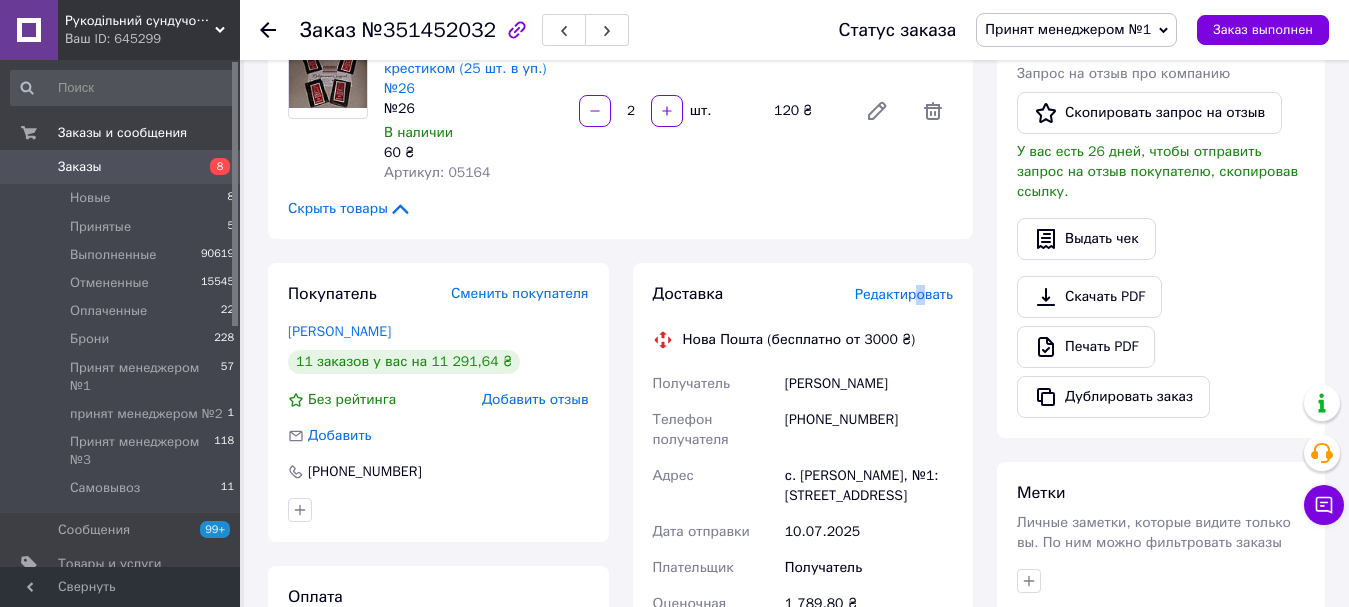 click on "Редактировать" at bounding box center (904, 294) 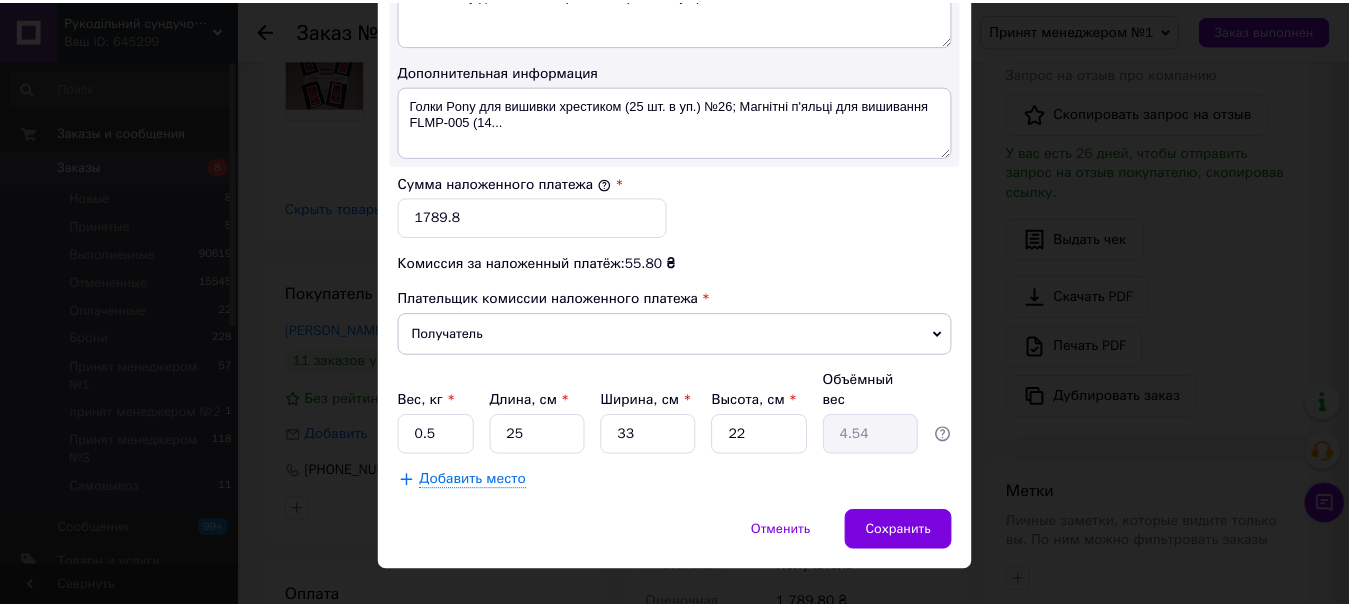 scroll, scrollTop: 1143, scrollLeft: 0, axis: vertical 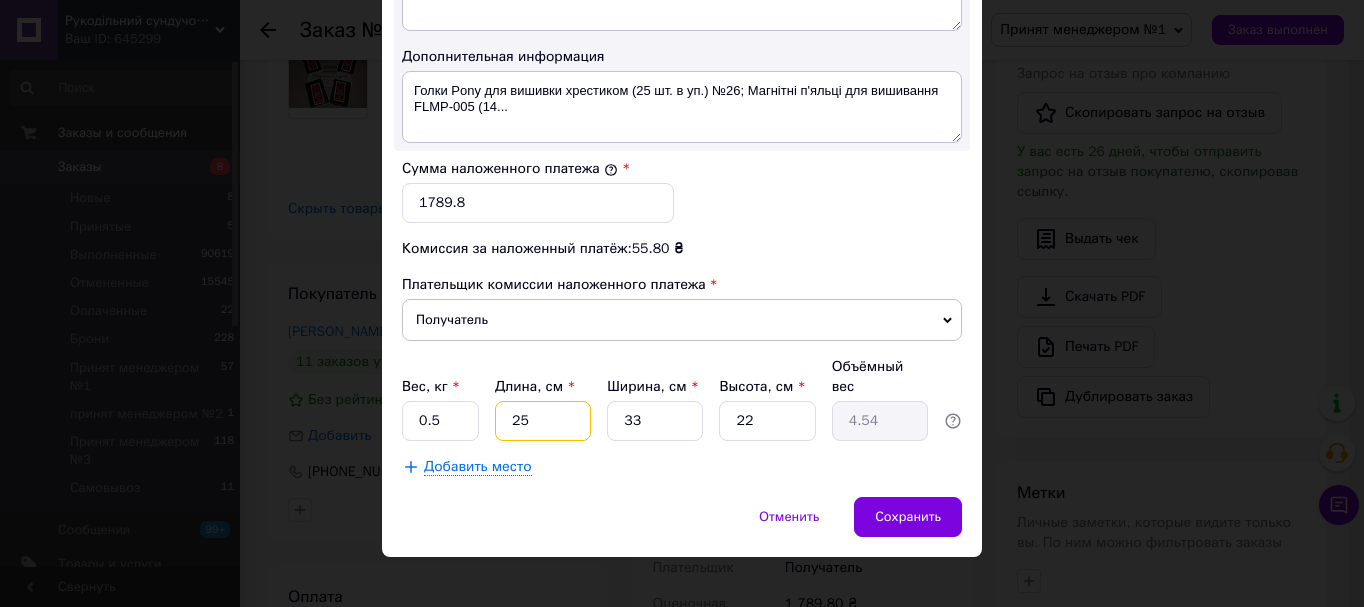 click on "25" at bounding box center (543, 421) 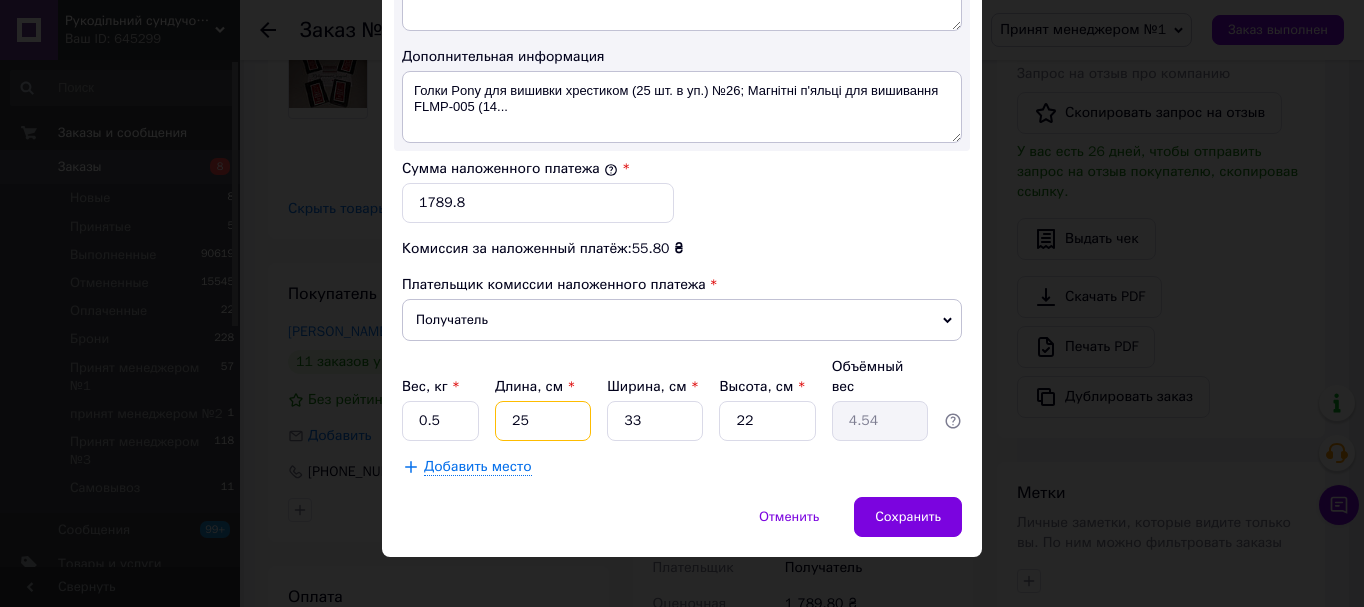 type on "2" 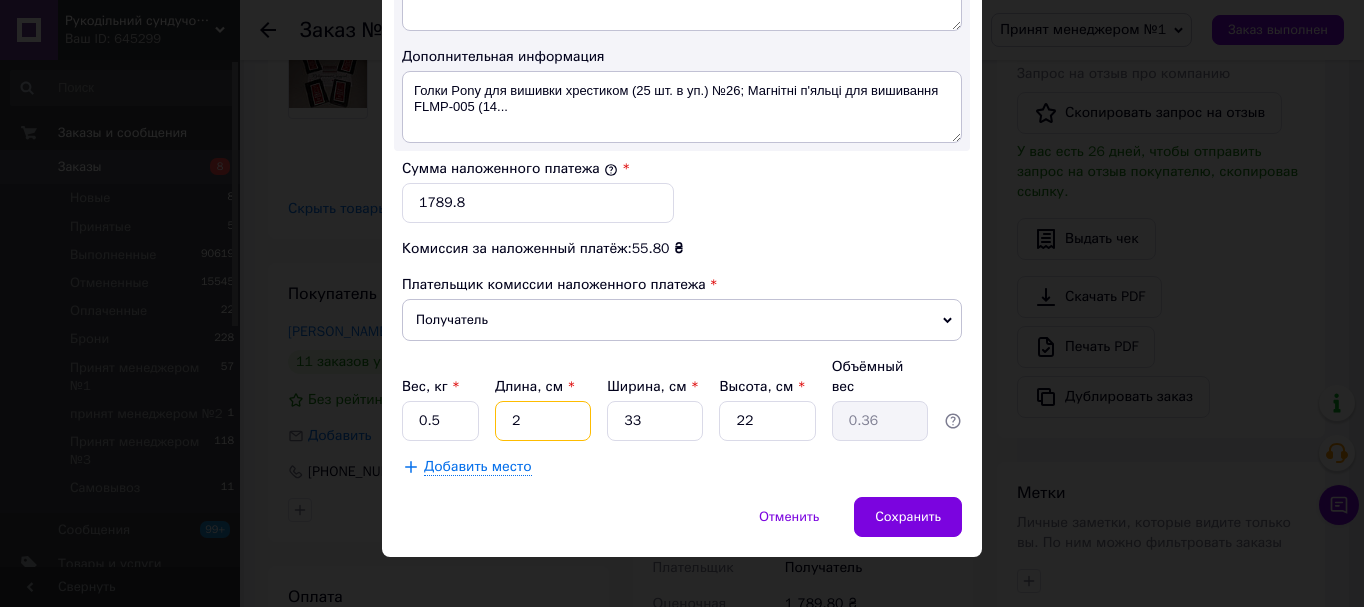 type 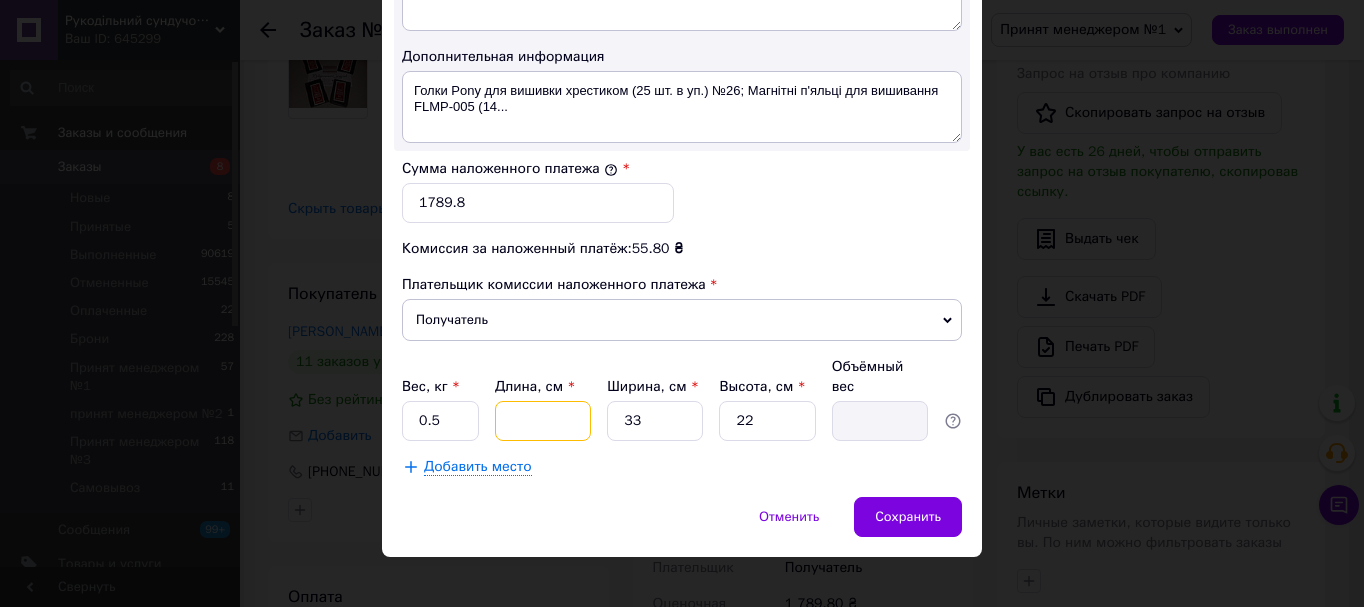 type on "3" 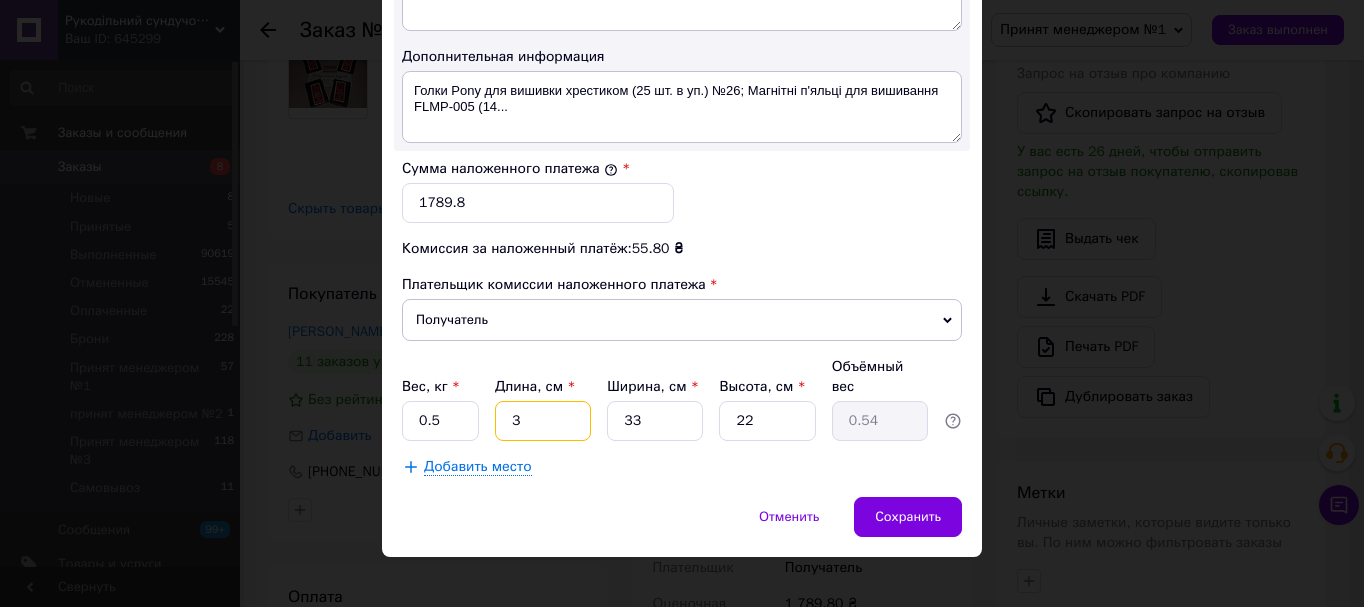 type on "31" 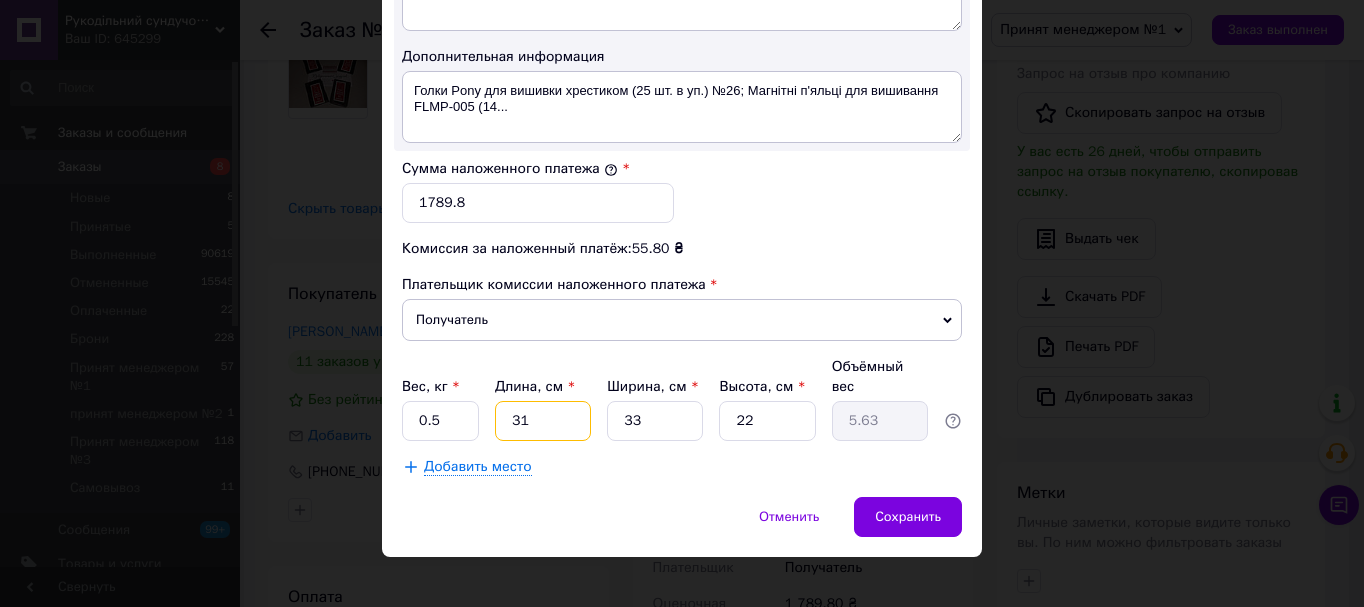 type on "31" 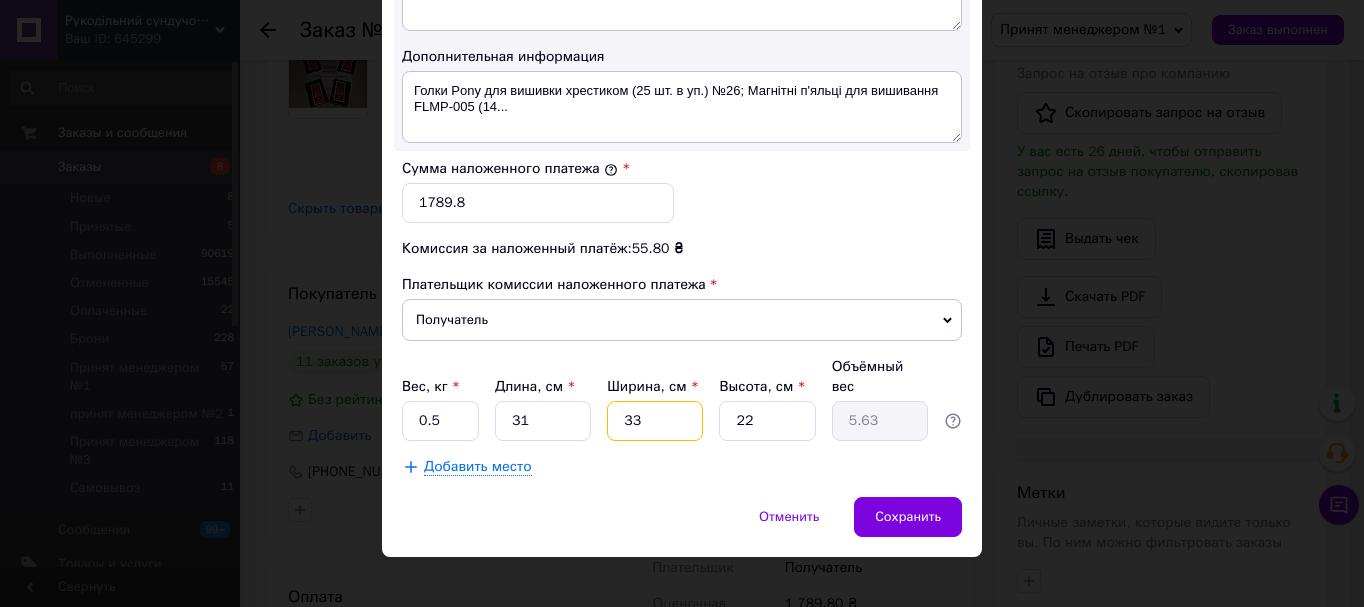 click on "33" at bounding box center [655, 421] 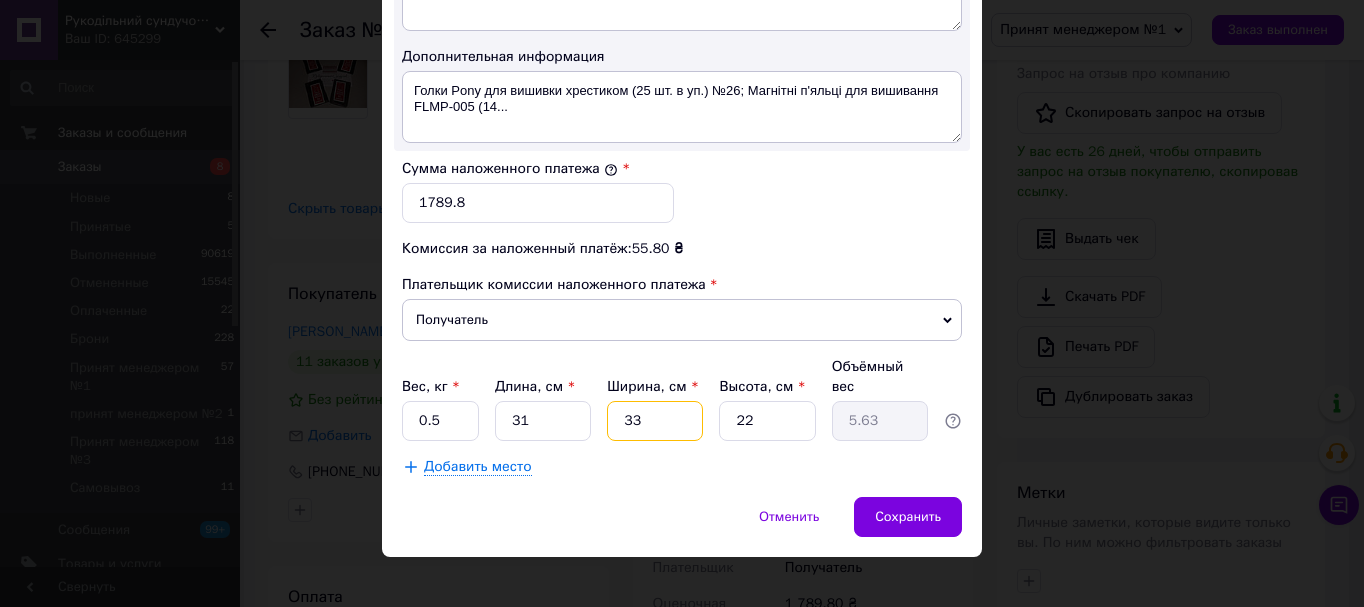 type on "3" 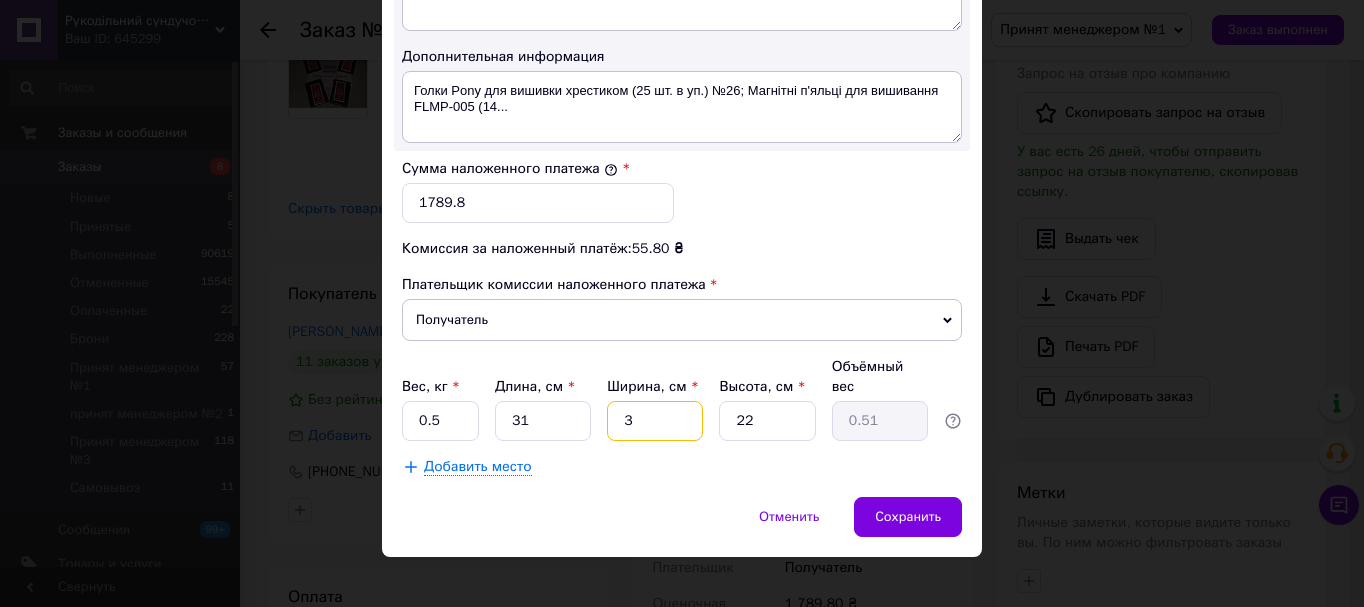 type 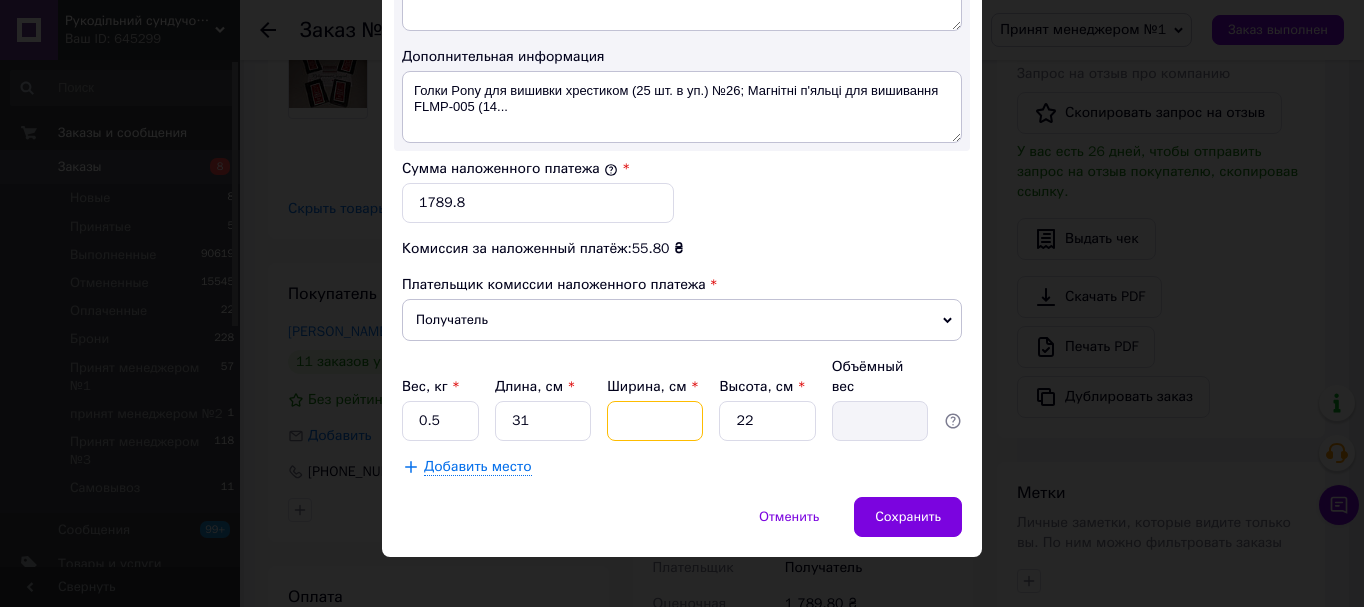 type on "2" 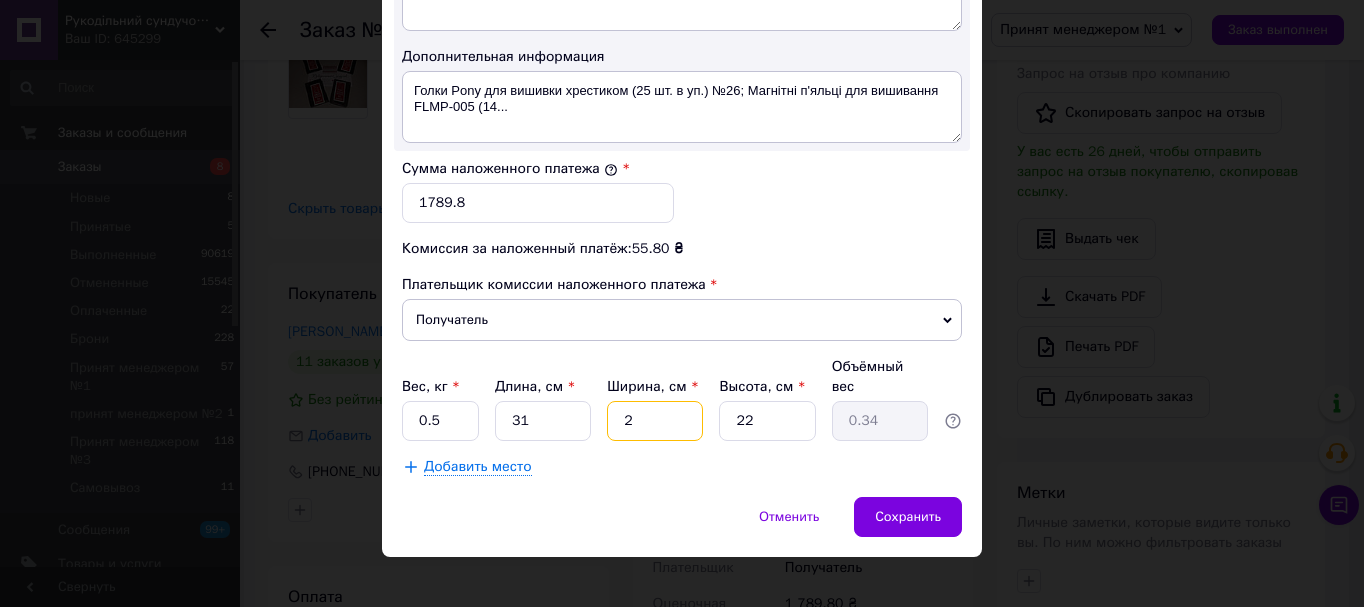 type on "24" 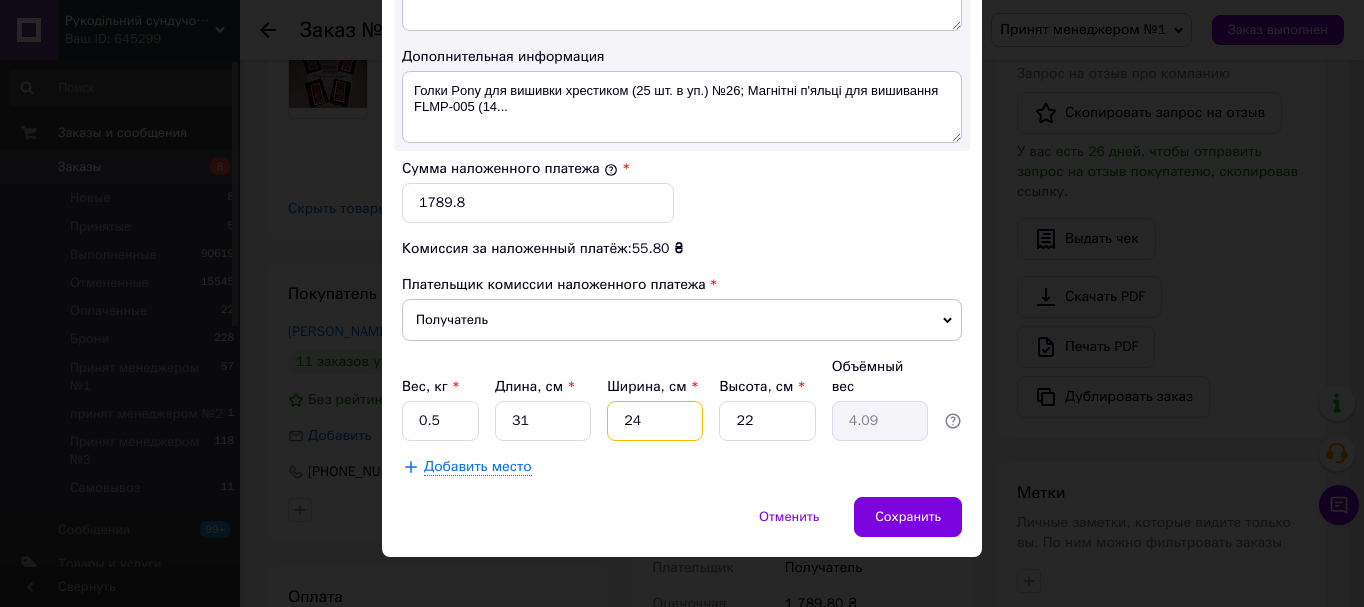 type on "24" 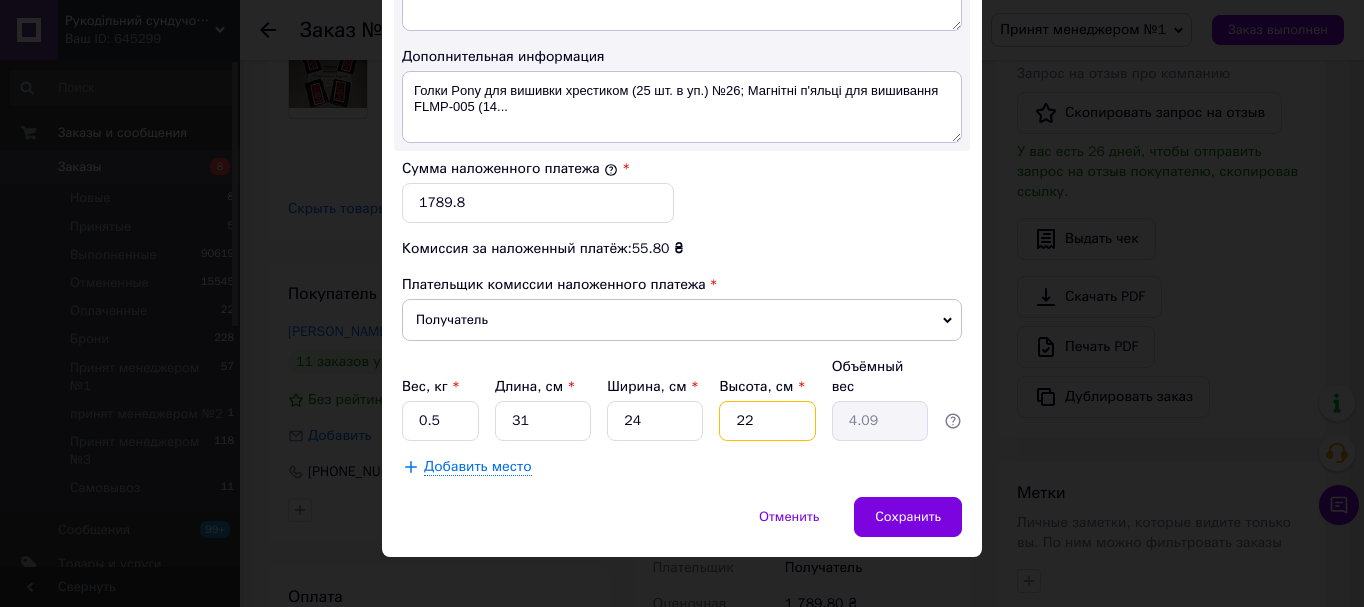 type on "2" 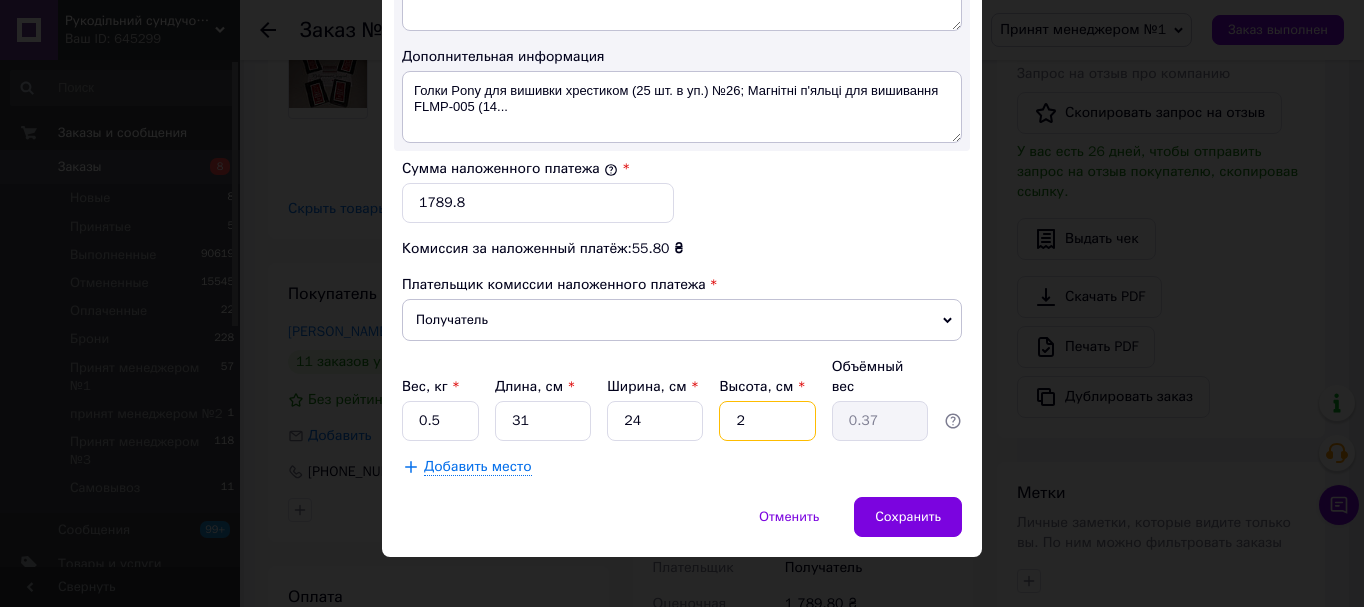 click on "2" at bounding box center [767, 421] 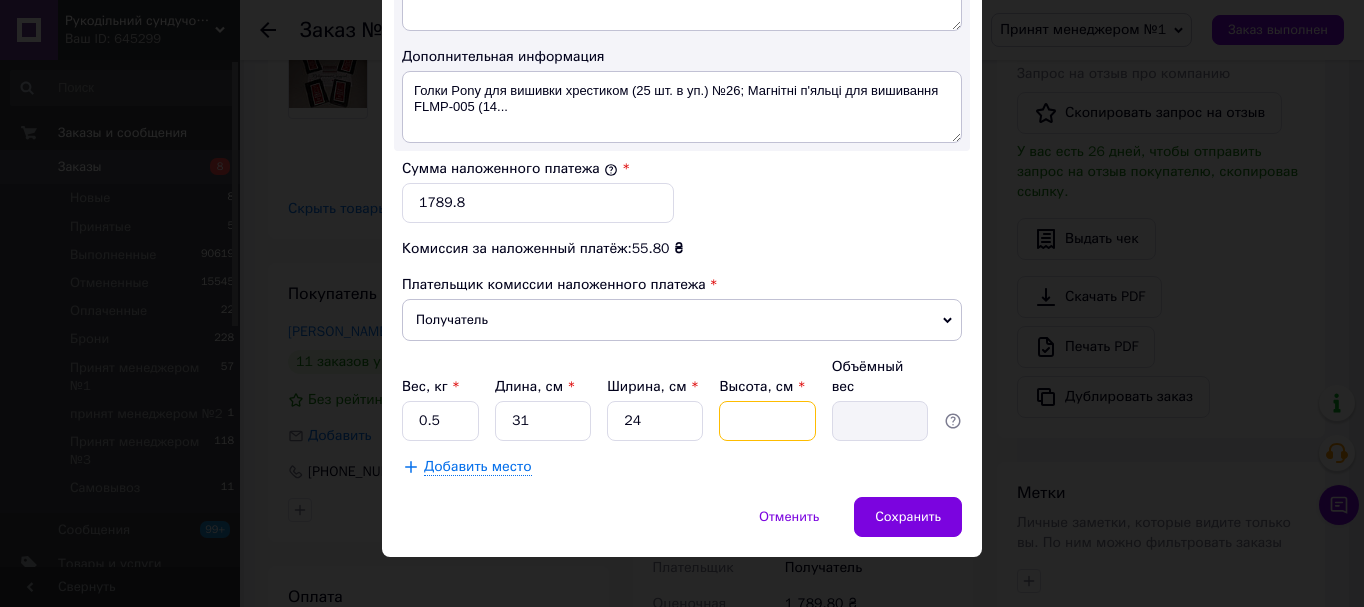 type on "4" 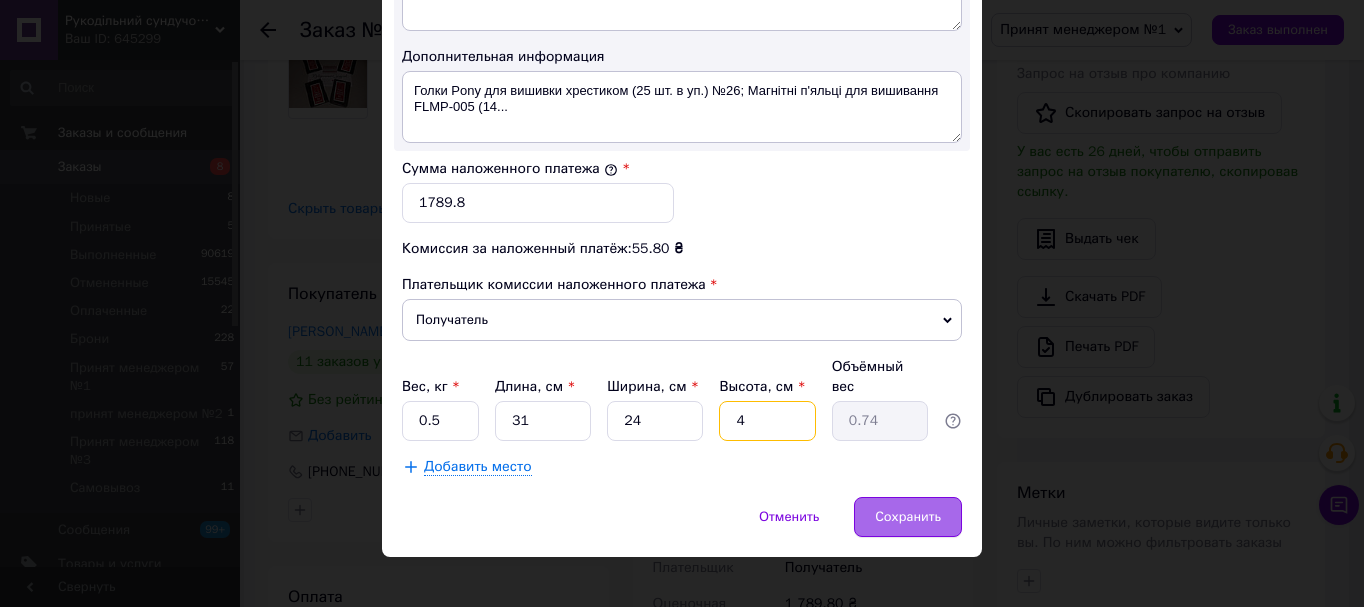 type on "4" 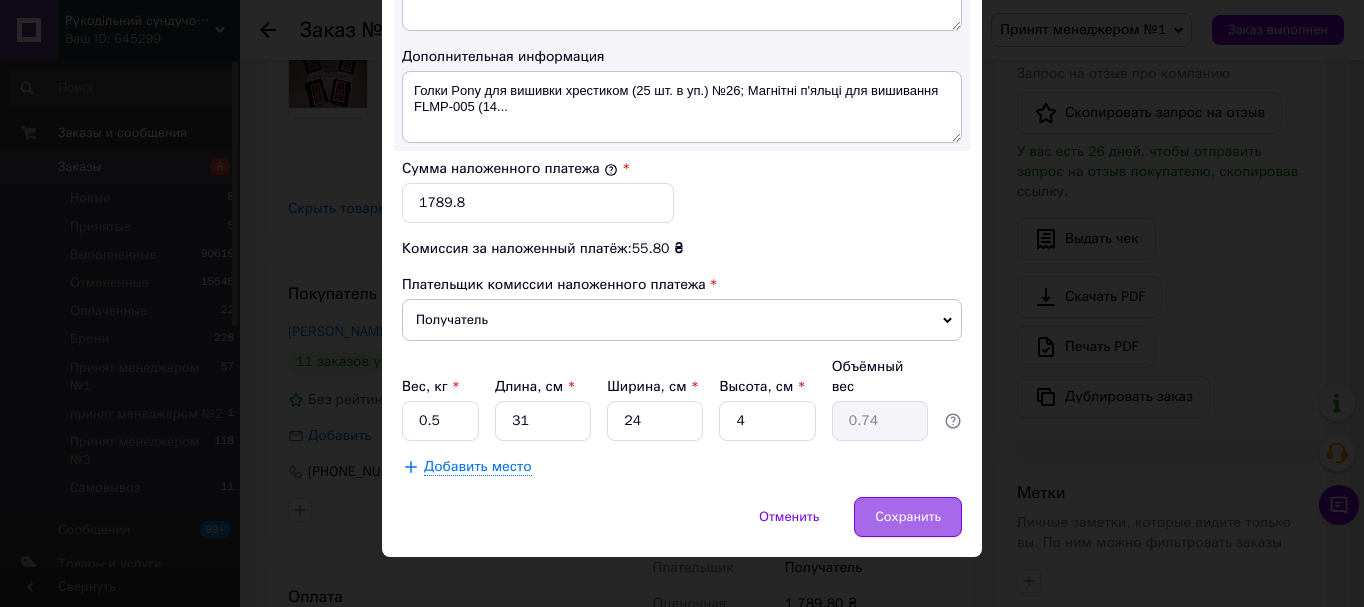 drag, startPoint x: 907, startPoint y: 501, endPoint x: 907, endPoint y: 489, distance: 12 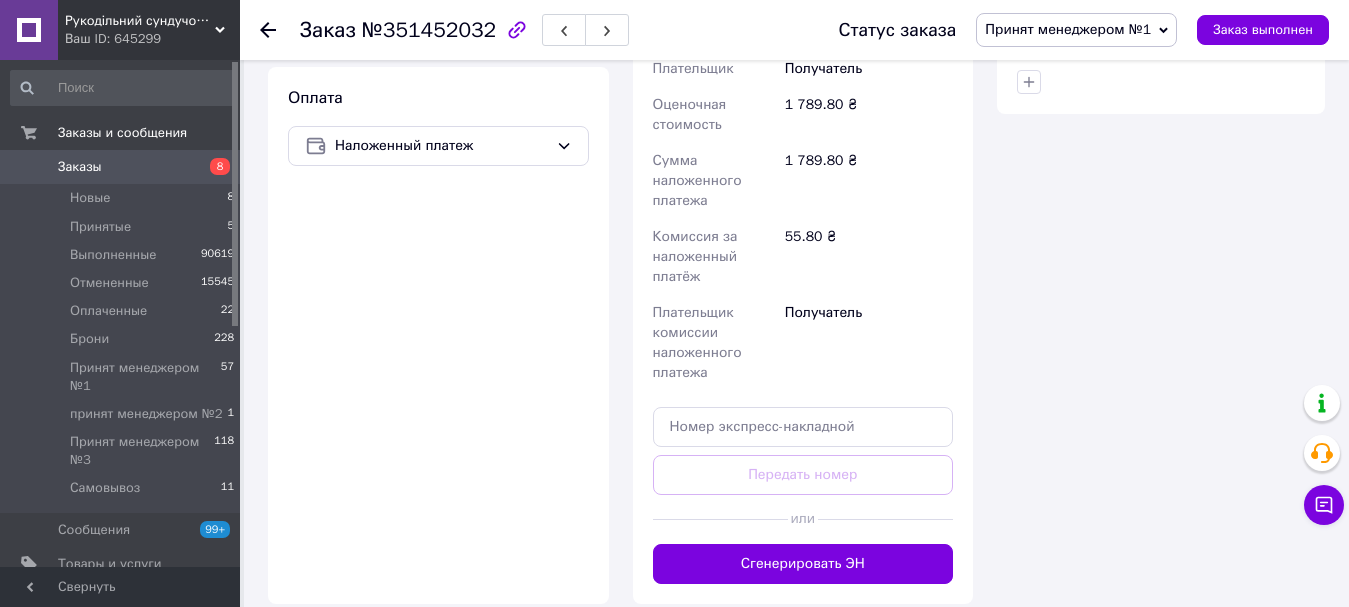 scroll, scrollTop: 1200, scrollLeft: 0, axis: vertical 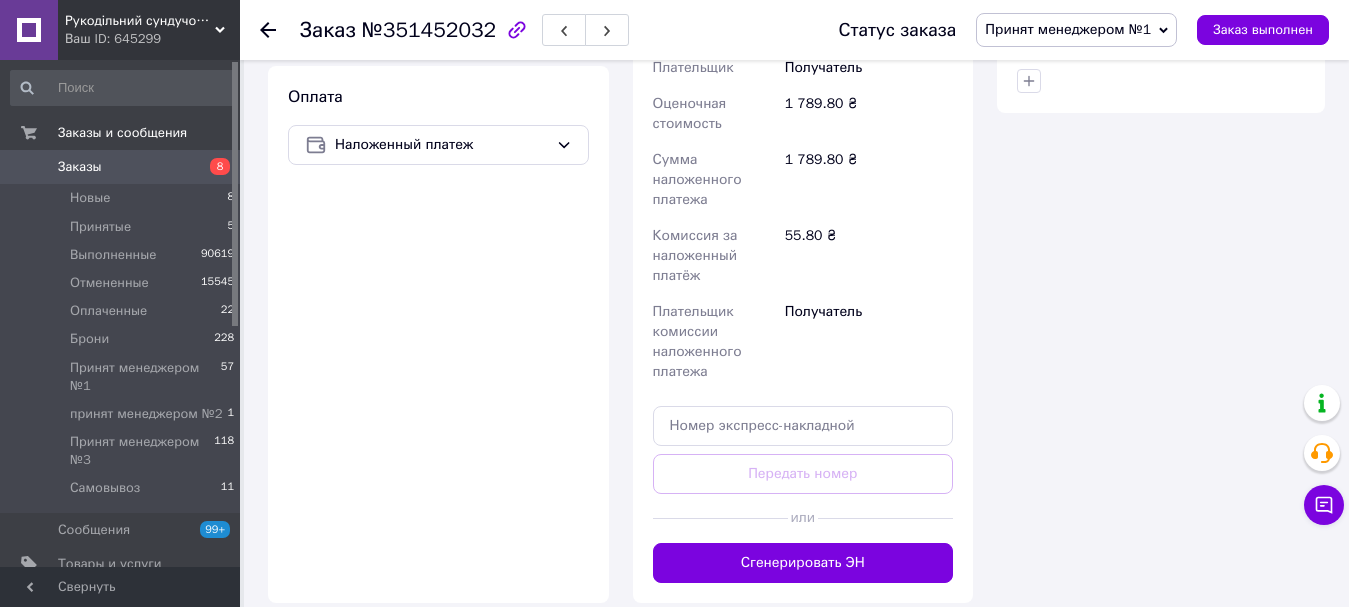 drag, startPoint x: 888, startPoint y: 525, endPoint x: 895, endPoint y: 440, distance: 85.28775 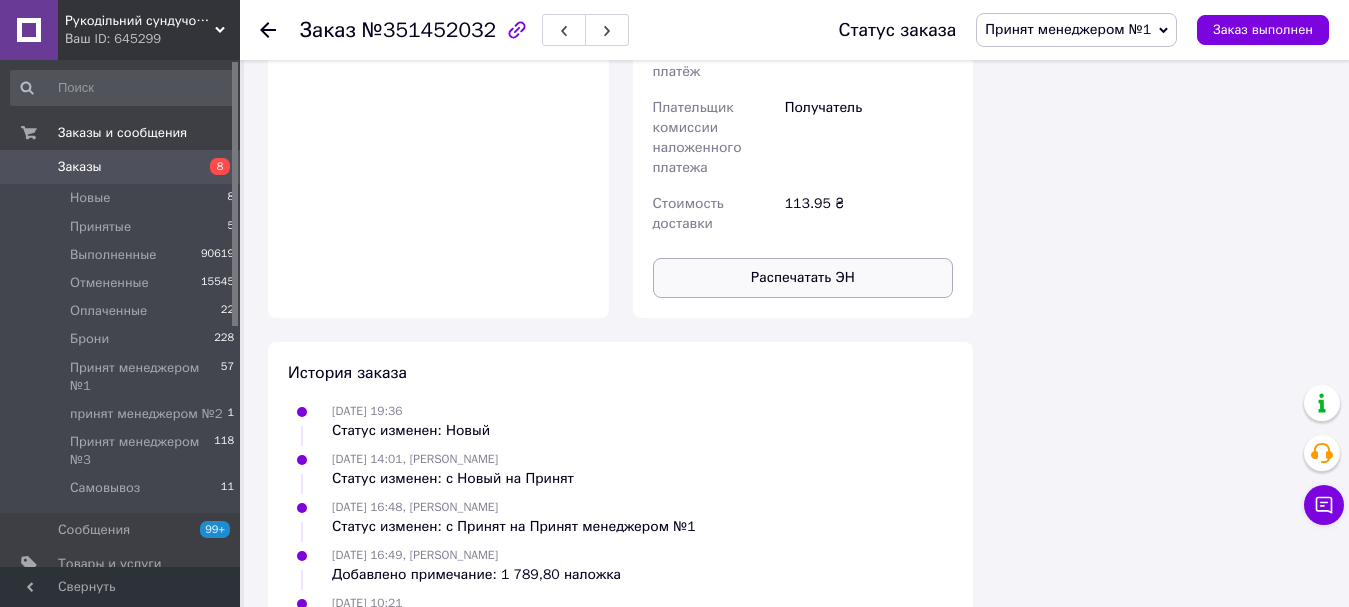 scroll, scrollTop: 1500, scrollLeft: 0, axis: vertical 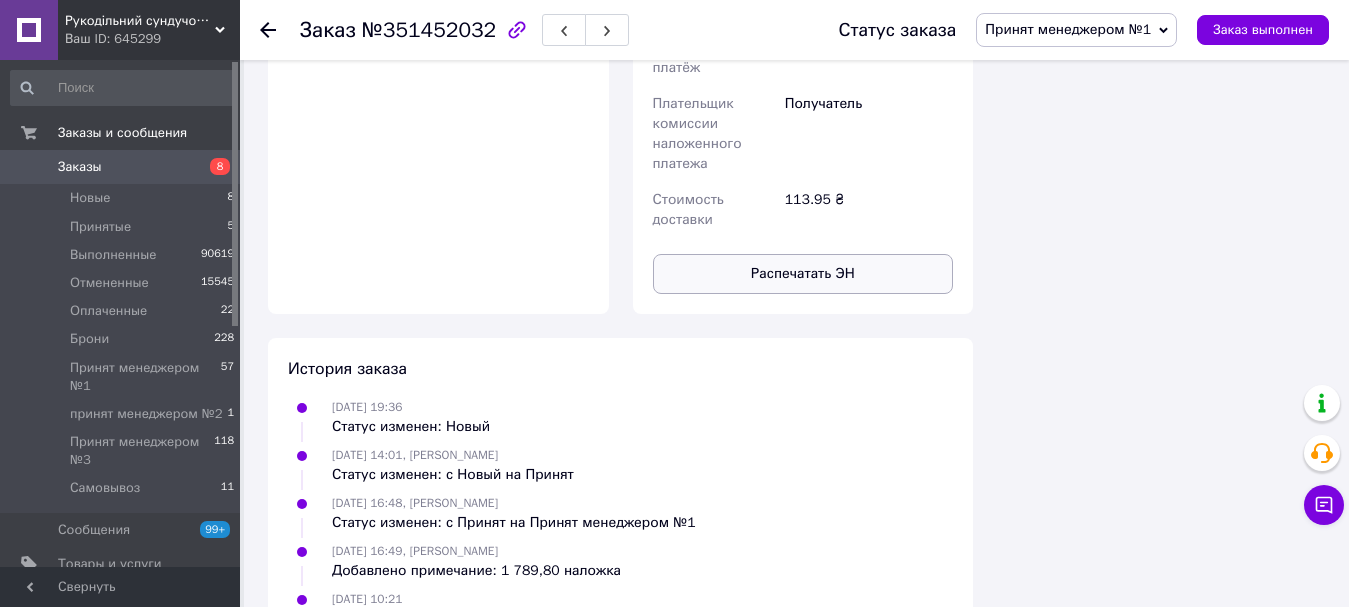 click on "Распечатать ЭН" at bounding box center [803, 274] 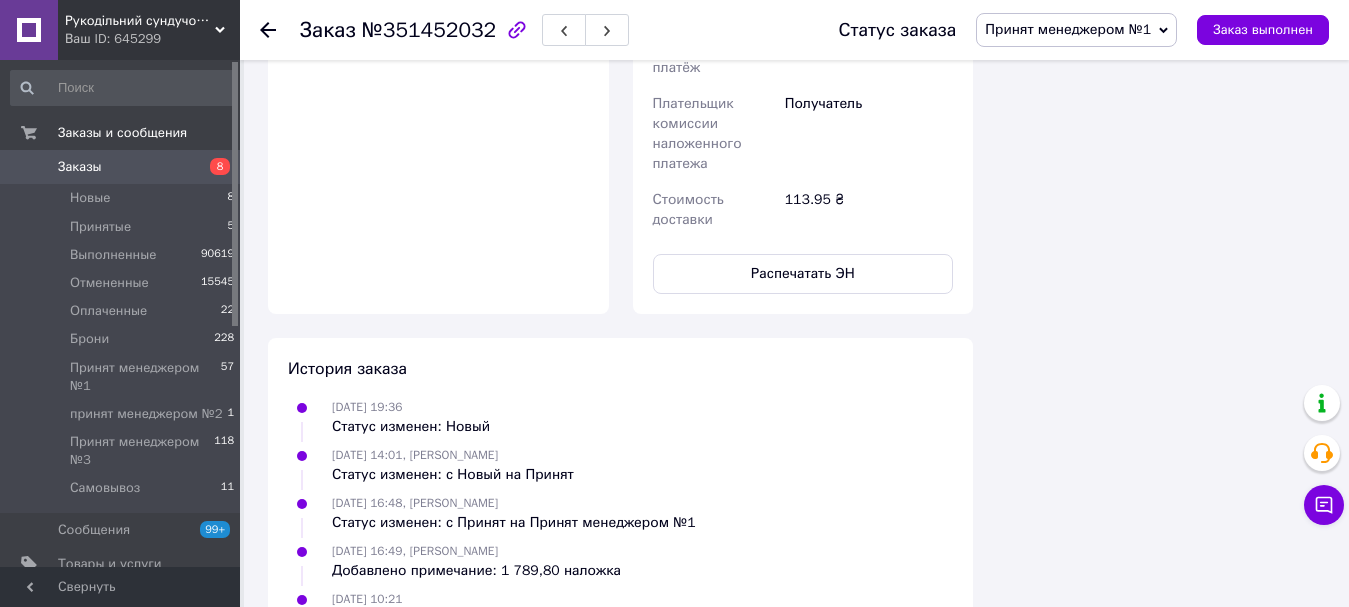 click on "Принят менеджером №1" at bounding box center [1068, 29] 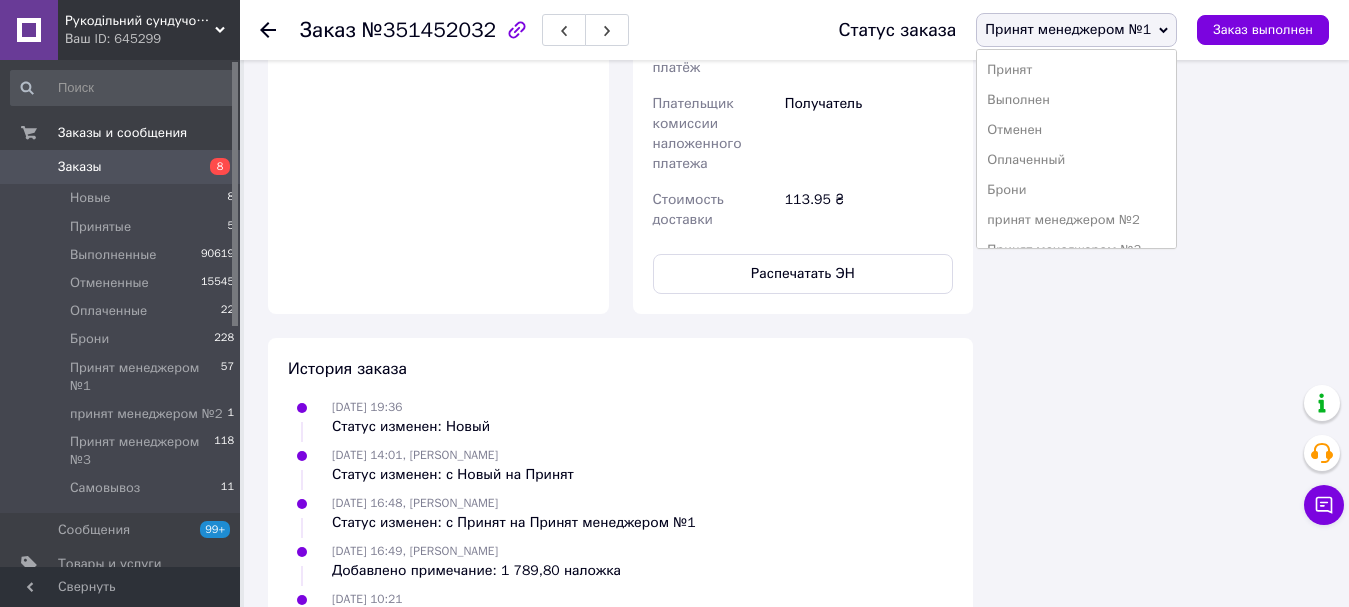 click on "Выполнен" at bounding box center [1076, 100] 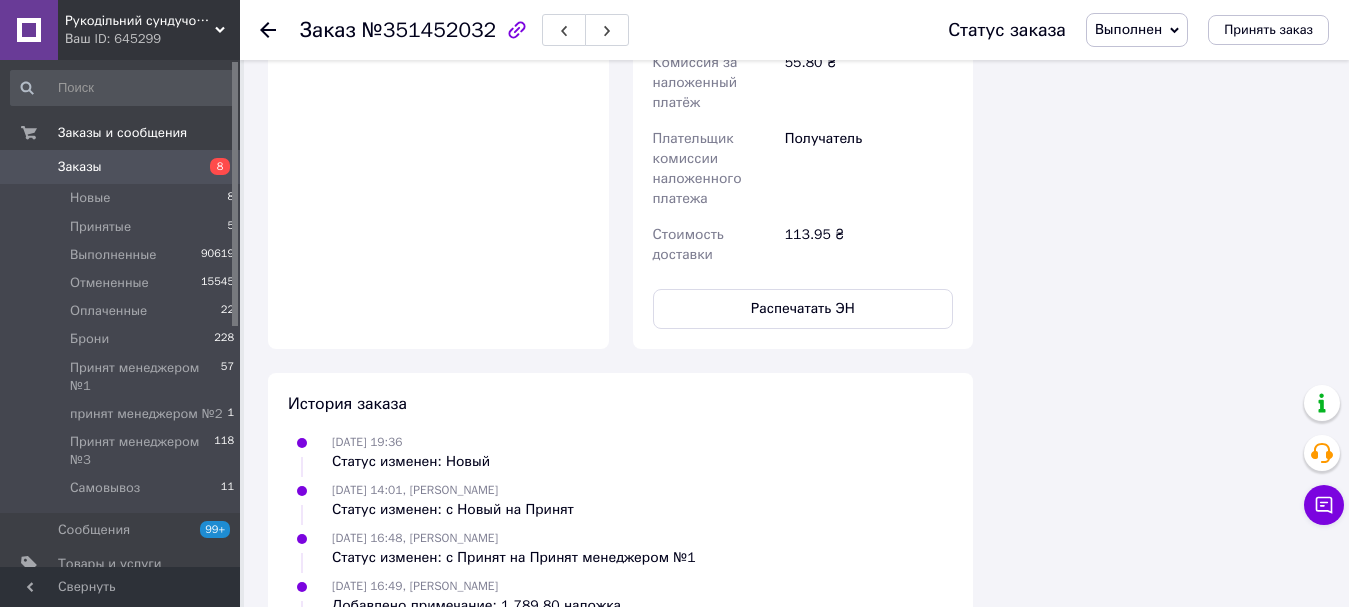 scroll, scrollTop: 1164, scrollLeft: 0, axis: vertical 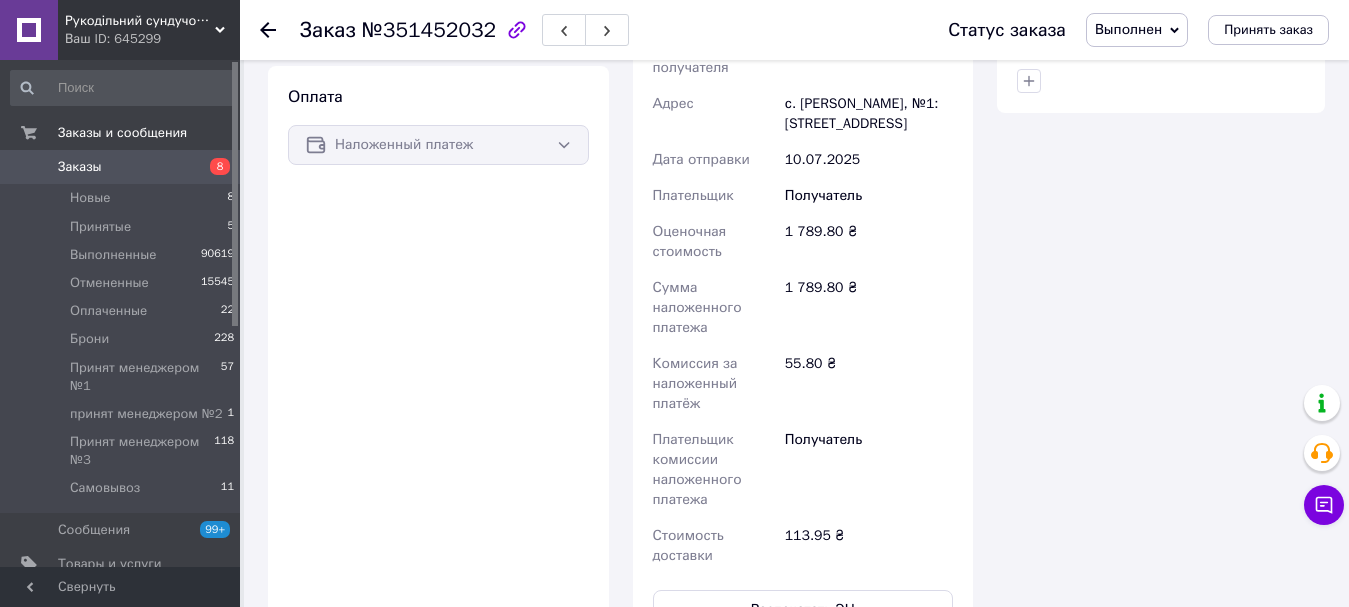 click on "Заказы" at bounding box center (121, 167) 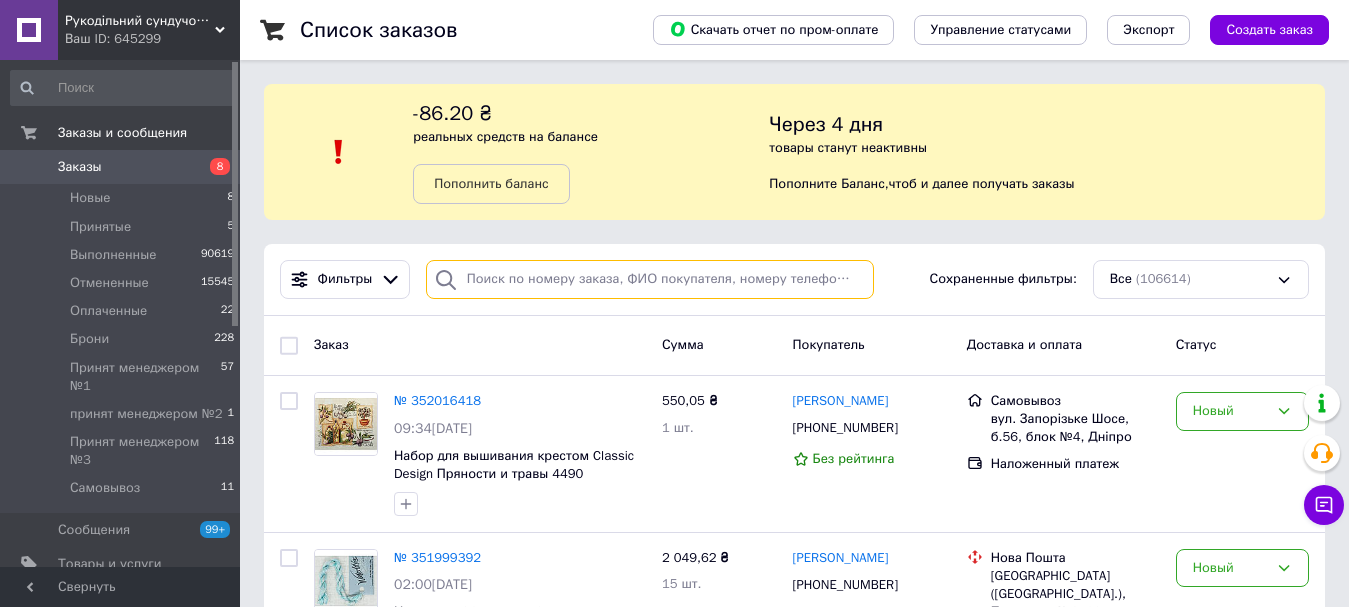 click at bounding box center (650, 279) 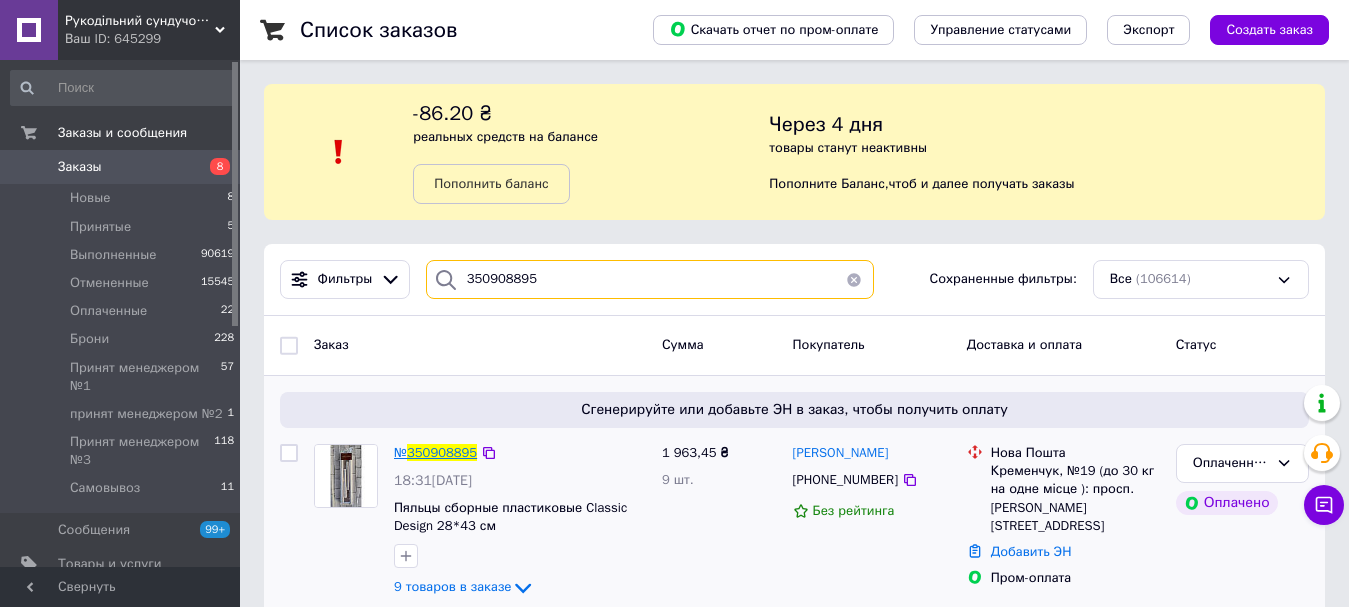 type on "350908895" 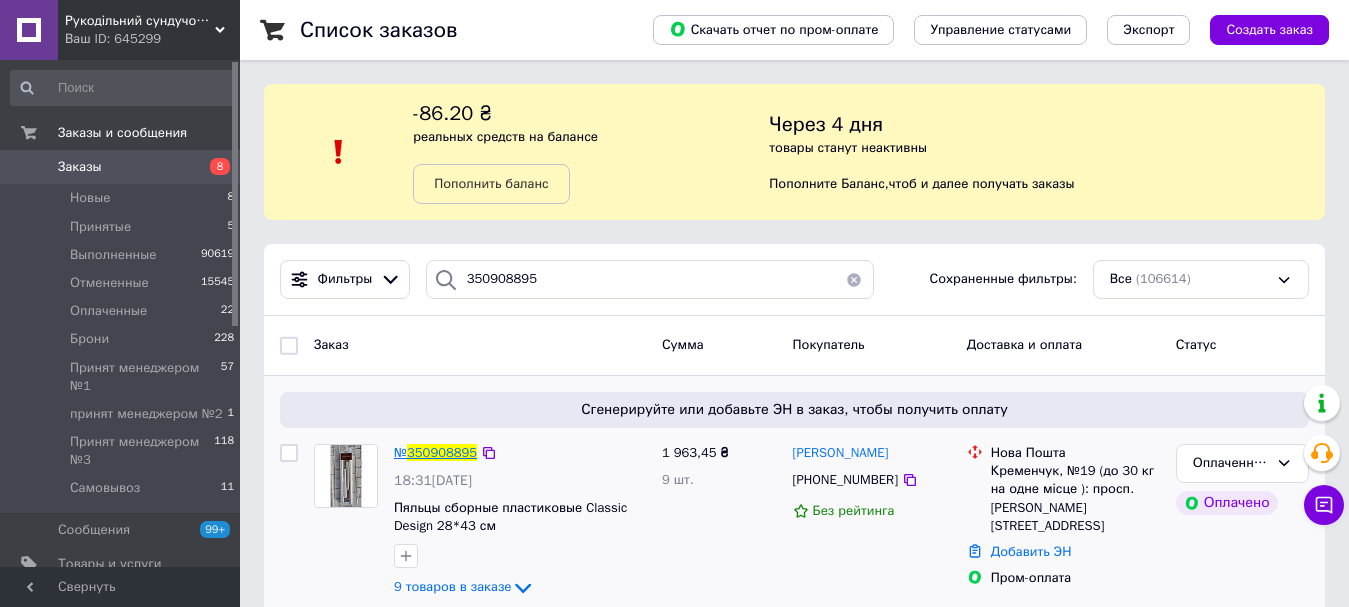 click on "350908895" at bounding box center (442, 452) 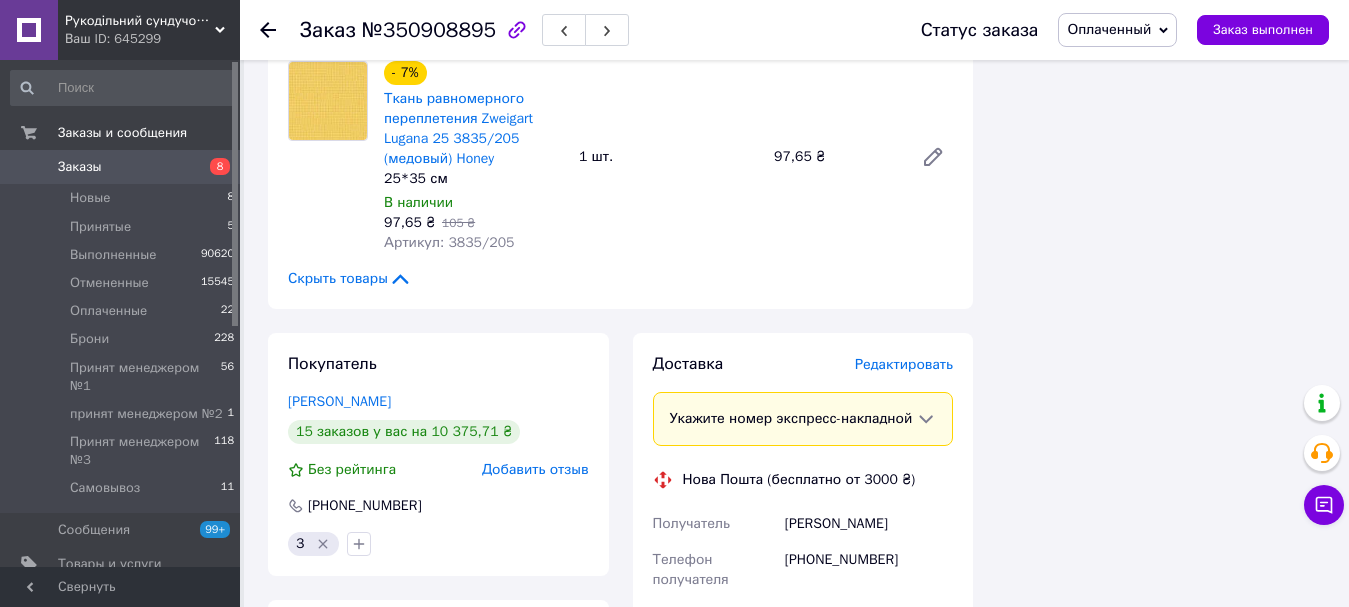 scroll, scrollTop: 1600, scrollLeft: 0, axis: vertical 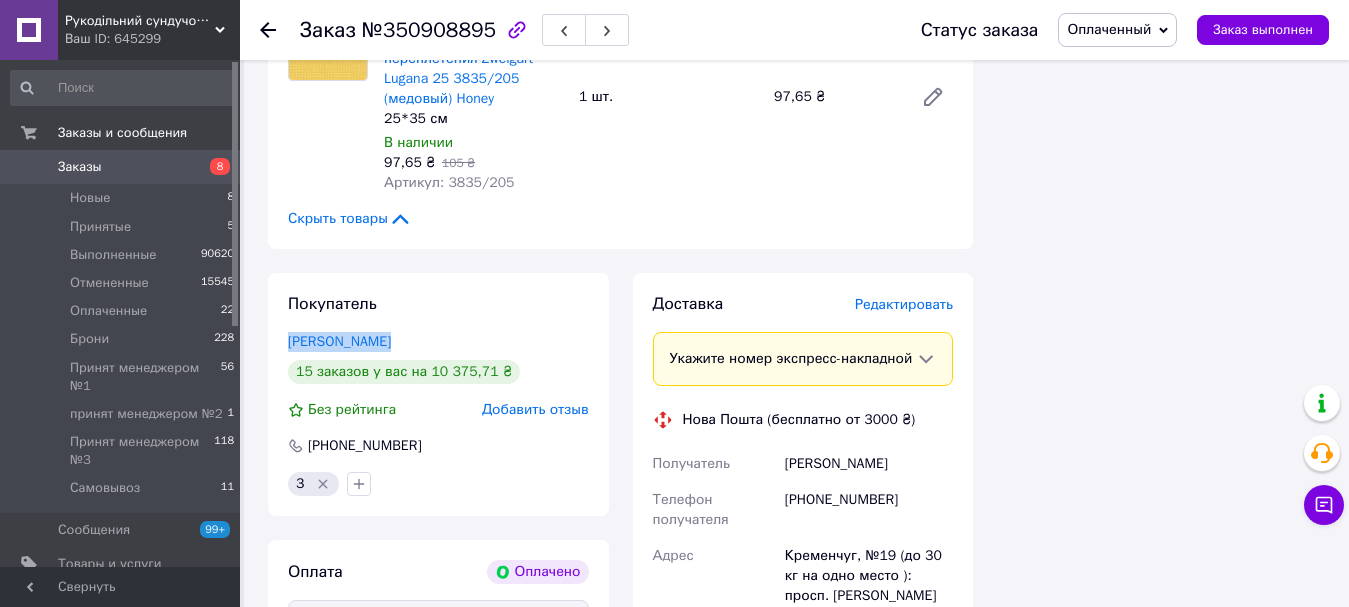 drag, startPoint x: 392, startPoint y: 280, endPoint x: 281, endPoint y: 276, distance: 111.07205 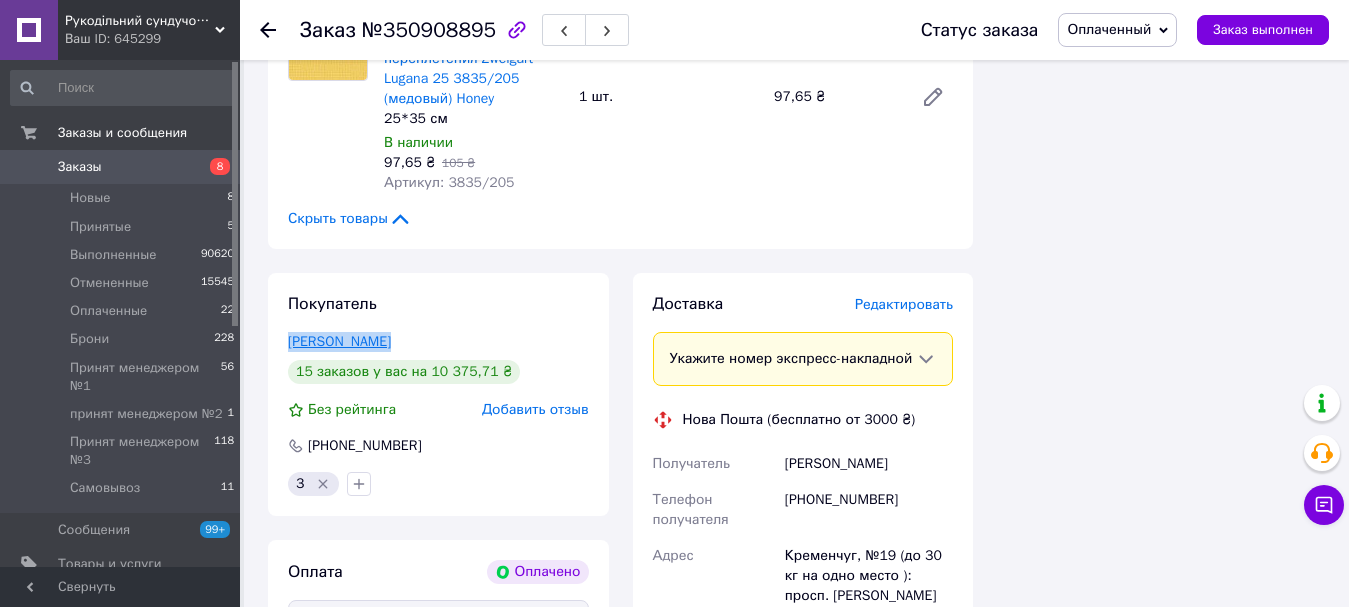 click on "Полторак Юлія" at bounding box center [339, 341] 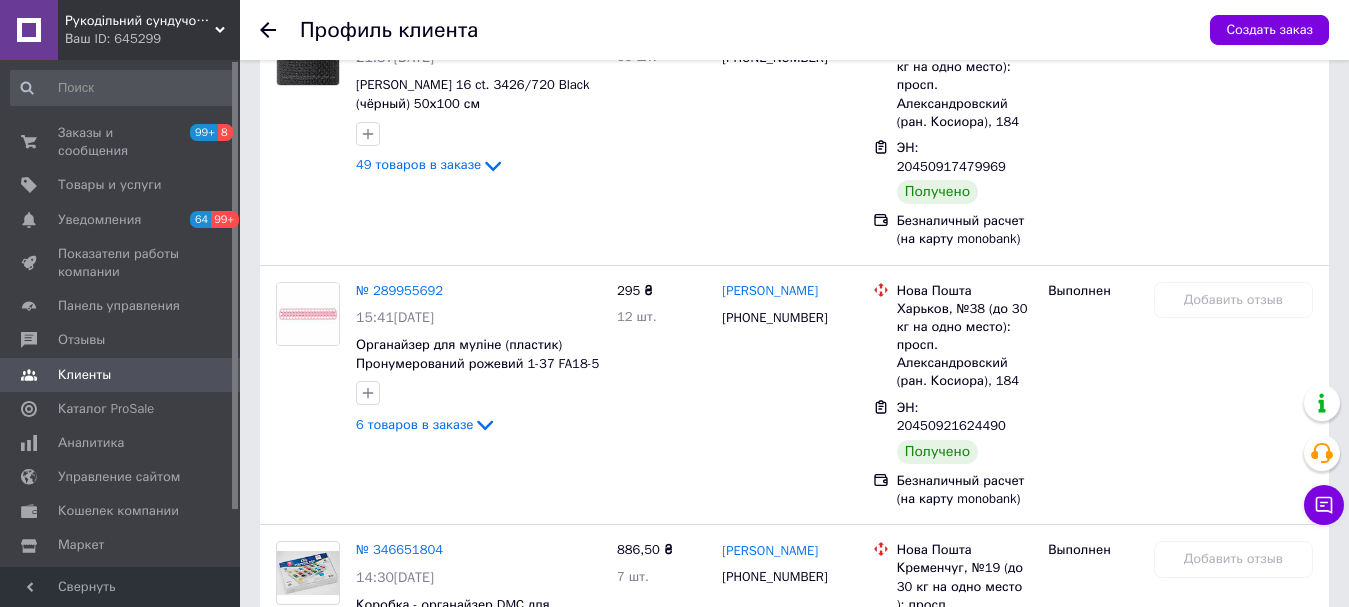 scroll, scrollTop: 3791, scrollLeft: 0, axis: vertical 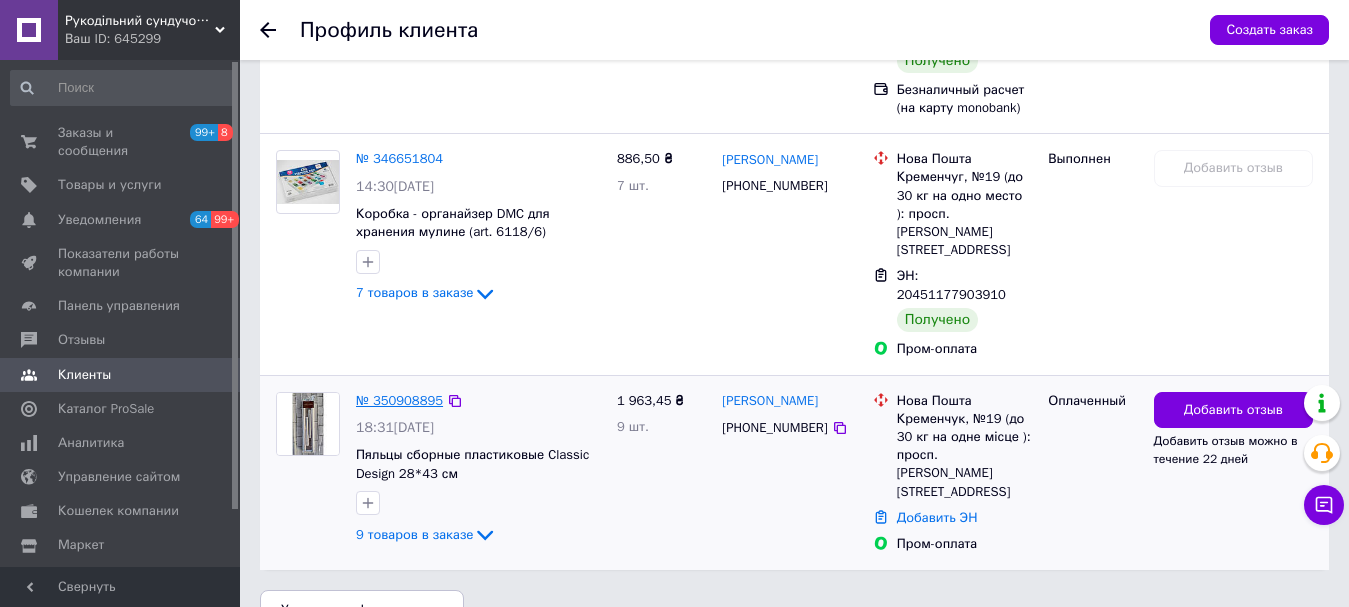 click on "№ 350908895" at bounding box center (399, 400) 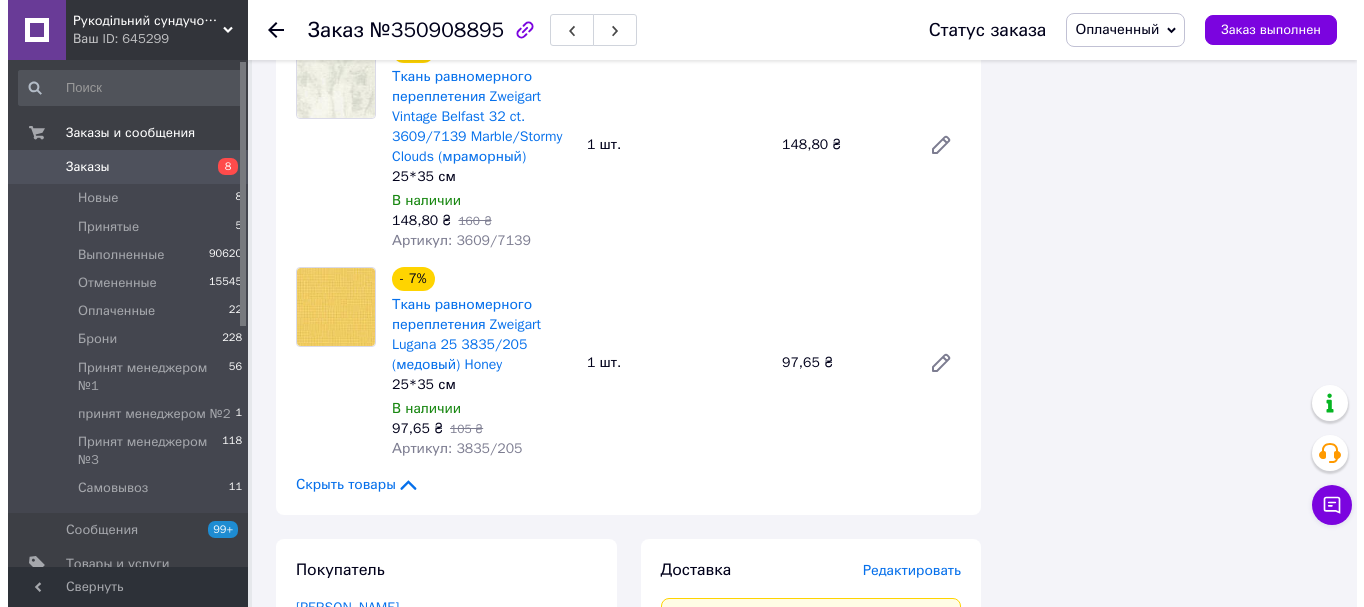 scroll, scrollTop: 1700, scrollLeft: 0, axis: vertical 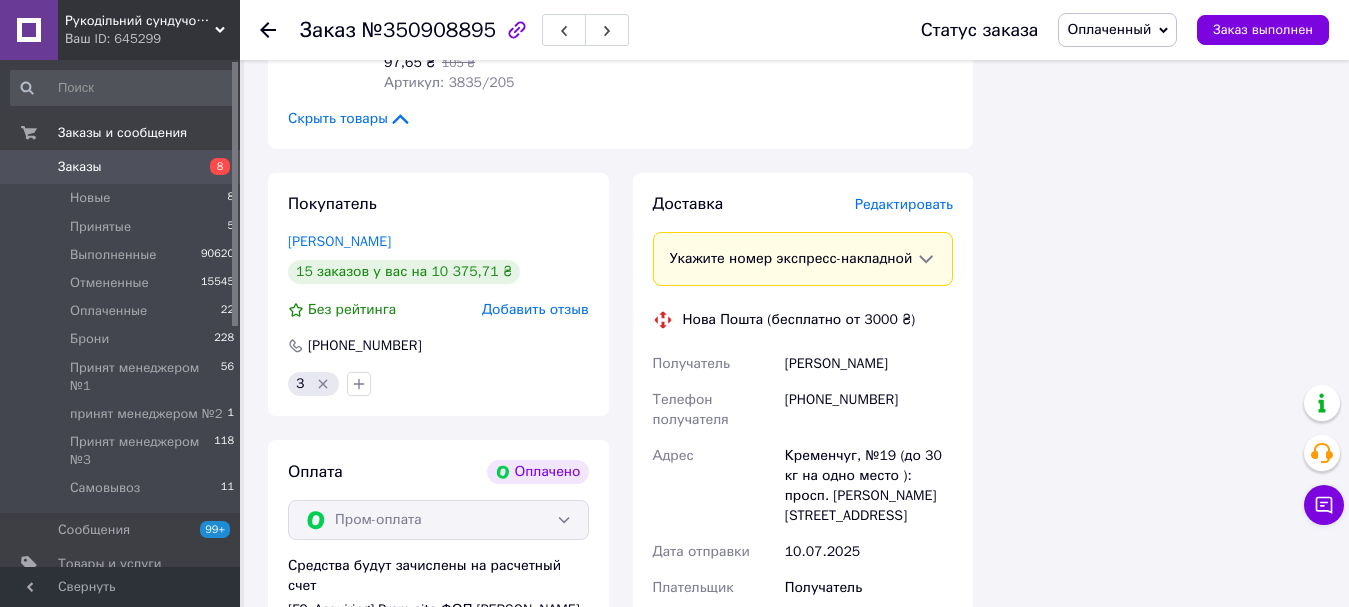 click on "Редактировать" at bounding box center [904, 204] 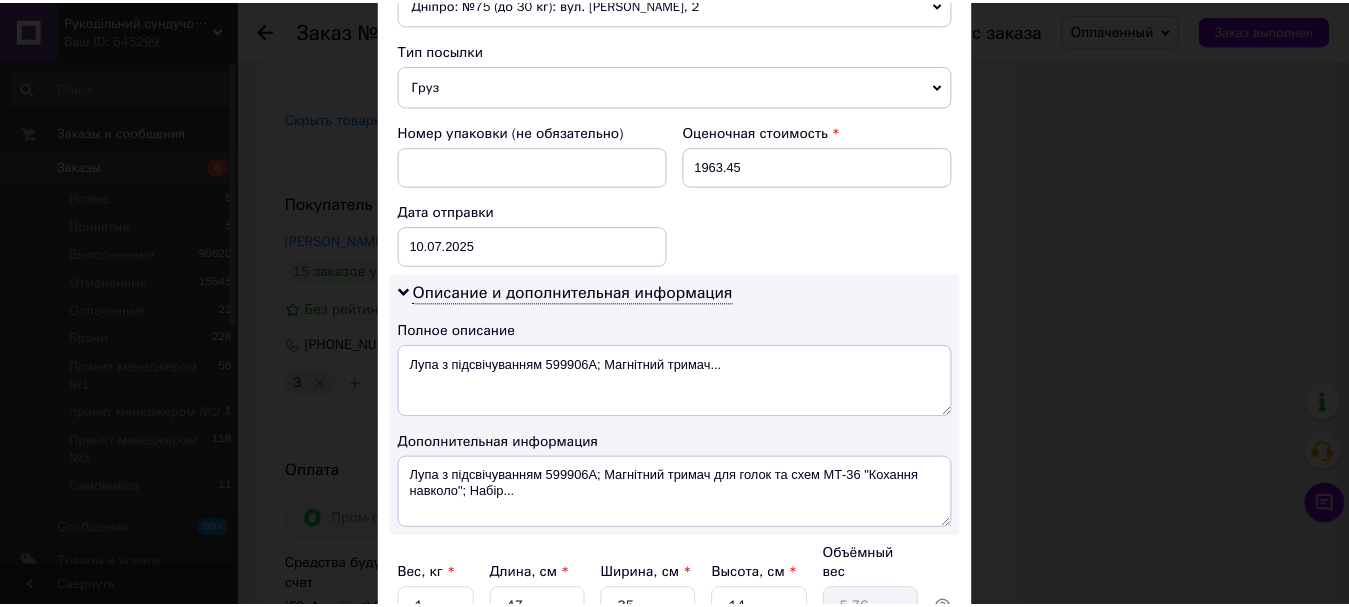 scroll, scrollTop: 945, scrollLeft: 0, axis: vertical 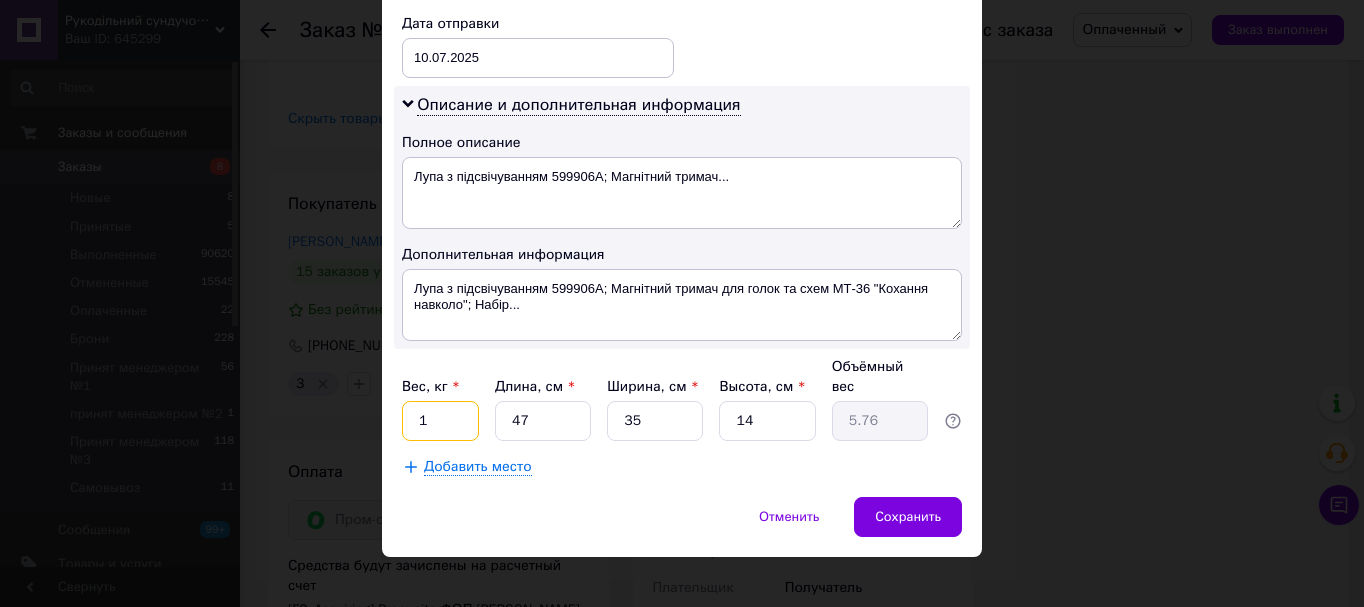 click on "1" at bounding box center [440, 421] 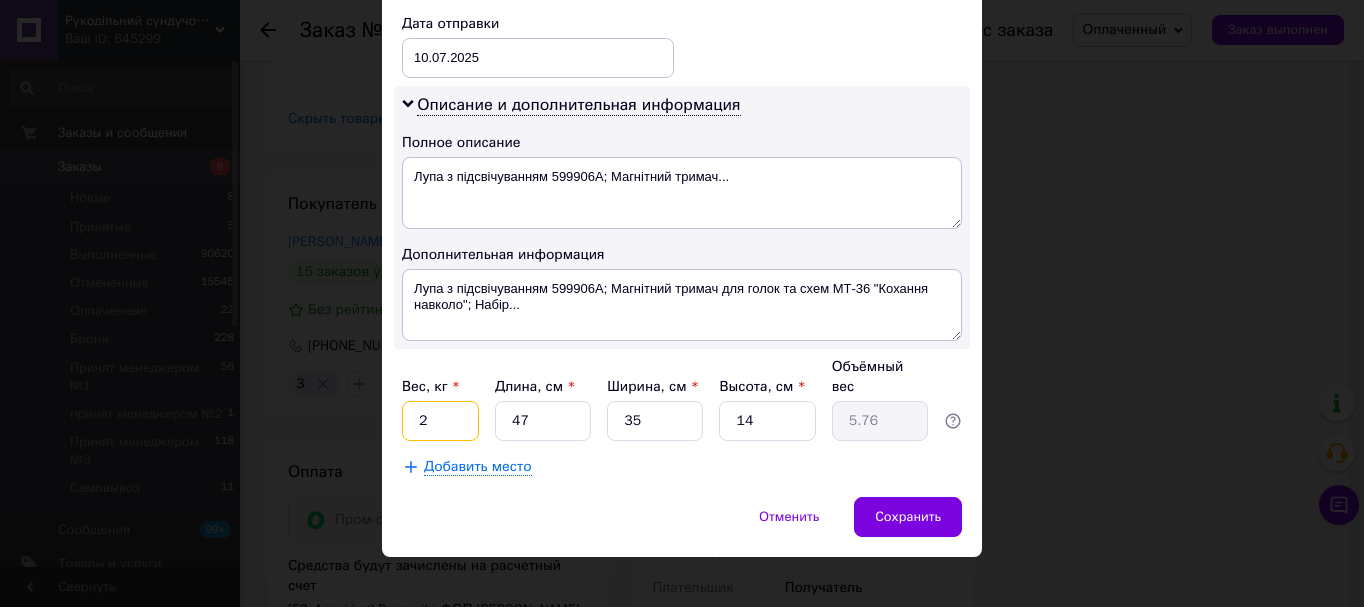 type on "2" 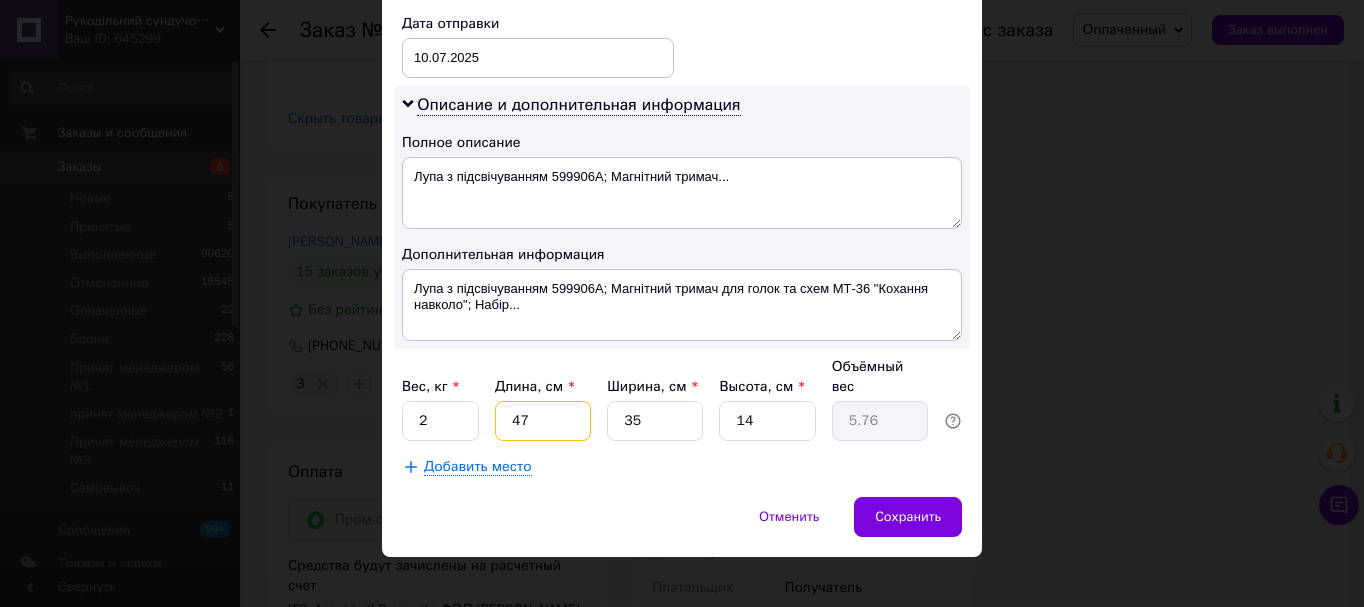 click on "47" at bounding box center (543, 421) 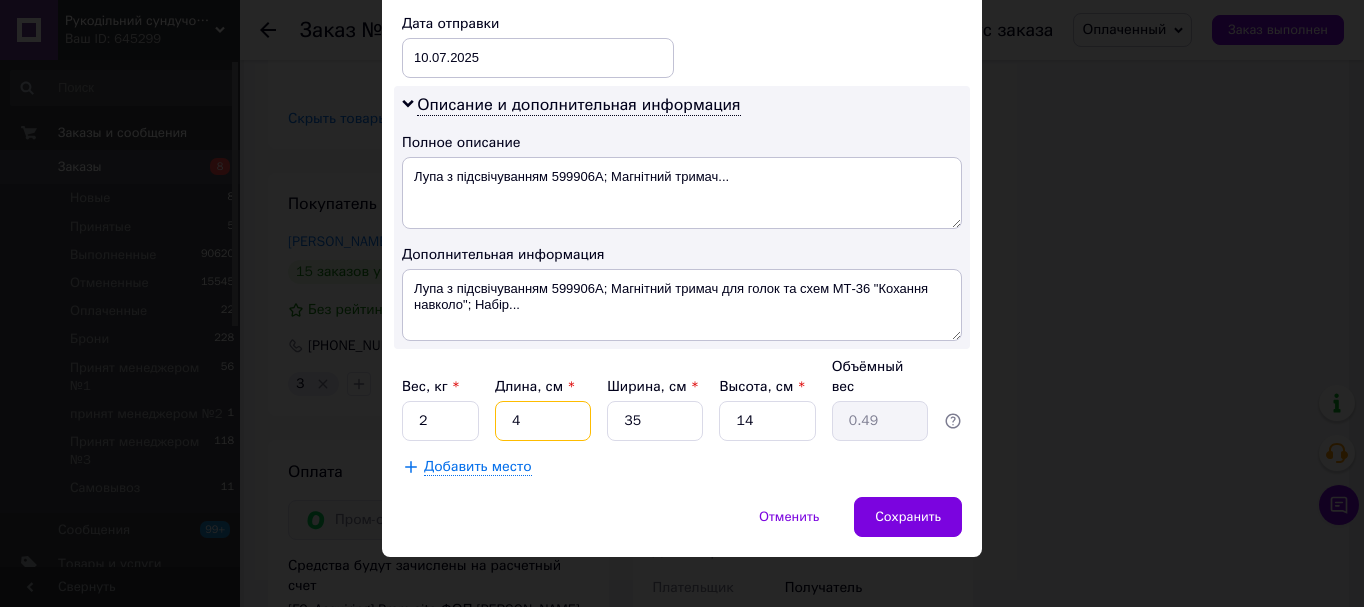type on "45" 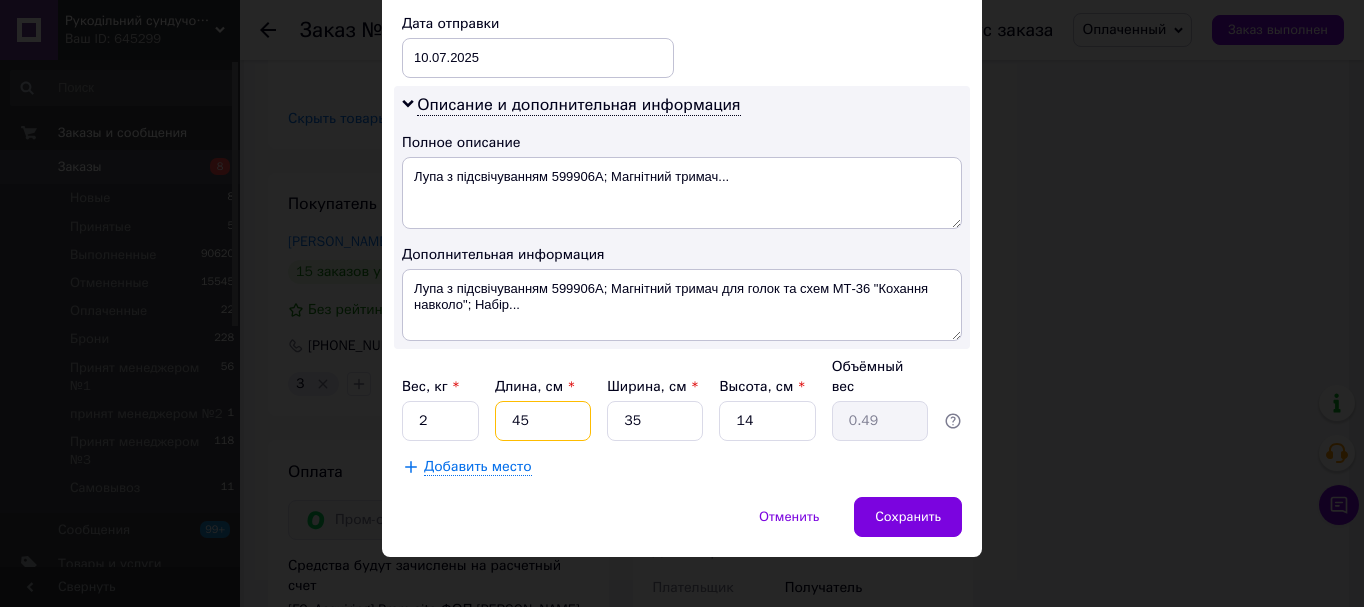 type on "5.51" 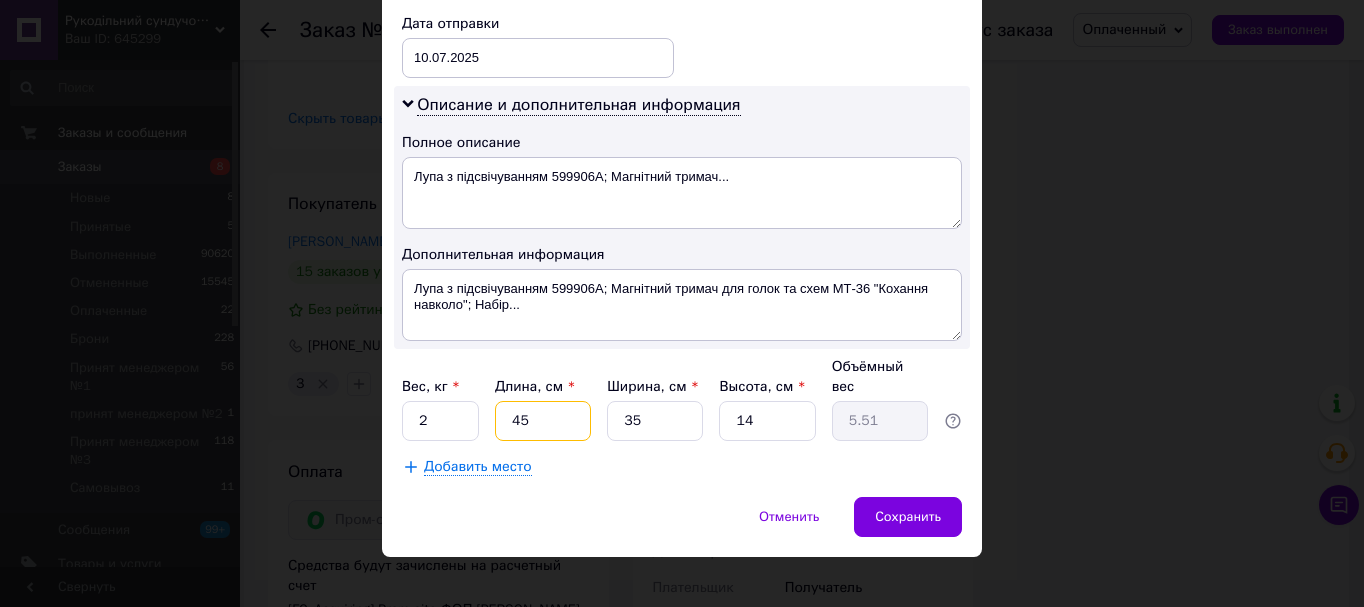 type on "45" 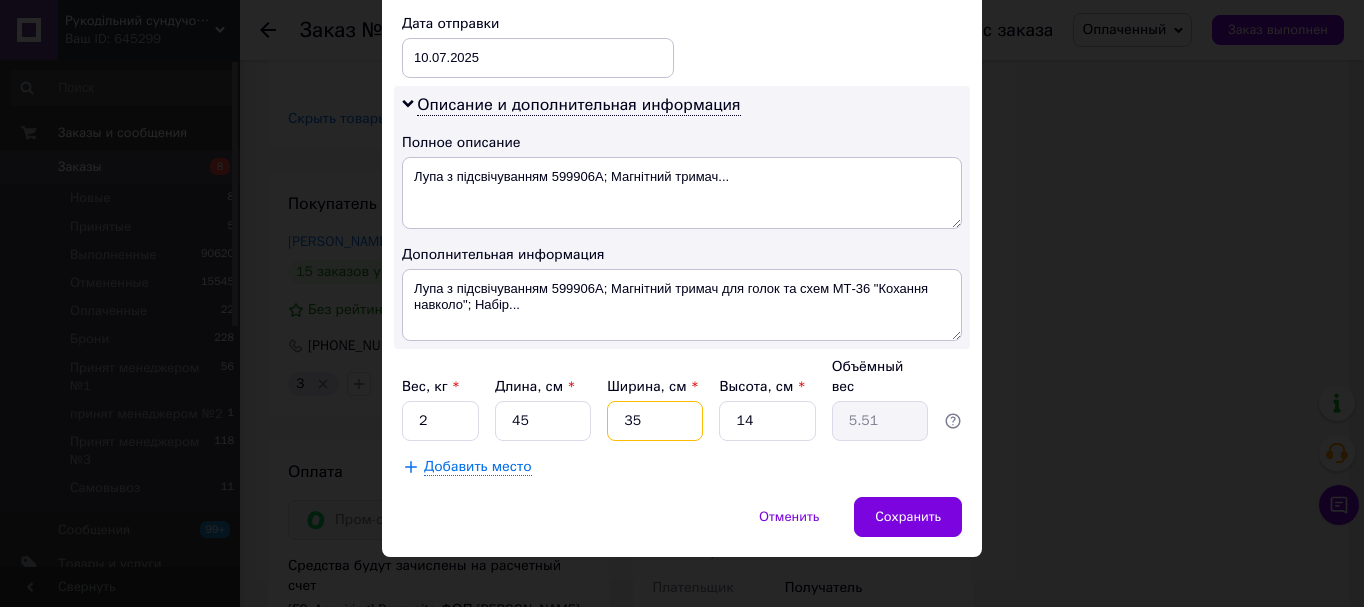 click on "35" at bounding box center [655, 421] 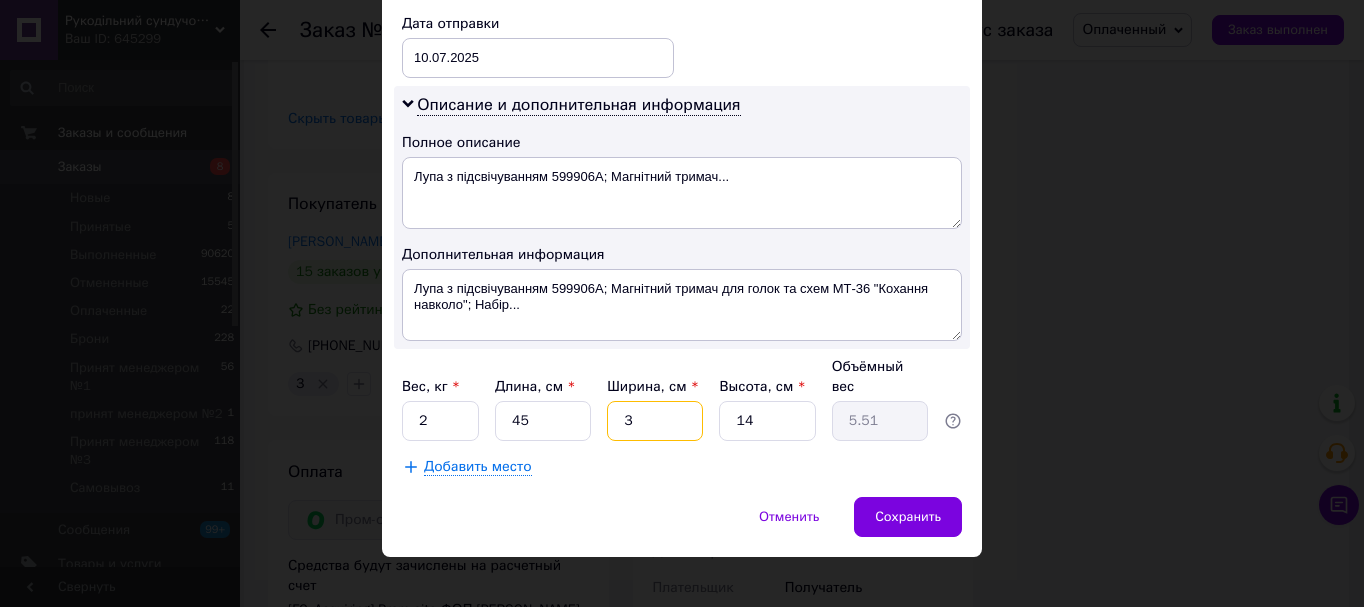 type on "0.47" 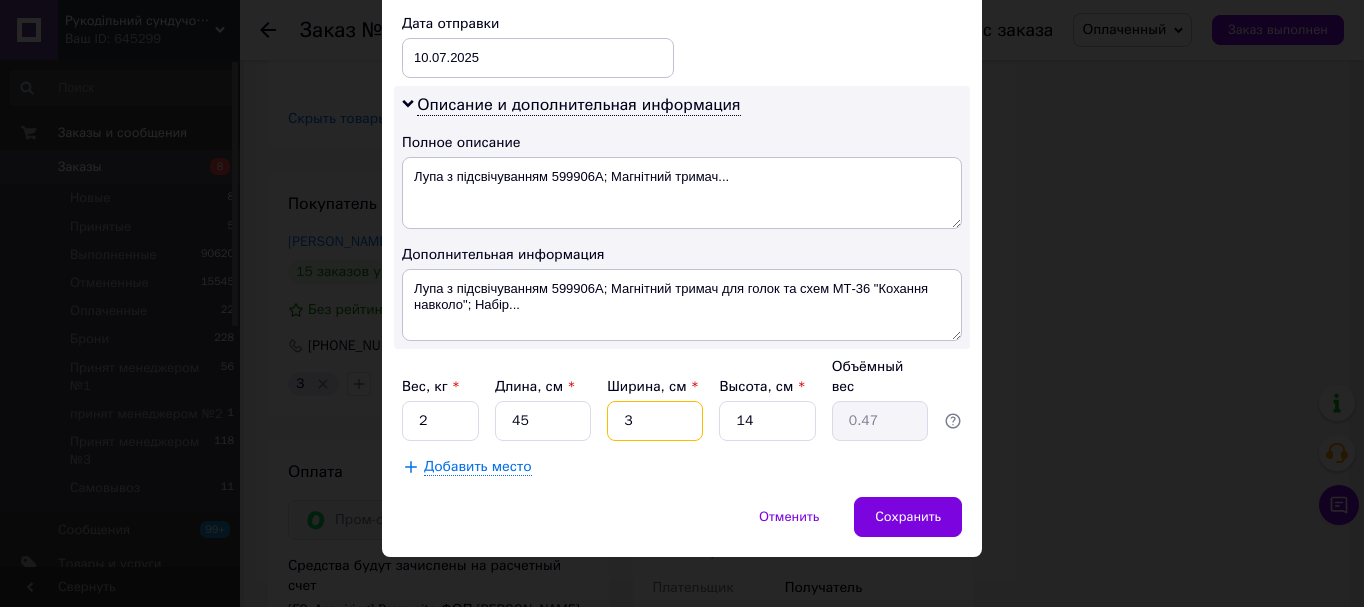 type 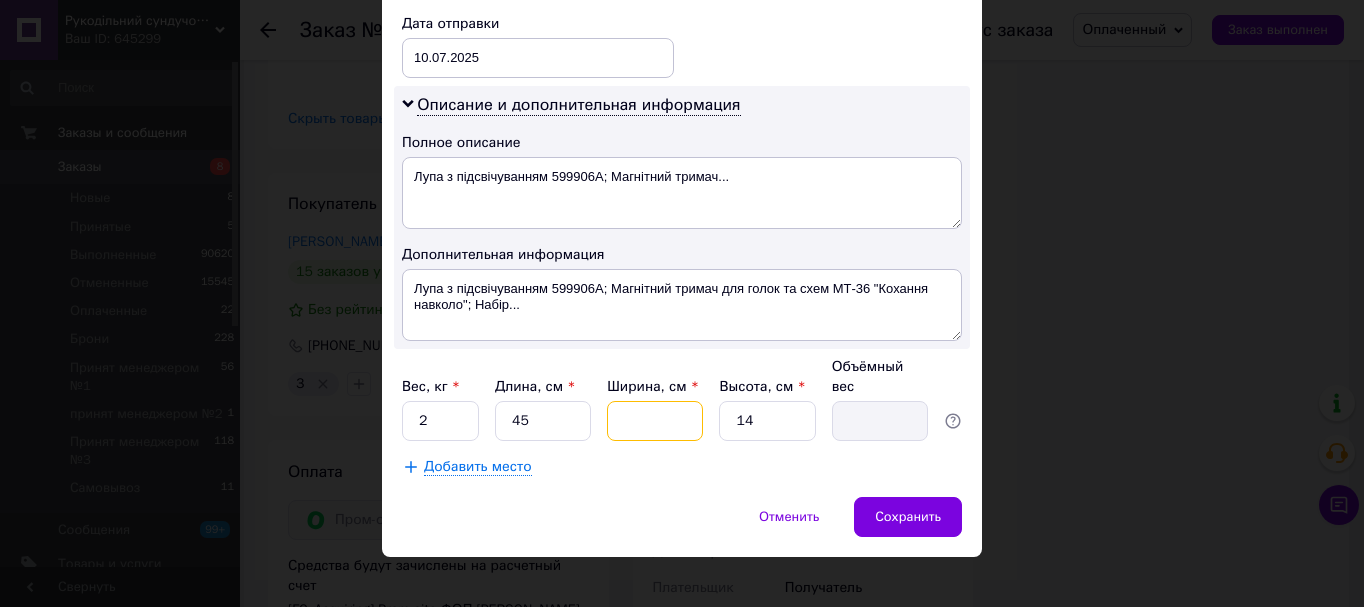 type on "1" 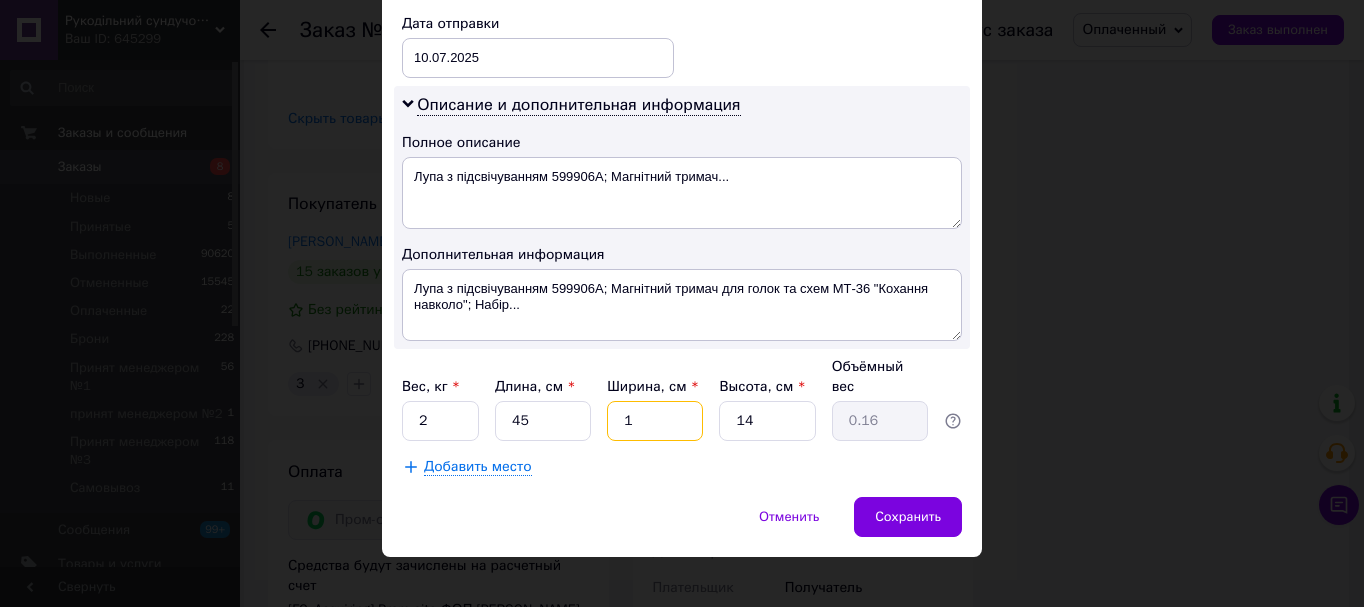 type on "11" 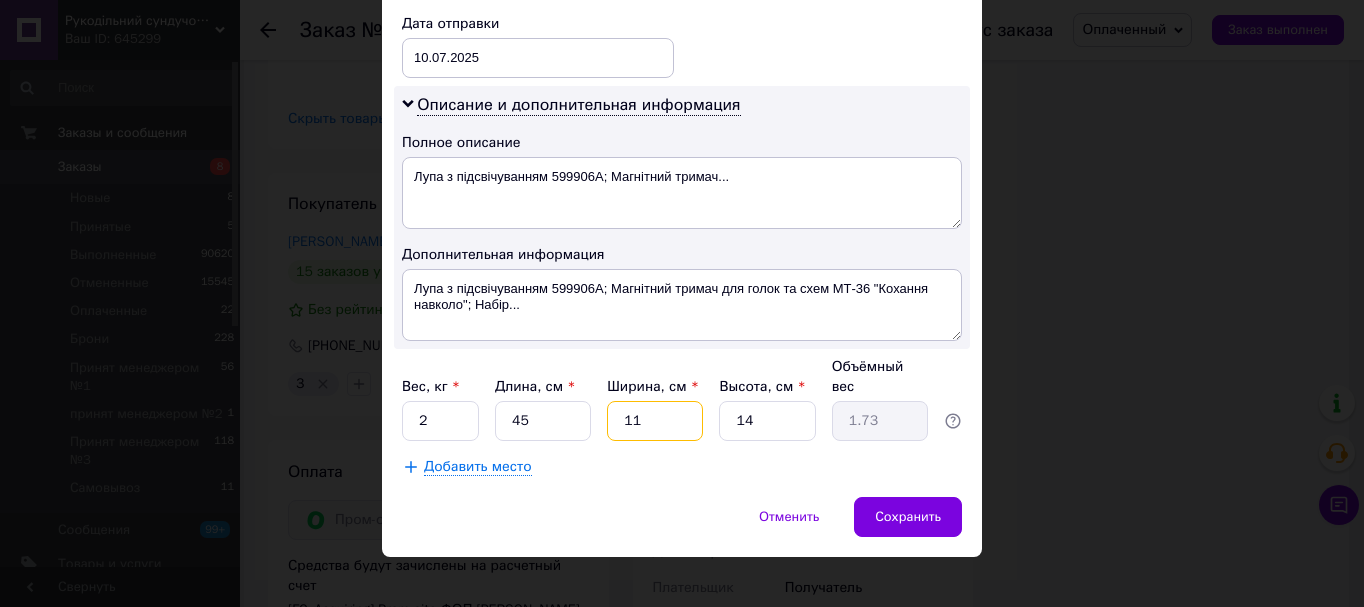 type on "11" 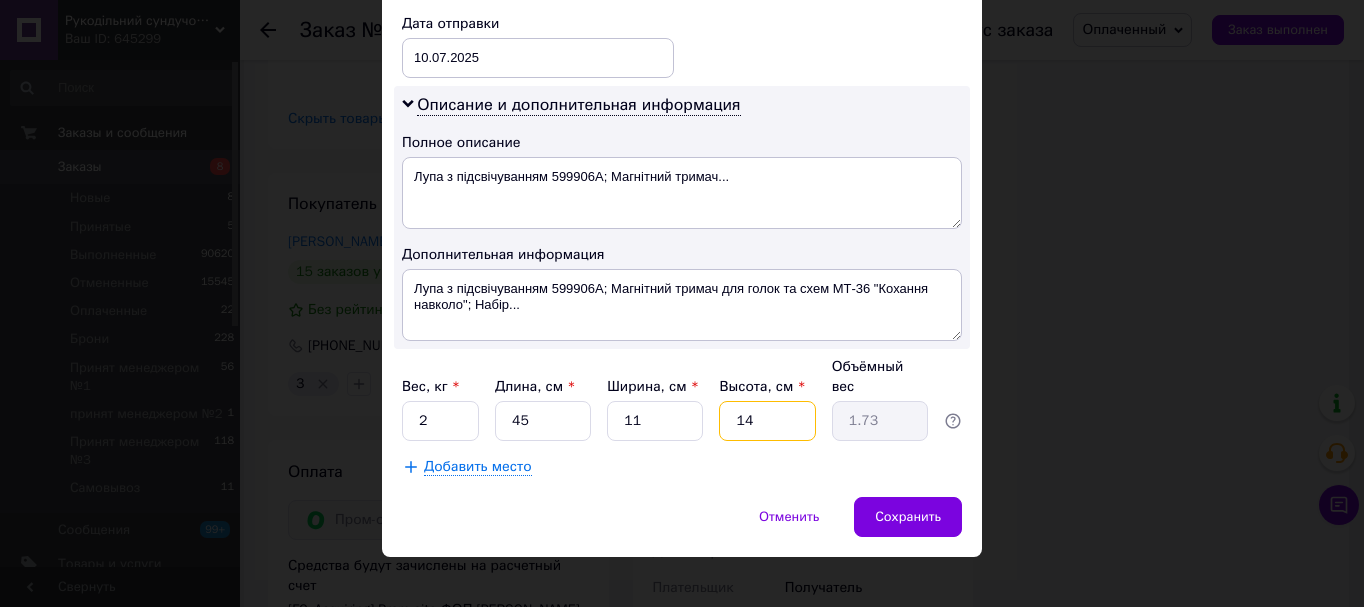 click on "14" at bounding box center [767, 421] 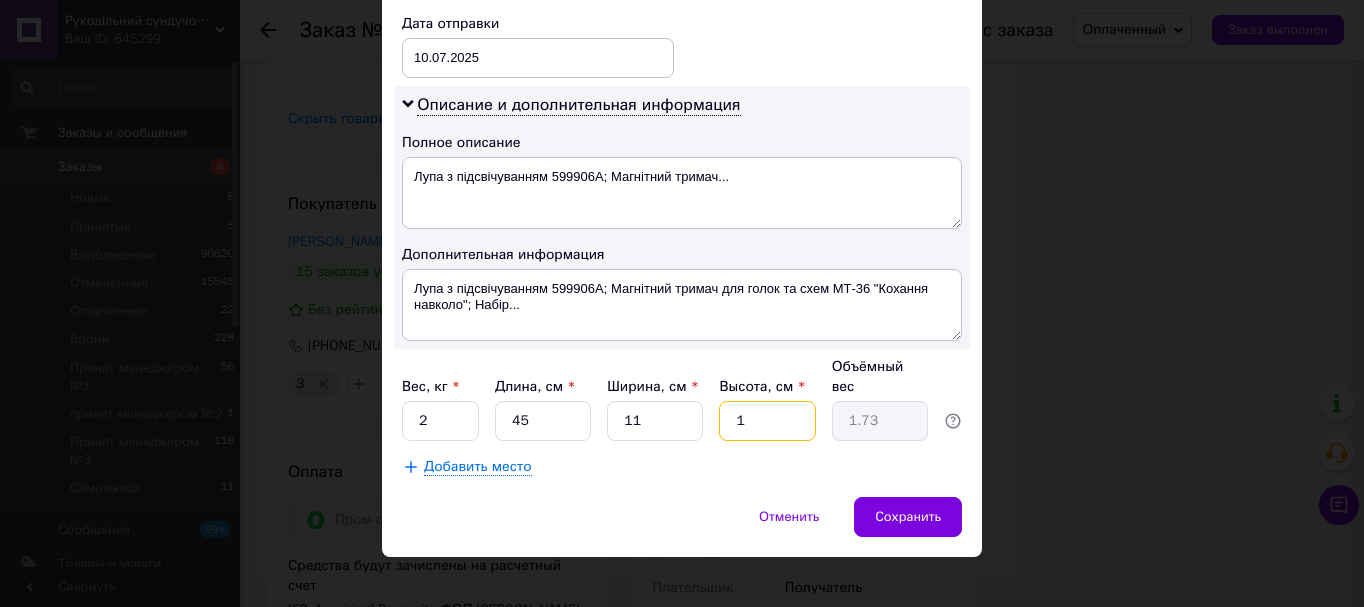 type on "1" 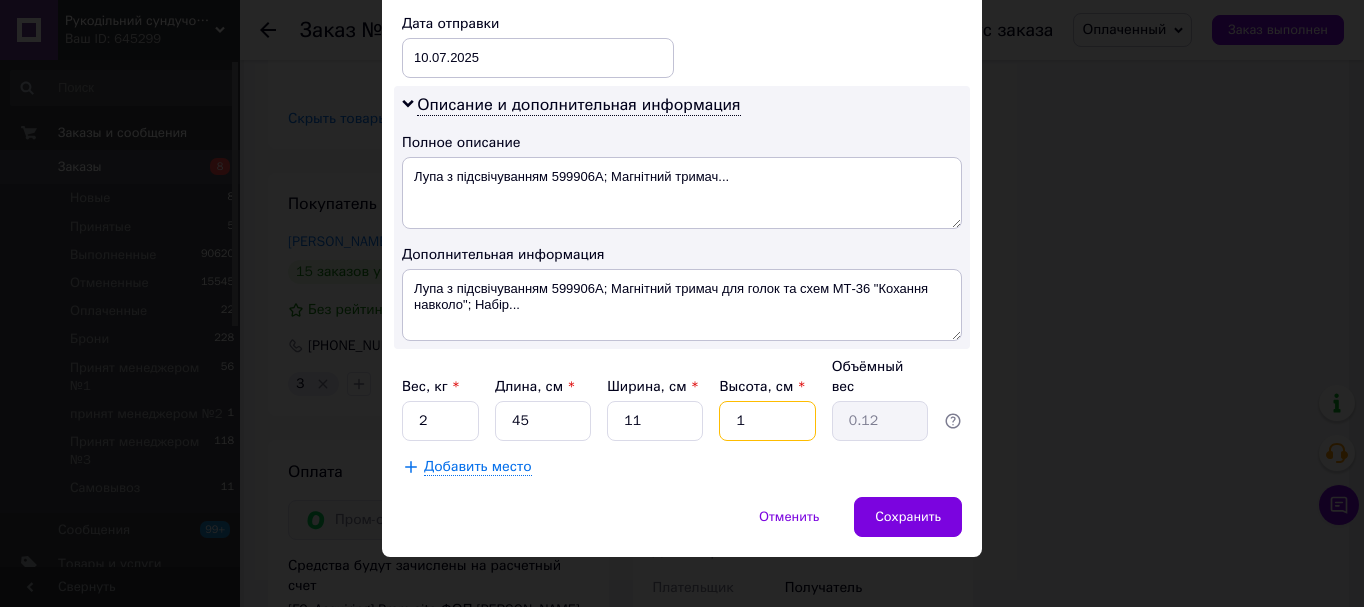 type on "11" 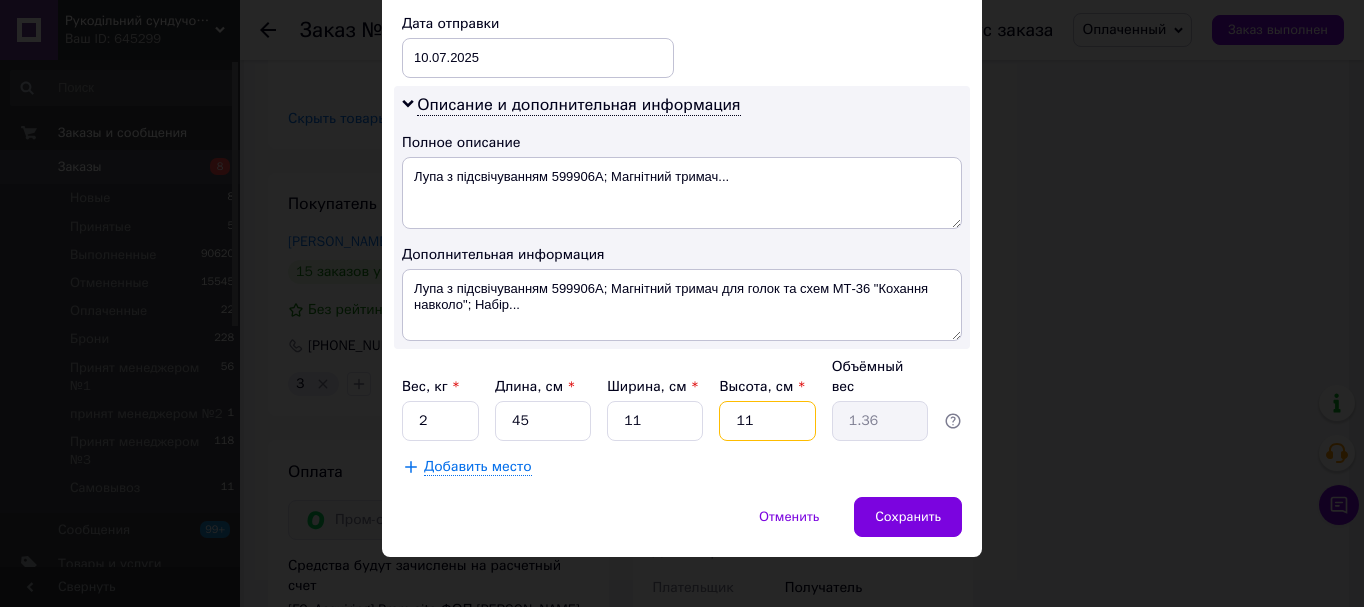 type on "11" 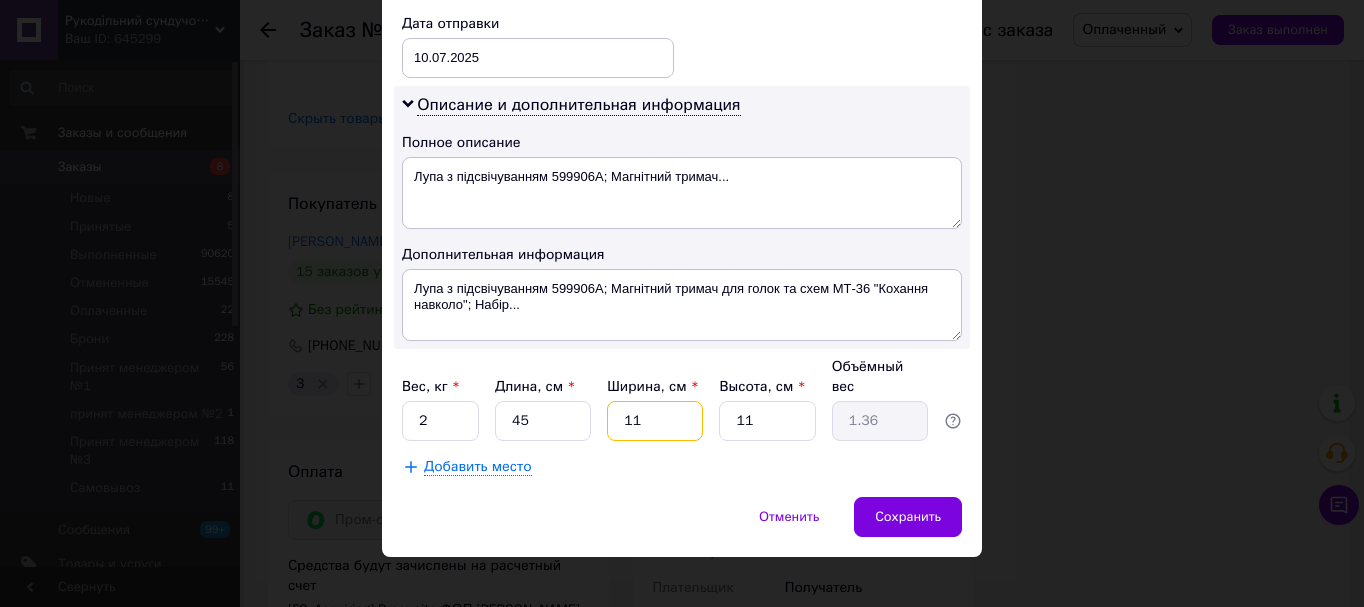 click on "11" at bounding box center [655, 421] 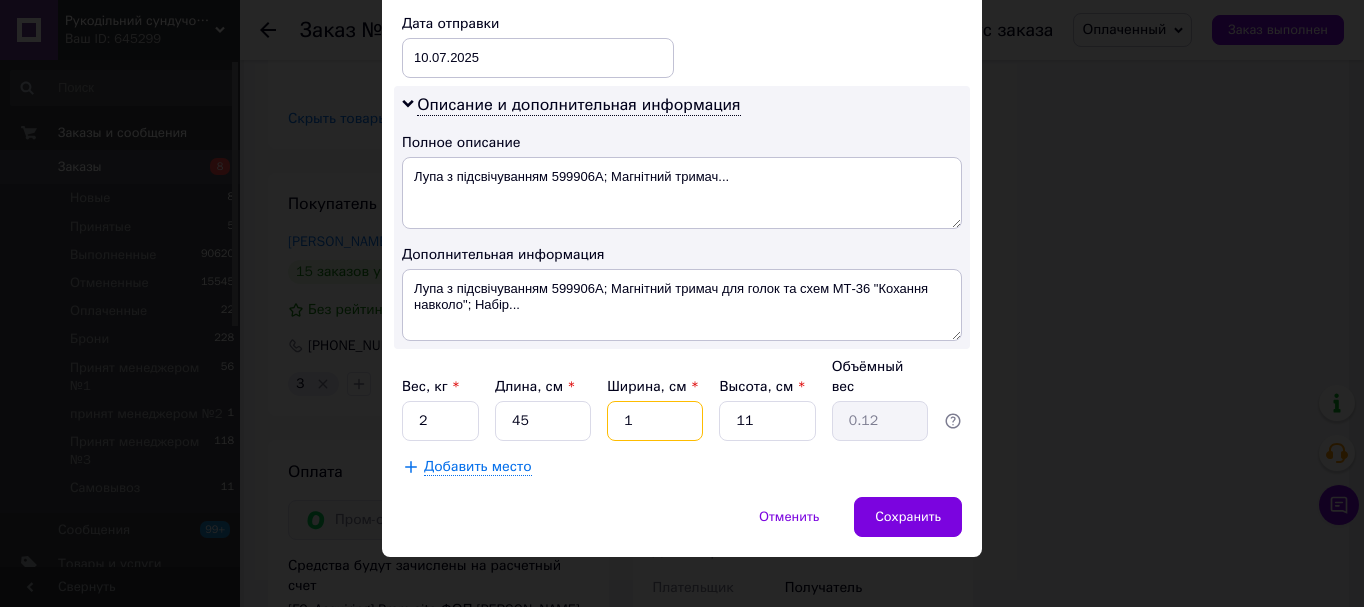 type 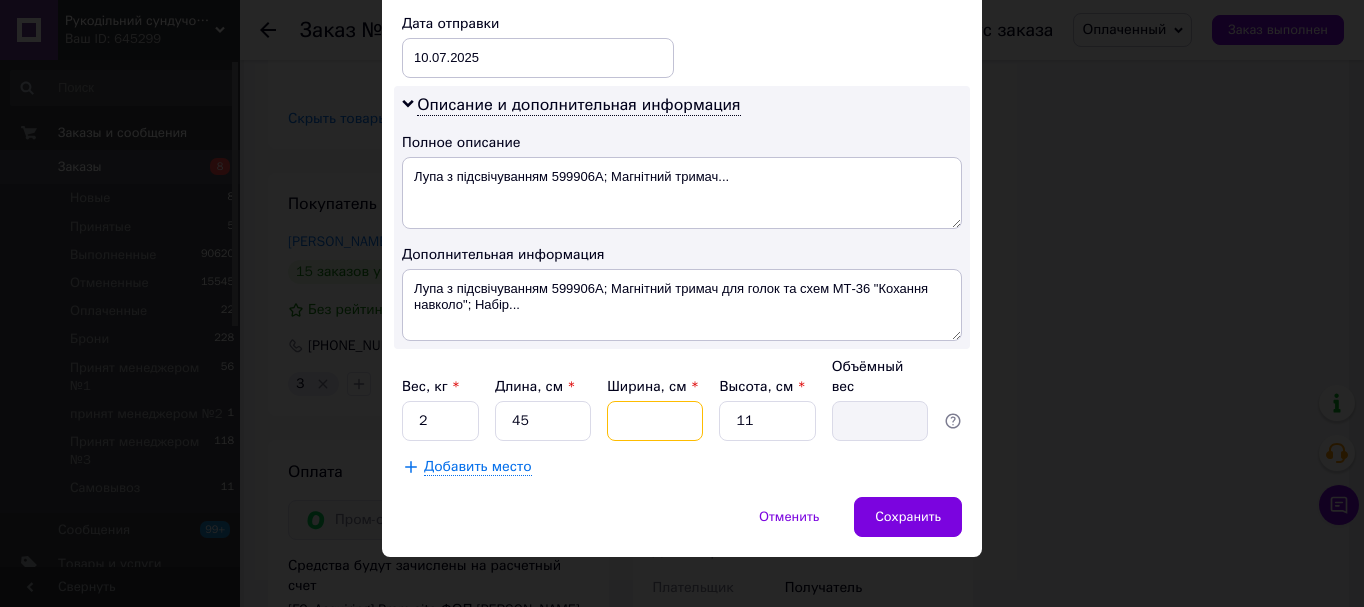 type on "2" 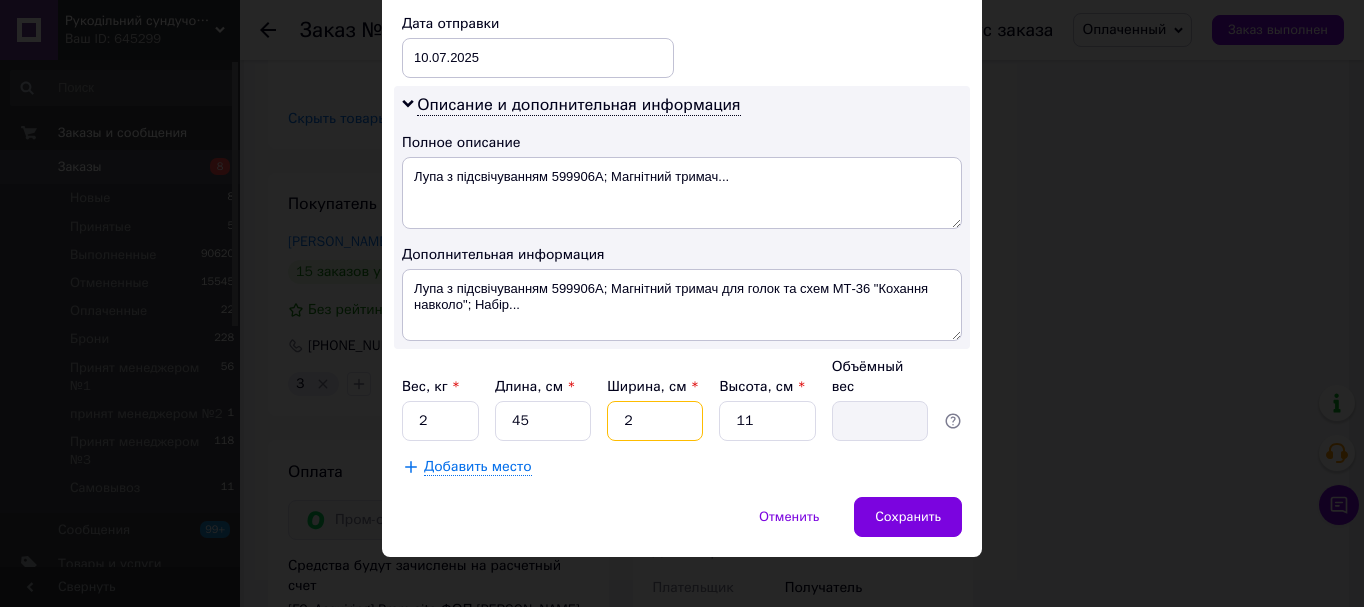 type on "0.25" 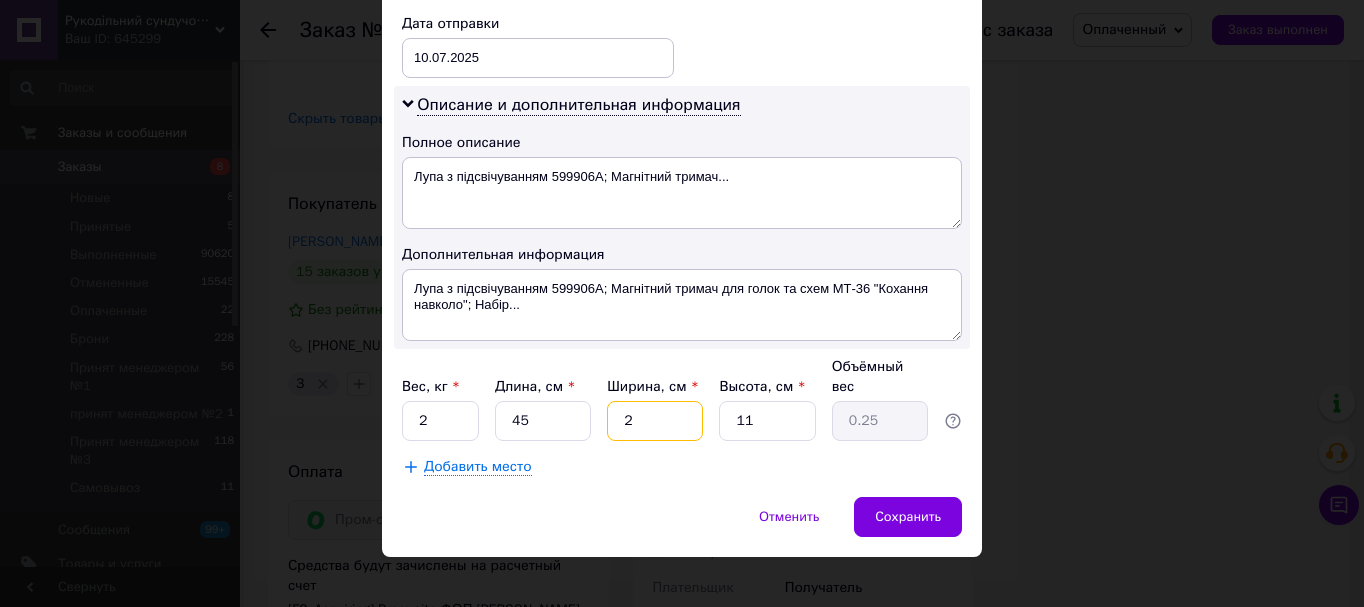 type on "24" 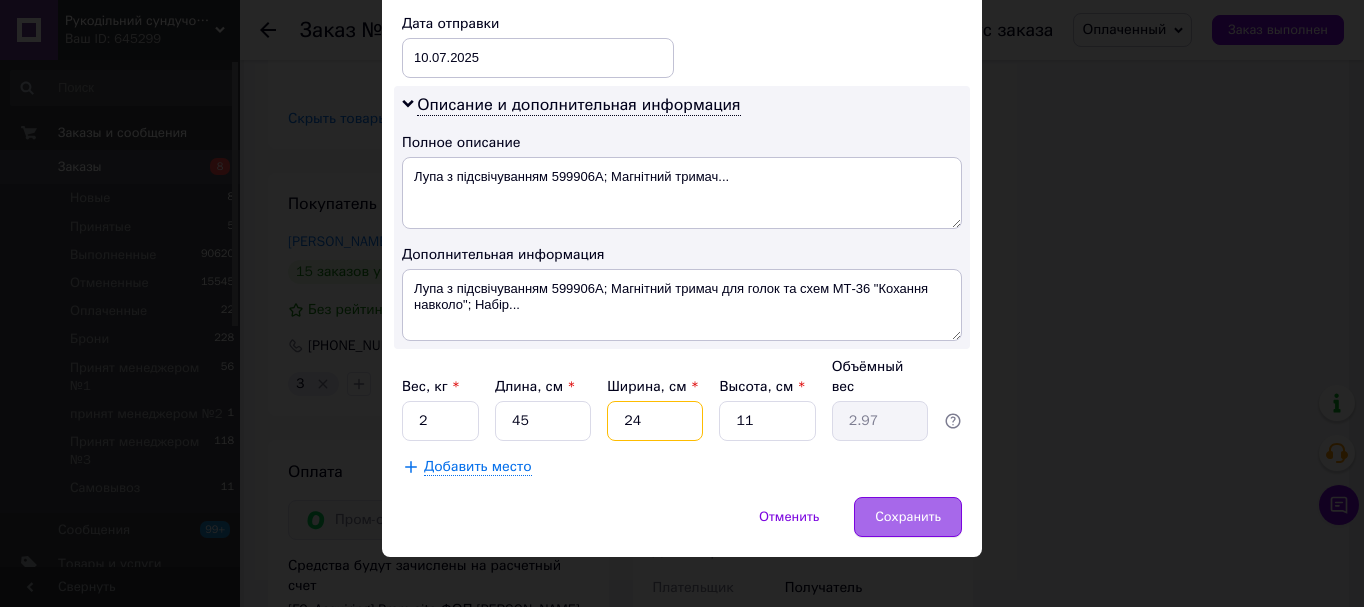 type on "24" 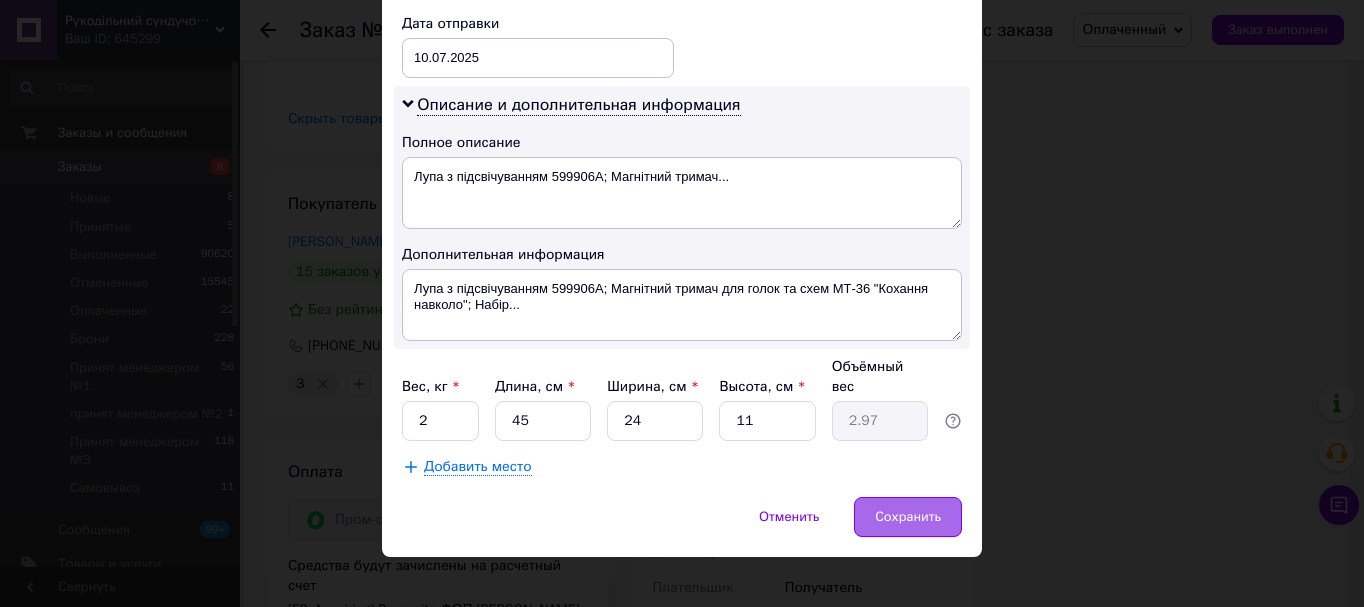 click on "Сохранить" at bounding box center (908, 517) 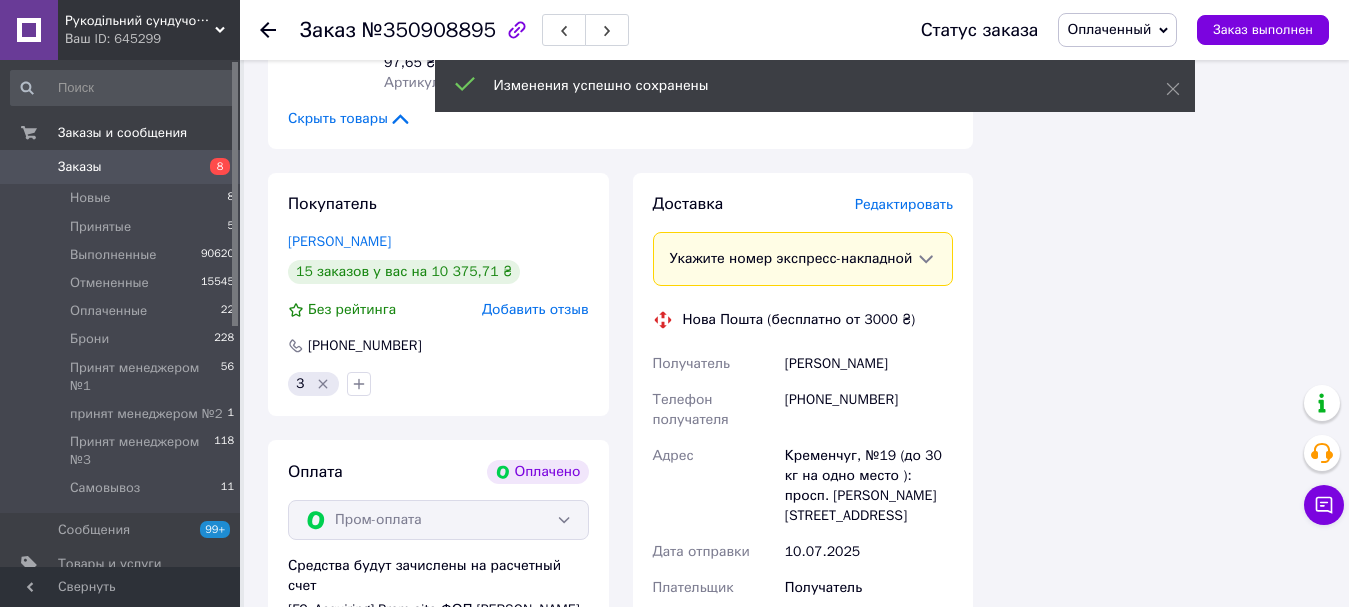 scroll, scrollTop: 2000, scrollLeft: 0, axis: vertical 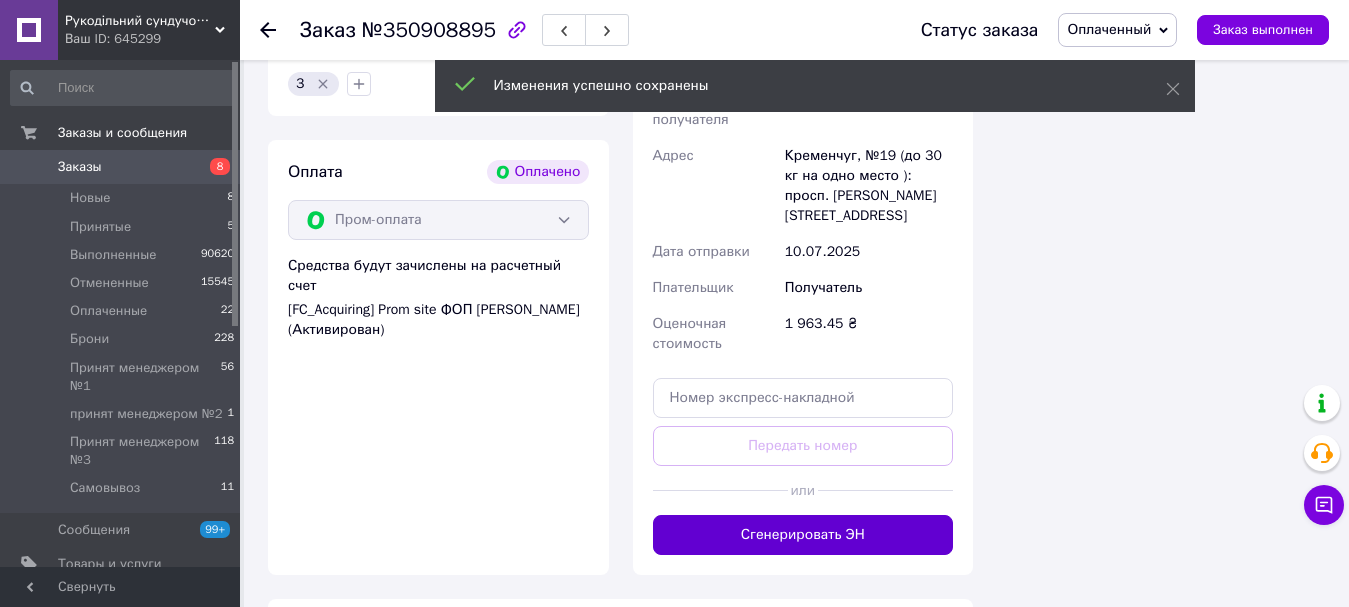 click on "Сгенерировать ЭН" at bounding box center [803, 535] 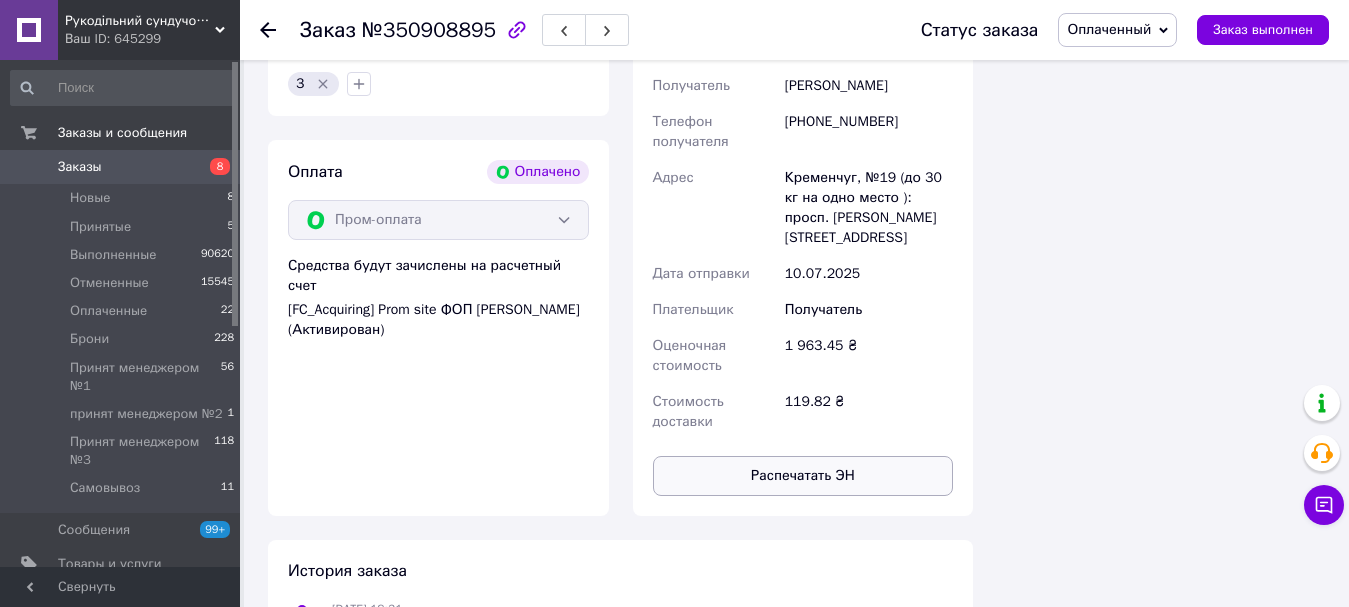 click on "Распечатать ЭН" at bounding box center (803, 476) 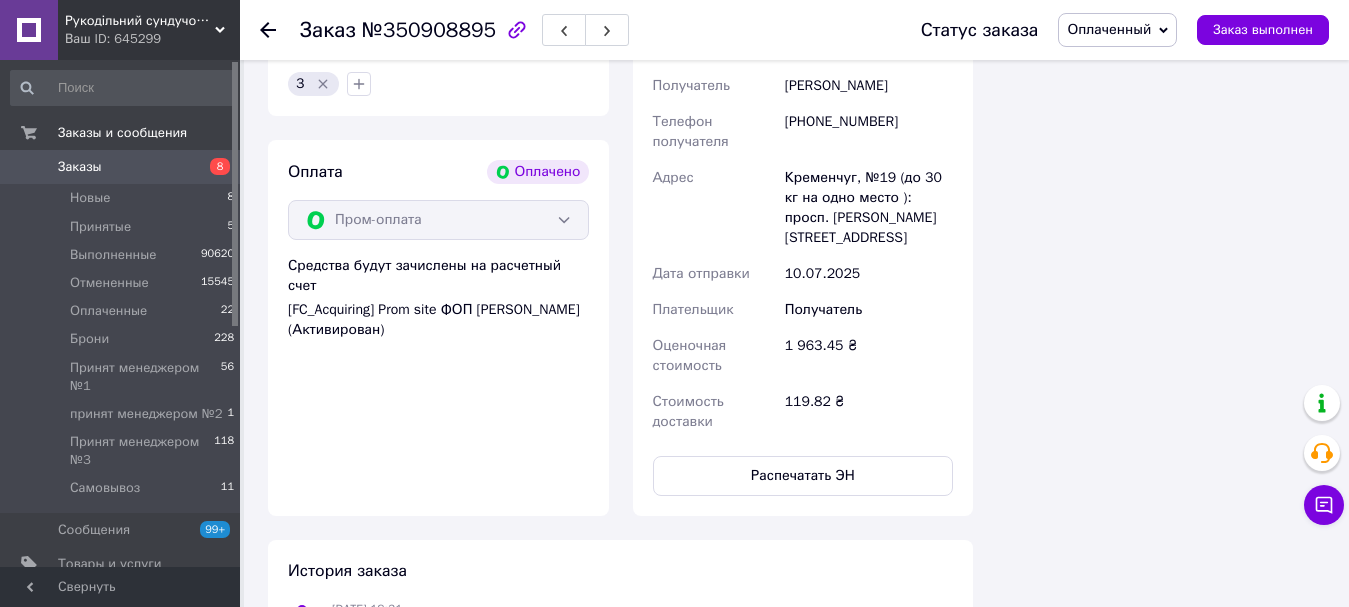 click on "Оплаченный" at bounding box center [1109, 29] 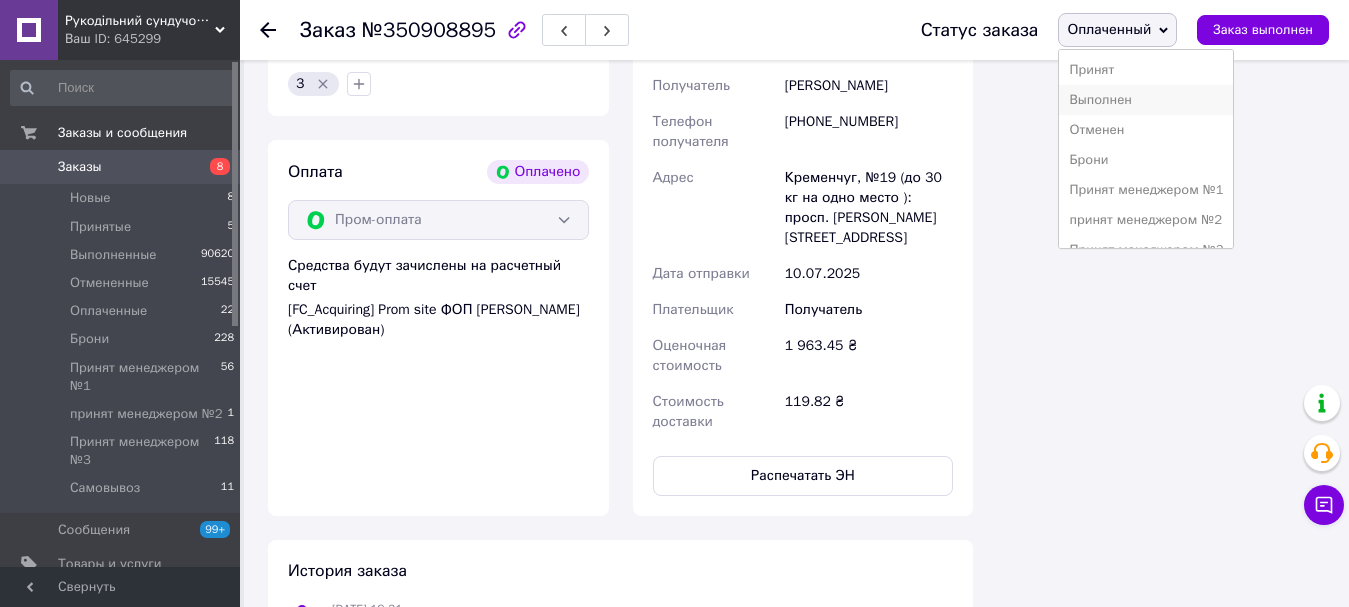 click on "Выполнен" at bounding box center (1146, 100) 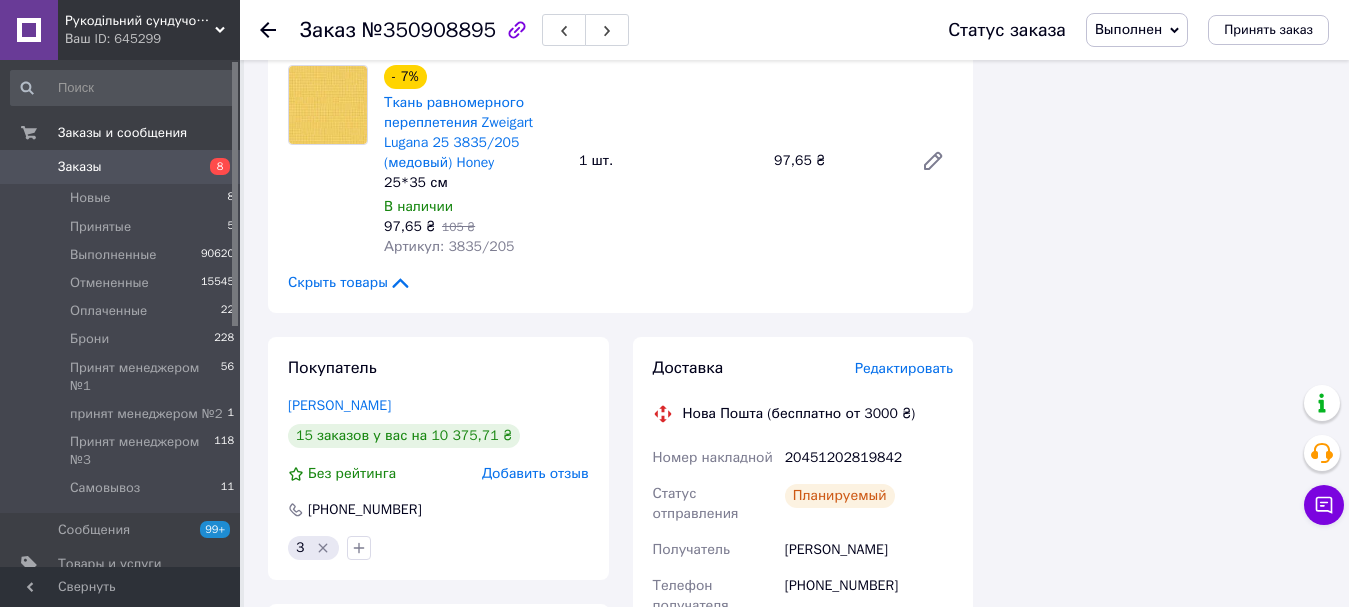 scroll, scrollTop: 1500, scrollLeft: 0, axis: vertical 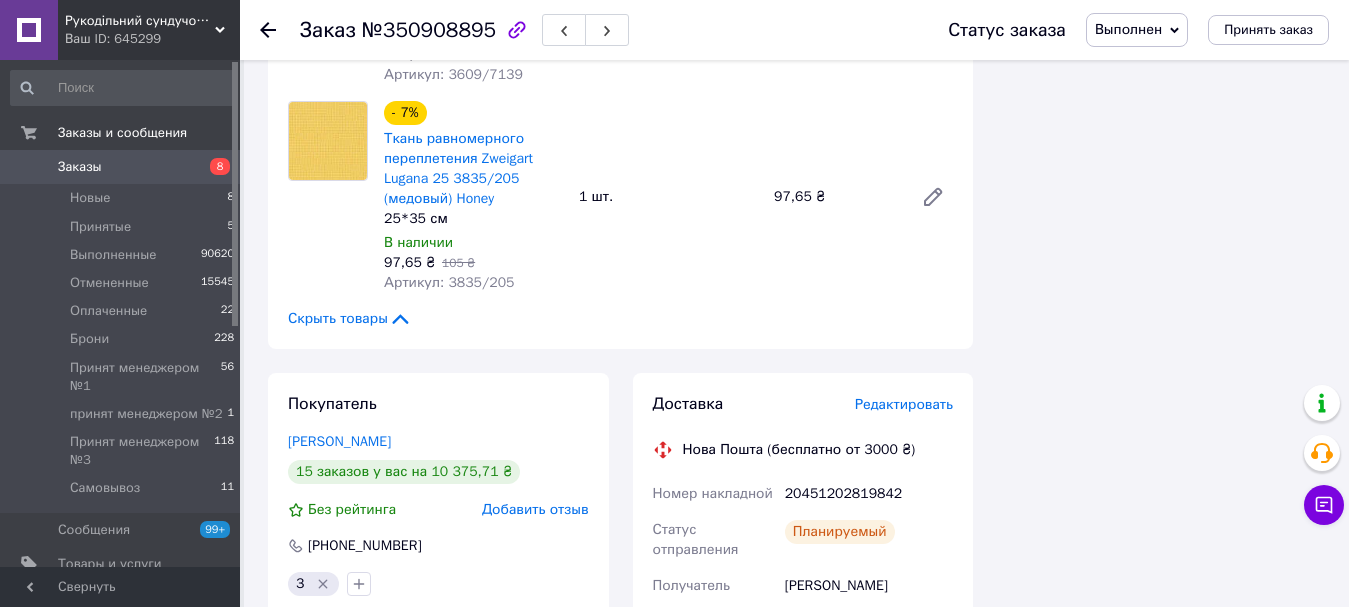 drag, startPoint x: 149, startPoint y: 161, endPoint x: 160, endPoint y: 159, distance: 11.18034 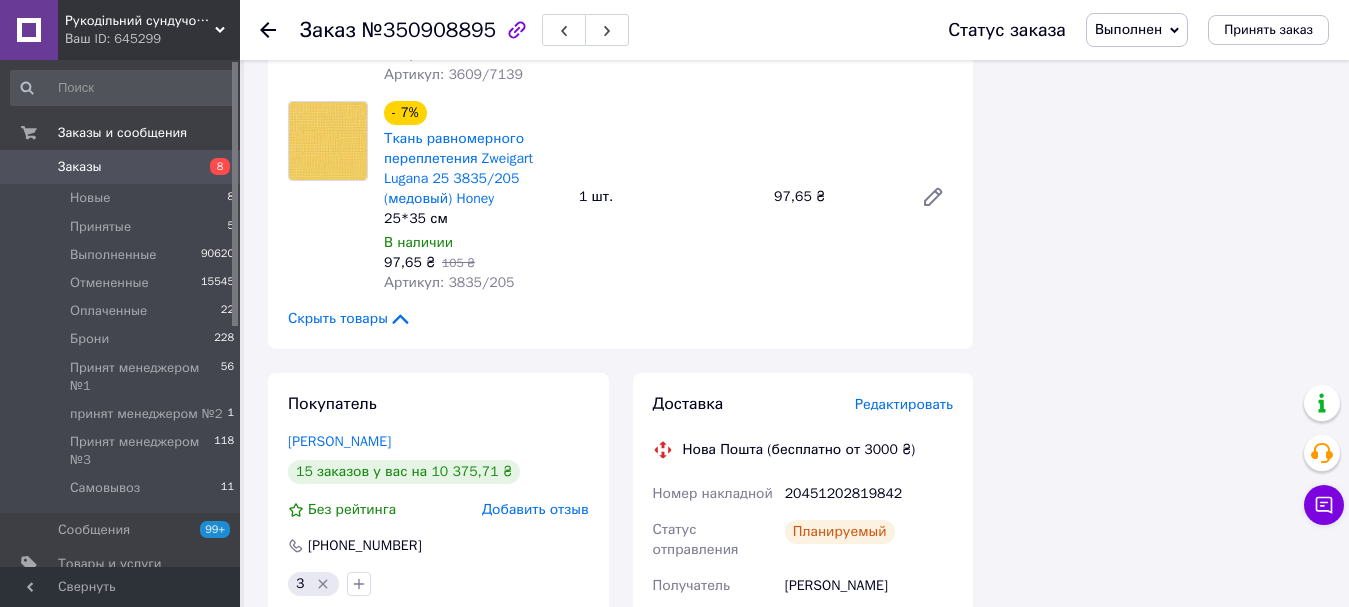 click on "8" at bounding box center [212, 167] 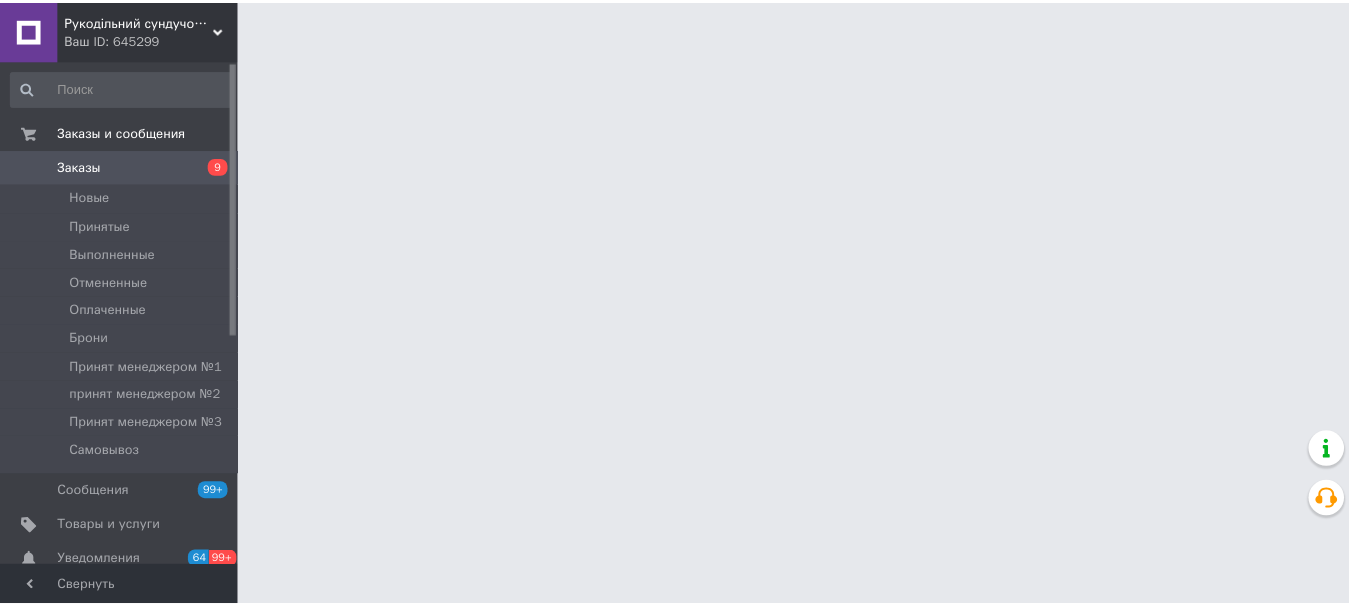 scroll, scrollTop: 0, scrollLeft: 0, axis: both 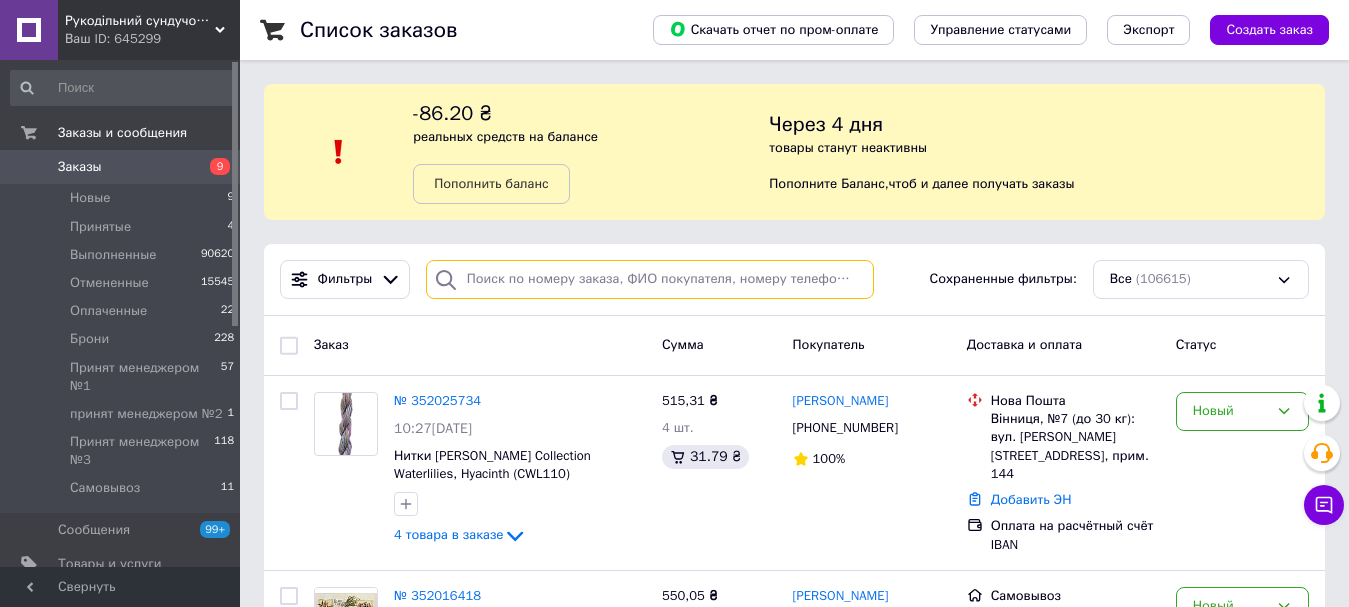 click at bounding box center [650, 279] 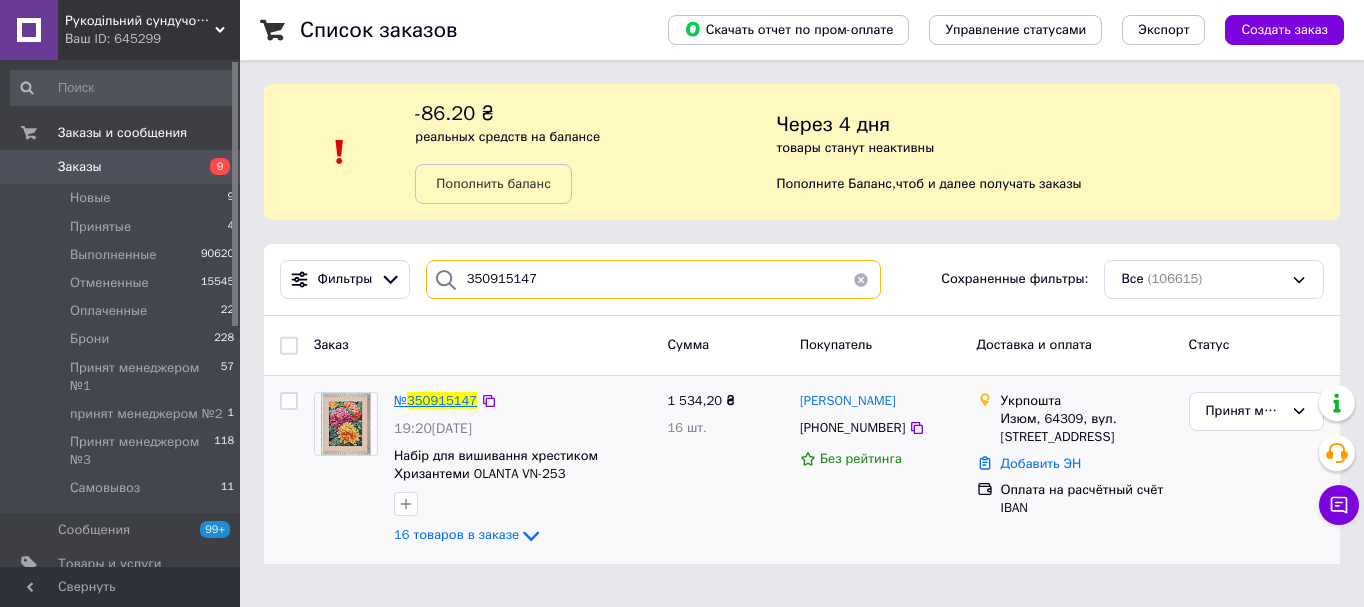 type on "350915147" 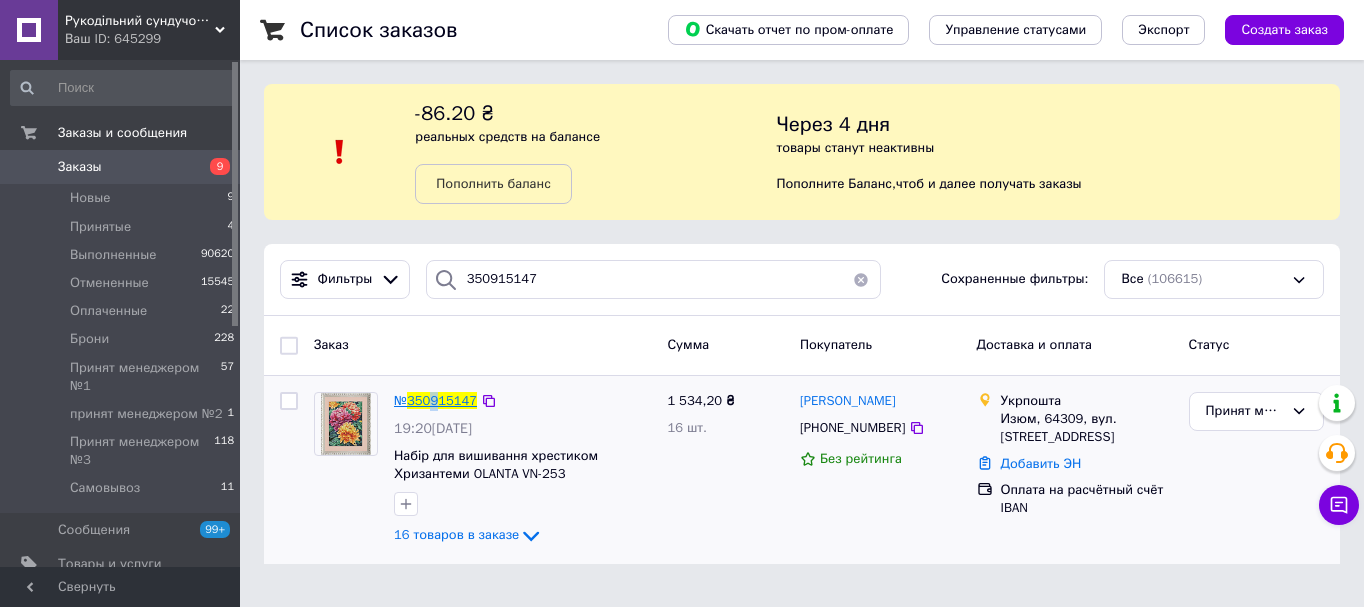 click on "350915147" at bounding box center (442, 400) 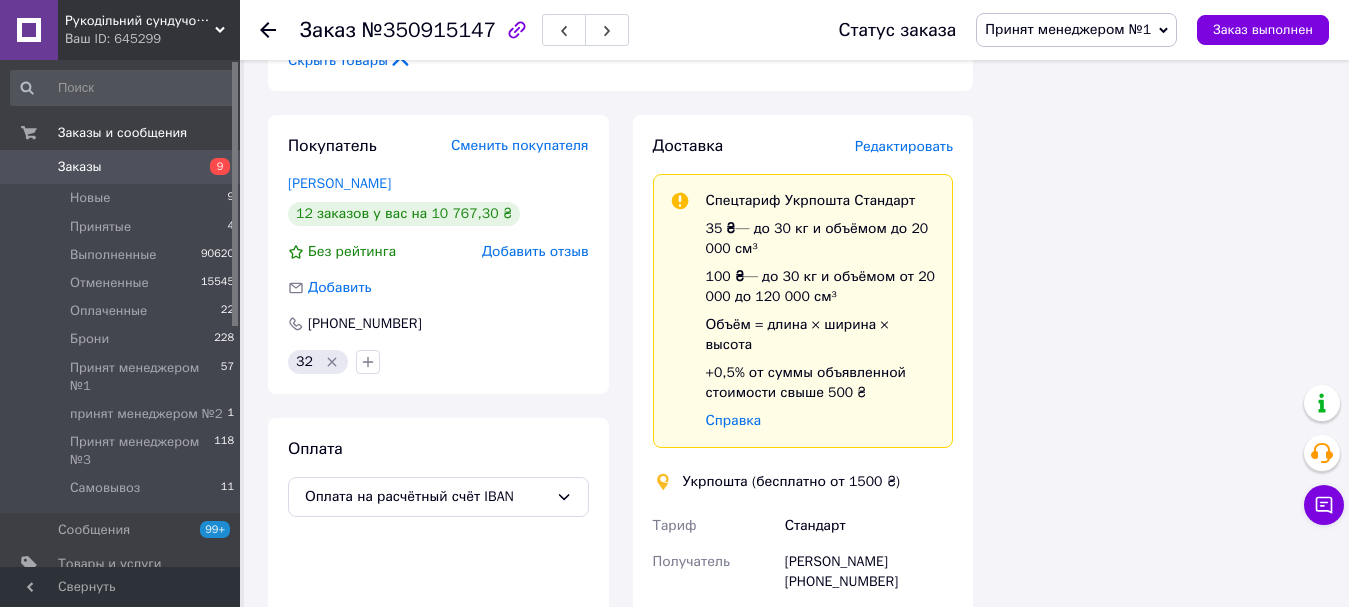 scroll, scrollTop: 1900, scrollLeft: 0, axis: vertical 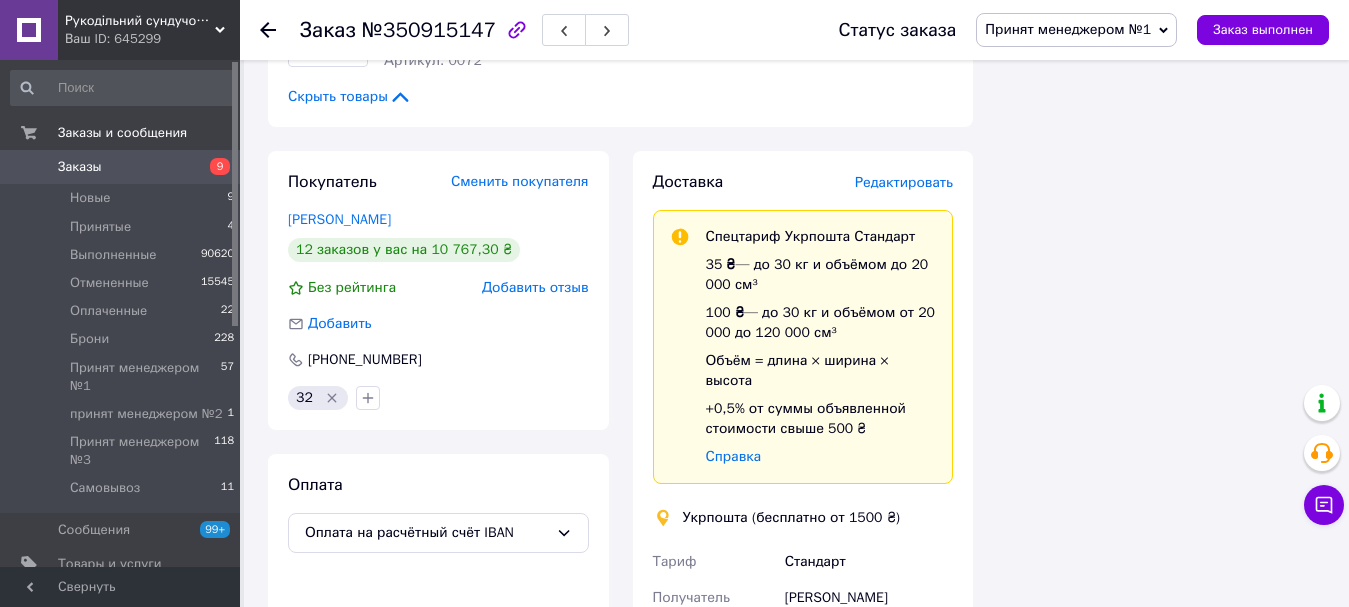 drag, startPoint x: 447, startPoint y: 222, endPoint x: 283, endPoint y: 229, distance: 164.14932 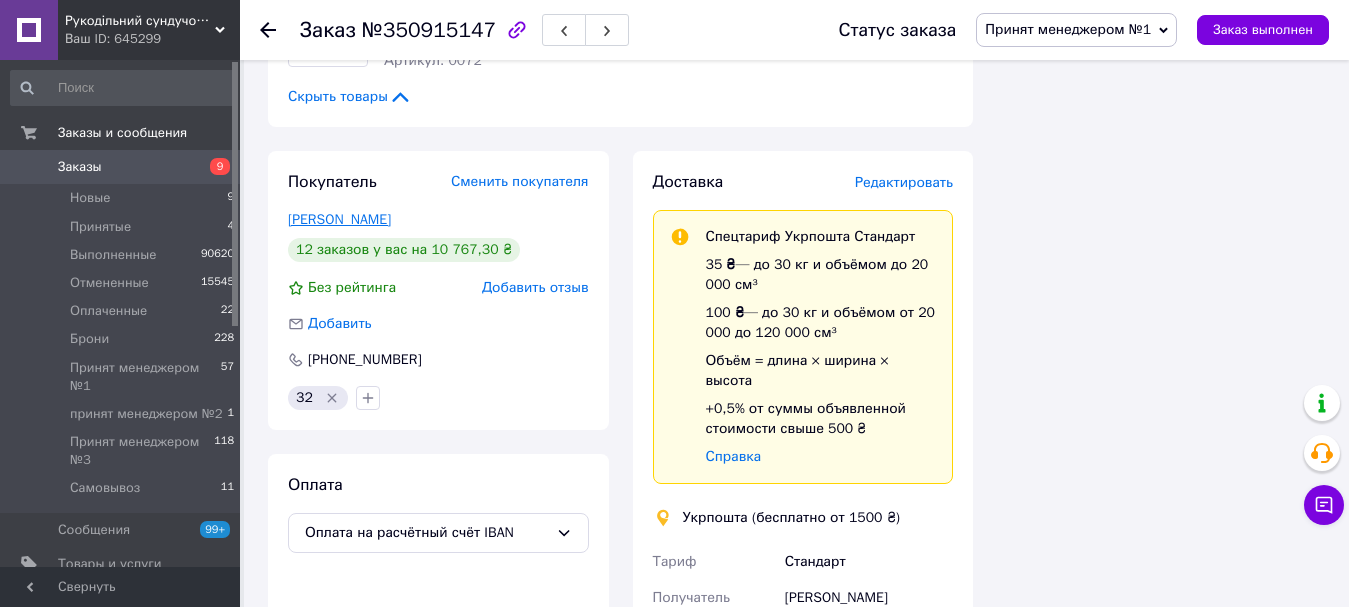 click on "Ісамухамедова Світлана" at bounding box center [339, 219] 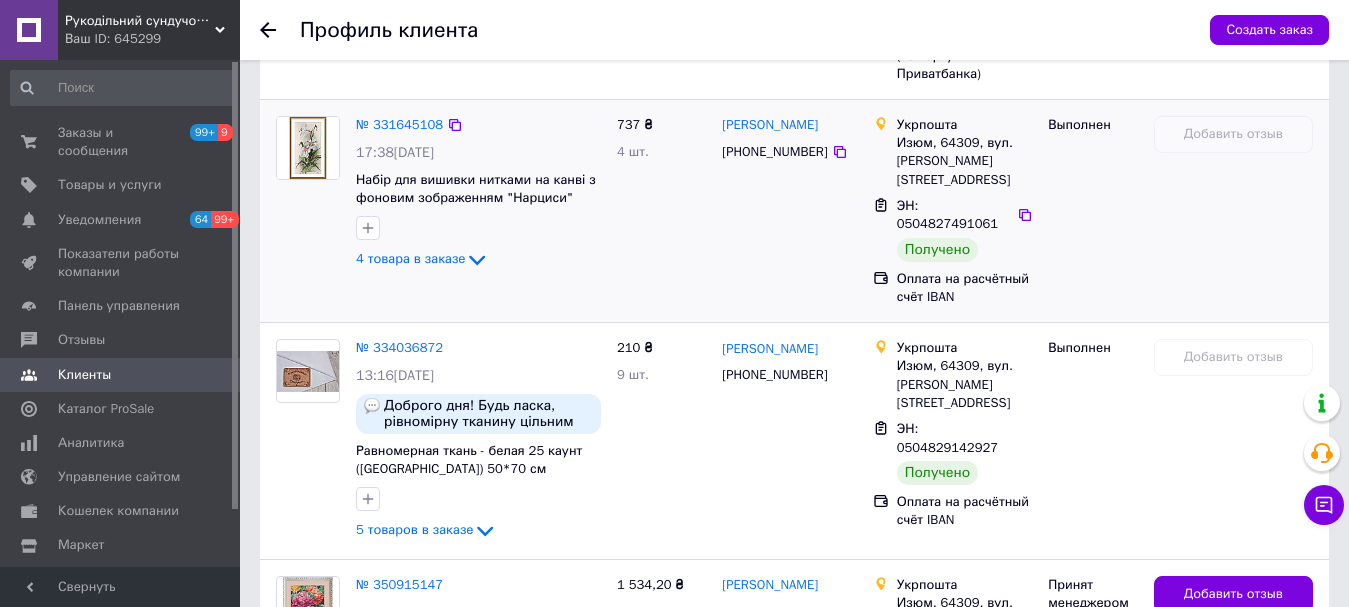 scroll, scrollTop: 2798, scrollLeft: 0, axis: vertical 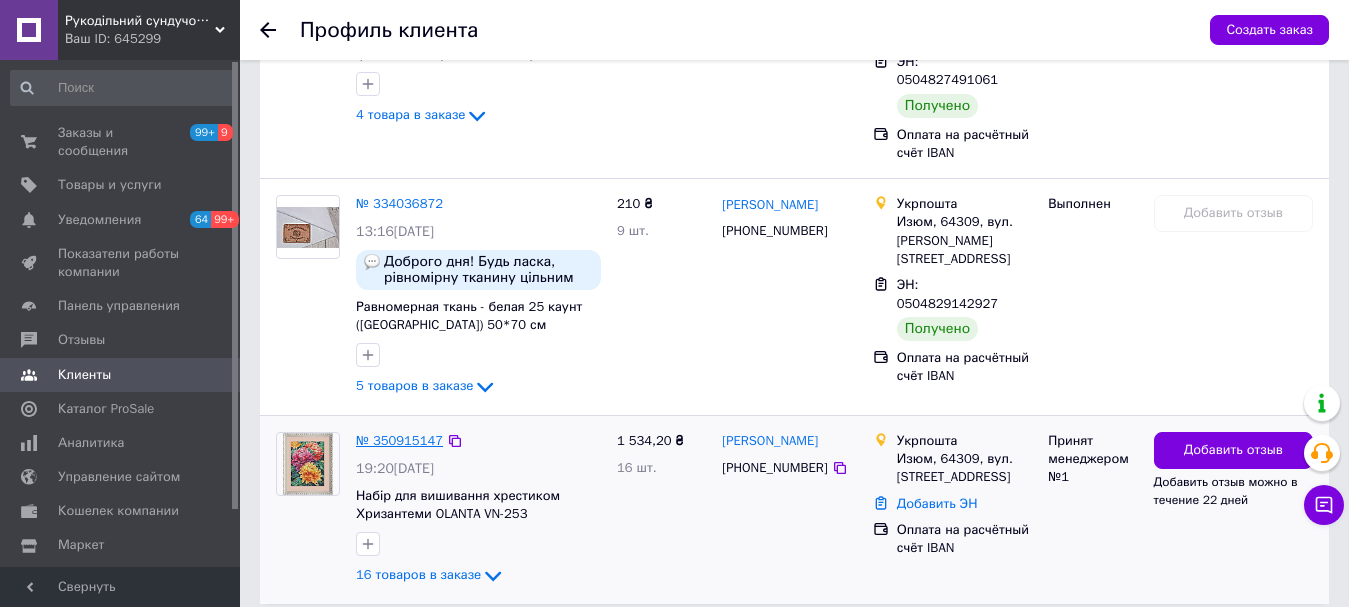 click on "№ 350915147" at bounding box center [399, 440] 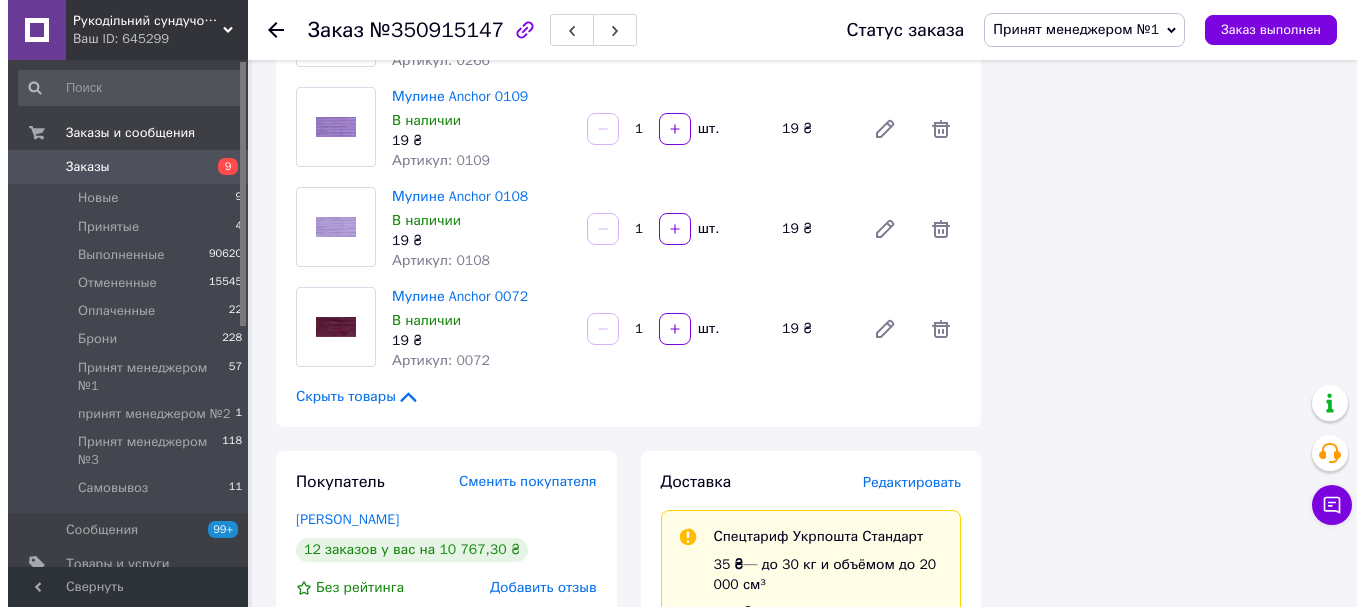 scroll, scrollTop: 1900, scrollLeft: 0, axis: vertical 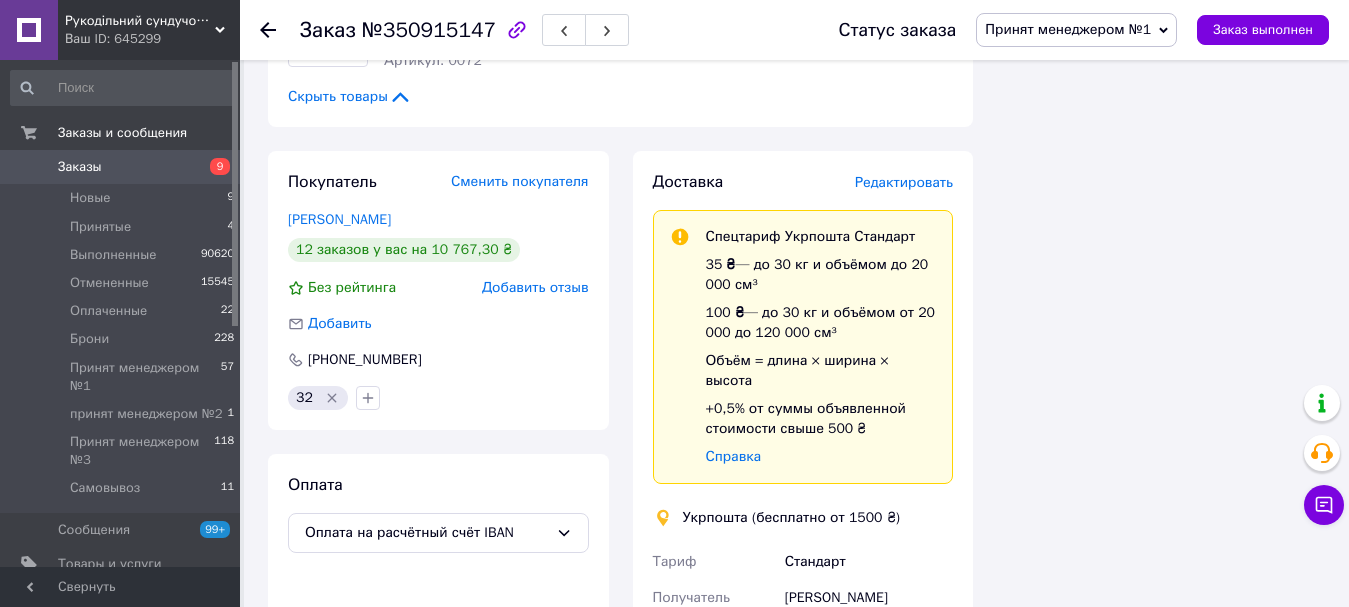 click on "Редактировать" at bounding box center [904, 182] 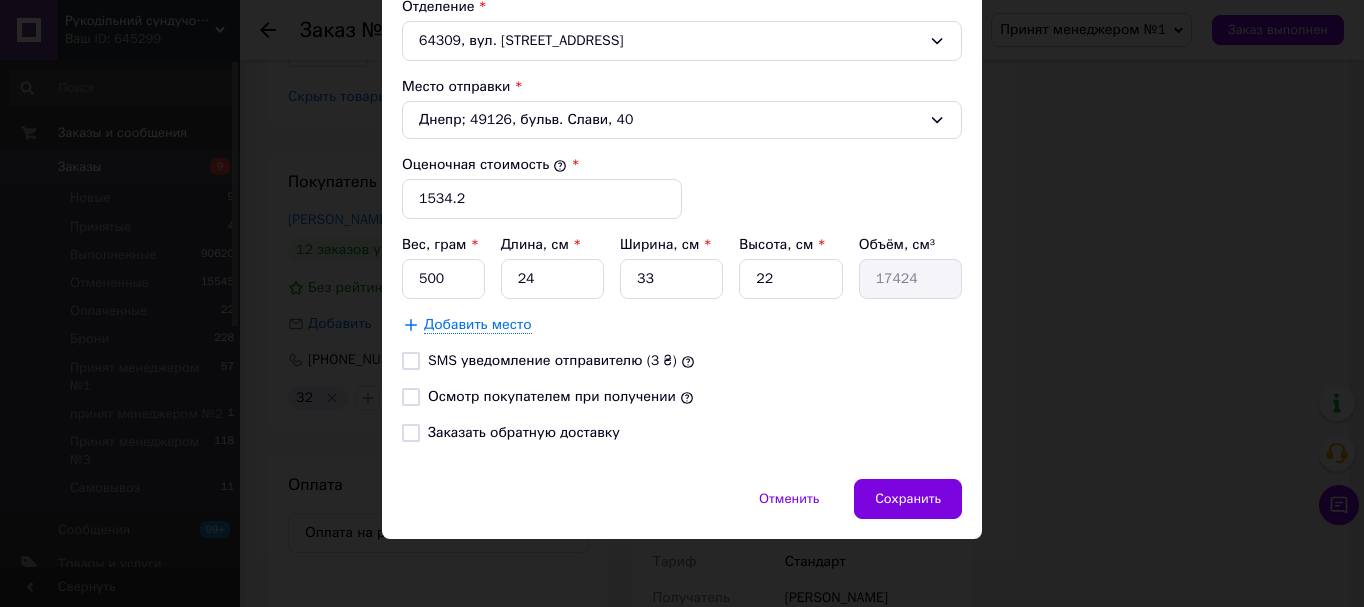 scroll, scrollTop: 716, scrollLeft: 0, axis: vertical 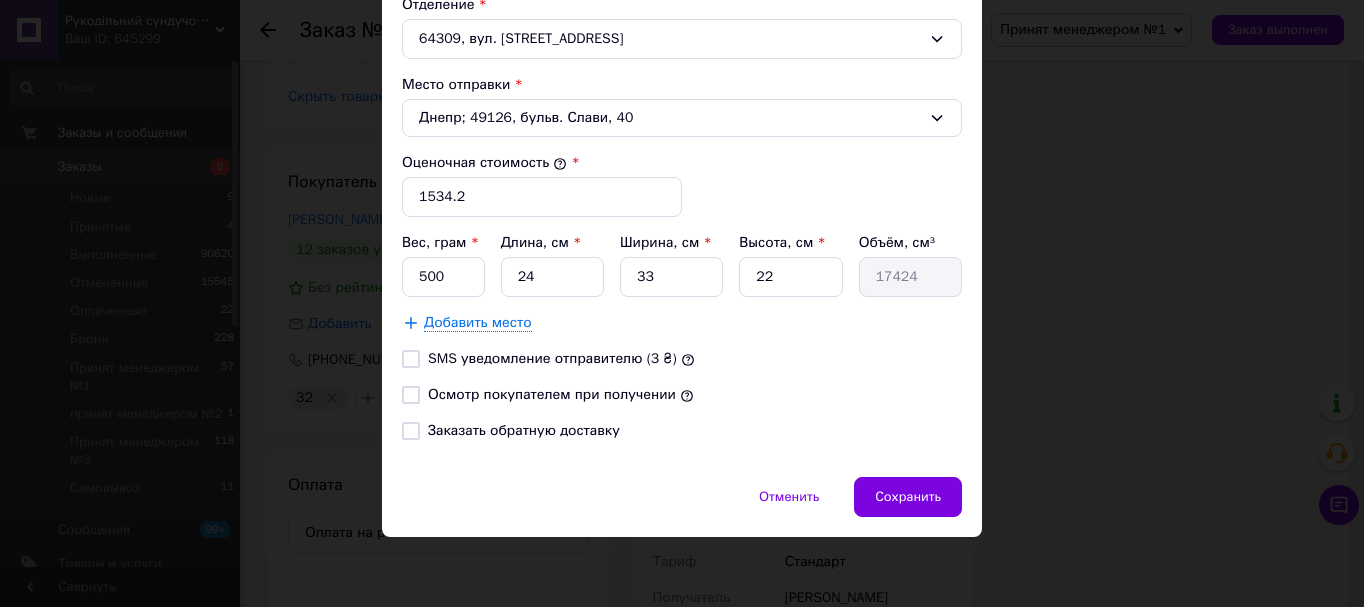 click on "Осмотр покупателем при получении" at bounding box center (411, 395) 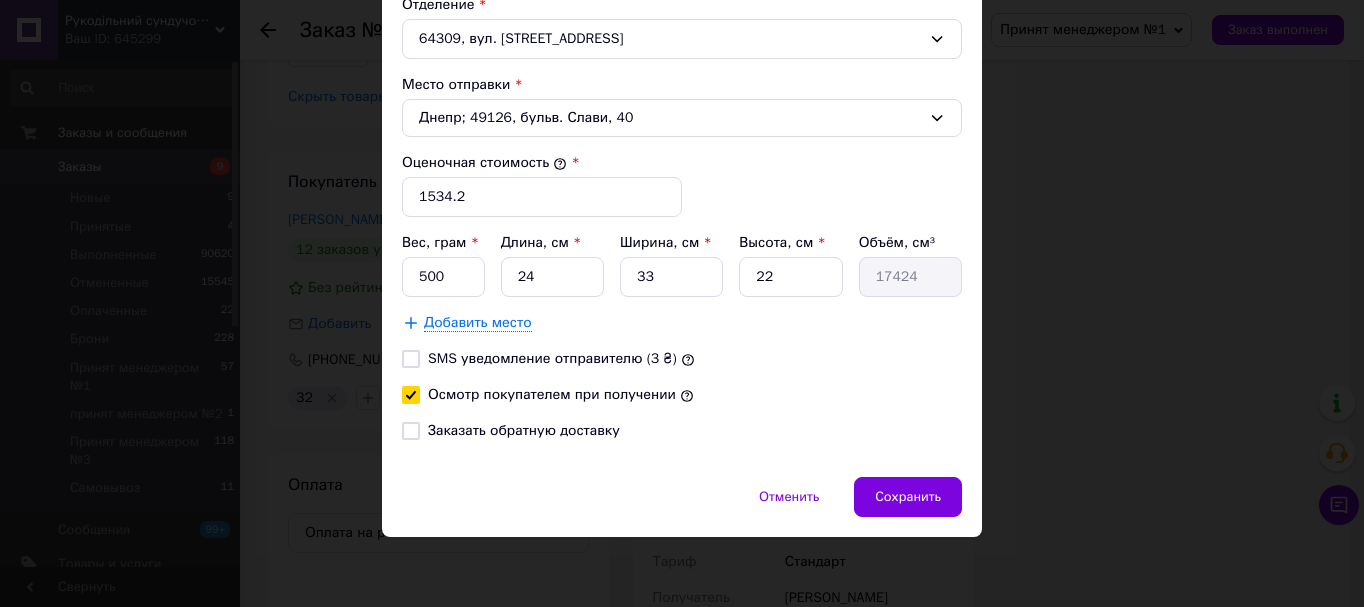 checkbox on "true" 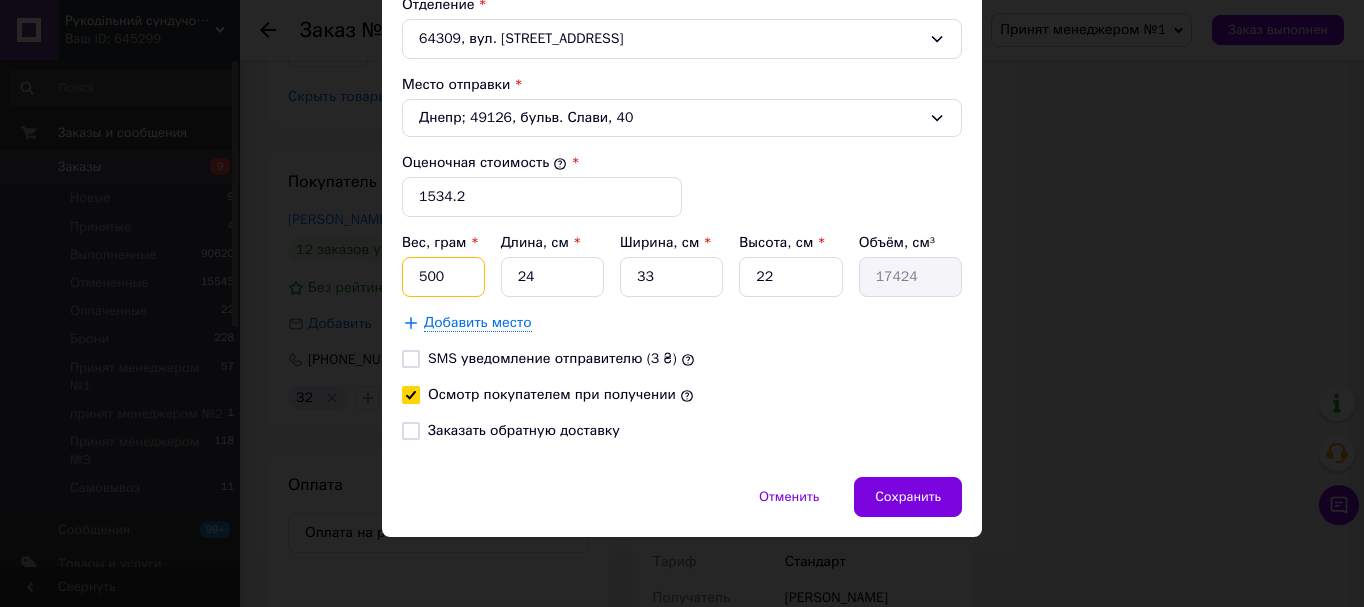 click on "500" at bounding box center (443, 277) 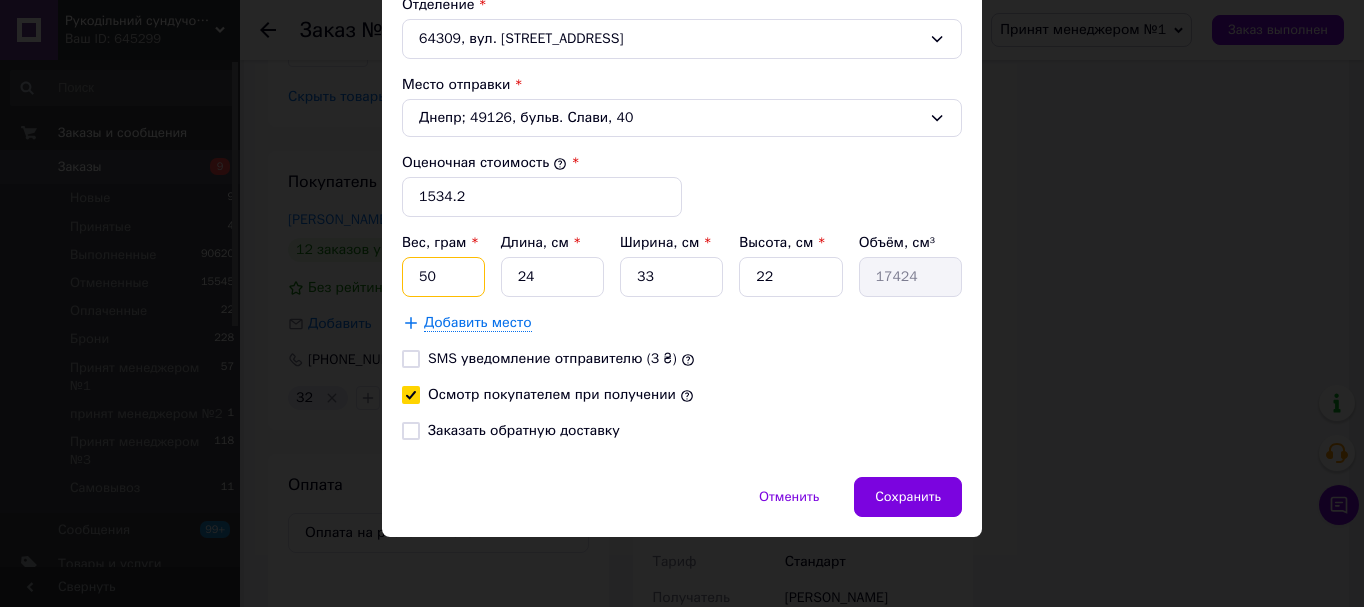 type on "5" 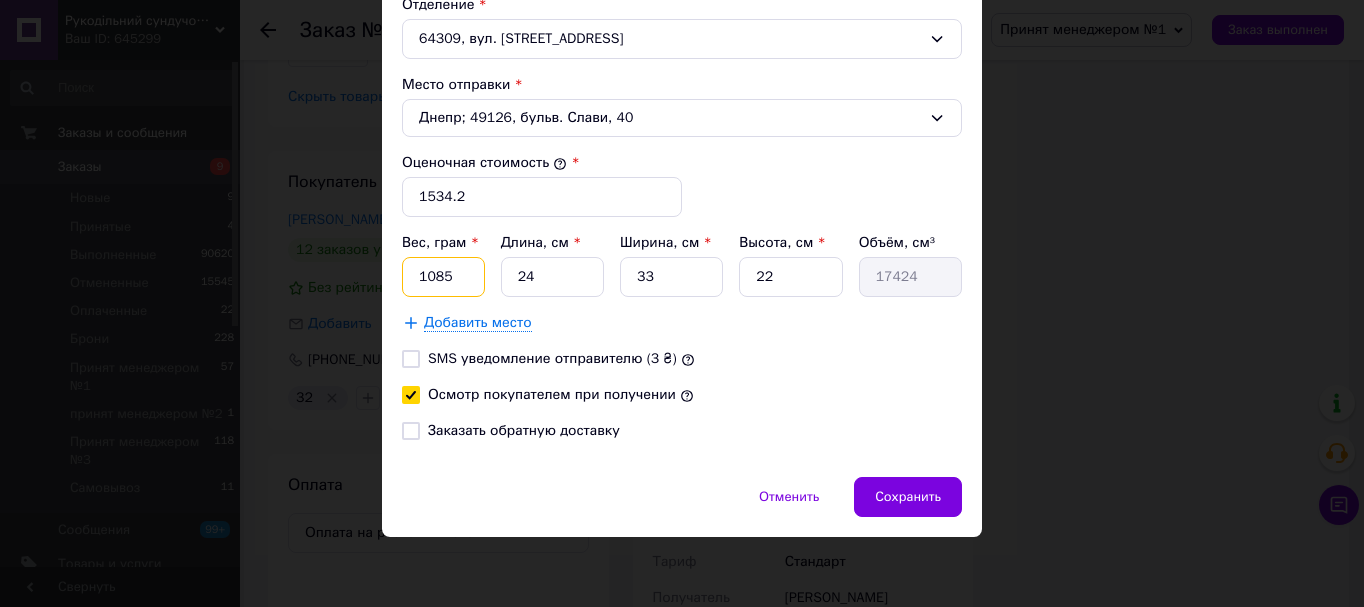 type on "1085" 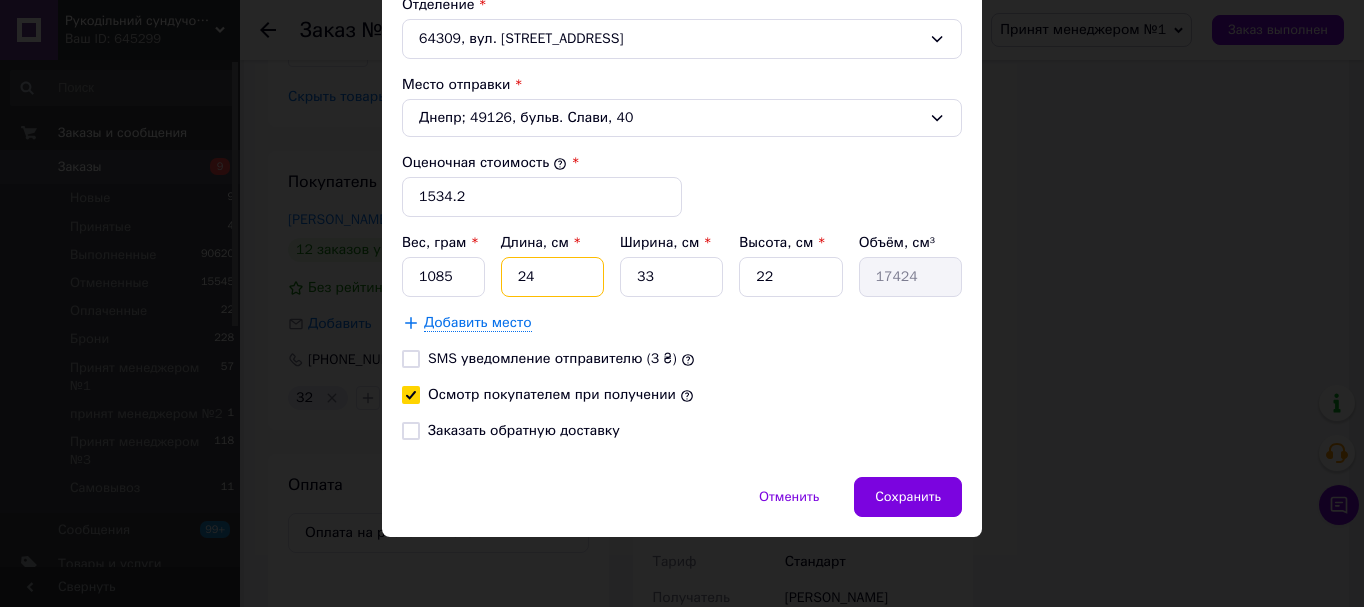 click on "24" at bounding box center [552, 277] 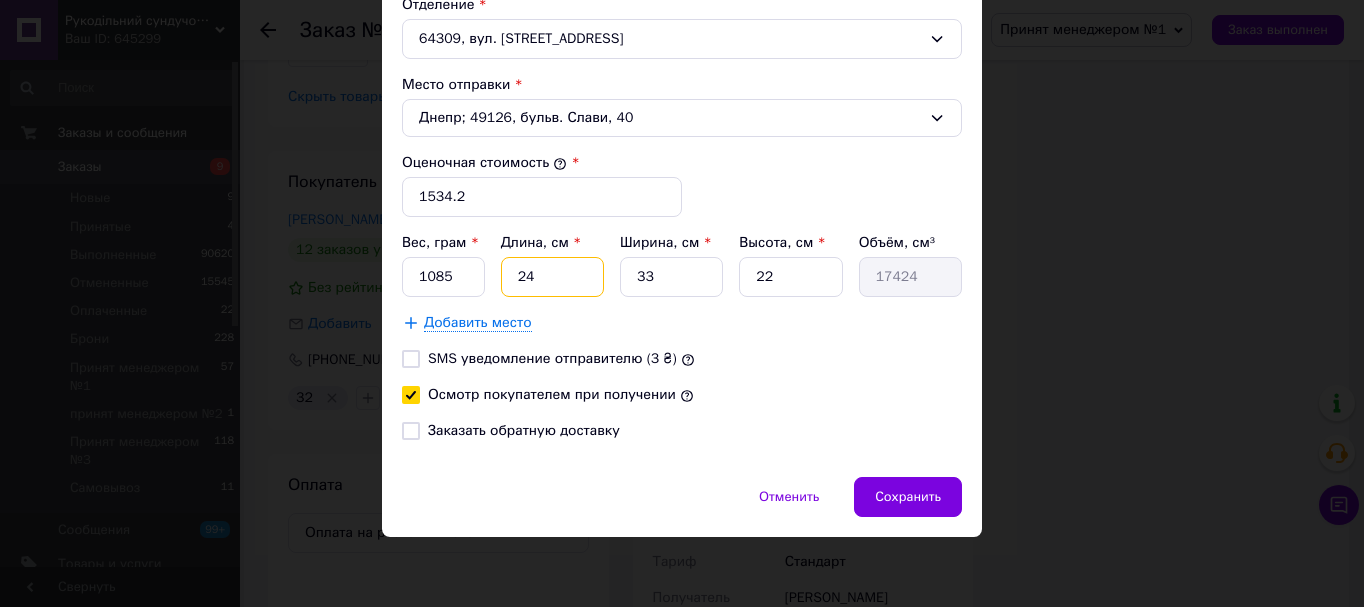 type on "2" 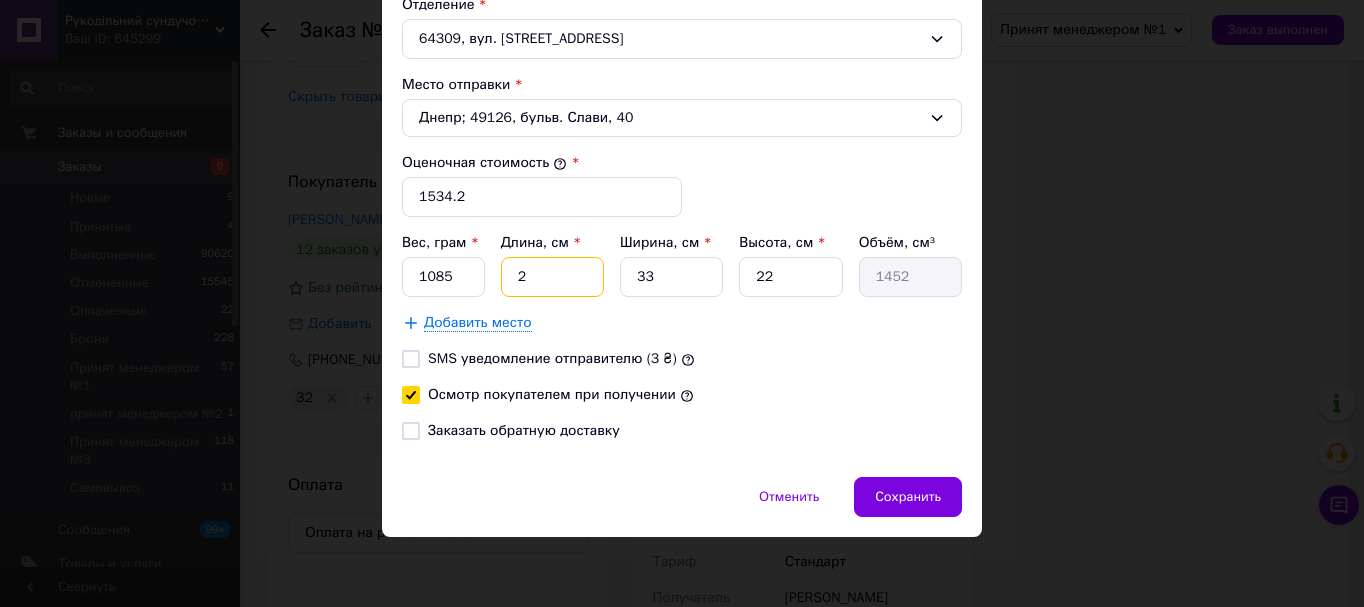 type 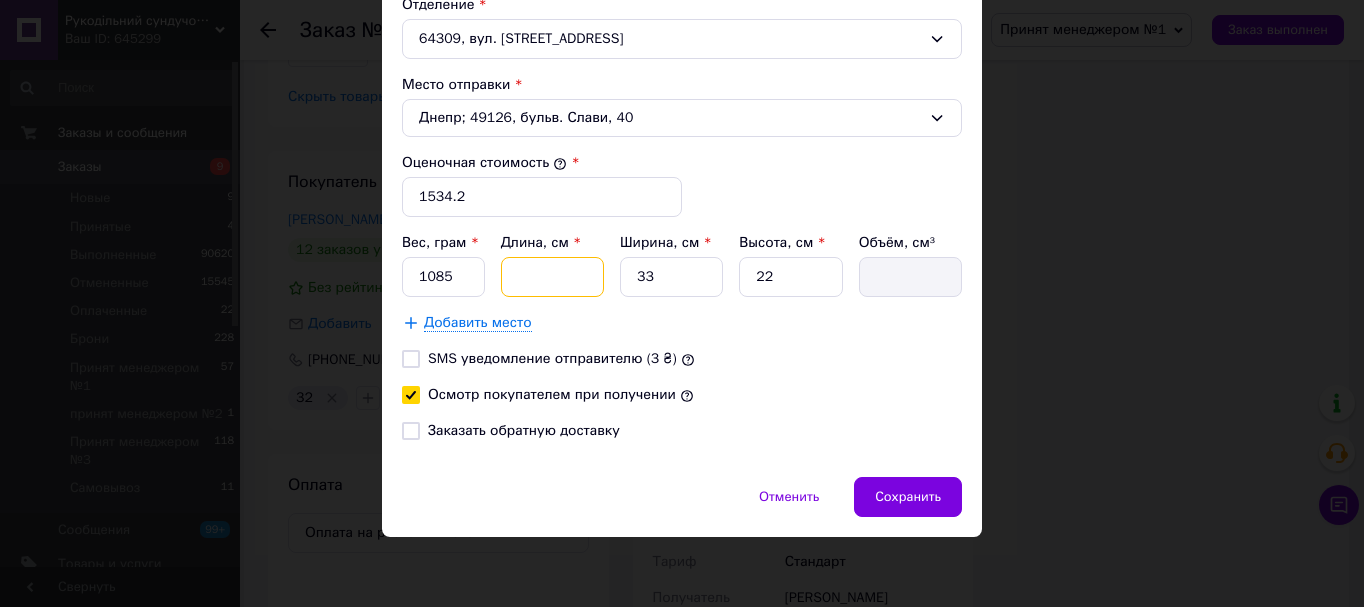 type on "6" 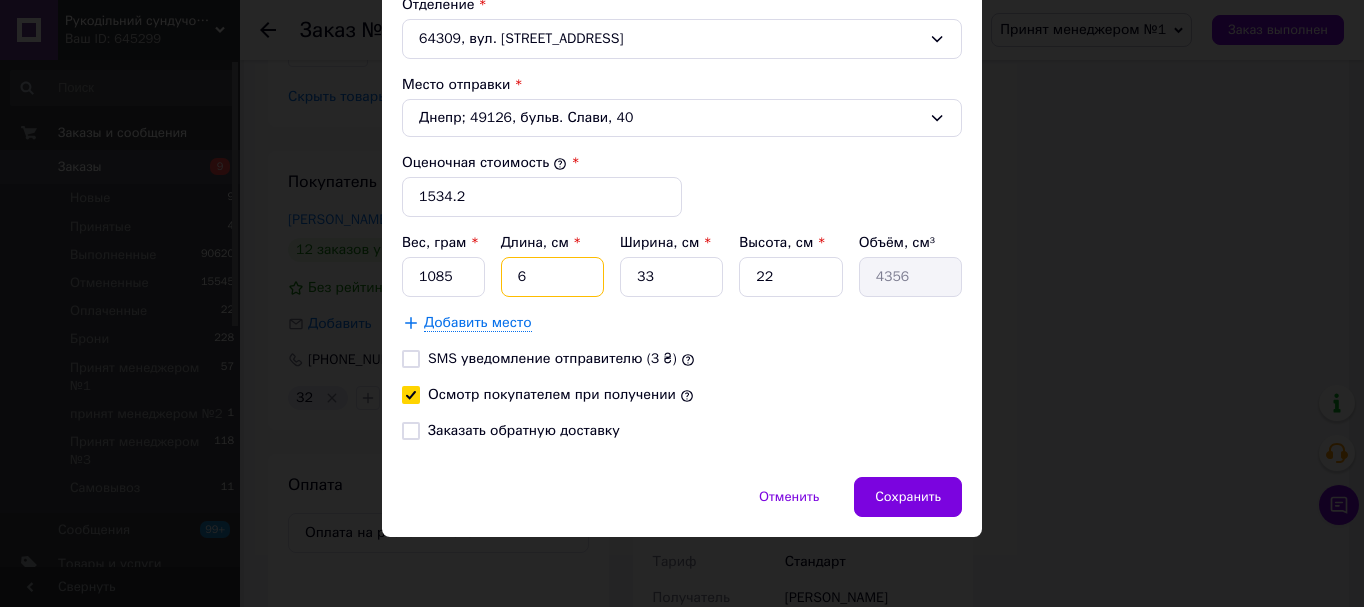 type on "64" 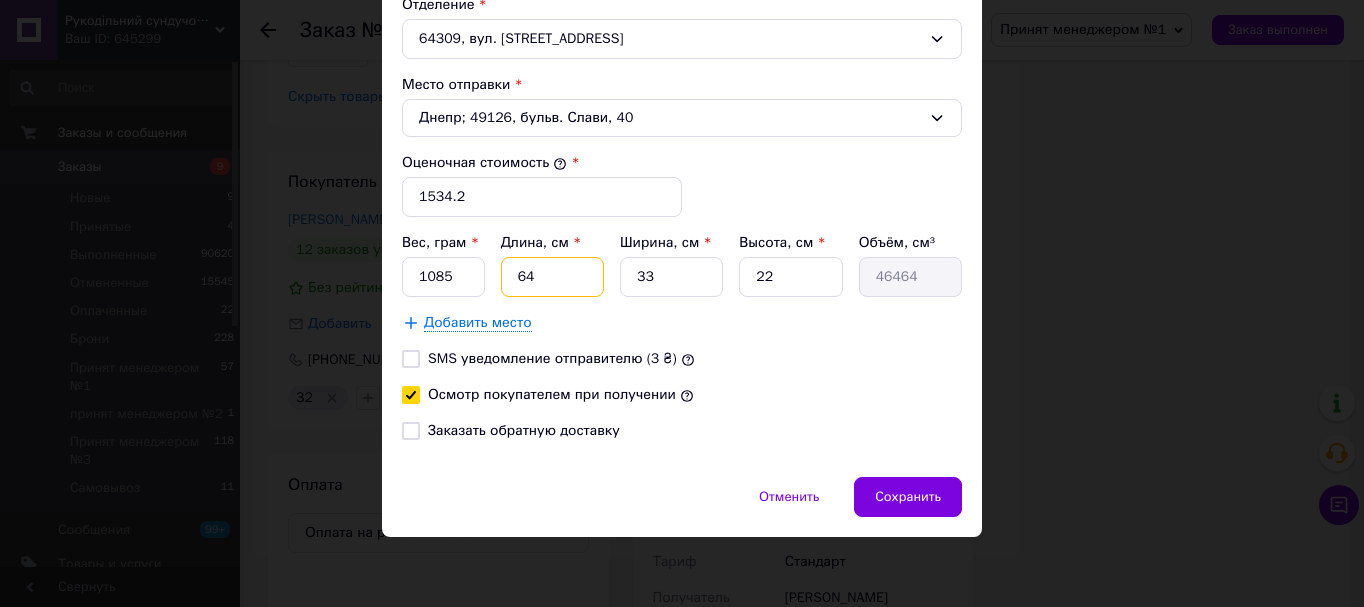 type on "64" 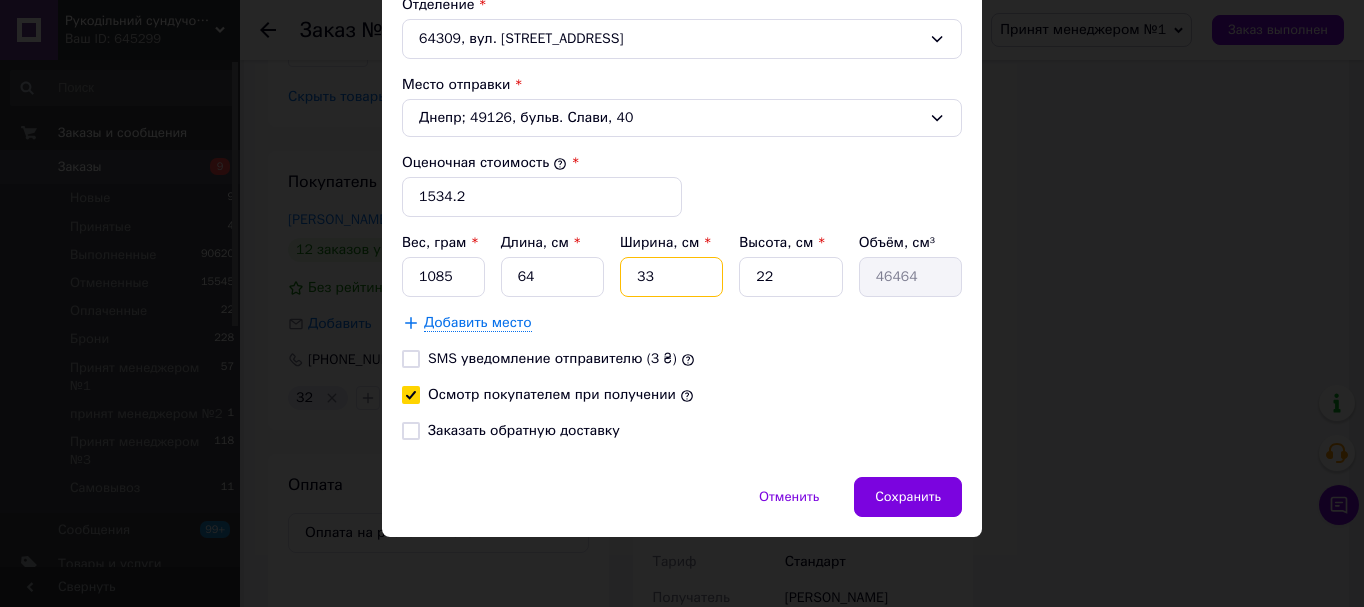 type on "3" 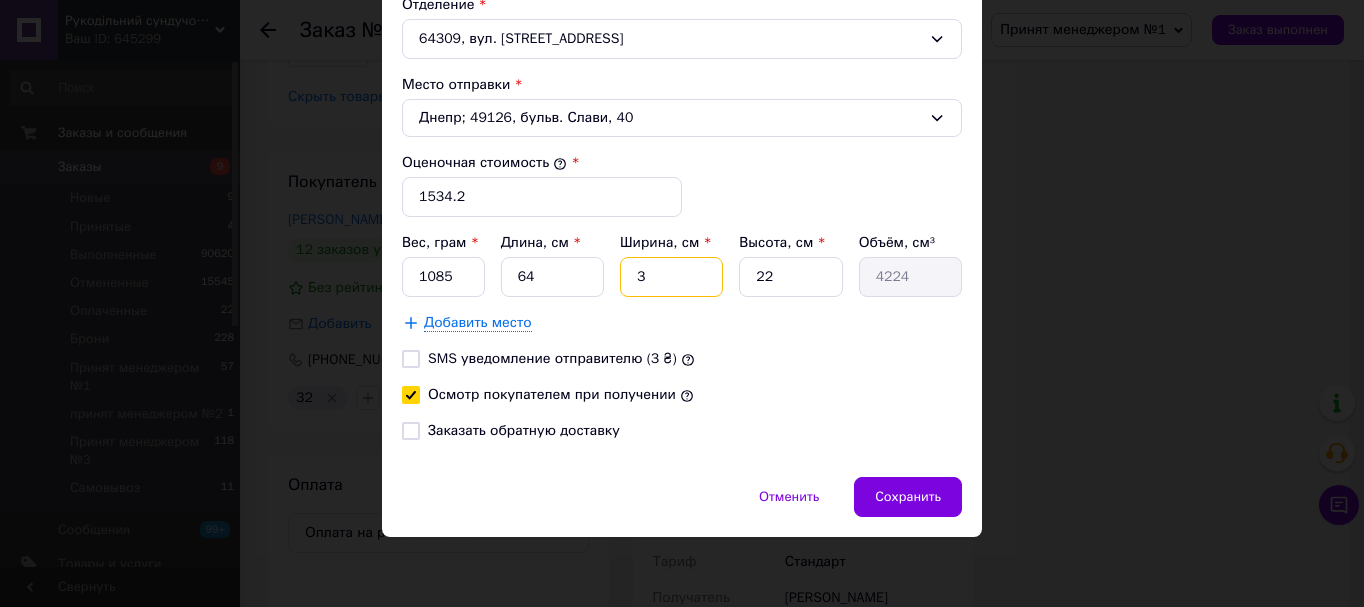 click on "3" at bounding box center [671, 277] 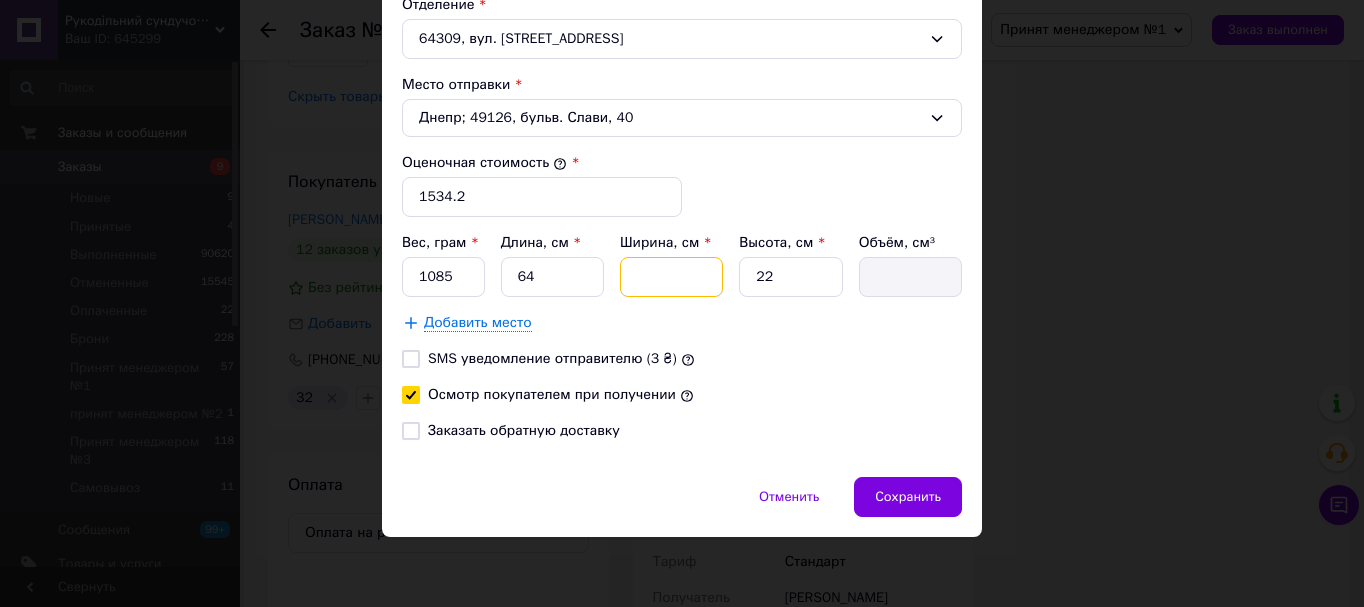 type on "2" 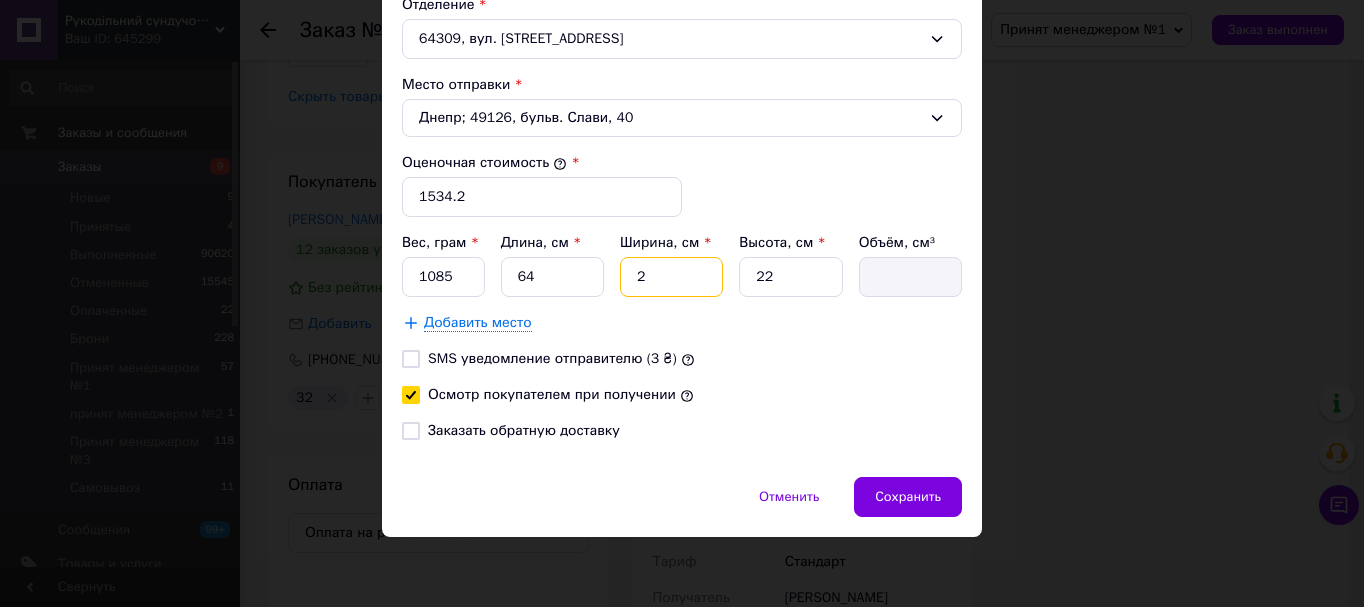 type on "2816" 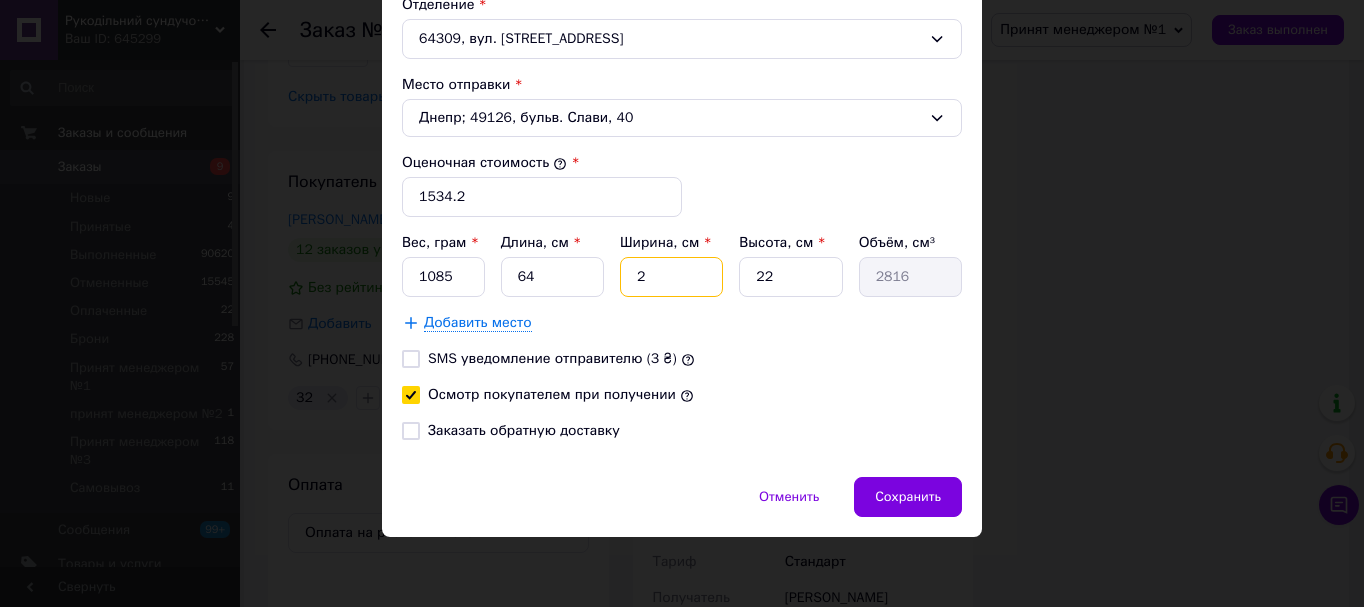 type on "22" 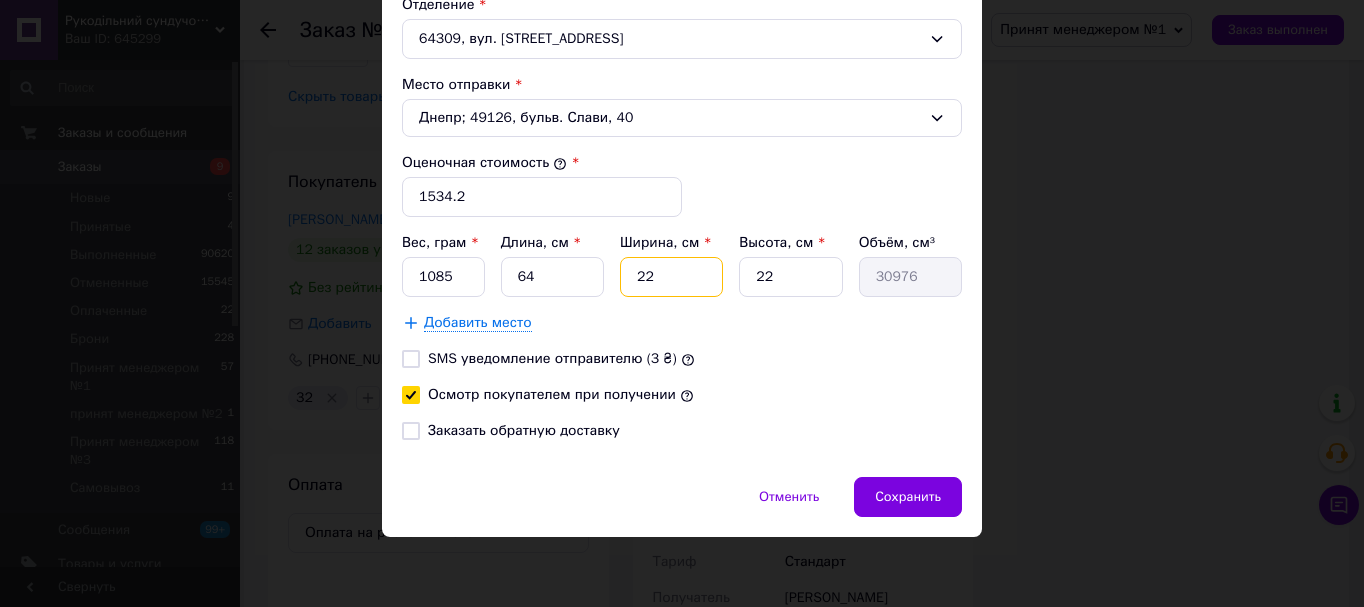 type on "22" 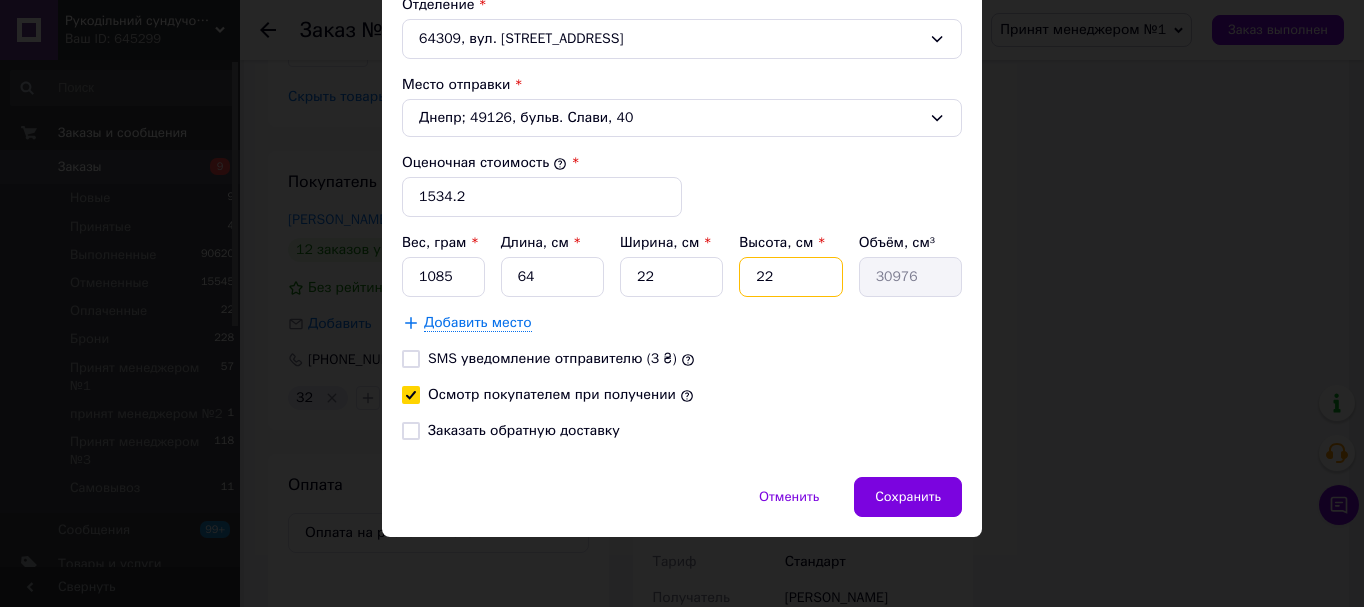 click on "22" at bounding box center (790, 277) 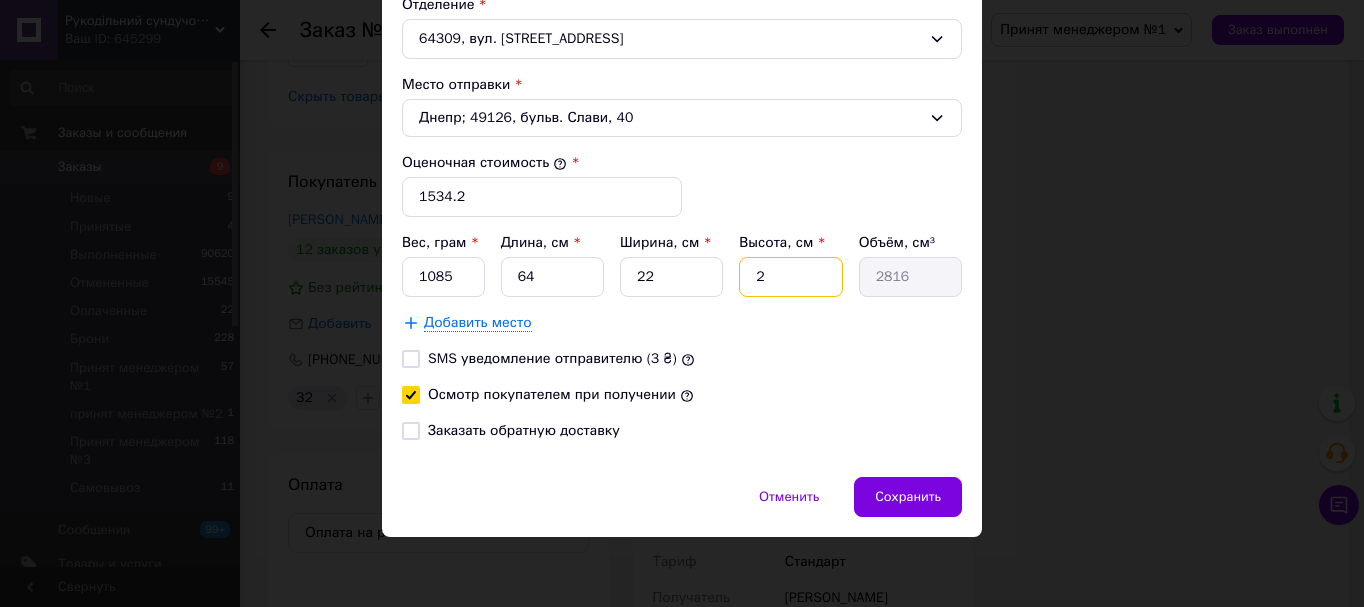 type 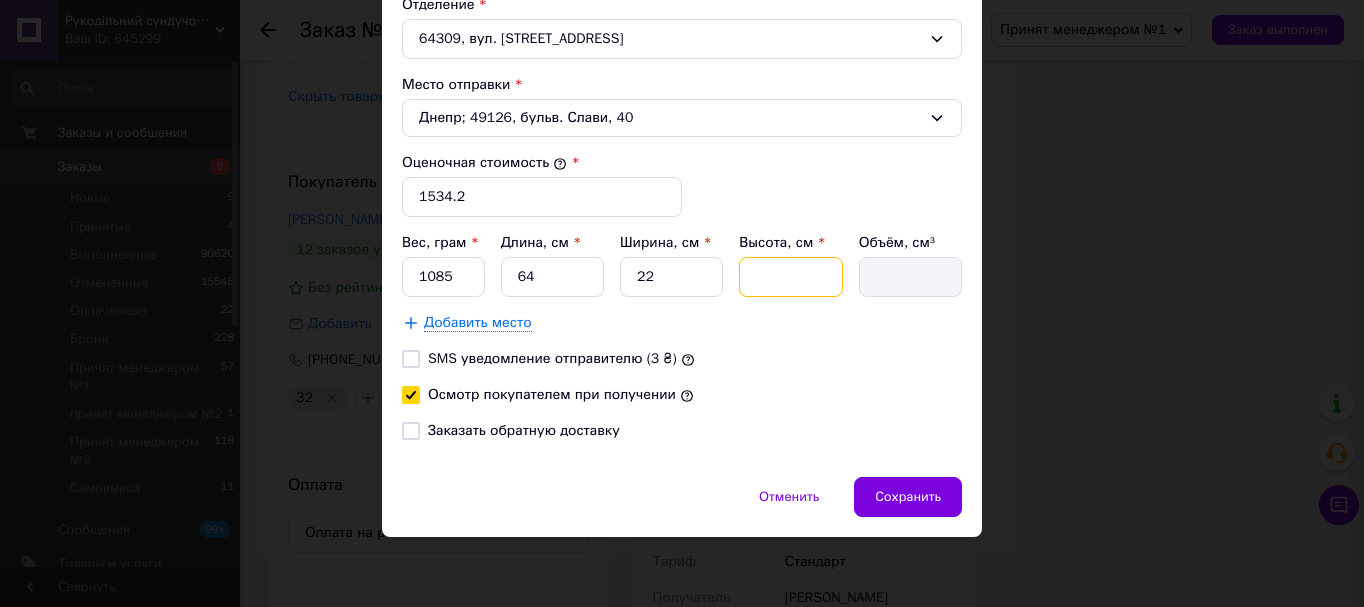 type on "5" 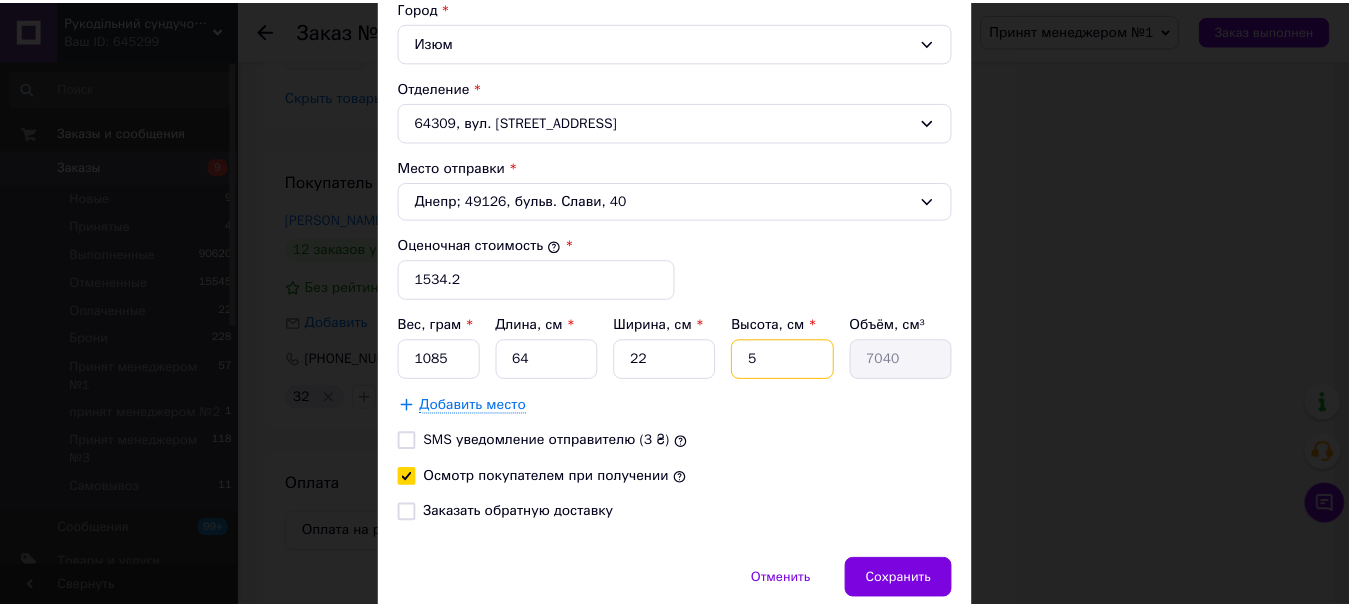 scroll, scrollTop: 716, scrollLeft: 0, axis: vertical 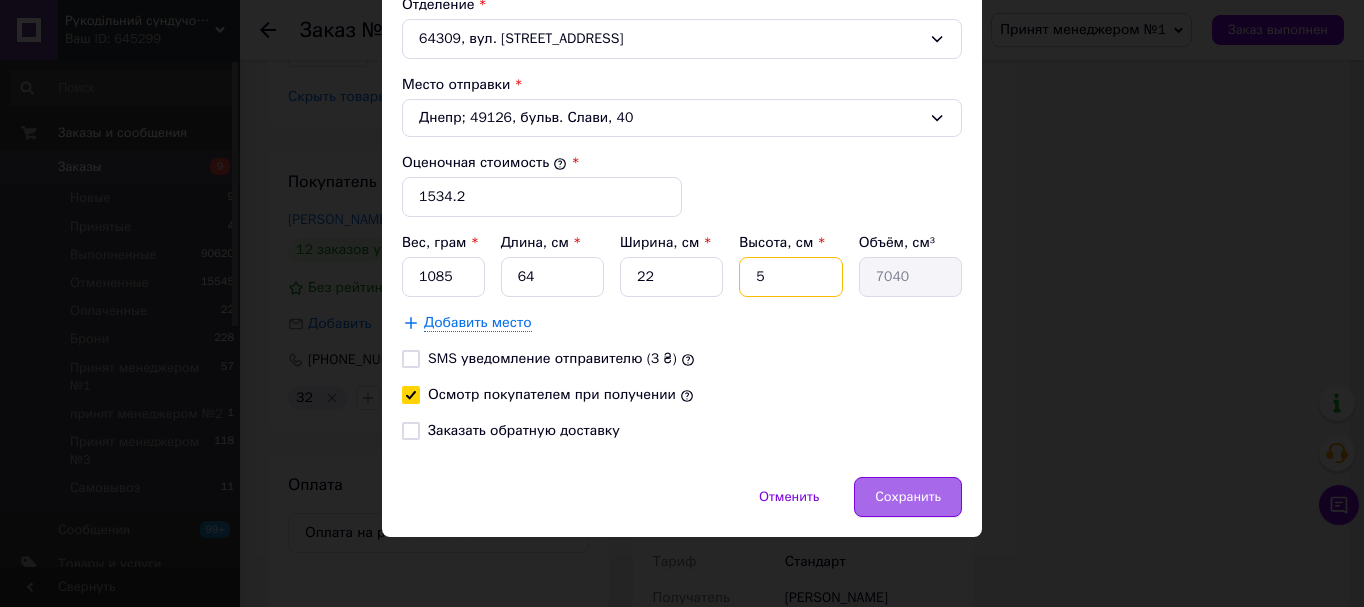 type on "5" 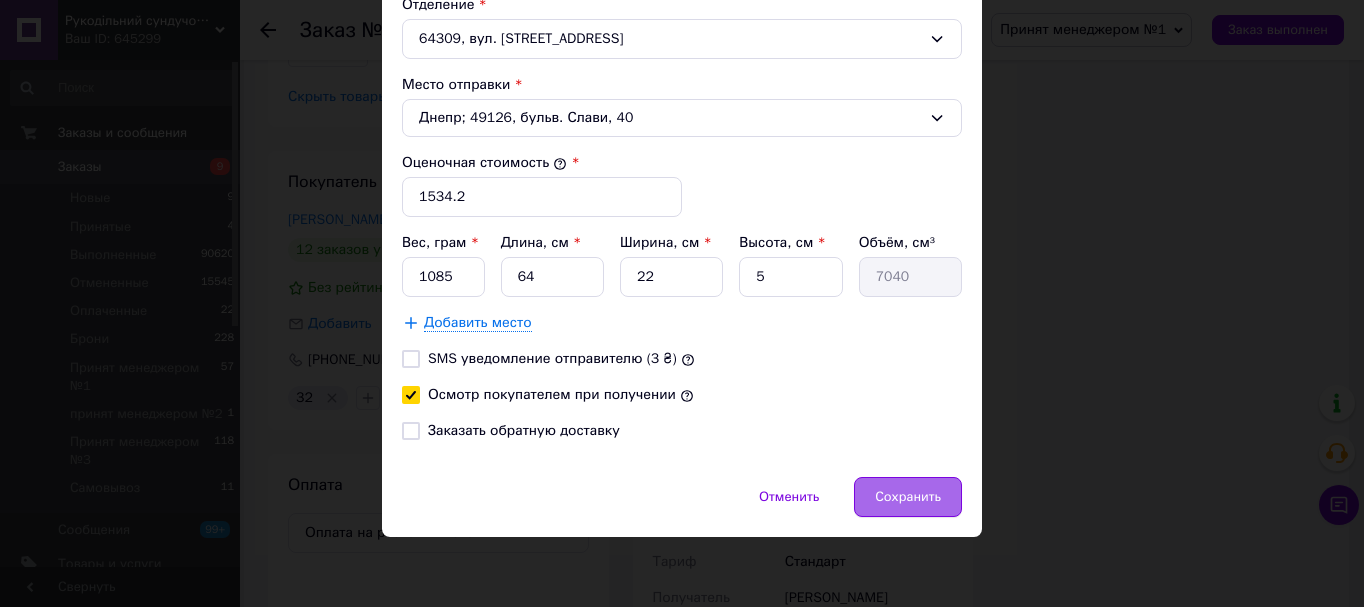 click on "Сохранить" at bounding box center [908, 497] 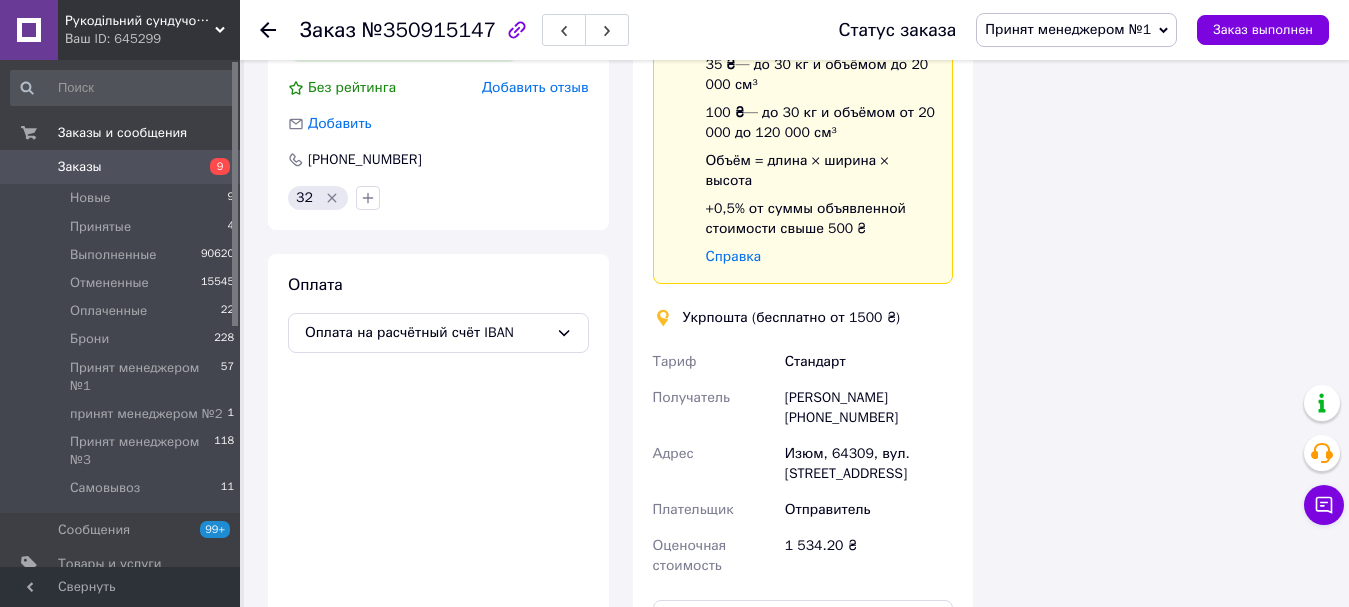 scroll, scrollTop: 2400, scrollLeft: 0, axis: vertical 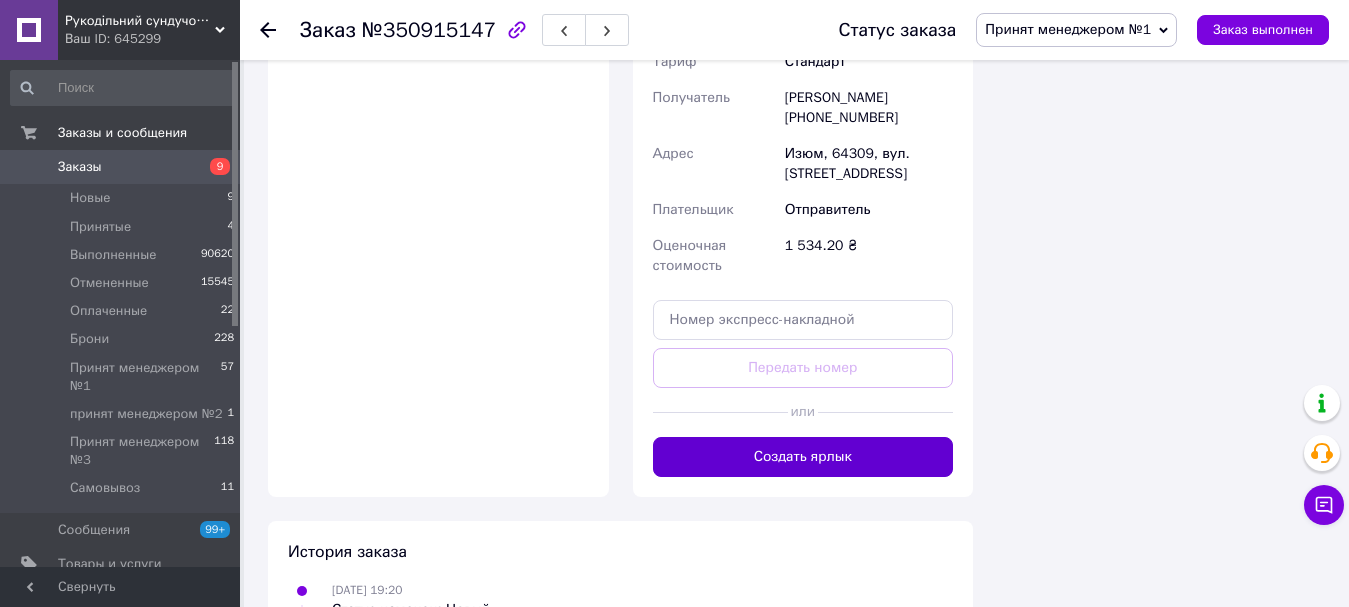 click on "Создать ярлык" at bounding box center [803, 457] 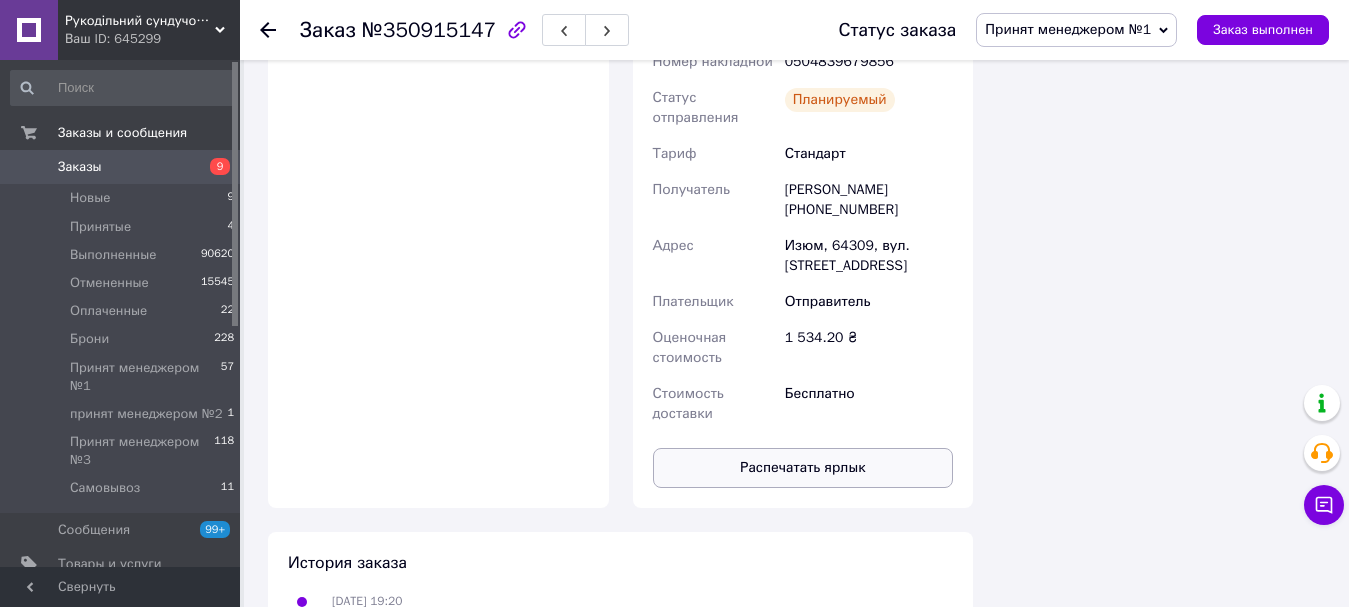 click on "Распечатать ярлык" at bounding box center [803, 468] 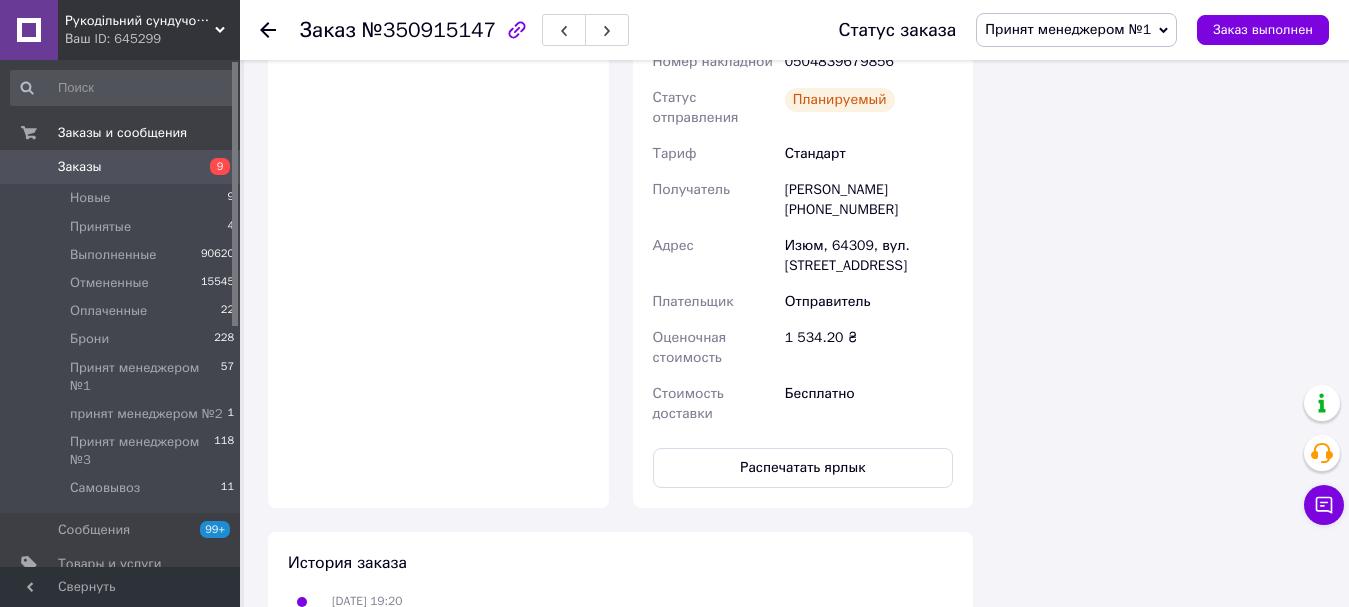 click on "Принят менеджером №1" at bounding box center [1068, 29] 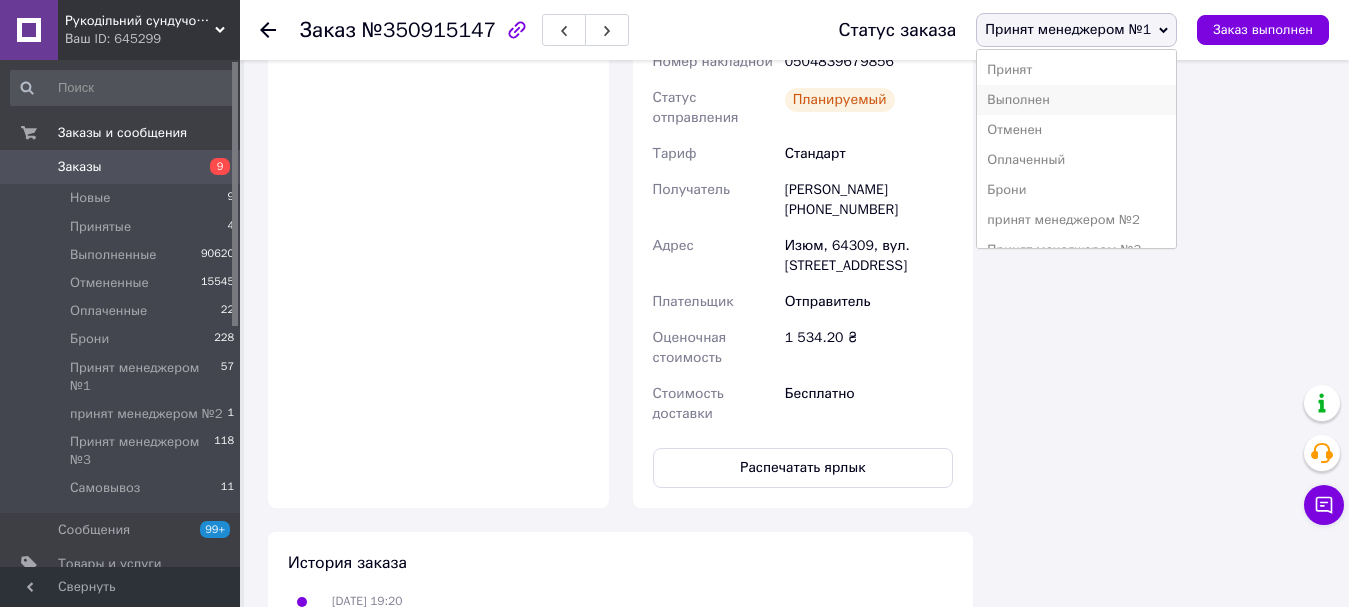 click on "Выполнен" at bounding box center [1076, 100] 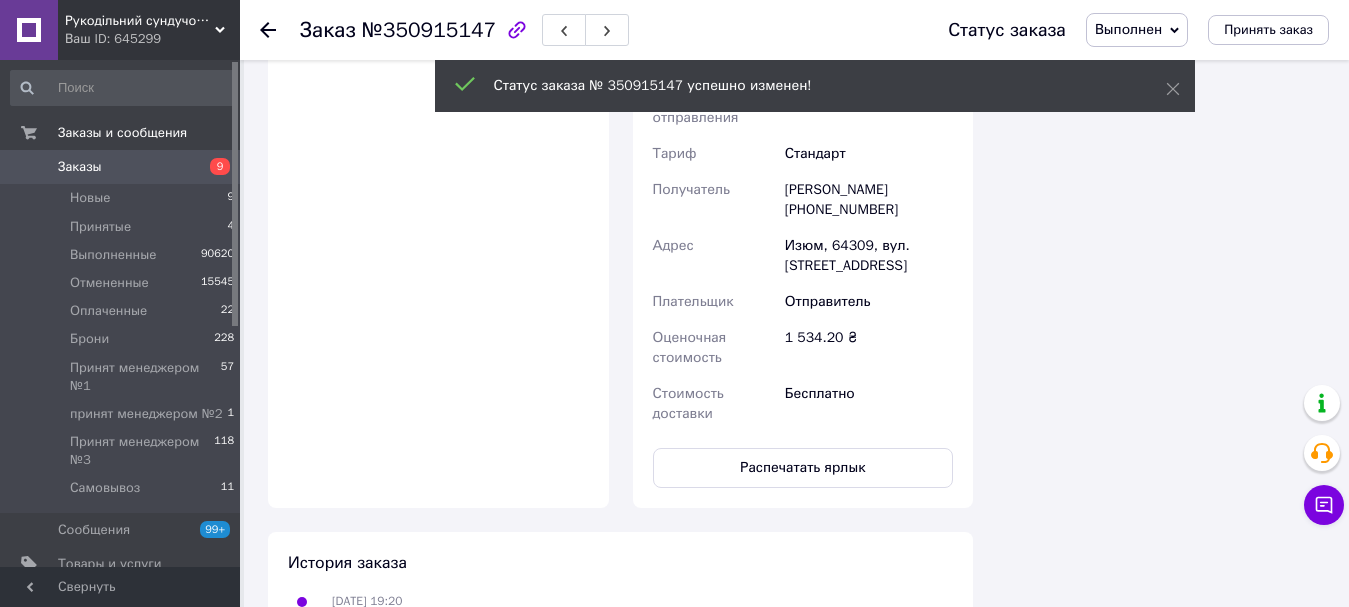scroll, scrollTop: 2364, scrollLeft: 0, axis: vertical 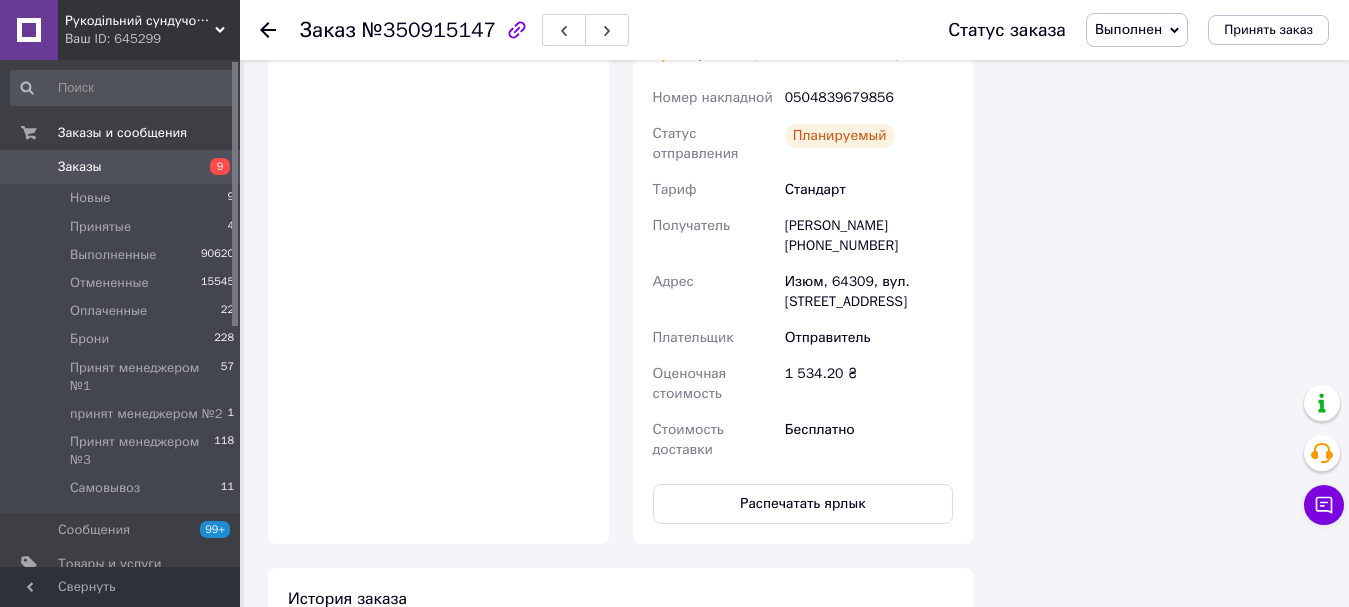 click on "Заказы" at bounding box center [121, 167] 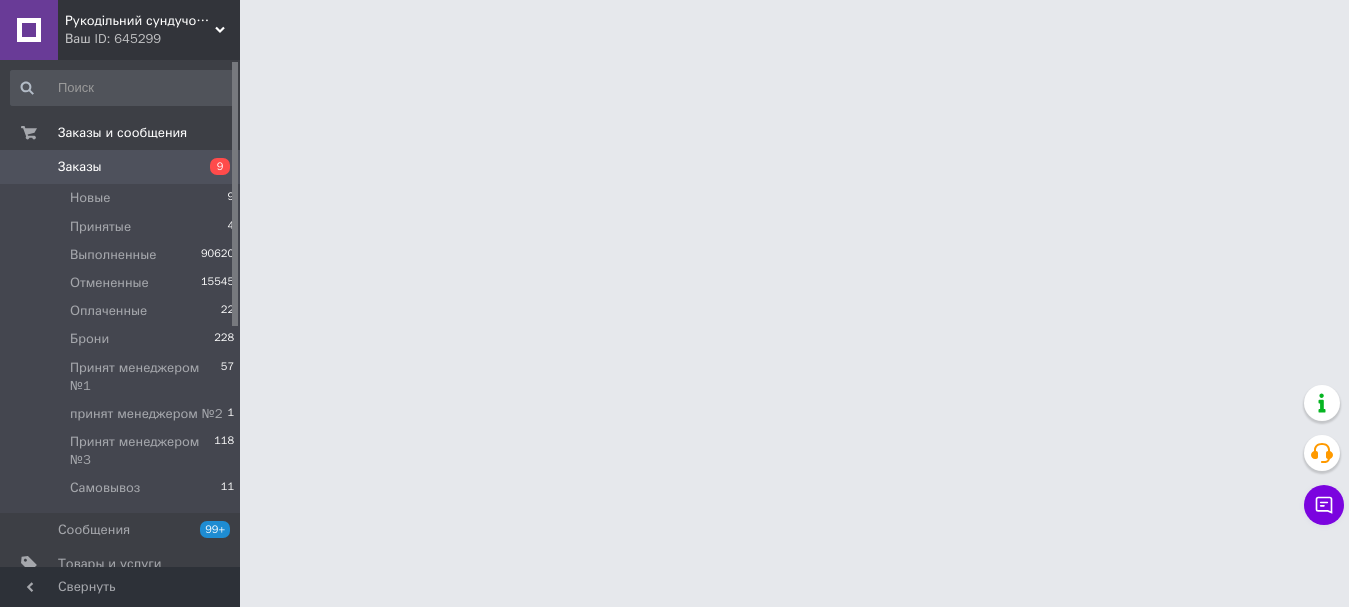 scroll, scrollTop: 0, scrollLeft: 0, axis: both 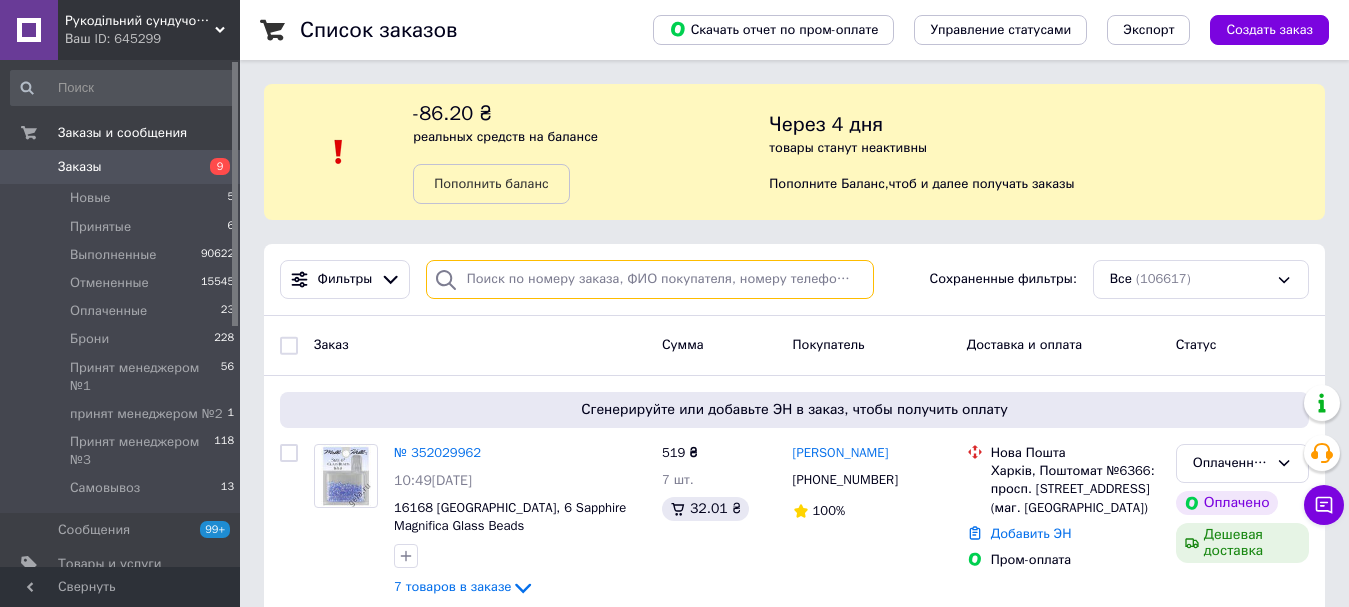 click at bounding box center [650, 279] 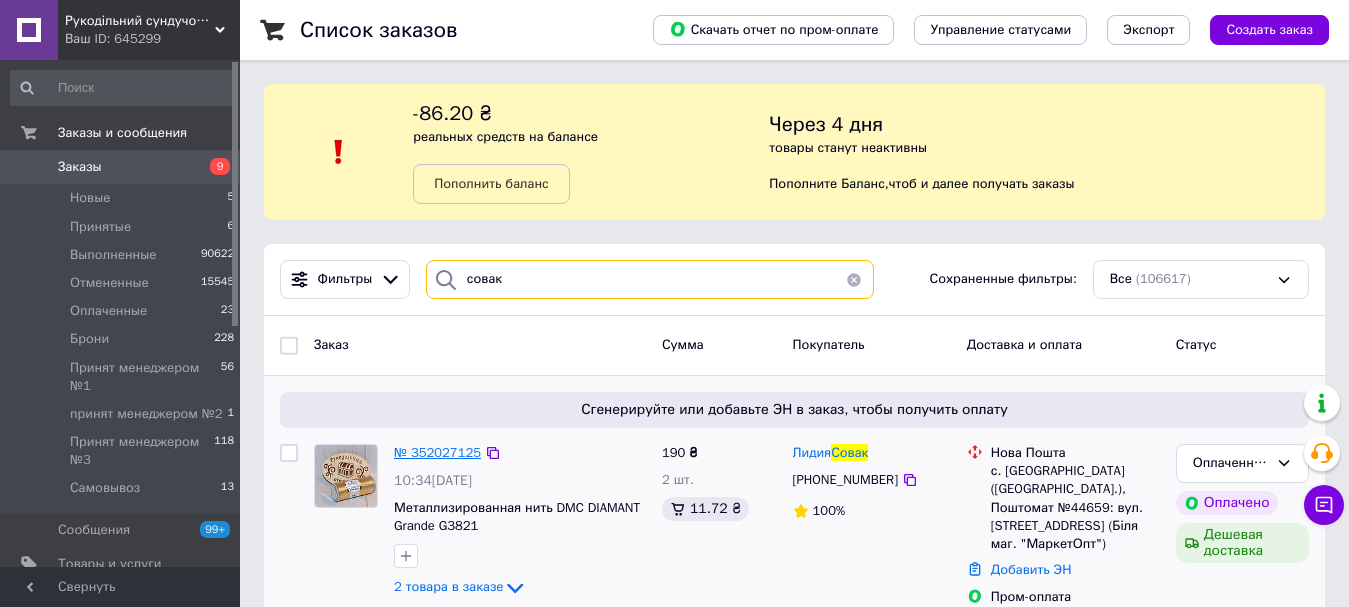 type on "совак" 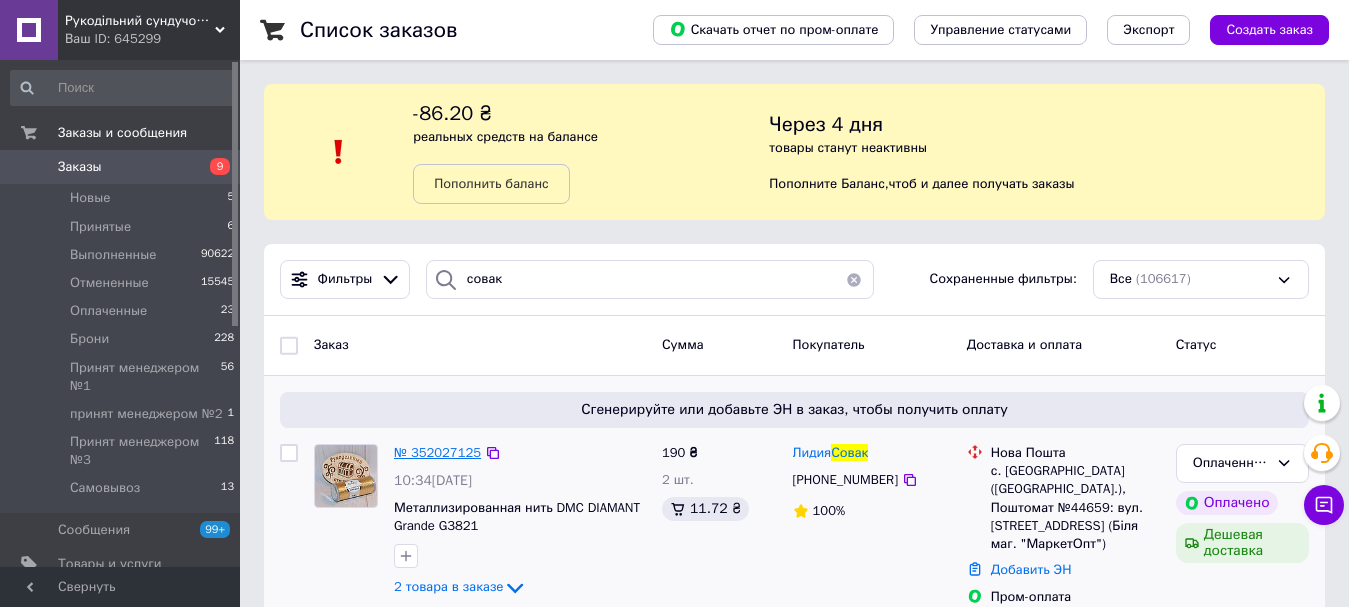click on "№ 352027125" at bounding box center [437, 452] 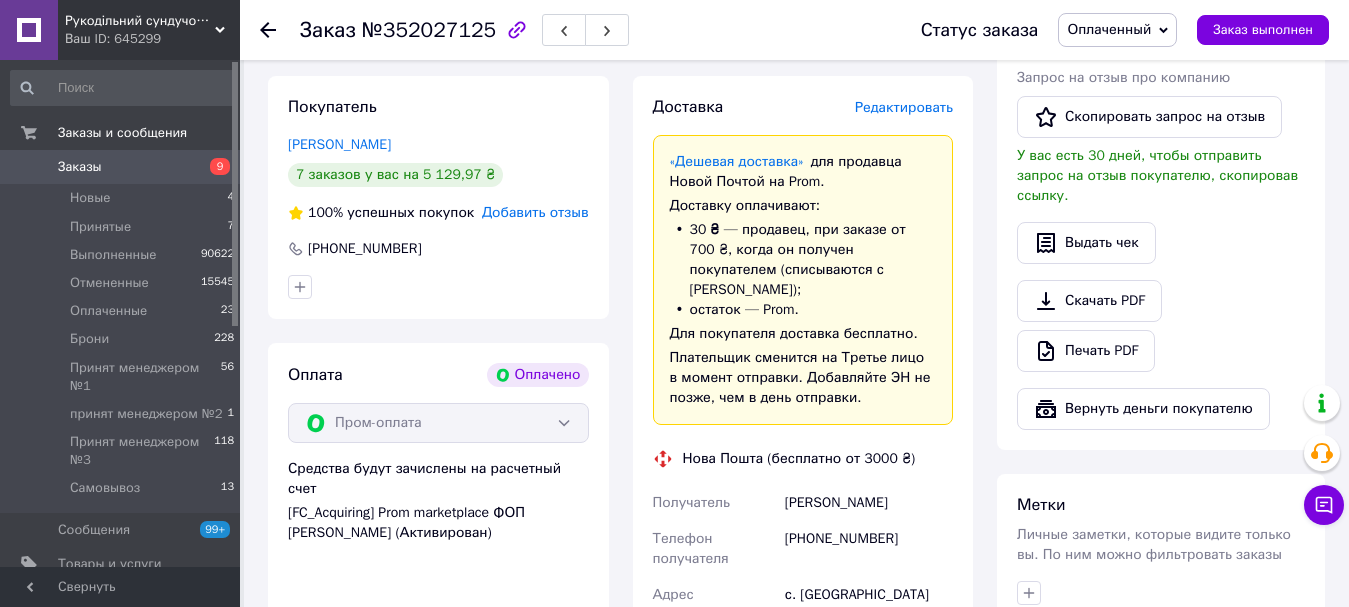 scroll, scrollTop: 600, scrollLeft: 0, axis: vertical 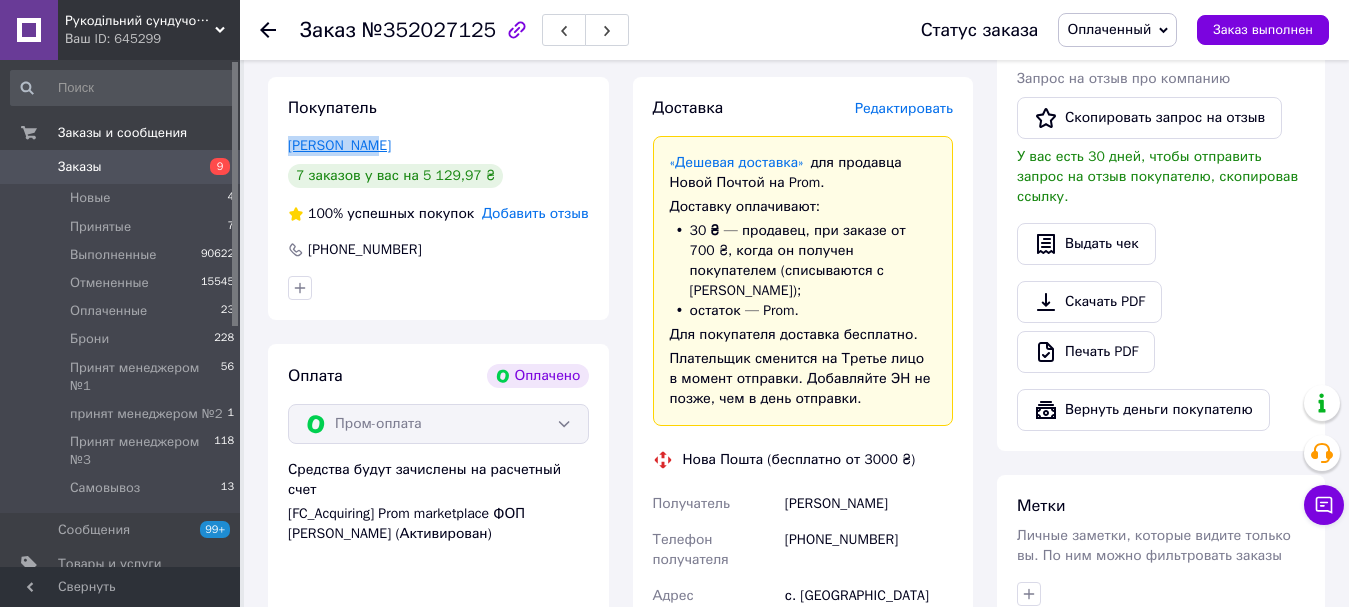 drag, startPoint x: 413, startPoint y: 156, endPoint x: 292, endPoint y: 151, distance: 121.103264 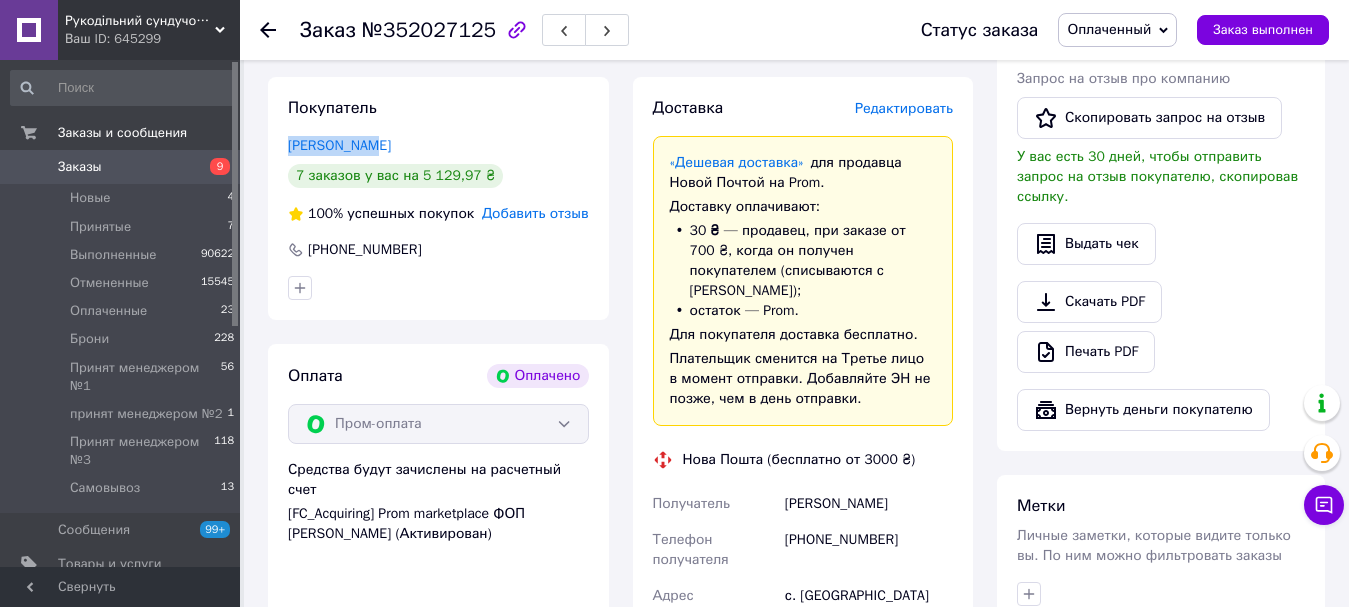 copy on "Совак Лидия" 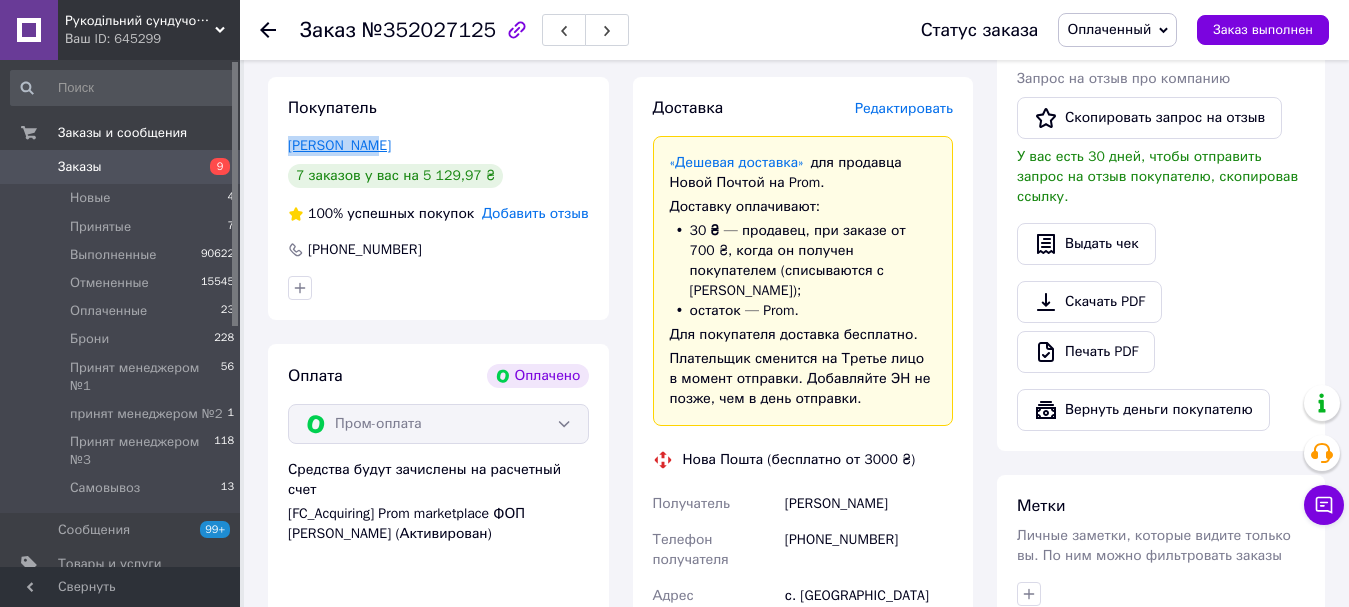 click on "Совак Лидия" at bounding box center (339, 145) 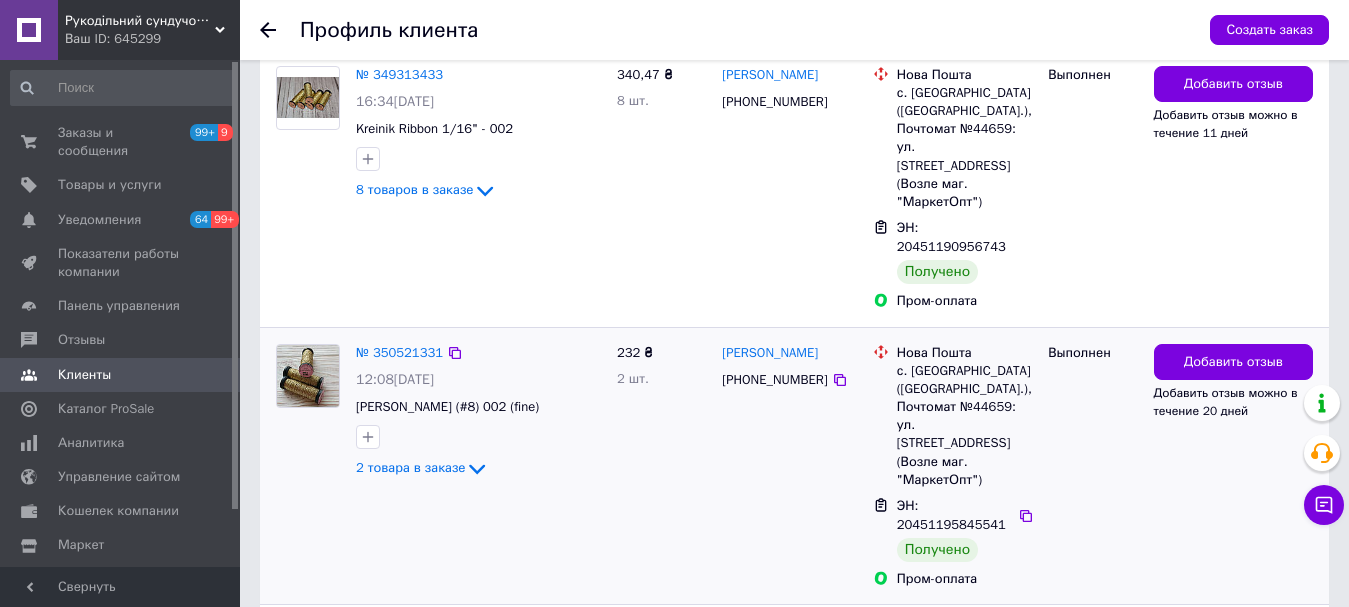 scroll, scrollTop: 1892, scrollLeft: 0, axis: vertical 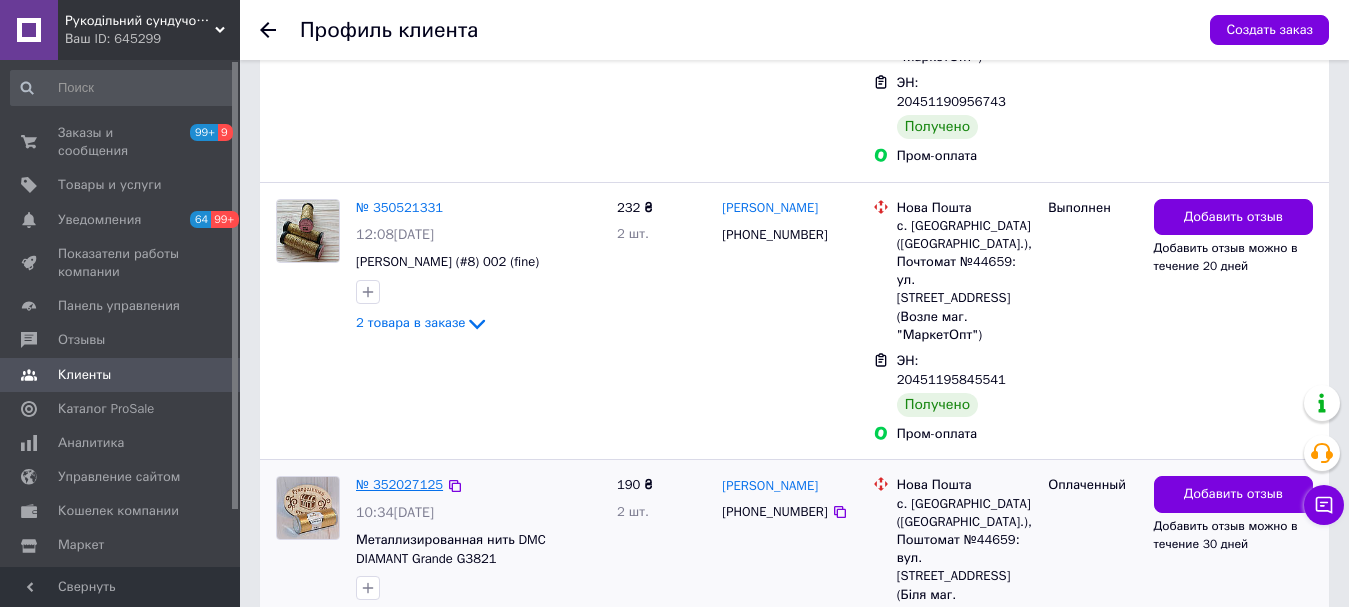 click on "№ 352027125" at bounding box center (399, 484) 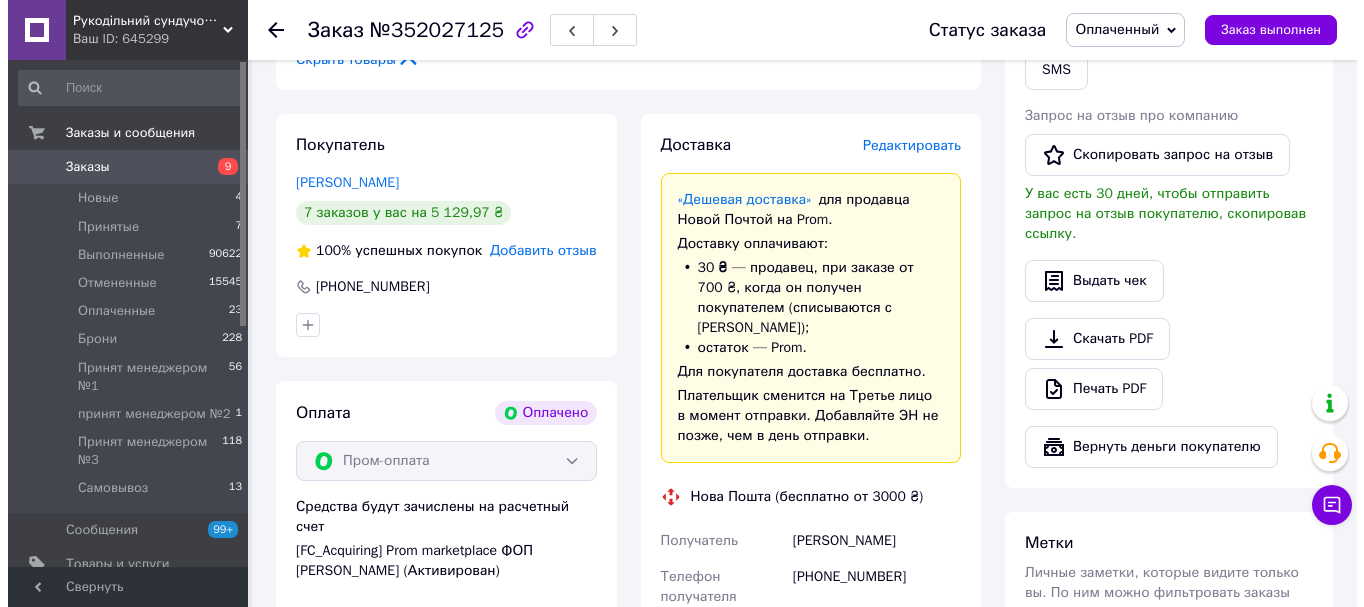 scroll, scrollTop: 500, scrollLeft: 0, axis: vertical 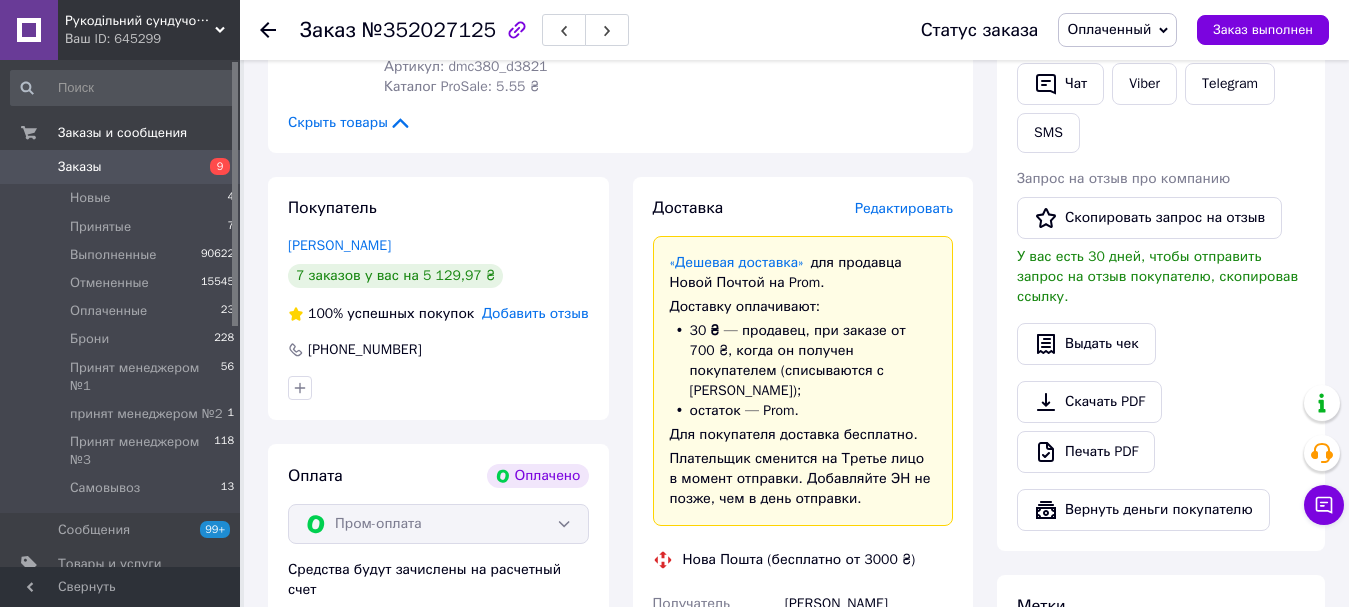 click on "Редактировать" at bounding box center (904, 208) 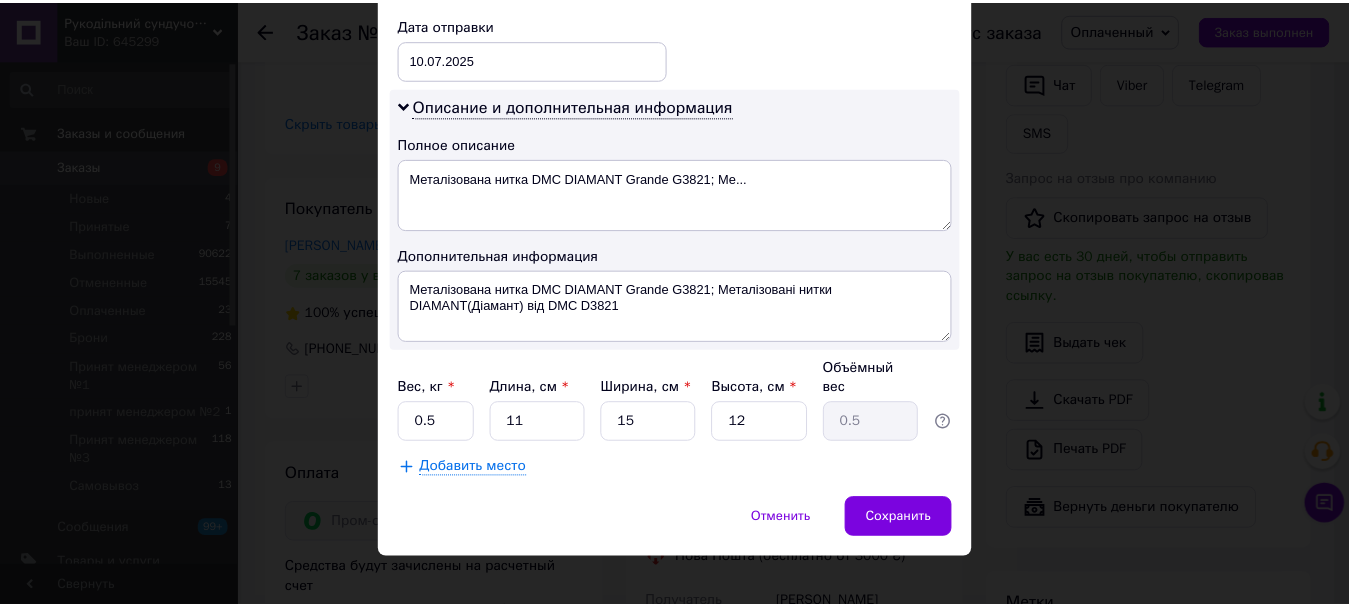 scroll, scrollTop: 945, scrollLeft: 0, axis: vertical 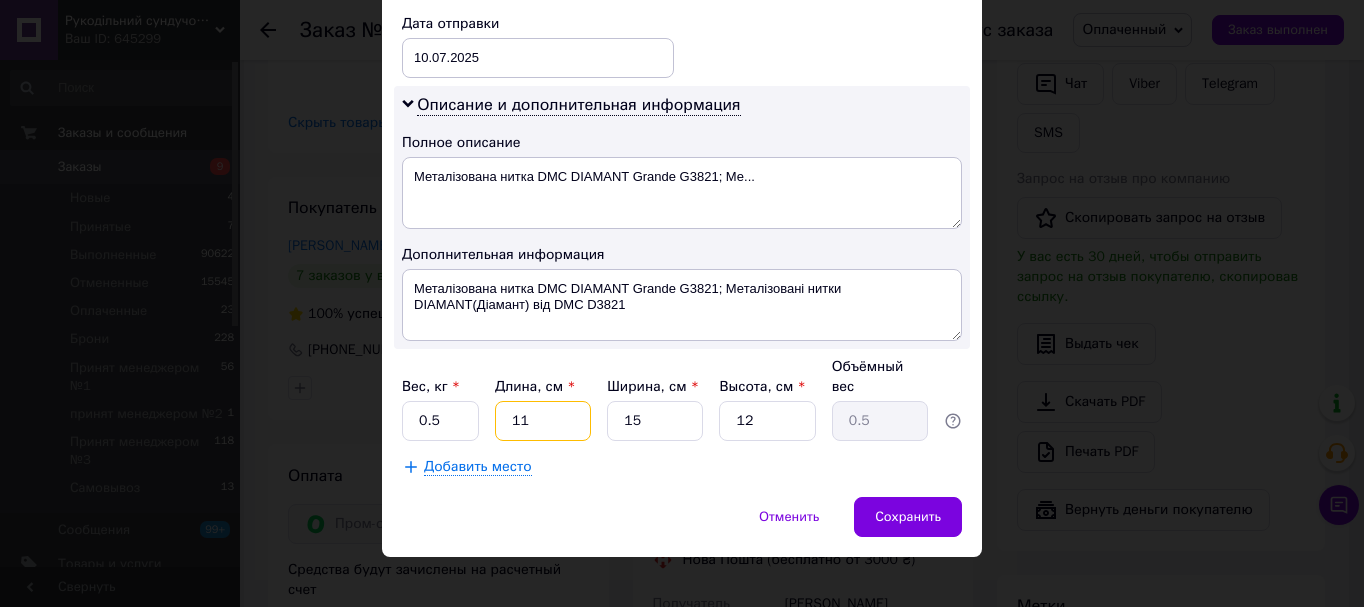 click on "11" at bounding box center [543, 421] 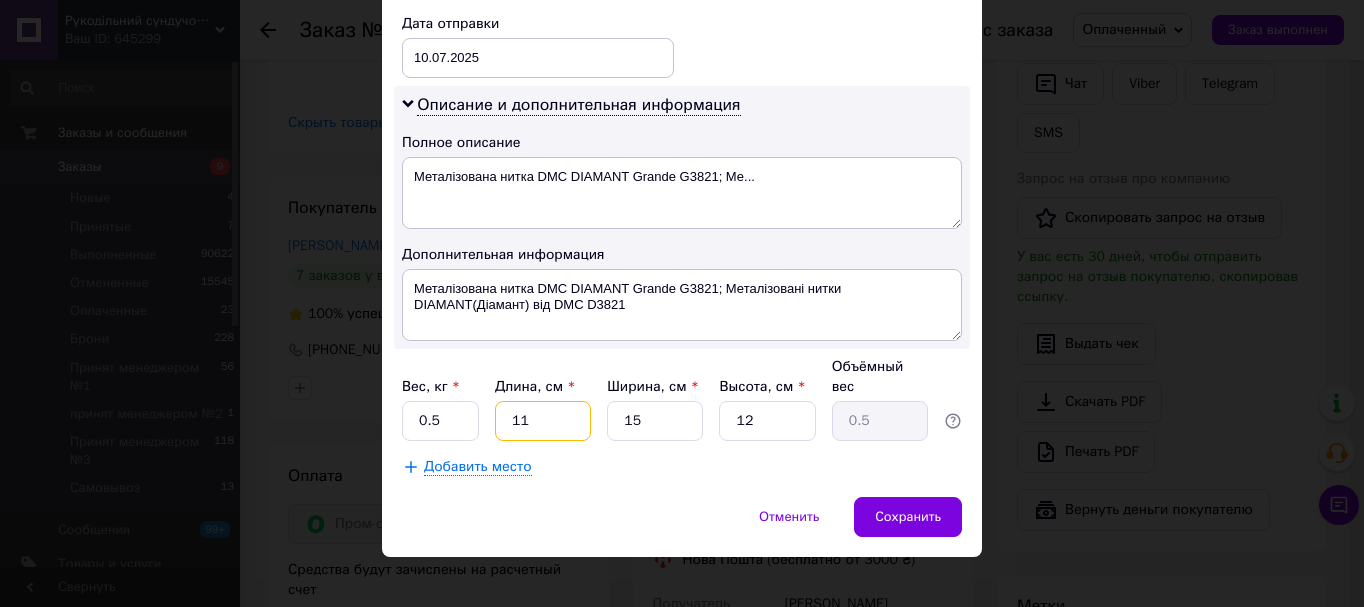 type on "1" 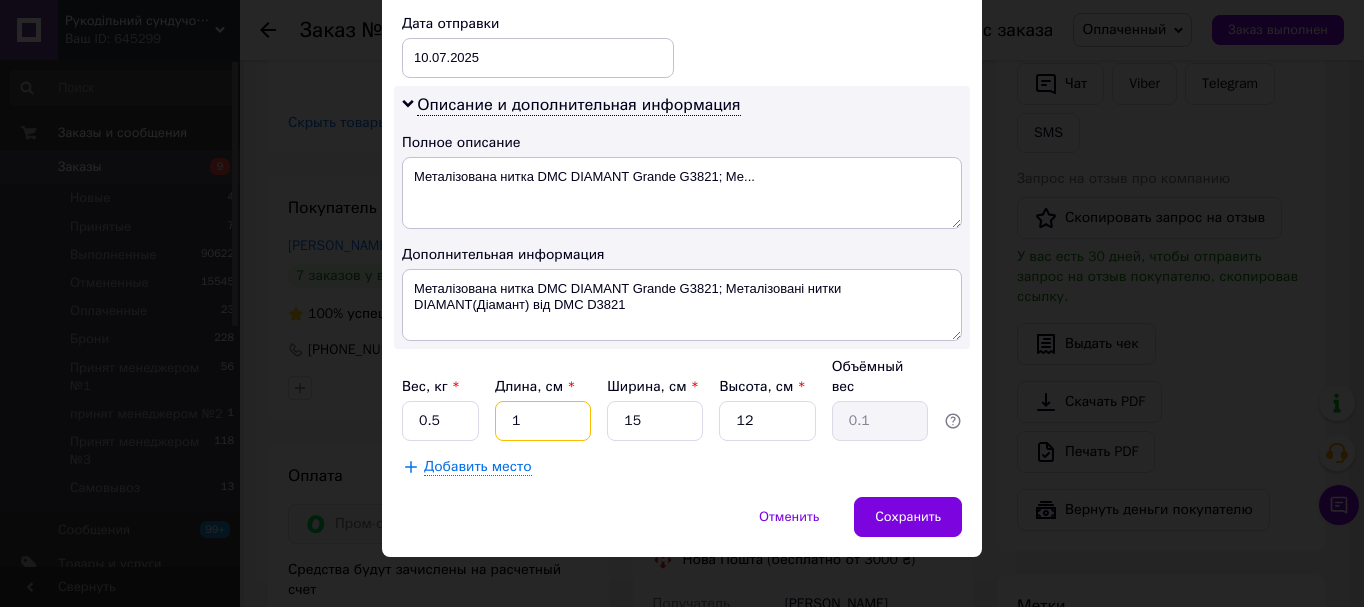 type 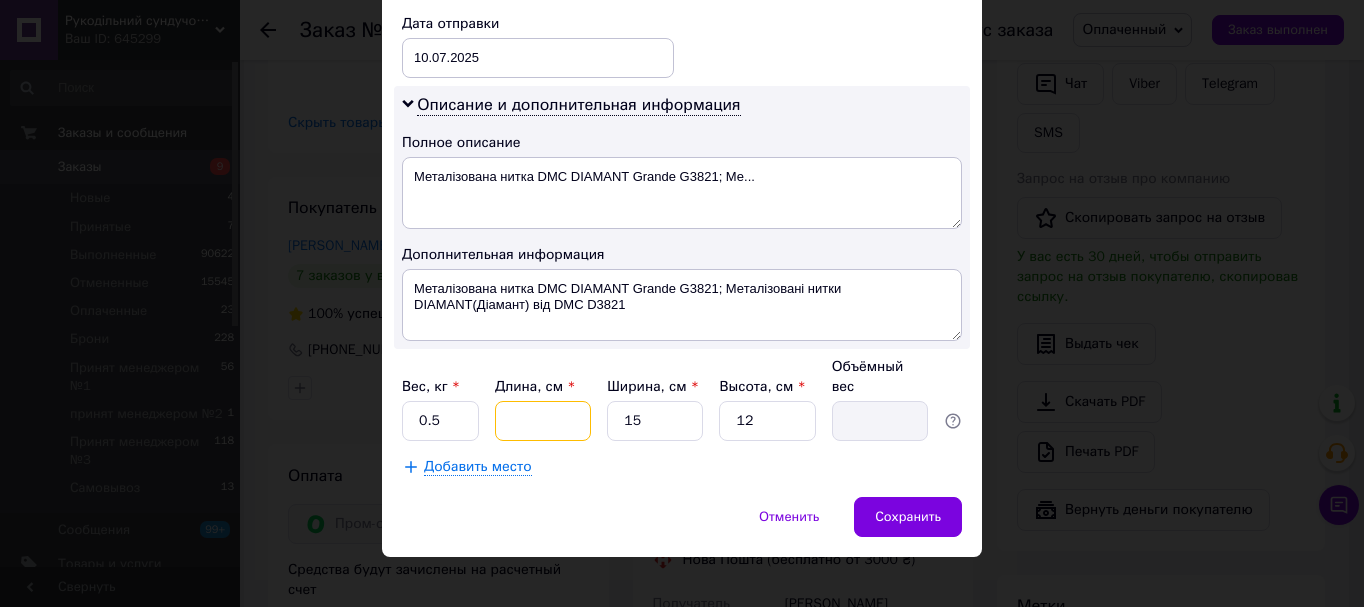 type on "2" 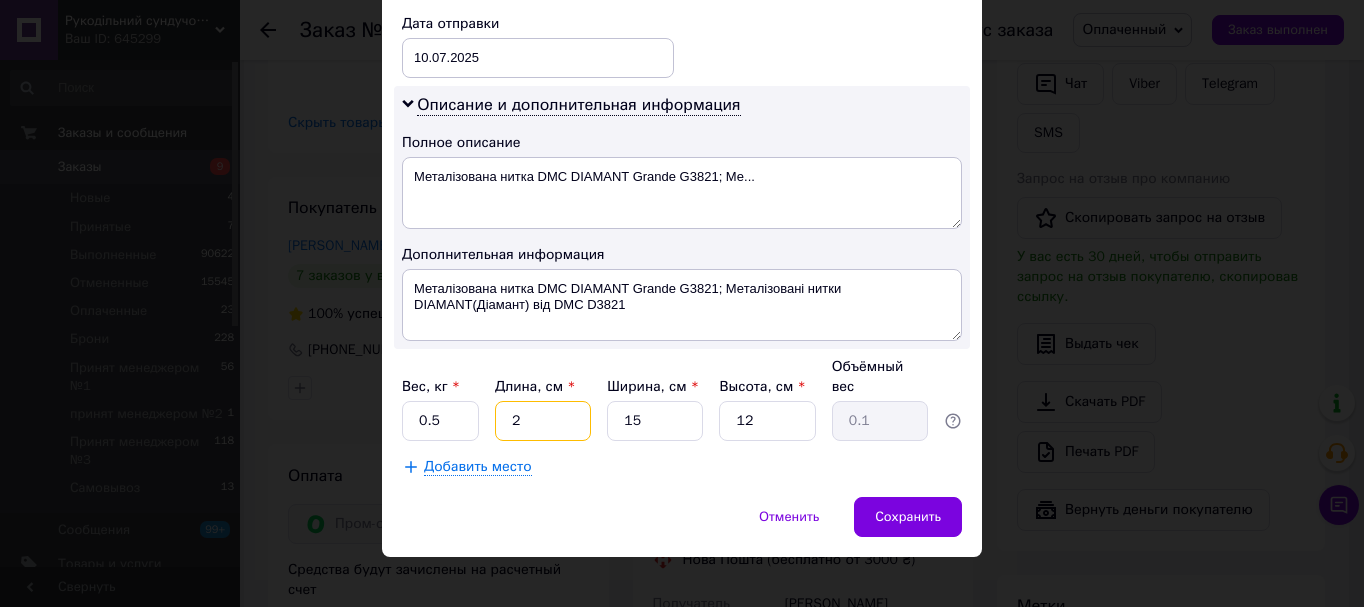 type on "23" 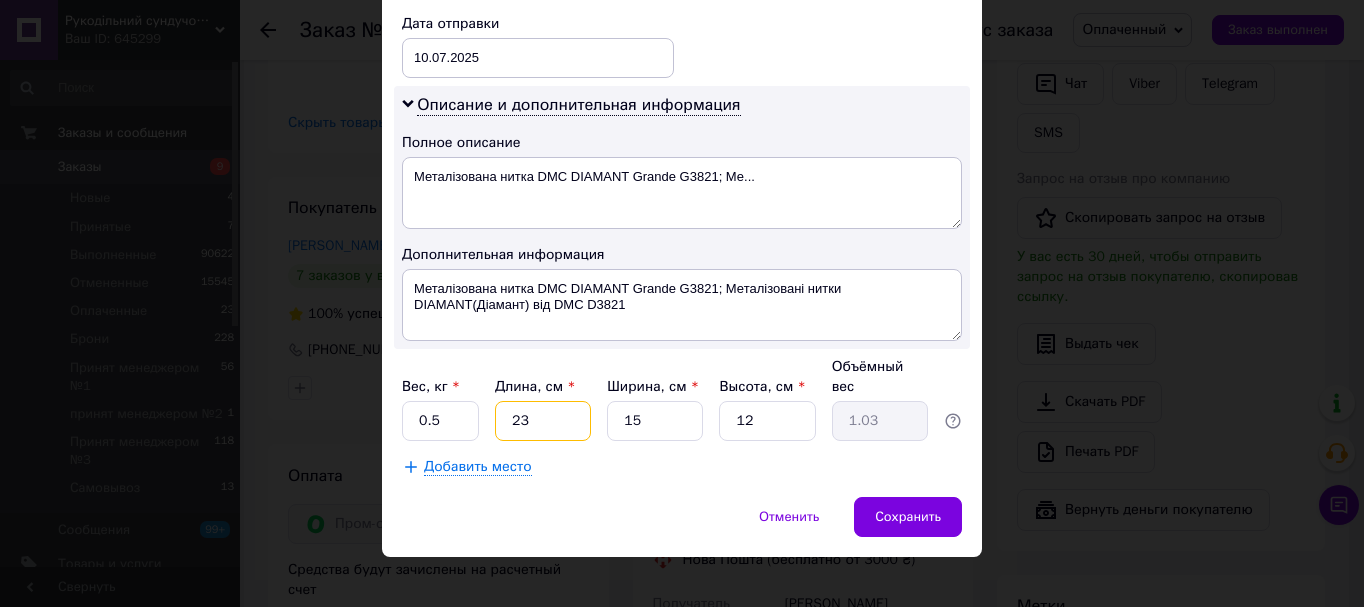 type on "23" 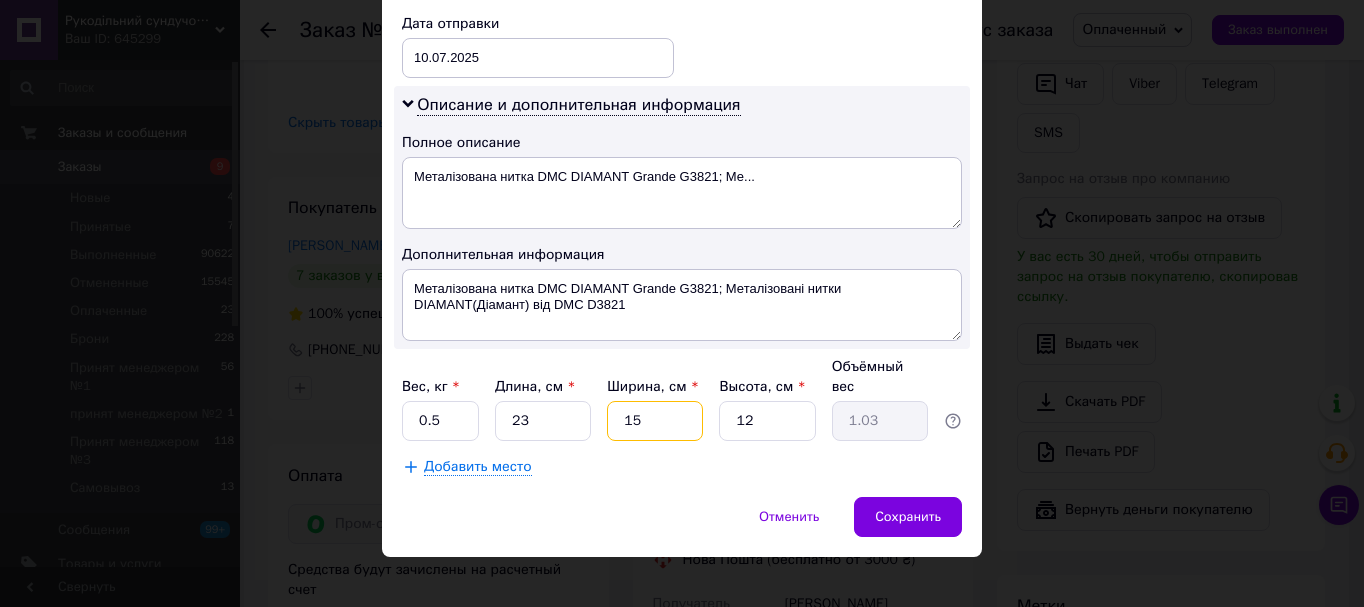 click on "15" at bounding box center (655, 421) 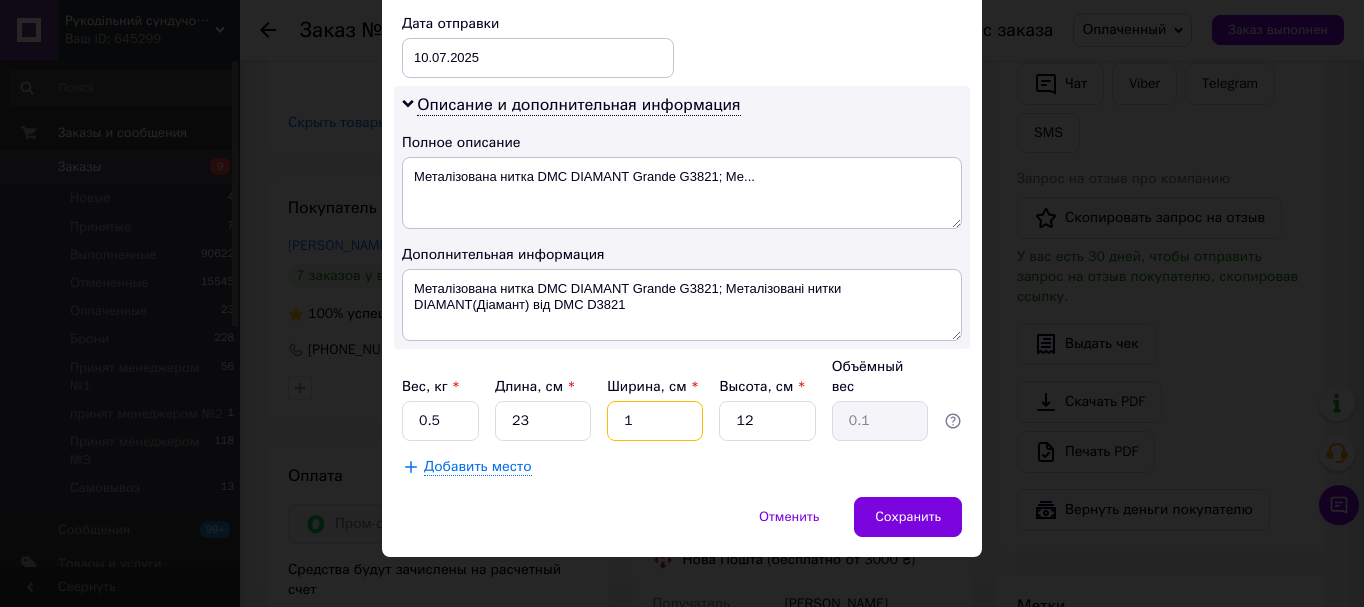type on "15" 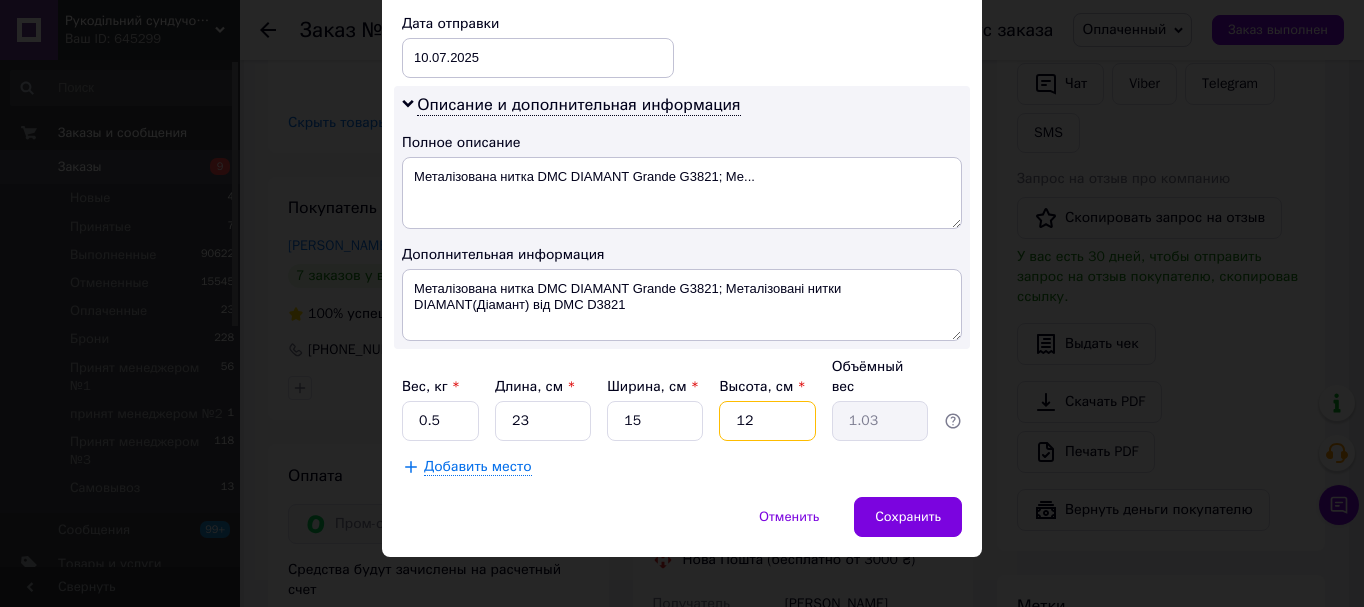 click on "12" at bounding box center [767, 421] 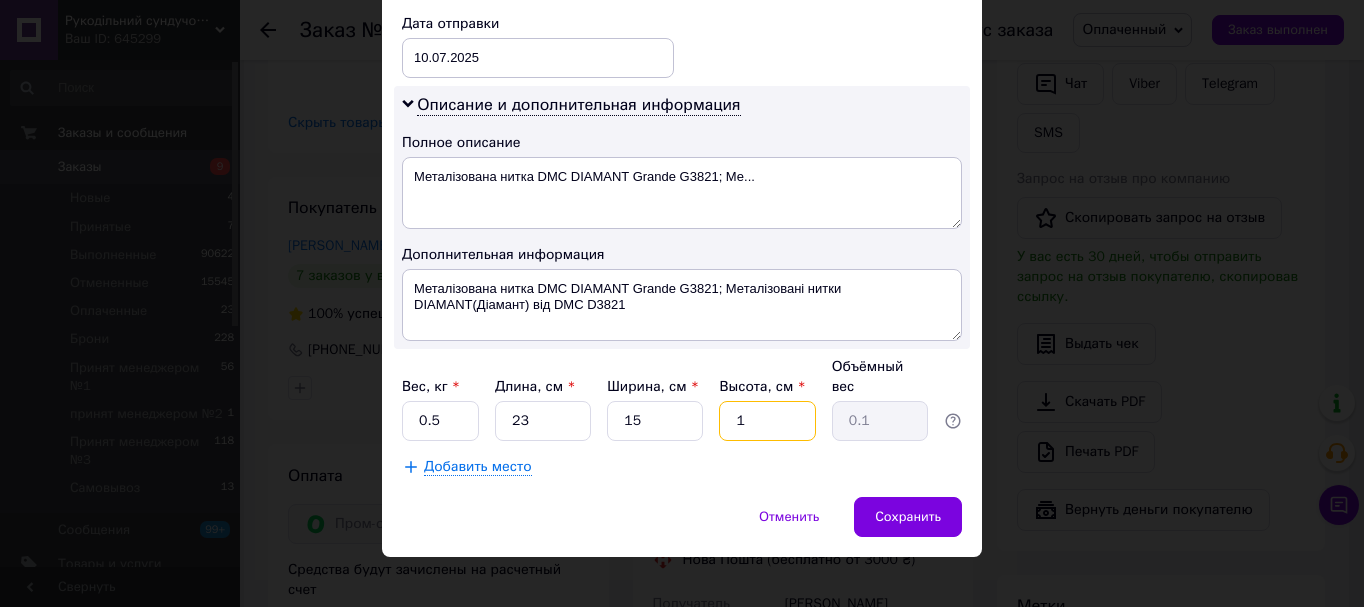 type 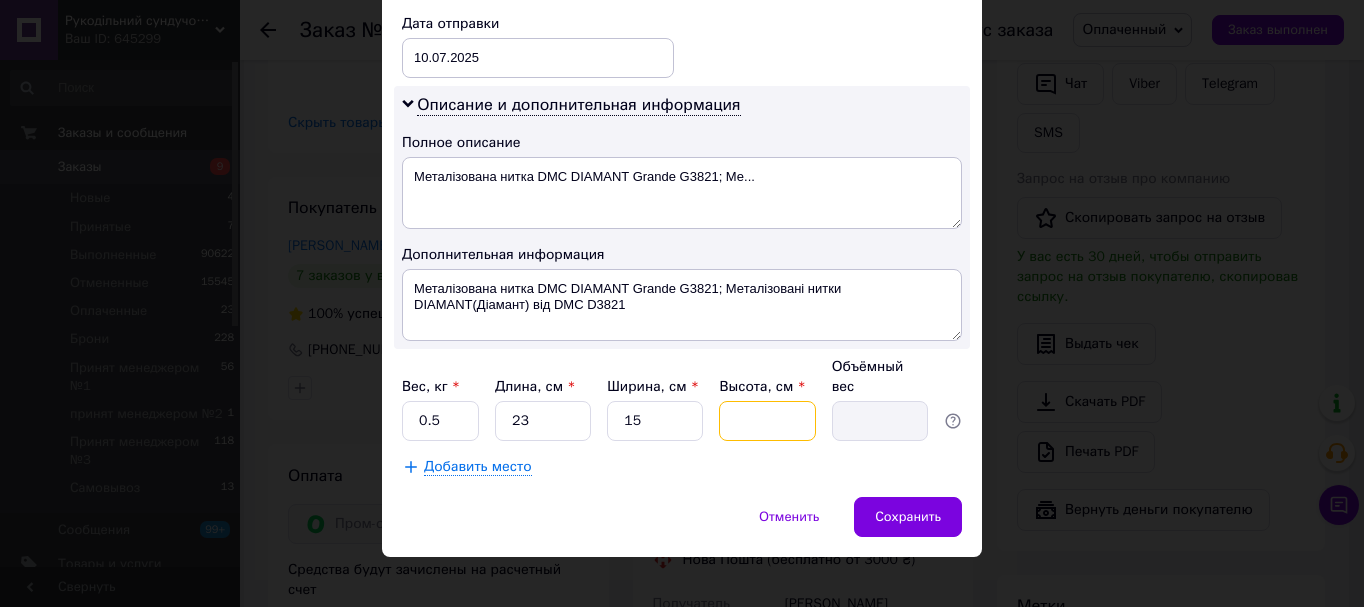 type on "3" 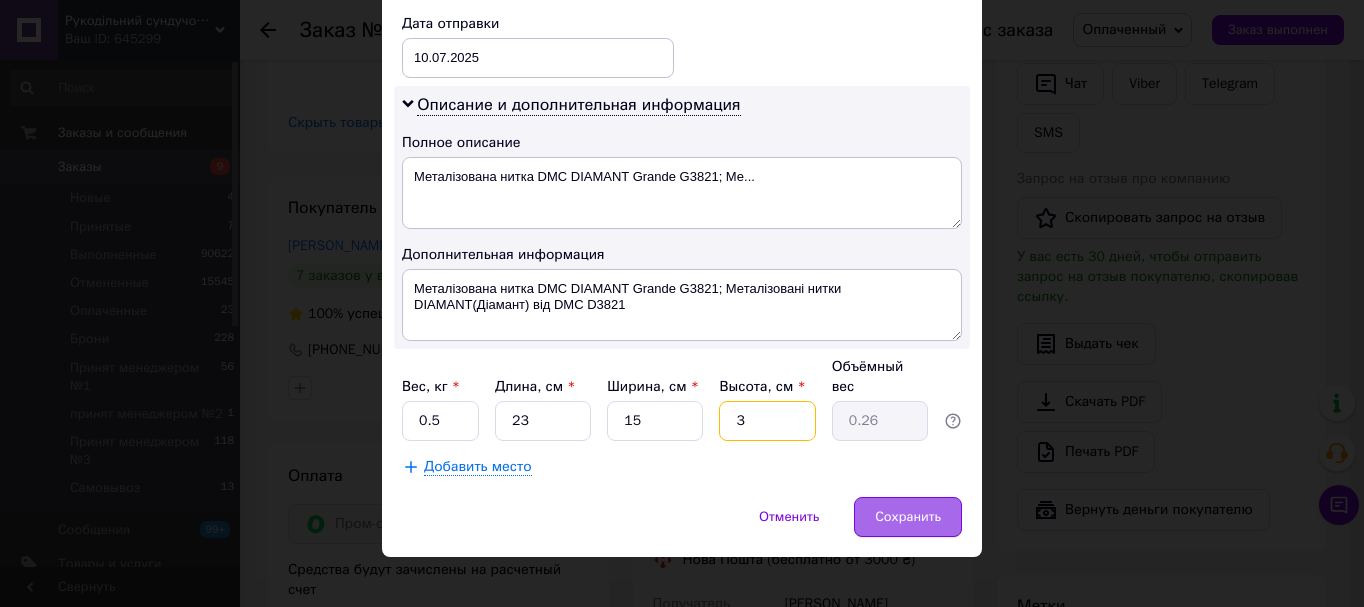 type on "3" 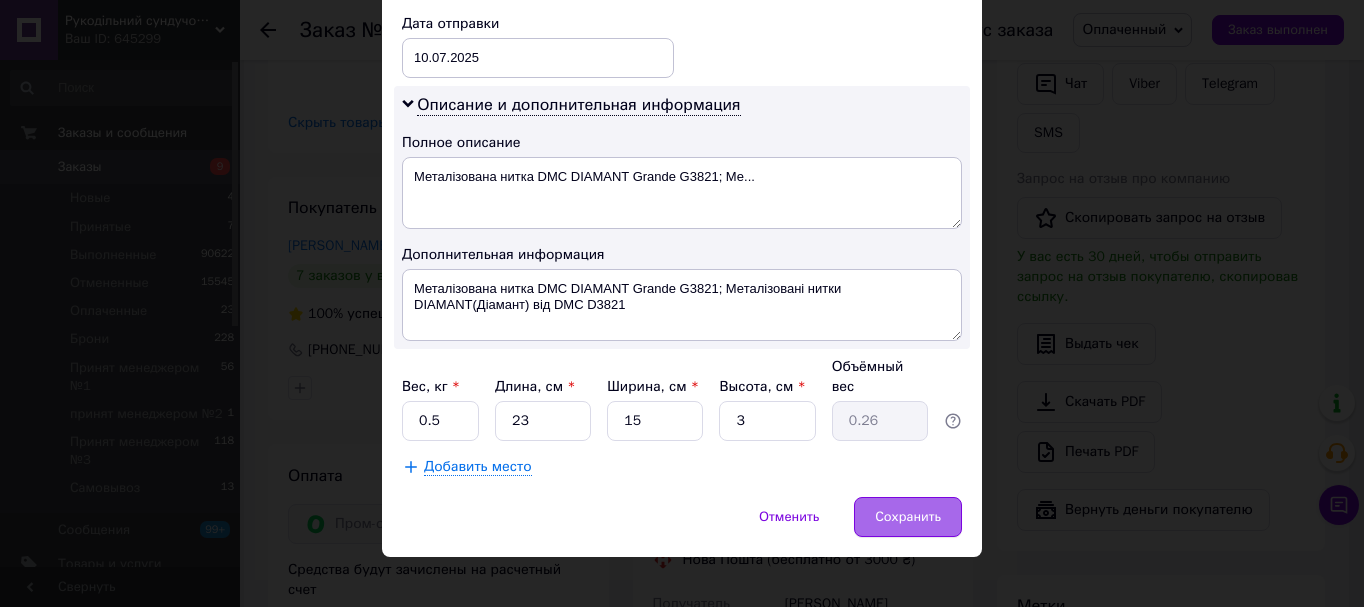 click on "Сохранить" at bounding box center [908, 517] 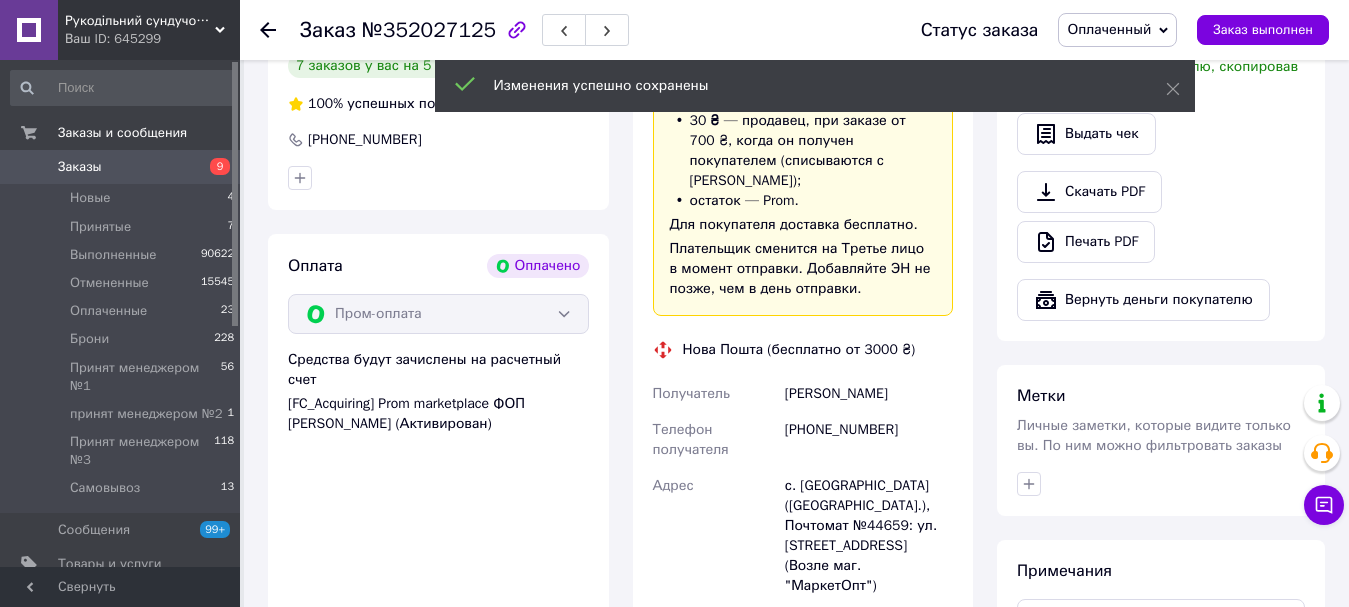 scroll, scrollTop: 1100, scrollLeft: 0, axis: vertical 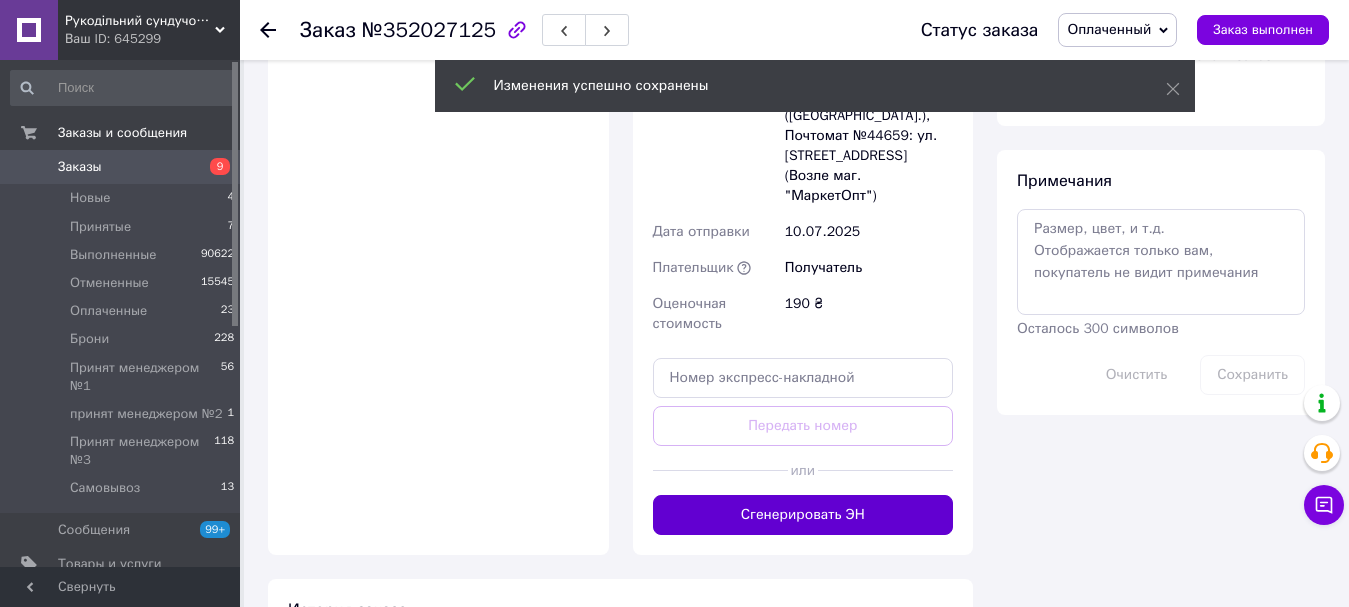 click on "Сгенерировать ЭН" at bounding box center [803, 515] 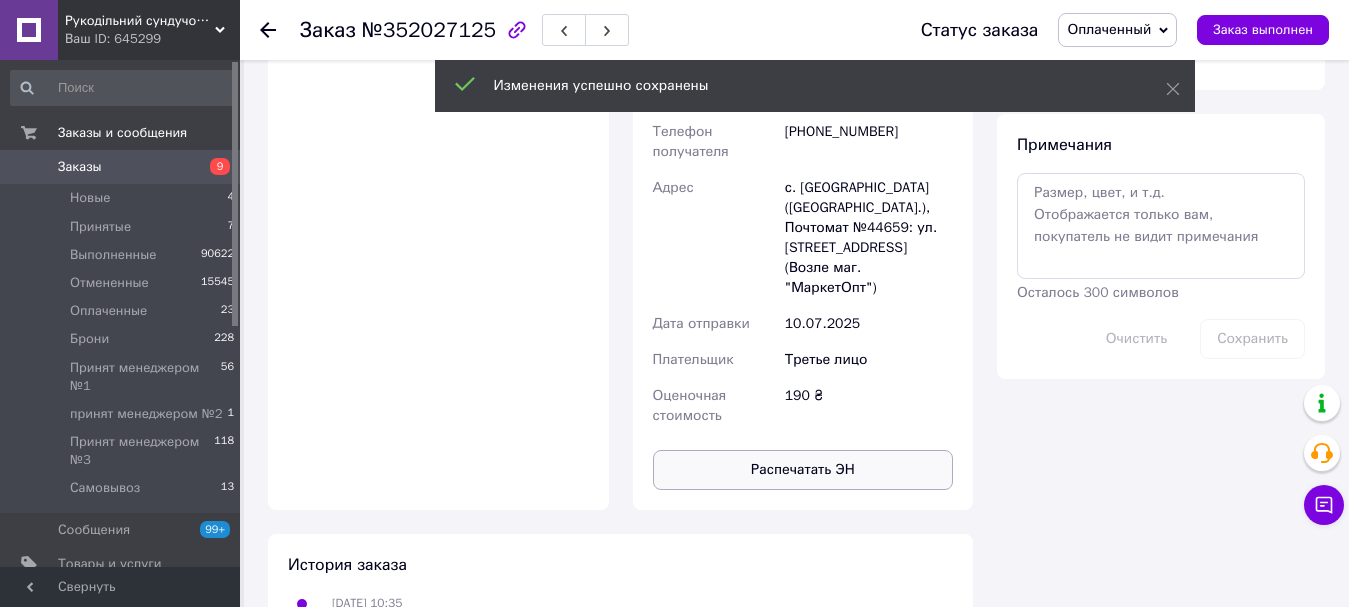 click on "Распечатать ЭН" at bounding box center (803, 470) 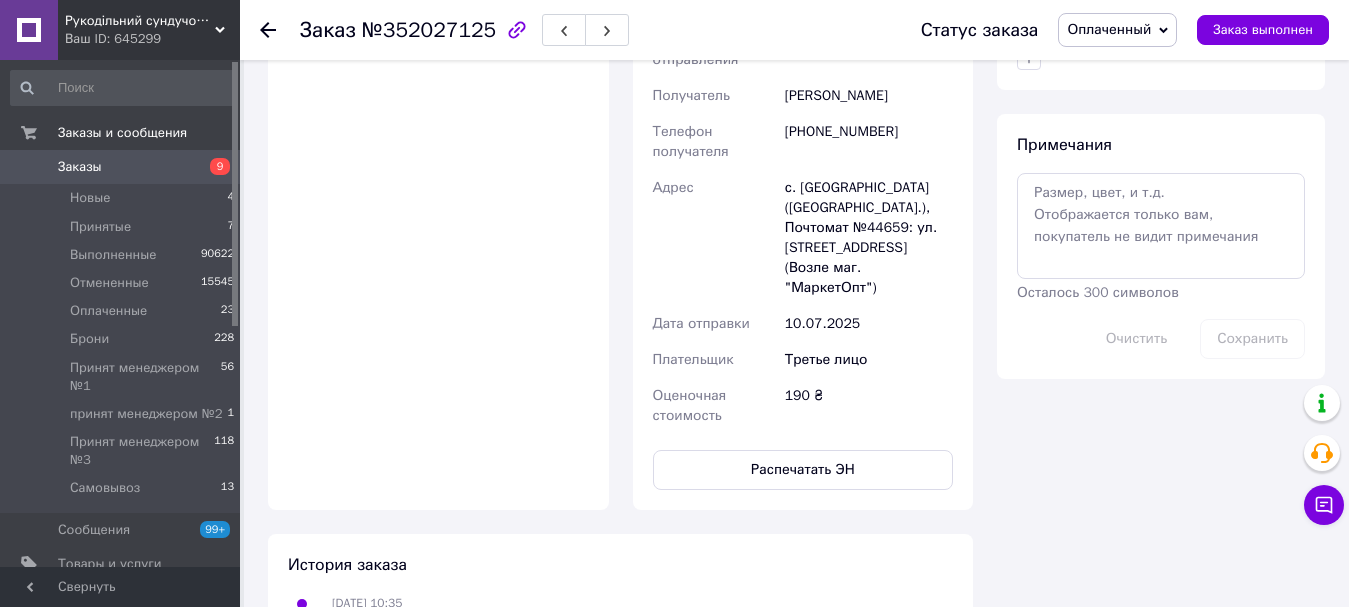 drag, startPoint x: 1102, startPoint y: 25, endPoint x: 1101, endPoint y: 38, distance: 13.038404 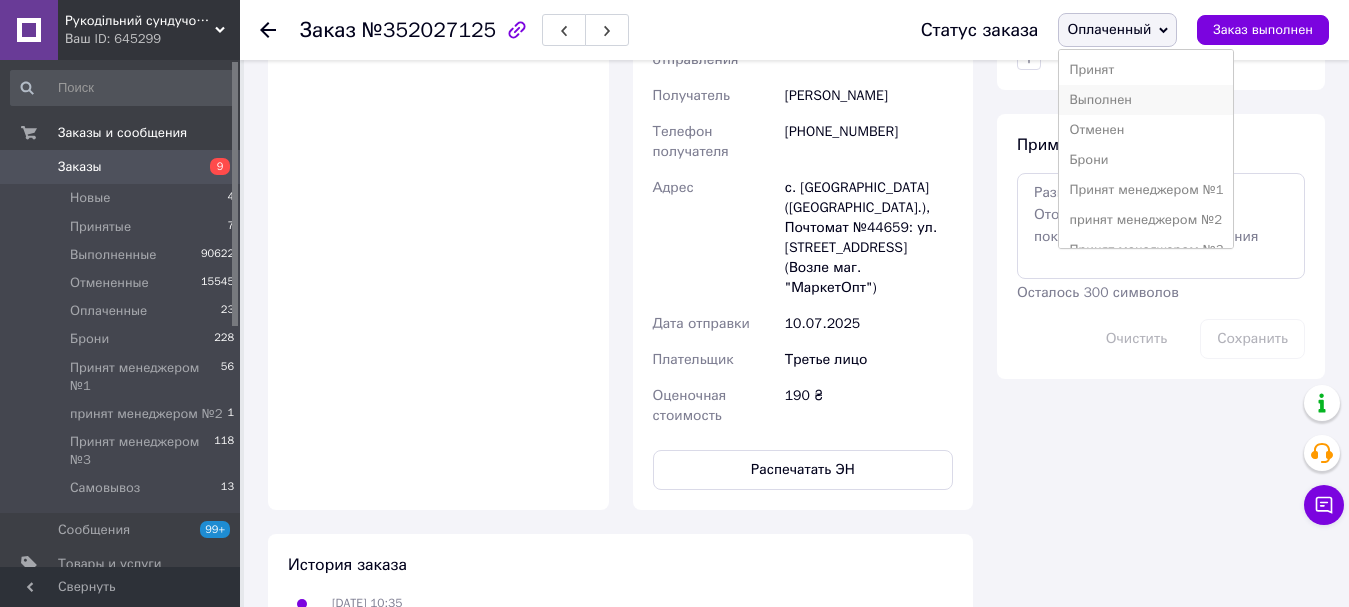 click on "Выполнен" at bounding box center (1146, 100) 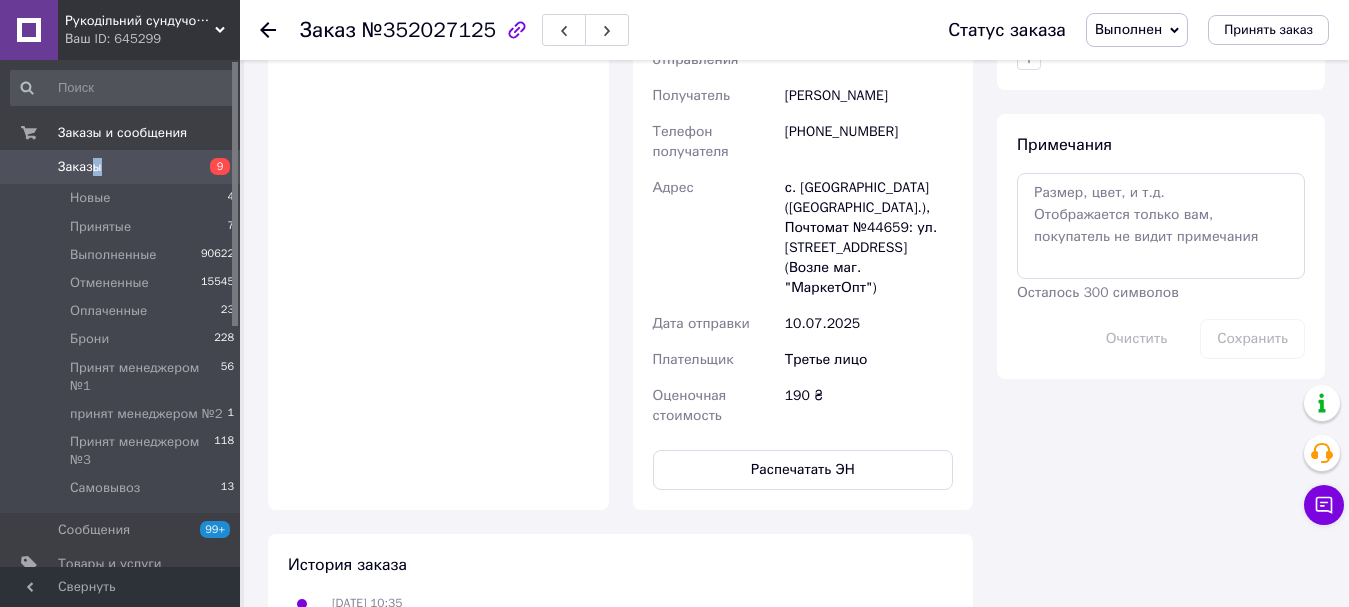 click on "Заказы" at bounding box center [121, 167] 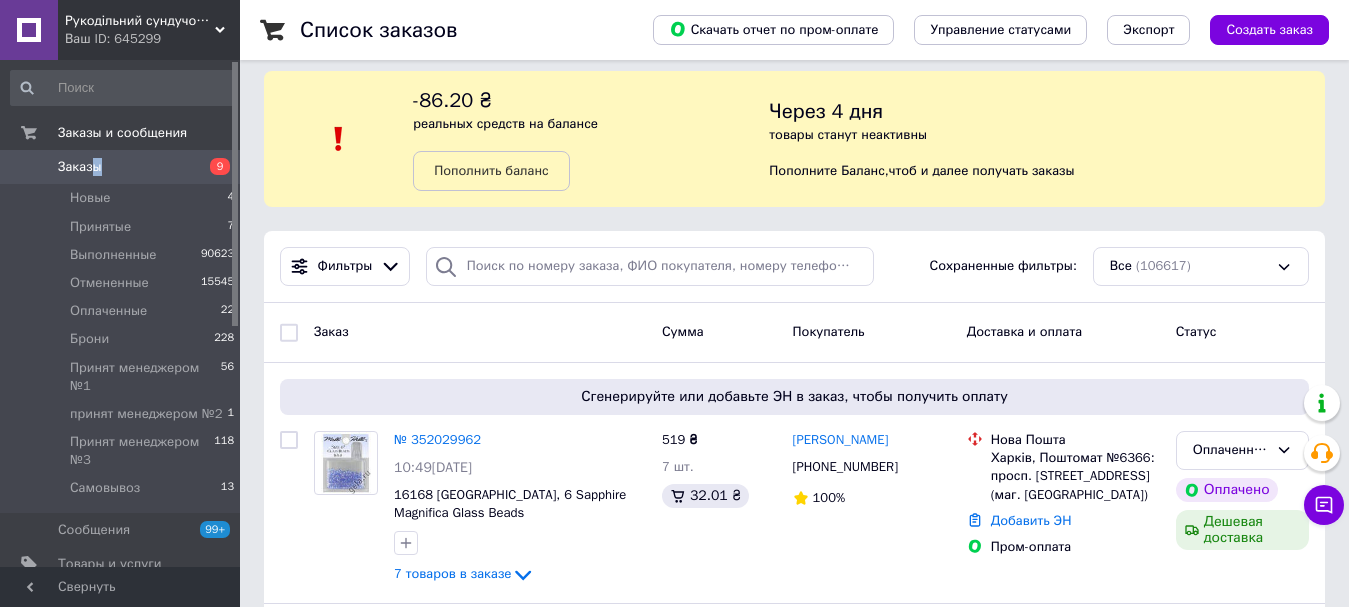 scroll, scrollTop: 0, scrollLeft: 0, axis: both 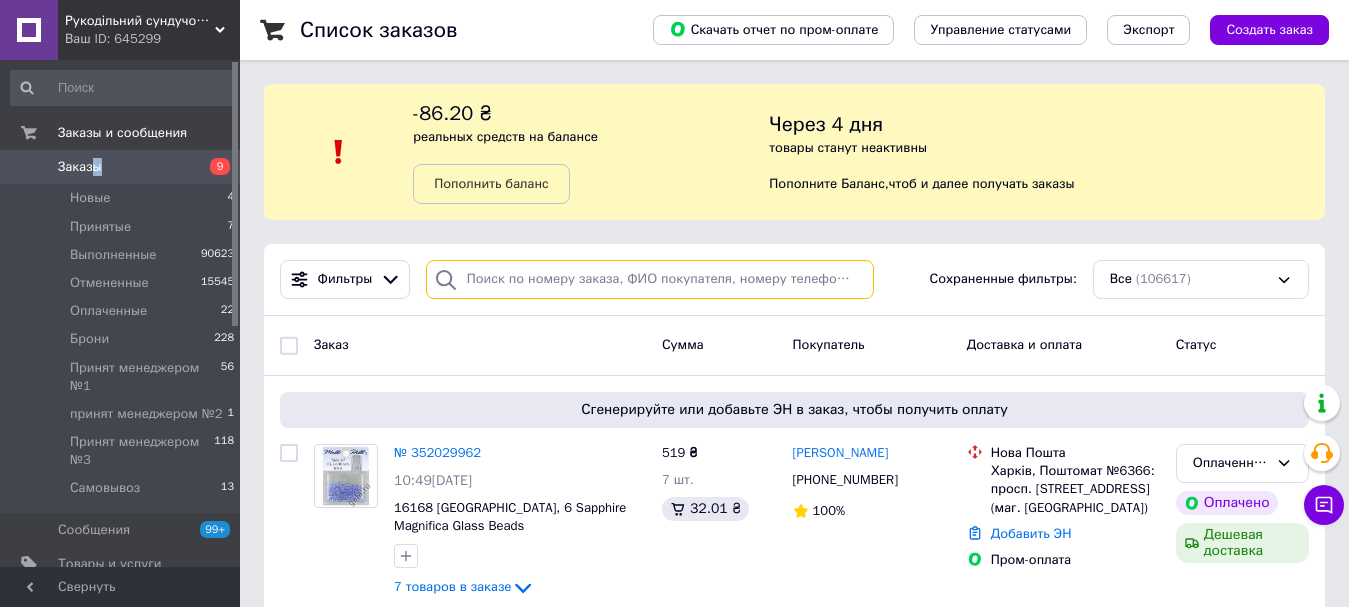click at bounding box center (650, 279) 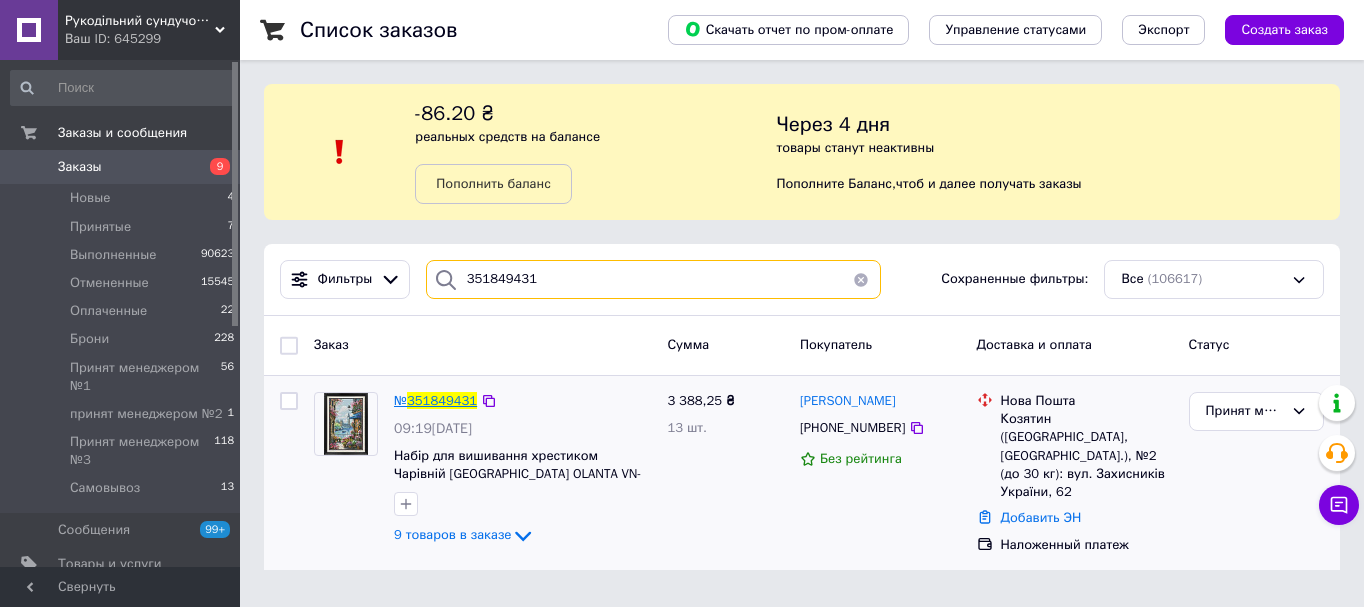 type on "351849431" 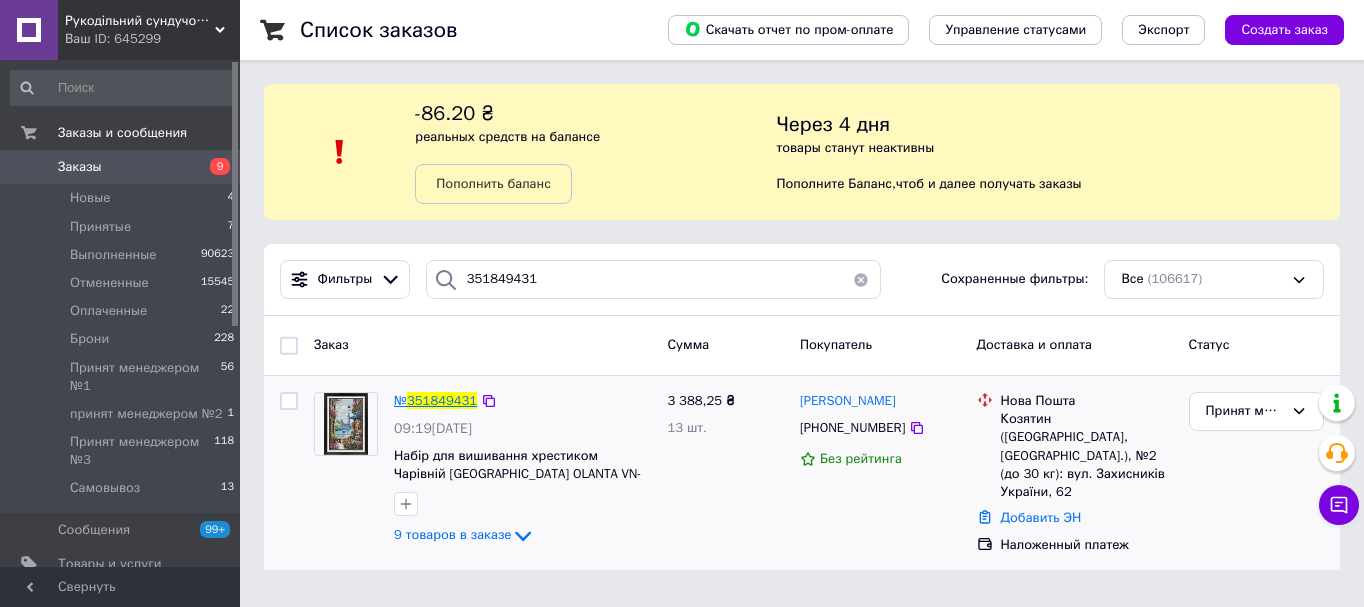 click on "351849431" at bounding box center [442, 400] 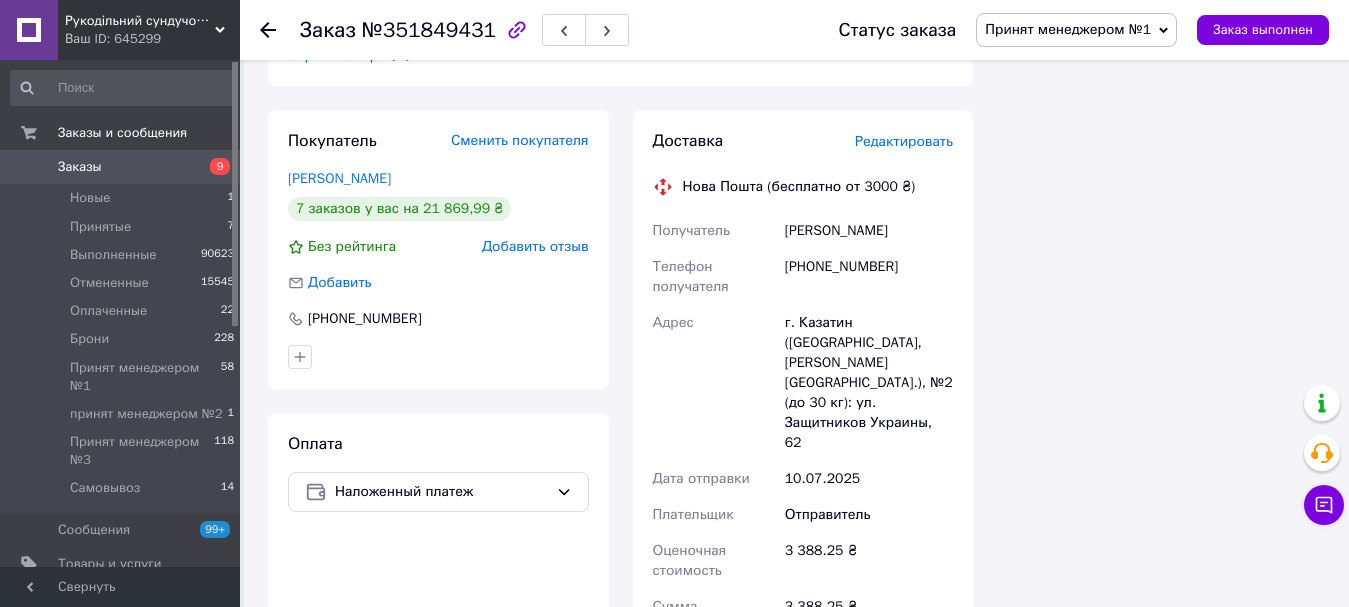 scroll, scrollTop: 1600, scrollLeft: 0, axis: vertical 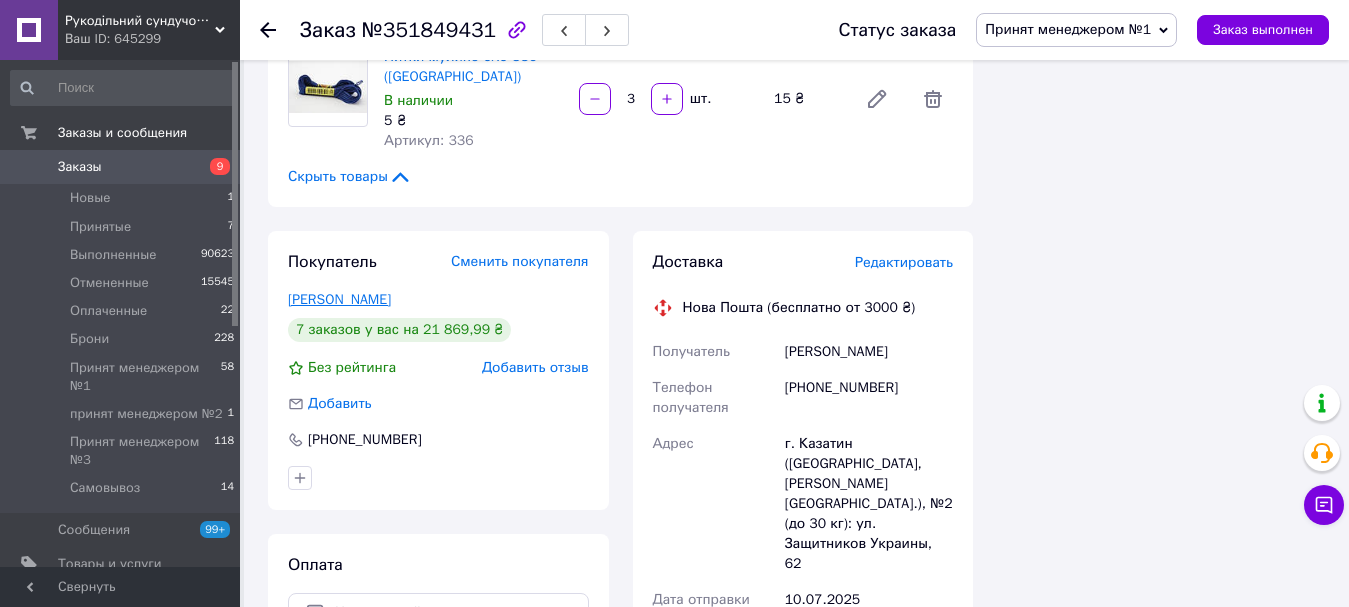 drag, startPoint x: 375, startPoint y: 240, endPoint x: 289, endPoint y: 238, distance: 86.023254 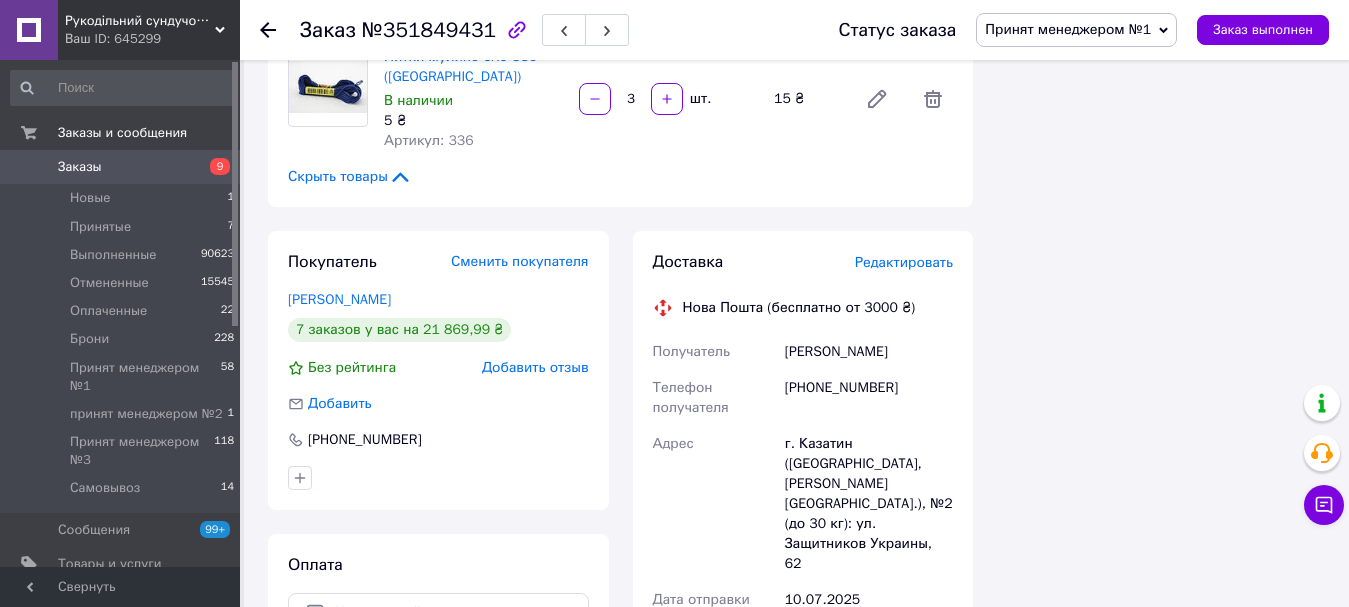 copy on "Двораковська Інна" 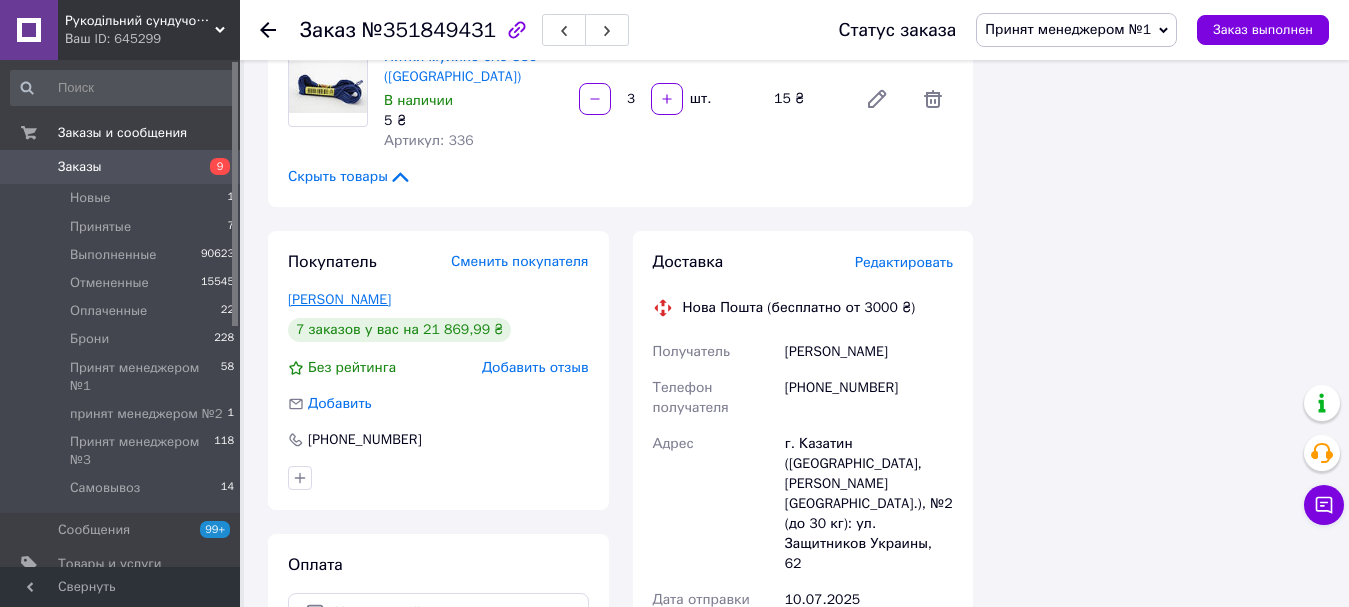 click on "Двораковська Інна" at bounding box center [339, 299] 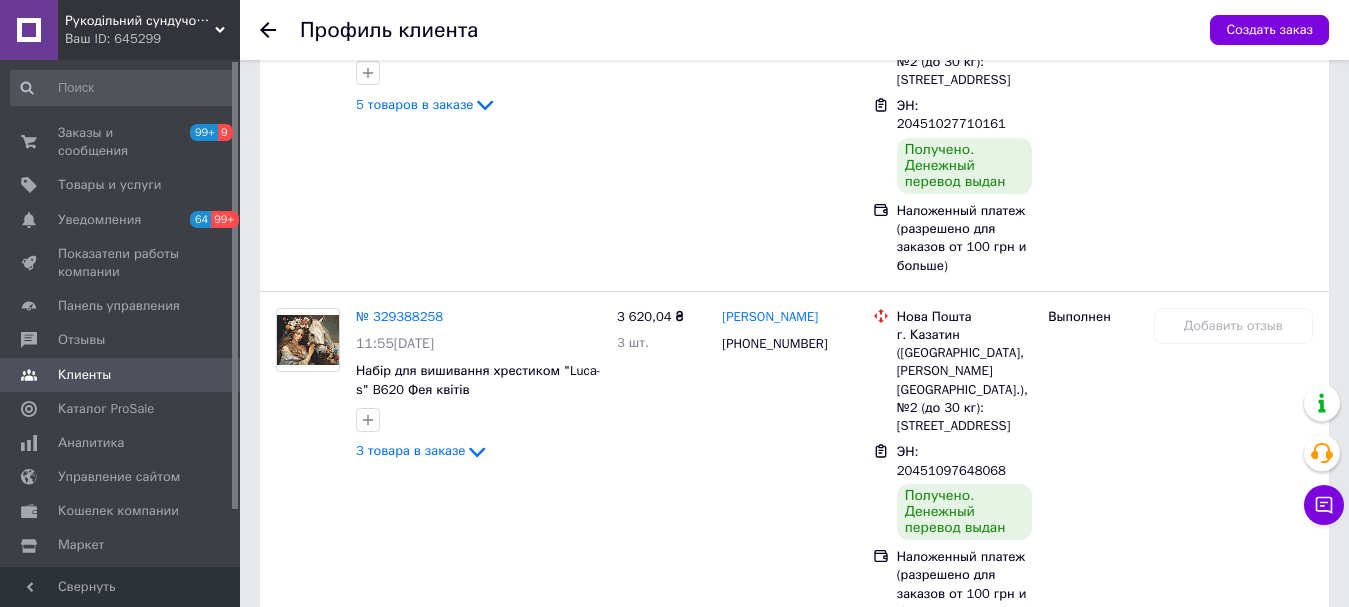 scroll, scrollTop: 2160, scrollLeft: 0, axis: vertical 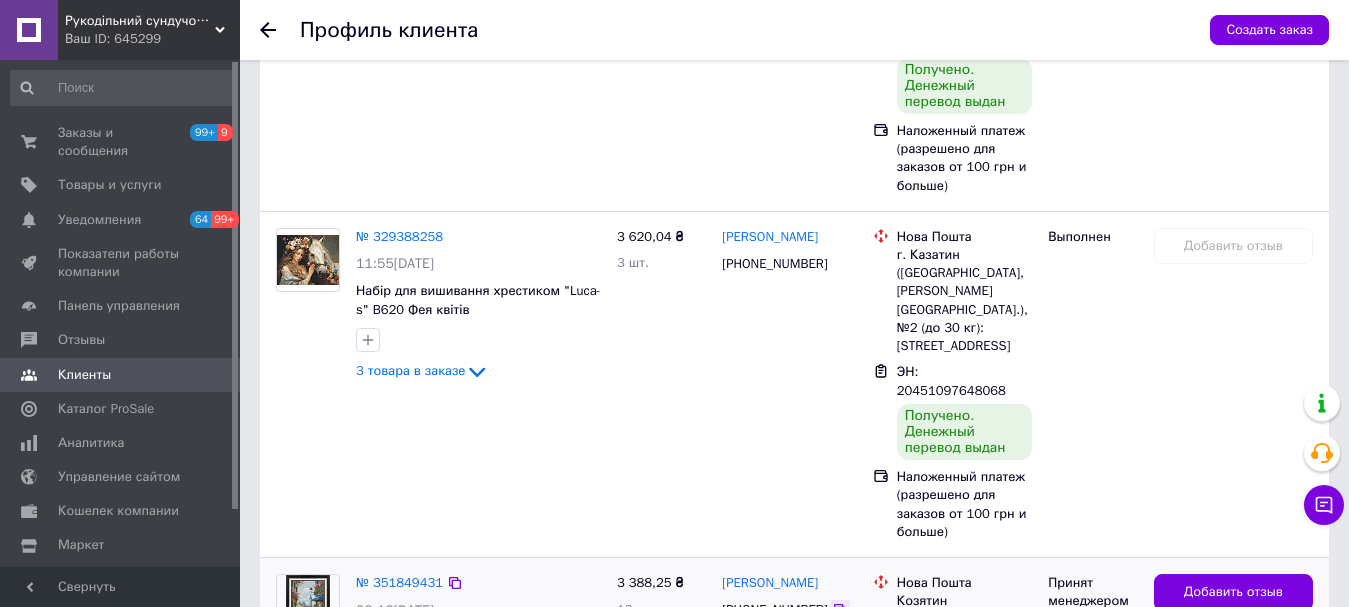 click 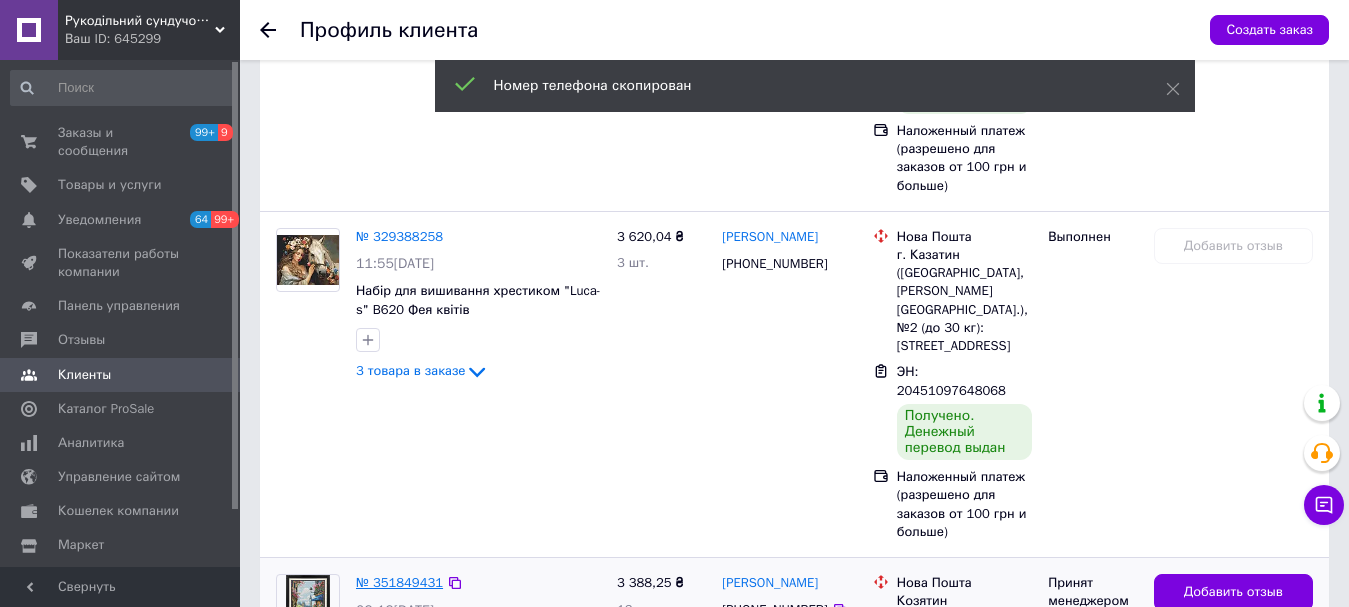 click on "№ 351849431" at bounding box center [399, 582] 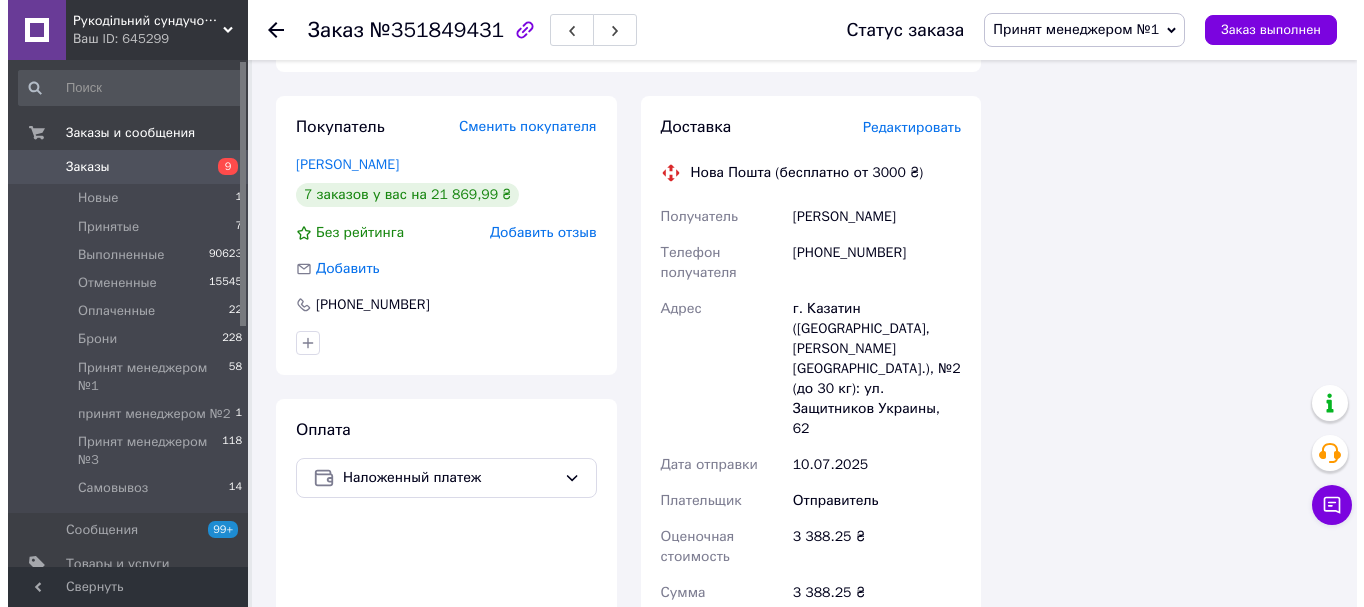 scroll, scrollTop: 1700, scrollLeft: 0, axis: vertical 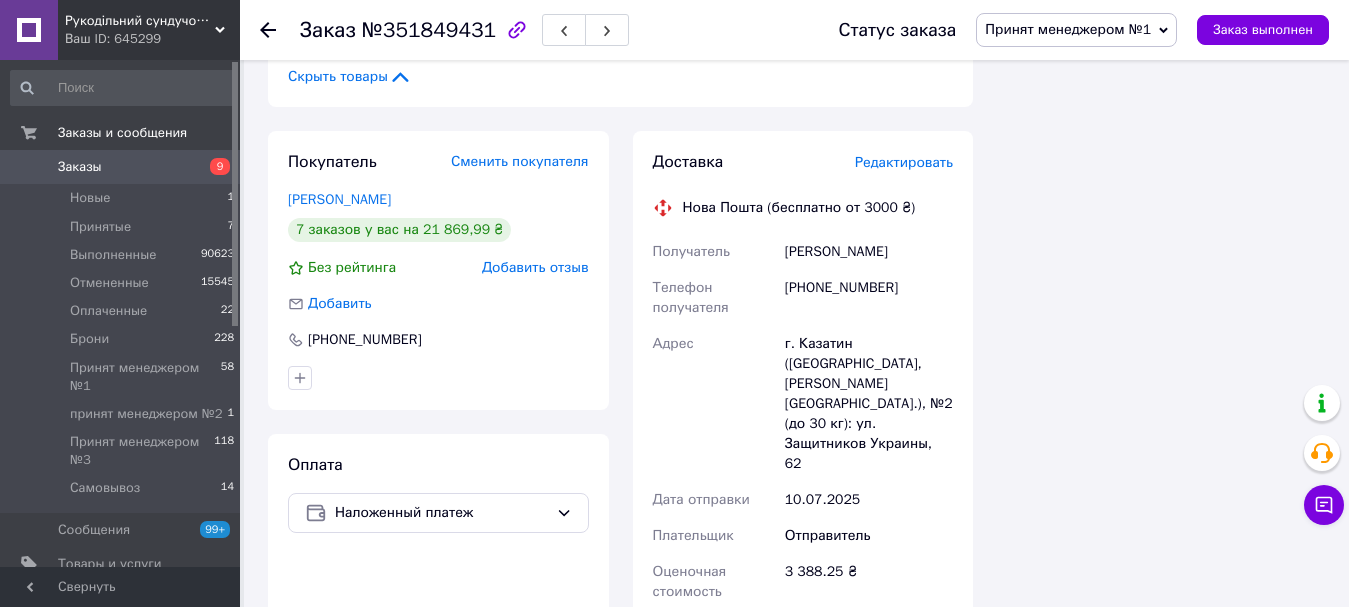 click on "Редактировать" at bounding box center [904, 162] 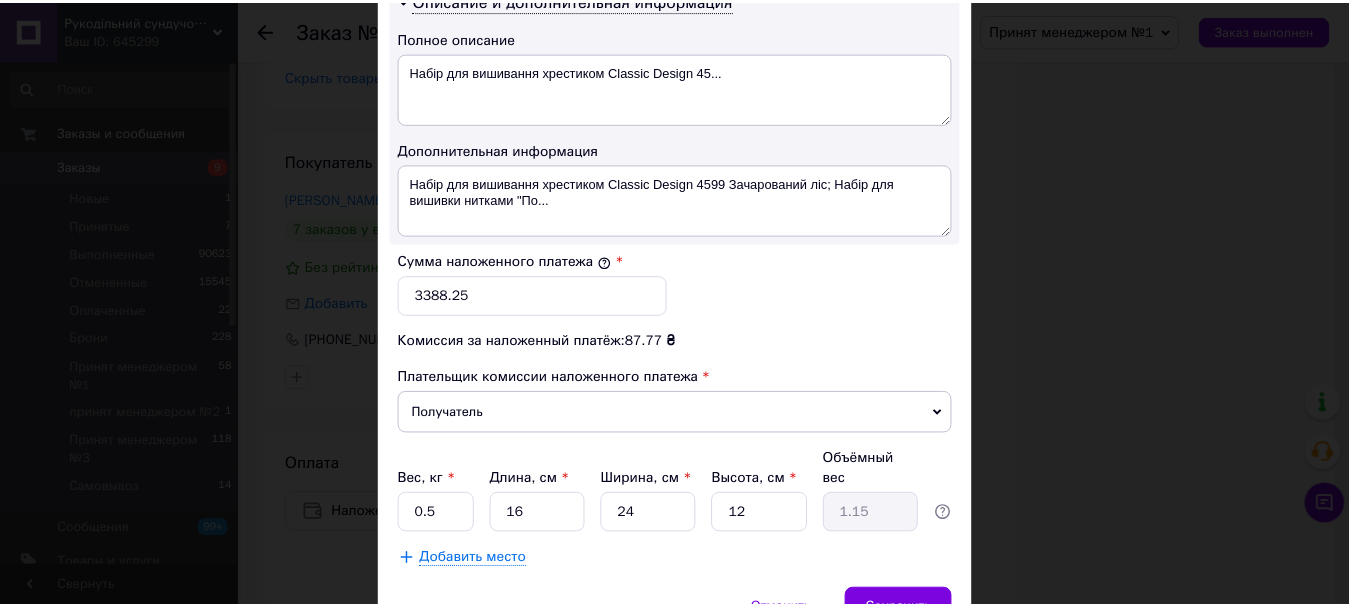 scroll, scrollTop: 1143, scrollLeft: 0, axis: vertical 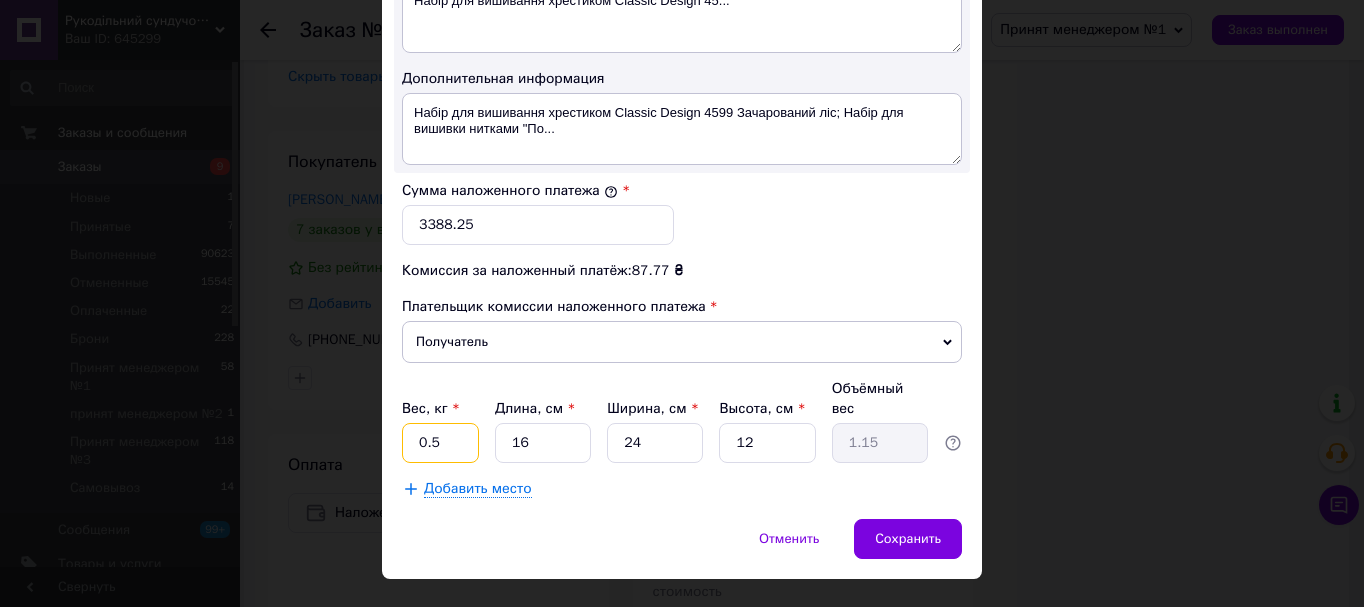 click on "0.5" at bounding box center [440, 443] 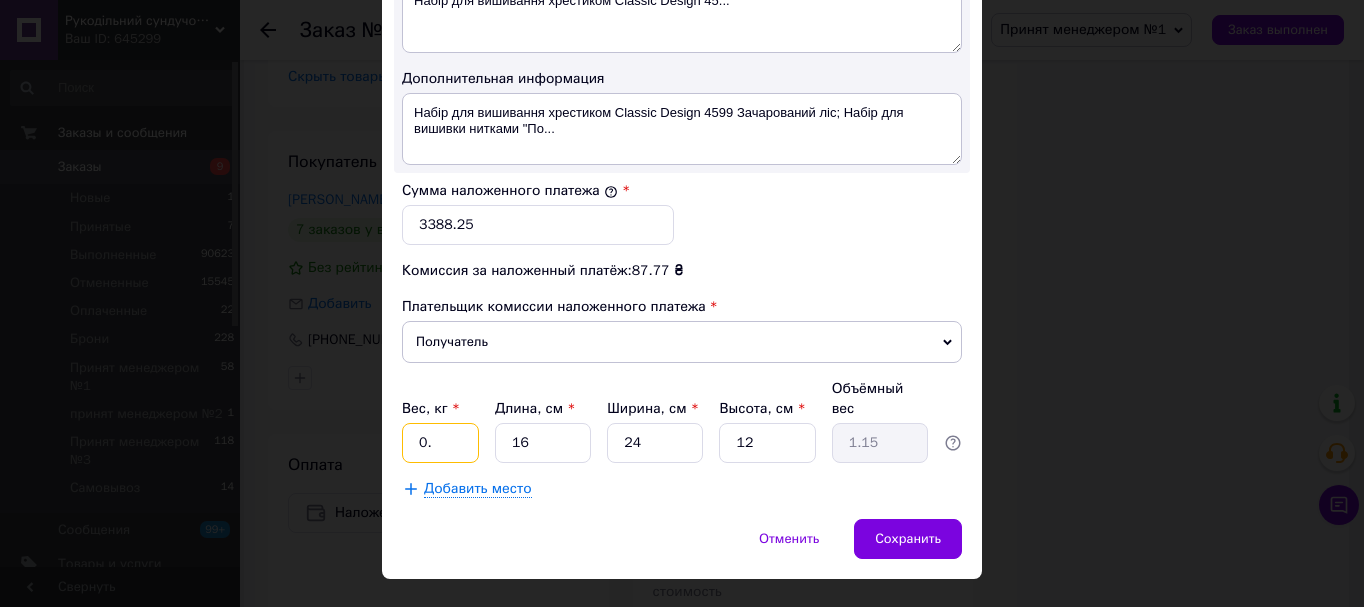 type on "0" 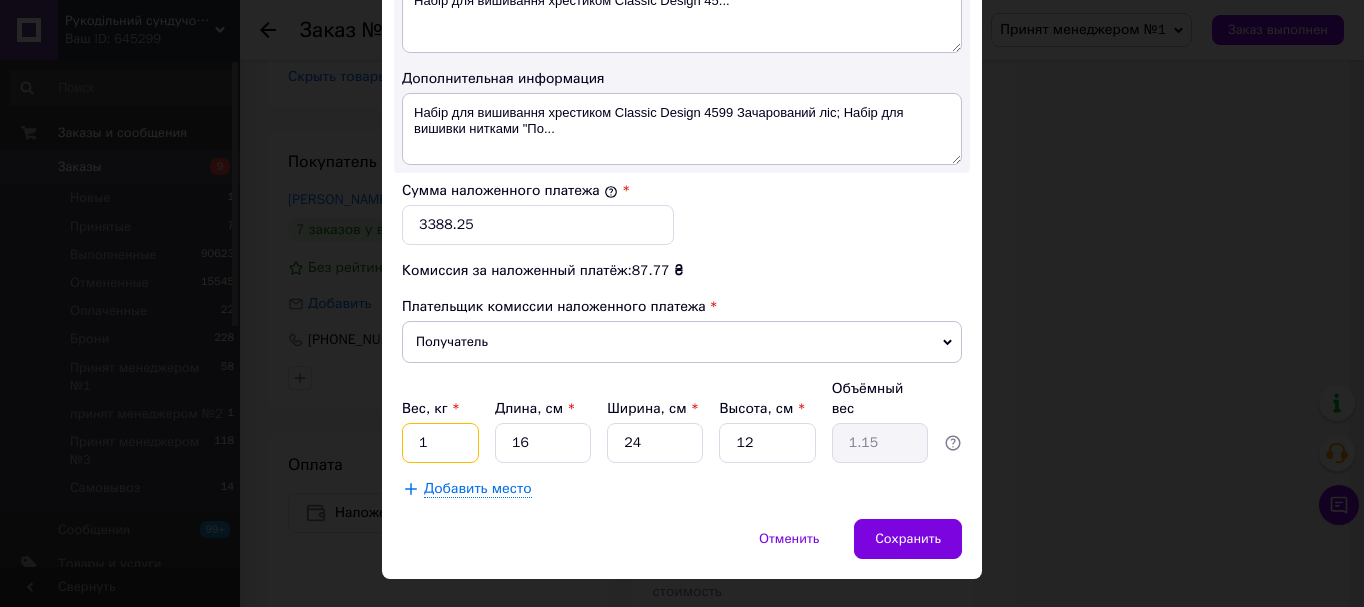 type on "1" 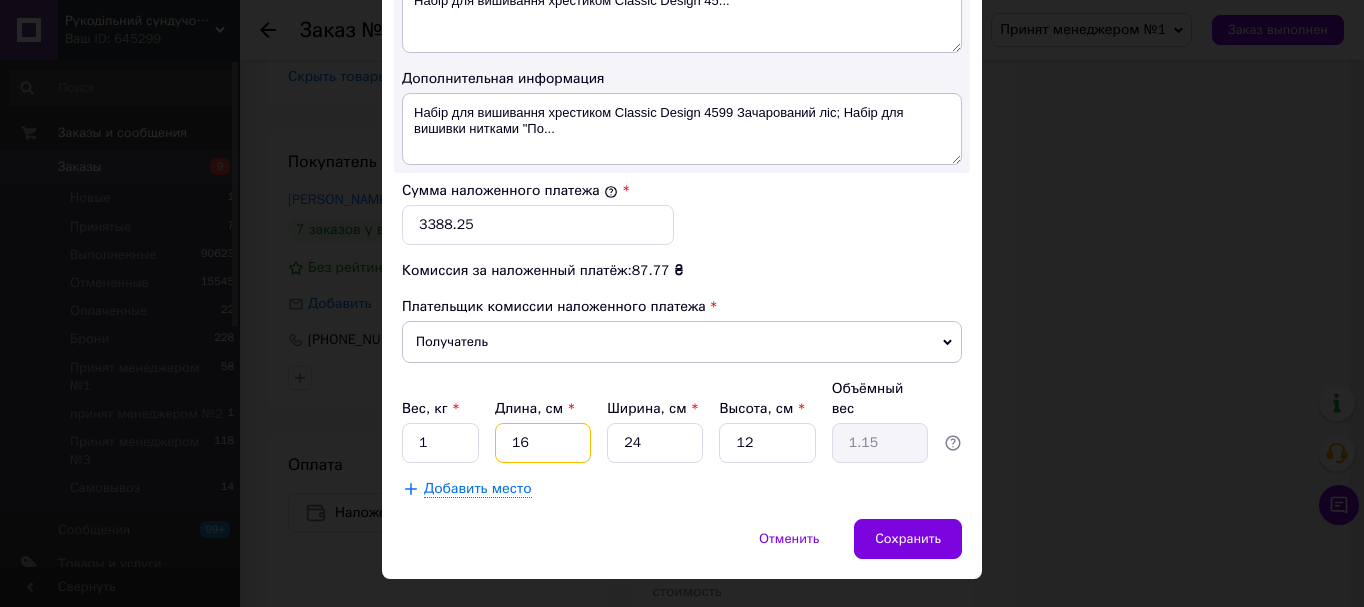 click on "16" at bounding box center (543, 443) 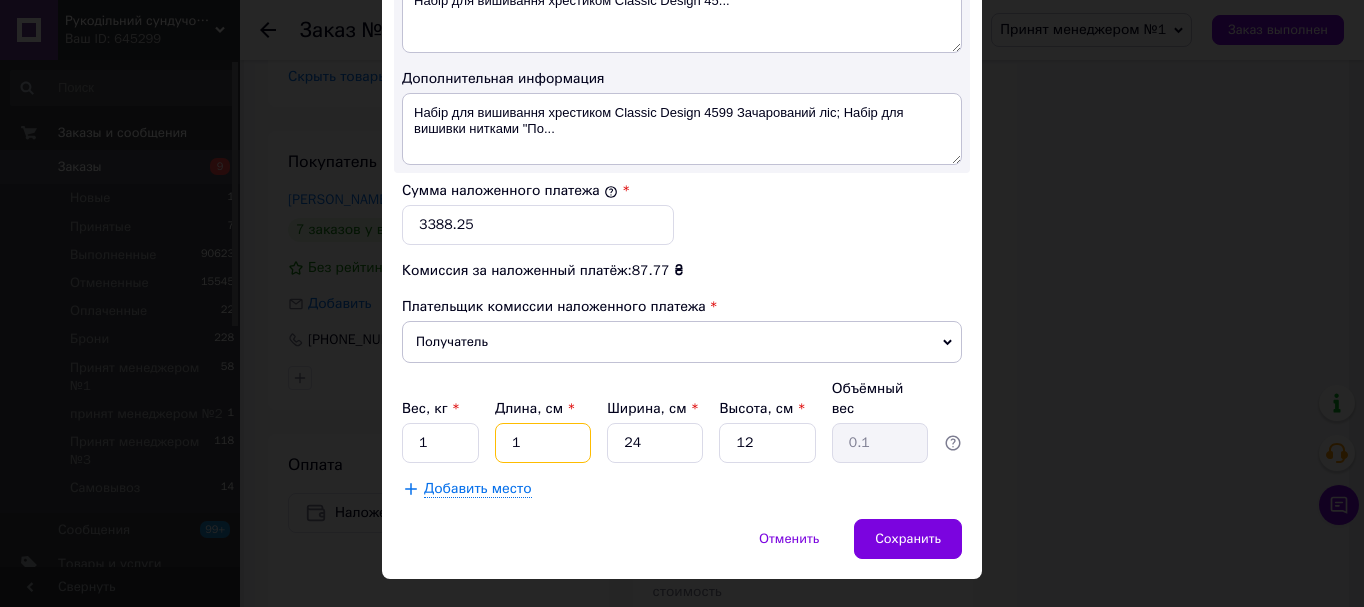 type 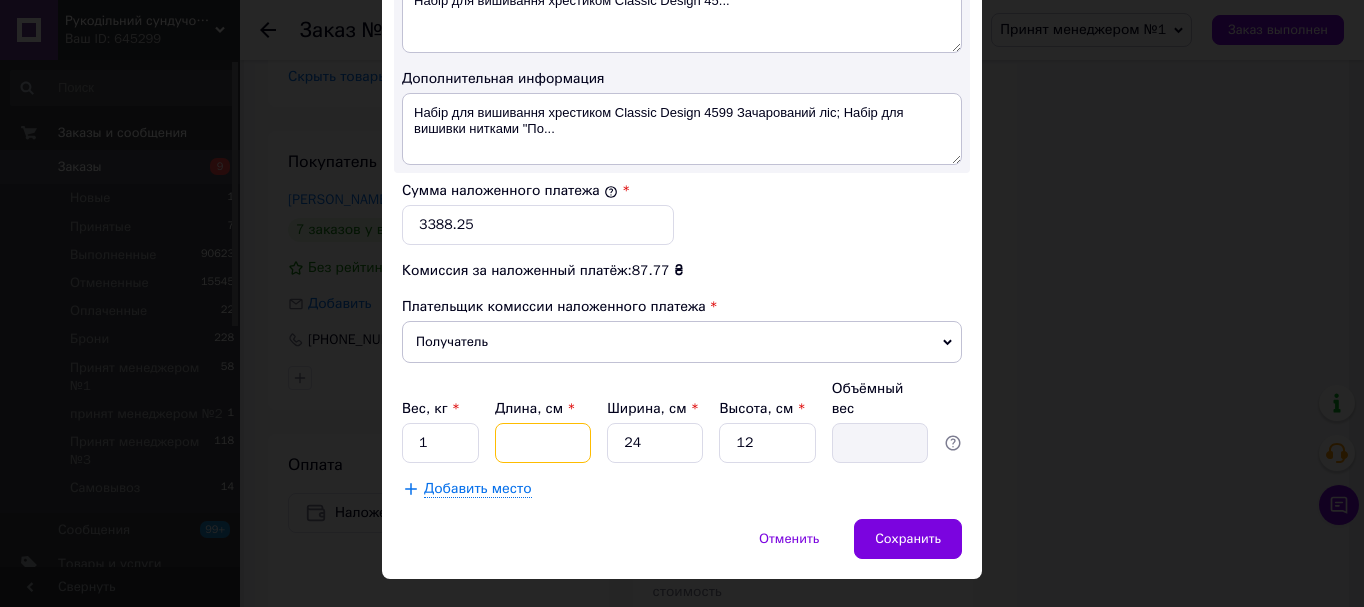 type on "3" 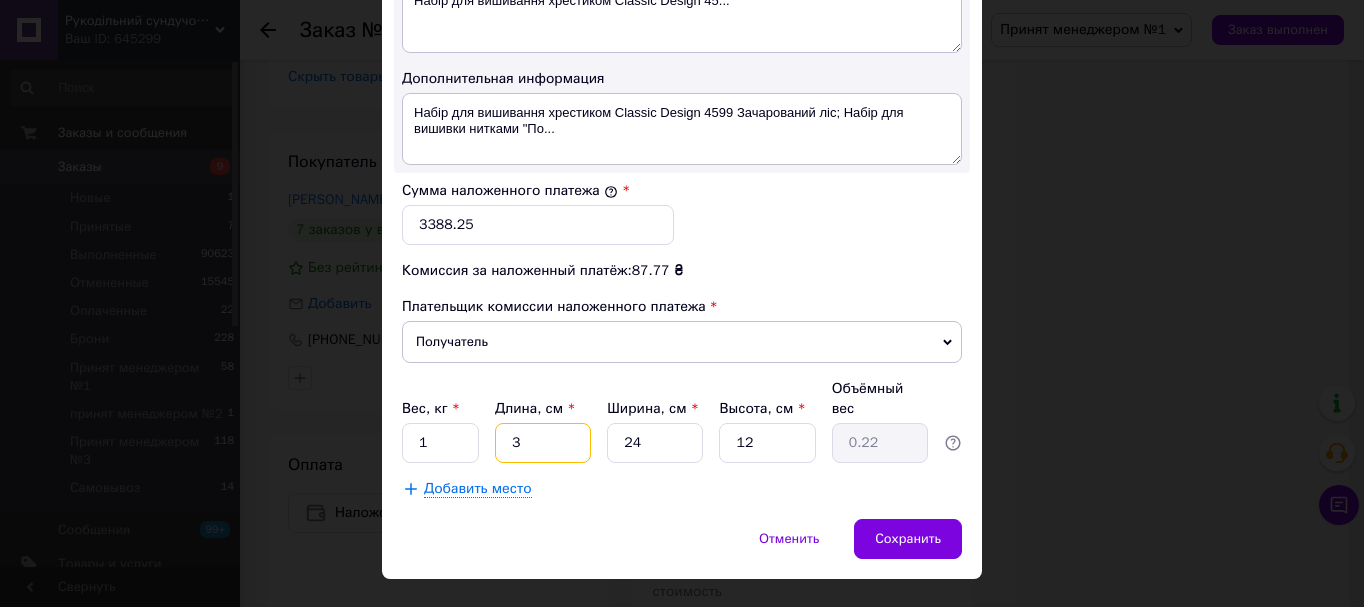 type on "33" 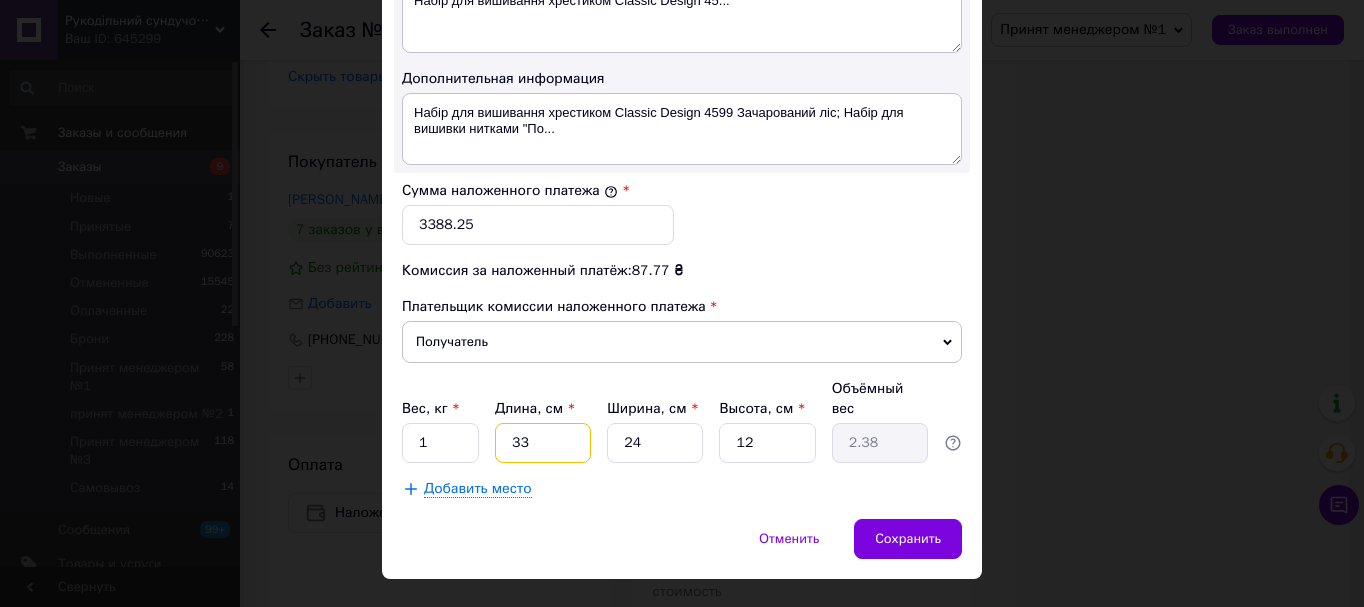 type on "33" 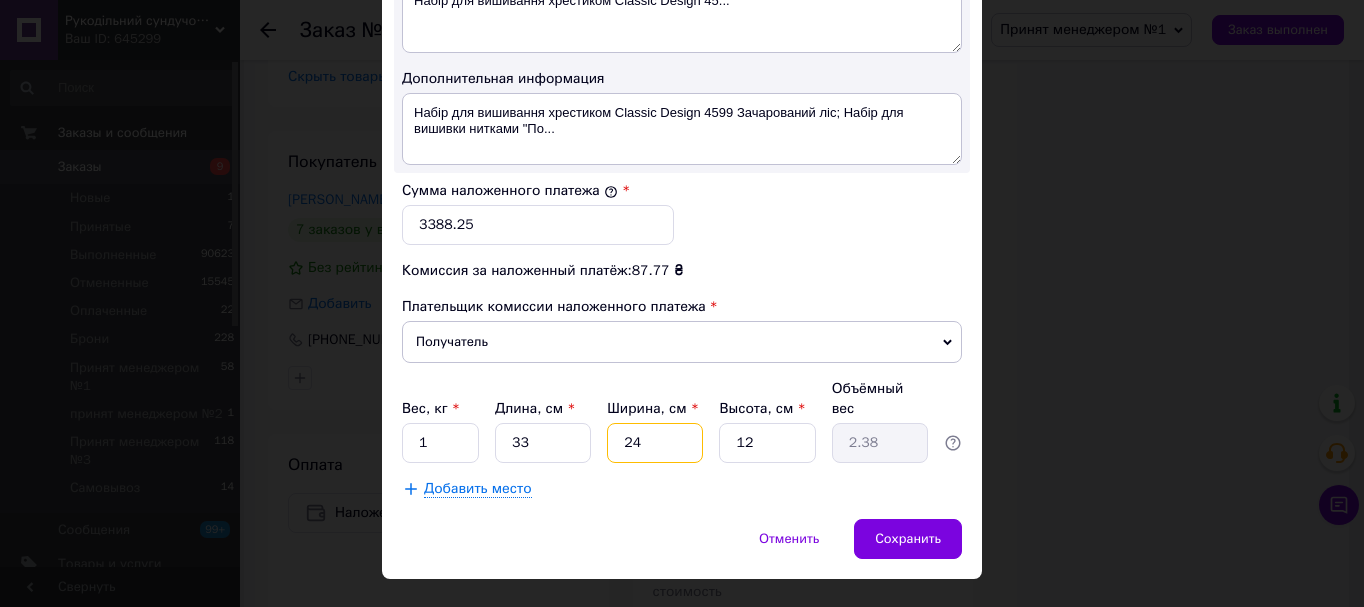 click on "24" at bounding box center [655, 443] 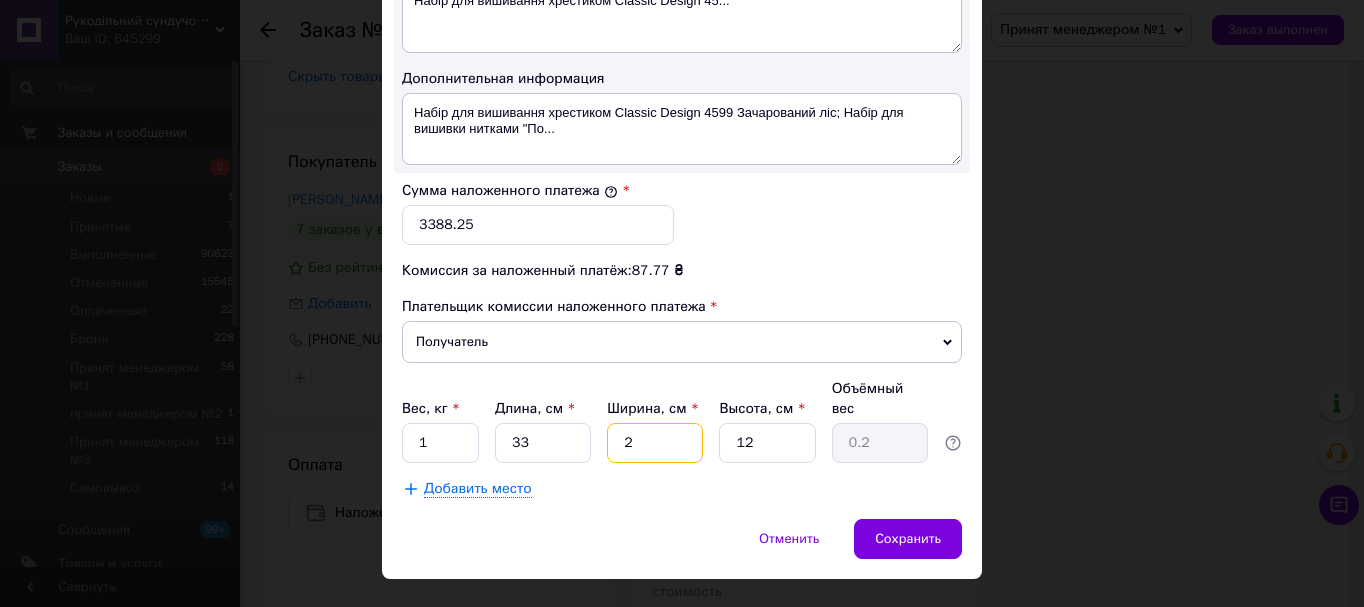type on "25" 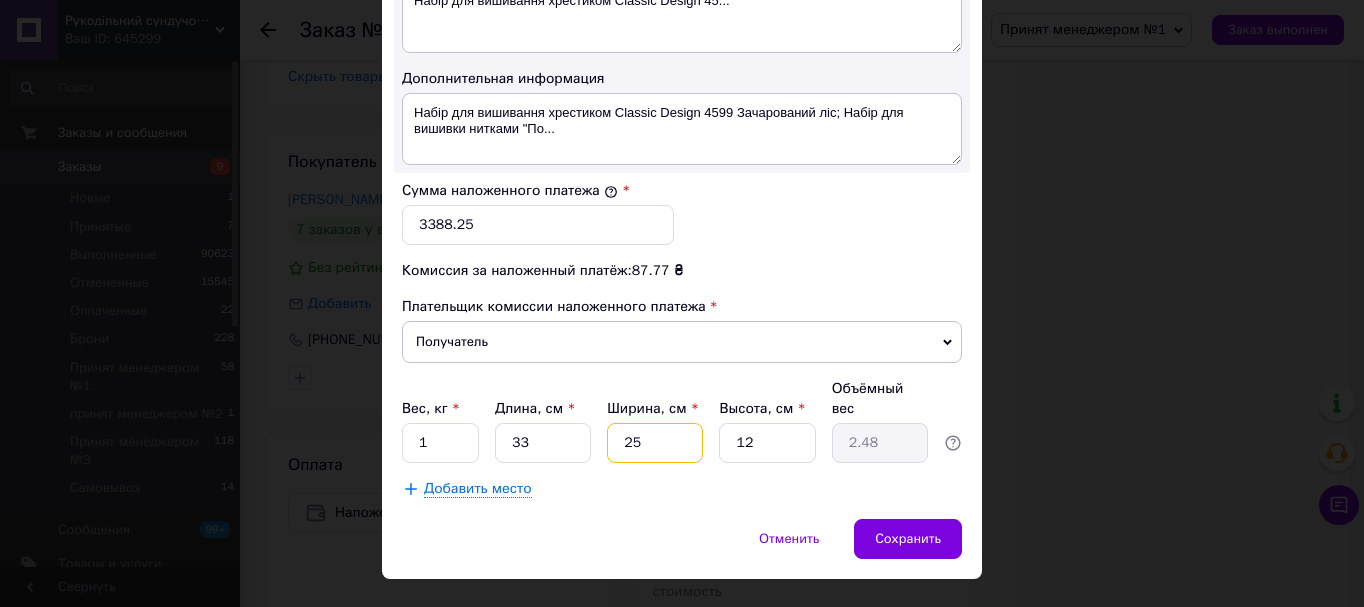 type on "25" 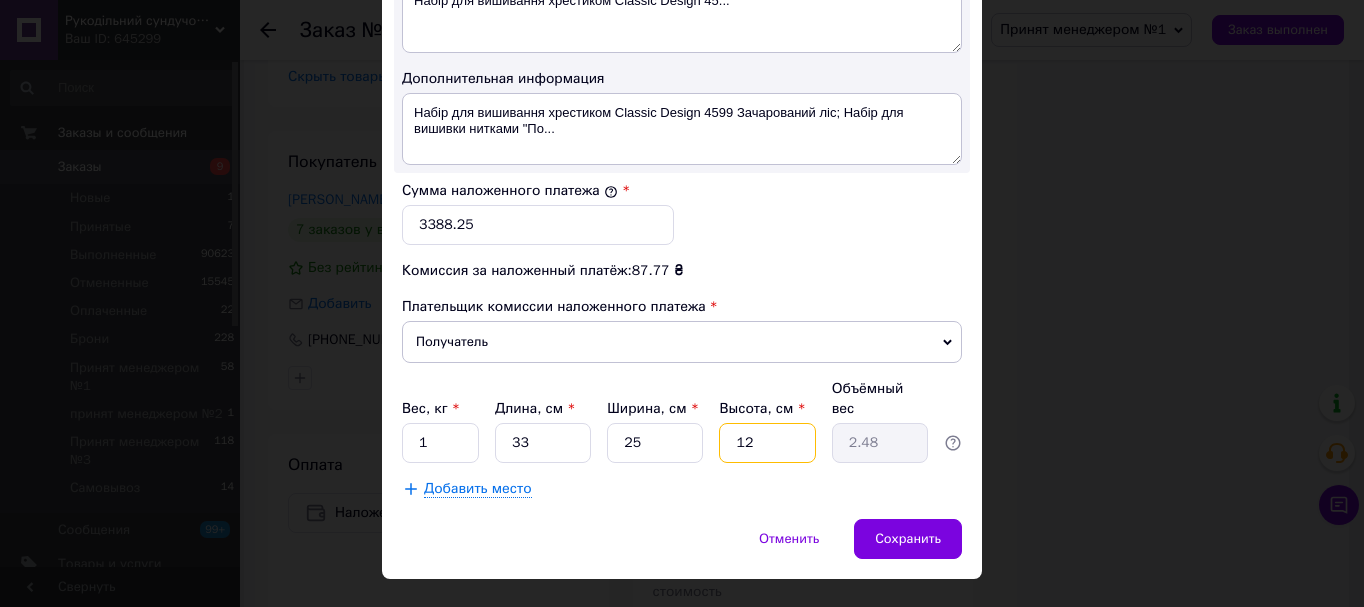 click on "12" at bounding box center (767, 443) 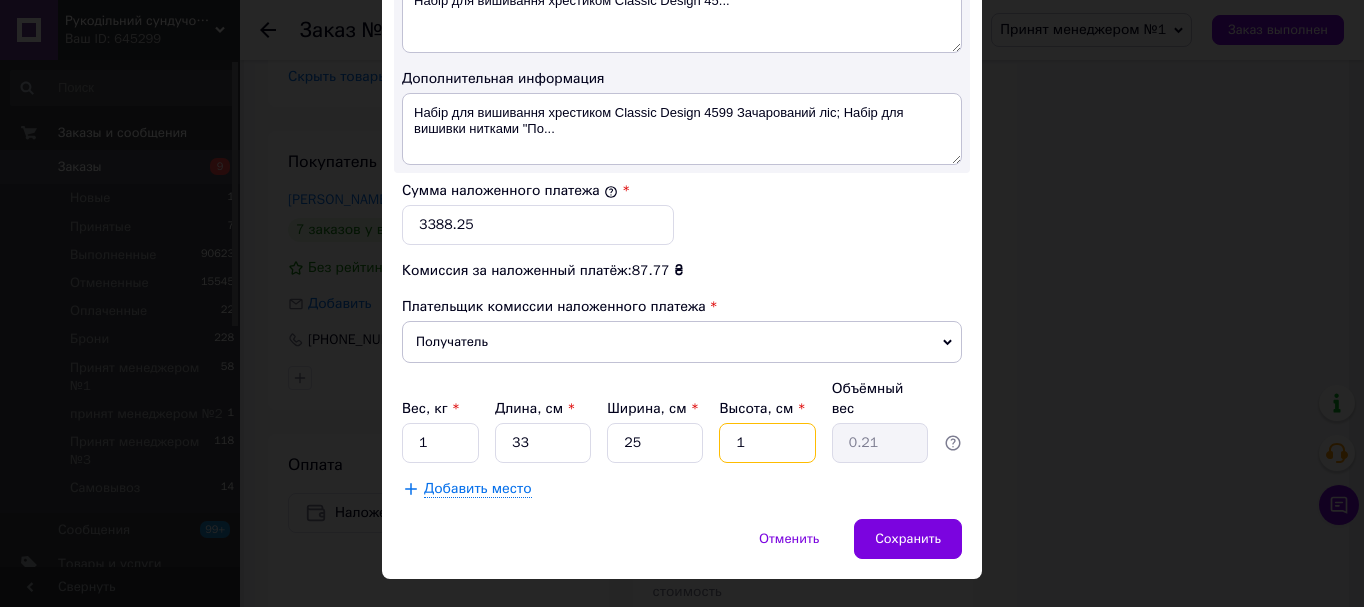 type 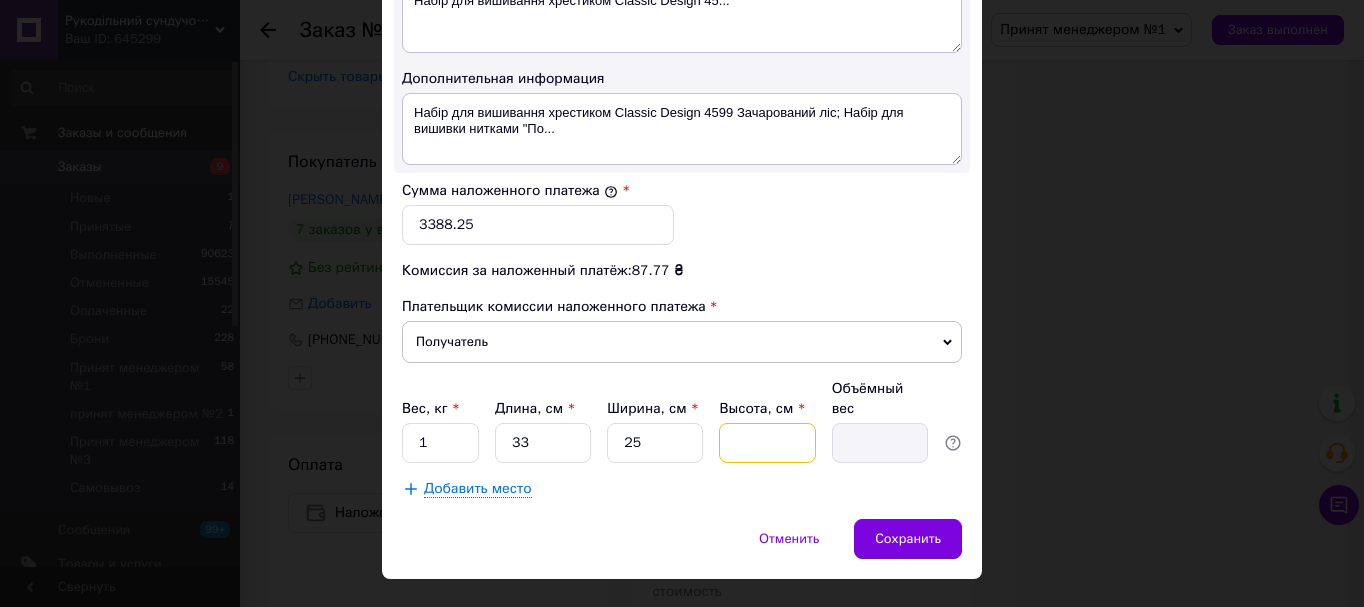 type on "9" 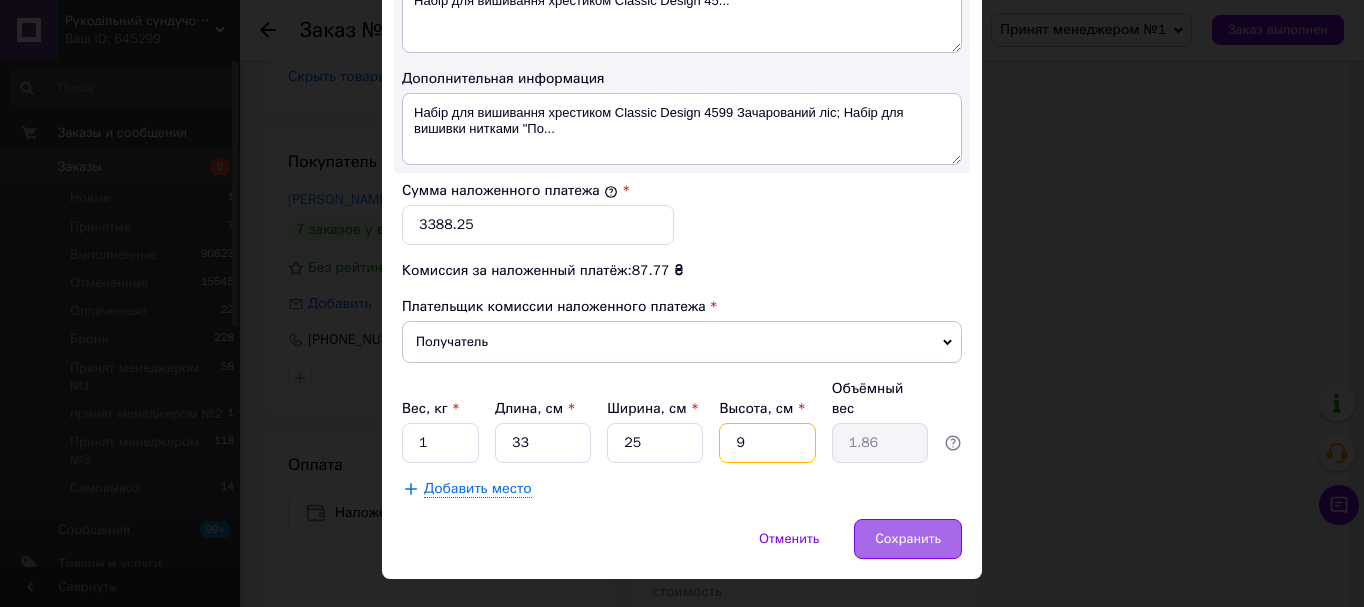 type on "9" 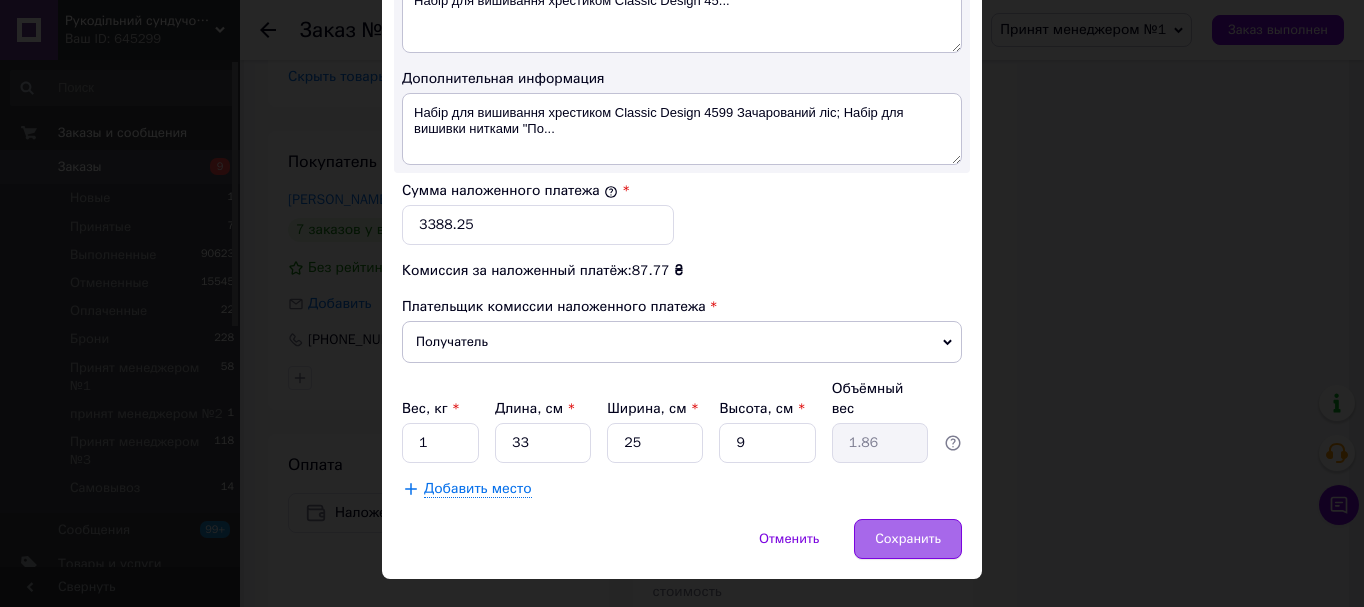 click on "Сохранить" at bounding box center (908, 539) 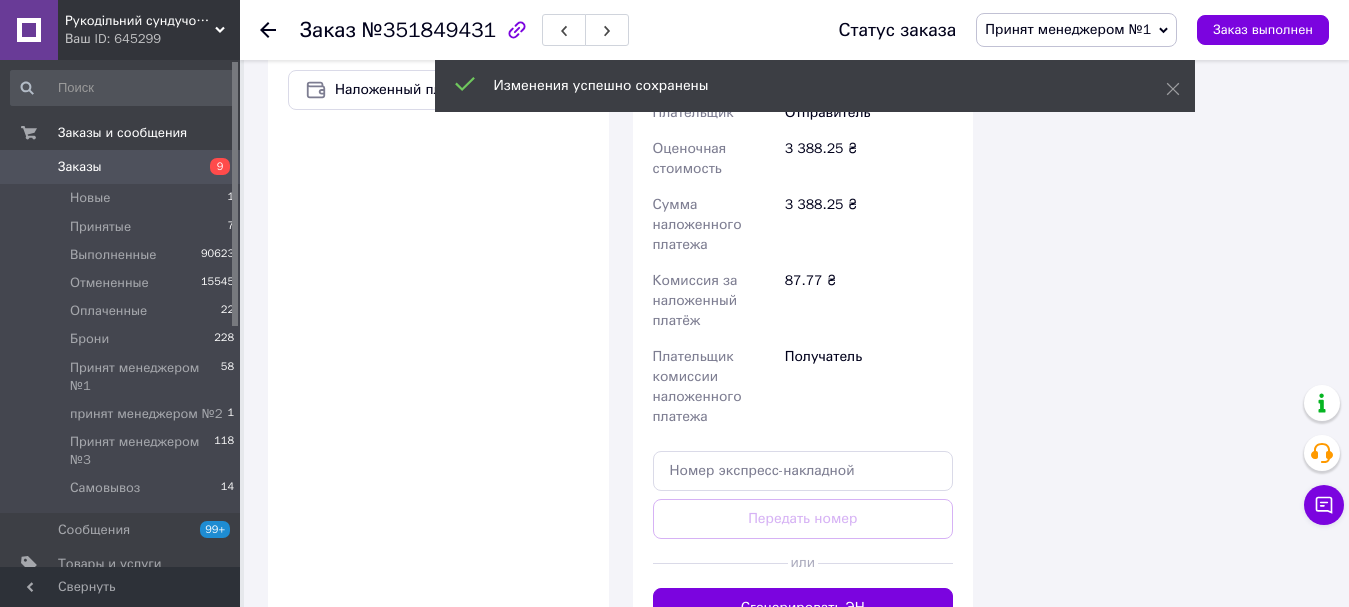 scroll, scrollTop: 2200, scrollLeft: 0, axis: vertical 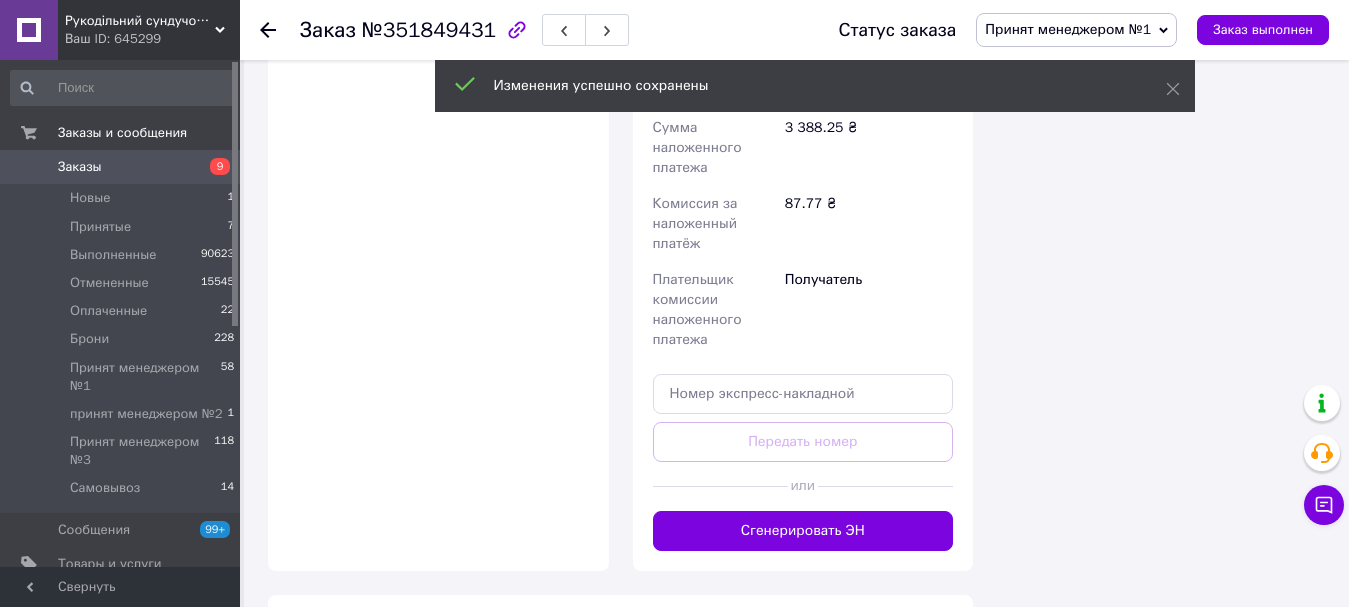 click on "Сгенерировать ЭН" at bounding box center [803, 531] 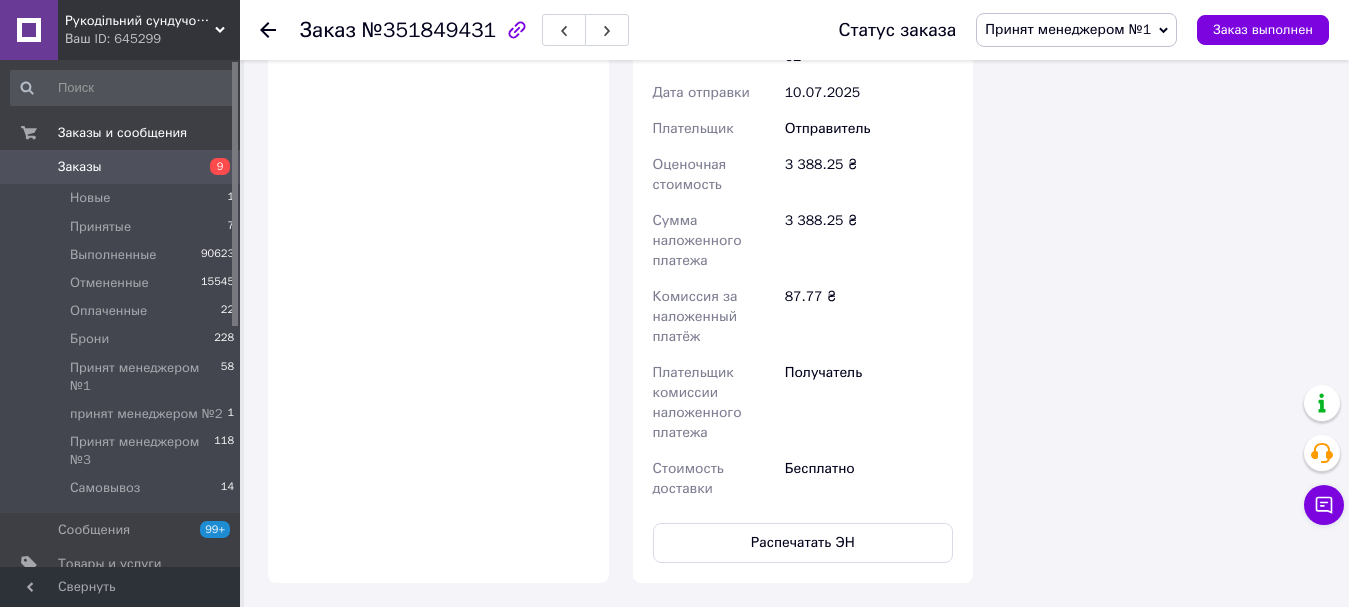 scroll, scrollTop: 2200, scrollLeft: 0, axis: vertical 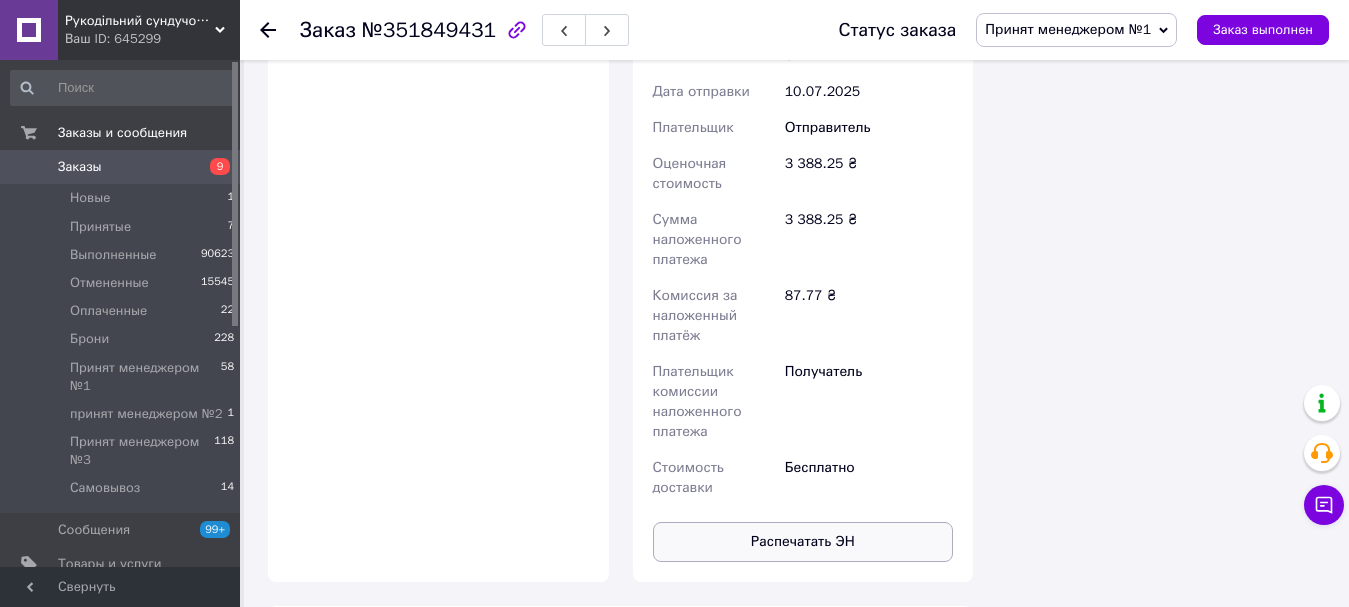 click on "Распечатать ЭН" at bounding box center [803, 542] 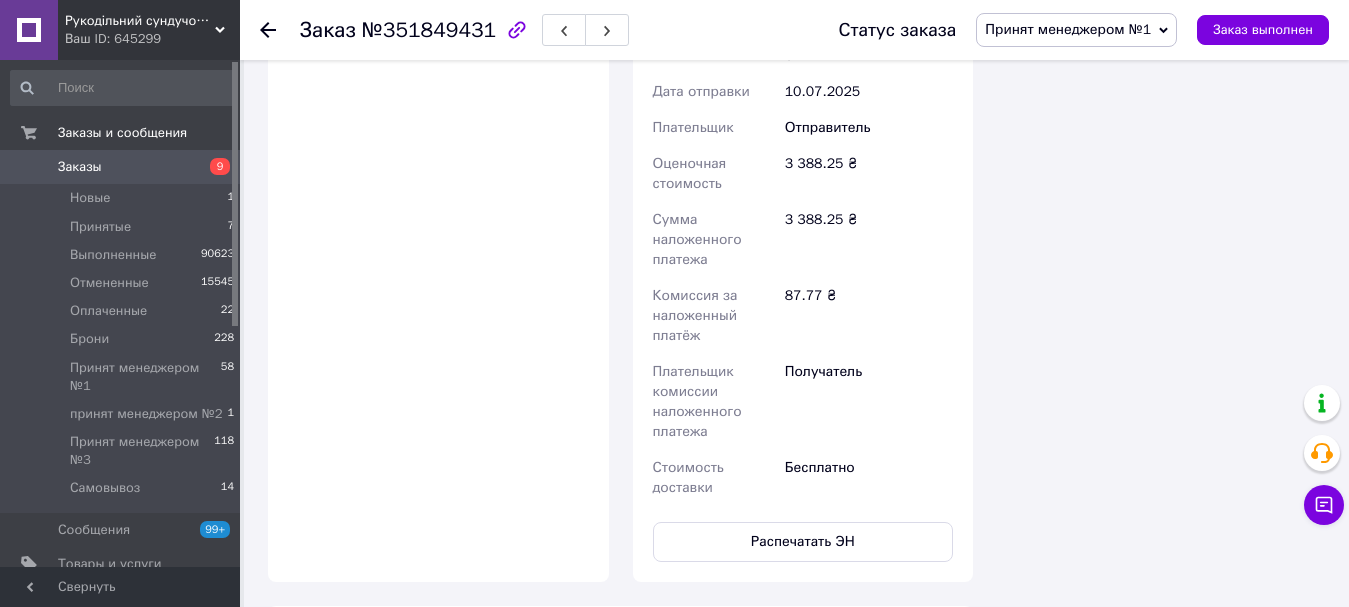 drag, startPoint x: 1147, startPoint y: 26, endPoint x: 1128, endPoint y: 45, distance: 26.870058 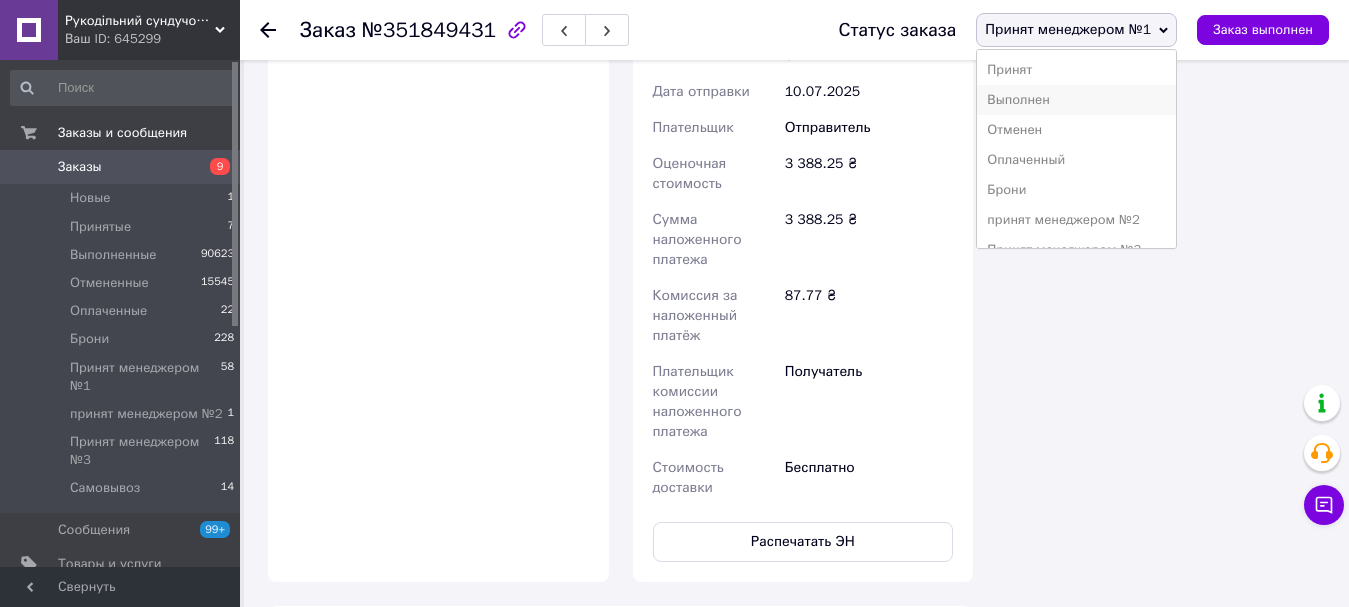 click on "Выполнен" at bounding box center (1076, 100) 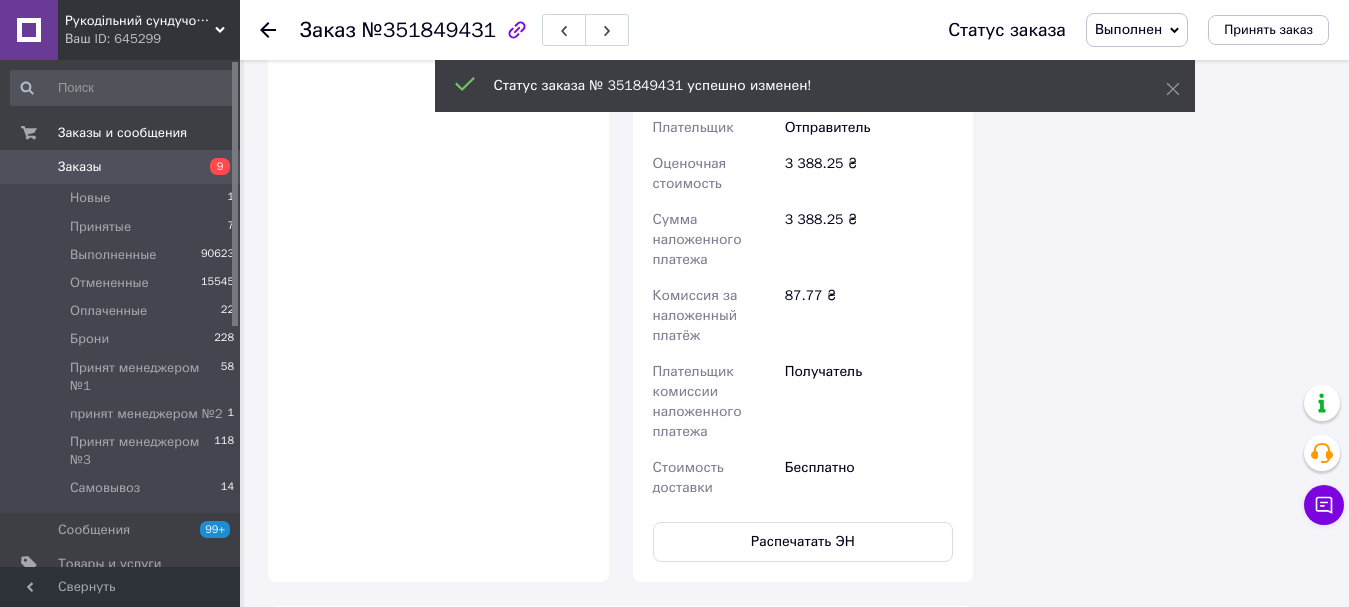 scroll, scrollTop: 2164, scrollLeft: 0, axis: vertical 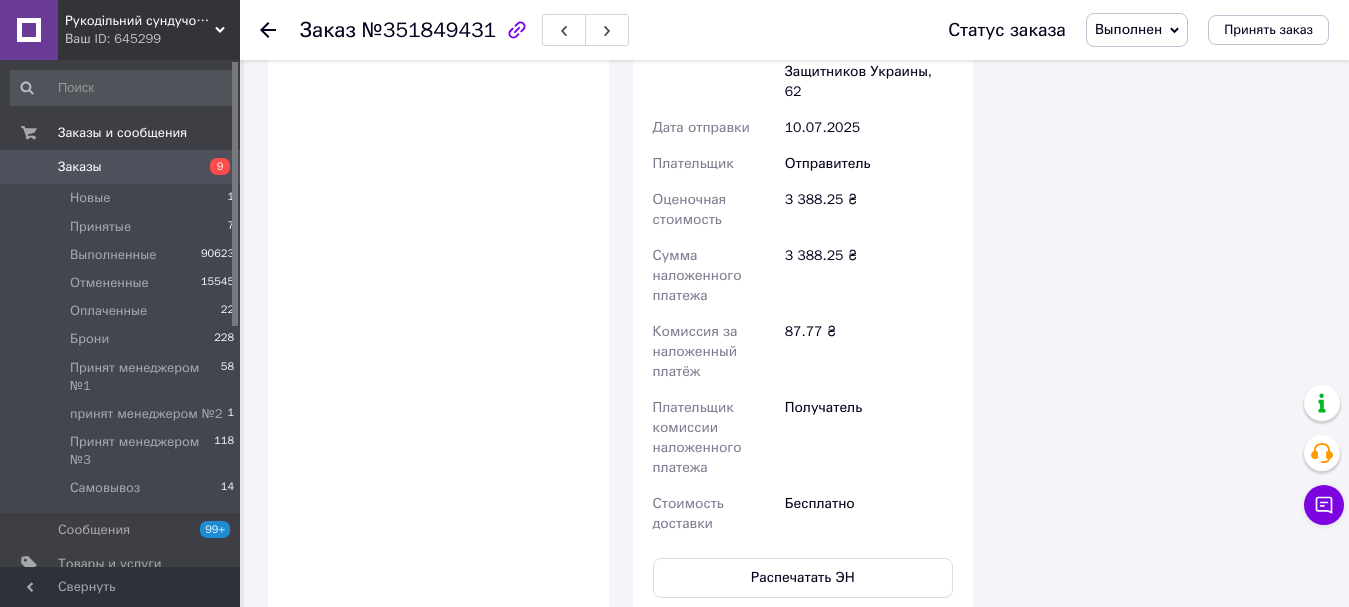 click on "Заказы" at bounding box center (121, 167) 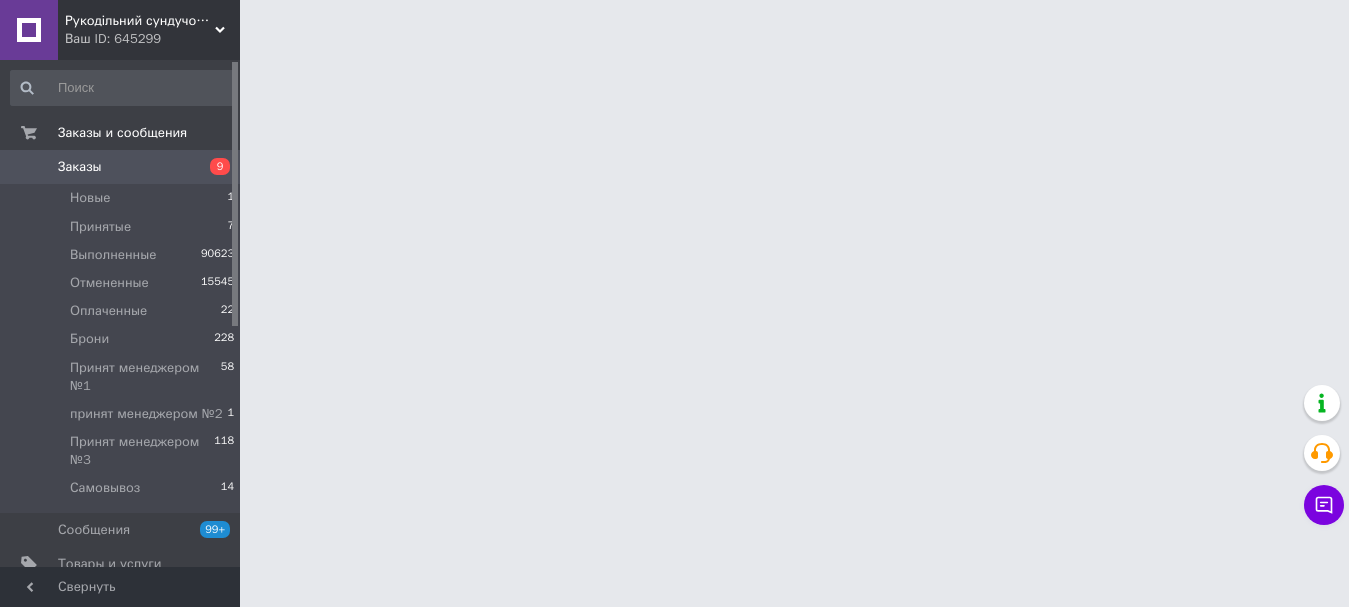 scroll, scrollTop: 0, scrollLeft: 0, axis: both 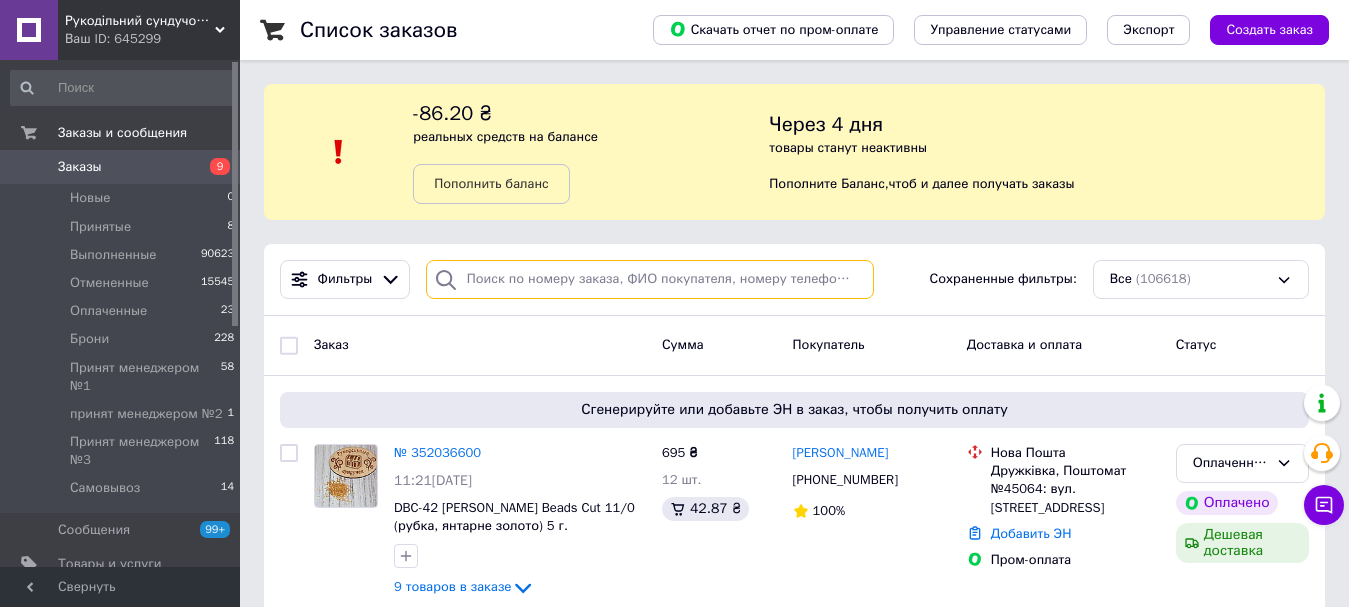 click at bounding box center (650, 279) 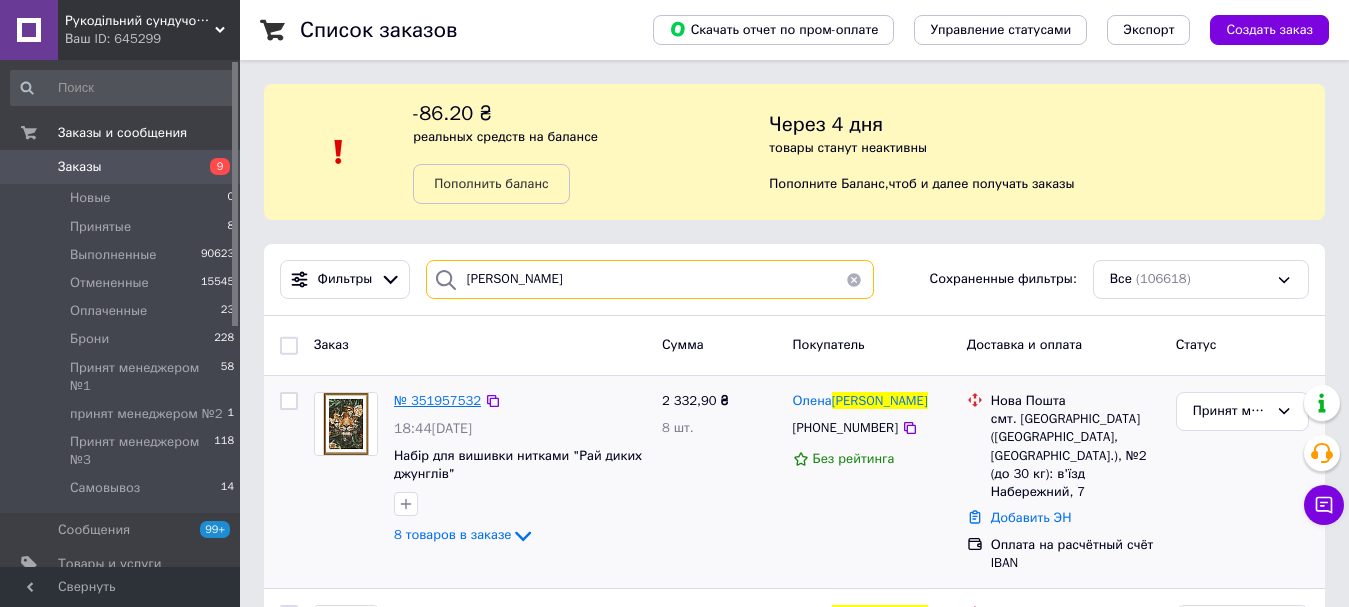 type on "панченко" 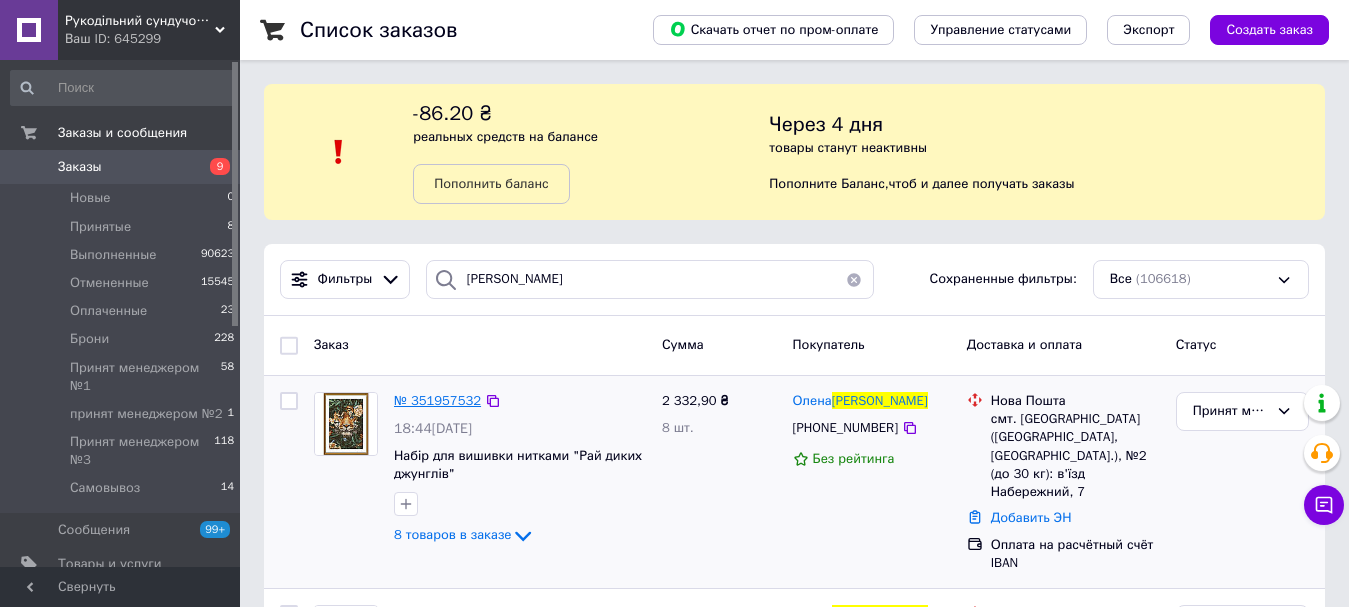 click on "№ 351957532" at bounding box center [437, 400] 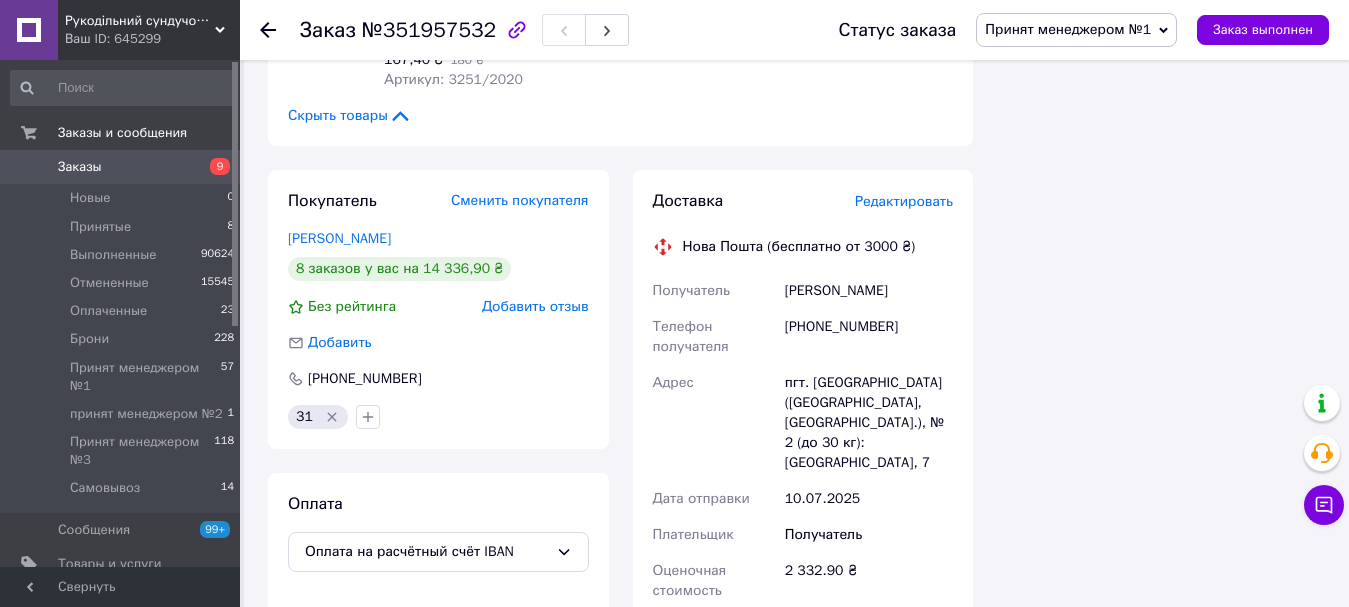 scroll, scrollTop: 1600, scrollLeft: 0, axis: vertical 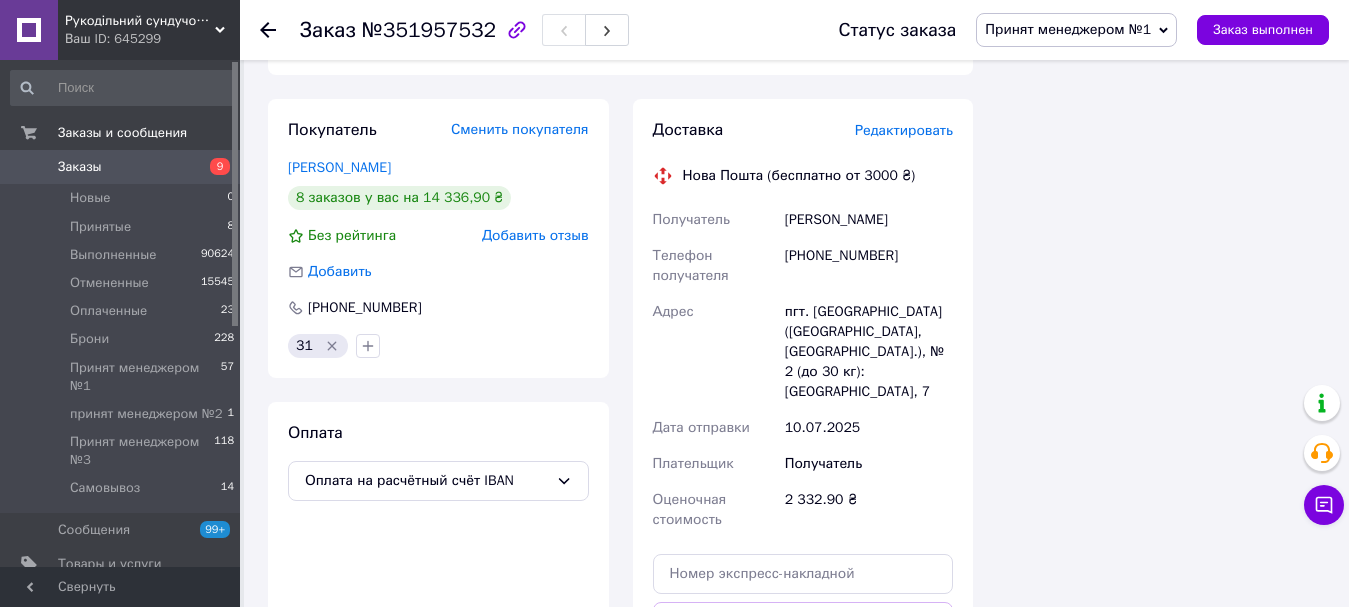 drag, startPoint x: 443, startPoint y: 150, endPoint x: 280, endPoint y: 157, distance: 163.15024 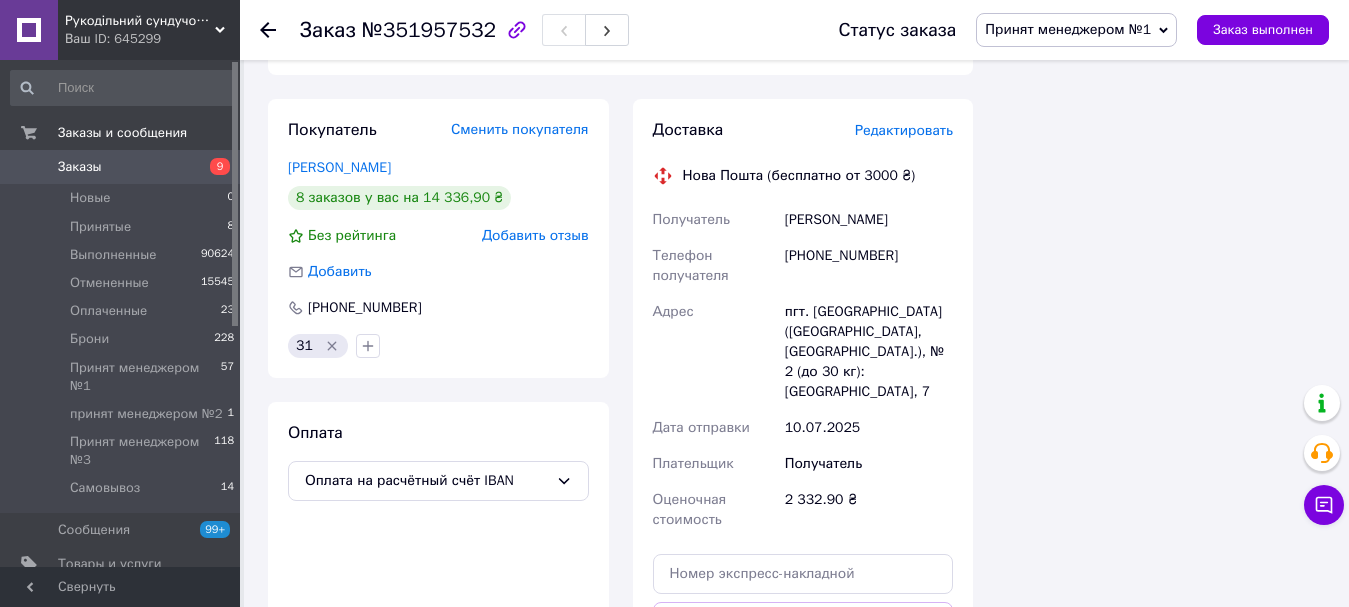 copy on "Панченко Олена" 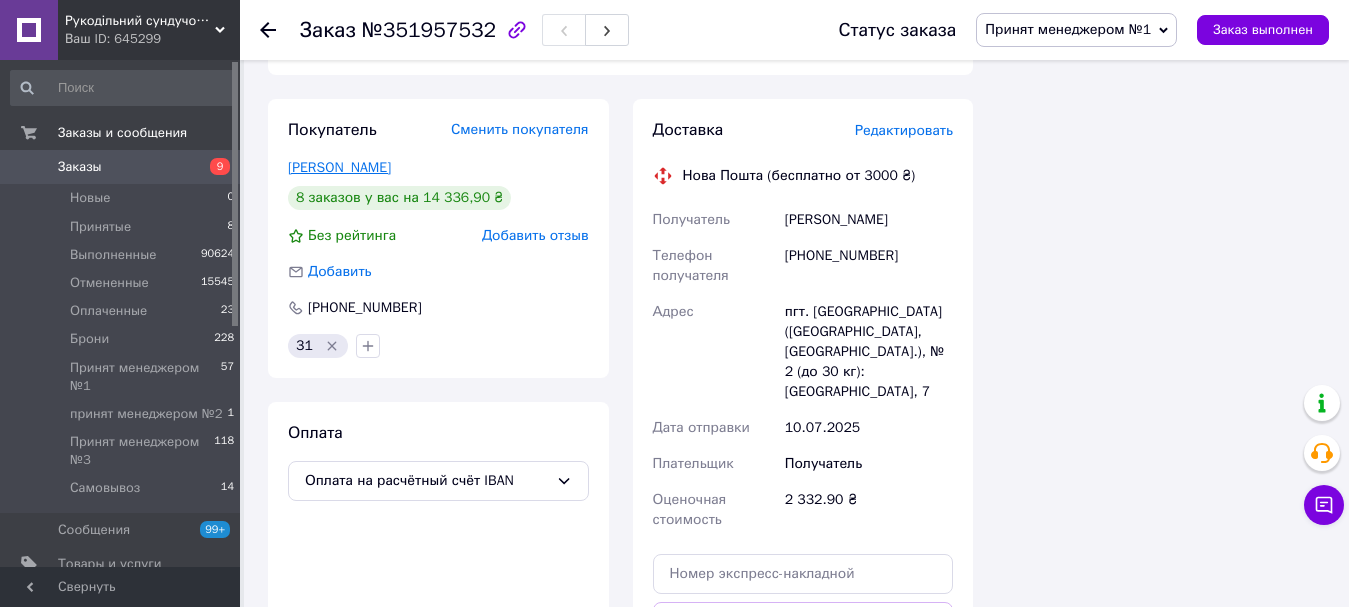 click on "Панченко Олена" at bounding box center [339, 167] 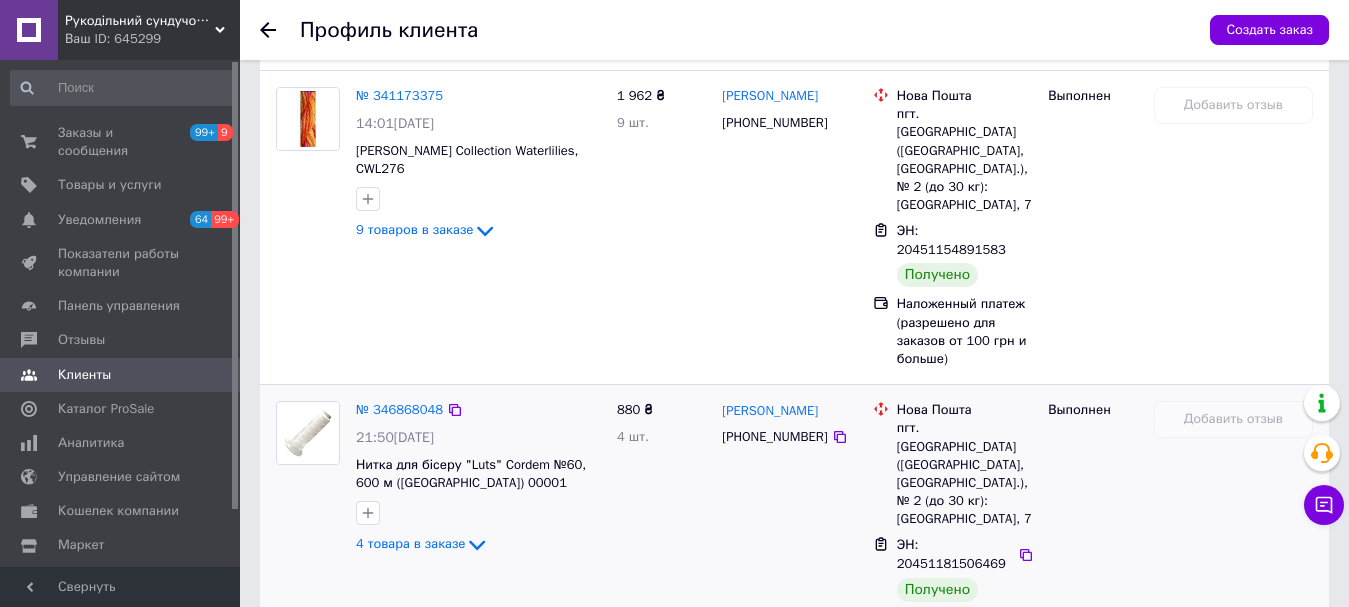scroll, scrollTop: 2606, scrollLeft: 0, axis: vertical 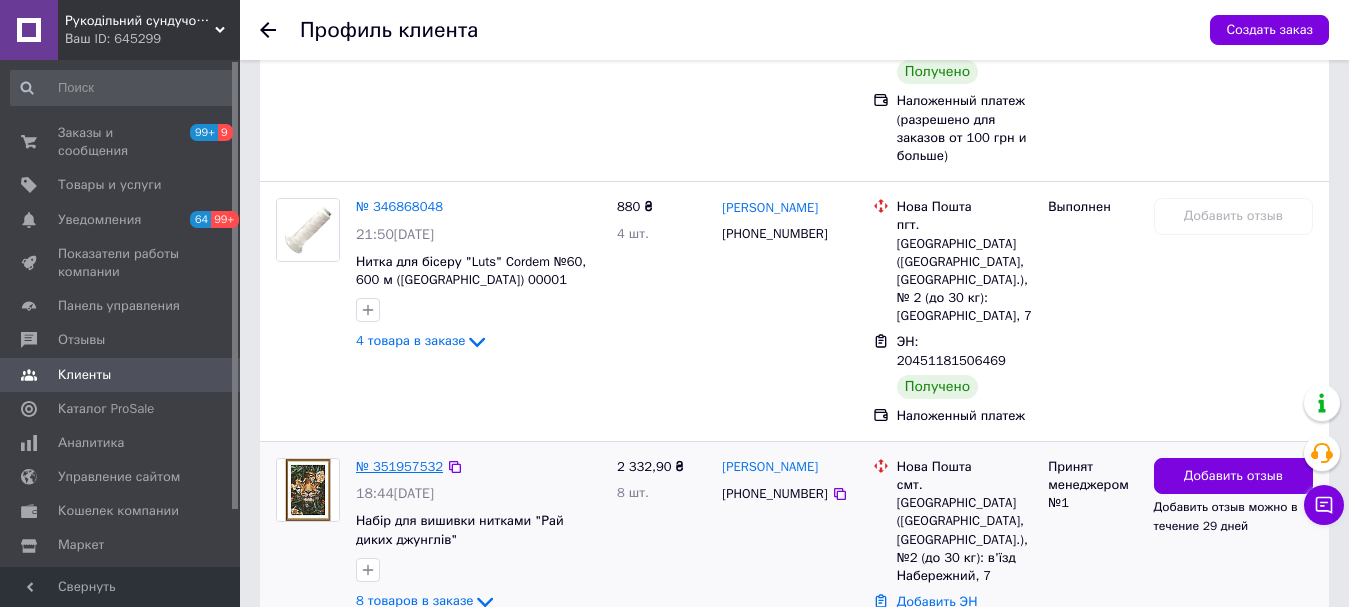 click on "№ 351957532" at bounding box center [399, 466] 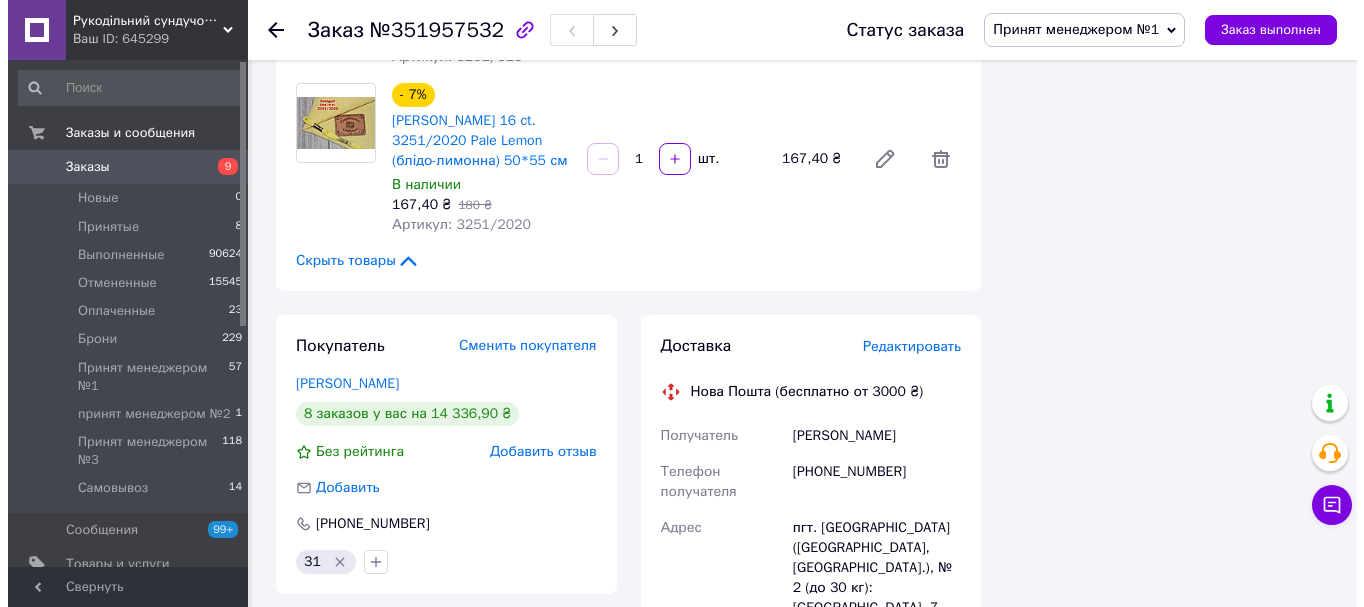 scroll, scrollTop: 1500, scrollLeft: 0, axis: vertical 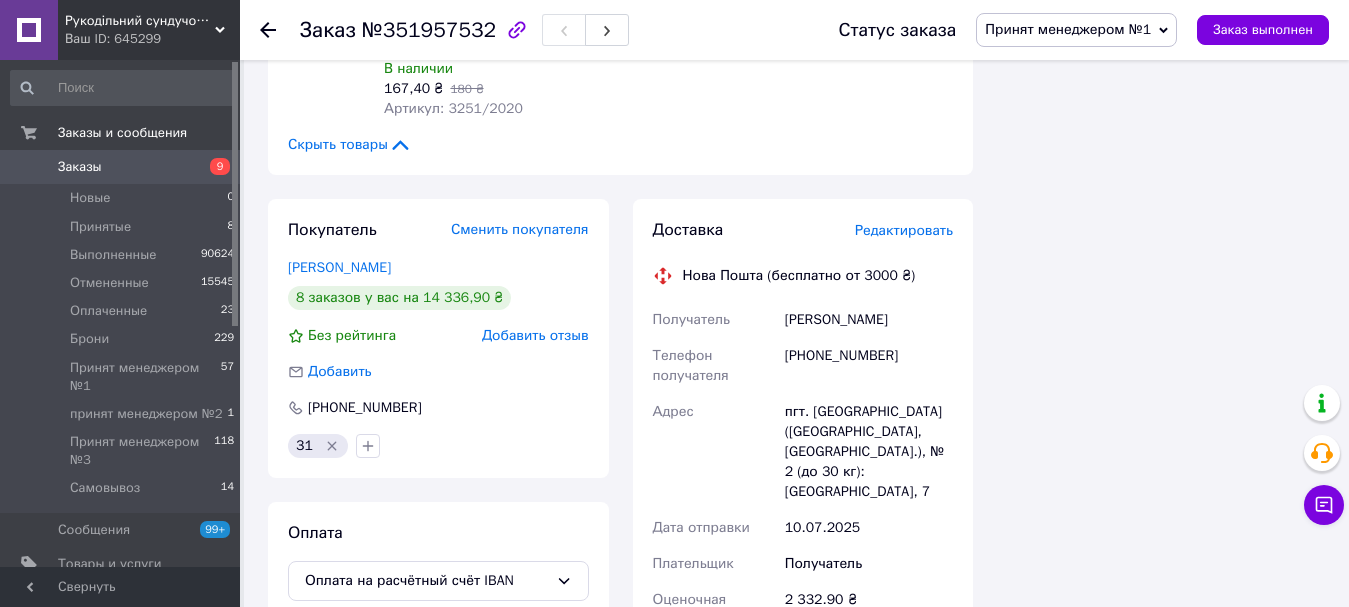 click on "Редактировать" at bounding box center (904, 230) 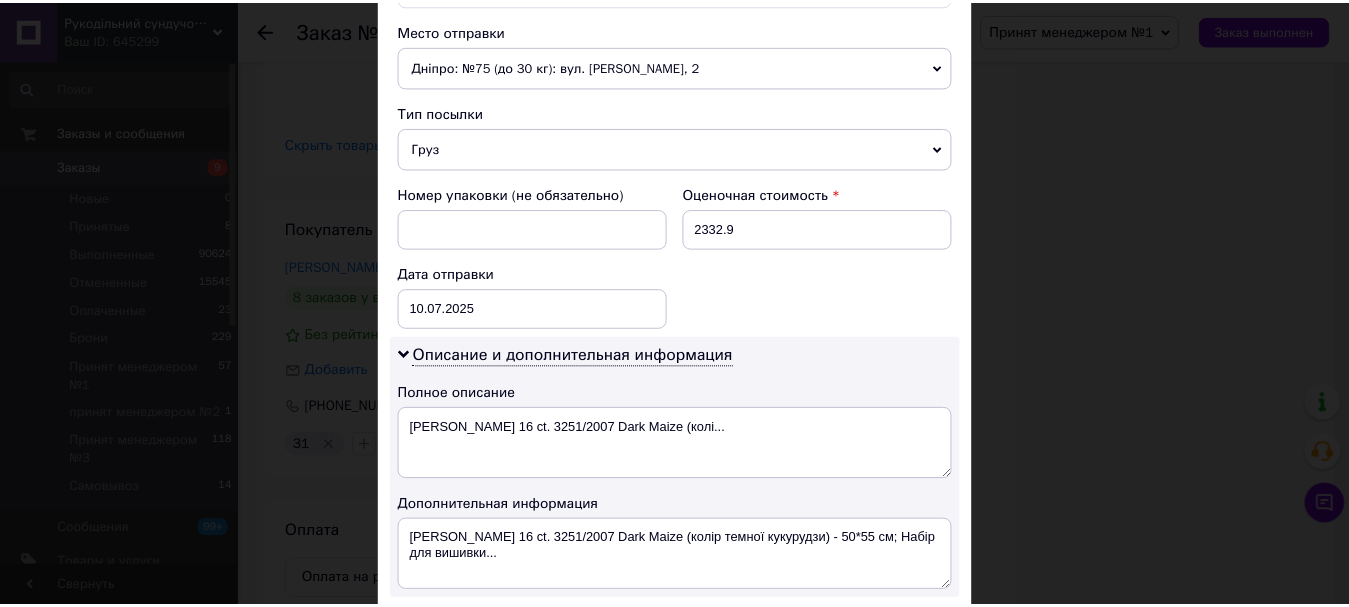 scroll, scrollTop: 981, scrollLeft: 0, axis: vertical 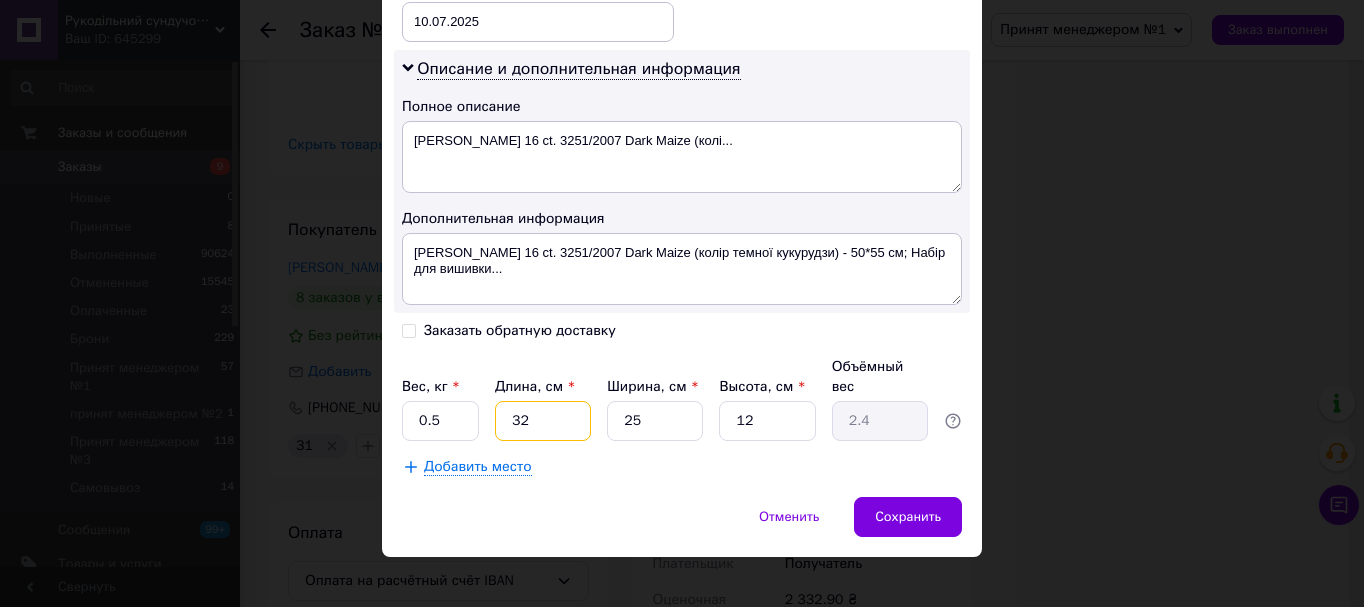 click on "32" at bounding box center [543, 421] 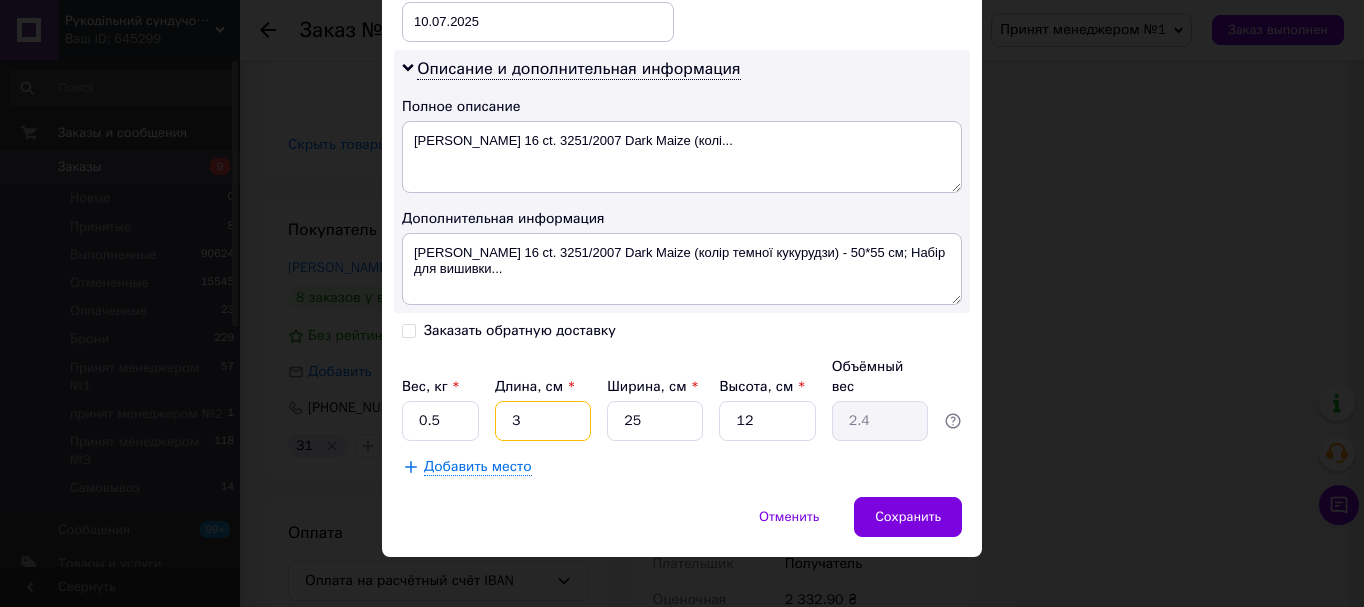 type on "0.23" 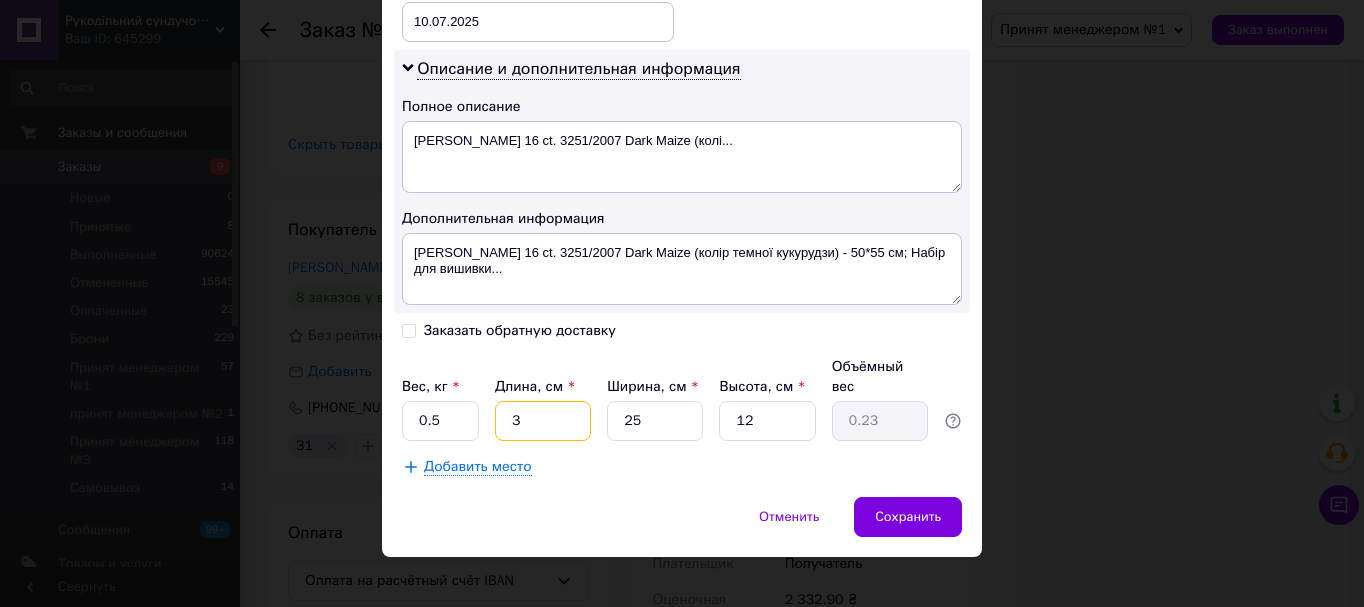 type on "33" 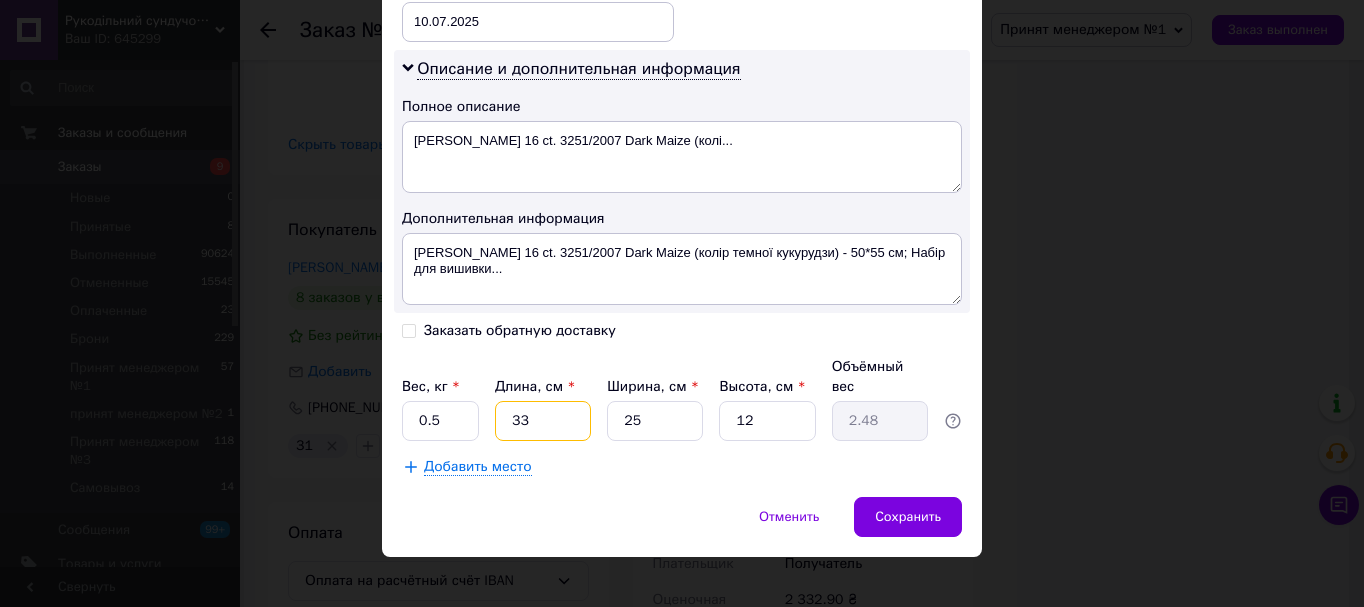 type on "33" 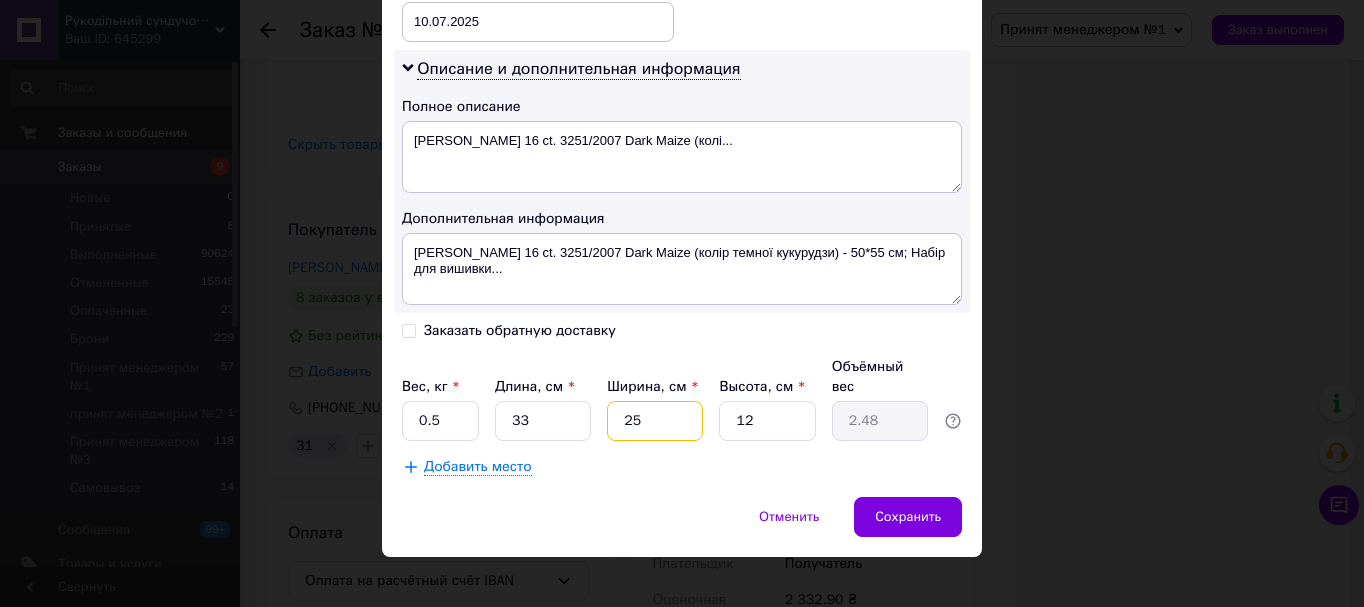 click on "25" at bounding box center [655, 421] 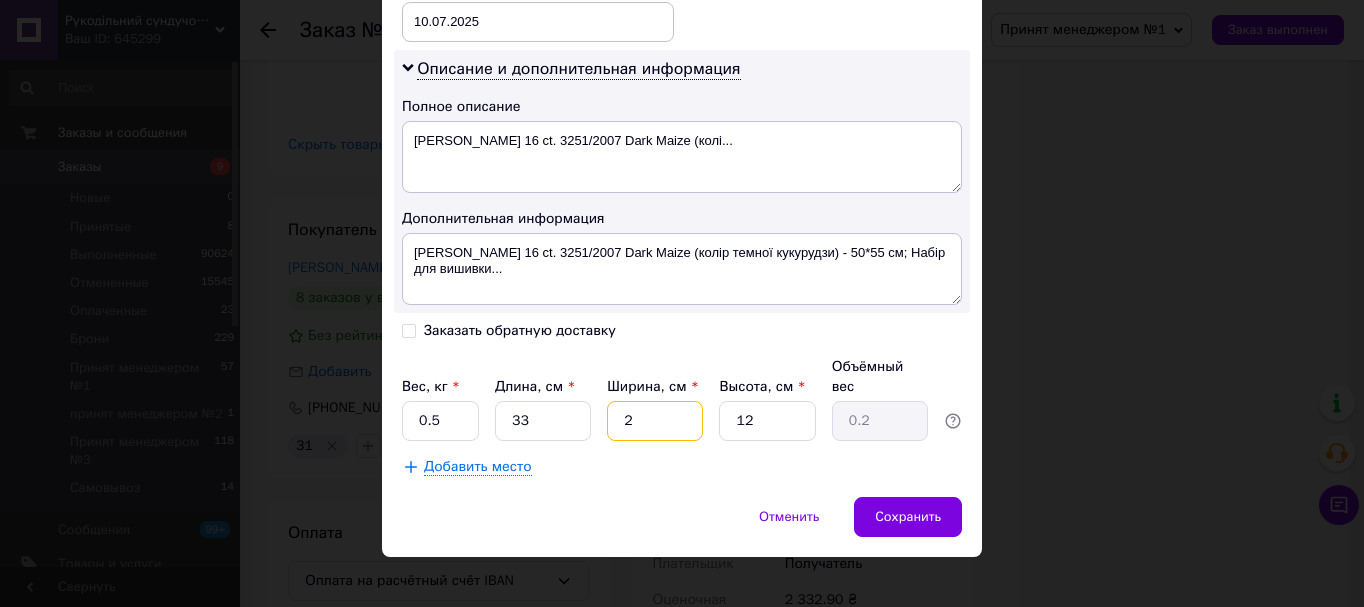 type on "24" 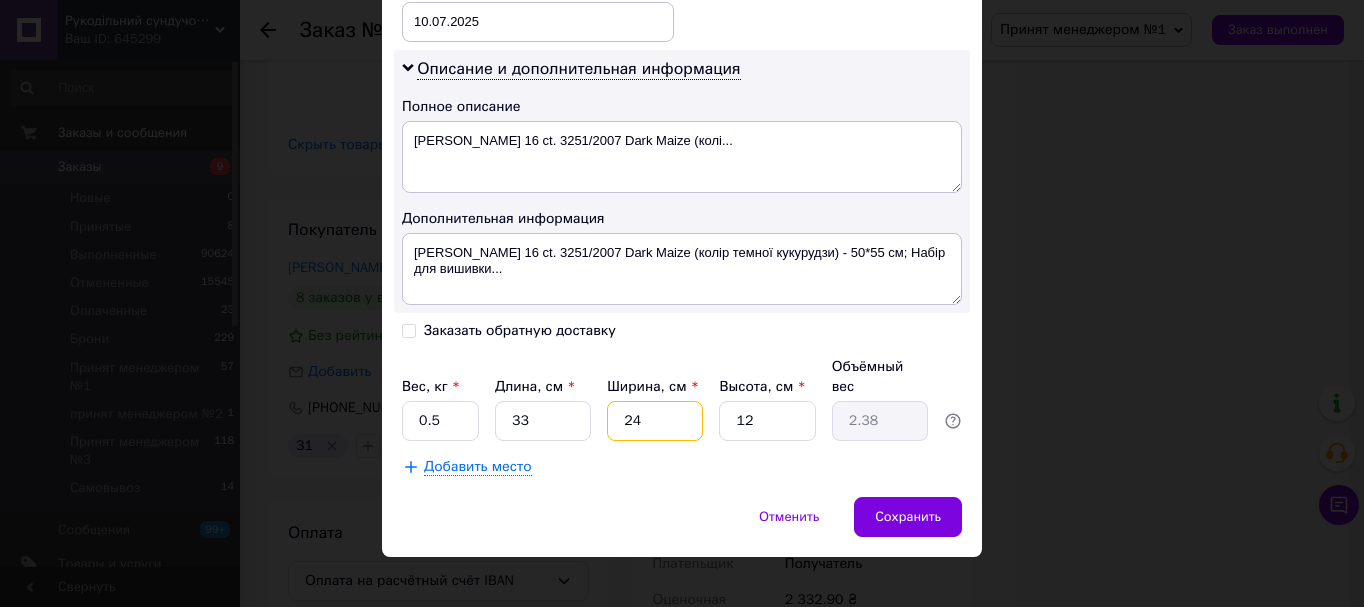 type on "24" 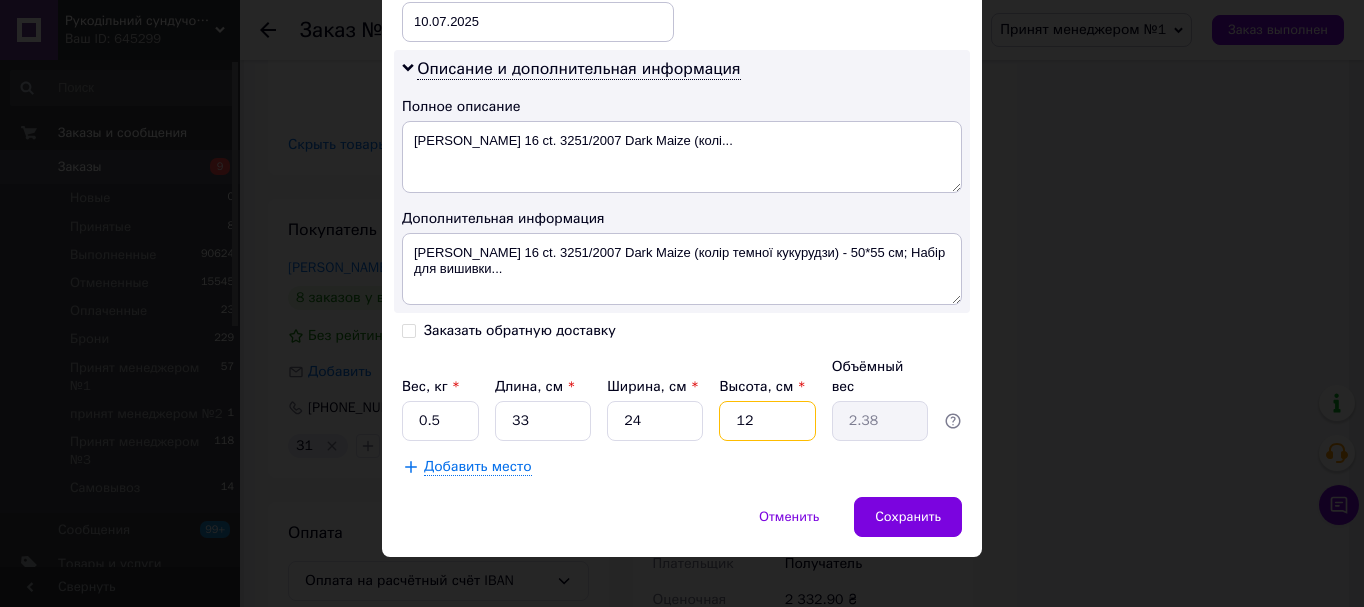 click on "12" at bounding box center [767, 421] 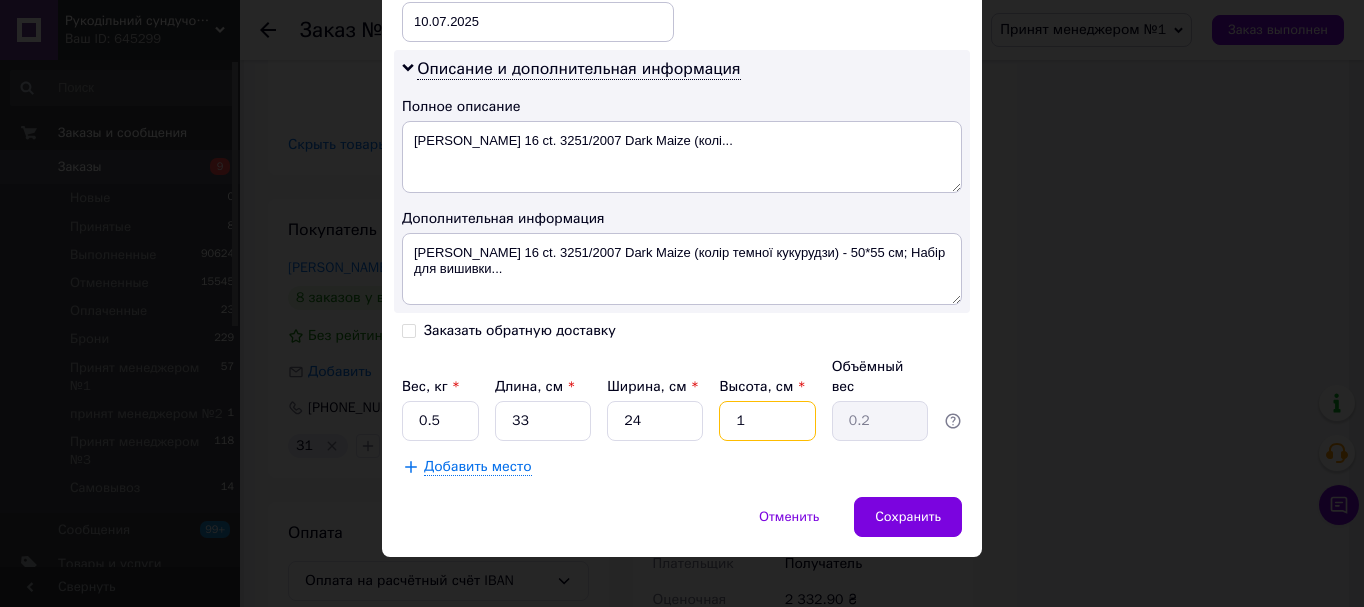 type 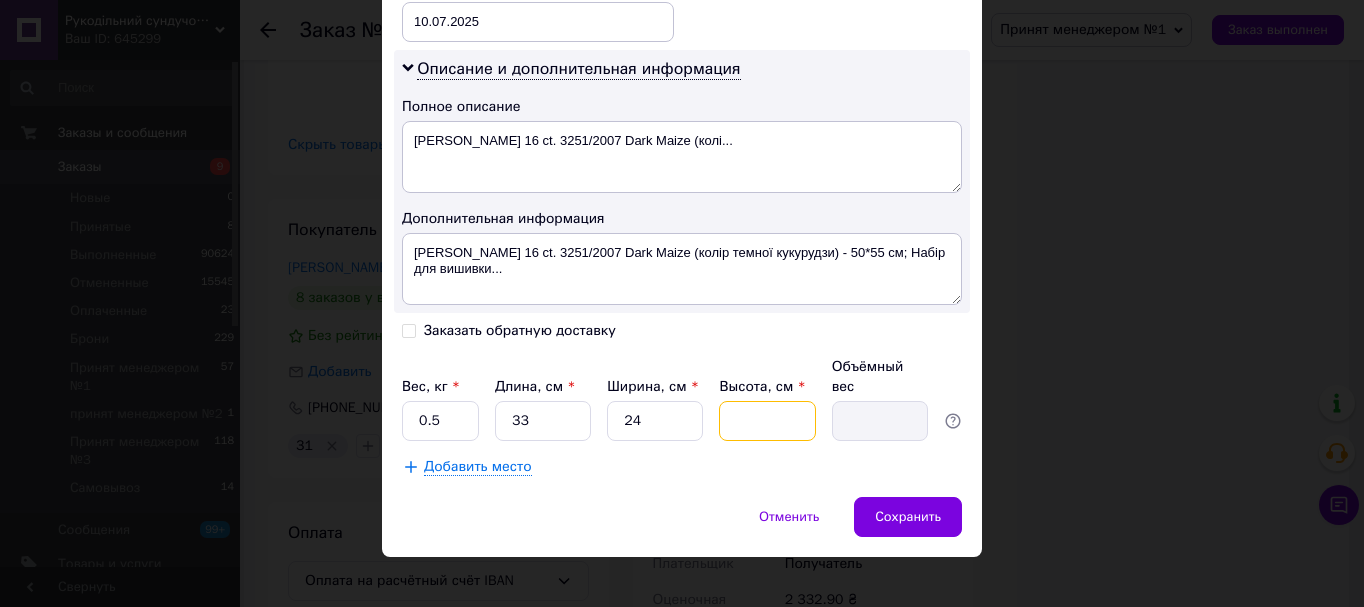 type on "4" 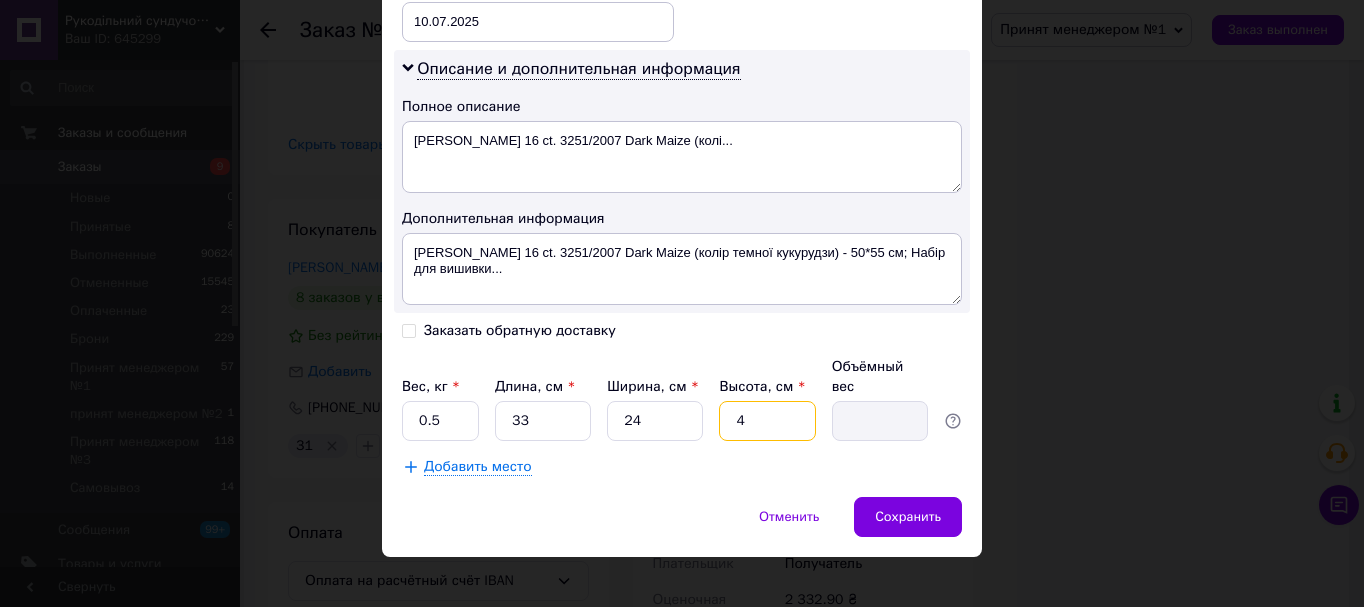 type on "0.79" 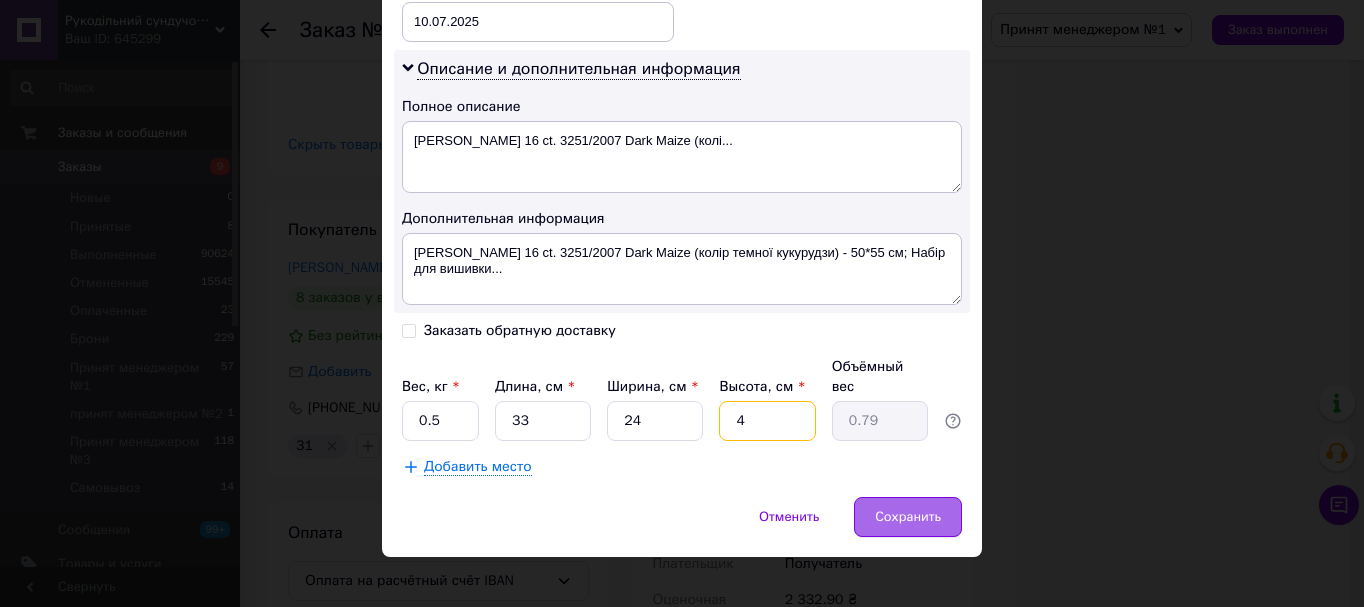 type on "4" 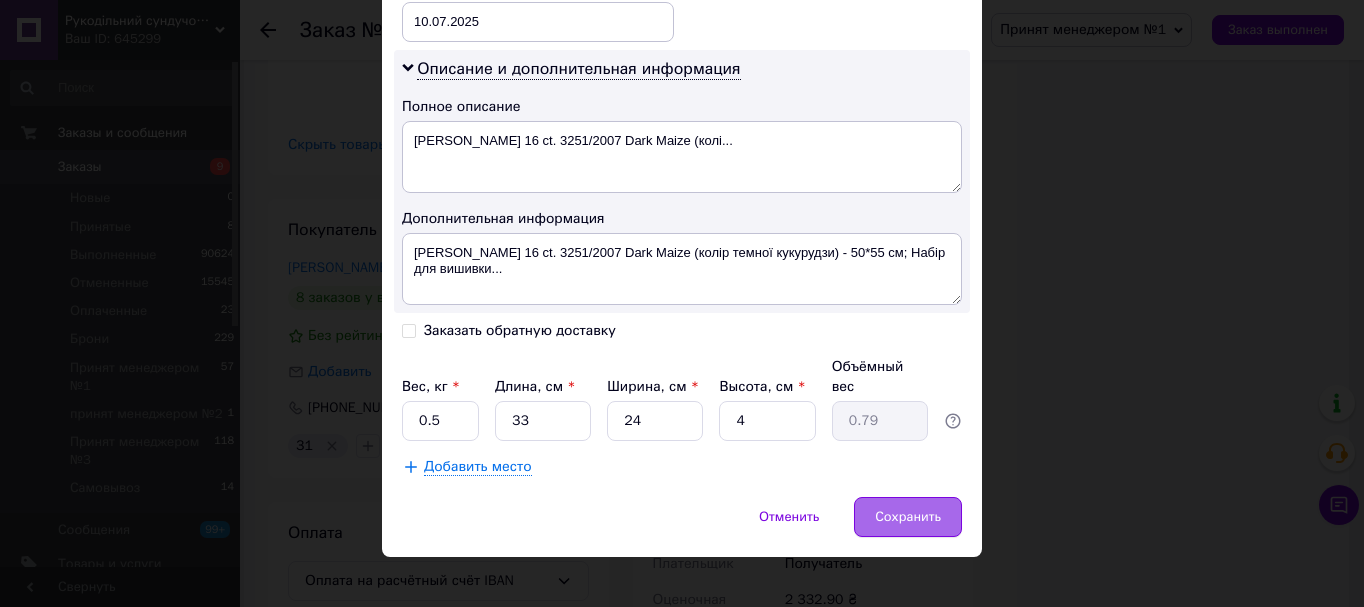 click on "Сохранить" at bounding box center [908, 517] 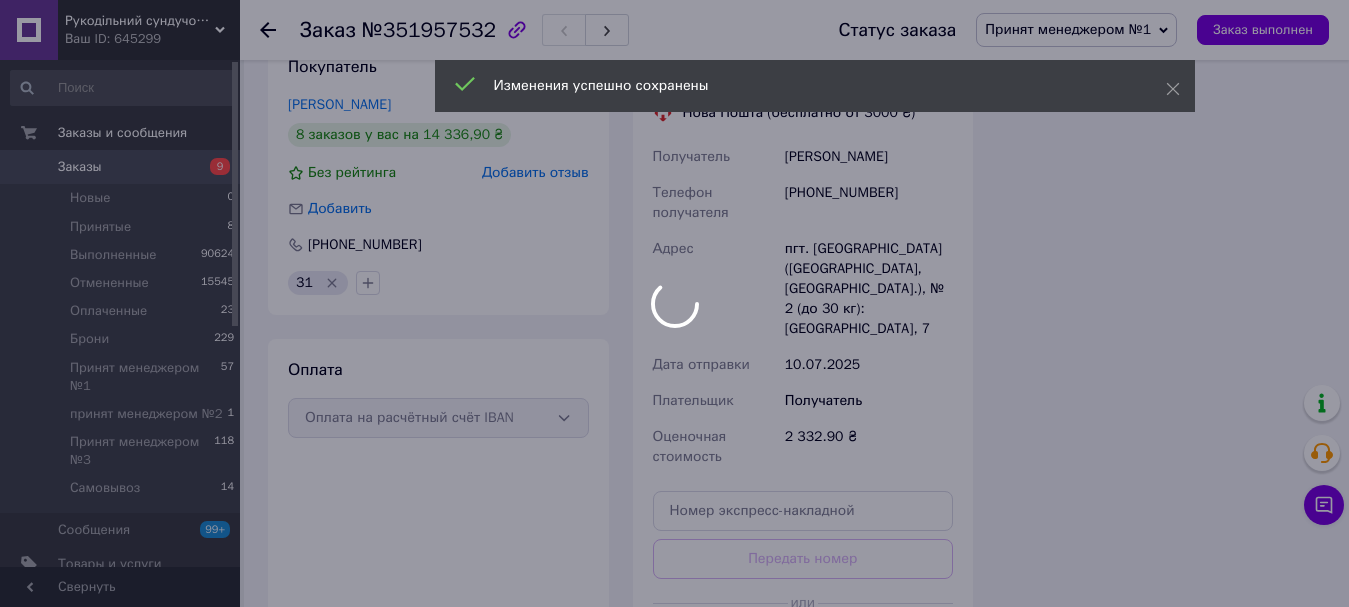scroll, scrollTop: 1900, scrollLeft: 0, axis: vertical 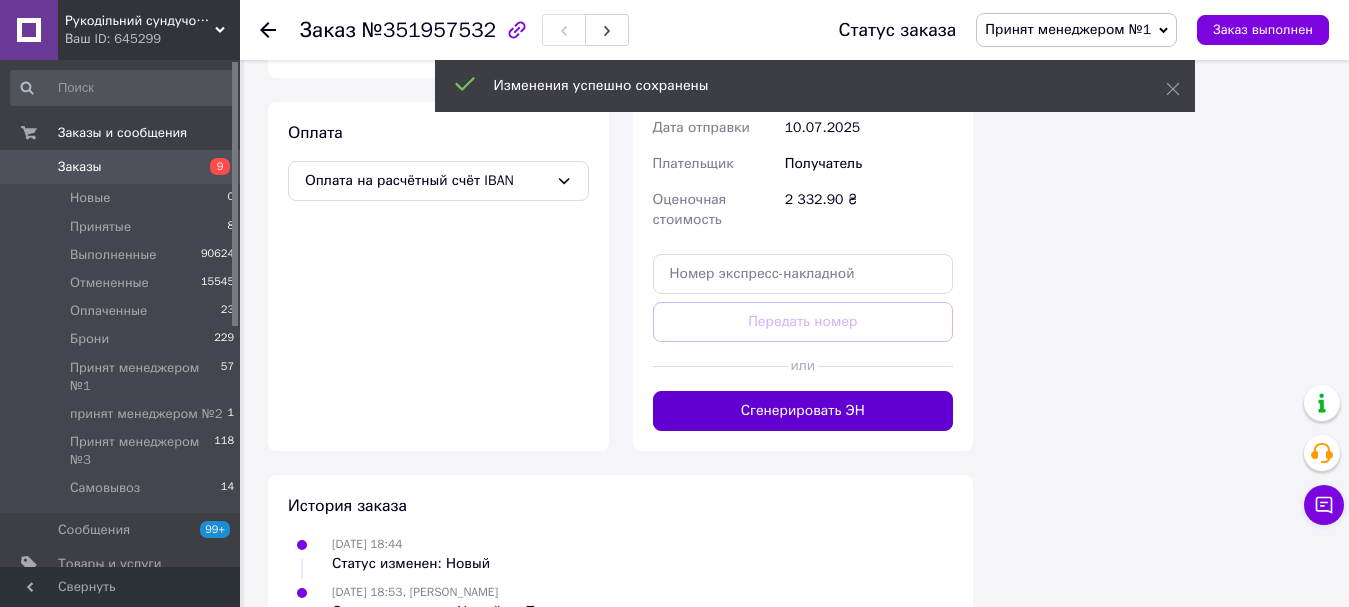 click on "Сгенерировать ЭН" at bounding box center (803, 411) 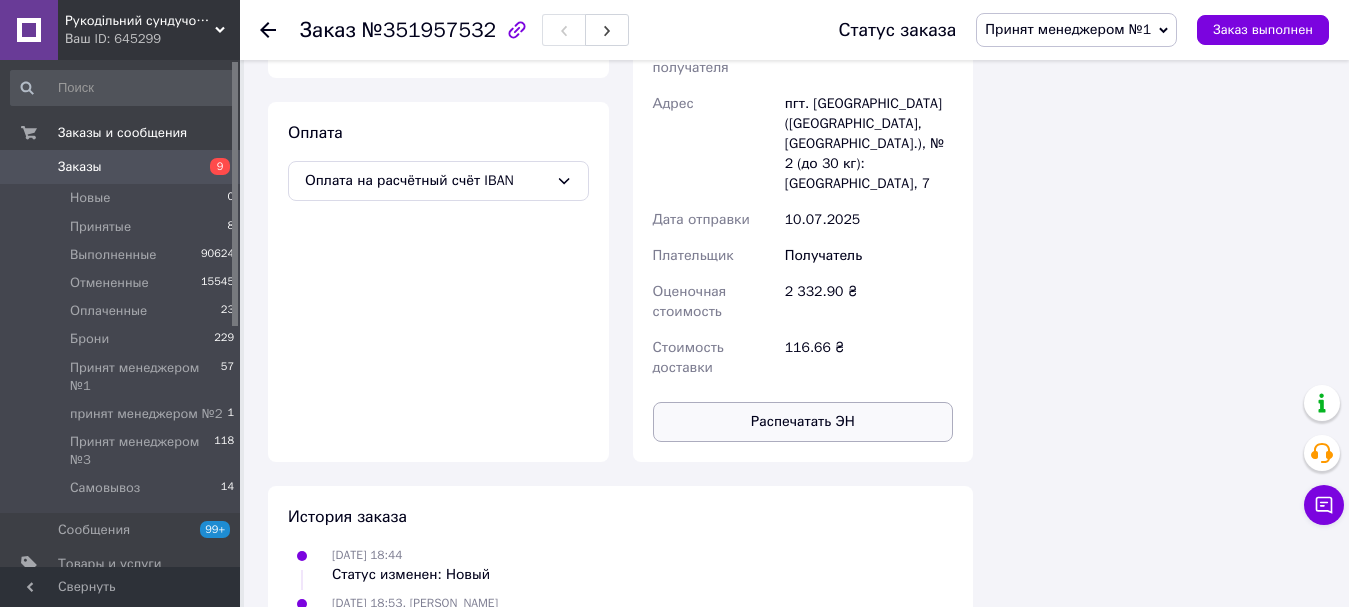 click on "Распечатать ЭН" at bounding box center (803, 422) 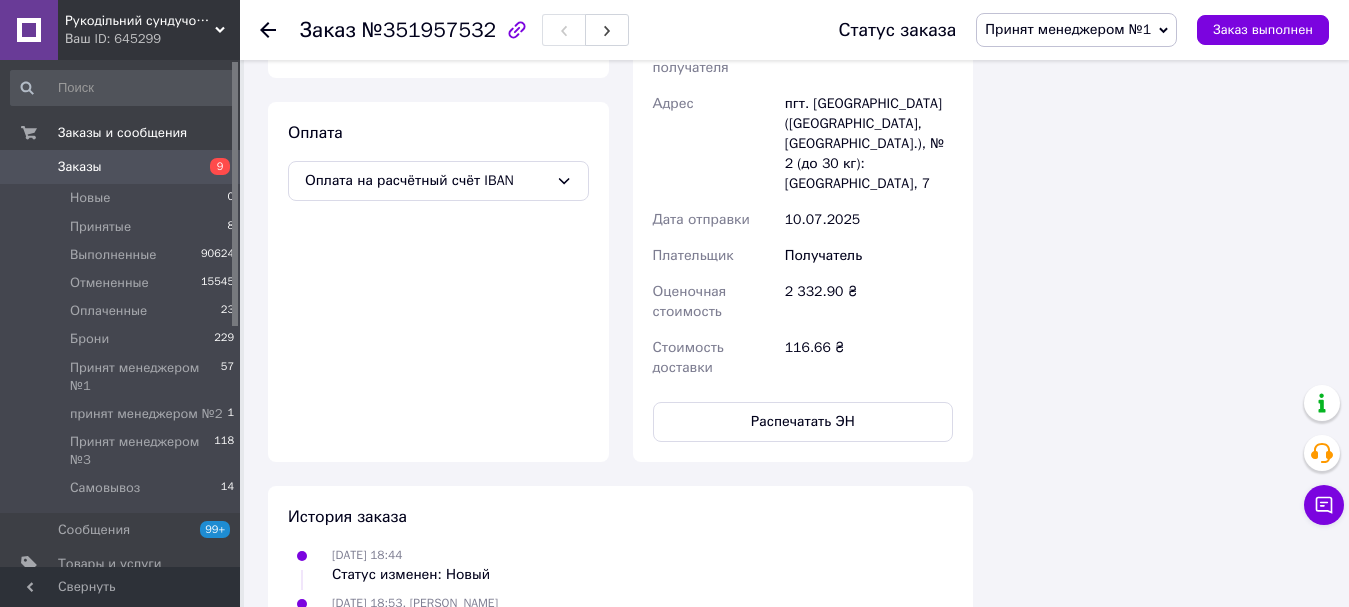 drag, startPoint x: 1151, startPoint y: 34, endPoint x: 1114, endPoint y: 90, distance: 67.11929 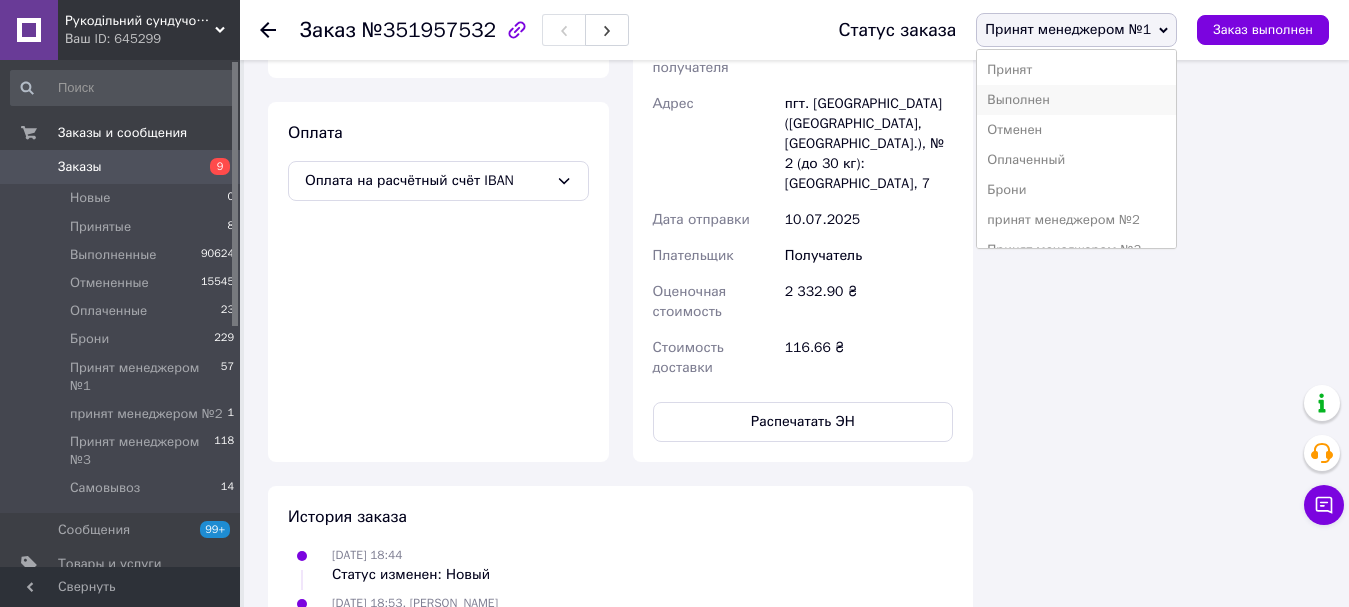 click on "Выполнен" at bounding box center (1076, 100) 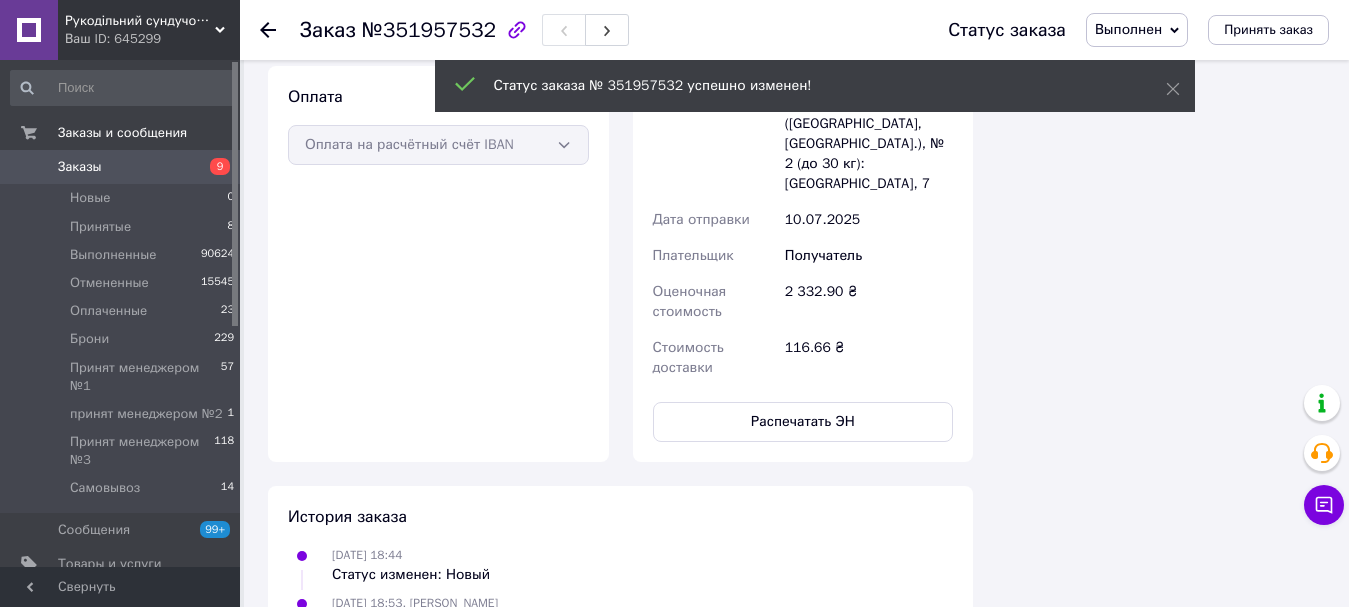 scroll, scrollTop: 1864, scrollLeft: 0, axis: vertical 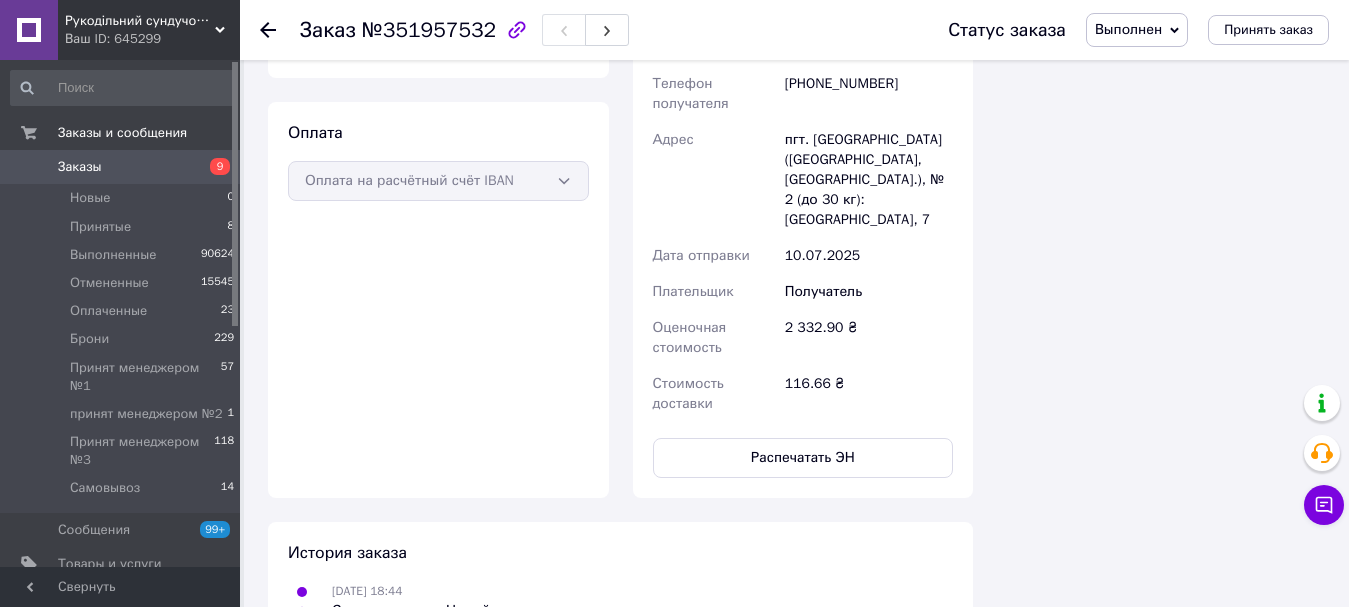 click on "Заказы" at bounding box center (80, 167) 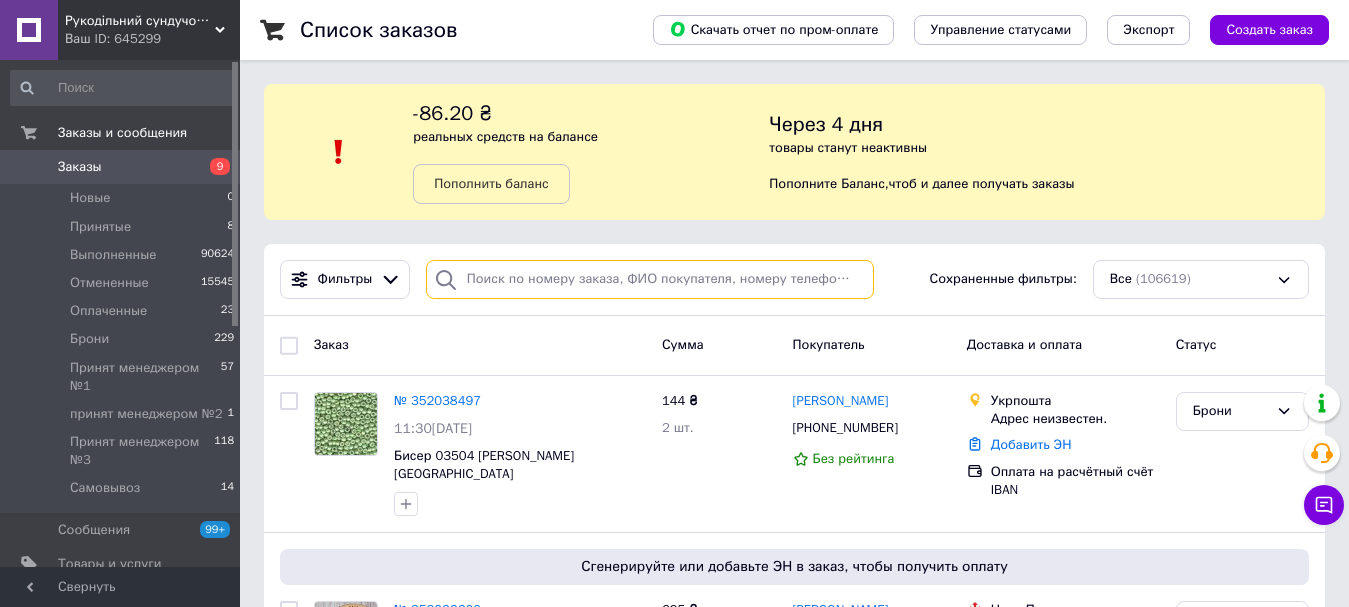 click at bounding box center (650, 279) 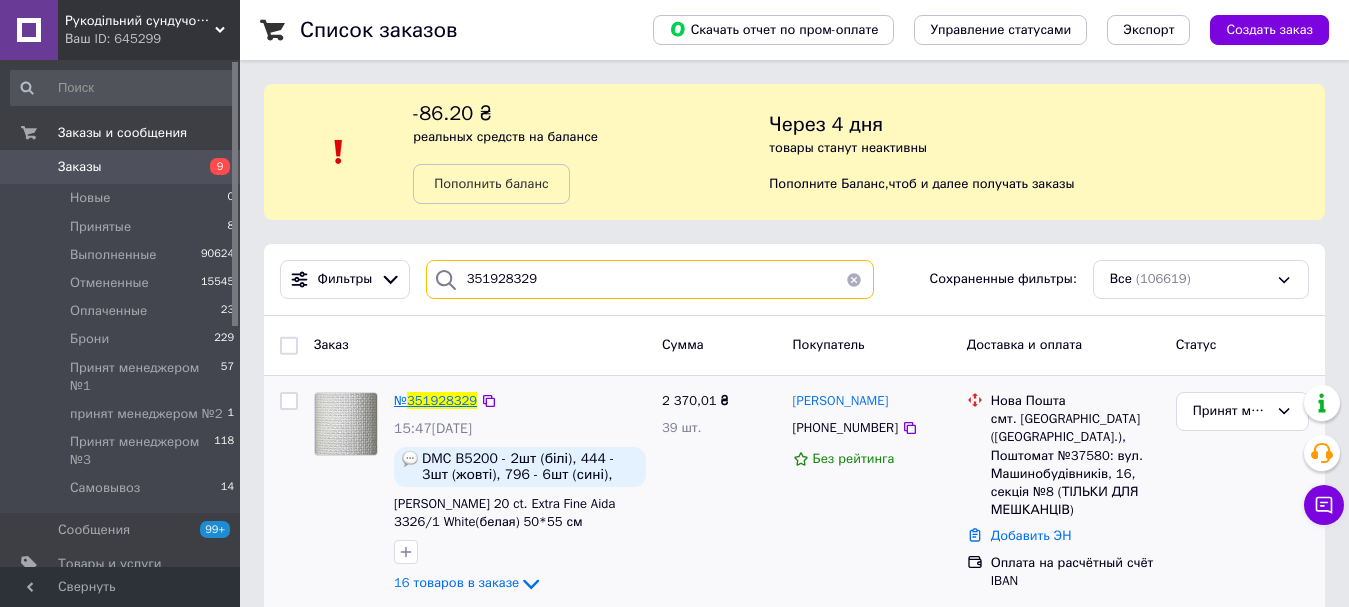 type on "351928329" 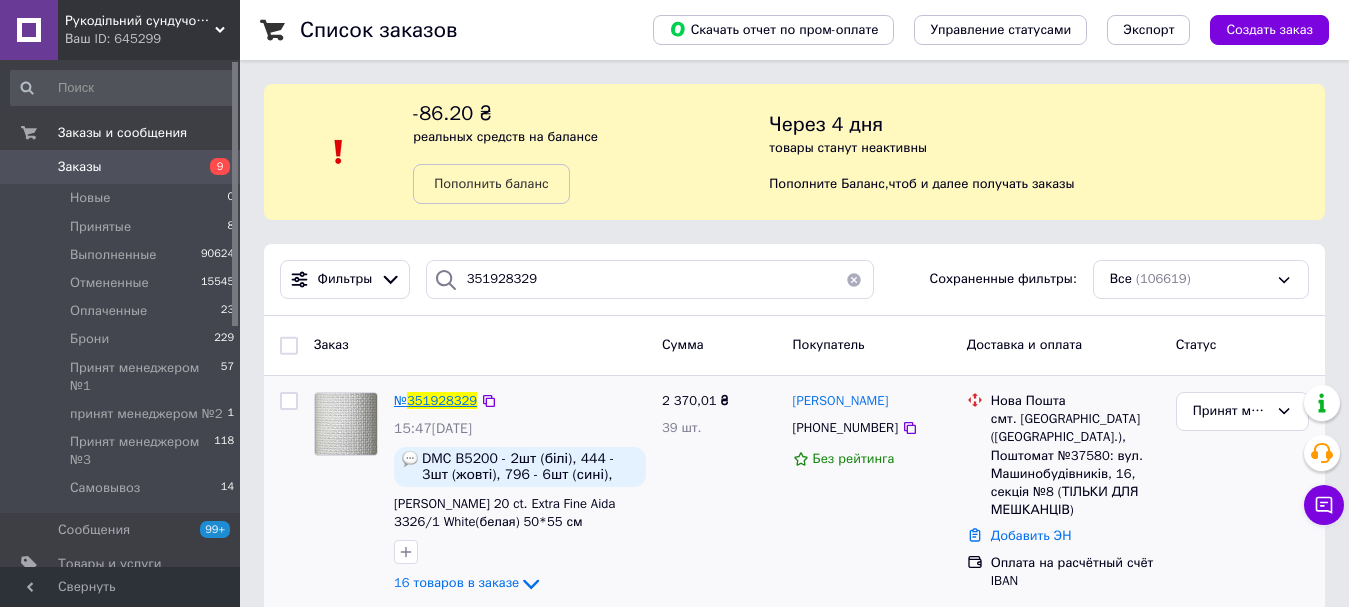 click on "351928329" at bounding box center (442, 400) 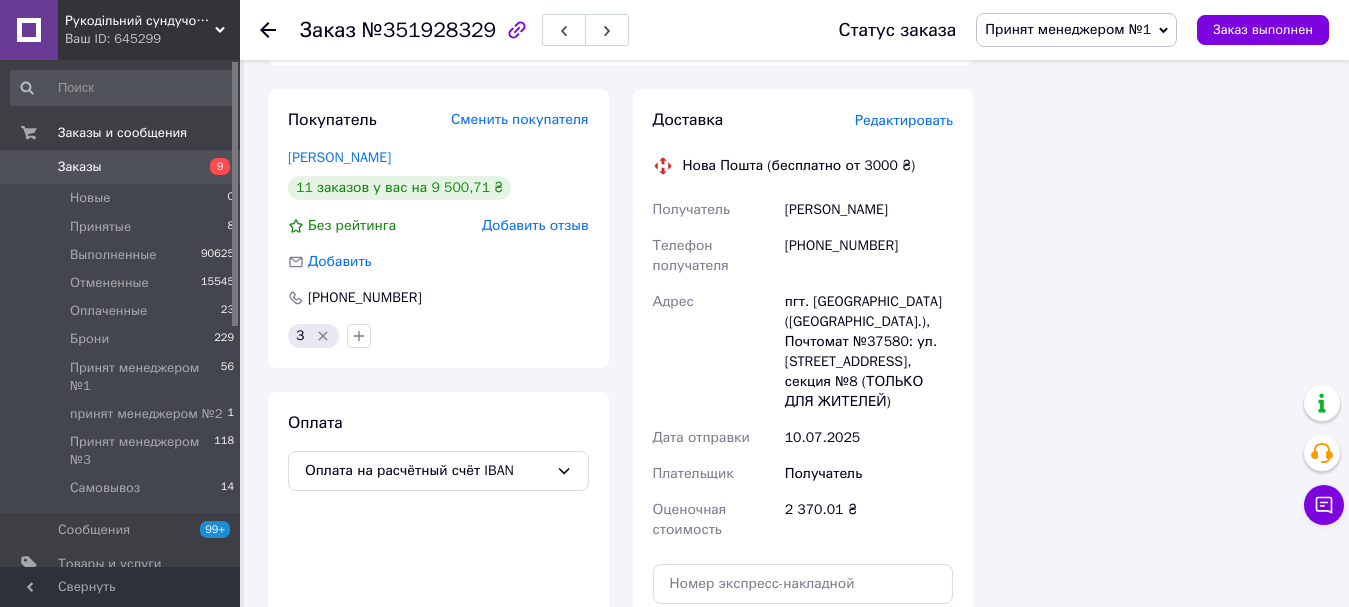 scroll, scrollTop: 2300, scrollLeft: 0, axis: vertical 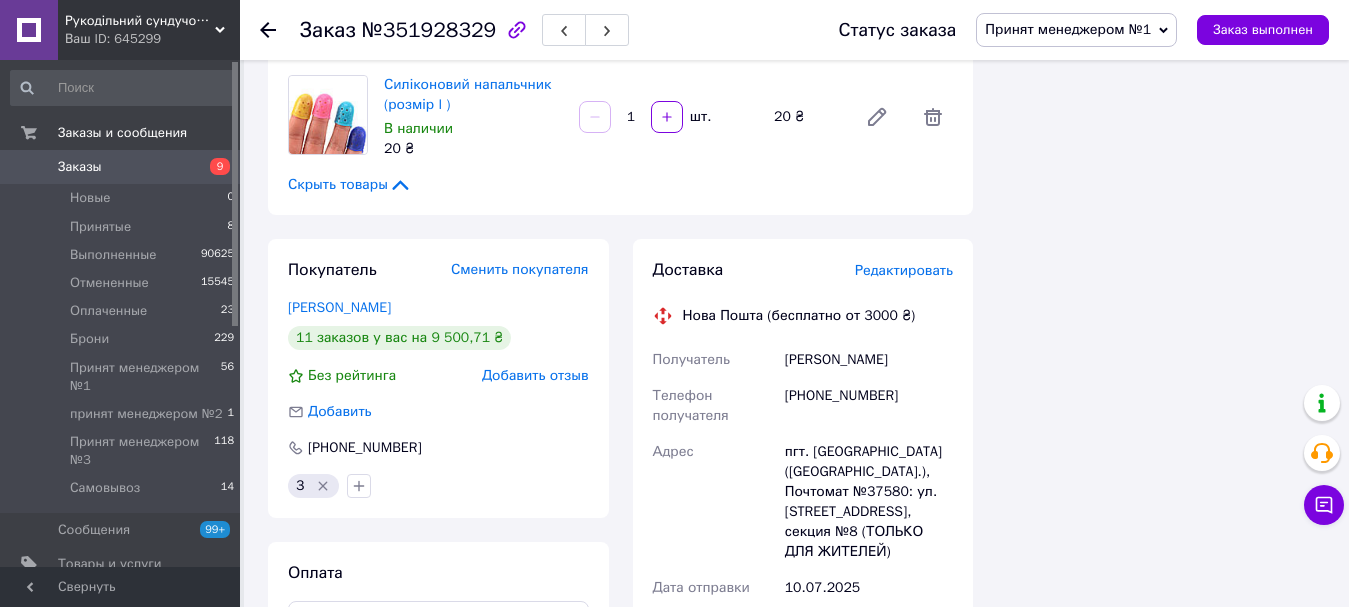 drag, startPoint x: 413, startPoint y: 165, endPoint x: 283, endPoint y: 168, distance: 130.0346 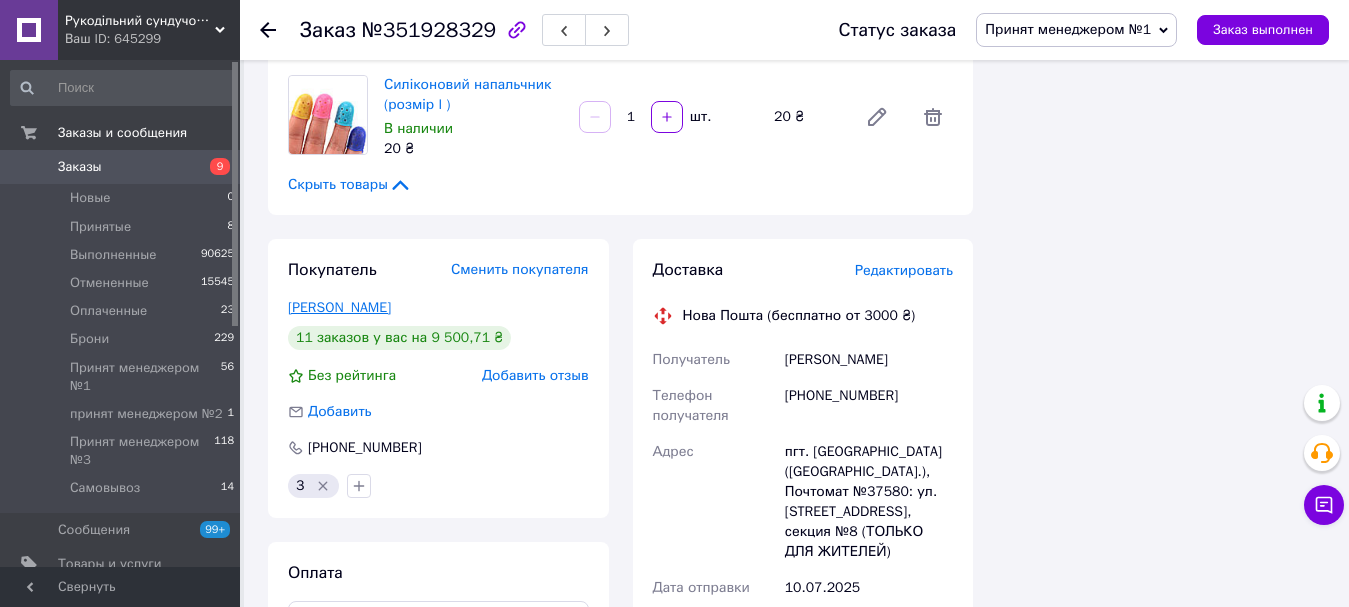 click on "Кунцевська Наталія" at bounding box center [339, 307] 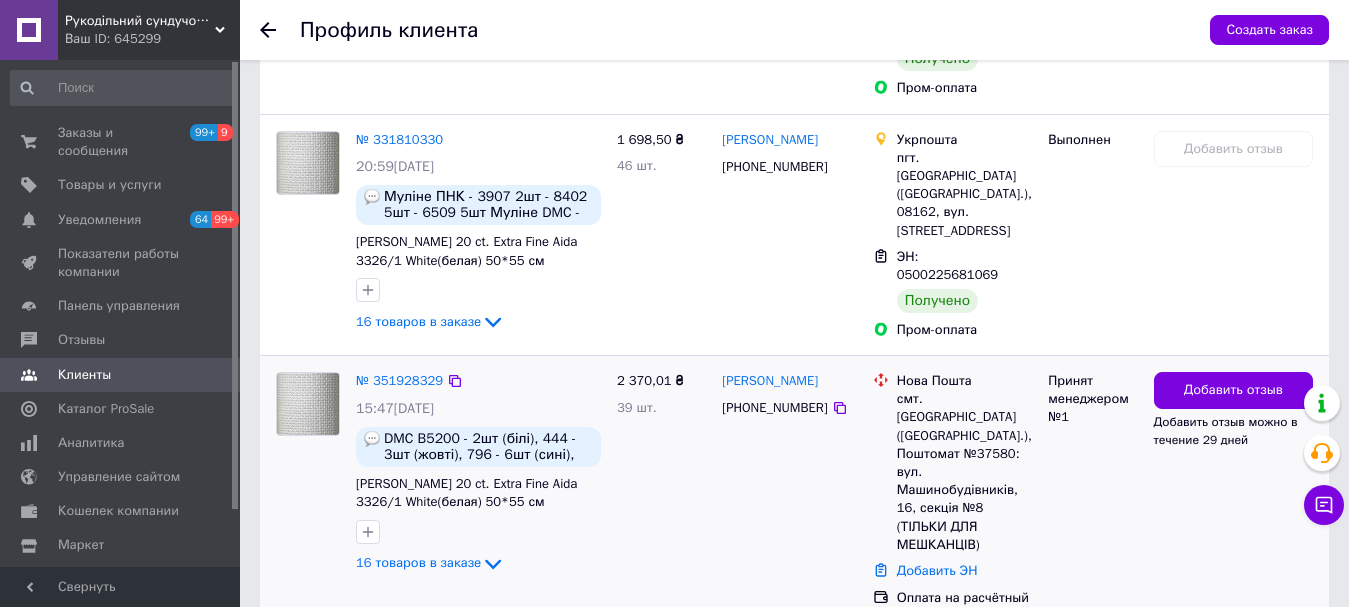 scroll, scrollTop: 2616, scrollLeft: 0, axis: vertical 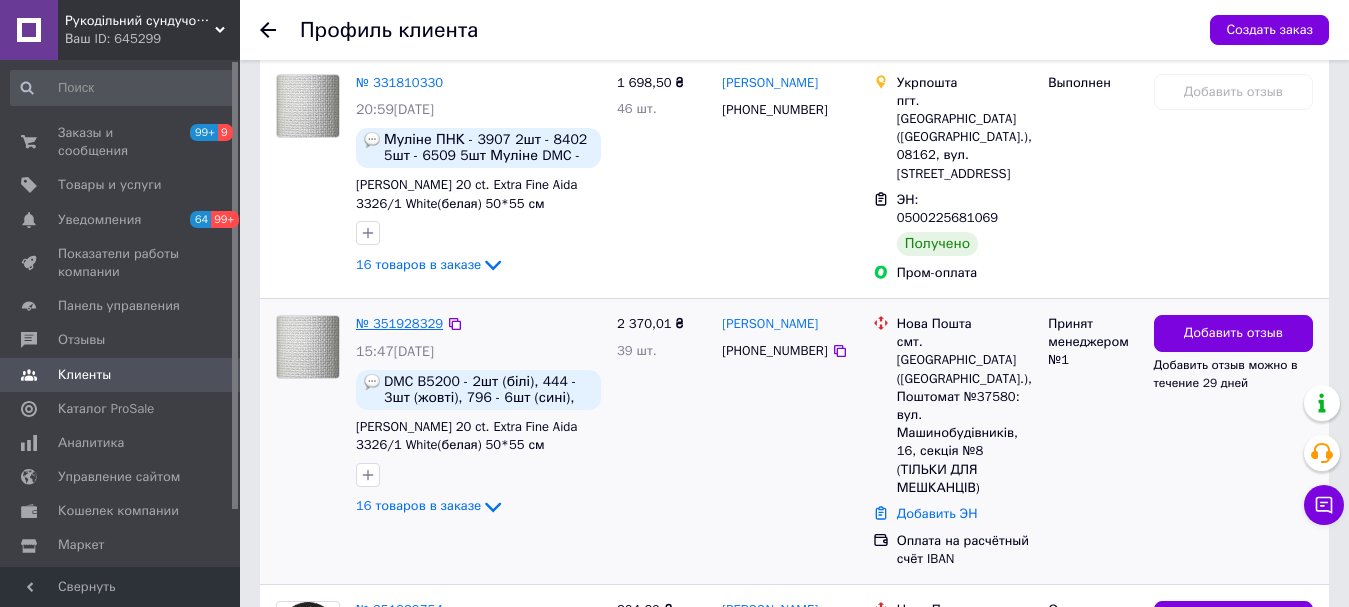 click on "№ 351928329" at bounding box center (399, 323) 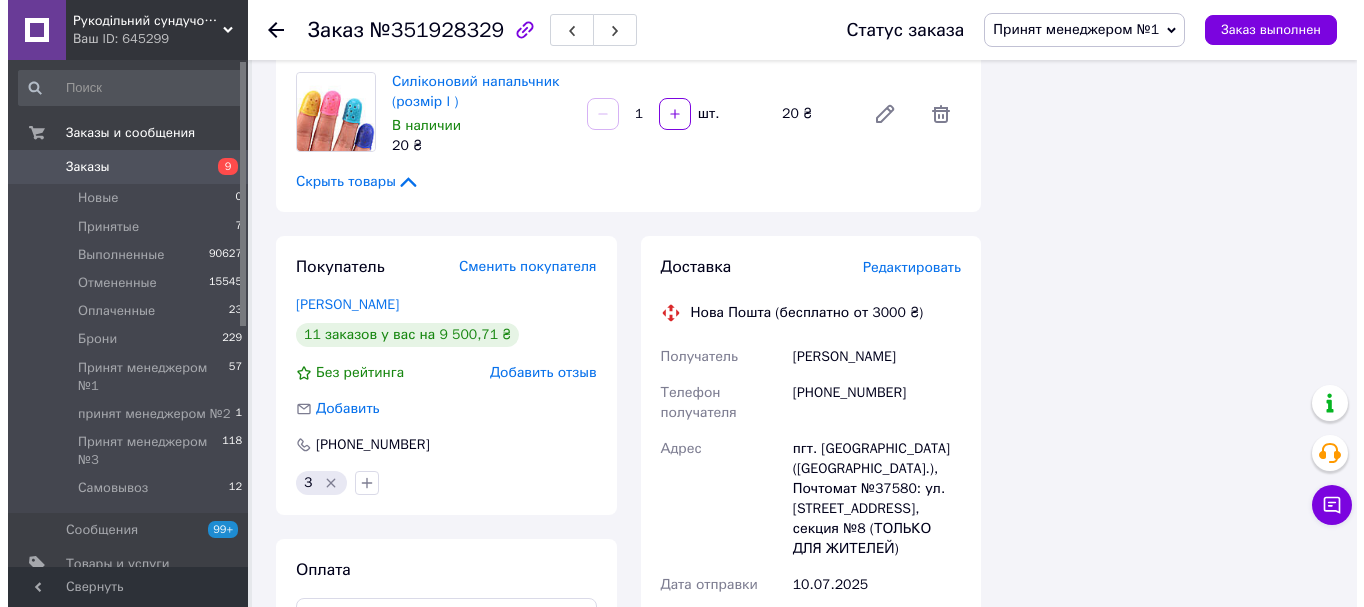 scroll, scrollTop: 2203, scrollLeft: 0, axis: vertical 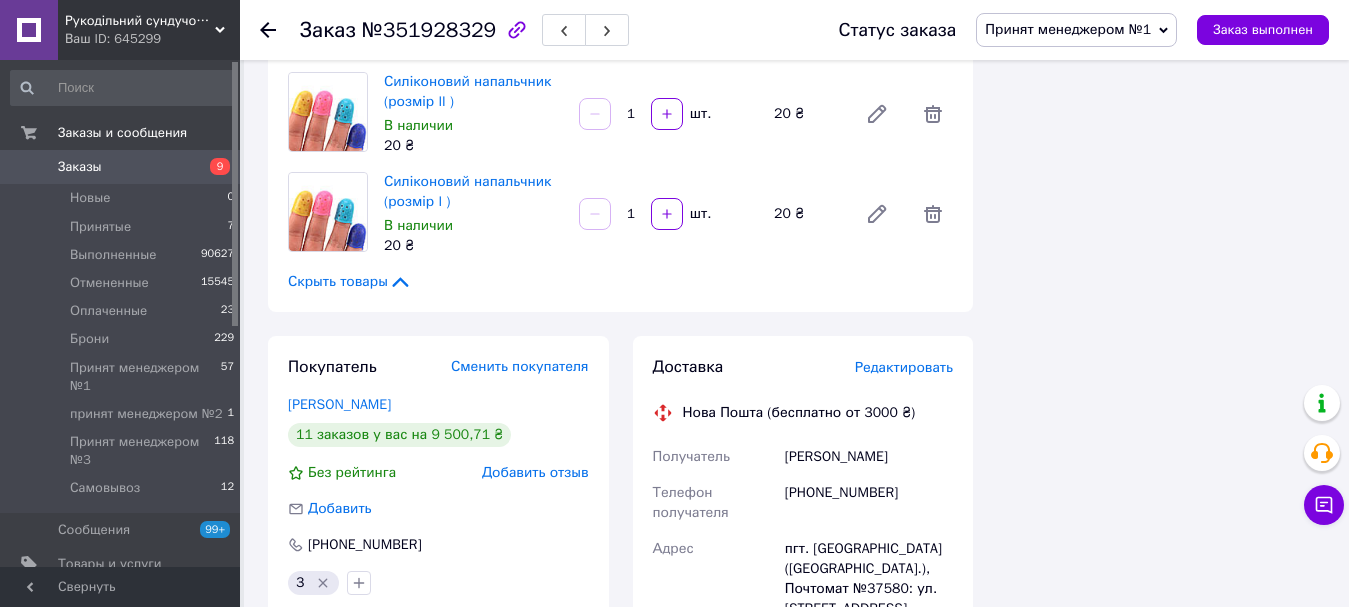 click on "Редактировать" at bounding box center (904, 367) 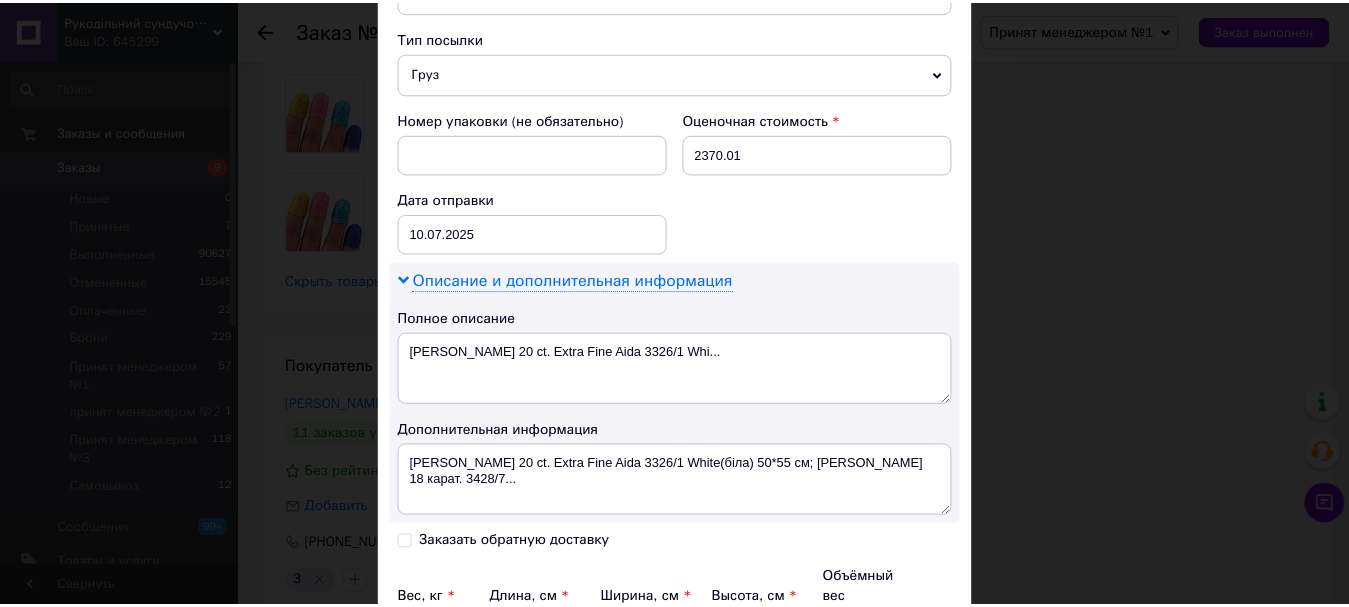 scroll, scrollTop: 1003, scrollLeft: 0, axis: vertical 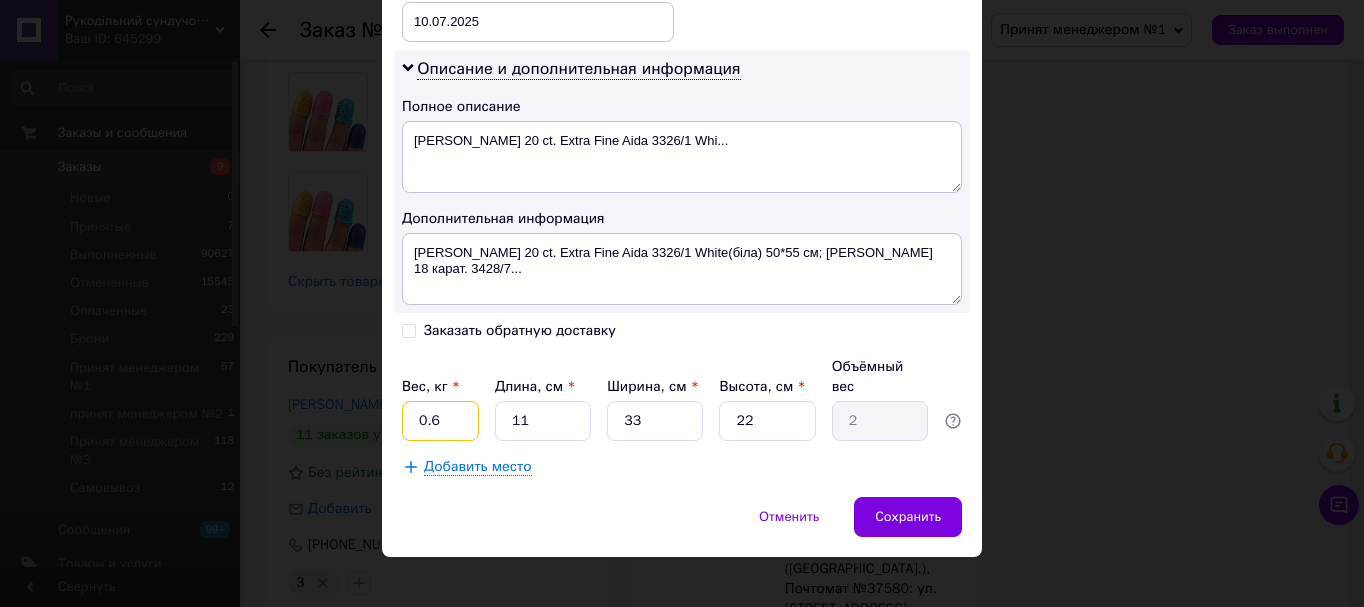 click on "0.6" at bounding box center (440, 421) 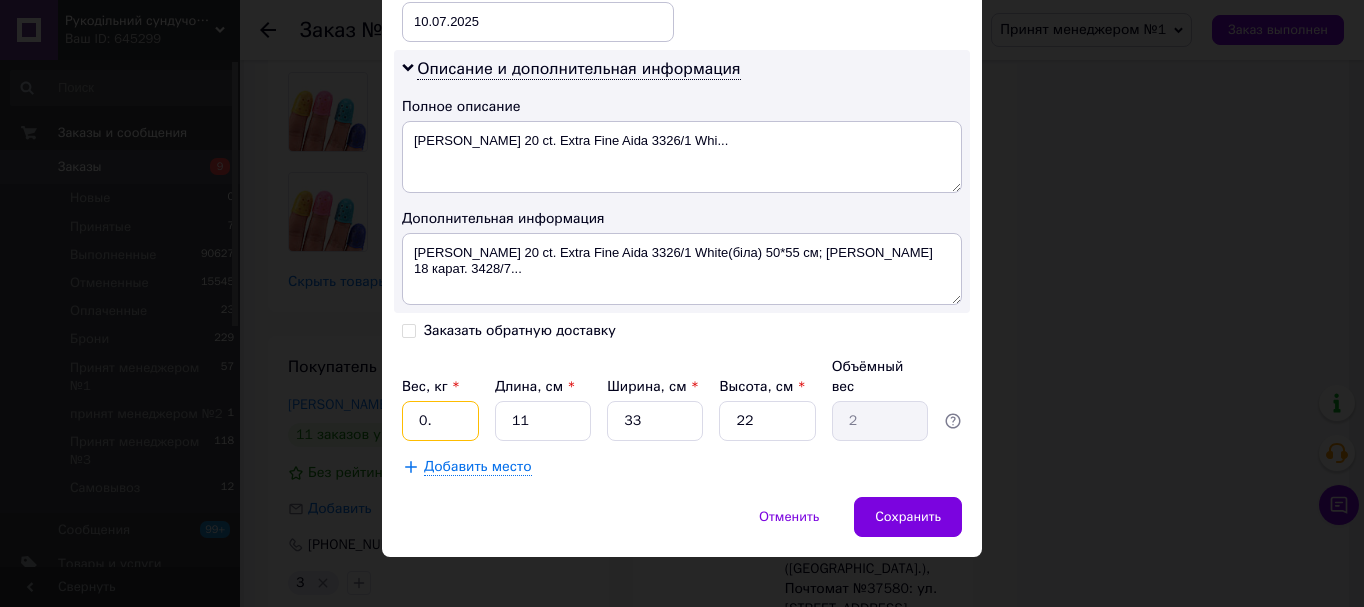 type on "0" 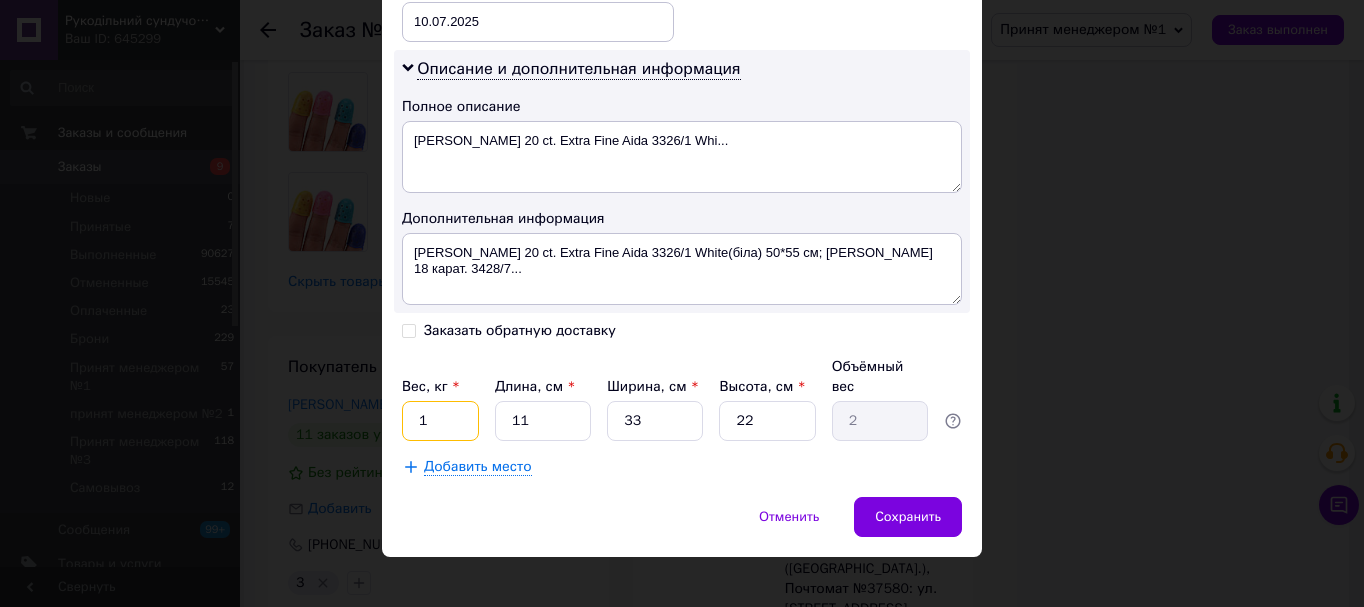 type on "1" 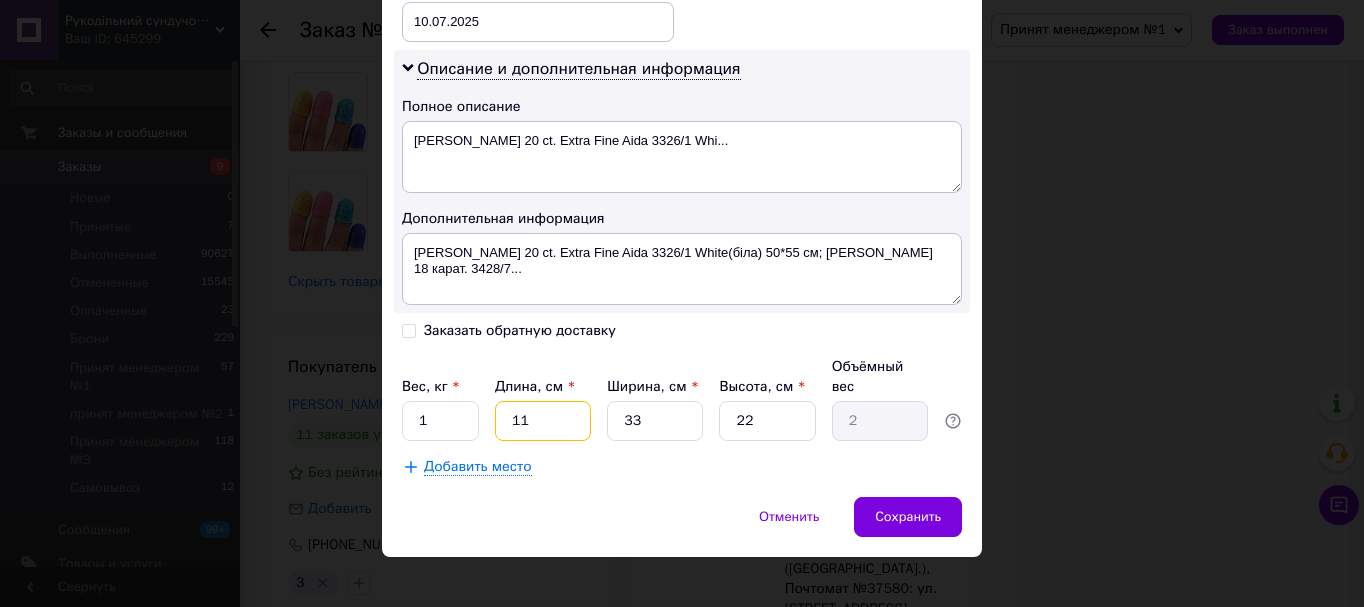click on "11" at bounding box center (543, 421) 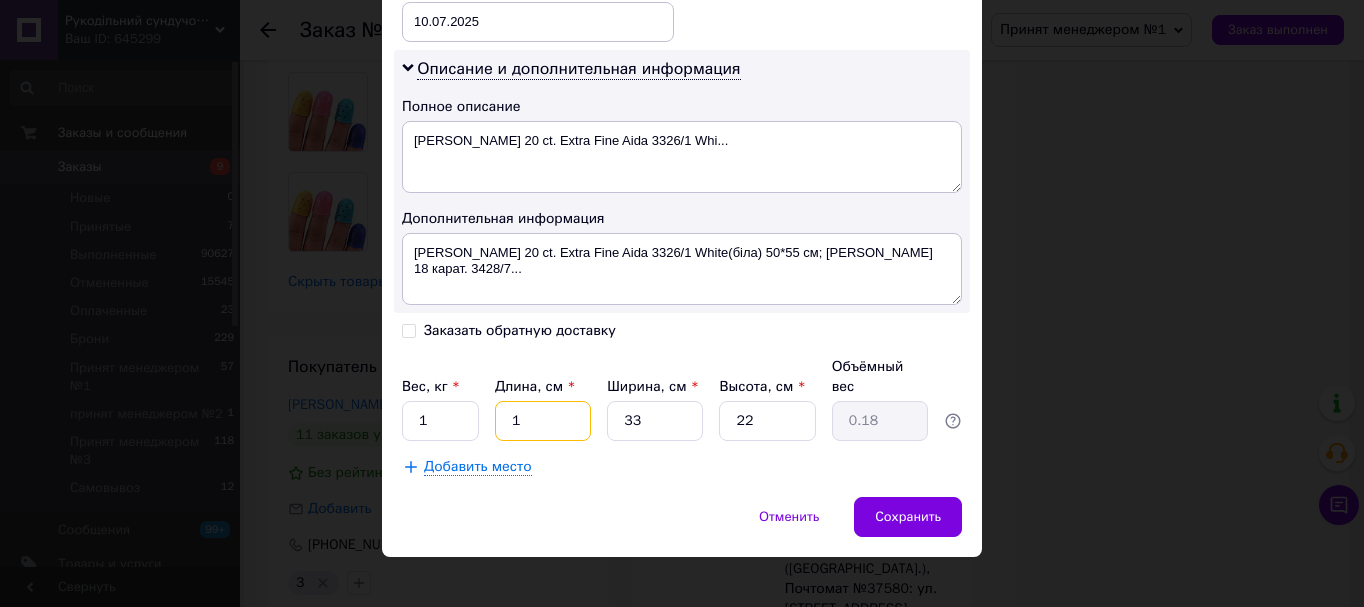 type 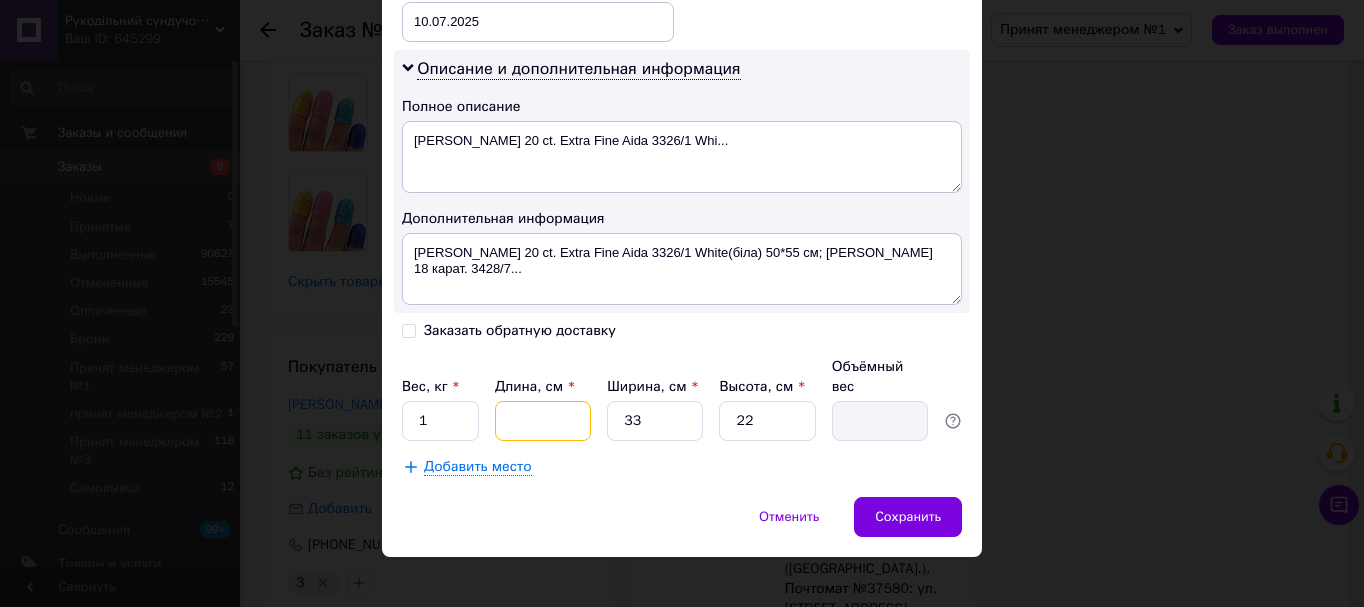 type on "2" 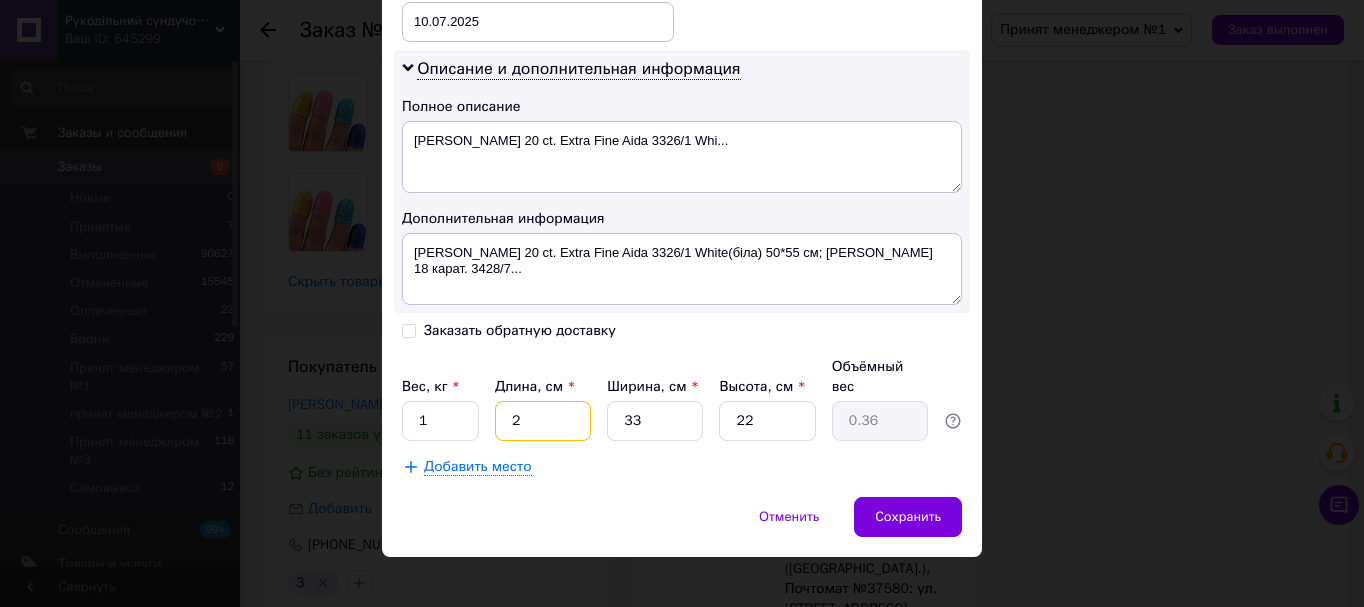 type on "29" 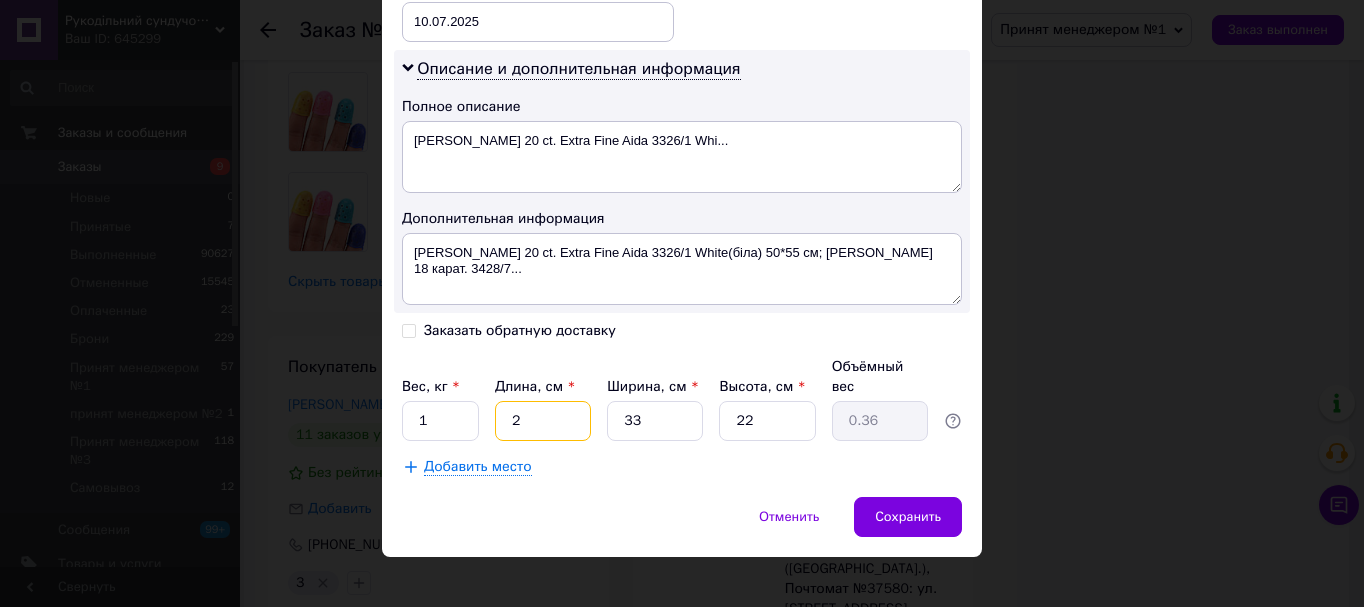 type on "5.26" 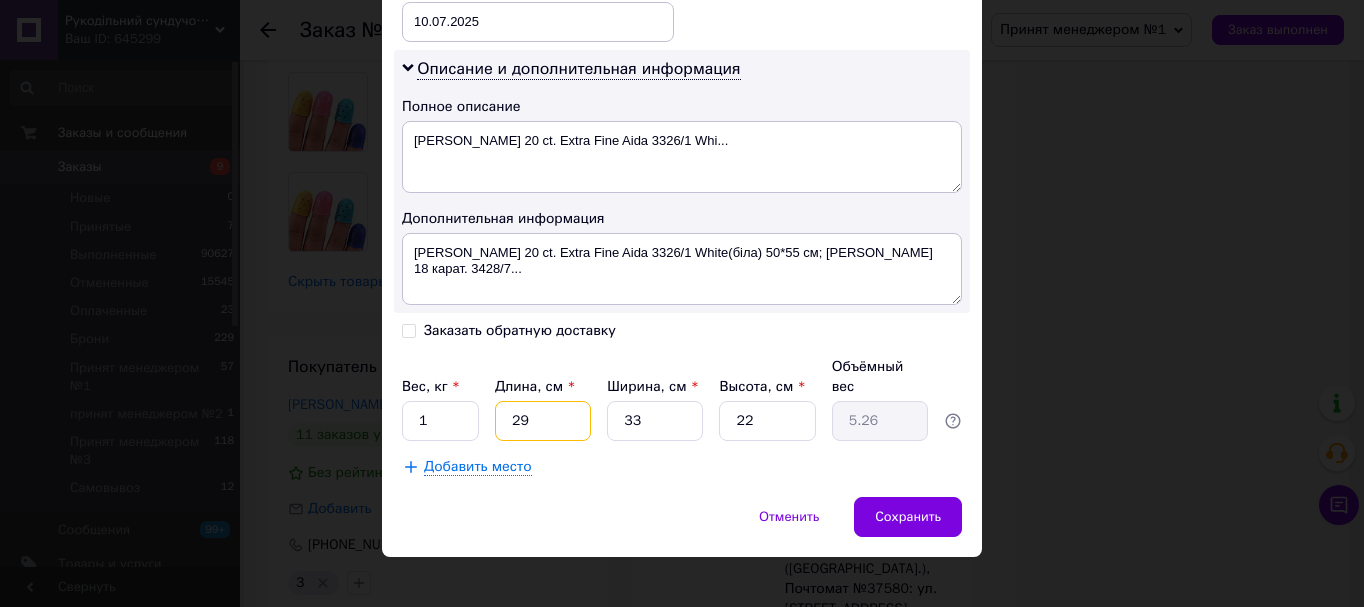 type on "29" 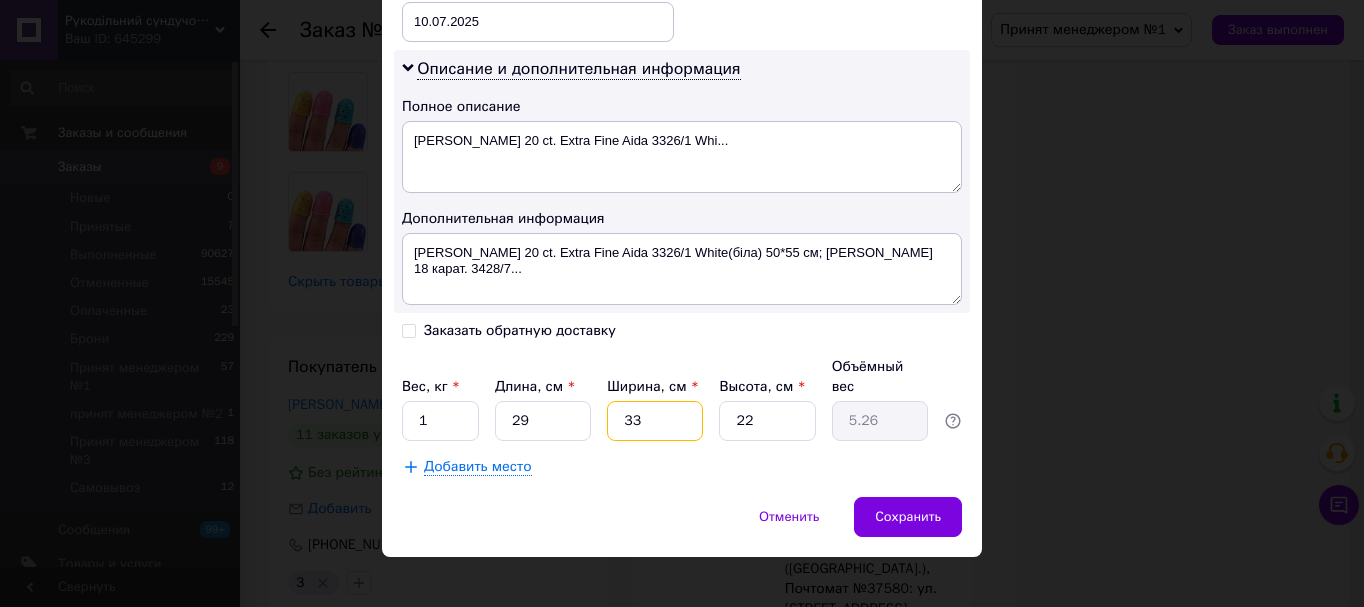 click on "33" at bounding box center [655, 421] 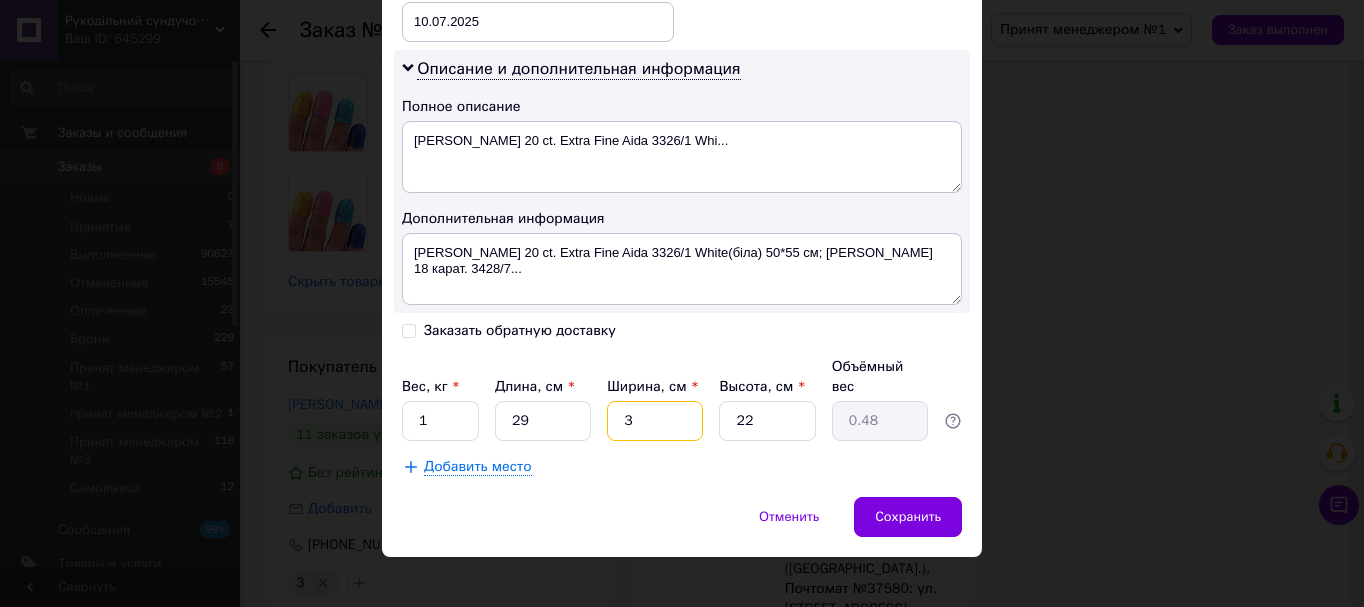 type 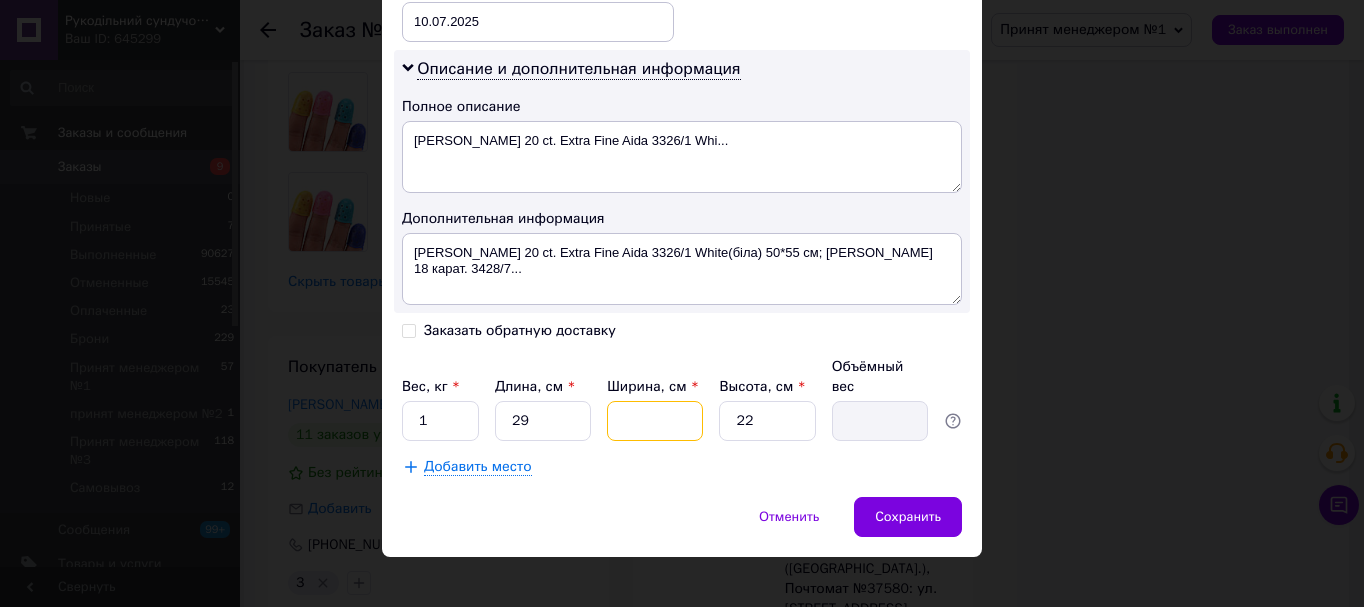 type on "2" 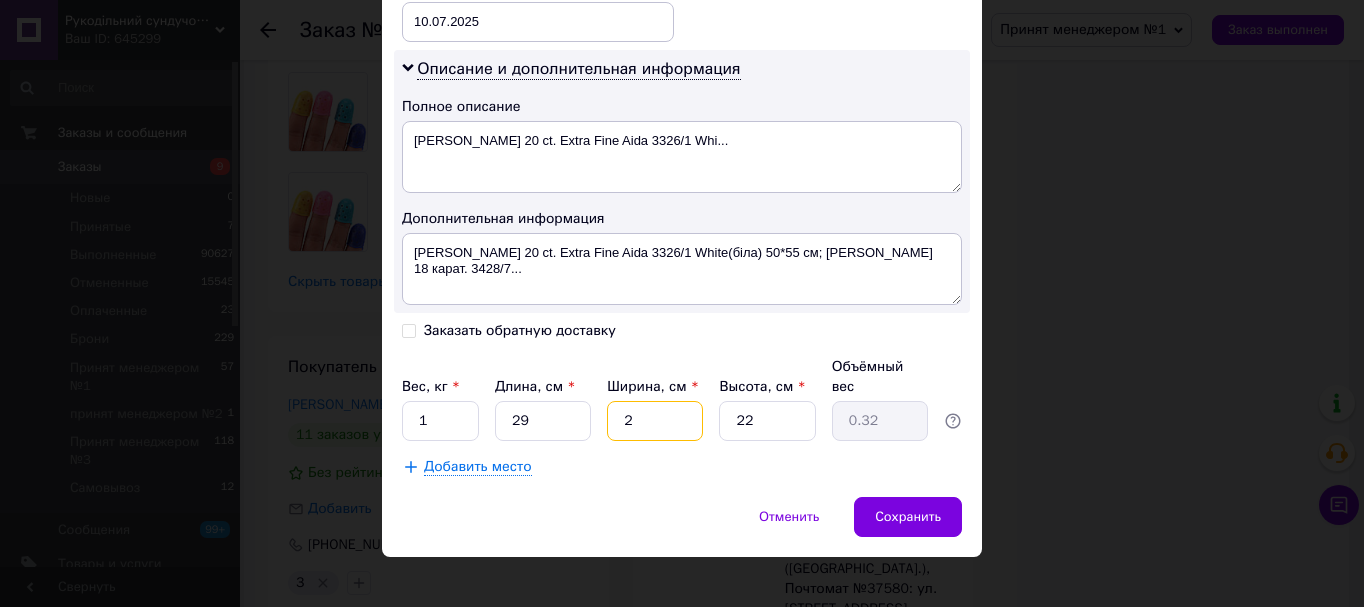 type on "23" 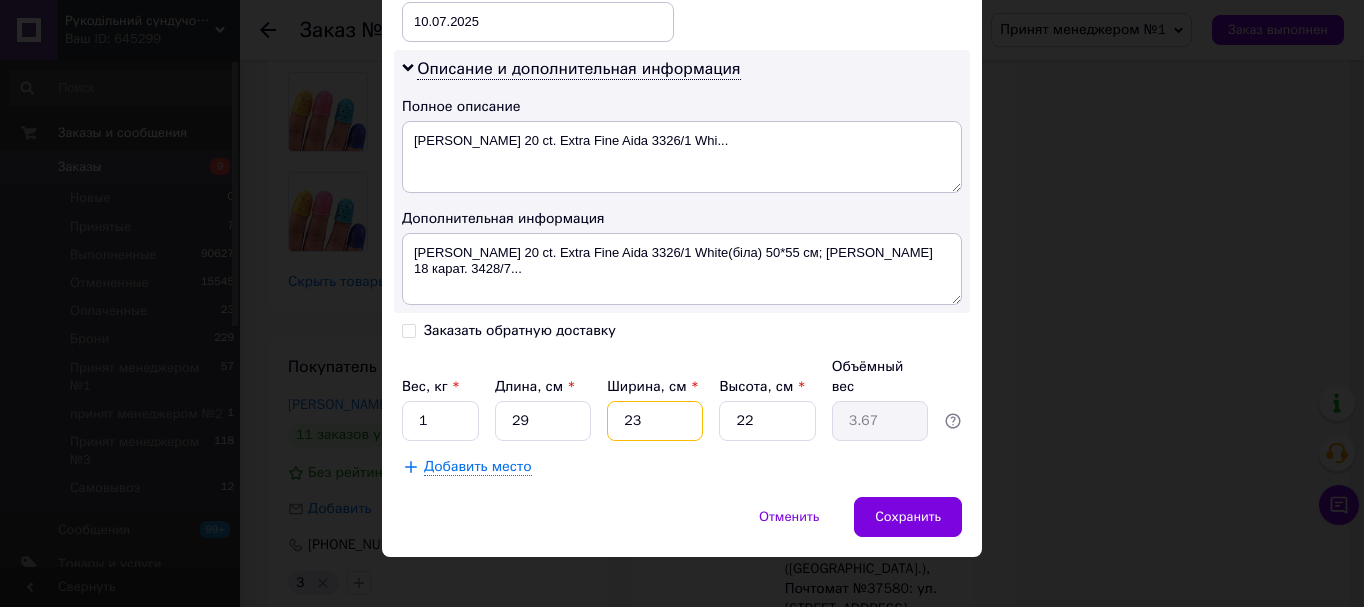 type on "23" 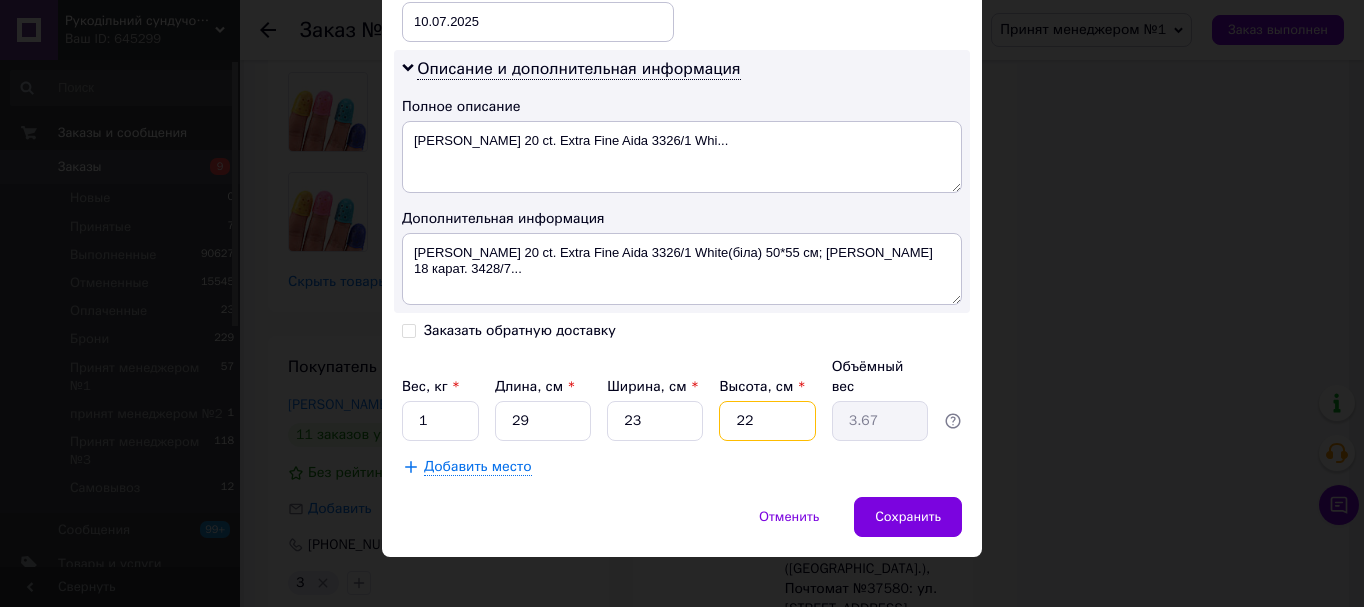 click on "22" at bounding box center (767, 421) 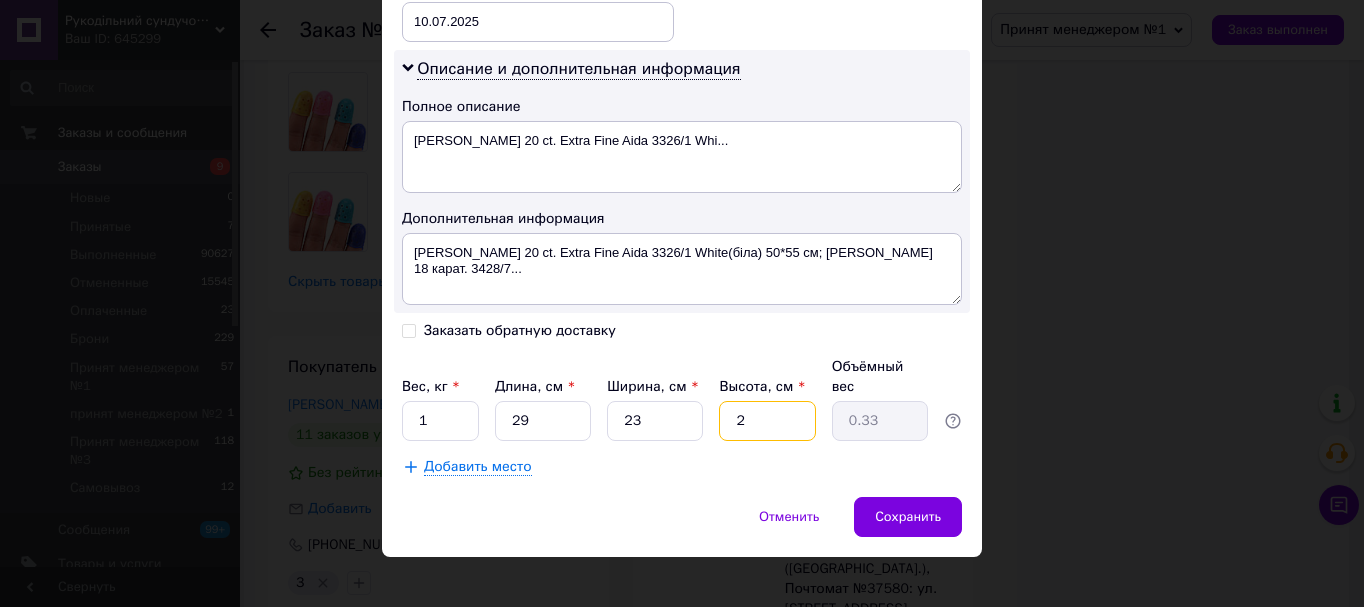 type 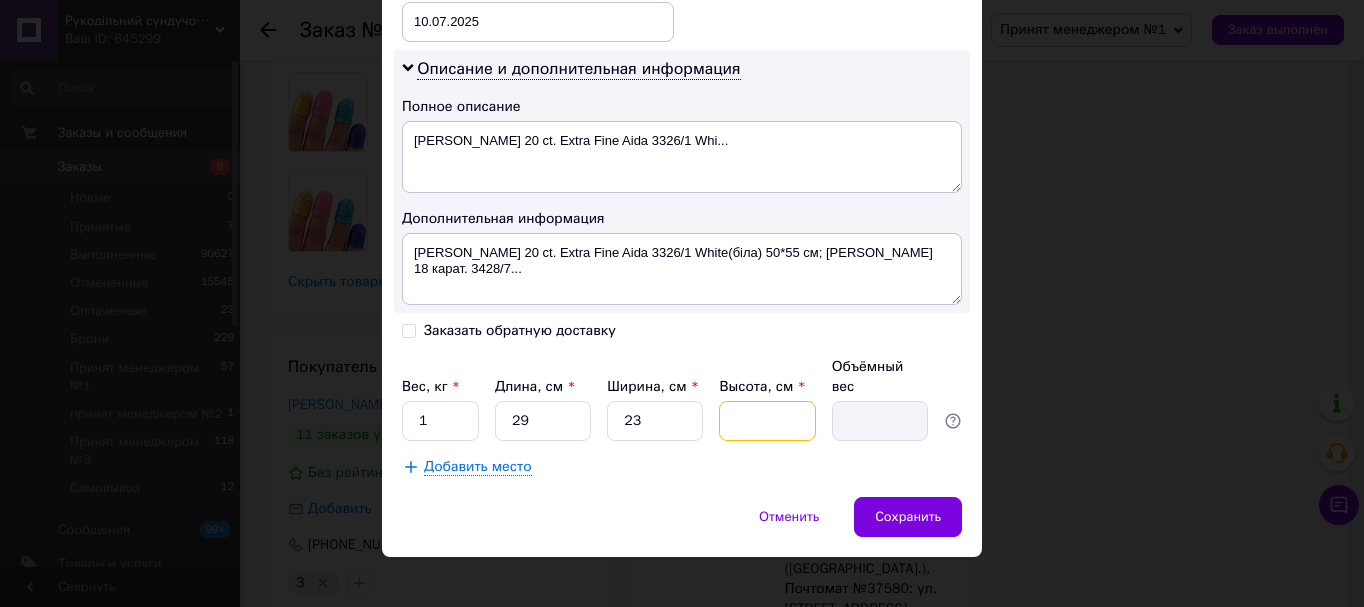 type on "6" 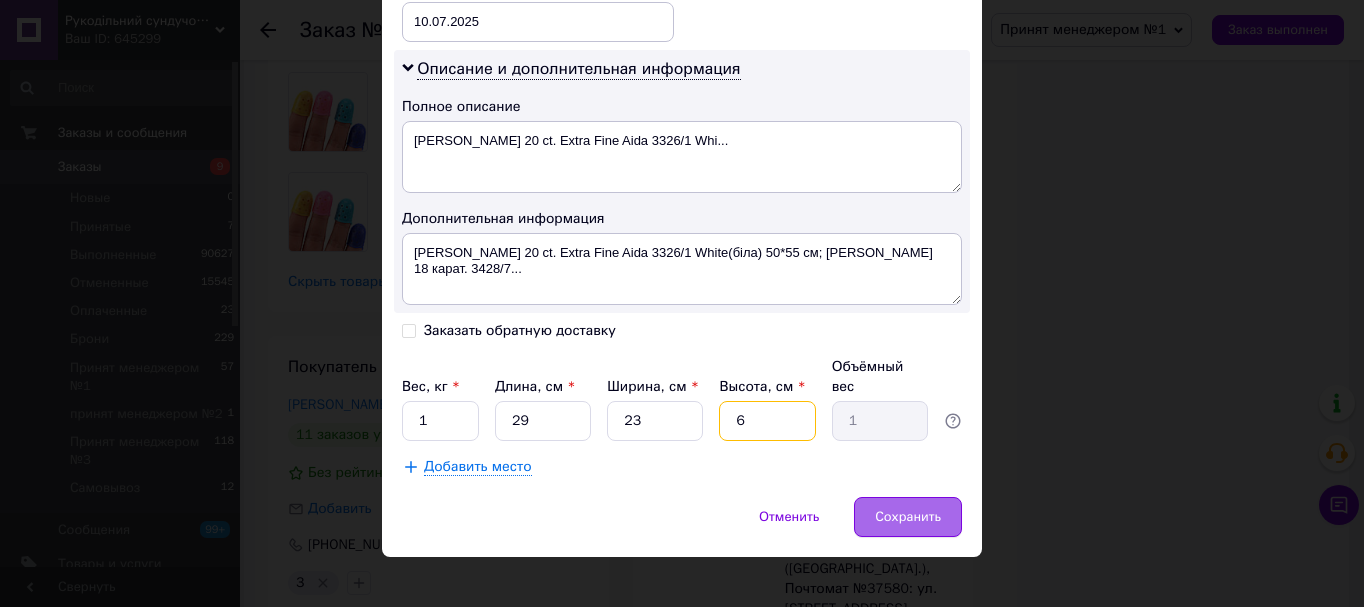 type on "6" 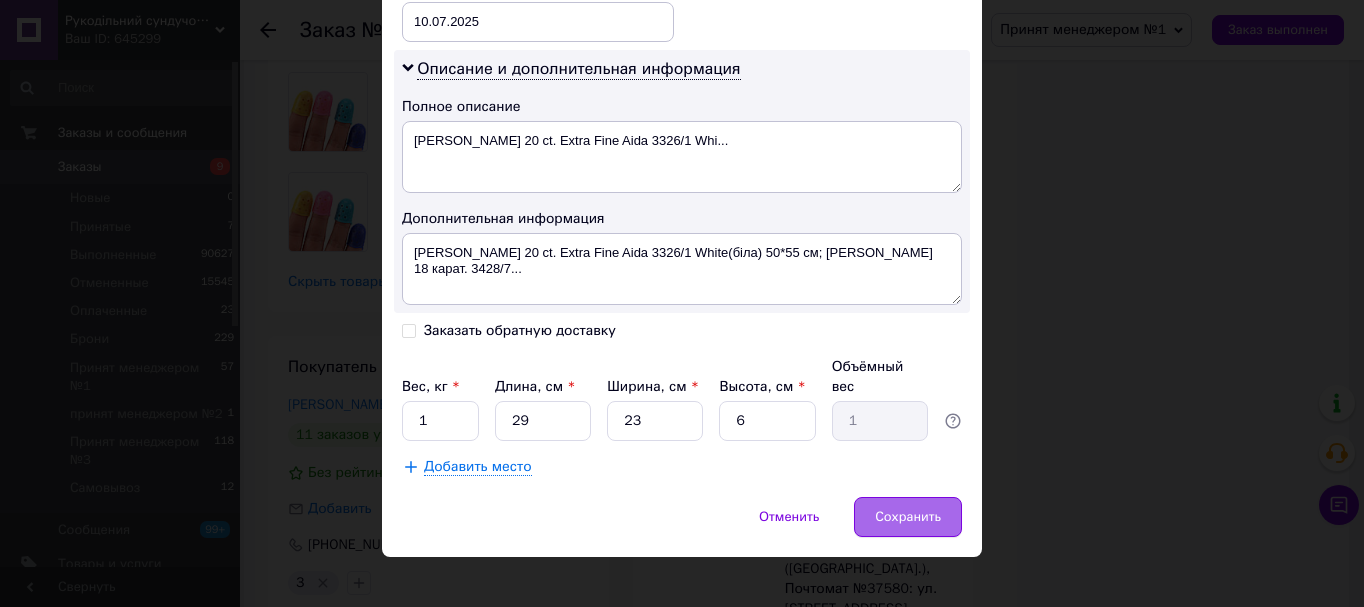 click on "Сохранить" at bounding box center [908, 517] 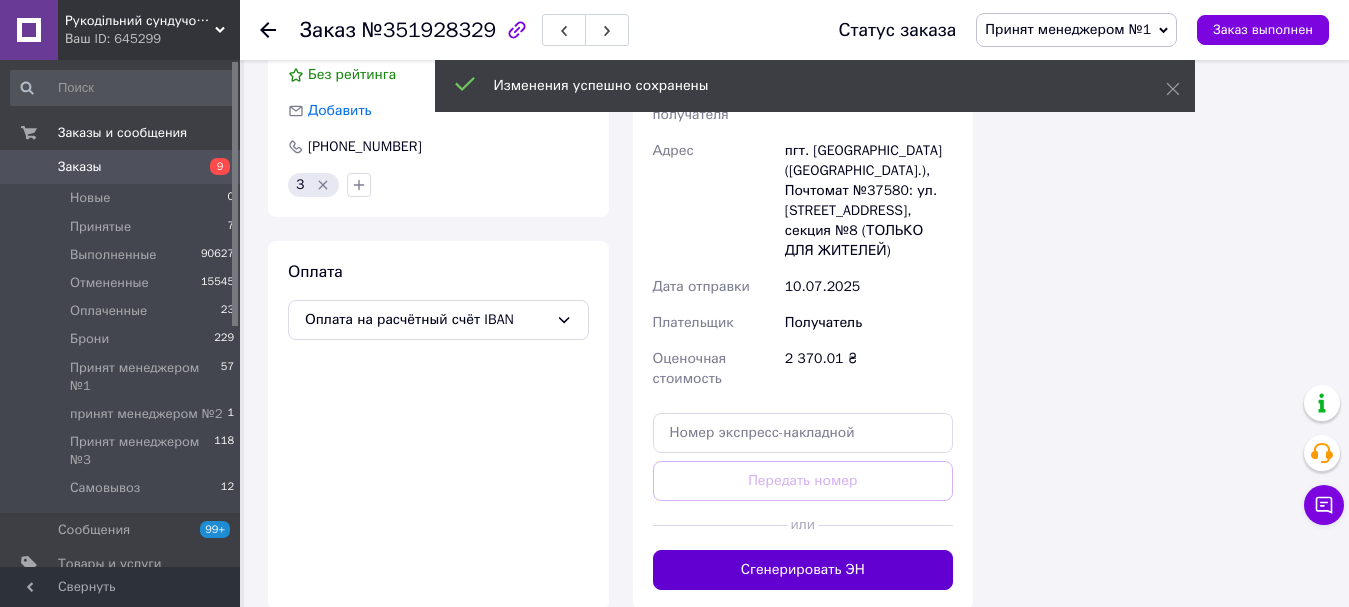 scroll, scrollTop: 2703, scrollLeft: 0, axis: vertical 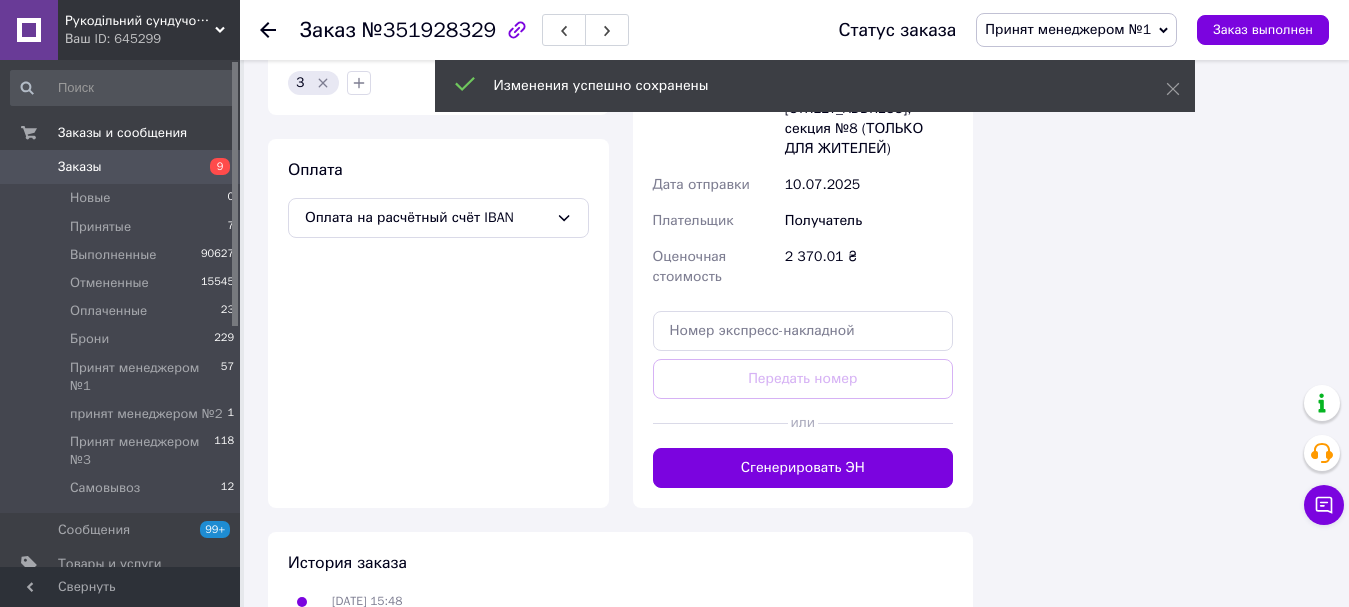click at bounding box center [885, 423] 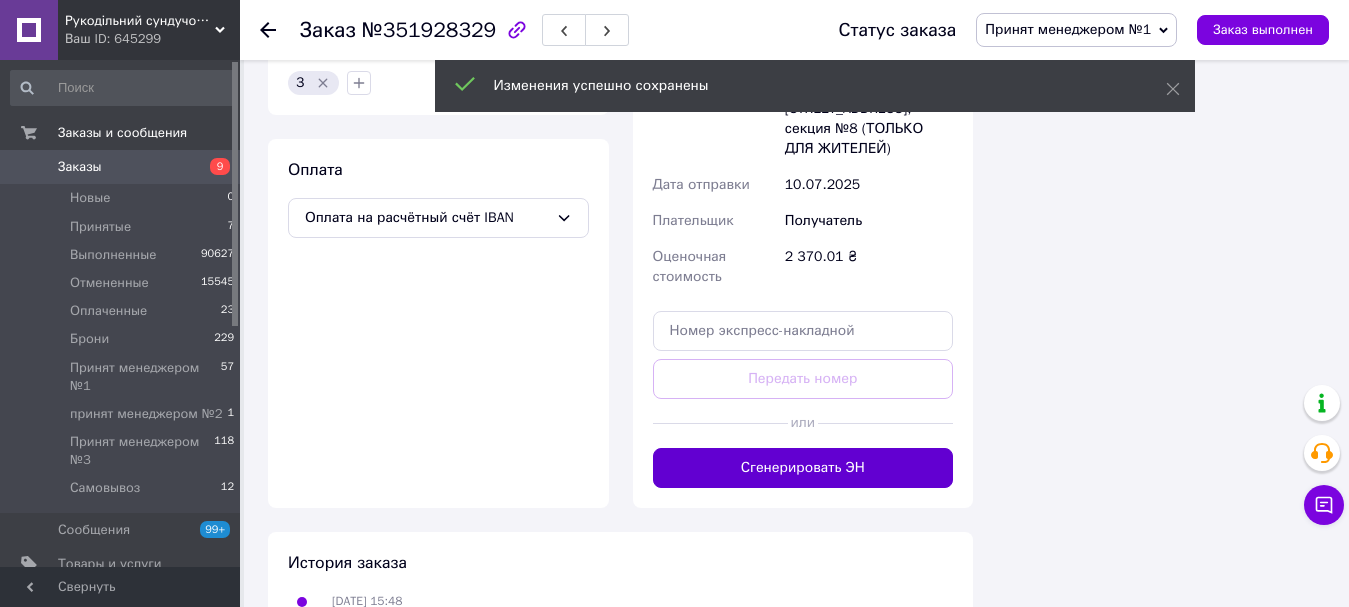 click on "Сгенерировать ЭН" at bounding box center (803, 468) 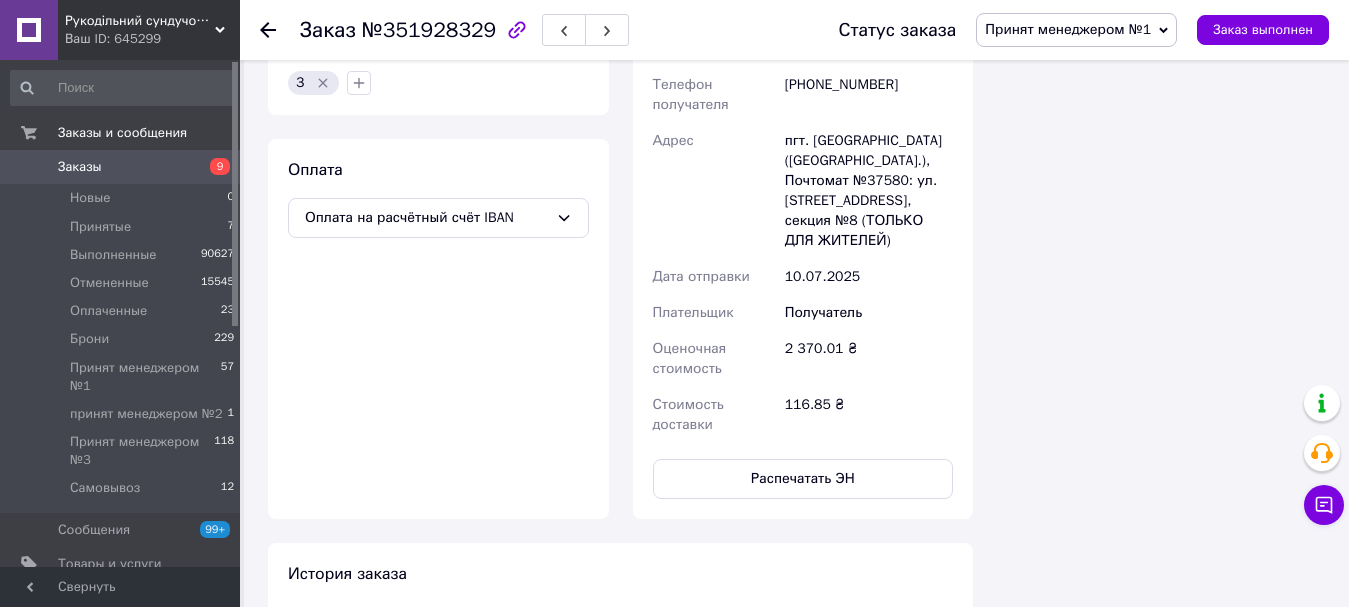 click on "Доставка Редактировать Нова Пошта (бесплатно от 3000 ₴) Номер накладной 20451202891809 Статус отправления Планируемый Получатель Кунцевська Наталія Телефон получателя +380968242534 Адрес пгт. Чабаны (Киевская обл.), Почтомат №37580: ул. Машиностроителей, 16, секция №8 (ТОЛЬКО ДЛЯ ЖИТЕЛЕЙ) Дата отправки 10.07.2025 Плательщик Получатель Оценочная стоимость 2 370.01 ₴ Стоимость доставки 116.85 ₴ Распечатать ЭН" at bounding box center [803, 177] 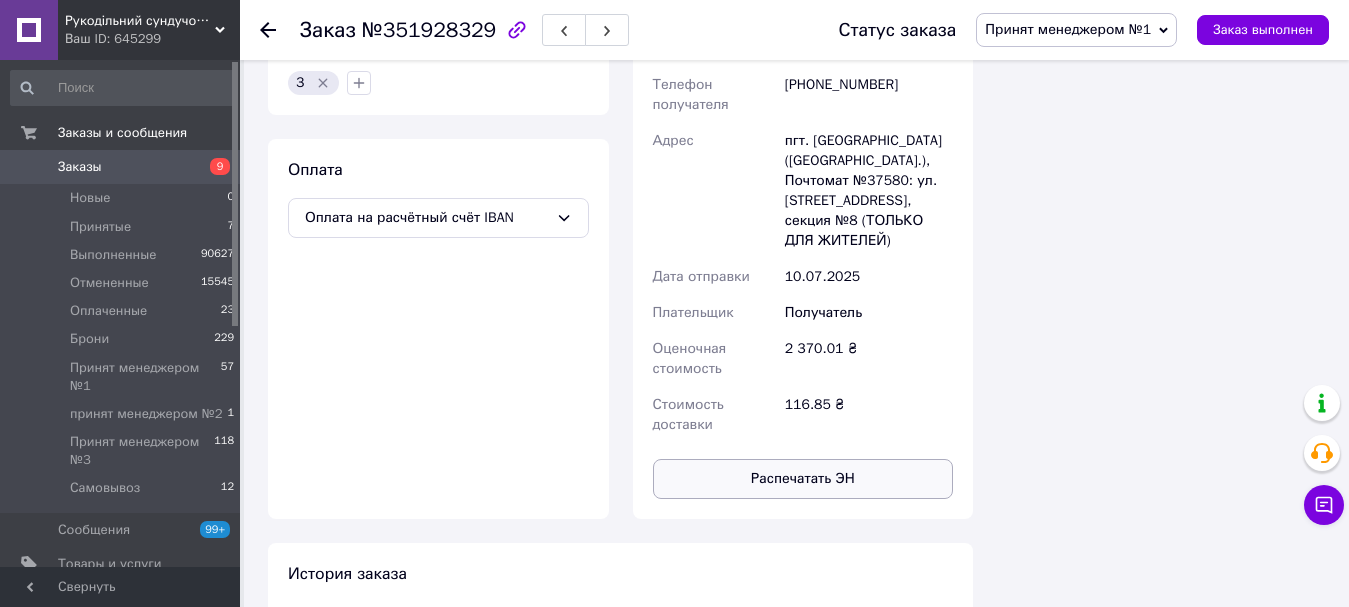 click on "Распечатать ЭН" at bounding box center (803, 479) 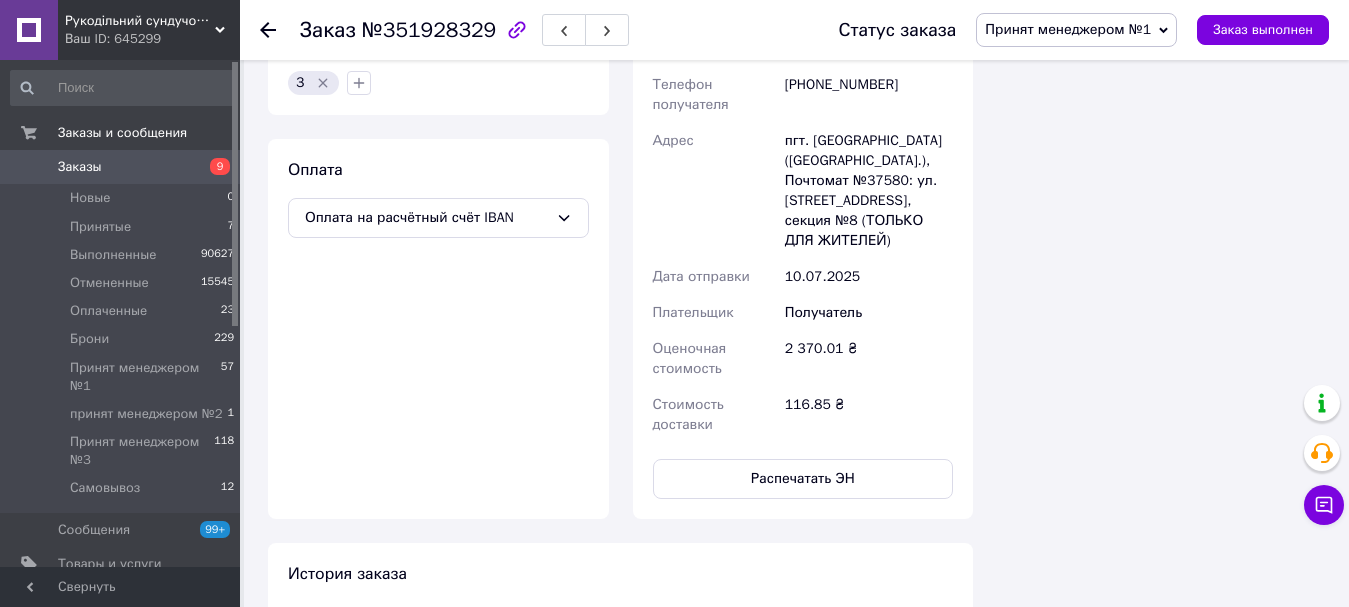 click on "Принят менеджером №1" at bounding box center (1068, 29) 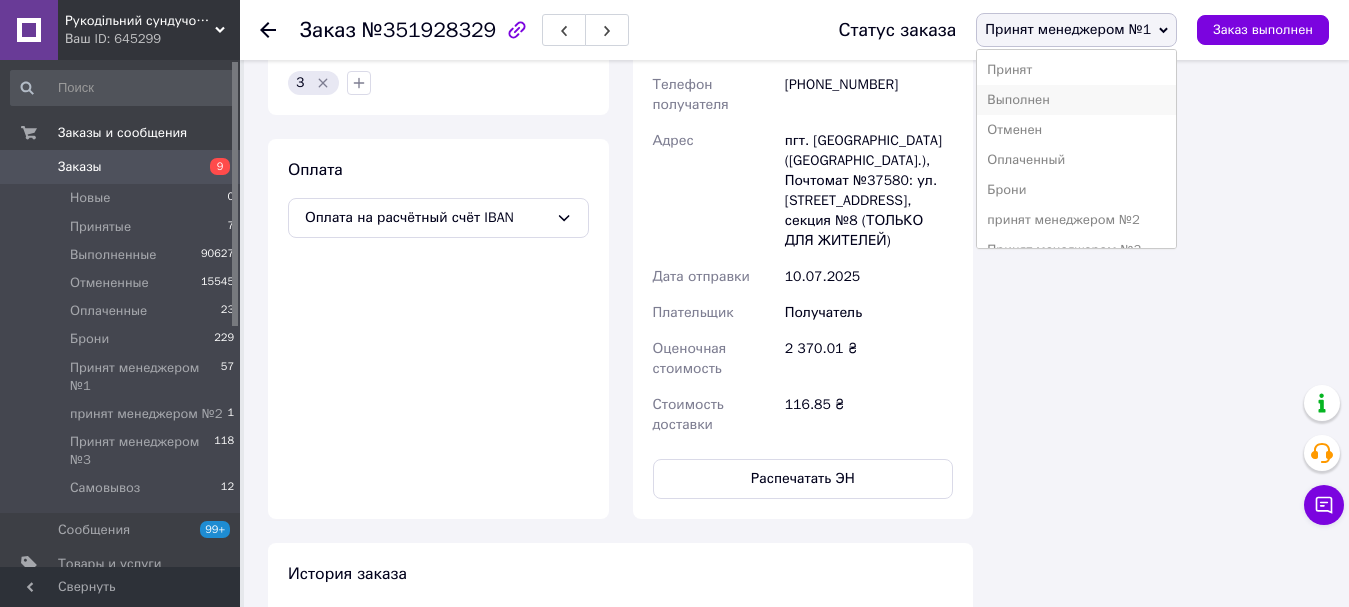 click on "Выполнен" at bounding box center (1076, 100) 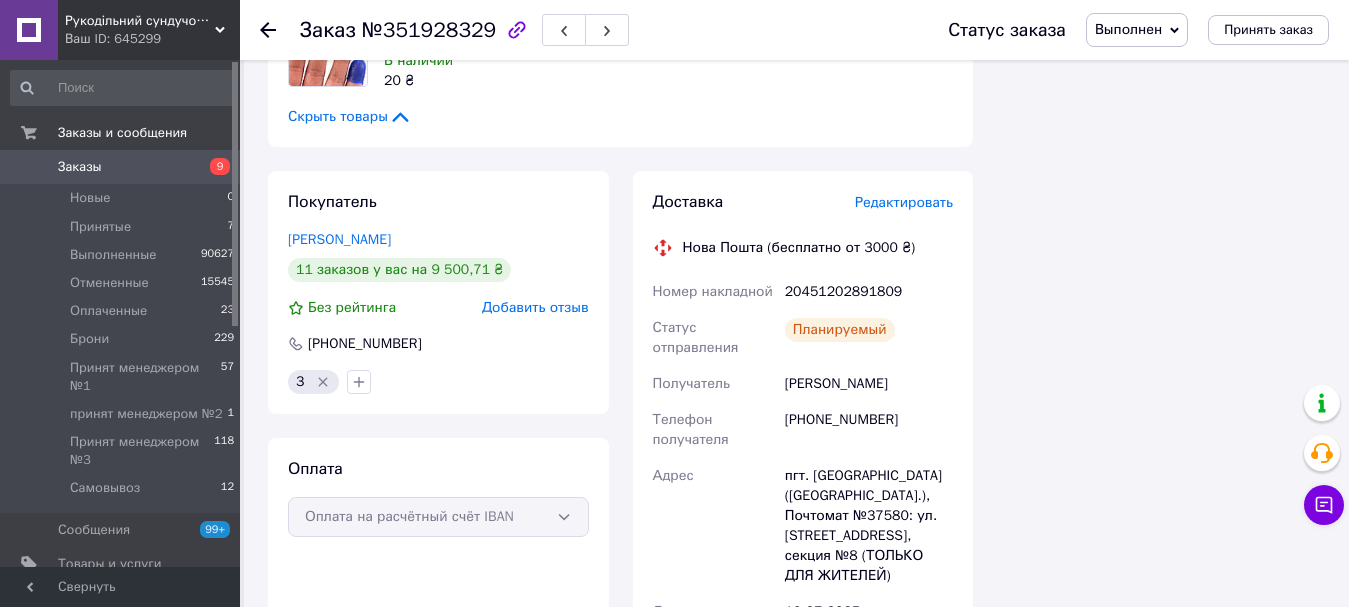 scroll, scrollTop: 2367, scrollLeft: 0, axis: vertical 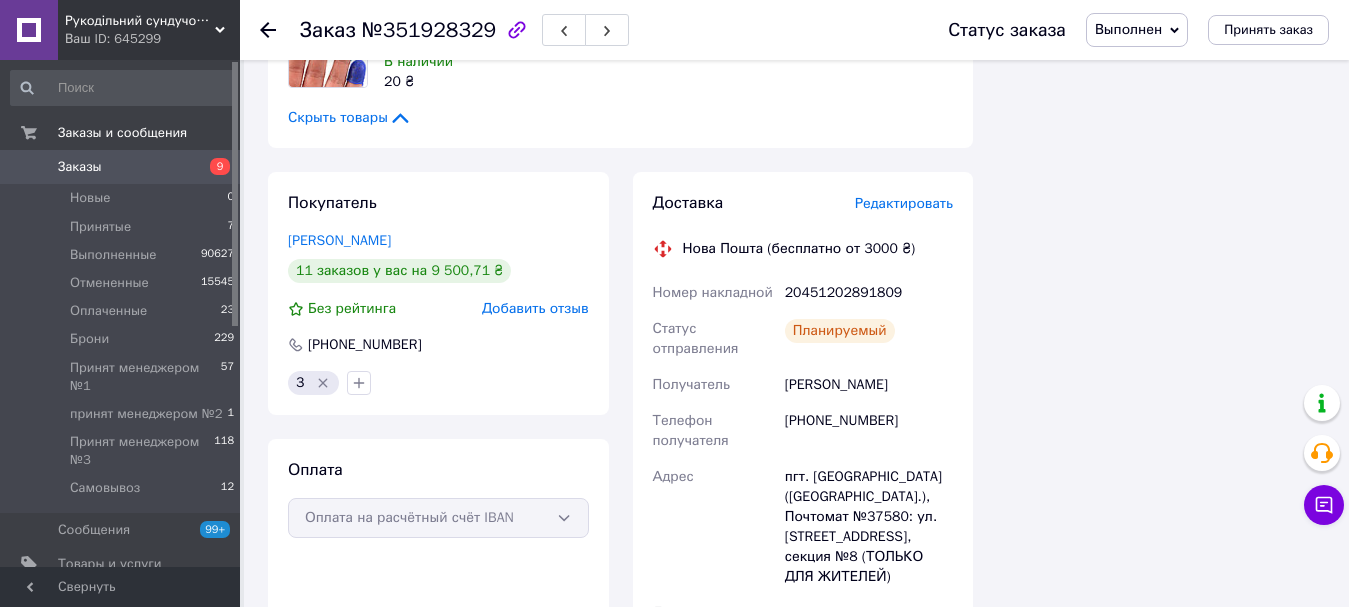 click on "Заказы" at bounding box center (121, 167) 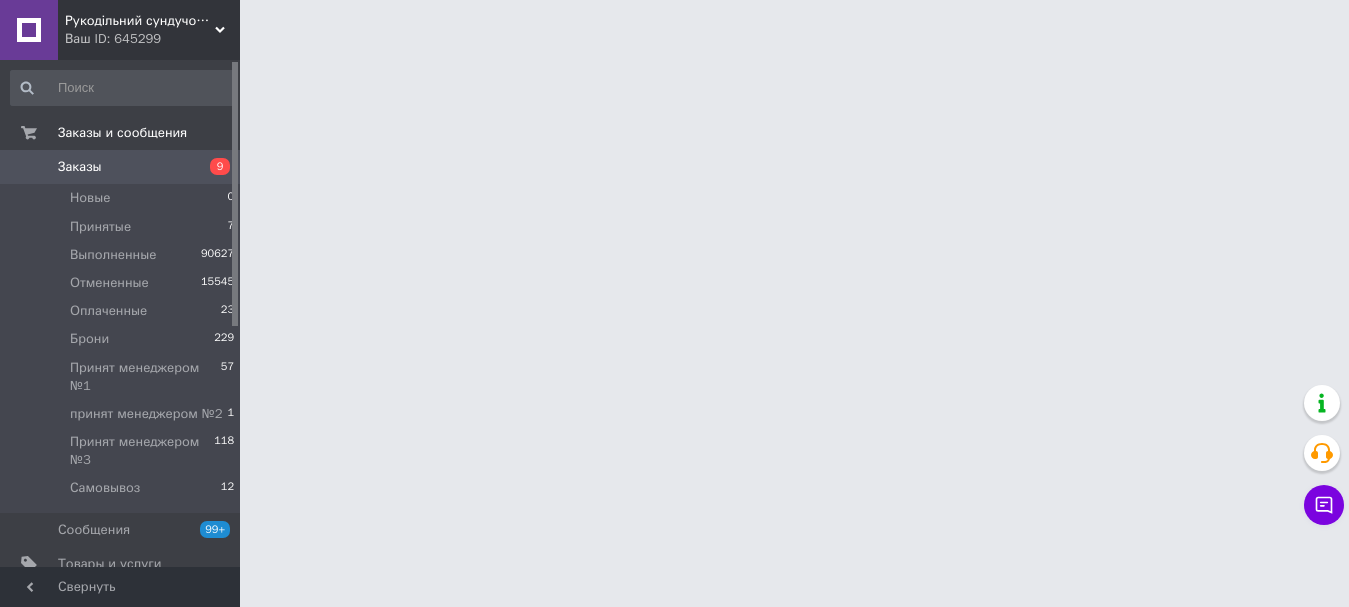 scroll, scrollTop: 0, scrollLeft: 0, axis: both 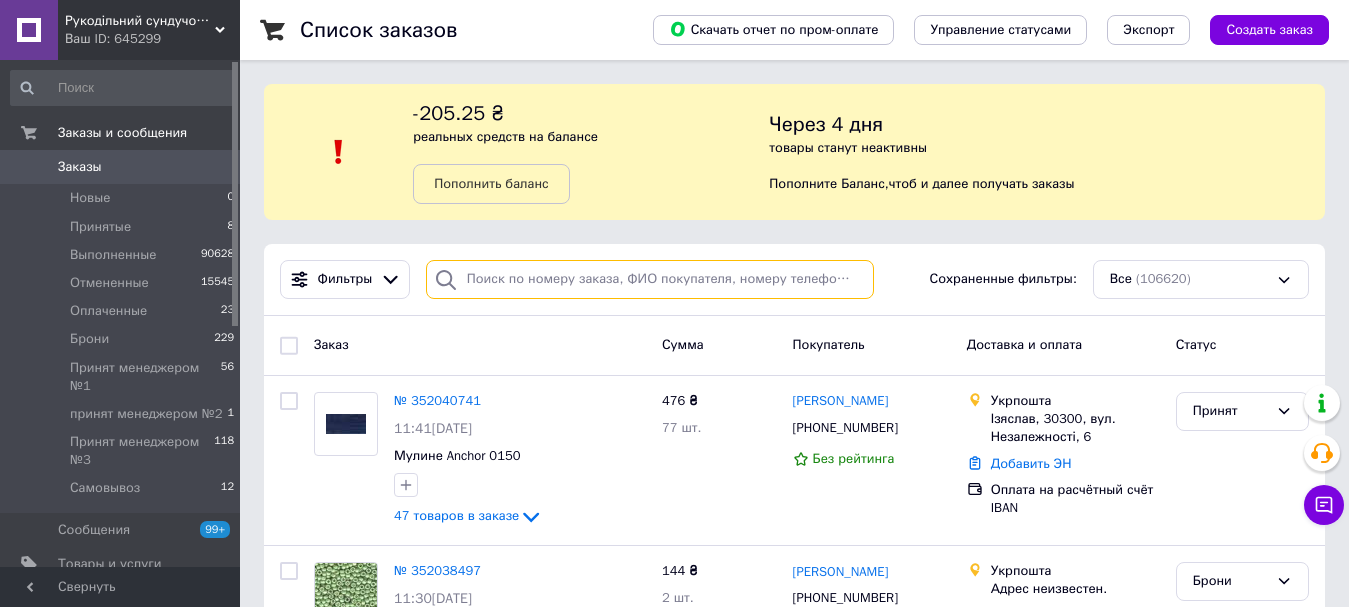 click at bounding box center (650, 279) 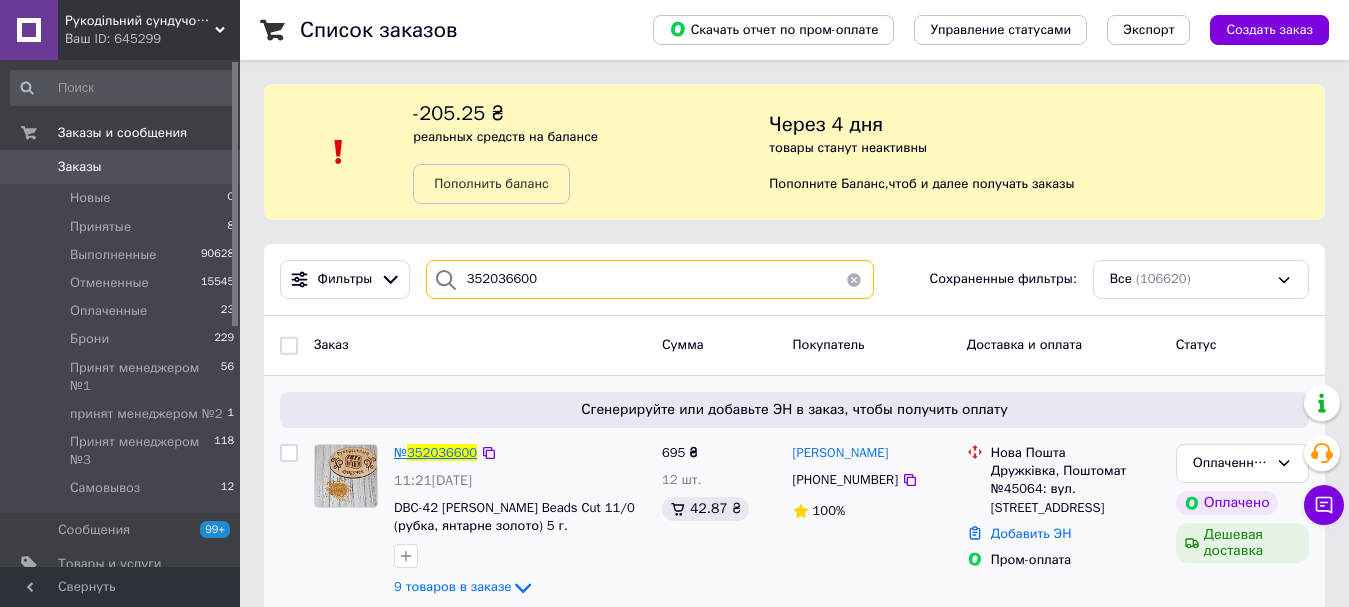 type on "352036600" 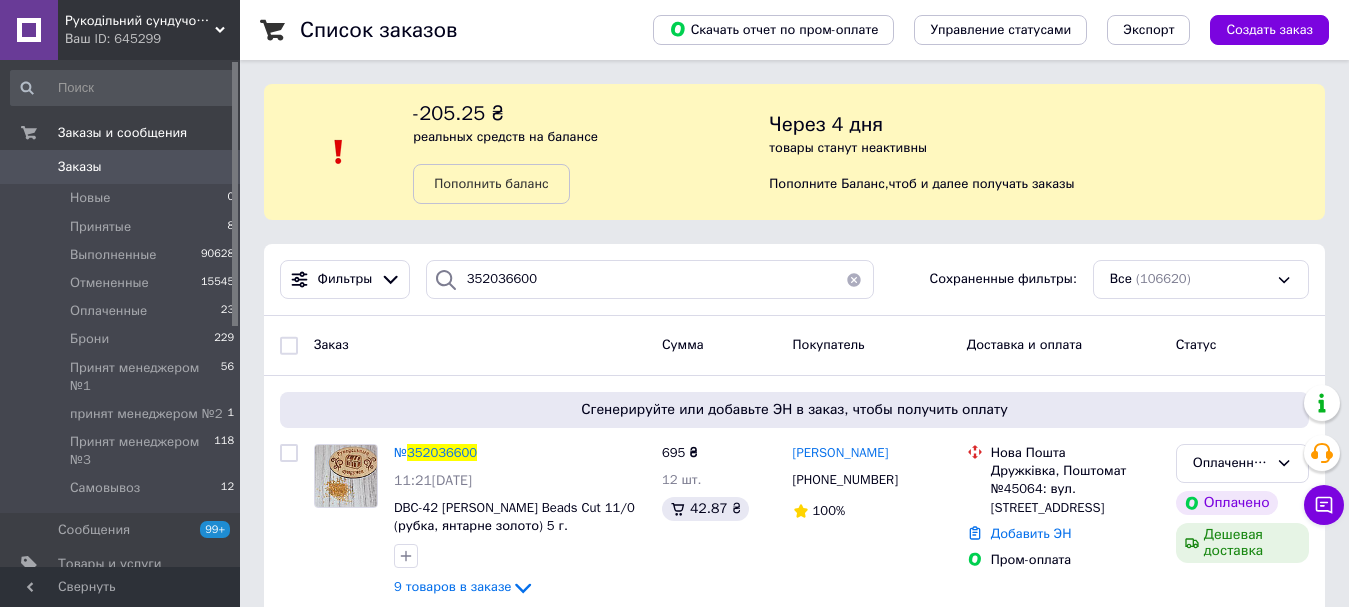 click on "352036600" at bounding box center [442, 452] 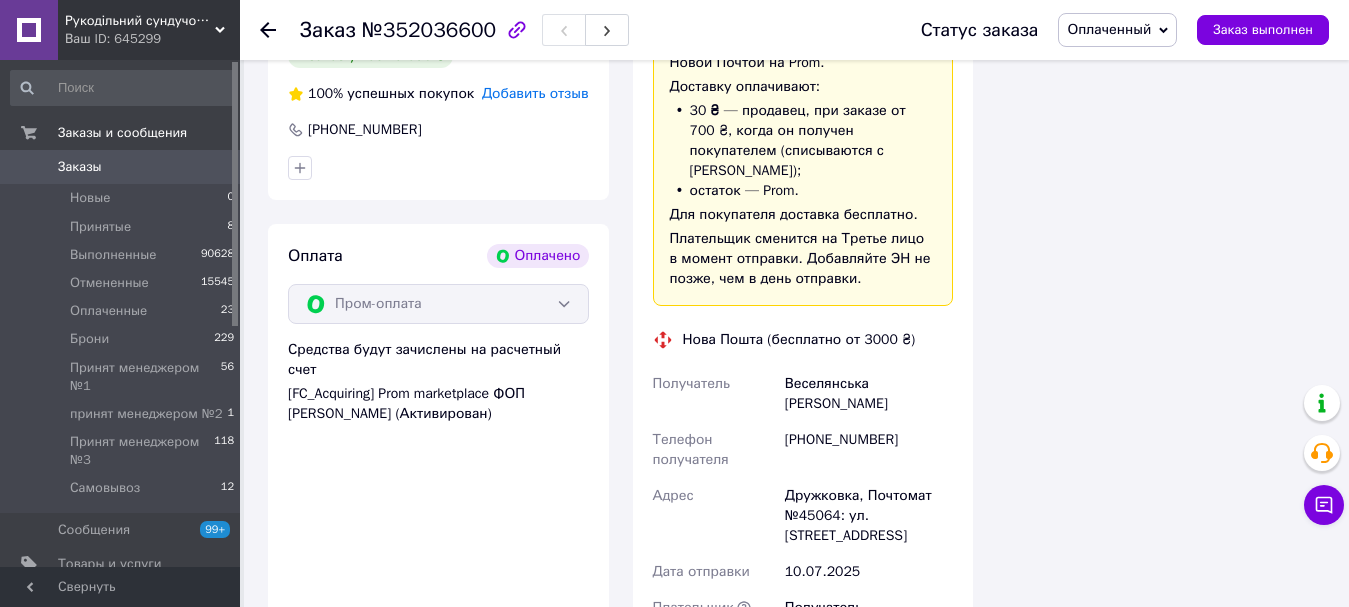 scroll, scrollTop: 1700, scrollLeft: 0, axis: vertical 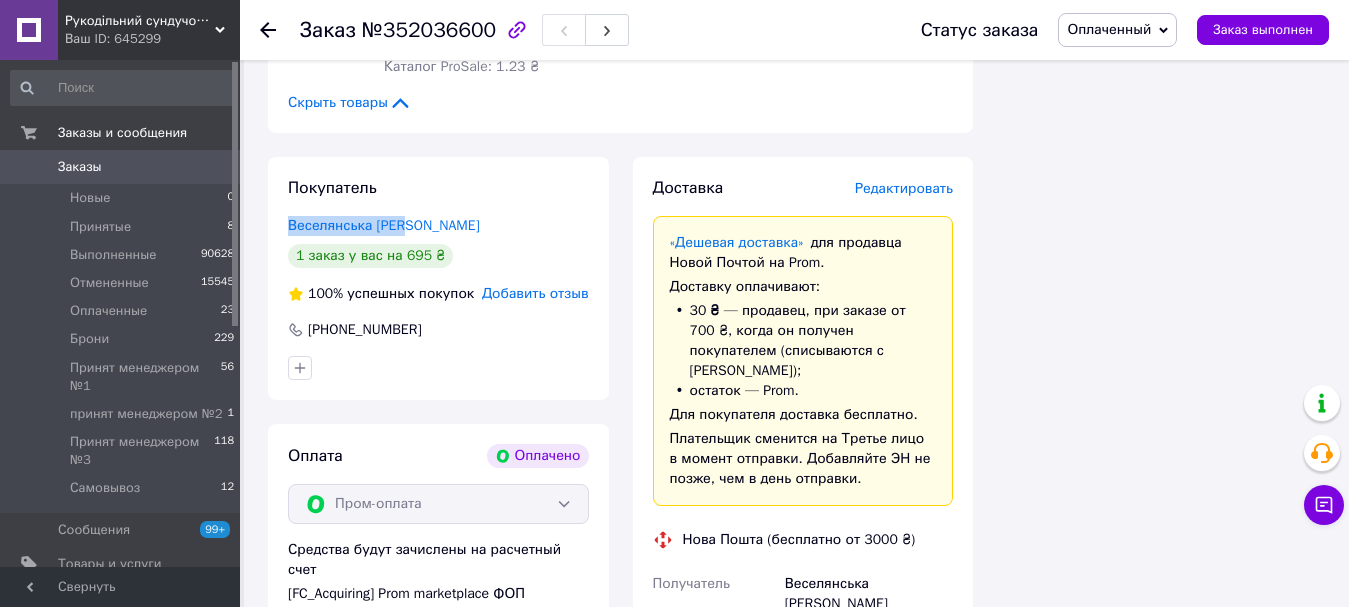 drag, startPoint x: 417, startPoint y: 203, endPoint x: 282, endPoint y: 206, distance: 135.03333 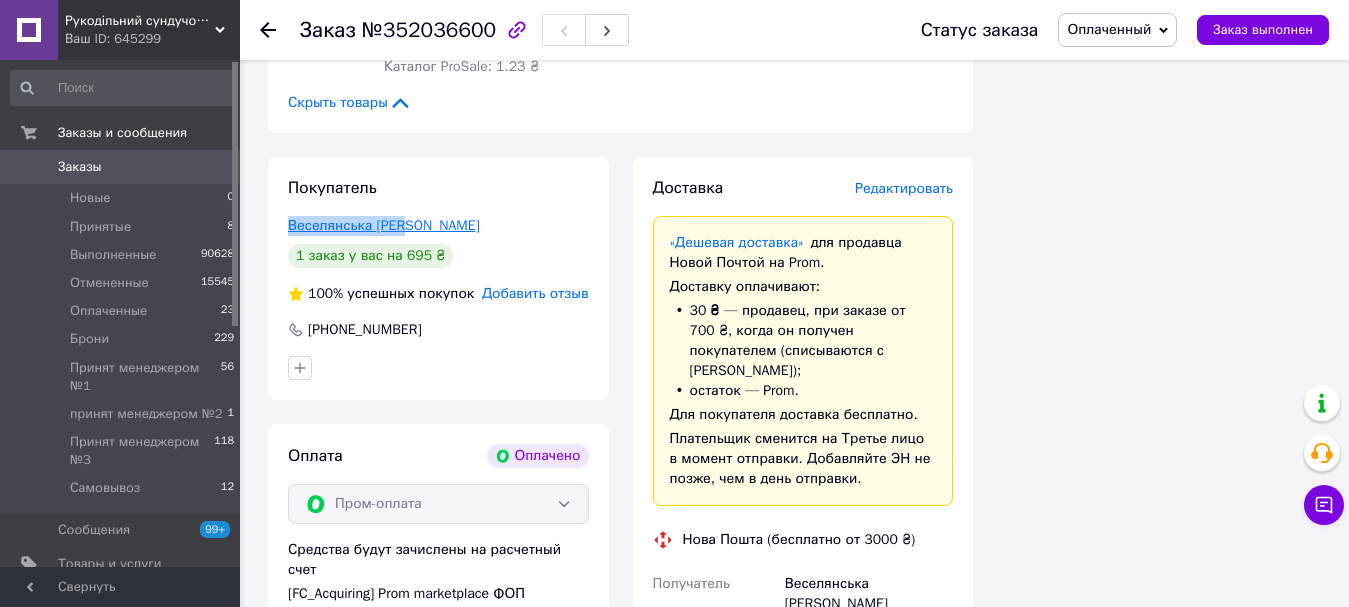 click on "Веселянська [PERSON_NAME]" at bounding box center [384, 225] 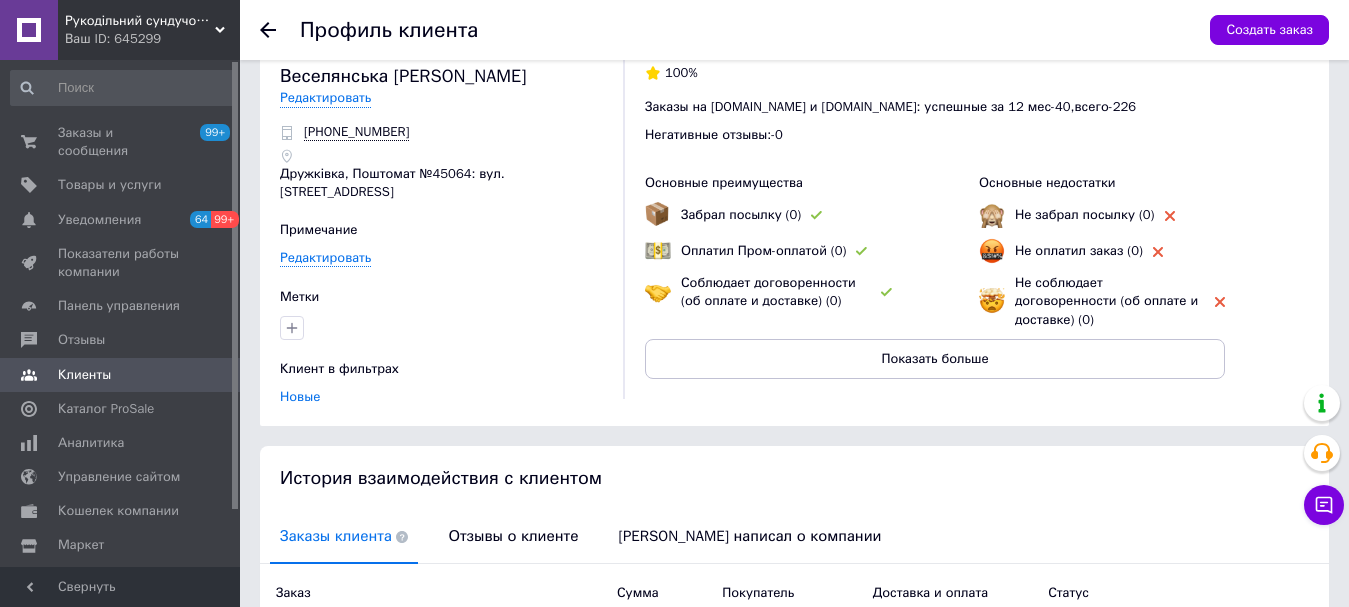 scroll, scrollTop: 301, scrollLeft: 0, axis: vertical 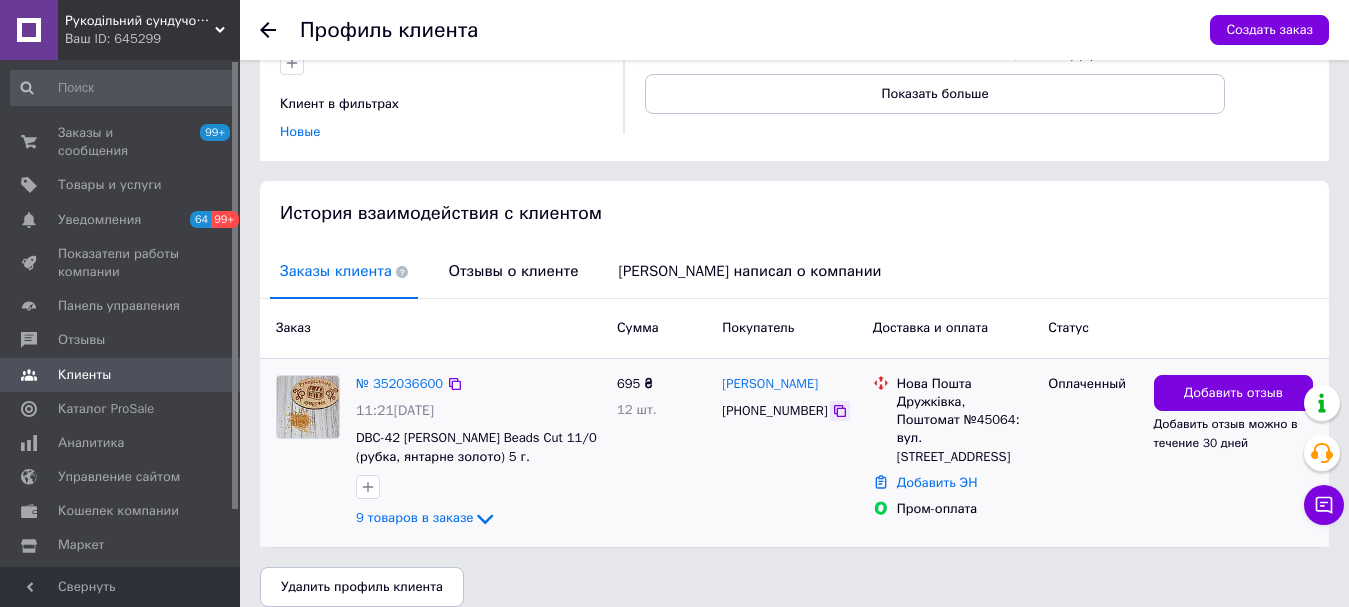 click 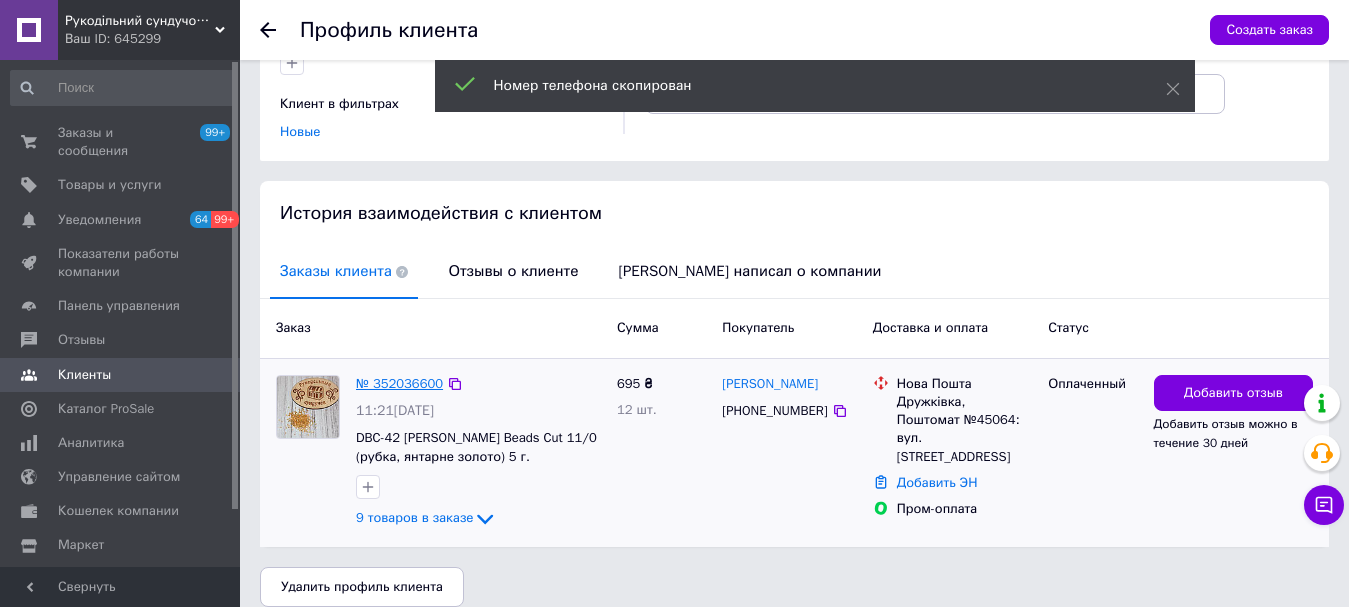 click on "№ 352036600" at bounding box center (399, 383) 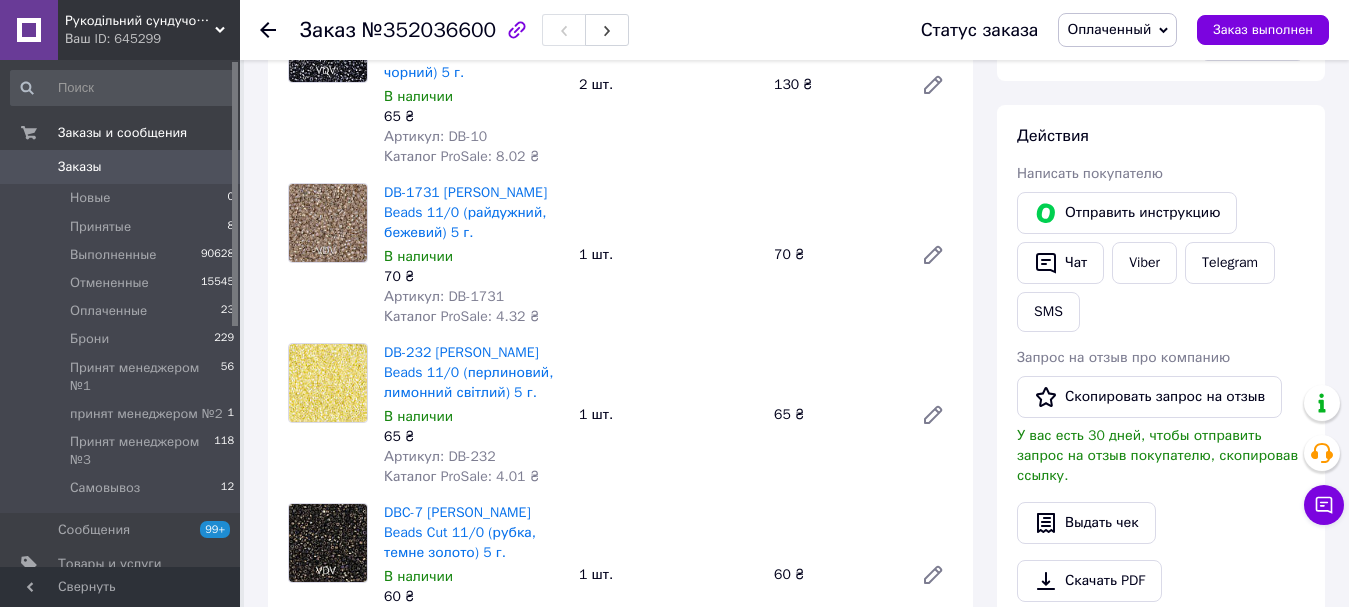 scroll, scrollTop: 300, scrollLeft: 0, axis: vertical 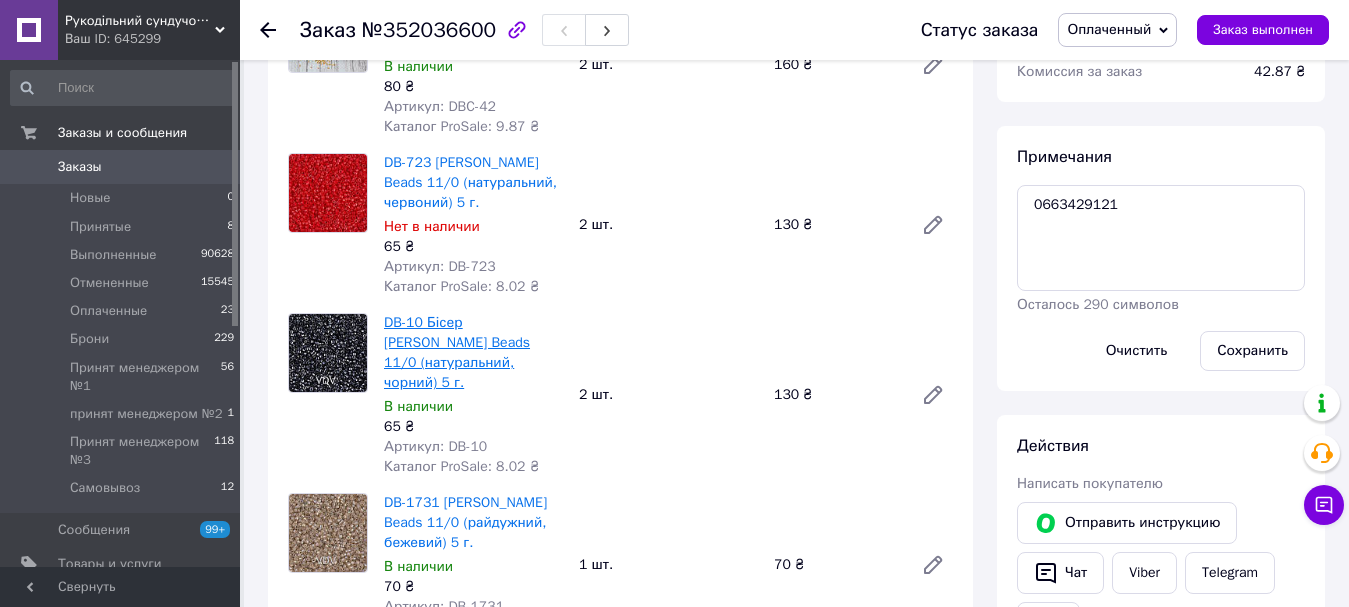 click on "DB-10 Бісер [PERSON_NAME] Beads 11/0 (натуральний, чорний) 5 г." at bounding box center (457, 352) 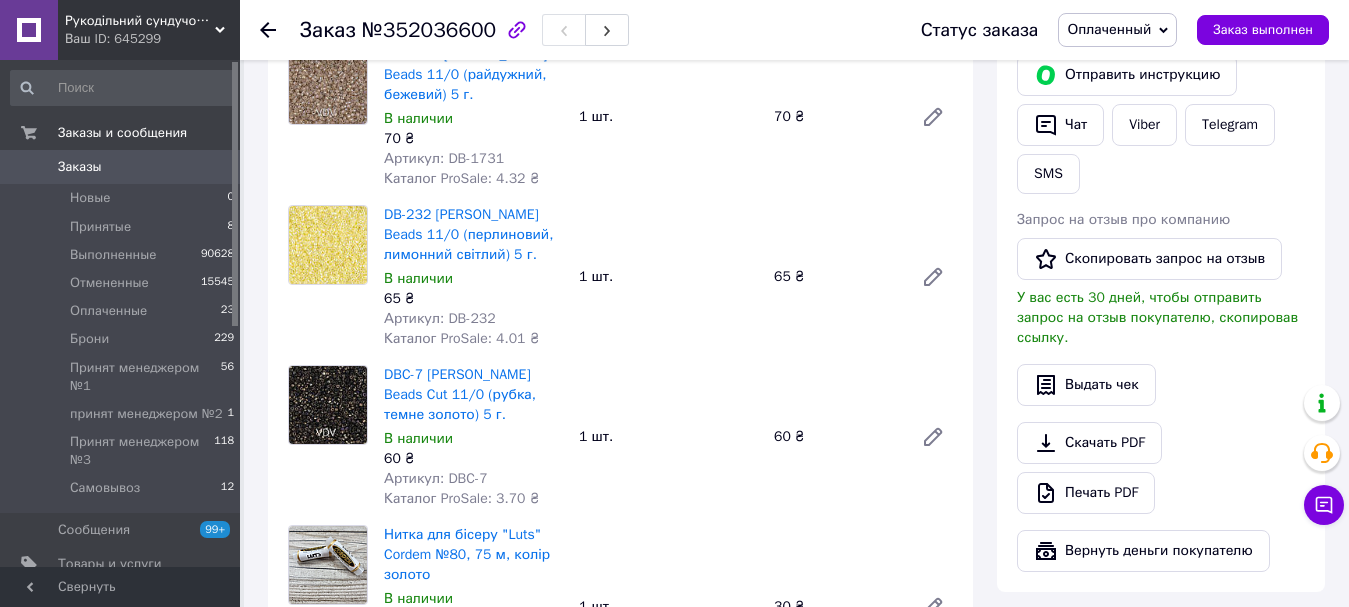 scroll, scrollTop: 800, scrollLeft: 0, axis: vertical 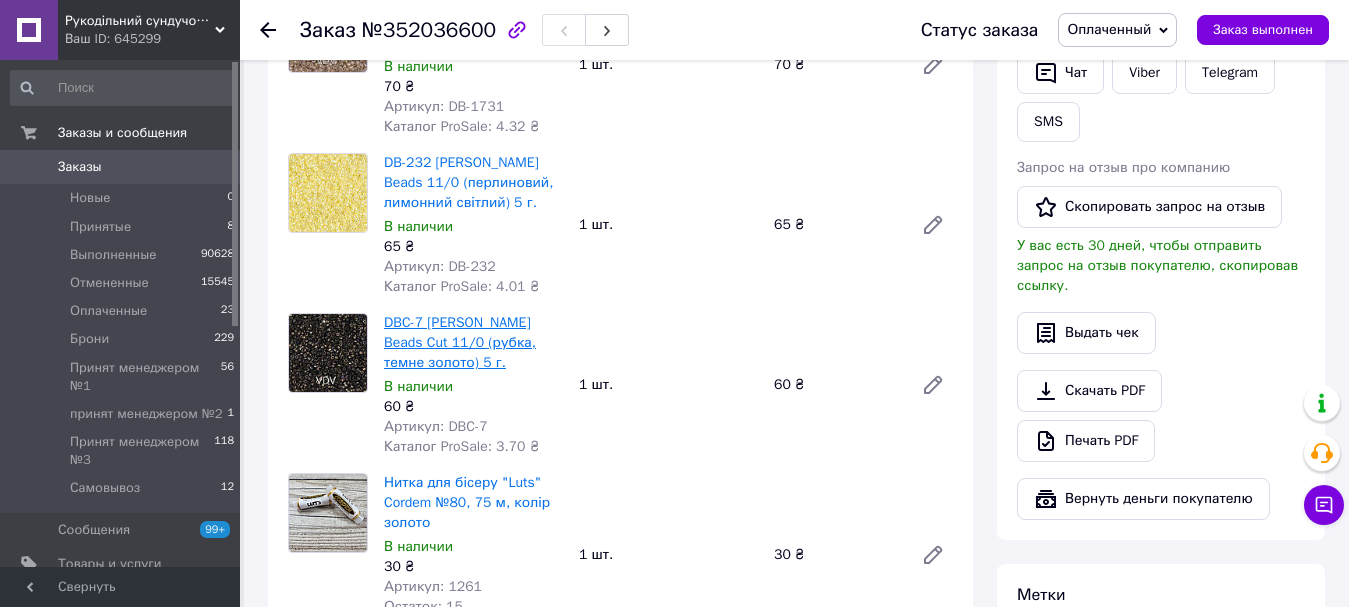 click on "DBC-7 [PERSON_NAME] Beads Cut 11/0 (рубка, темне золото) 5 г." at bounding box center (460, 342) 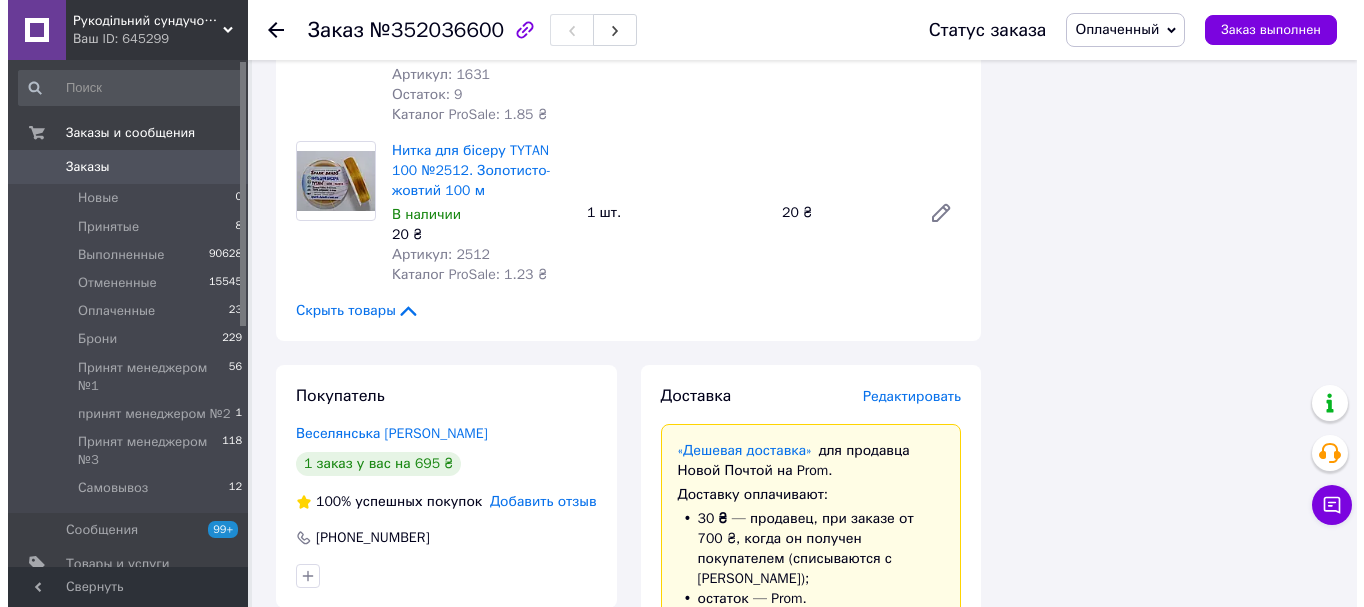 scroll, scrollTop: 1500, scrollLeft: 0, axis: vertical 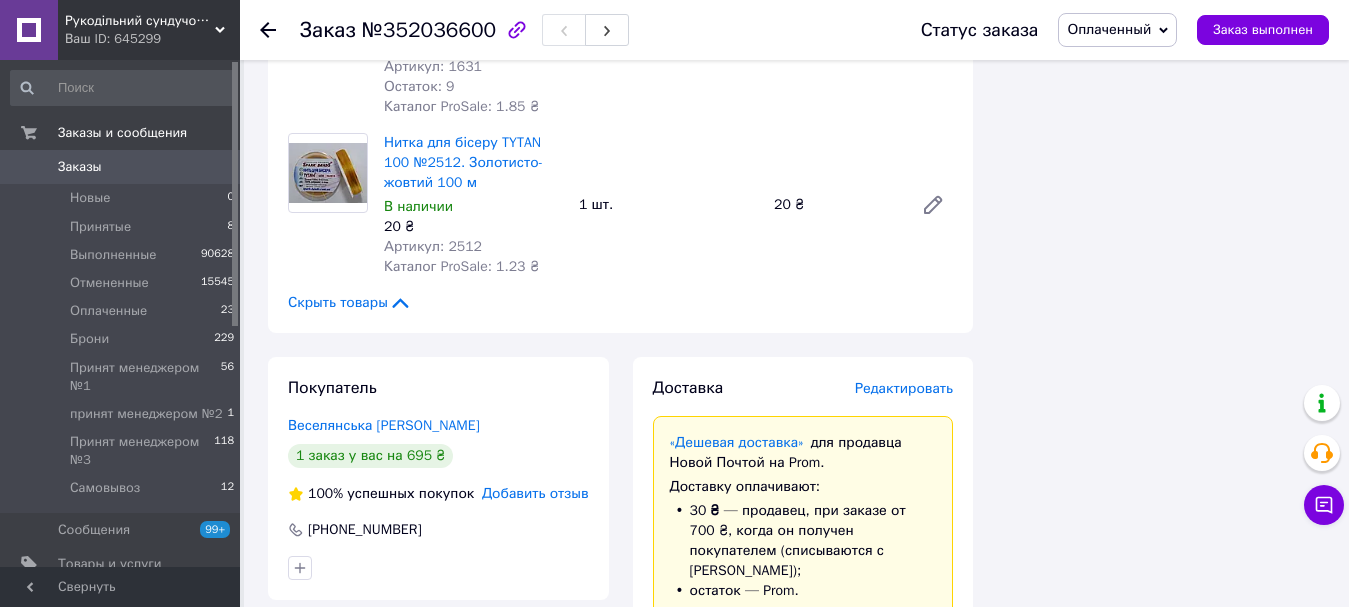 click on "Редактировать" at bounding box center [904, 388] 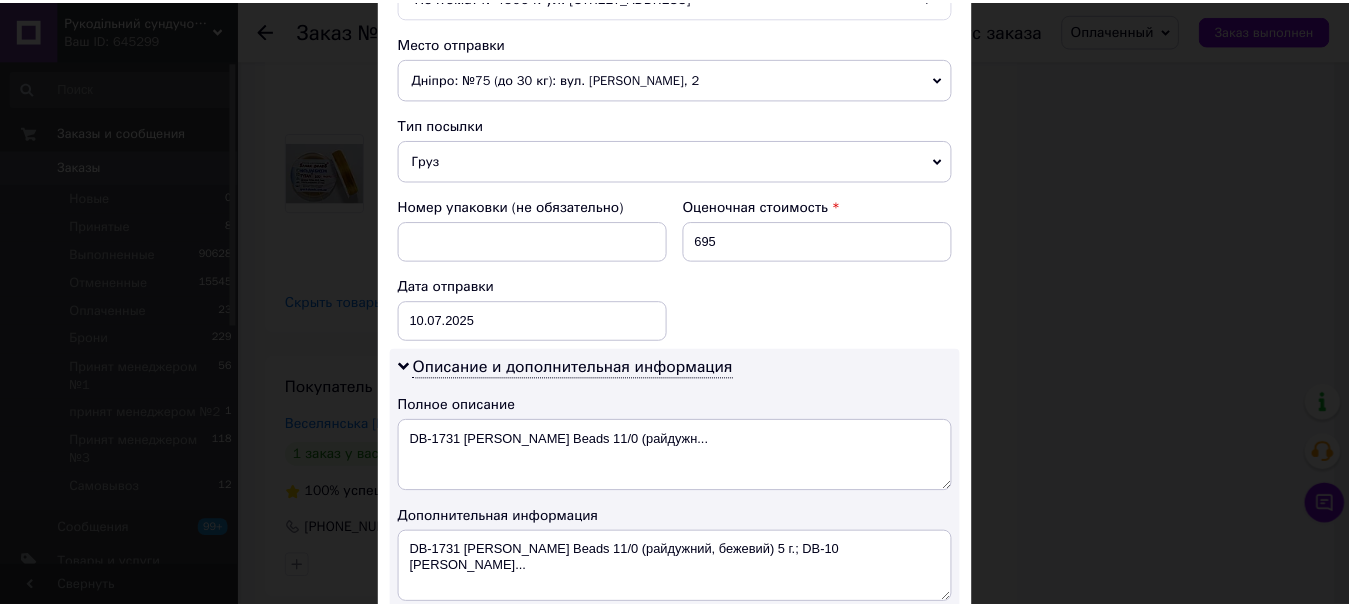 scroll, scrollTop: 900, scrollLeft: 0, axis: vertical 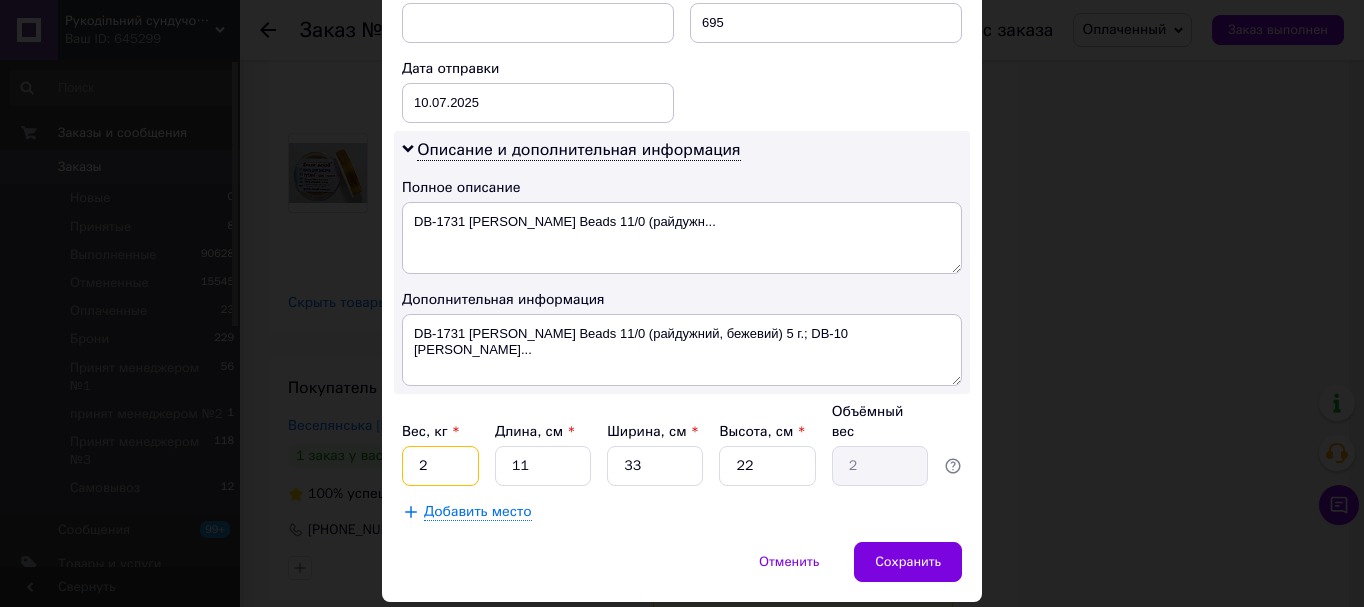 click on "2" at bounding box center (440, 466) 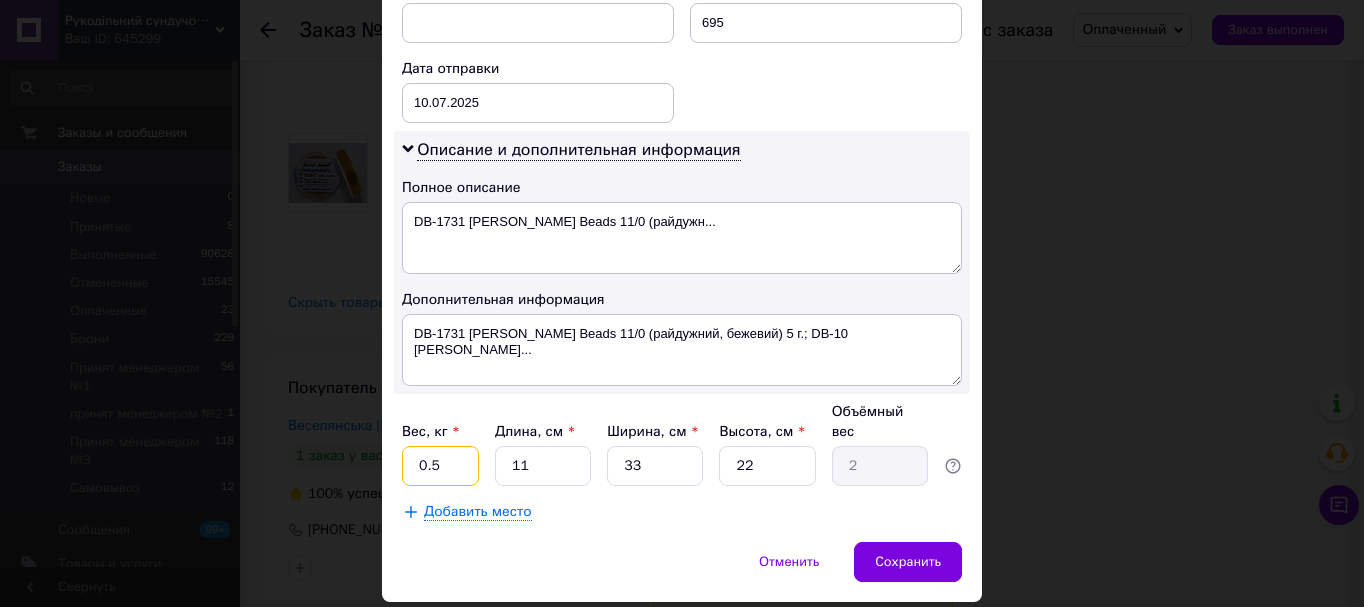 type on "0.5" 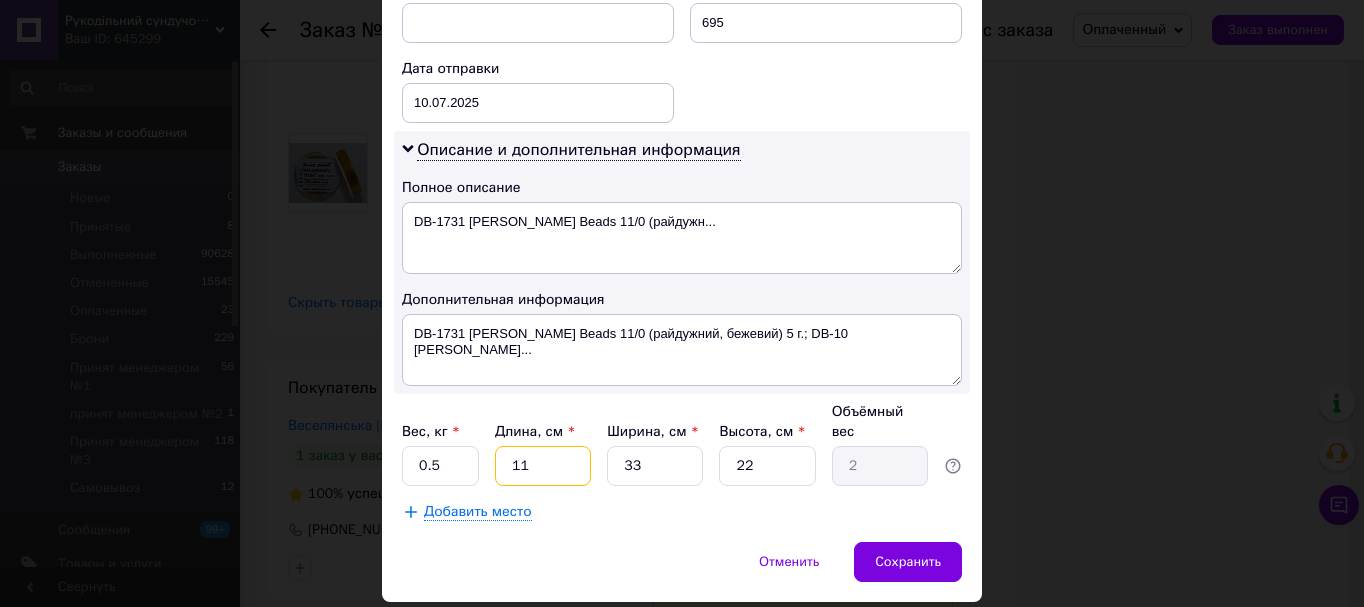 click on "11" at bounding box center (543, 466) 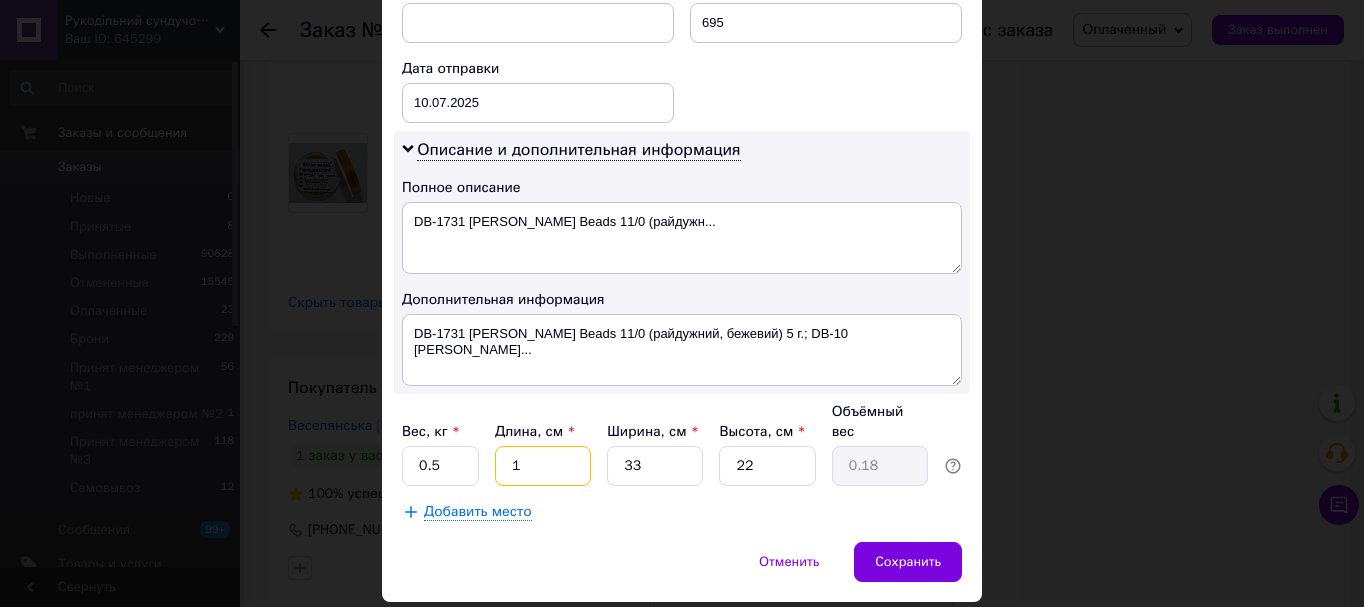 type on "1" 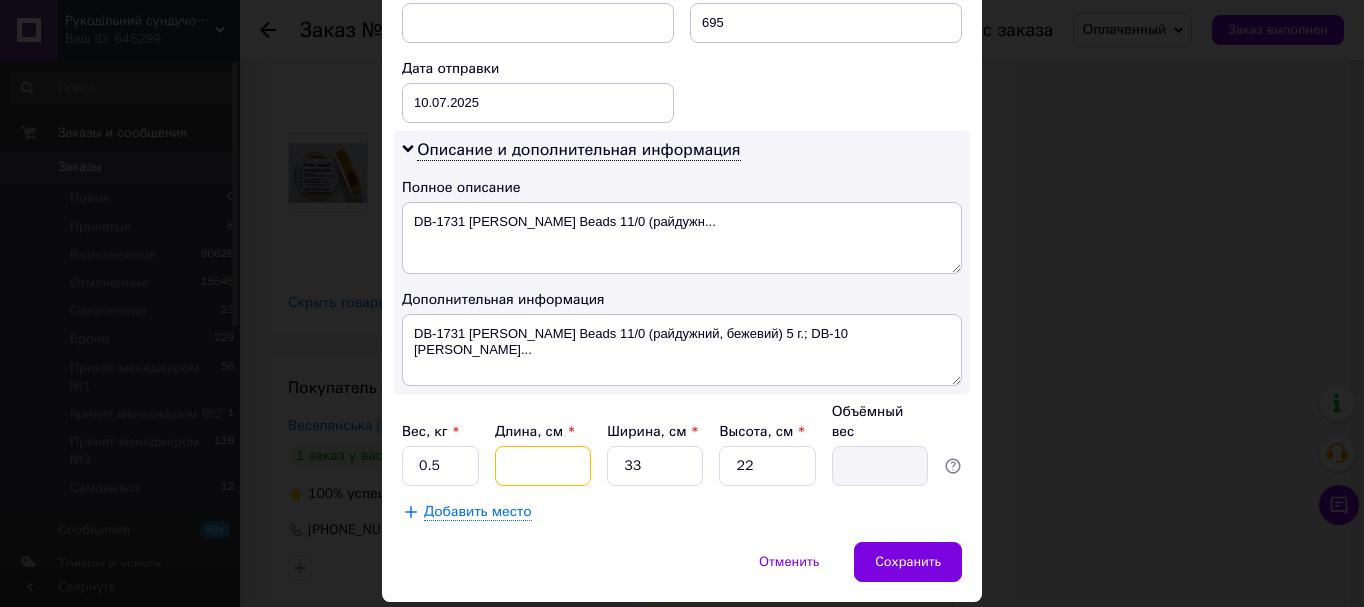 type on "2" 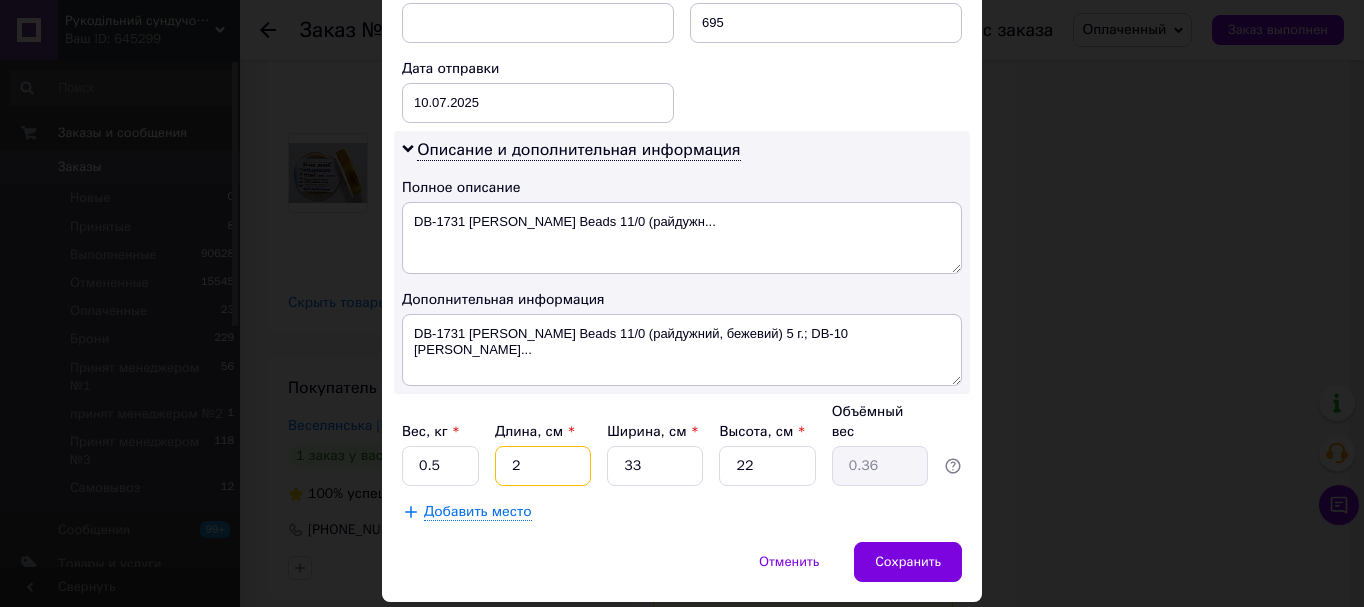 type on "24" 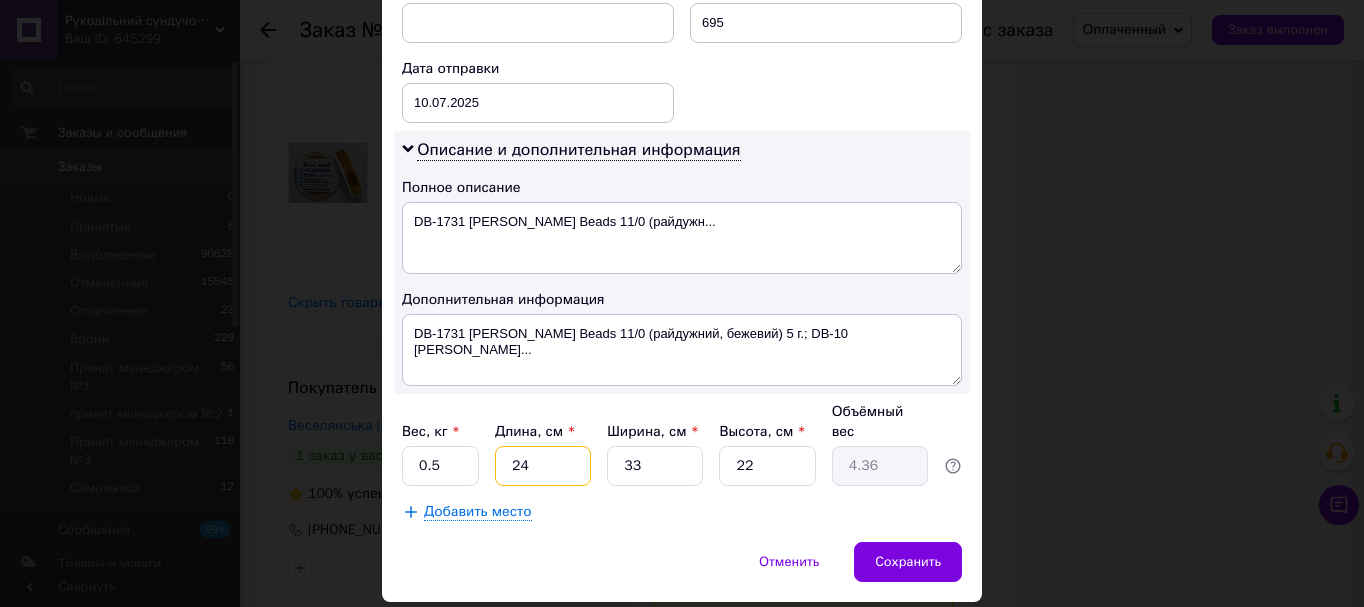 type on "24" 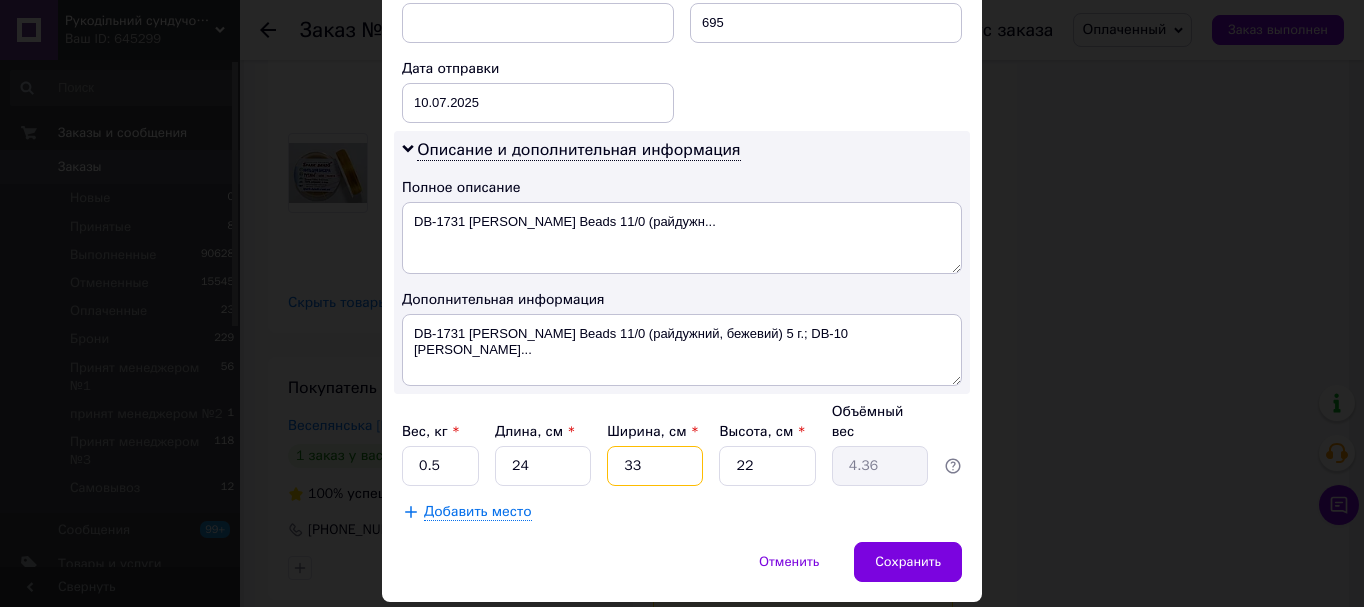 click on "33" at bounding box center (655, 466) 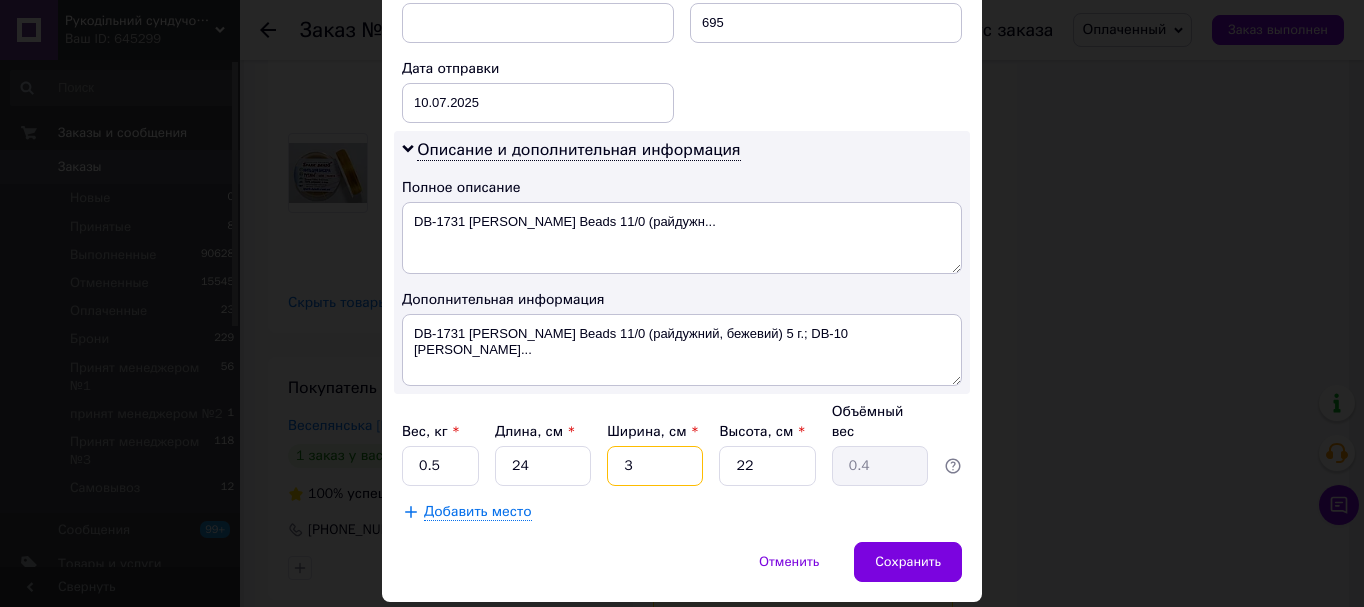 type 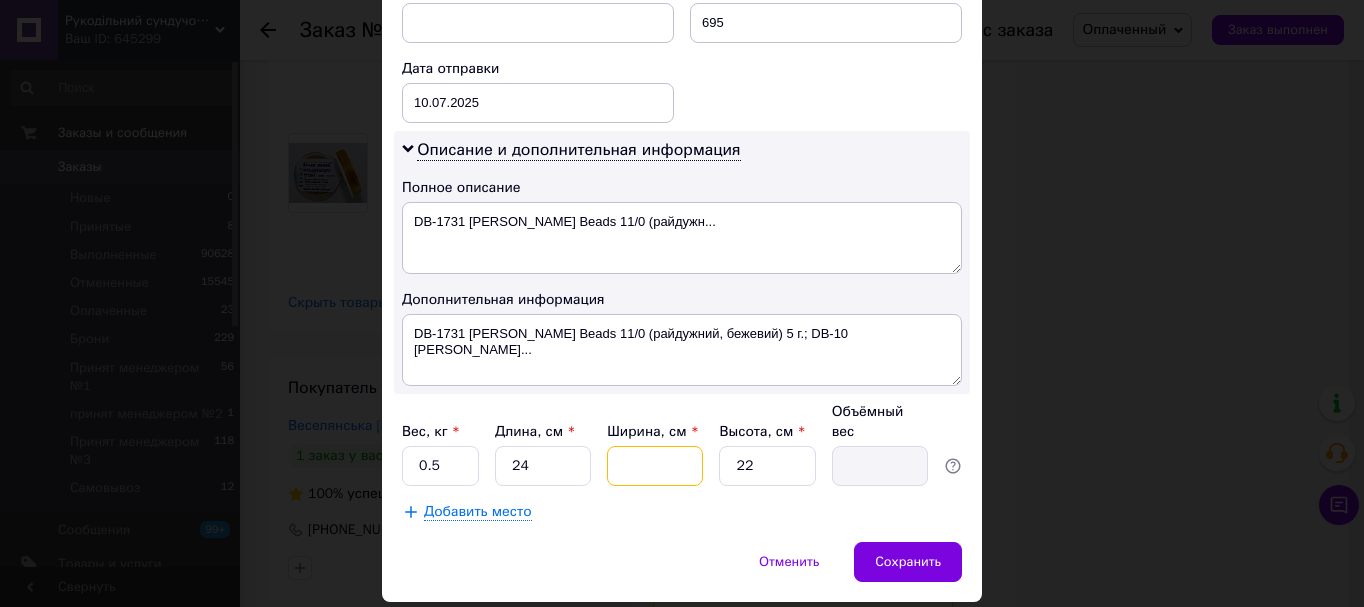 type on "1" 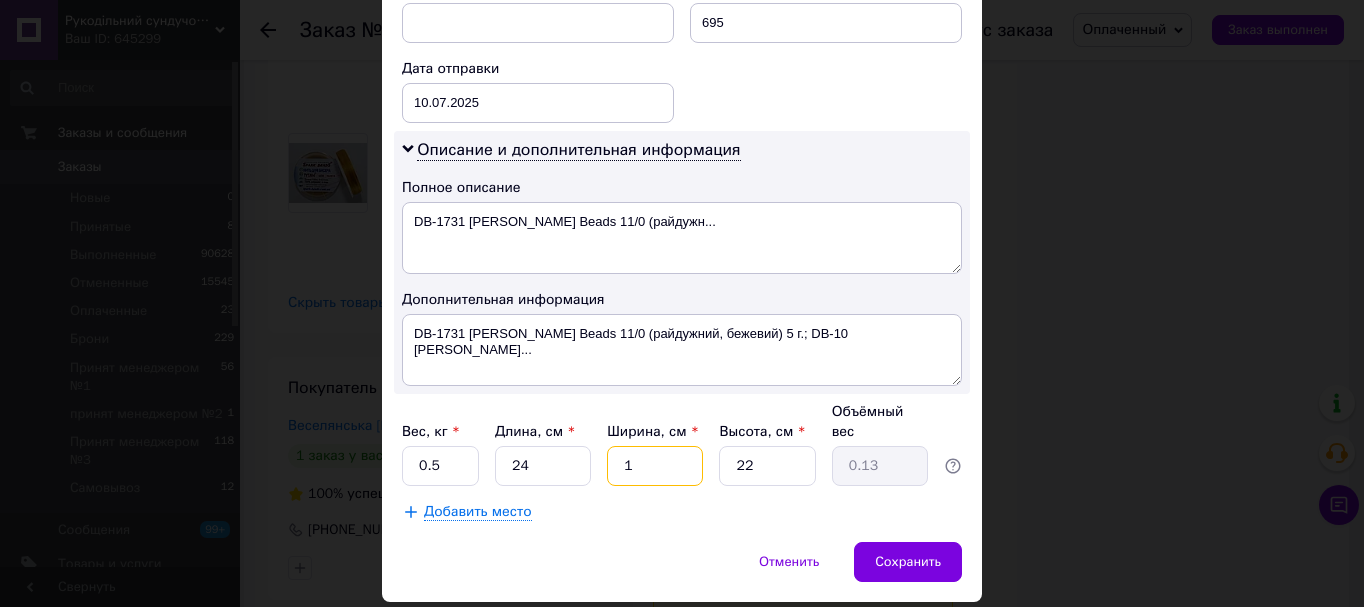 type on "11" 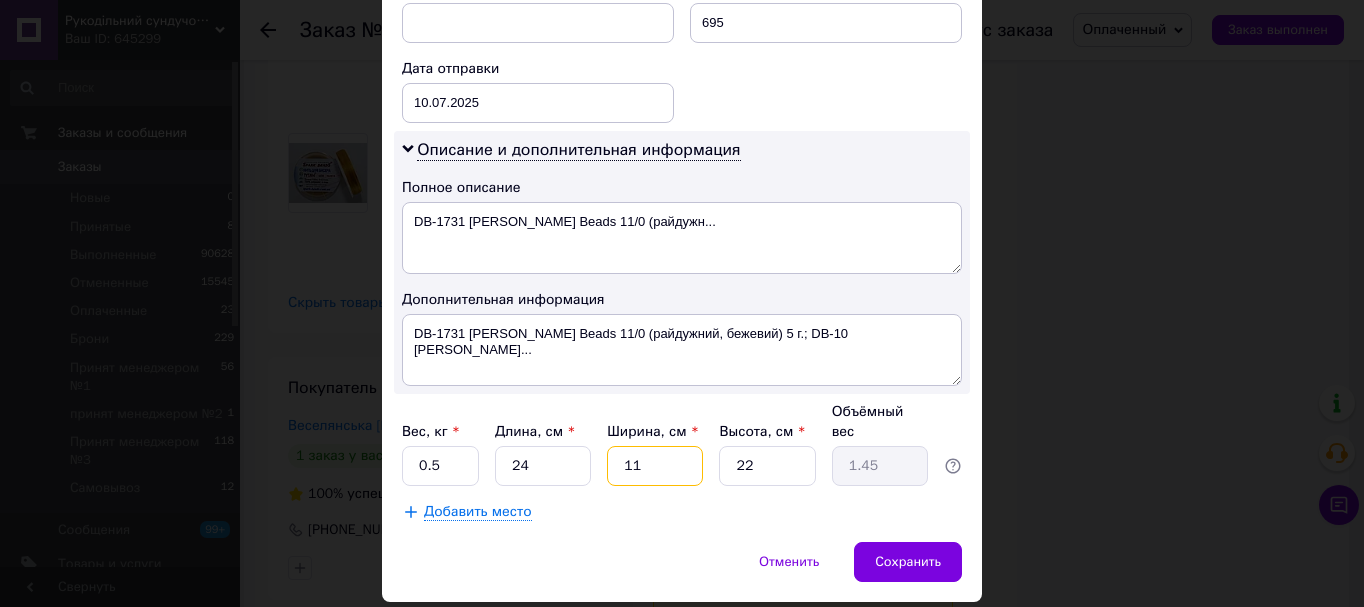 type on "11" 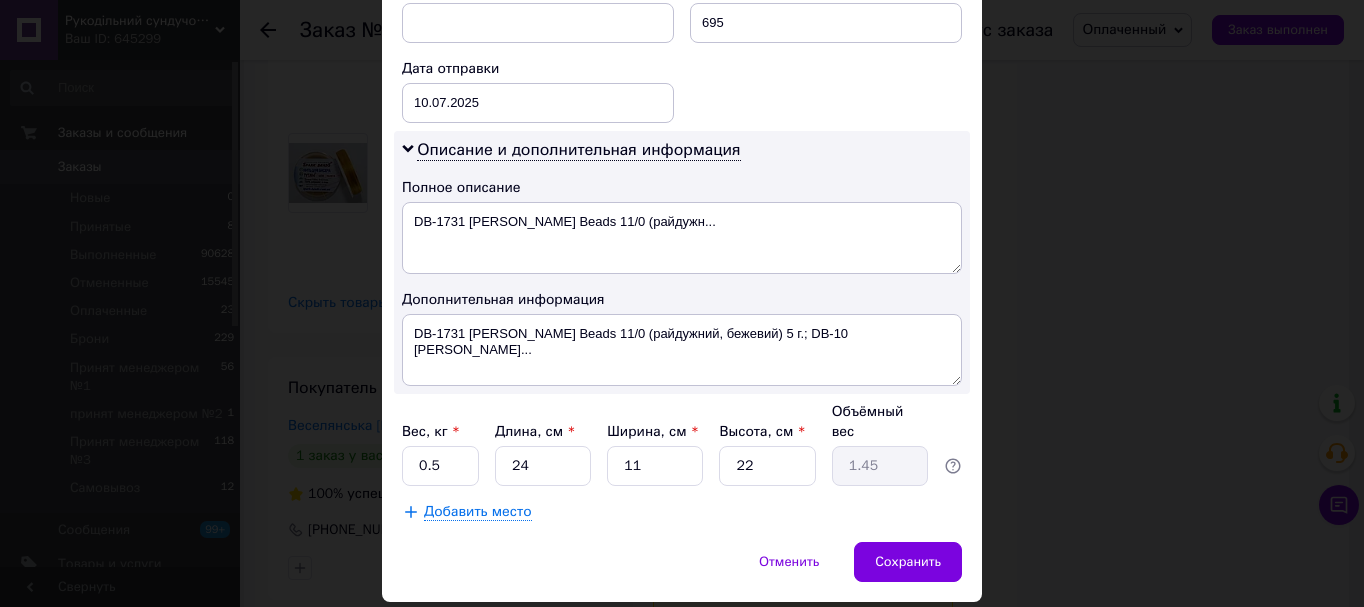 click on "Вес, кг   * 0.5 Длина, см   * 24 Ширина, см   * 11 Высота, см   * 22 Объёмный вес 1.45" at bounding box center (682, 444) 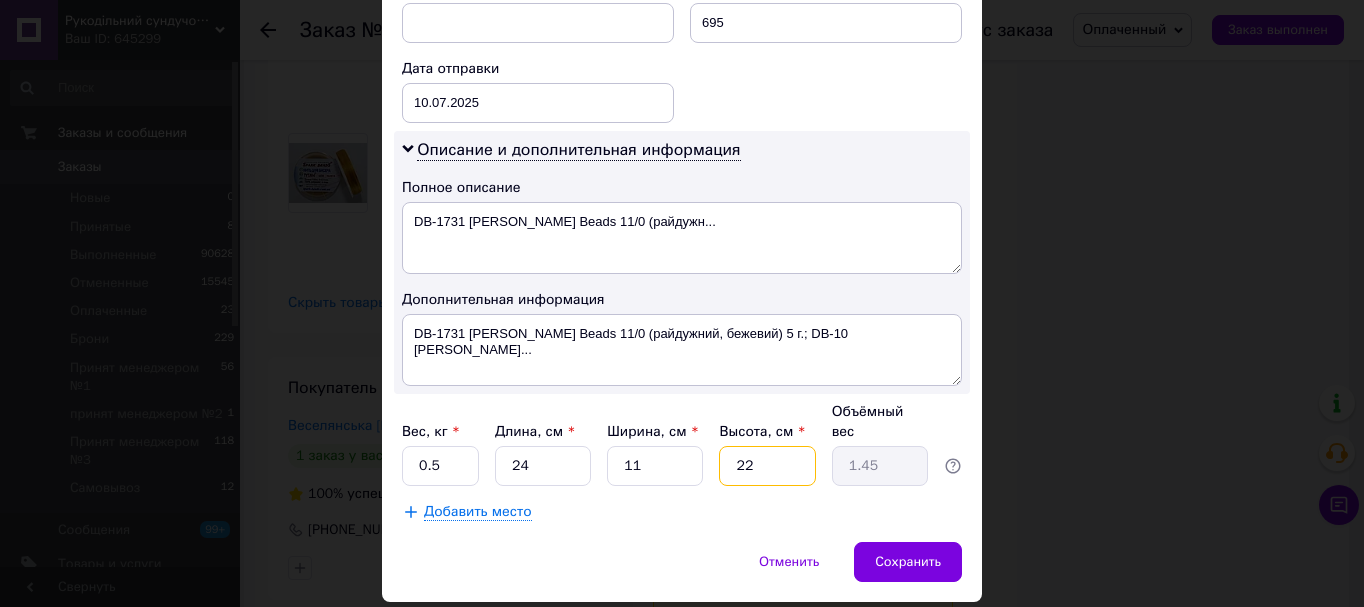 click on "22" at bounding box center (767, 466) 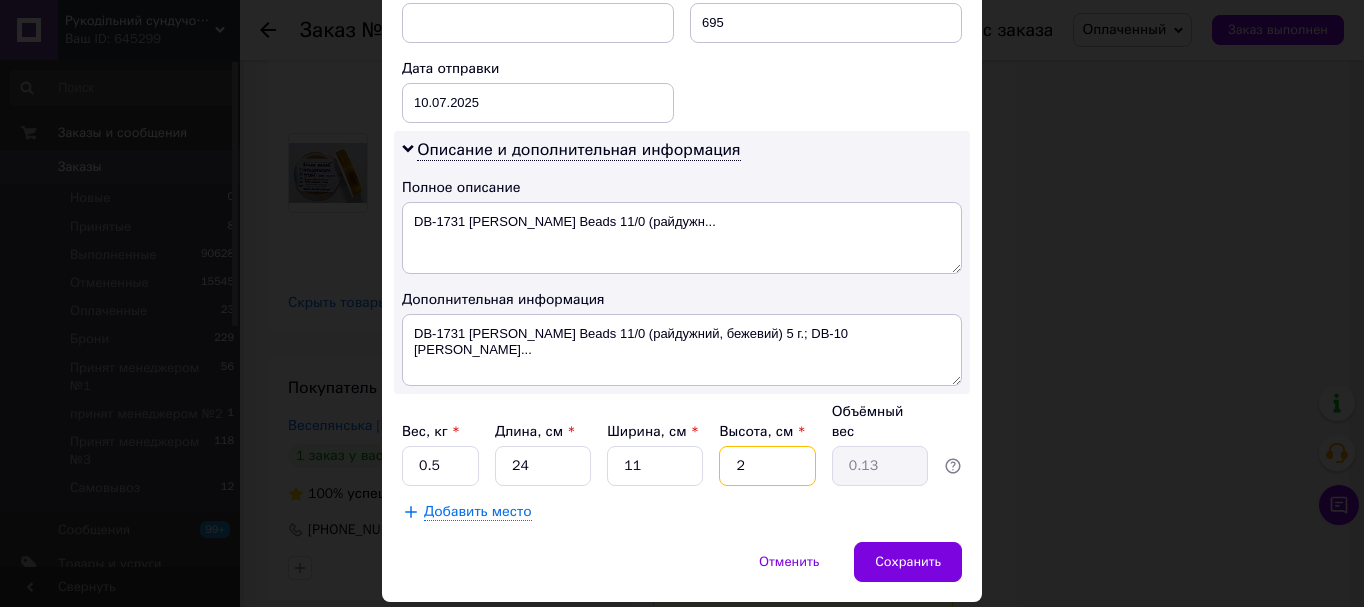 type 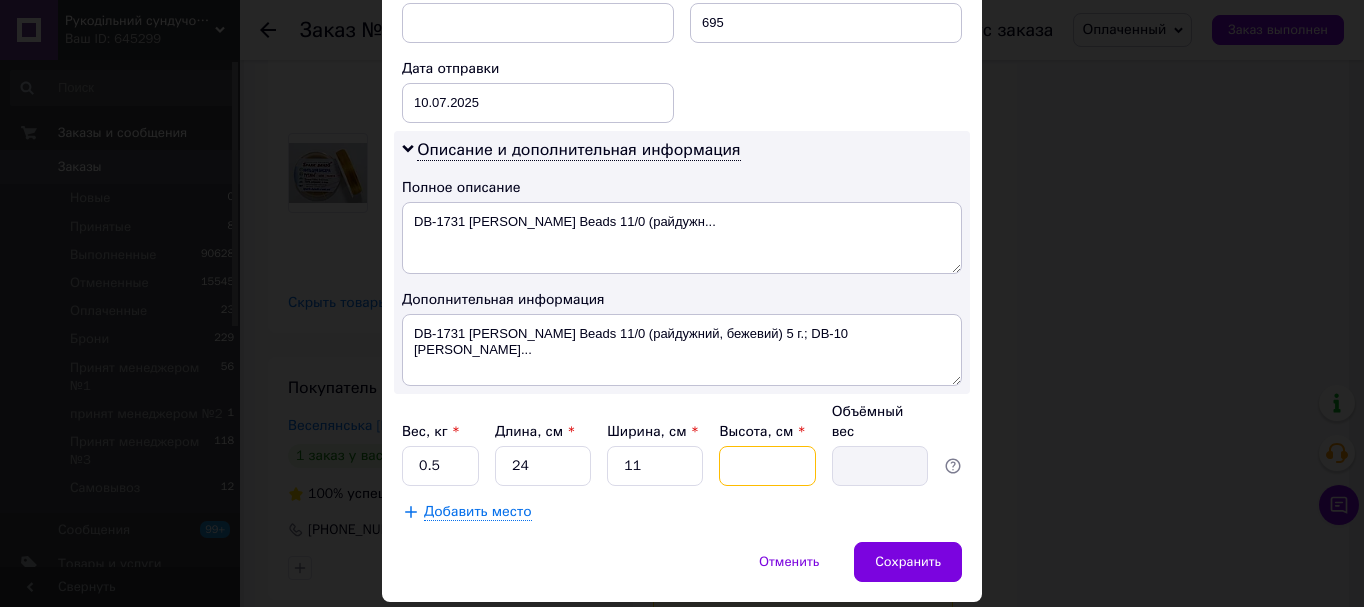 type on "3" 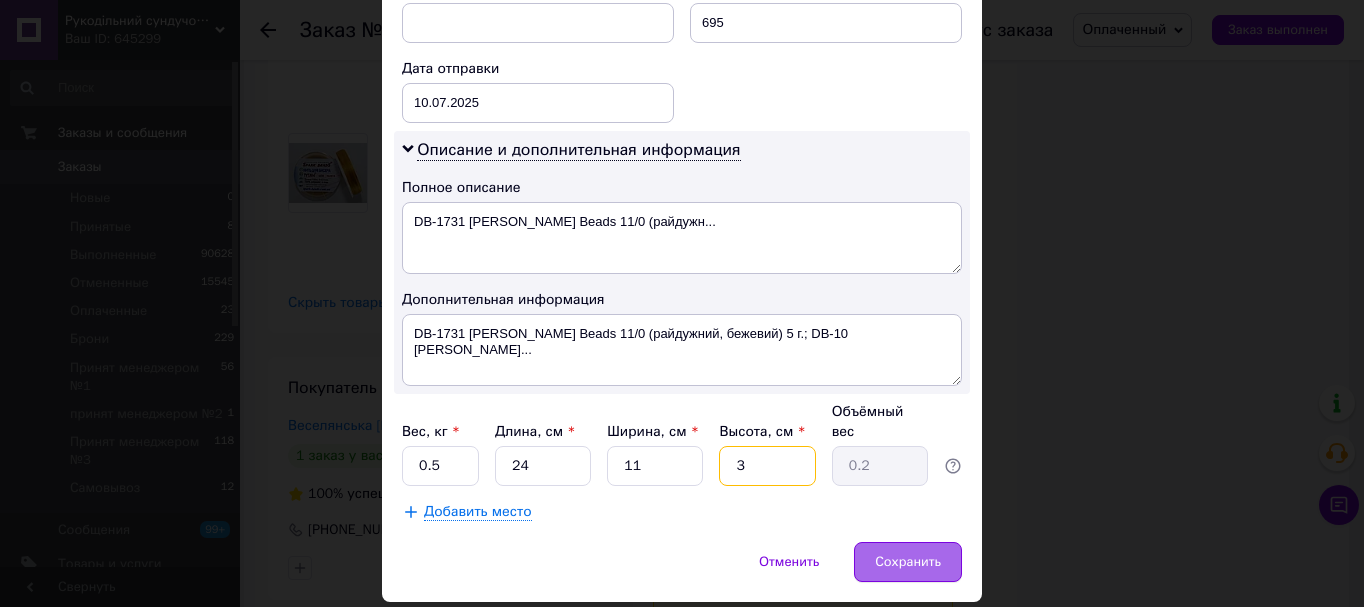 type on "3" 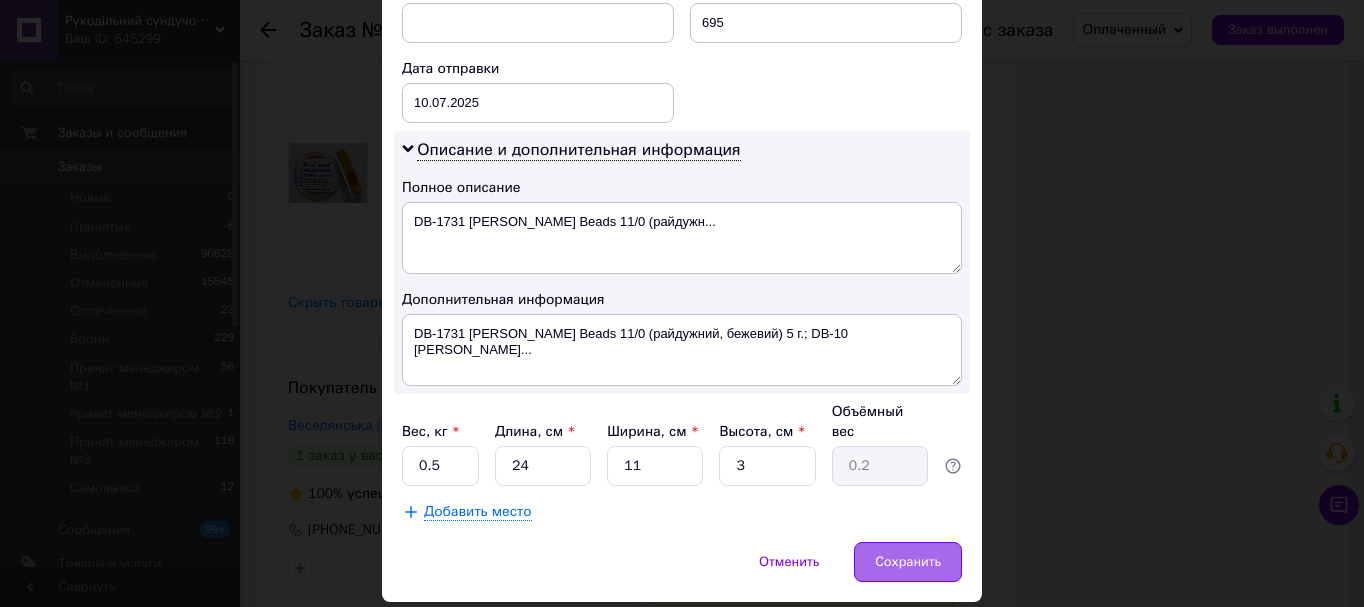 click on "Сохранить" at bounding box center (908, 562) 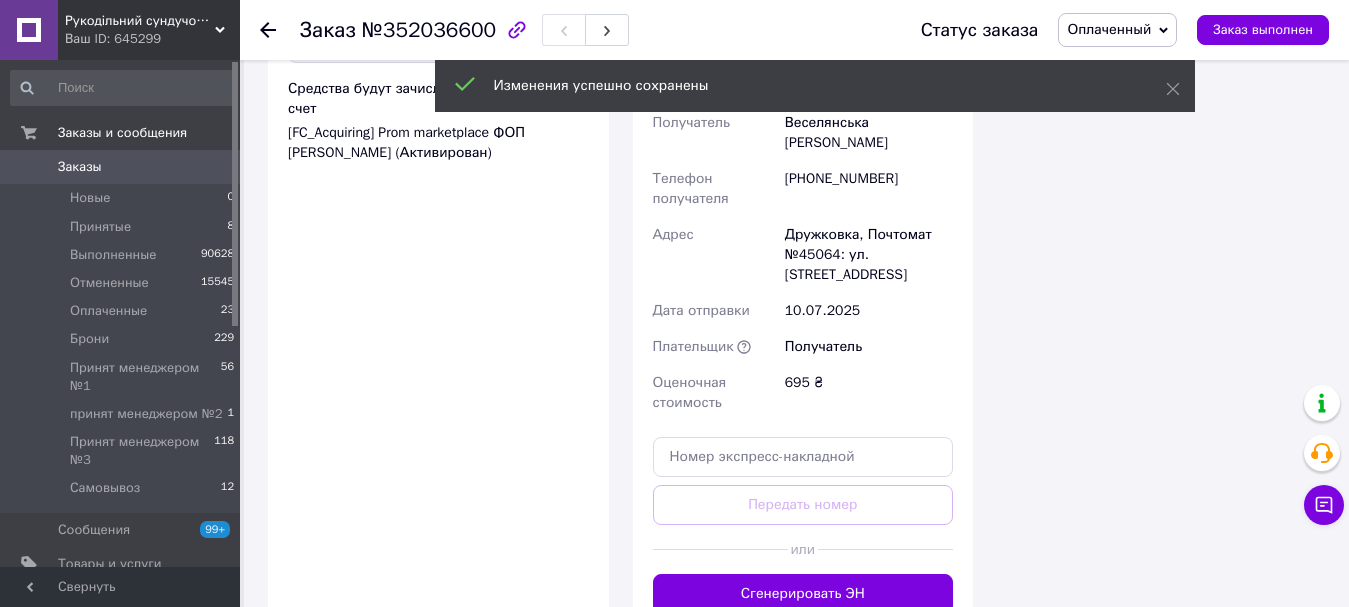 scroll, scrollTop: 2200, scrollLeft: 0, axis: vertical 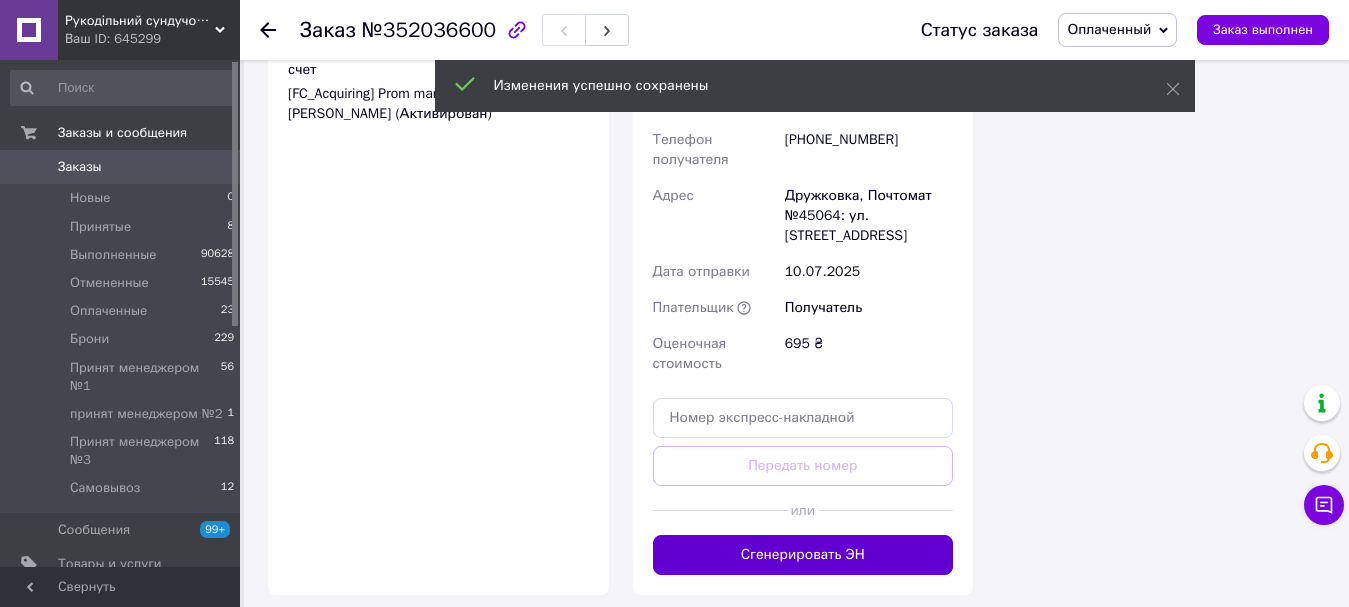 click on "Сгенерировать ЭН" at bounding box center [803, 555] 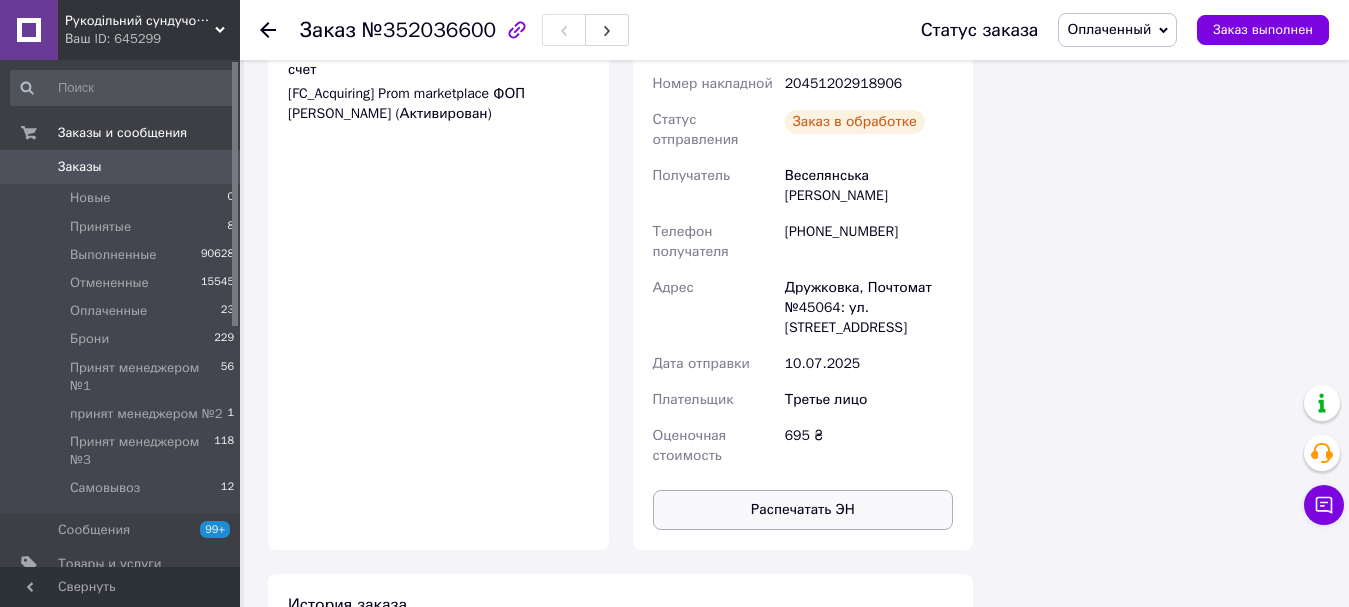 click on "Распечатать ЭН" at bounding box center (803, 510) 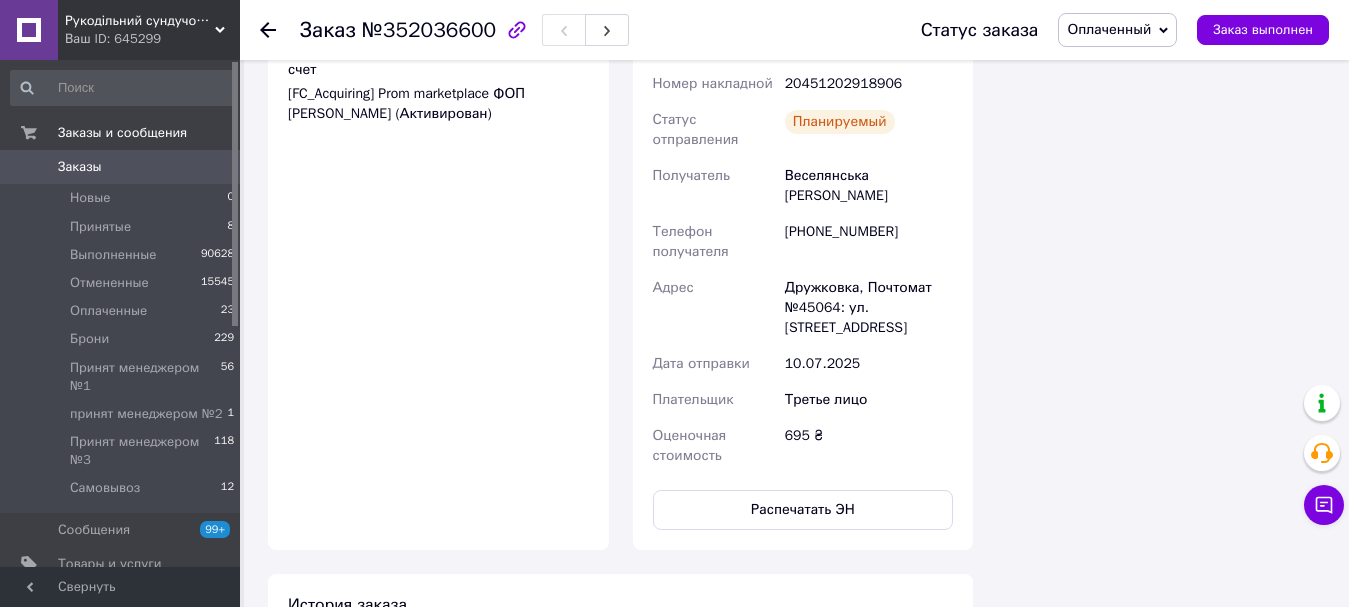 click on "Оплаченный" at bounding box center (1109, 29) 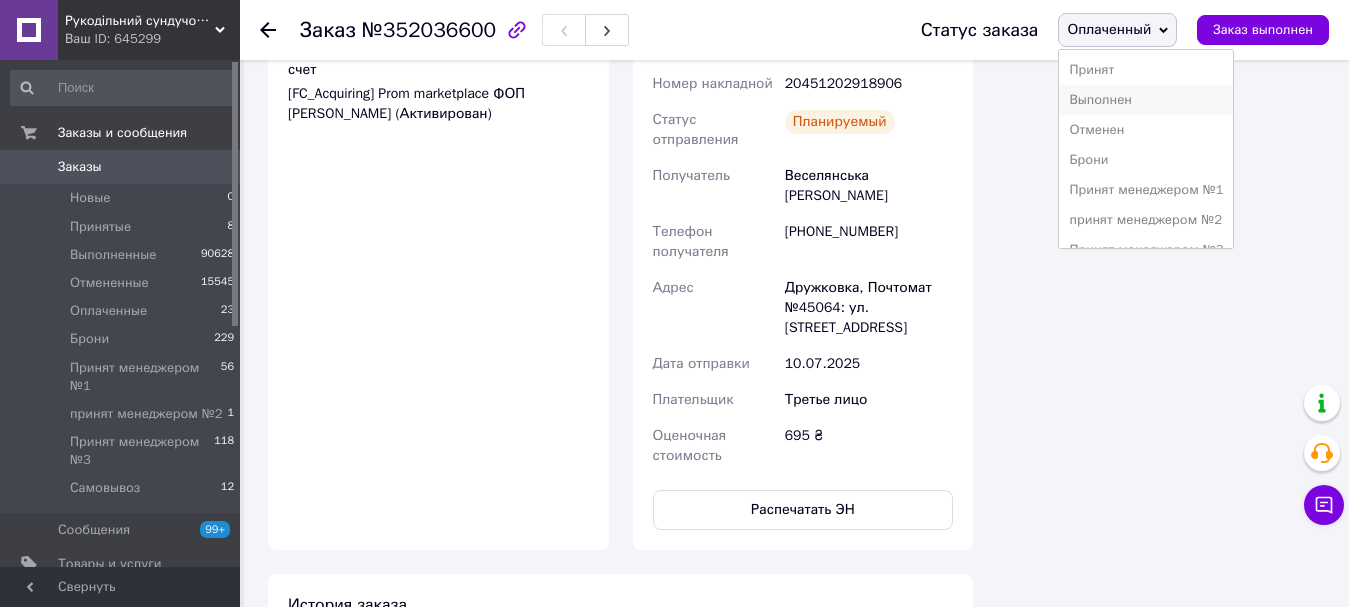 click on "Выполнен" at bounding box center (1146, 100) 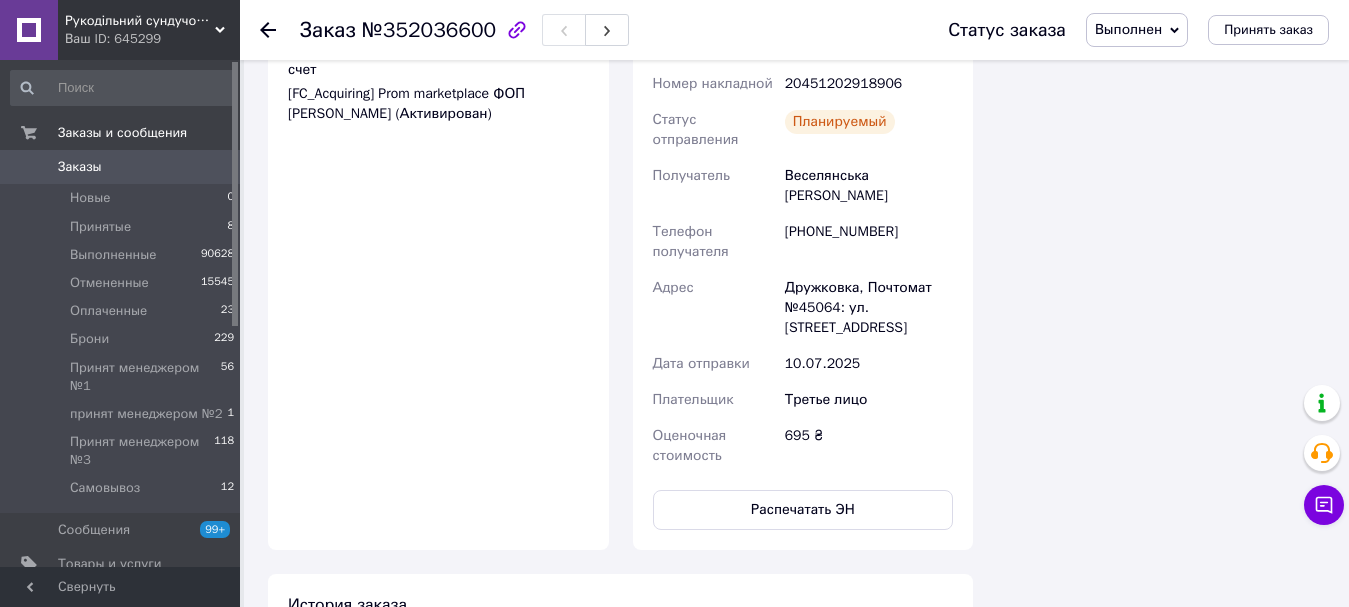 click on "Заказы" at bounding box center [121, 167] 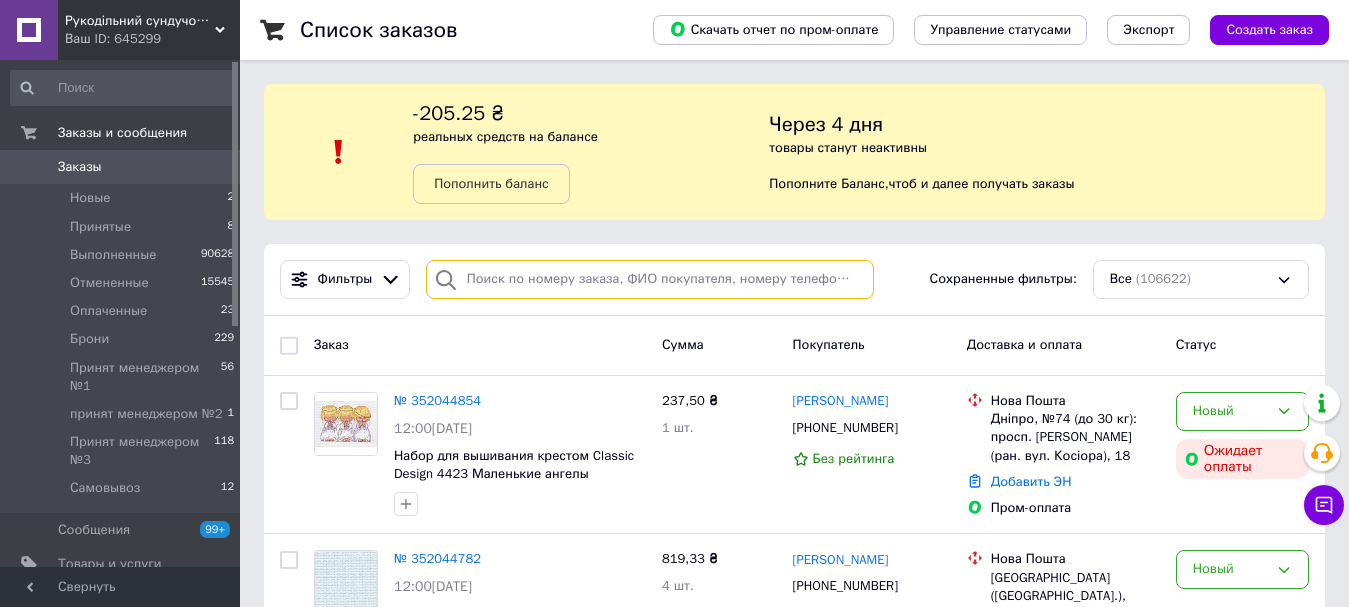 click at bounding box center [650, 279] 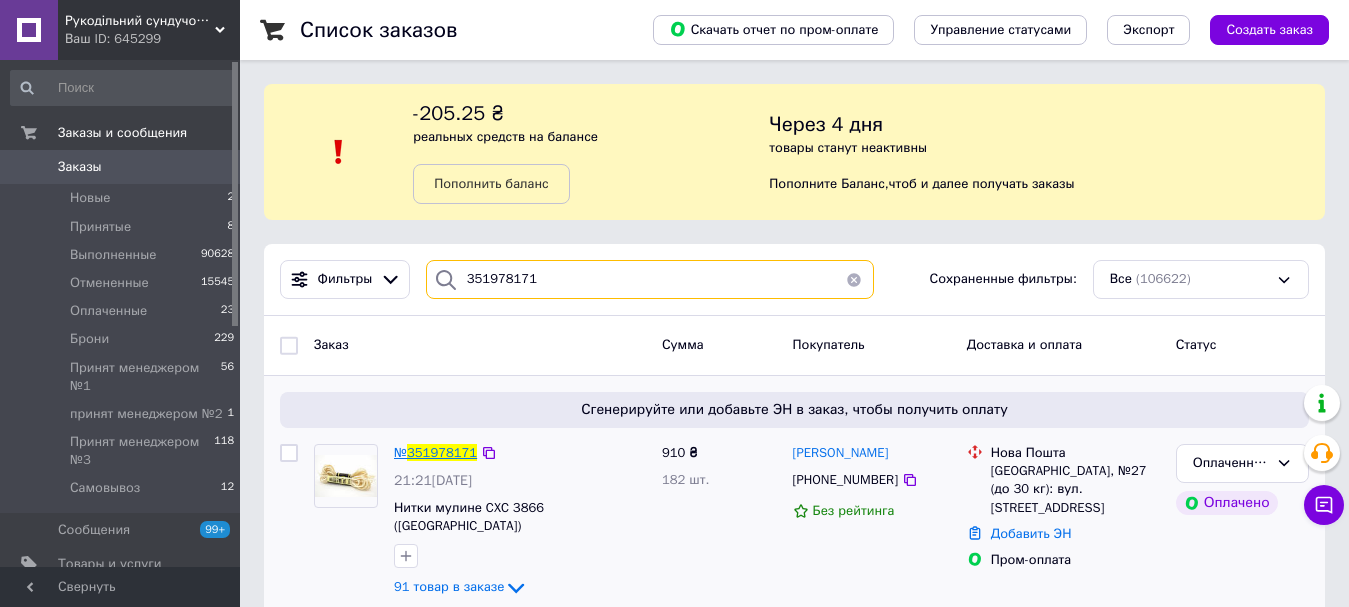 type on "351978171" 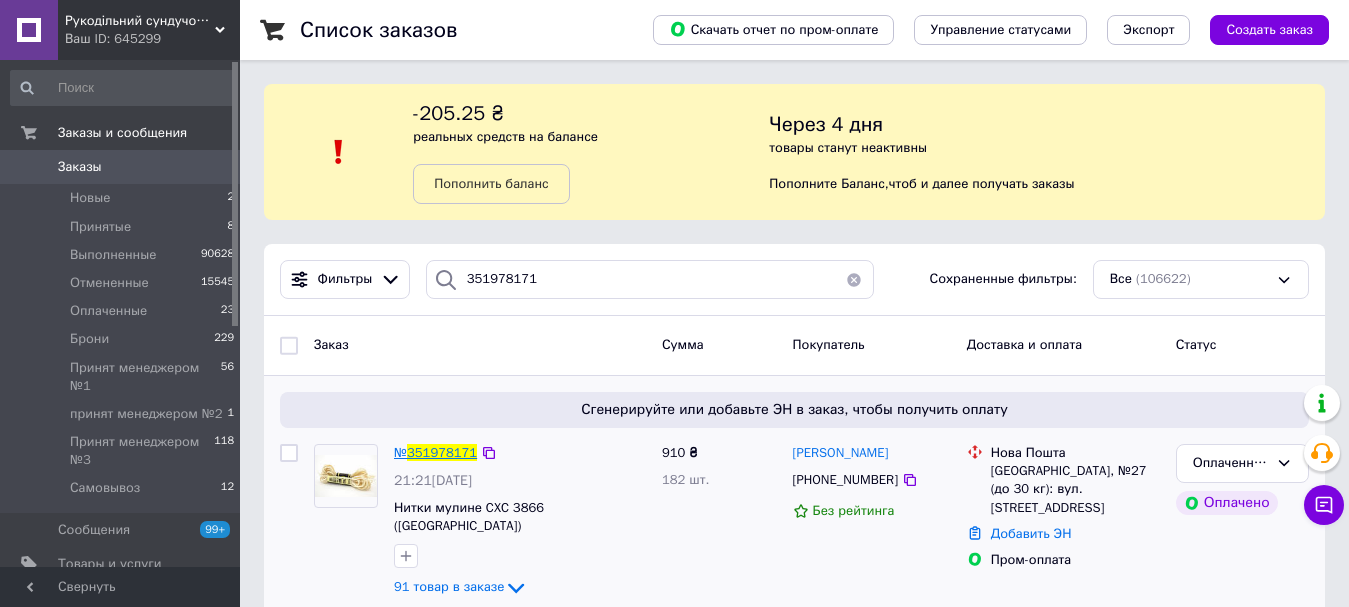 click on "351978171" at bounding box center (442, 452) 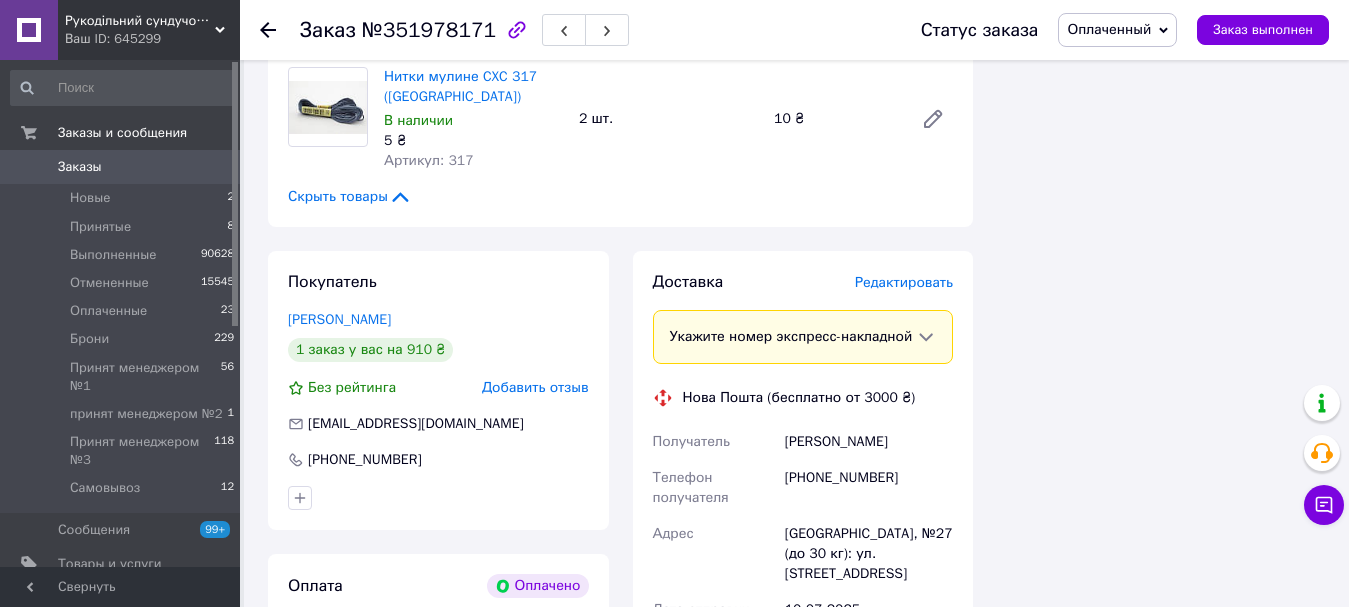 scroll, scrollTop: 11000, scrollLeft: 0, axis: vertical 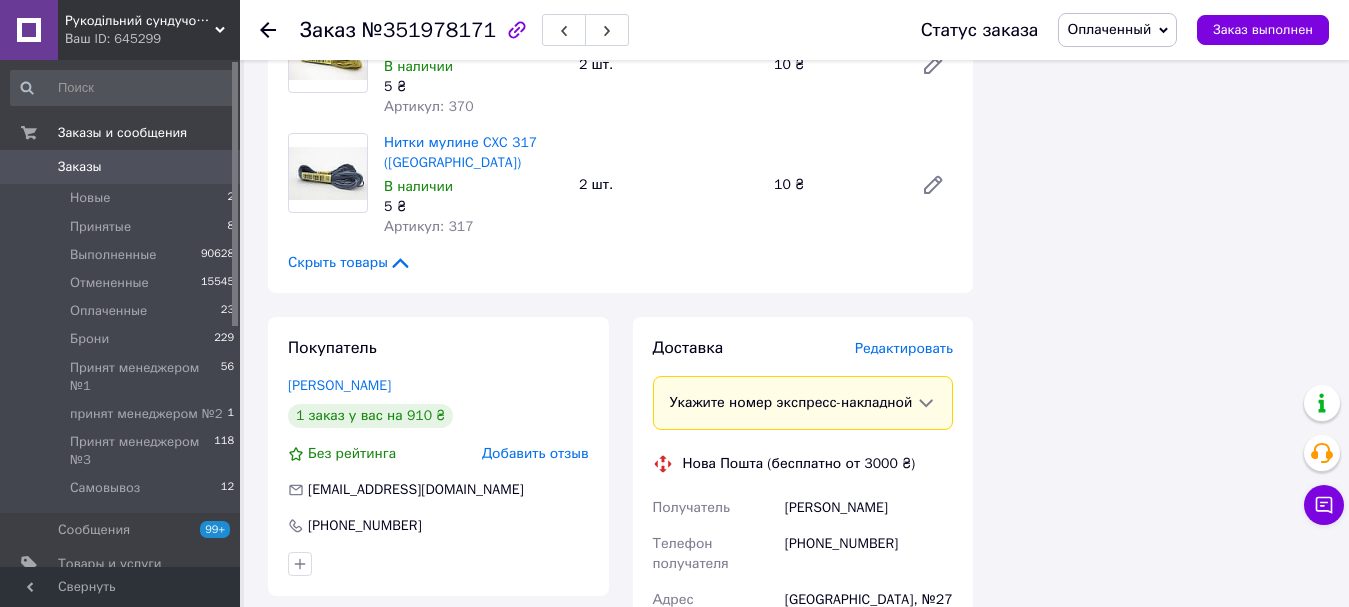 drag, startPoint x: 415, startPoint y: 338, endPoint x: 281, endPoint y: 346, distance: 134.23859 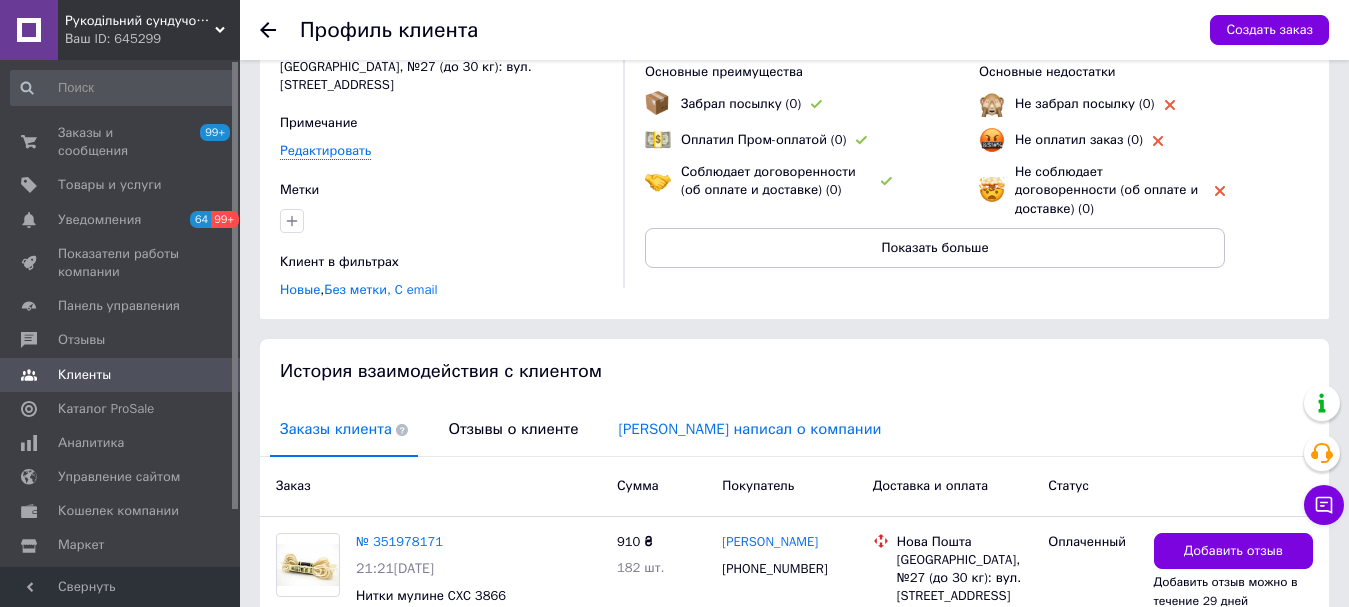scroll, scrollTop: 270, scrollLeft: 0, axis: vertical 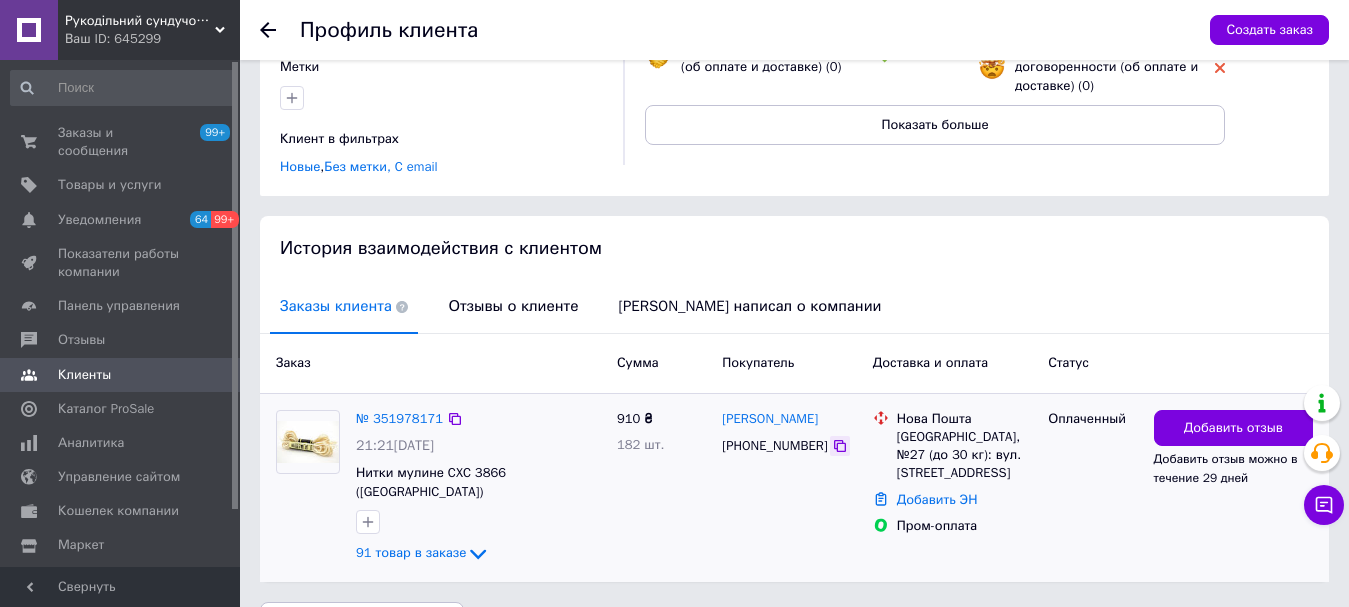 click 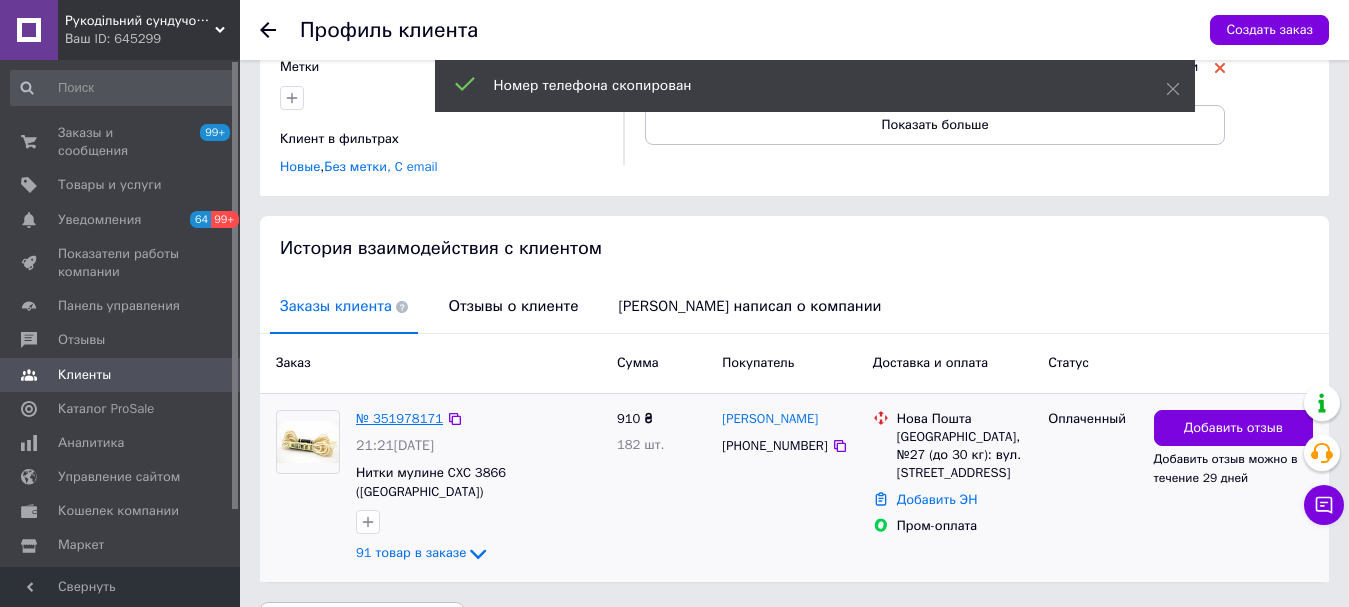 click on "№ 351978171" at bounding box center (399, 418) 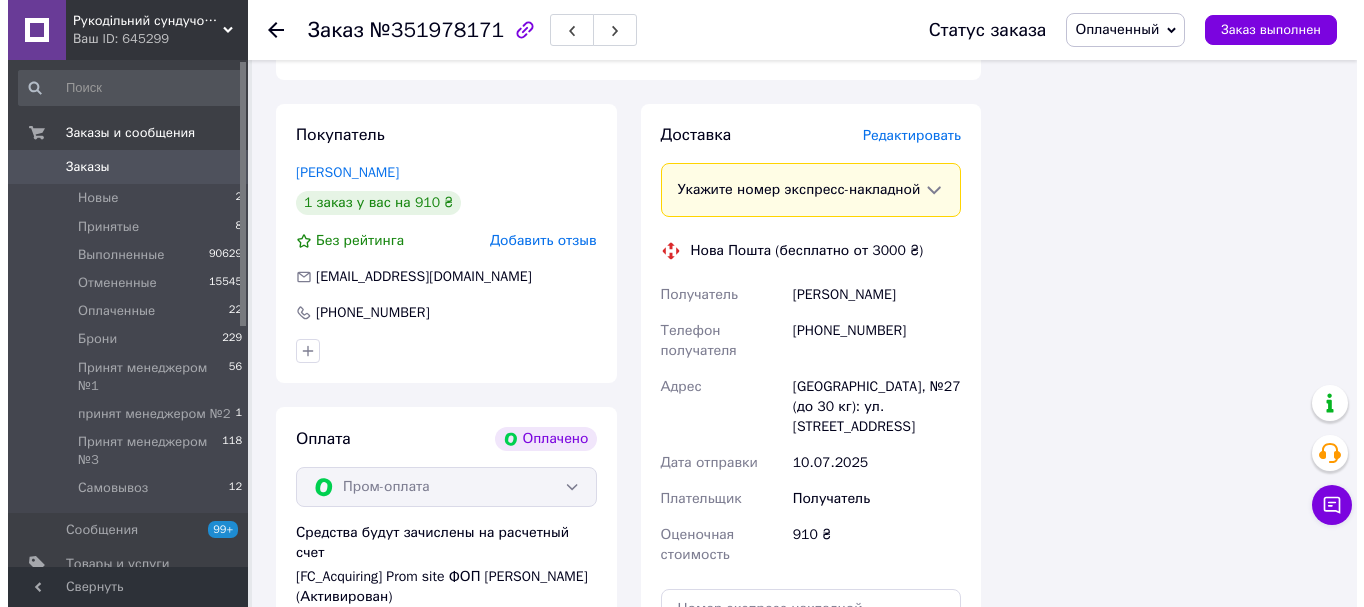 scroll, scrollTop: 11115, scrollLeft: 0, axis: vertical 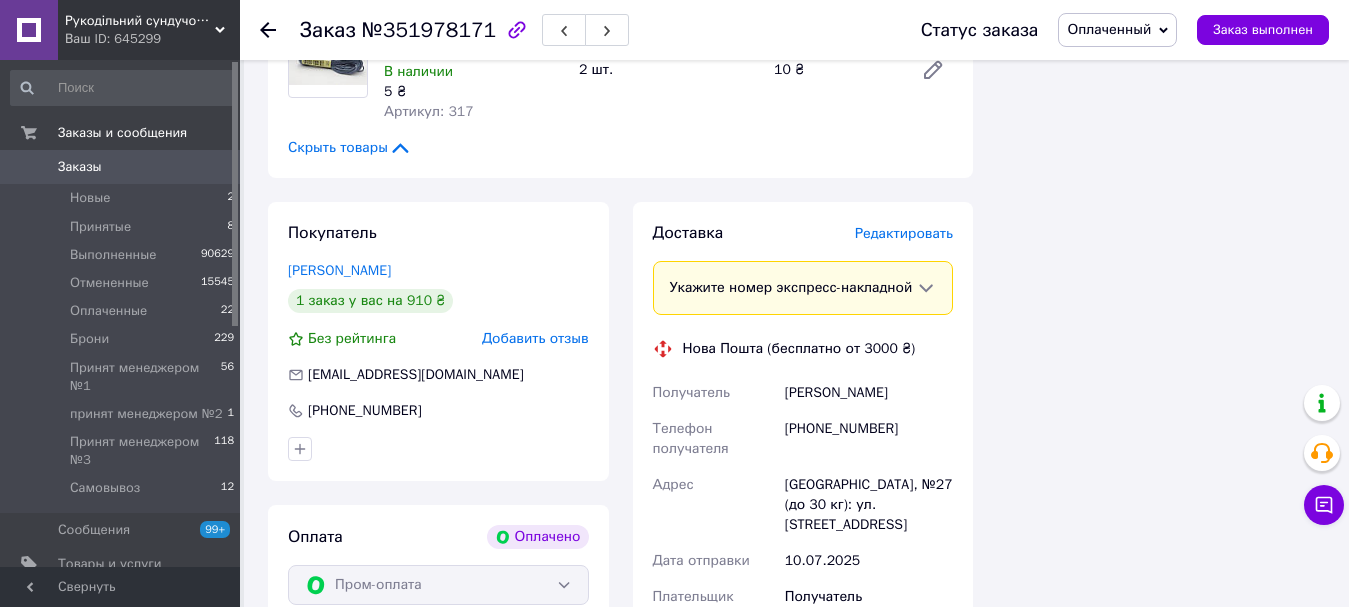 click on "Редактировать" at bounding box center [904, 233] 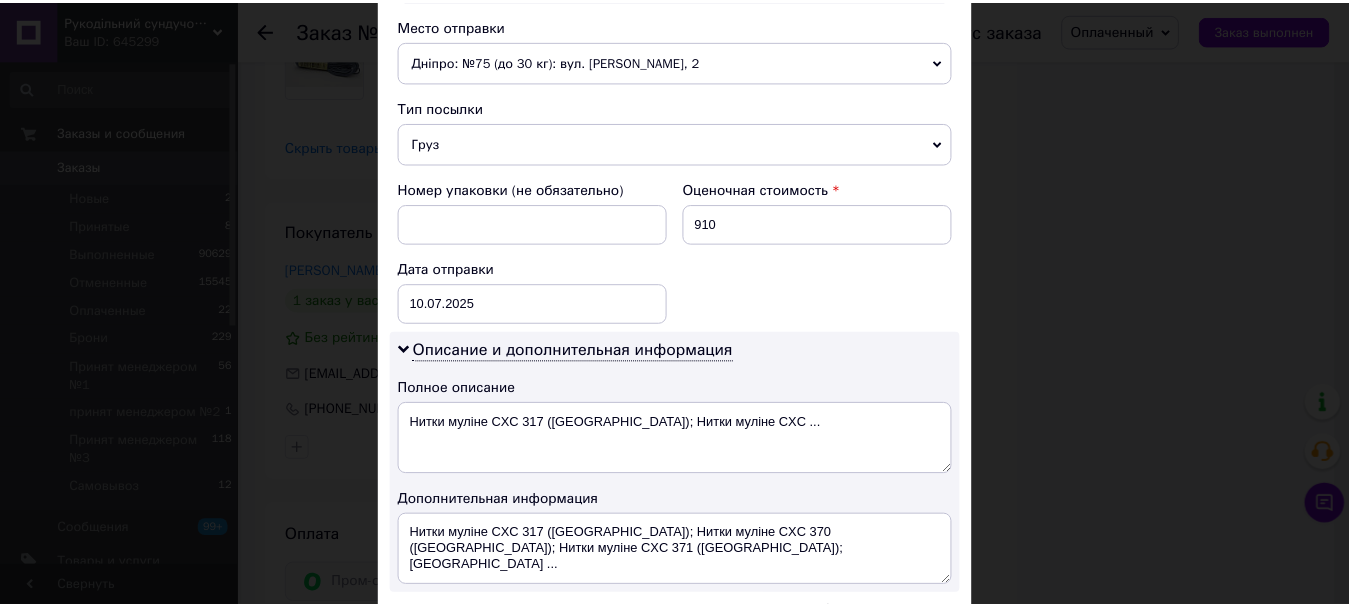 scroll, scrollTop: 945, scrollLeft: 0, axis: vertical 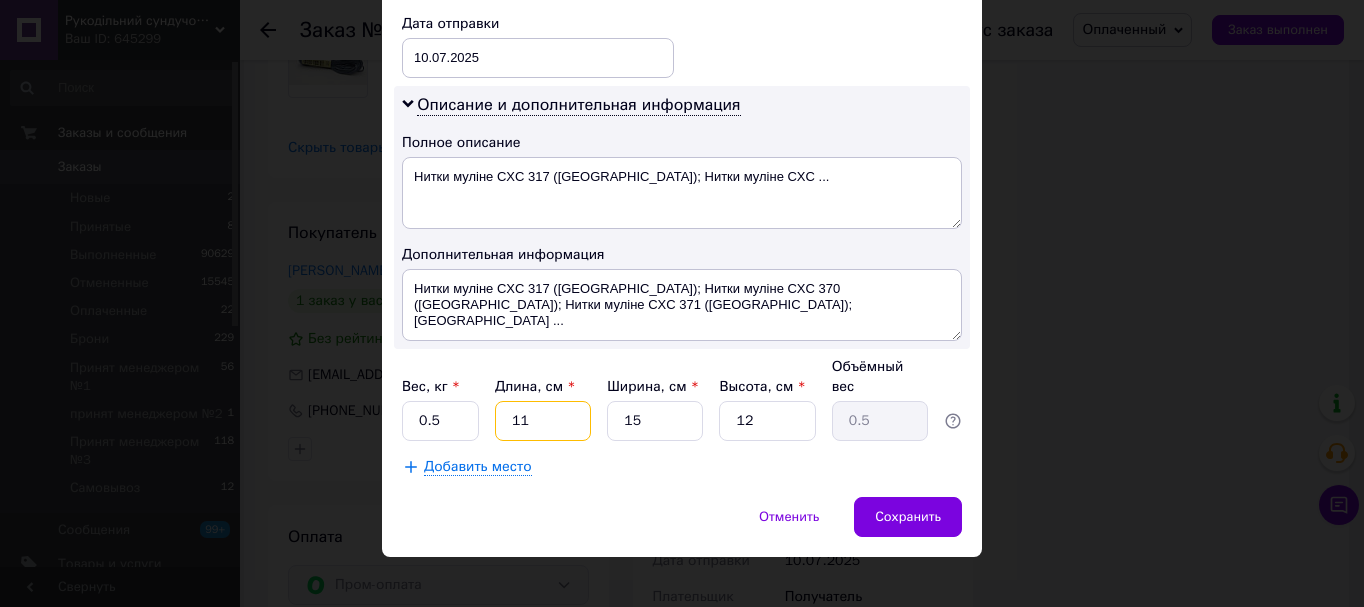 click on "11" at bounding box center [543, 421] 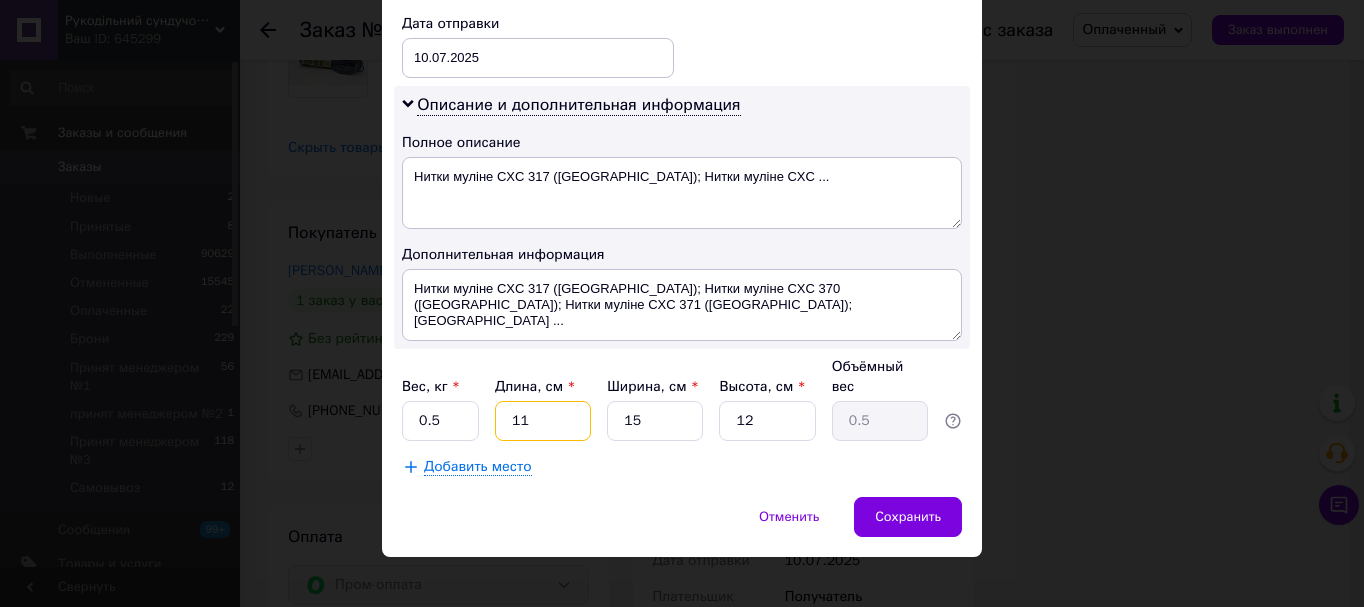 type on "1" 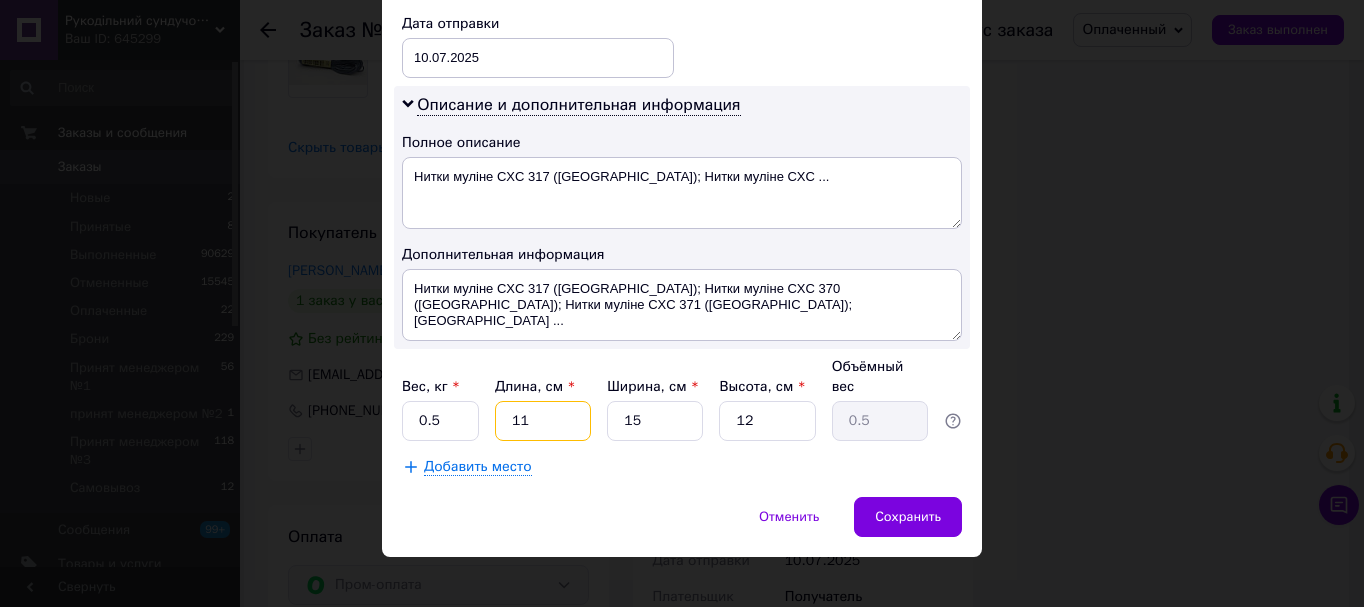type on "0.1" 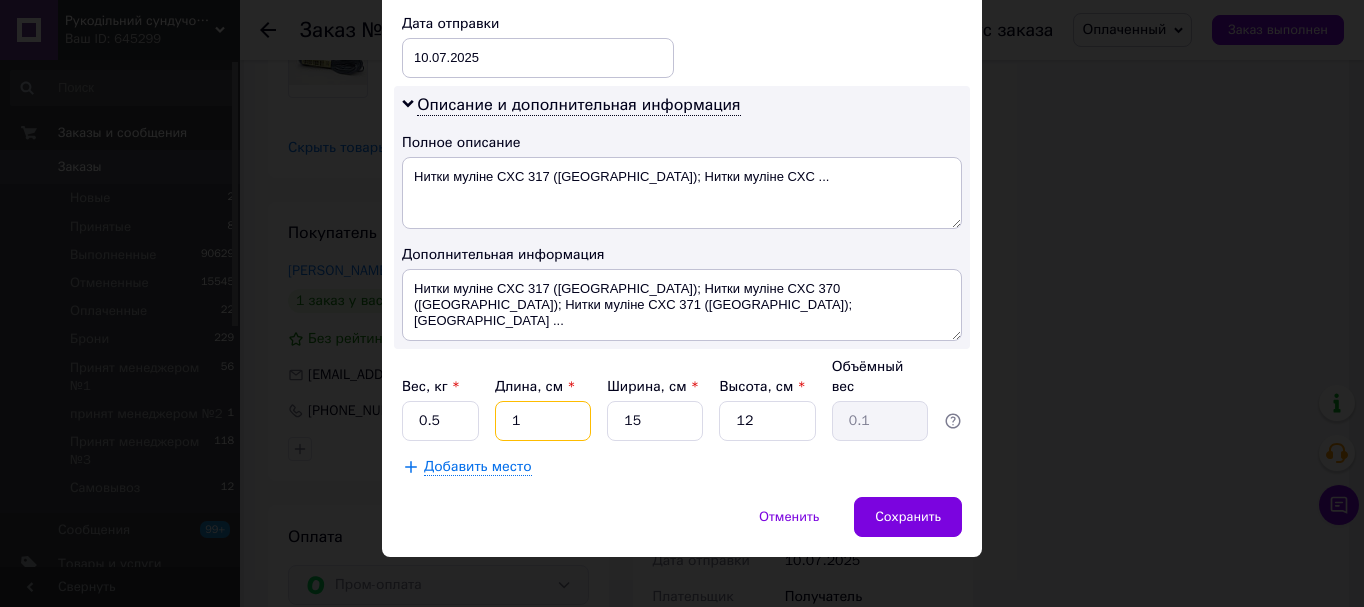 type 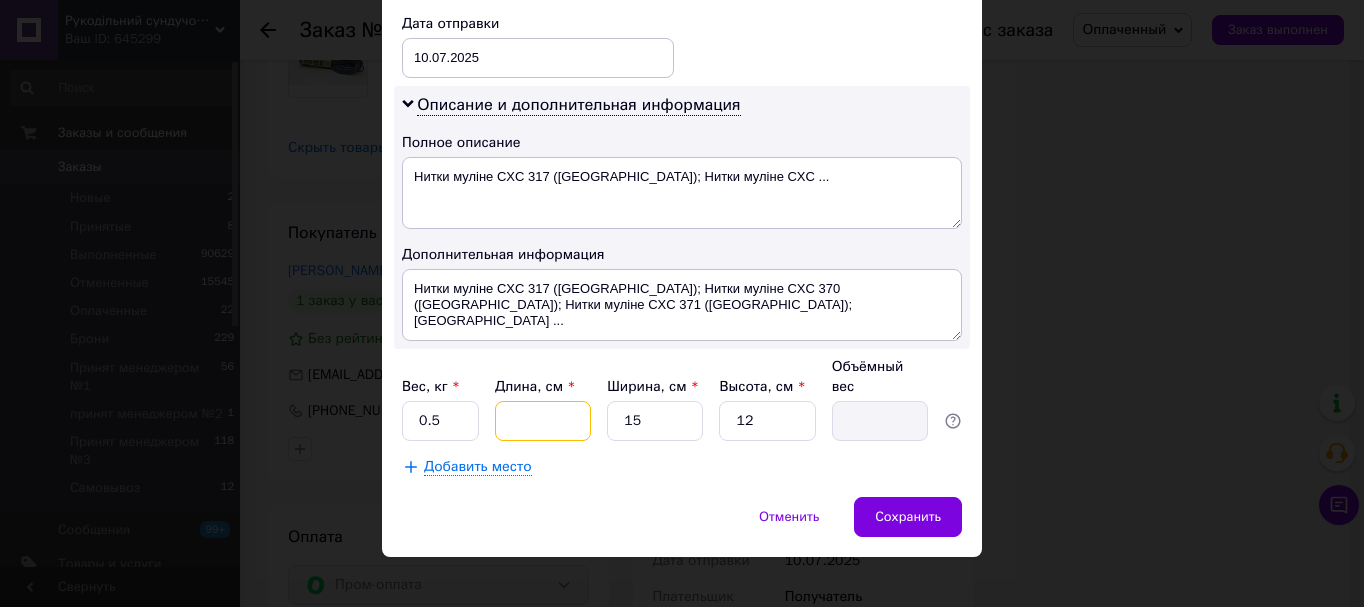 type on "2" 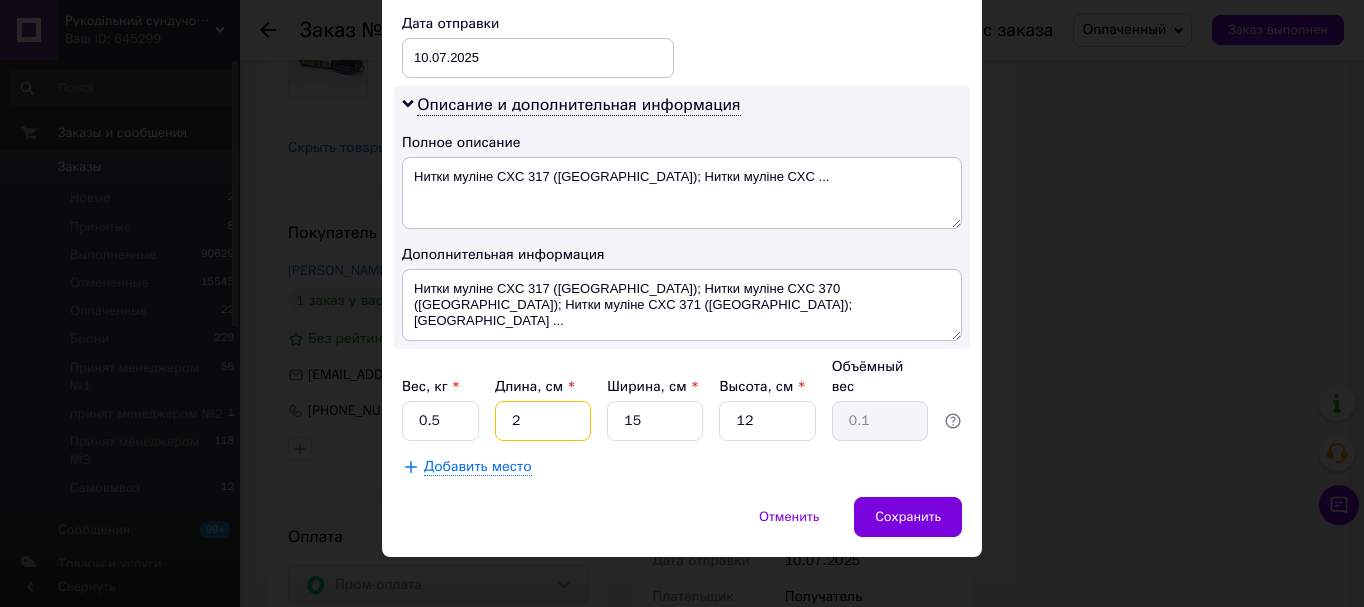 type on "23" 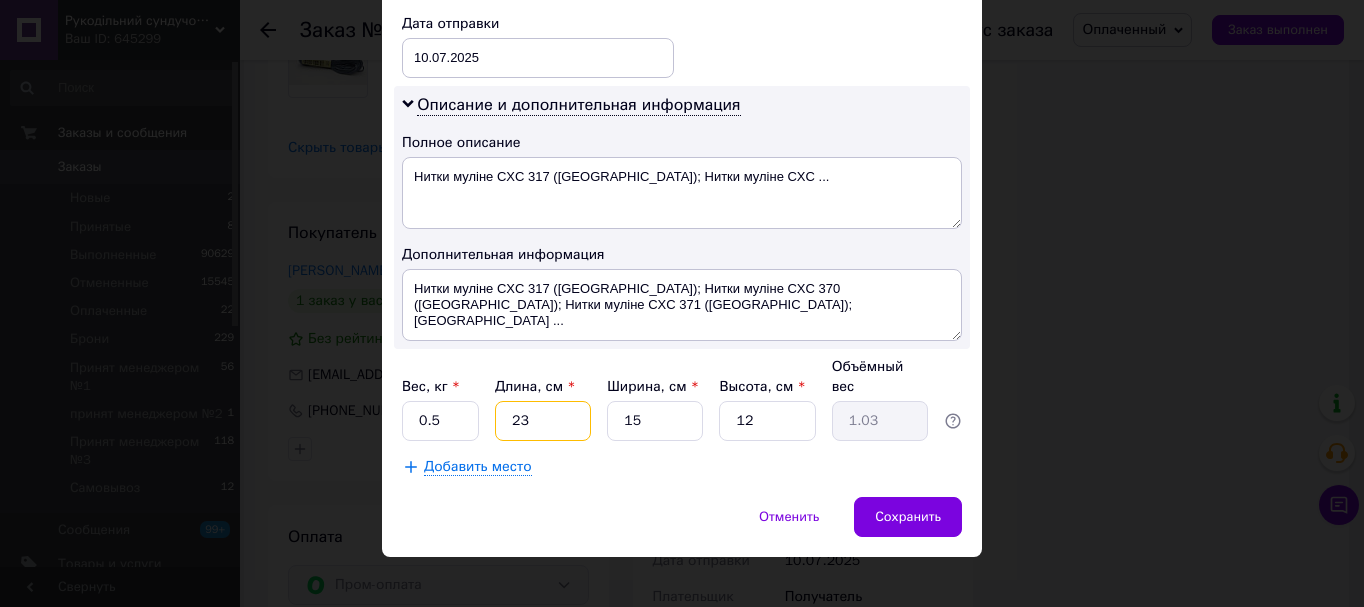 type on "23" 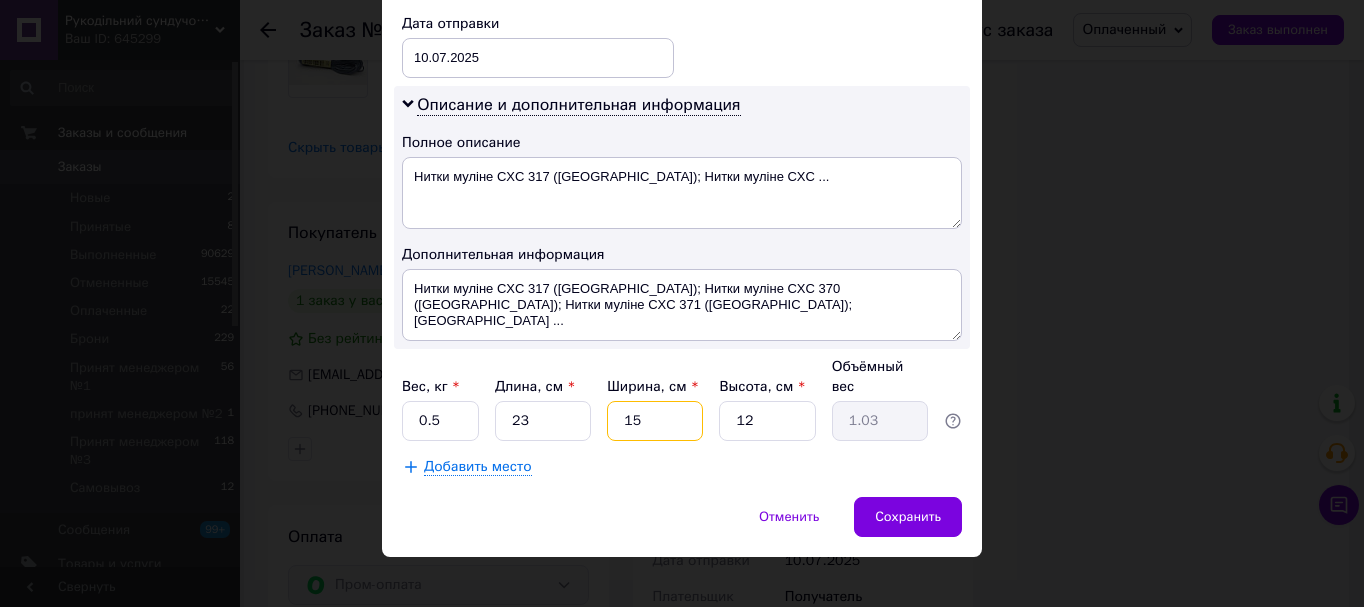type on "1" 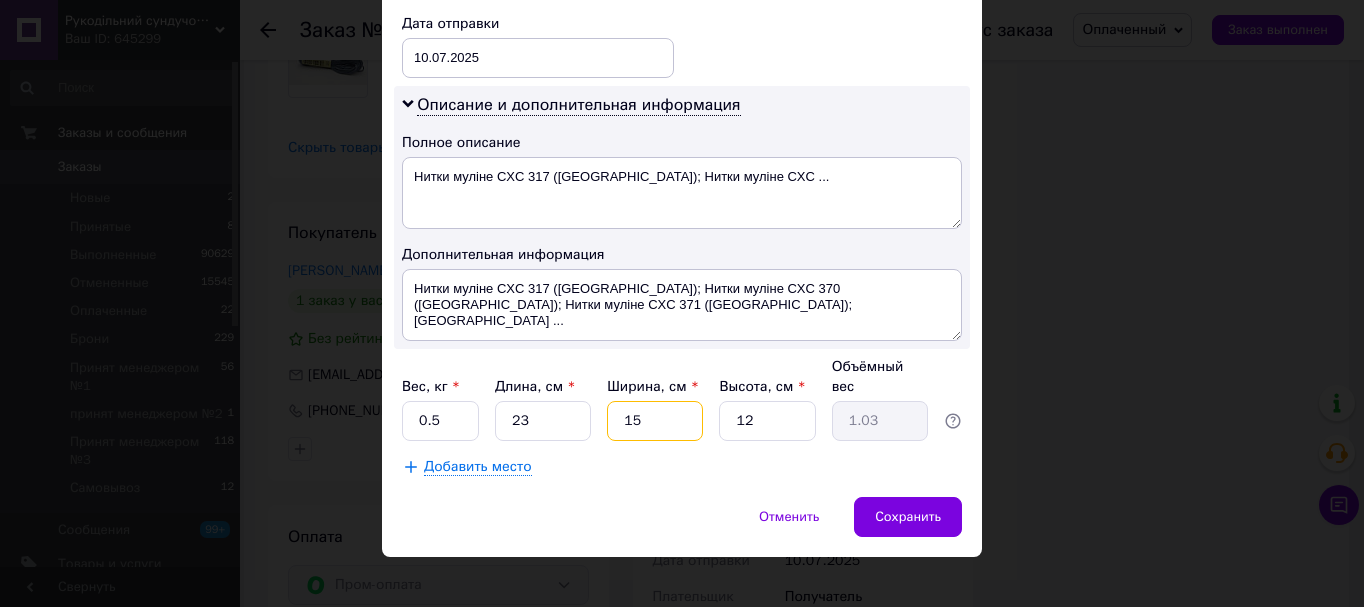 type on "0.1" 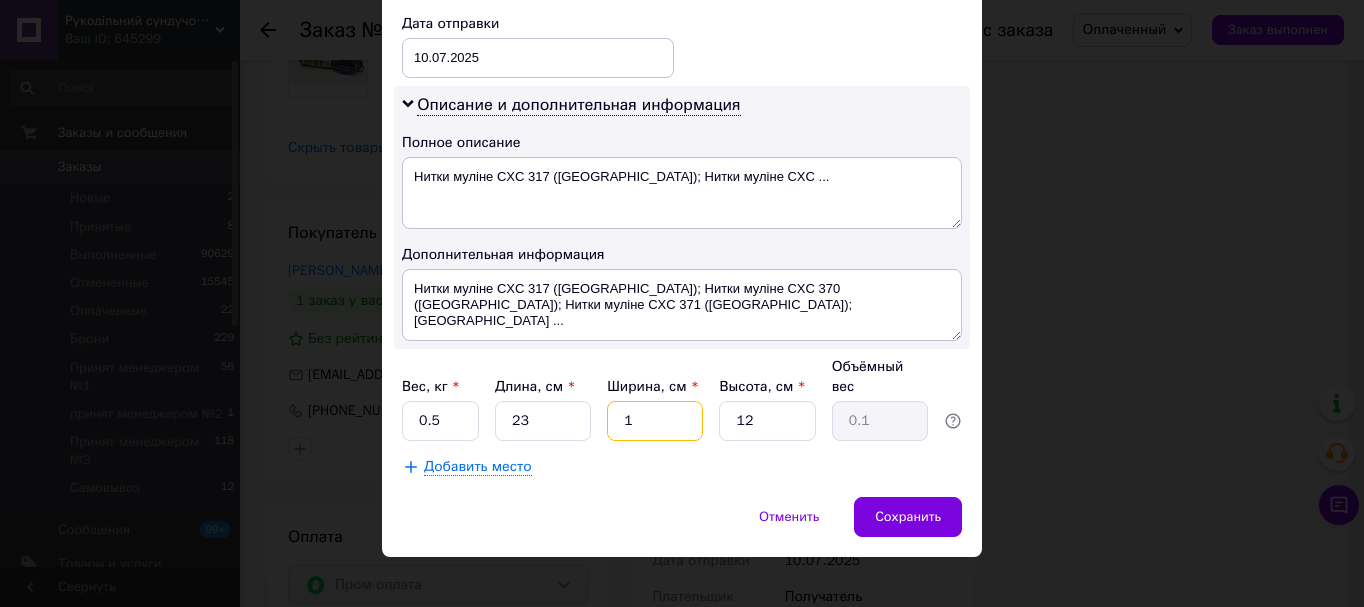 click on "1" at bounding box center (655, 421) 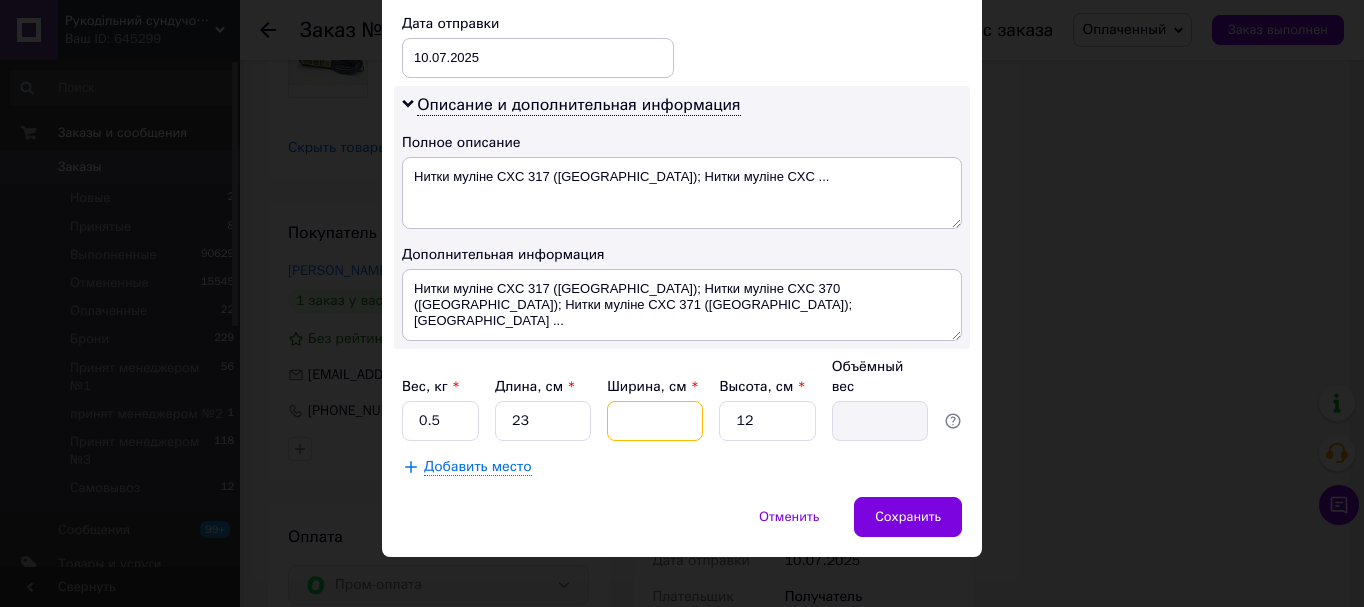 type on "2" 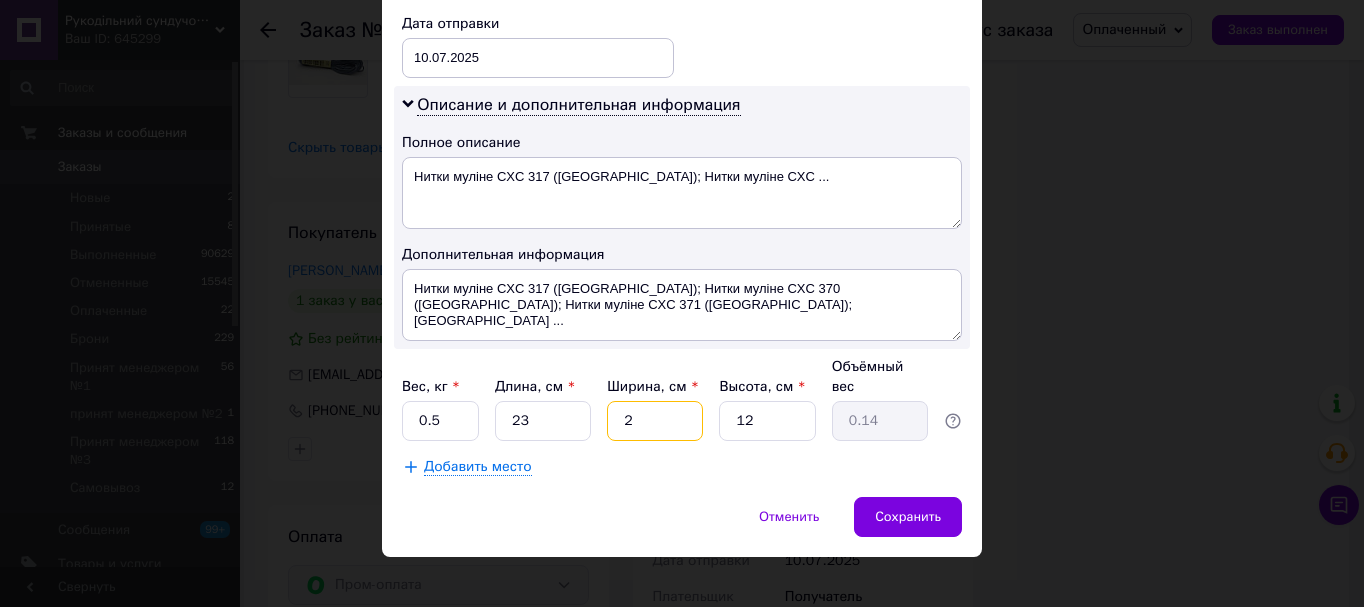 type on "23" 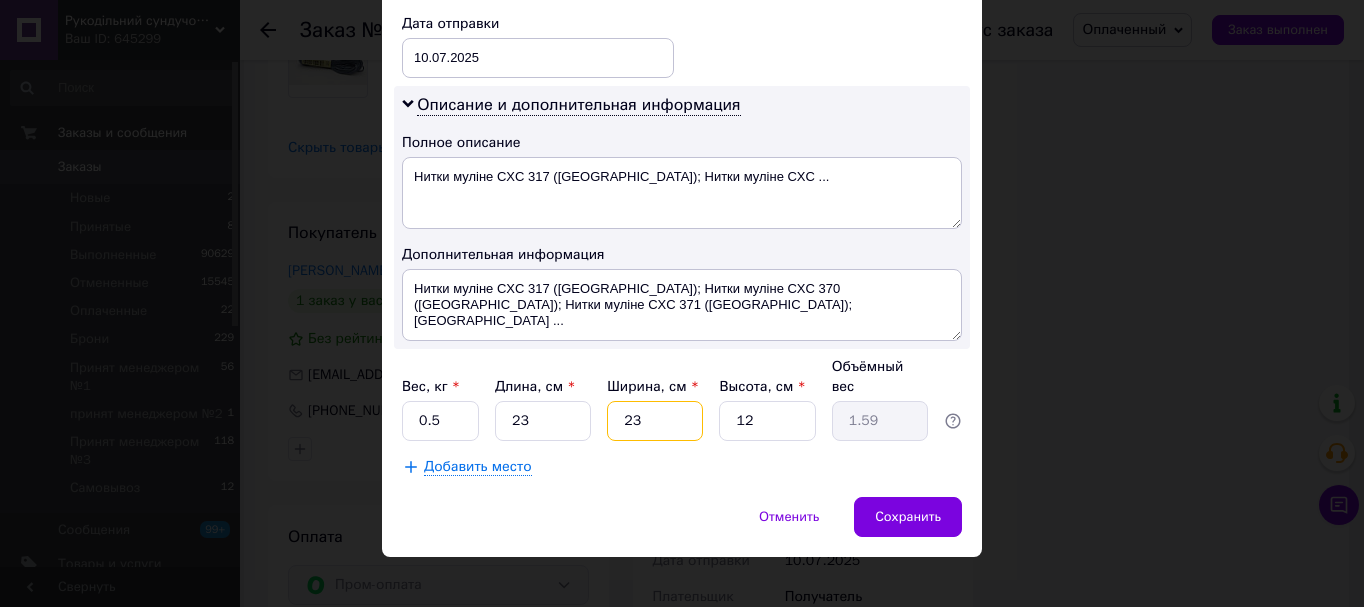 type on "23" 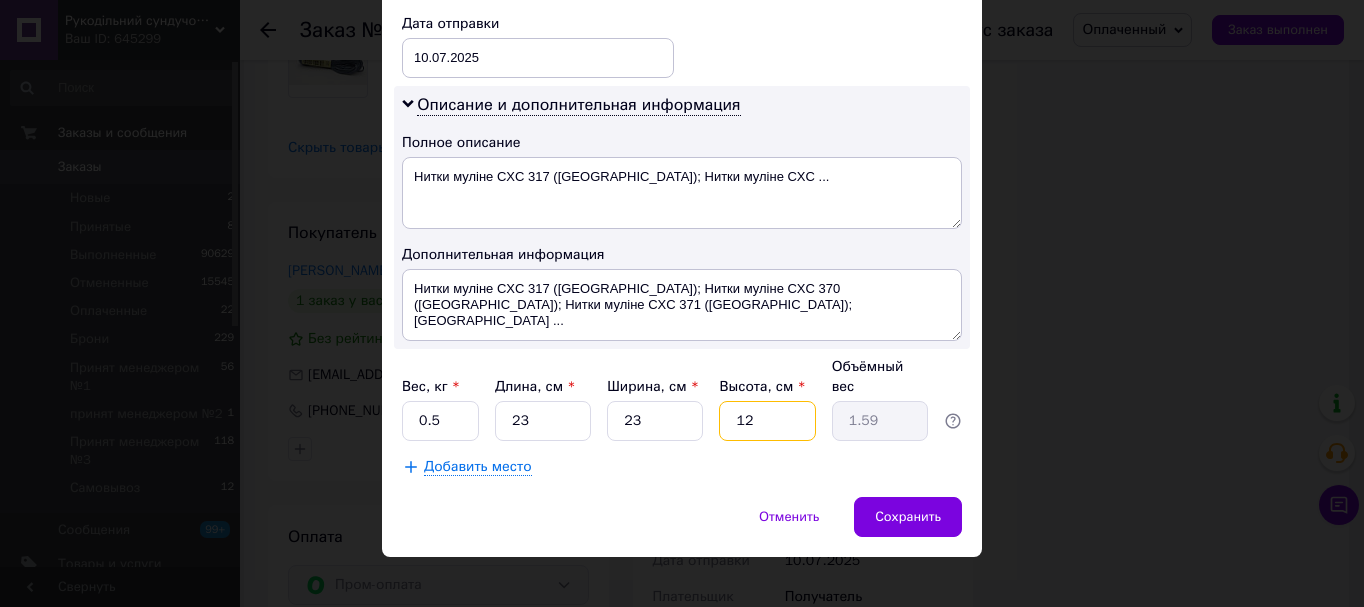 type on "1" 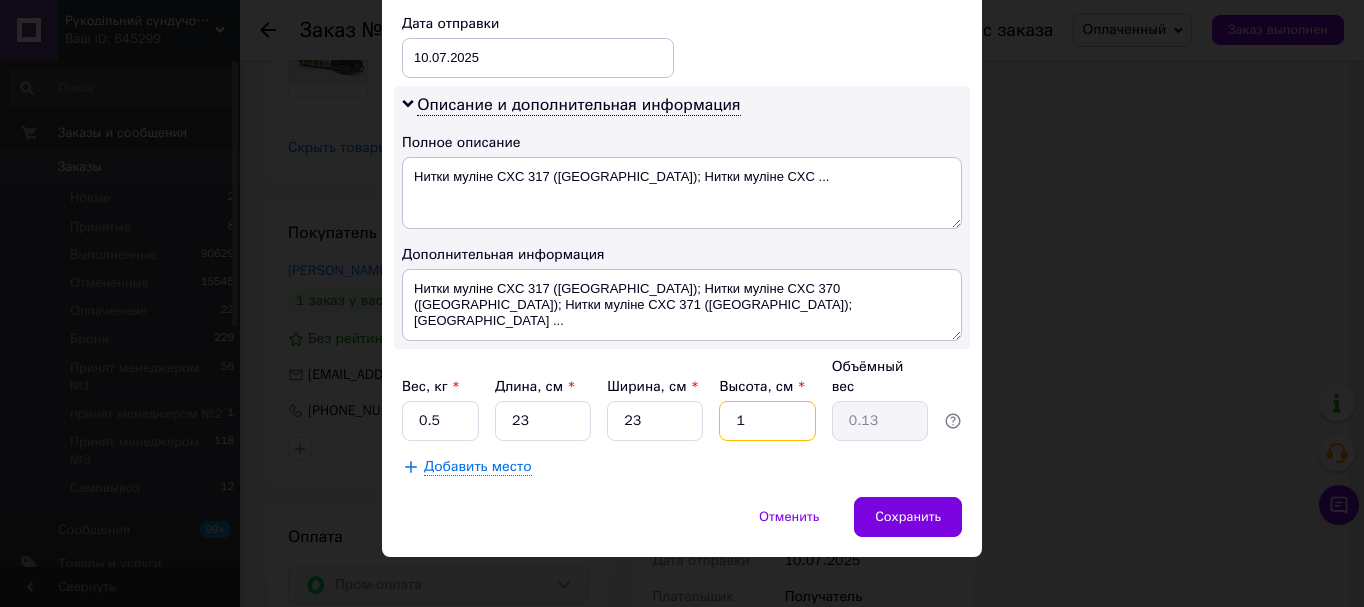 click on "1" at bounding box center (767, 421) 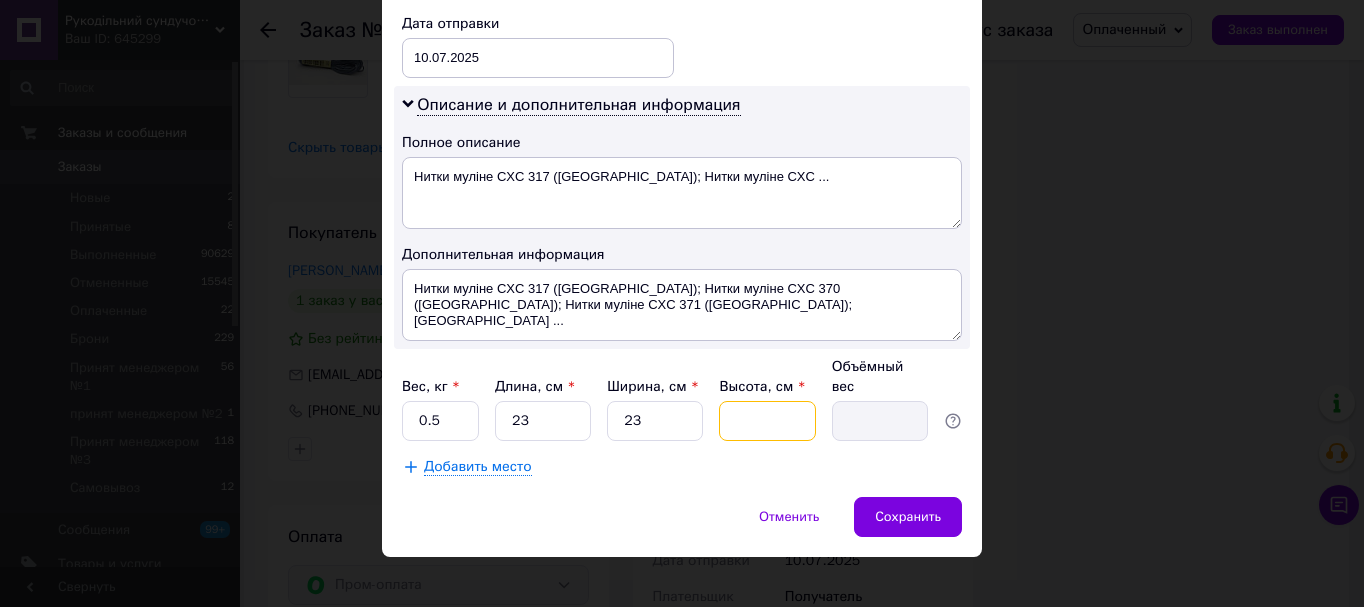 type on "7" 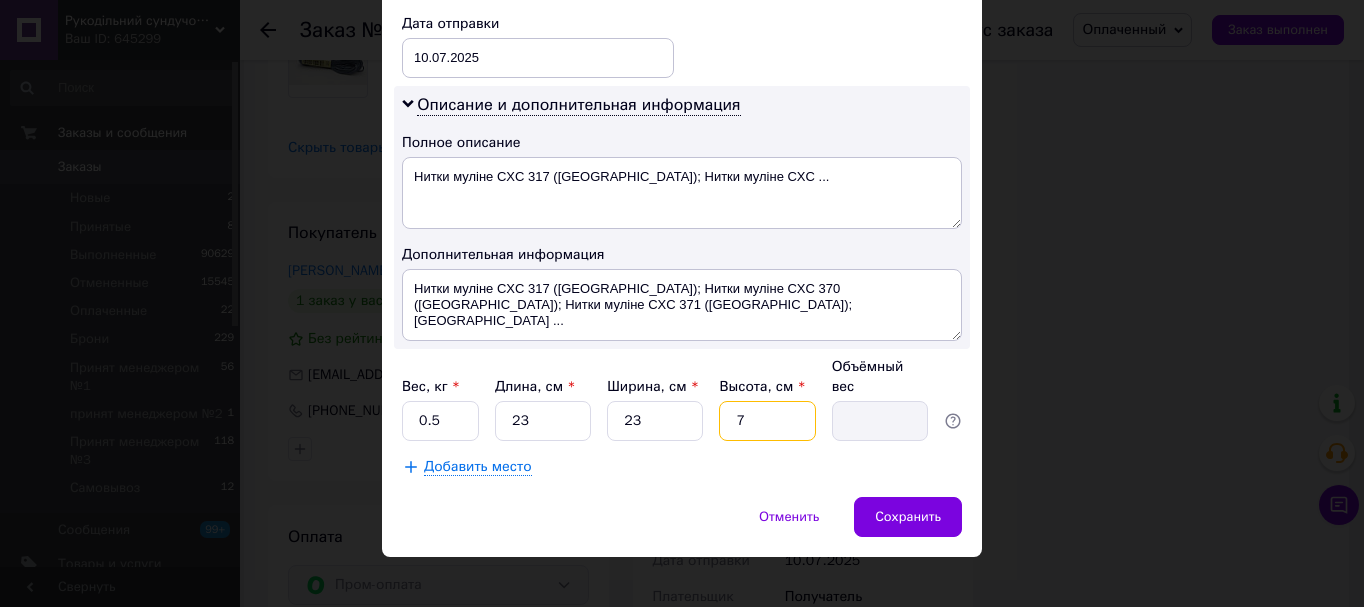 type on "0.93" 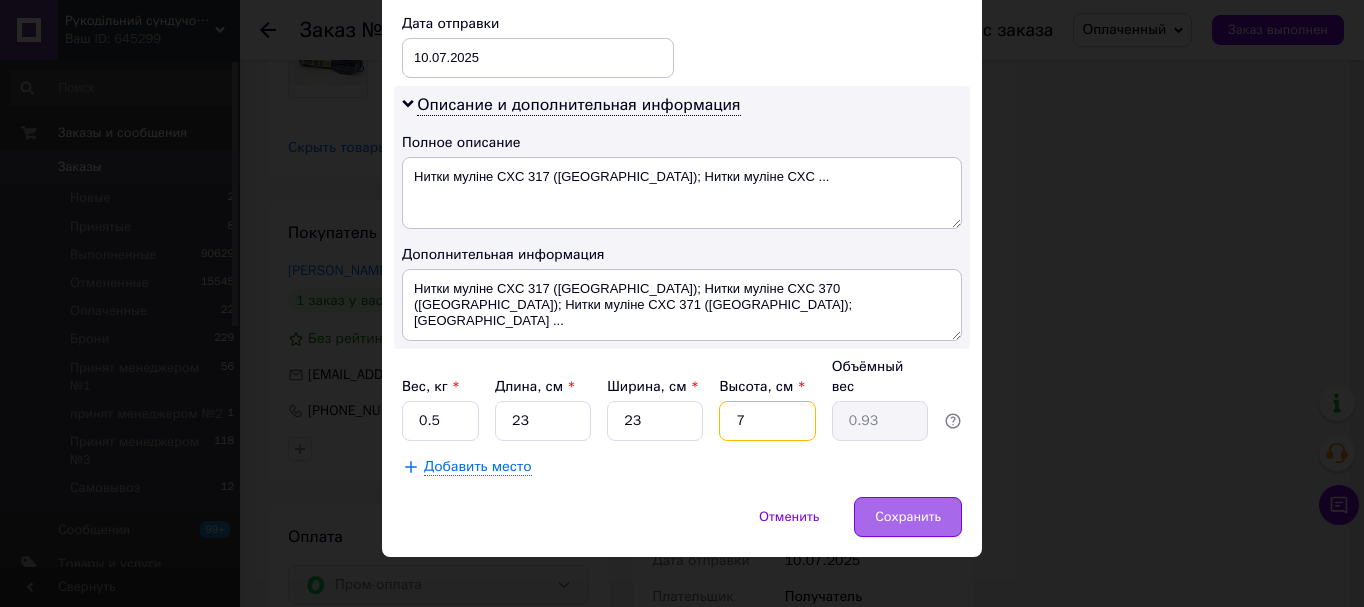 type on "7" 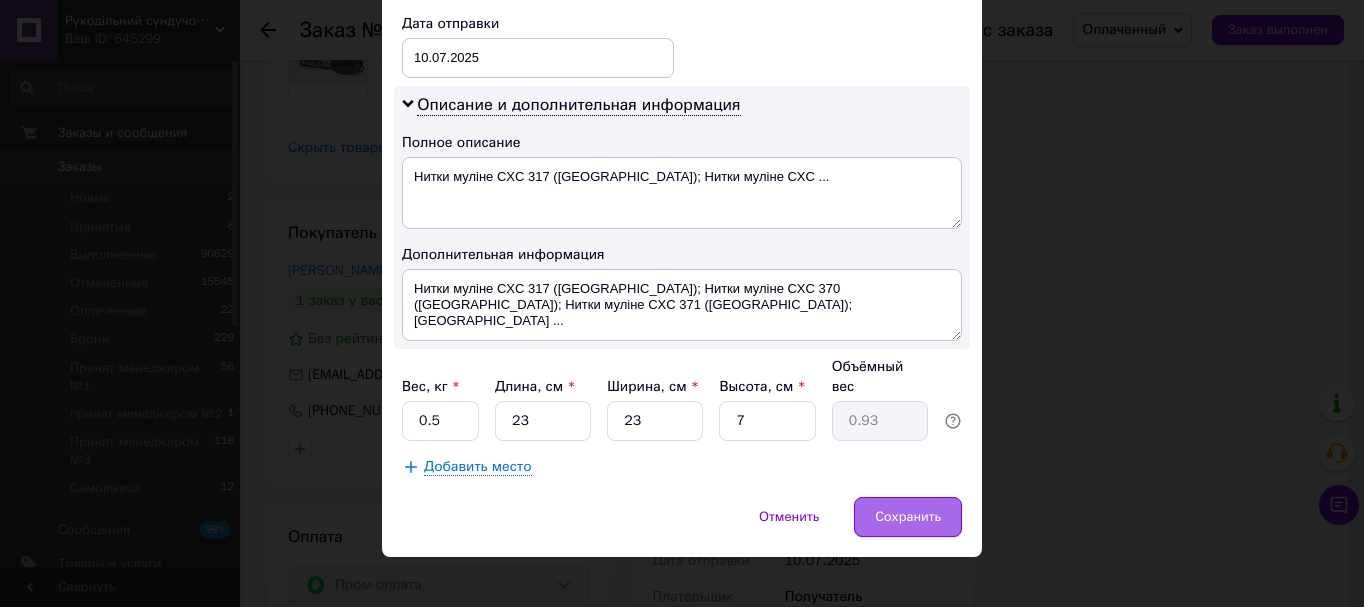 click on "Сохранить" at bounding box center (908, 517) 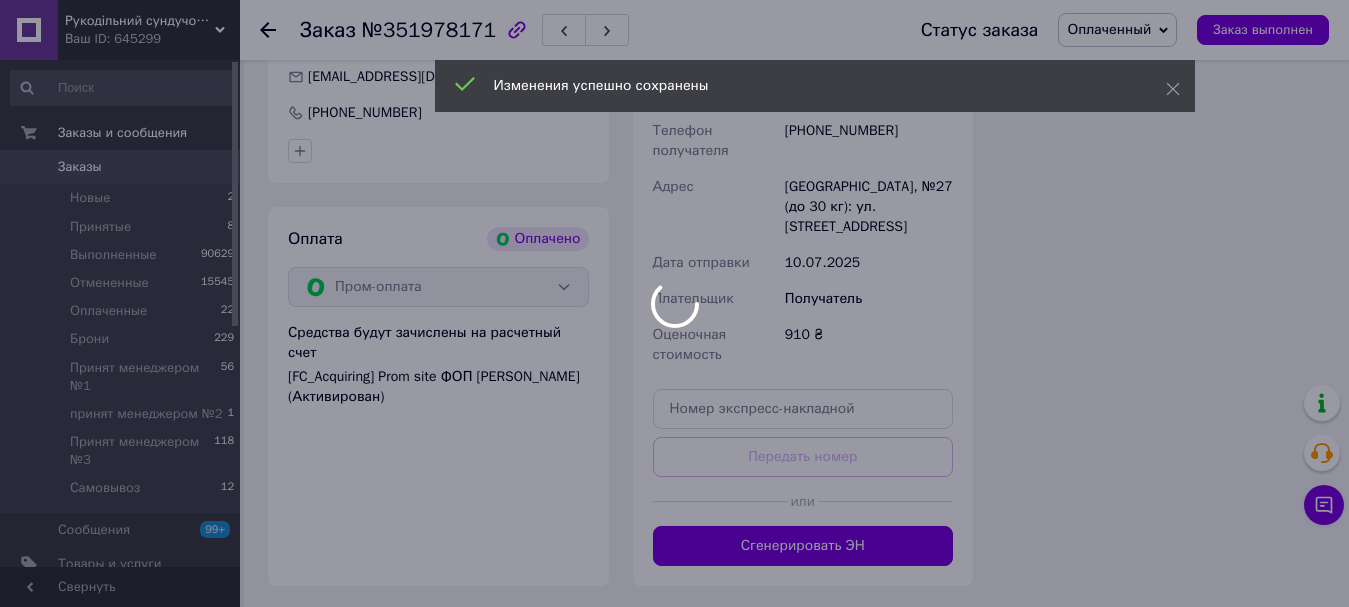 scroll, scrollTop: 11415, scrollLeft: 0, axis: vertical 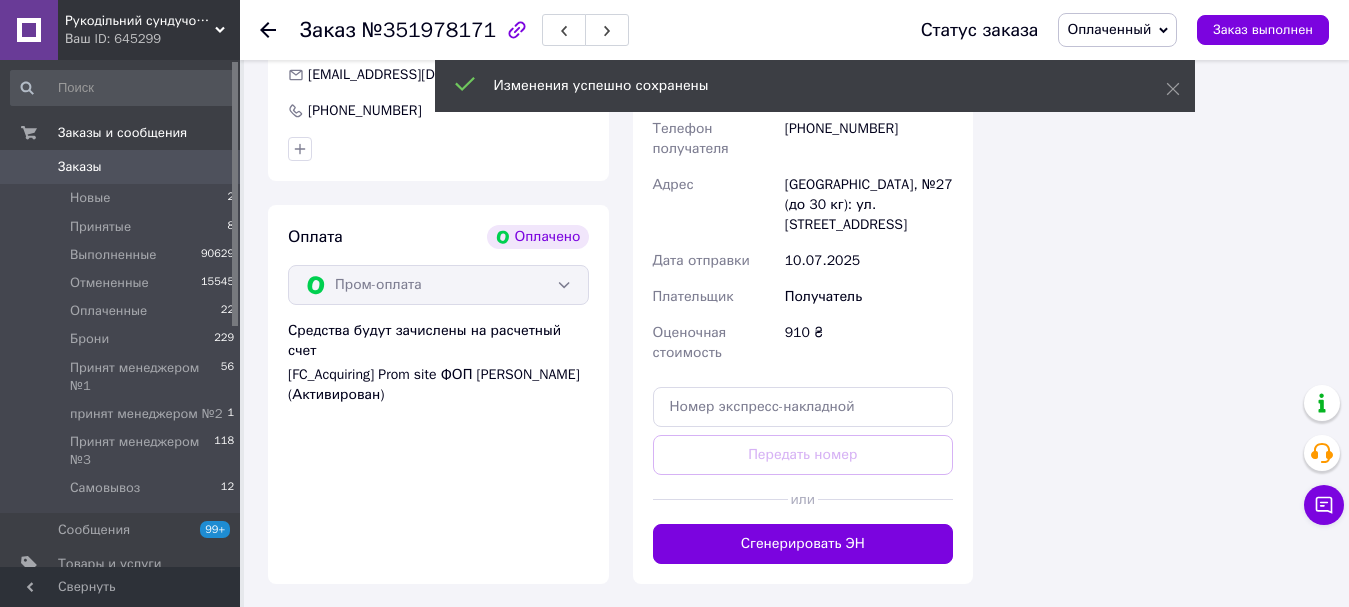 click on "Сгенерировать ЭН" at bounding box center (803, 544) 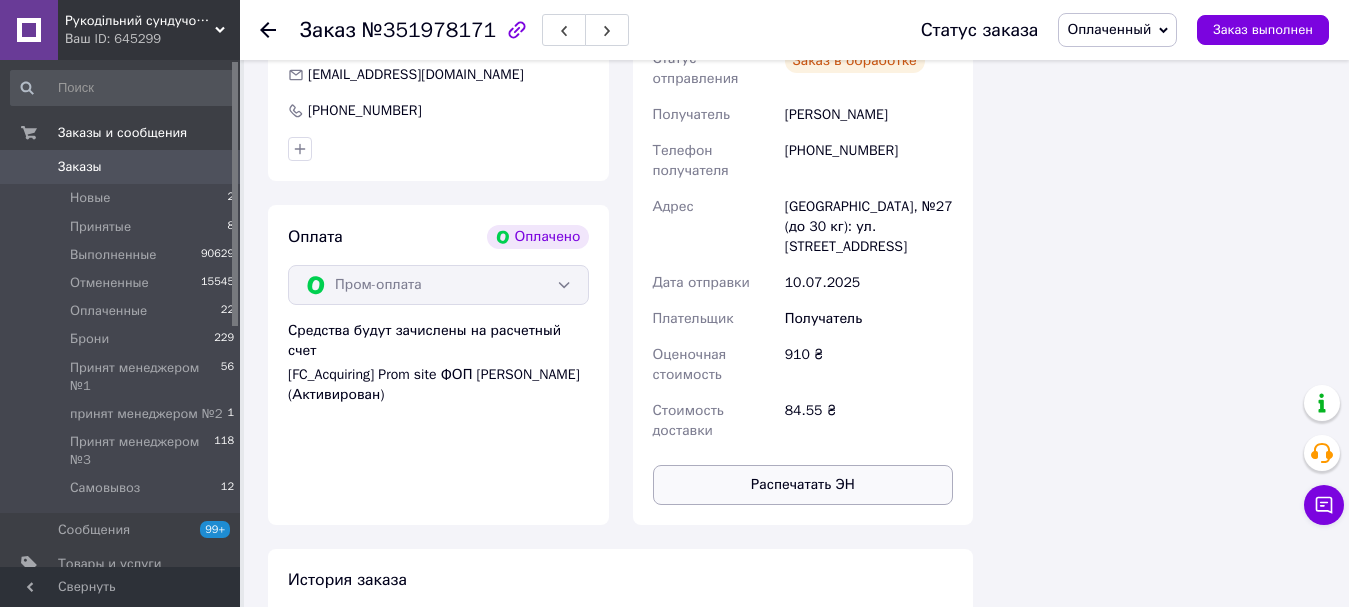click on "Распечатать ЭН" at bounding box center (803, 485) 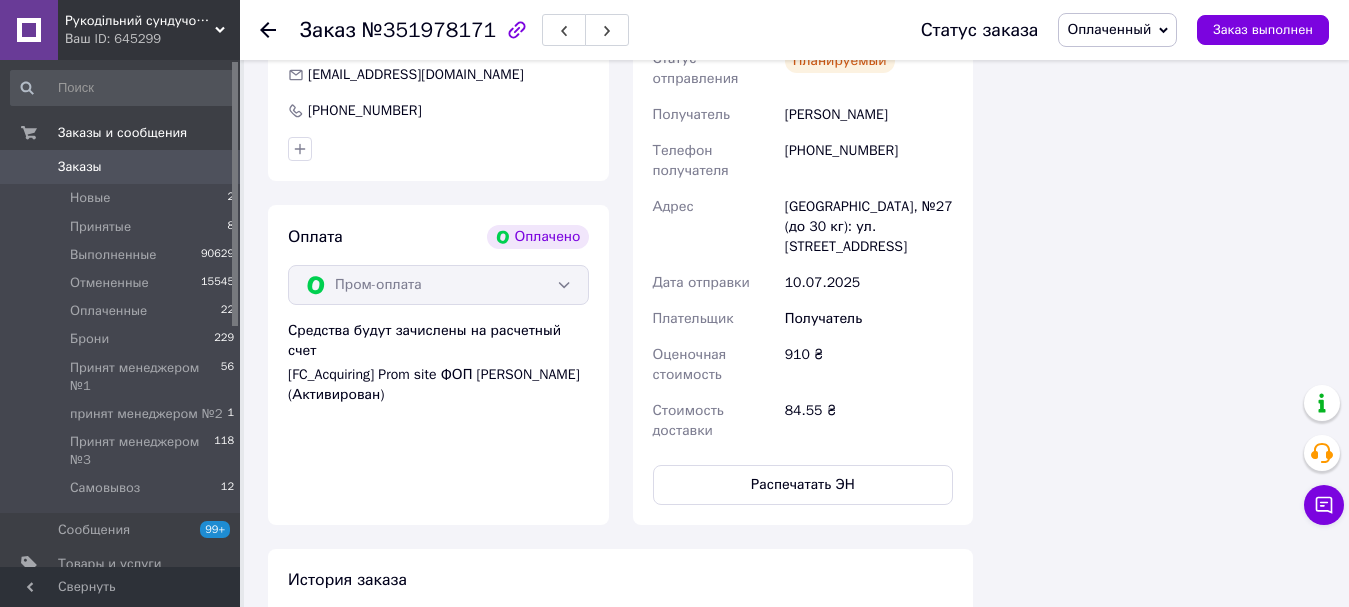 click on "Оплаченный" at bounding box center (1109, 29) 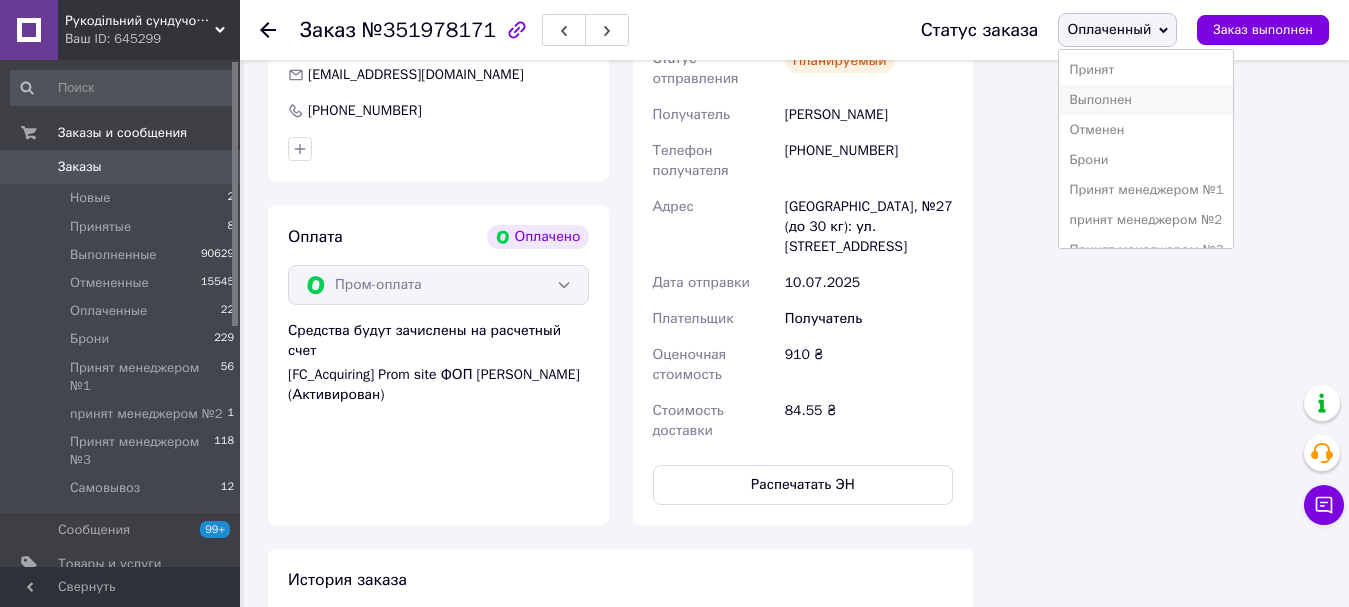 click on "Выполнен" at bounding box center (1146, 100) 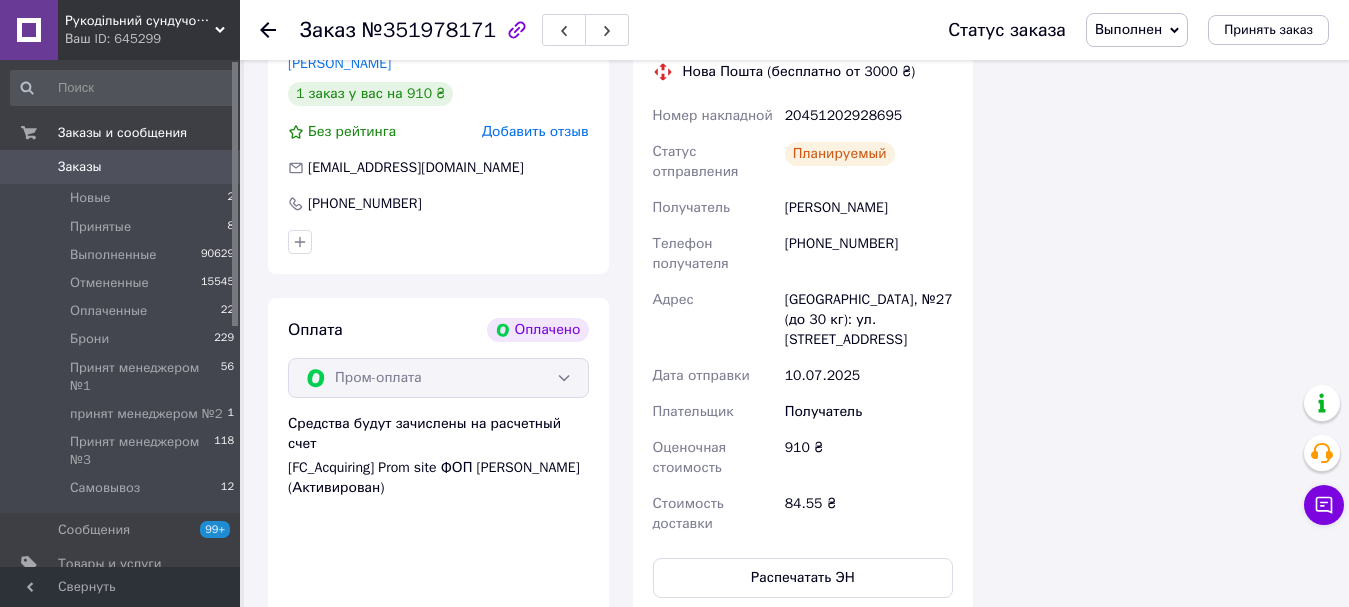 scroll, scrollTop: 11215, scrollLeft: 0, axis: vertical 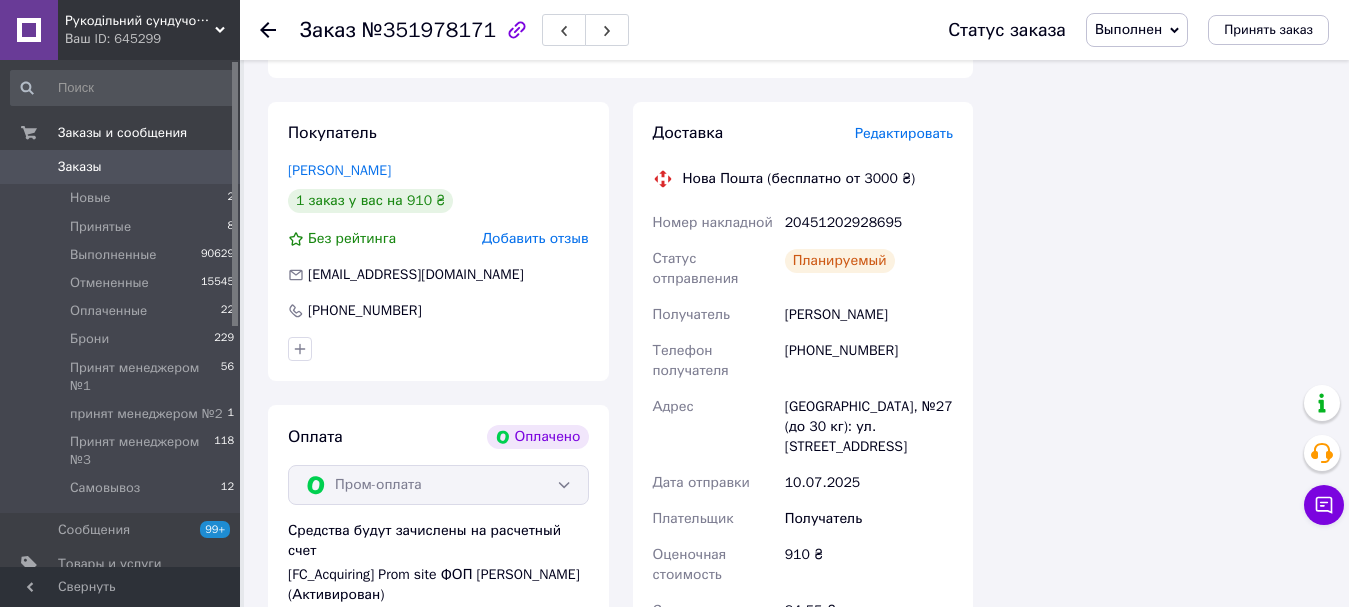 click on "Заказы 0" at bounding box center [123, 167] 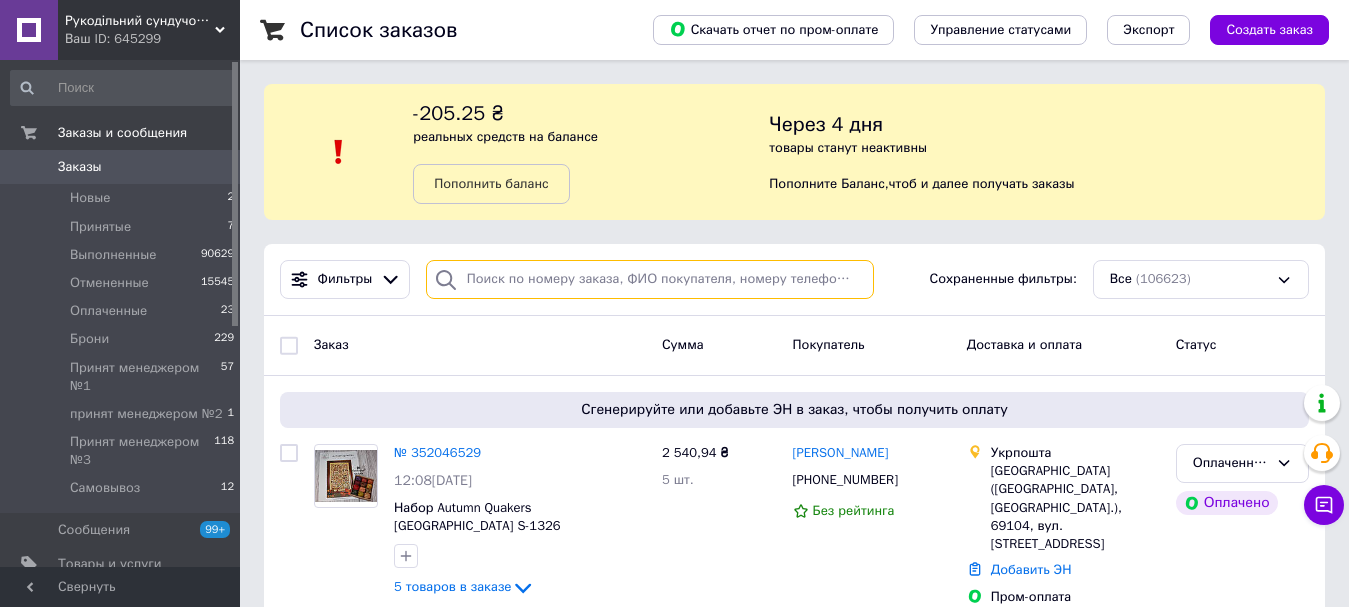 click at bounding box center [650, 279] 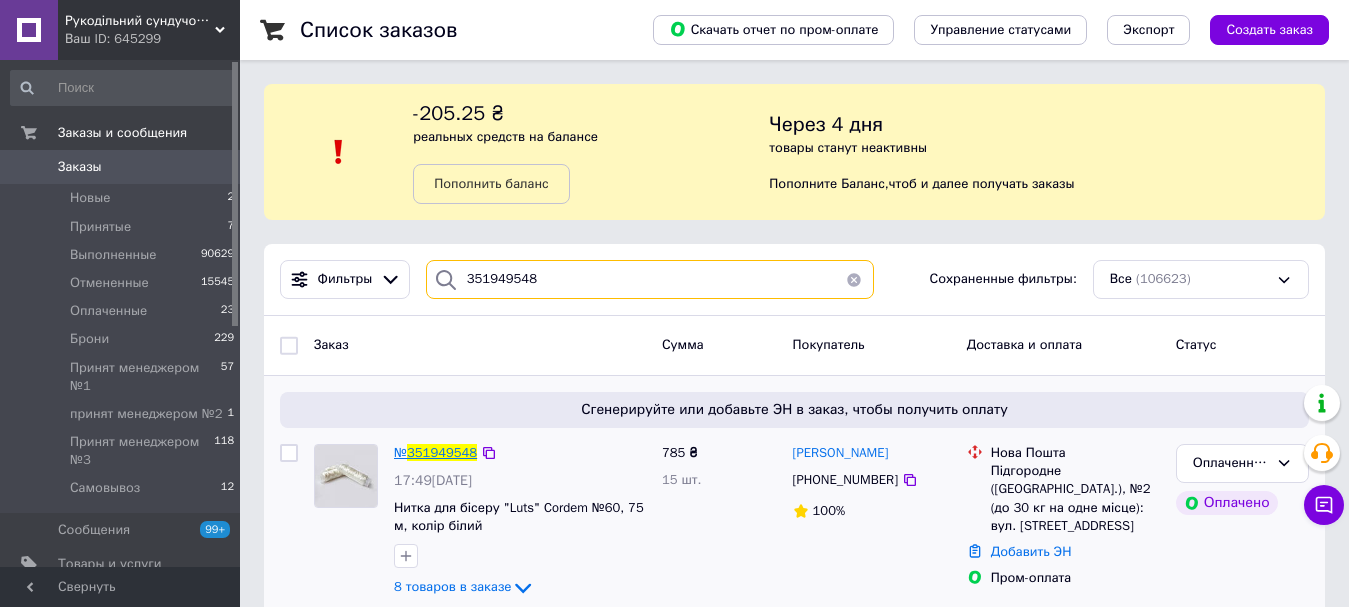 type on "351949548" 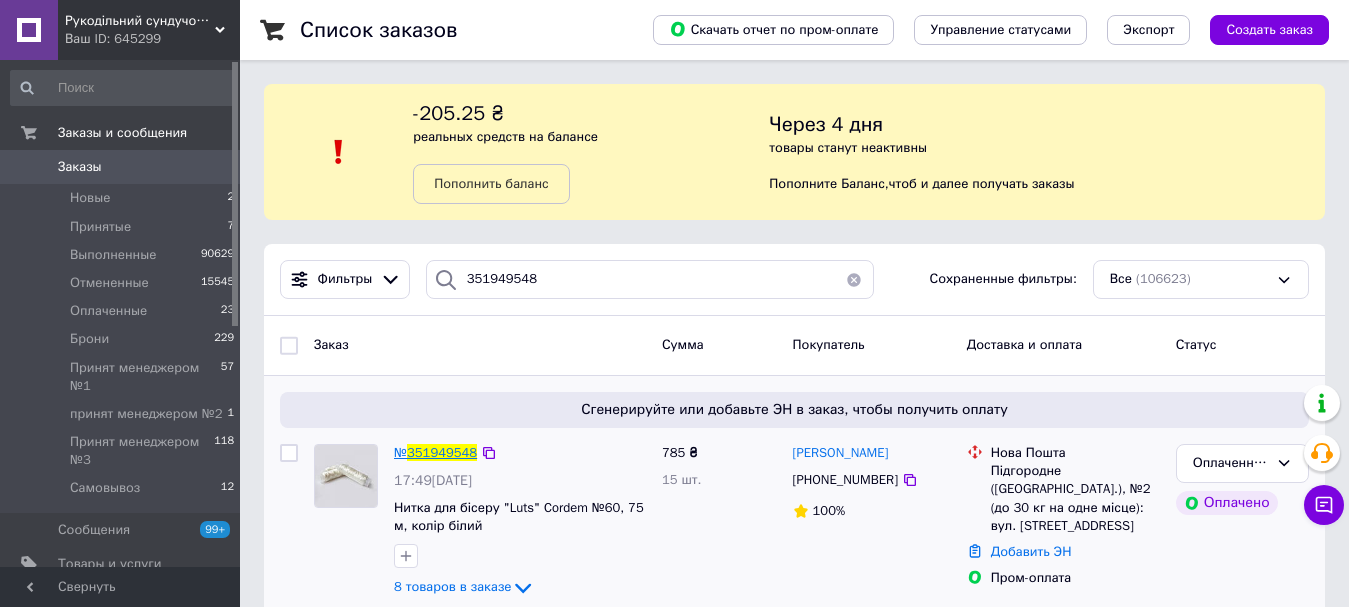 click on "351949548" at bounding box center (442, 452) 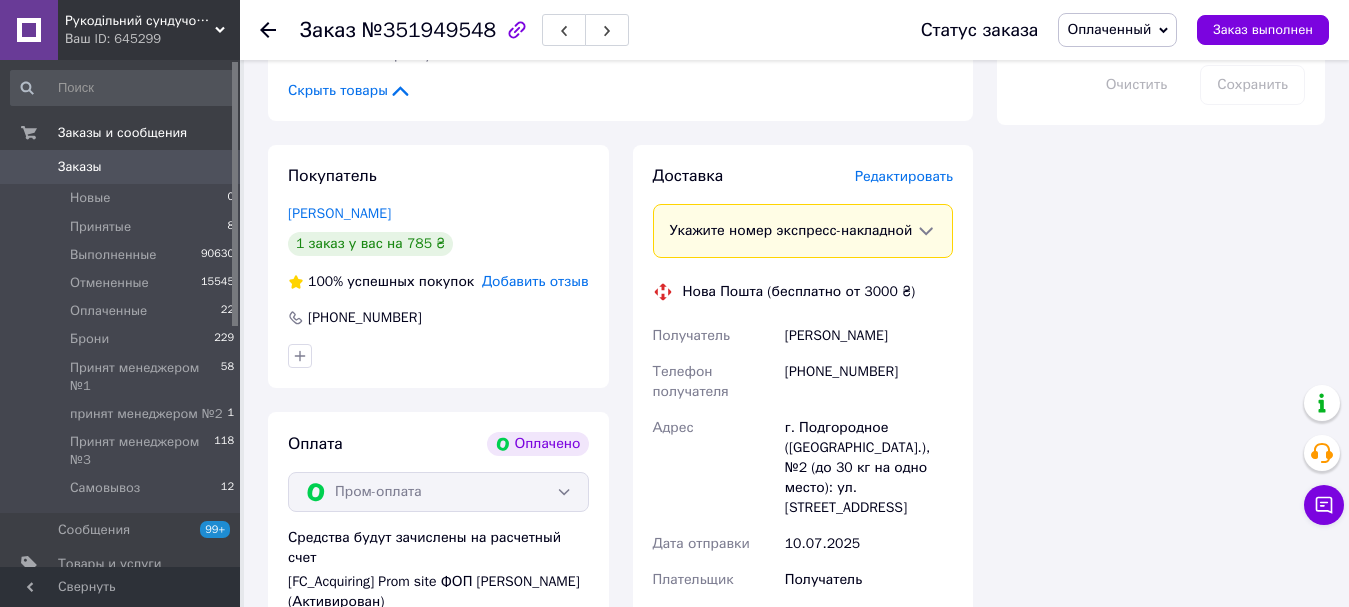 scroll, scrollTop: 1300, scrollLeft: 0, axis: vertical 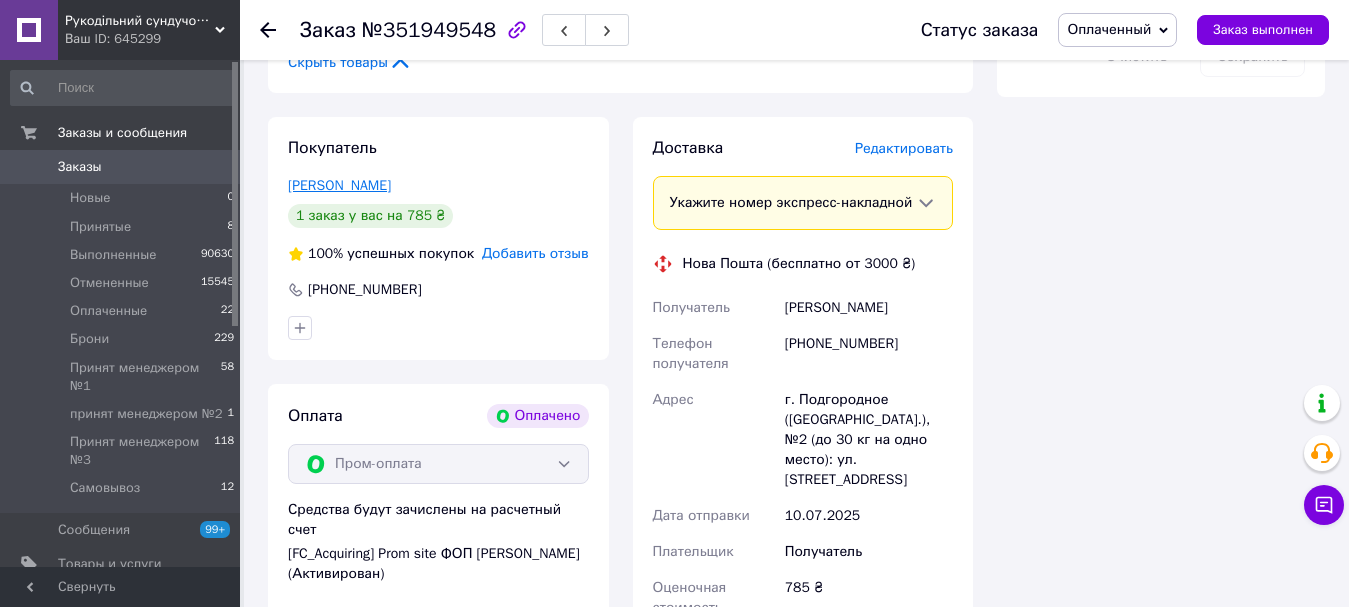 drag, startPoint x: 404, startPoint y: 166, endPoint x: 288, endPoint y: 167, distance: 116.00431 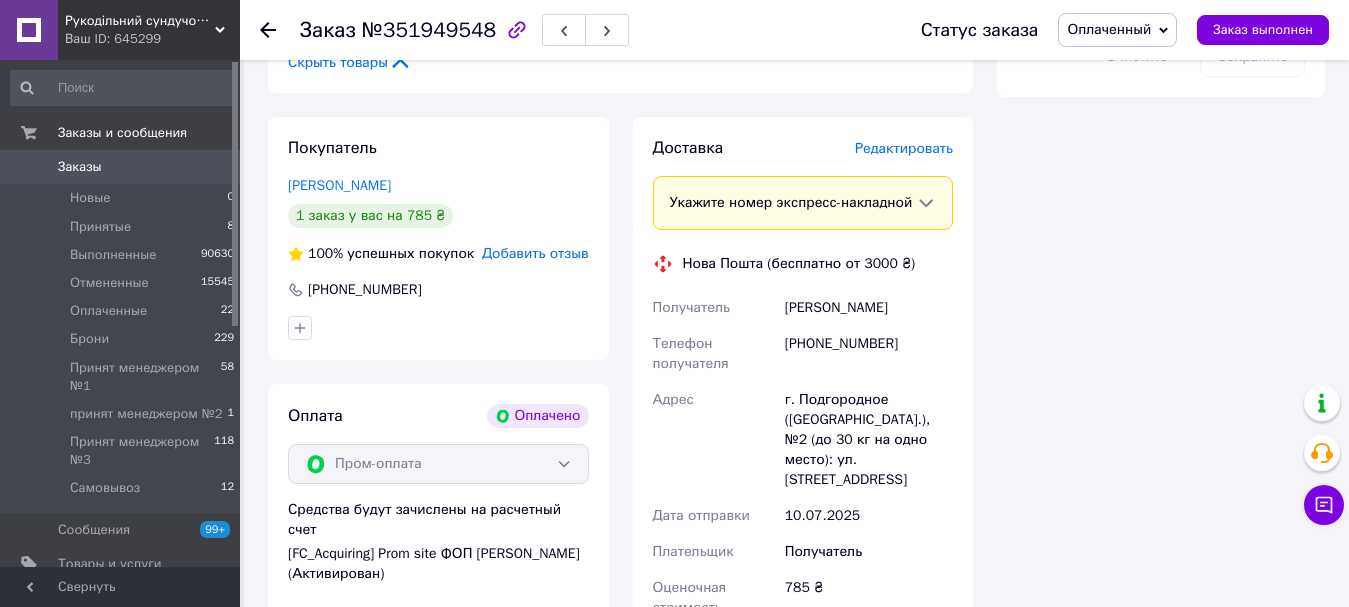 copy on "Равшанова Юлія" 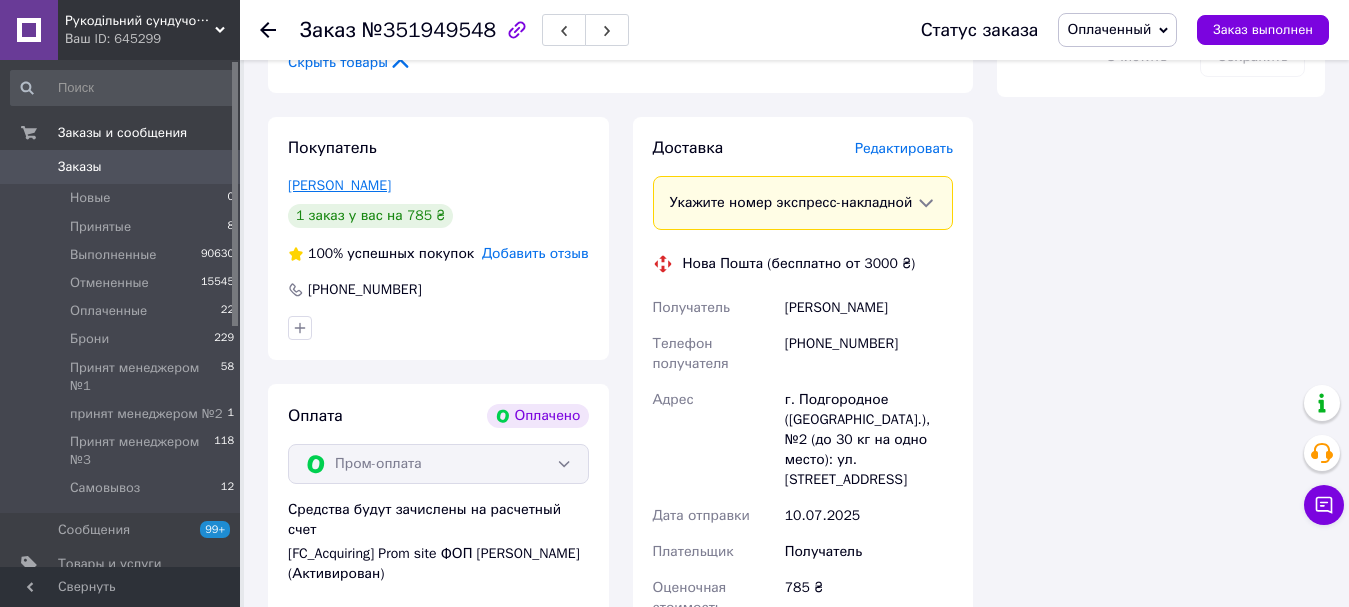 click on "Равшанова Юлія" at bounding box center [339, 185] 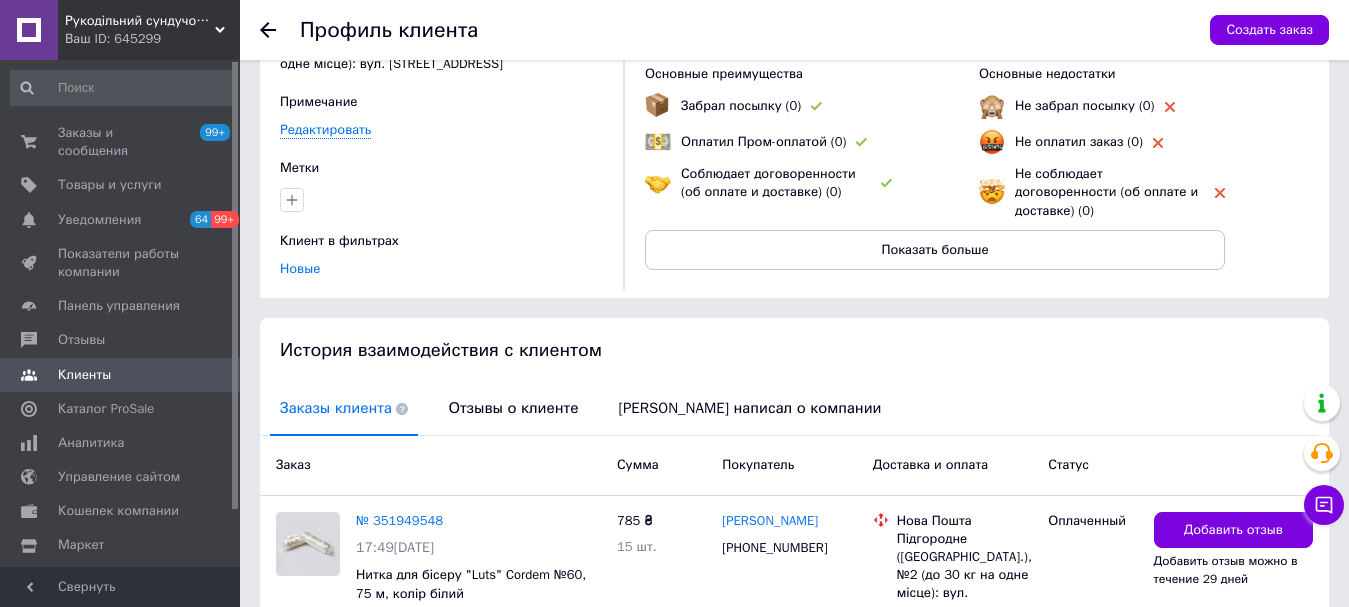 scroll, scrollTop: 308, scrollLeft: 0, axis: vertical 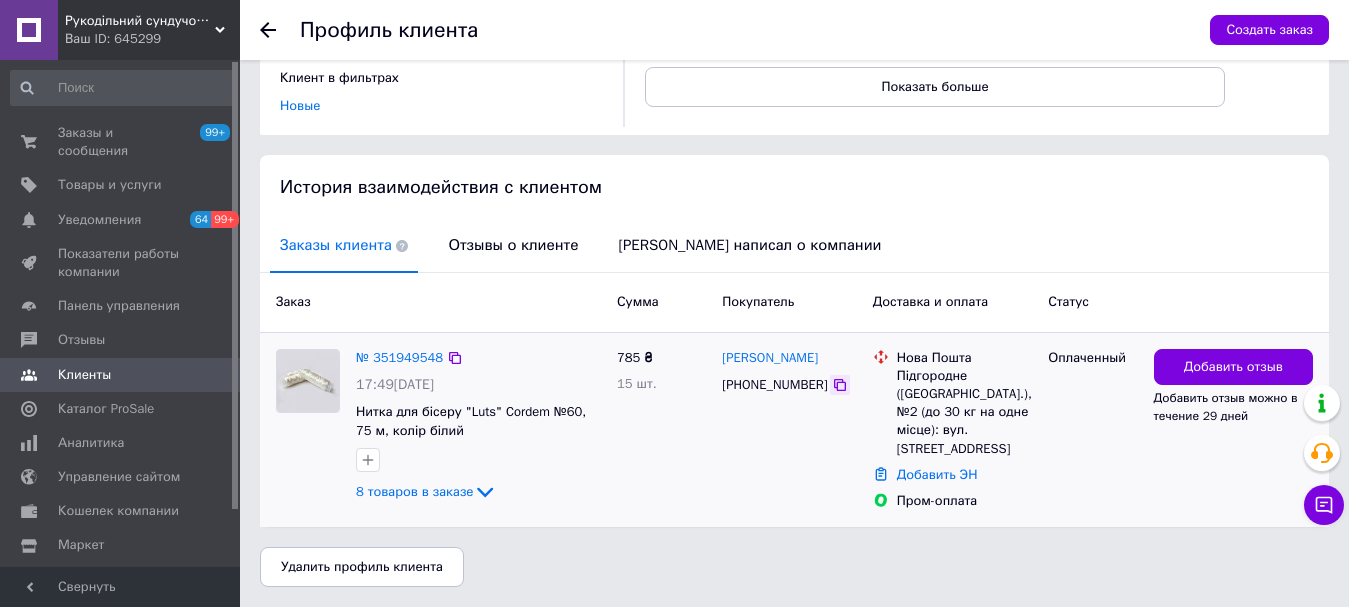 click 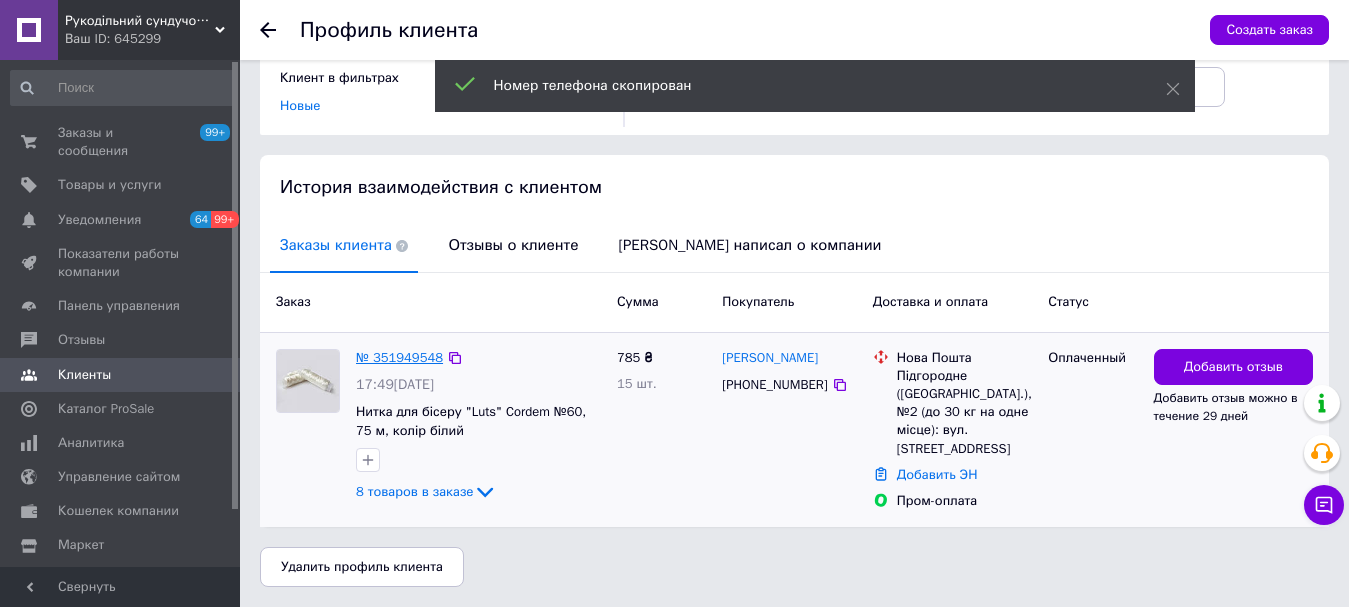 click on "№ 351949548" at bounding box center (399, 357) 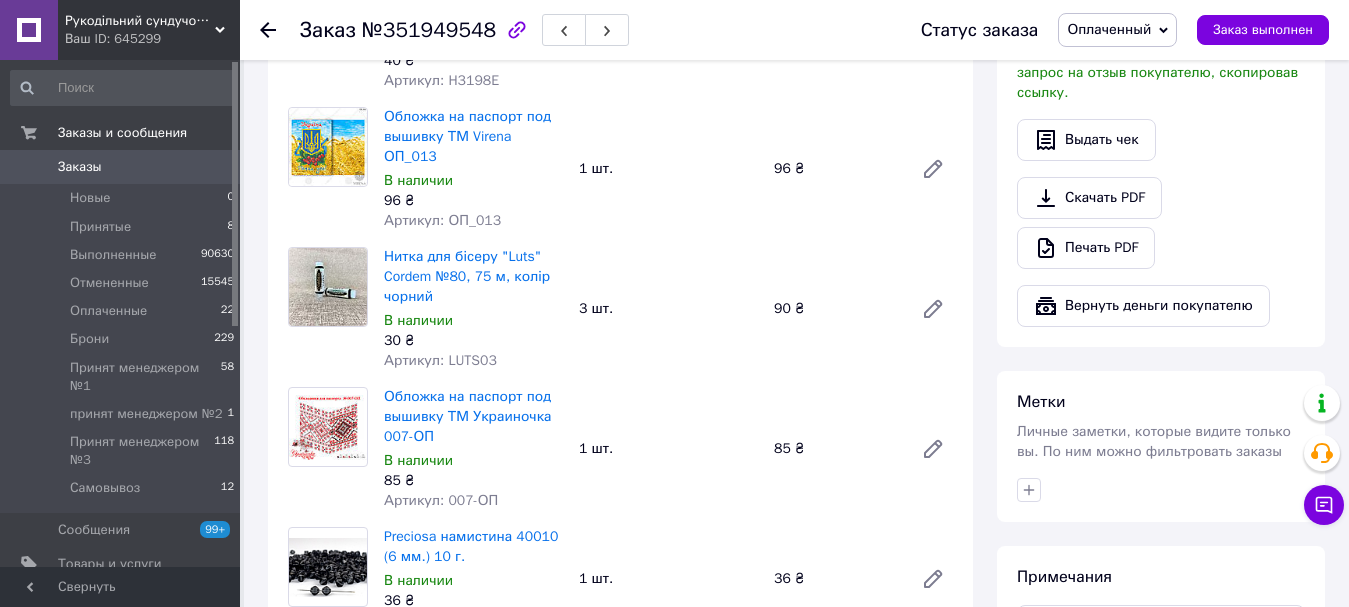 scroll, scrollTop: 600, scrollLeft: 0, axis: vertical 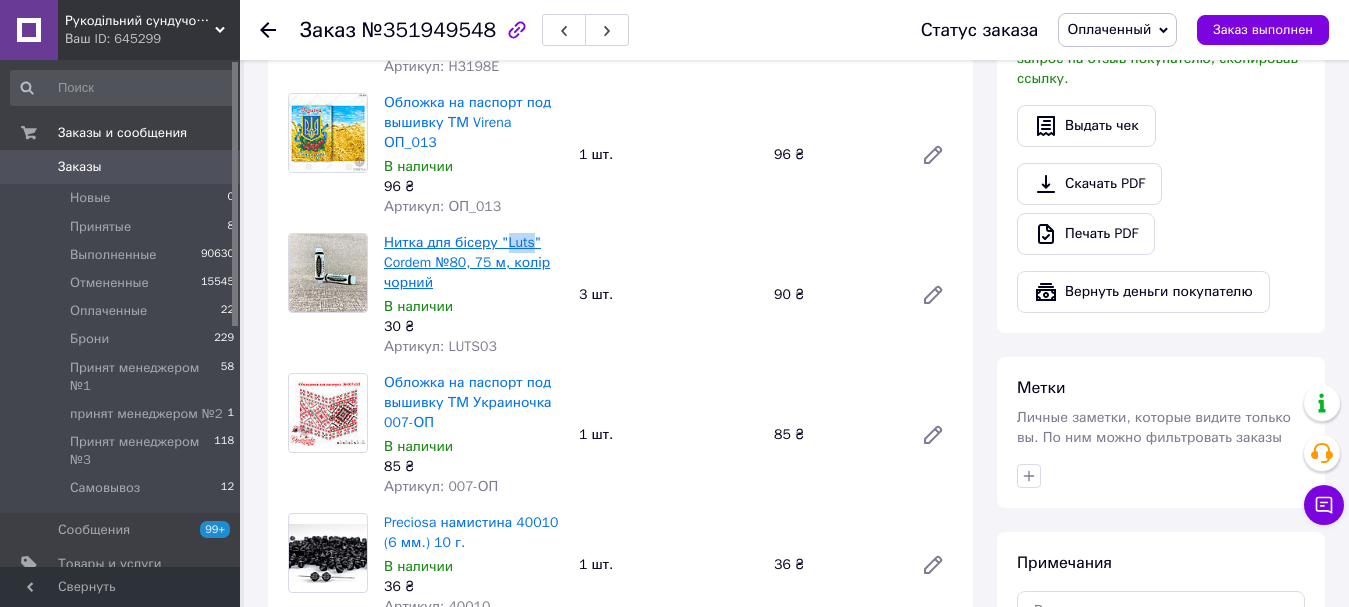 drag, startPoint x: 529, startPoint y: 227, endPoint x: 503, endPoint y: 230, distance: 26.172504 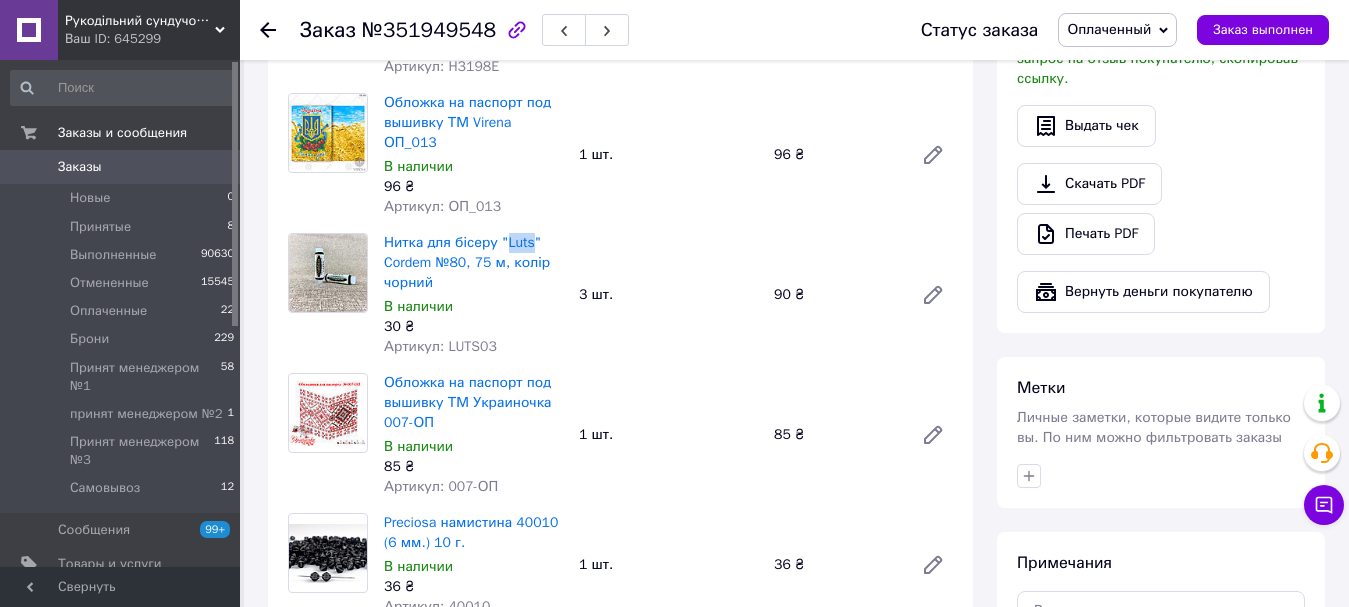 copy on "Luts" 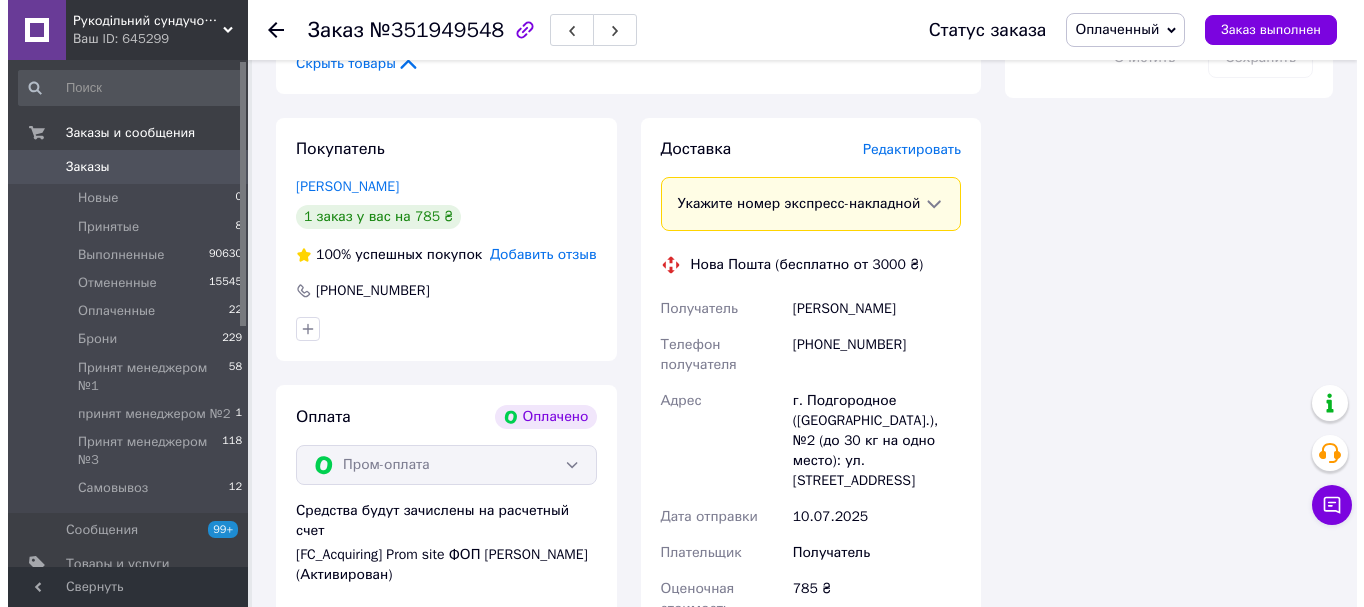 scroll, scrollTop: 1300, scrollLeft: 0, axis: vertical 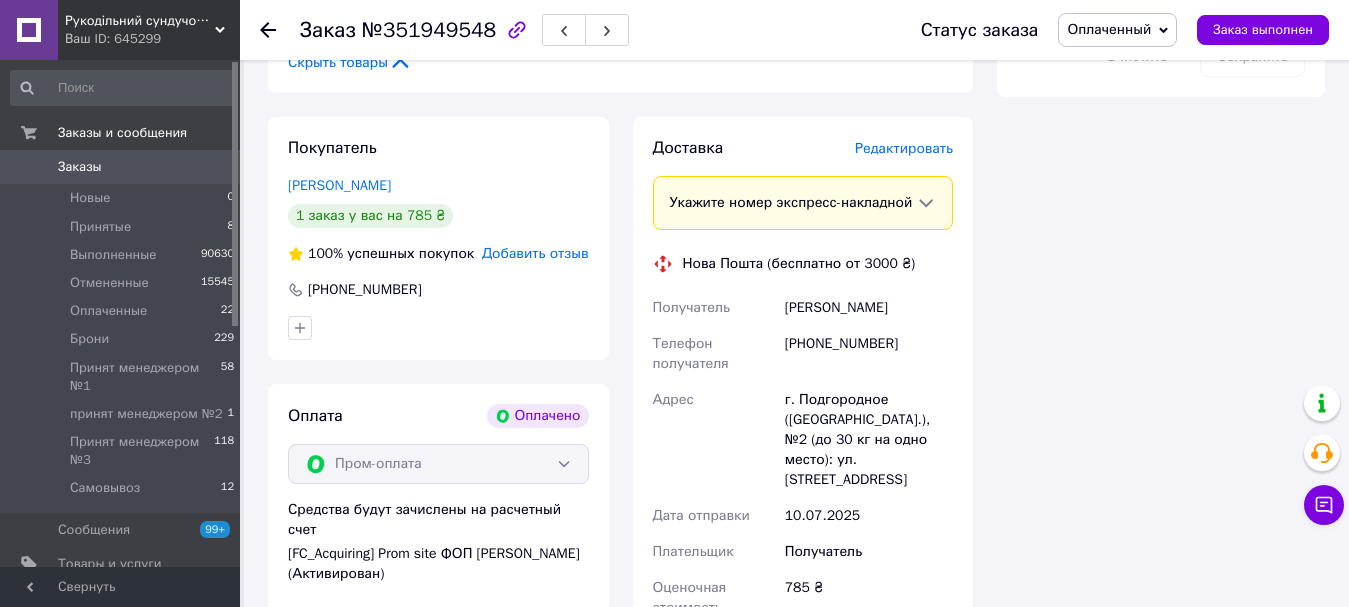 click on "Редактировать" at bounding box center (904, 148) 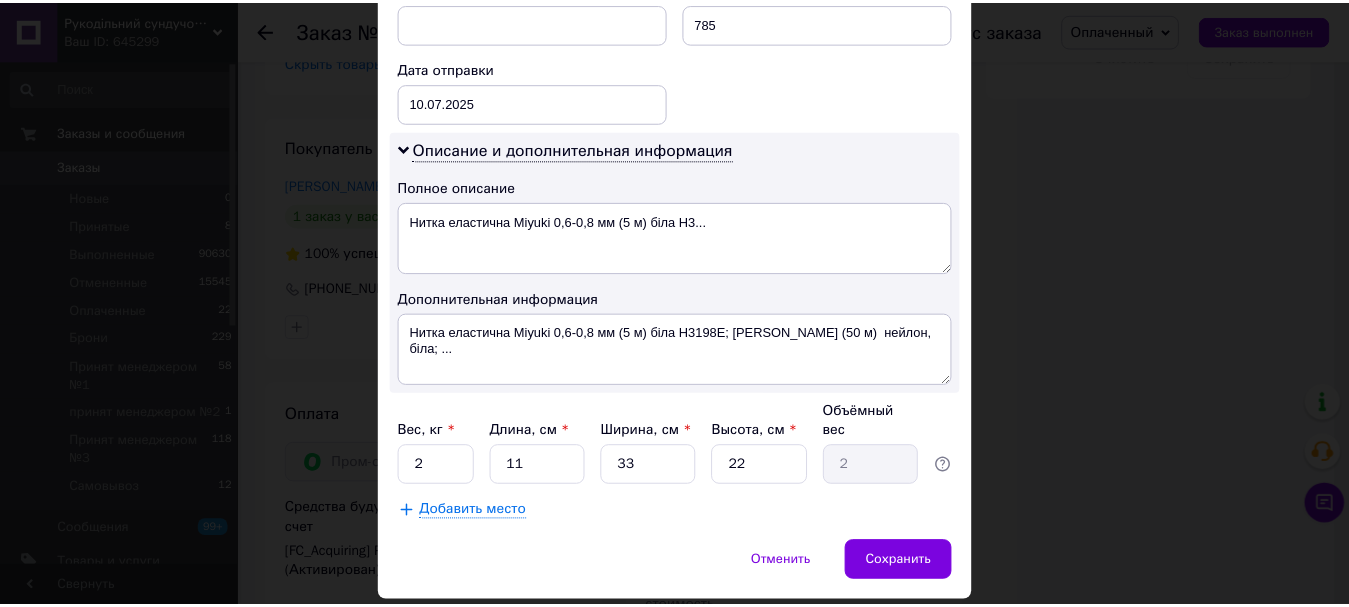 scroll, scrollTop: 945, scrollLeft: 0, axis: vertical 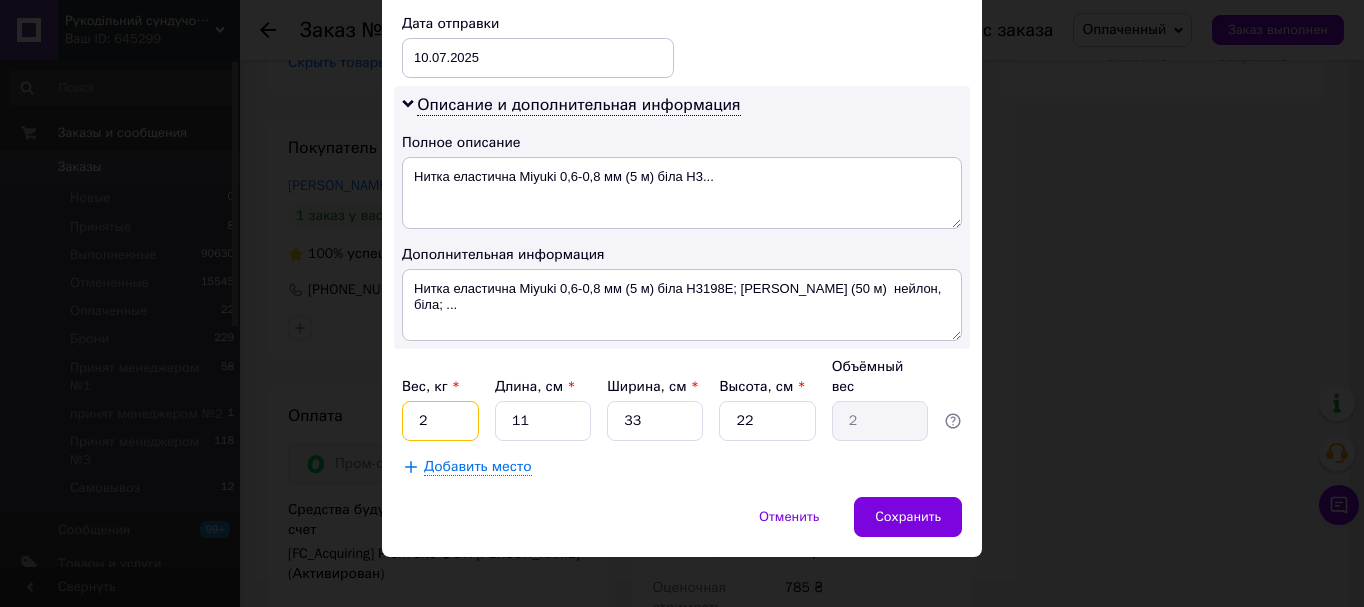 click on "2" at bounding box center [440, 421] 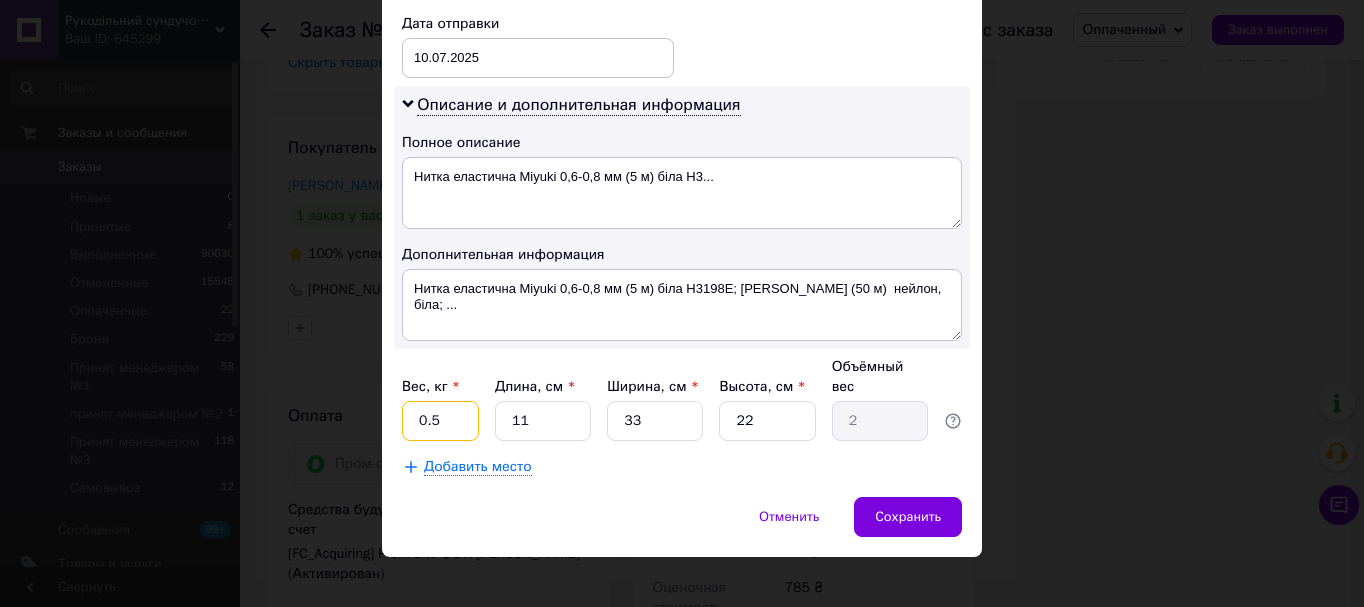 type on "0.5" 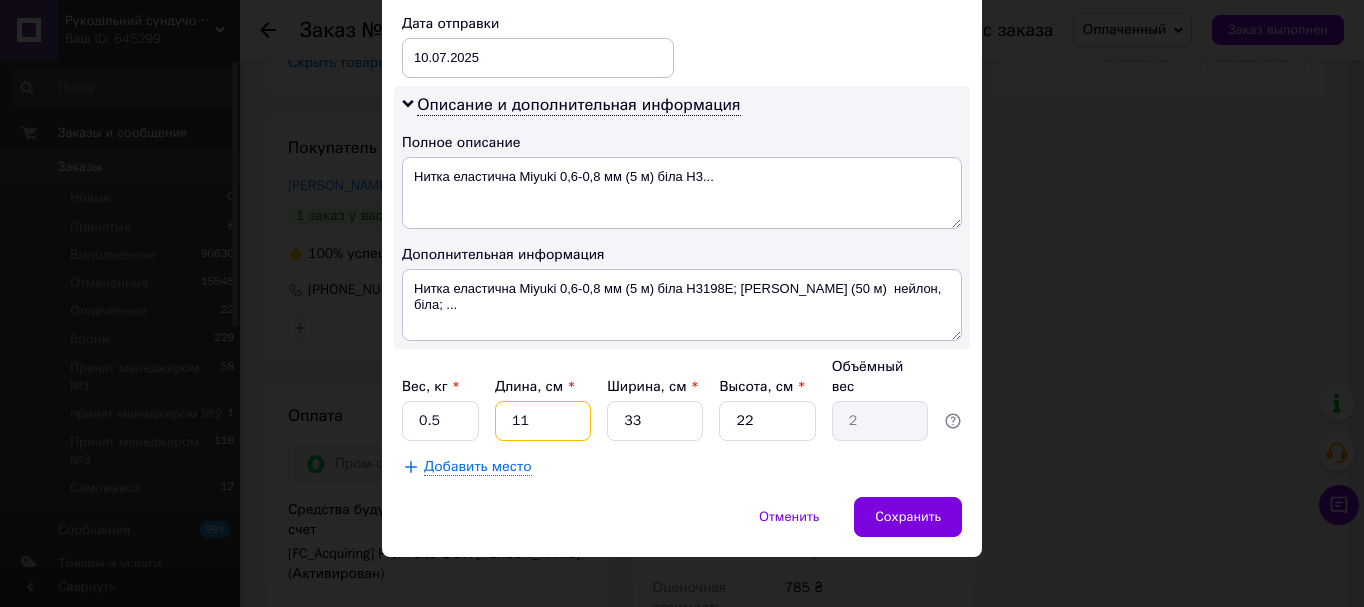 click on "11" at bounding box center [543, 421] 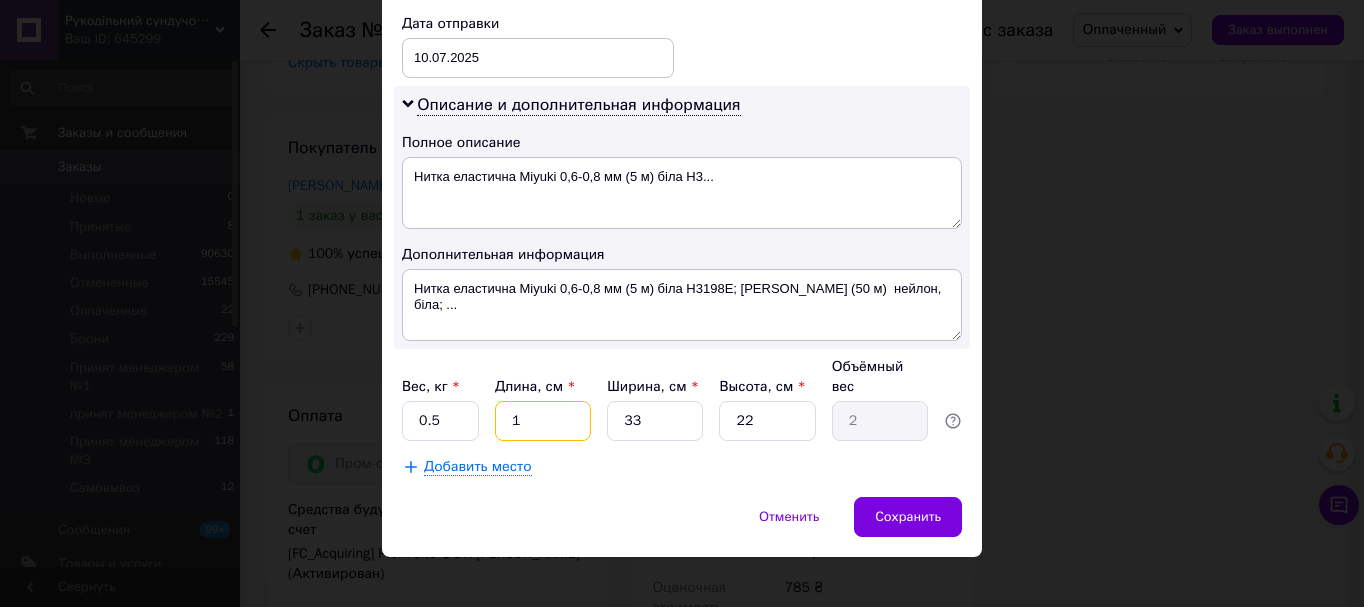 type on "0.18" 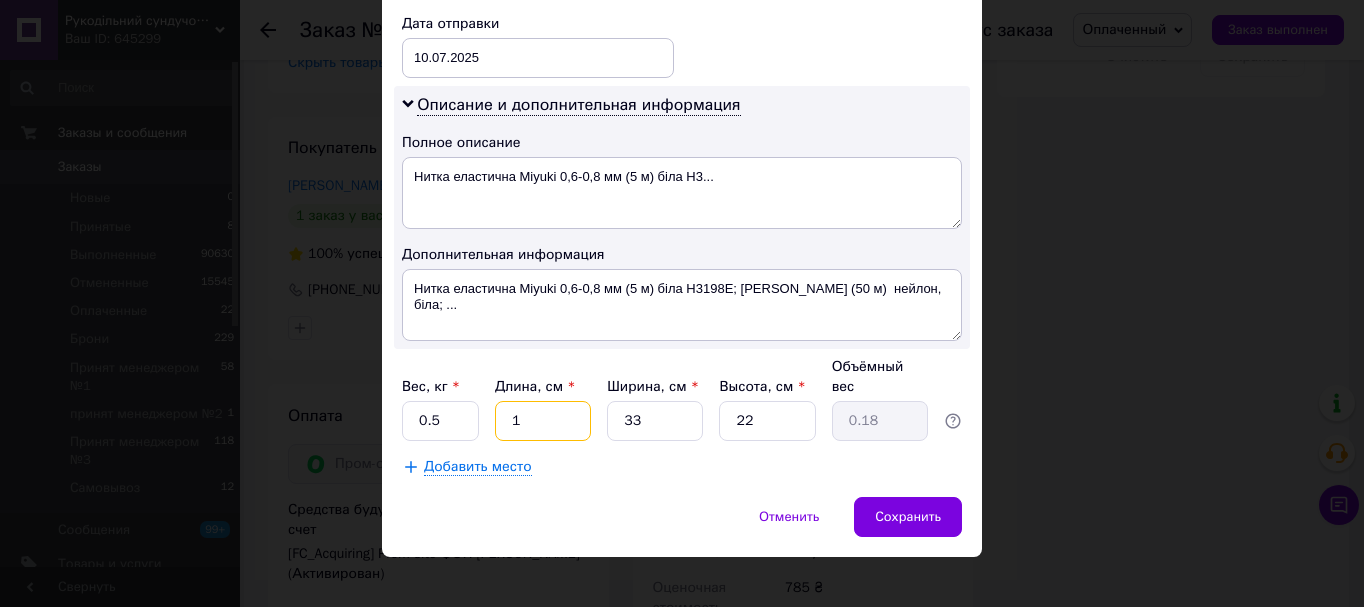 type 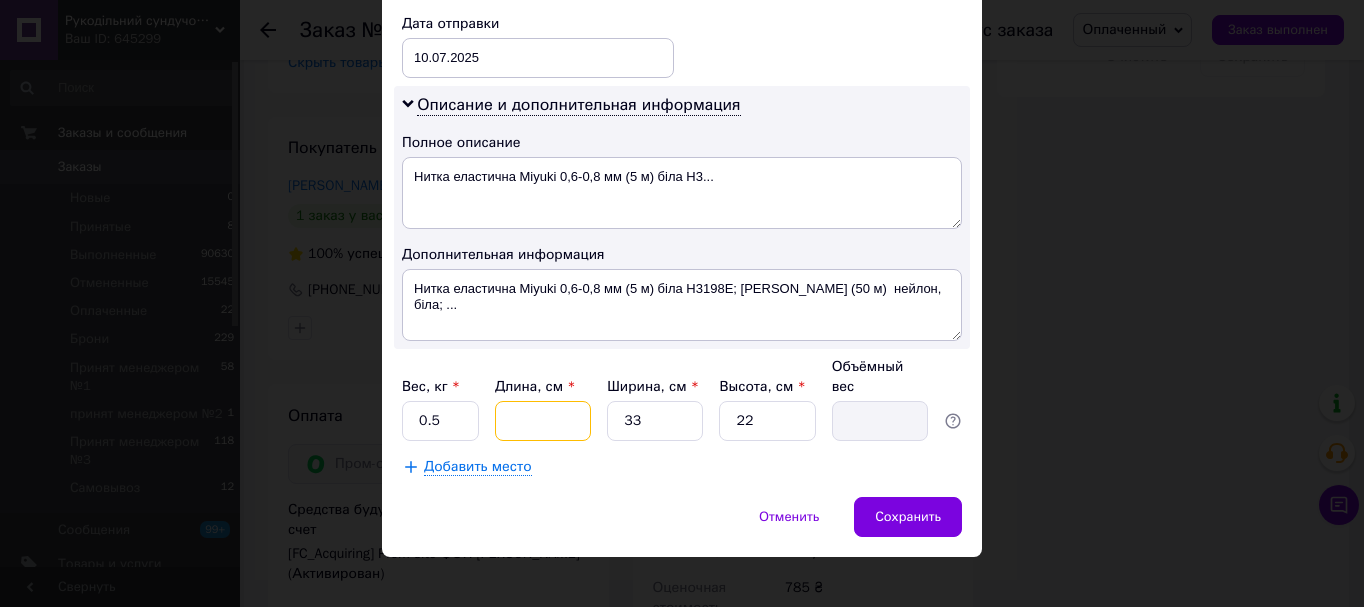 type on "2" 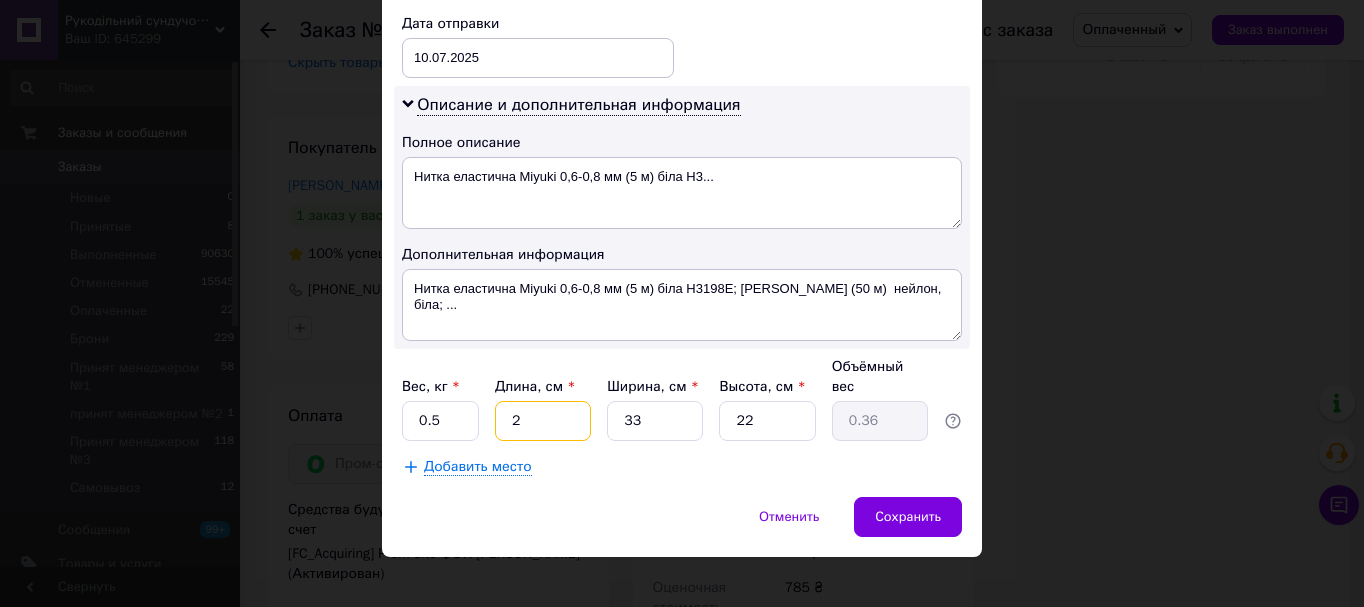 type on "24" 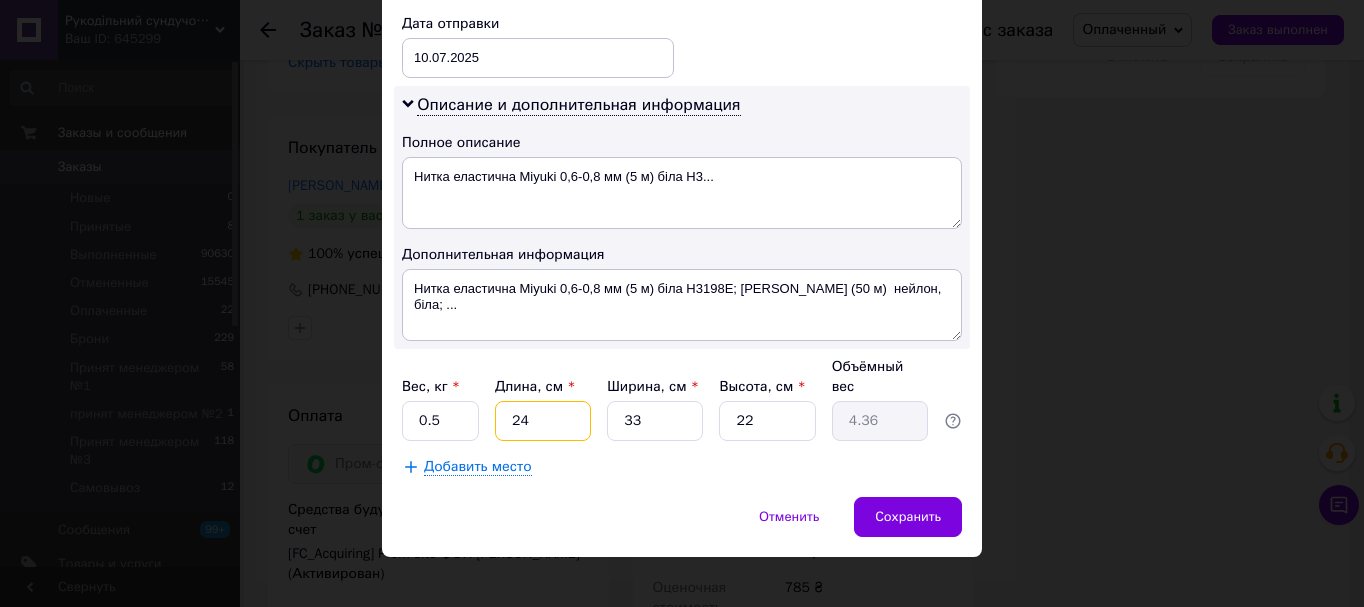 type on "24" 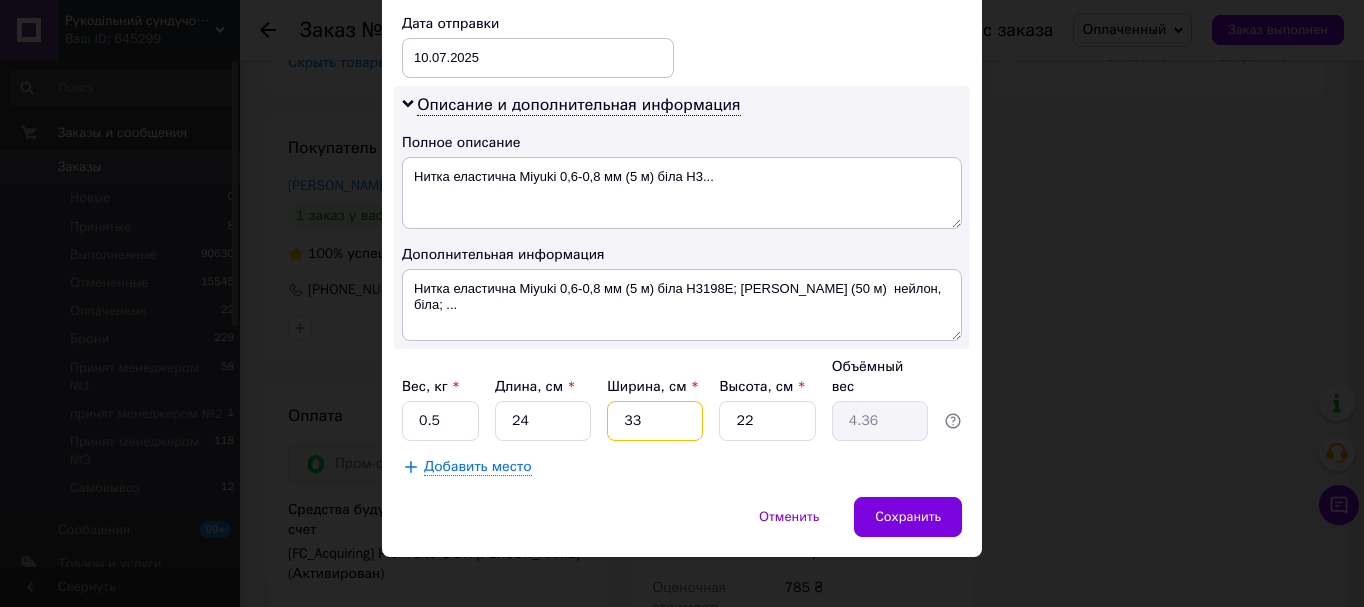 click on "33" at bounding box center (655, 421) 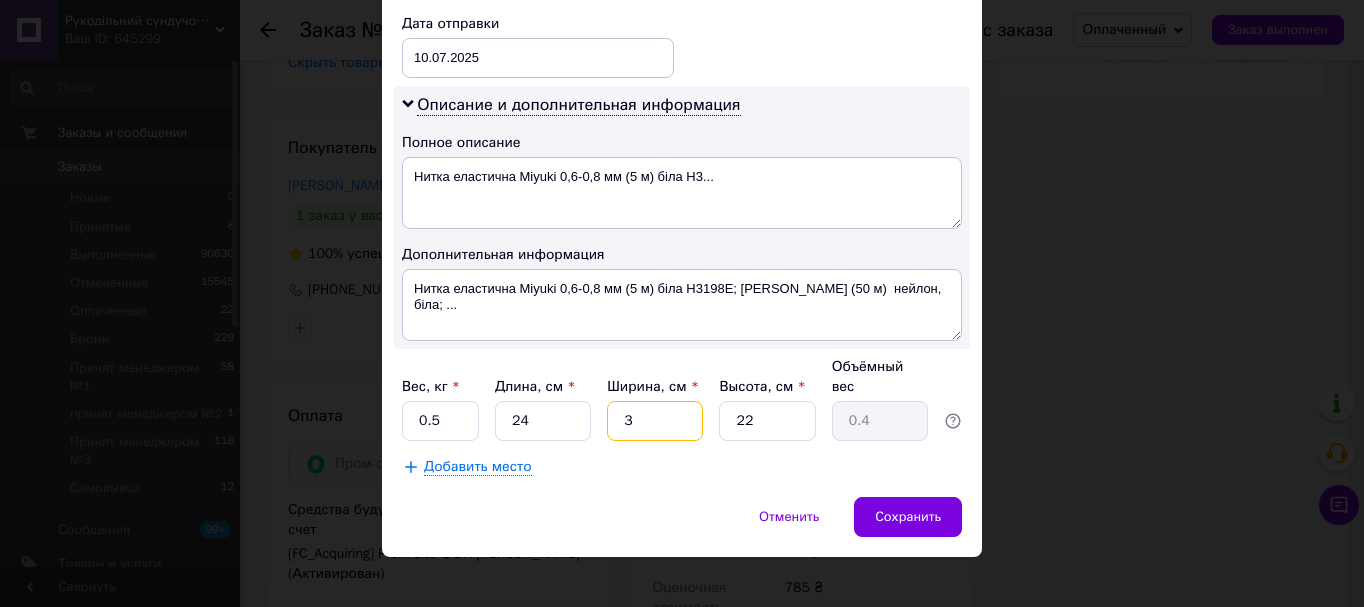 type 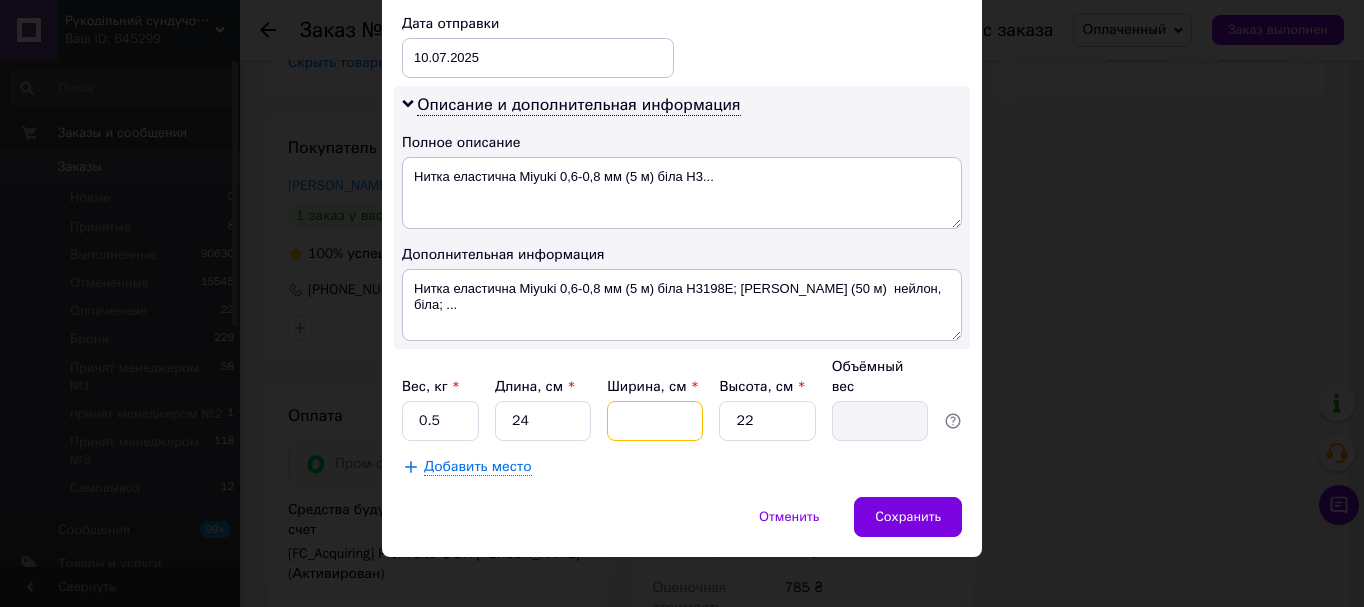 type on "1" 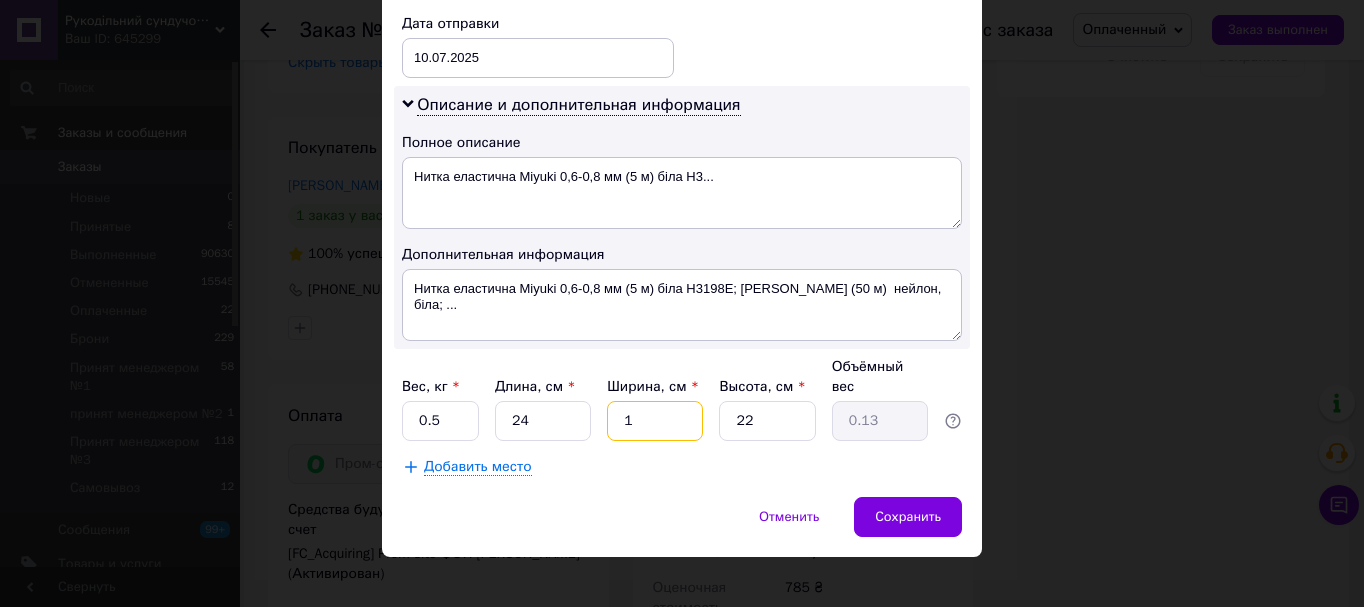 type on "16" 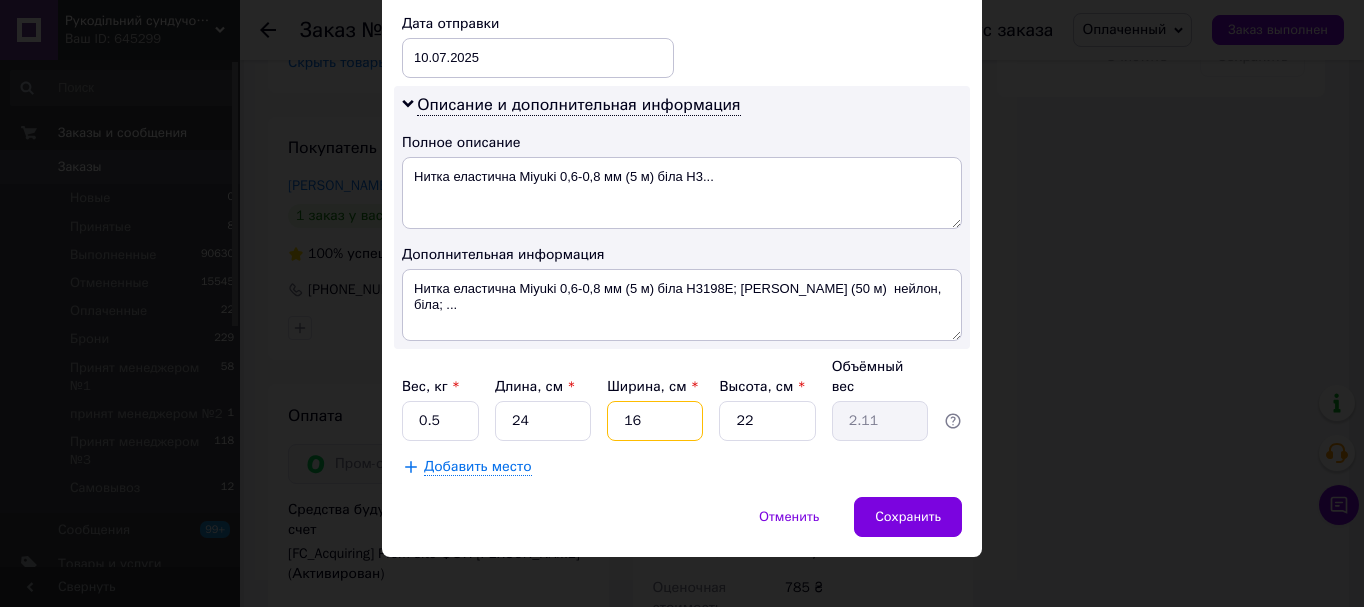 type on "16" 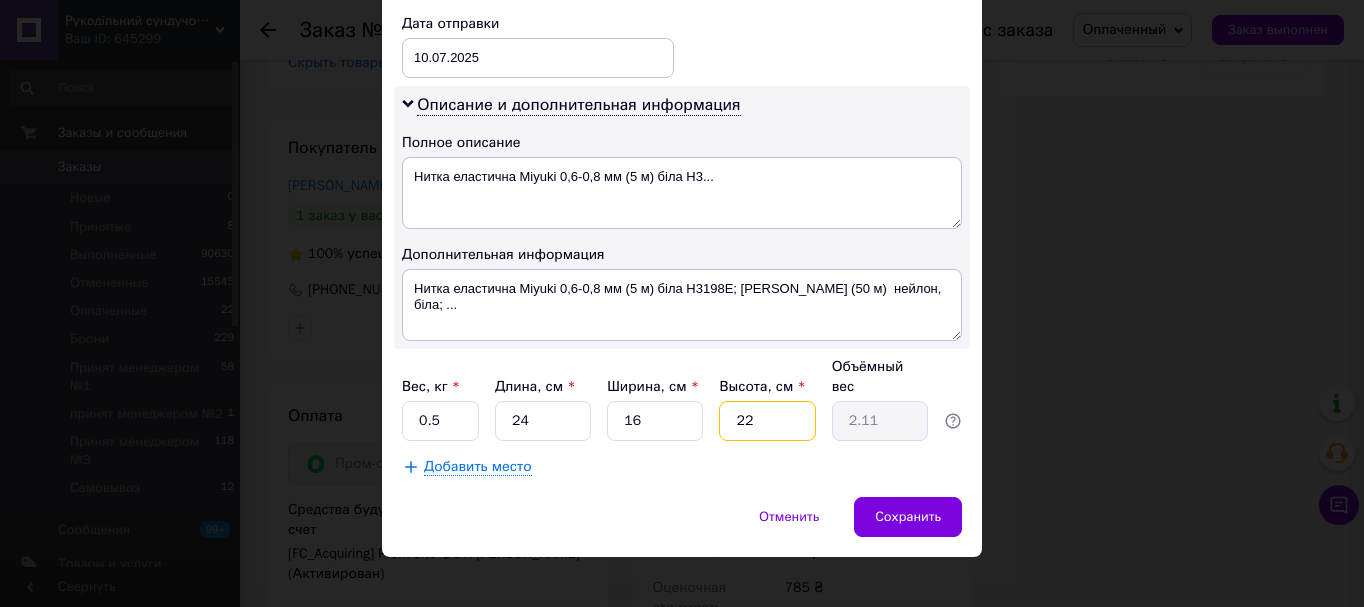 click on "22" at bounding box center [767, 421] 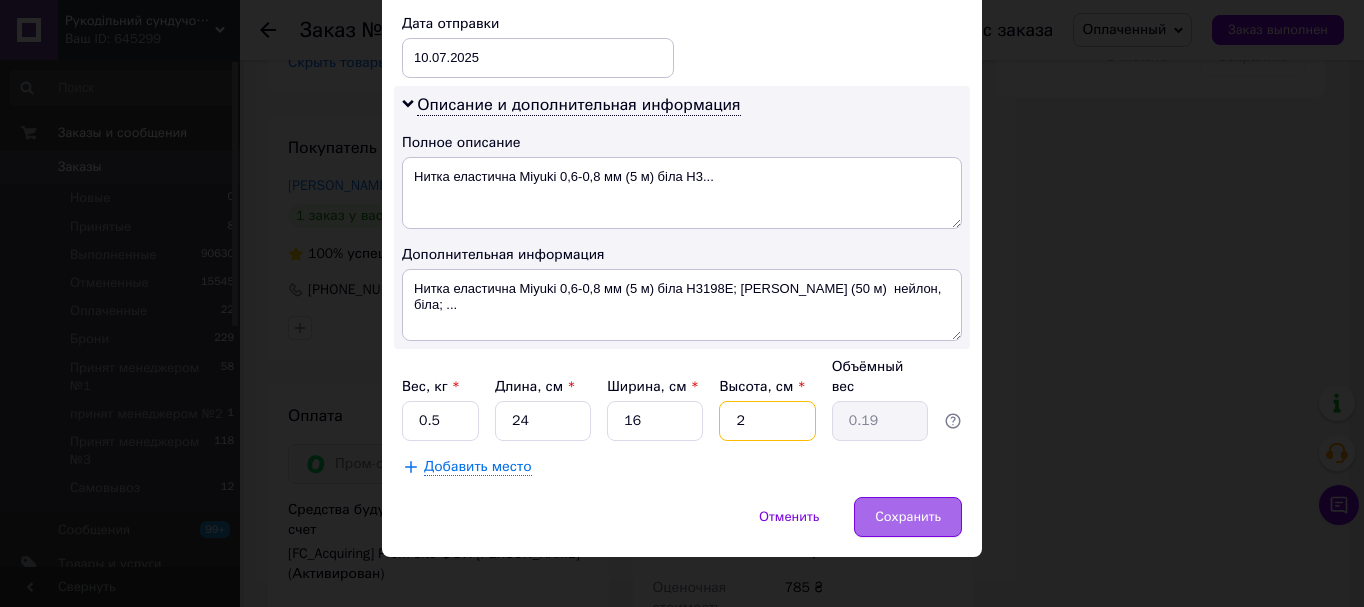 type on "2" 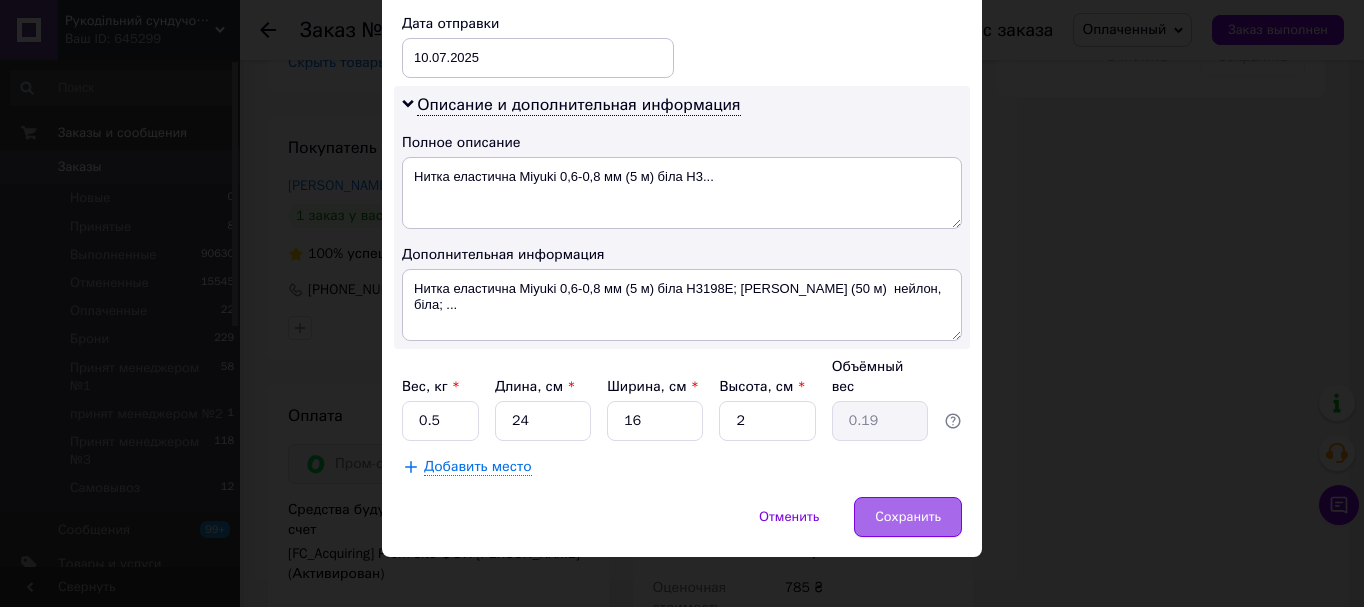 click on "Сохранить" at bounding box center [908, 517] 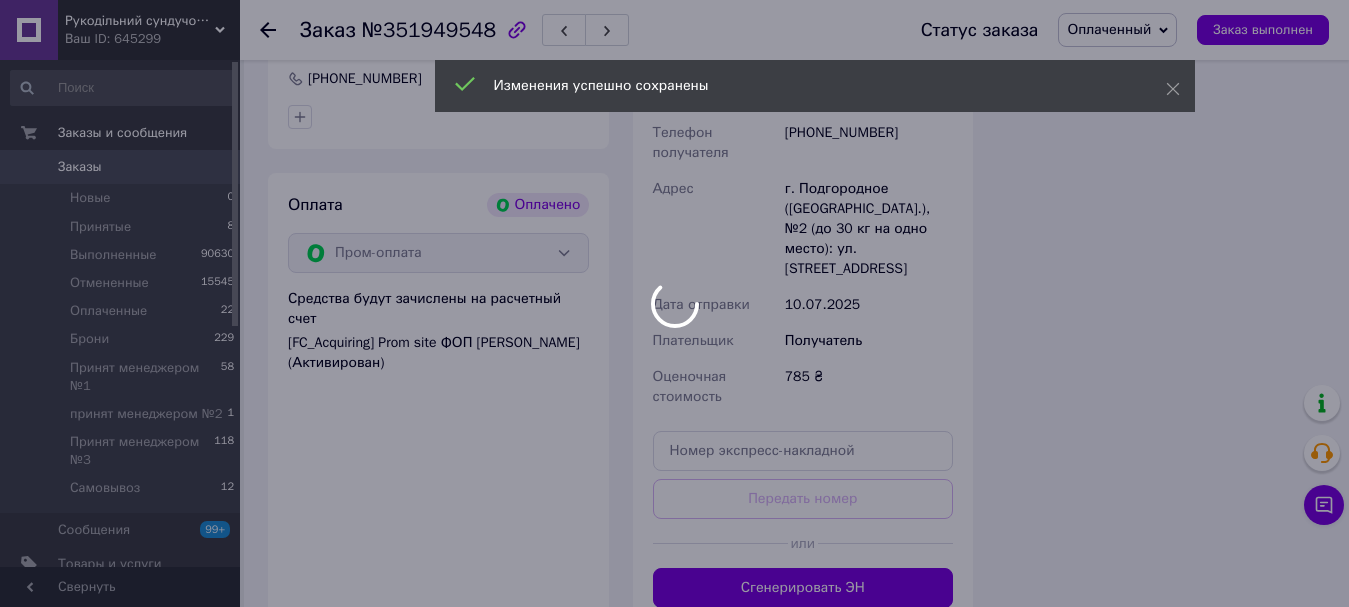 scroll, scrollTop: 1600, scrollLeft: 0, axis: vertical 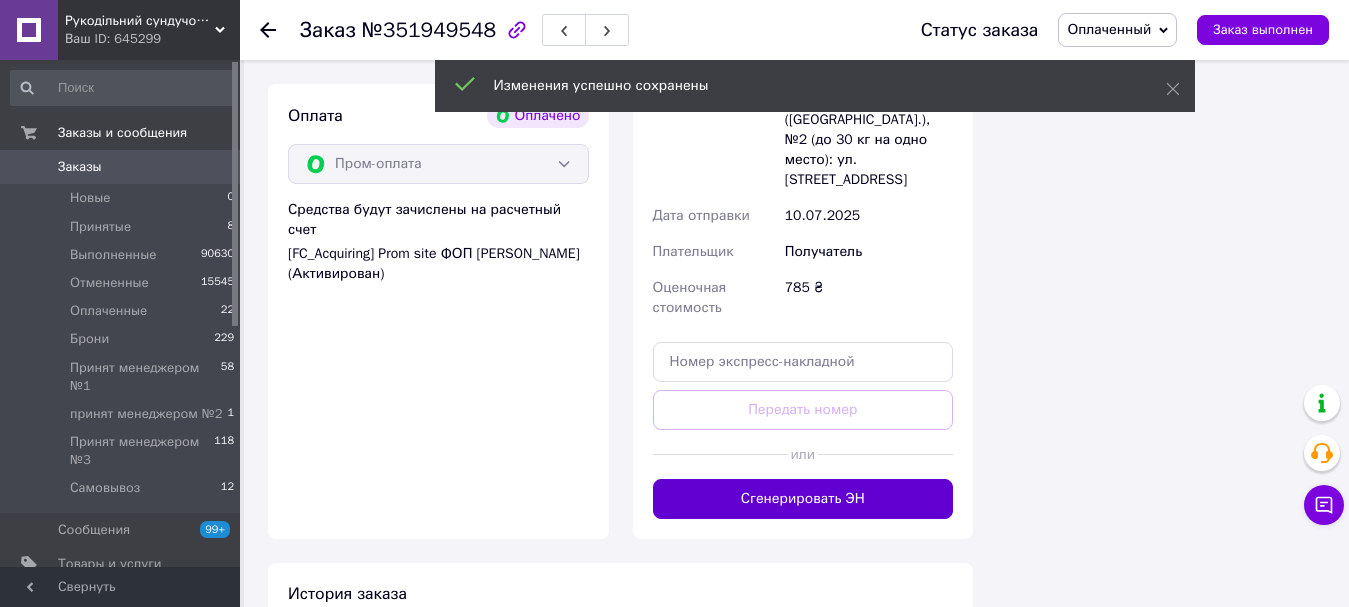 click on "Сгенерировать ЭН" at bounding box center (803, 499) 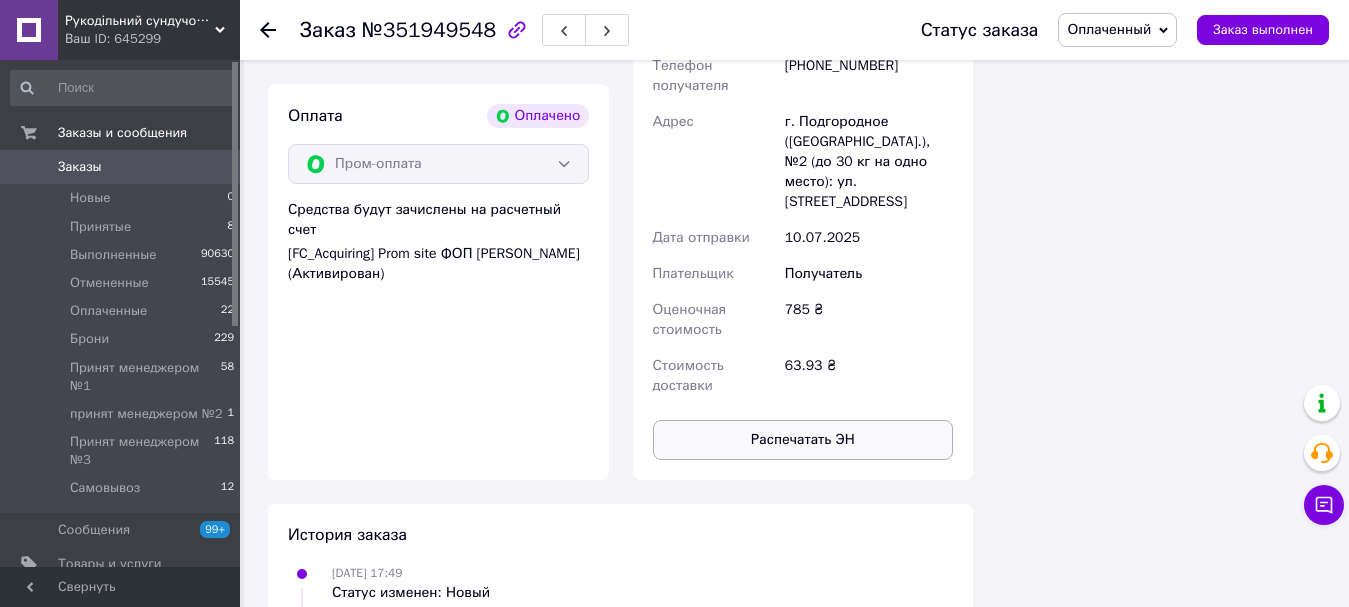 click on "Распечатать ЭН" at bounding box center (803, 440) 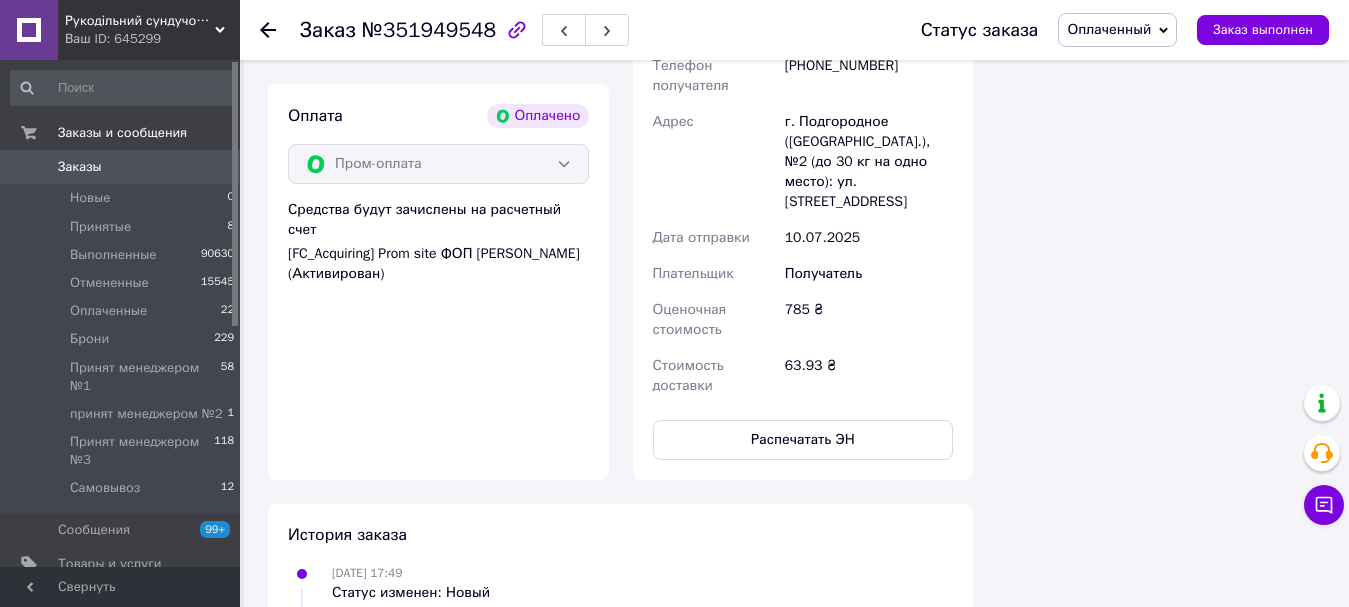 click on "Оплаченный" at bounding box center (1109, 29) 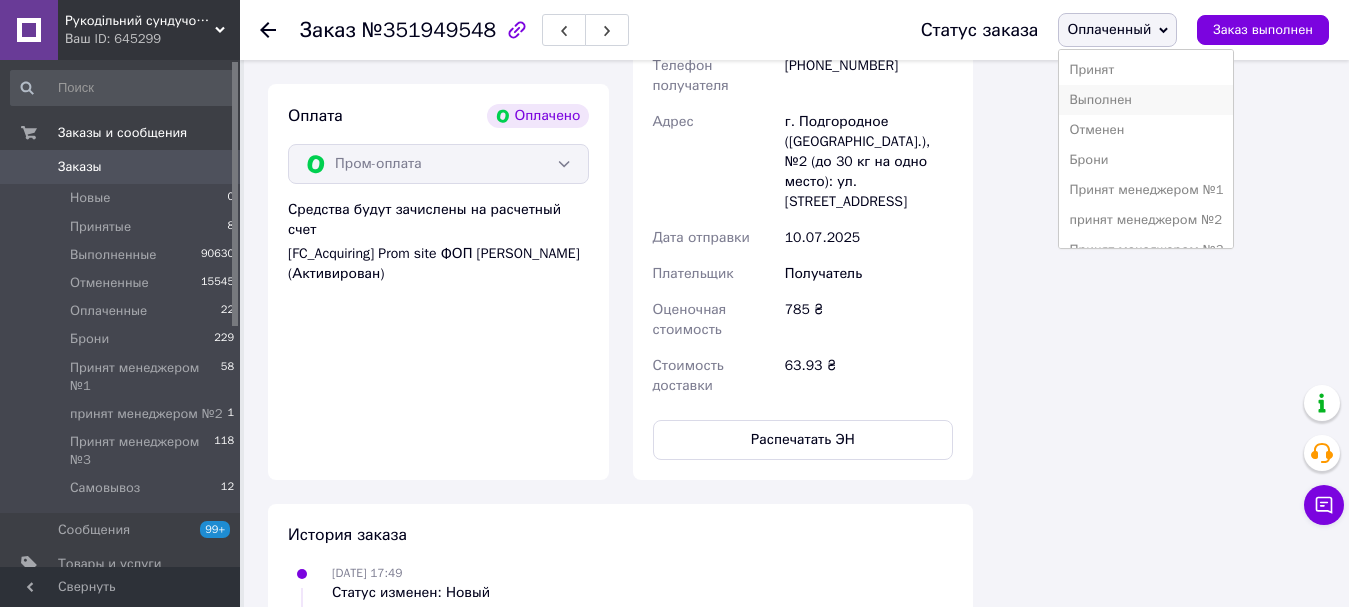 click on "Выполнен" at bounding box center [1146, 100] 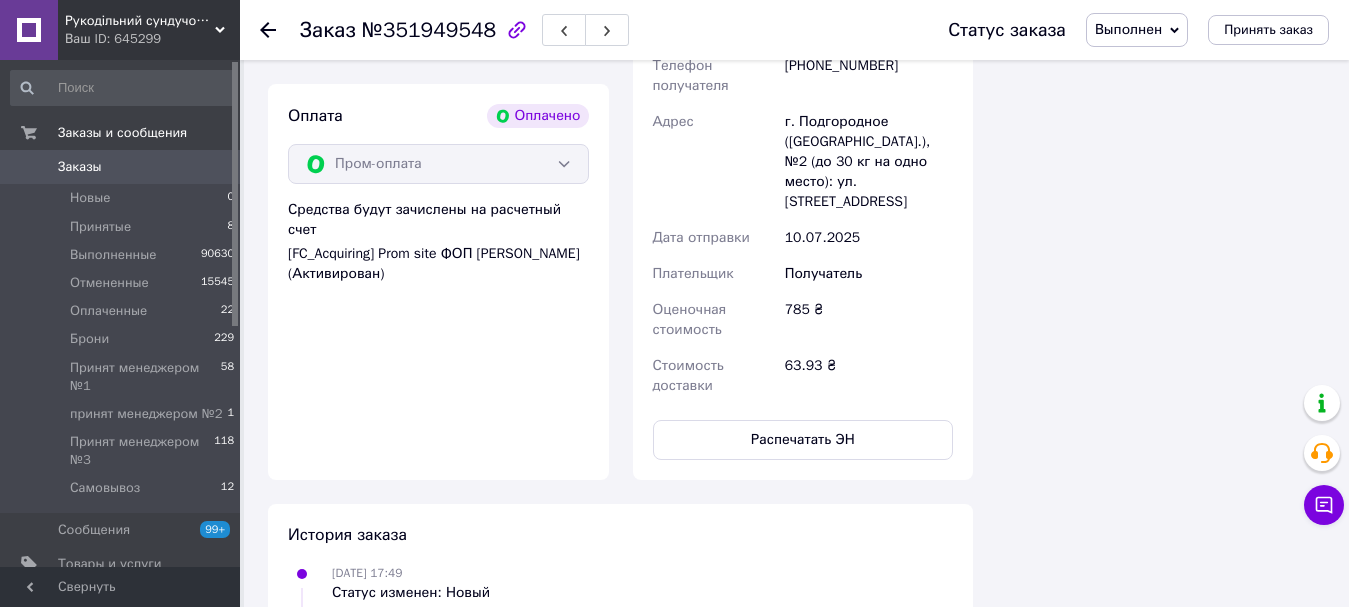 click on "Заказы" at bounding box center [121, 167] 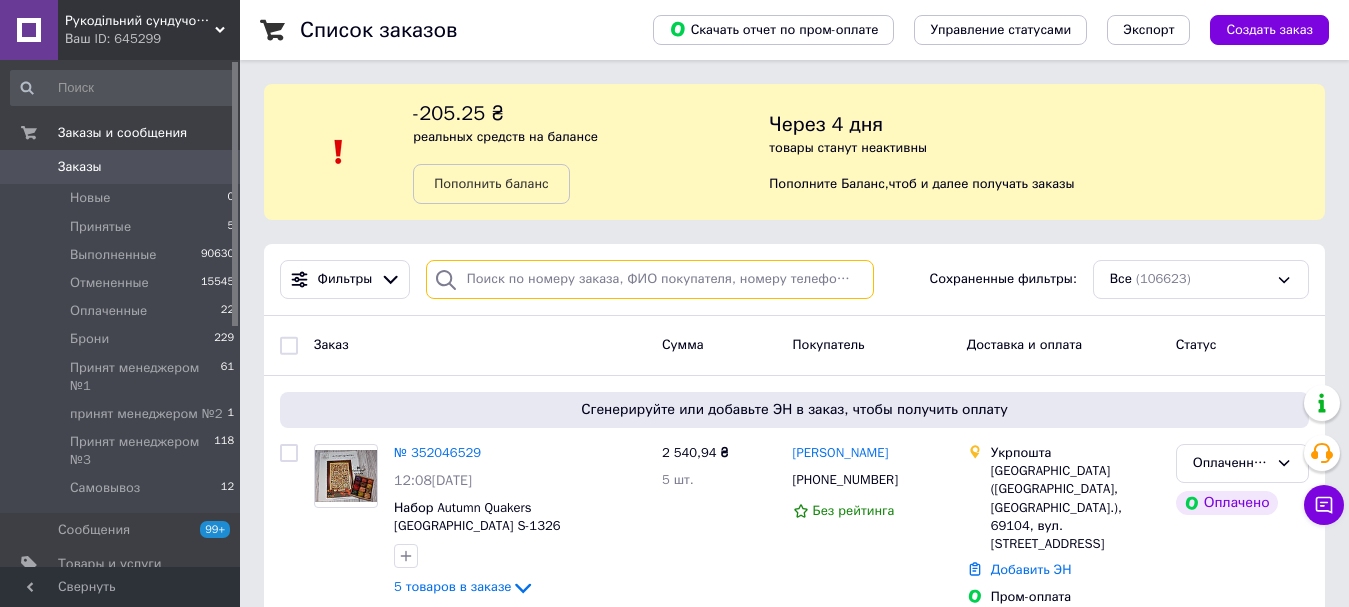 click at bounding box center [650, 279] 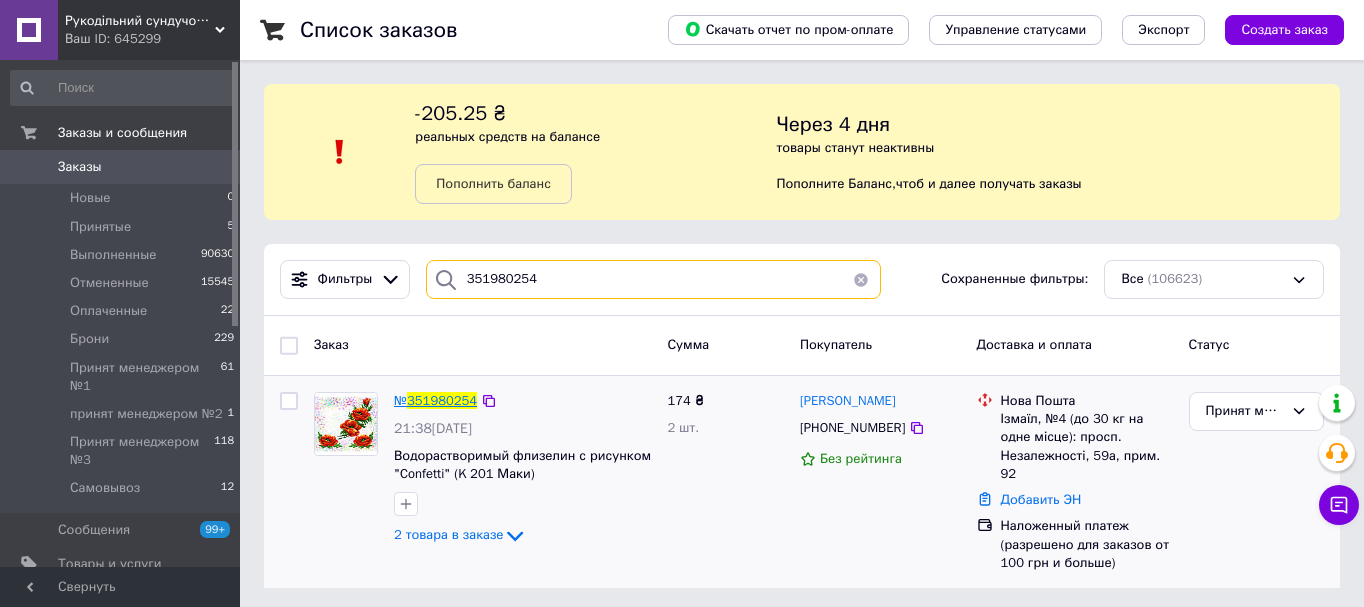 type on "351980254" 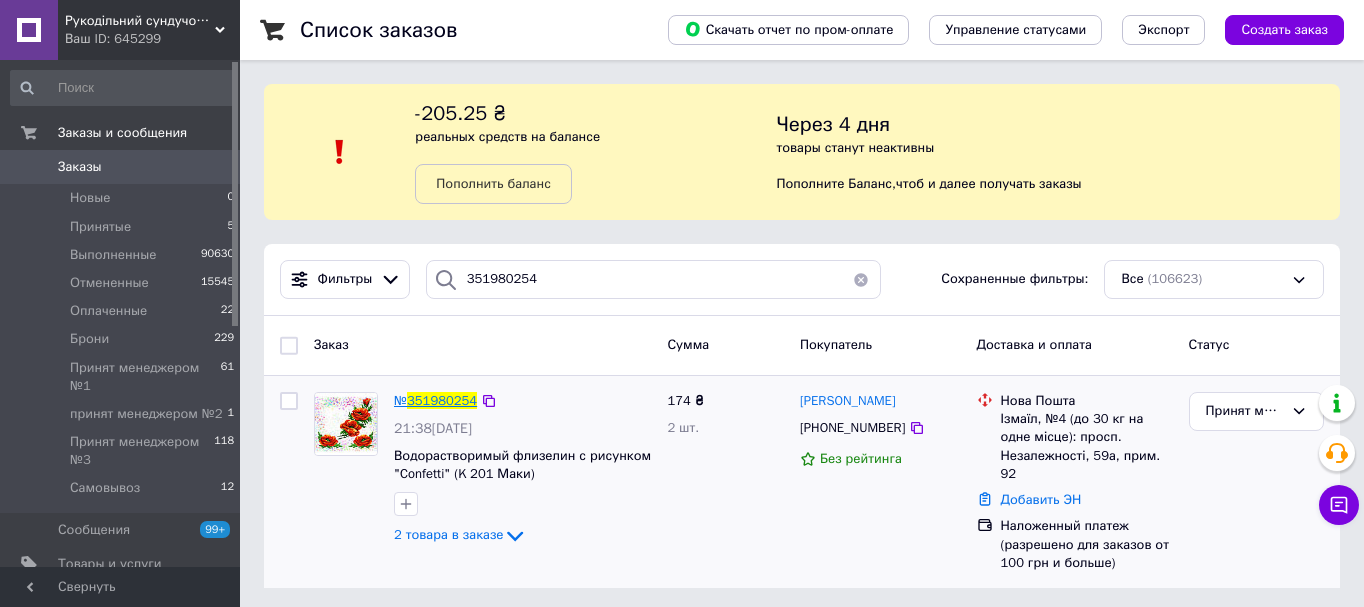 click on "351980254" at bounding box center [442, 400] 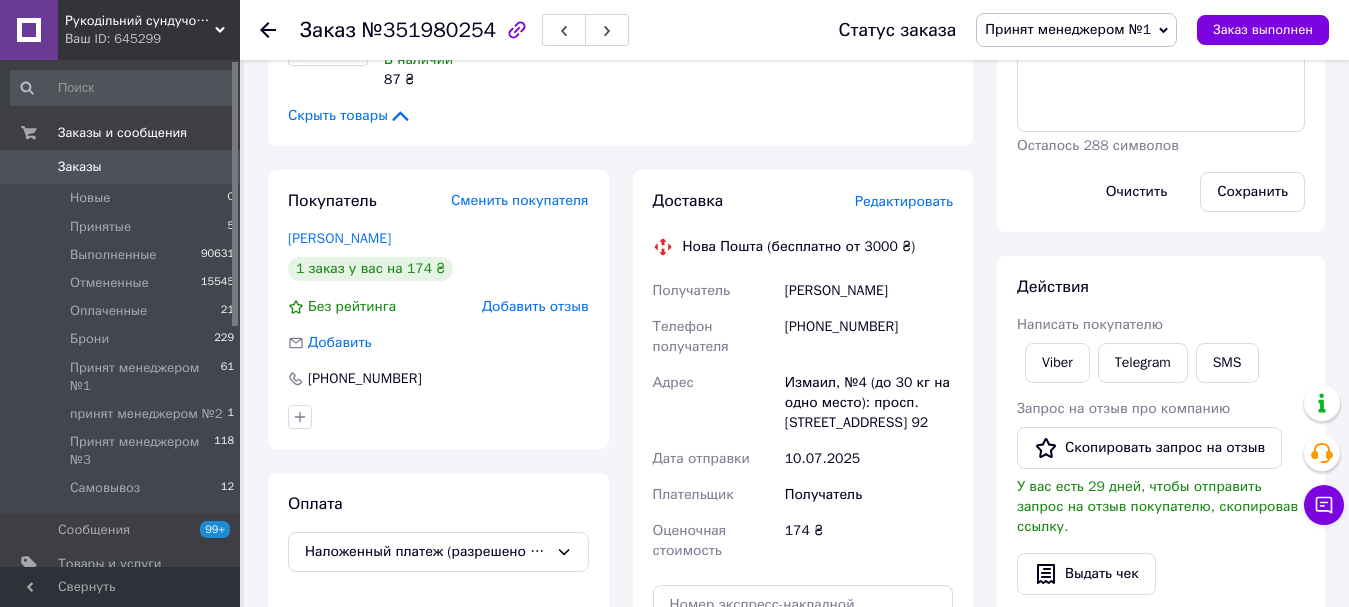 scroll, scrollTop: 400, scrollLeft: 0, axis: vertical 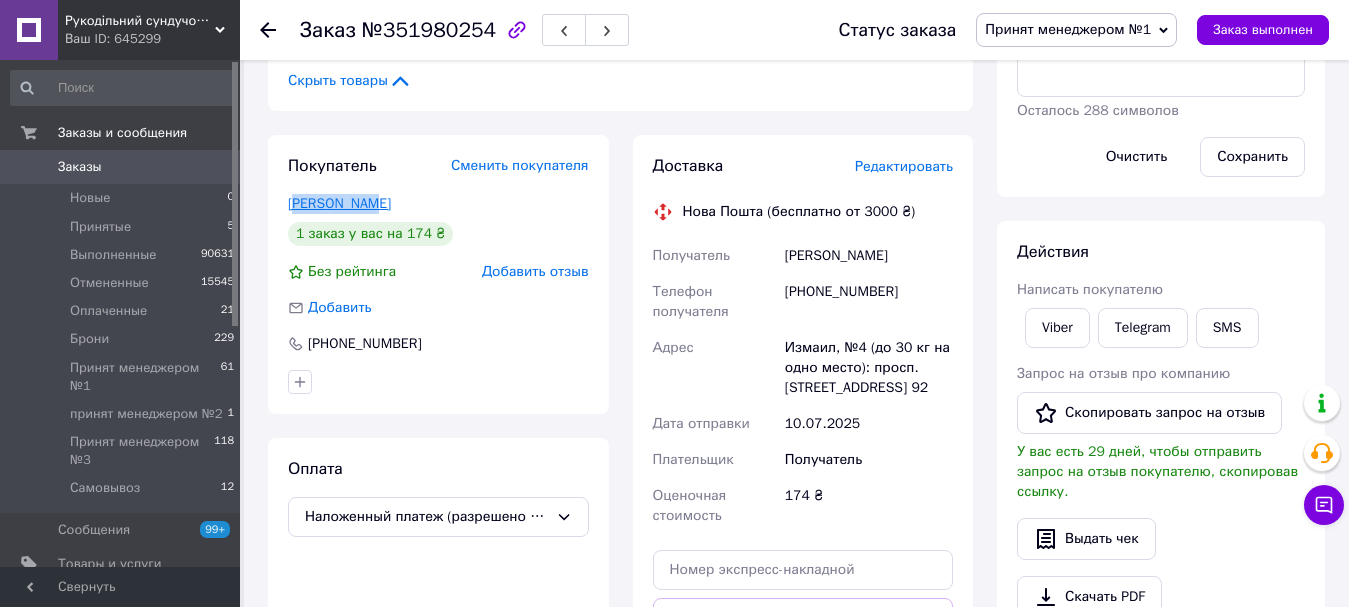 drag, startPoint x: 386, startPoint y: 211, endPoint x: 292, endPoint y: 212, distance: 94.00532 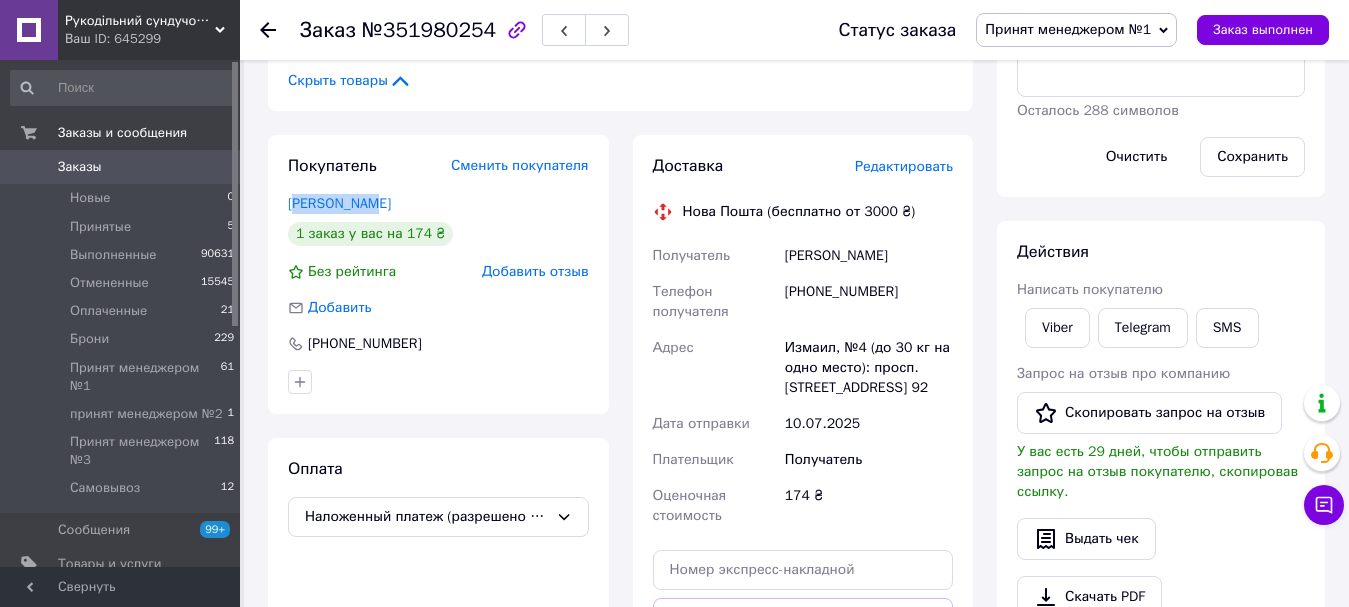 click on "Туфар Олена" at bounding box center [438, 204] 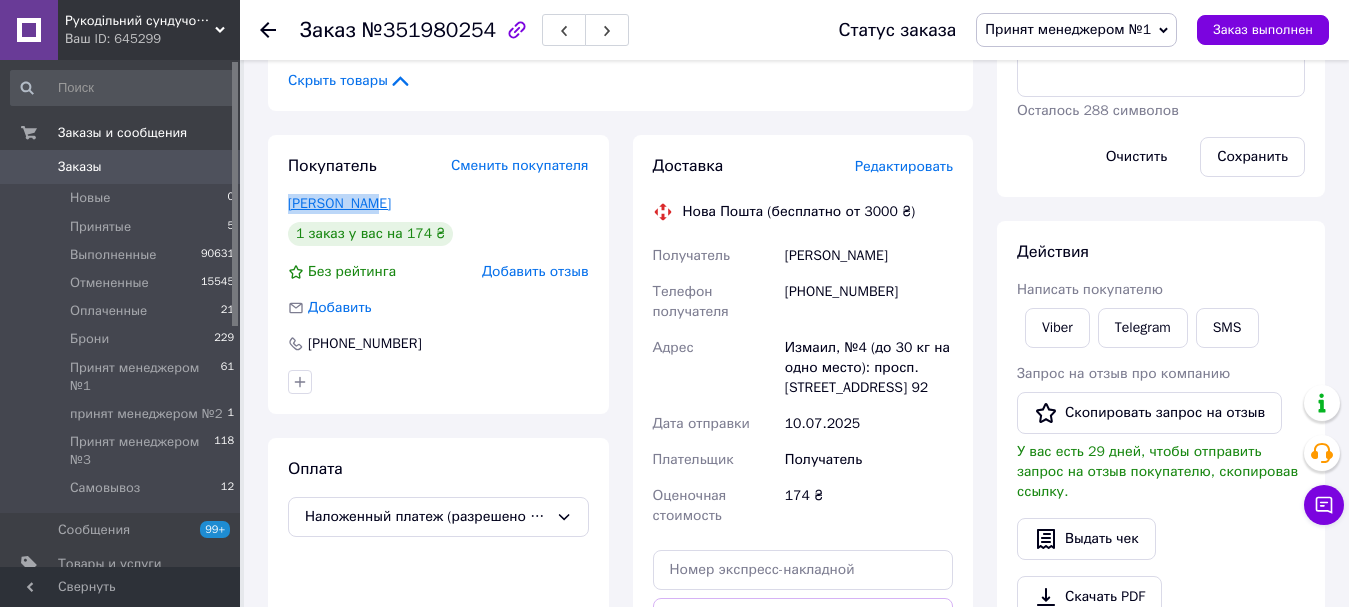drag, startPoint x: 377, startPoint y: 213, endPoint x: 288, endPoint y: 207, distance: 89.20202 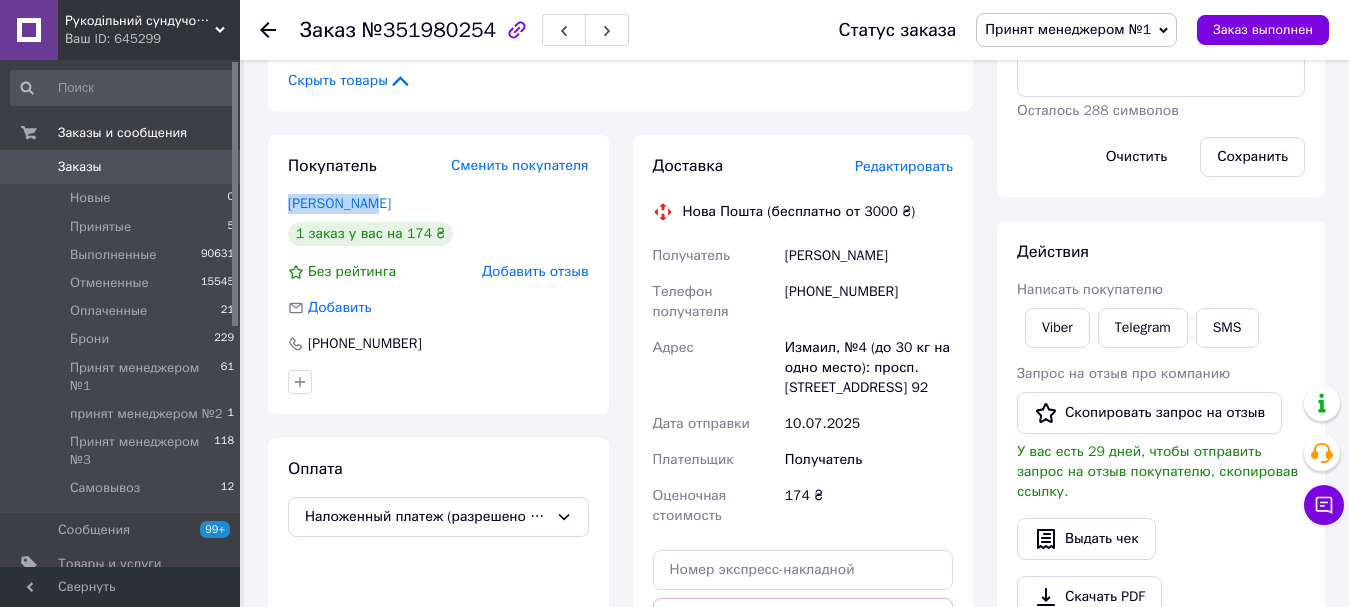 copy on "Туфар Олена" 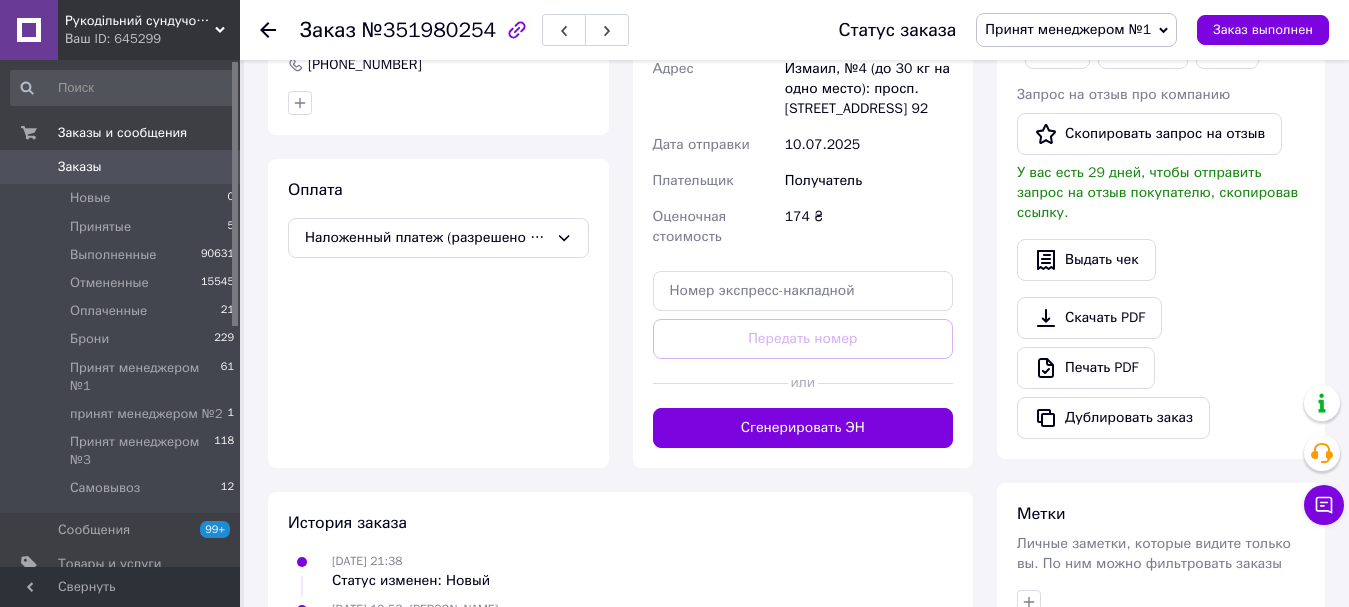 scroll, scrollTop: 471, scrollLeft: 0, axis: vertical 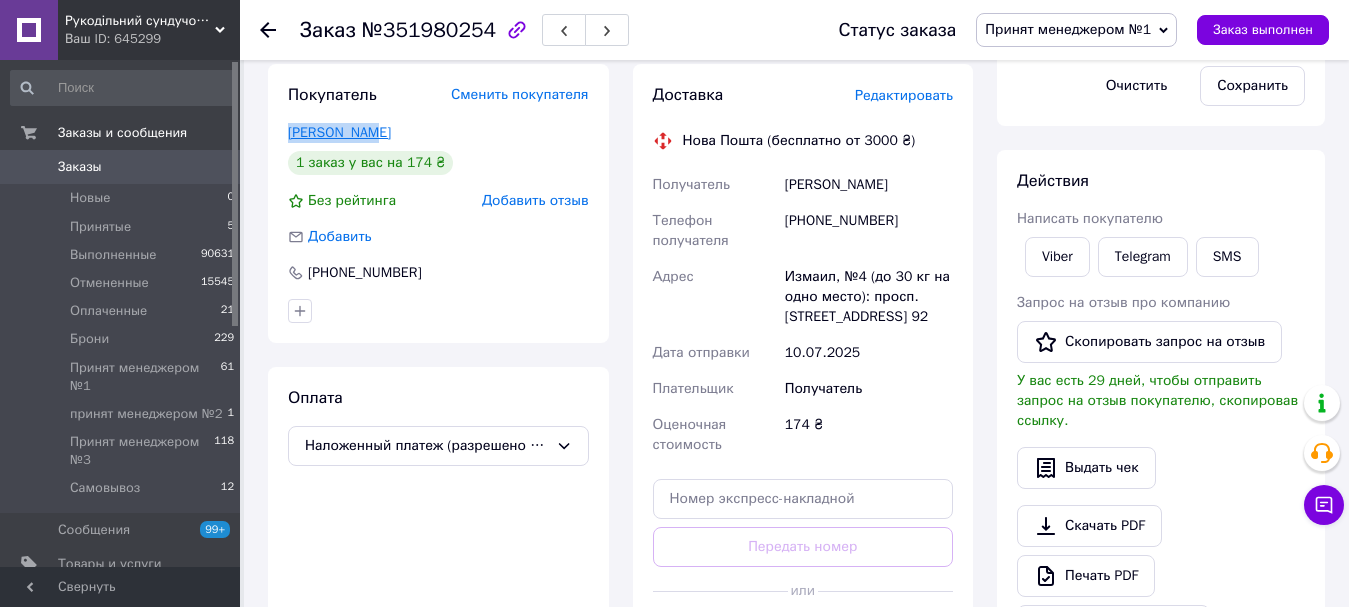 click on "Туфар Олена" at bounding box center [339, 132] 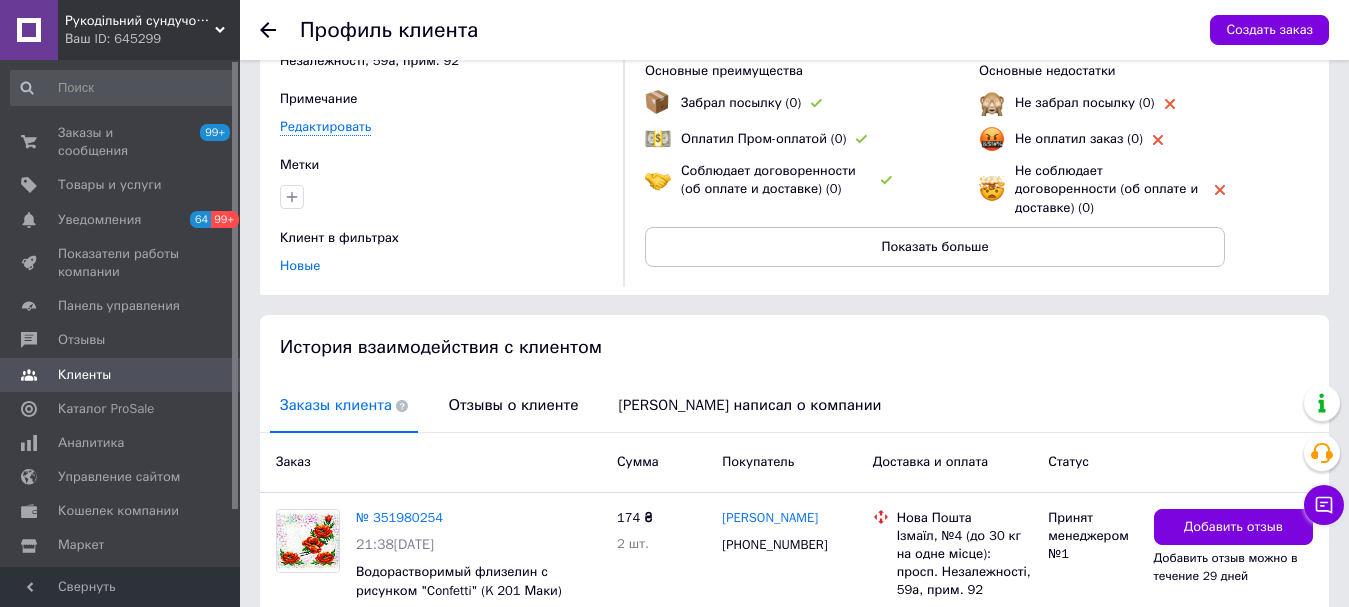 scroll, scrollTop: 344, scrollLeft: 0, axis: vertical 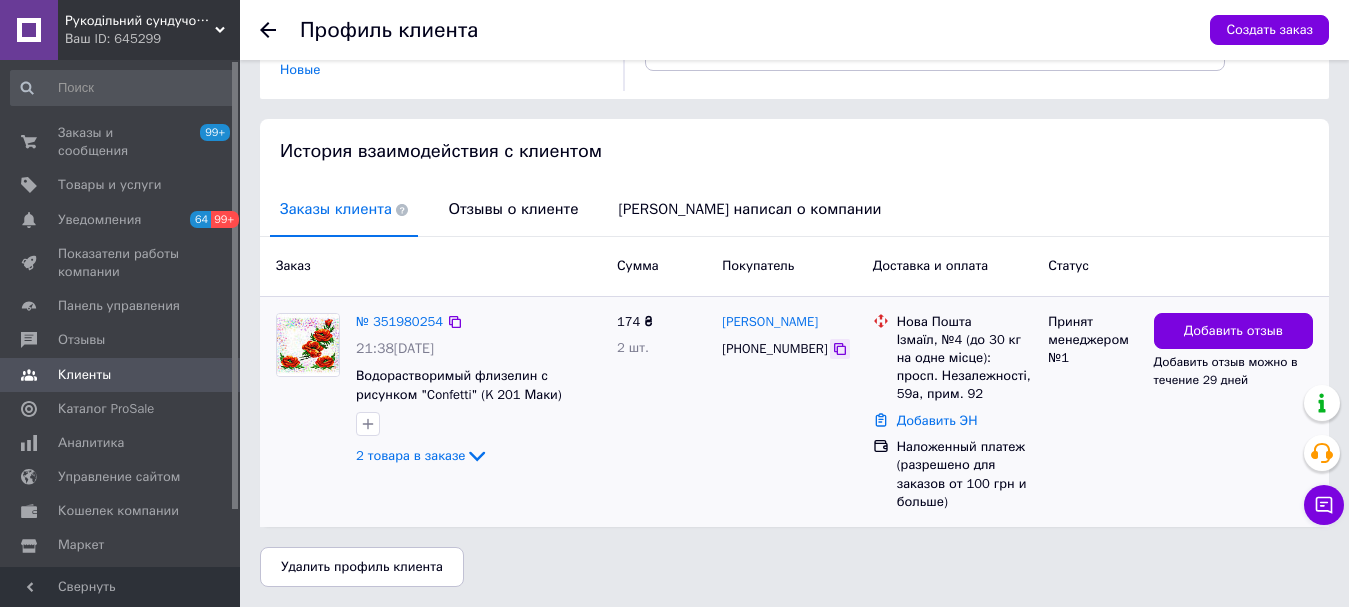 click 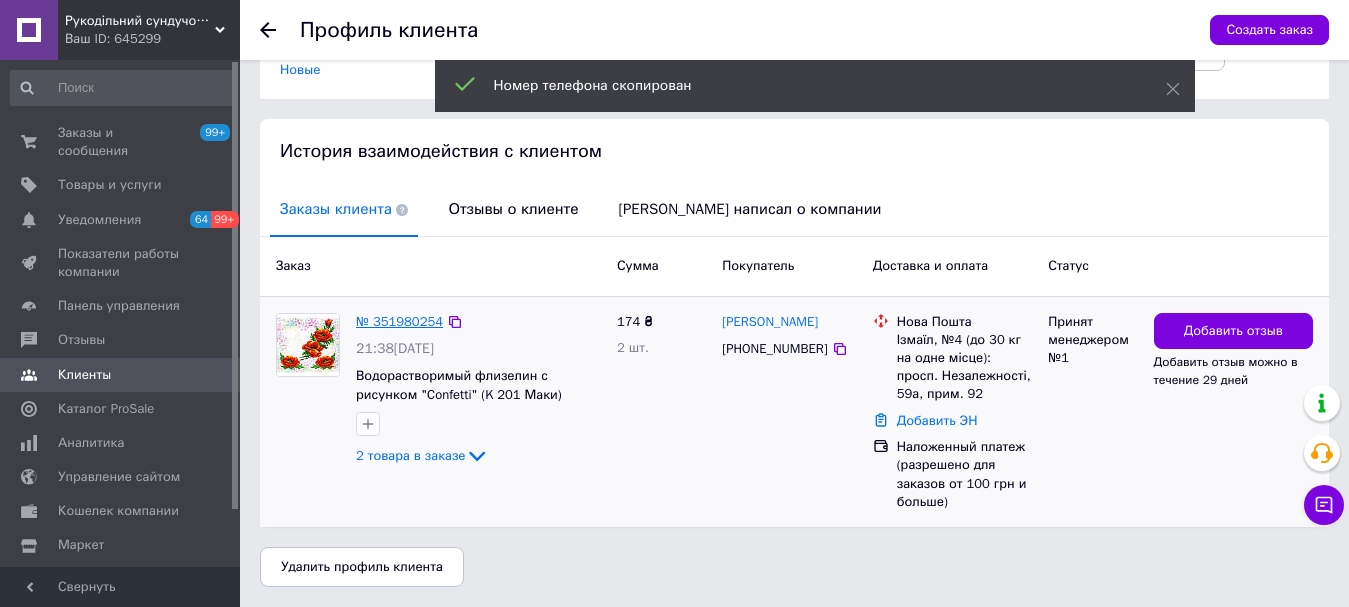 click on "№ 351980254" at bounding box center (399, 321) 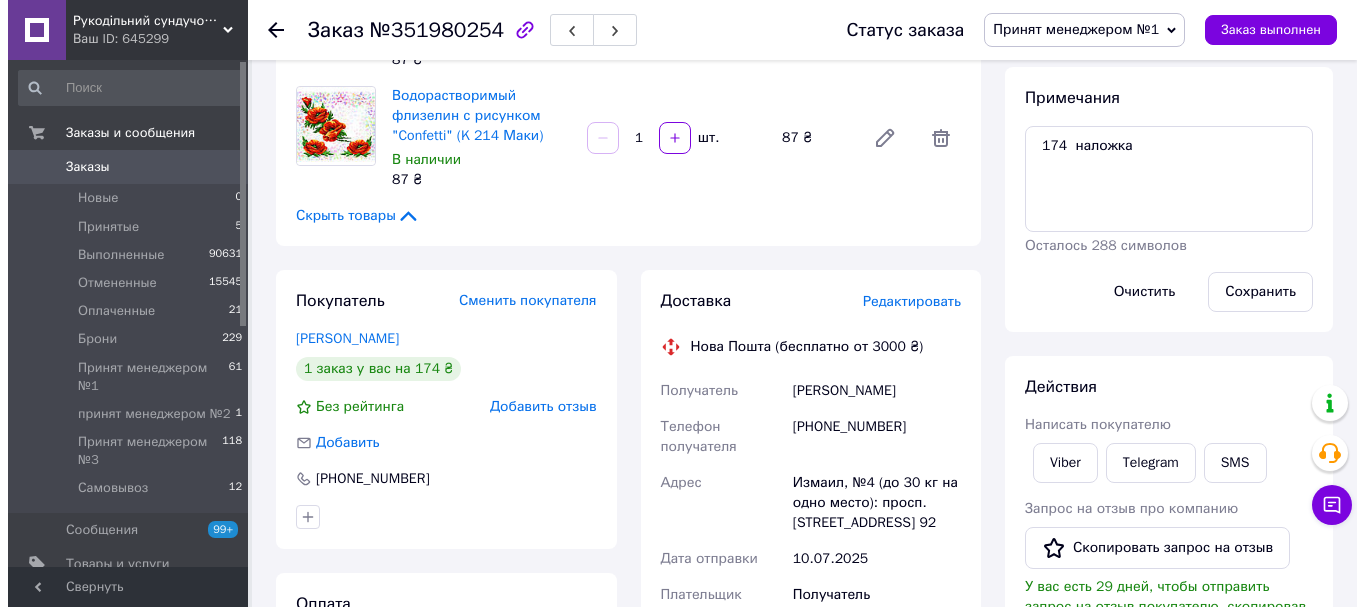 scroll, scrollTop: 300, scrollLeft: 0, axis: vertical 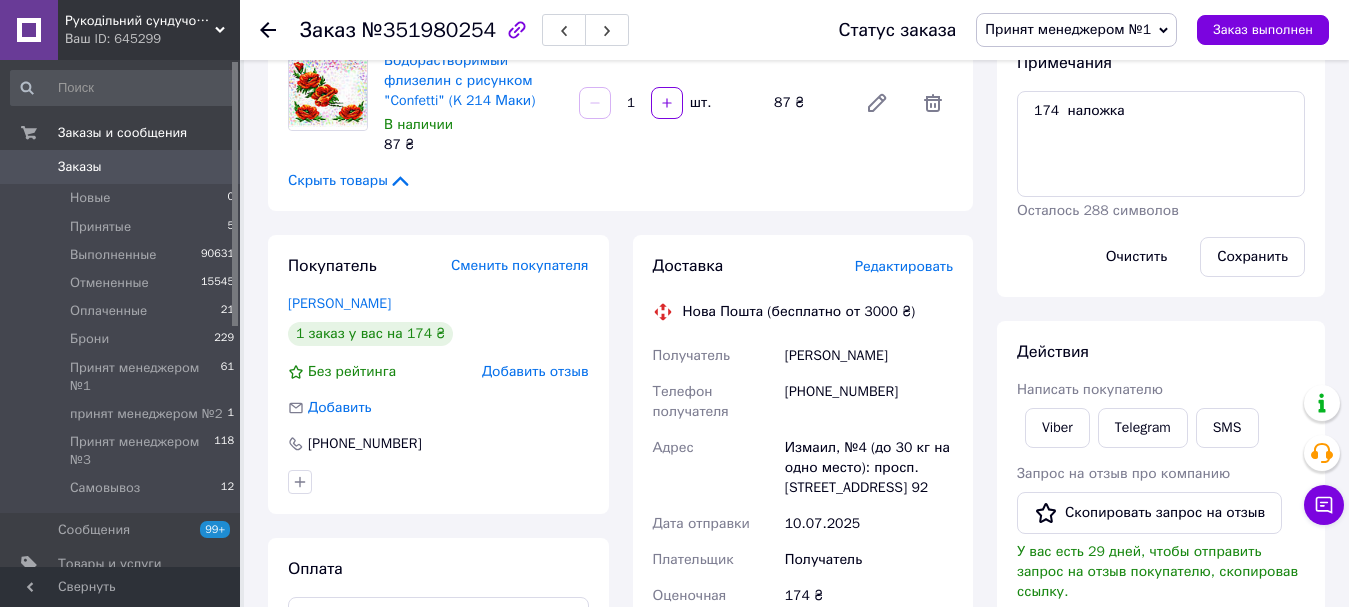 click on "Редактировать" at bounding box center (904, 266) 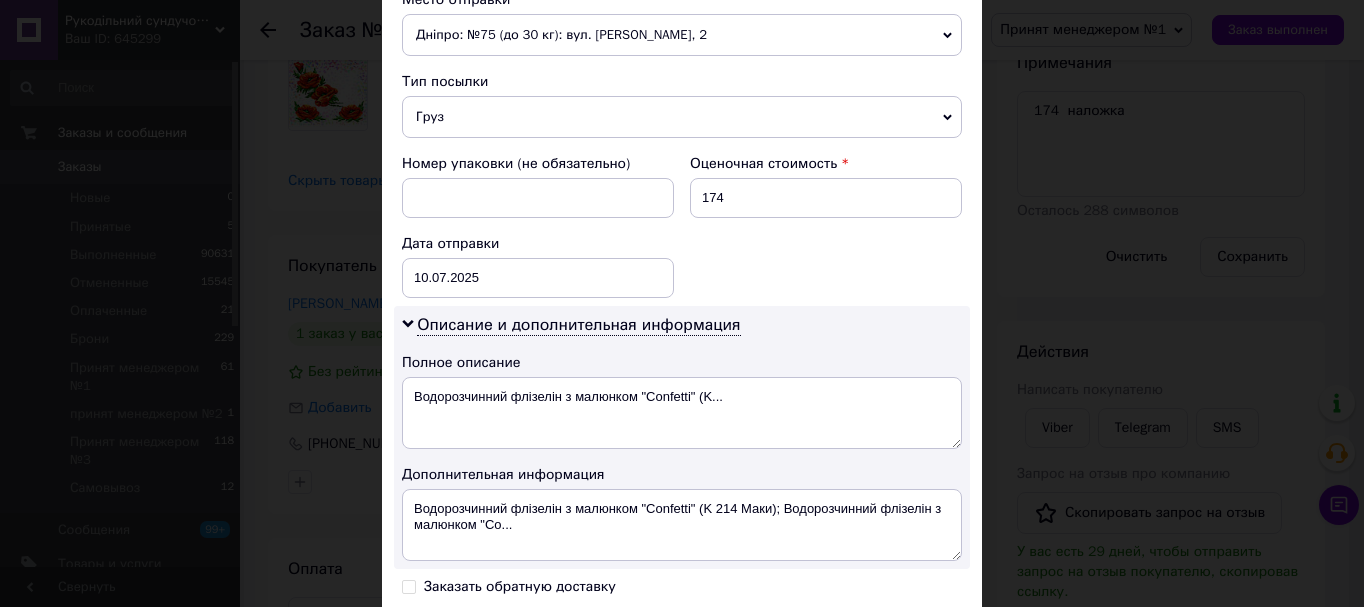 scroll, scrollTop: 981, scrollLeft: 0, axis: vertical 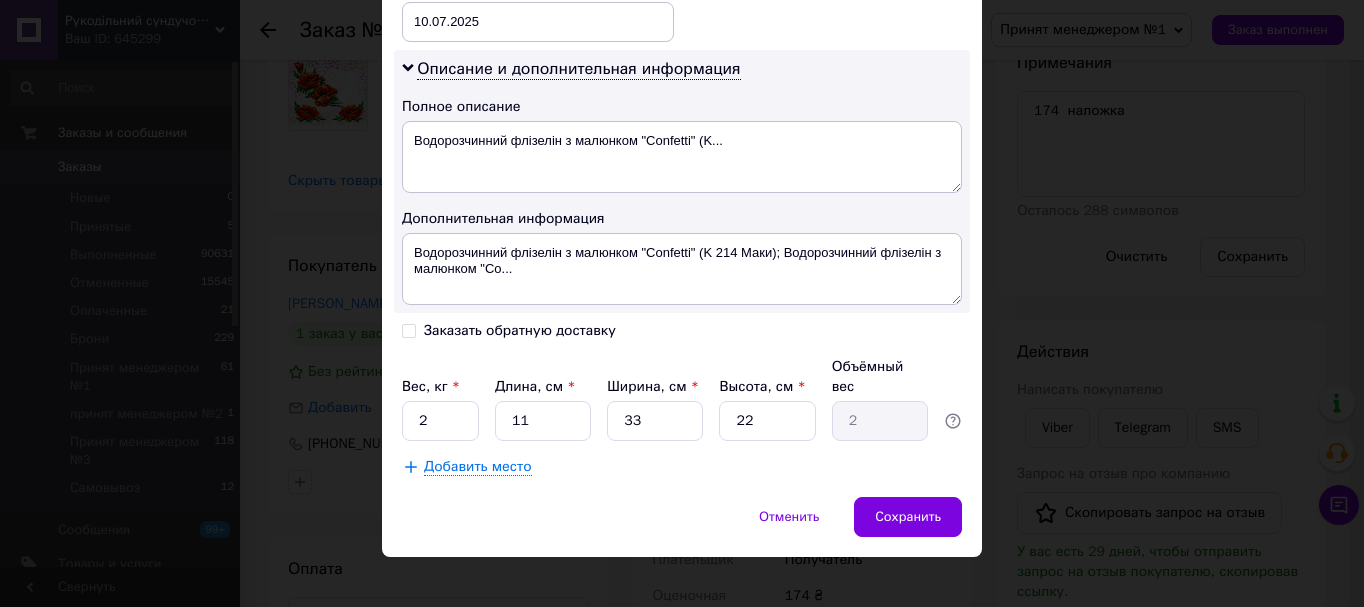 click on "Заказать обратную доставку" at bounding box center [409, 329] 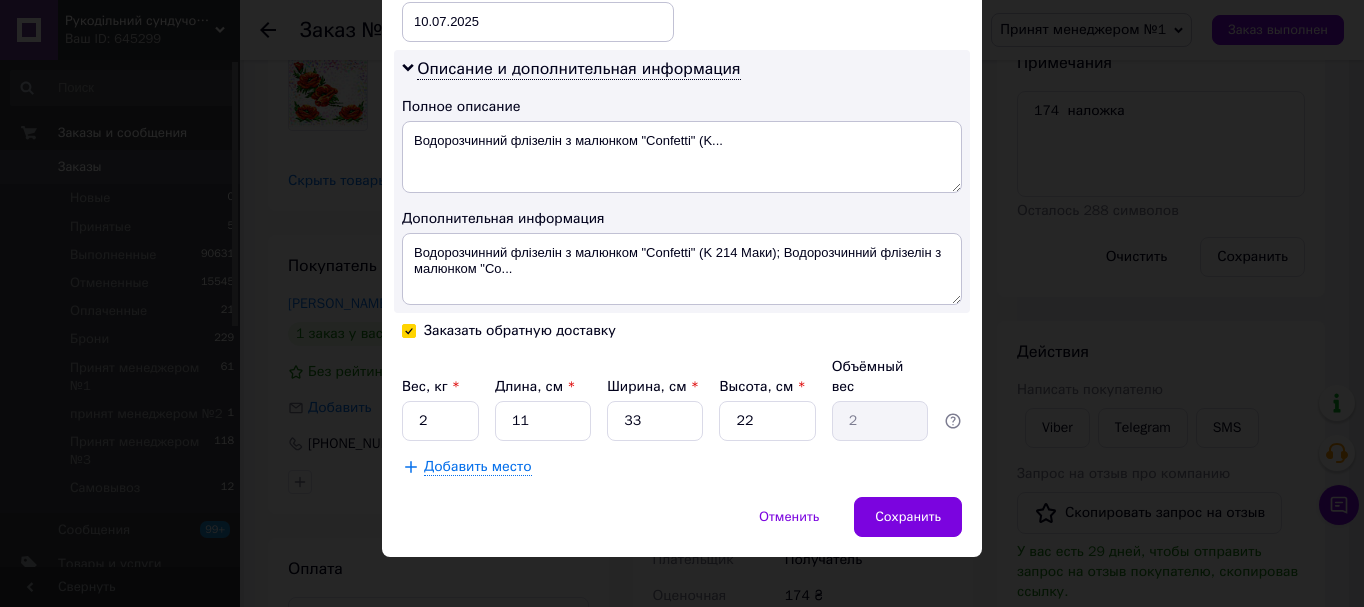 checkbox on "true" 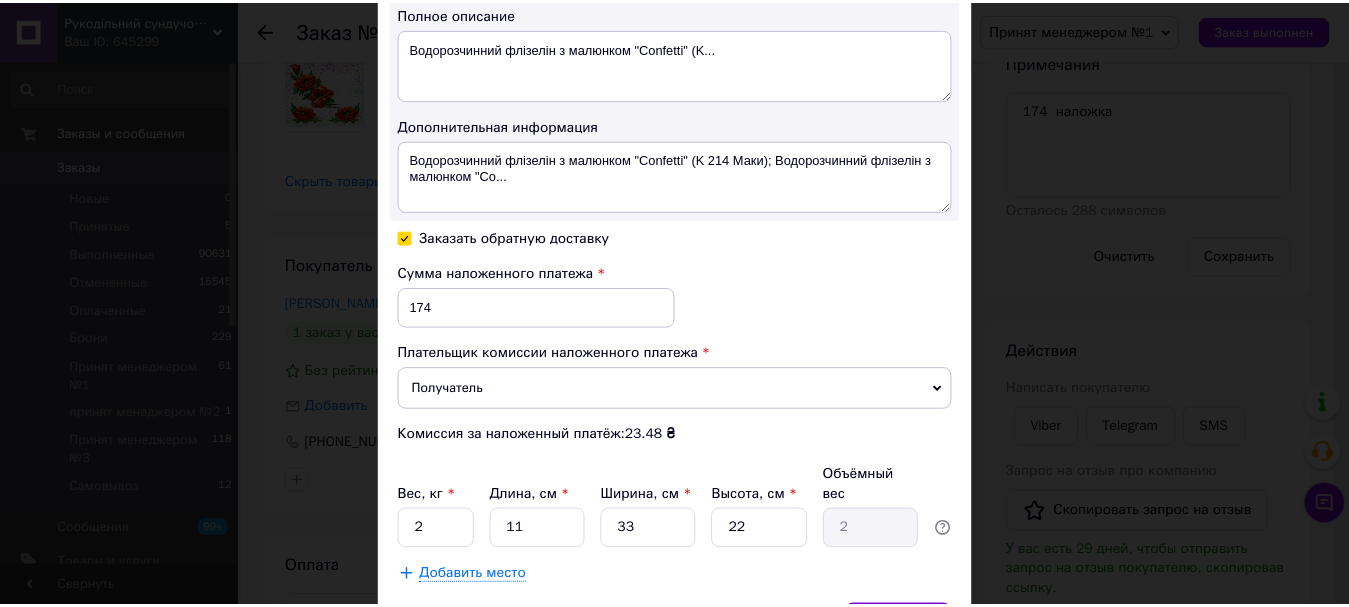 scroll, scrollTop: 1183, scrollLeft: 0, axis: vertical 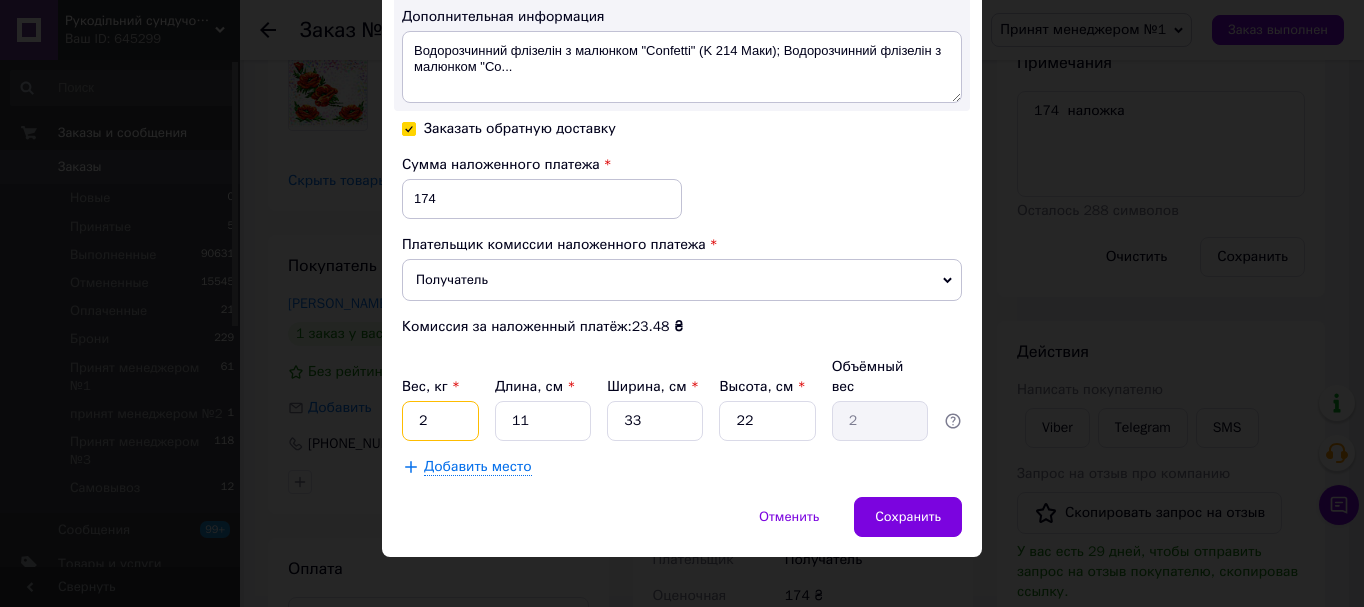 click on "2" at bounding box center (440, 421) 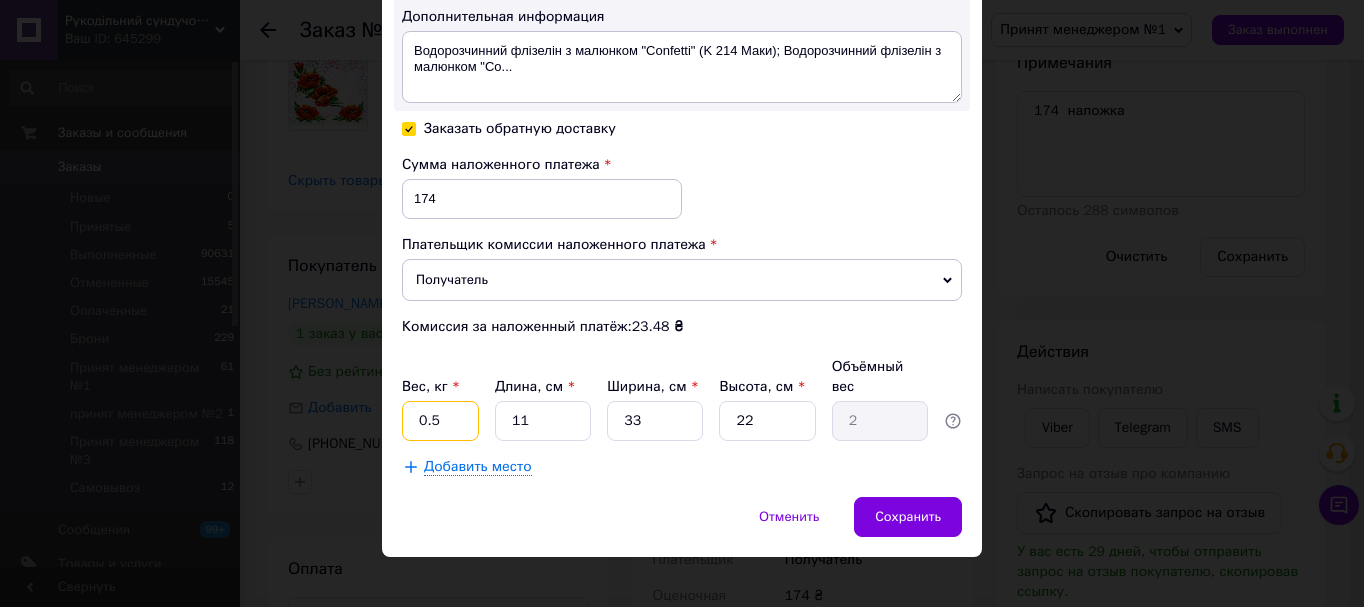 type on "0.5" 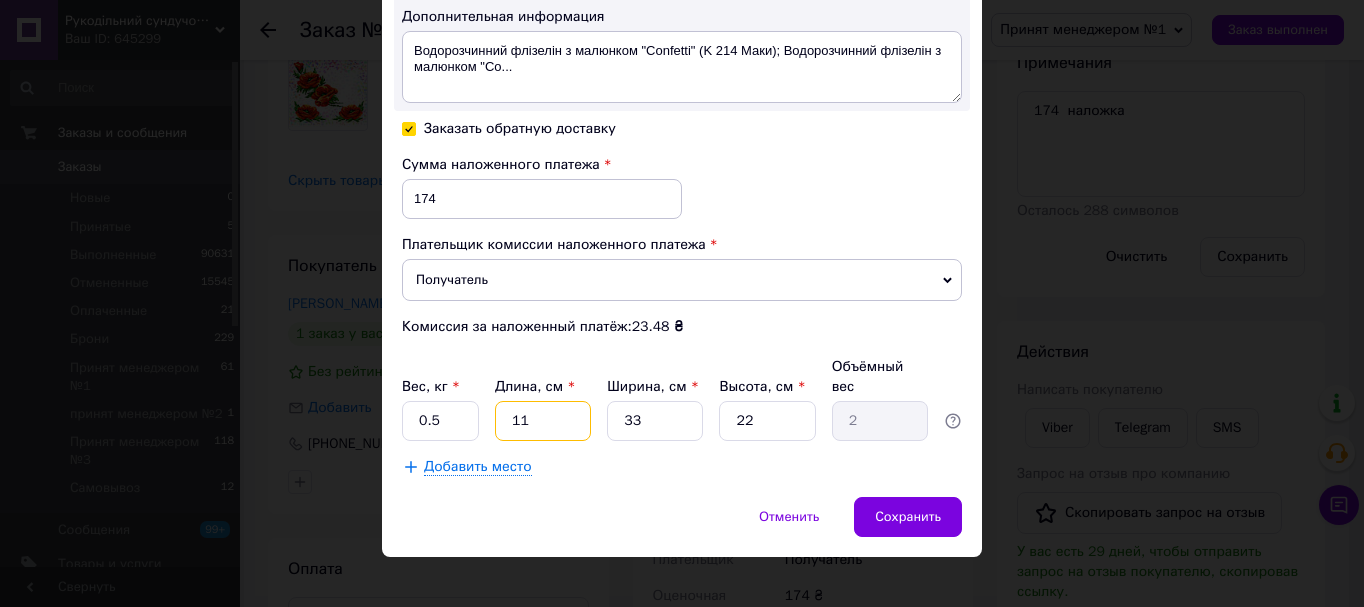 drag, startPoint x: 529, startPoint y: 397, endPoint x: 542, endPoint y: 398, distance: 13.038404 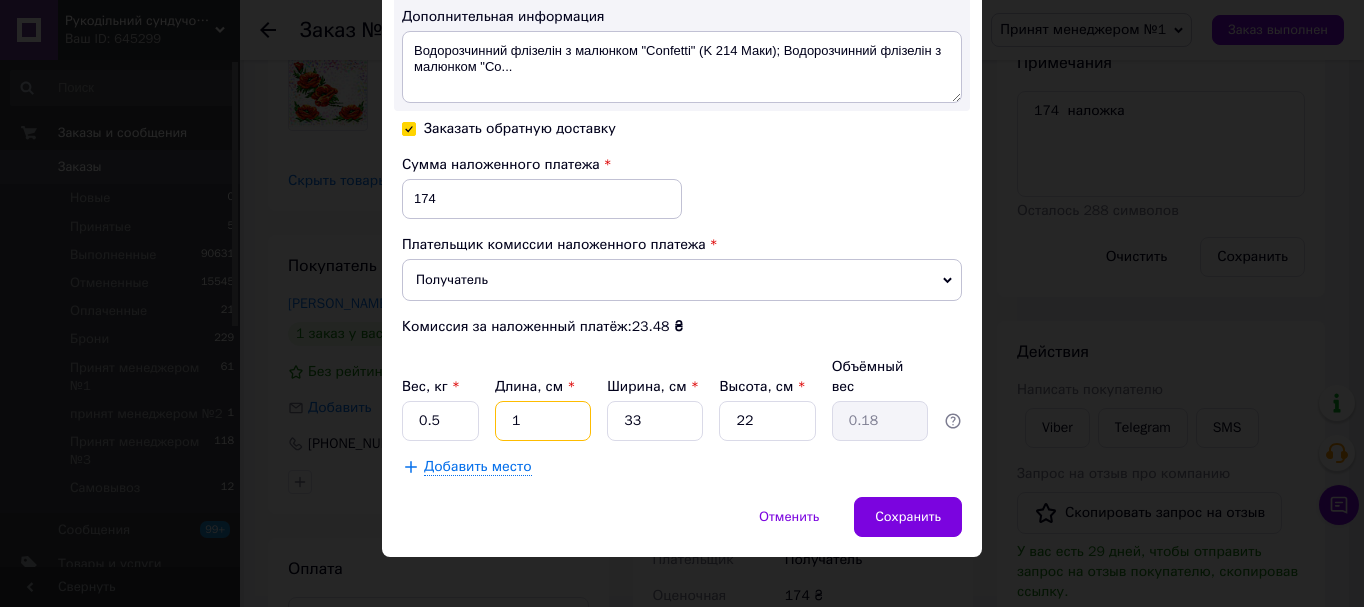 type 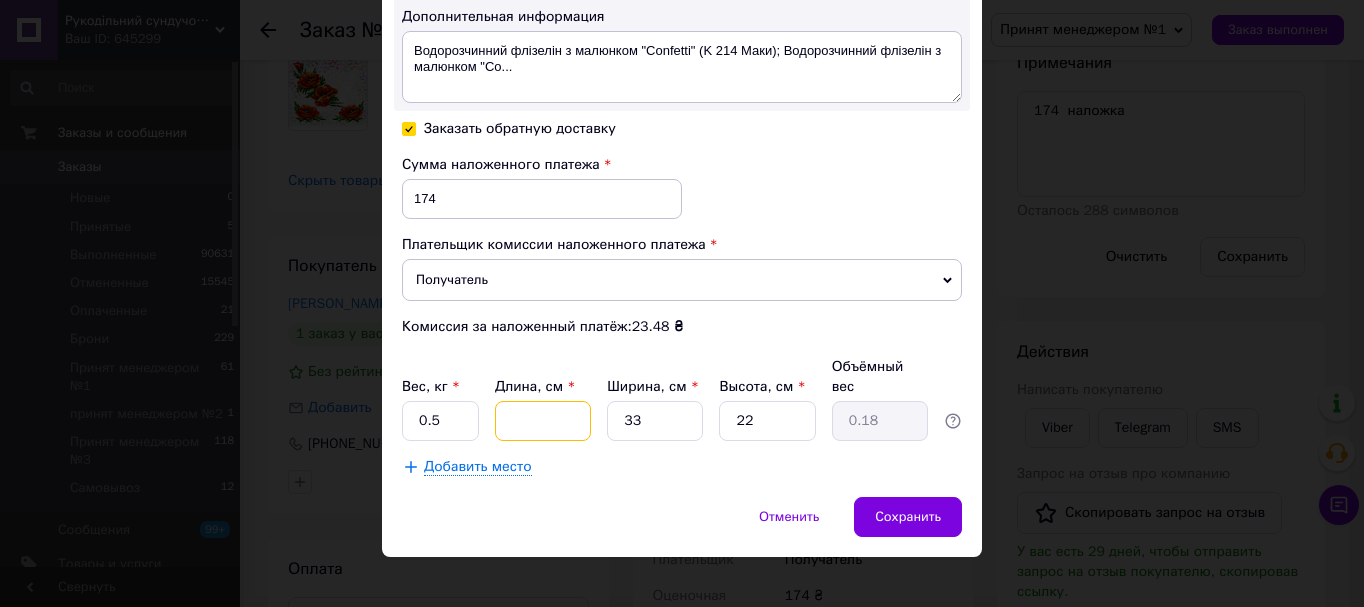 type 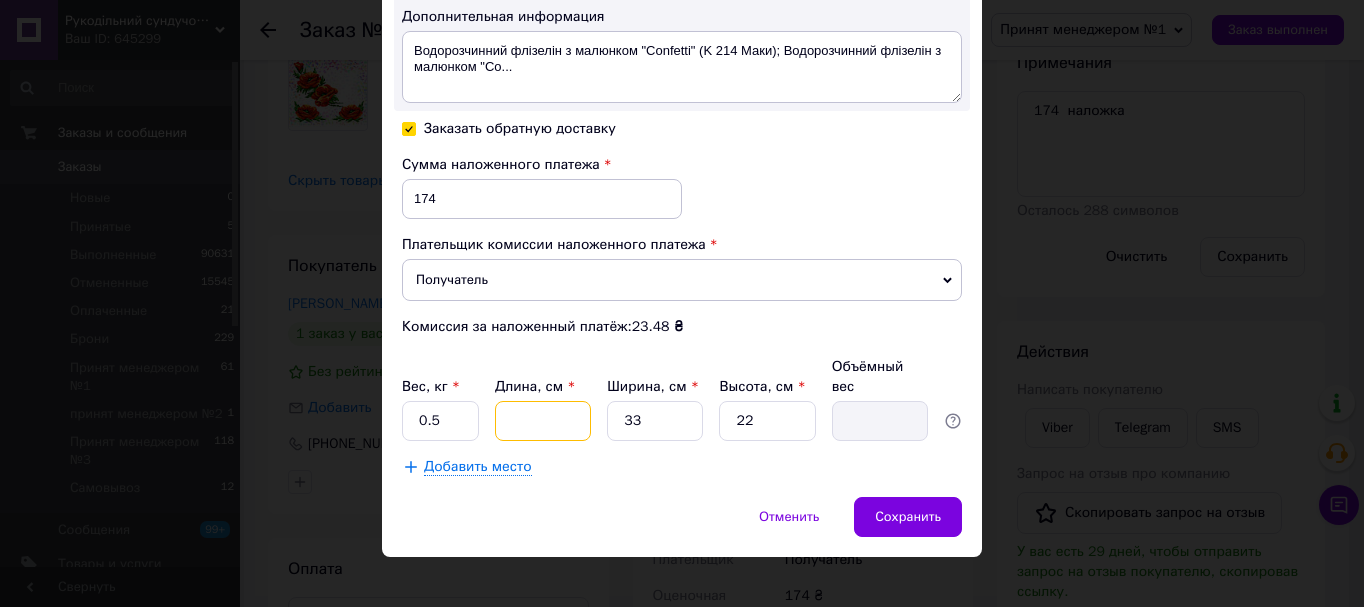 type 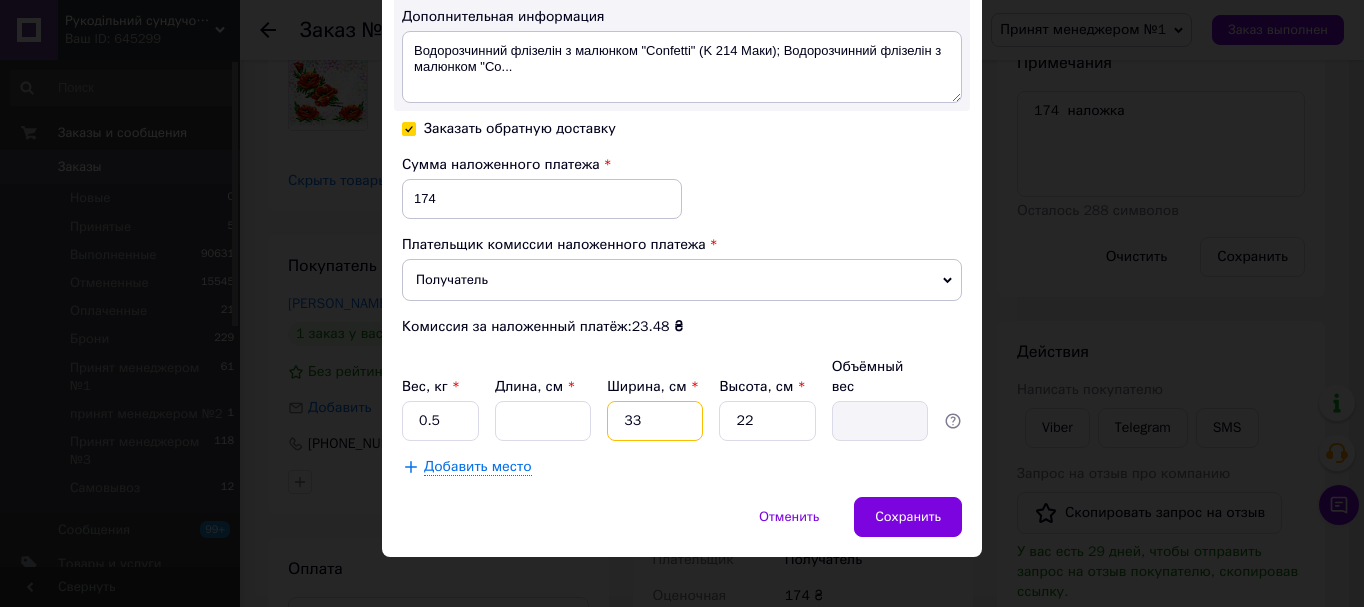 click on "33" at bounding box center (655, 421) 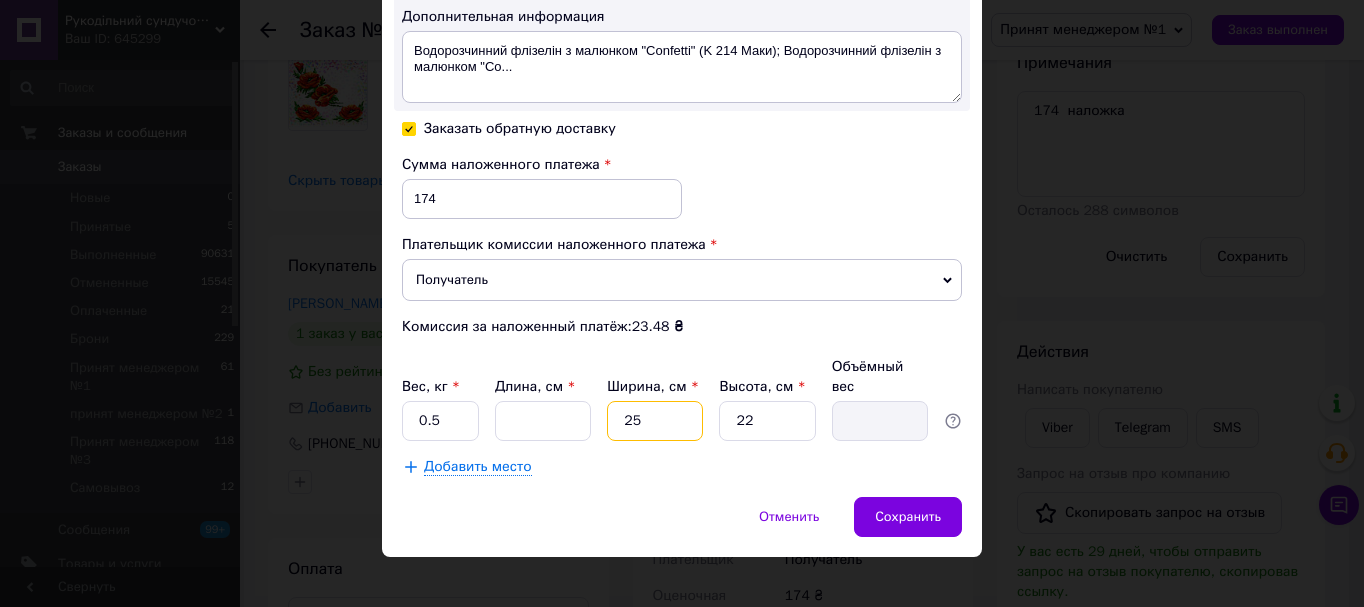 type on "25" 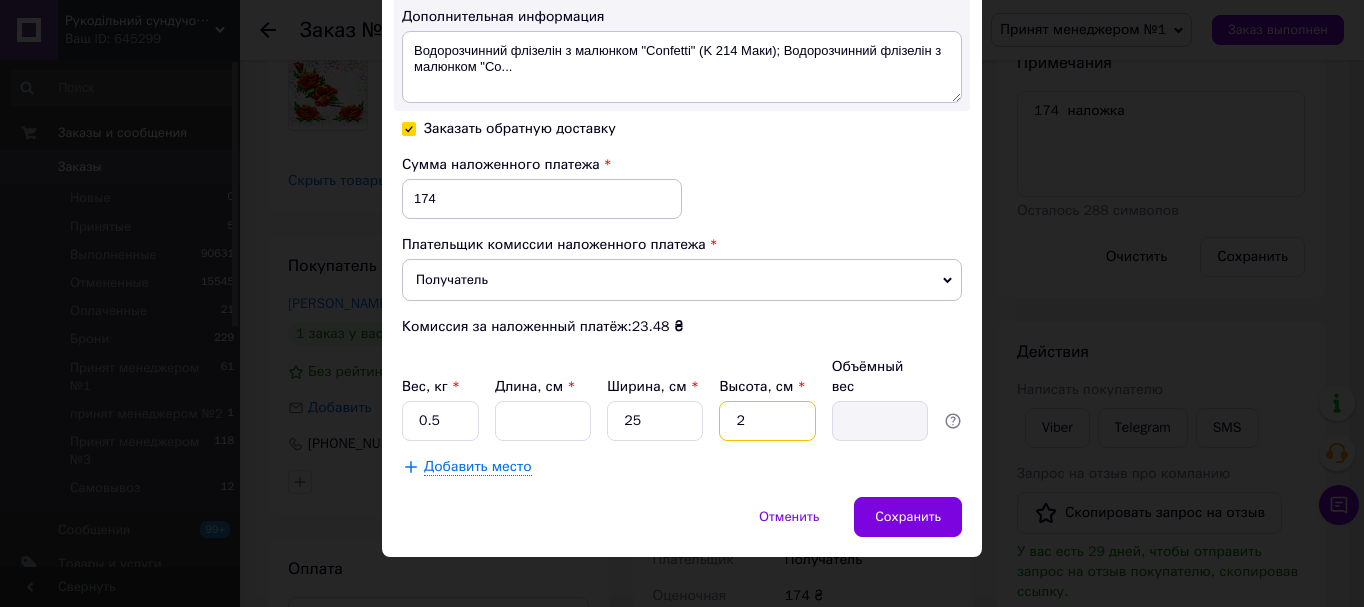 click on "2" at bounding box center [767, 421] 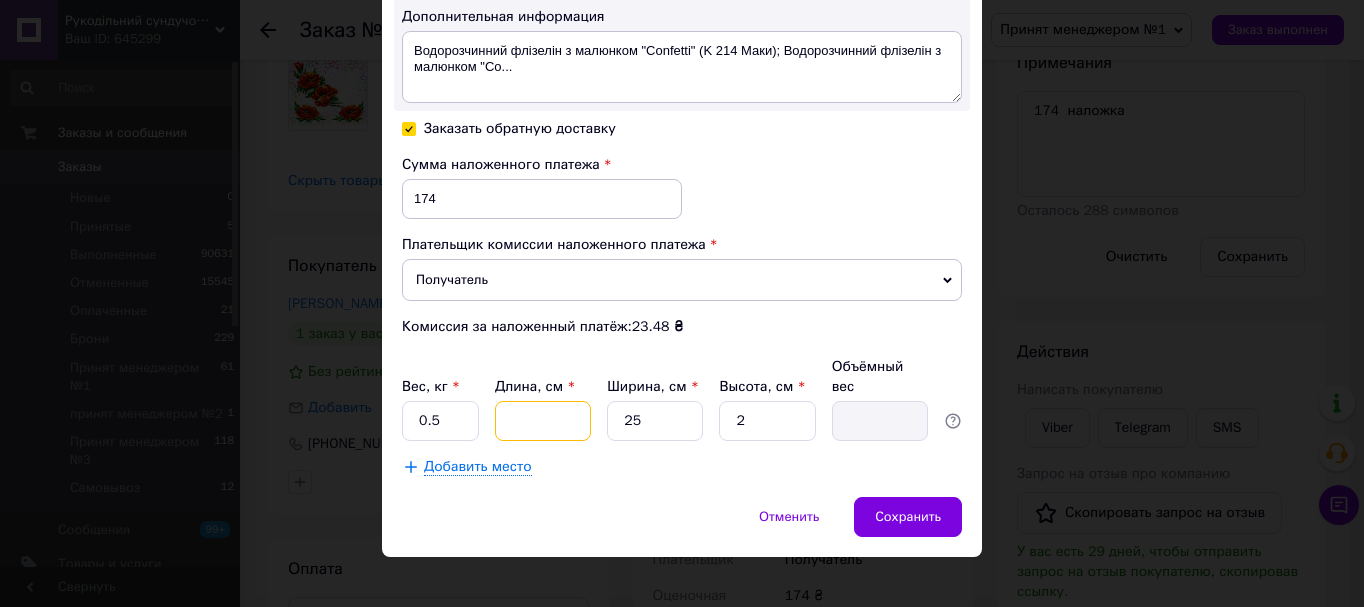 click on "Длина, см   *" at bounding box center (543, 421) 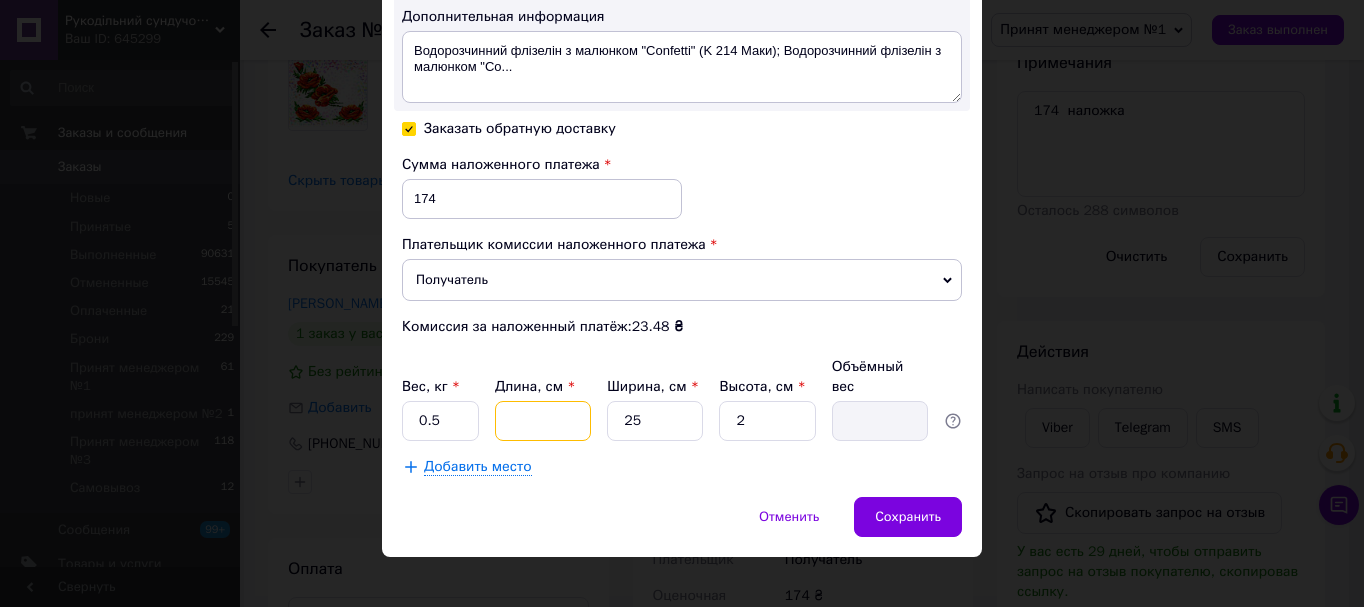 type on "3" 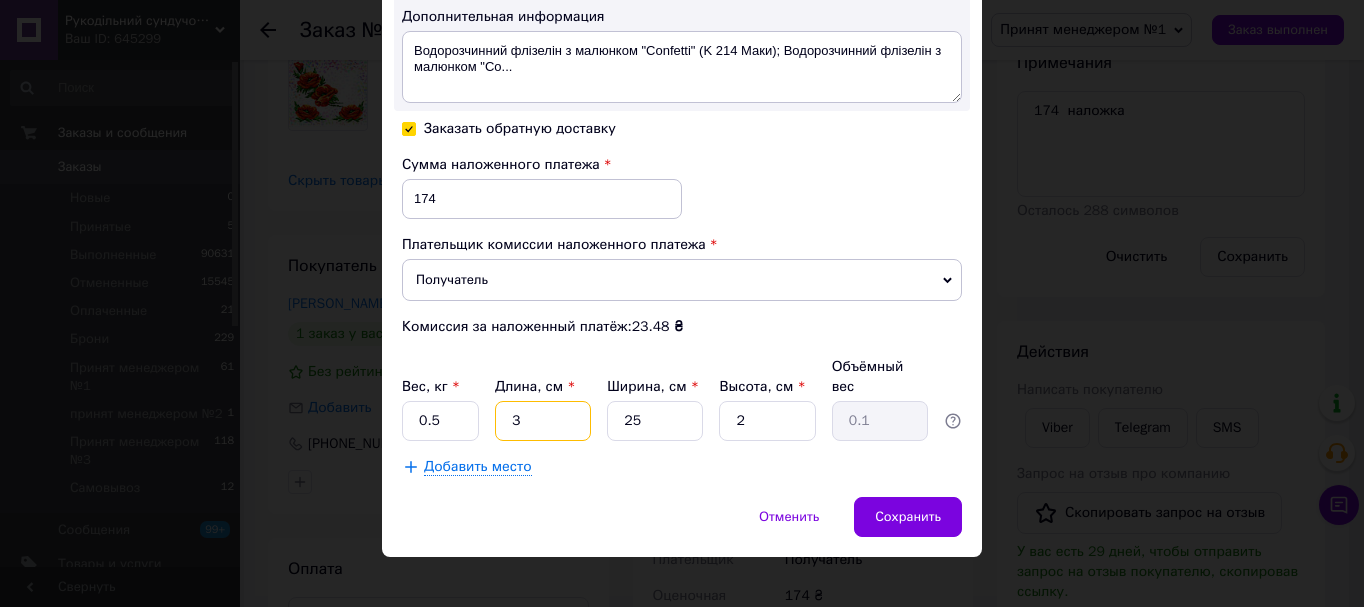 type on "30" 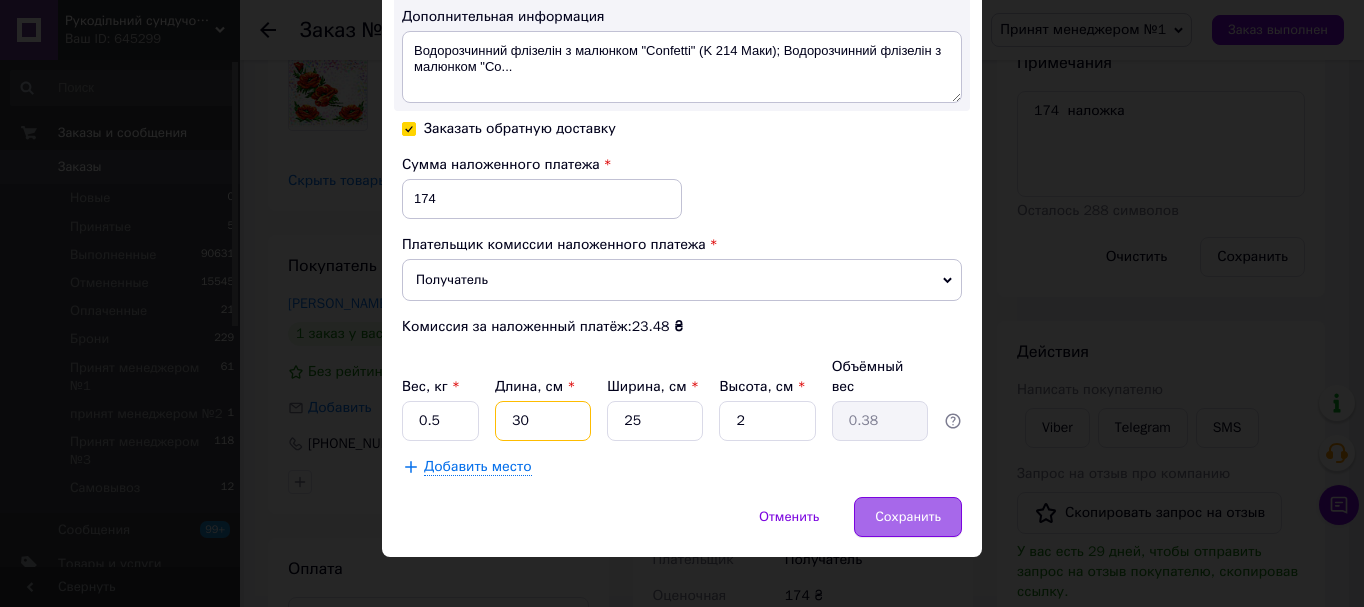 type on "30" 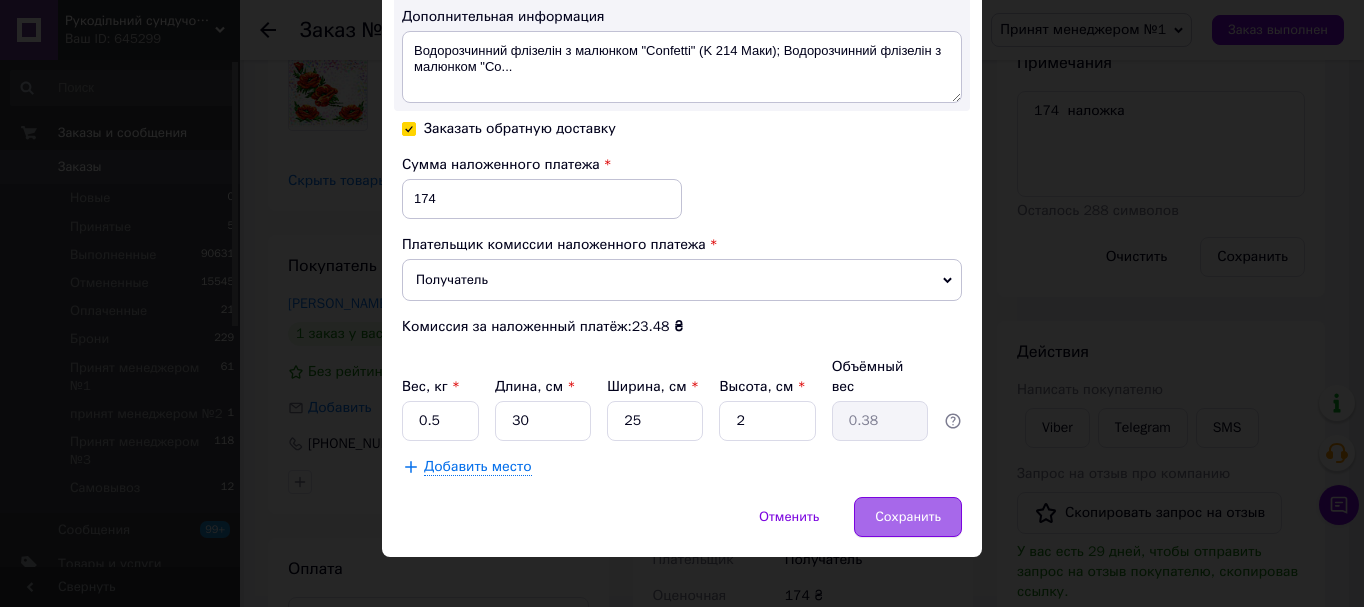 click on "Сохранить" at bounding box center (908, 517) 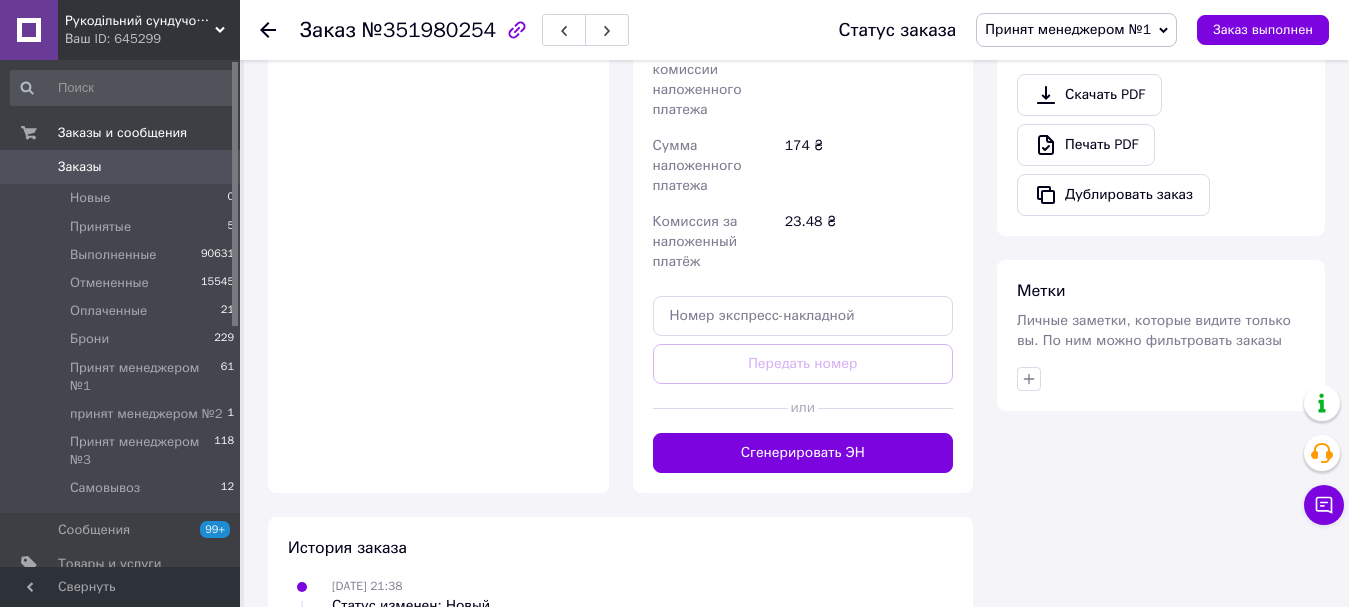 scroll, scrollTop: 1000, scrollLeft: 0, axis: vertical 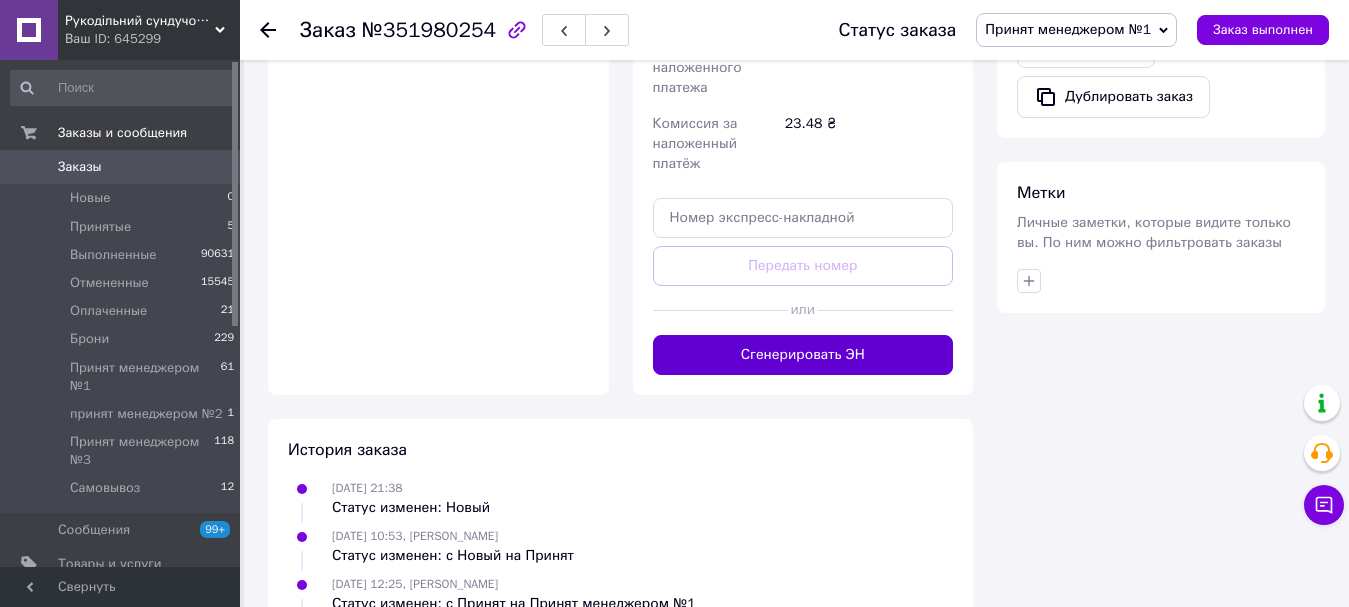 click on "Сгенерировать ЭН" at bounding box center [803, 355] 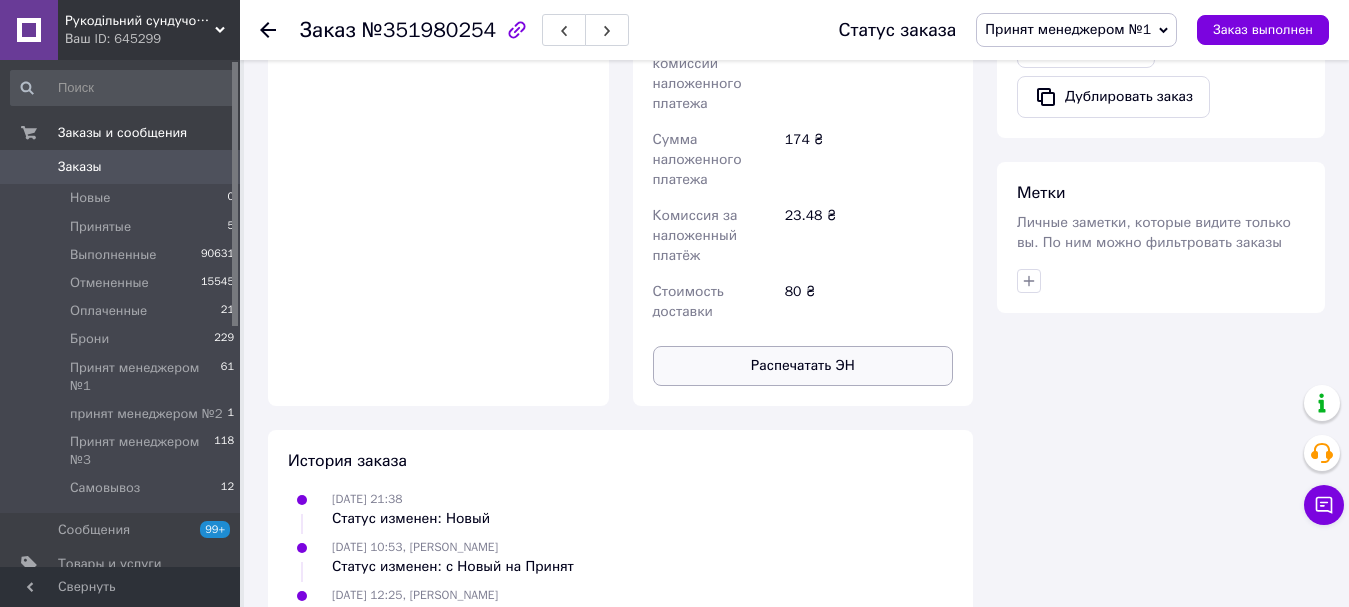 click on "Распечатать ЭН" at bounding box center [803, 366] 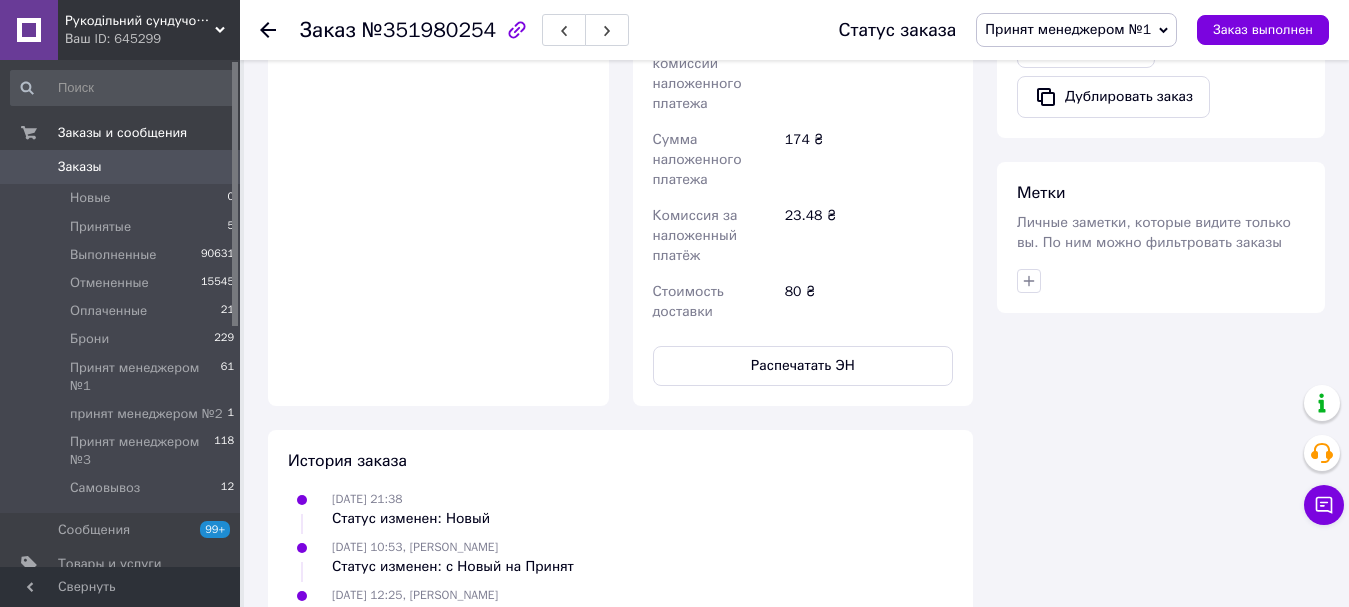 click on "Принят менеджером №1" at bounding box center (1068, 29) 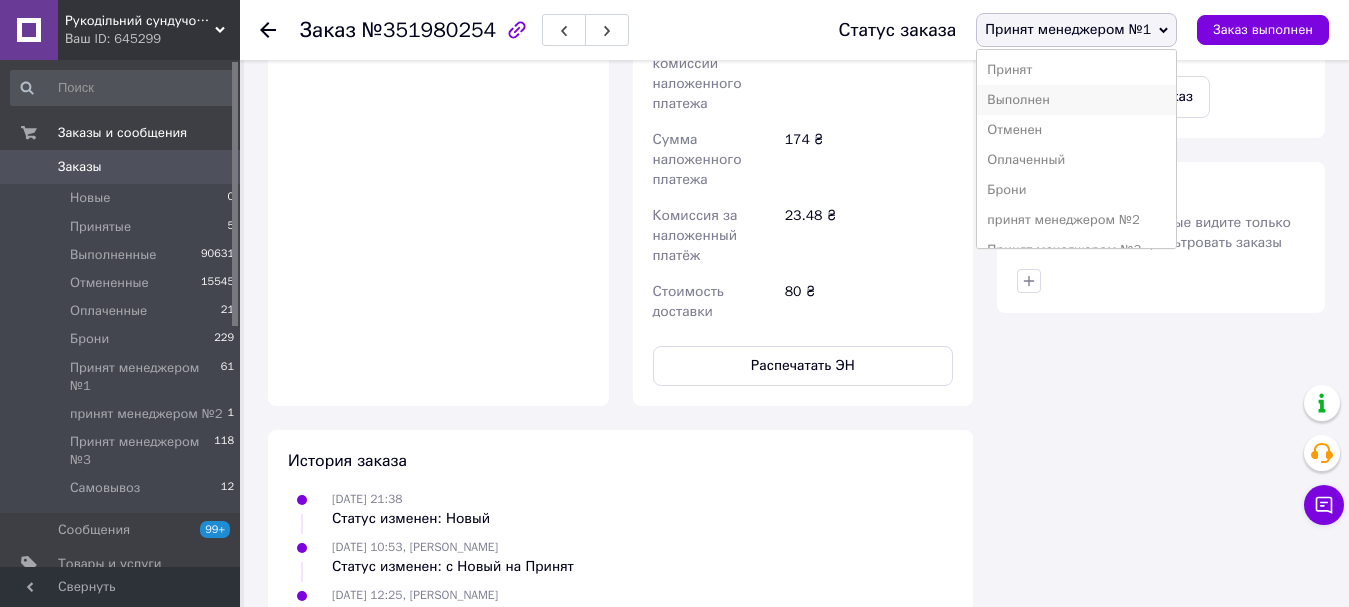 click on "Выполнен" at bounding box center [1076, 100] 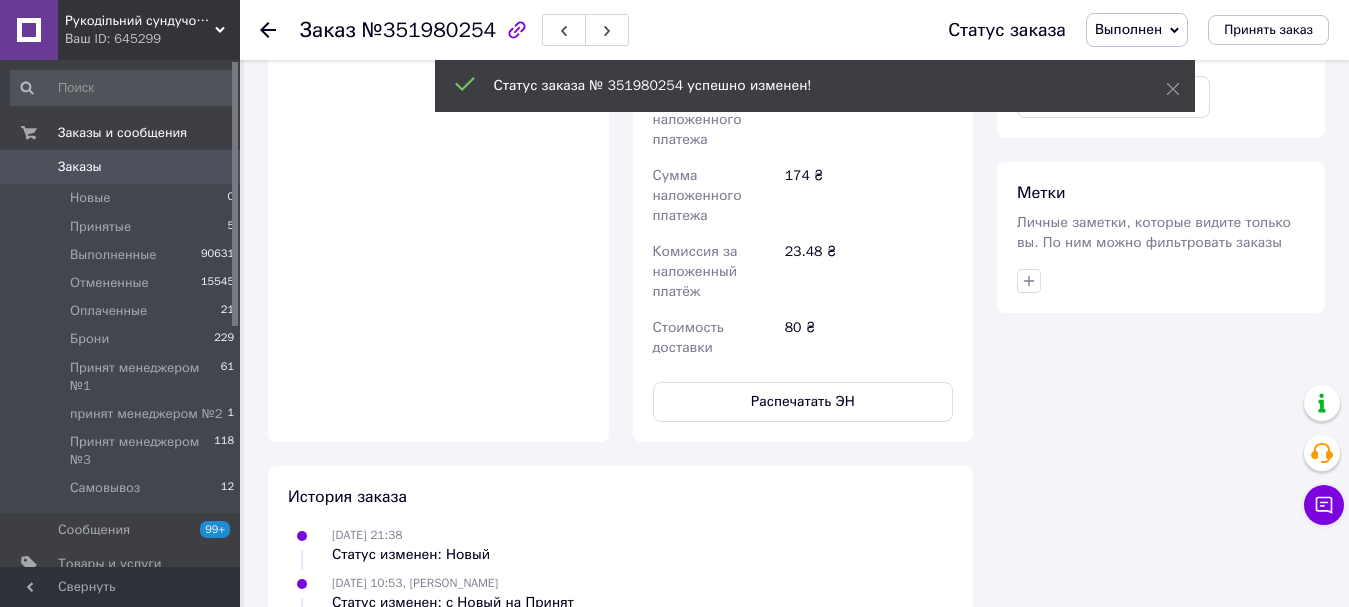 scroll, scrollTop: 764, scrollLeft: 0, axis: vertical 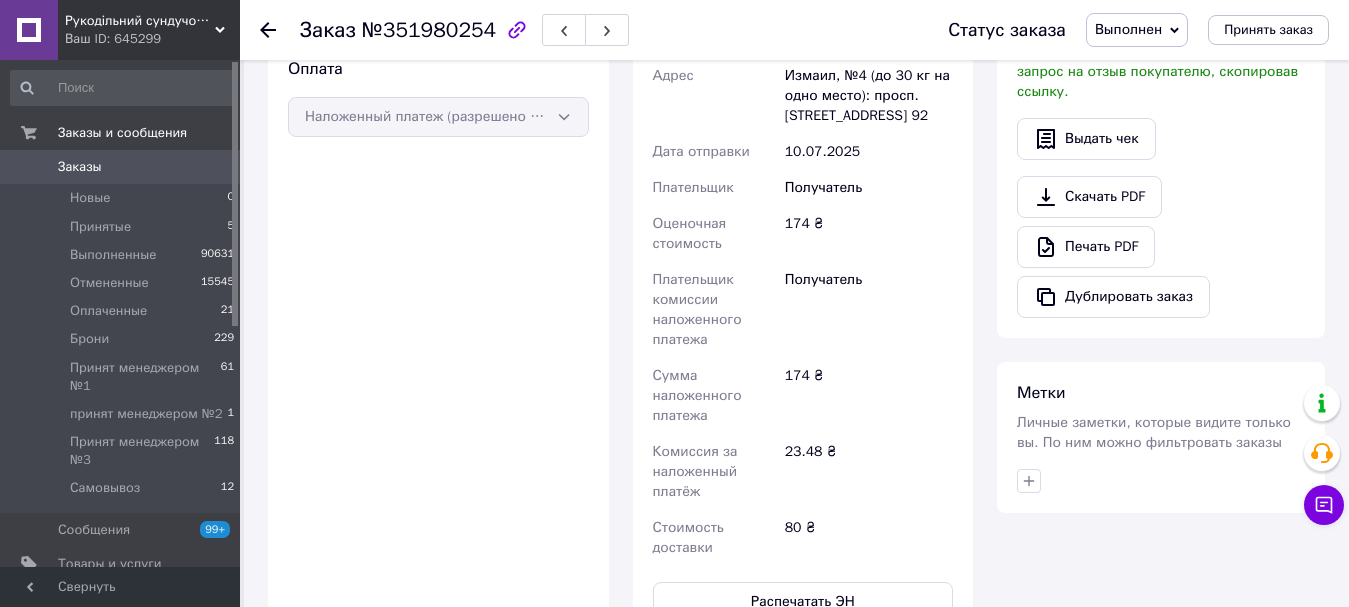 click on "Заказы" at bounding box center [121, 167] 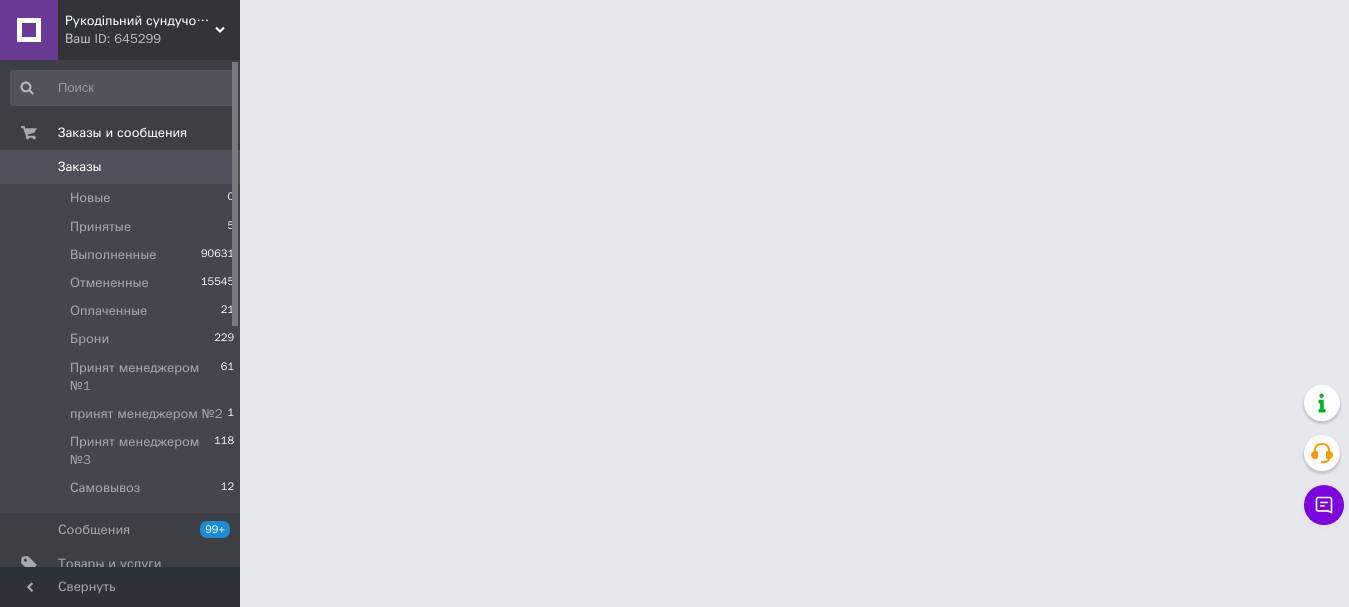 scroll, scrollTop: 0, scrollLeft: 0, axis: both 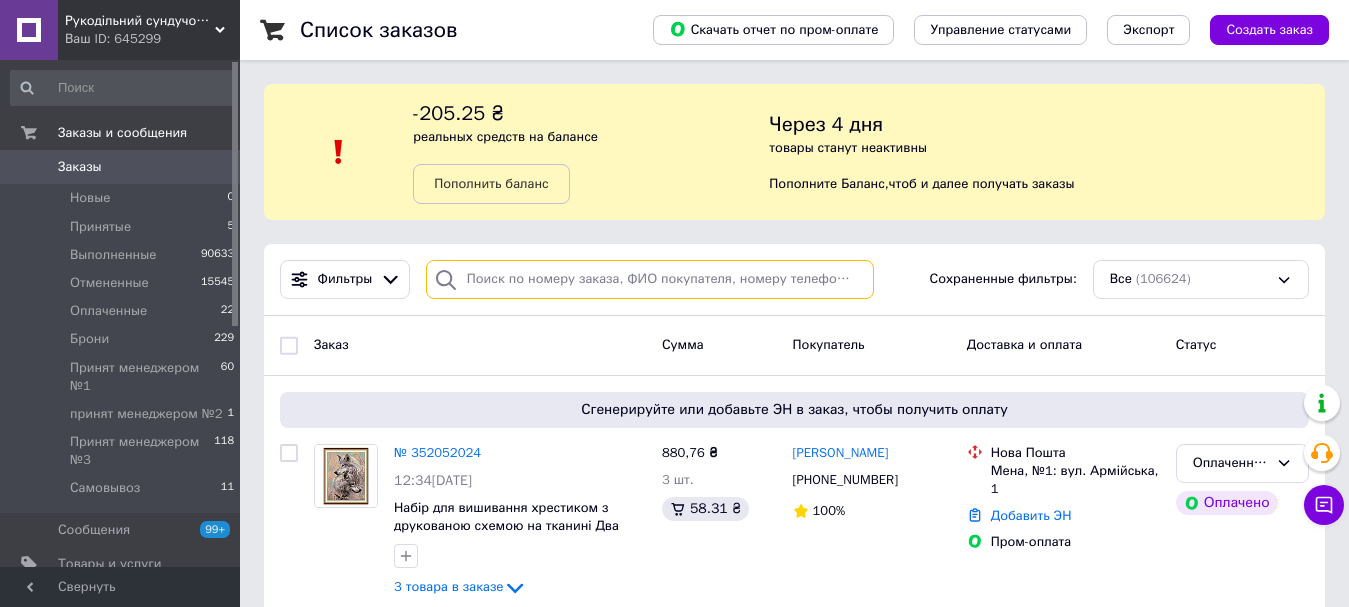 click at bounding box center (650, 279) 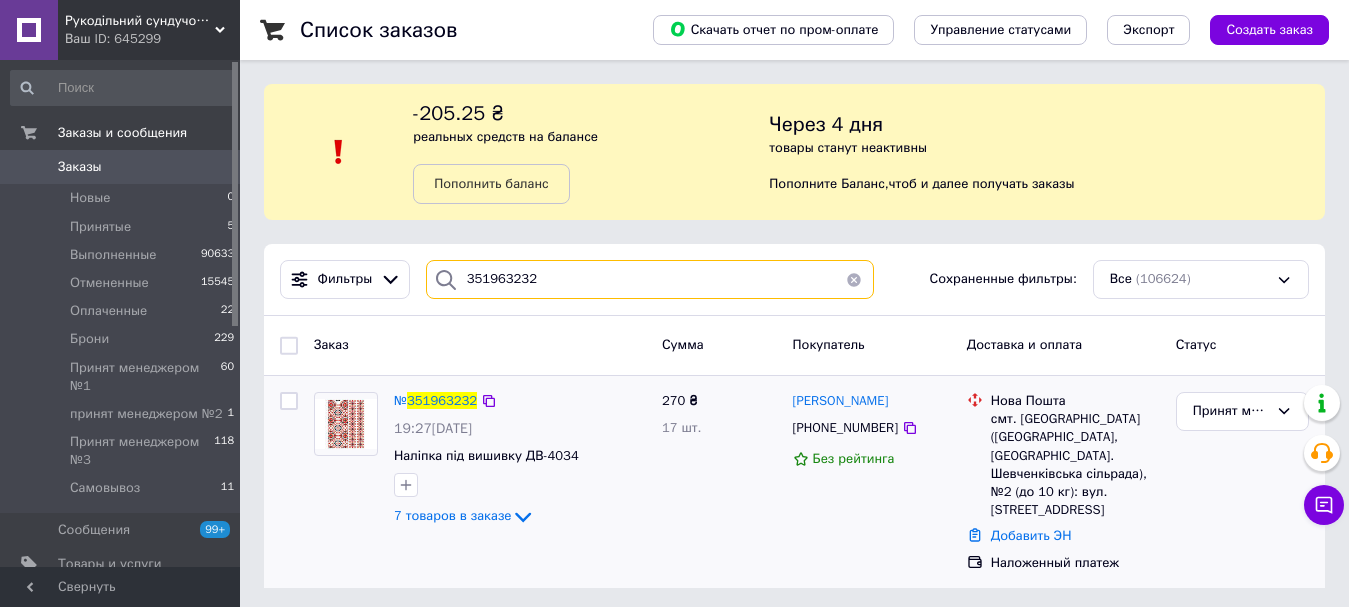 type on "351963232" 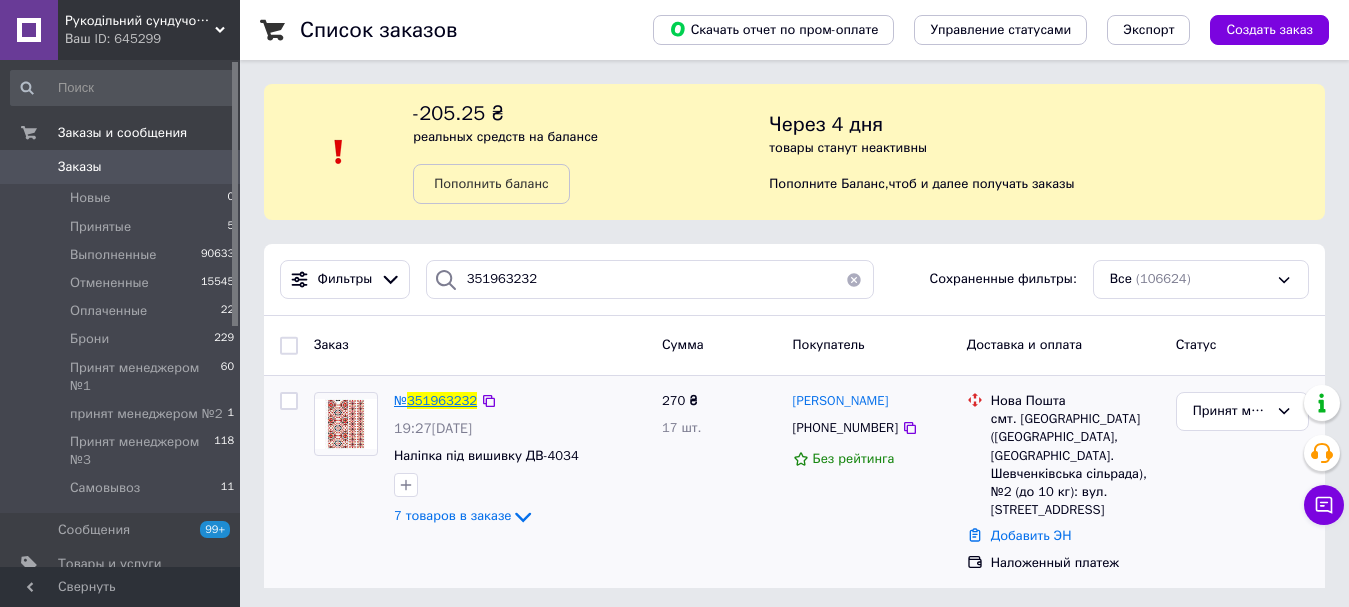 click on "№  351963232" at bounding box center (435, 401) 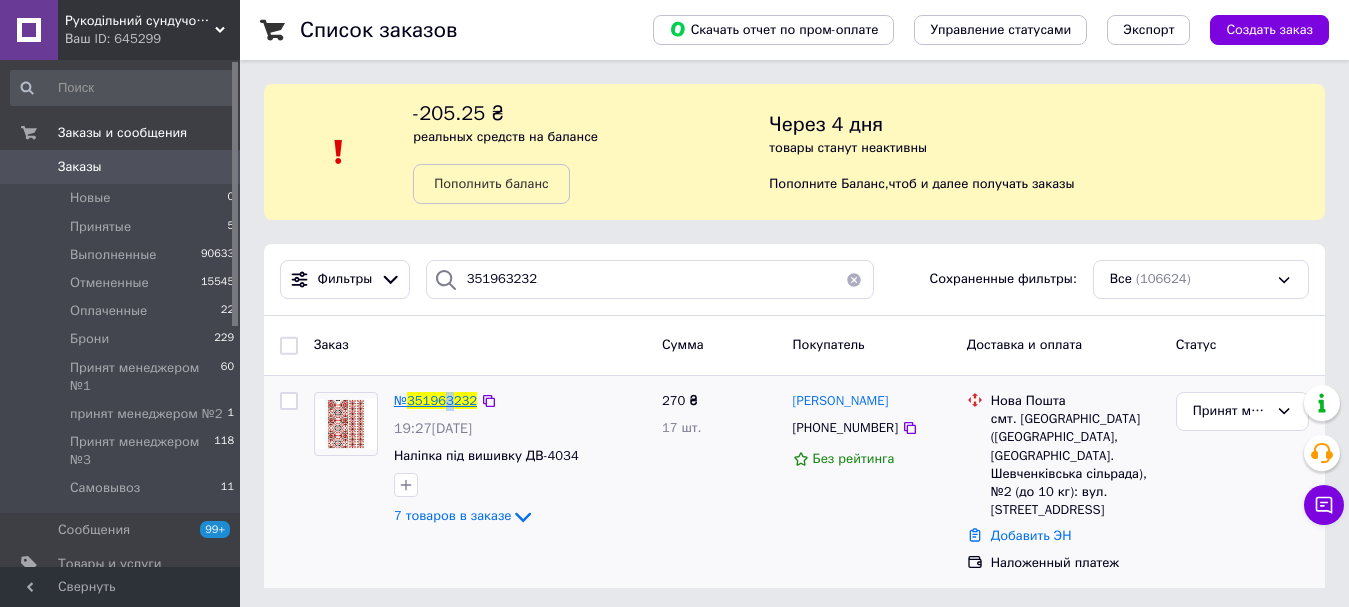 click on "351963232" at bounding box center [442, 400] 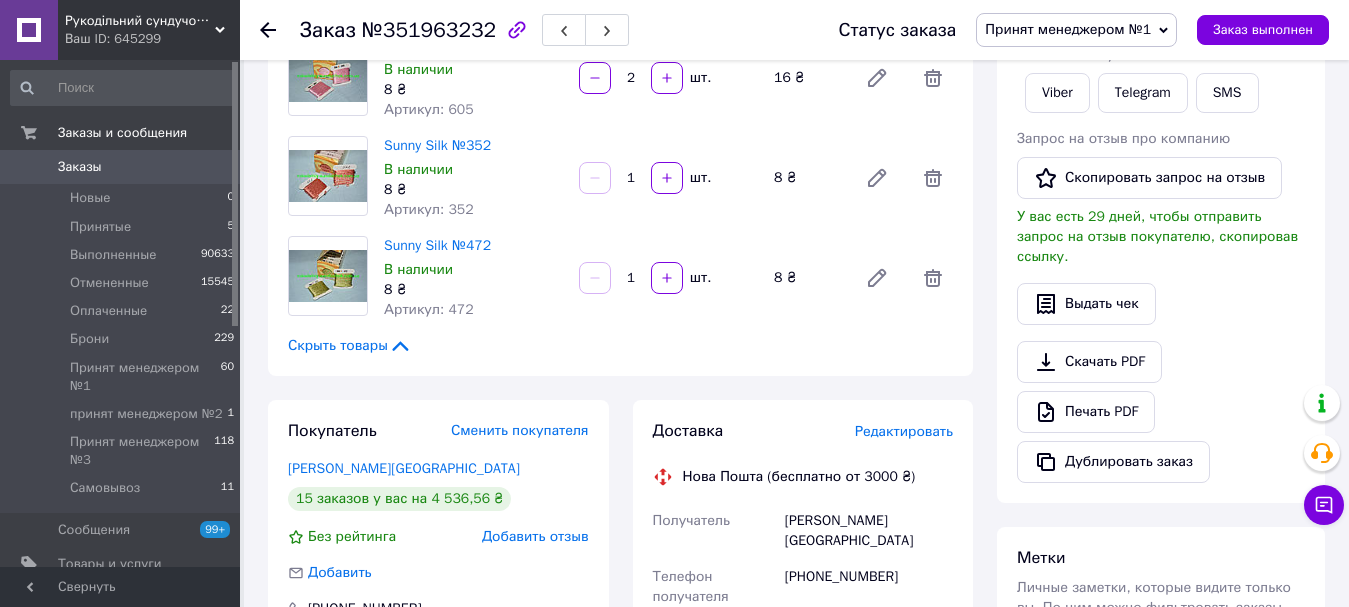 scroll, scrollTop: 800, scrollLeft: 0, axis: vertical 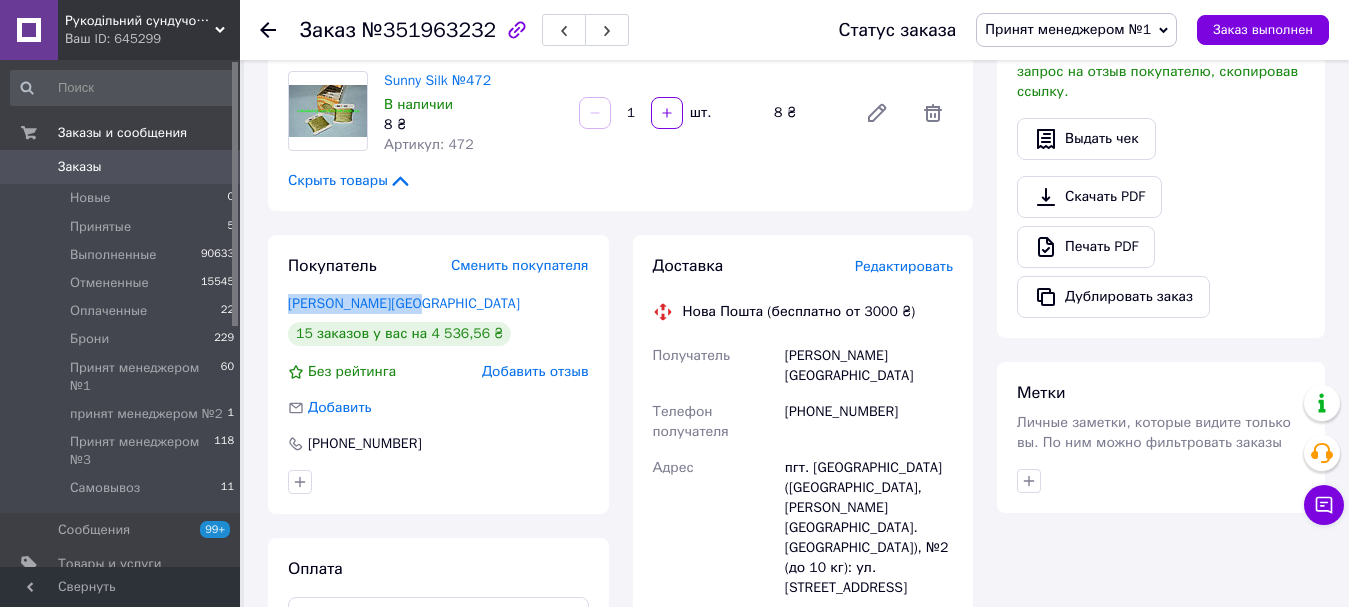 drag, startPoint x: 329, startPoint y: 300, endPoint x: 278, endPoint y: 303, distance: 51.088158 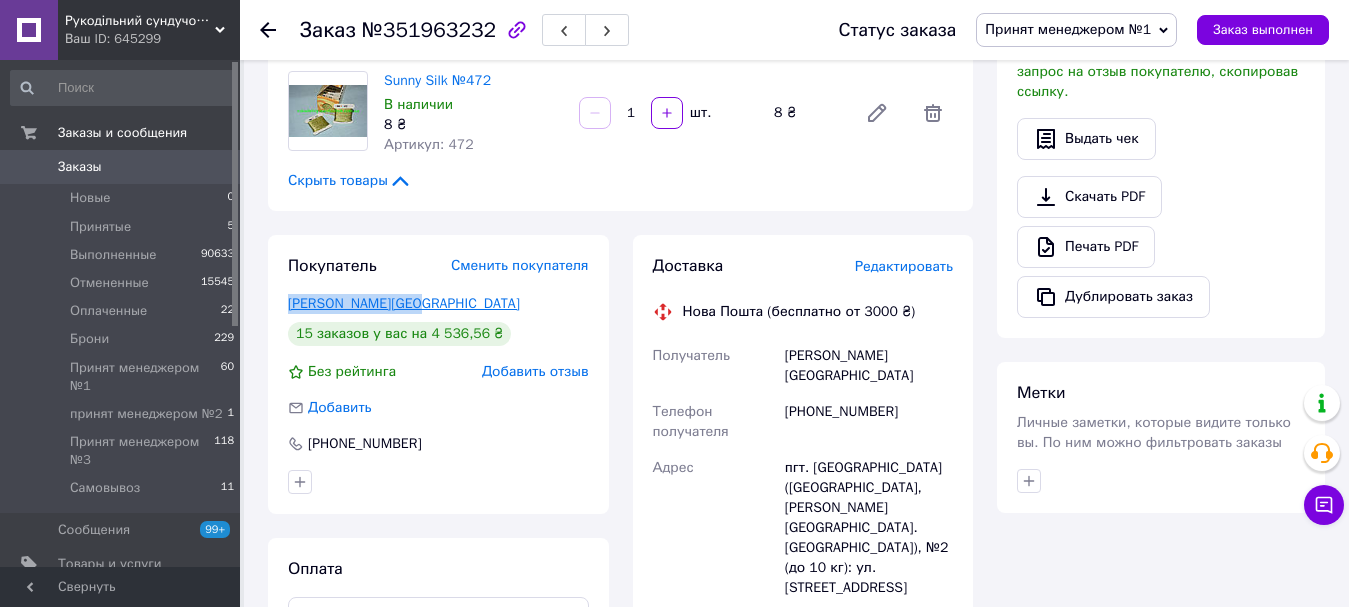 click on "Підлипняк Наталія" at bounding box center (404, 303) 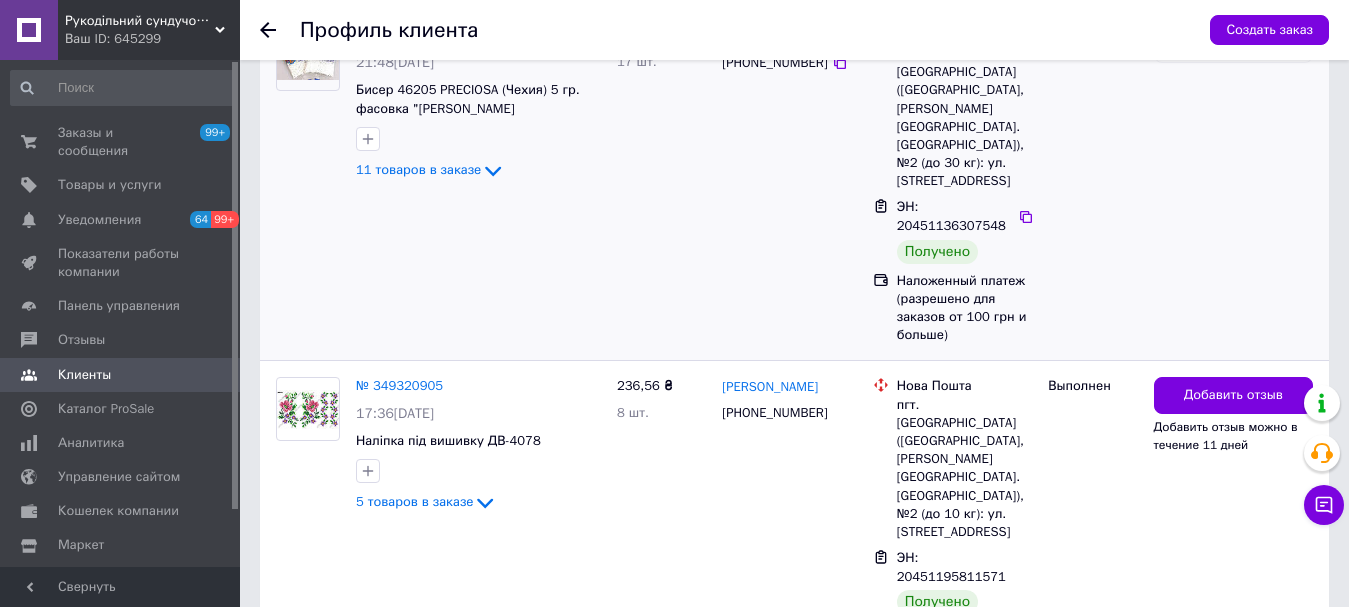 scroll, scrollTop: 4757, scrollLeft: 0, axis: vertical 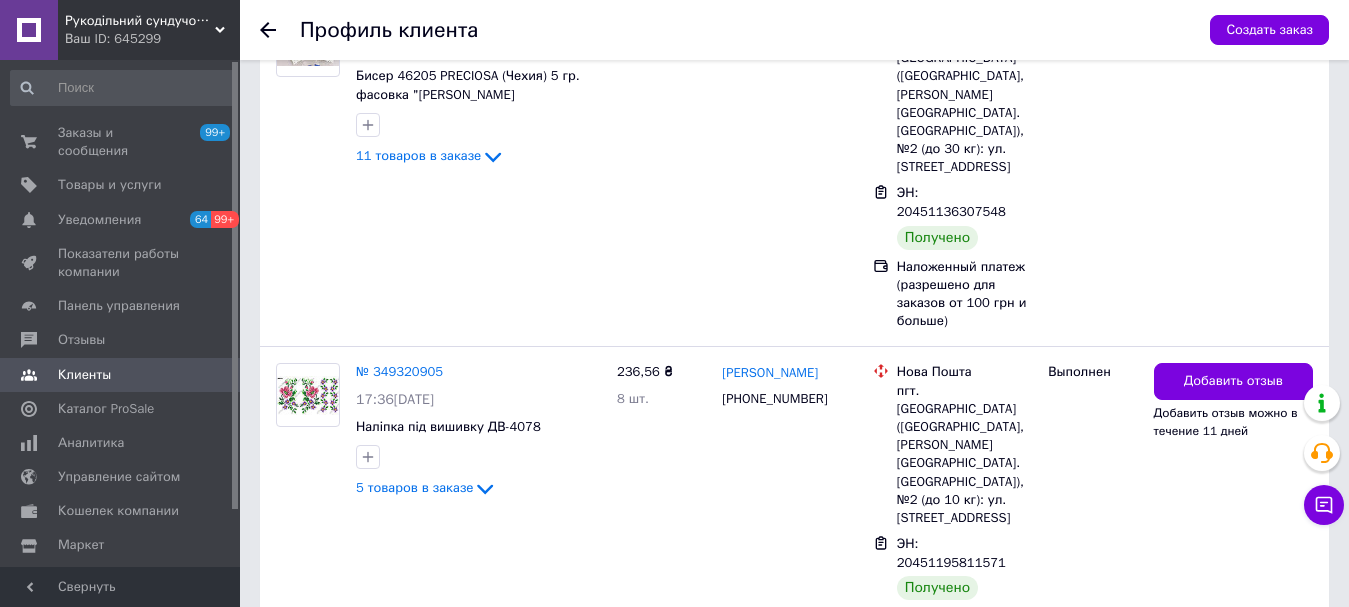click on "№ 351963232" at bounding box center [399, 667] 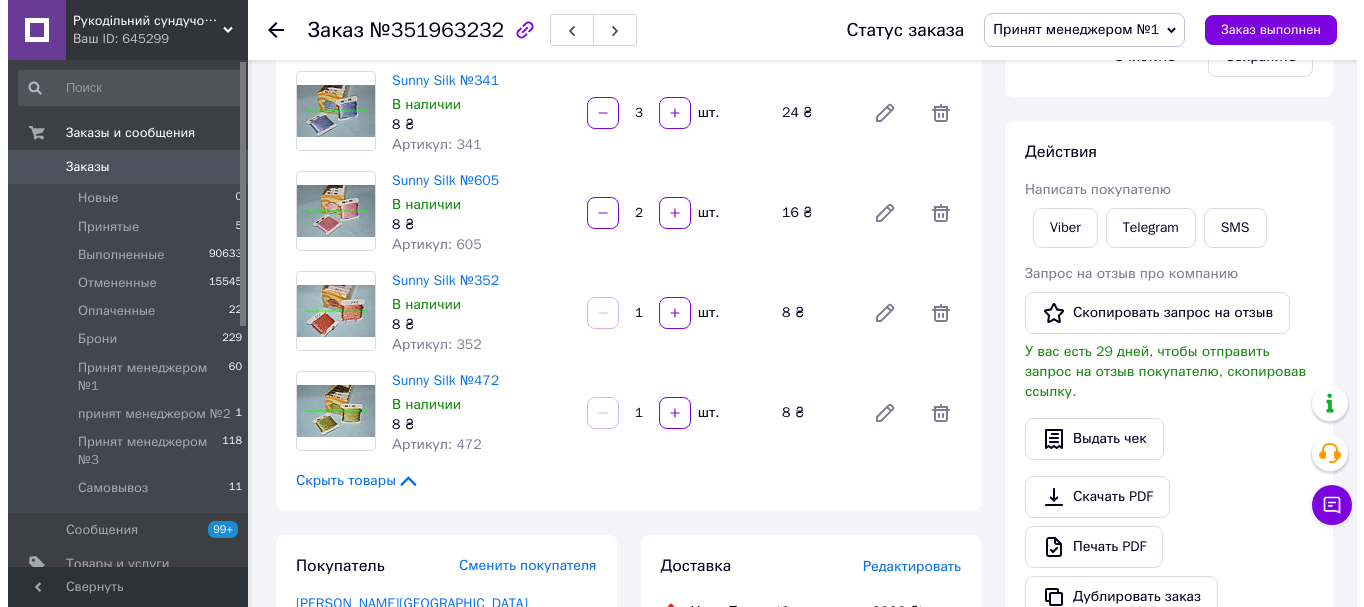 scroll, scrollTop: 800, scrollLeft: 0, axis: vertical 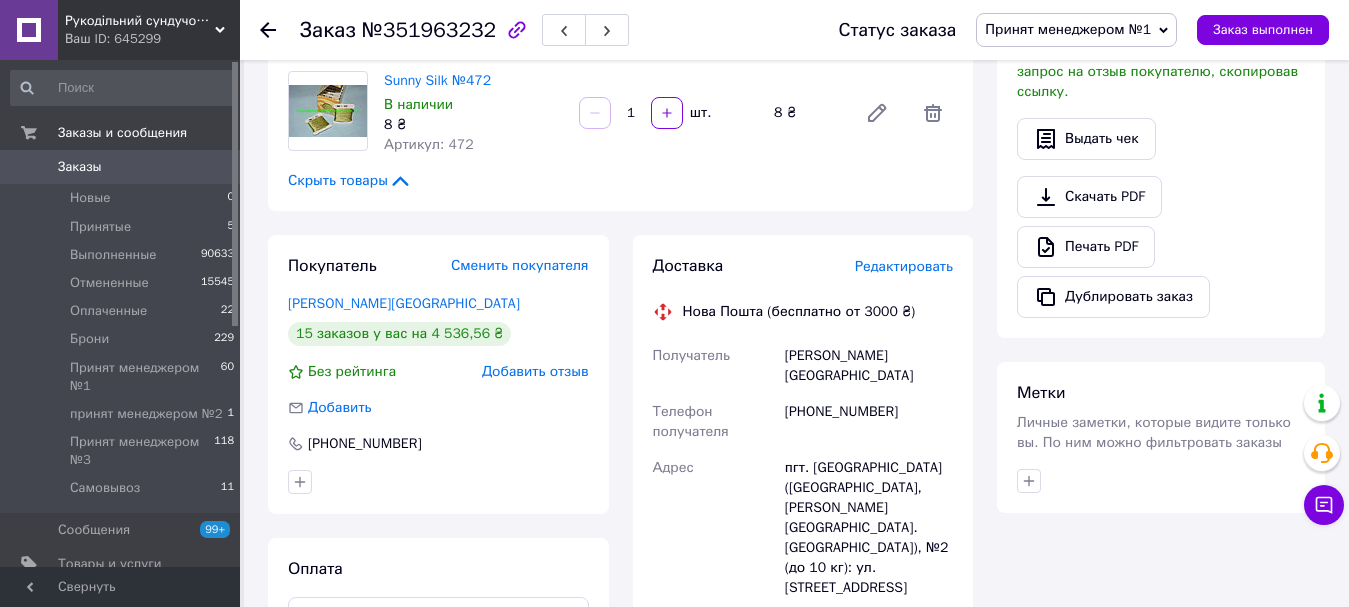 click on "Редактировать" at bounding box center (904, 266) 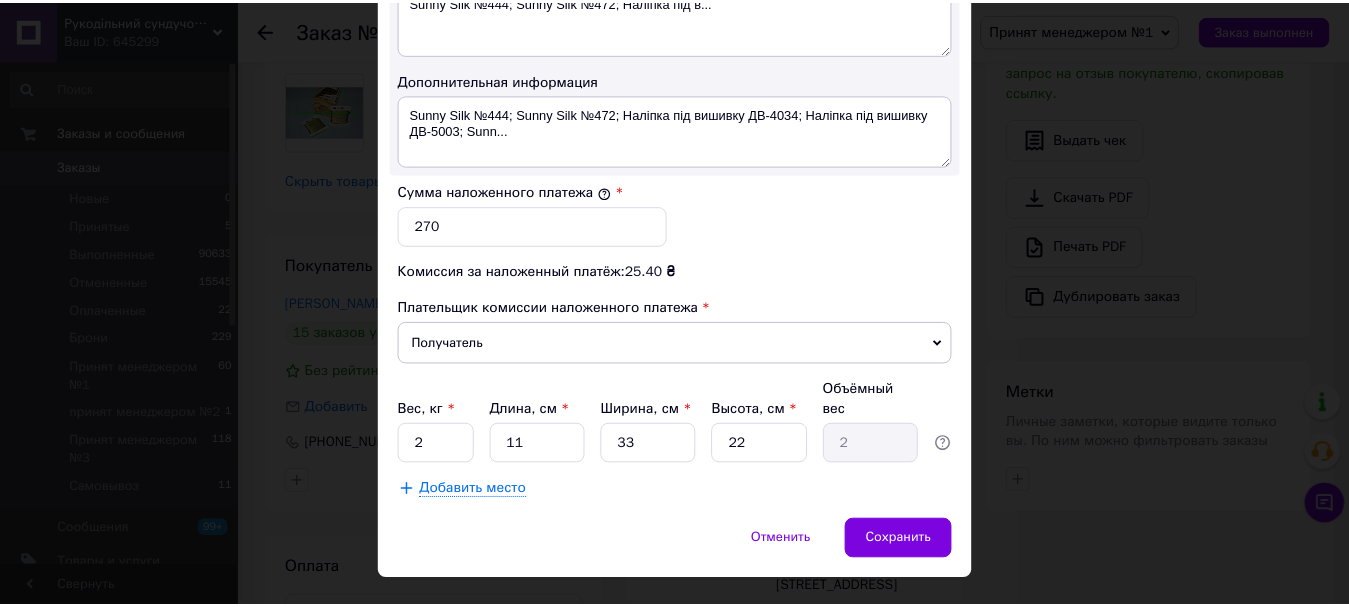 scroll, scrollTop: 1165, scrollLeft: 0, axis: vertical 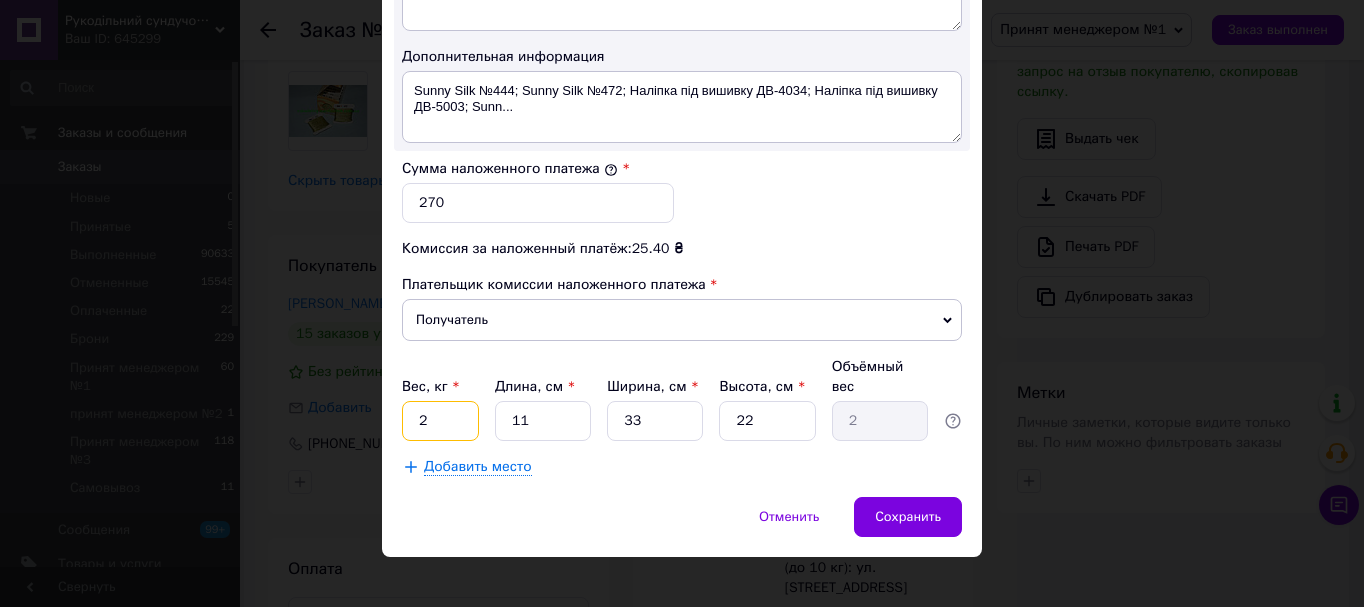 click on "2" at bounding box center (440, 421) 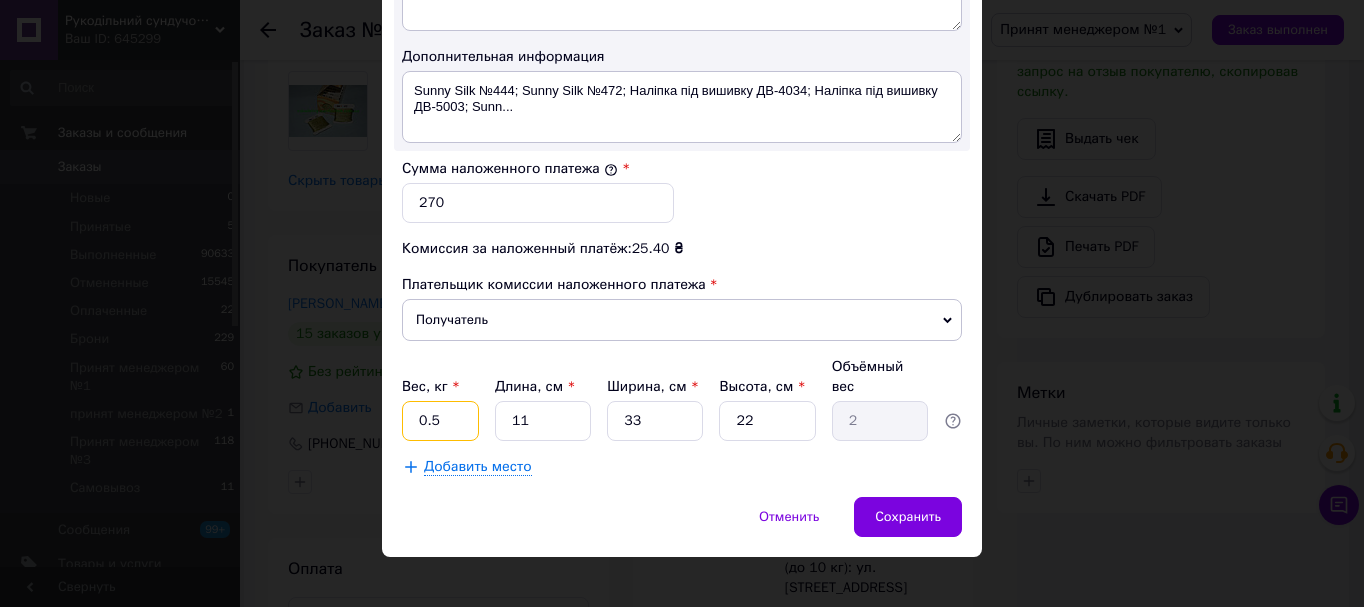 type on "0.5" 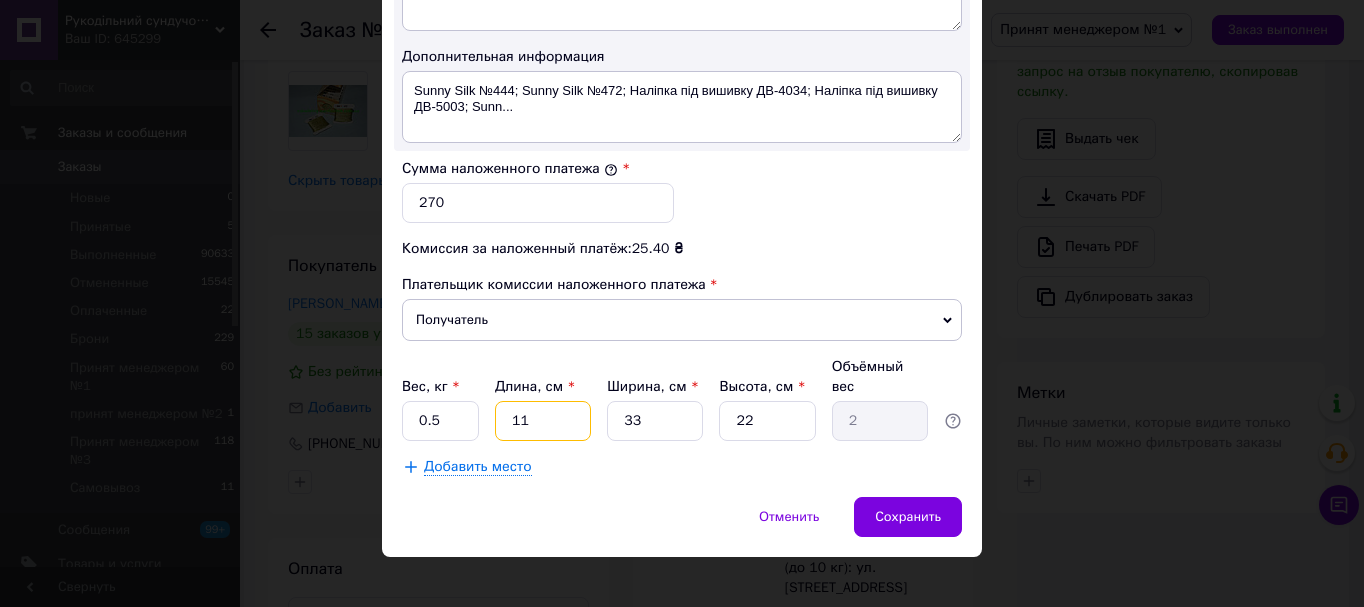 click on "11" at bounding box center [543, 421] 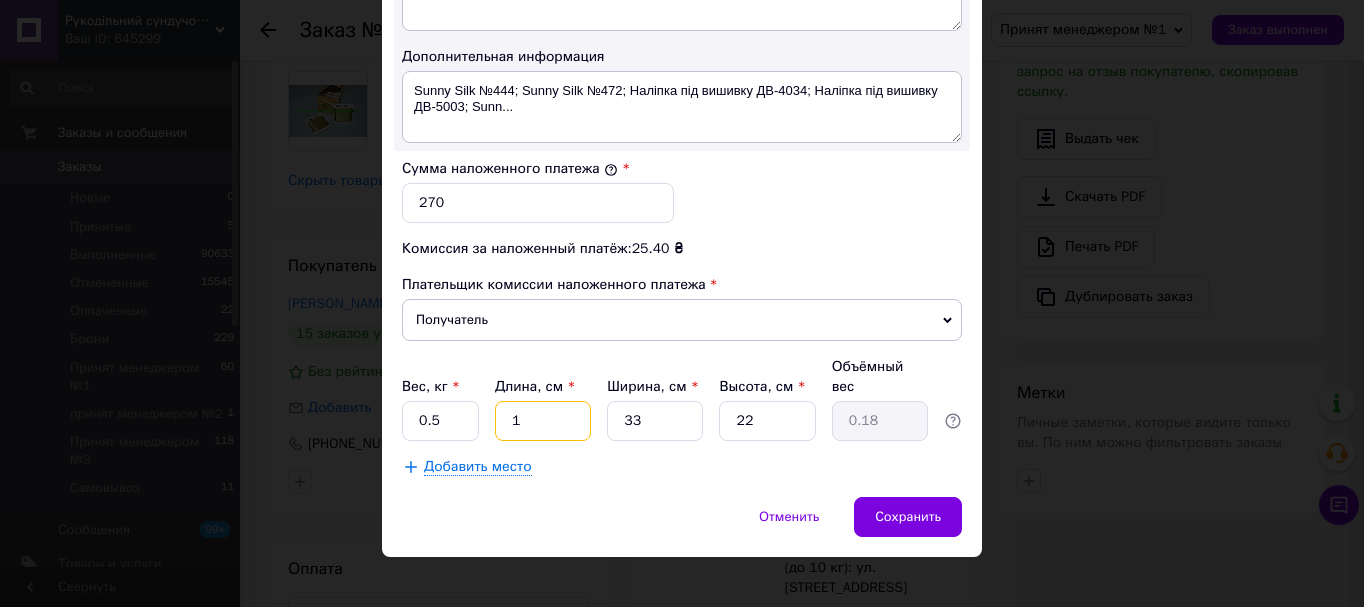 type 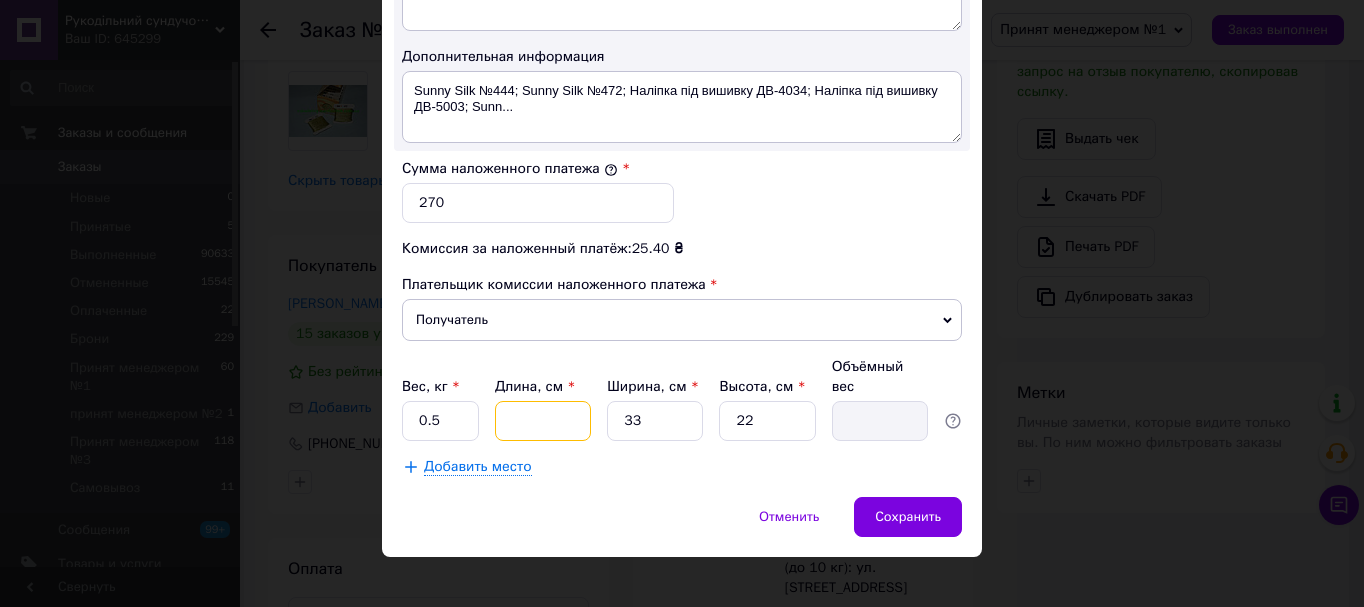 type on "2" 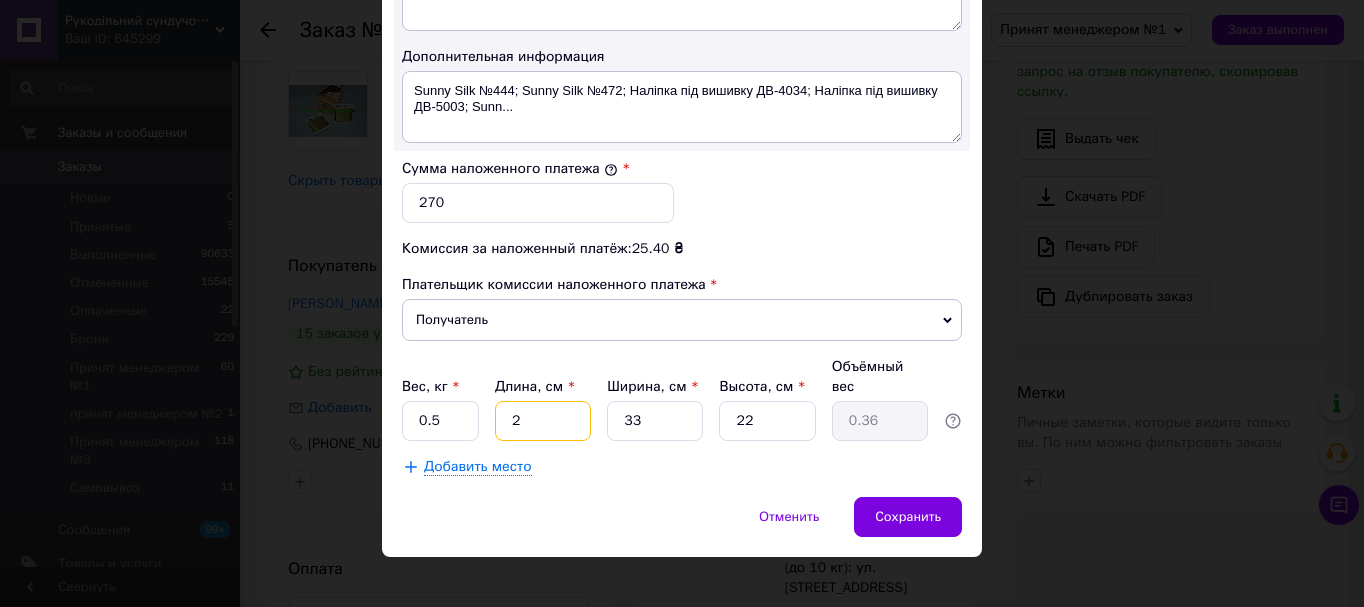 type on "24" 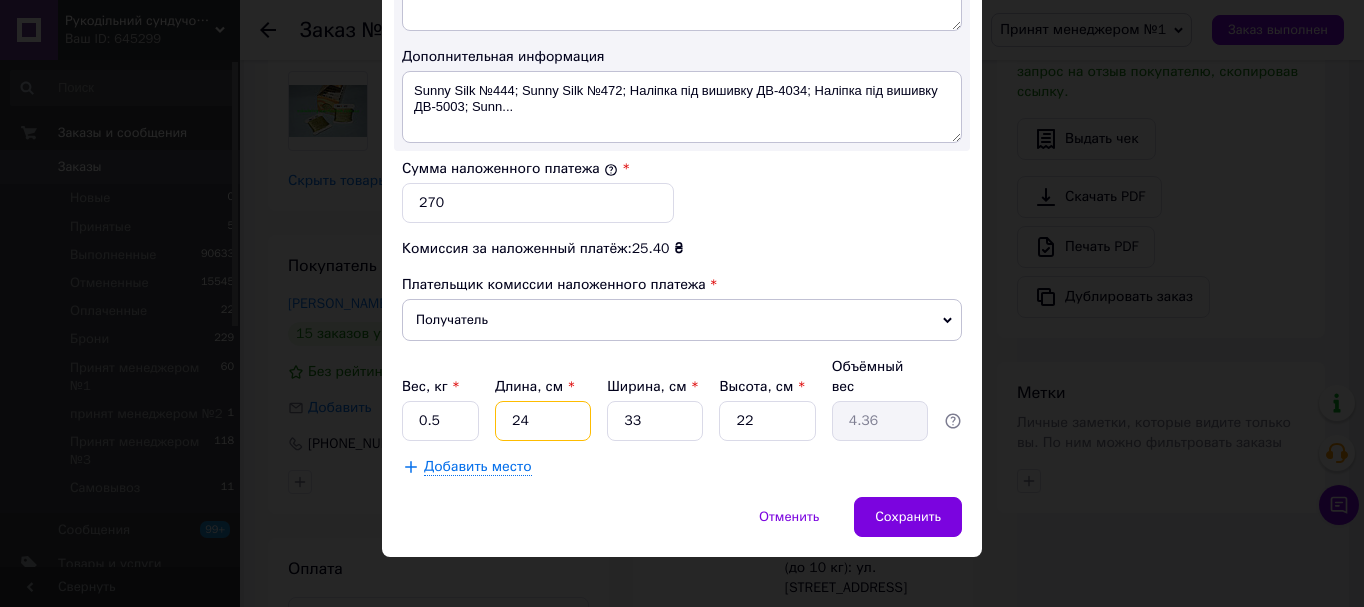 type on "24" 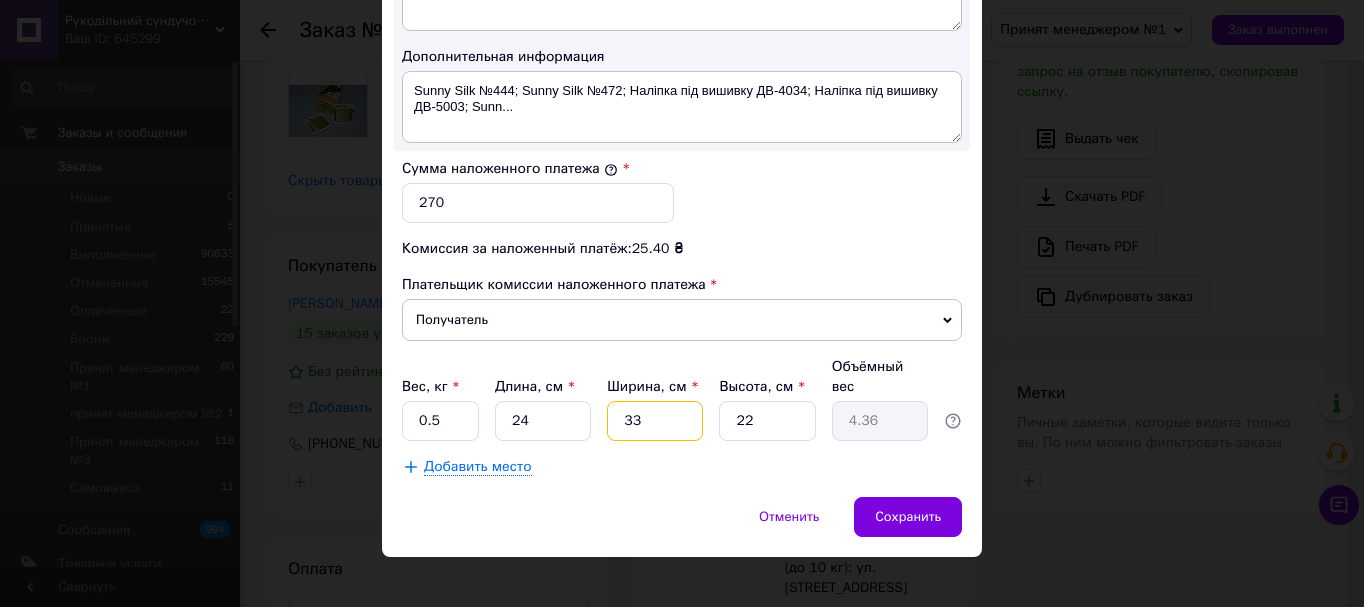 click on "33" at bounding box center [655, 421] 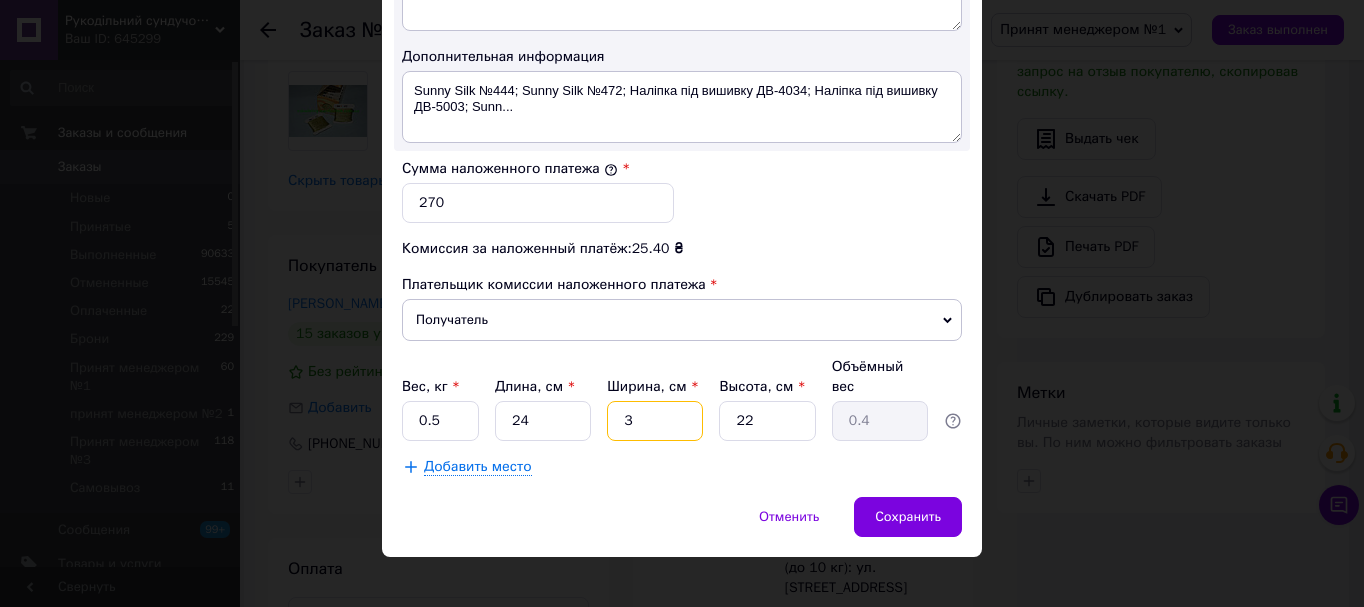 type 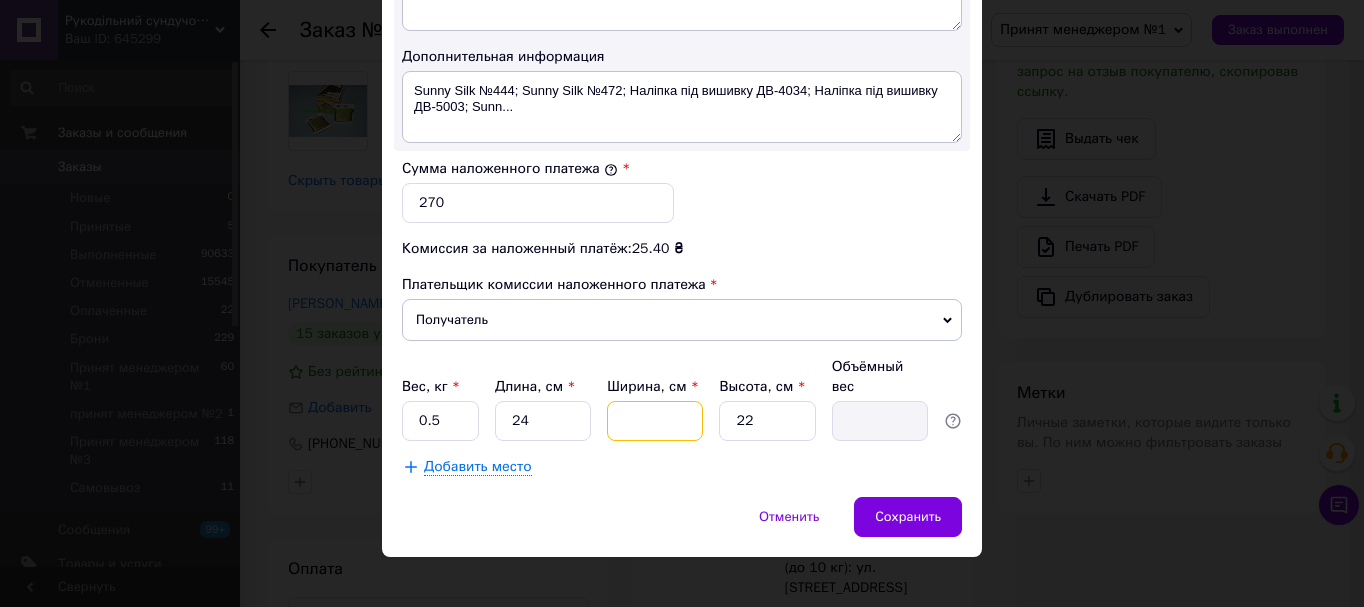type on "2" 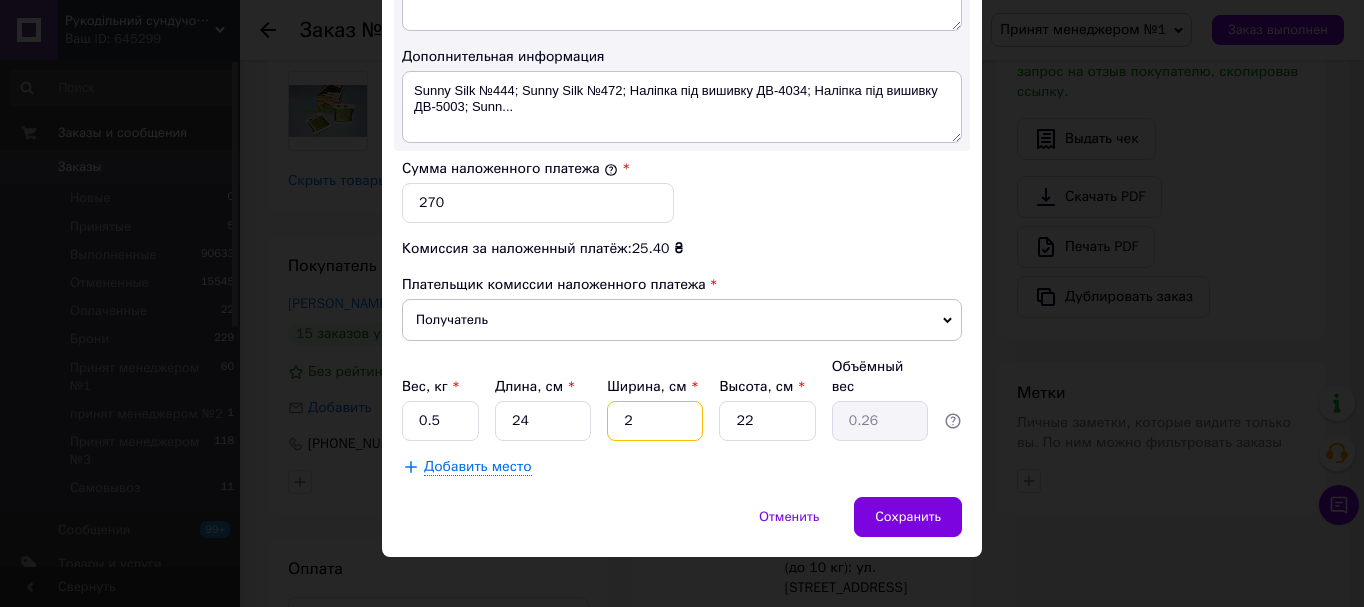 type on "24" 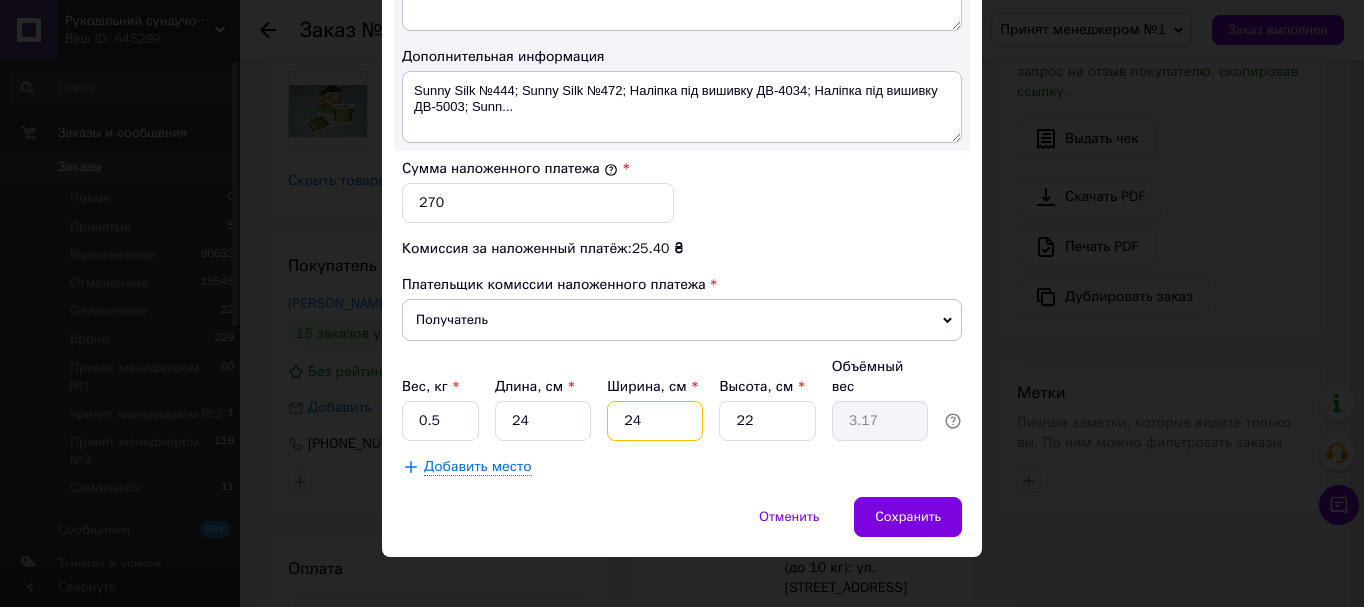type on "24" 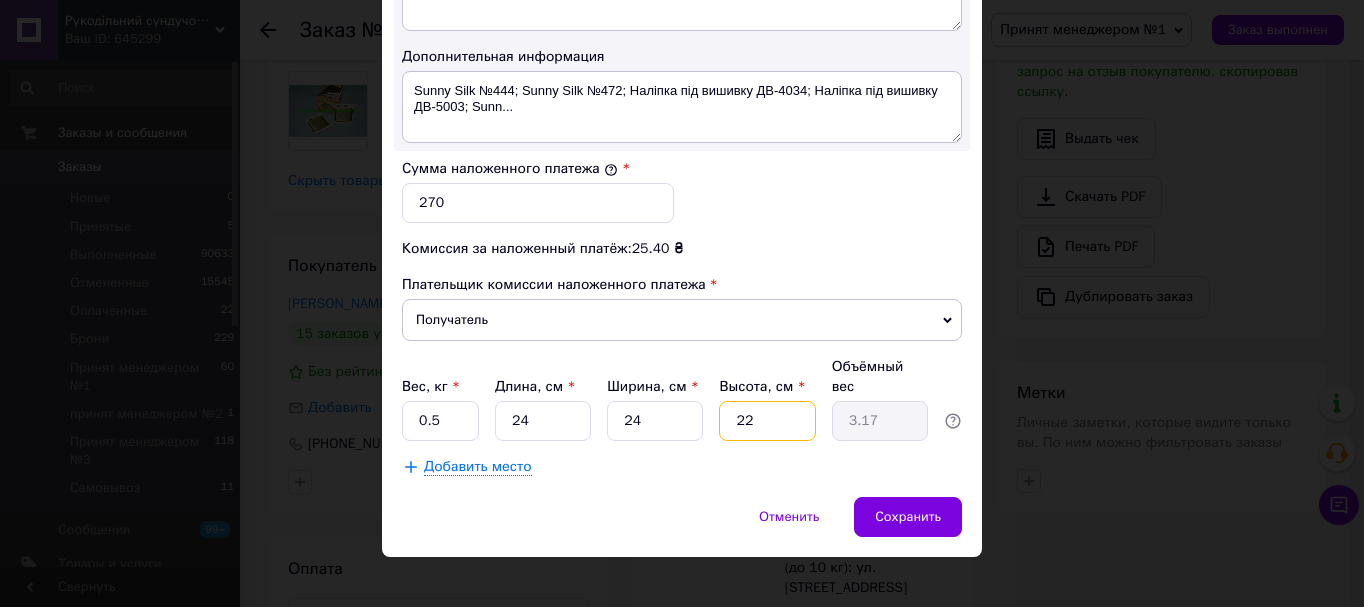 click on "22" at bounding box center [767, 421] 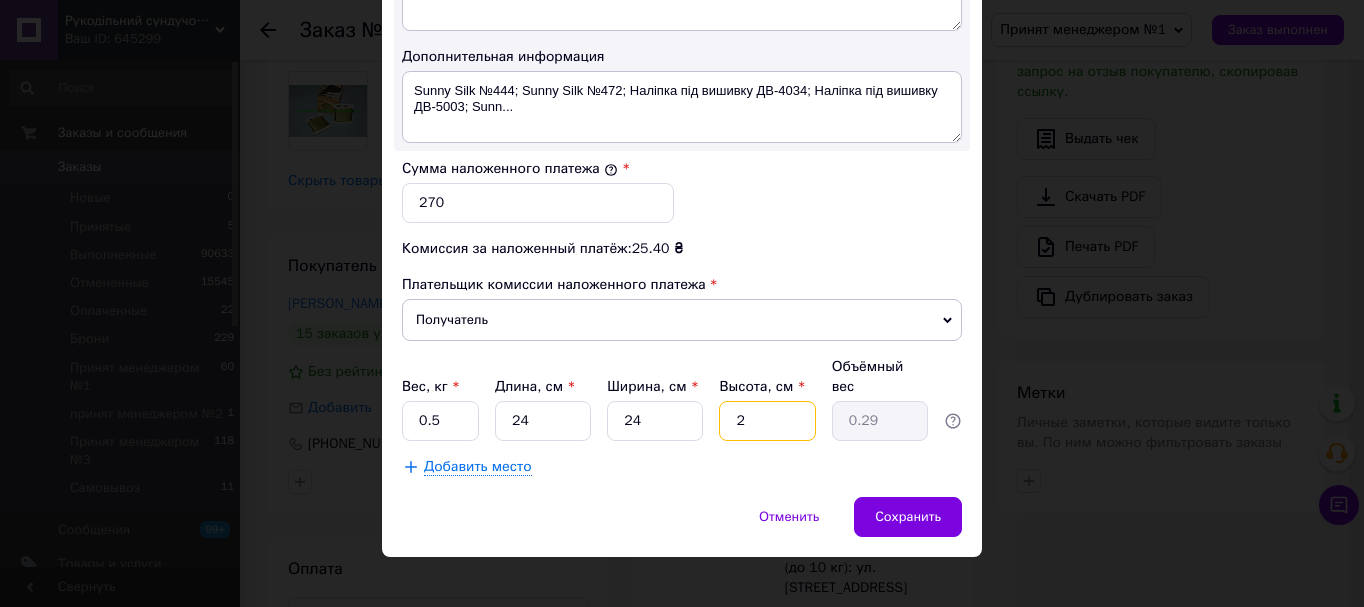 type 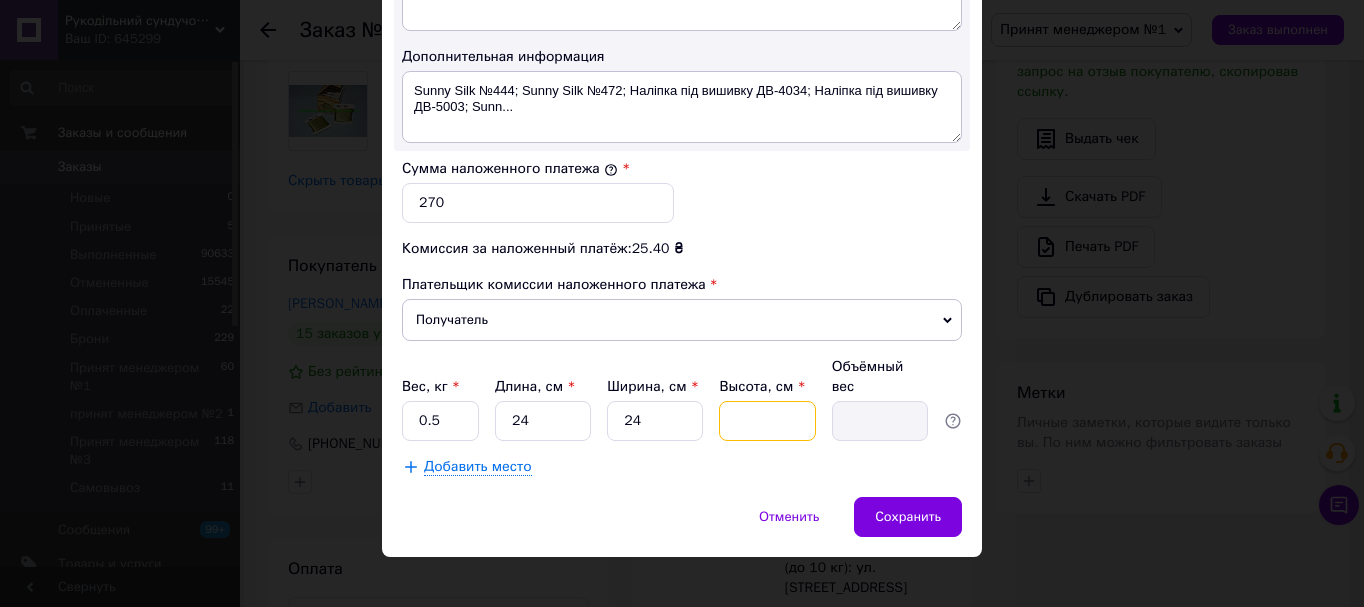 type on "3" 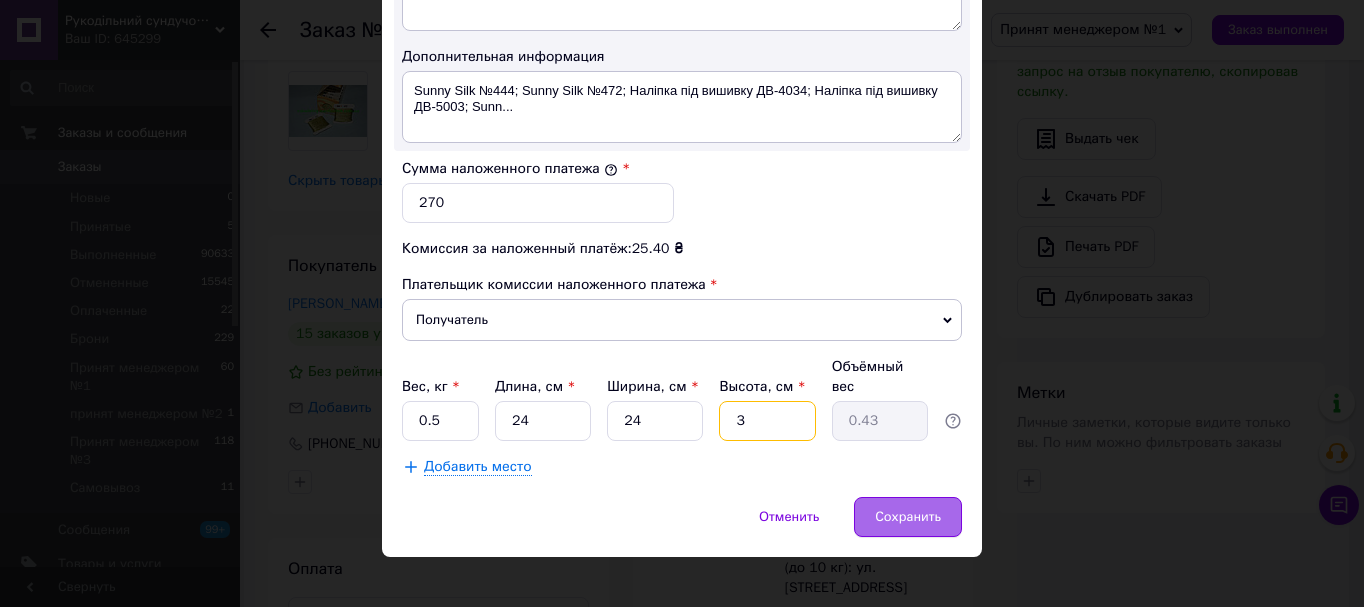 type on "3" 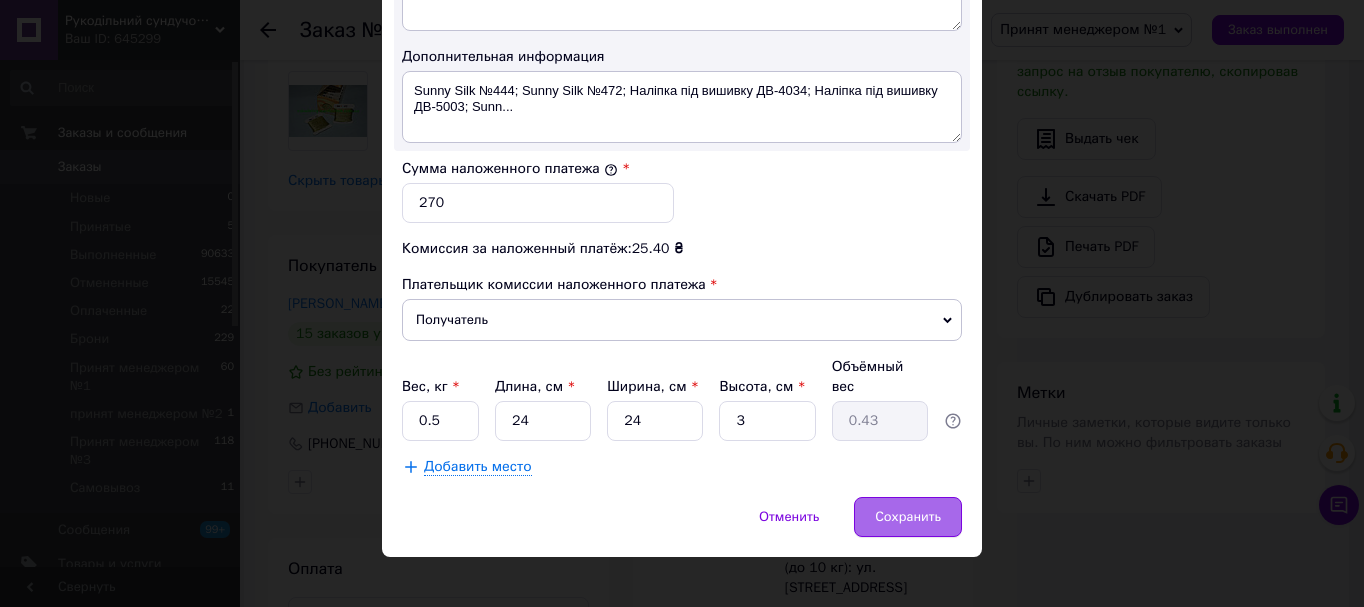 click on "Сохранить" at bounding box center (908, 517) 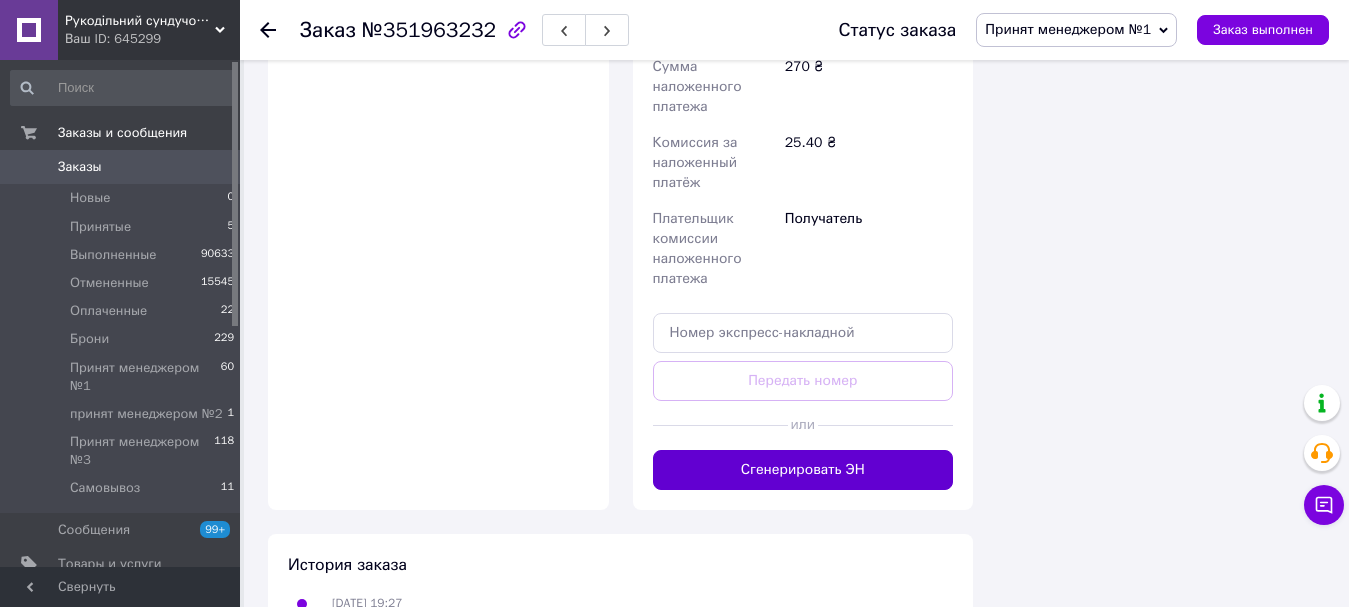 scroll, scrollTop: 1600, scrollLeft: 0, axis: vertical 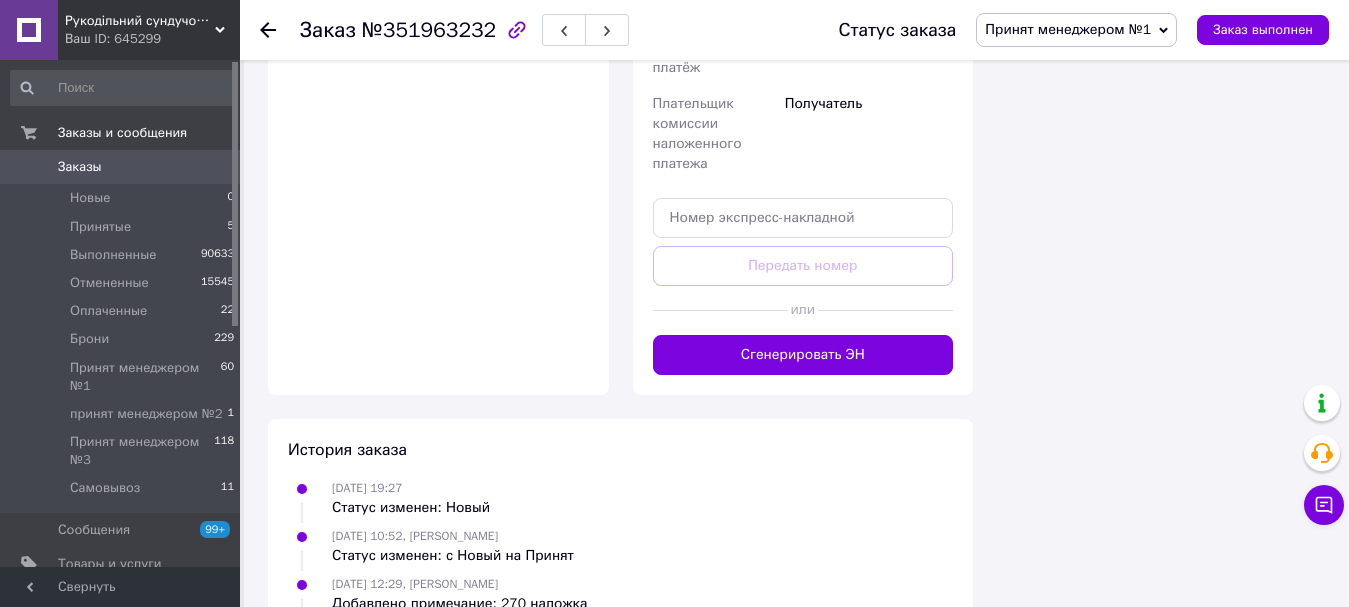 click on "Сгенерировать ЭН" at bounding box center (803, 355) 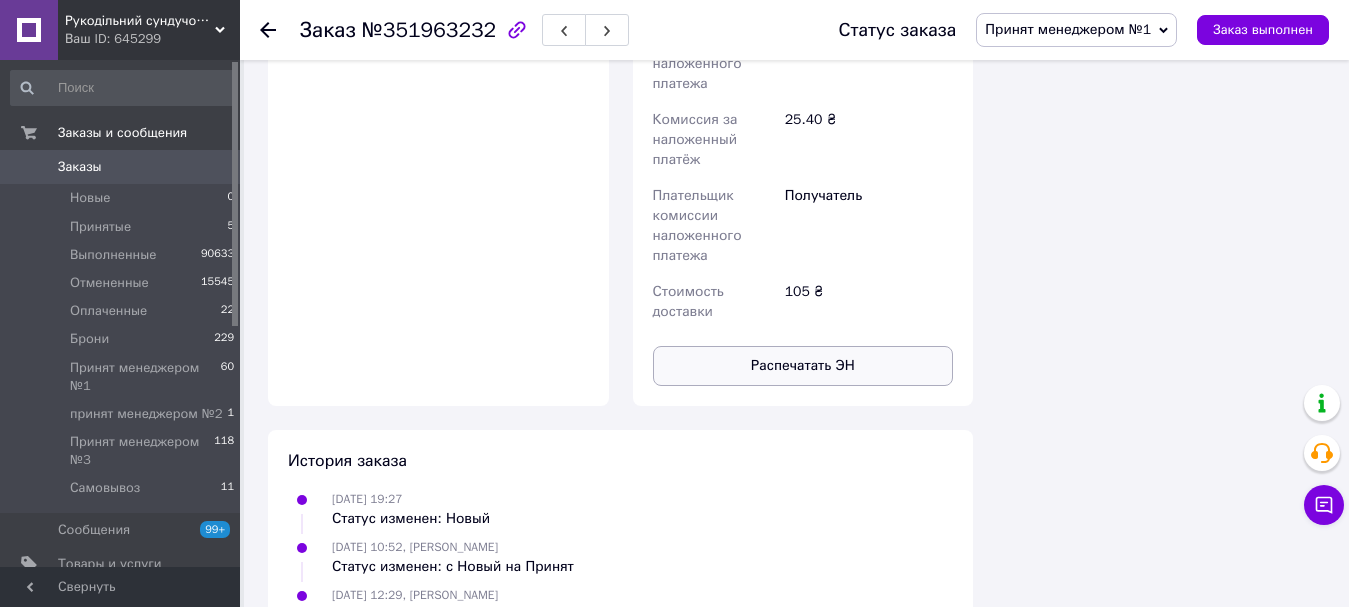 click on "Распечатать ЭН" at bounding box center (803, 366) 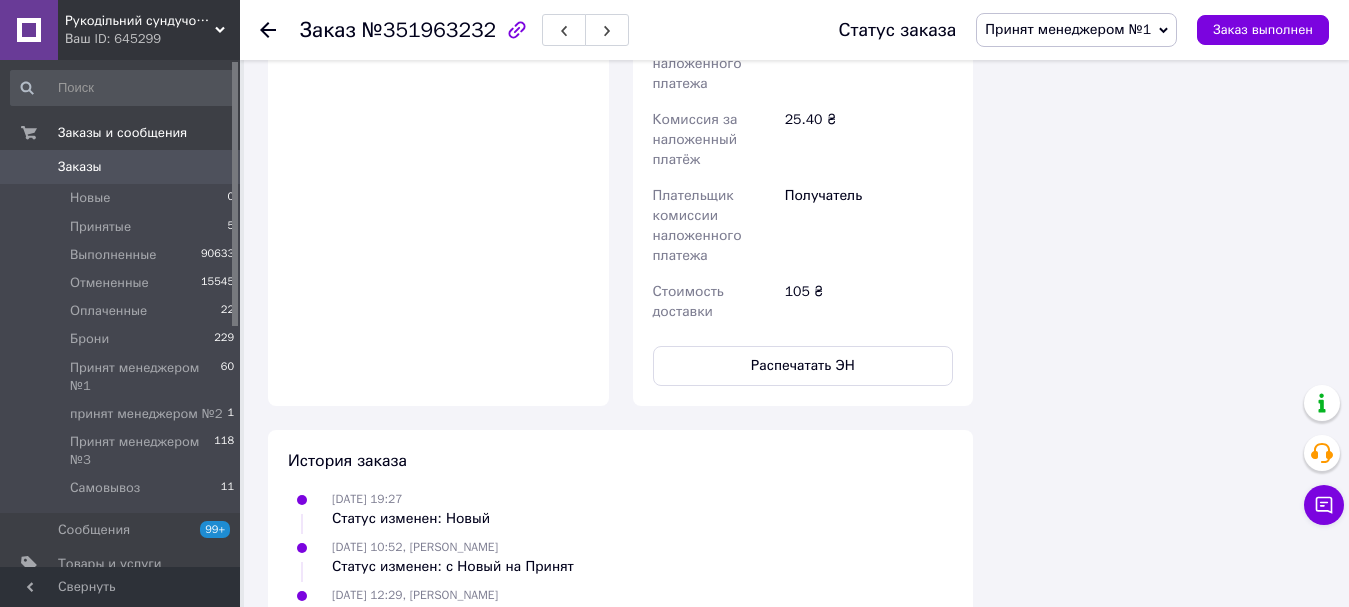 click on "Принят менеджером №1" at bounding box center [1068, 29] 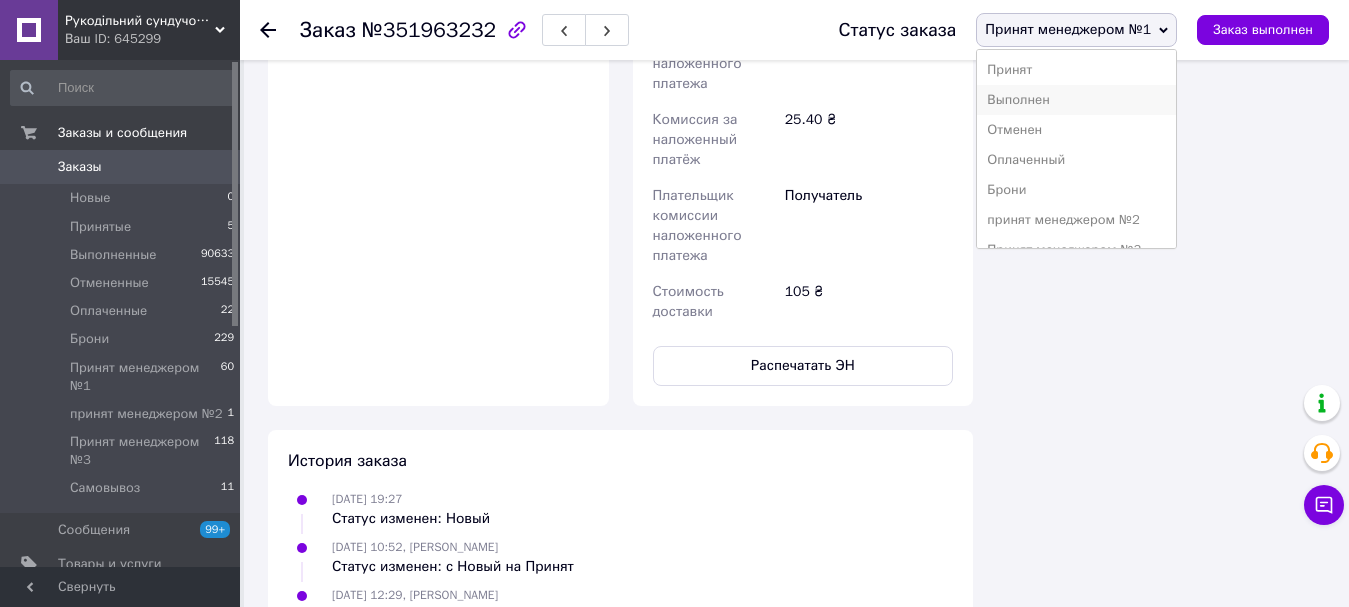 click on "Выполнен" at bounding box center [1076, 100] 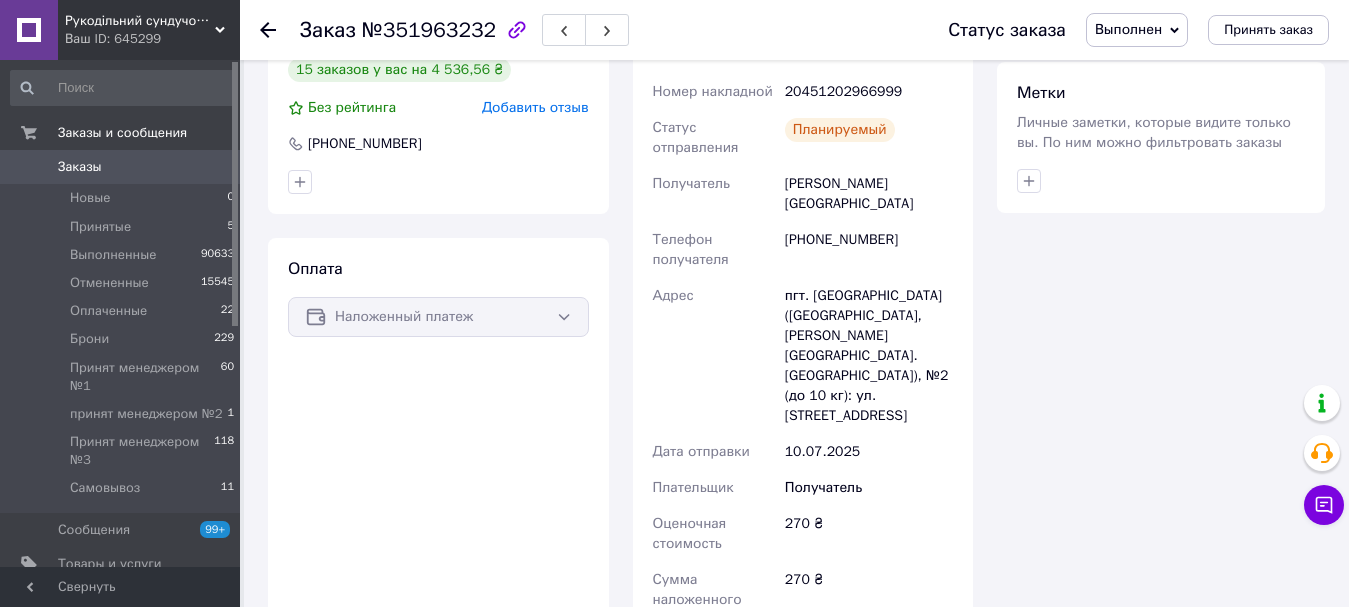 scroll, scrollTop: 1164, scrollLeft: 0, axis: vertical 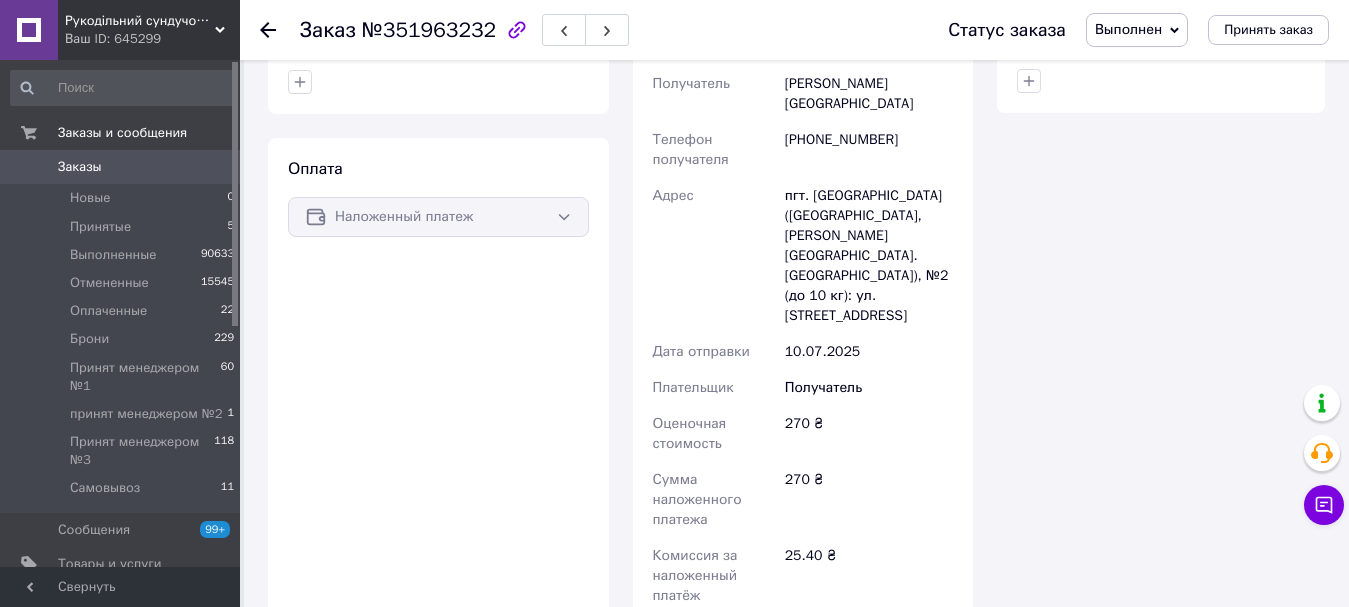 click on "Заказы" at bounding box center (121, 167) 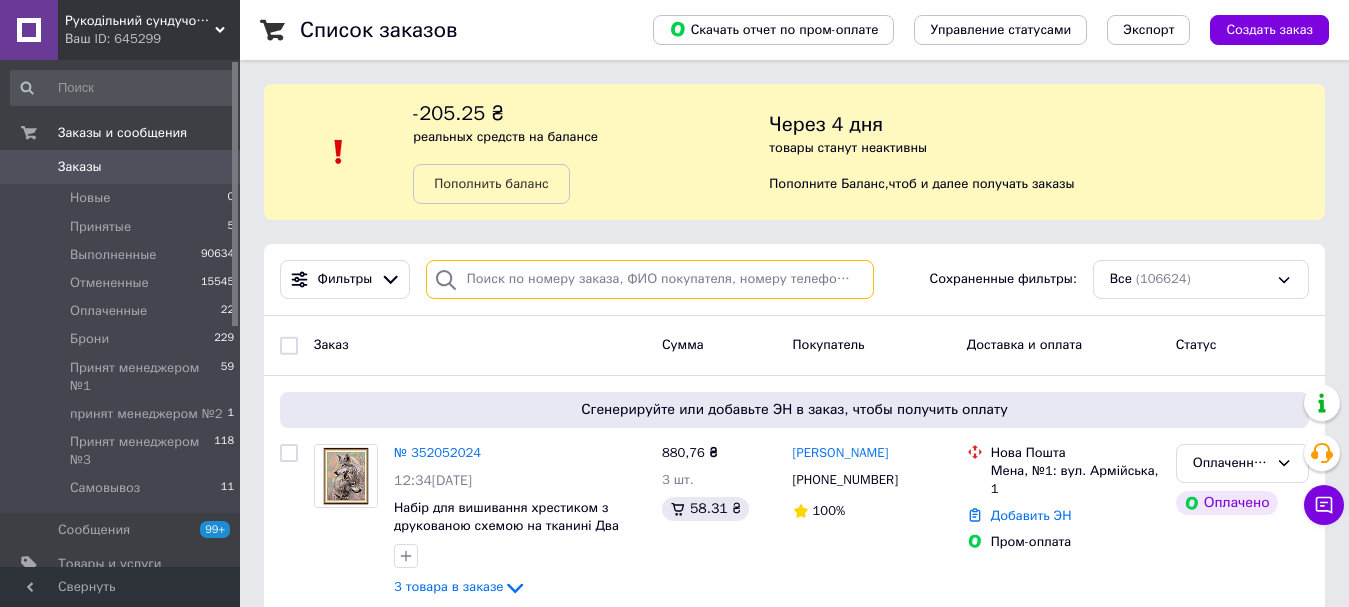 click at bounding box center [650, 279] 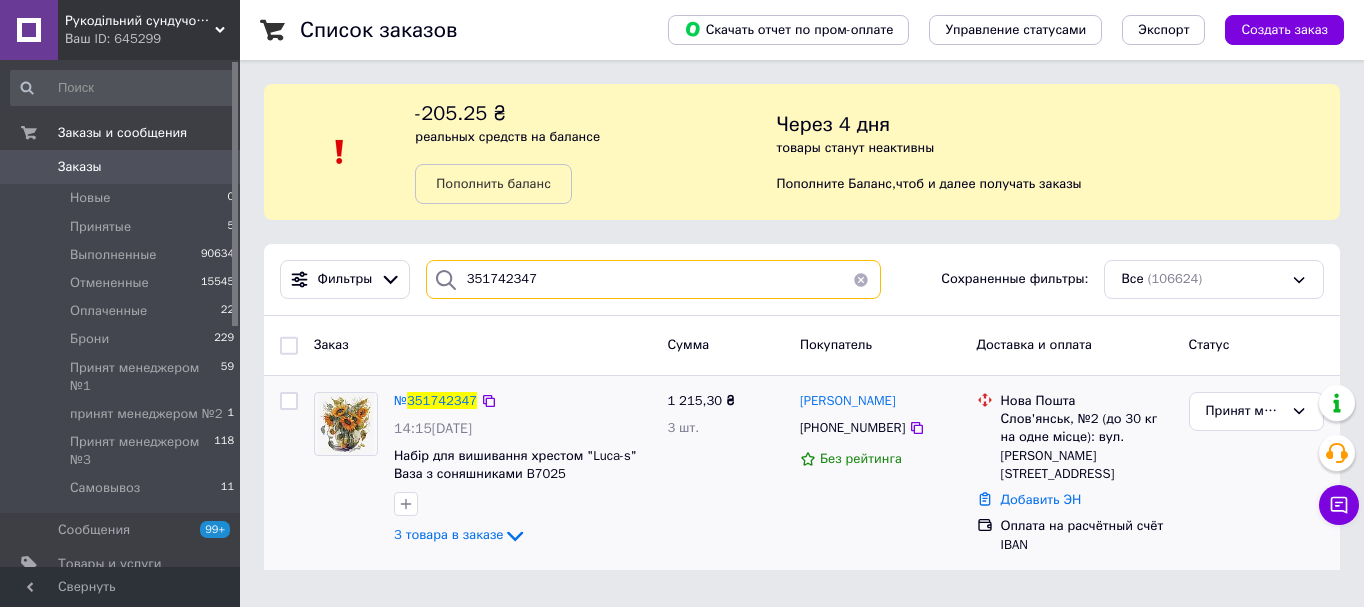type on "351742347" 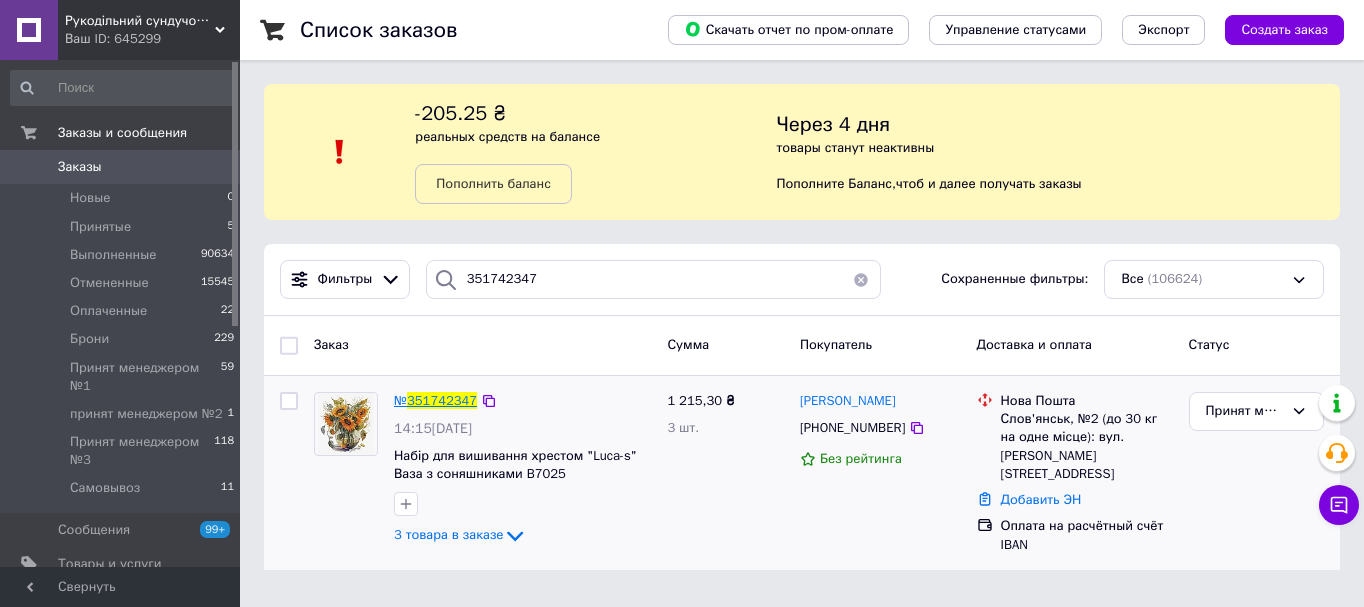click on "№  351742347" at bounding box center [435, 401] 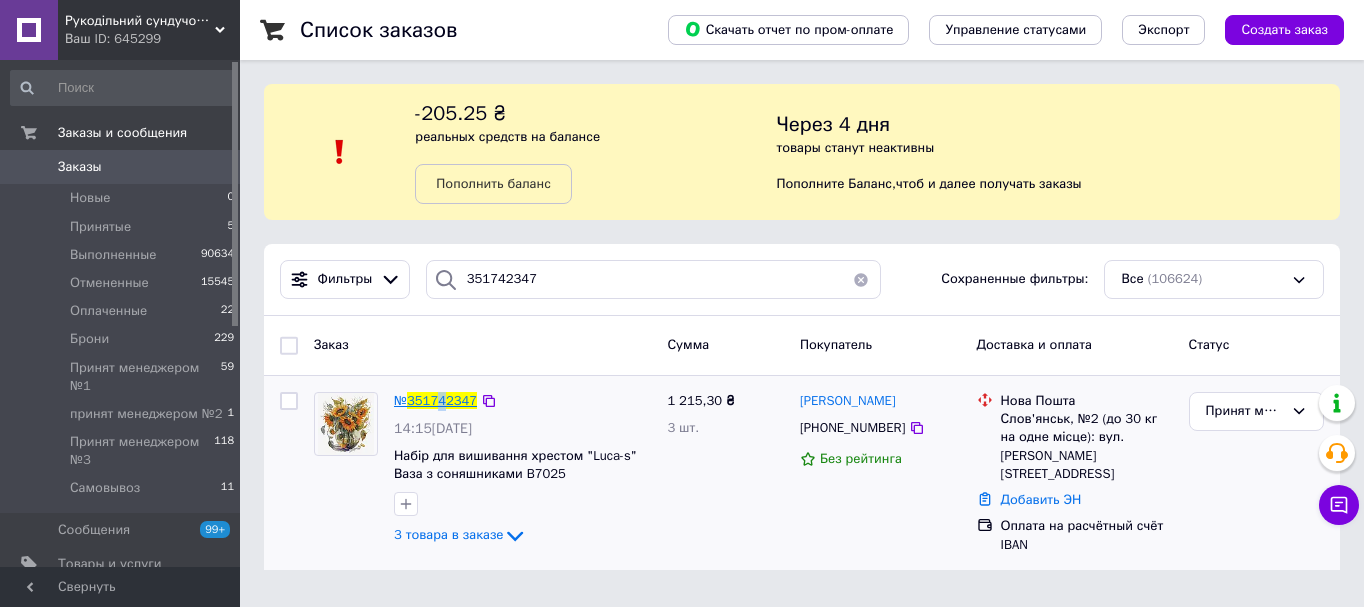 click on "351742347" at bounding box center [442, 400] 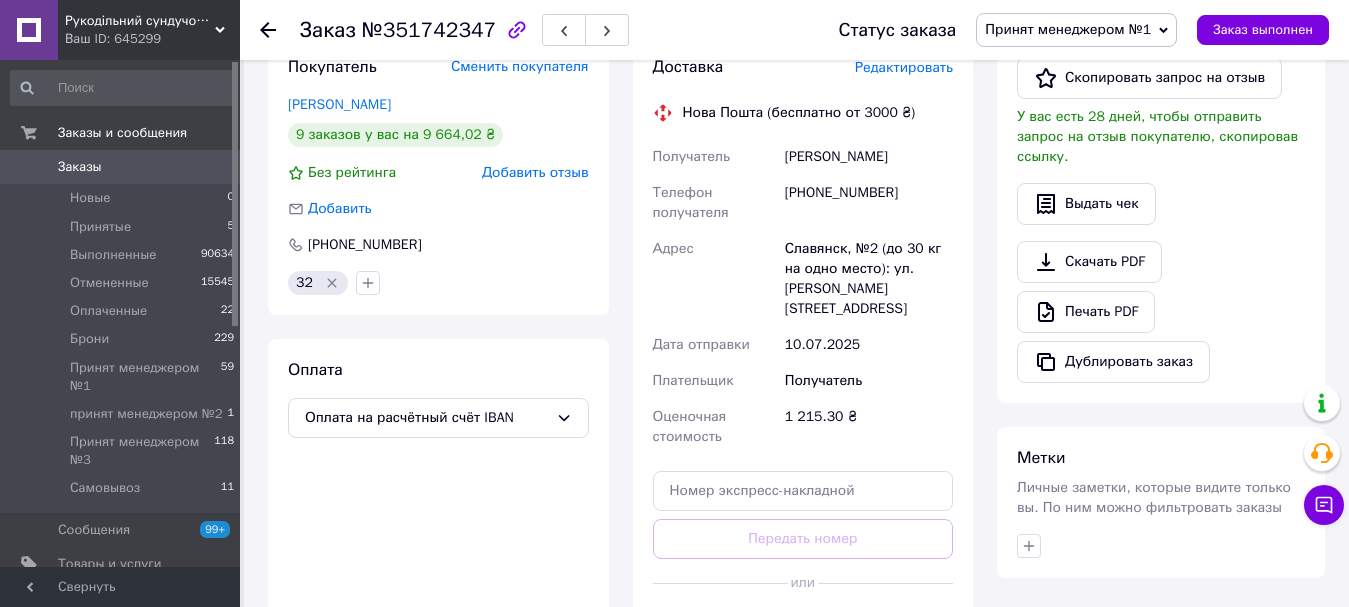 scroll, scrollTop: 700, scrollLeft: 0, axis: vertical 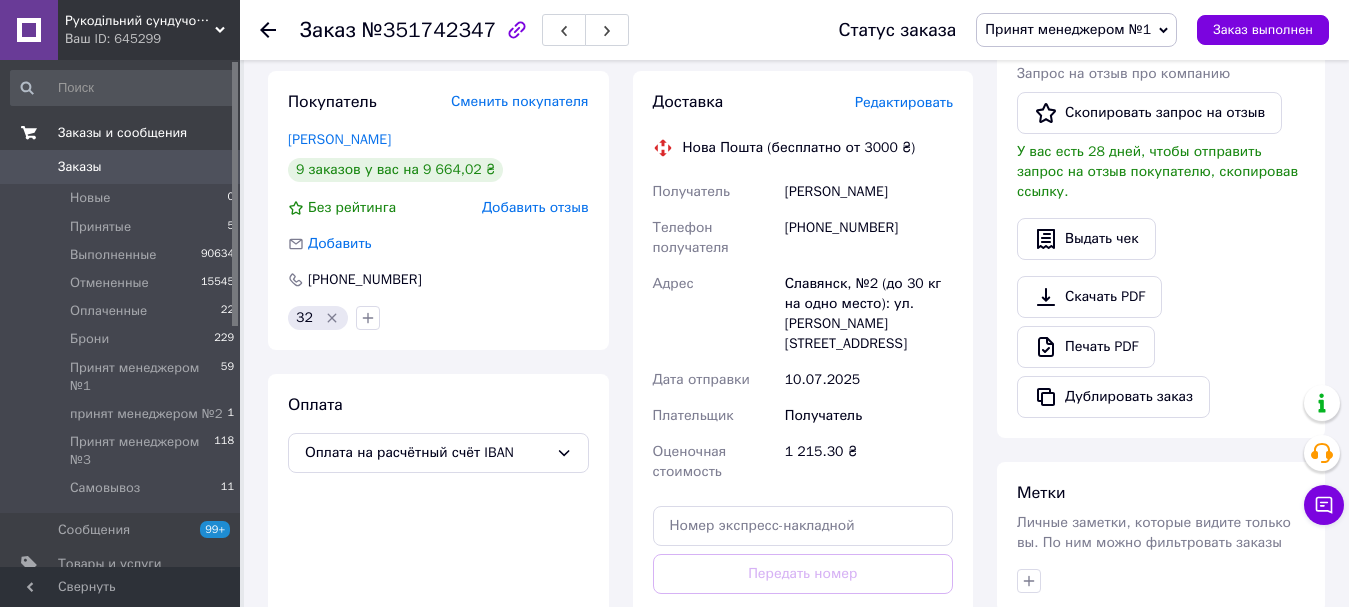 drag, startPoint x: 474, startPoint y: 134, endPoint x: 238, endPoint y: 147, distance: 236.35777 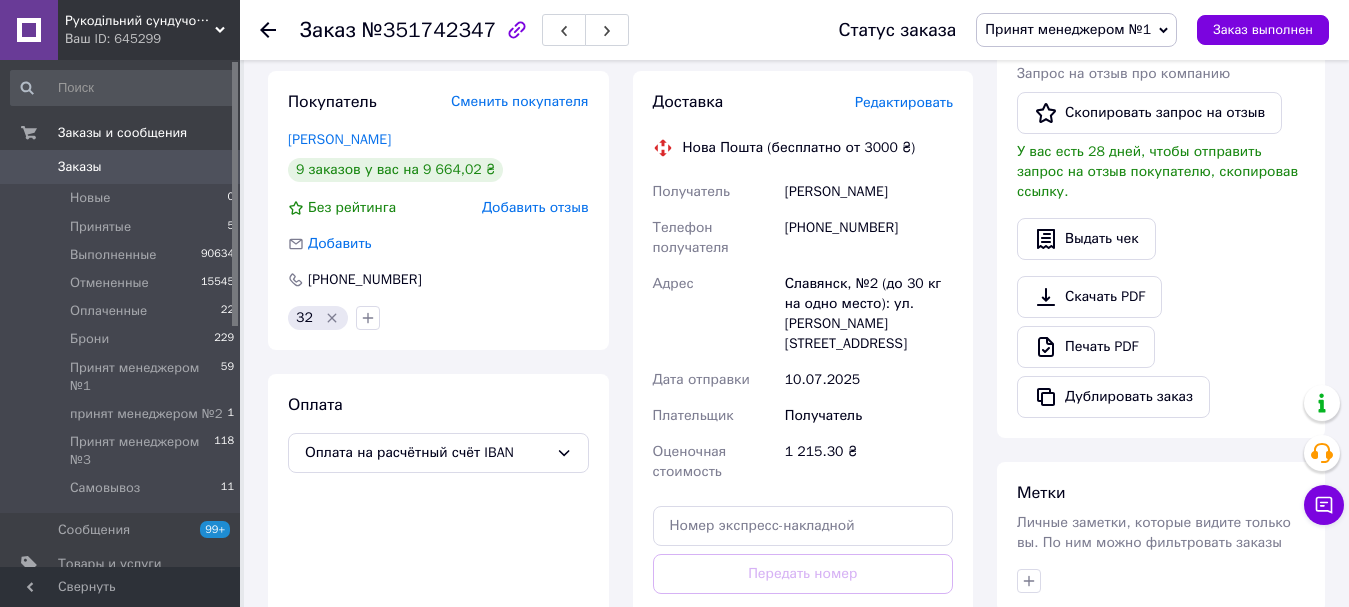 click on "Горячковская Людмила" at bounding box center [438, 140] 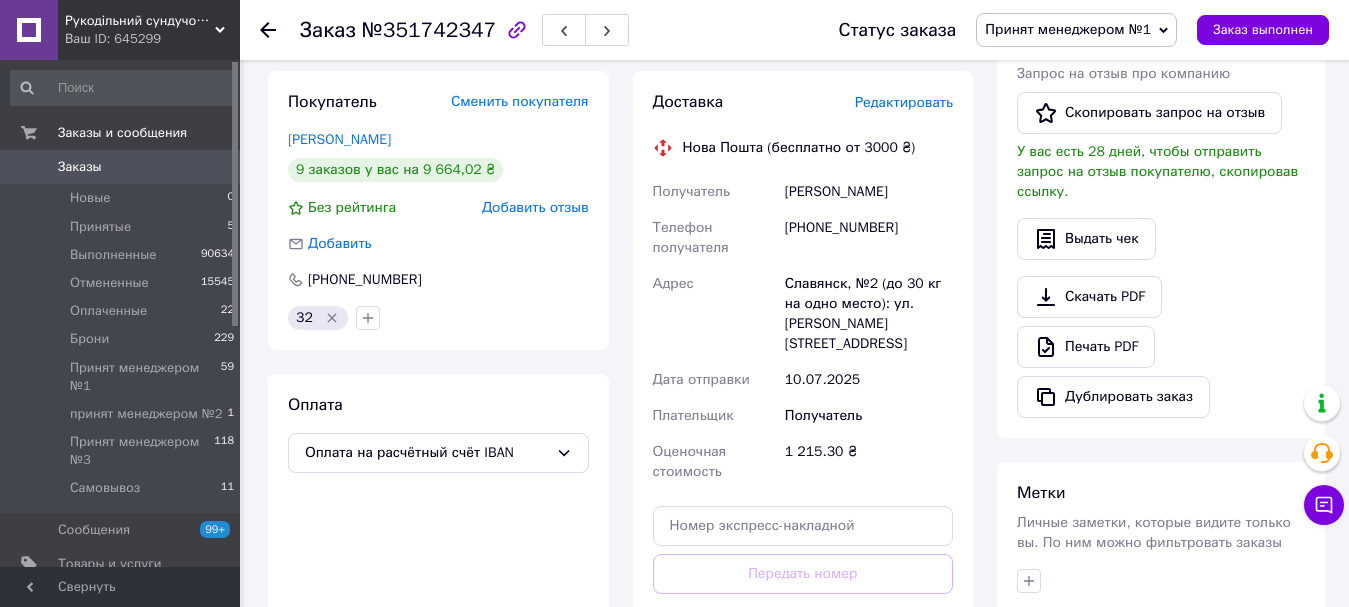 drag, startPoint x: 410, startPoint y: 150, endPoint x: 286, endPoint y: 145, distance: 124.10077 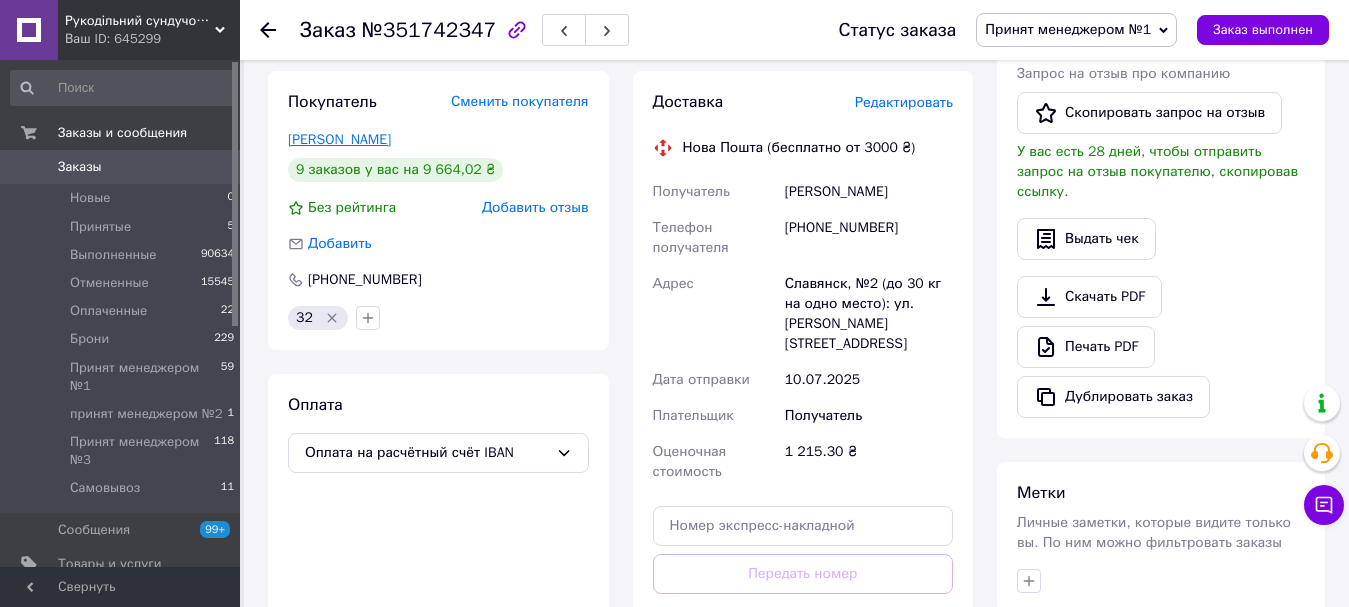 click on "Горячковская Людмила" at bounding box center (339, 139) 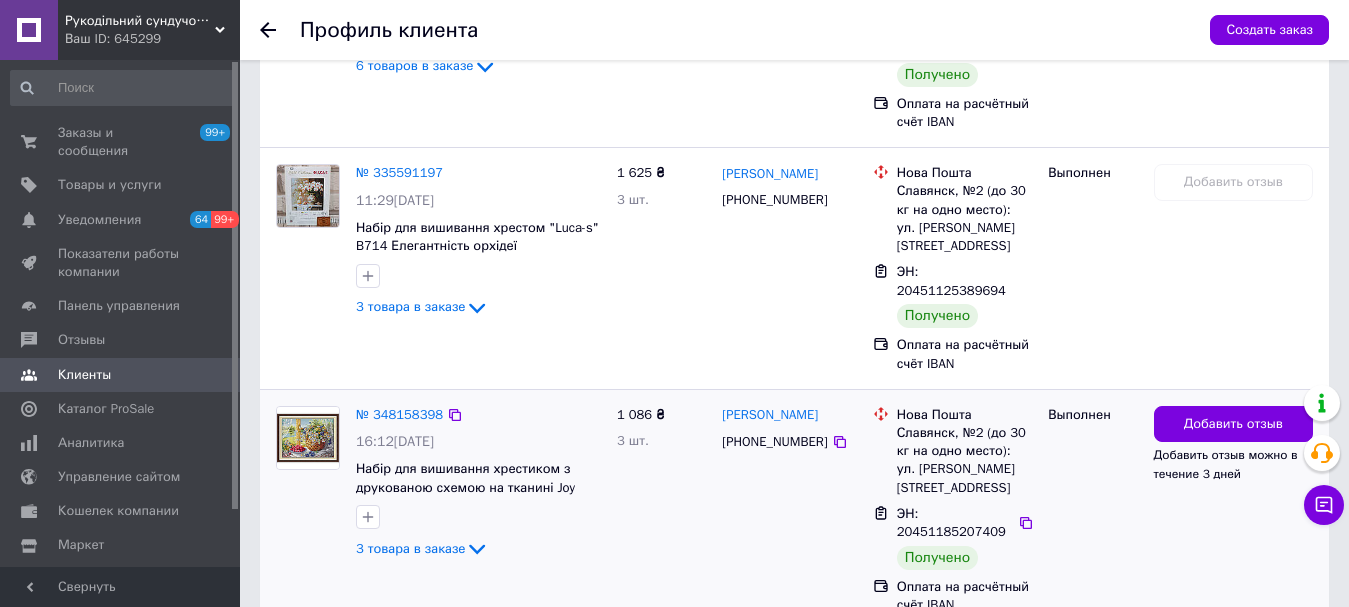 scroll, scrollTop: 2561, scrollLeft: 0, axis: vertical 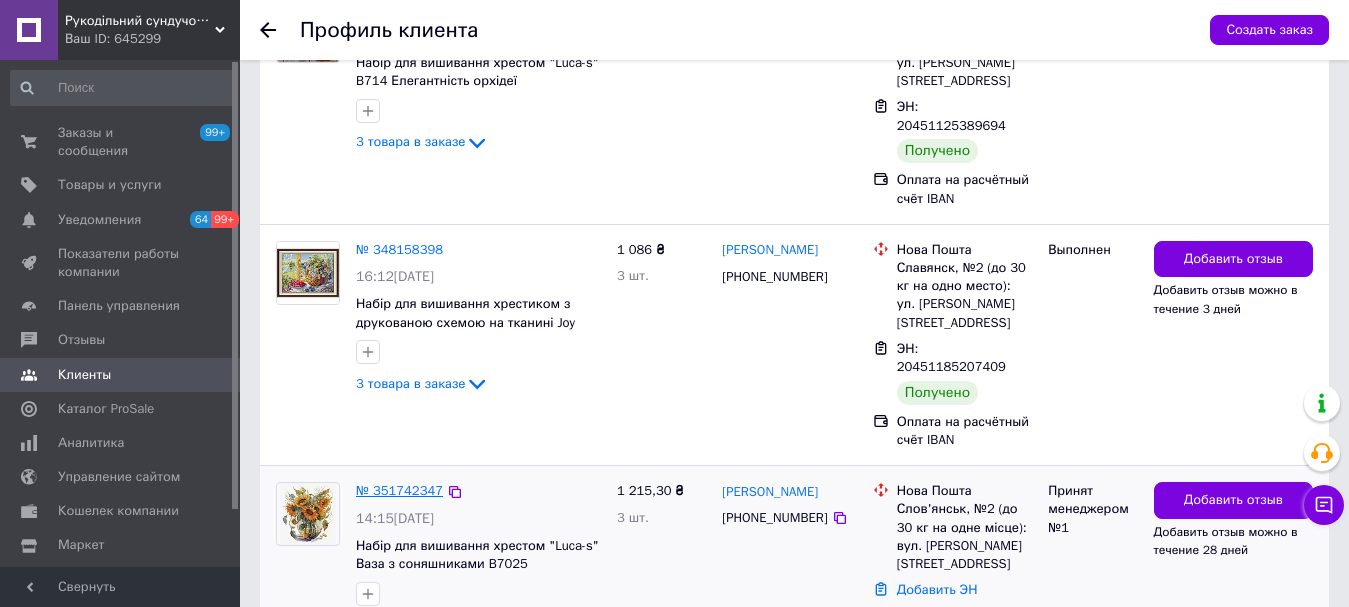 click on "№ 351742347" at bounding box center (399, 490) 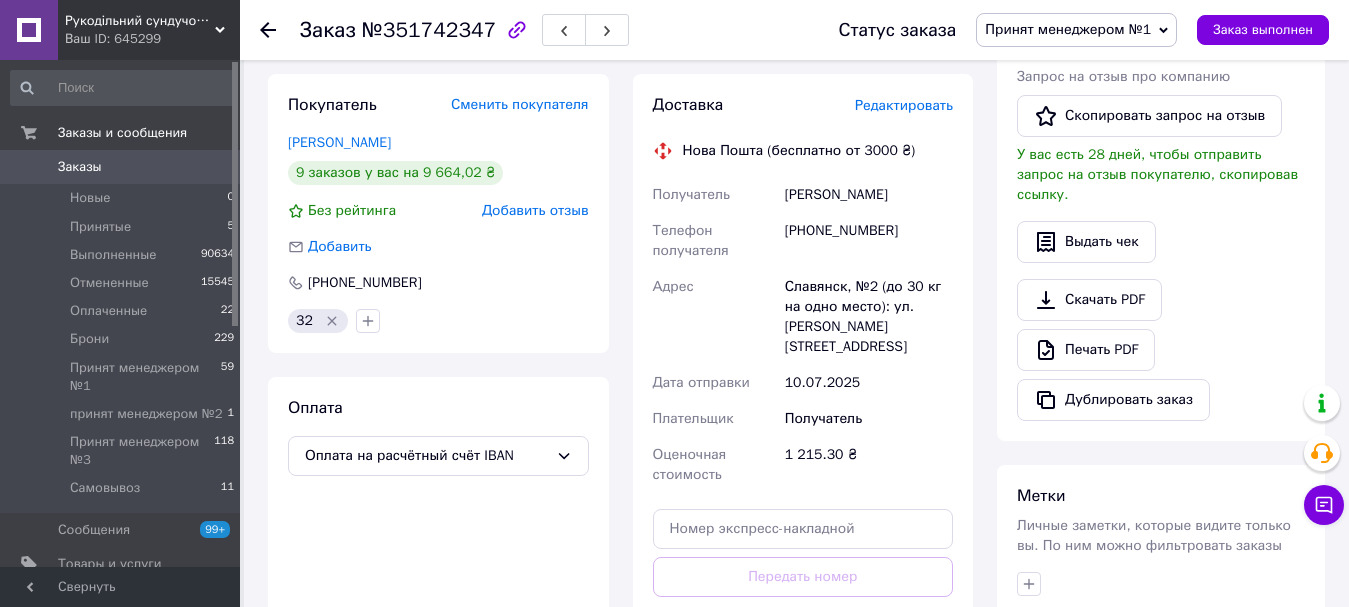 scroll, scrollTop: 700, scrollLeft: 0, axis: vertical 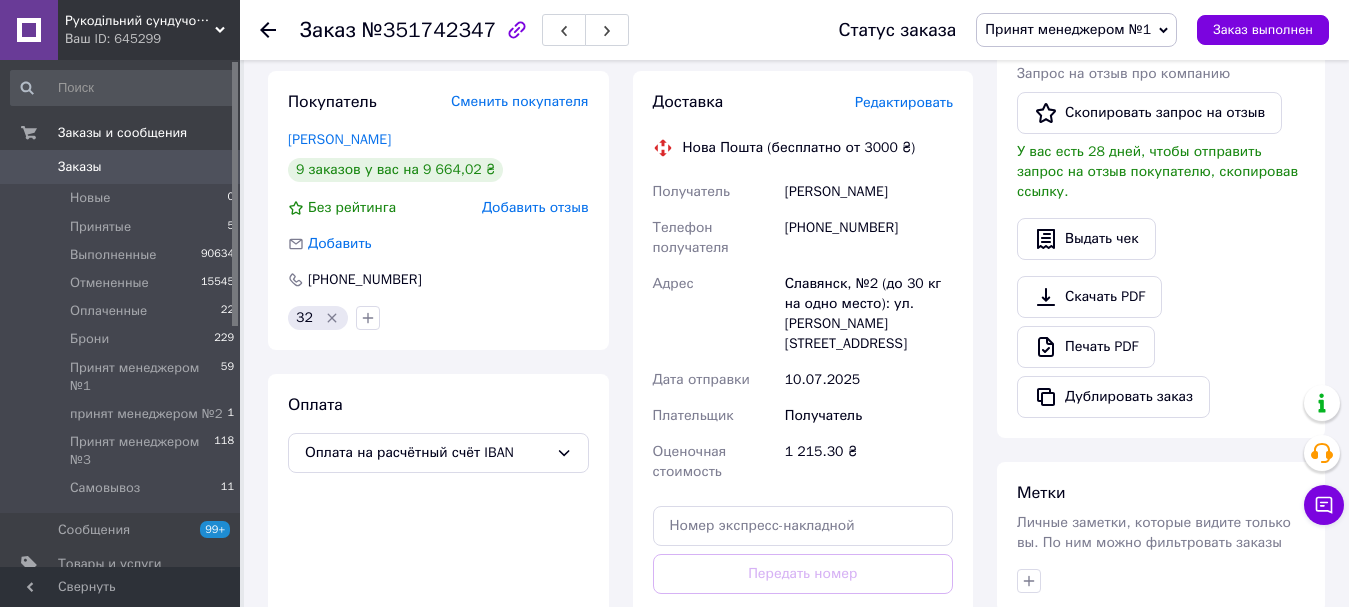 click on "Доставка Редактировать" at bounding box center [803, 102] 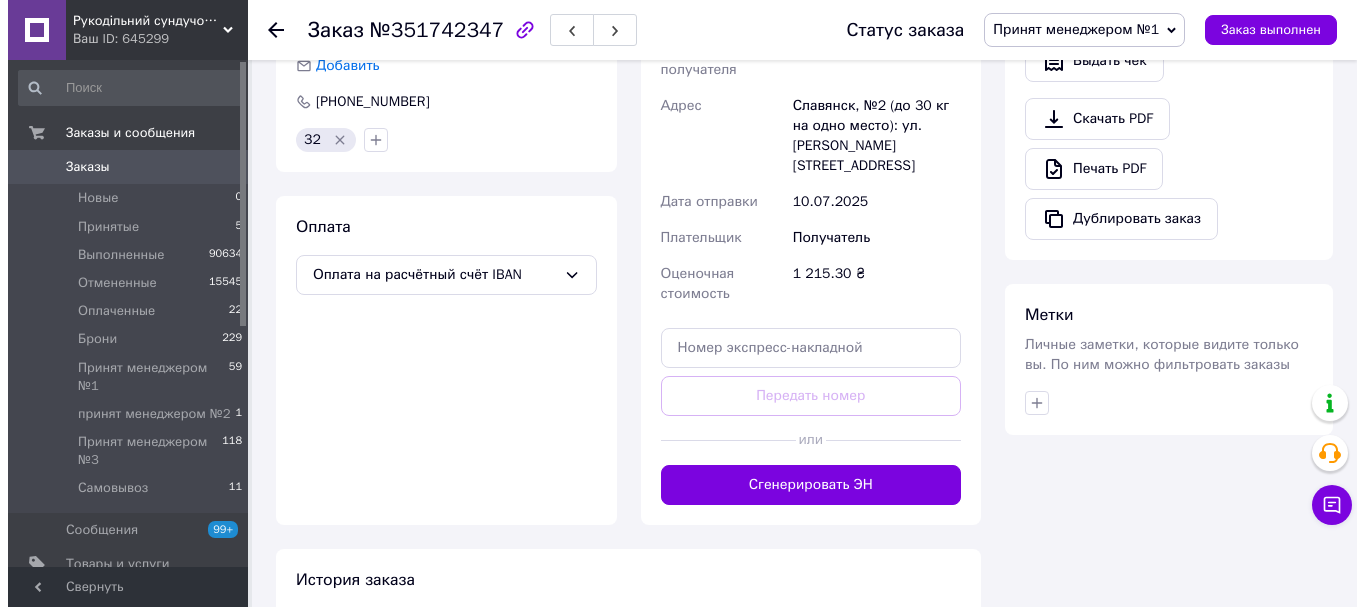 scroll, scrollTop: 700, scrollLeft: 0, axis: vertical 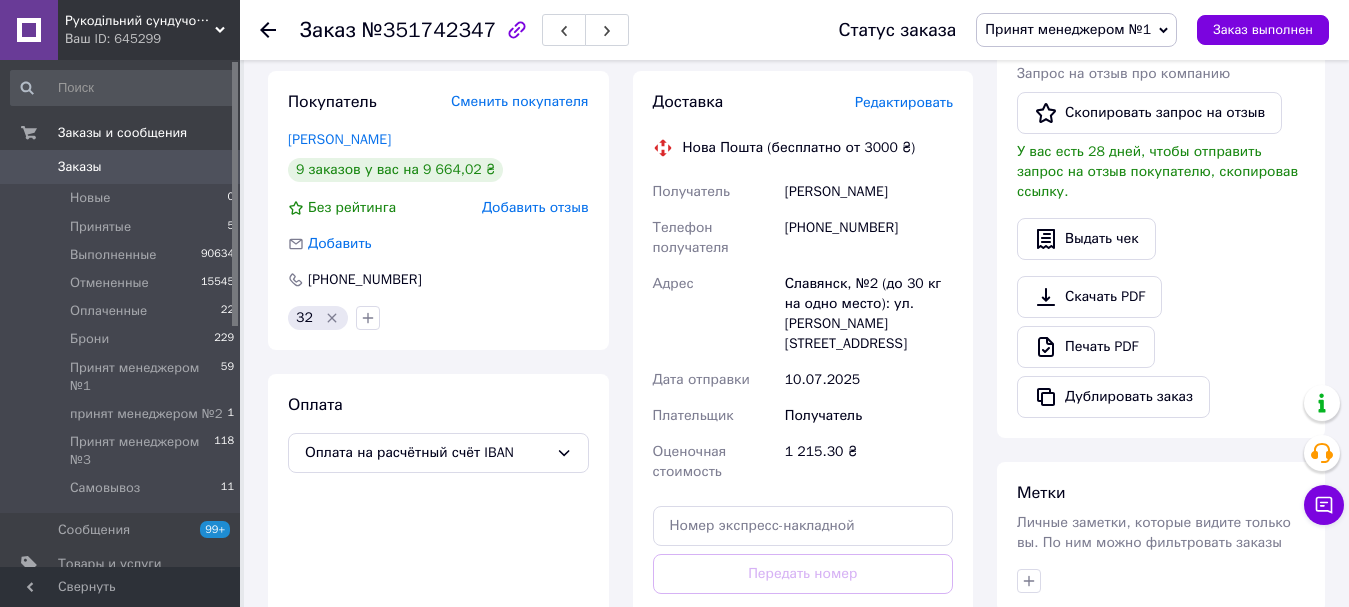click on "Редактировать" at bounding box center (904, 102) 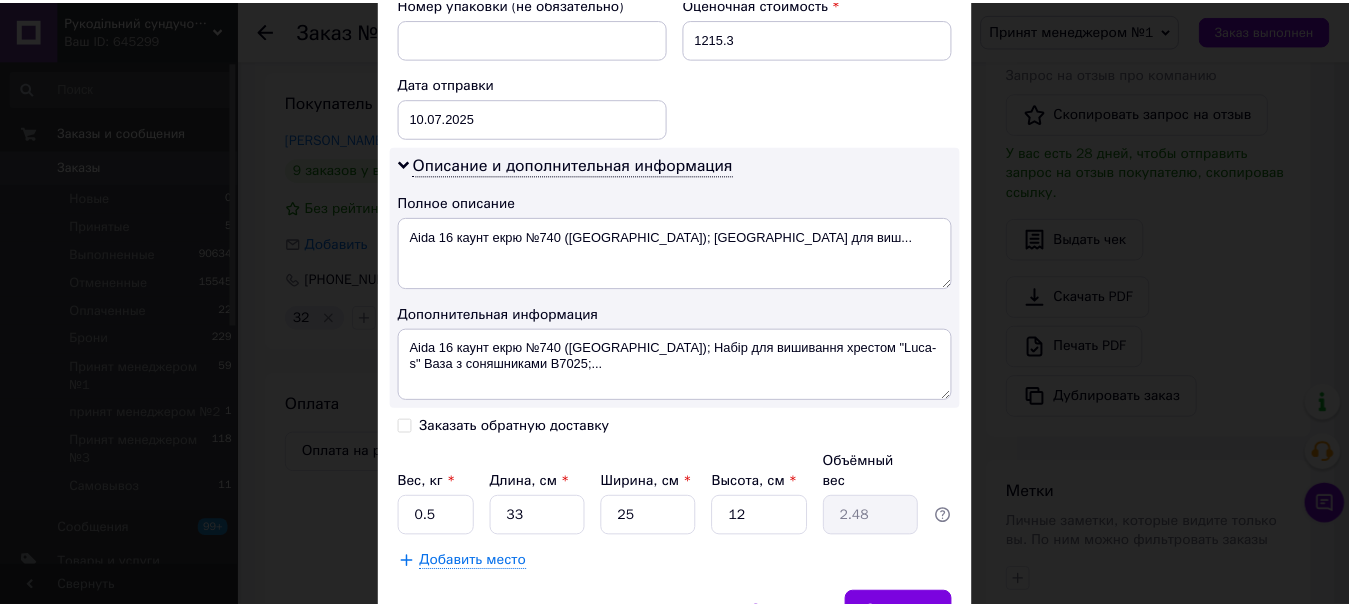 scroll, scrollTop: 981, scrollLeft: 0, axis: vertical 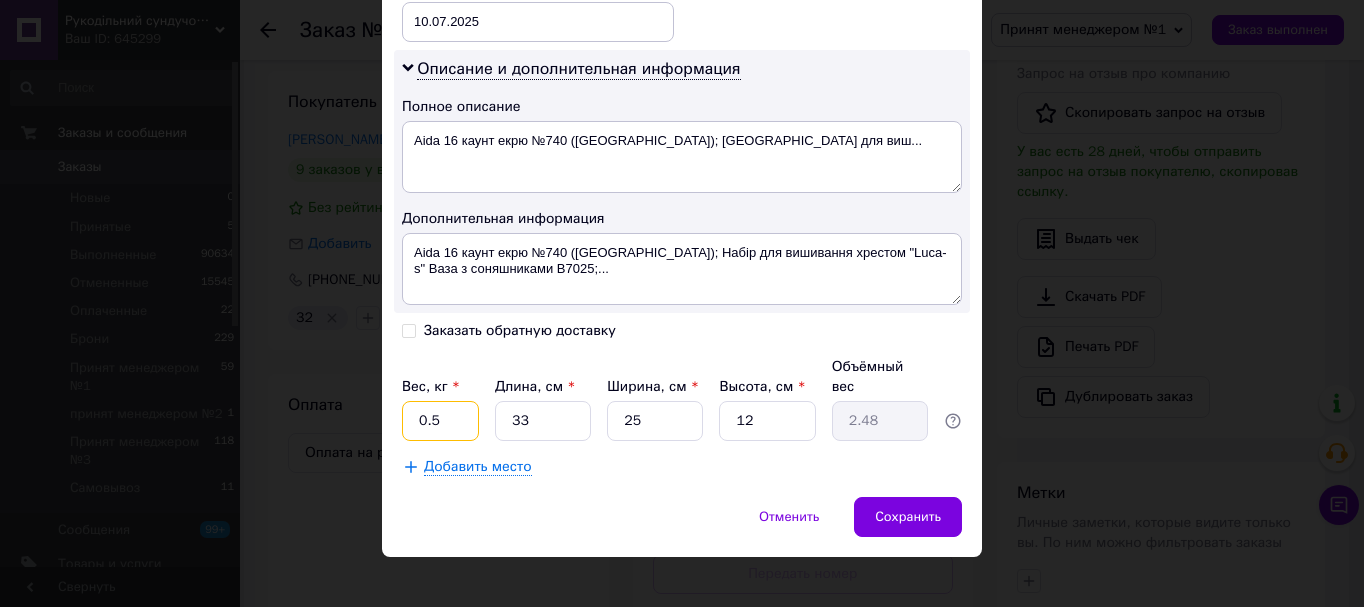 click on "0.5" at bounding box center [440, 421] 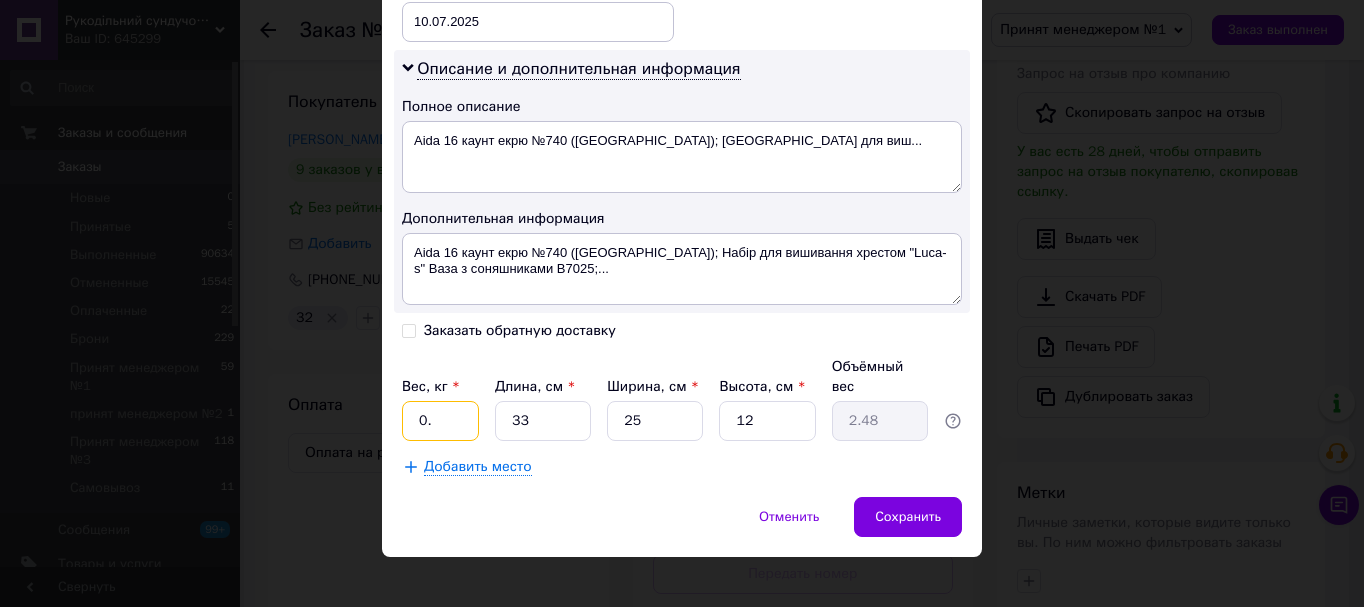 type on "0" 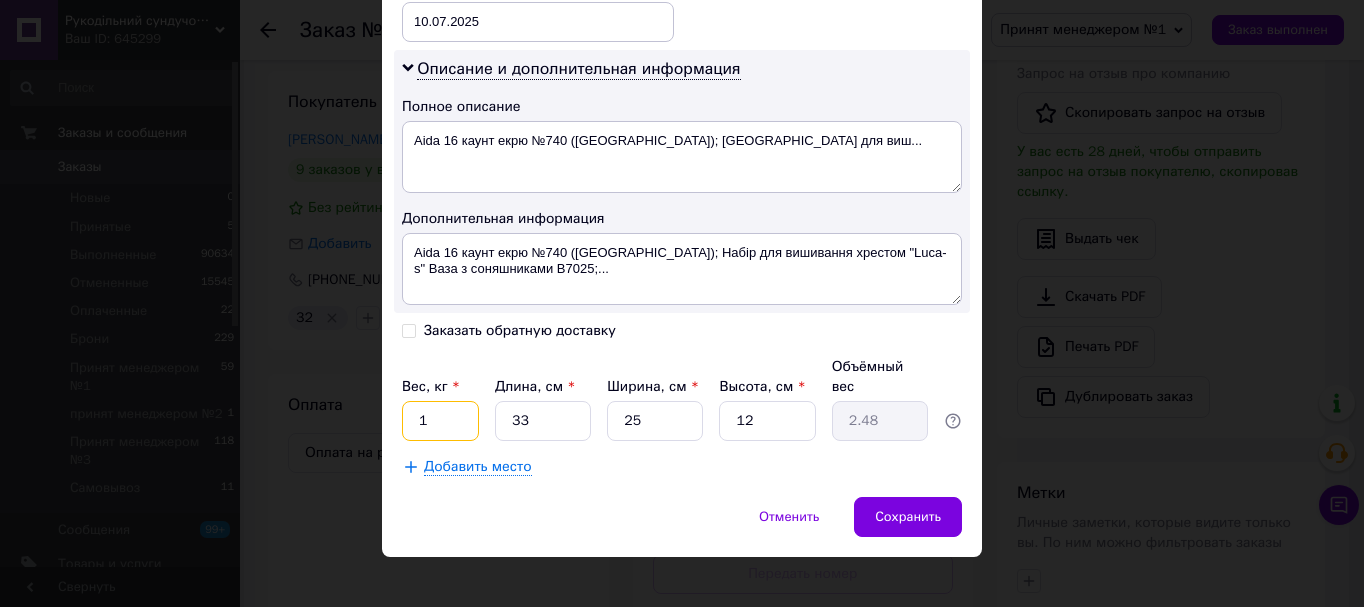 type on "1" 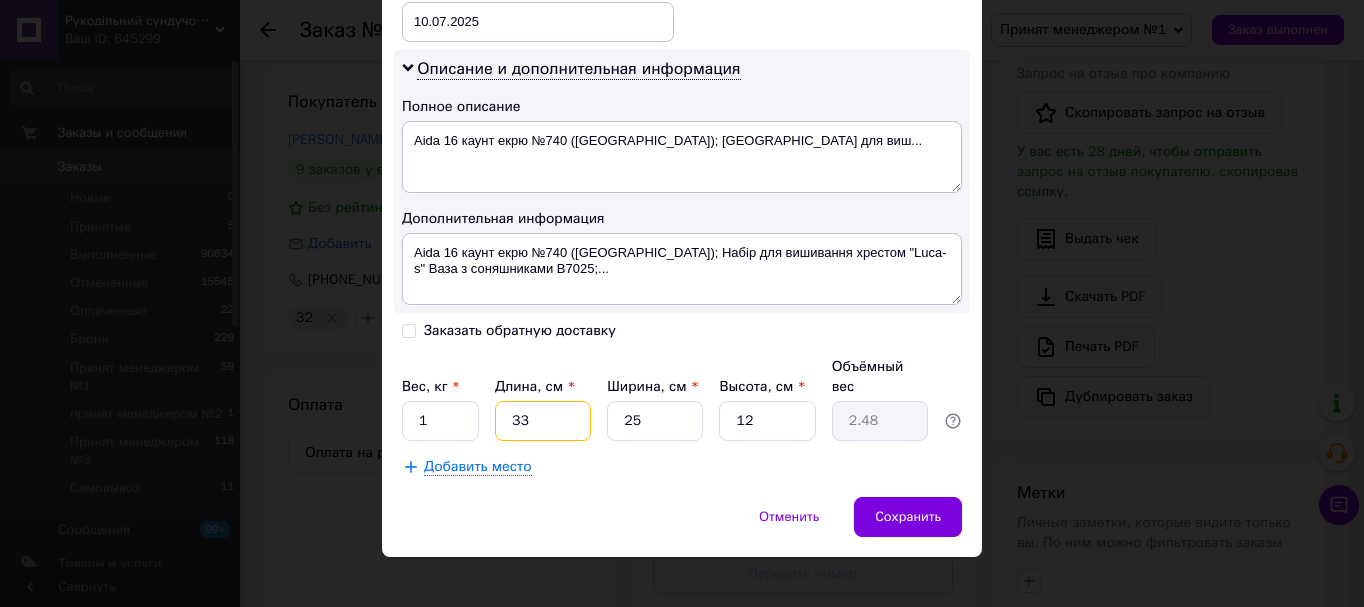 click on "33" at bounding box center [543, 421] 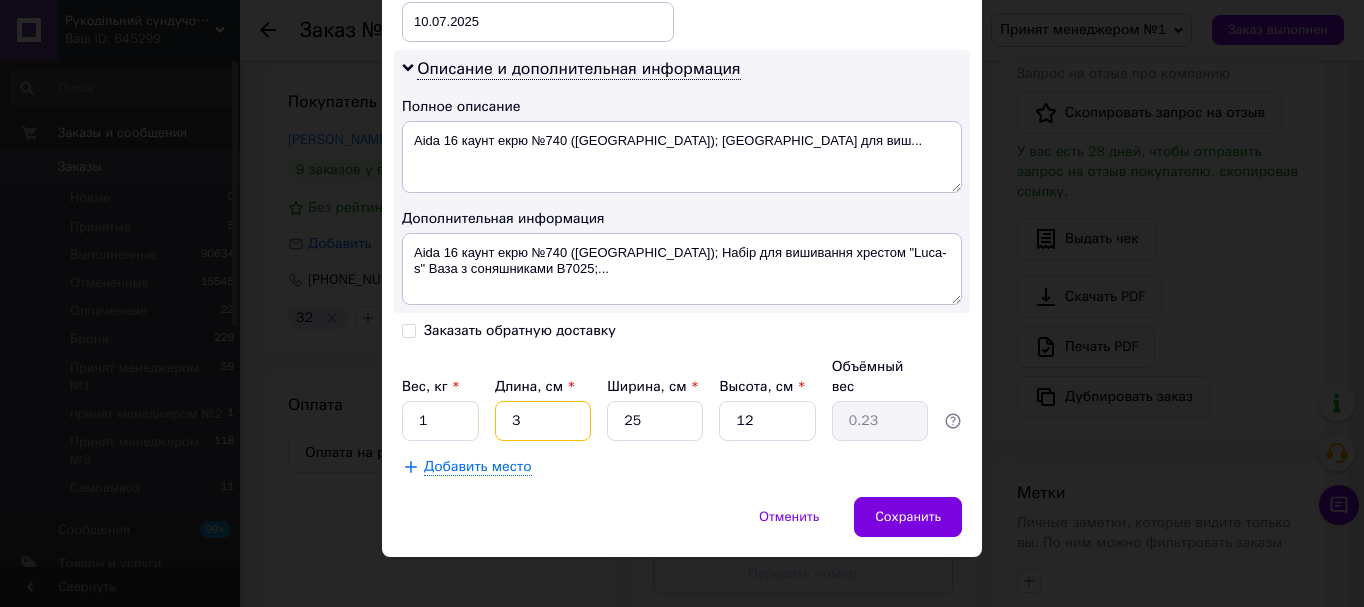 type on "31" 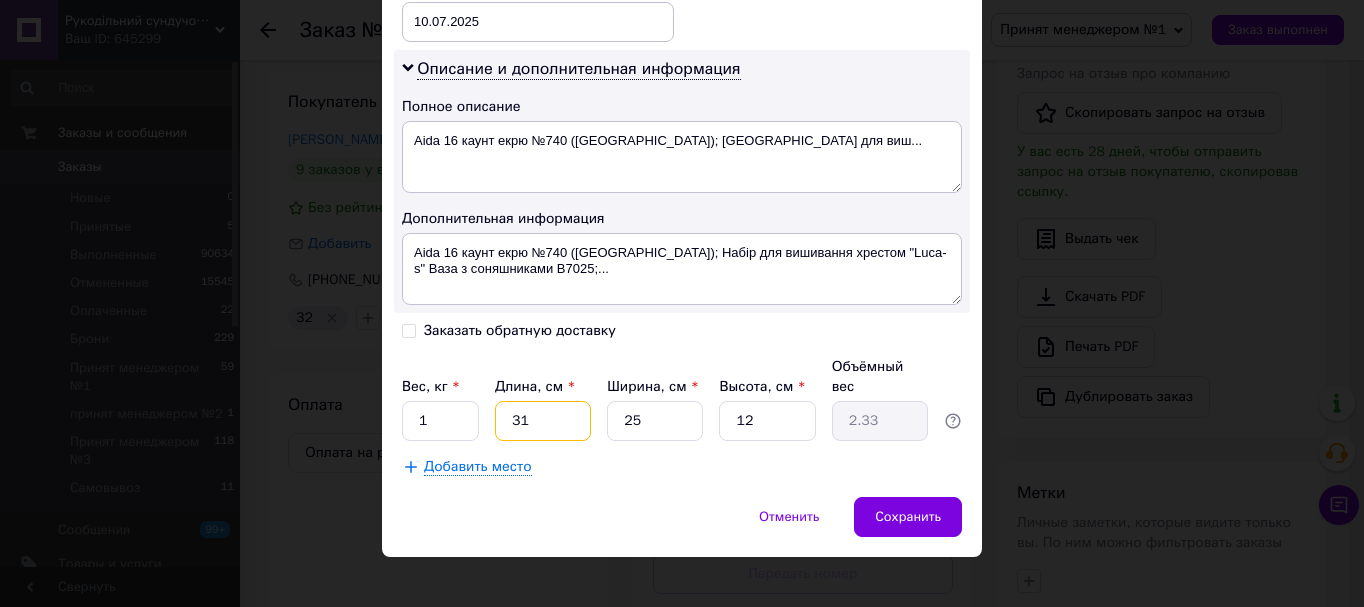 type on "31" 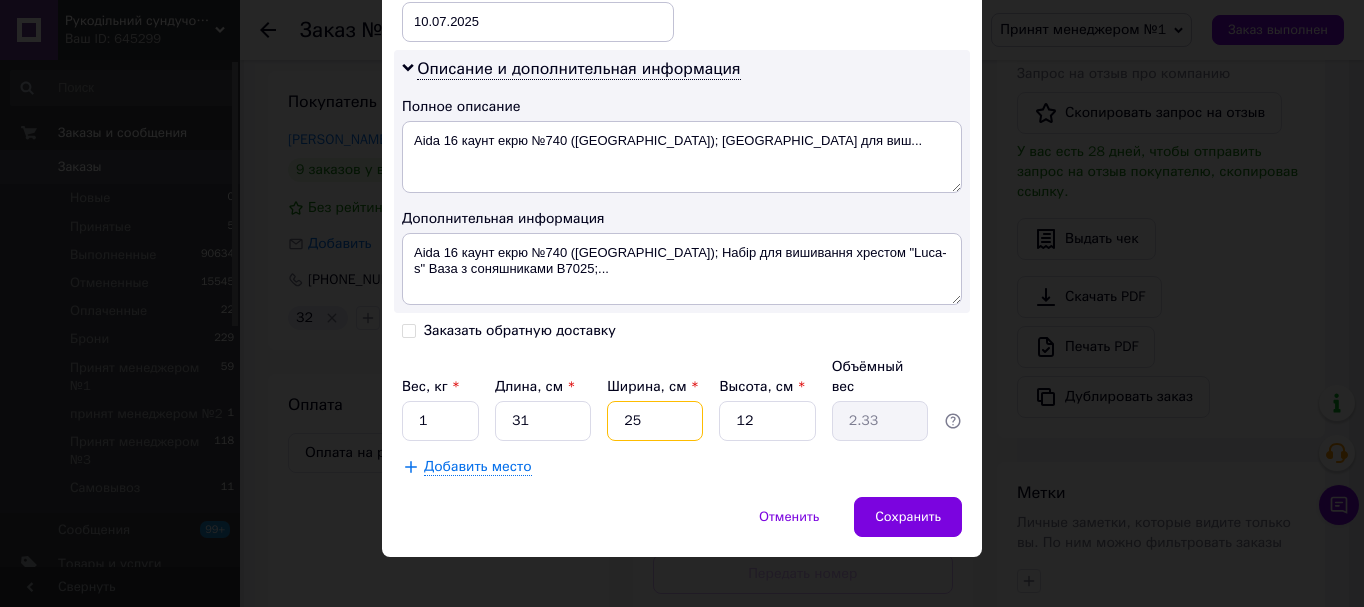 click on "25" at bounding box center [655, 421] 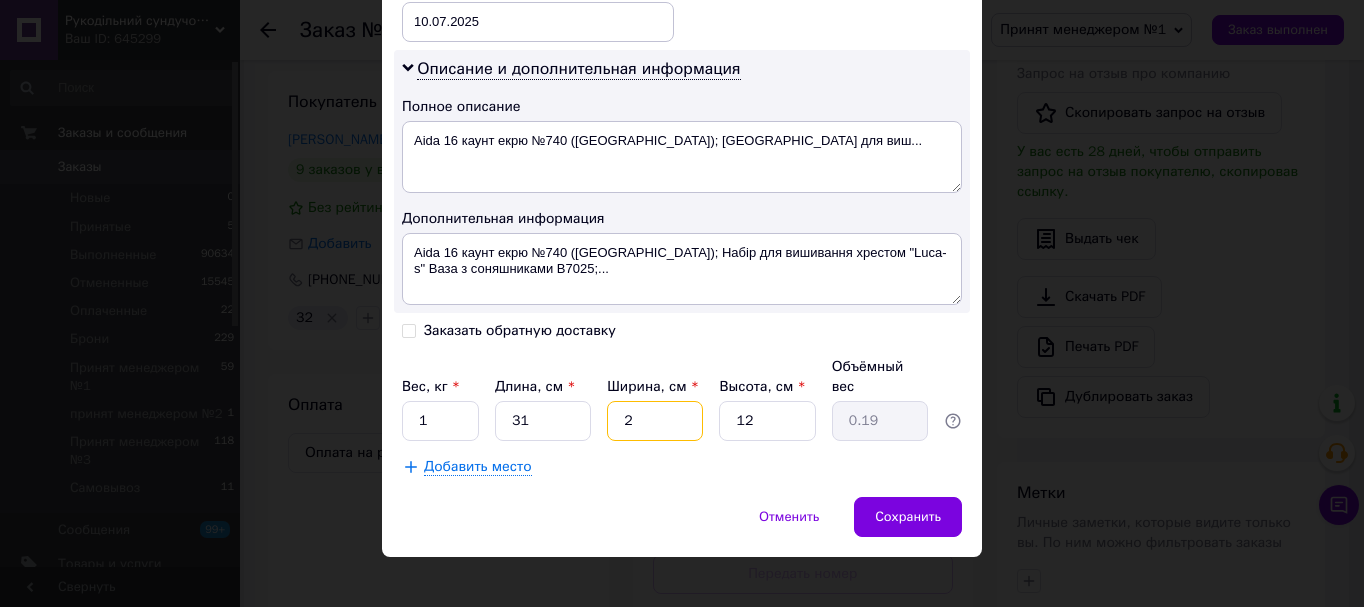 type on "24" 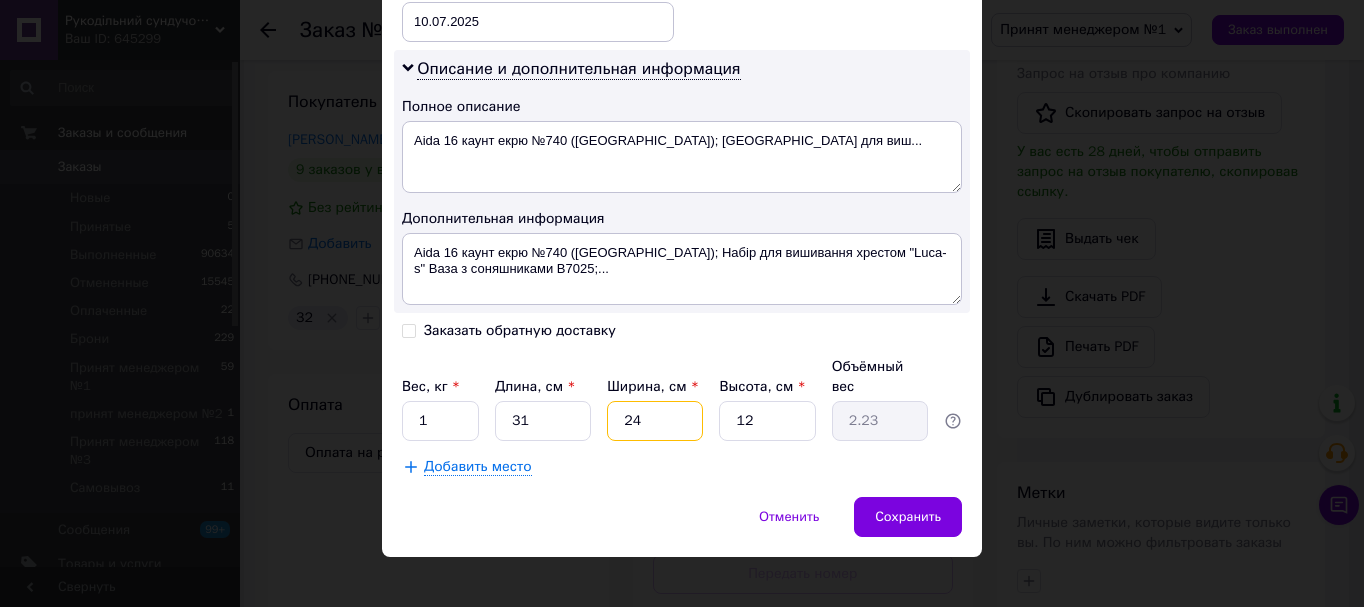 type on "24" 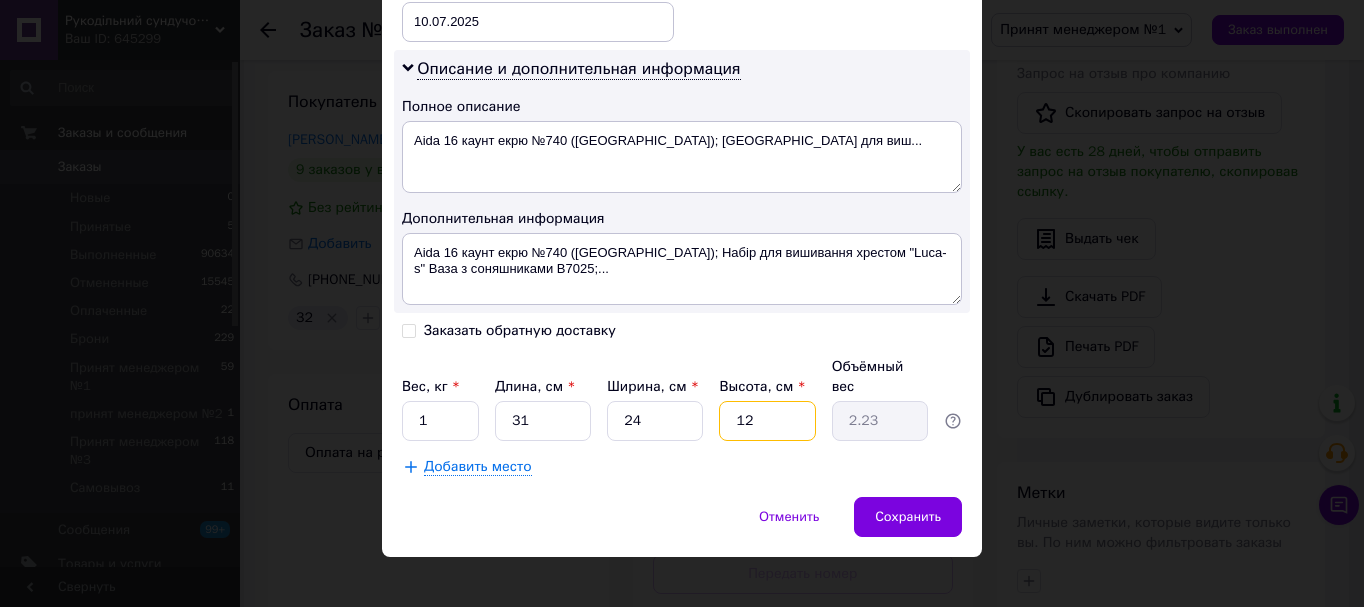type on "1" 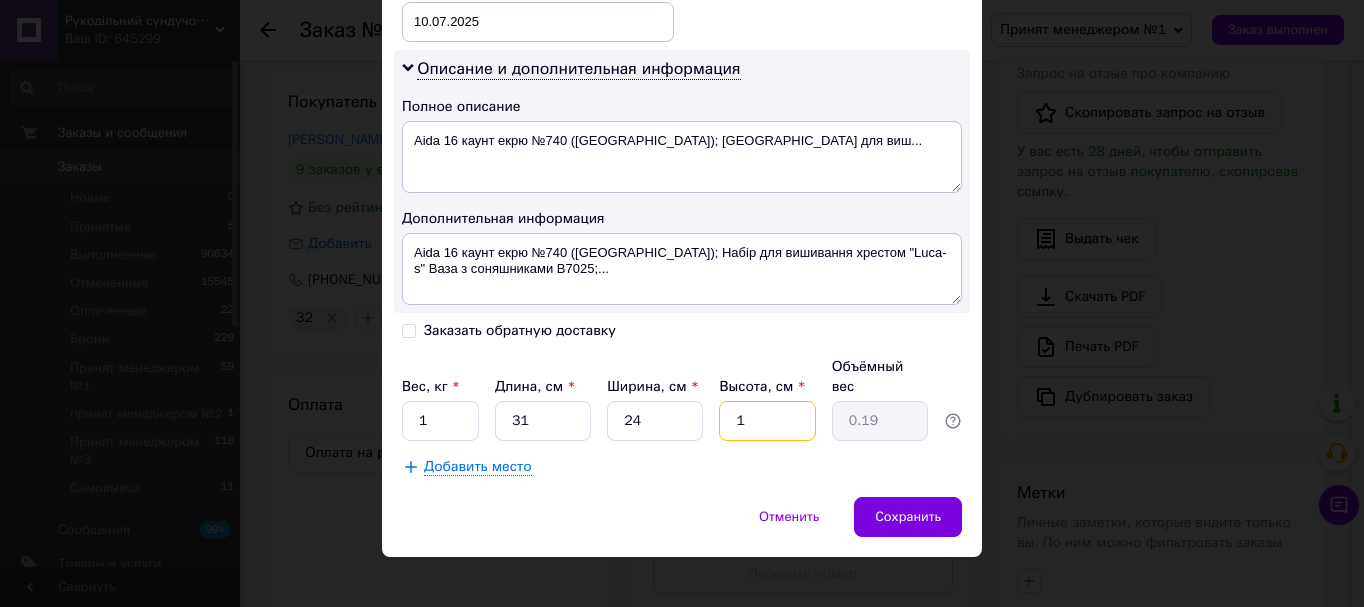 click on "1" at bounding box center (767, 421) 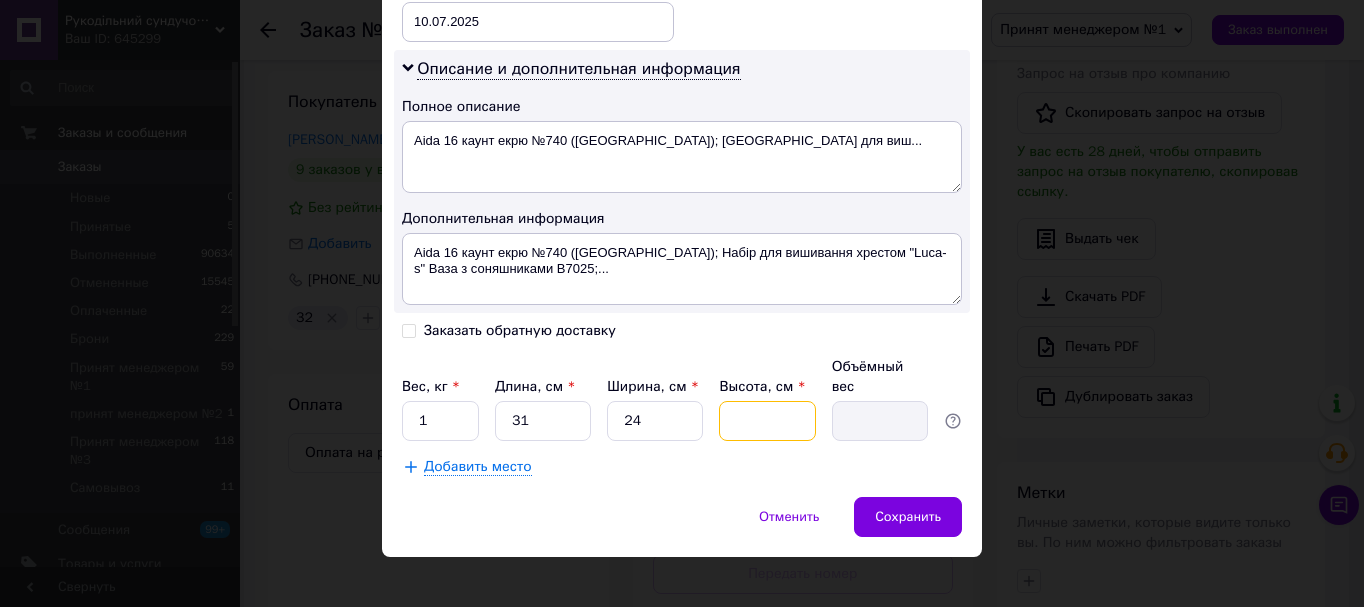 type on "3" 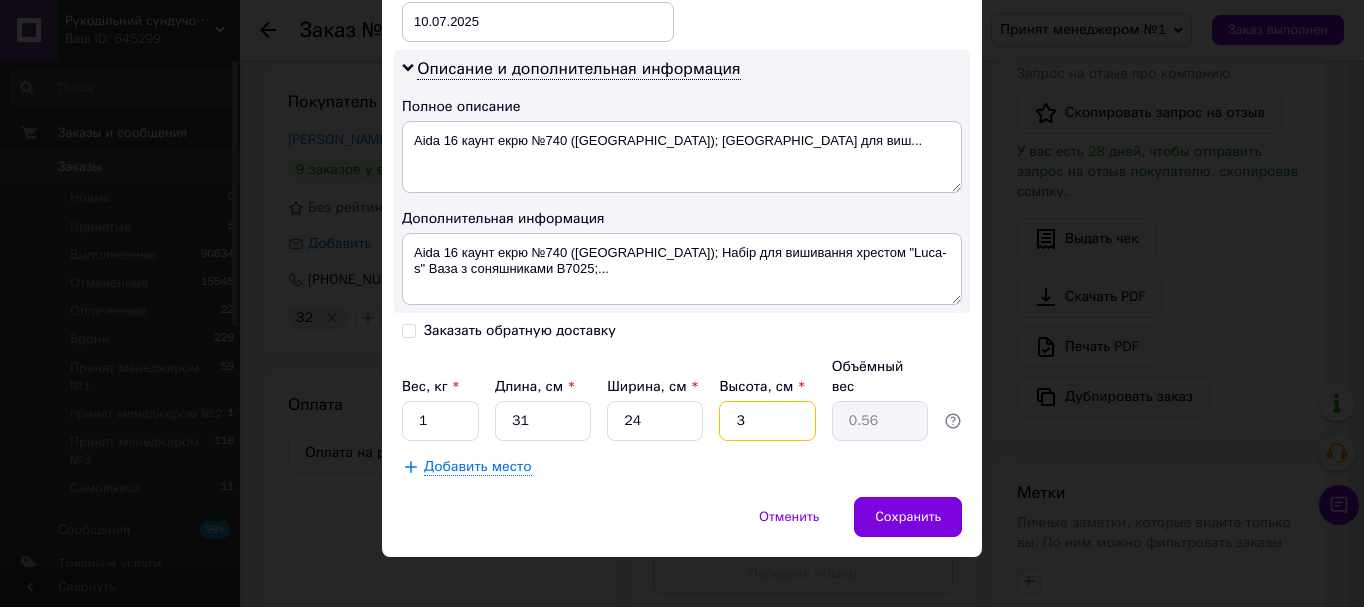 type on "3" 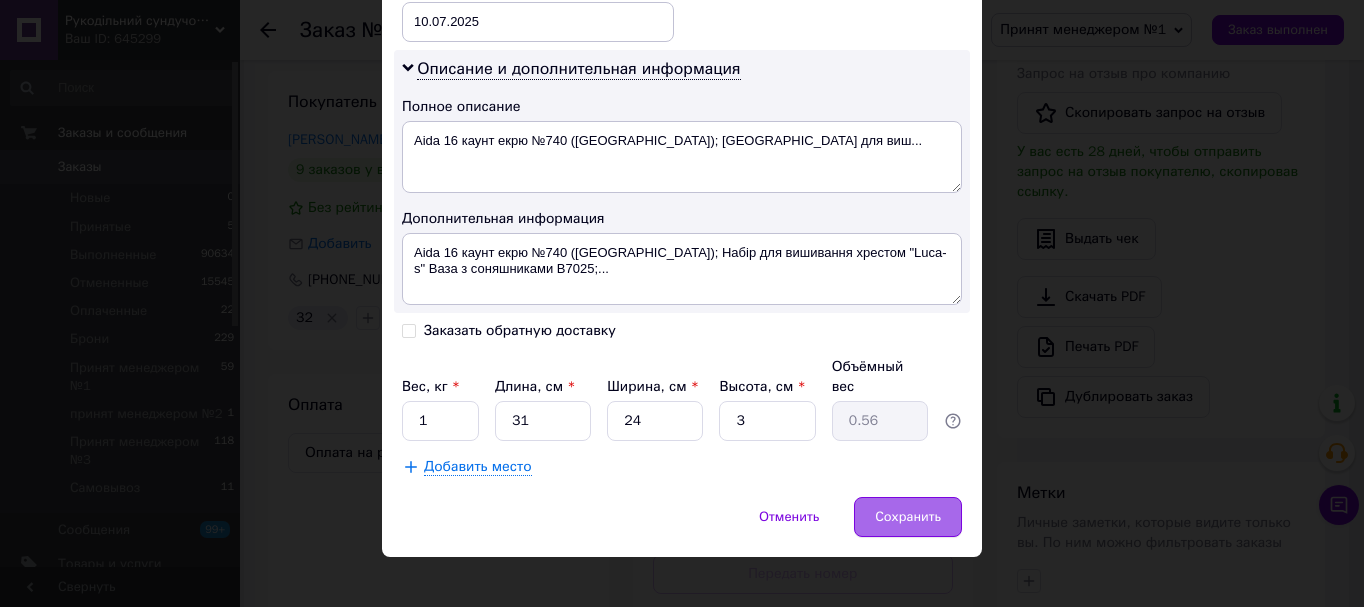 click on "× Редактирование доставки Способ доставки Нова Пошта (бесплатно от 3000 ₴) Плательщик Получатель Отправитель Фамилия получателя Горячковская Имя получателя Людмила Отчество получателя Телефон получателя +380506806070 Тип доставки В отделении Курьером В почтомате Город Славянск Отделение №2 (до 30 кг на одно место): ул. Ярослава Мудрого, 12 Место отправки Дніпро: №75 (до 30 кг): вул. Василя Барки, 2 Нет совпадений. Попробуйте изменить условия поиска Добавить еще место отправки Тип посылки Груз Документы Номер упаковки (не обязательно) Оценочная стоимость 1215.3 10.07.2025 < >" at bounding box center (682, -177) 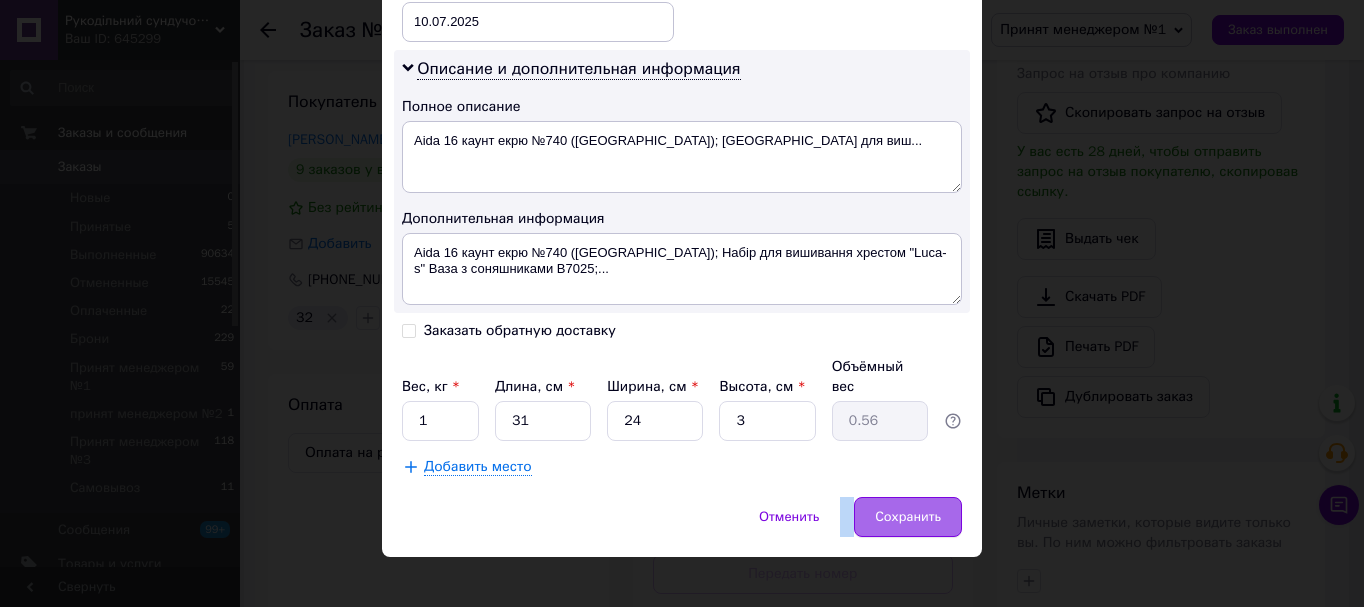 click on "Сохранить" at bounding box center [908, 517] 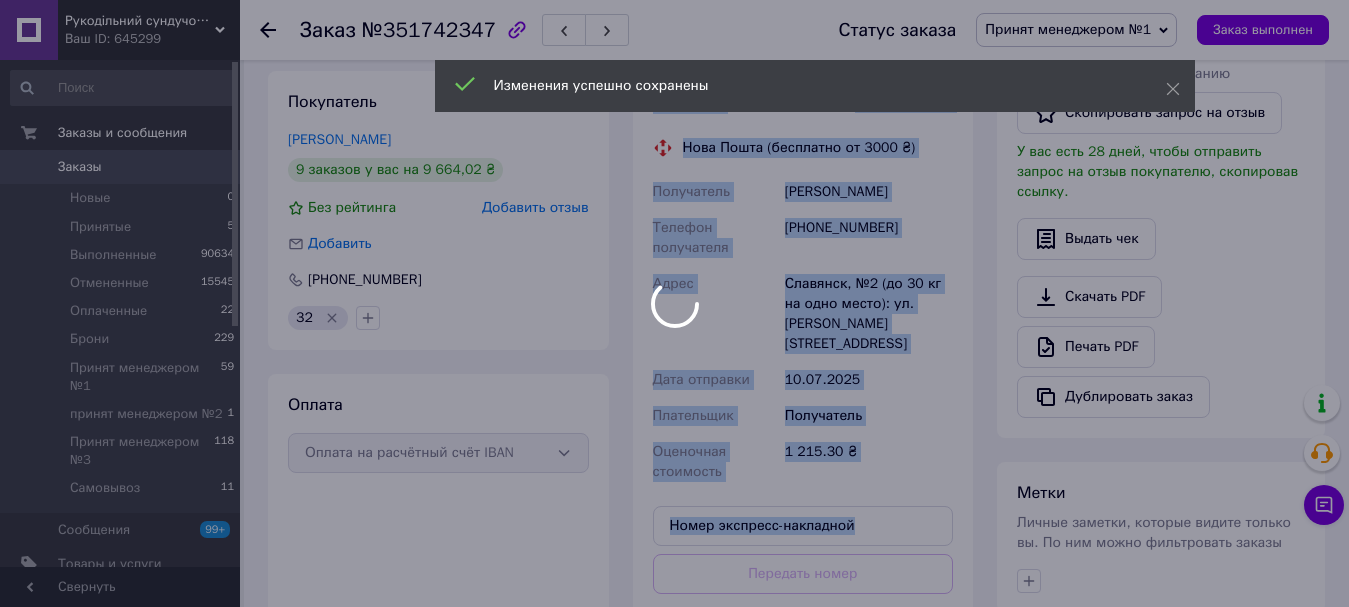 scroll, scrollTop: 900, scrollLeft: 0, axis: vertical 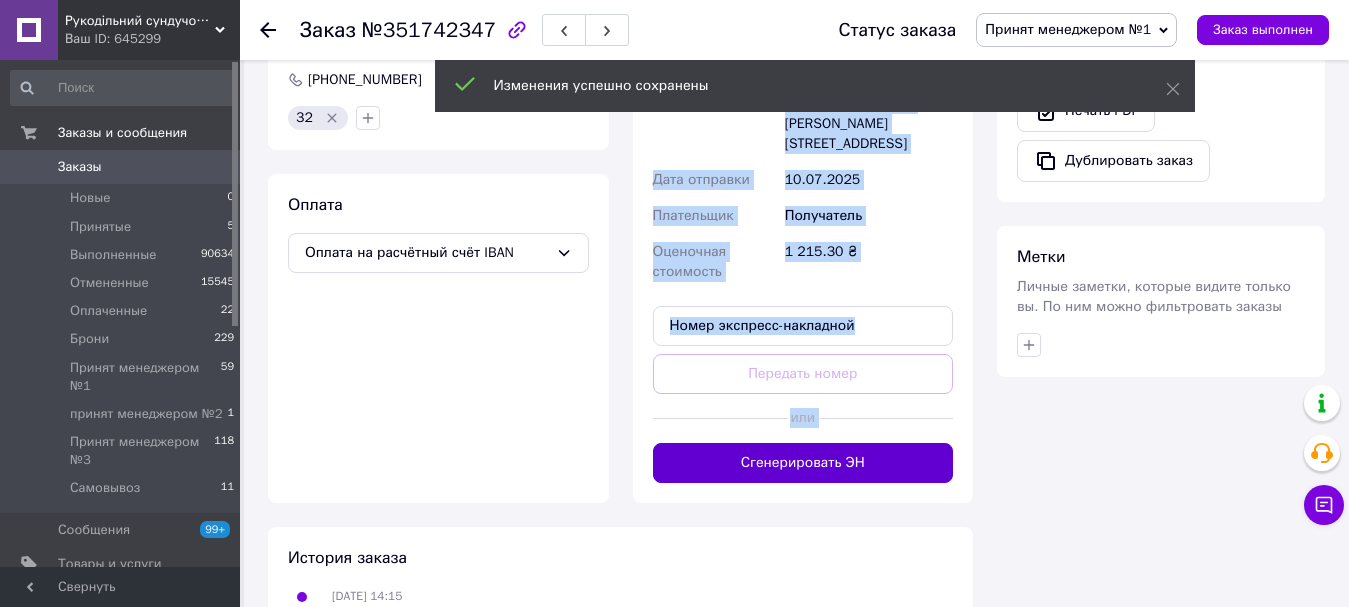 click on "Сгенерировать ЭН" at bounding box center (803, 463) 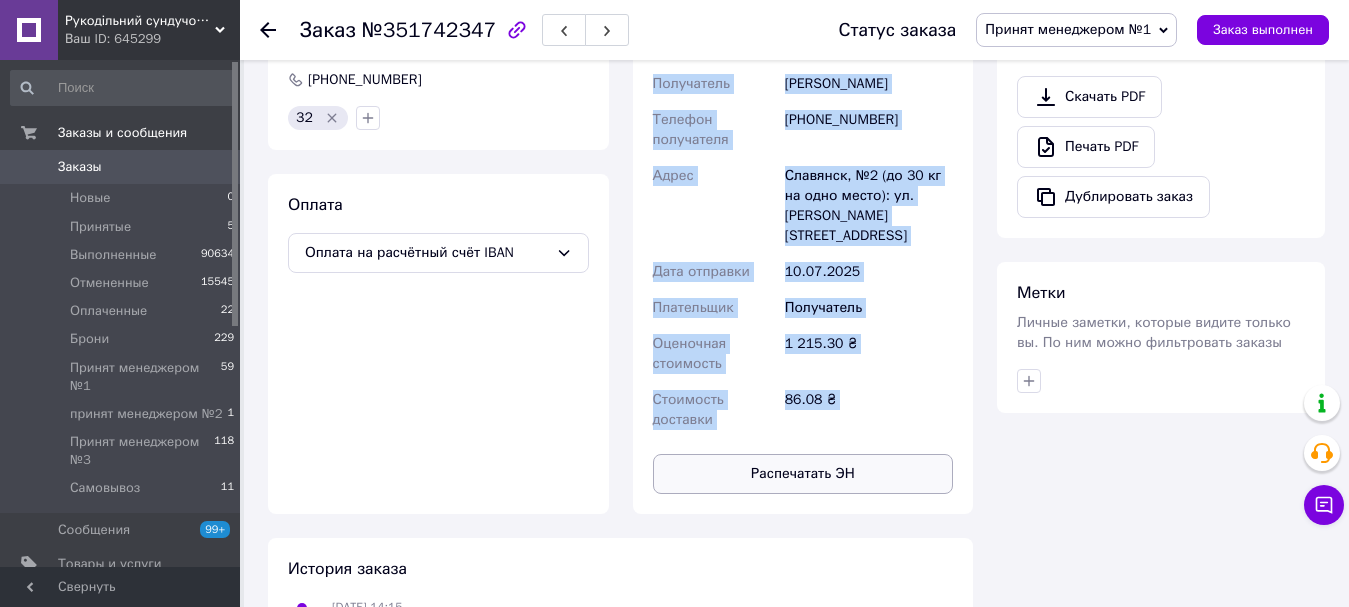click on "Распечатать ЭН" at bounding box center [803, 474] 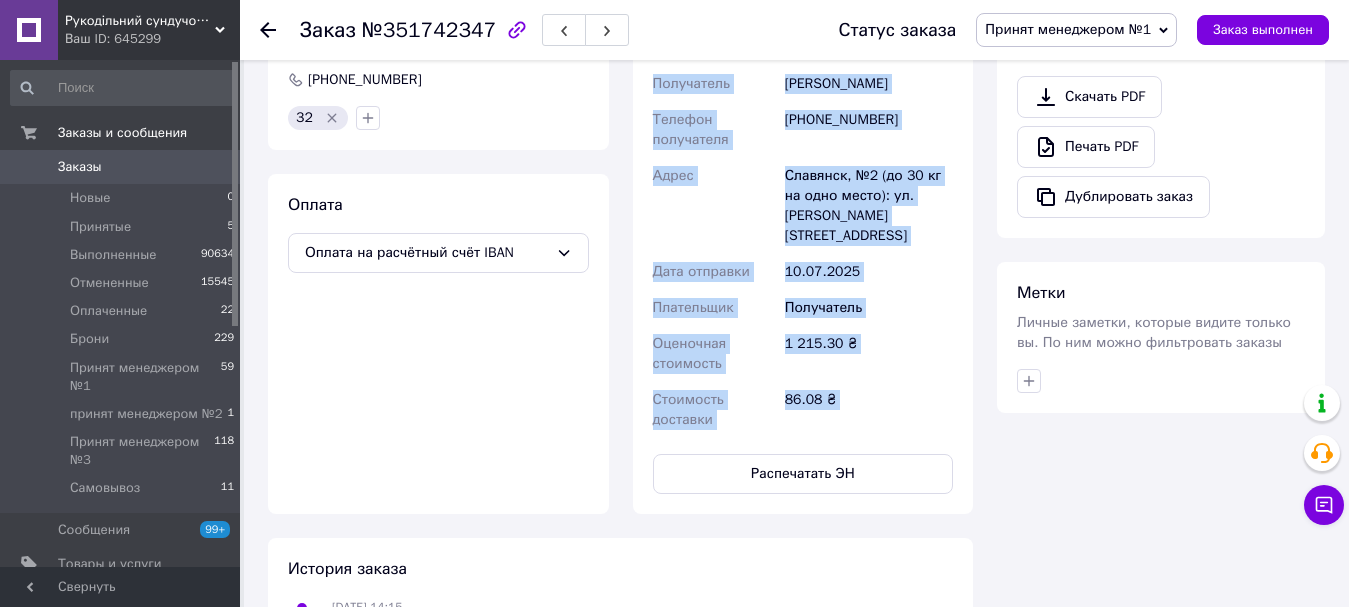 click on "Принят менеджером №1" at bounding box center [1068, 29] 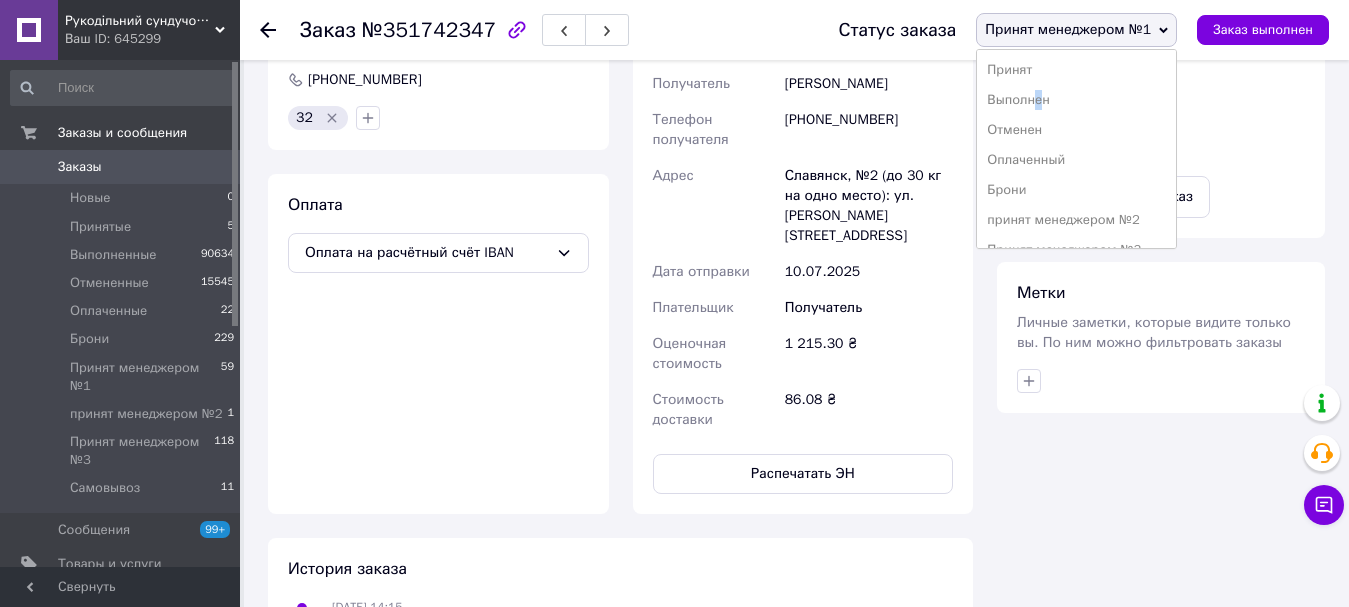 click on "Выполнен" at bounding box center [1076, 100] 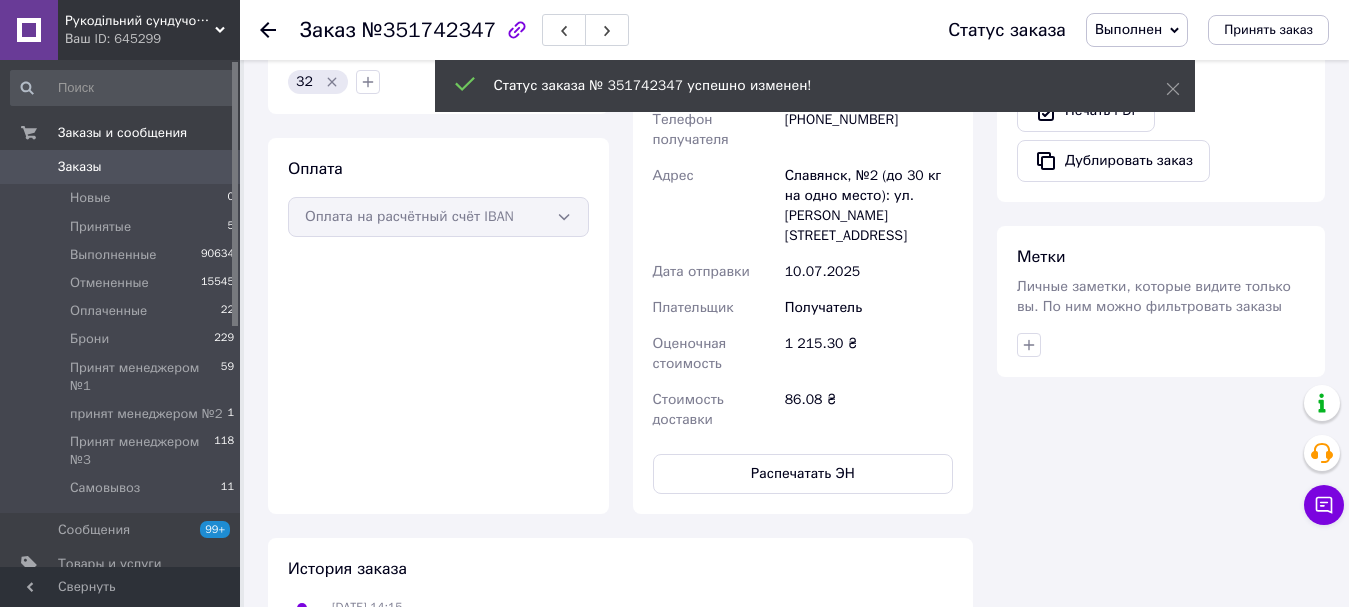 click on "Доставка Редактировать Нова Пошта (бесплатно от 3000 ₴) Номер накладной 20451202980315 Статус отправления Планируемый Получатель Горячковская Людмила Телефон получателя +380506806070 Адрес Славянск, №2 (до 30 кг на одно место): ул. Ярослава Мудрого, 12 Дата отправки 10.07.2025 Плательщик Получатель Оценочная стоимость 1 215.30 ₴ Стоимость доставки 86.08 ₴ Распечатать ЭН Плательщик Получатель Отправитель Фамилия получателя Горячковская Имя получателя Людмила Отчество получателя Телефон получателя +380506806070 Тип доставки В отделении Курьером В почтомате Город -- Не выбрано -- 1215.3" at bounding box center [803, 192] 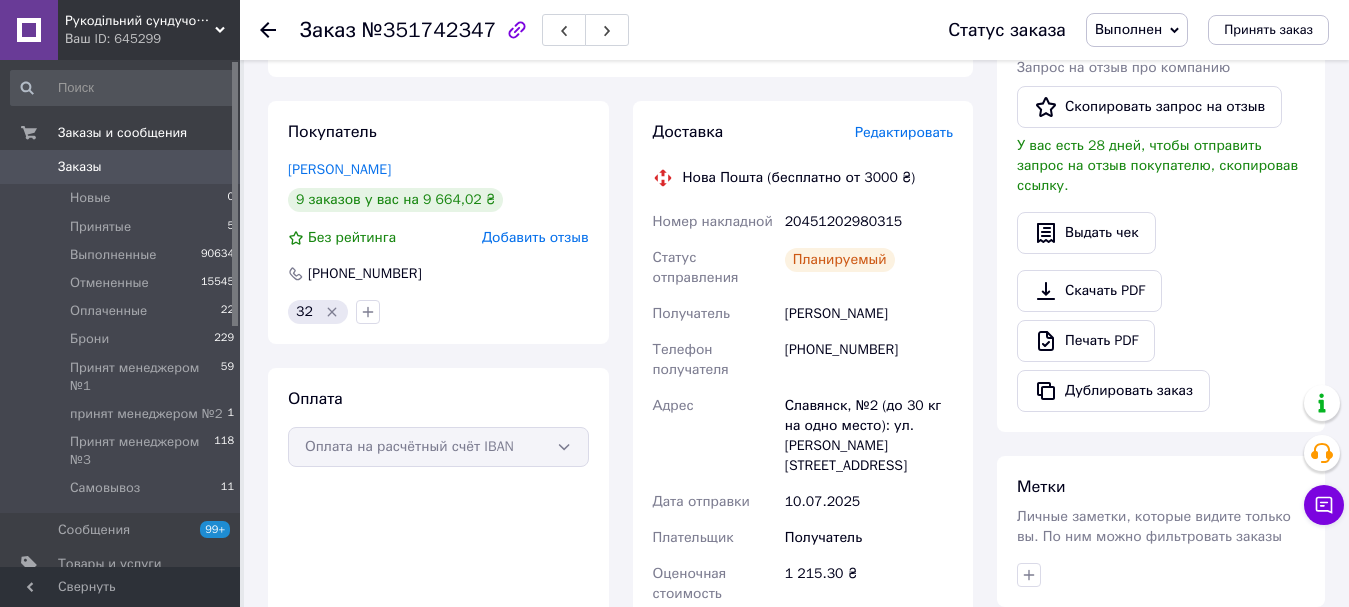scroll, scrollTop: 600, scrollLeft: 0, axis: vertical 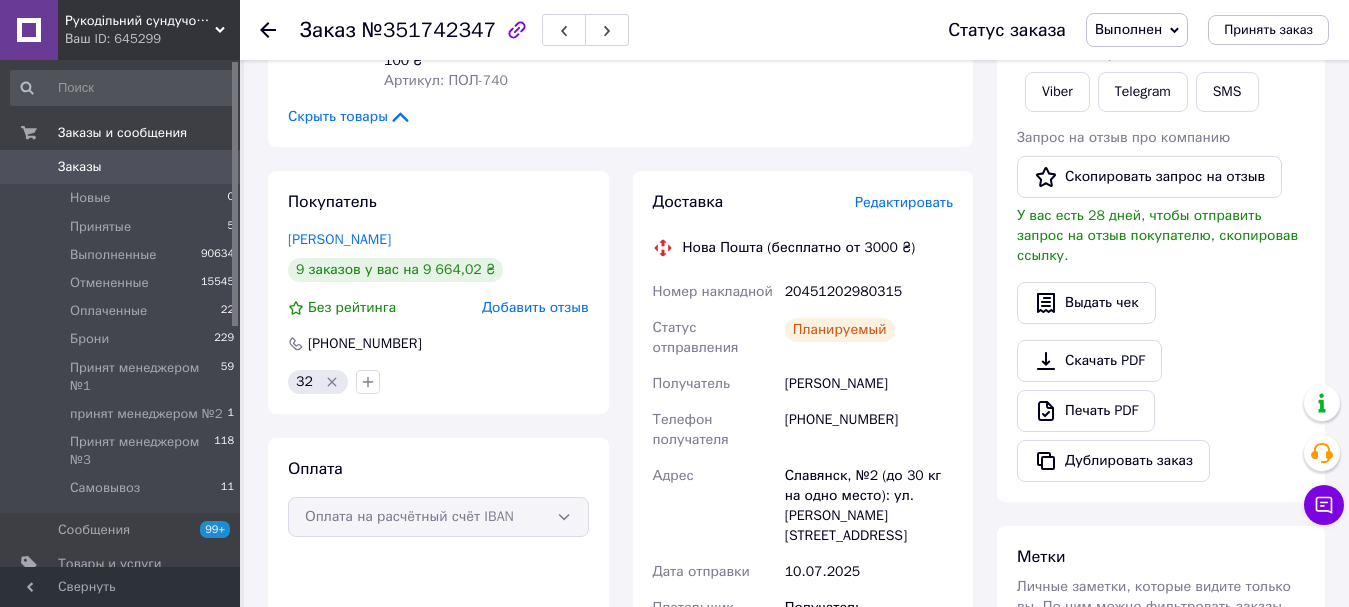 click on "Заказы" at bounding box center (121, 167) 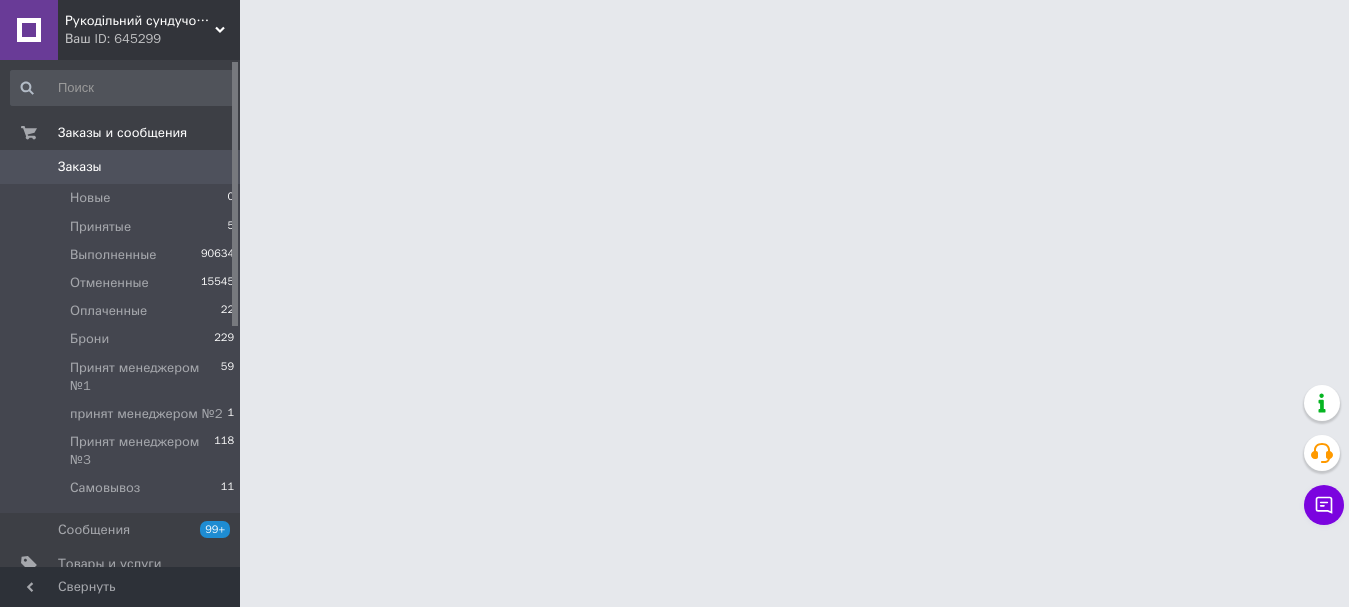 scroll, scrollTop: 0, scrollLeft: 0, axis: both 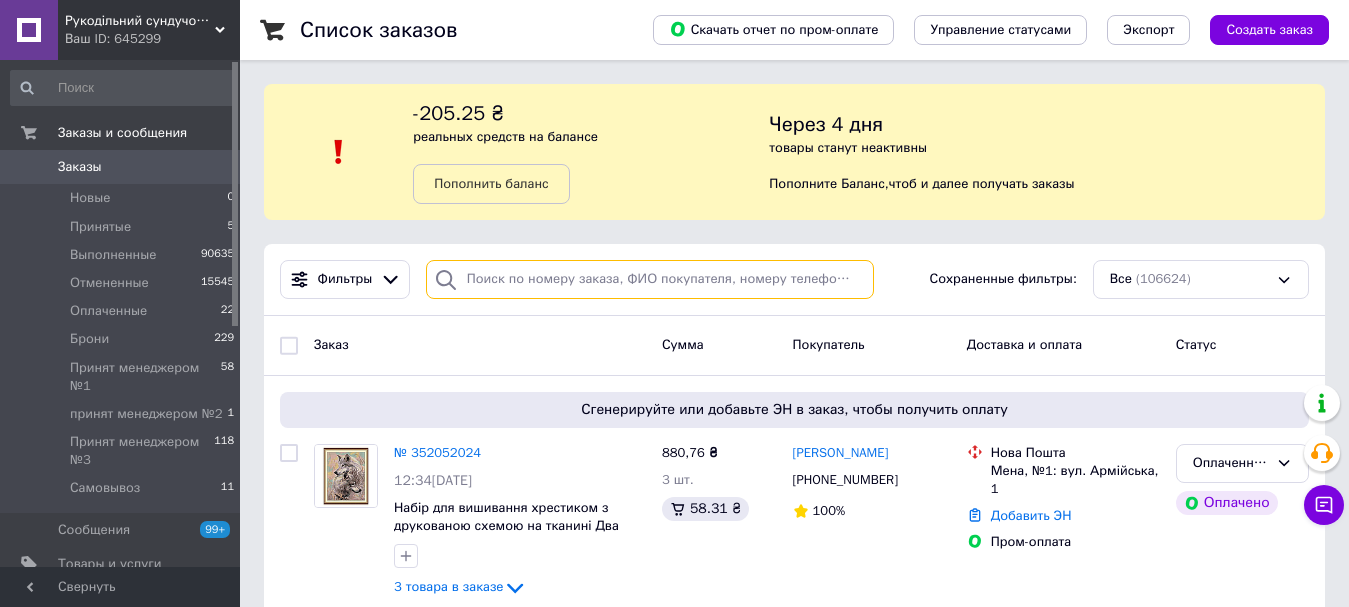 click at bounding box center (650, 279) 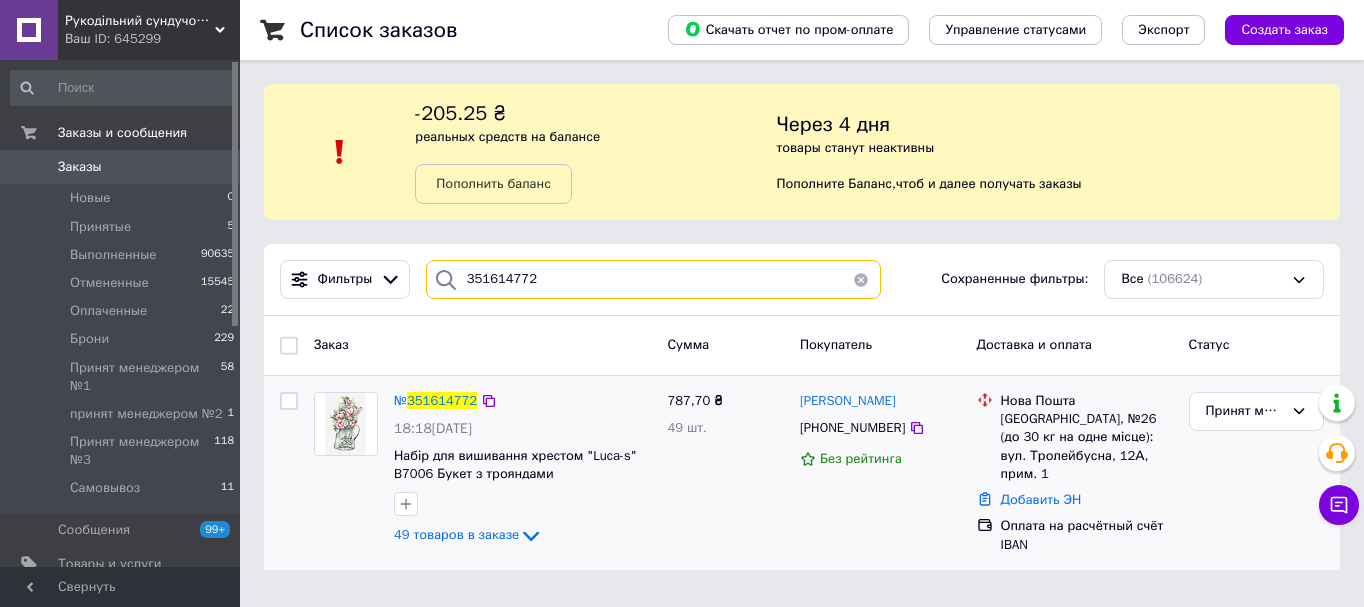 type on "351614772" 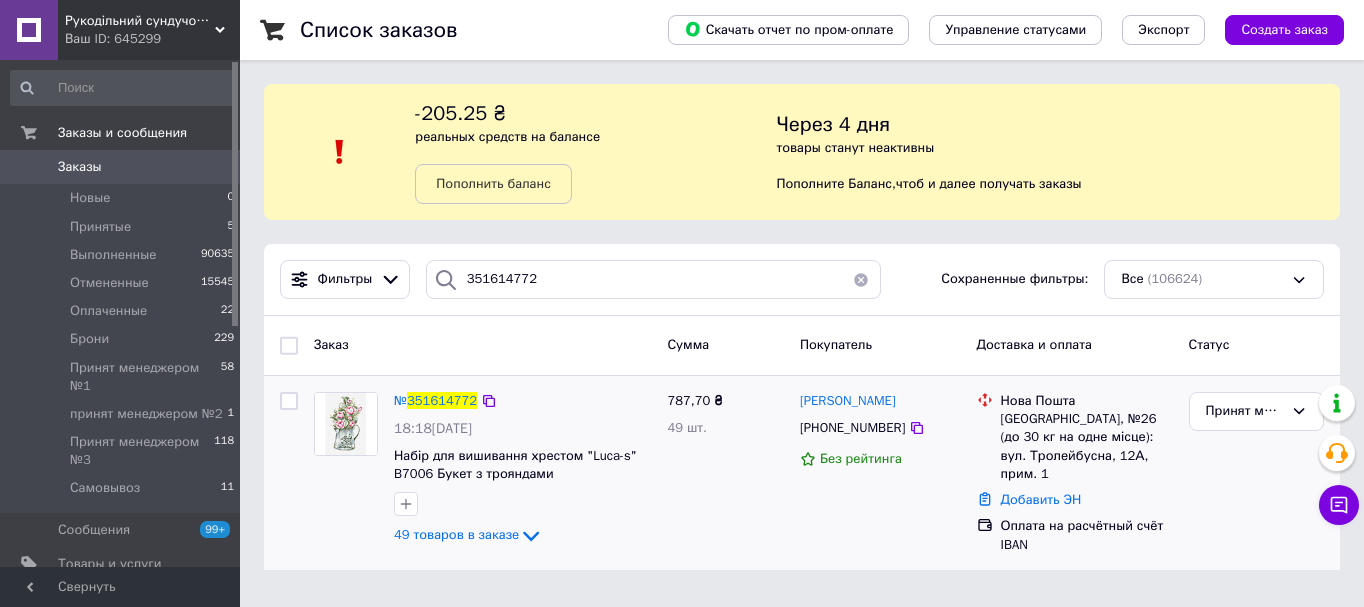 click on "№  351614772" at bounding box center [435, 401] 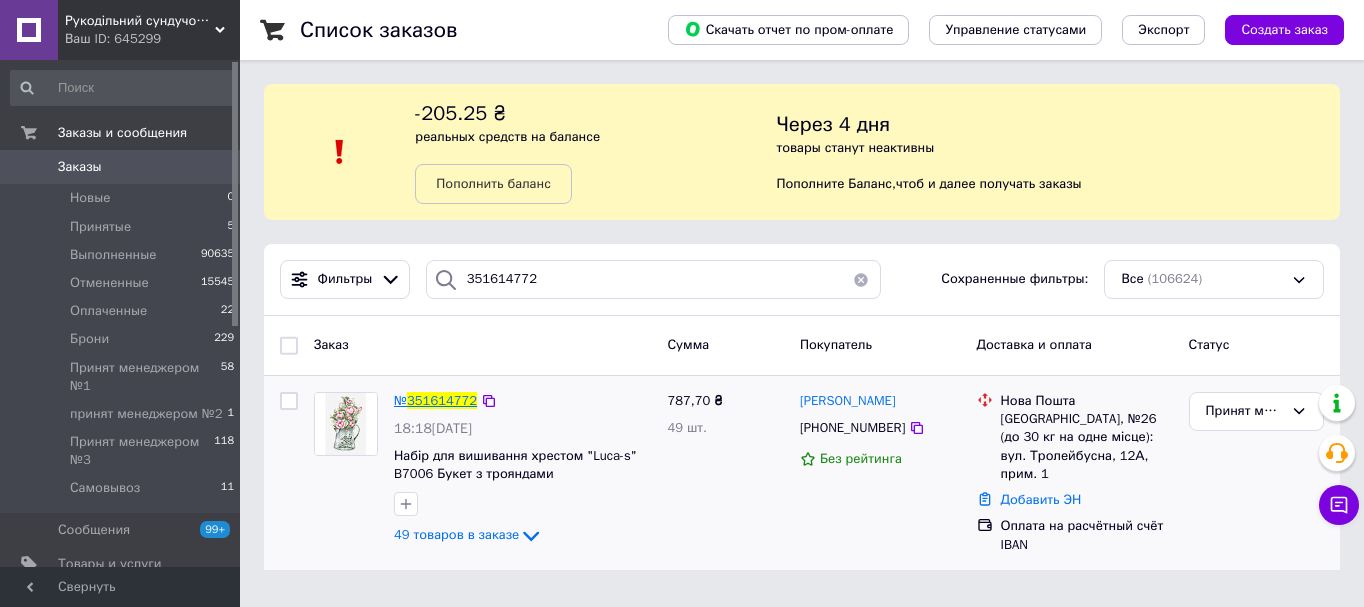 click on "351614772" at bounding box center (442, 400) 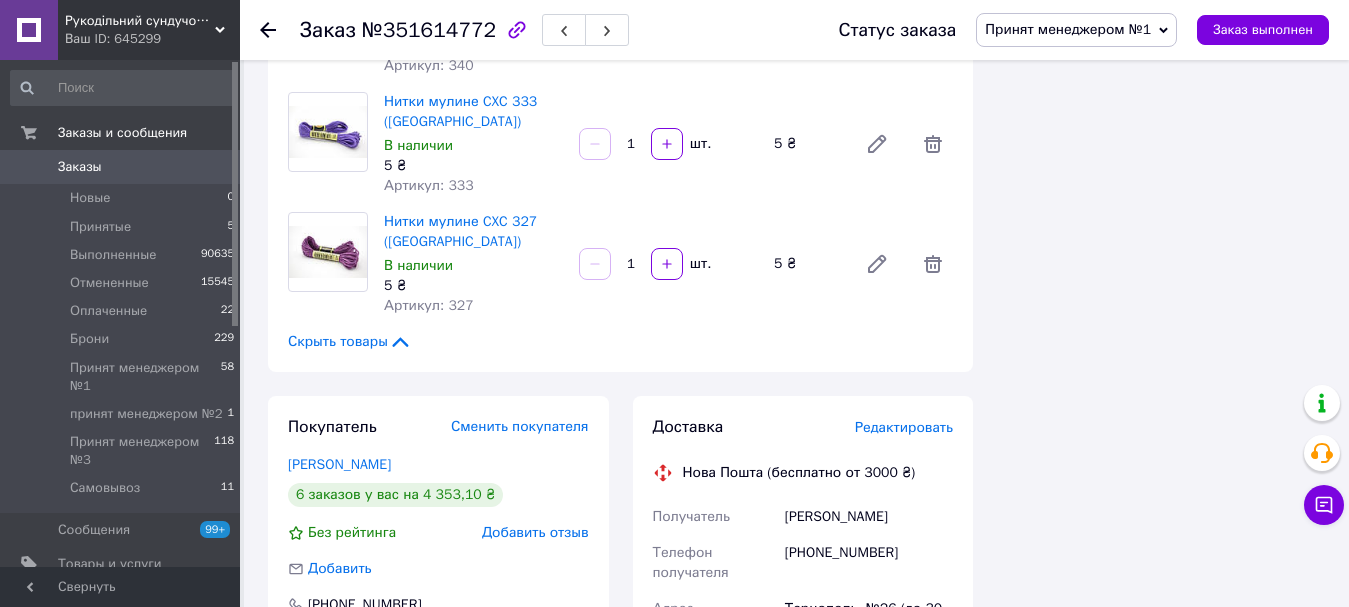 scroll, scrollTop: 5900, scrollLeft: 0, axis: vertical 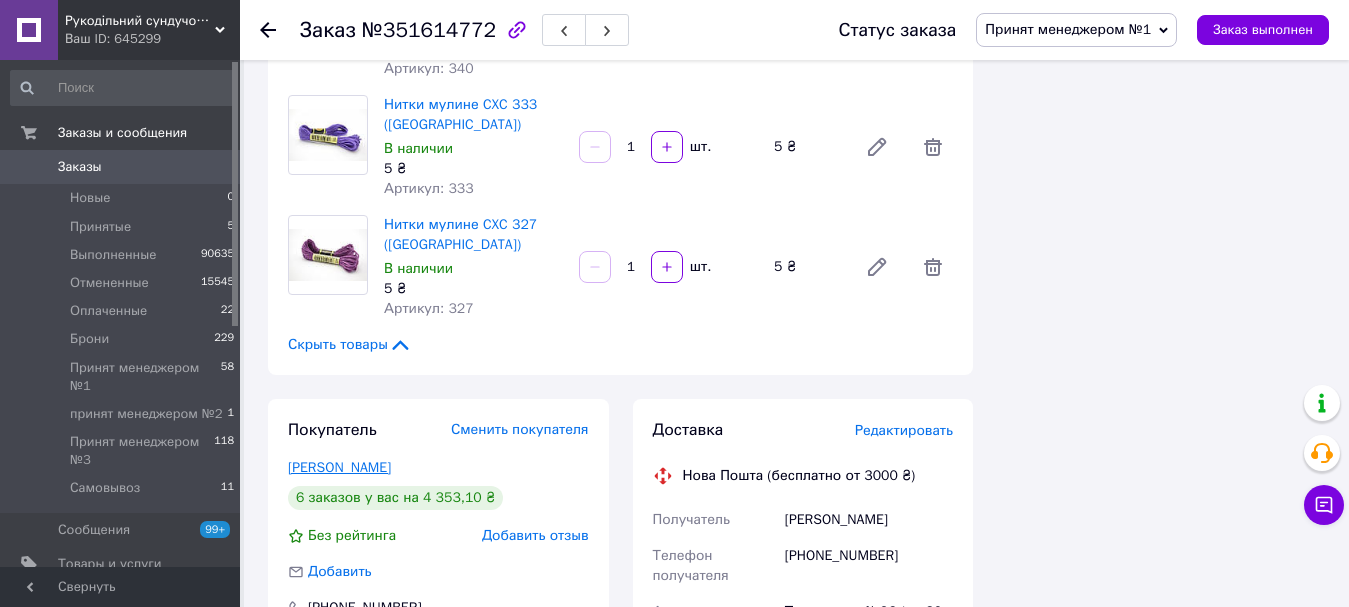 drag, startPoint x: 362, startPoint y: 449, endPoint x: 293, endPoint y: 450, distance: 69.00725 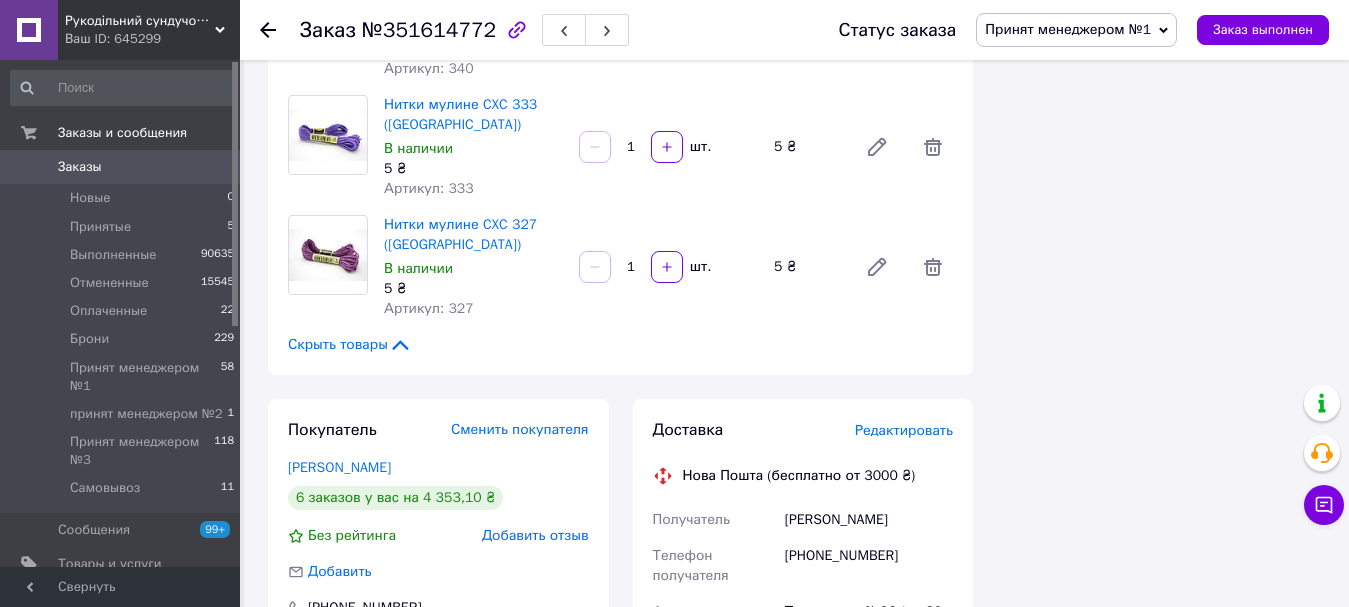 click on "Стефішин Марія" at bounding box center [438, 468] 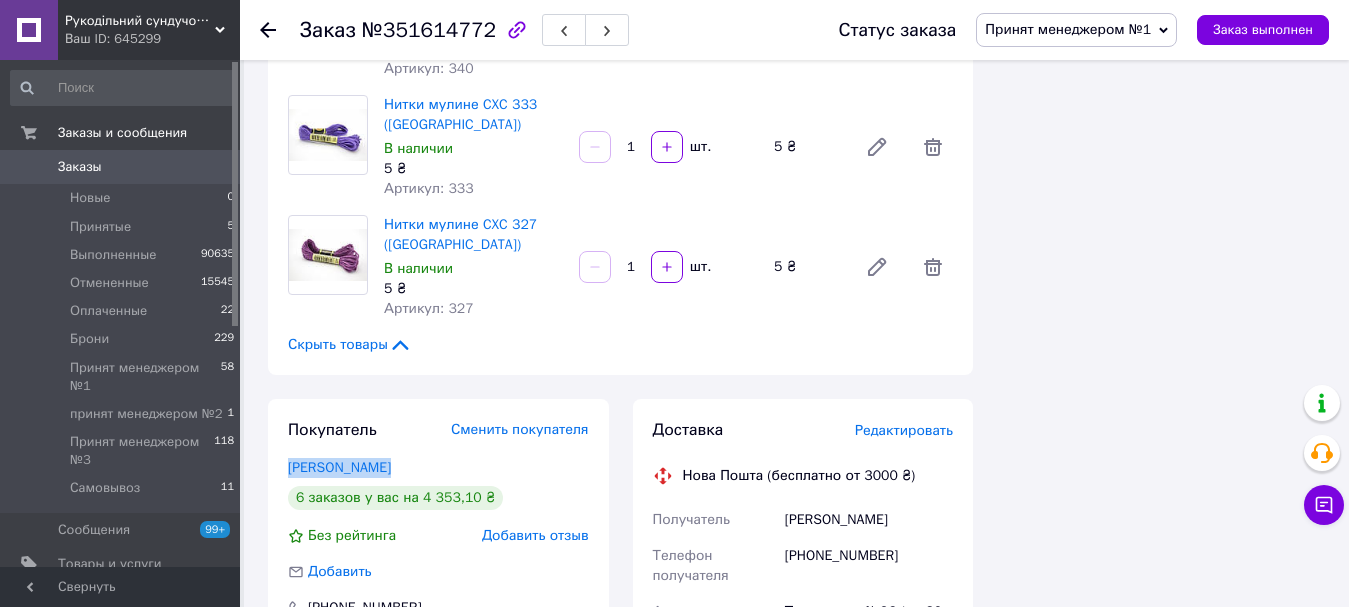 drag, startPoint x: 393, startPoint y: 450, endPoint x: 287, endPoint y: 450, distance: 106 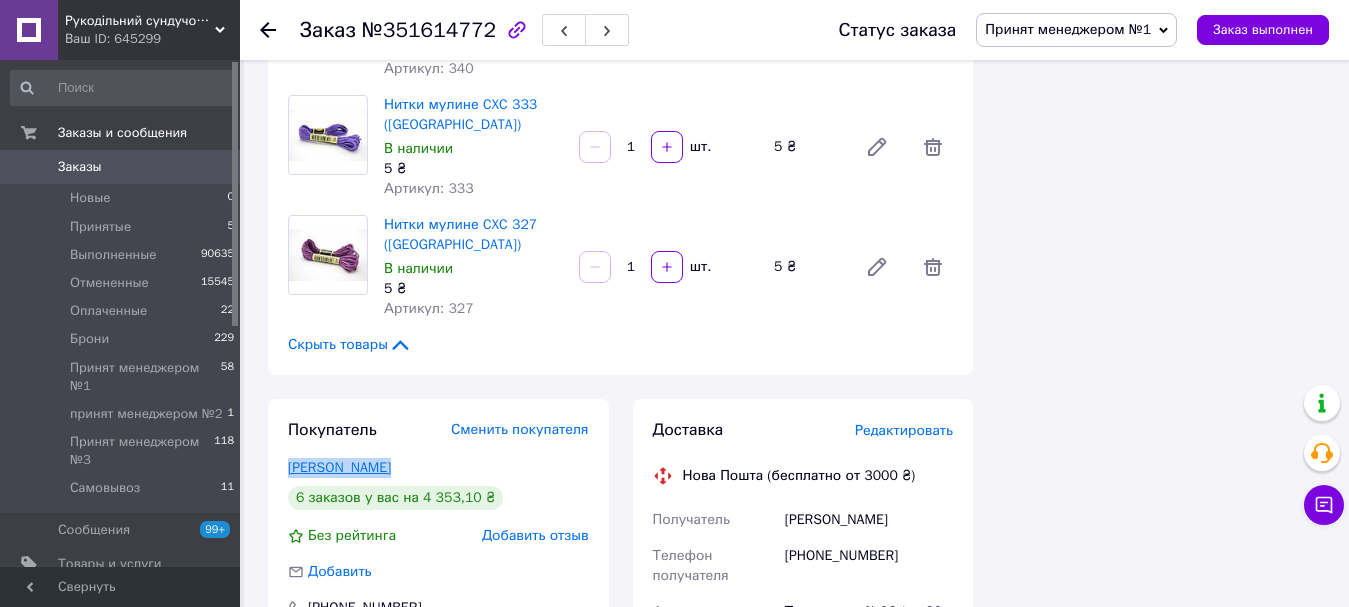 click on "Стефішин Марія" at bounding box center [339, 467] 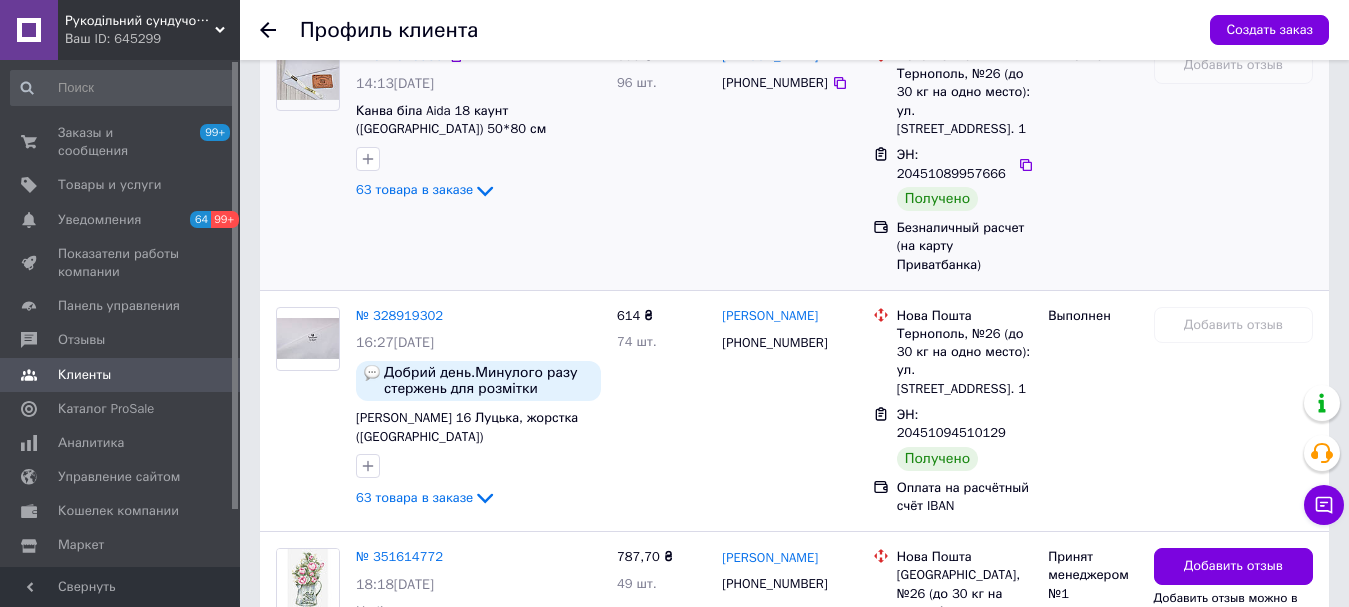 scroll, scrollTop: 1590, scrollLeft: 0, axis: vertical 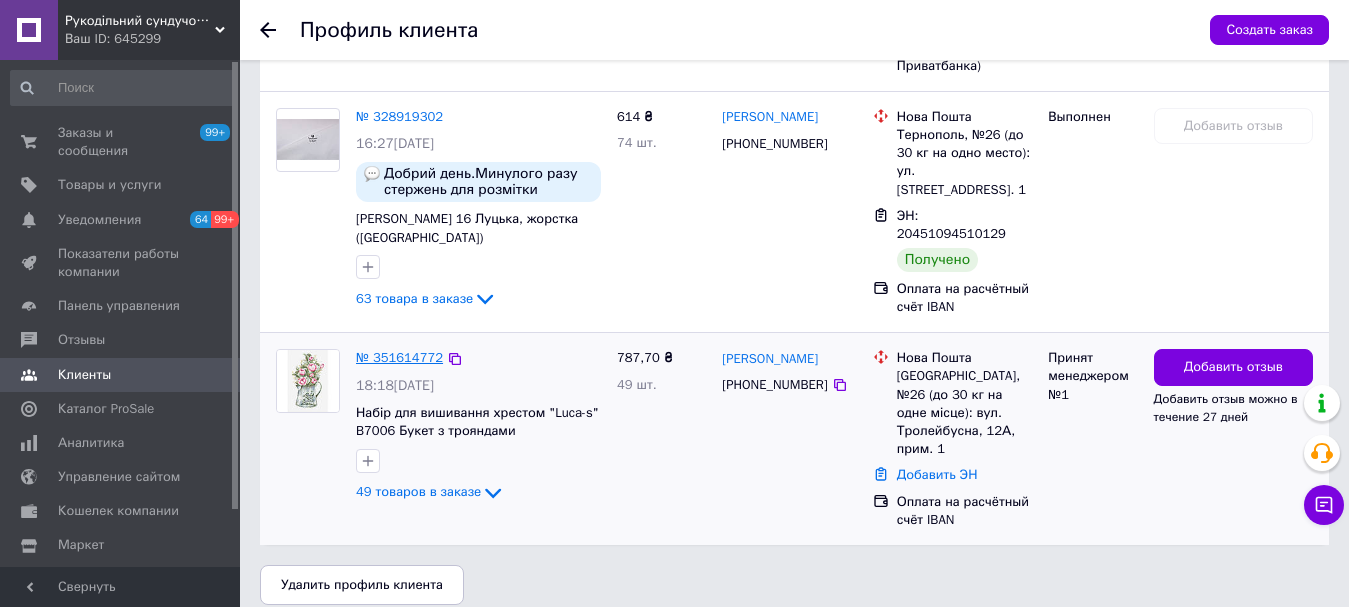 click on "№ 351614772" at bounding box center (399, 357) 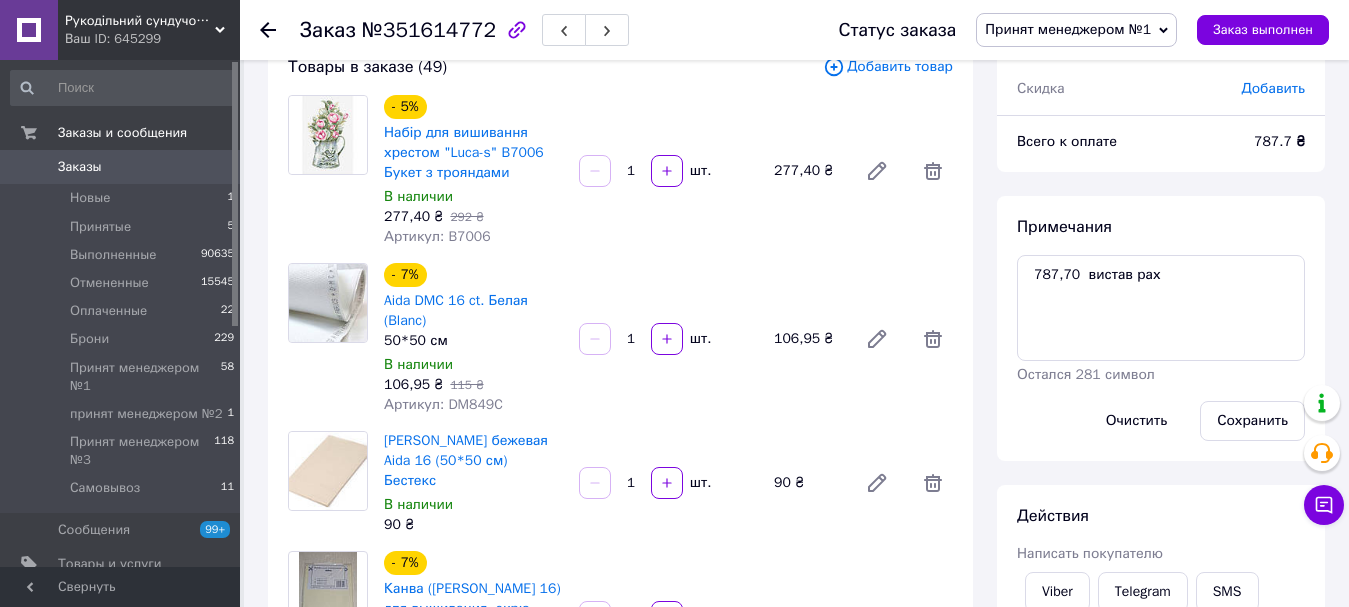 scroll, scrollTop: 300, scrollLeft: 0, axis: vertical 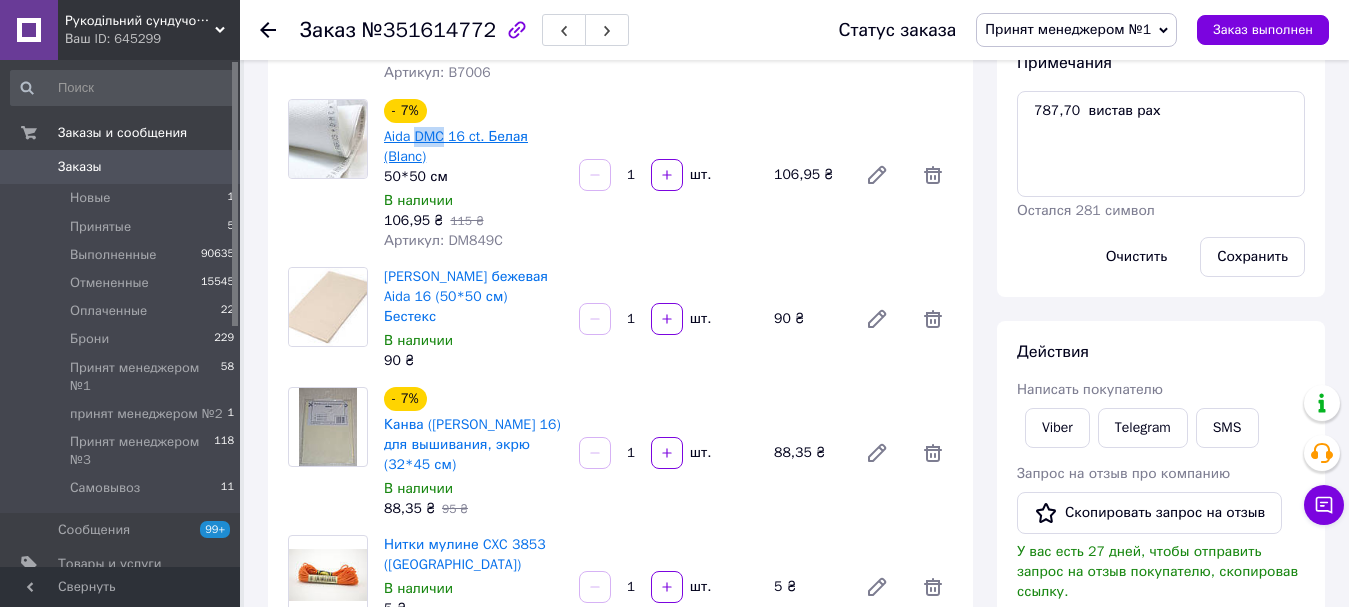 drag, startPoint x: 446, startPoint y: 139, endPoint x: 417, endPoint y: 143, distance: 29.274563 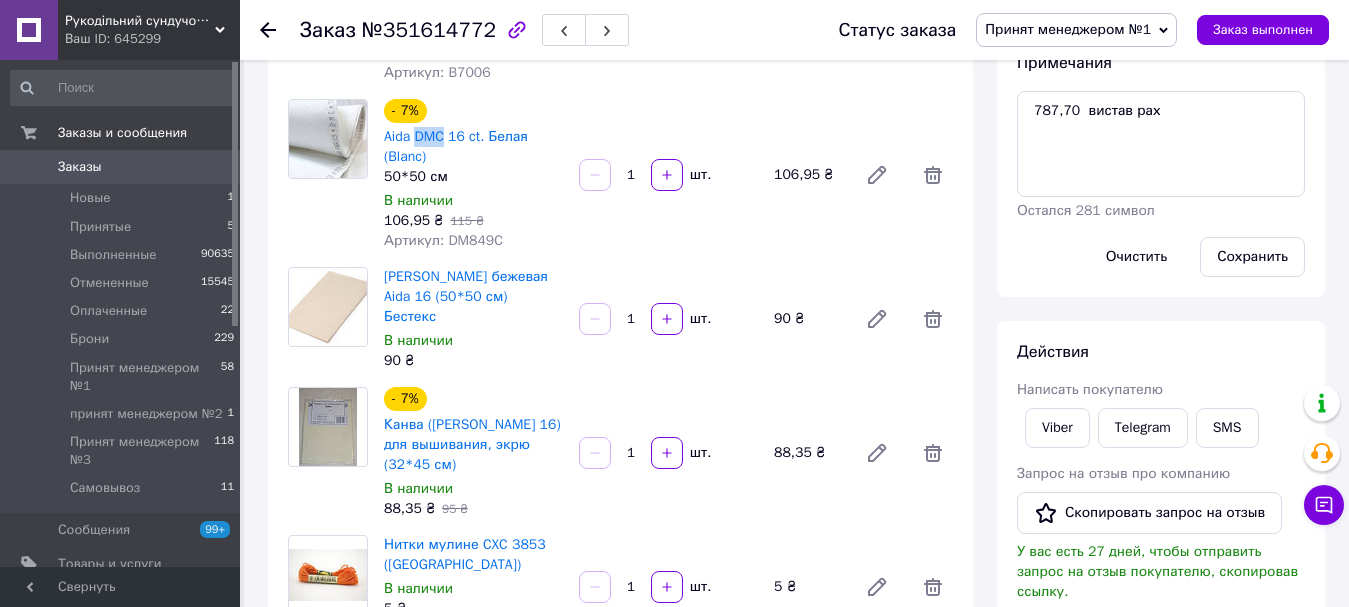 copy on "DMC" 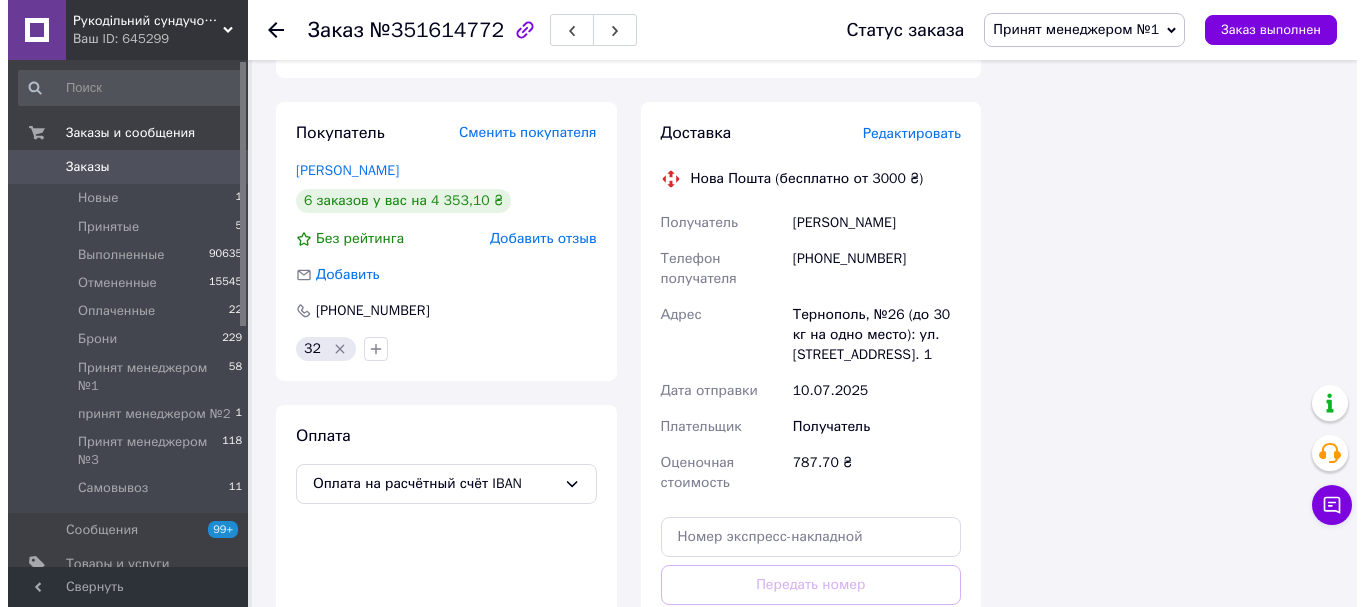 scroll, scrollTop: 6200, scrollLeft: 0, axis: vertical 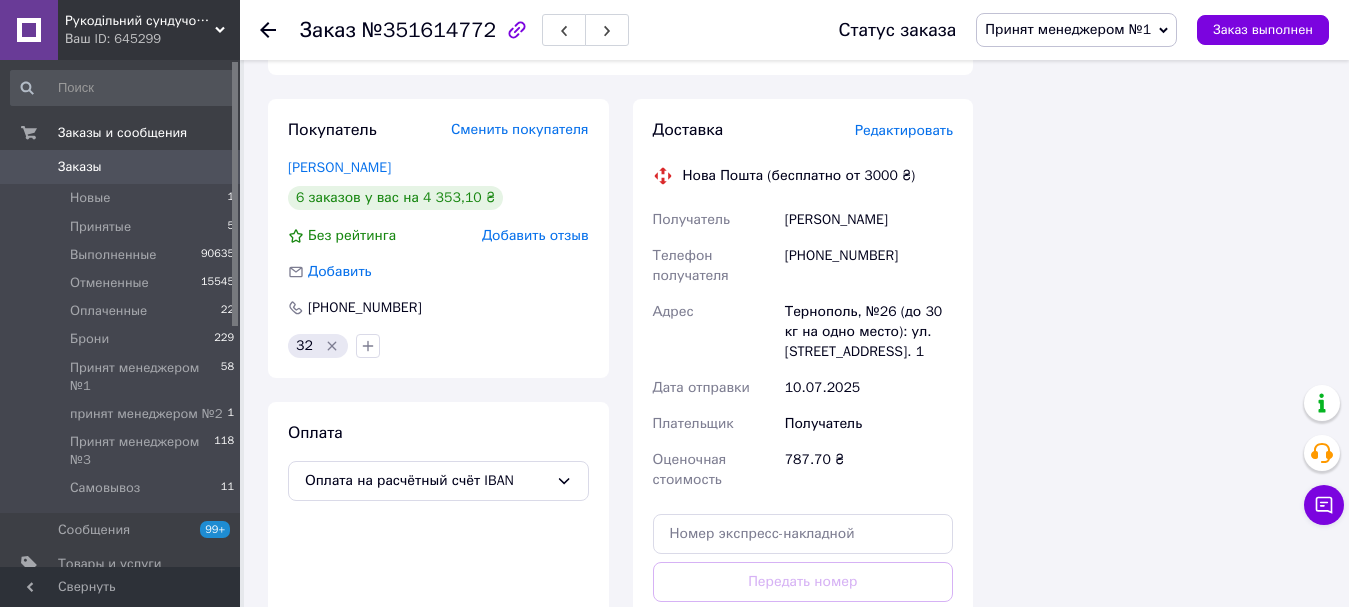 click on "Редактировать" at bounding box center (904, 130) 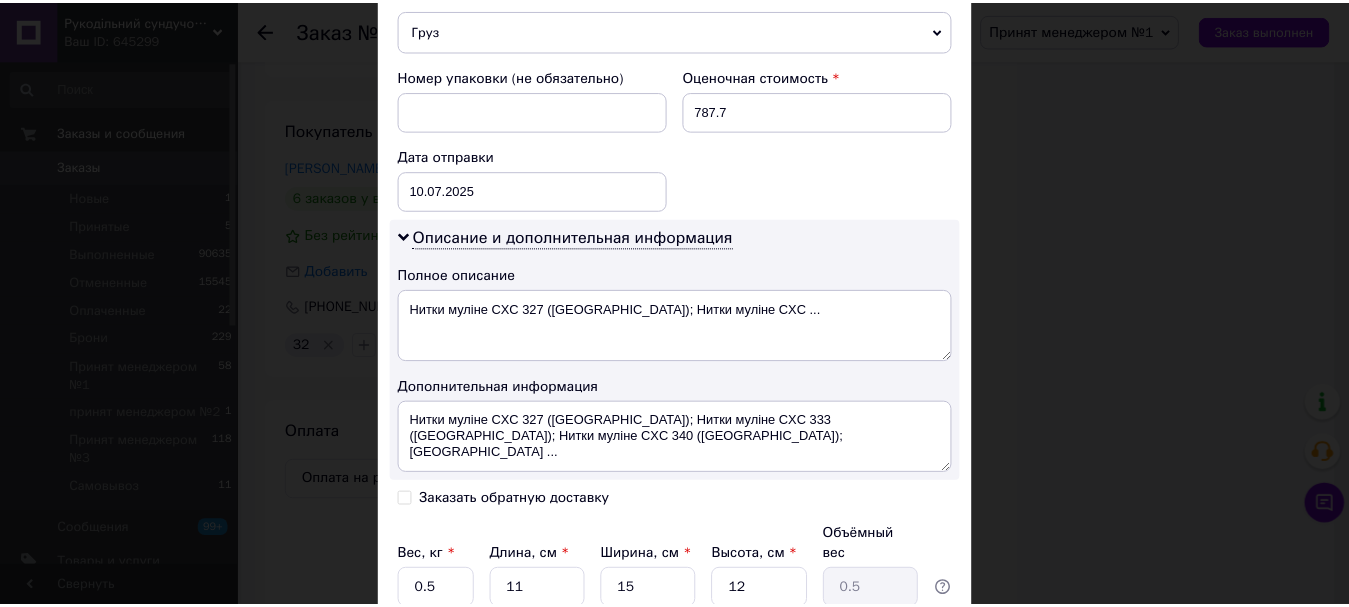 scroll, scrollTop: 981, scrollLeft: 0, axis: vertical 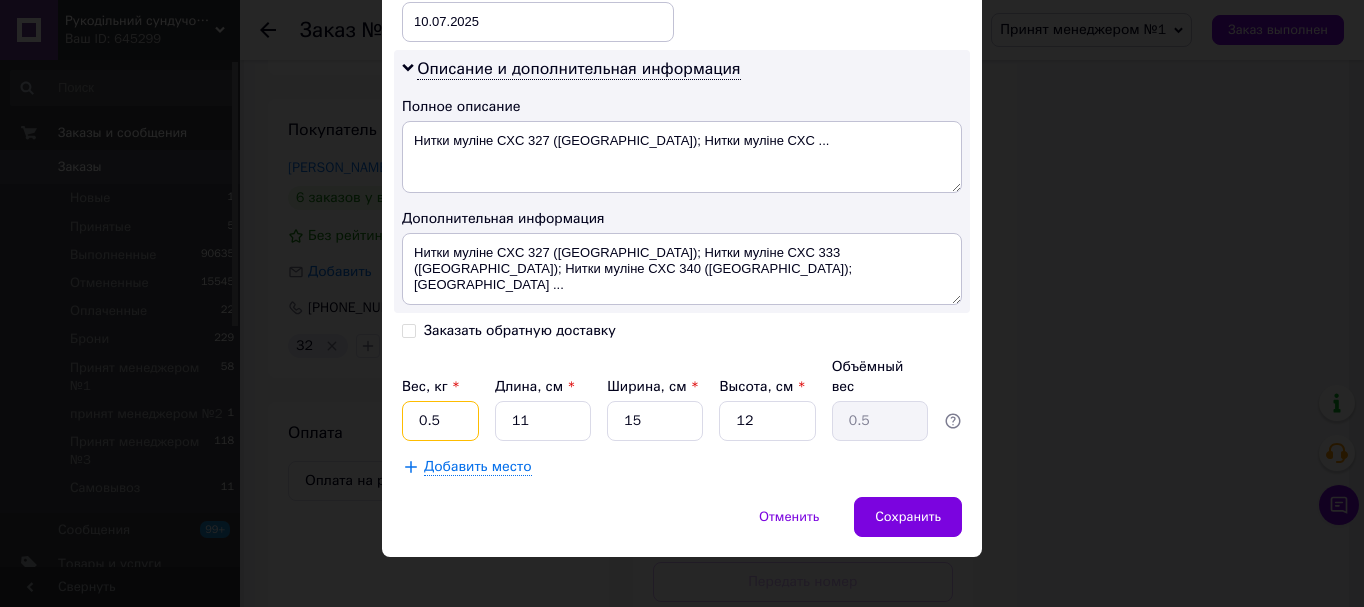 click on "0.5" at bounding box center [440, 421] 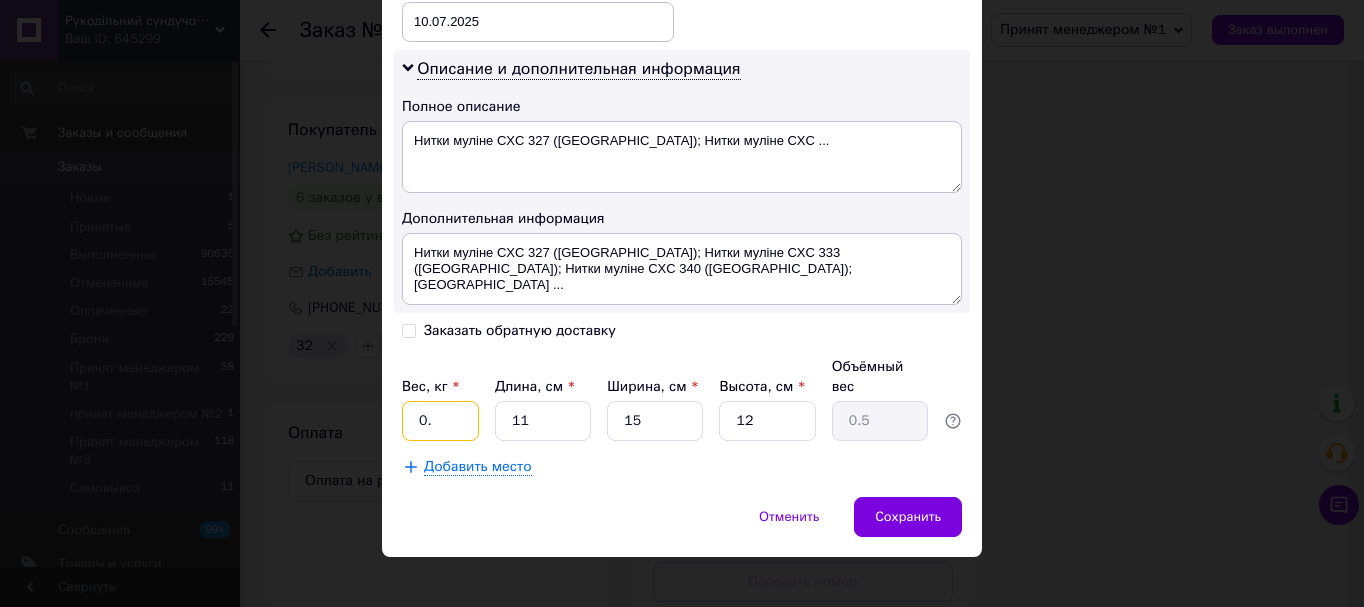 type on "0" 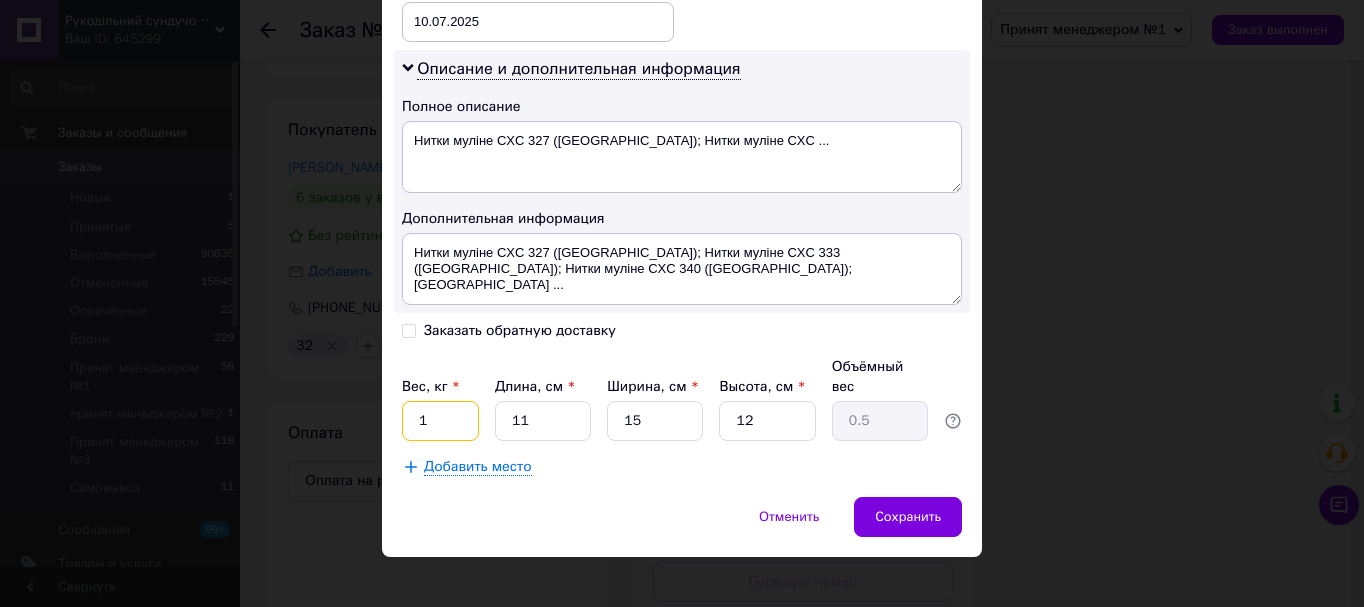 type on "1" 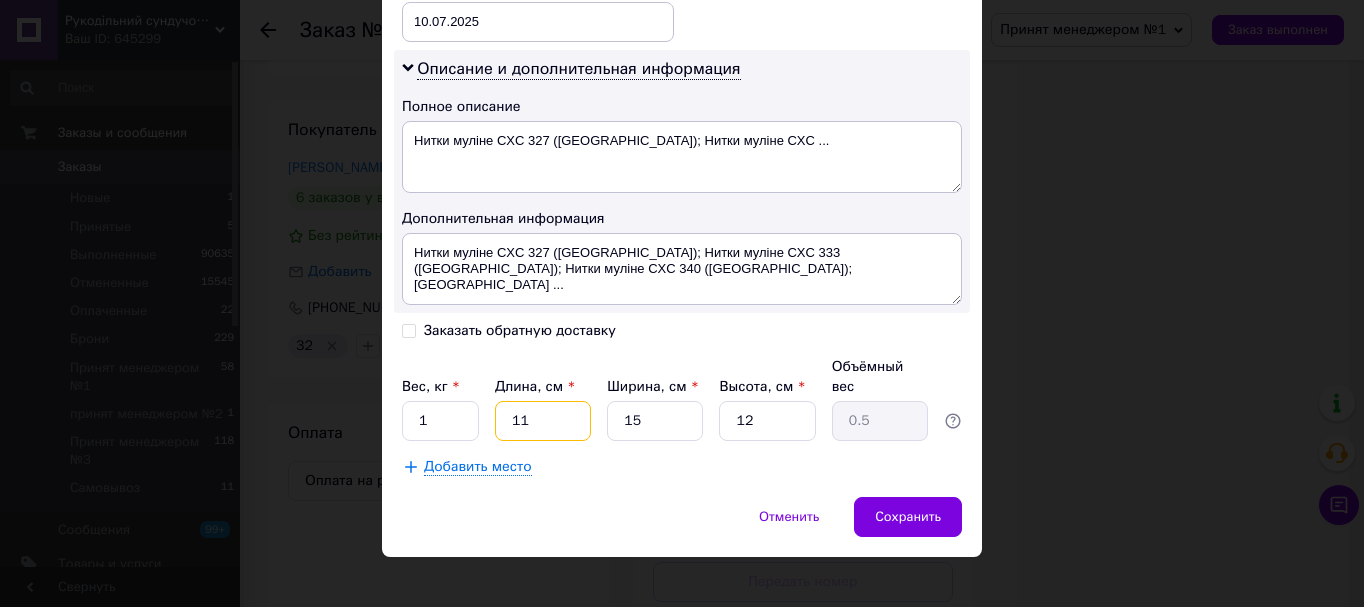 drag, startPoint x: 577, startPoint y: 386, endPoint x: 578, endPoint y: 404, distance: 18.027756 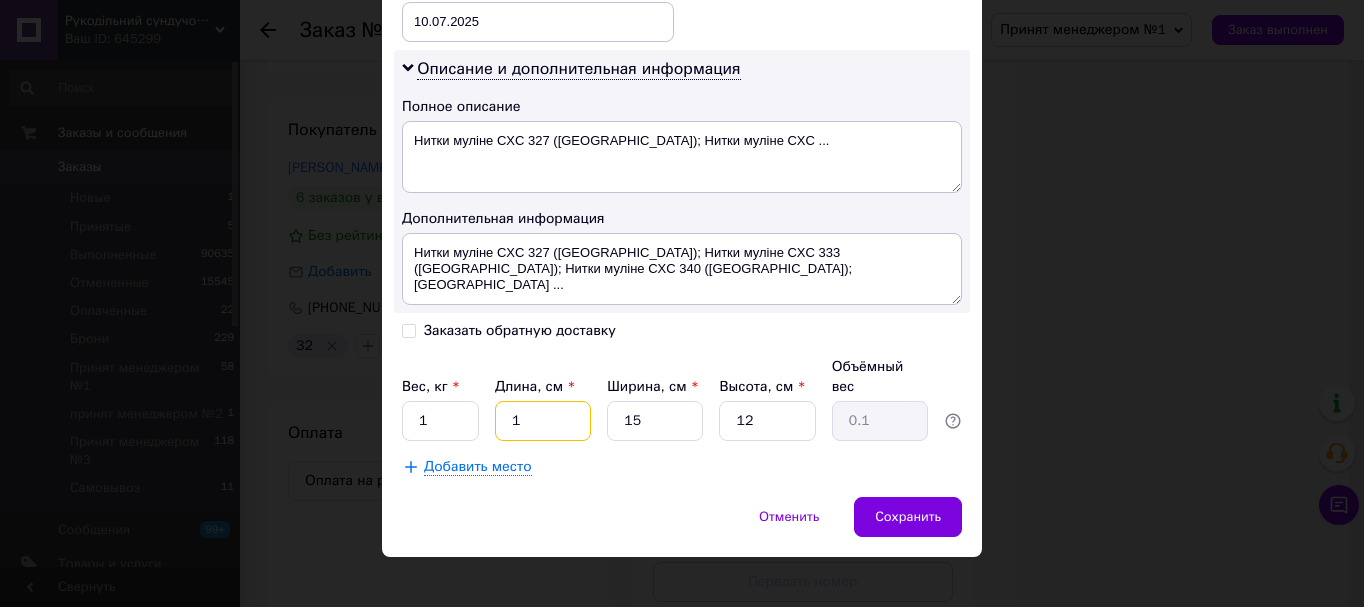 type 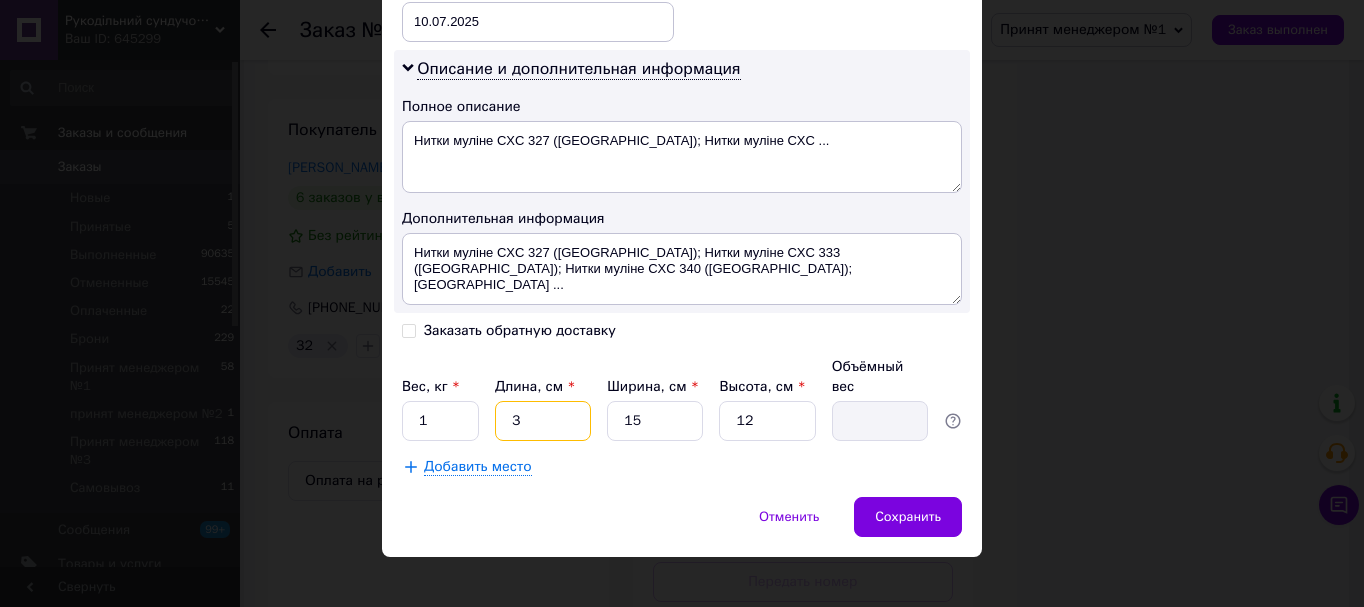 type on "30" 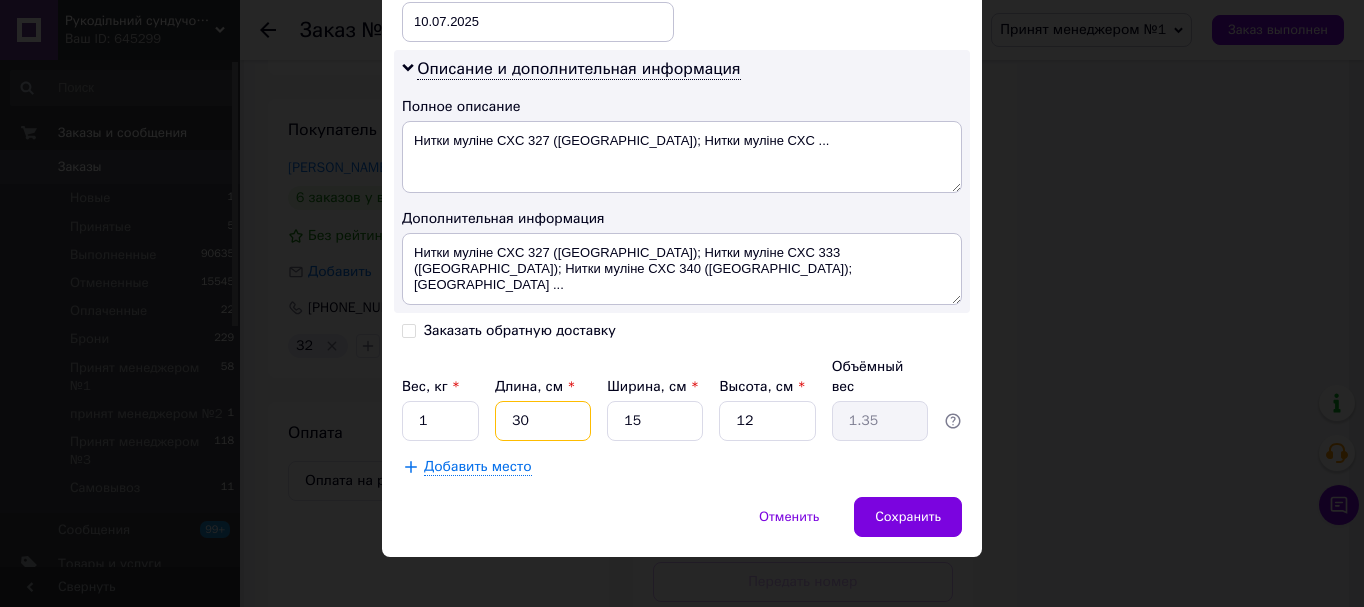 type on "30" 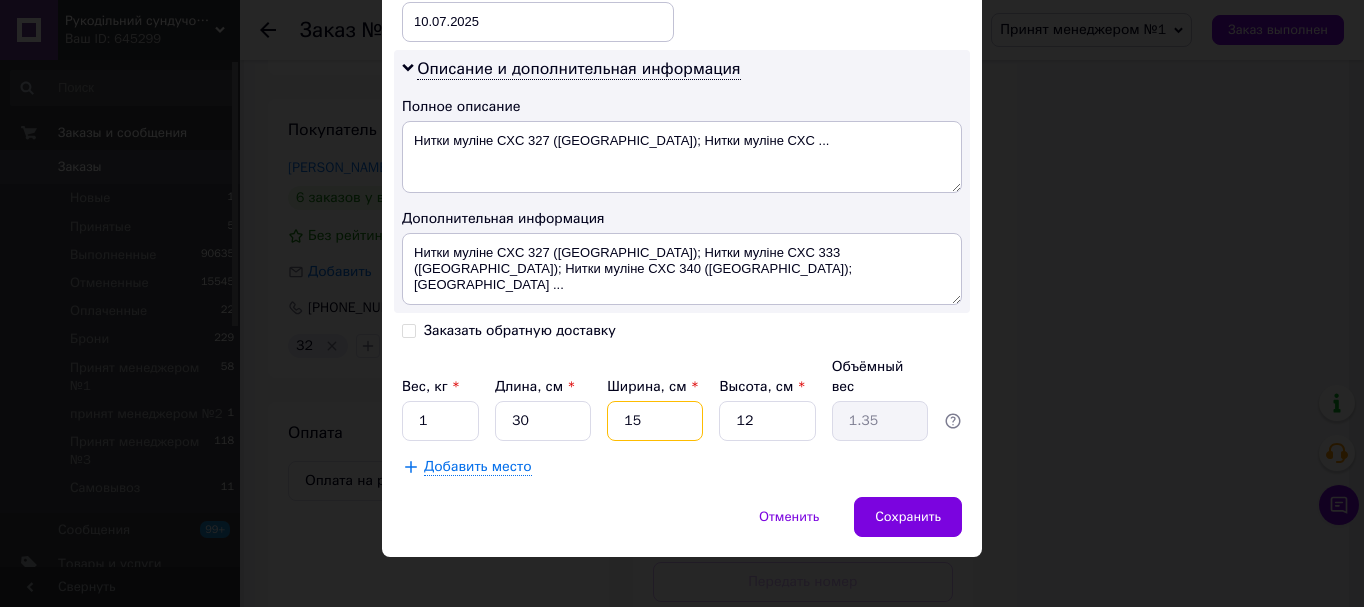 click on "15" at bounding box center [655, 421] 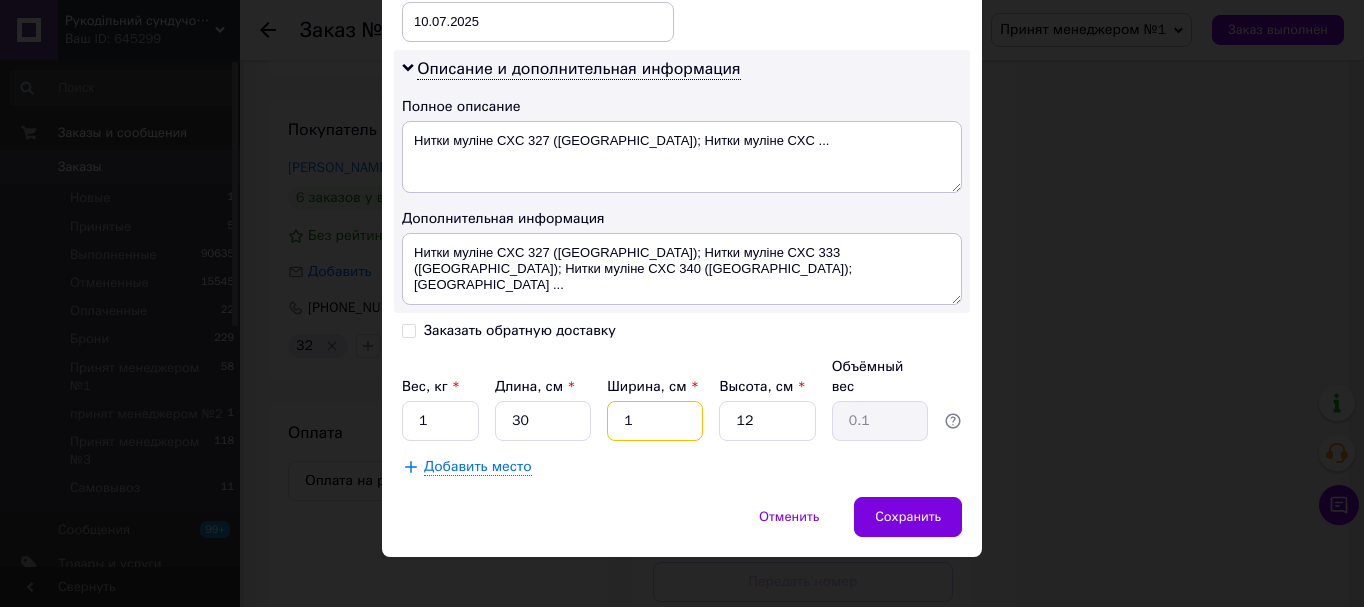 type 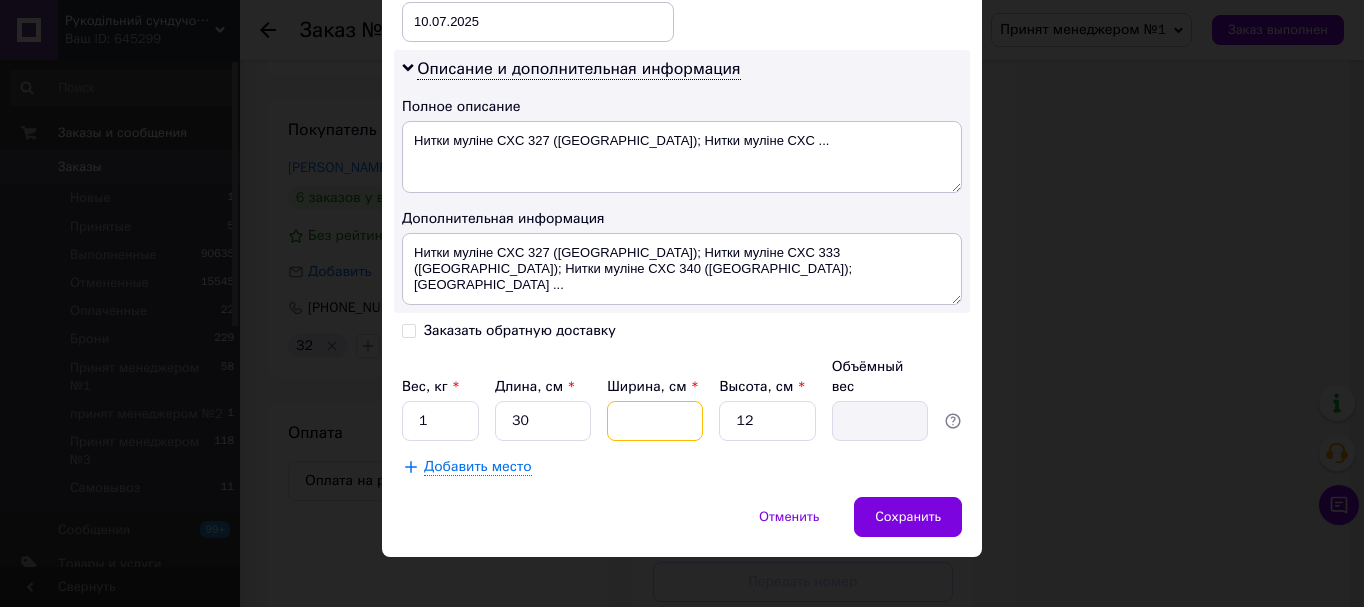 type on "2" 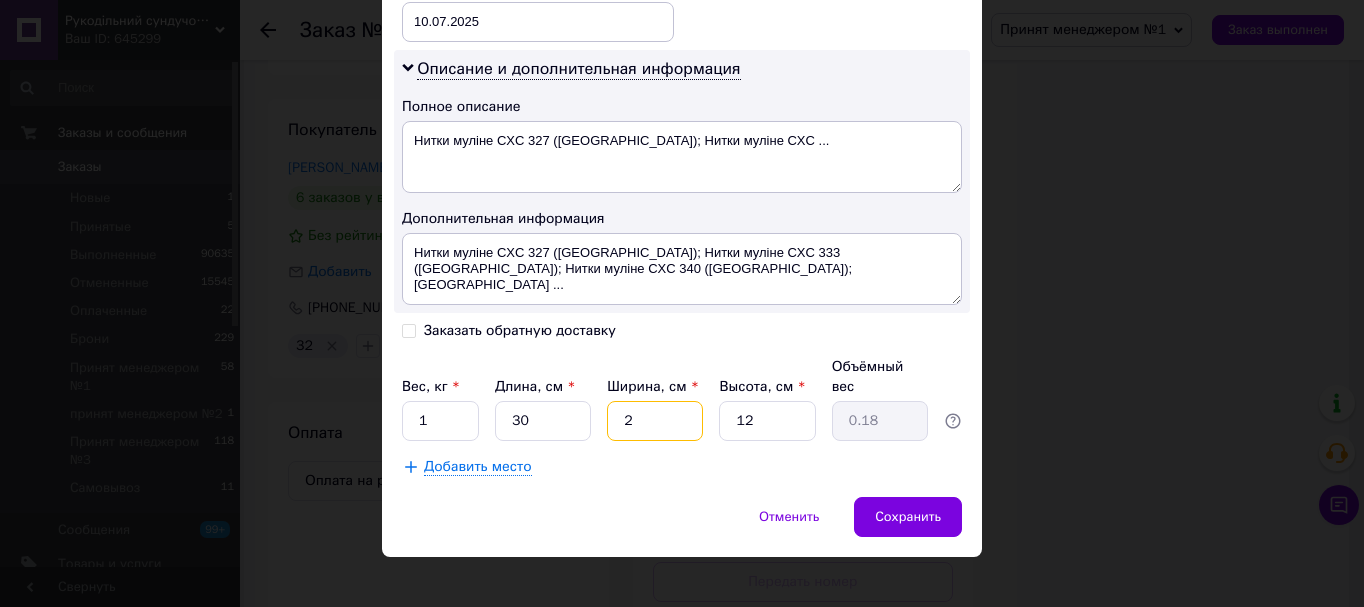 type on "24" 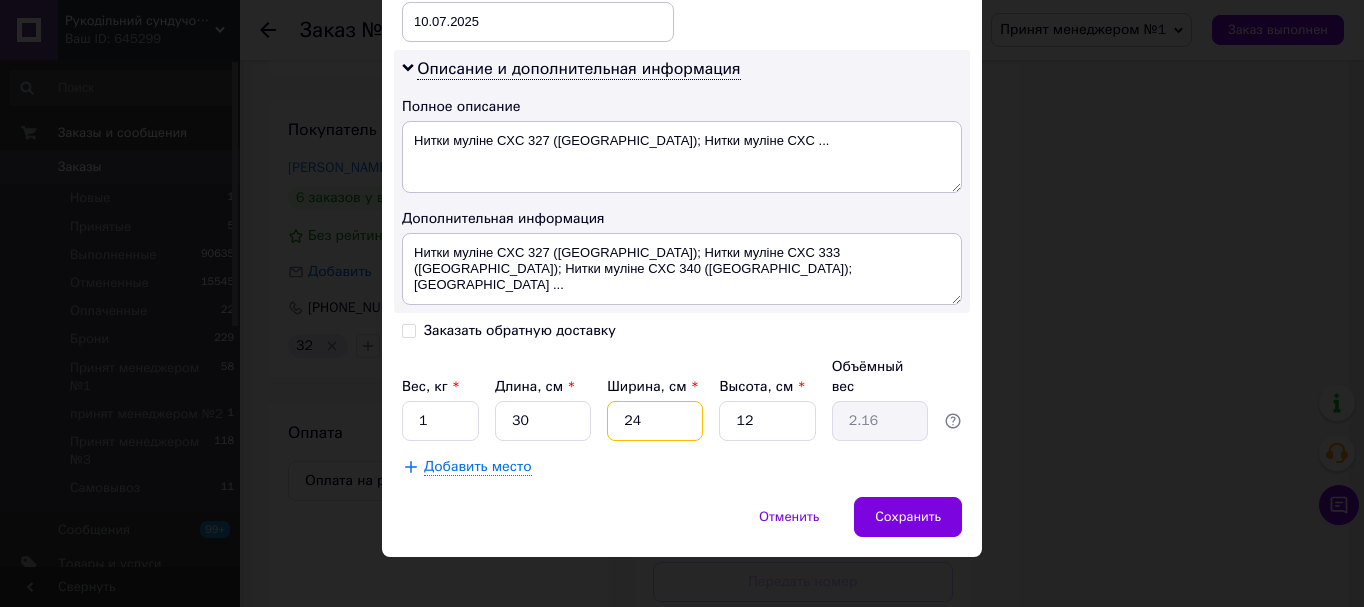 type on "24" 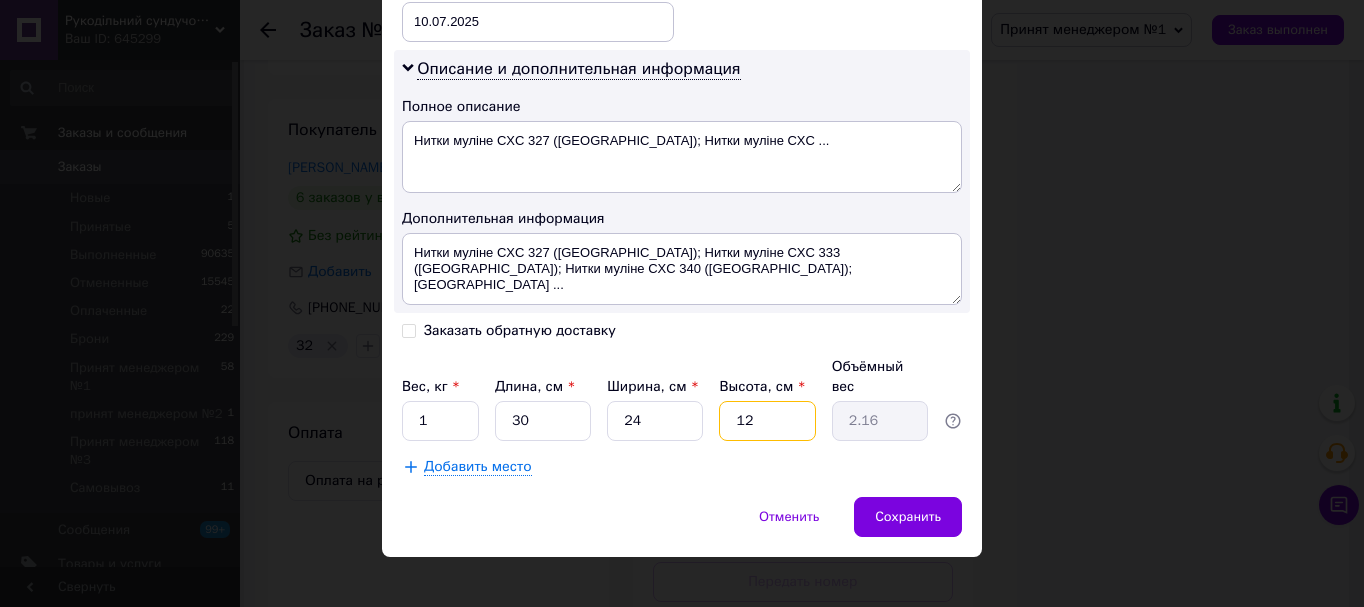 click on "12" at bounding box center [767, 421] 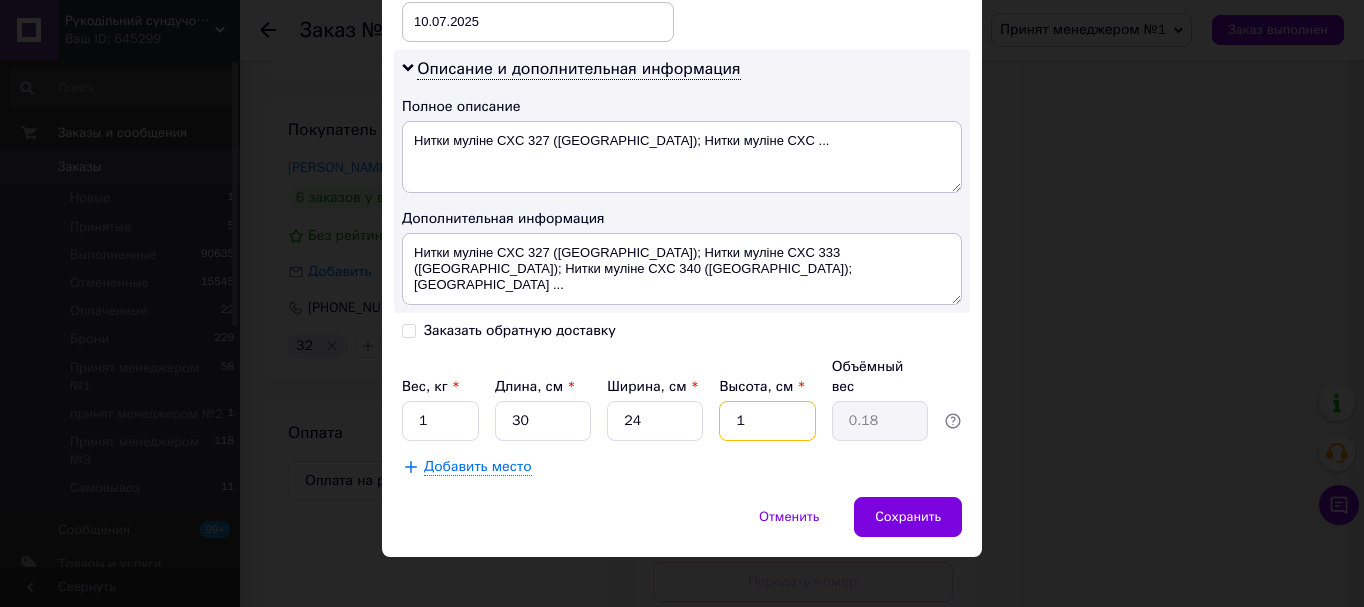 type 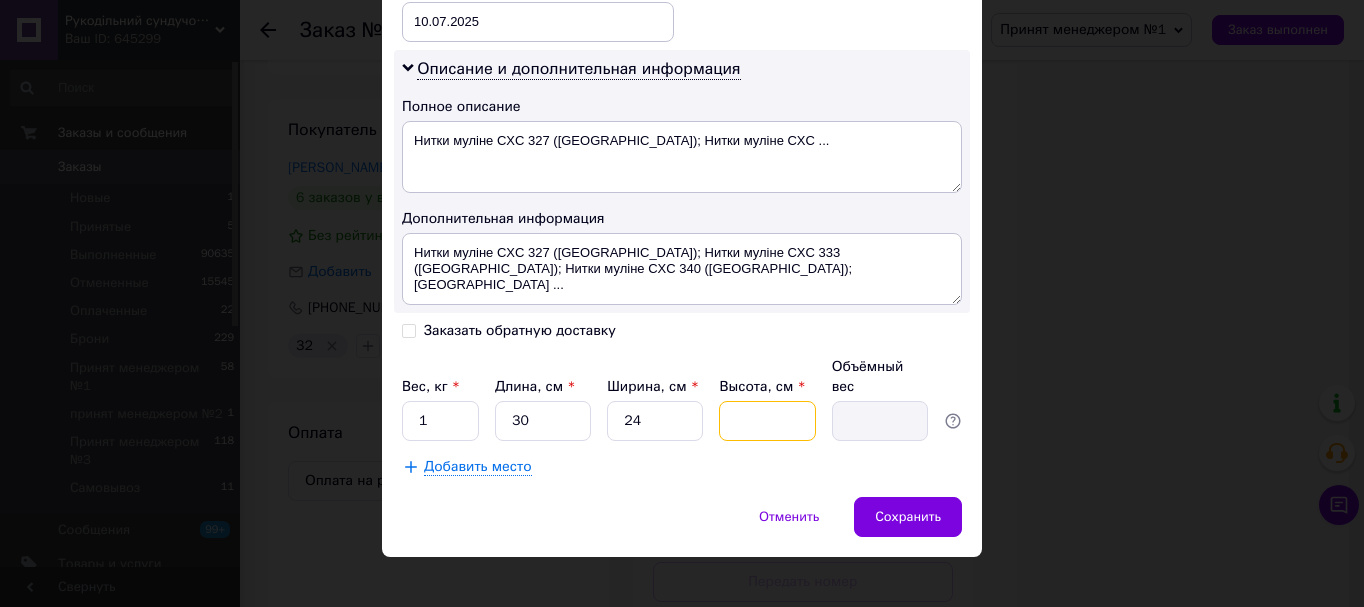 type on "5" 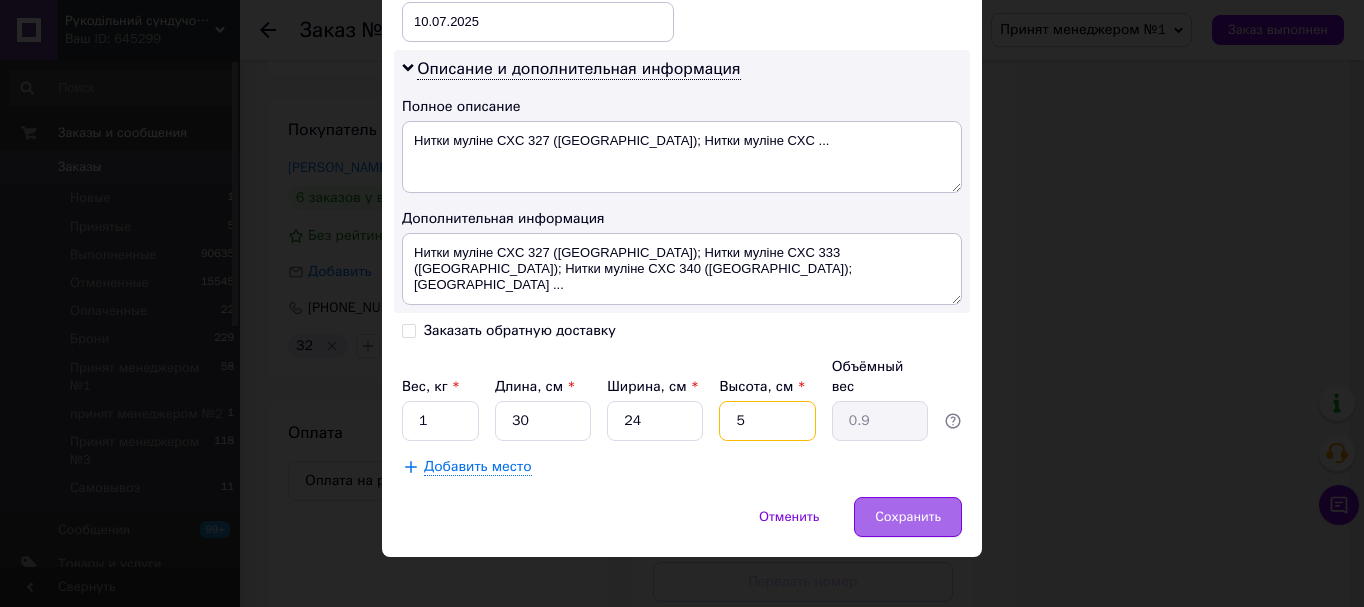 type on "5" 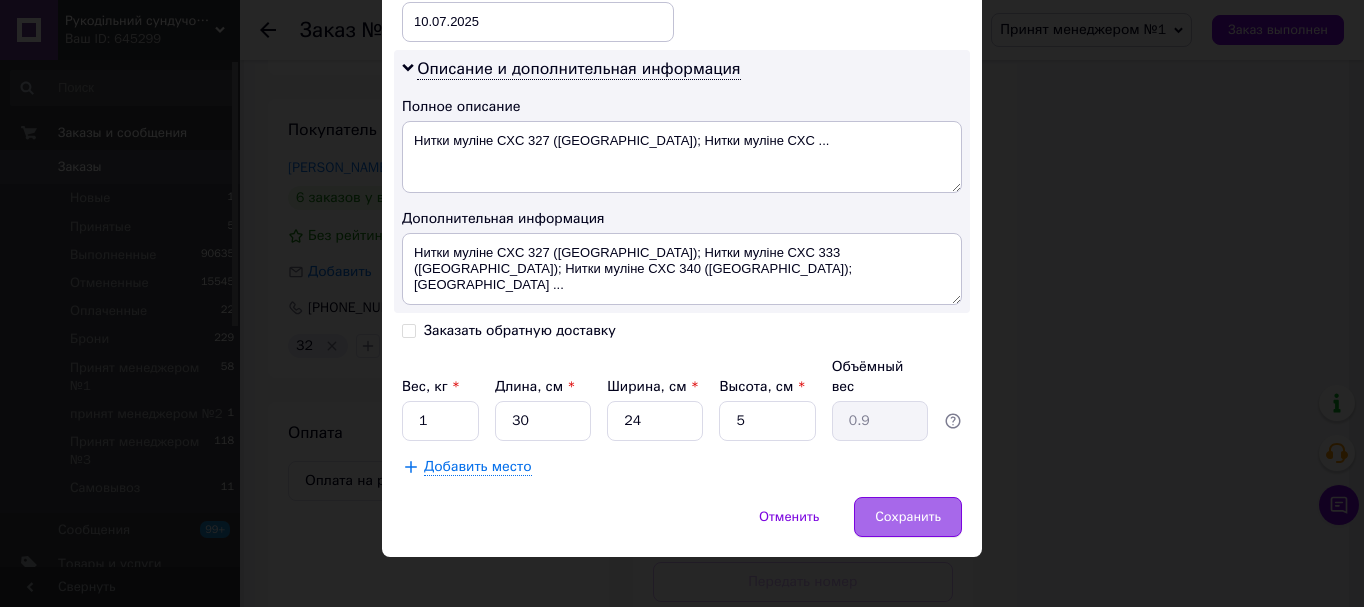 click on "Сохранить" at bounding box center [908, 517] 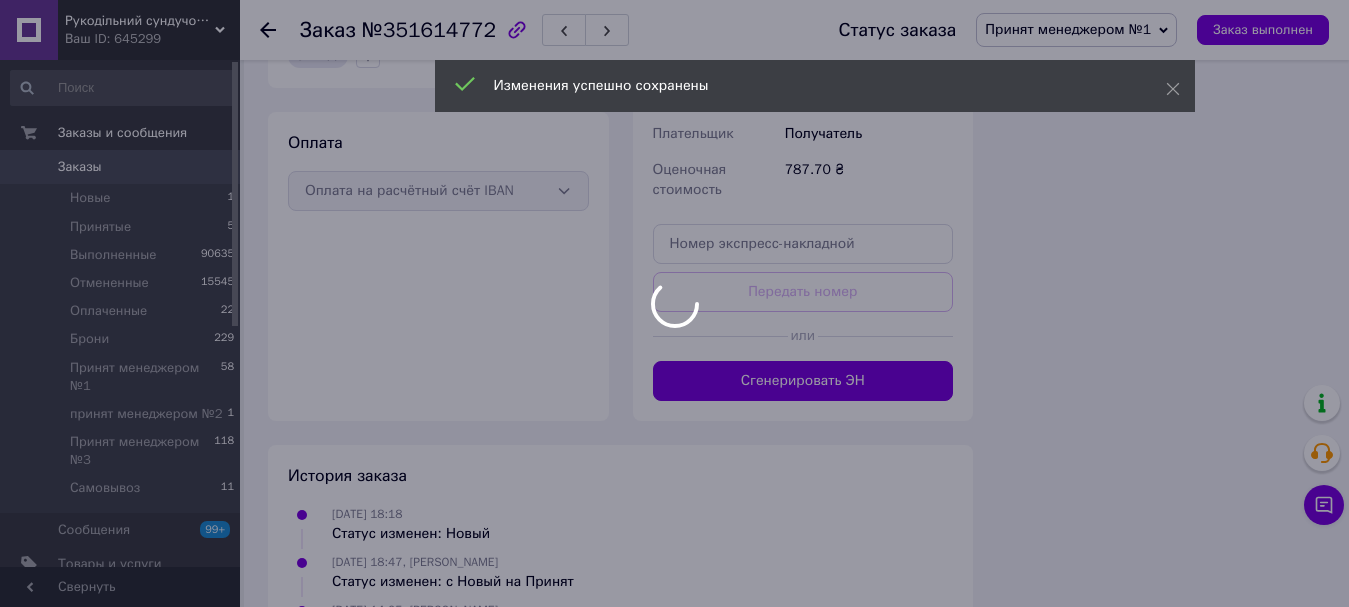 scroll, scrollTop: 6500, scrollLeft: 0, axis: vertical 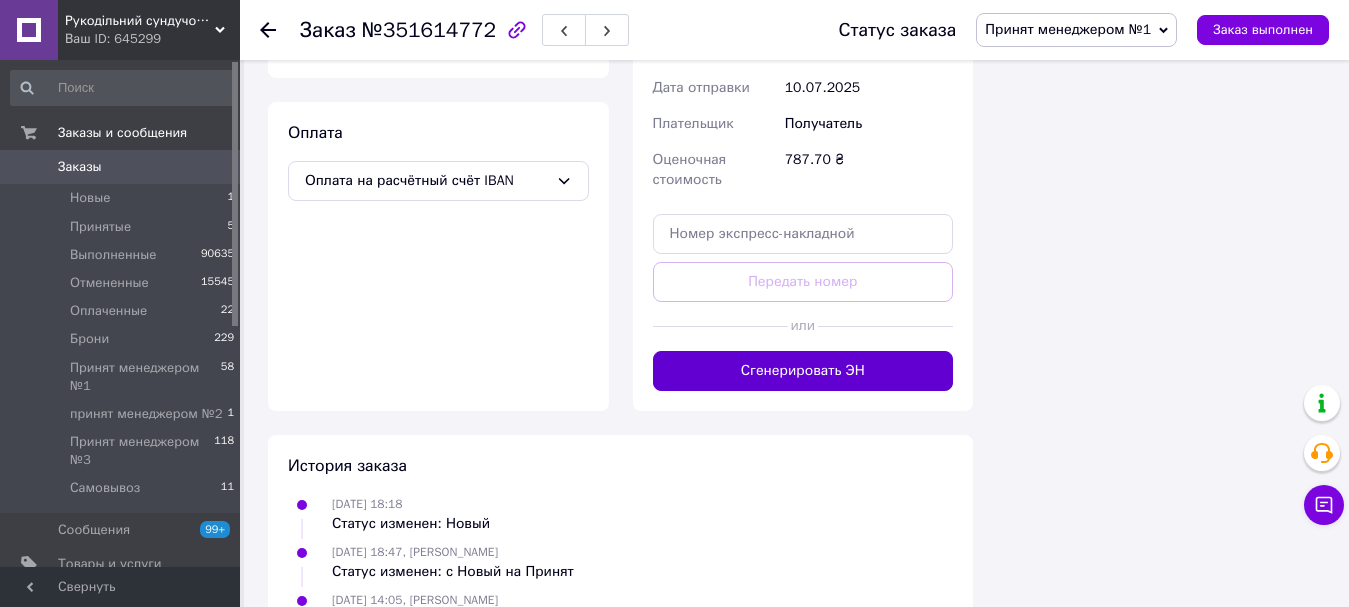click on "Сгенерировать ЭН" at bounding box center [803, 371] 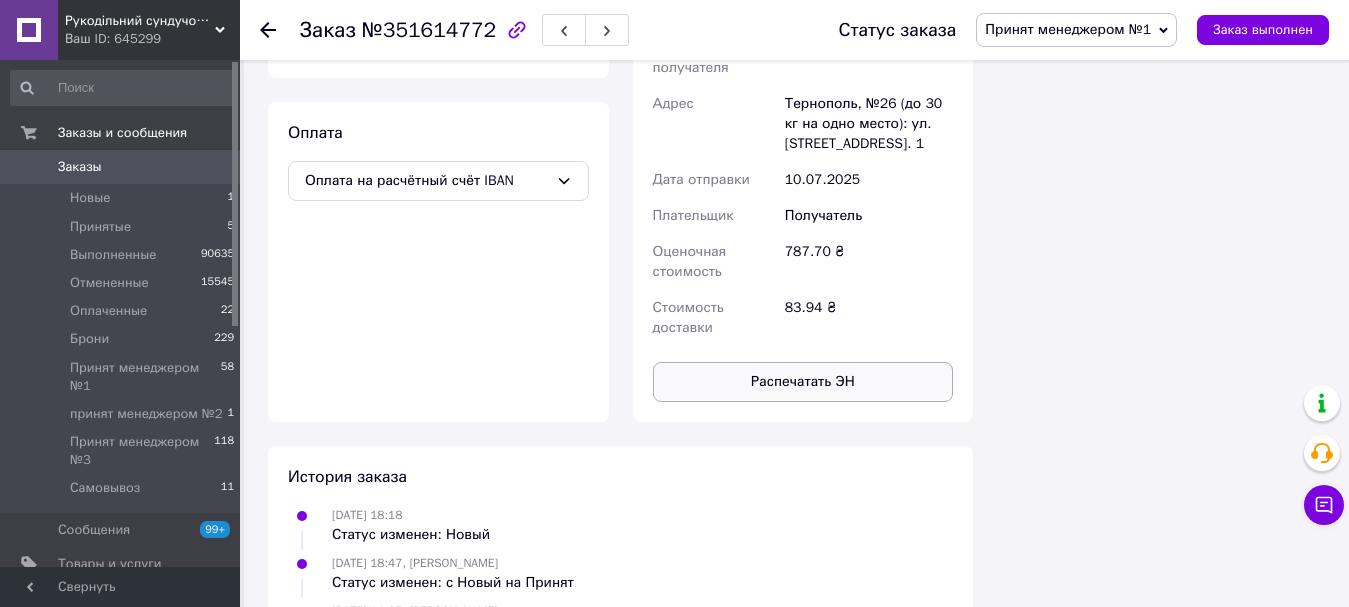 click on "Распечатать ЭН" at bounding box center [803, 382] 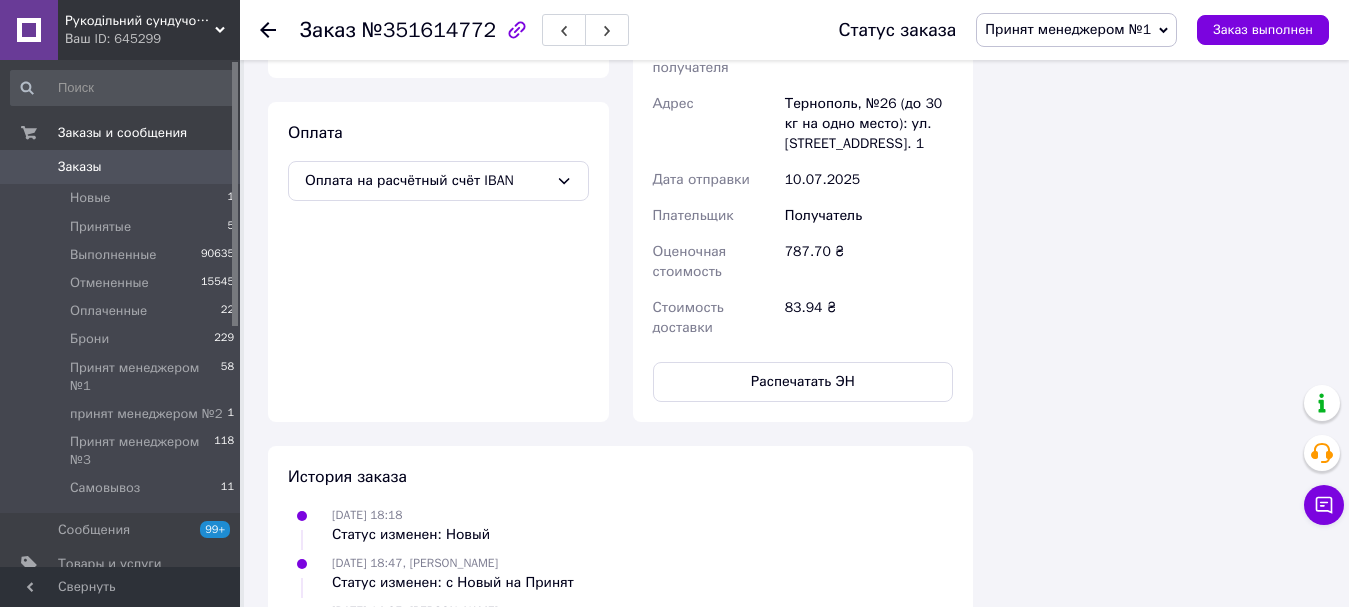click on "Принят менеджером №1" at bounding box center (1068, 29) 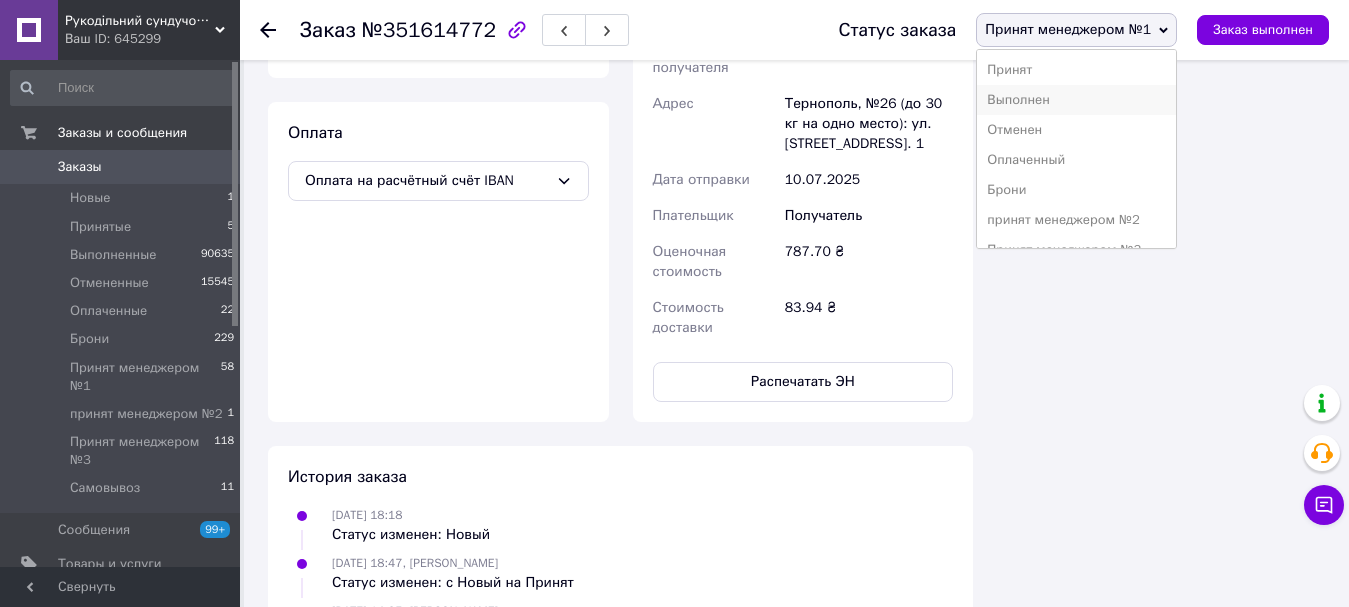 click on "Выполнен" at bounding box center (1076, 100) 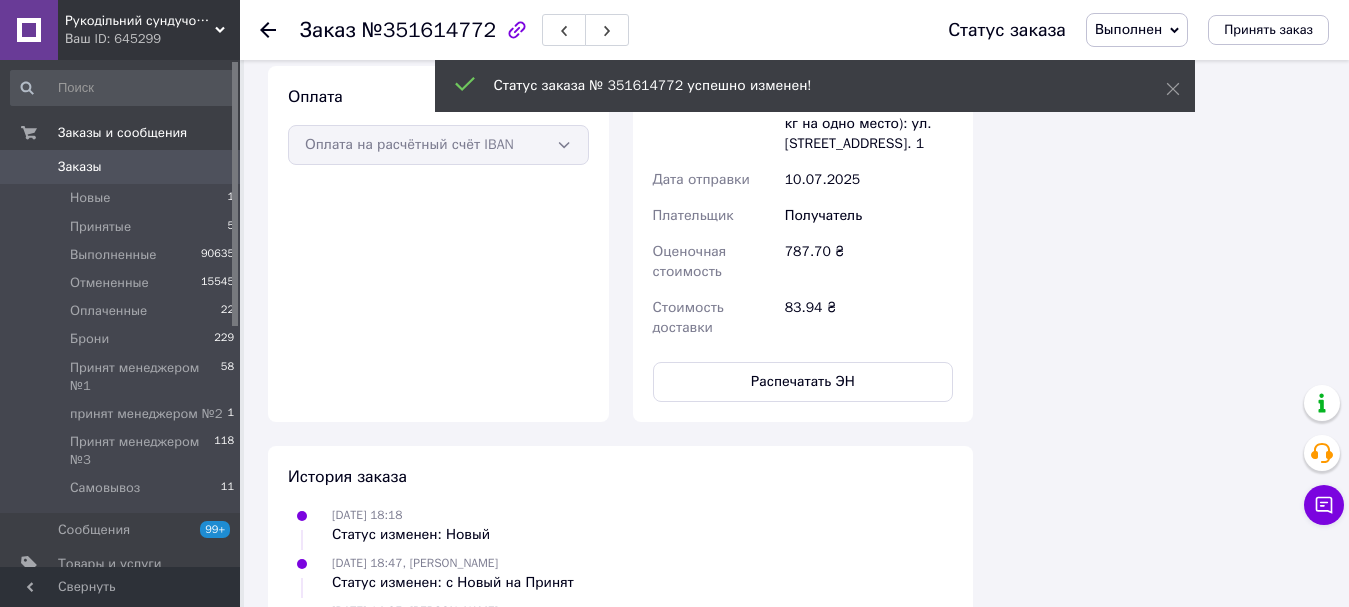 scroll, scrollTop: 6464, scrollLeft: 0, axis: vertical 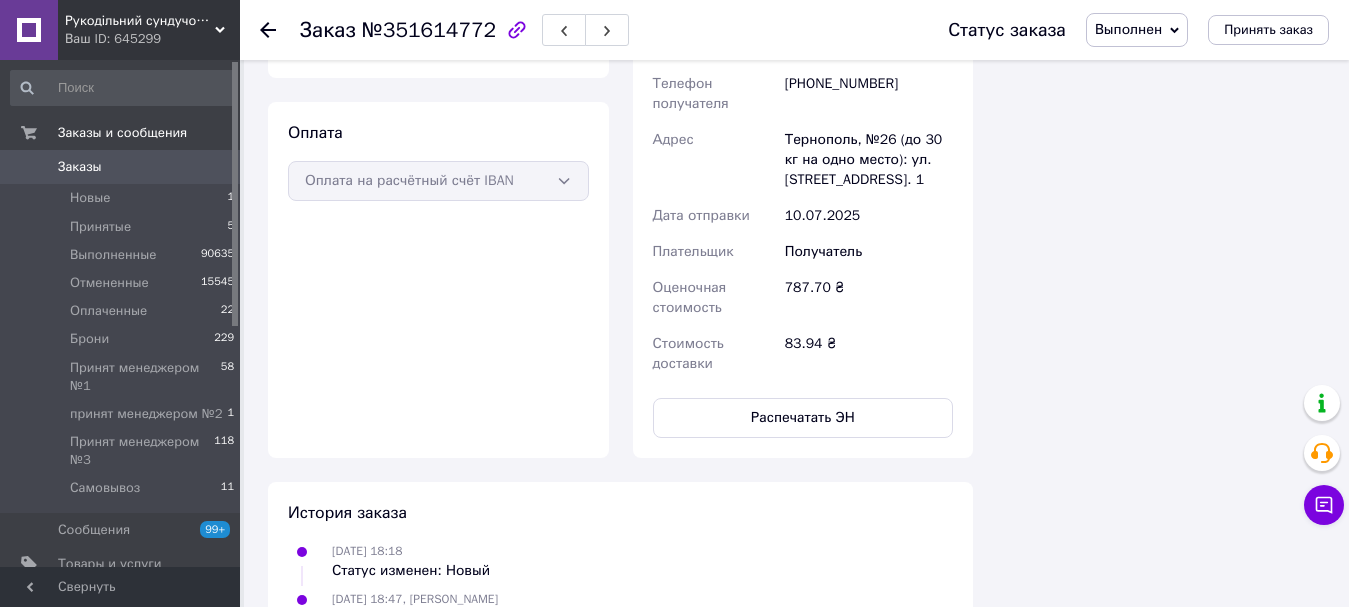 click on "0" at bounding box center [212, 167] 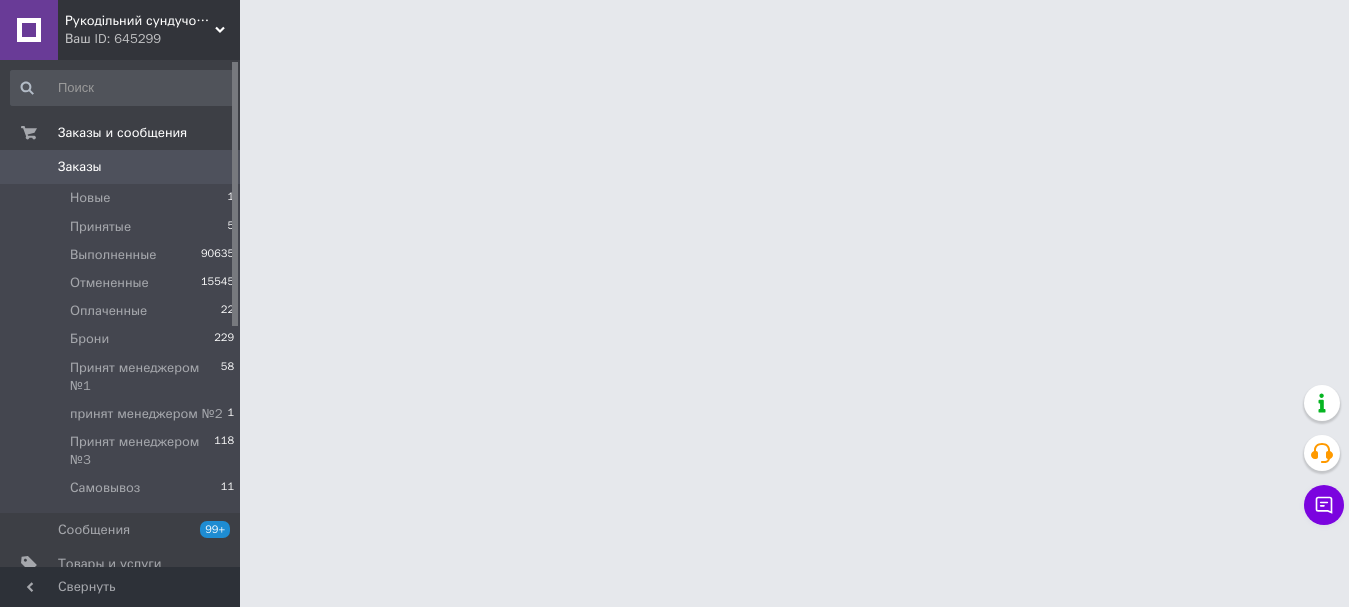 scroll, scrollTop: 0, scrollLeft: 0, axis: both 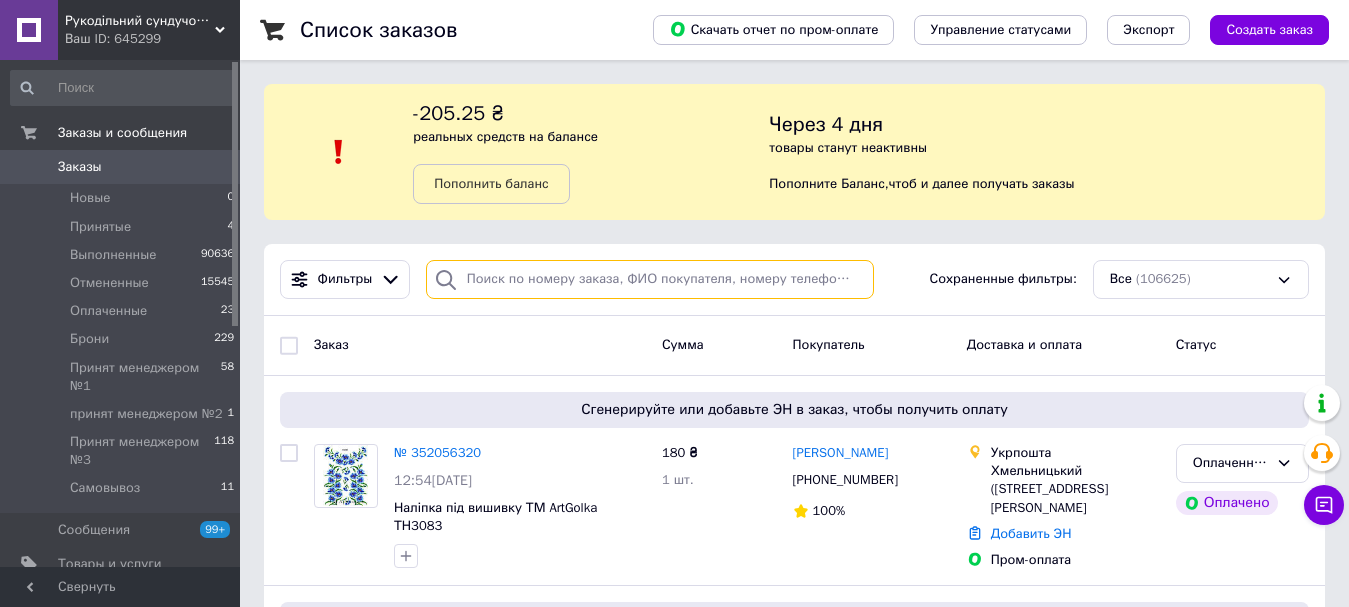 drag, startPoint x: 519, startPoint y: 284, endPoint x: 492, endPoint y: 282, distance: 27.073973 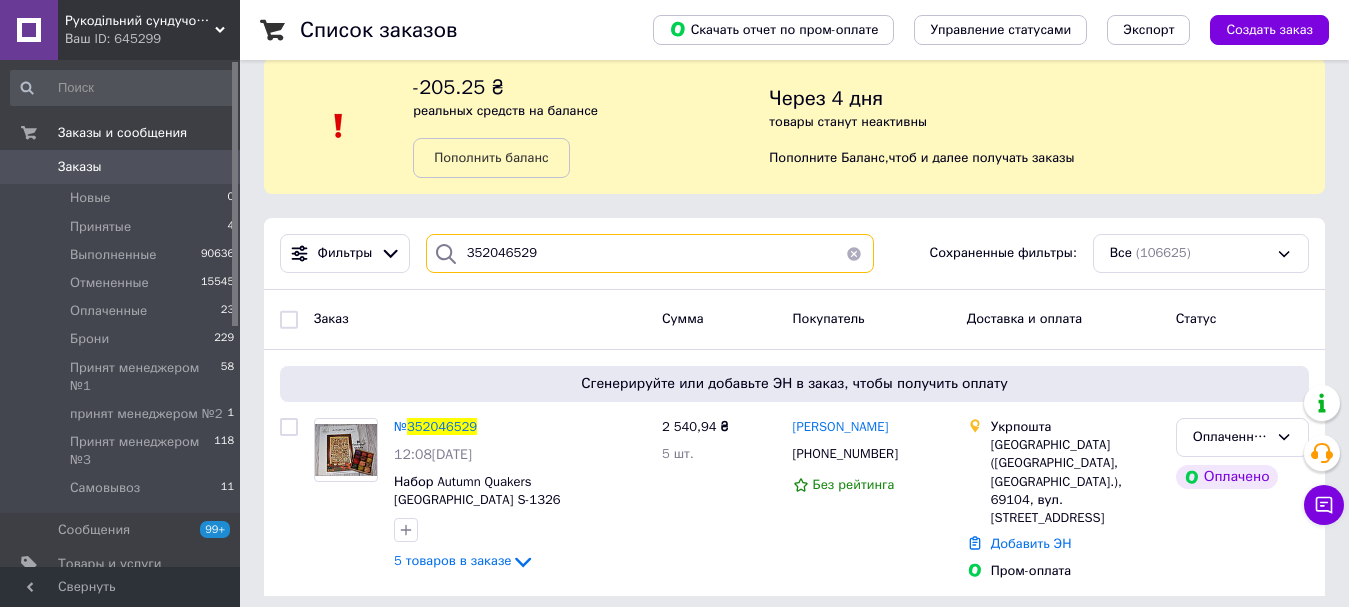 scroll, scrollTop: 33, scrollLeft: 0, axis: vertical 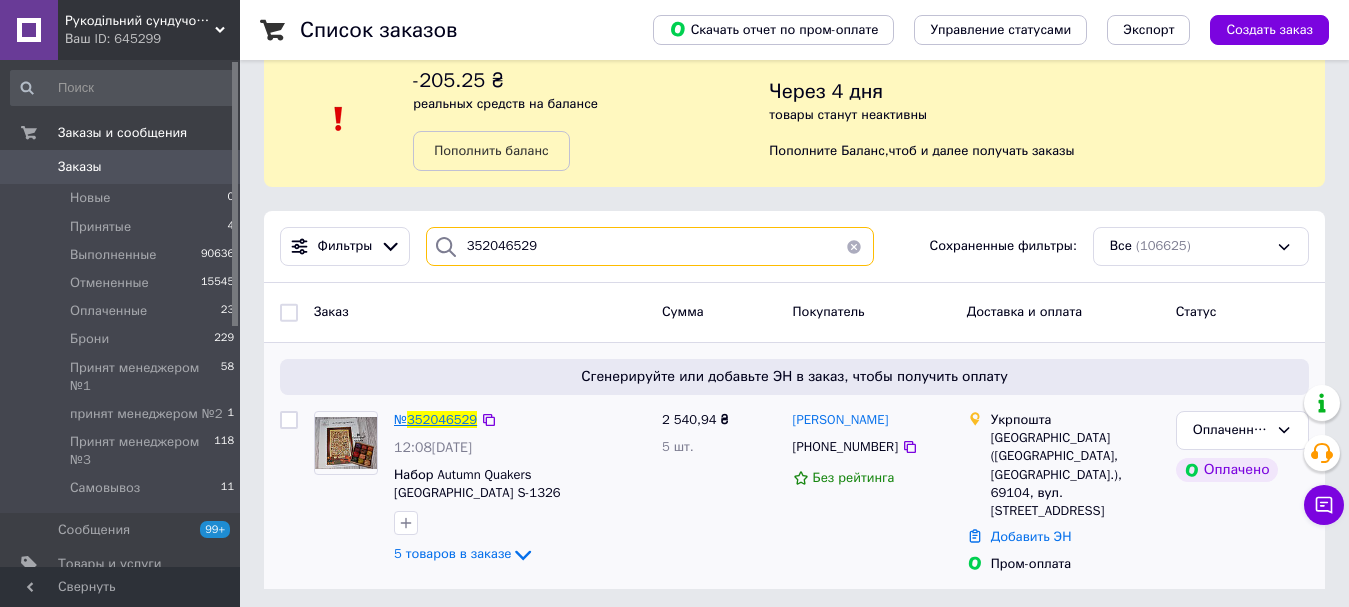 type on "352046529" 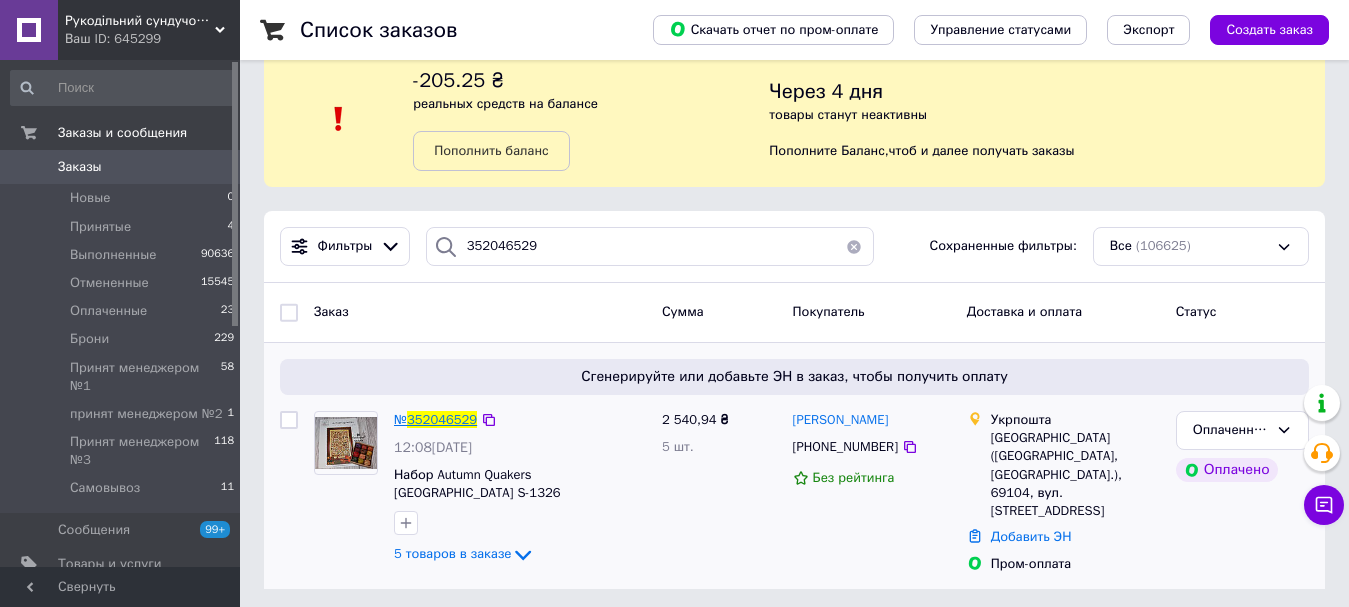 click on "352046529" at bounding box center (442, 419) 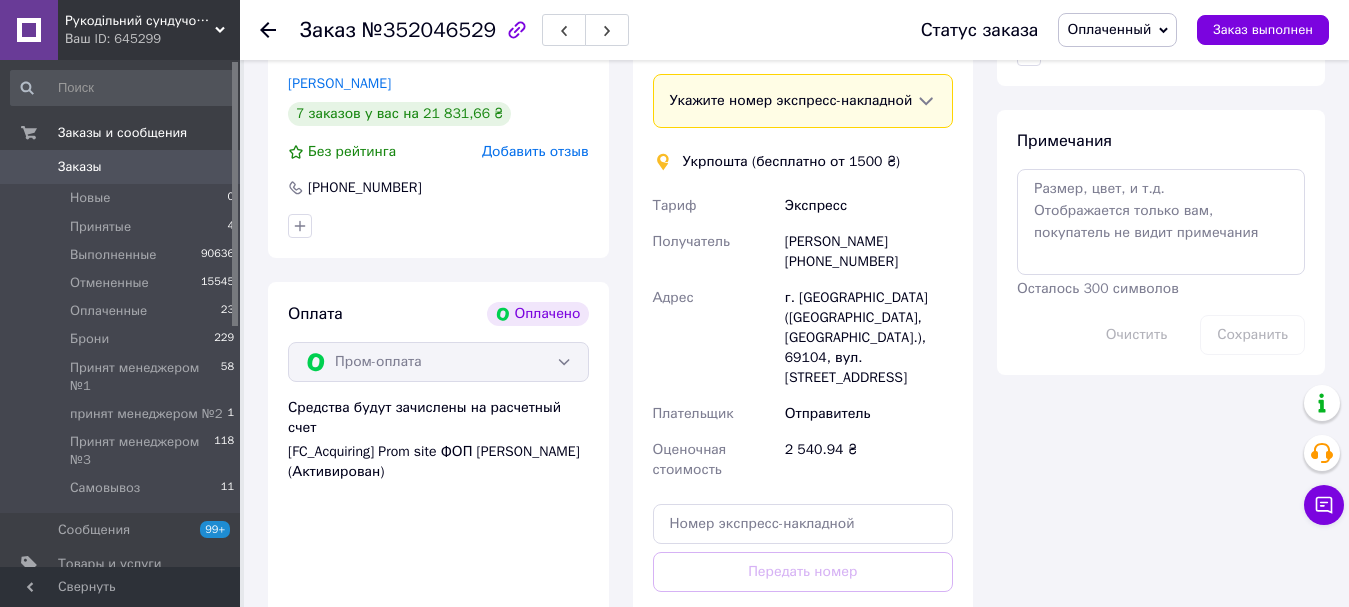 scroll, scrollTop: 800, scrollLeft: 0, axis: vertical 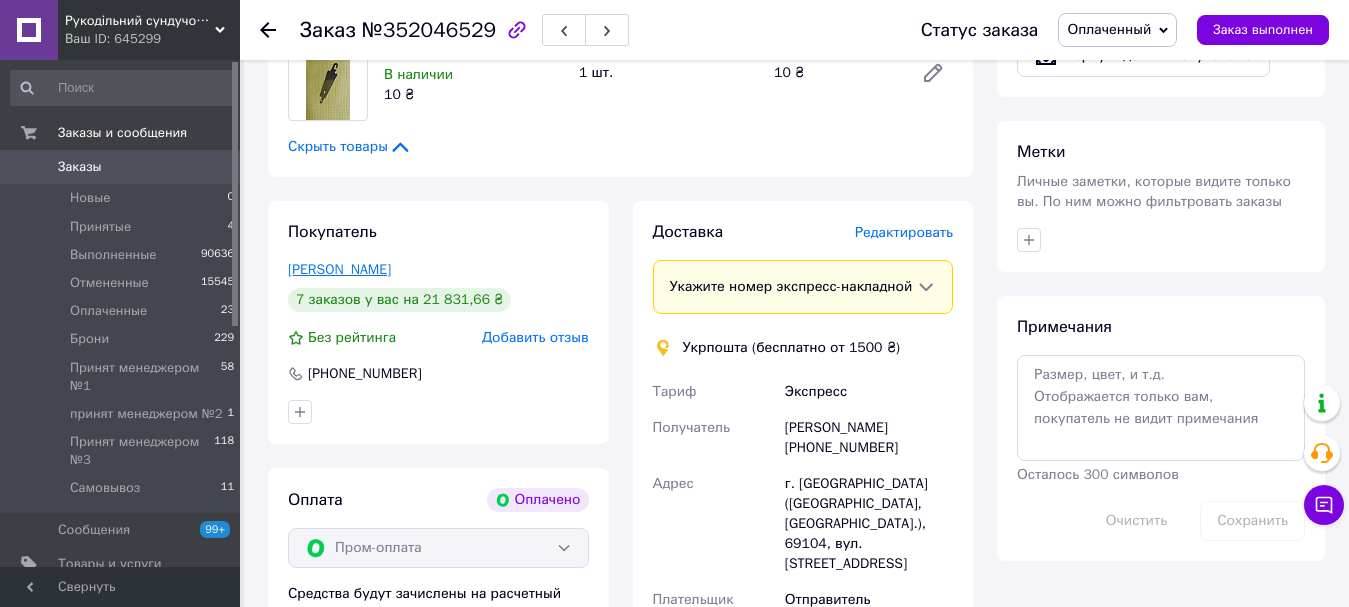 drag, startPoint x: 418, startPoint y: 256, endPoint x: 289, endPoint y: 259, distance: 129.03488 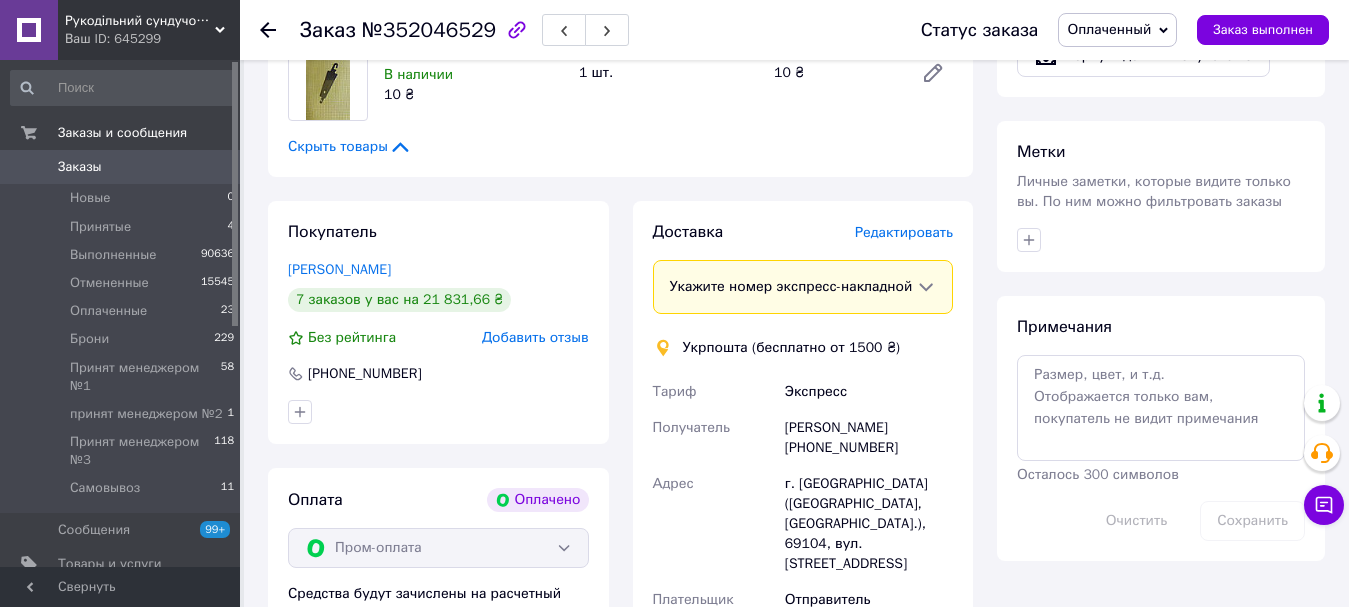 copy on "Вайнтруб Ганна" 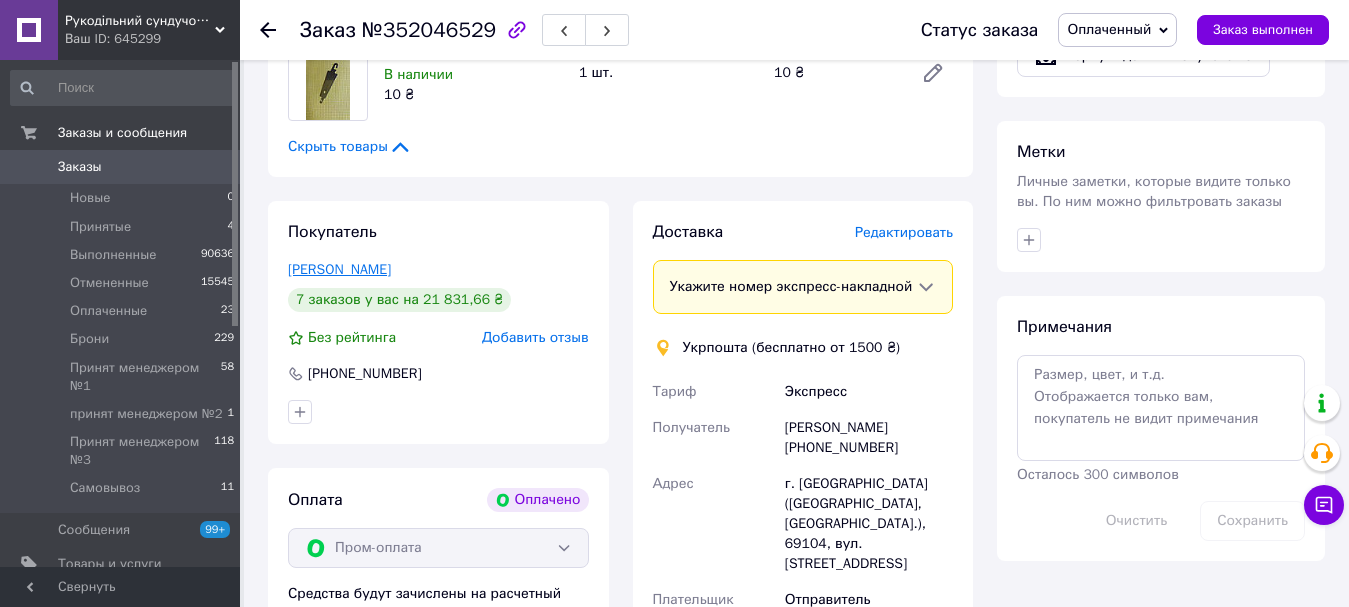 click on "Вайнтруб Ганна" at bounding box center (339, 269) 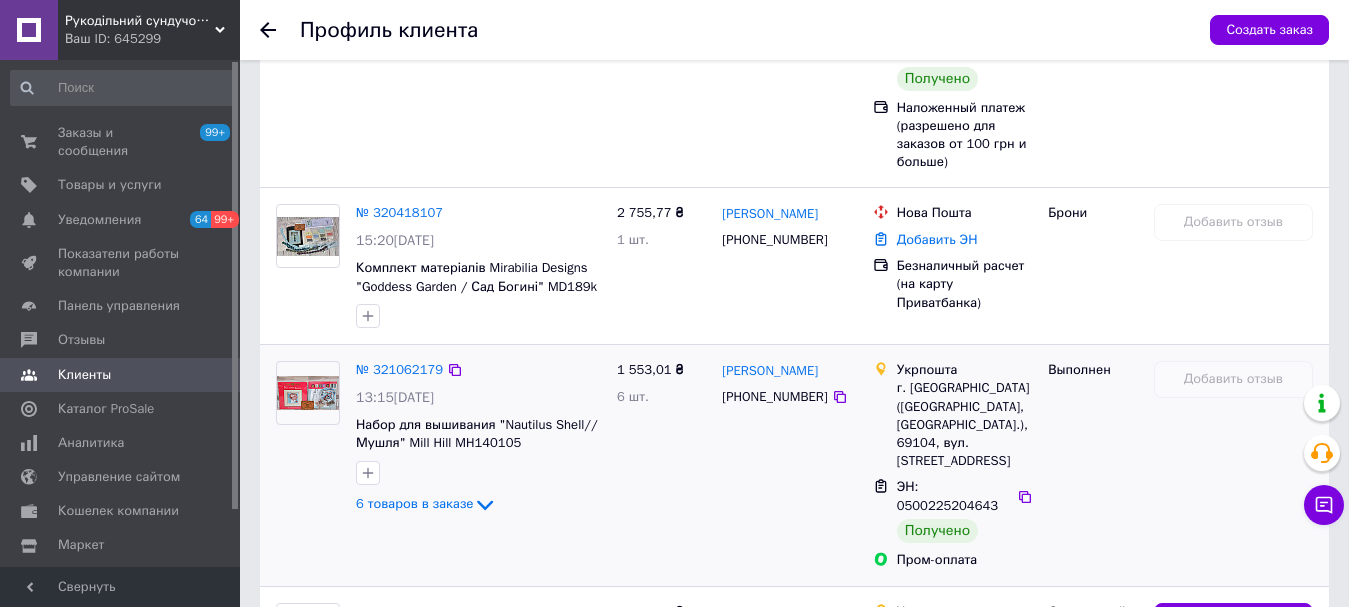scroll, scrollTop: 1744, scrollLeft: 0, axis: vertical 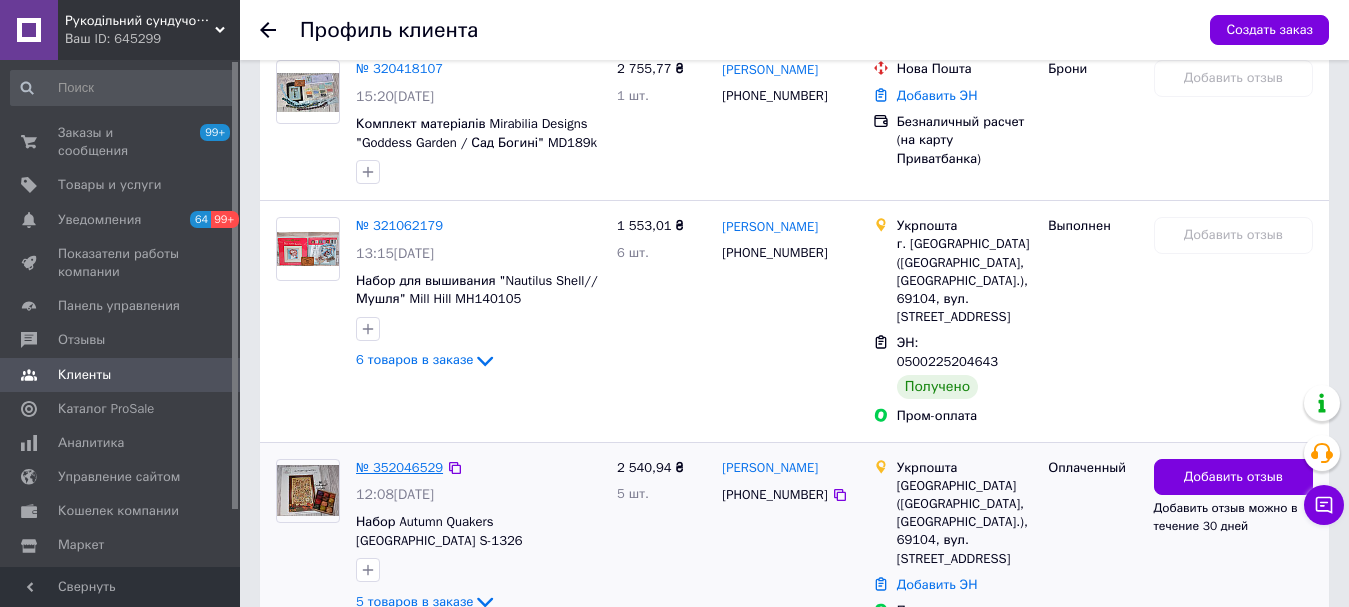 click on "№ 352046529" at bounding box center (399, 467) 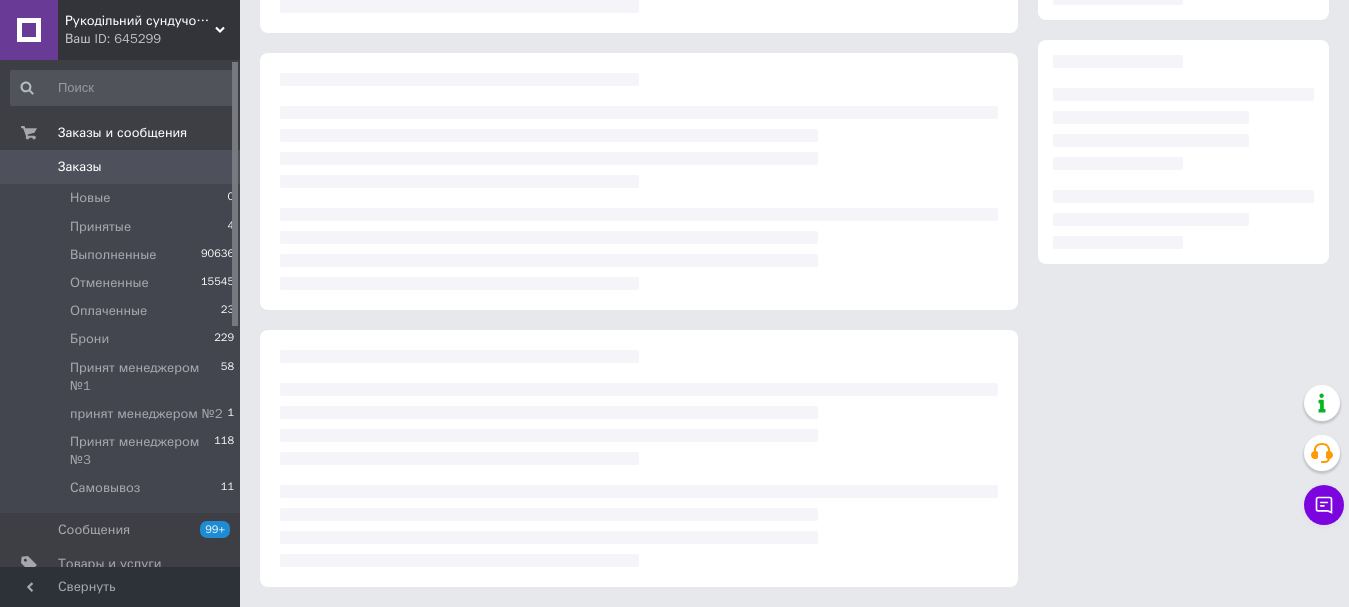 scroll, scrollTop: 0, scrollLeft: 0, axis: both 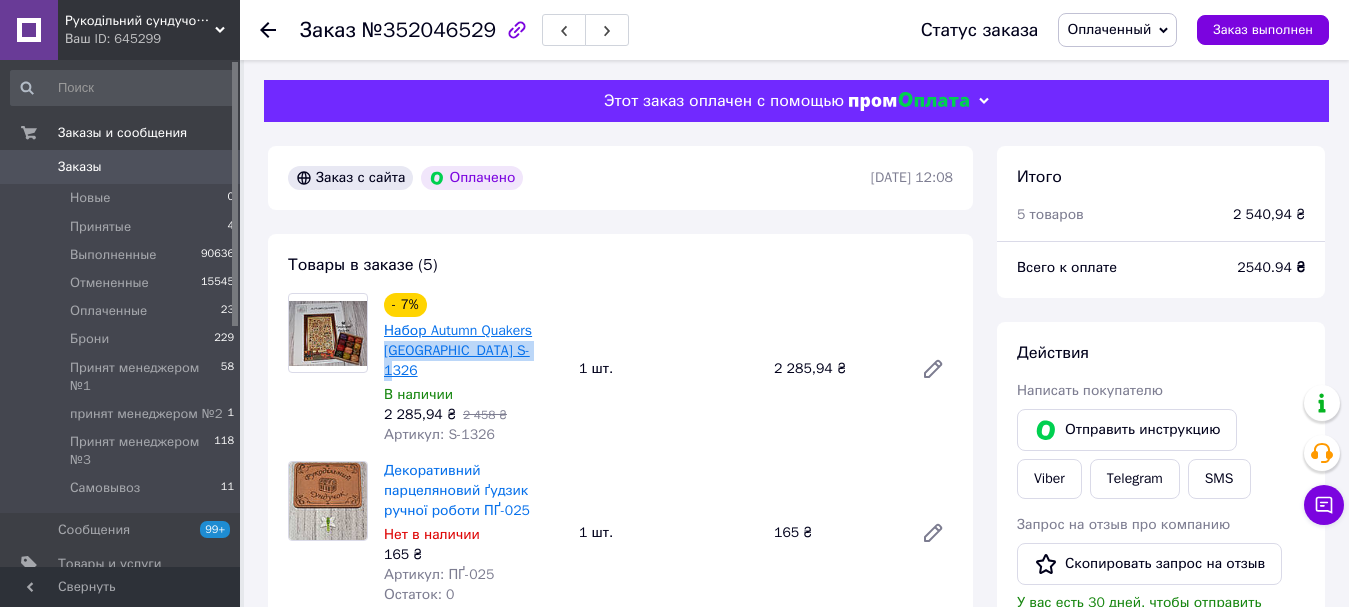 drag, startPoint x: 554, startPoint y: 356, endPoint x: 386, endPoint y: 352, distance: 168.0476 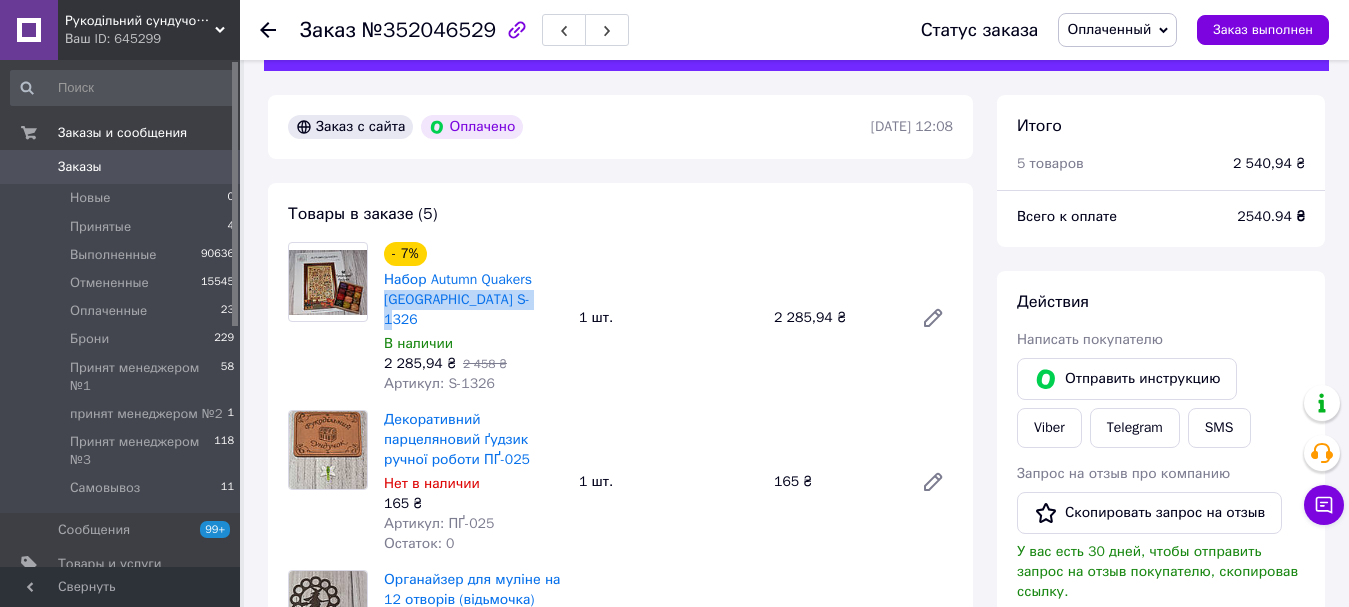 scroll, scrollTop: 100, scrollLeft: 0, axis: vertical 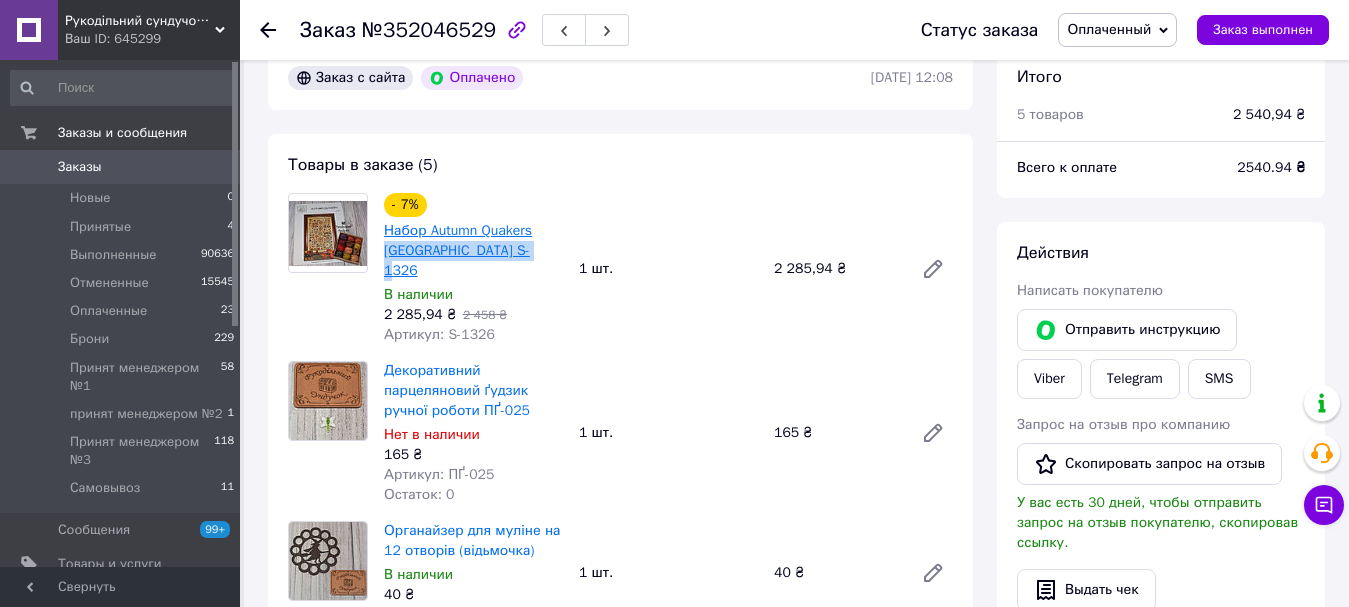 click on "Набор Autumn Quakers Rosewood Manor S-1326" at bounding box center (458, 250) 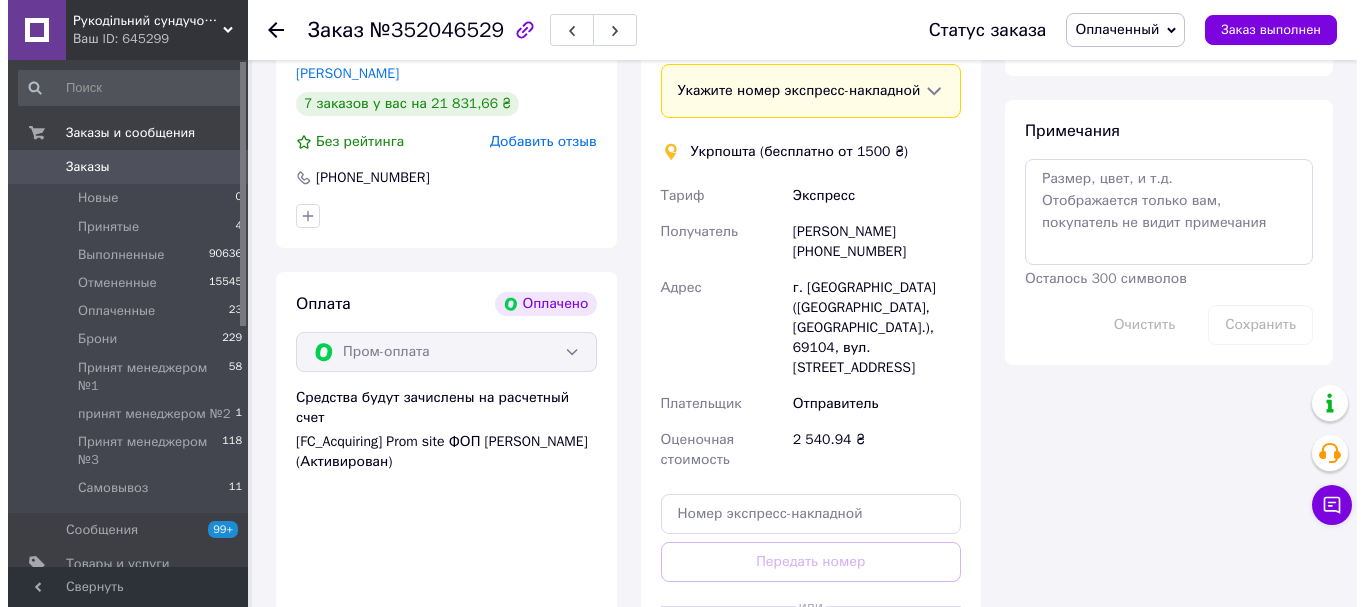 scroll, scrollTop: 900, scrollLeft: 0, axis: vertical 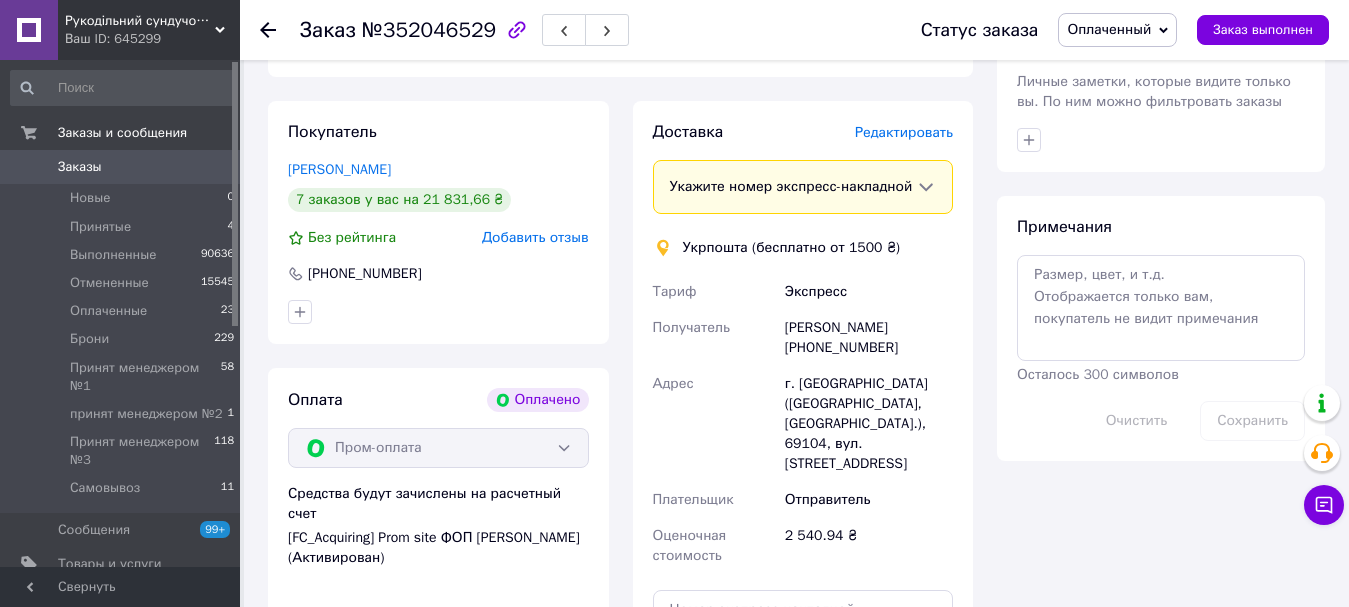 click on "Редактировать" at bounding box center (904, 132) 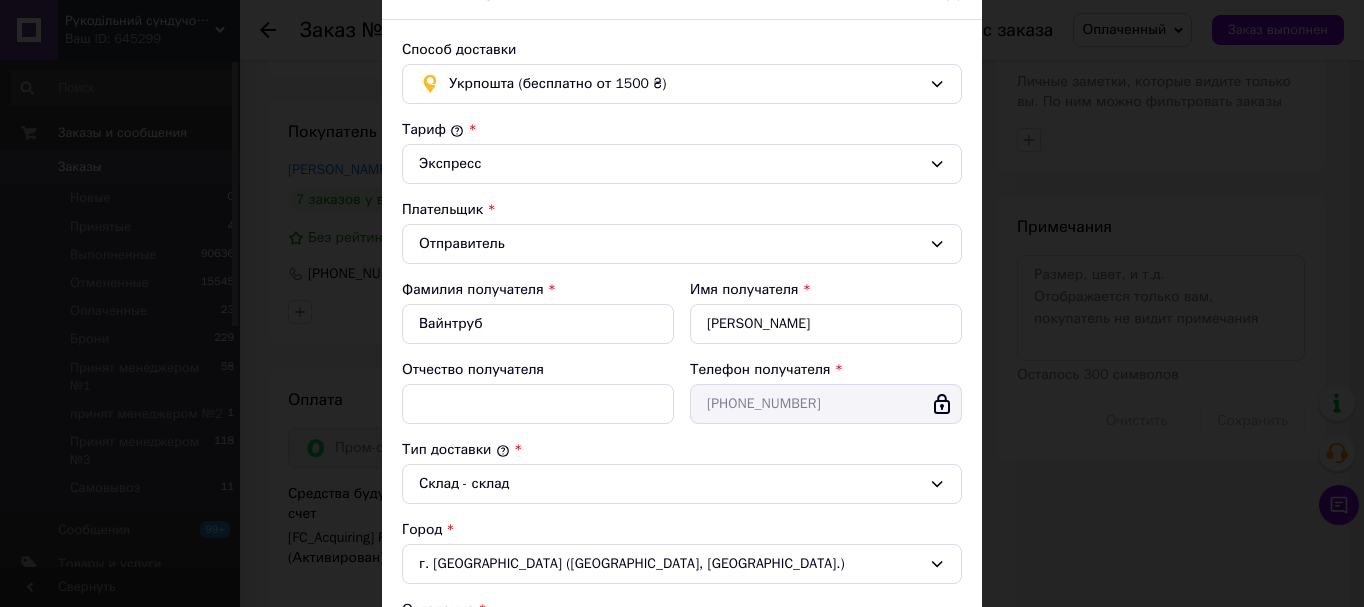 scroll, scrollTop: 0, scrollLeft: 0, axis: both 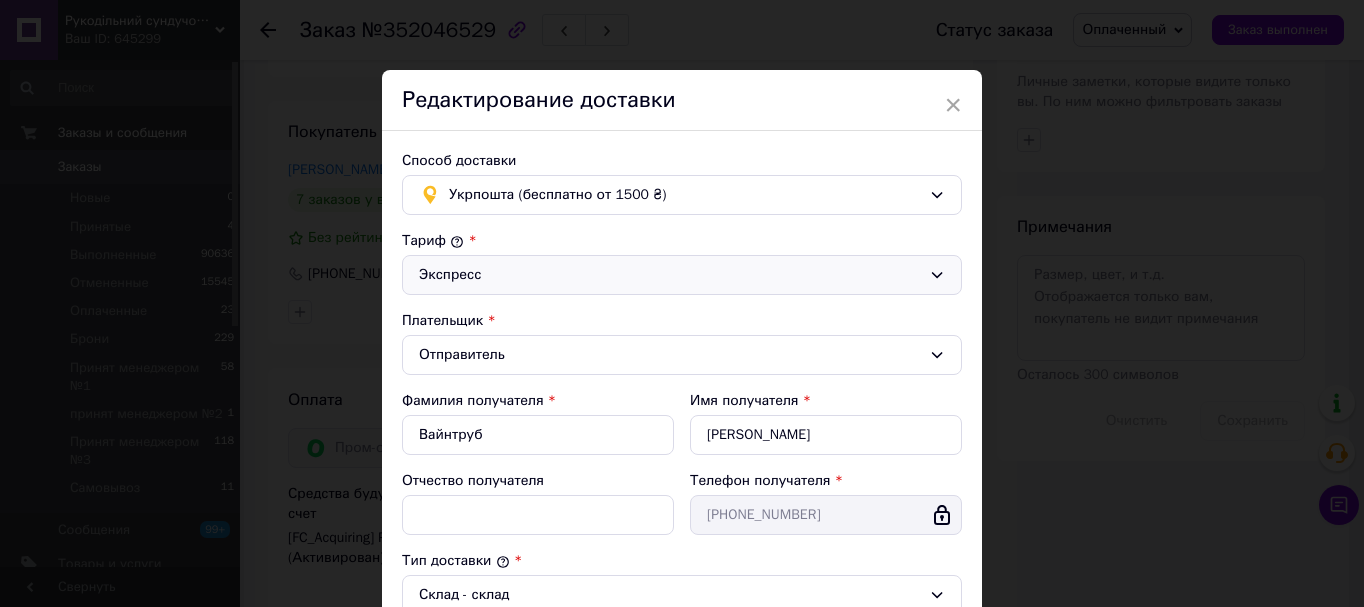 click on "Экспресс" at bounding box center [670, 275] 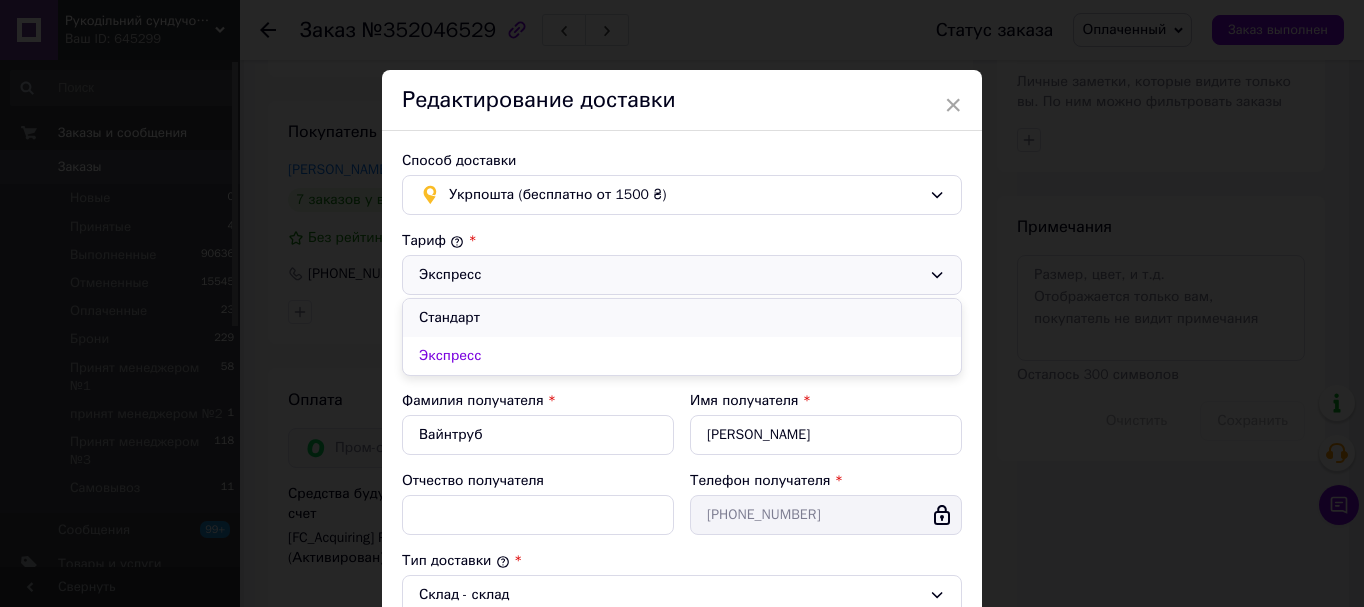 click on "Стандарт" at bounding box center [682, 318] 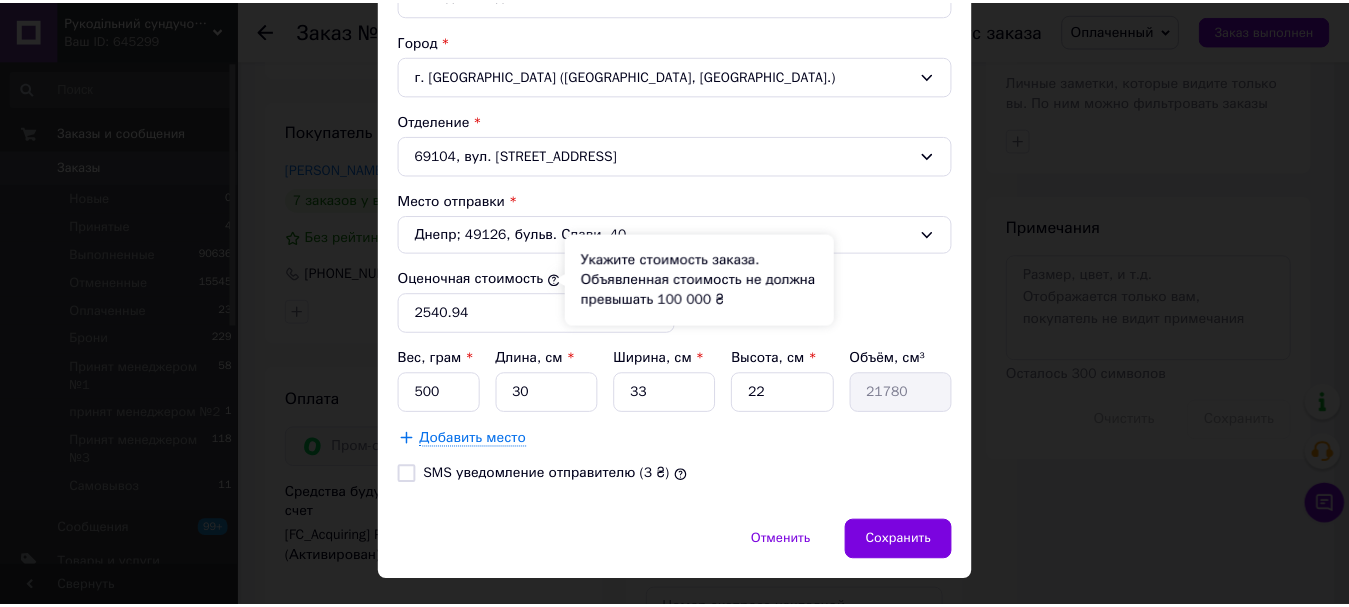 scroll, scrollTop: 644, scrollLeft: 0, axis: vertical 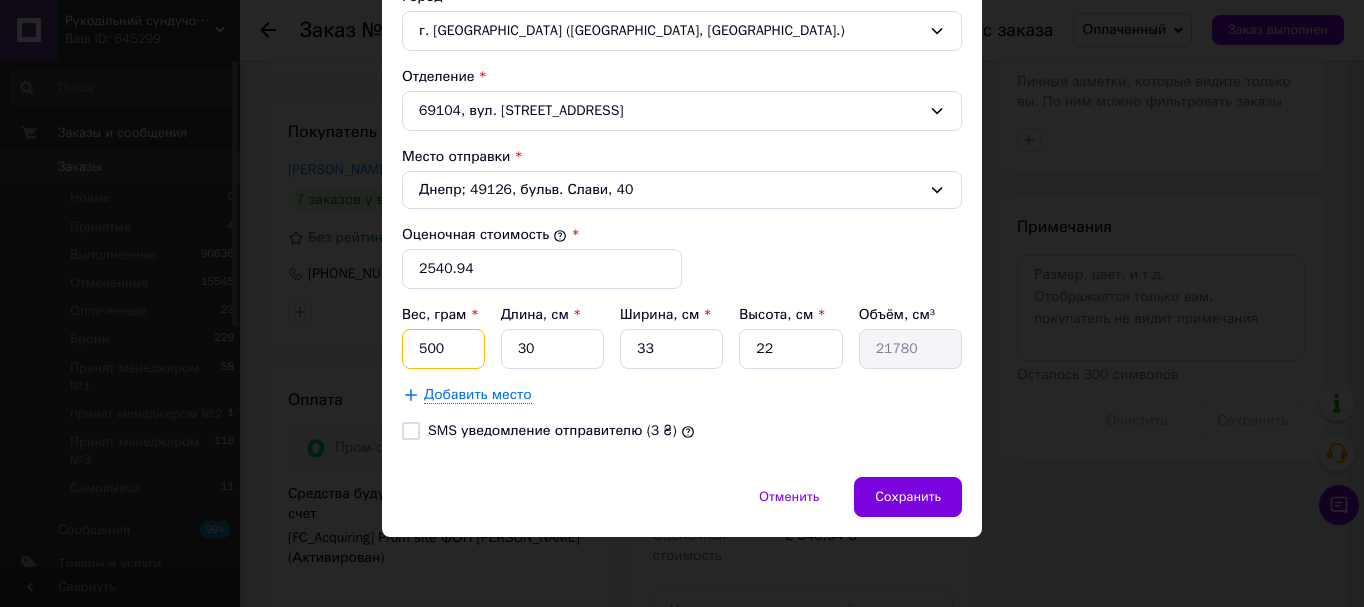 click on "500" at bounding box center [443, 349] 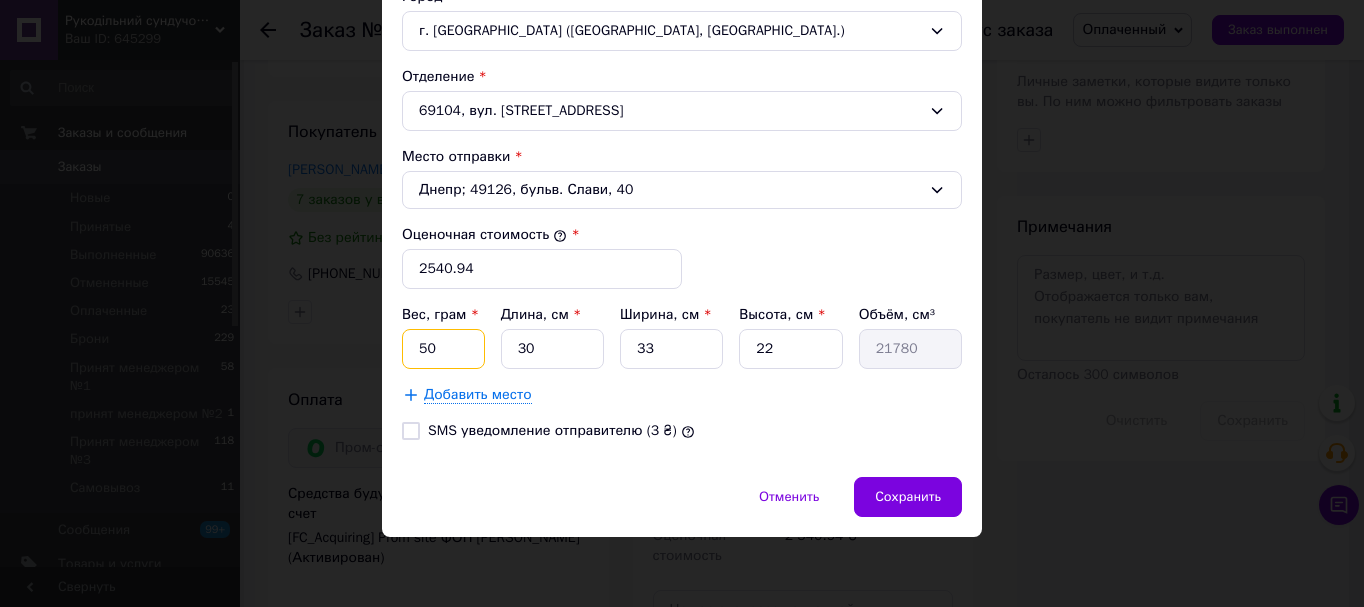 type on "5" 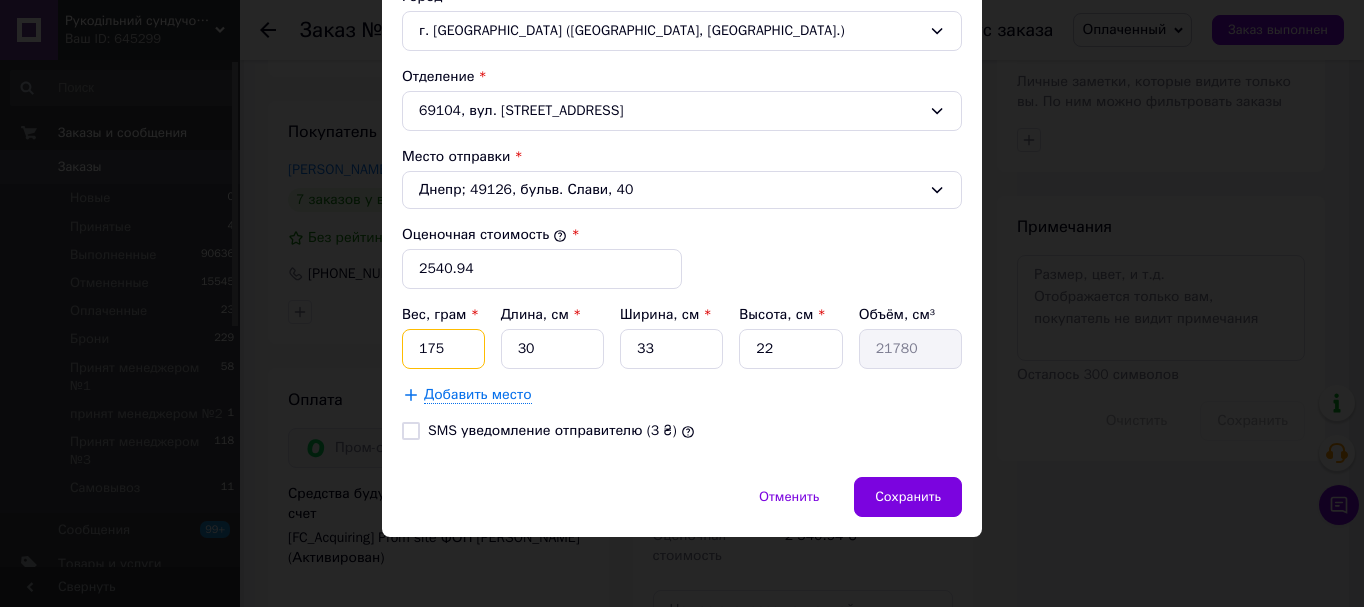 type on "175" 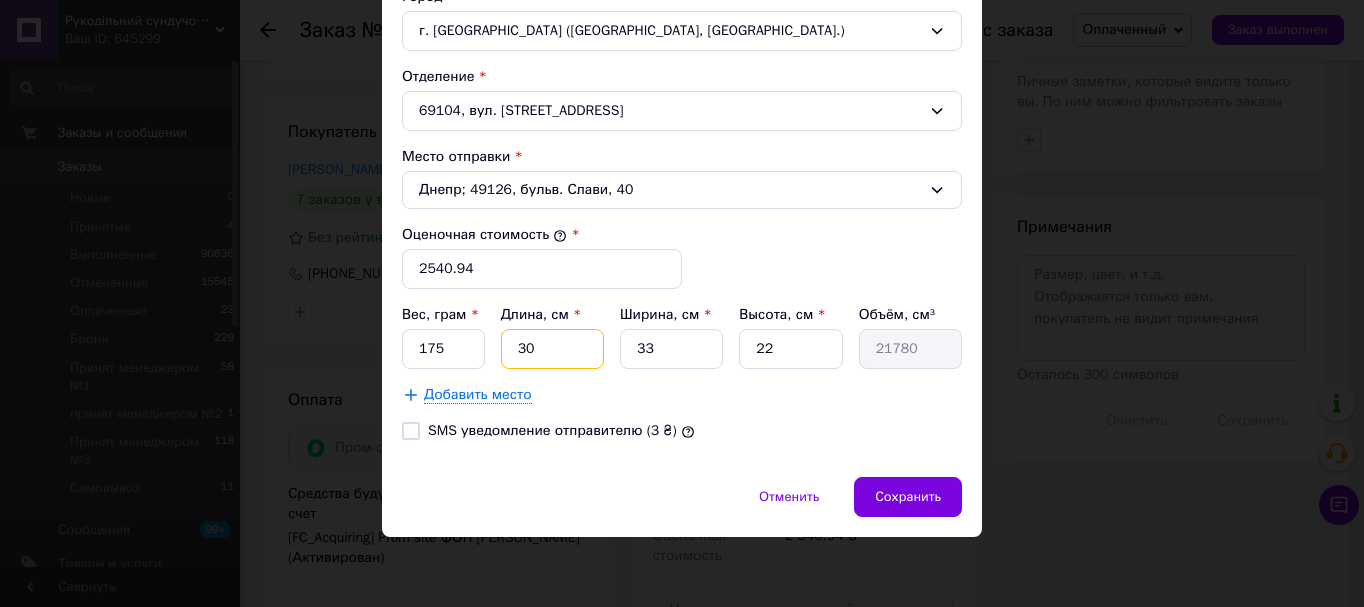 click on "30" at bounding box center [552, 349] 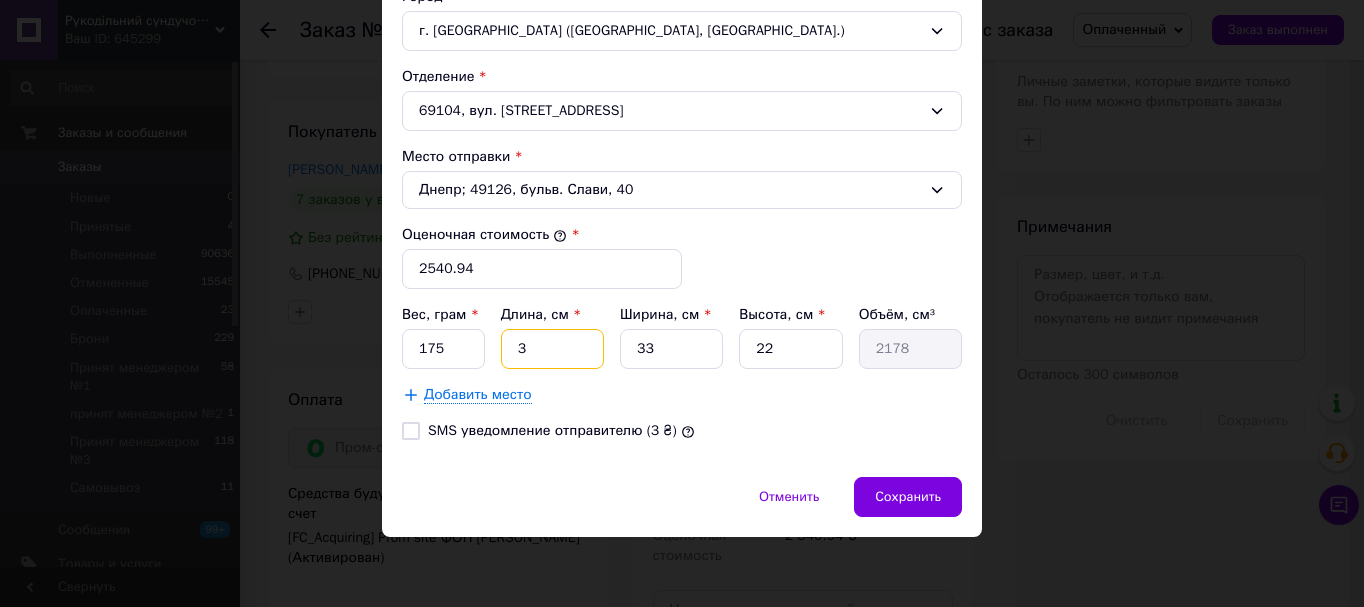 type 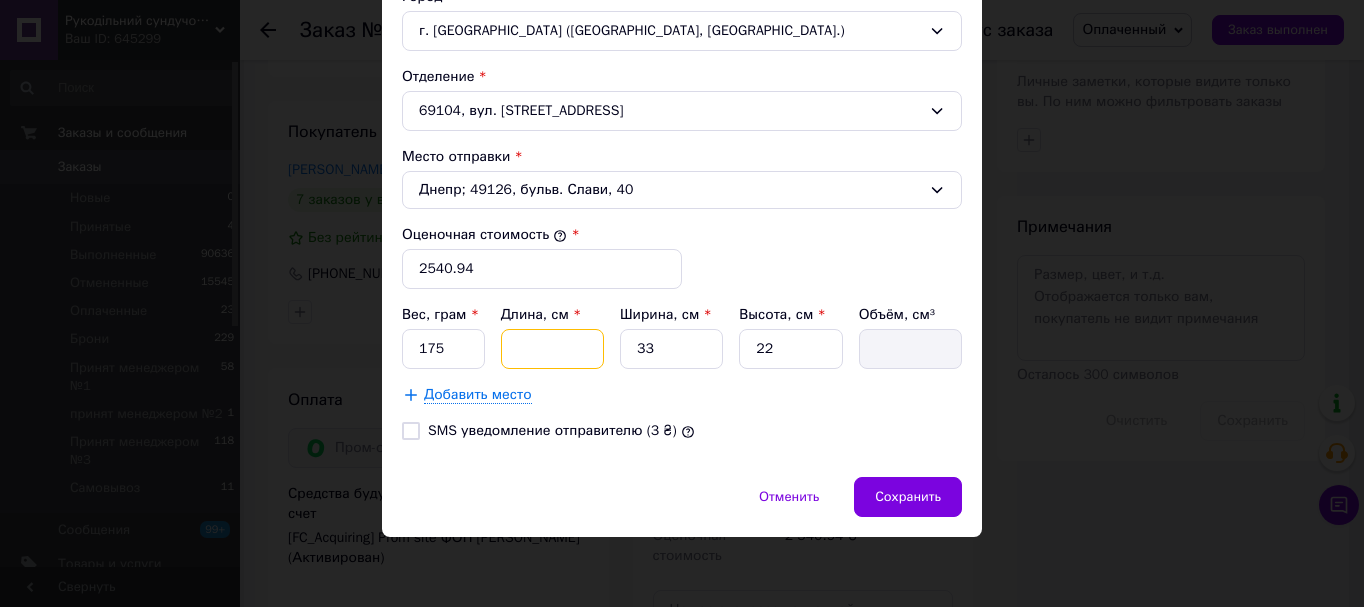 type on "2" 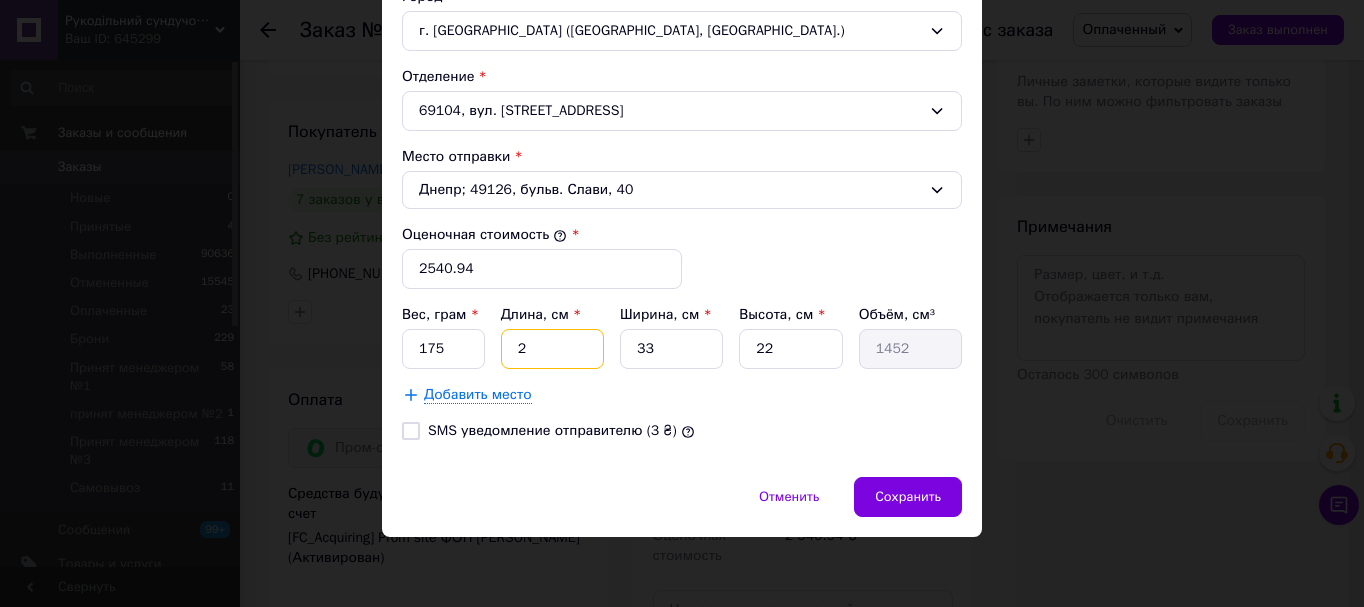 type on "29" 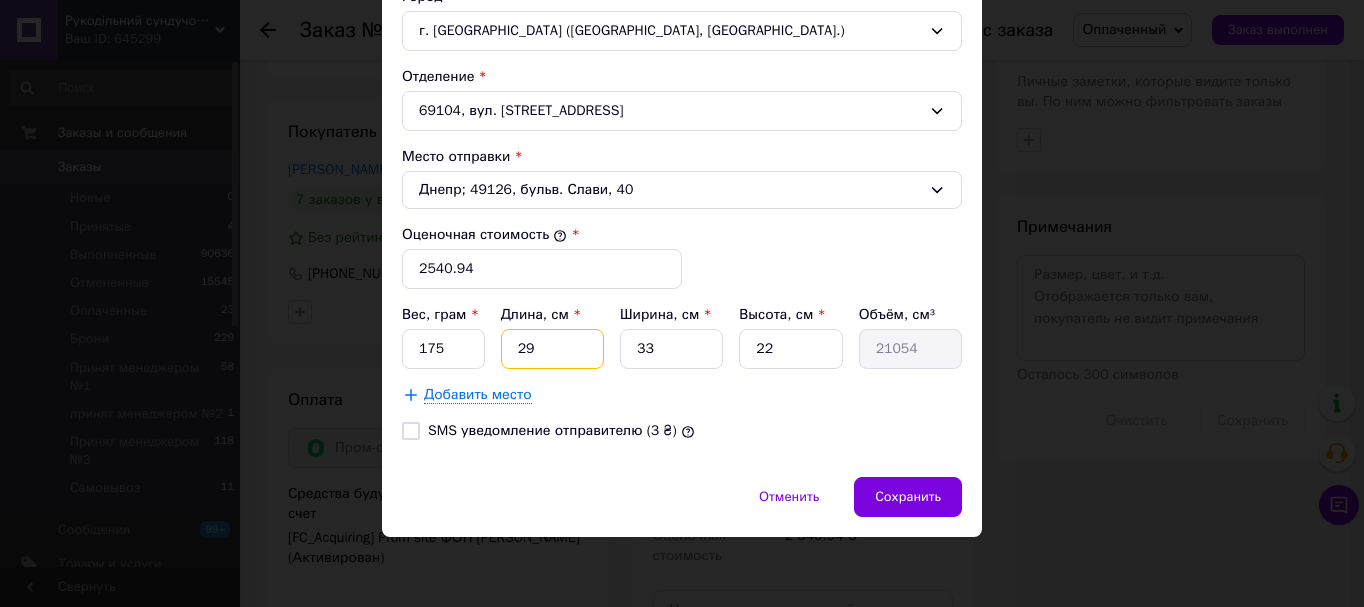 type on "29" 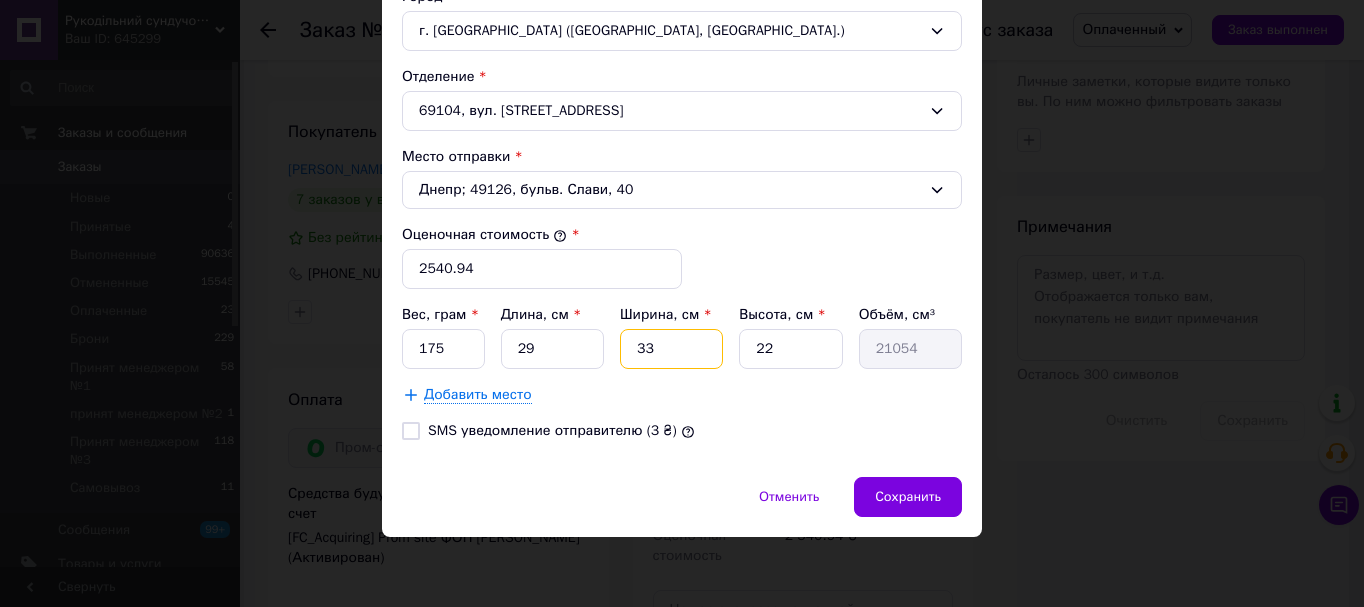 type on "3" 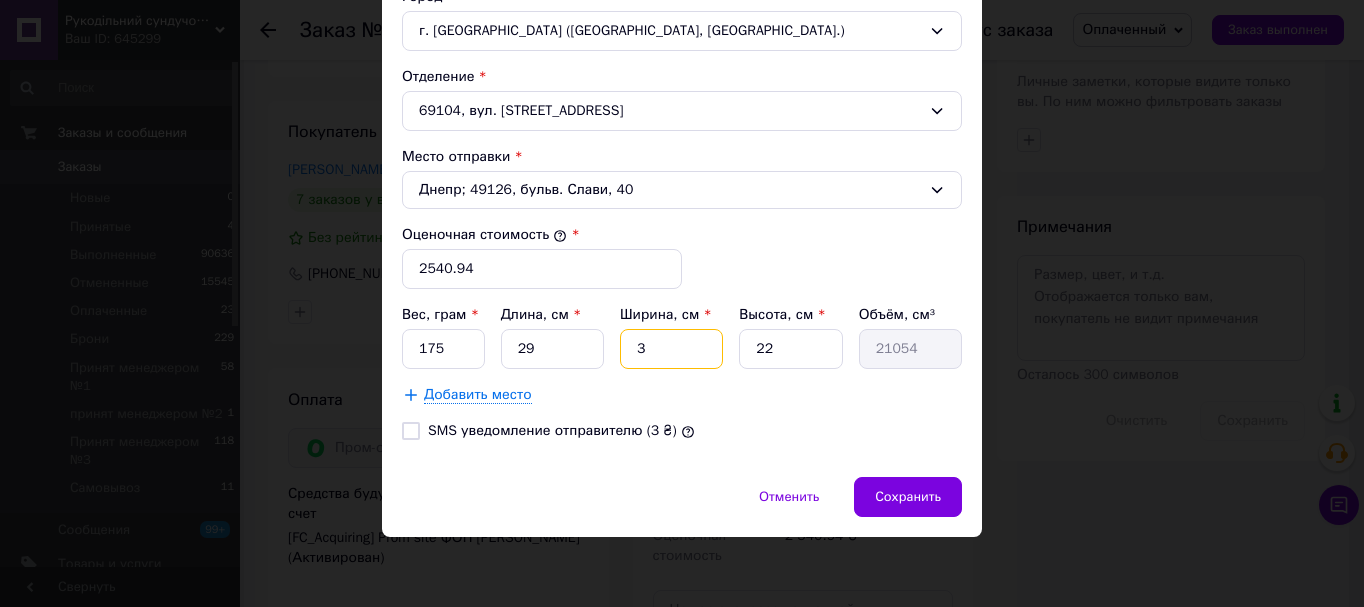 type on "1914" 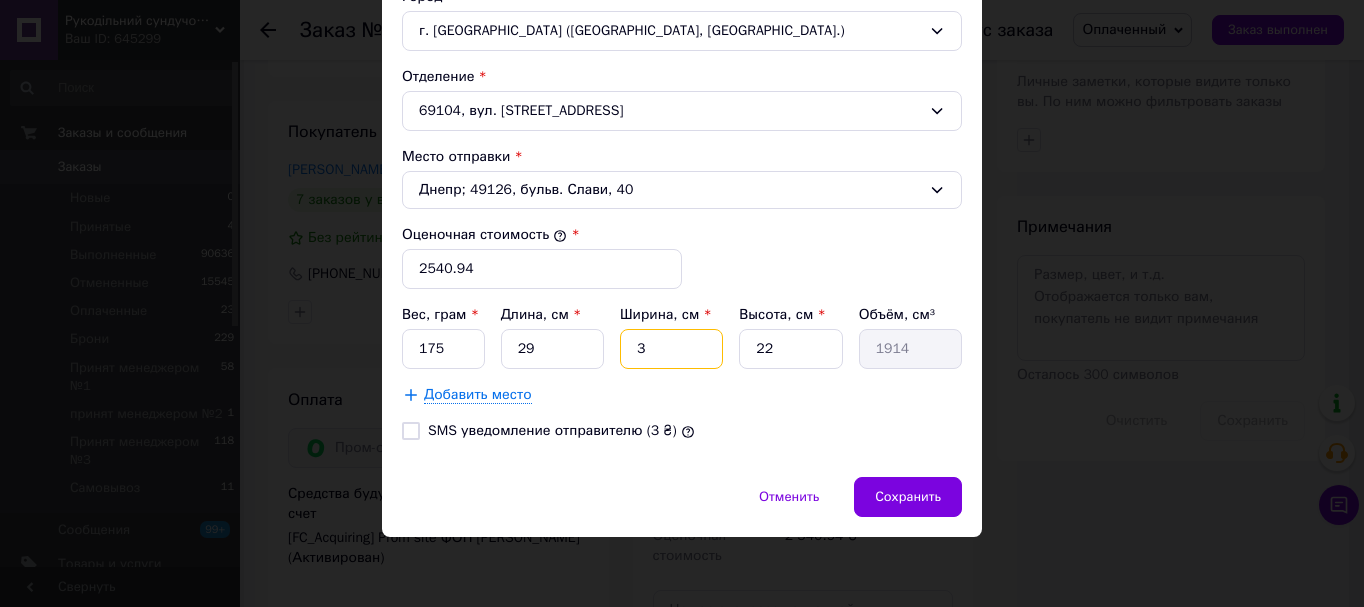 click on "3" at bounding box center [671, 349] 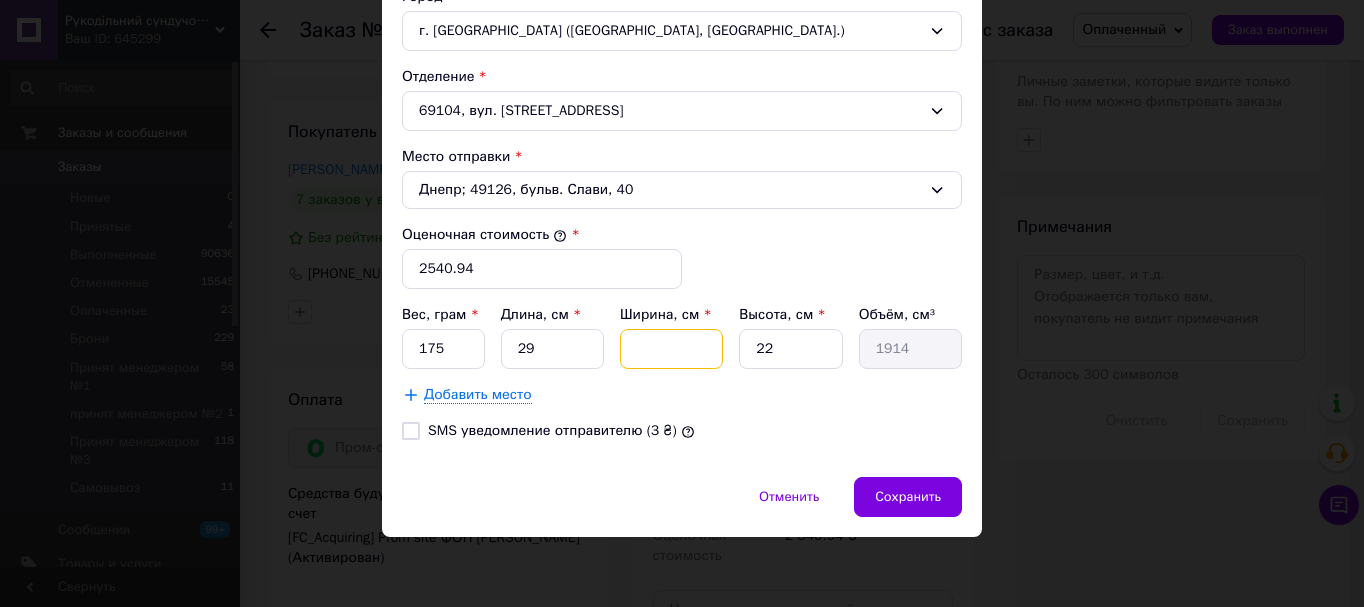 type 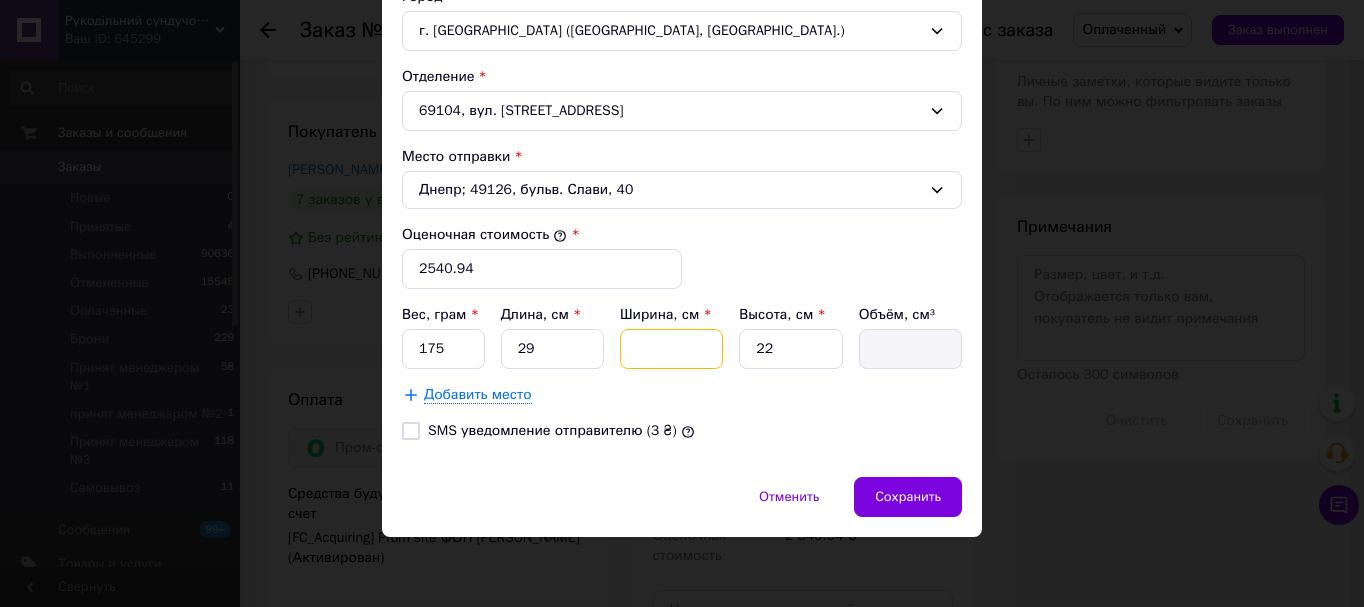 type on "2" 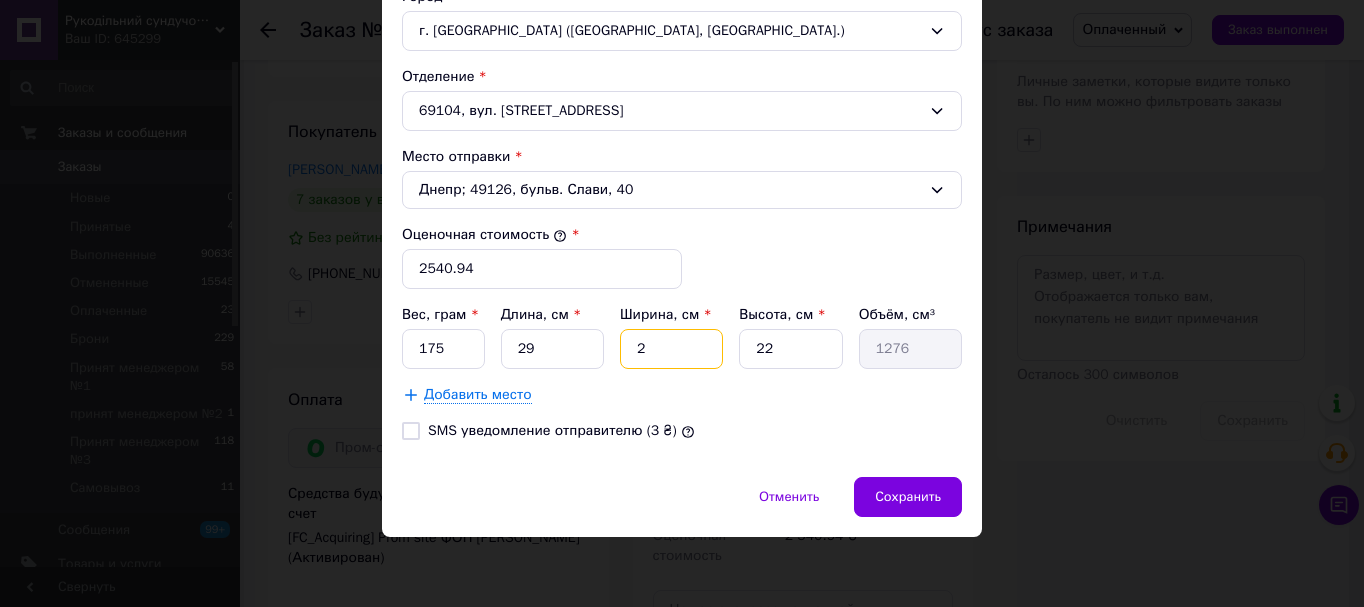 type on "25" 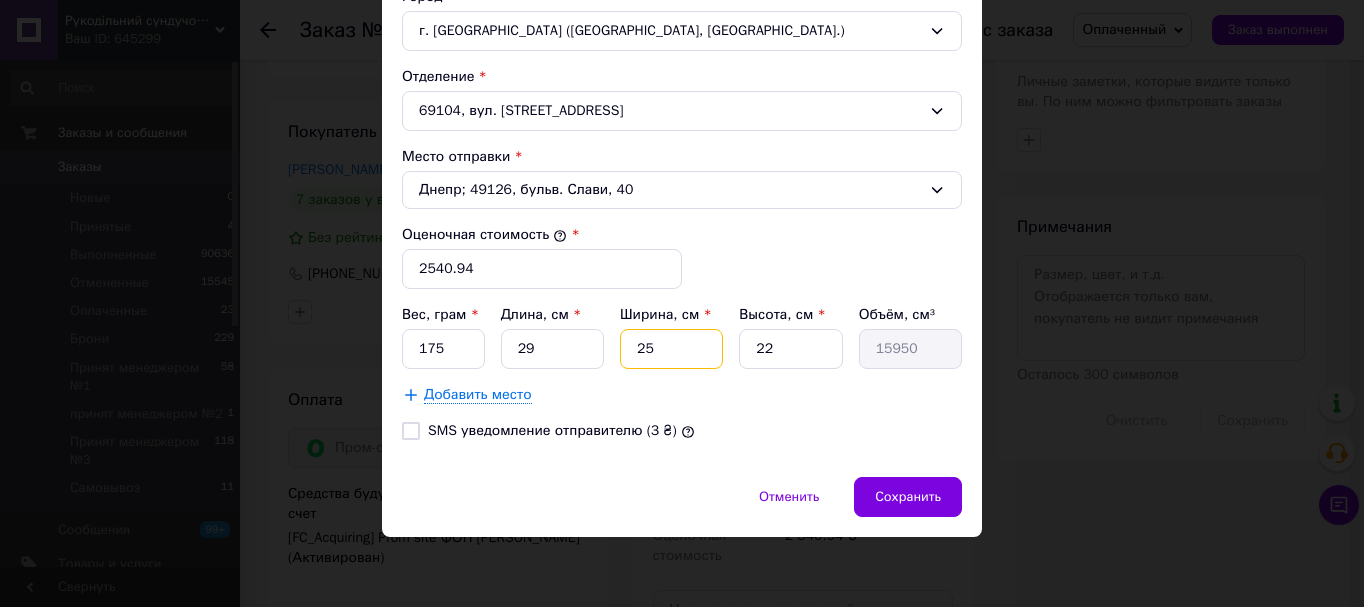 type on "25" 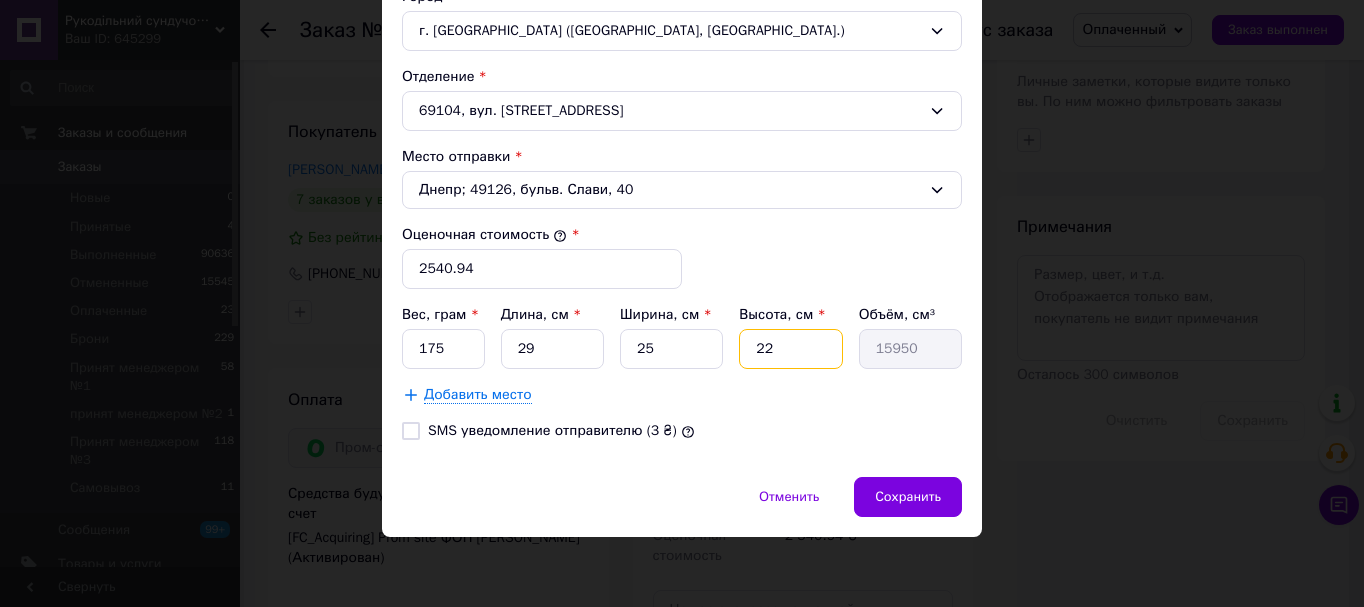 click on "22" at bounding box center (790, 349) 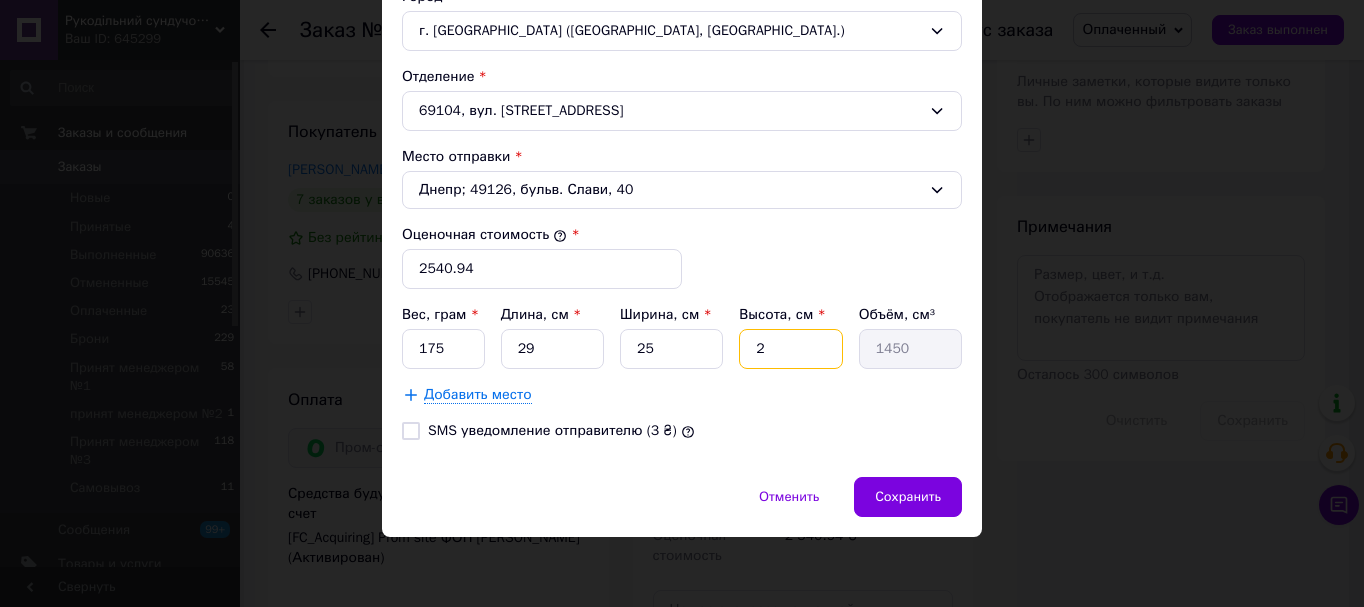 type 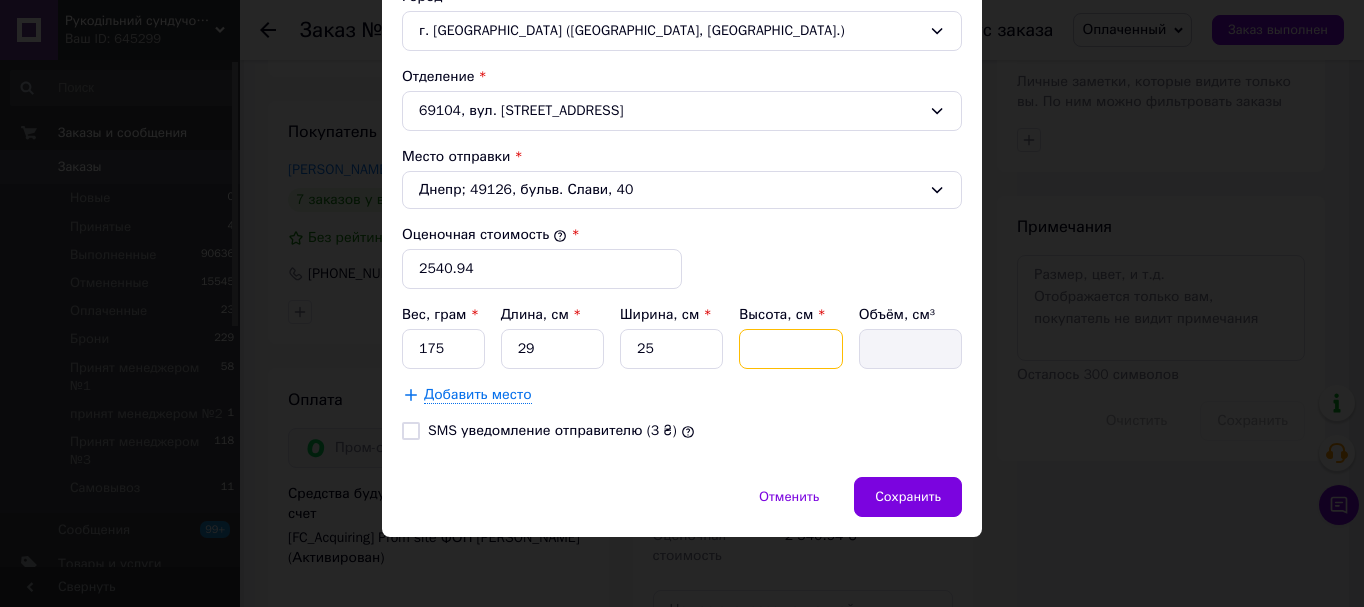 type on "4" 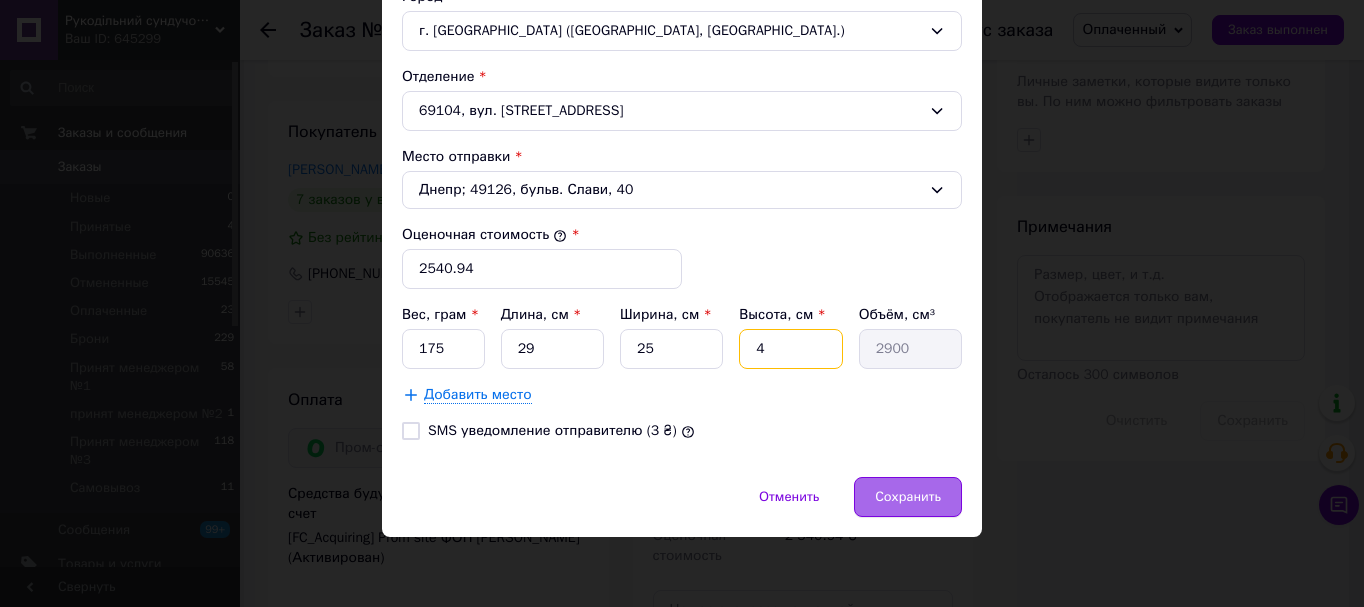 type on "4" 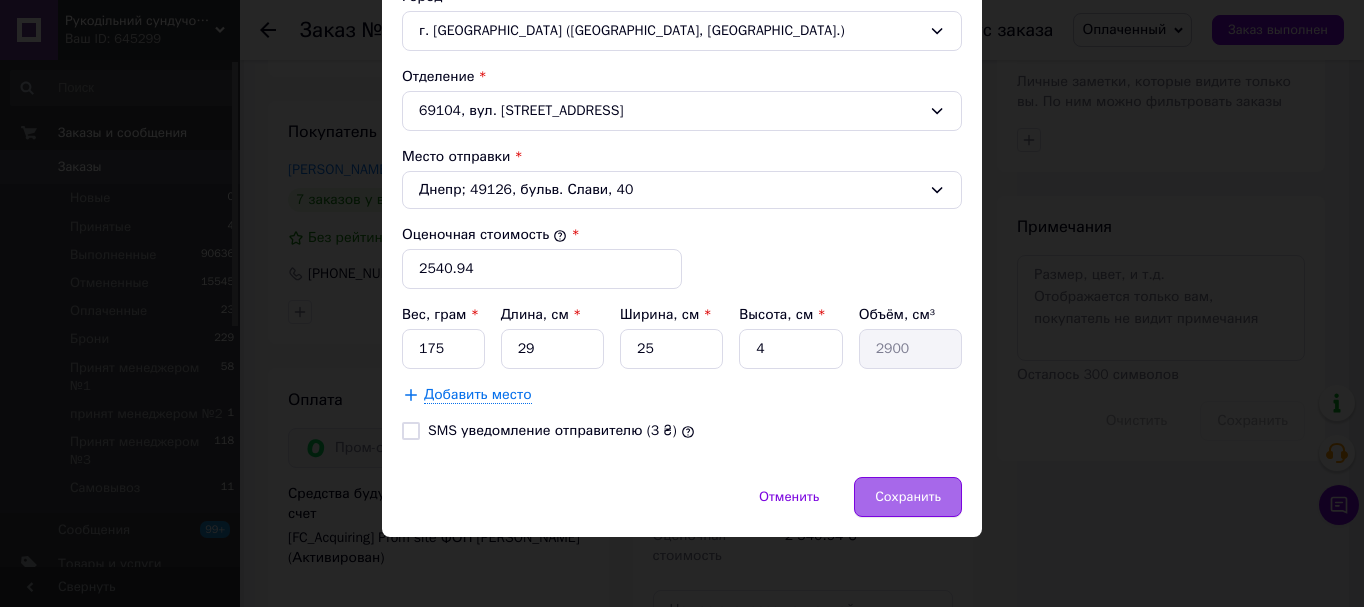 click on "Отменить   Сохранить" at bounding box center [682, 507] 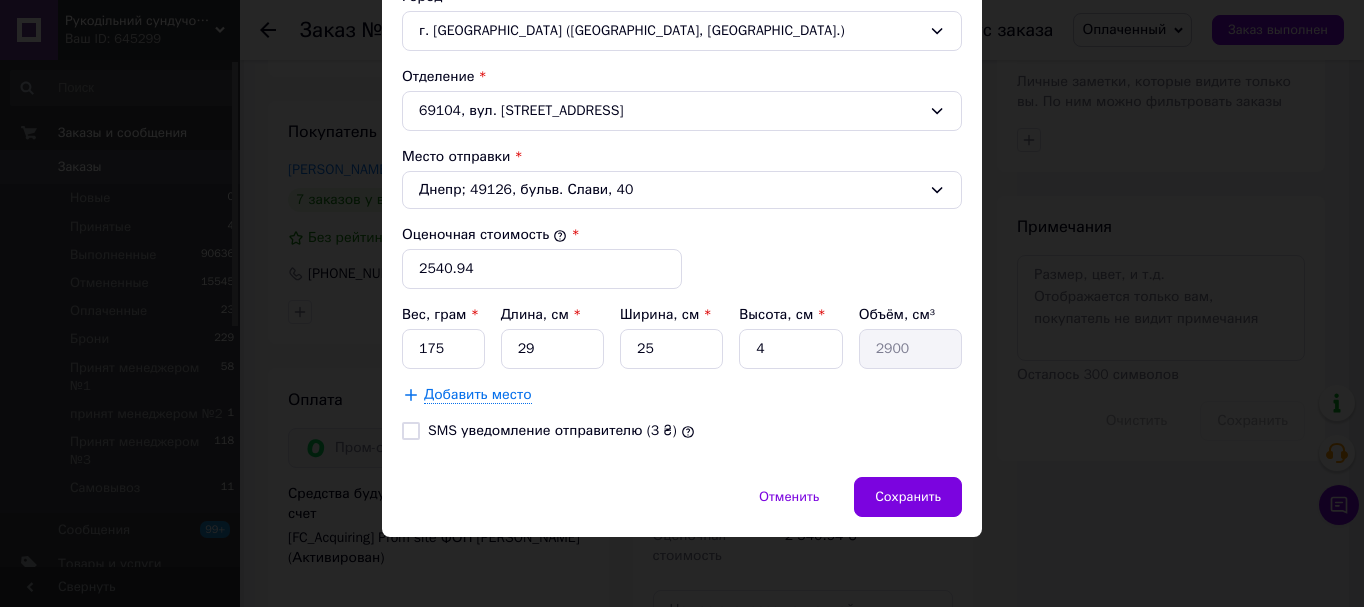 drag, startPoint x: 913, startPoint y: 499, endPoint x: 859, endPoint y: 388, distance: 123.43824 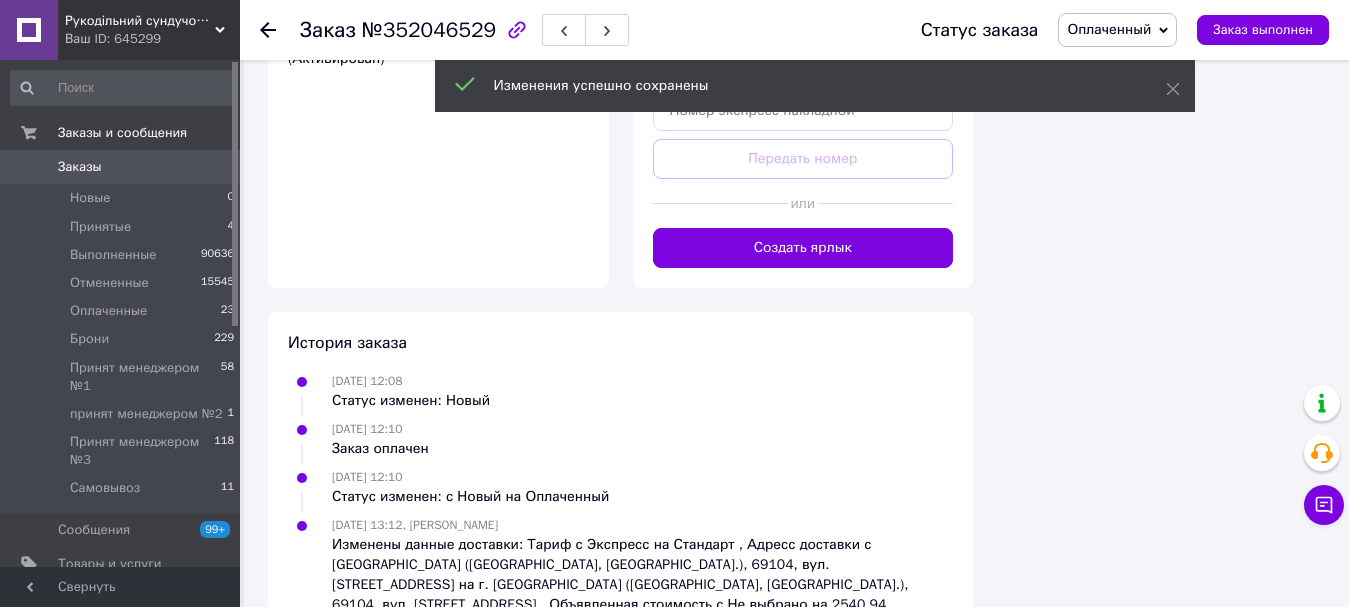 scroll, scrollTop: 1400, scrollLeft: 0, axis: vertical 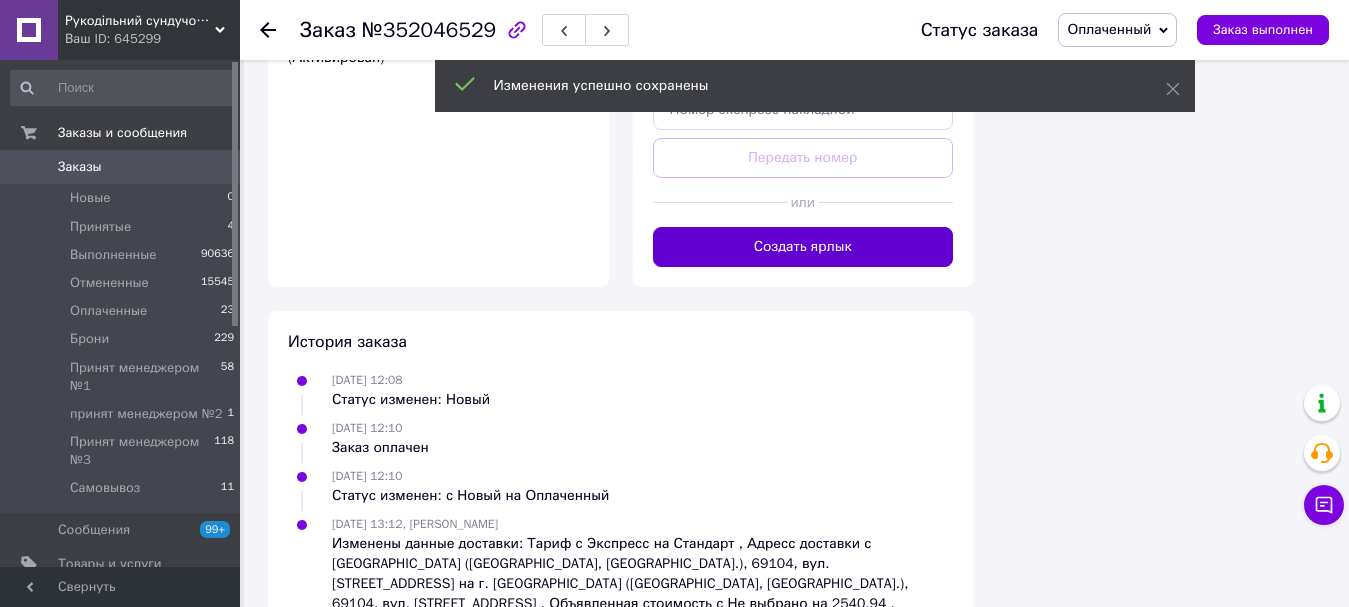 click on "Создать ярлык" at bounding box center [803, 247] 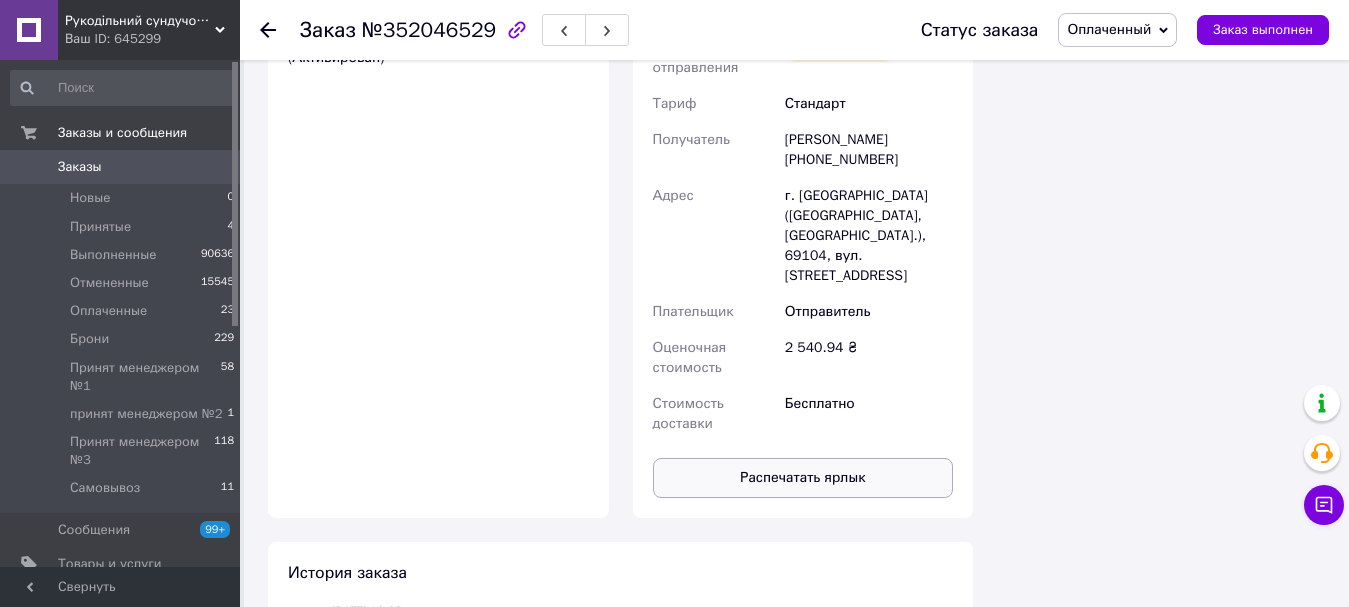 click on "Распечатать ярлык" at bounding box center (803, 478) 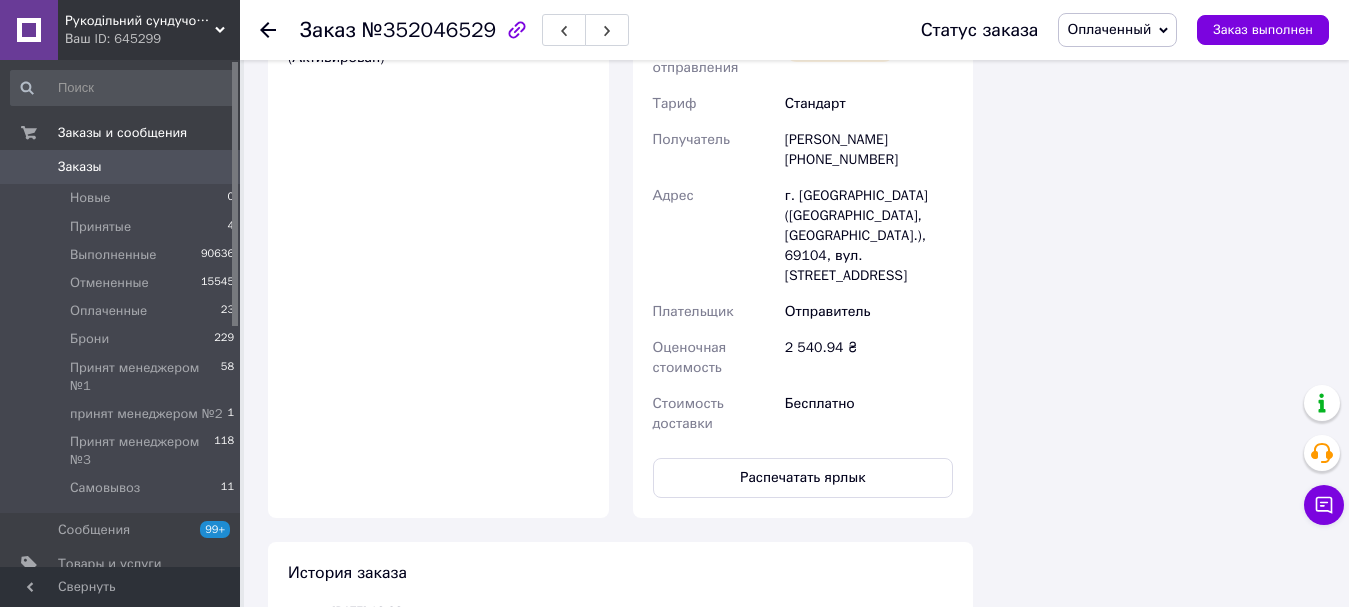 click on "Оплаченный" at bounding box center [1109, 29] 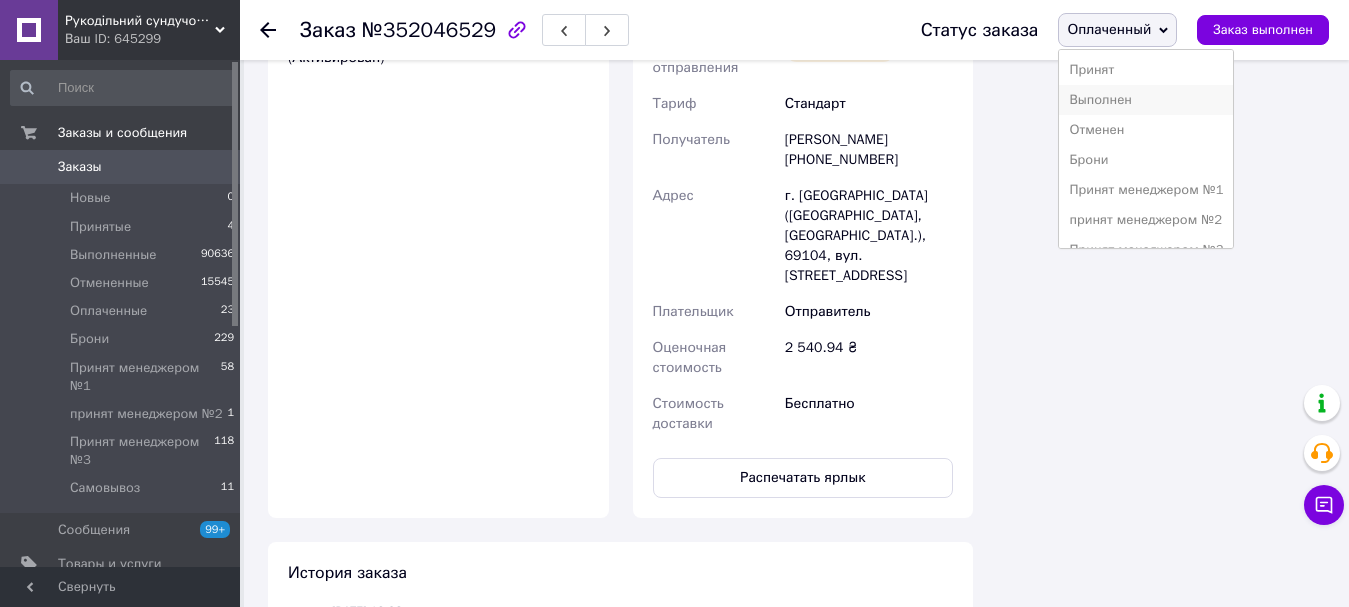 click on "Выполнен" at bounding box center (1146, 100) 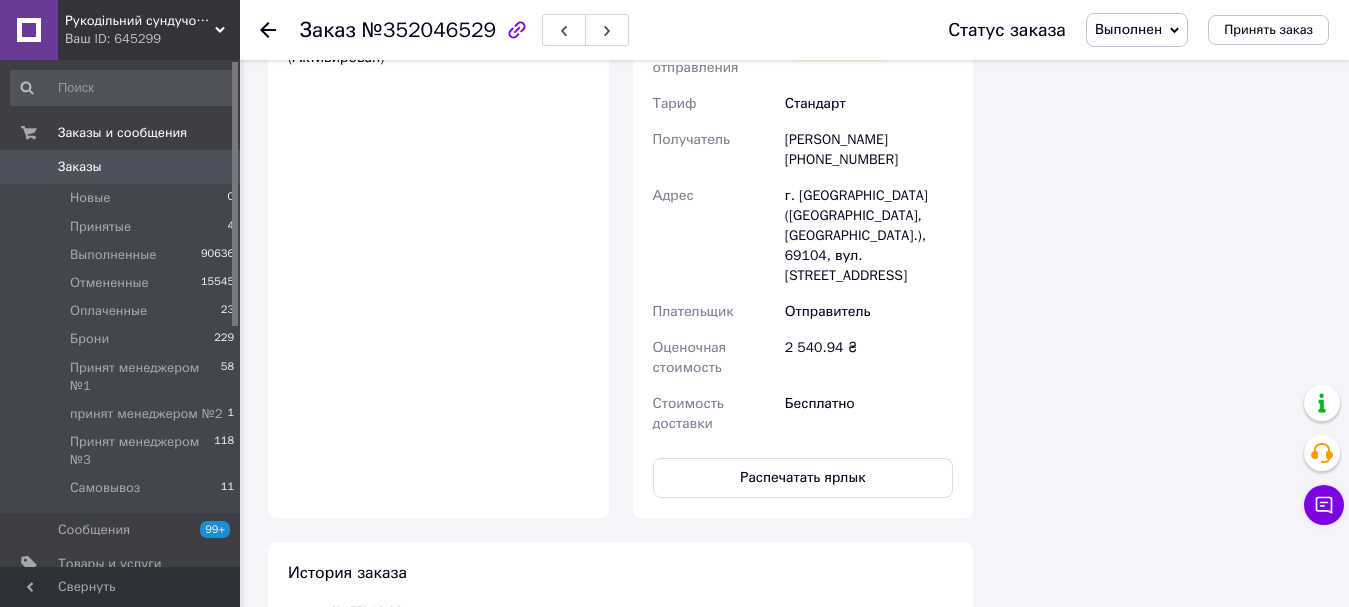 click on "Заказы 0" at bounding box center [123, 167] 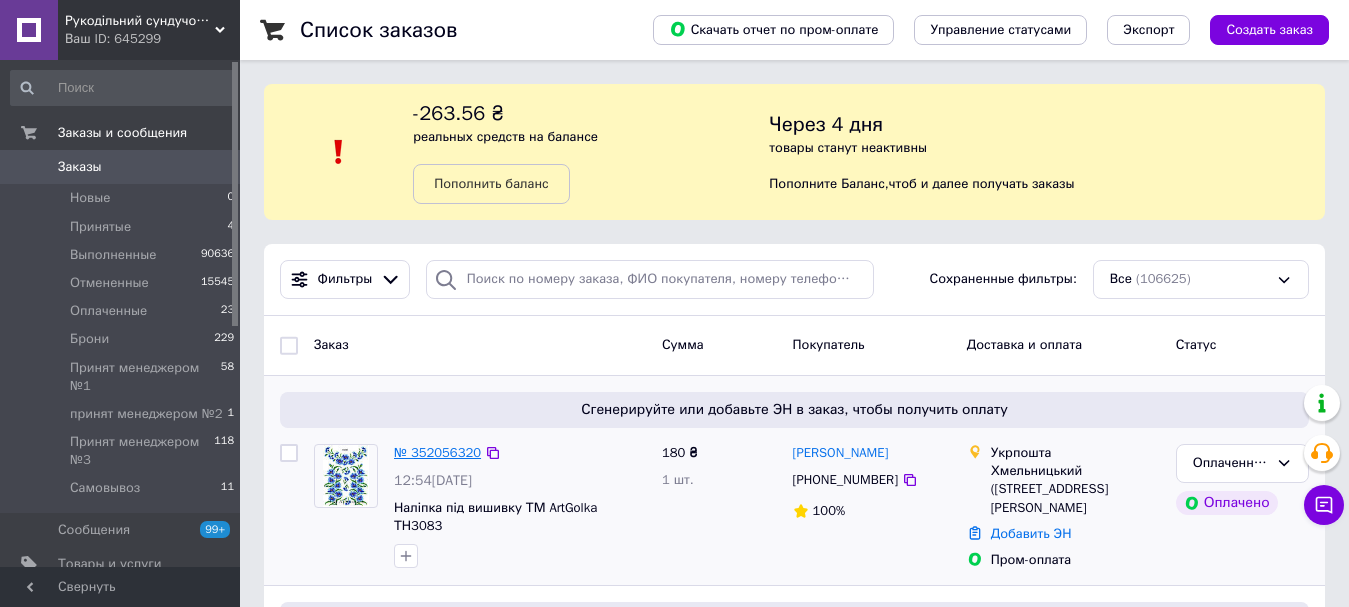 click on "№ 352056320" at bounding box center (437, 452) 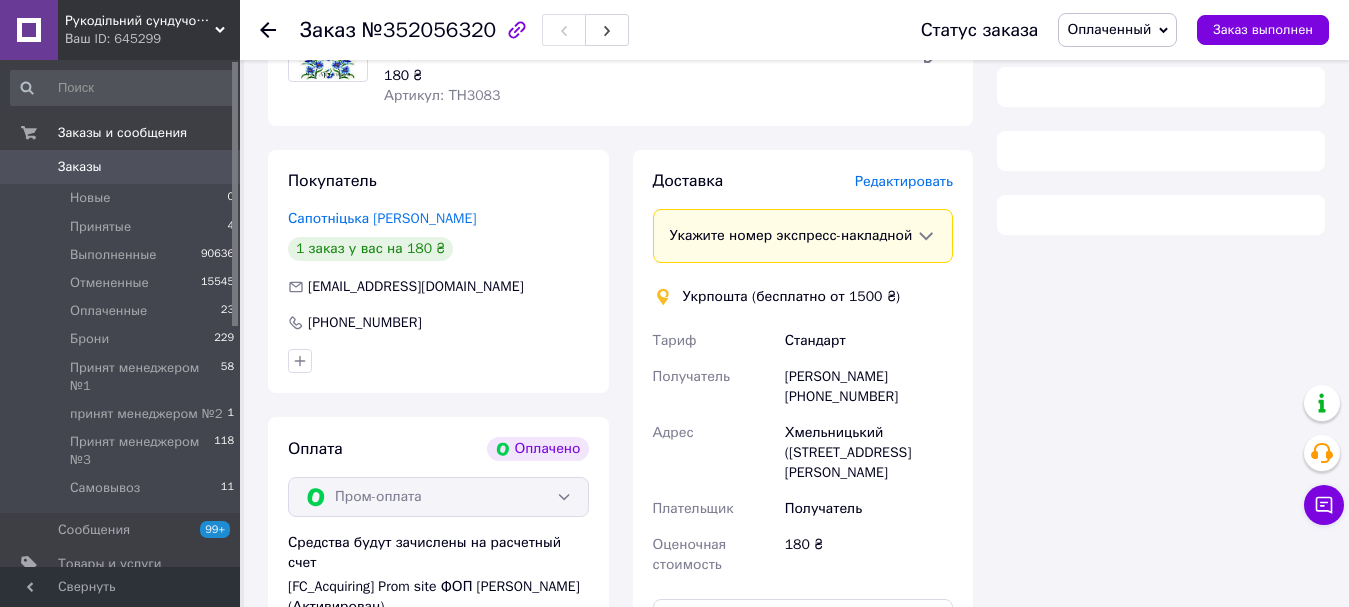 scroll, scrollTop: 300, scrollLeft: 0, axis: vertical 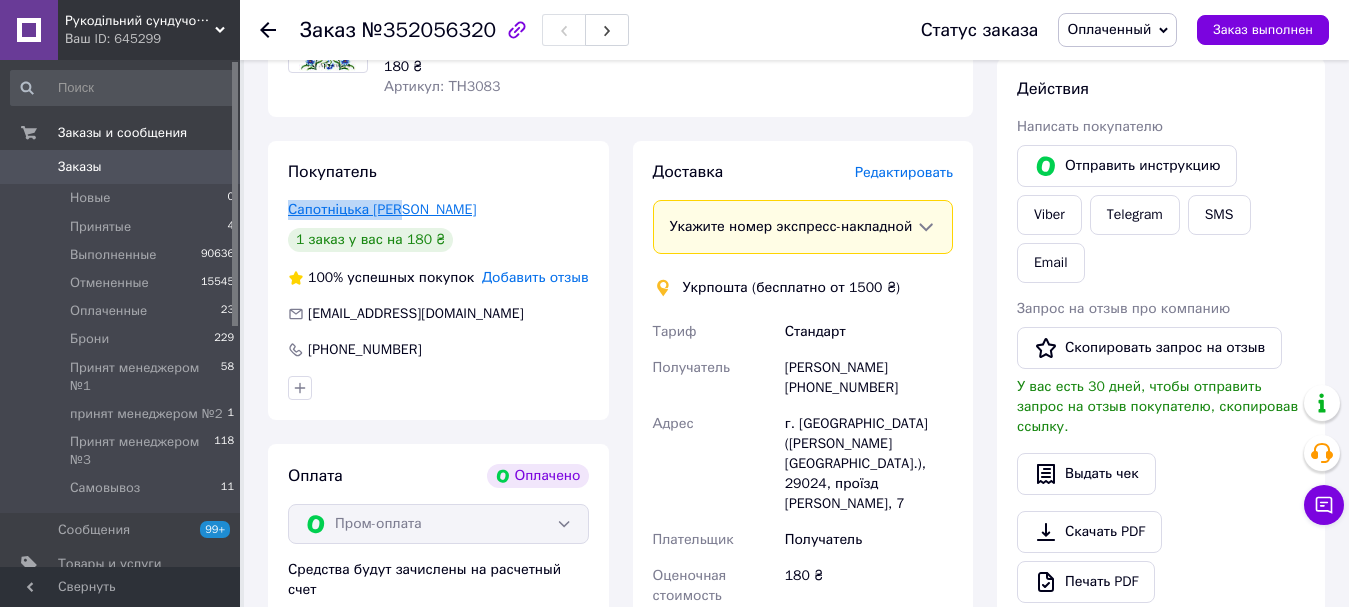 drag, startPoint x: 418, startPoint y: 204, endPoint x: 292, endPoint y: 213, distance: 126.32102 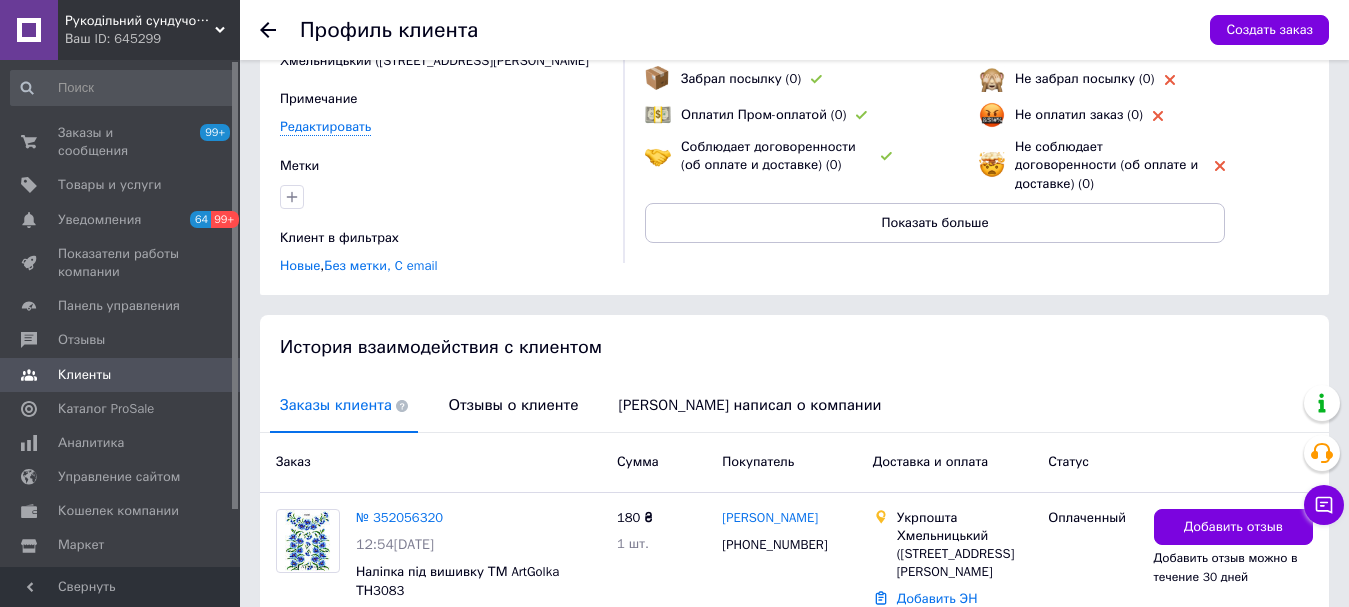 scroll, scrollTop: 313, scrollLeft: 0, axis: vertical 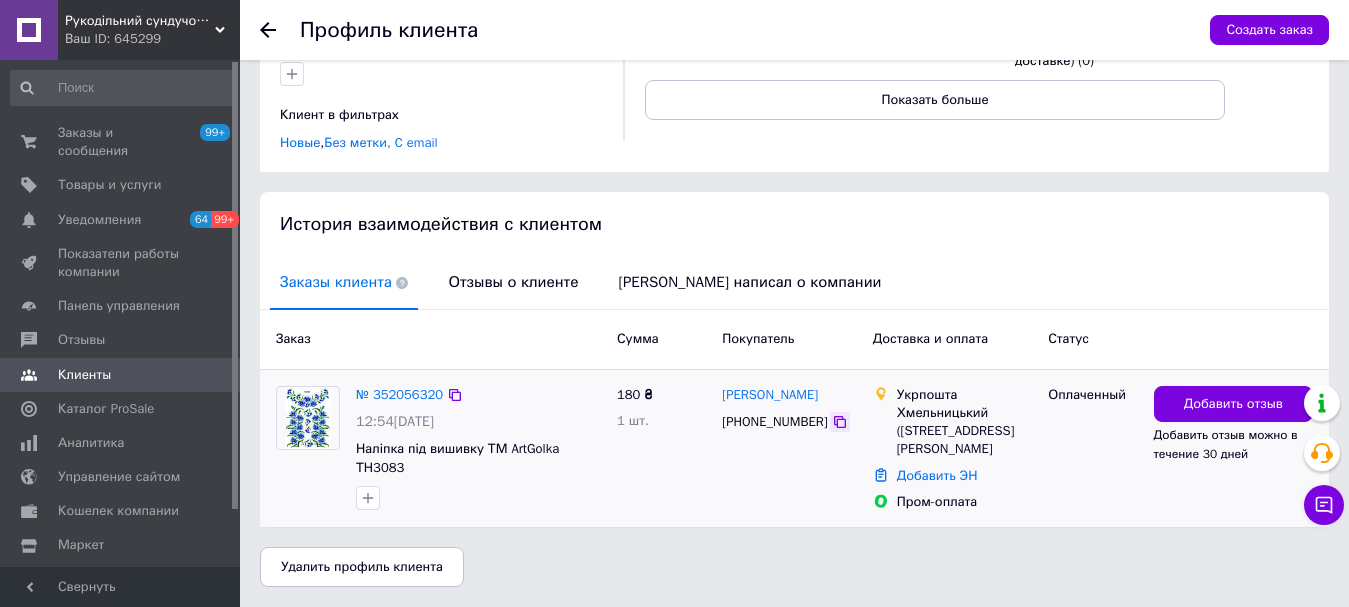 click 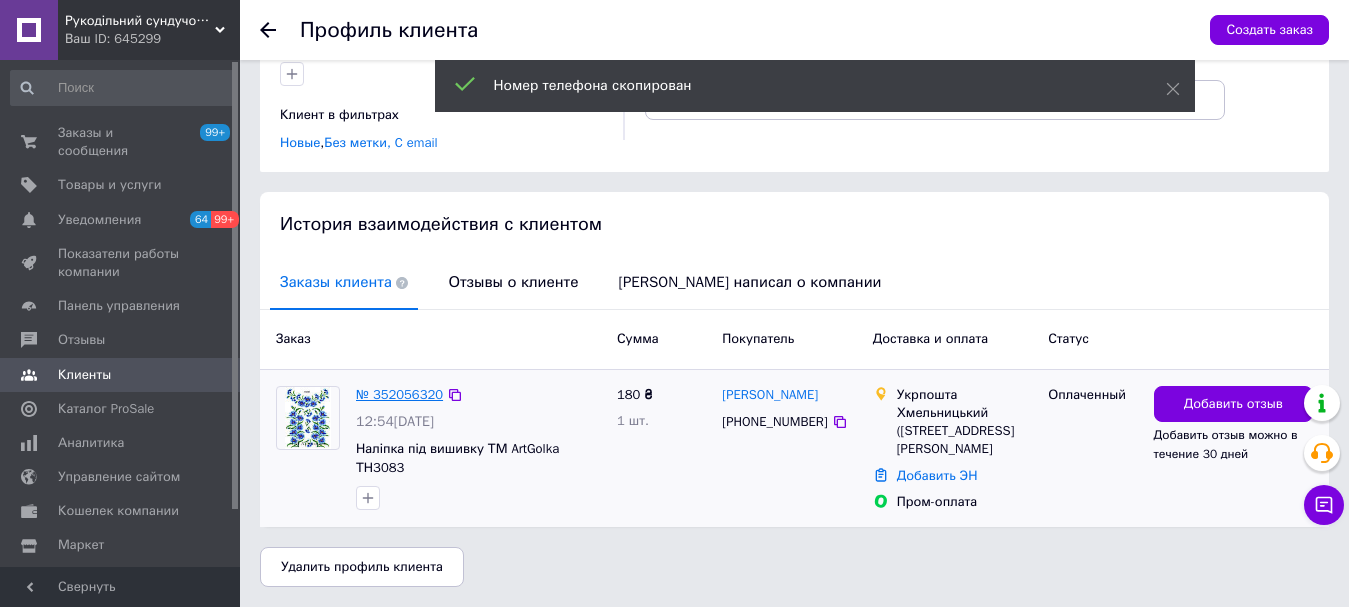 click on "№ 352056320" at bounding box center (399, 394) 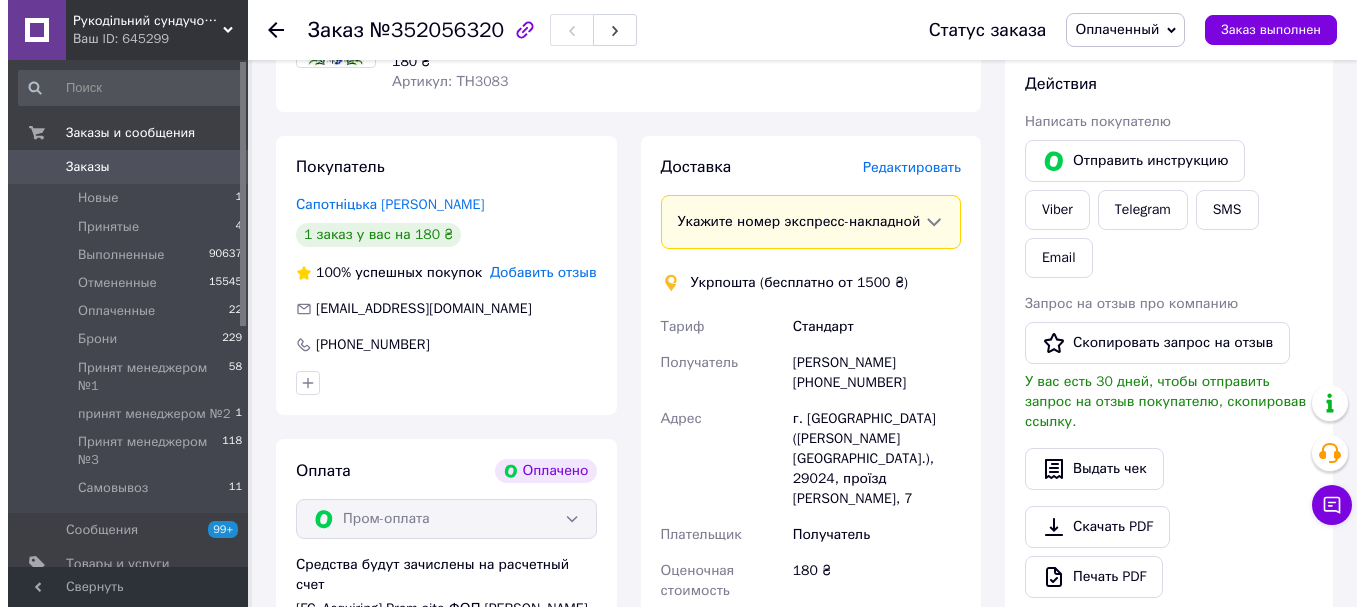 scroll, scrollTop: 200, scrollLeft: 0, axis: vertical 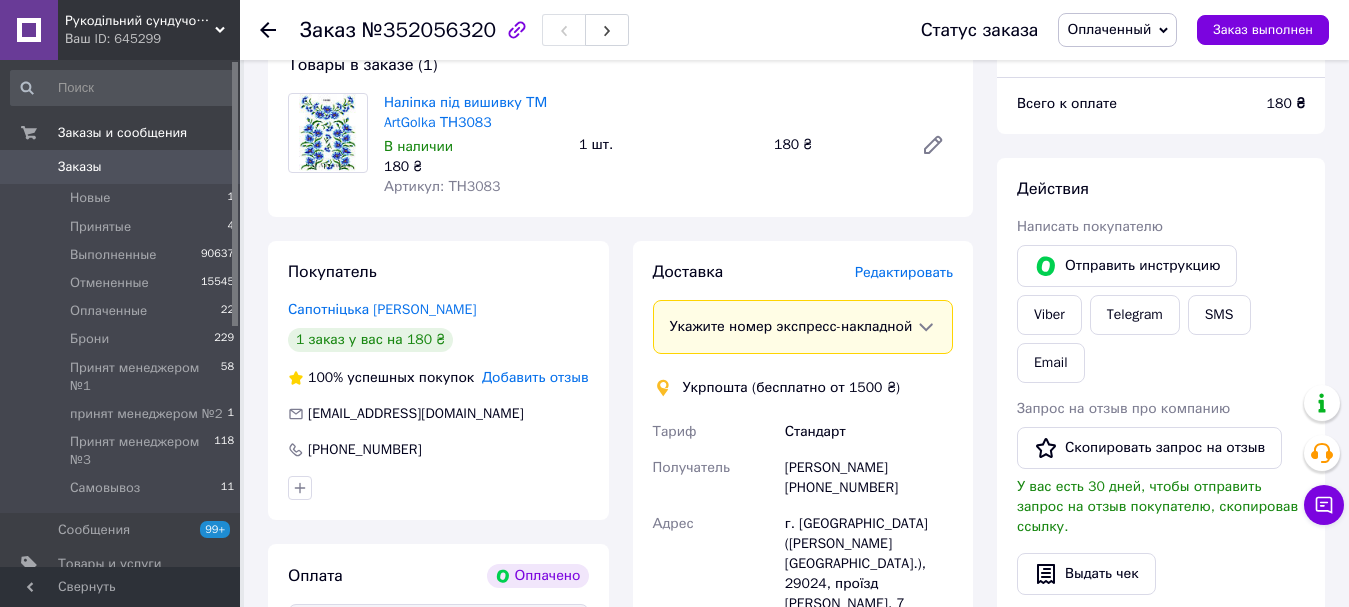 click on "Редактировать" at bounding box center [904, 272] 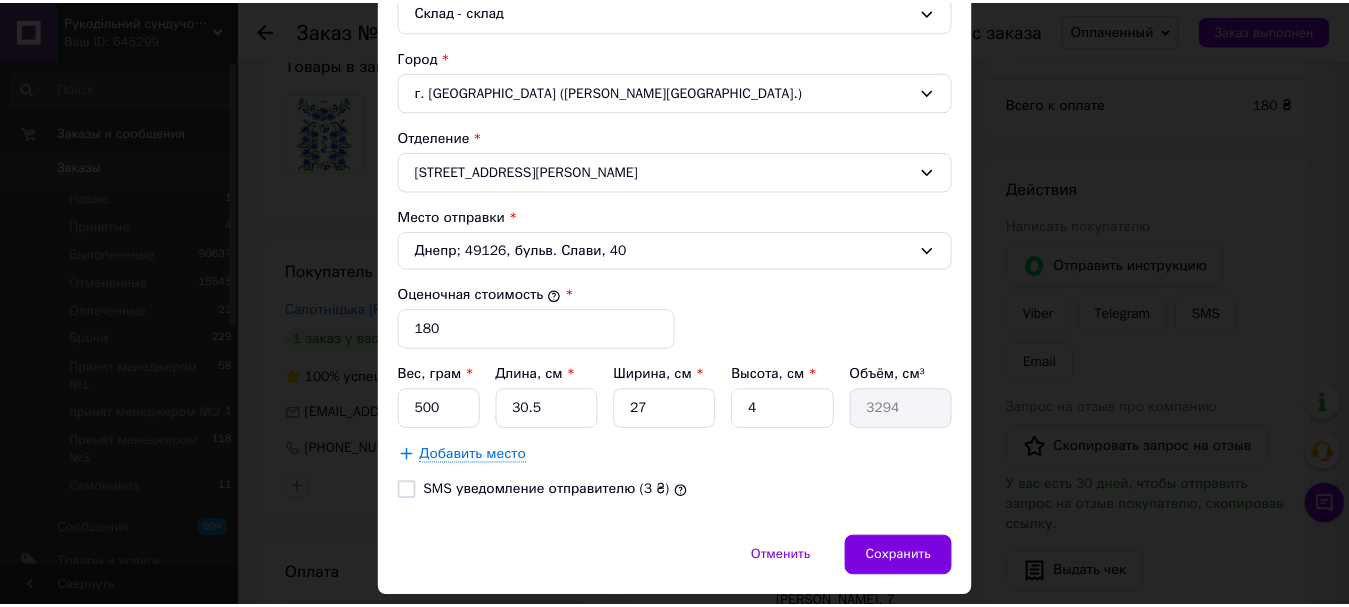 scroll, scrollTop: 644, scrollLeft: 0, axis: vertical 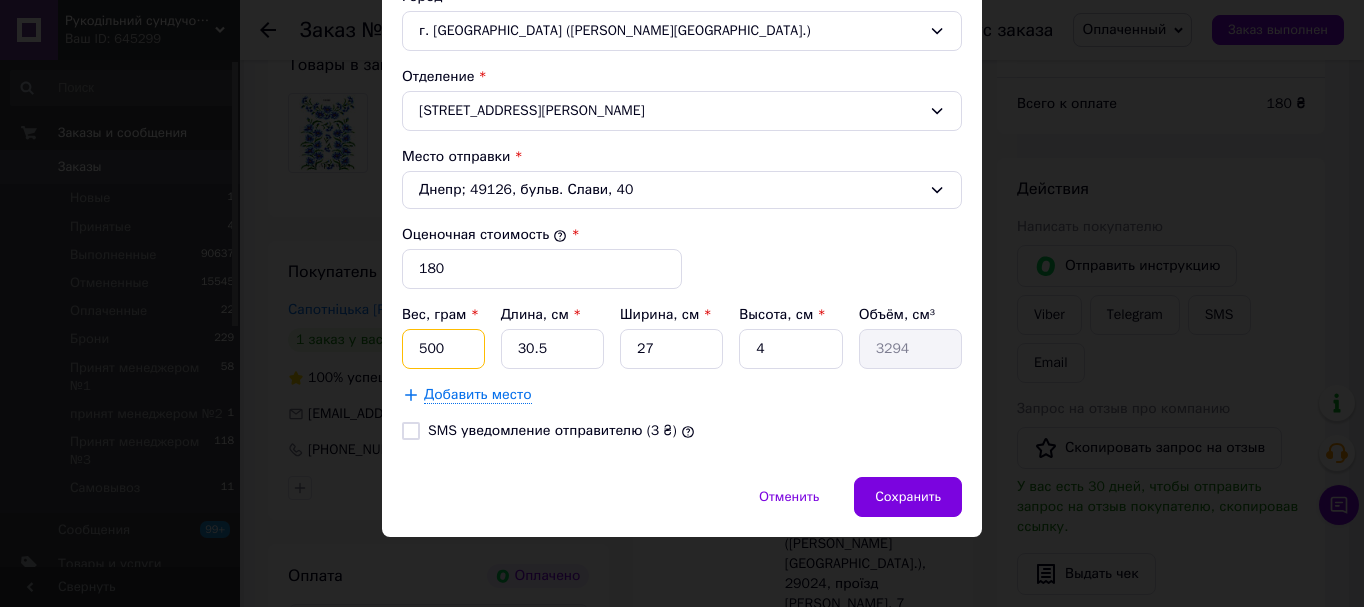 click on "500" at bounding box center [443, 349] 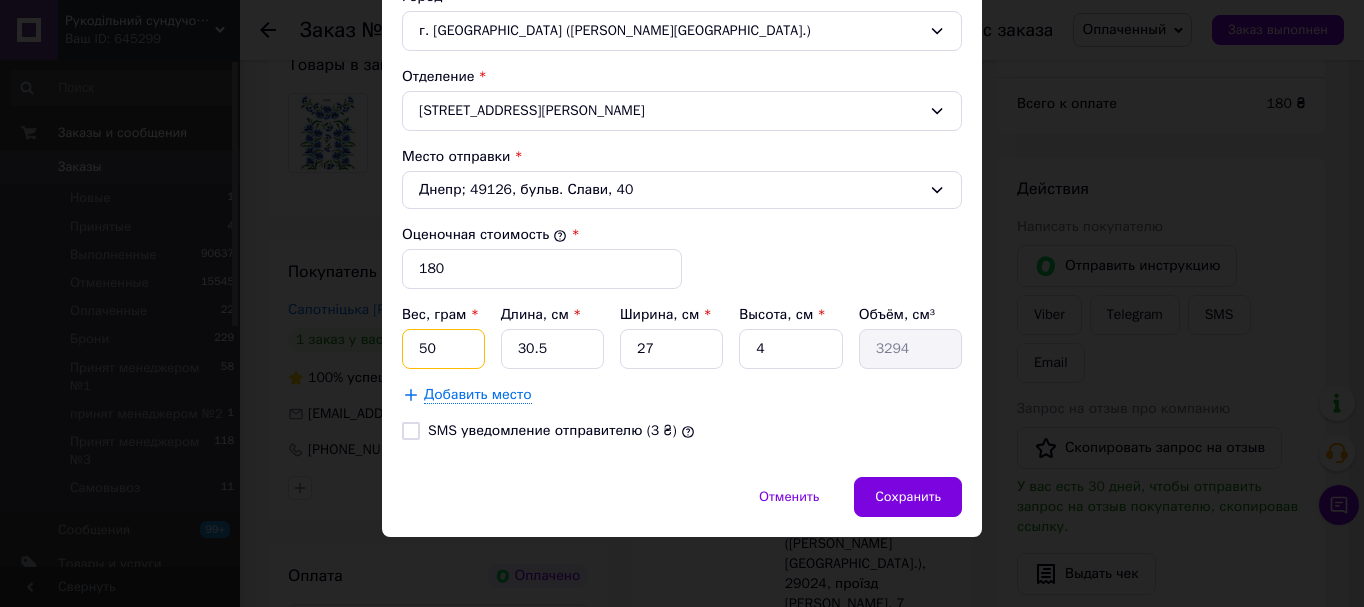 type on "50" 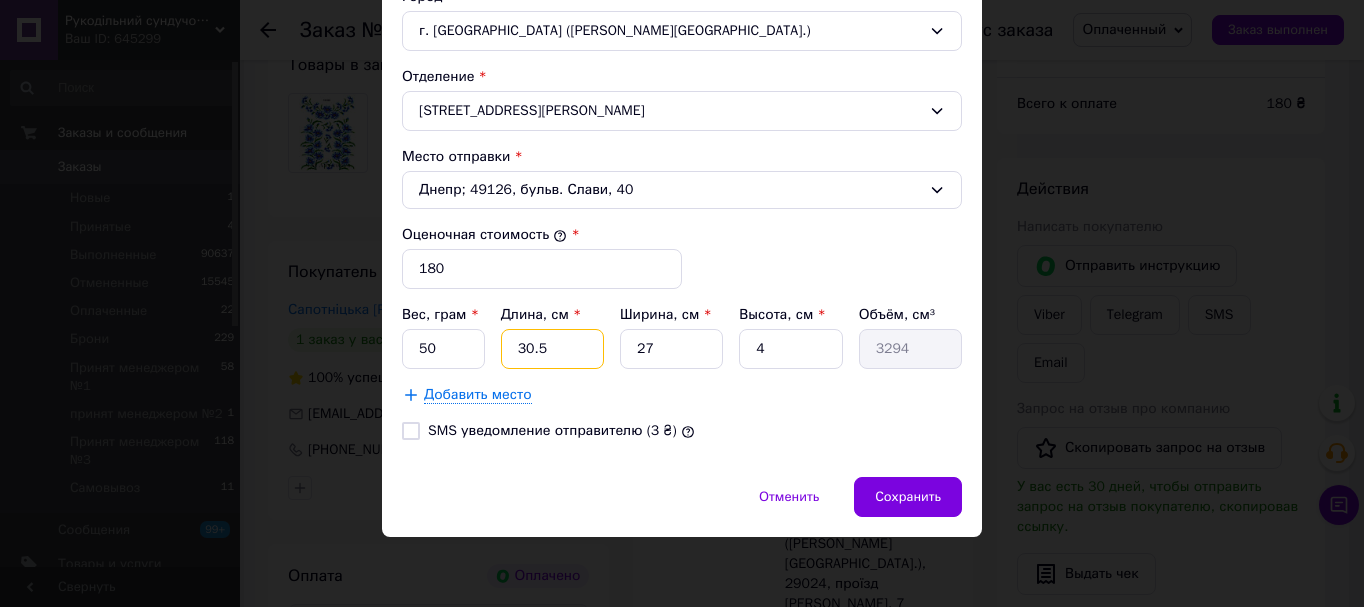 click on "30.5" at bounding box center (552, 349) 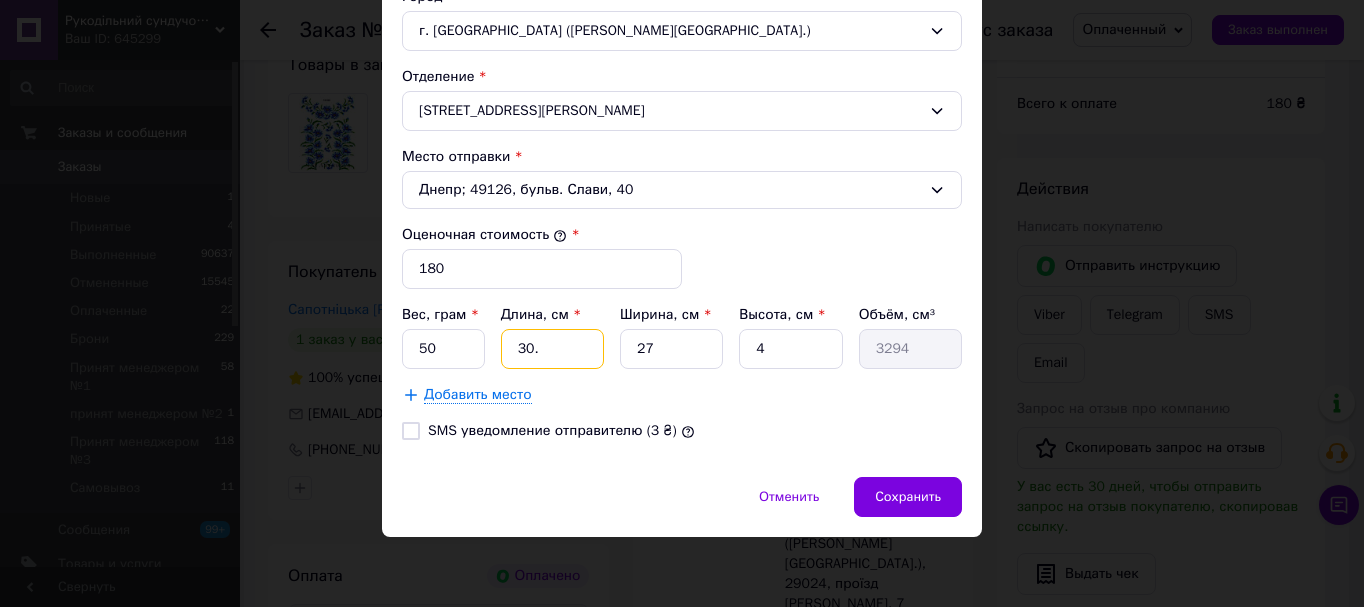 type on "3240" 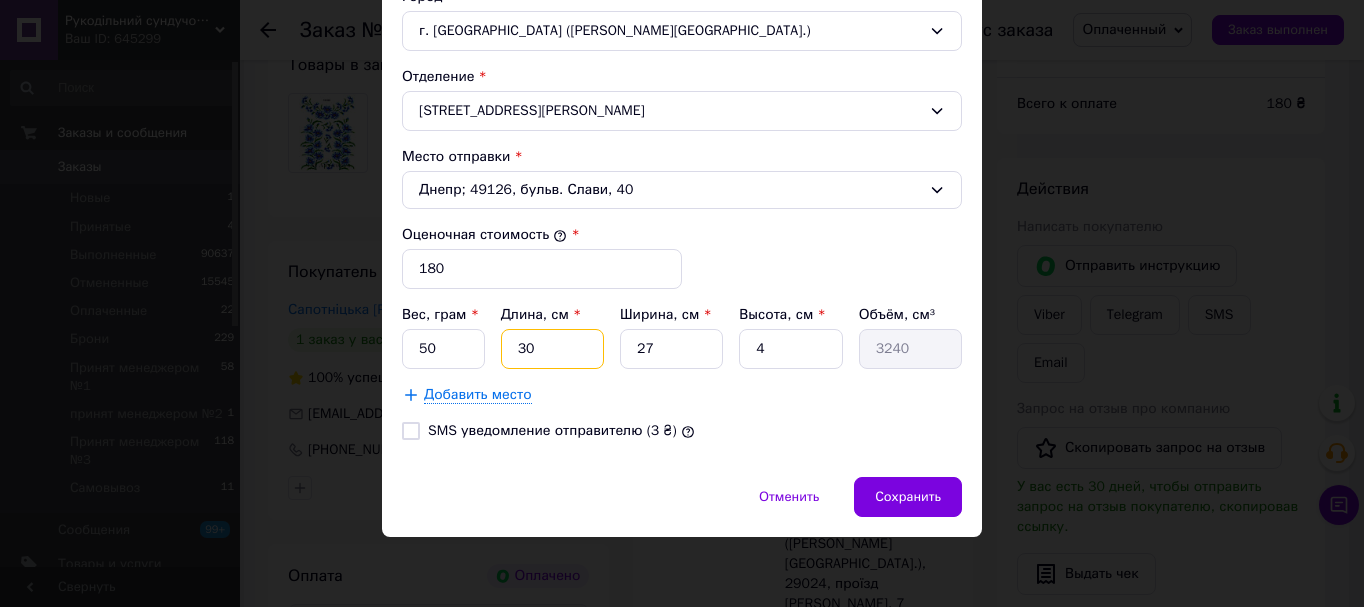 type on "3" 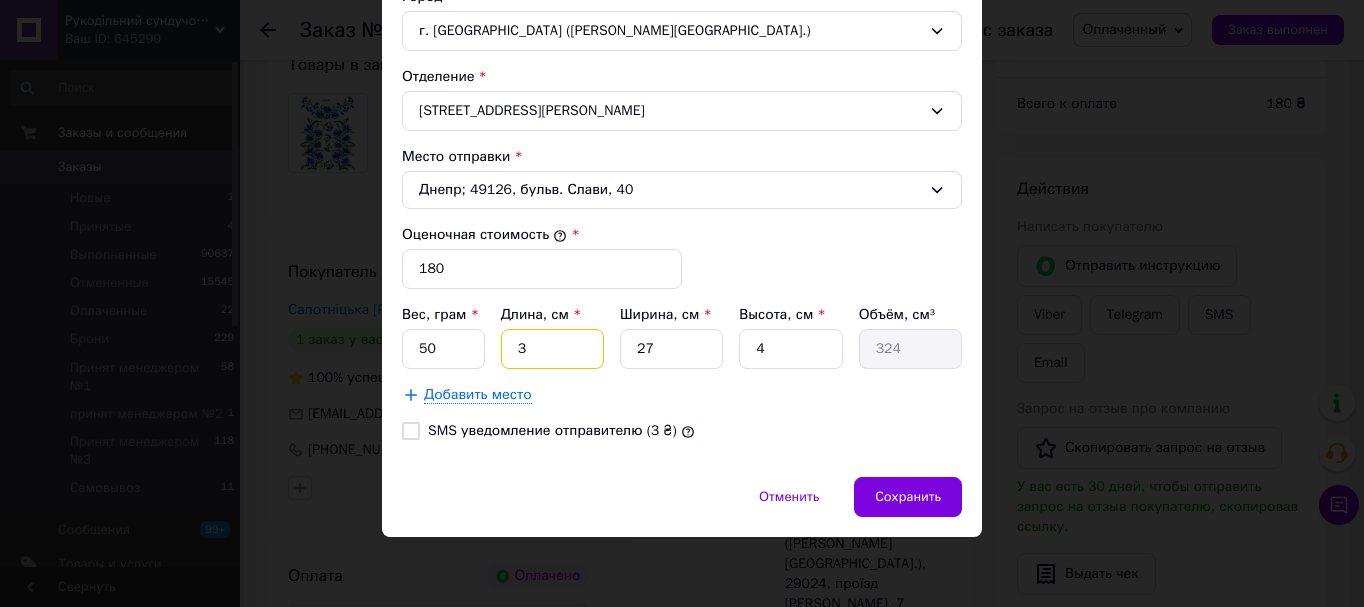type on "31" 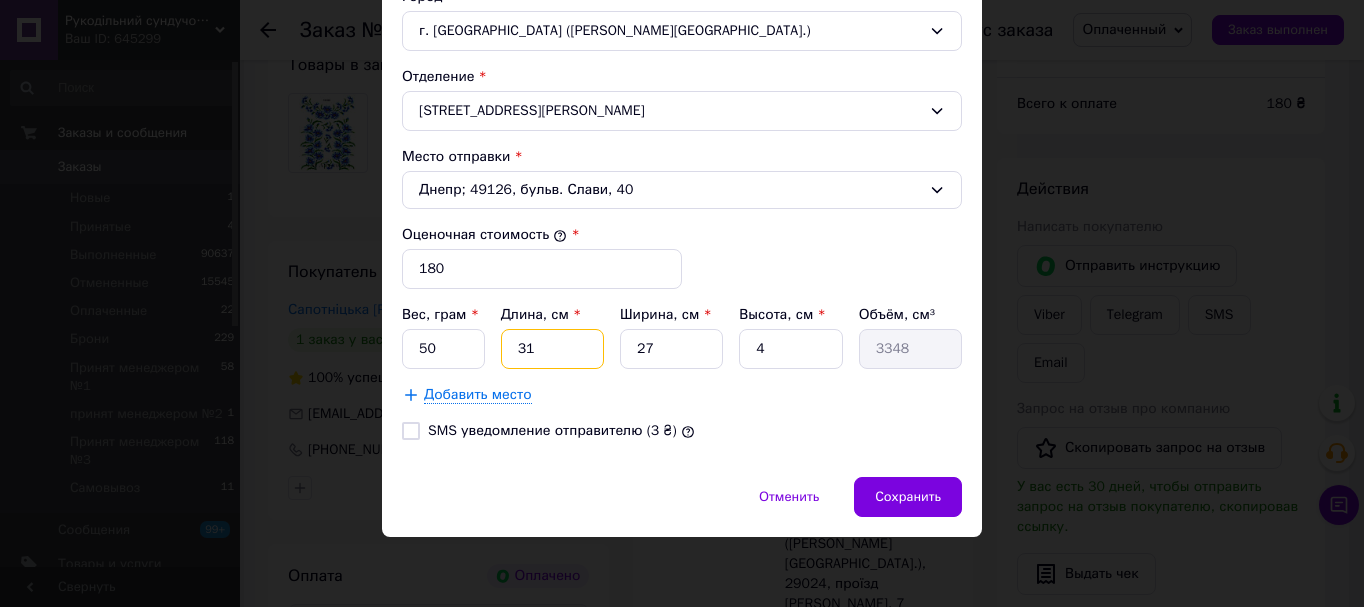 type 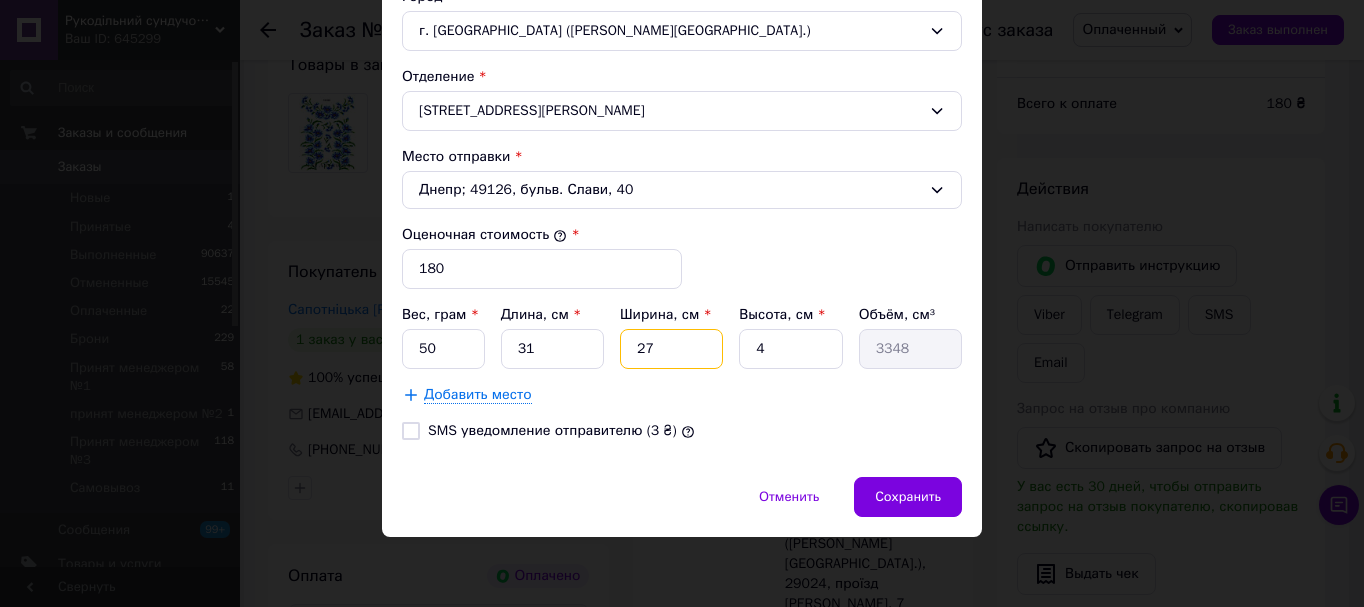 click on "27" at bounding box center (671, 349) 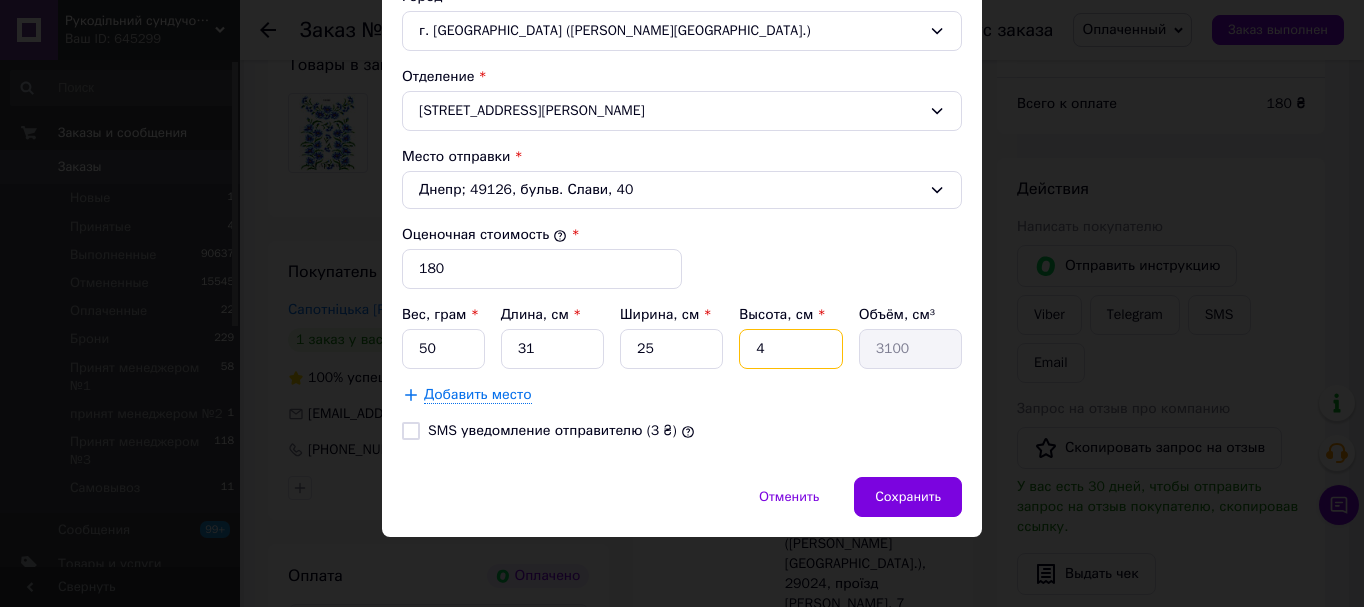 click on "4" at bounding box center (790, 349) 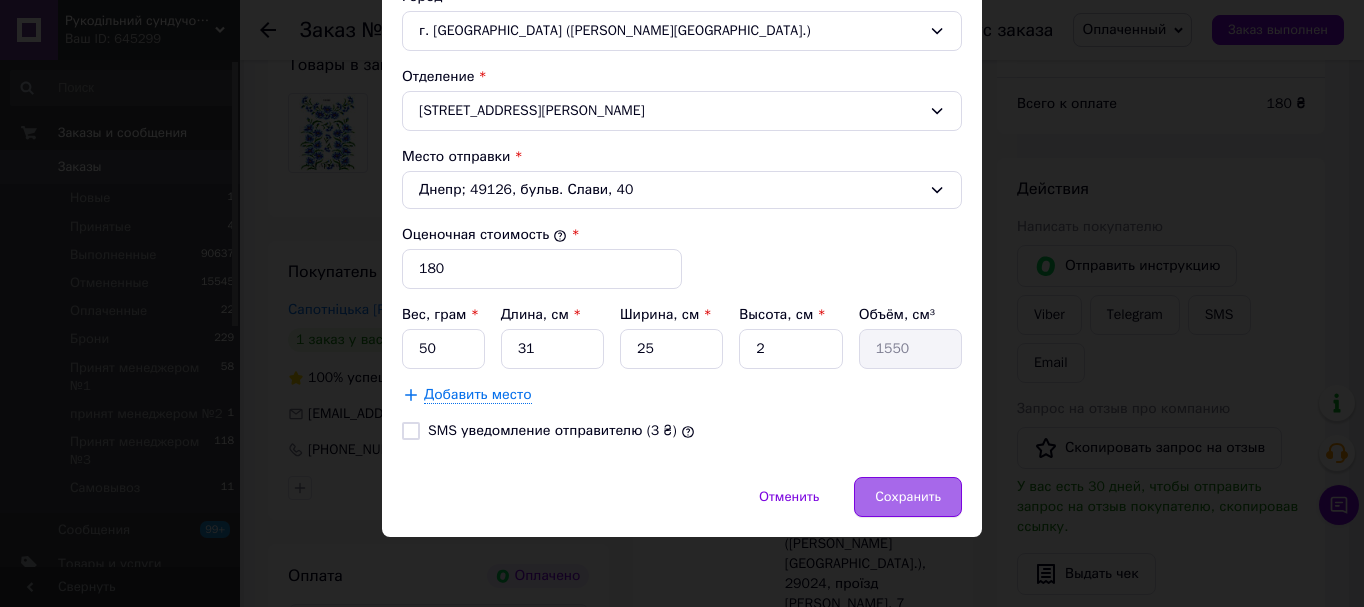 click on "Сохранить" at bounding box center [908, 497] 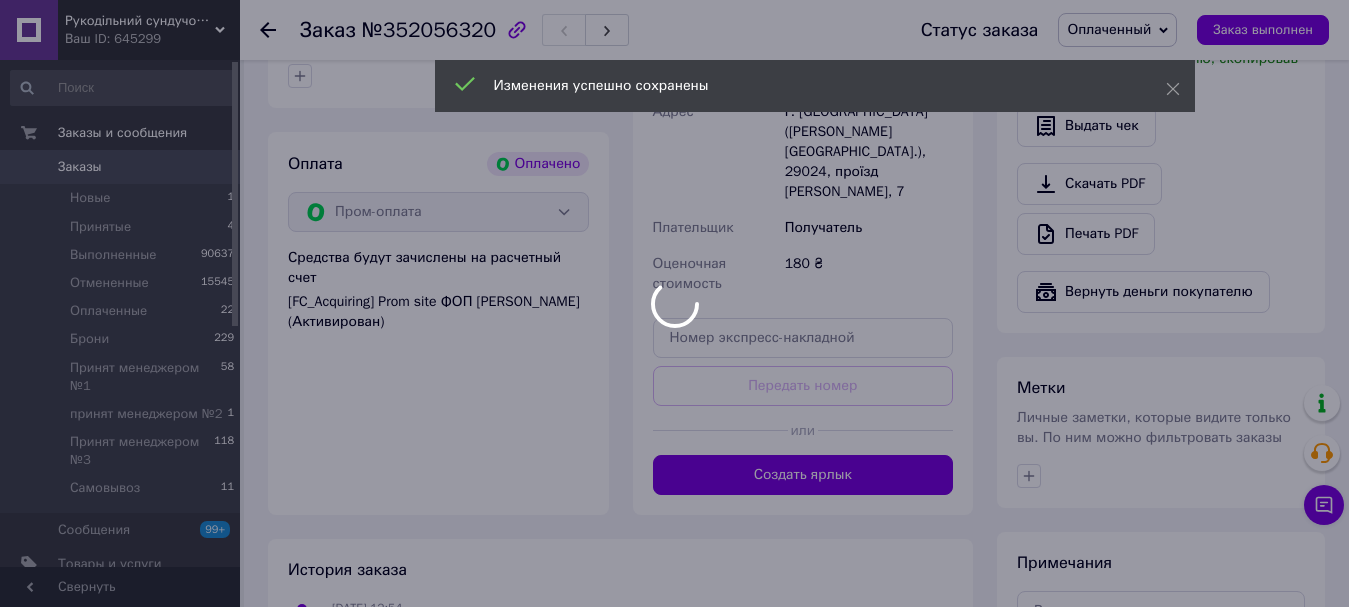 scroll, scrollTop: 800, scrollLeft: 0, axis: vertical 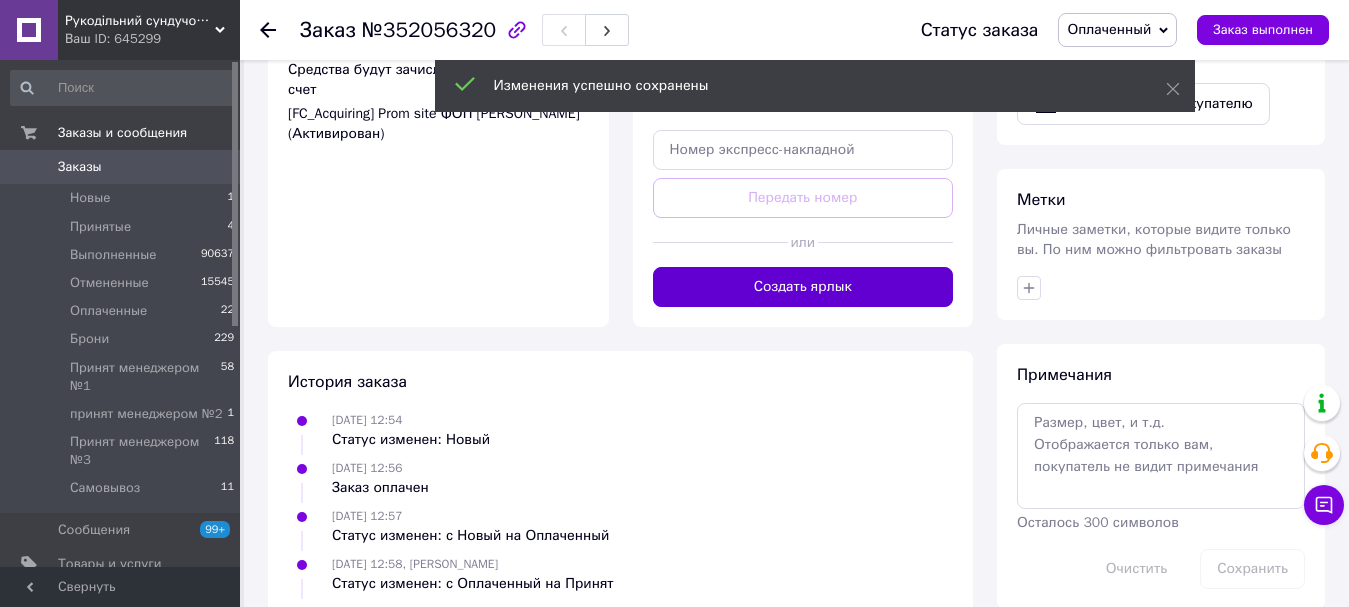 click on "Создать ярлык" at bounding box center (803, 287) 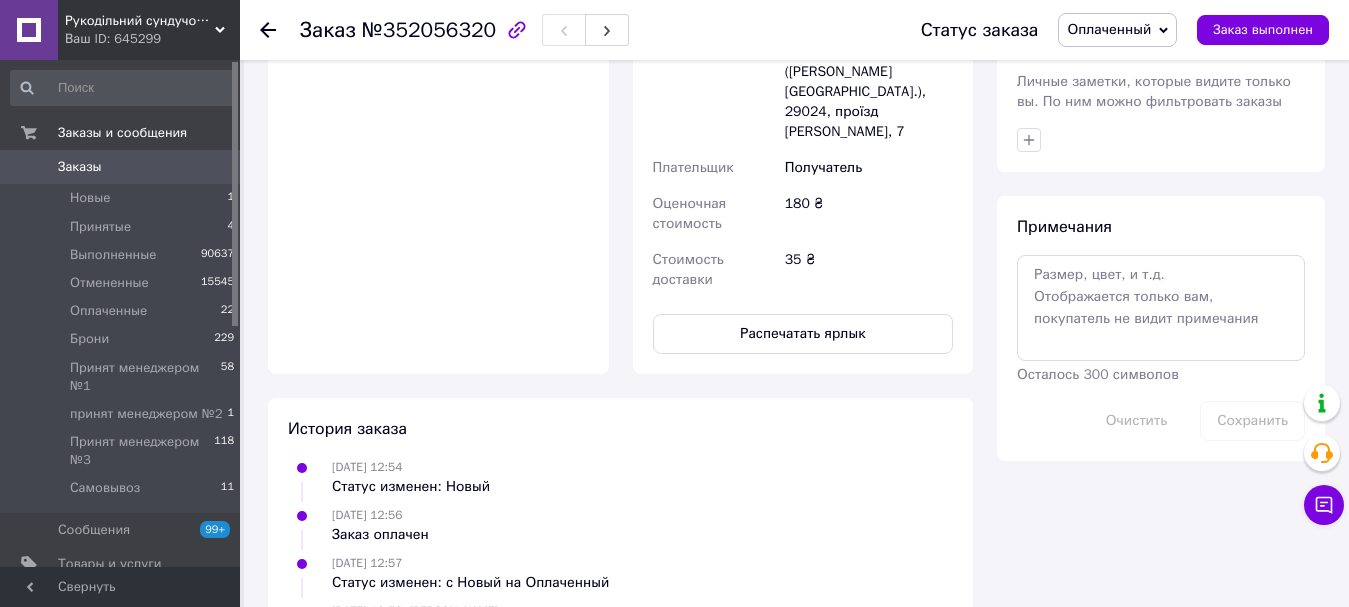 scroll, scrollTop: 1000, scrollLeft: 0, axis: vertical 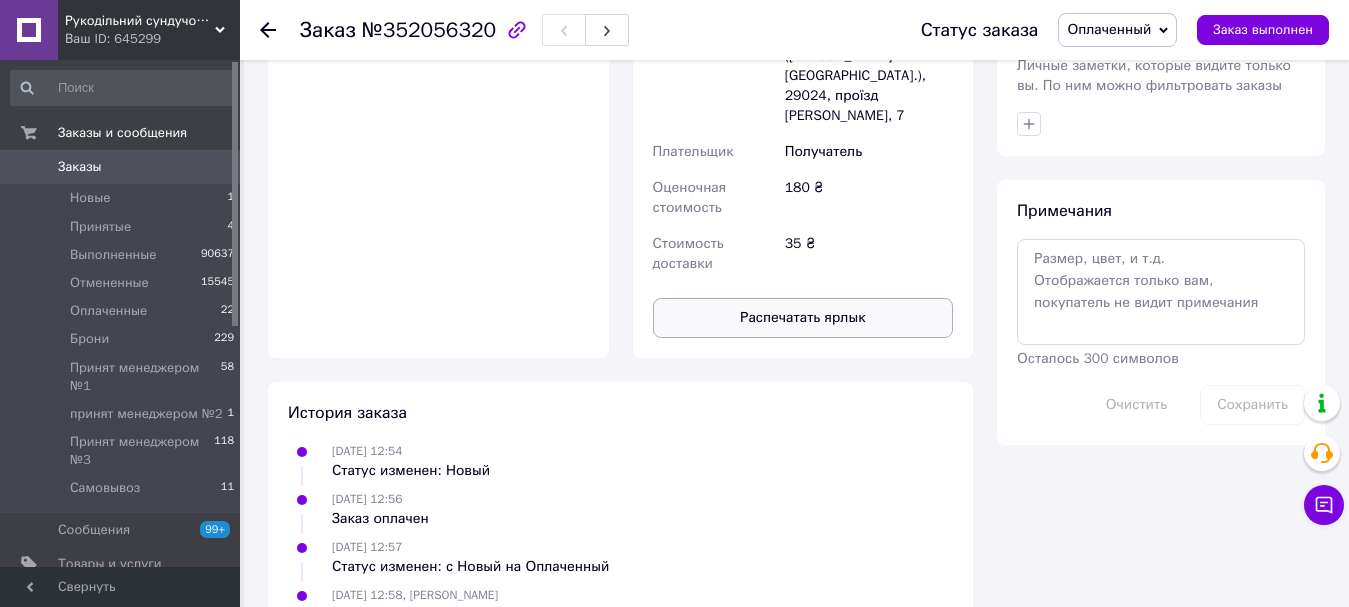 click on "Распечатать ярлык" at bounding box center [803, 318] 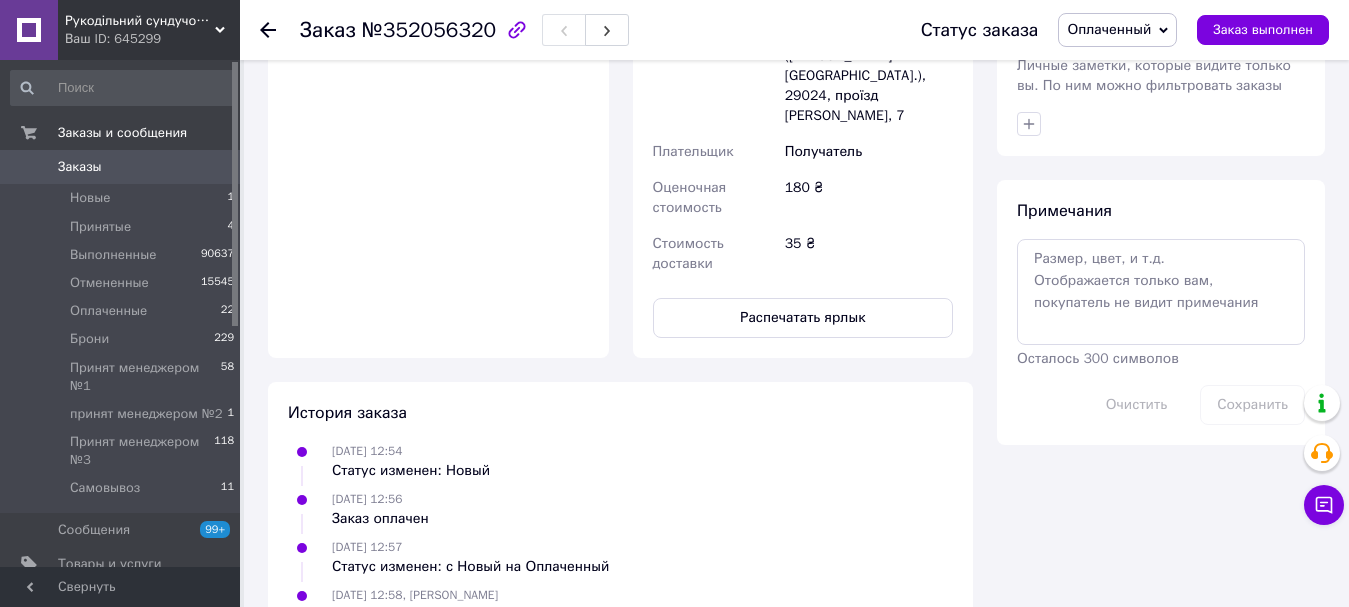click on "Оплаченный" at bounding box center (1109, 29) 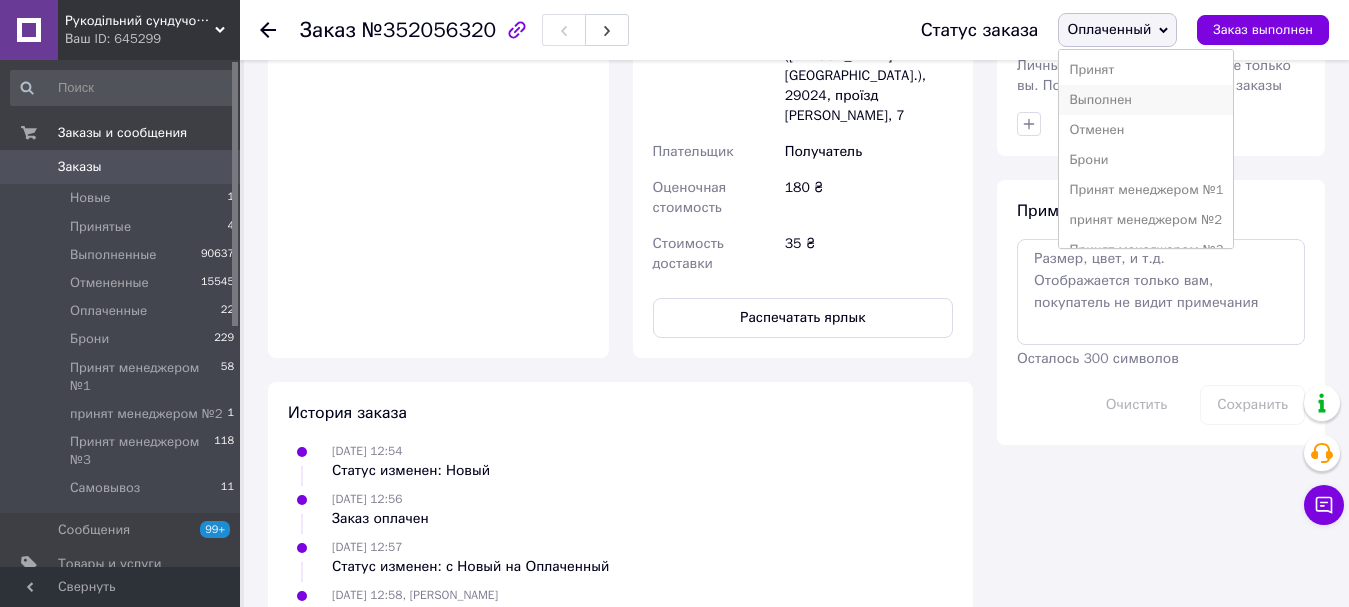 click on "Выполнен" at bounding box center (1146, 100) 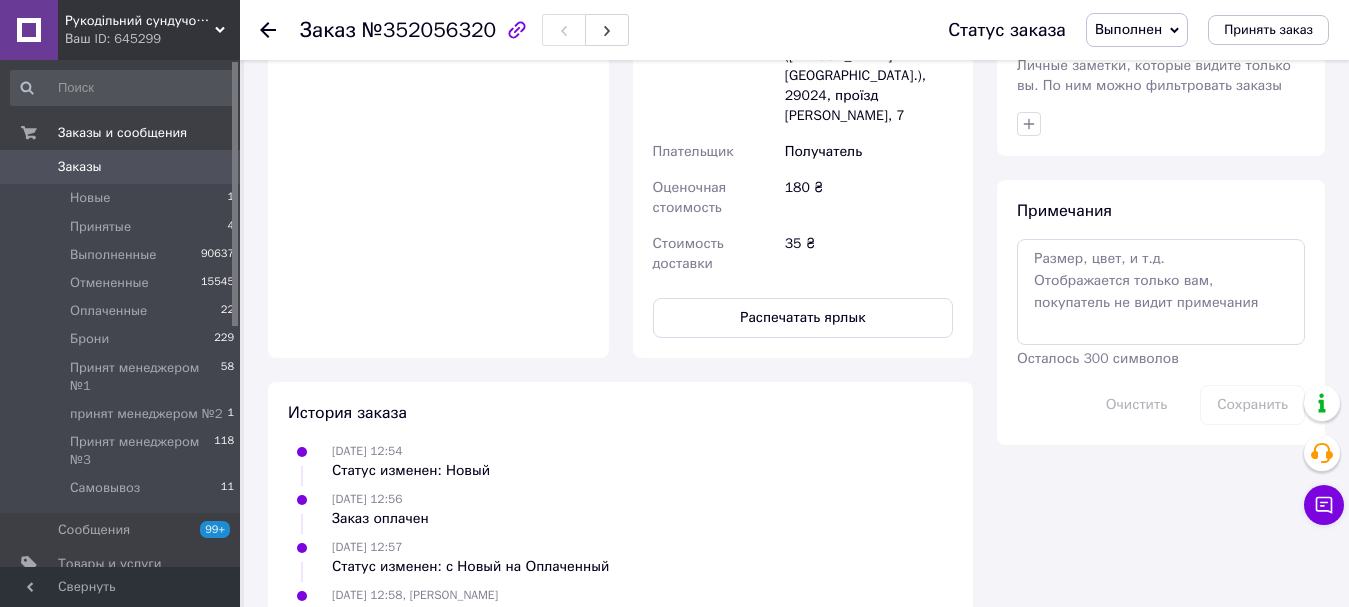 scroll, scrollTop: 800, scrollLeft: 0, axis: vertical 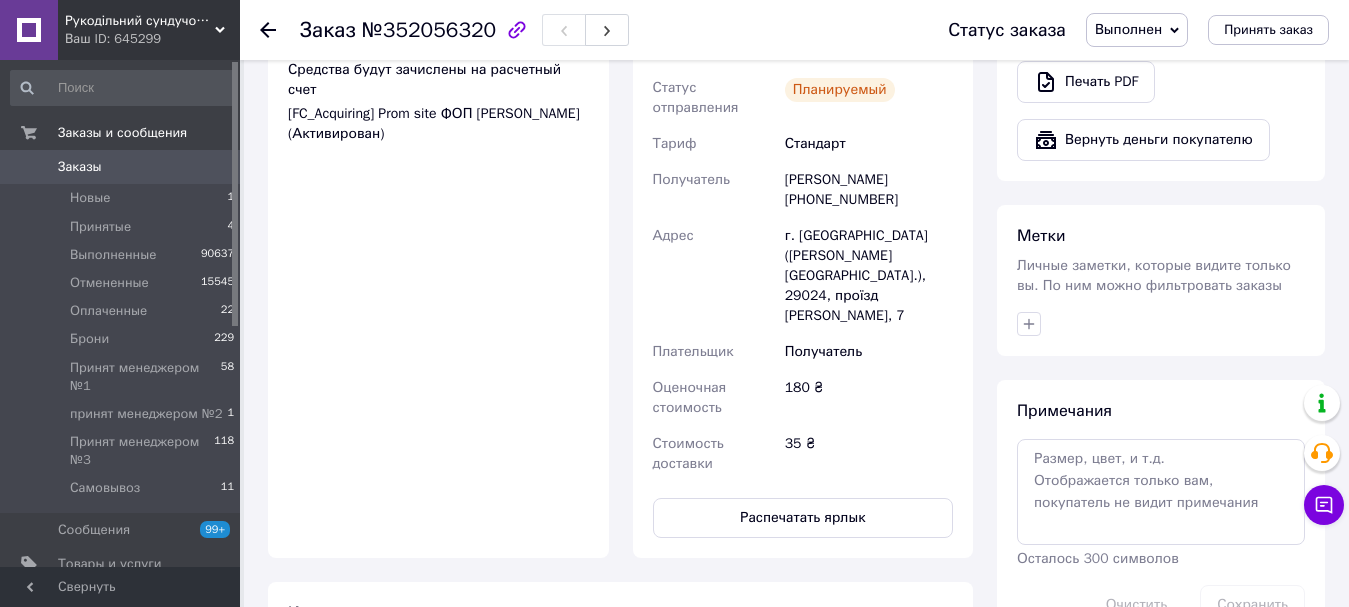 click on "Заказы" at bounding box center (121, 167) 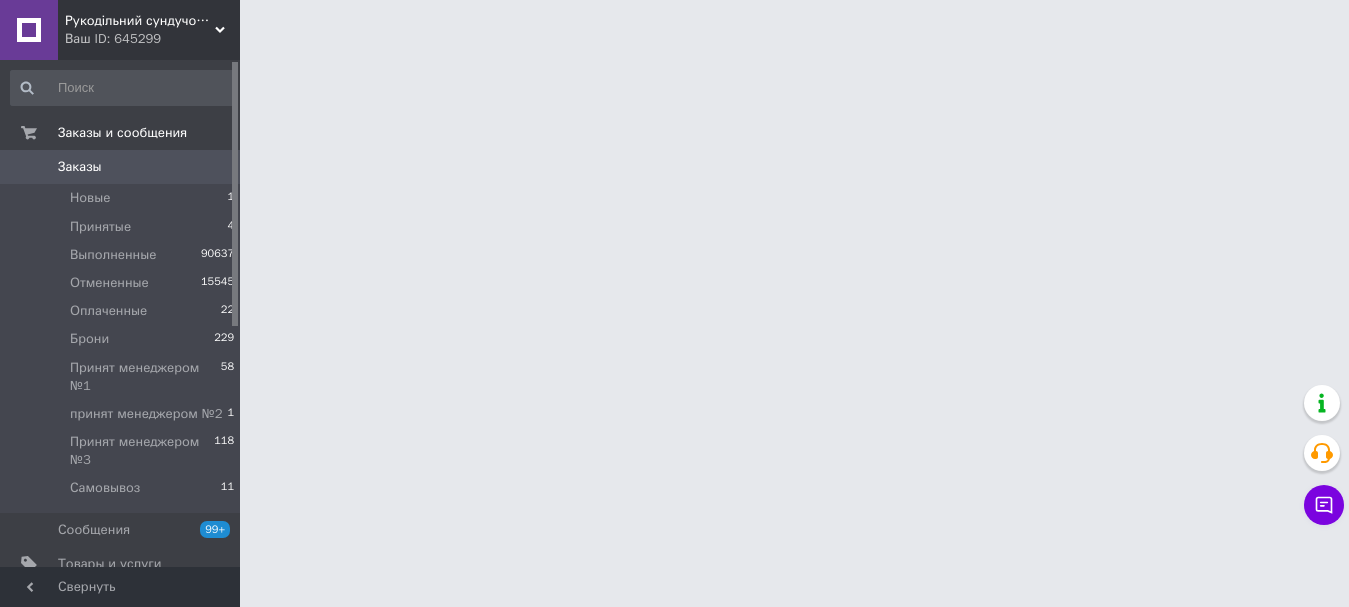 scroll, scrollTop: 0, scrollLeft: 0, axis: both 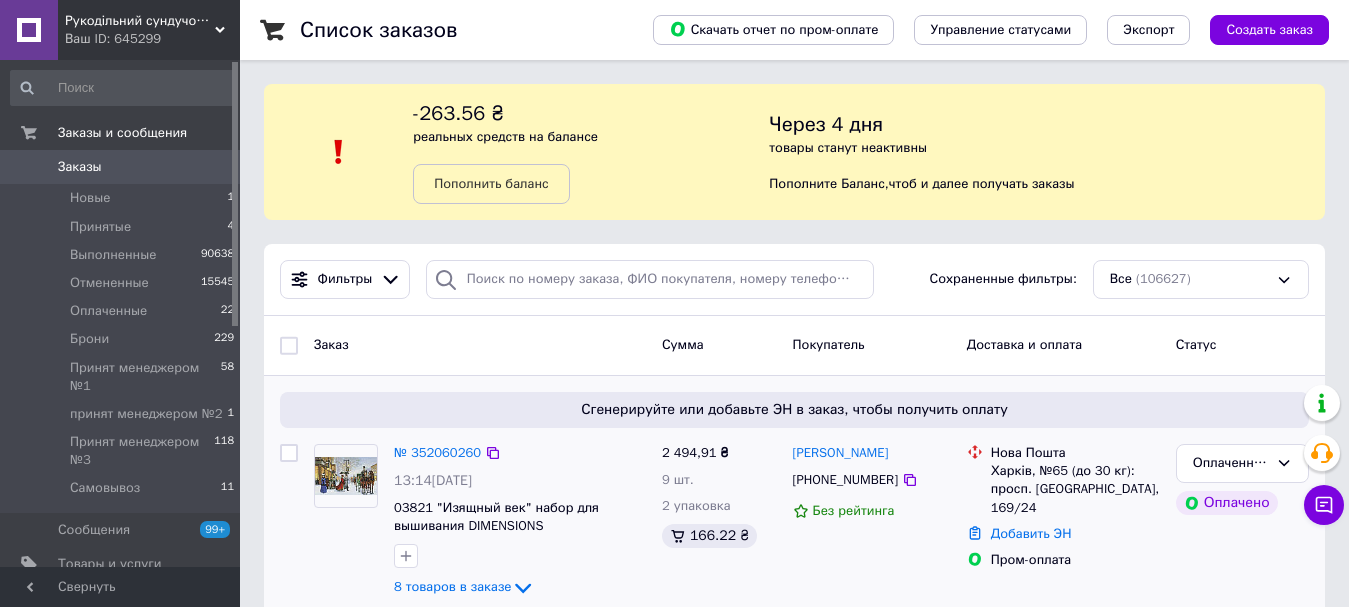 click on "13:14[DATE]" at bounding box center [520, 481] 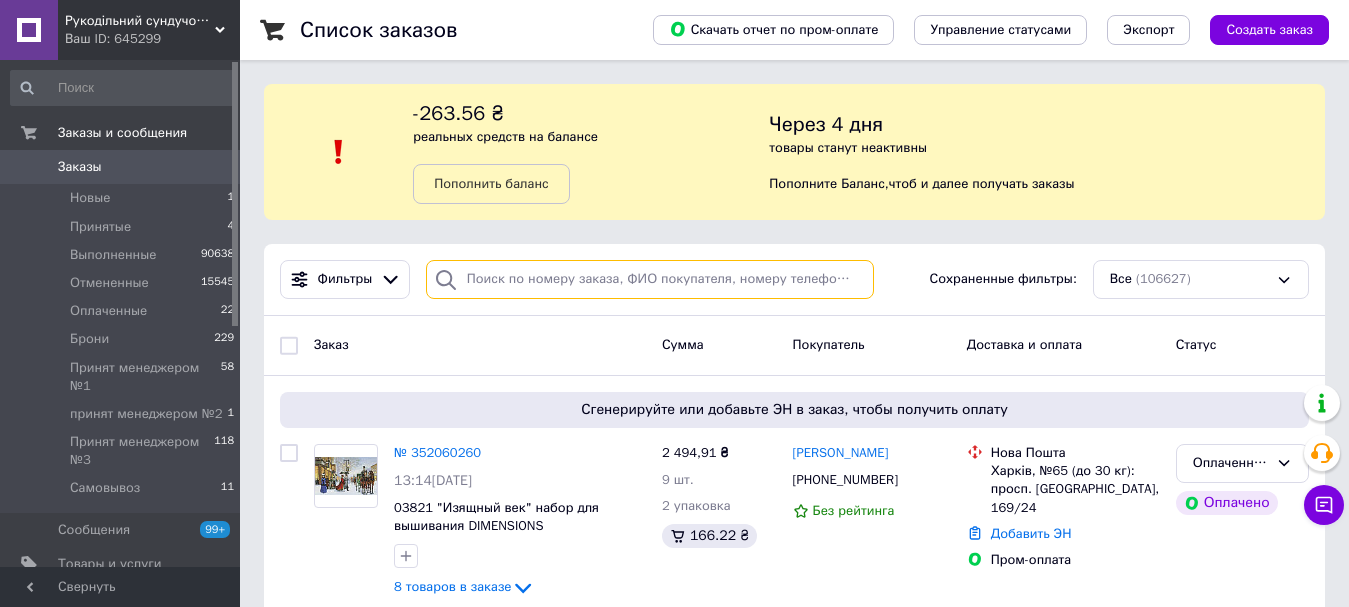 click at bounding box center (650, 279) 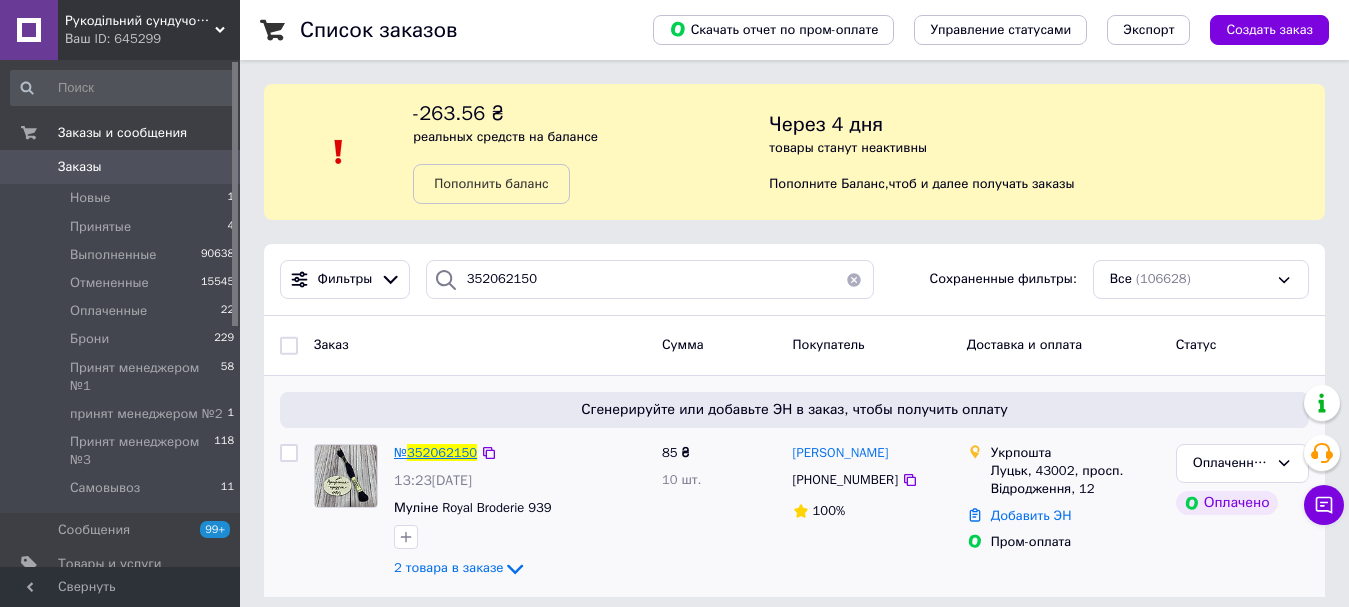 click on "352062150" at bounding box center (442, 452) 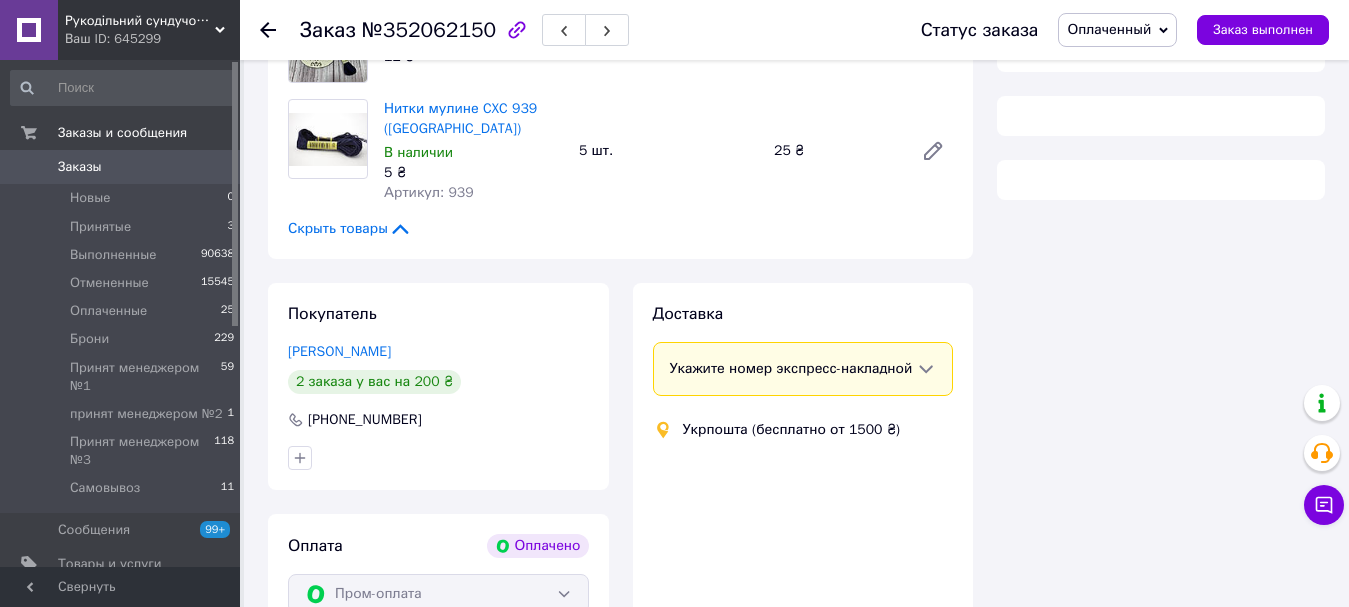 scroll, scrollTop: 300, scrollLeft: 0, axis: vertical 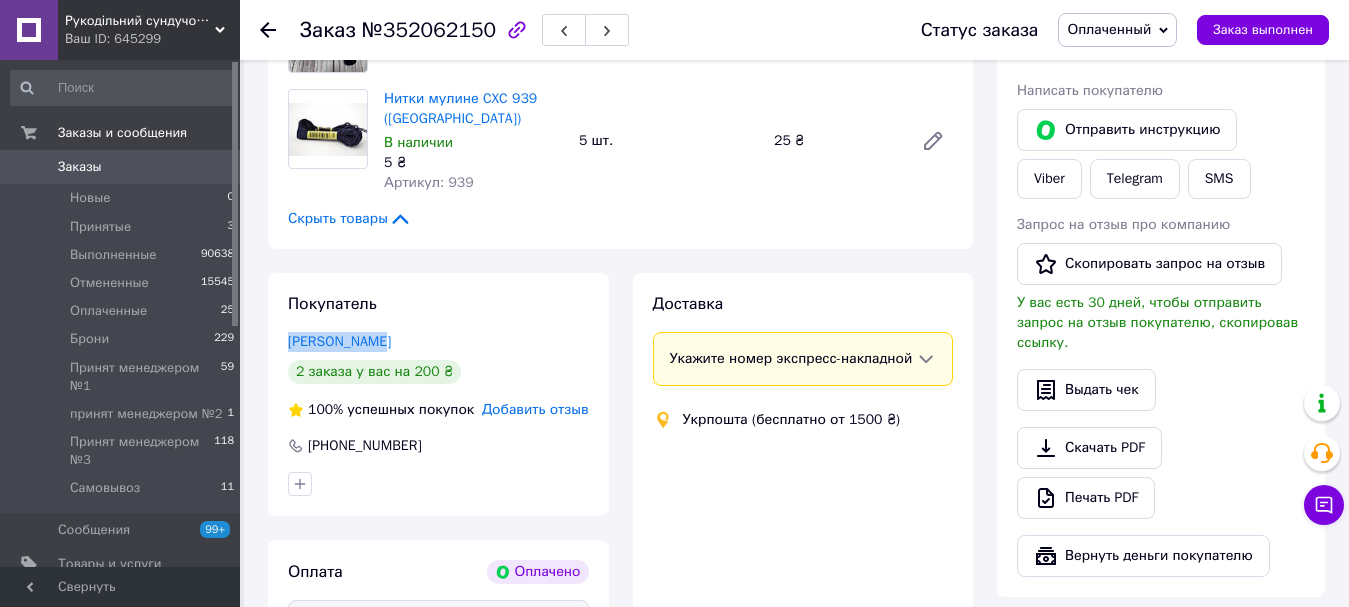 drag, startPoint x: 402, startPoint y: 349, endPoint x: 277, endPoint y: 348, distance: 125.004 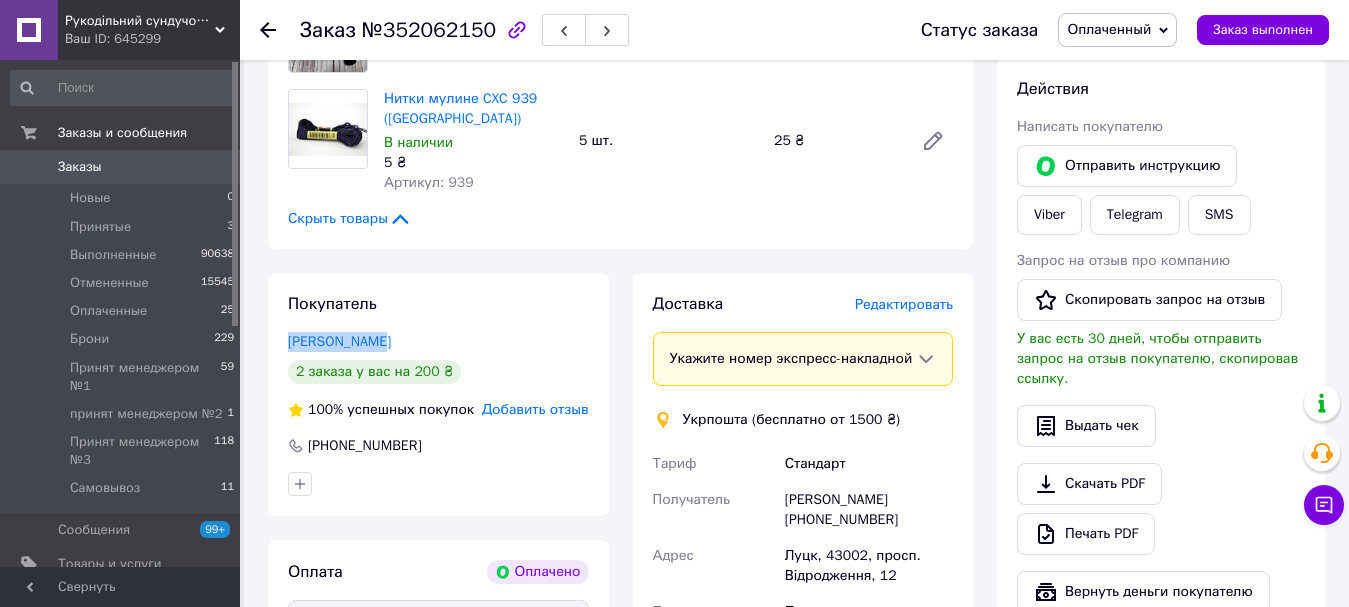 drag, startPoint x: 332, startPoint y: 343, endPoint x: 318, endPoint y: 371, distance: 31.304953 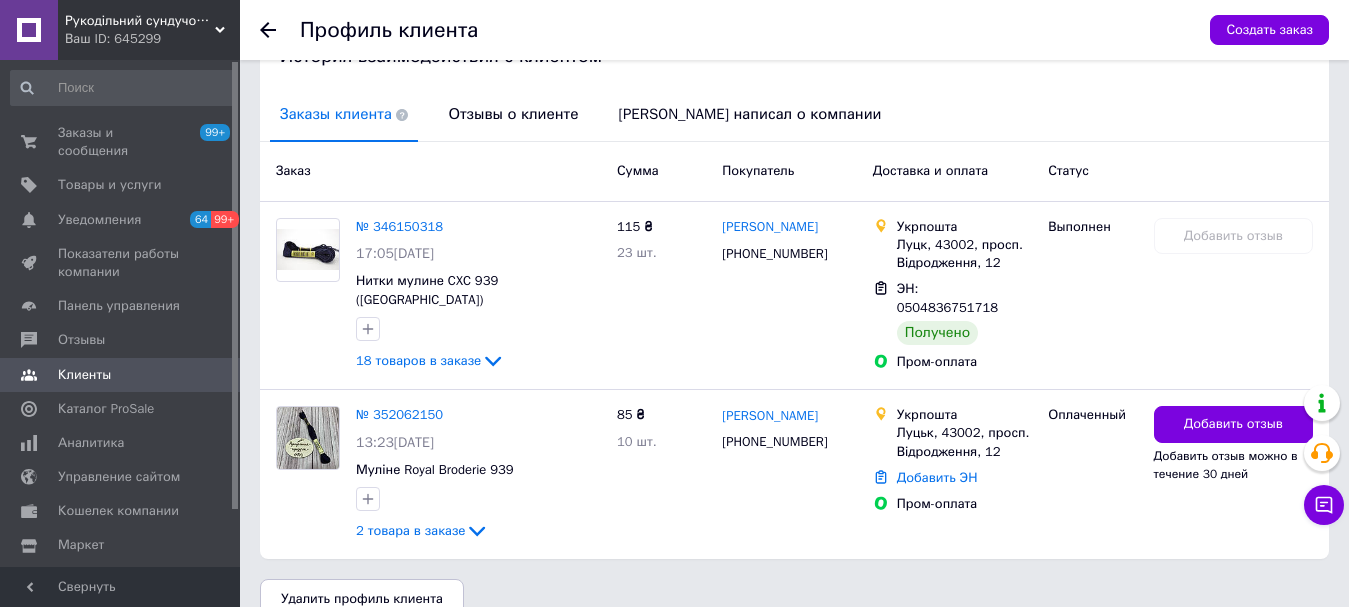 scroll, scrollTop: 440, scrollLeft: 0, axis: vertical 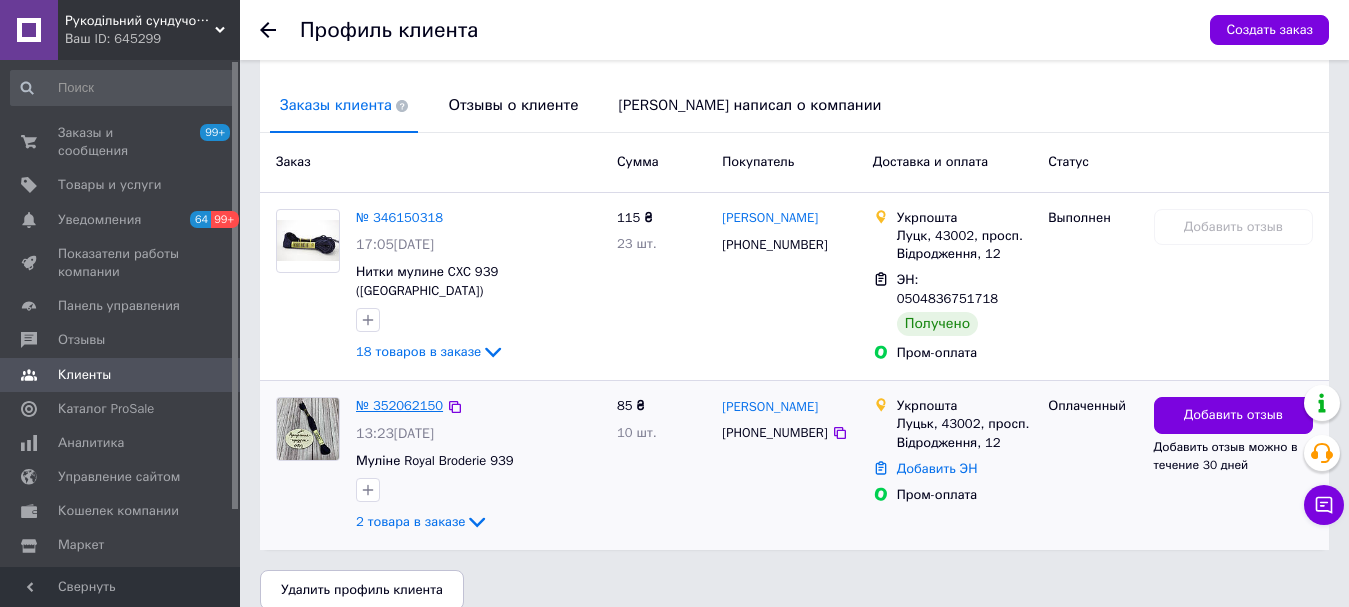 click on "№ 352062150" at bounding box center (399, 405) 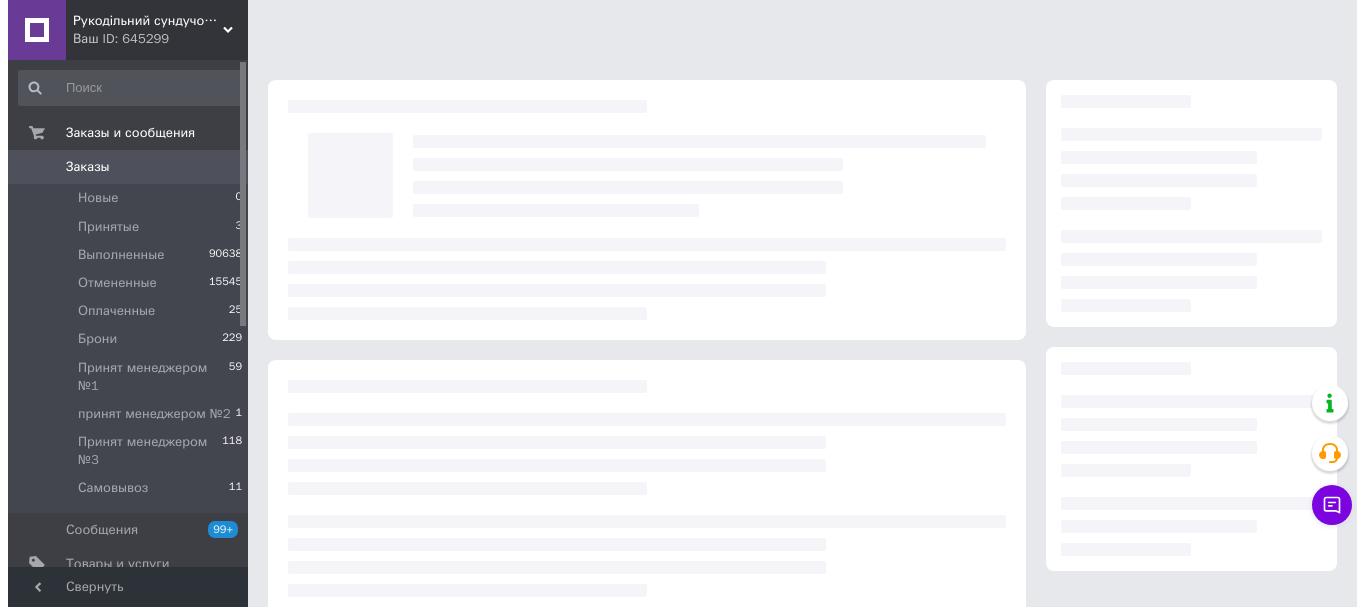 scroll, scrollTop: 300, scrollLeft: 0, axis: vertical 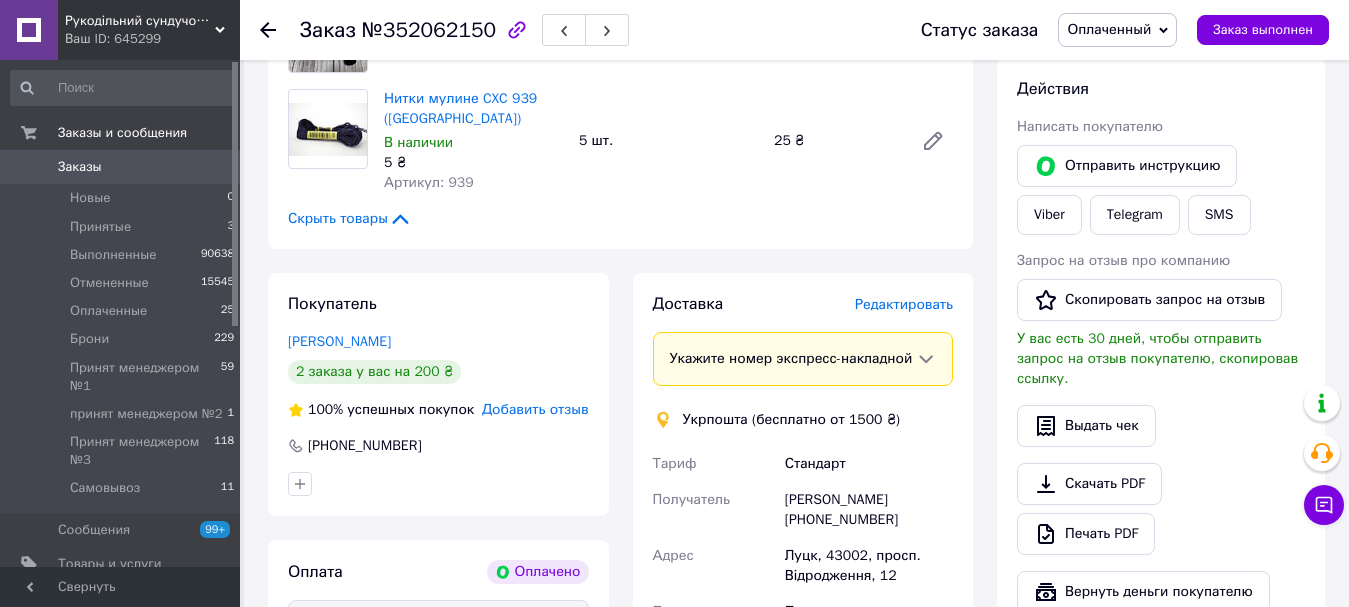 click on "Редактировать" at bounding box center [904, 304] 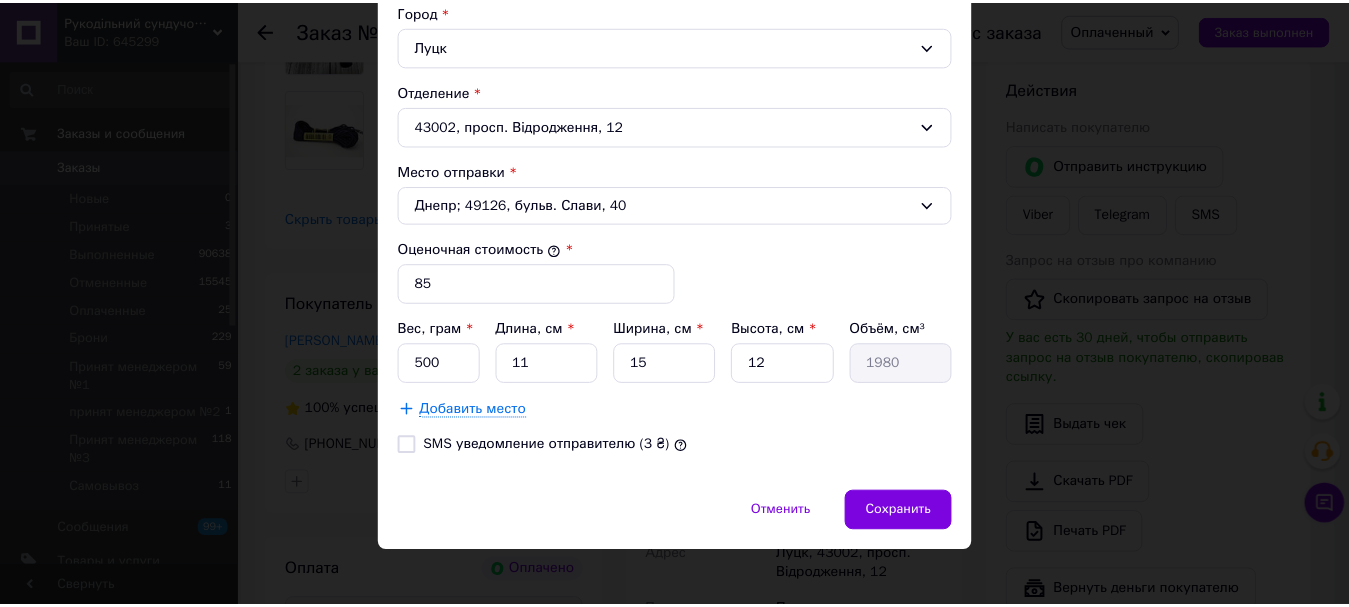 scroll, scrollTop: 644, scrollLeft: 0, axis: vertical 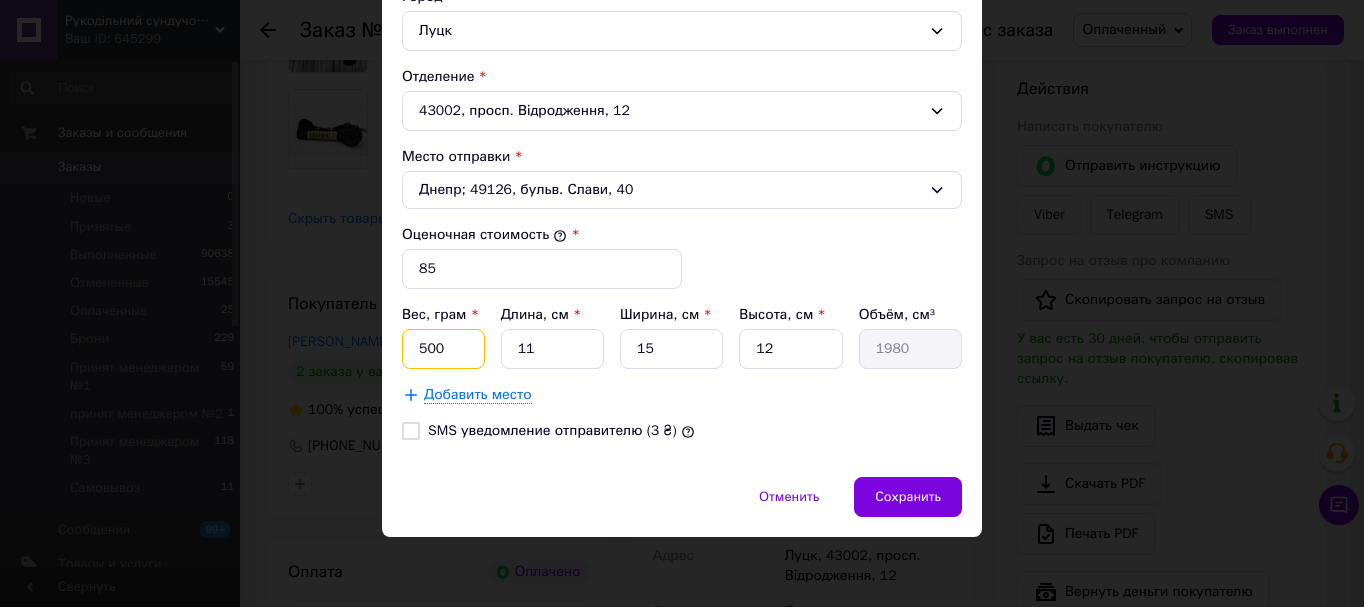 click on "500" at bounding box center (443, 349) 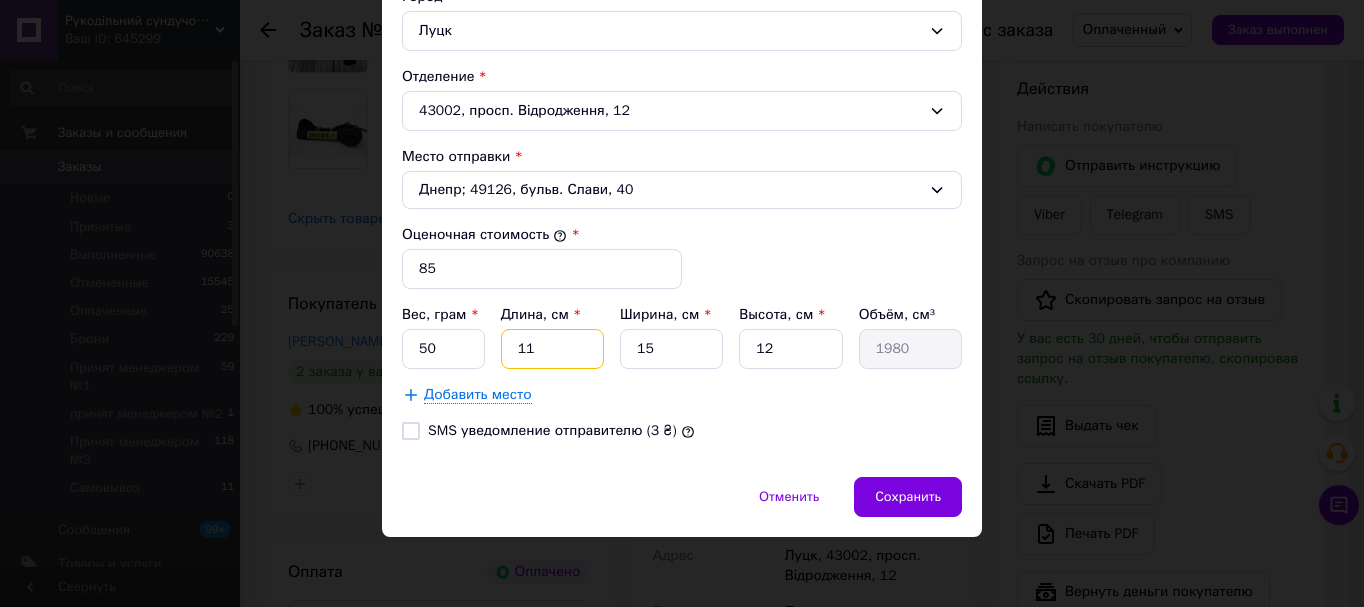 click on "11" at bounding box center [552, 349] 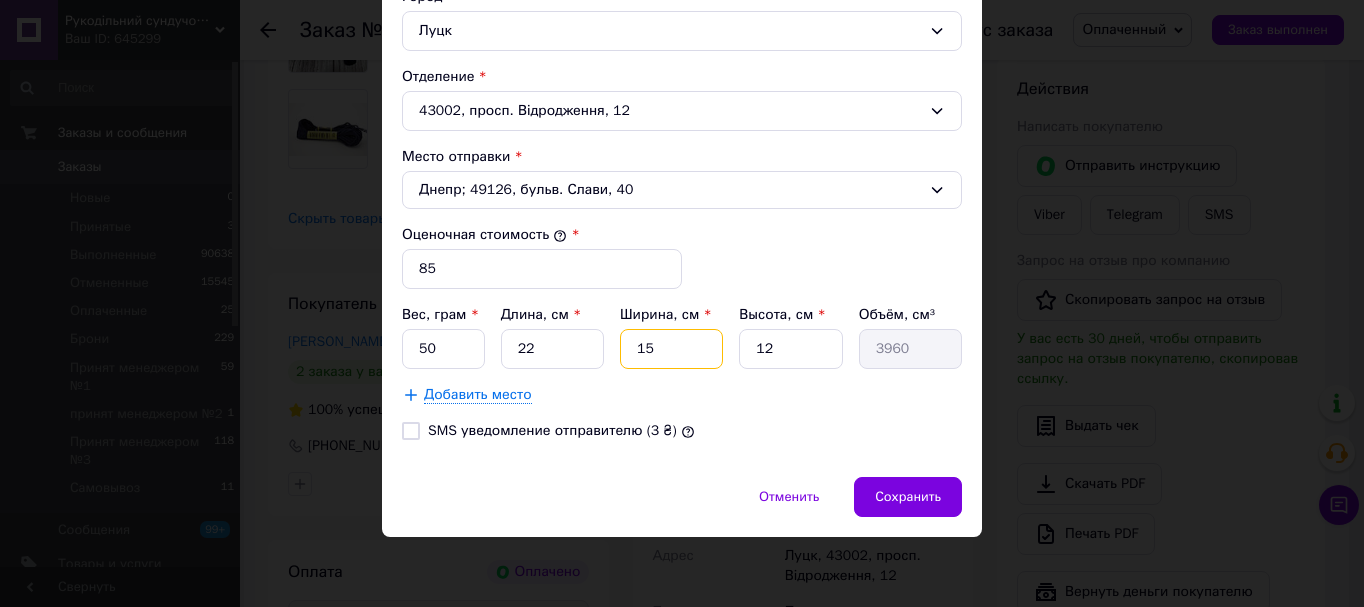 click on "15" at bounding box center [671, 349] 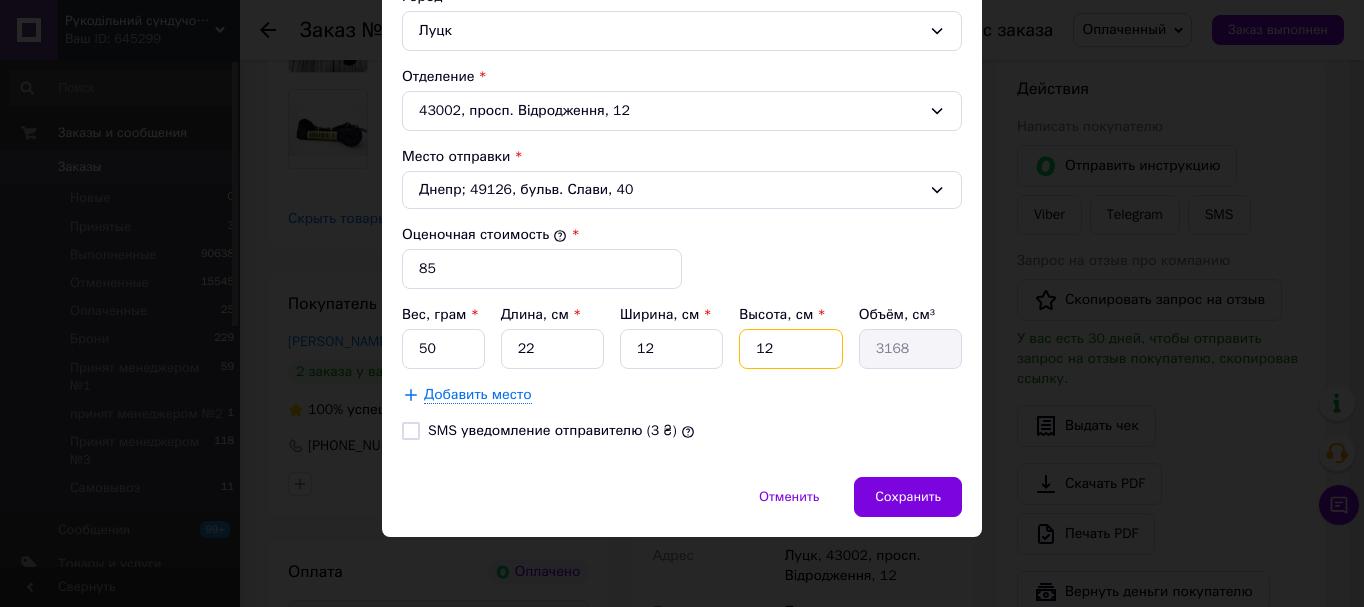 click on "12" at bounding box center [790, 349] 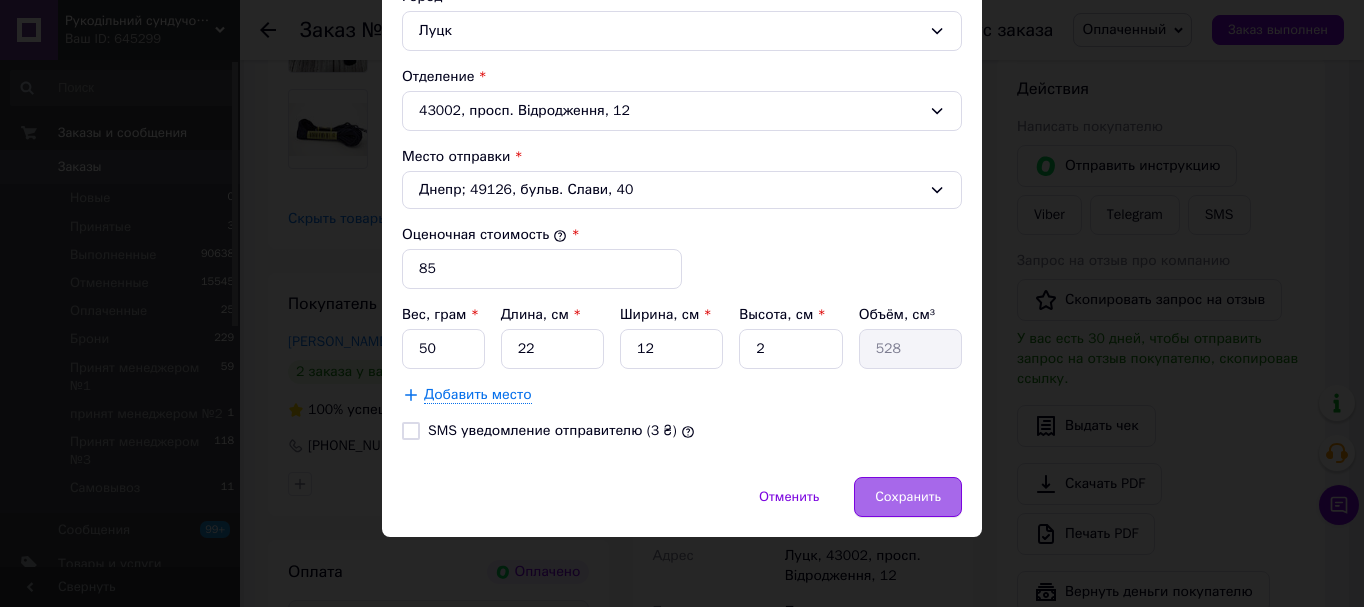 click on "Сохранить" at bounding box center (908, 497) 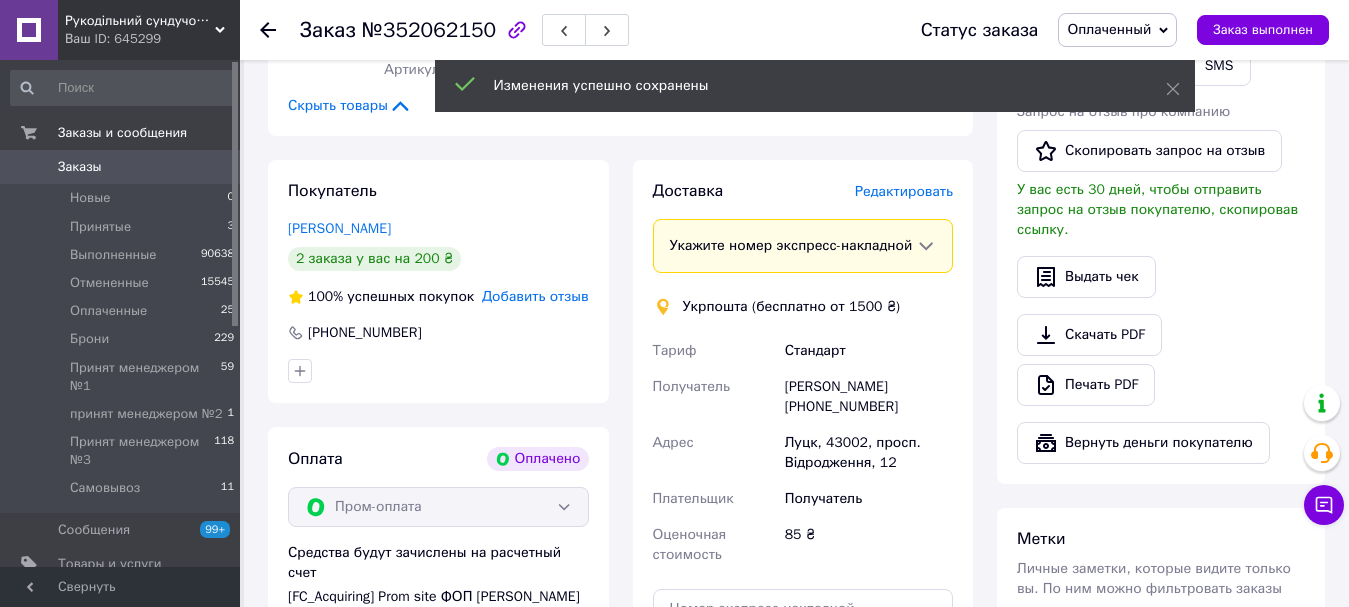 scroll, scrollTop: 600, scrollLeft: 0, axis: vertical 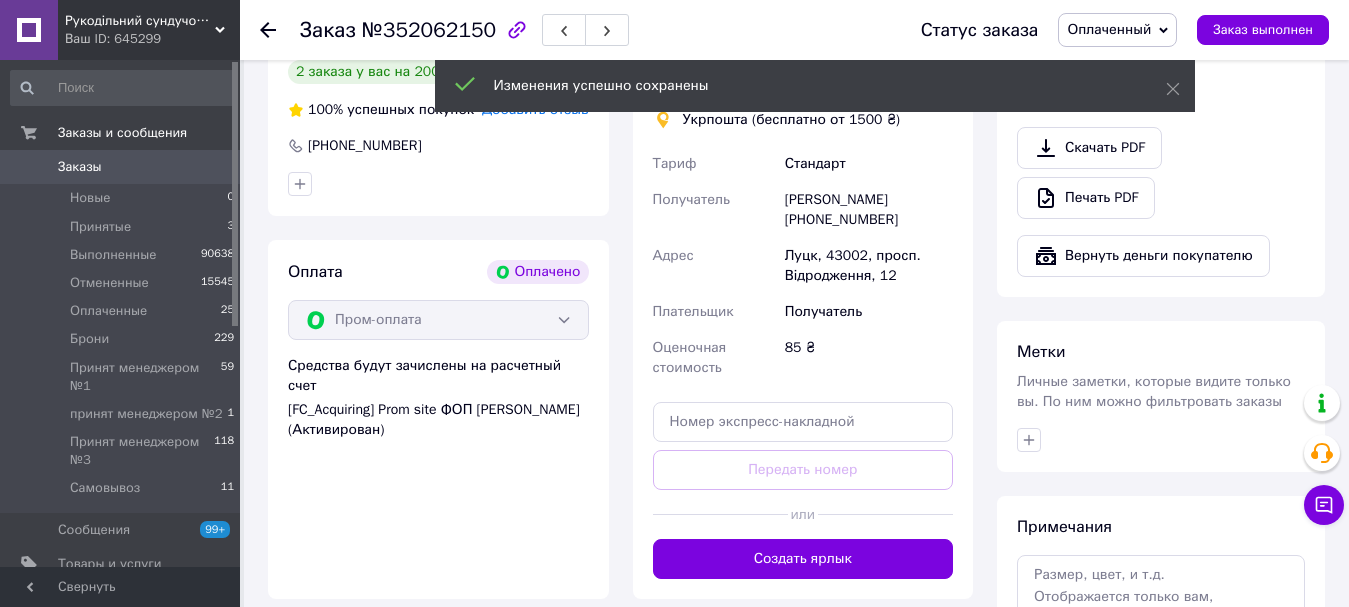 click on "Создать ярлык" at bounding box center (803, 559) 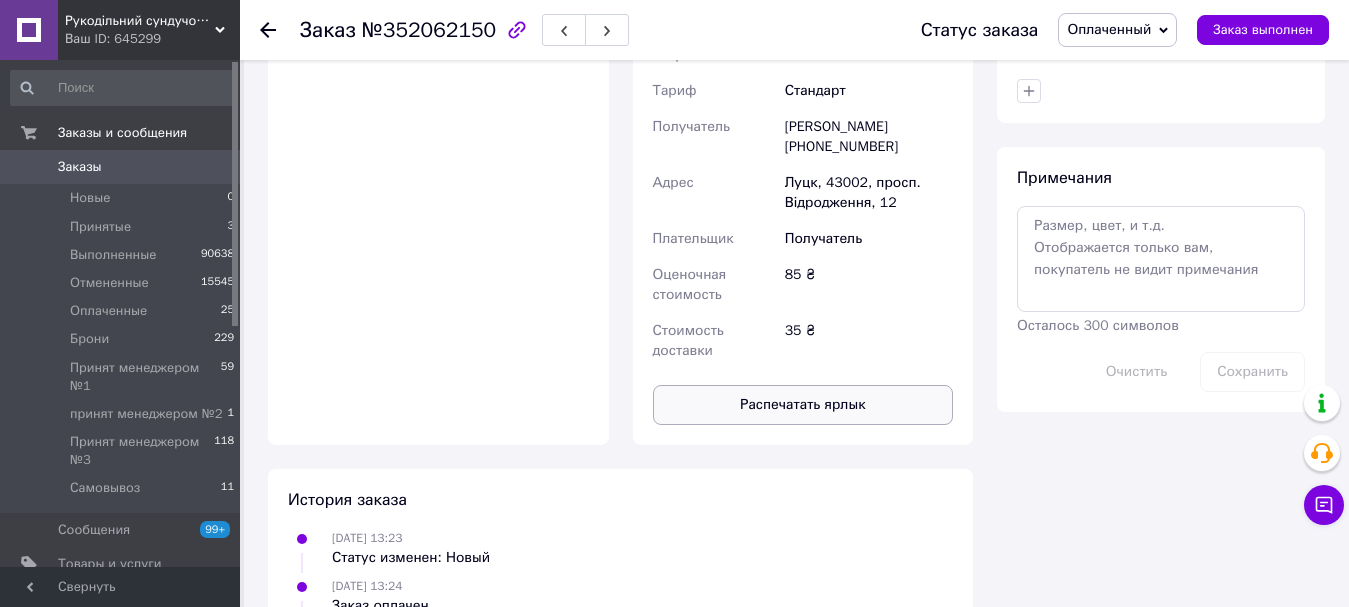 scroll, scrollTop: 1000, scrollLeft: 0, axis: vertical 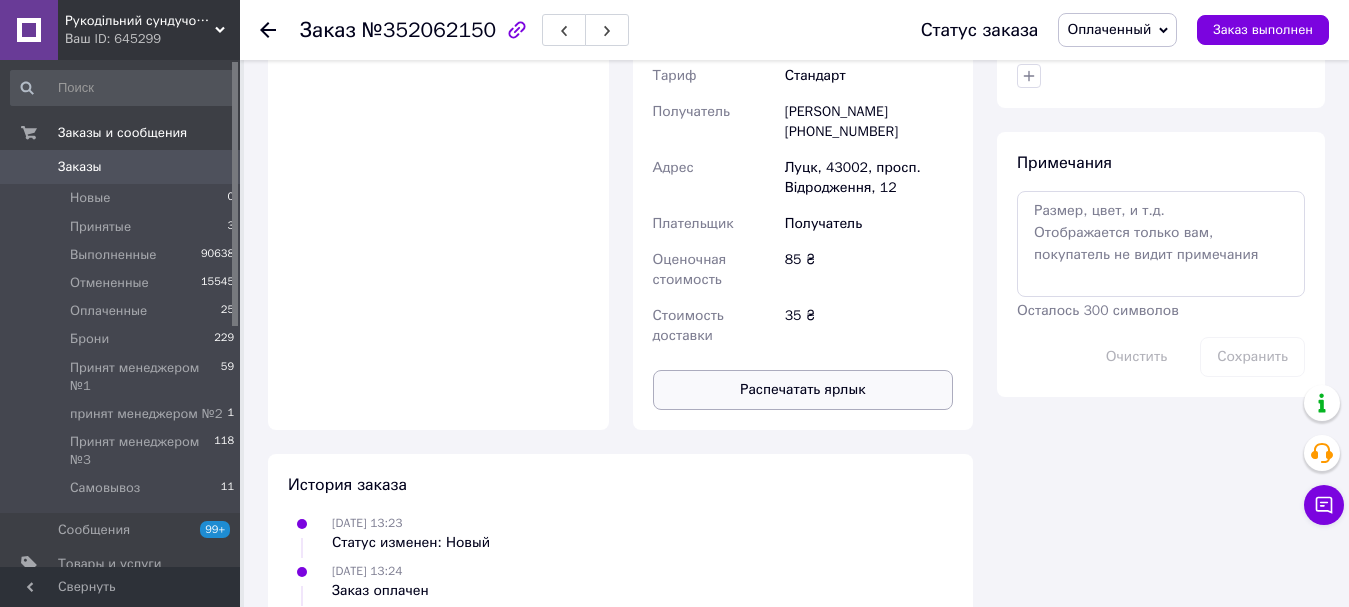 click on "Распечатать ярлык" at bounding box center [803, 390] 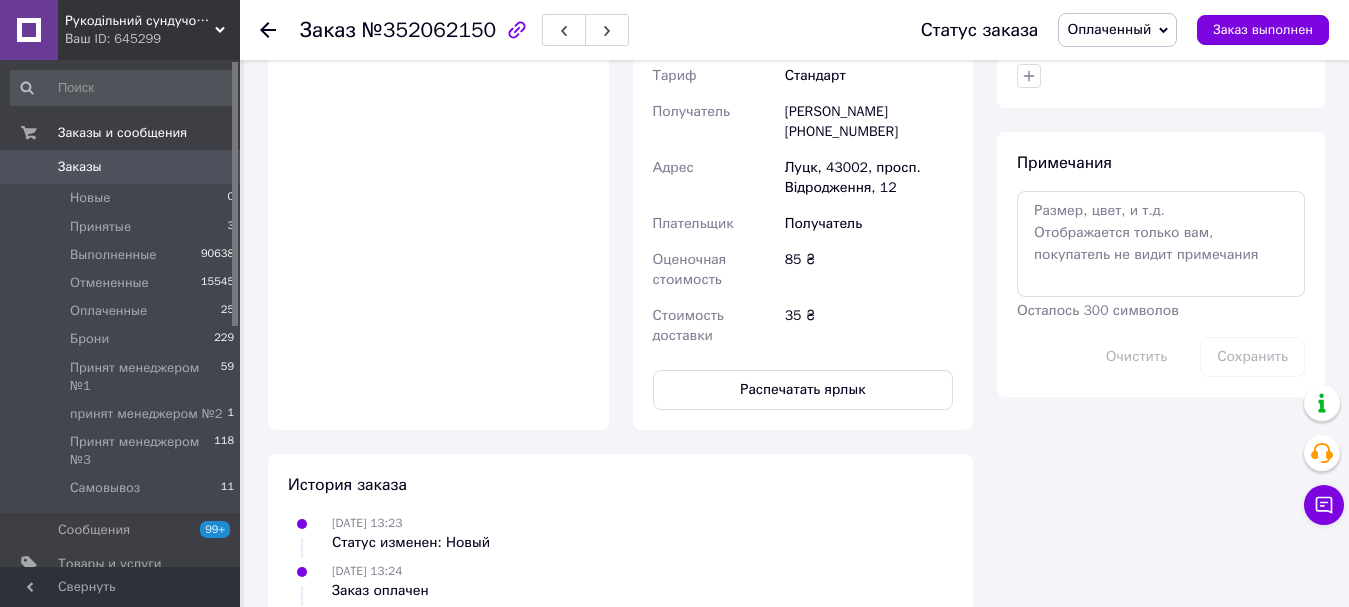 click on "Оплаченный" at bounding box center [1109, 29] 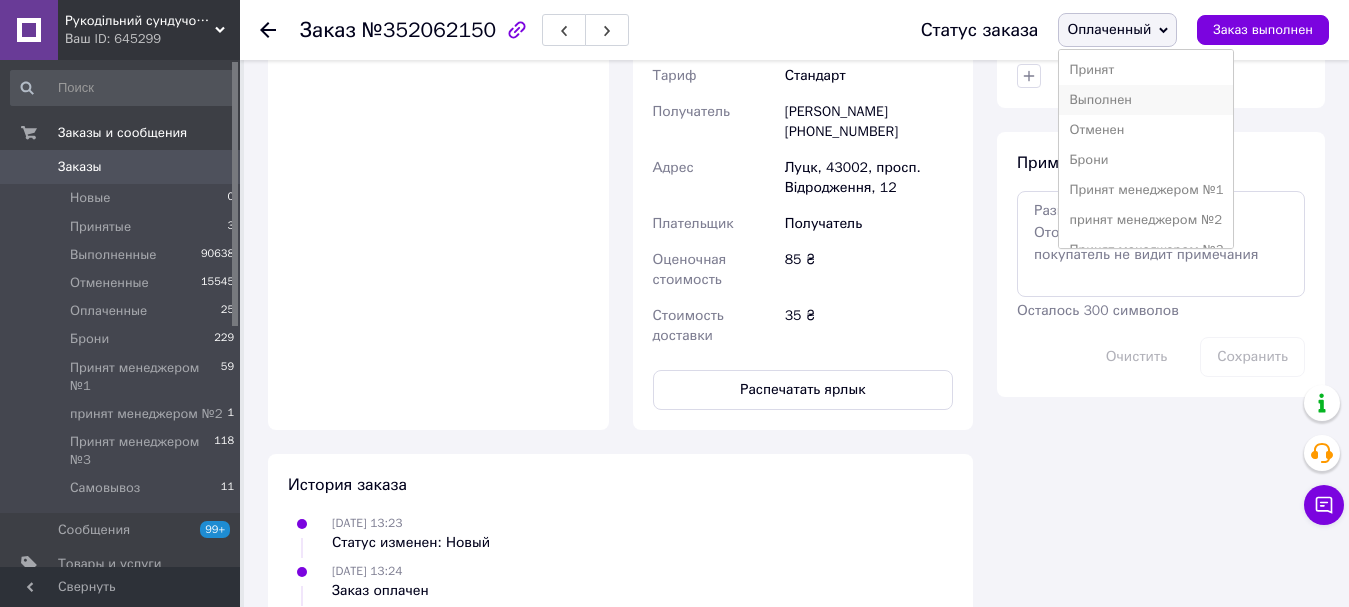 click on "Выполнен" at bounding box center [1146, 100] 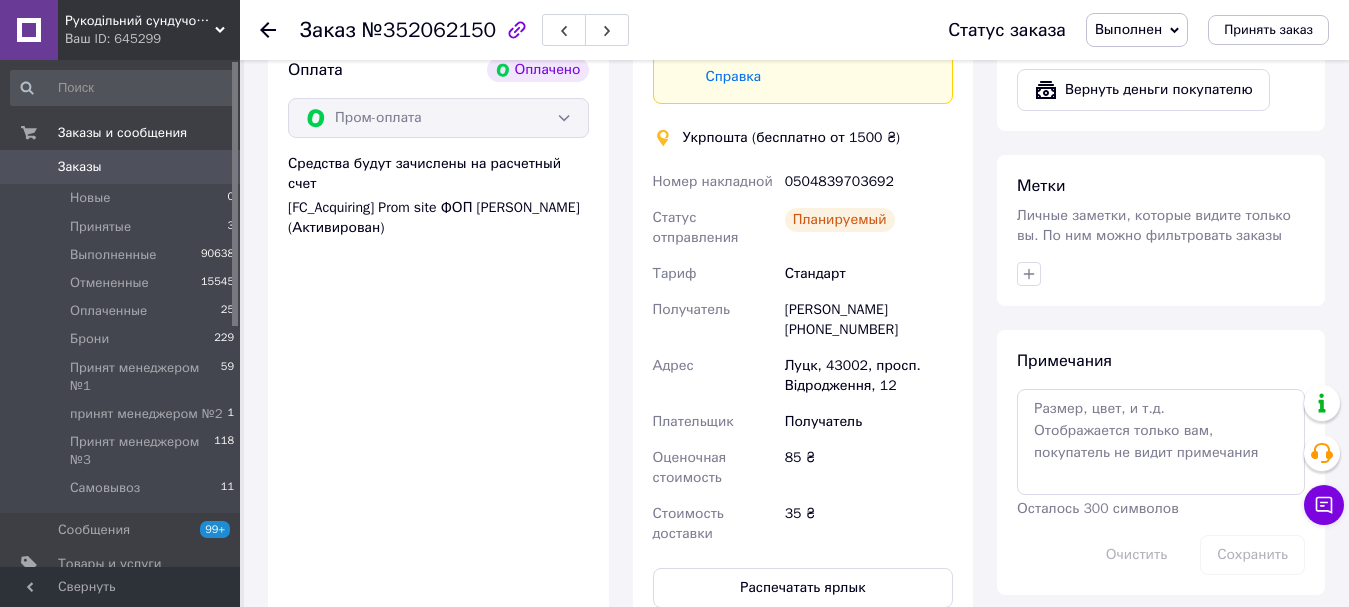 scroll, scrollTop: 800, scrollLeft: 0, axis: vertical 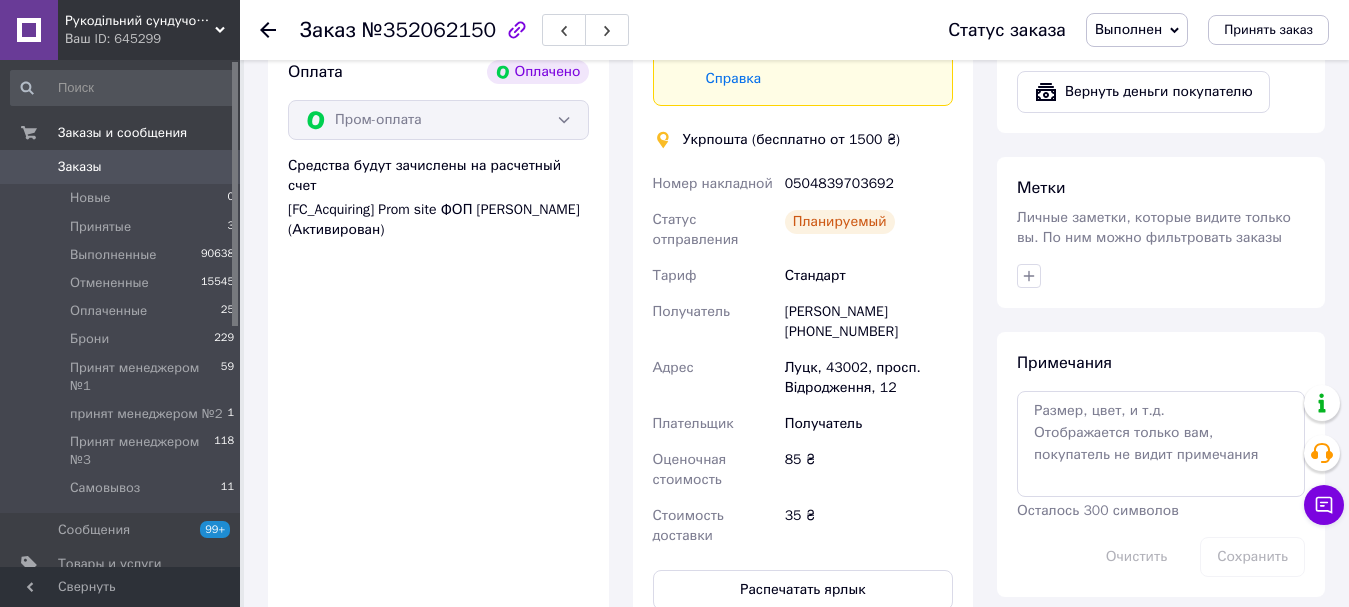 click on "Заказы" at bounding box center [121, 167] 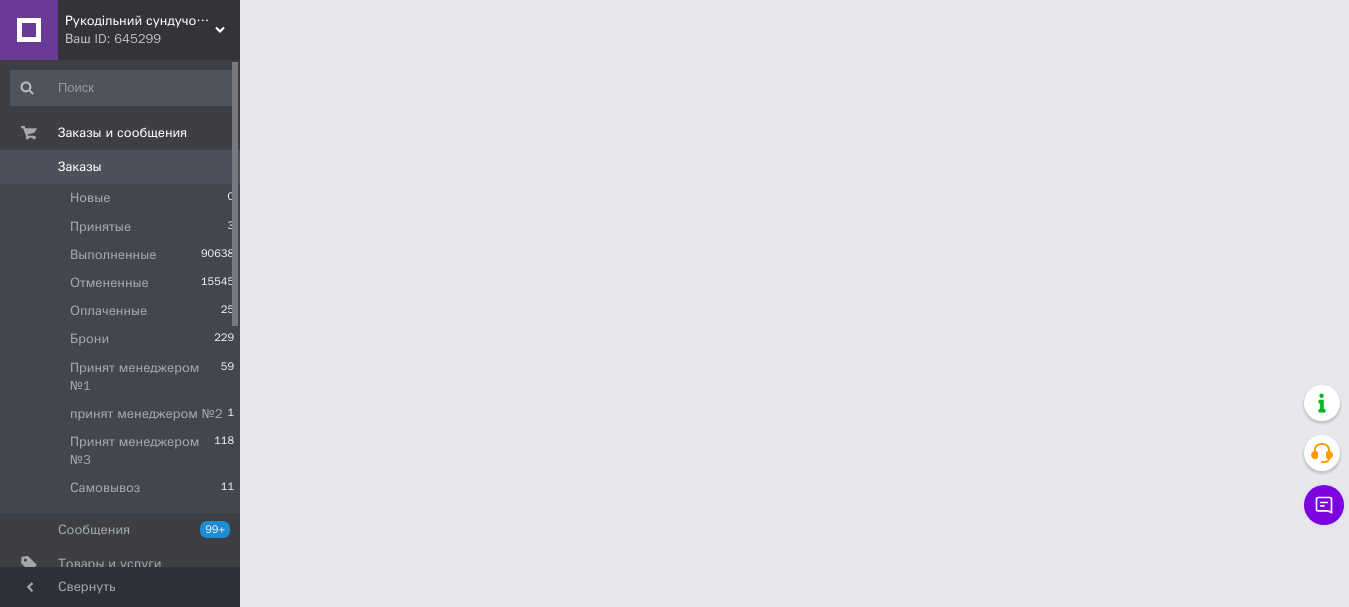 scroll, scrollTop: 0, scrollLeft: 0, axis: both 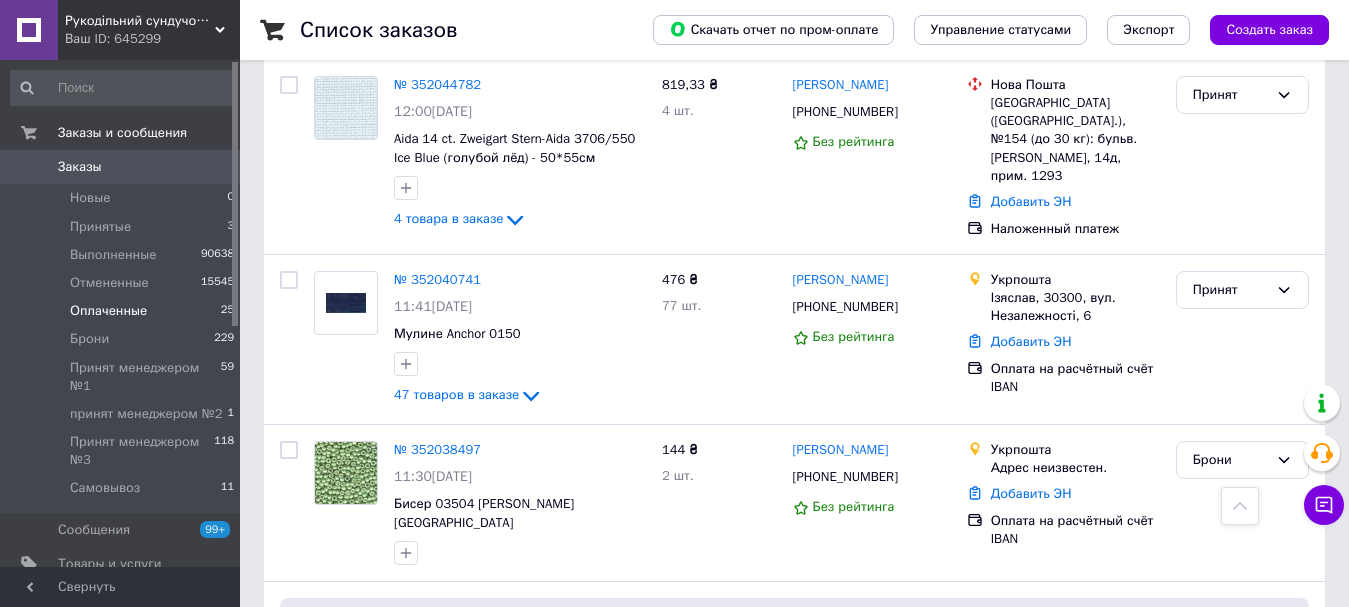 click on "Оплаченные 25" at bounding box center [123, 311] 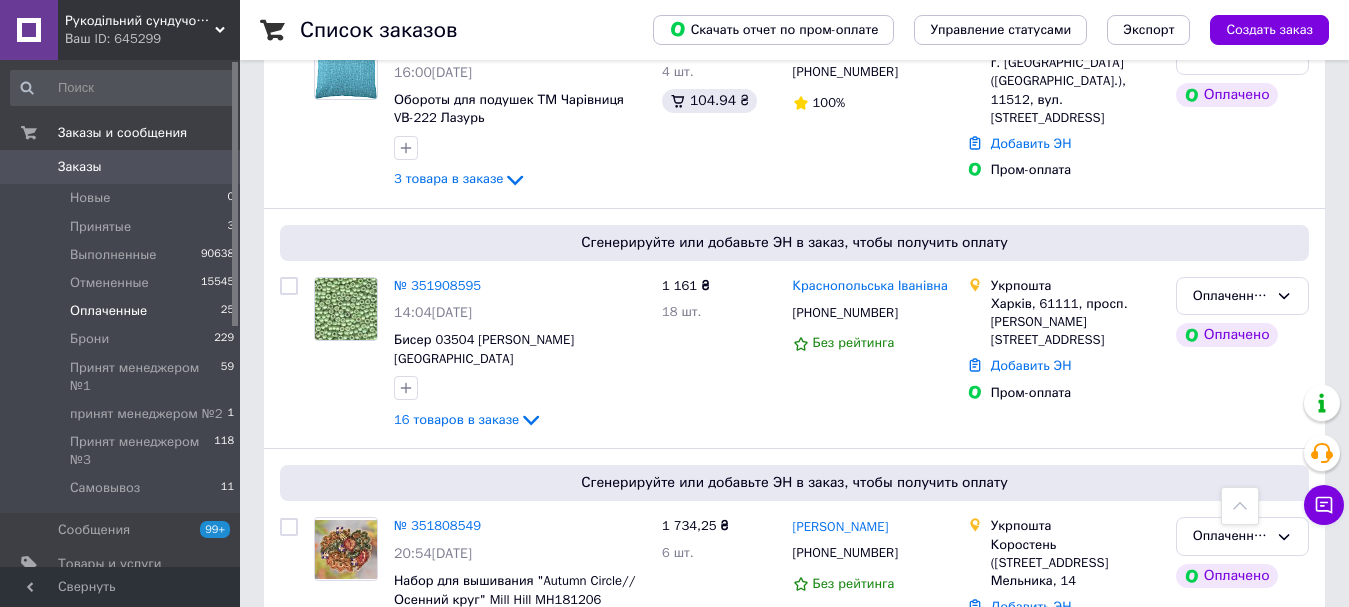 scroll, scrollTop: 3200, scrollLeft: 0, axis: vertical 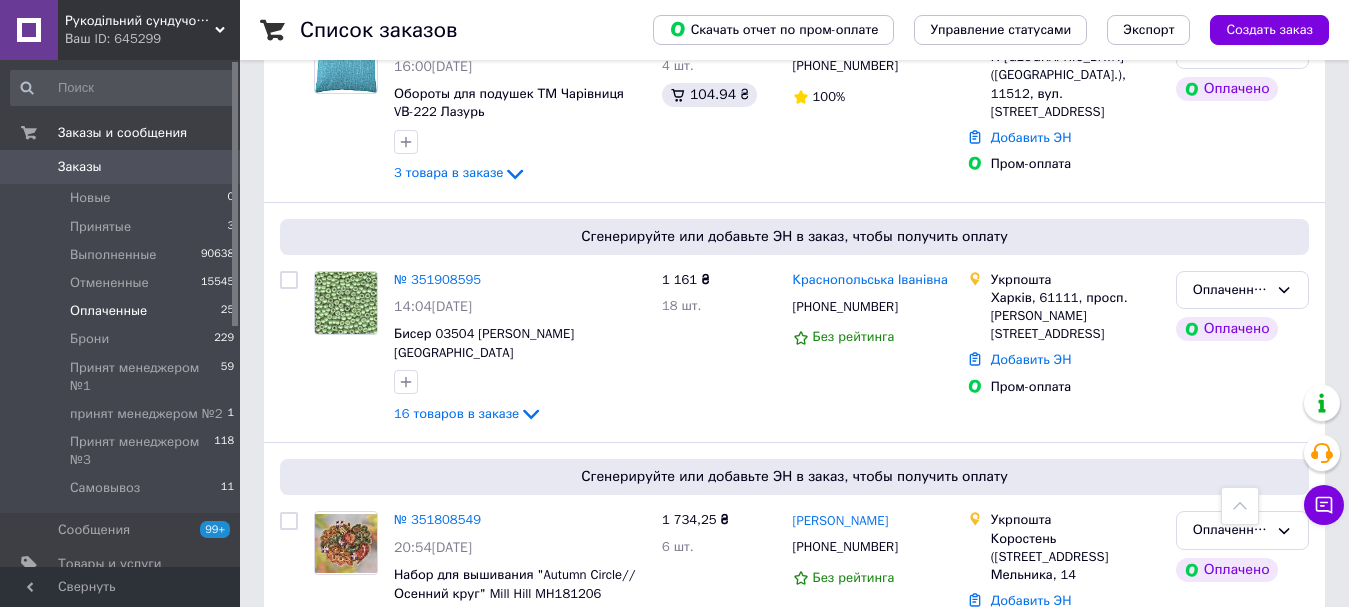click on "Заказы" at bounding box center (121, 167) 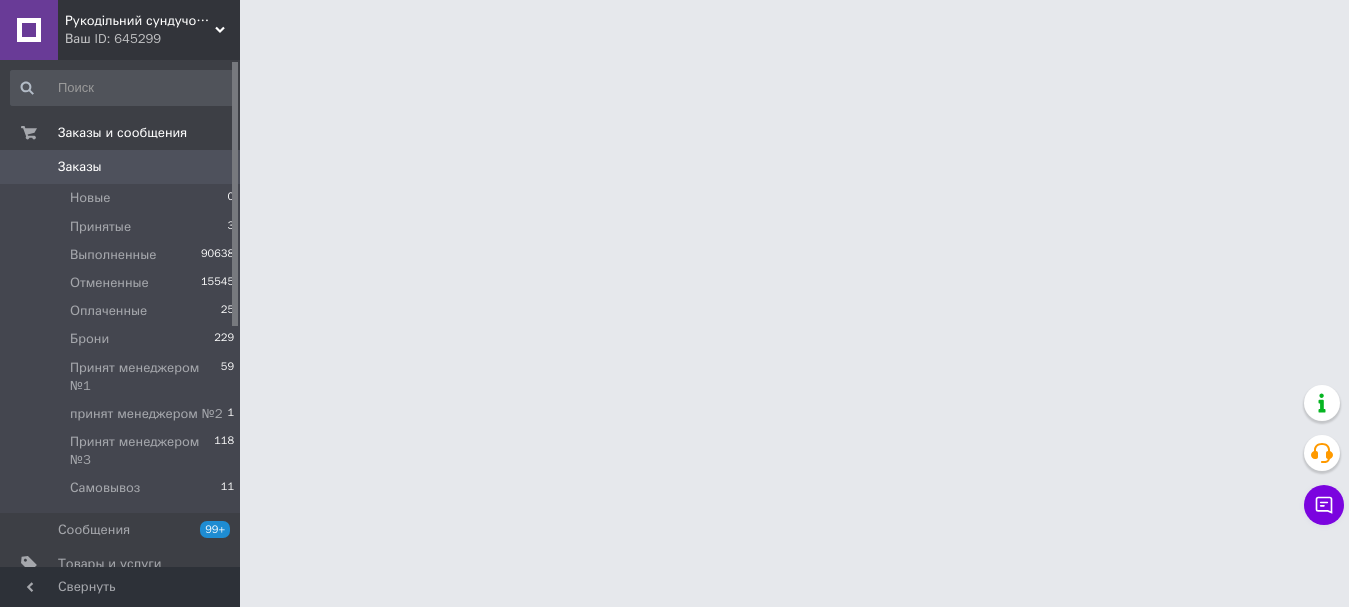 scroll, scrollTop: 0, scrollLeft: 0, axis: both 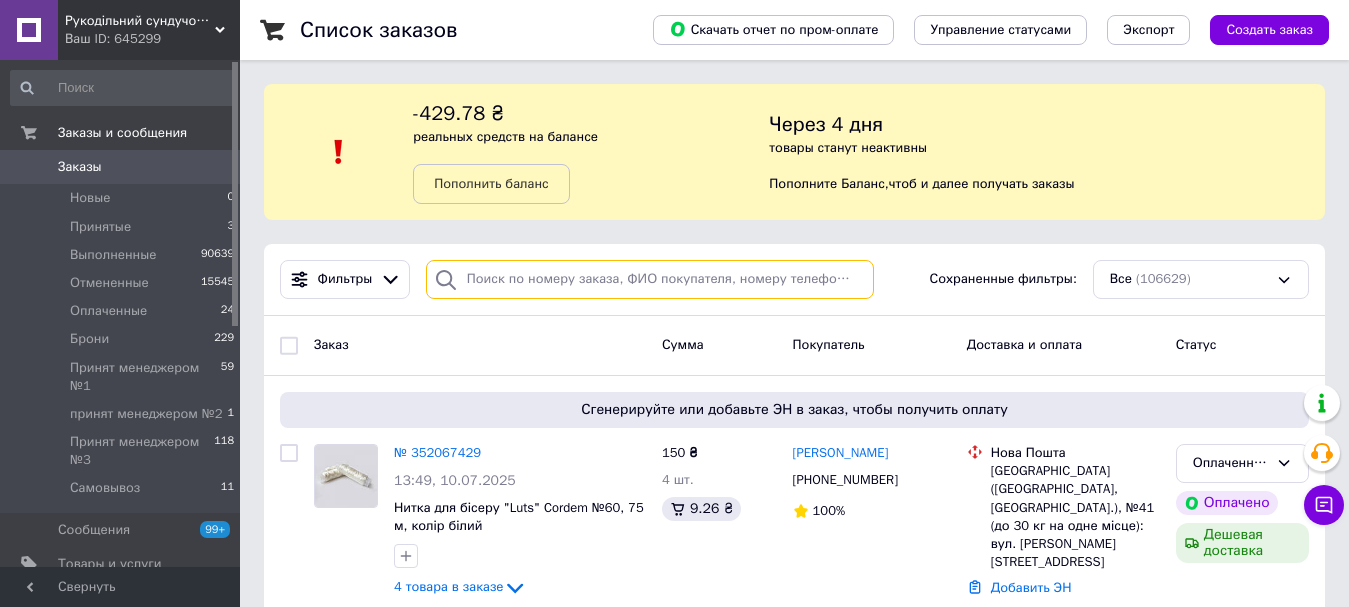 click at bounding box center [650, 279] 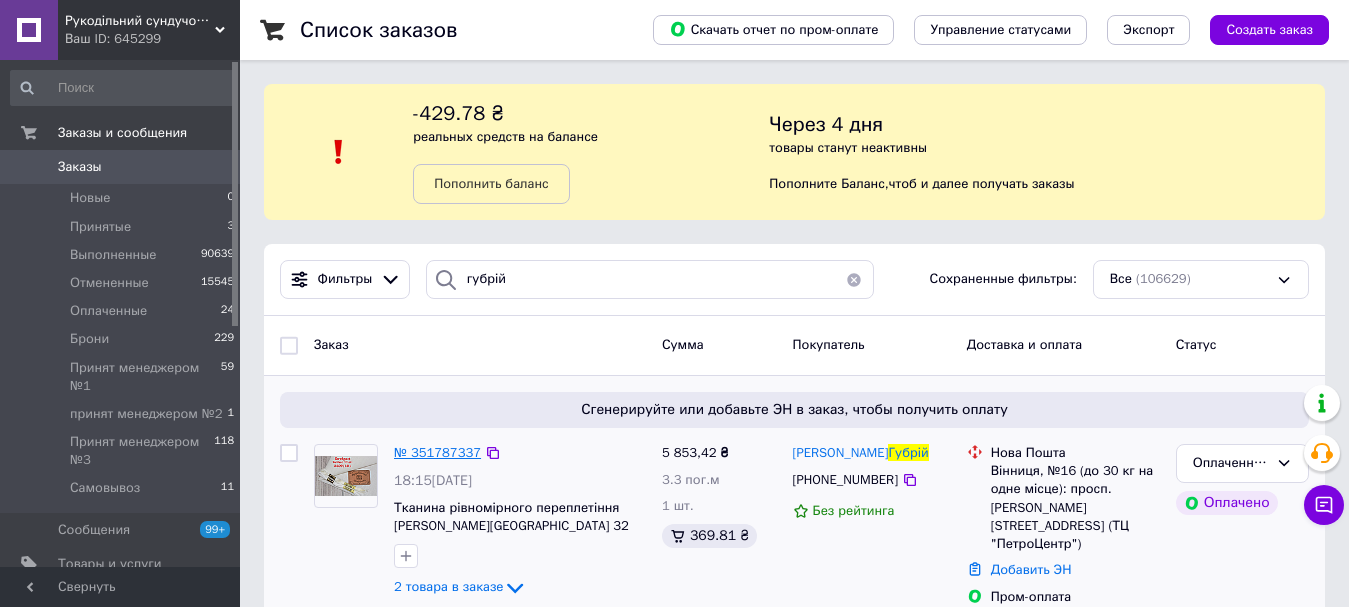 click on "№ 351787337" at bounding box center [437, 452] 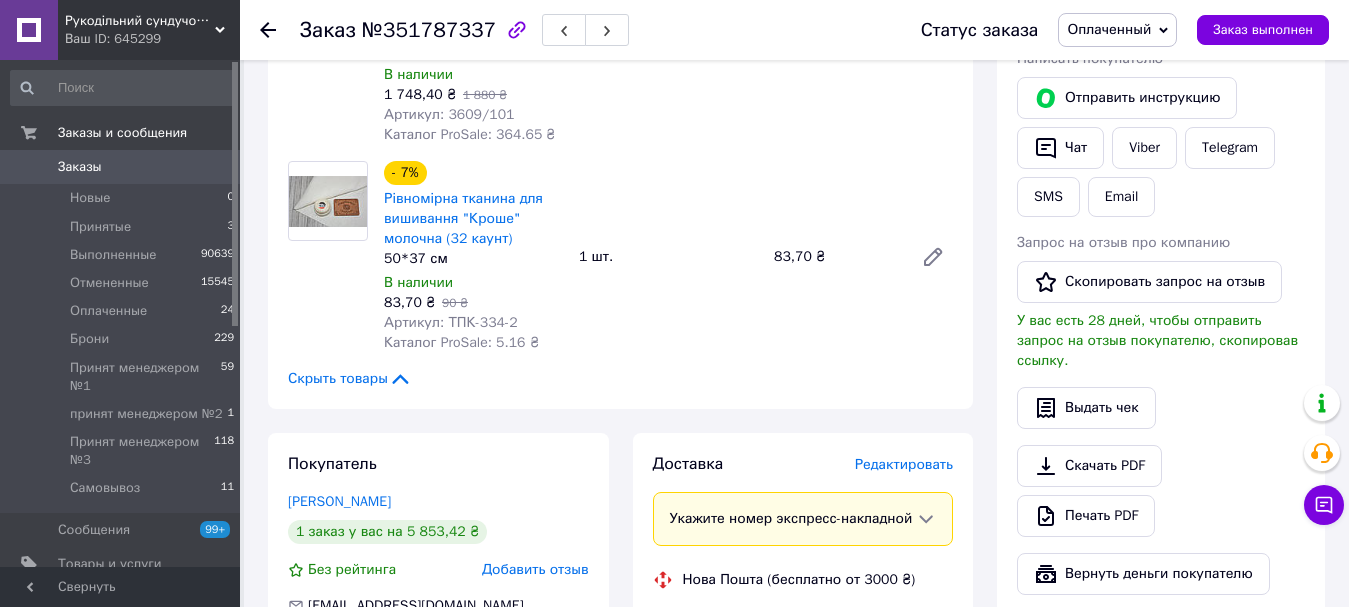 scroll, scrollTop: 700, scrollLeft: 0, axis: vertical 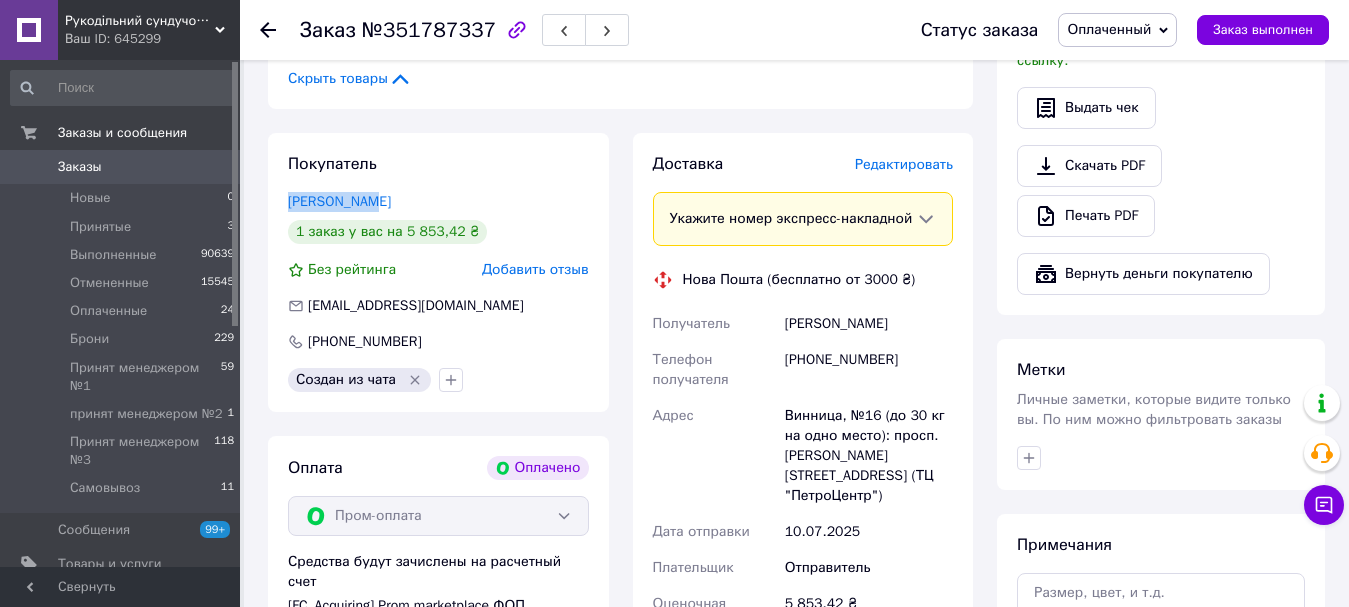 drag, startPoint x: 414, startPoint y: 161, endPoint x: 282, endPoint y: 165, distance: 132.0606 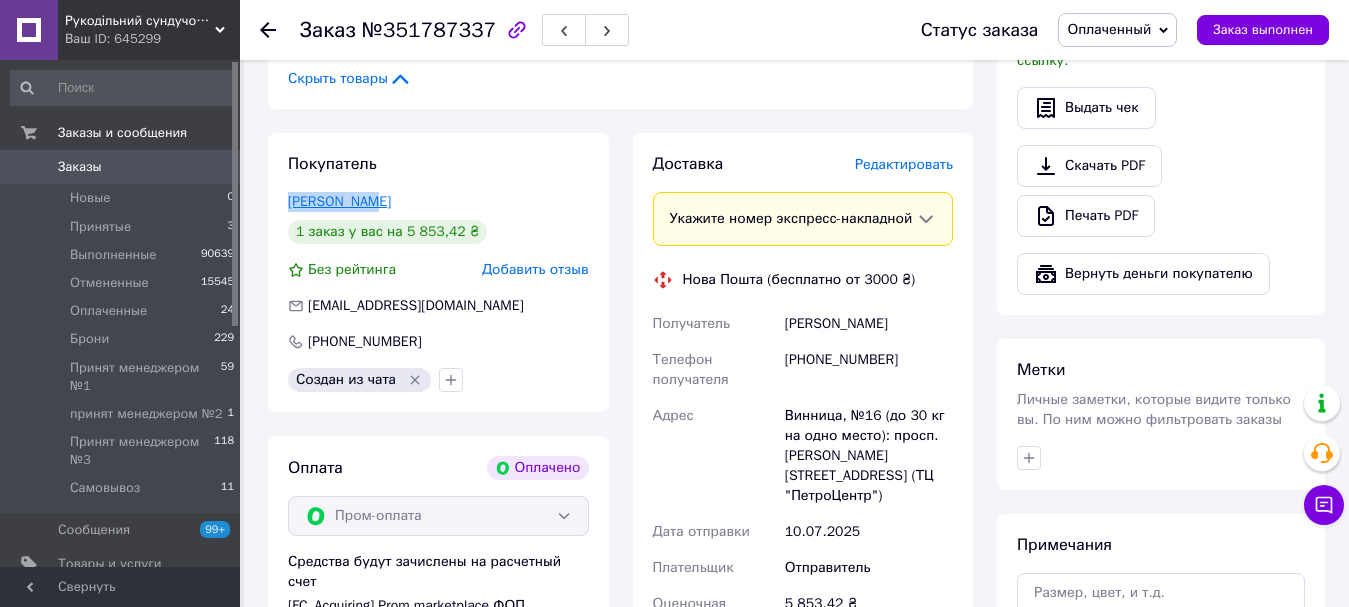 click on "Губрій Юлія" at bounding box center (339, 201) 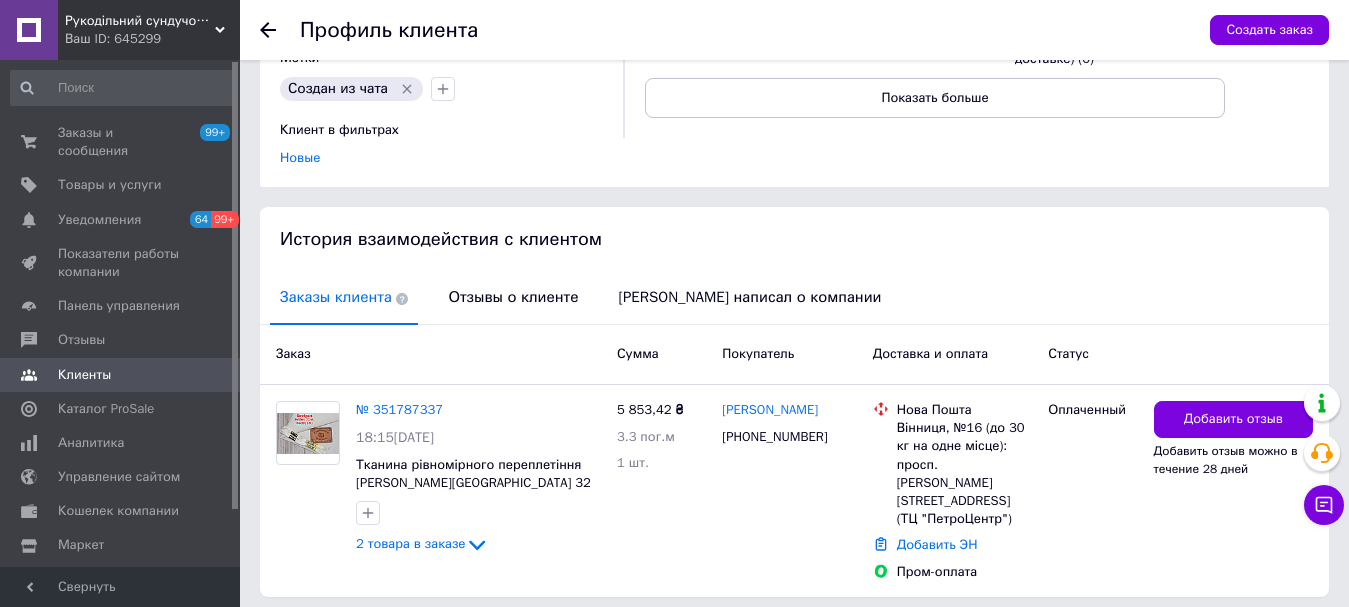 scroll, scrollTop: 331, scrollLeft: 0, axis: vertical 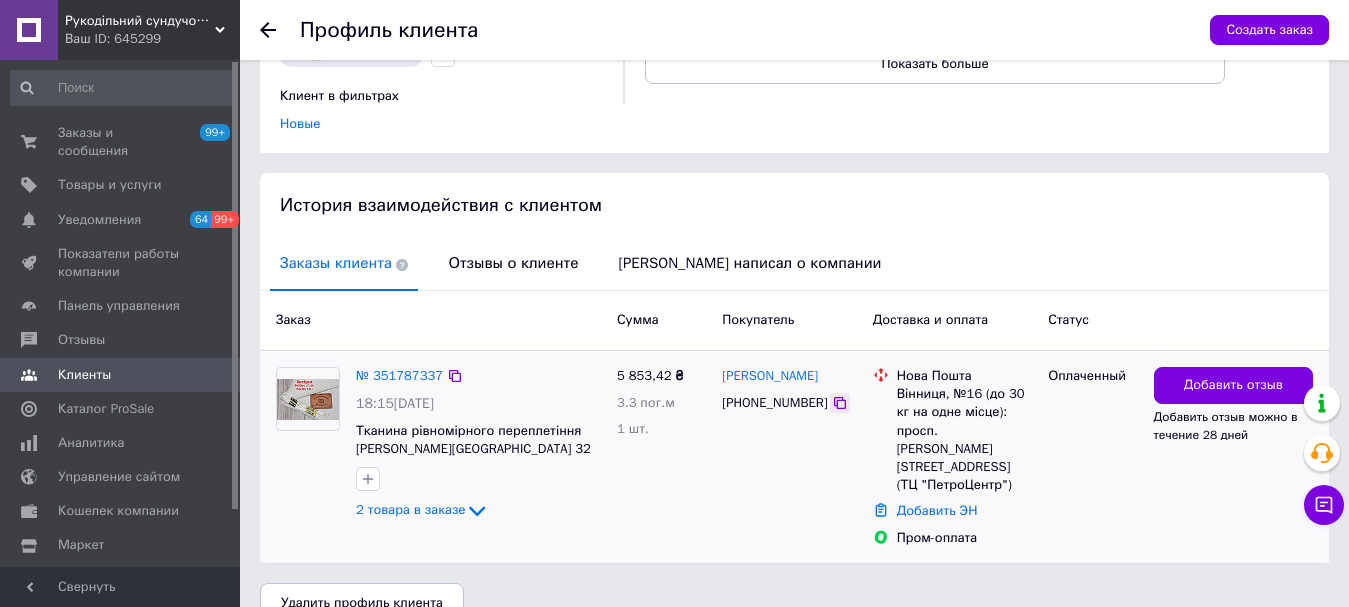 click 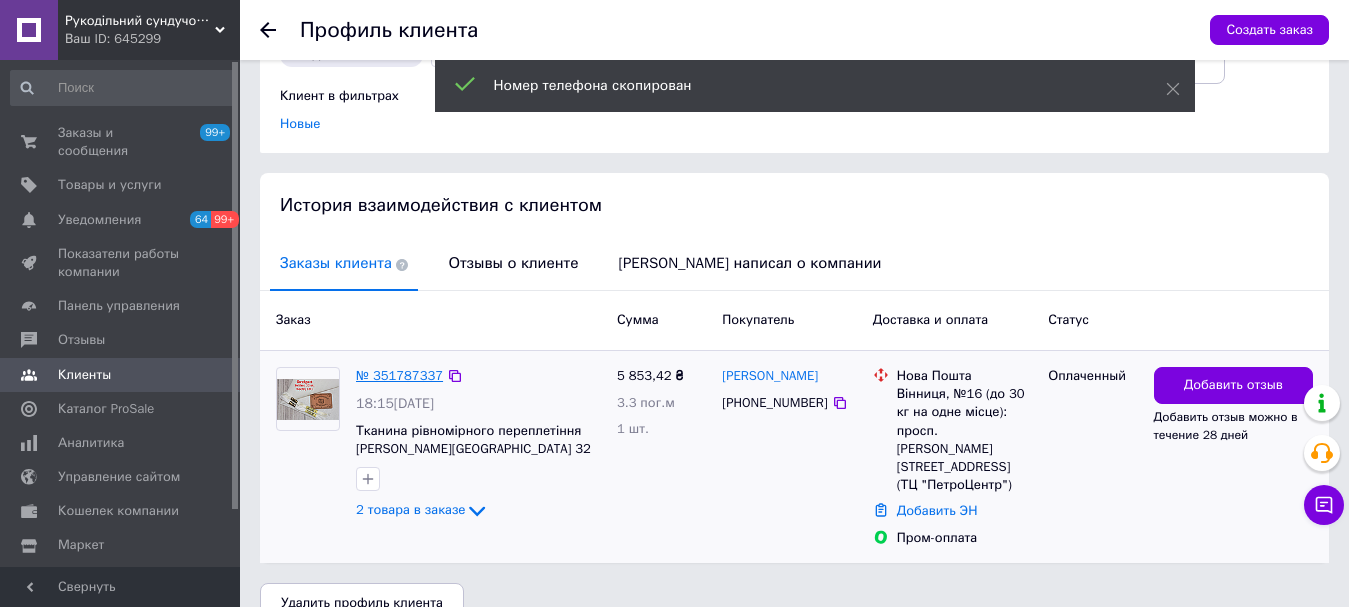 click on "№ 351787337" at bounding box center [399, 375] 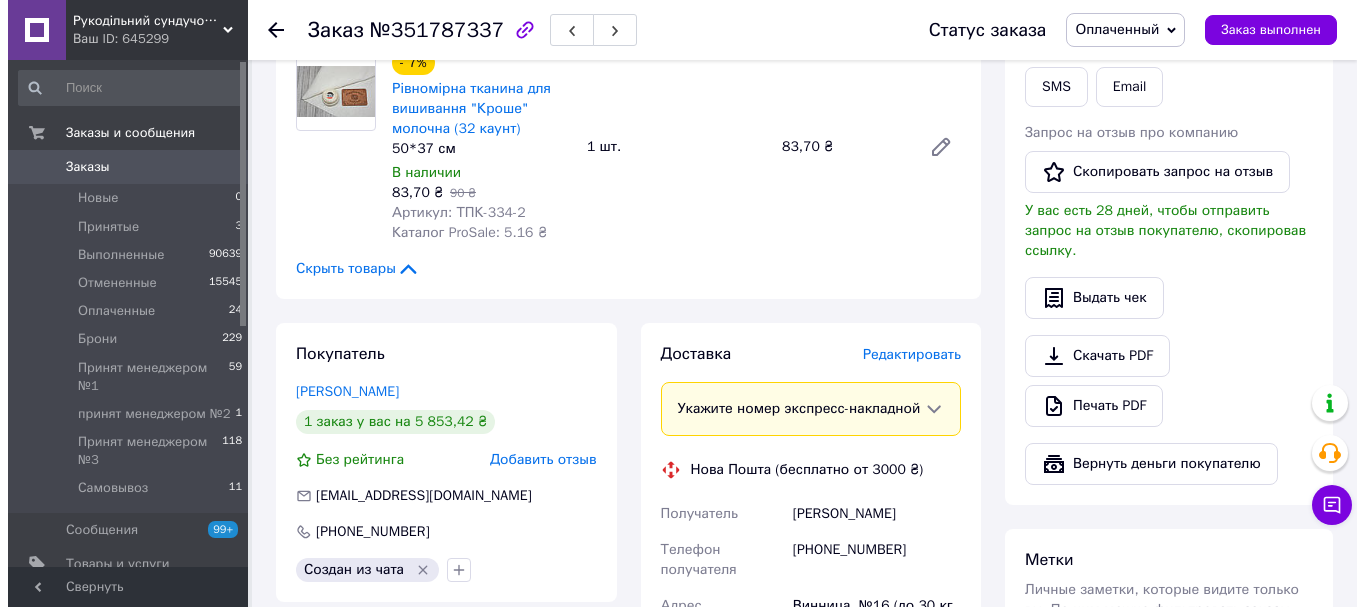 scroll, scrollTop: 500, scrollLeft: 0, axis: vertical 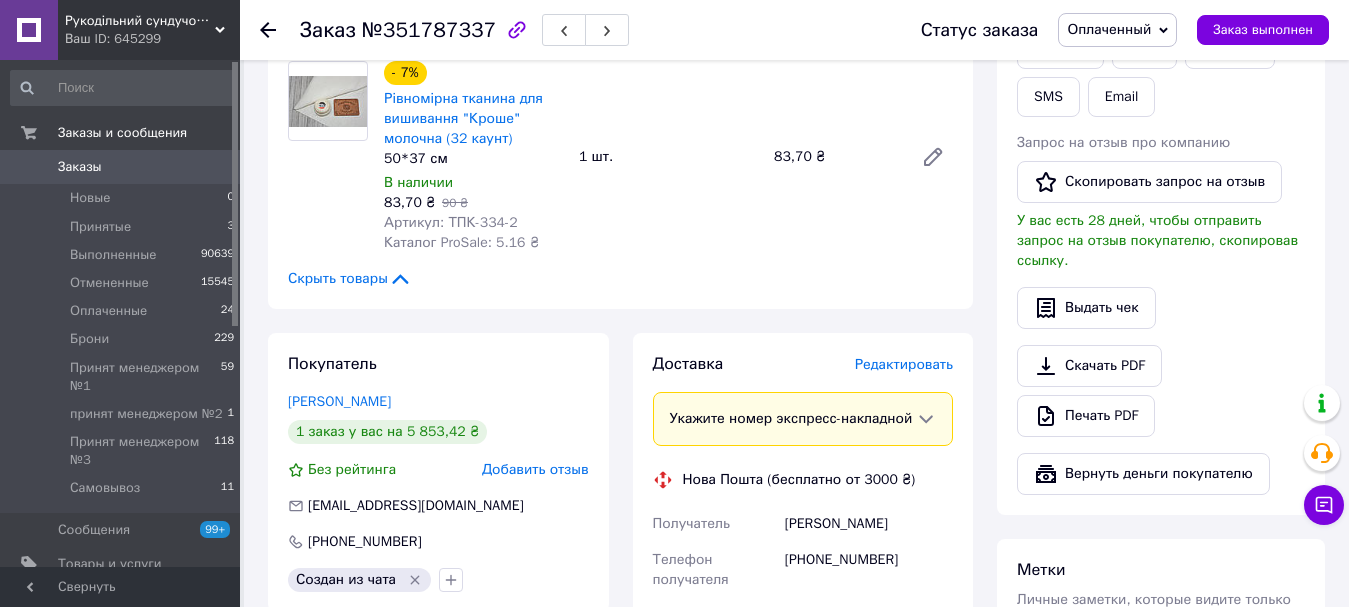 click on "Редактировать" at bounding box center [904, 364] 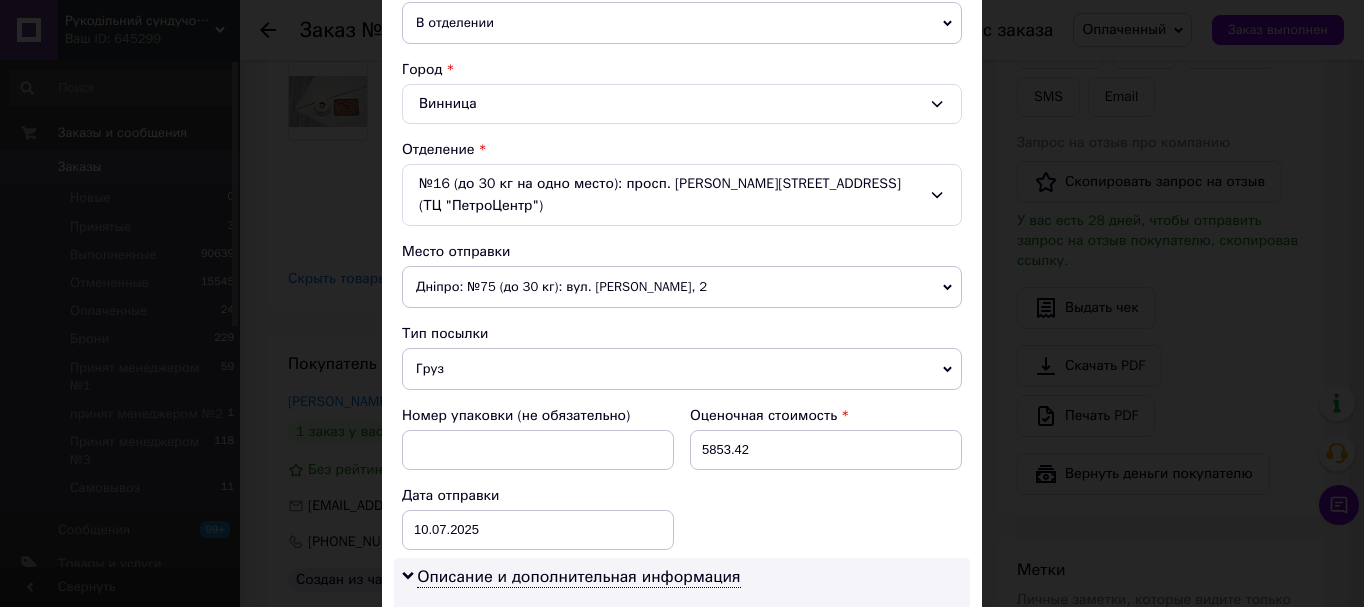 scroll, scrollTop: 900, scrollLeft: 0, axis: vertical 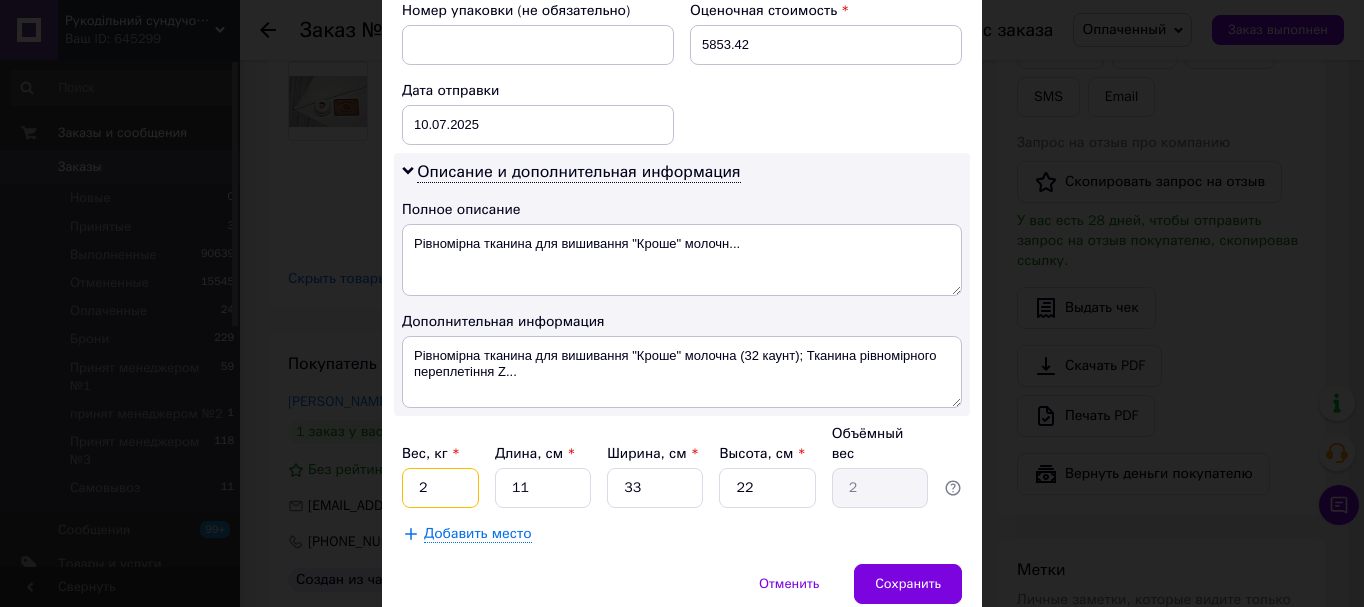 click on "2" at bounding box center [440, 488] 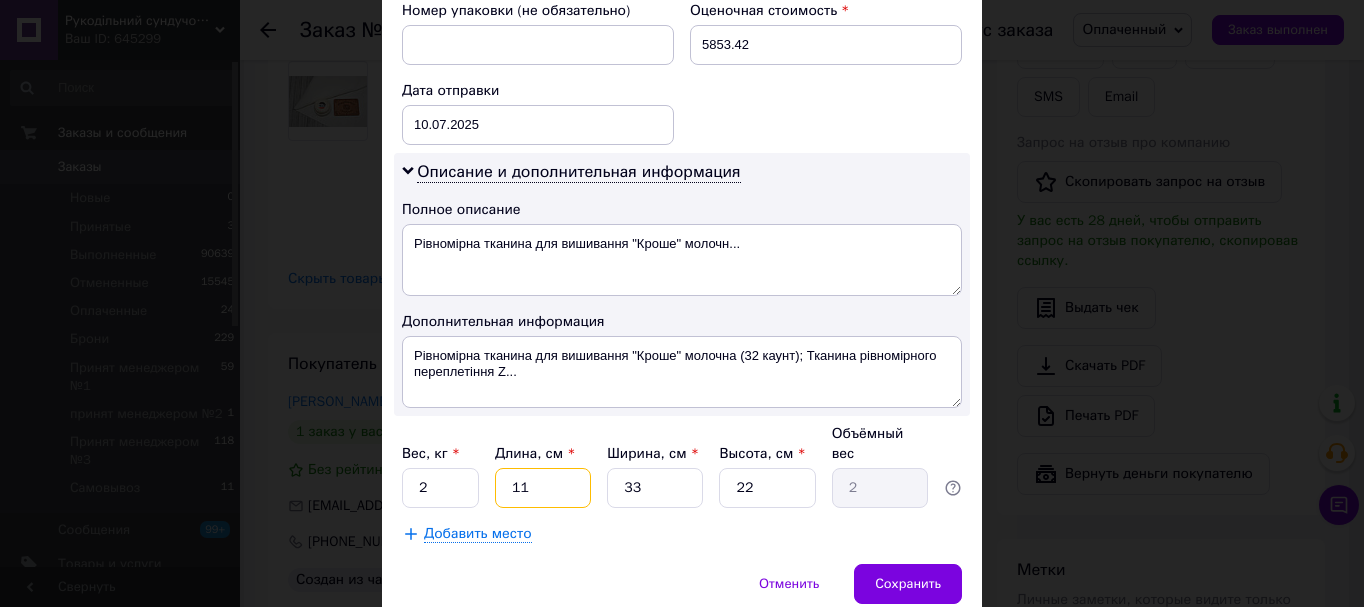 click on "11" at bounding box center (543, 488) 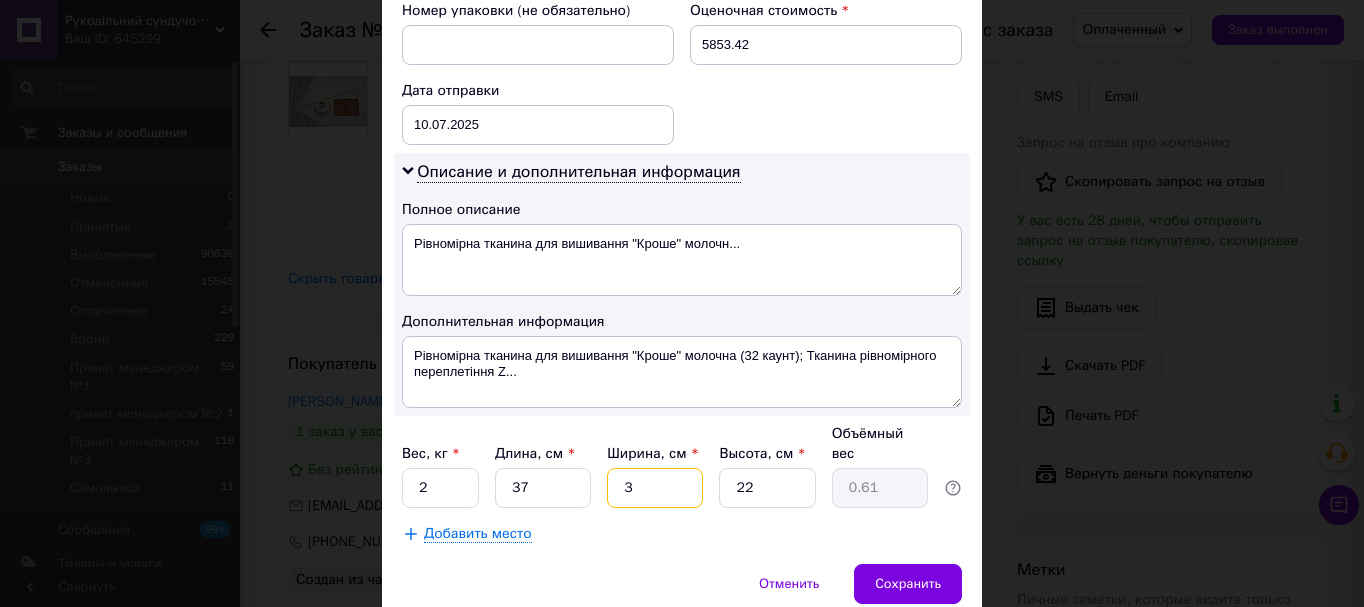 click on "3" at bounding box center [655, 488] 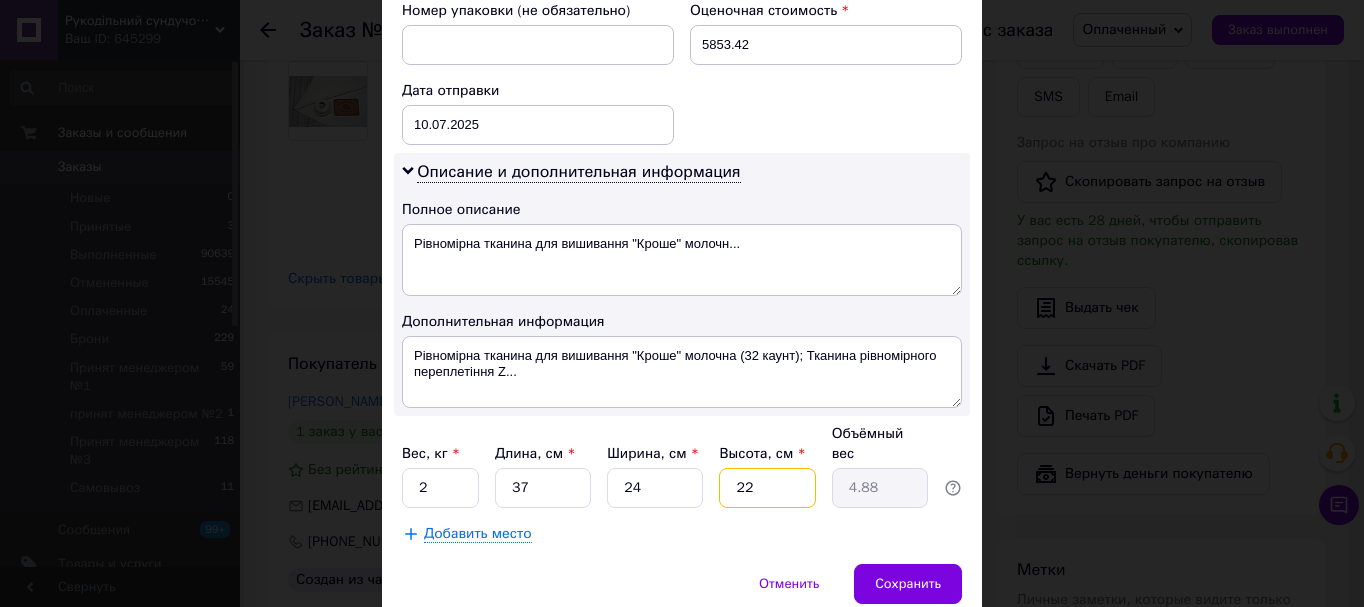click on "22" at bounding box center (767, 488) 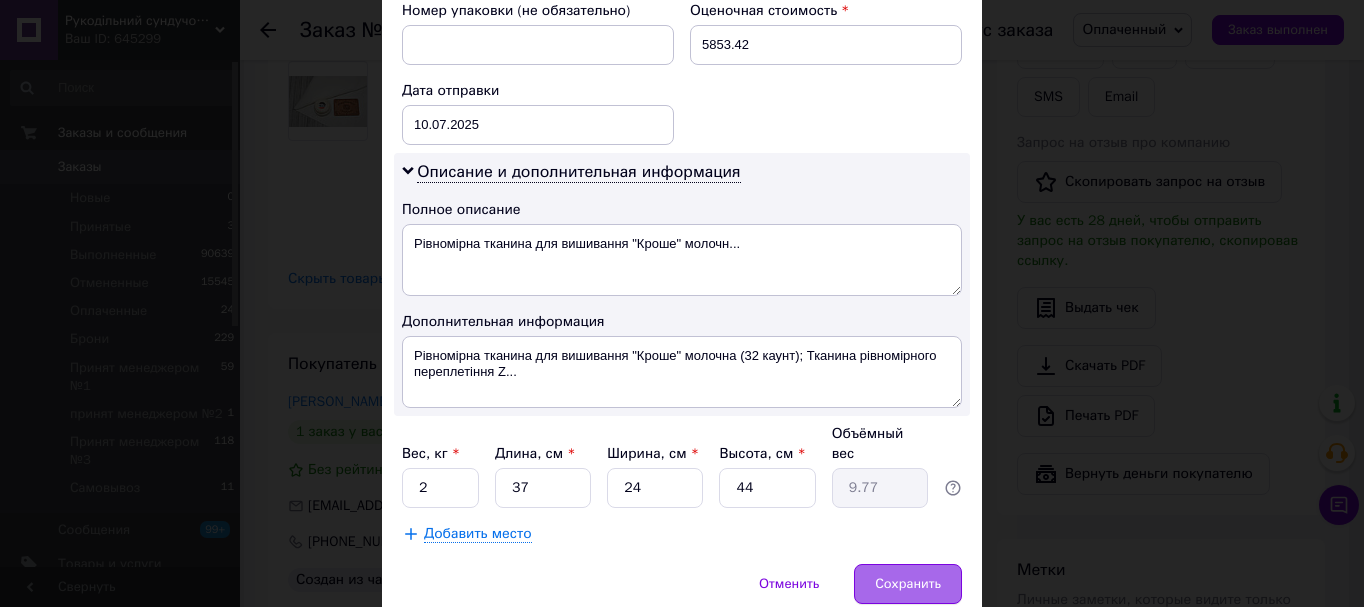 click on "Сохранить" at bounding box center [908, 584] 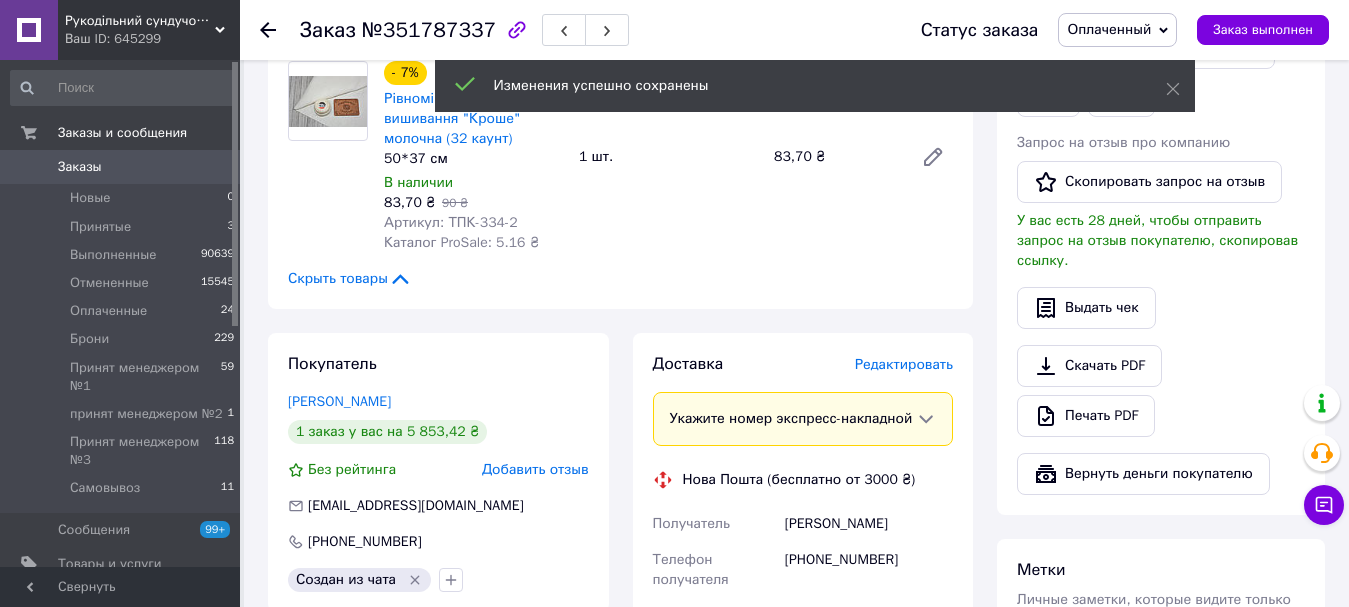 click on "Редактировать" at bounding box center (904, 364) 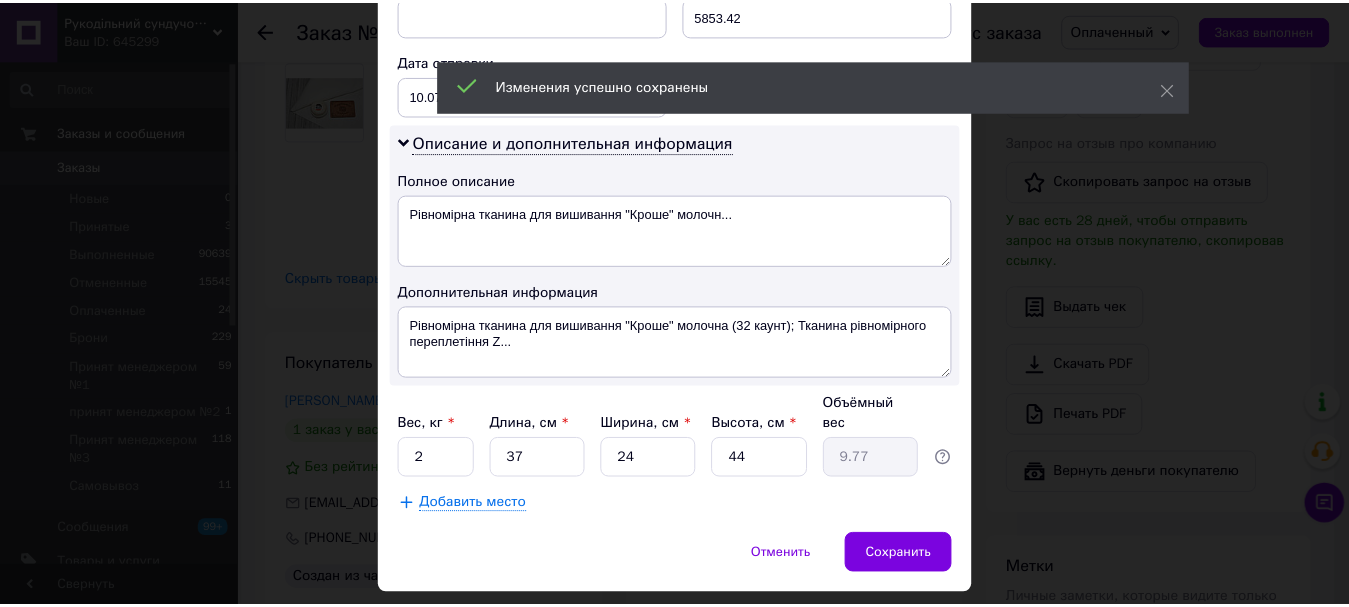 scroll, scrollTop: 945, scrollLeft: 0, axis: vertical 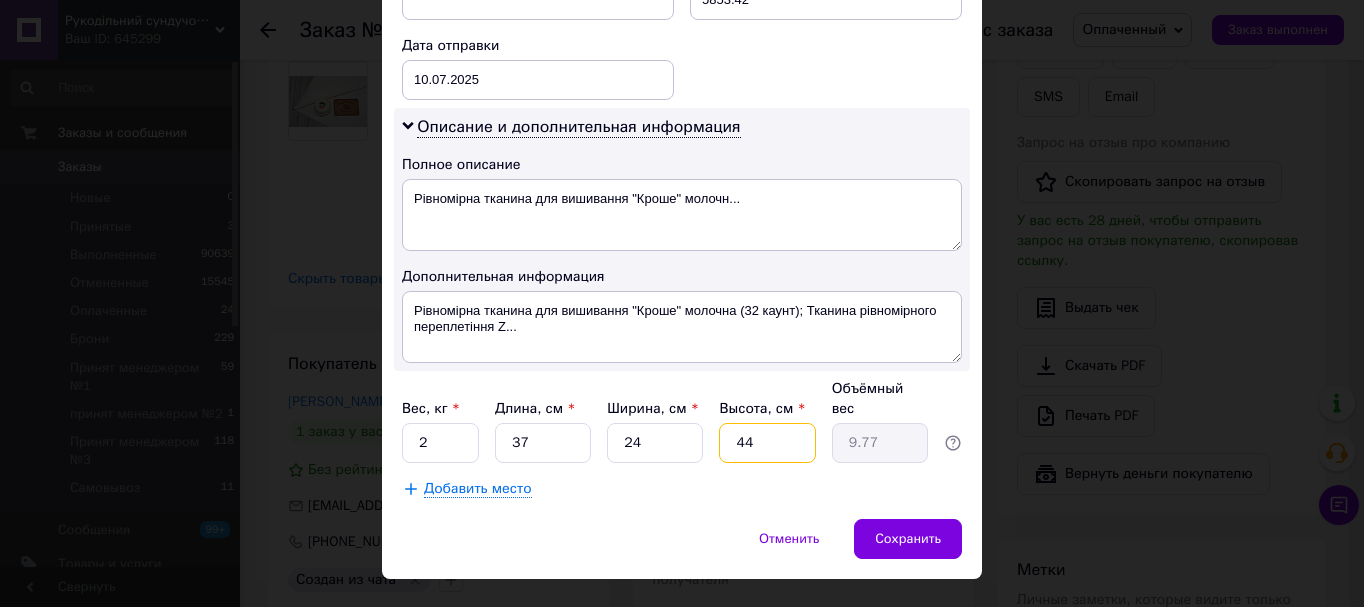 click on "44" at bounding box center (767, 443) 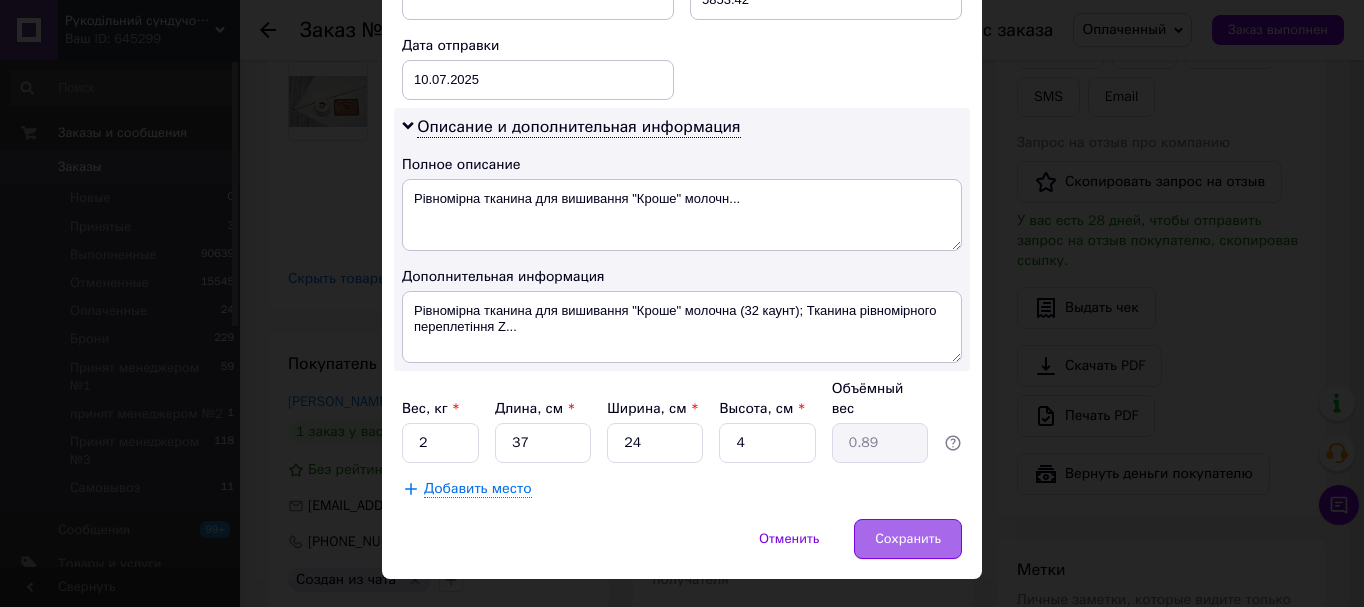 click on "Сохранить" at bounding box center (908, 539) 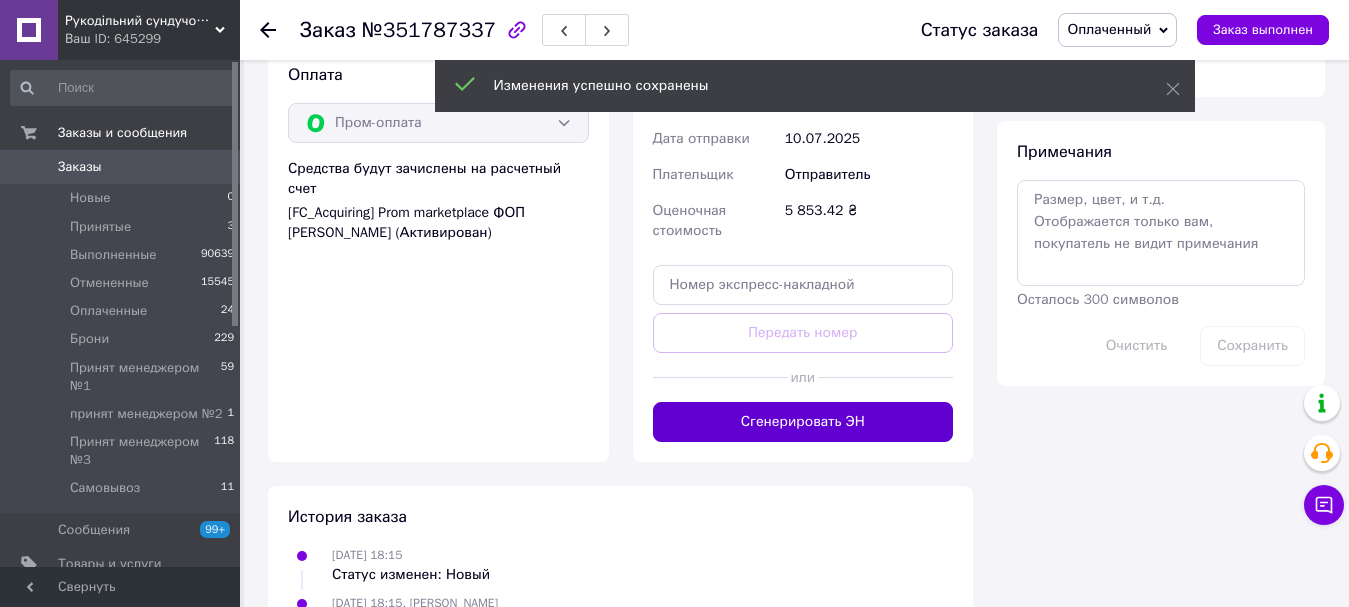 scroll, scrollTop: 1100, scrollLeft: 0, axis: vertical 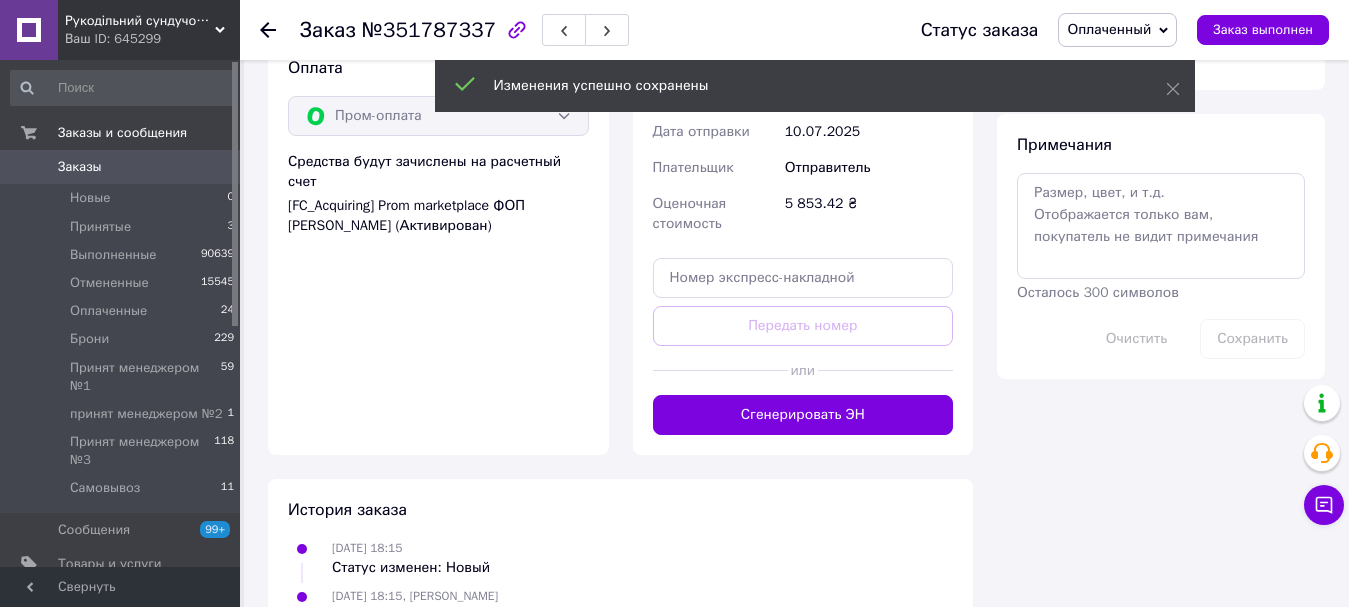 click on "Сгенерировать ЭН" at bounding box center [803, 415] 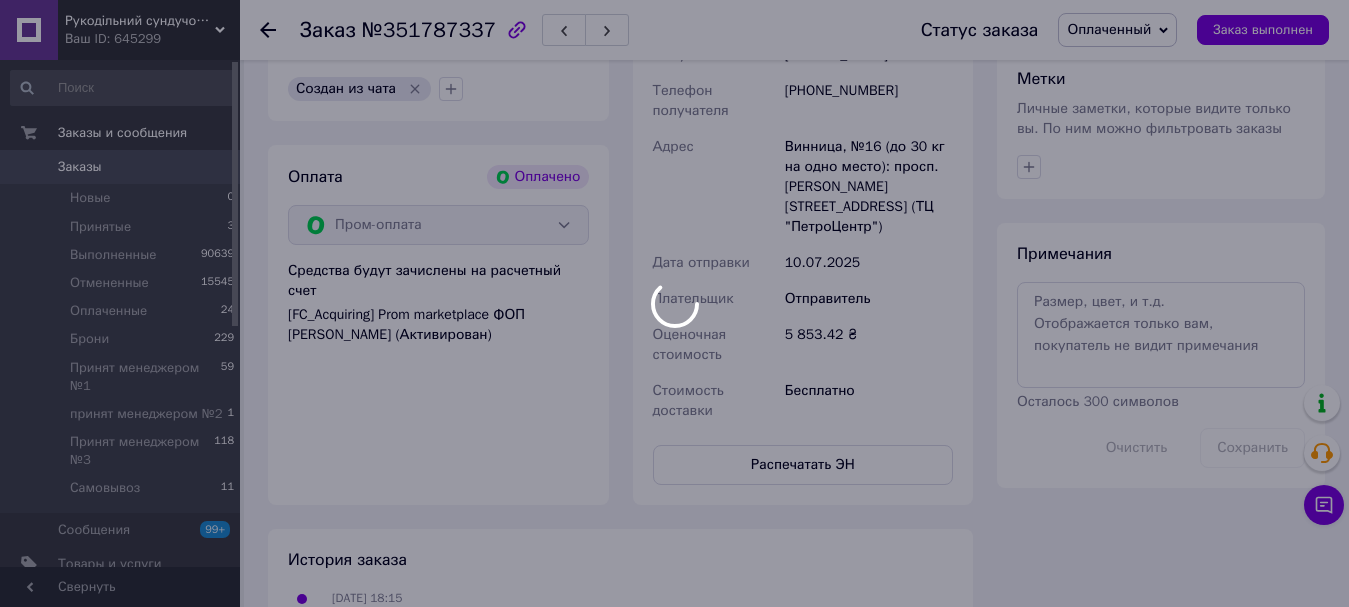 scroll, scrollTop: 1100, scrollLeft: 0, axis: vertical 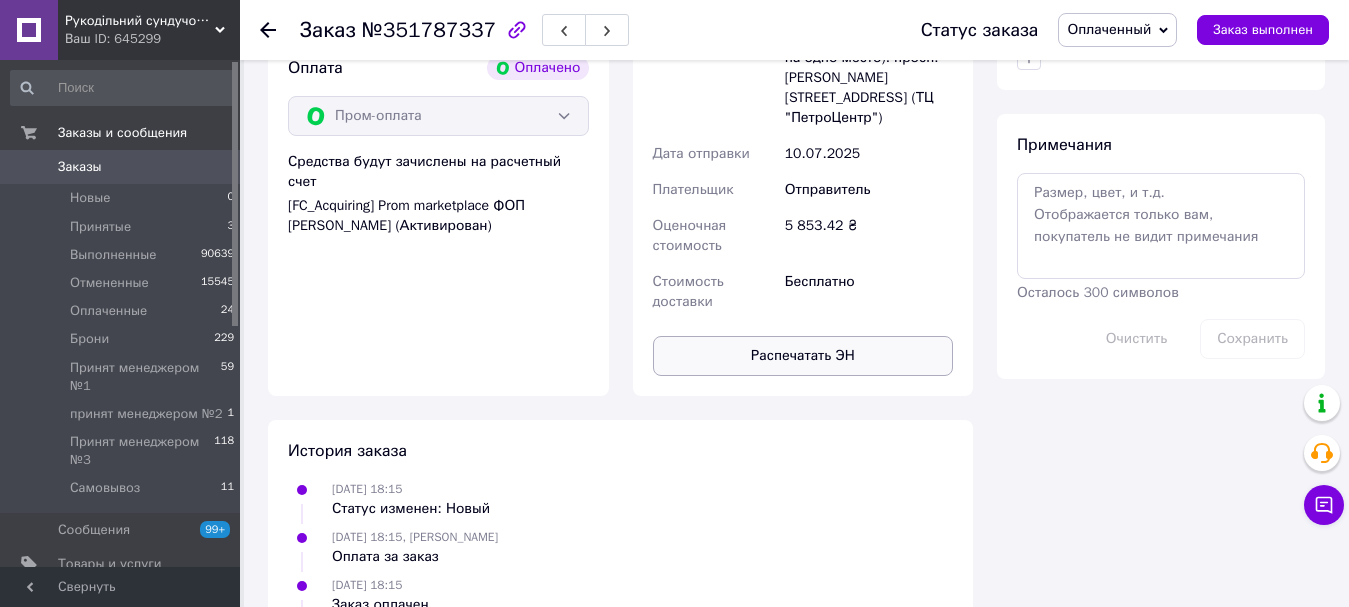 click on "Распечатать ЭН" at bounding box center (803, 356) 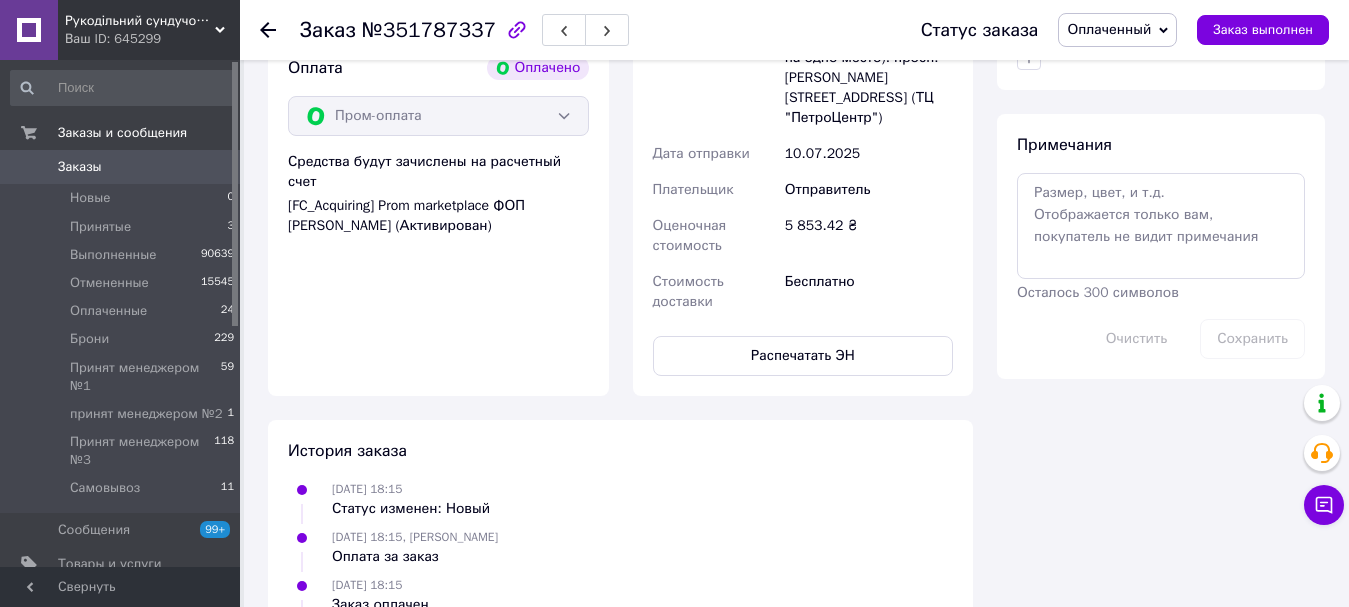 click on "Оплаченный" at bounding box center (1109, 29) 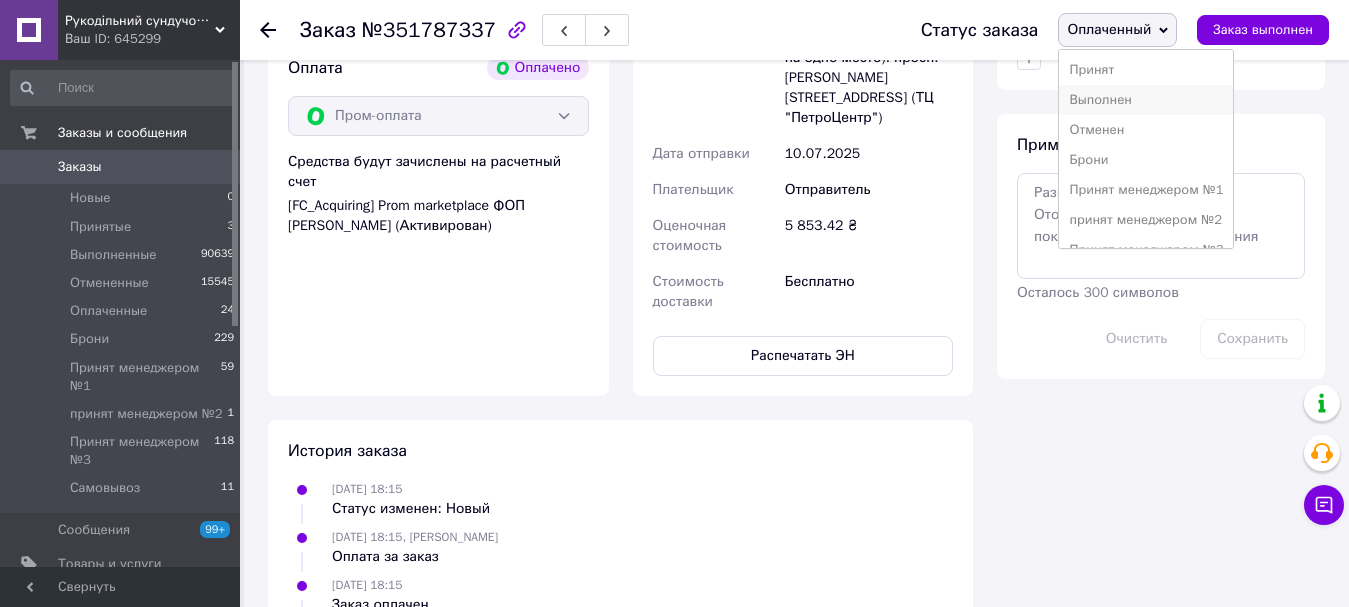 click on "Выполнен" at bounding box center (1146, 100) 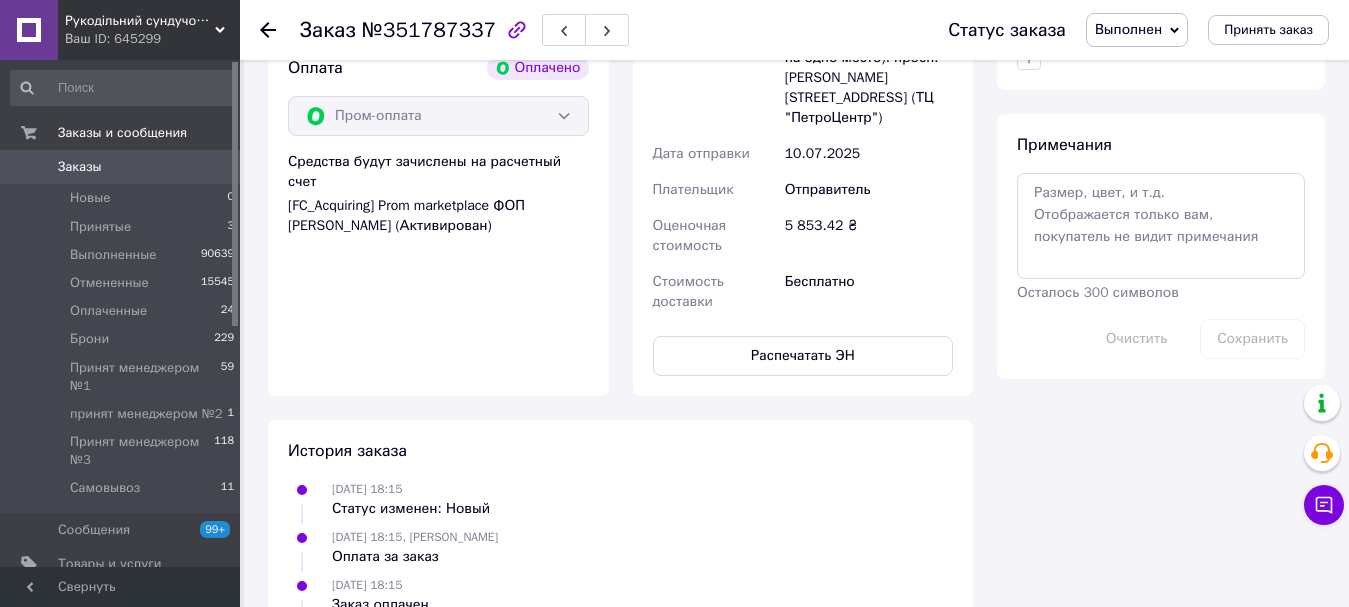click on "Заказы" at bounding box center (121, 167) 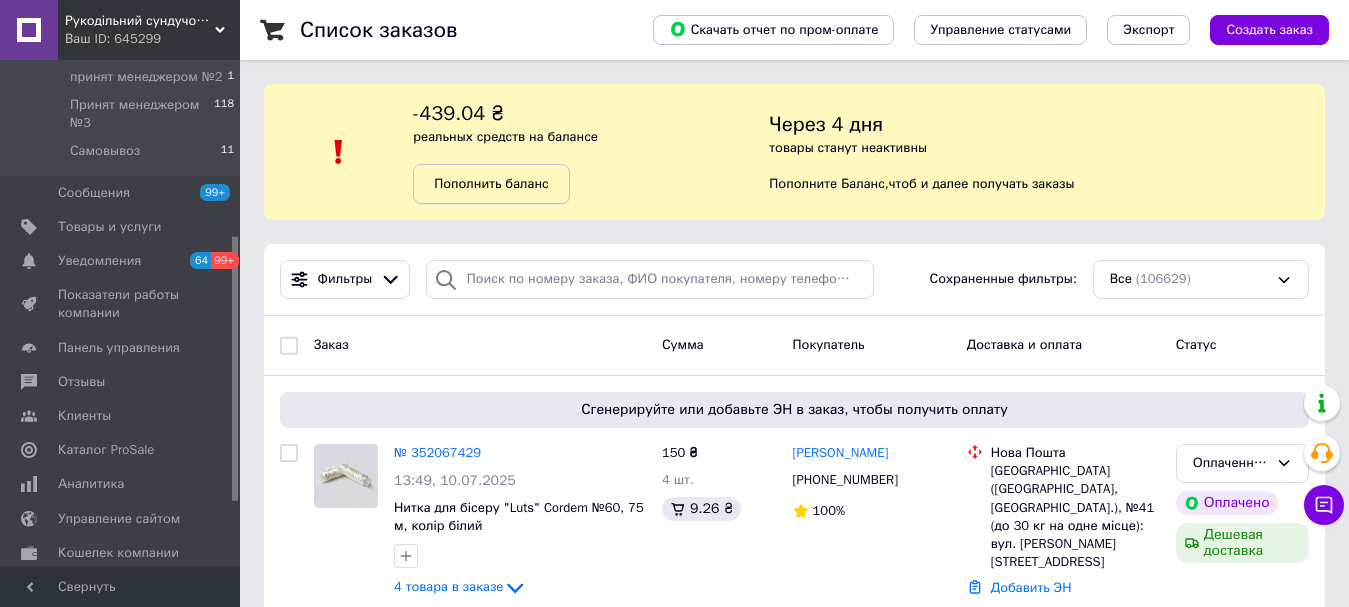 scroll, scrollTop: 400, scrollLeft: 0, axis: vertical 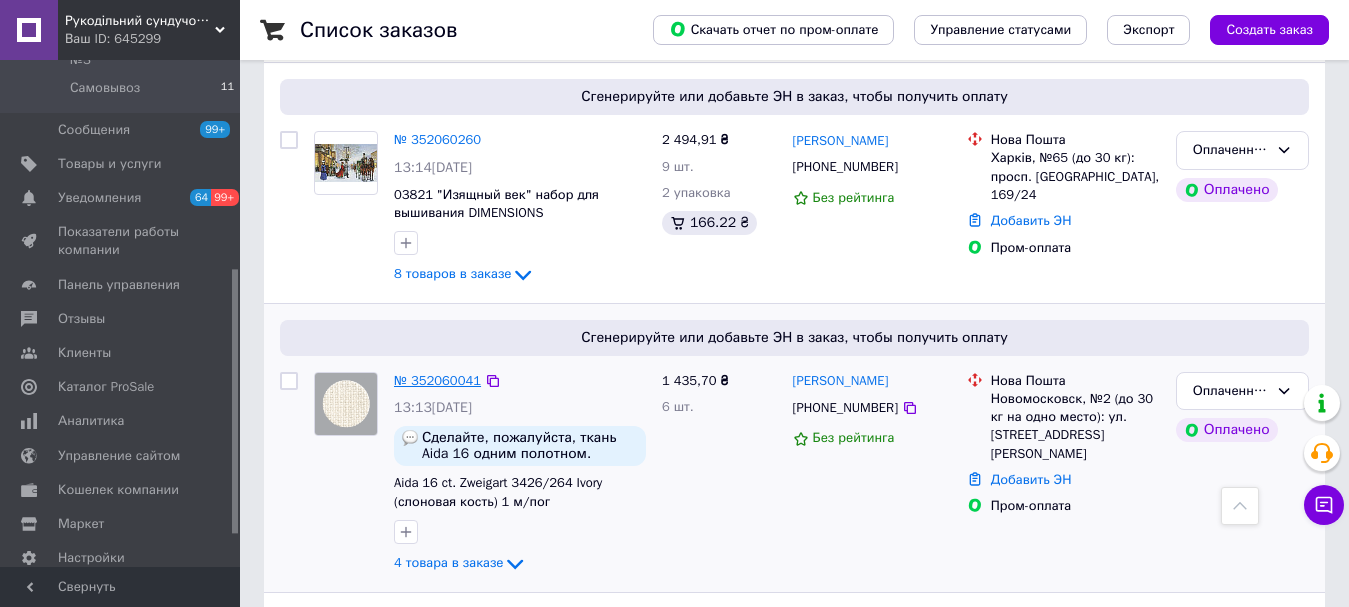 click on "№ 352060041" at bounding box center (437, 380) 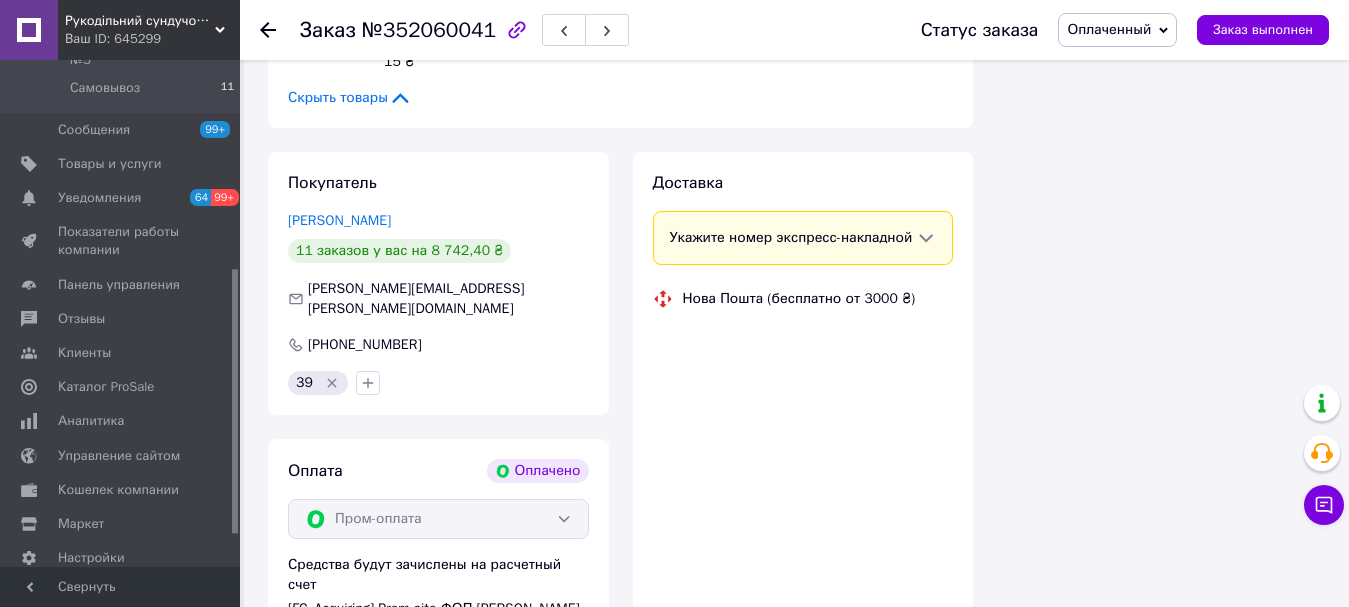 scroll, scrollTop: 800, scrollLeft: 0, axis: vertical 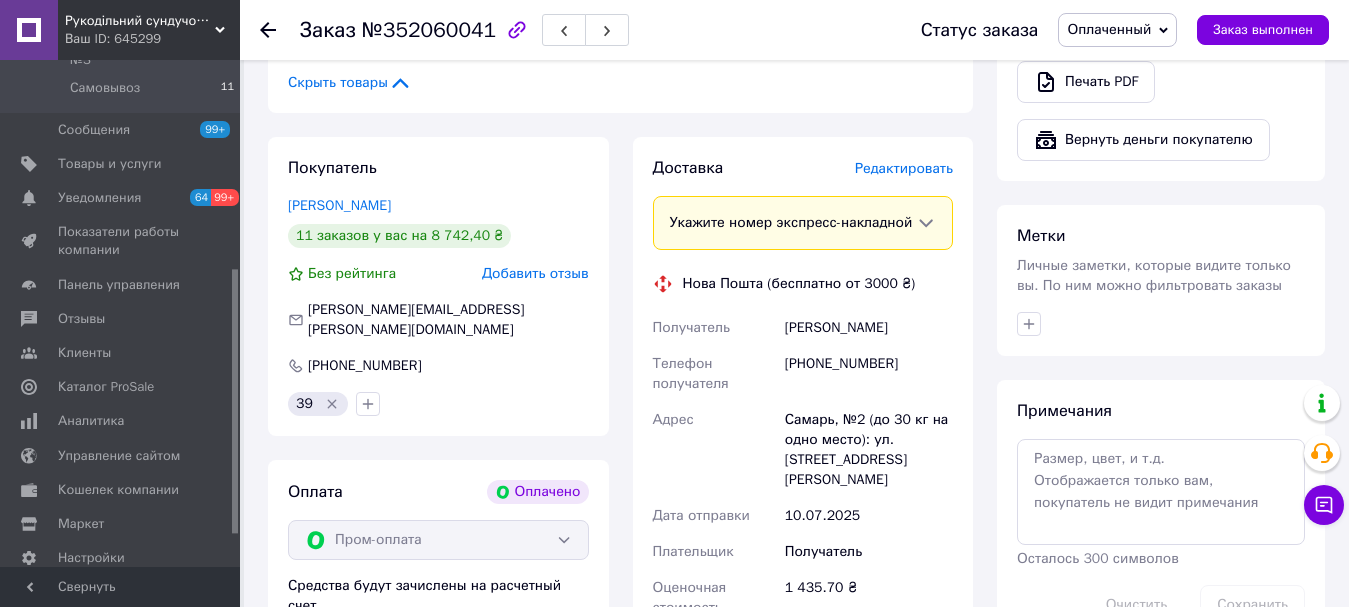 drag, startPoint x: 423, startPoint y: 189, endPoint x: 276, endPoint y: 189, distance: 147 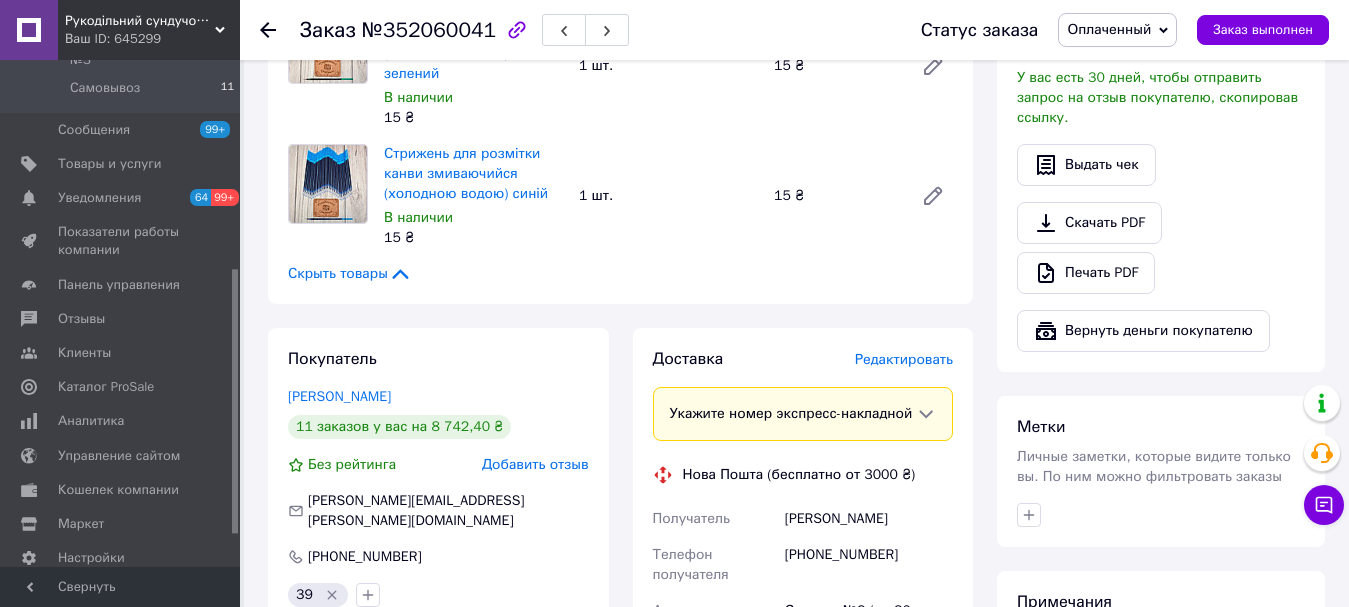 scroll, scrollTop: 600, scrollLeft: 0, axis: vertical 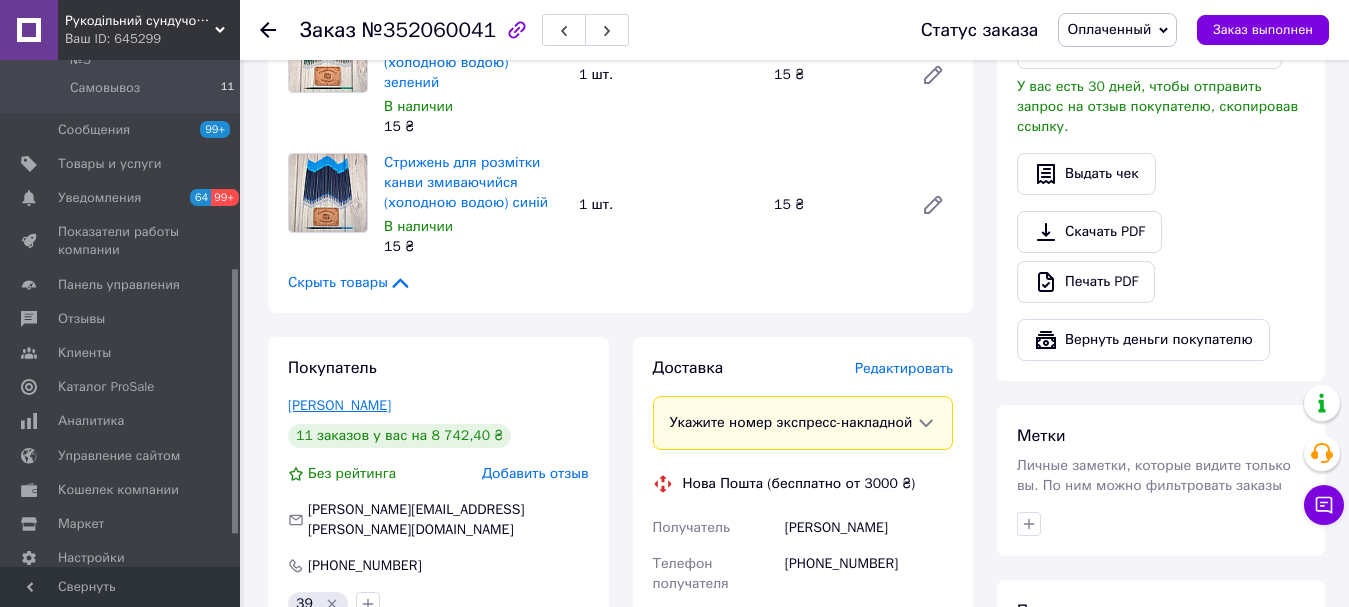 click on "Романова Людмила" at bounding box center [339, 405] 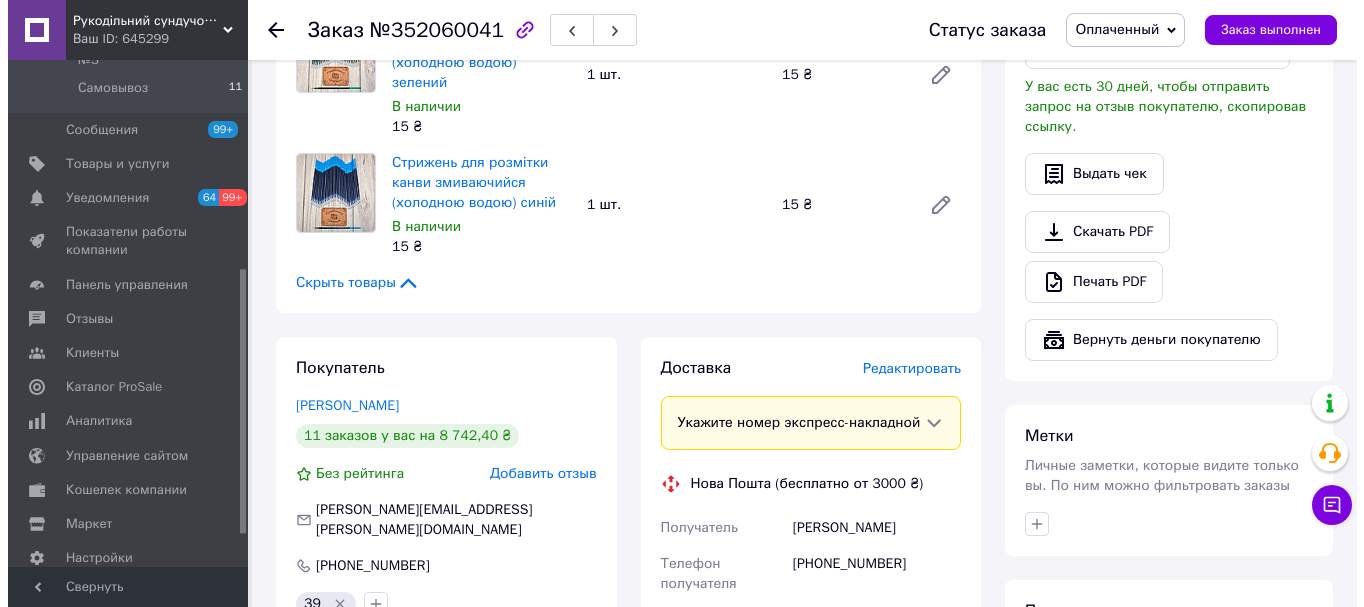scroll, scrollTop: 0, scrollLeft: 0, axis: both 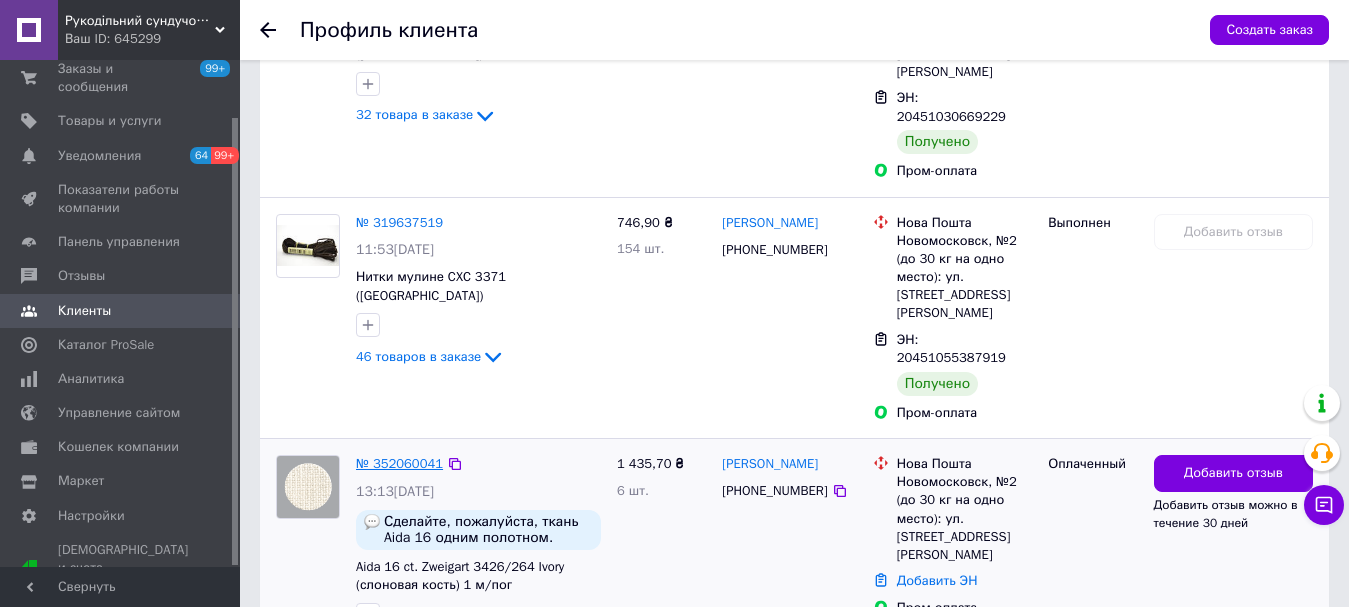 click on "№ 352060041" at bounding box center [399, 463] 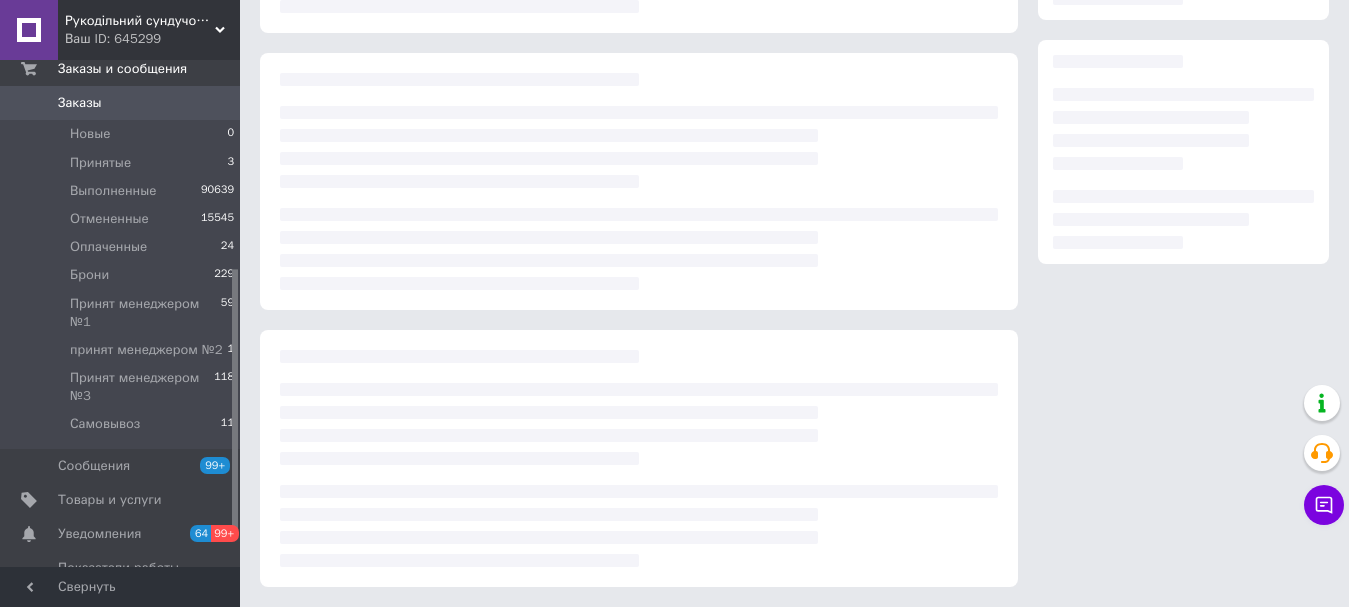 scroll, scrollTop: 0, scrollLeft: 0, axis: both 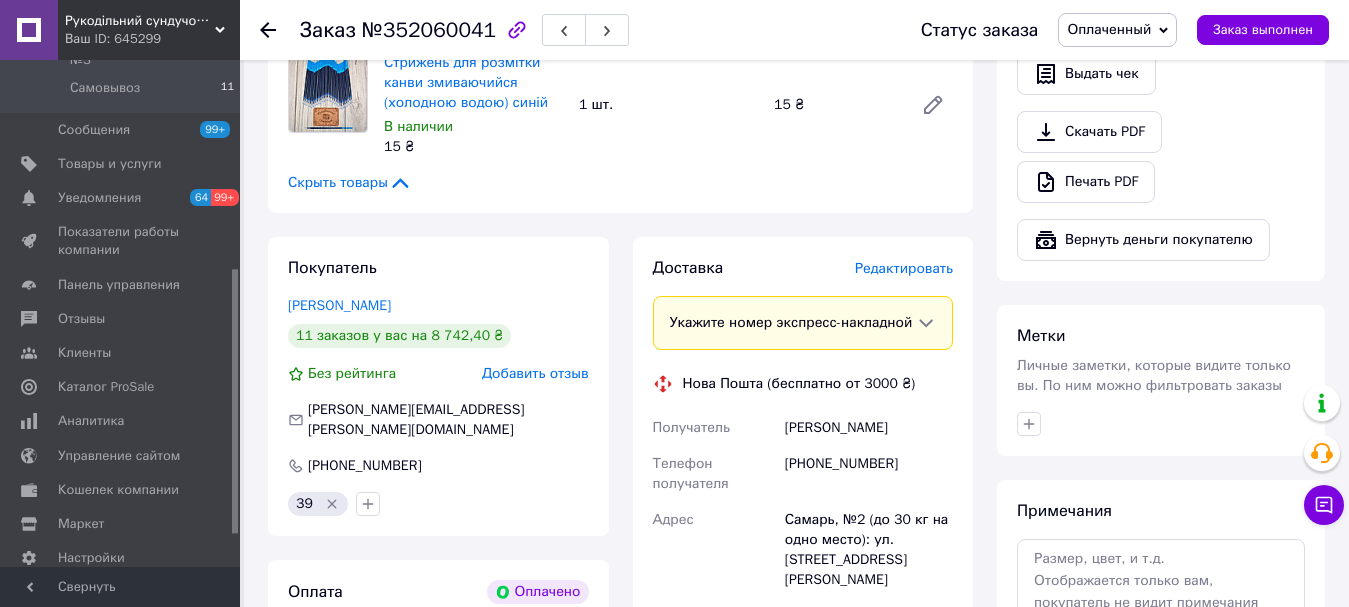 click on "Редактировать" at bounding box center [904, 268] 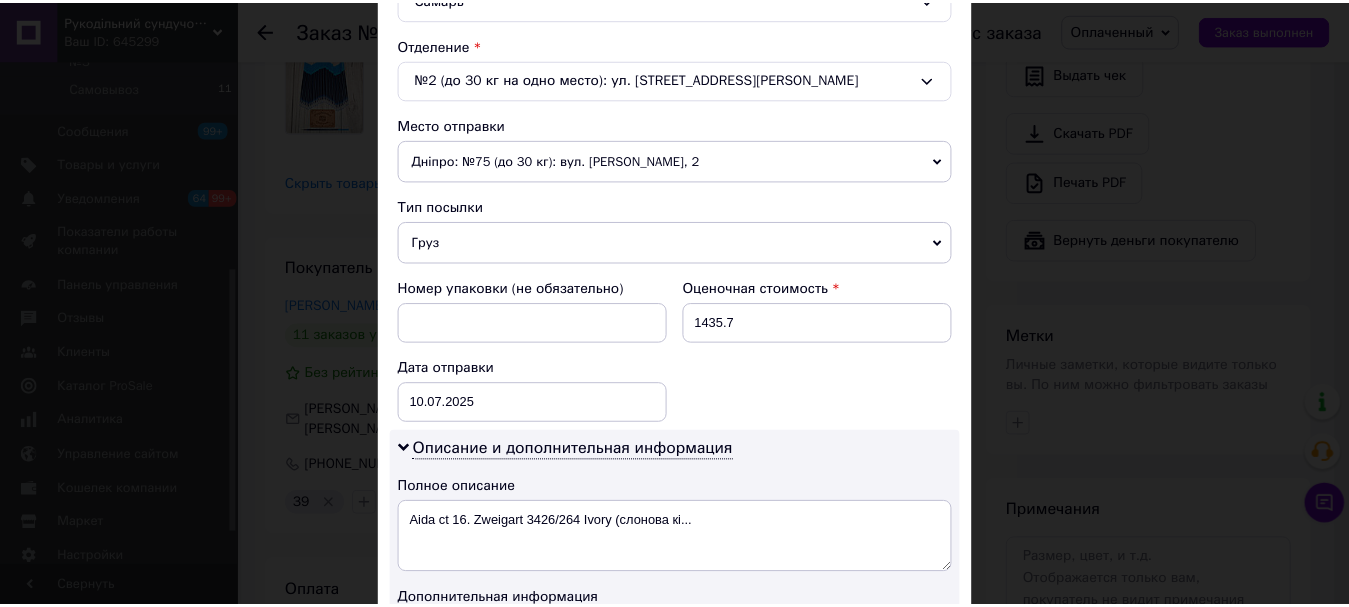 scroll, scrollTop: 945, scrollLeft: 0, axis: vertical 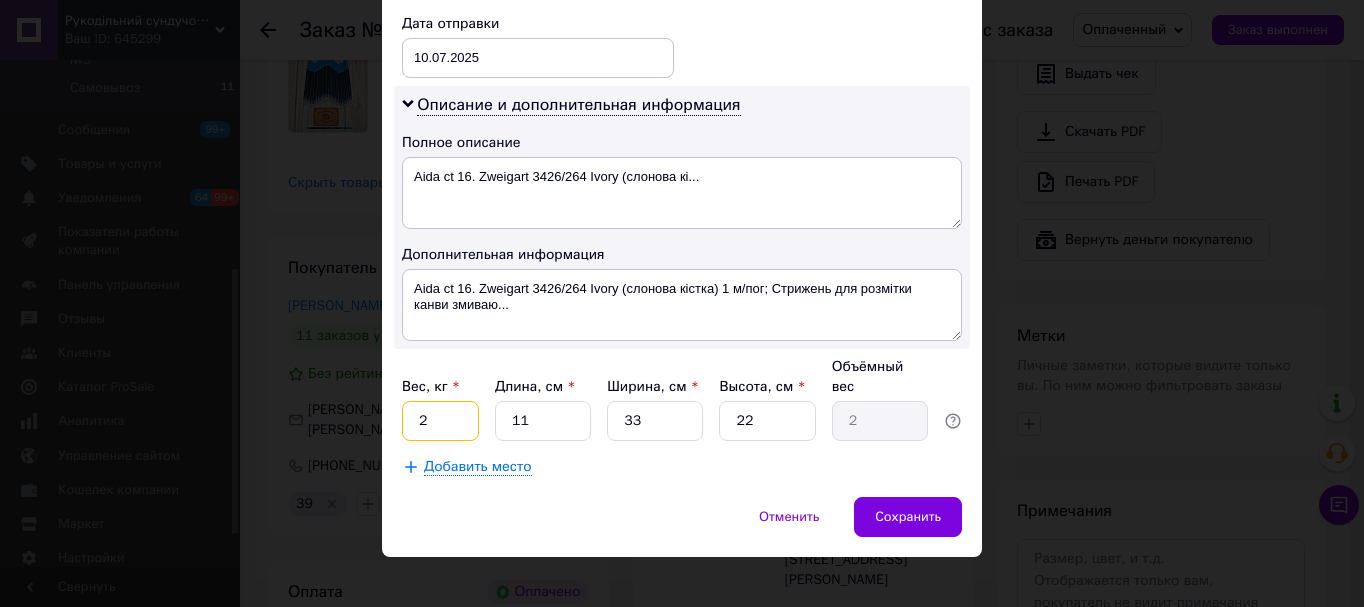 click on "2" at bounding box center [440, 421] 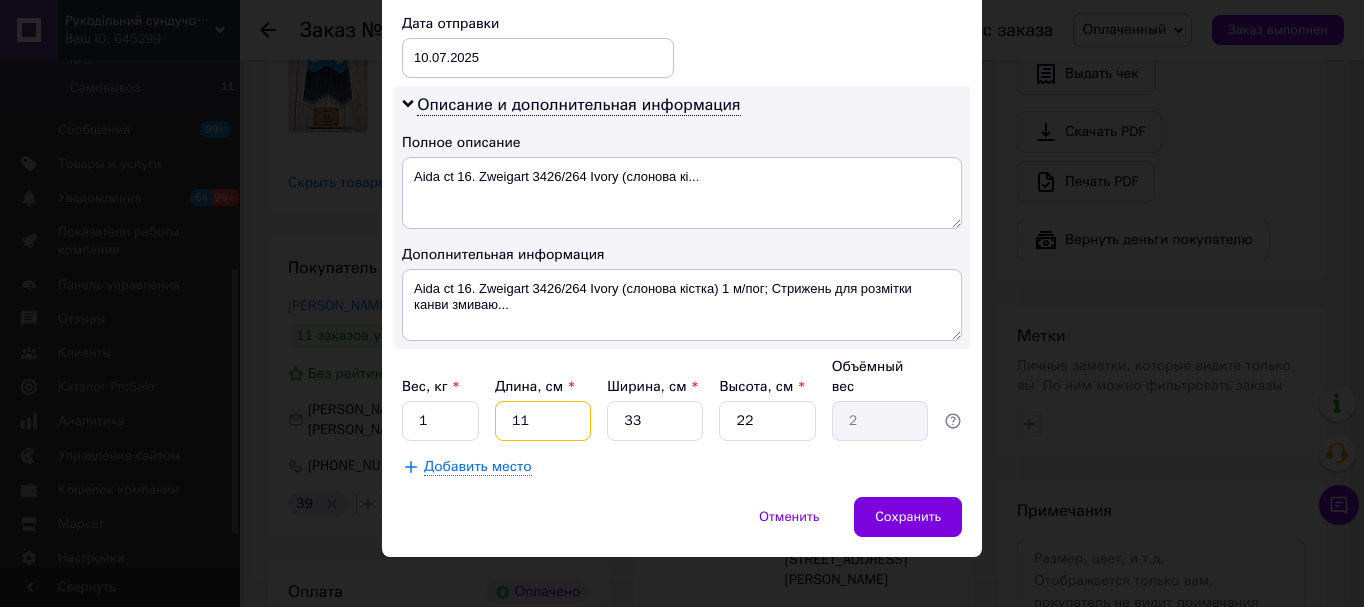 click on "11" at bounding box center (543, 421) 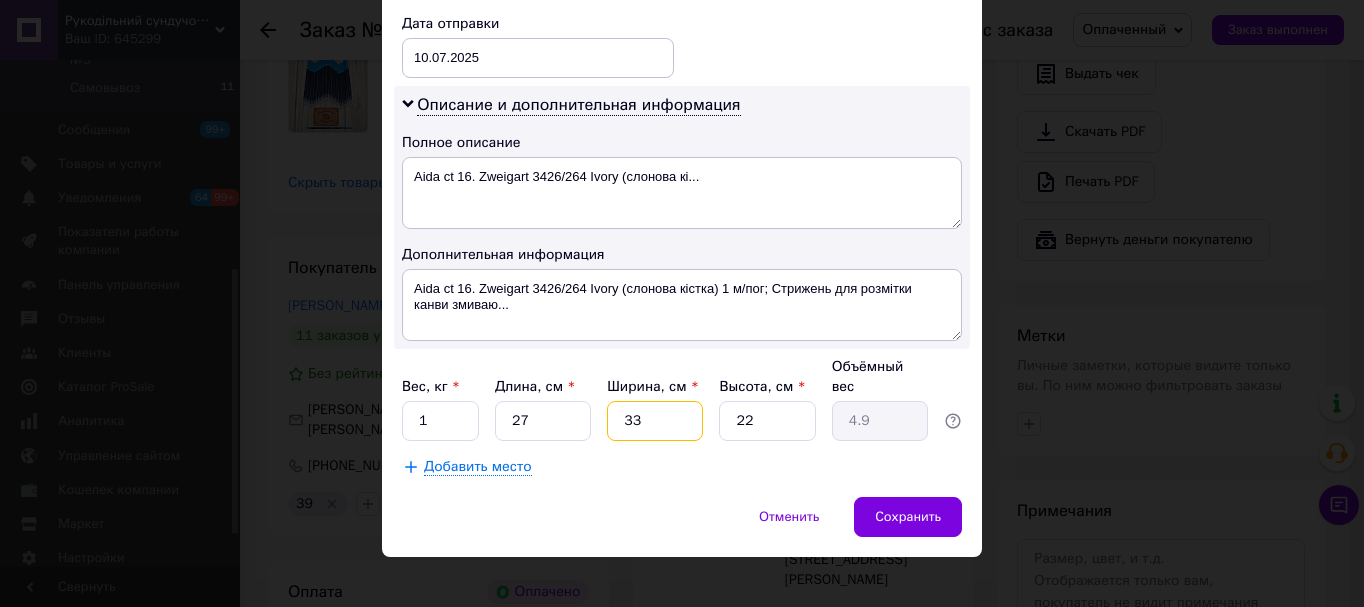 click on "33" at bounding box center [655, 421] 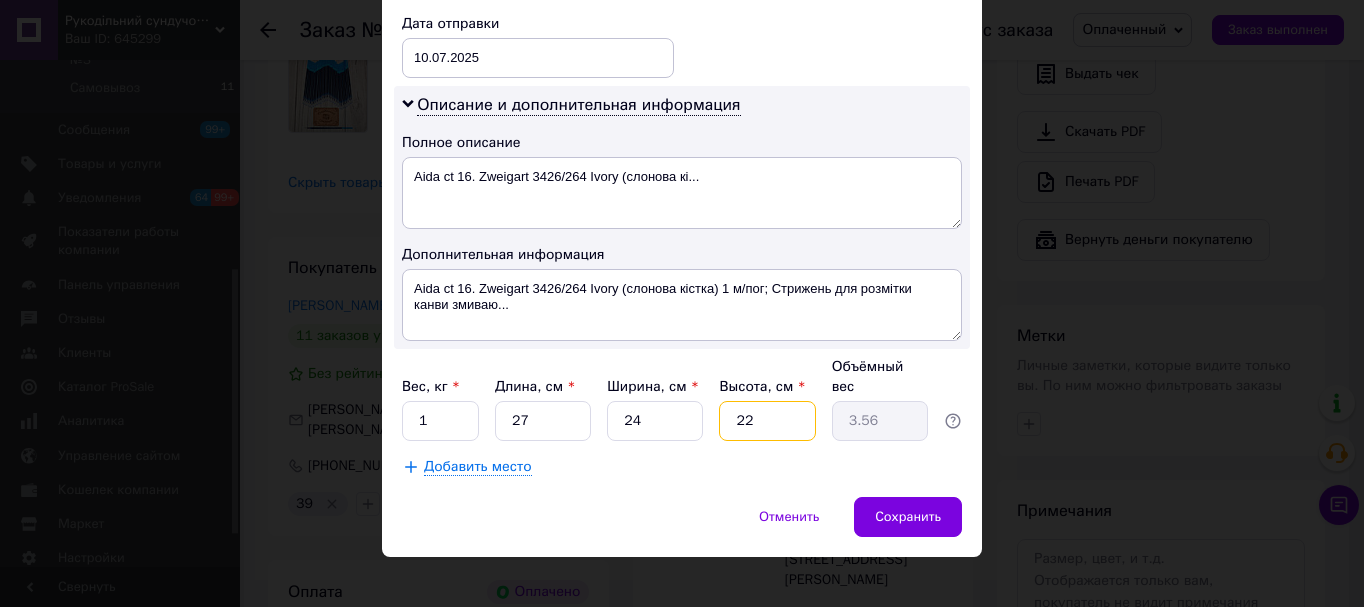 click on "22" at bounding box center [767, 421] 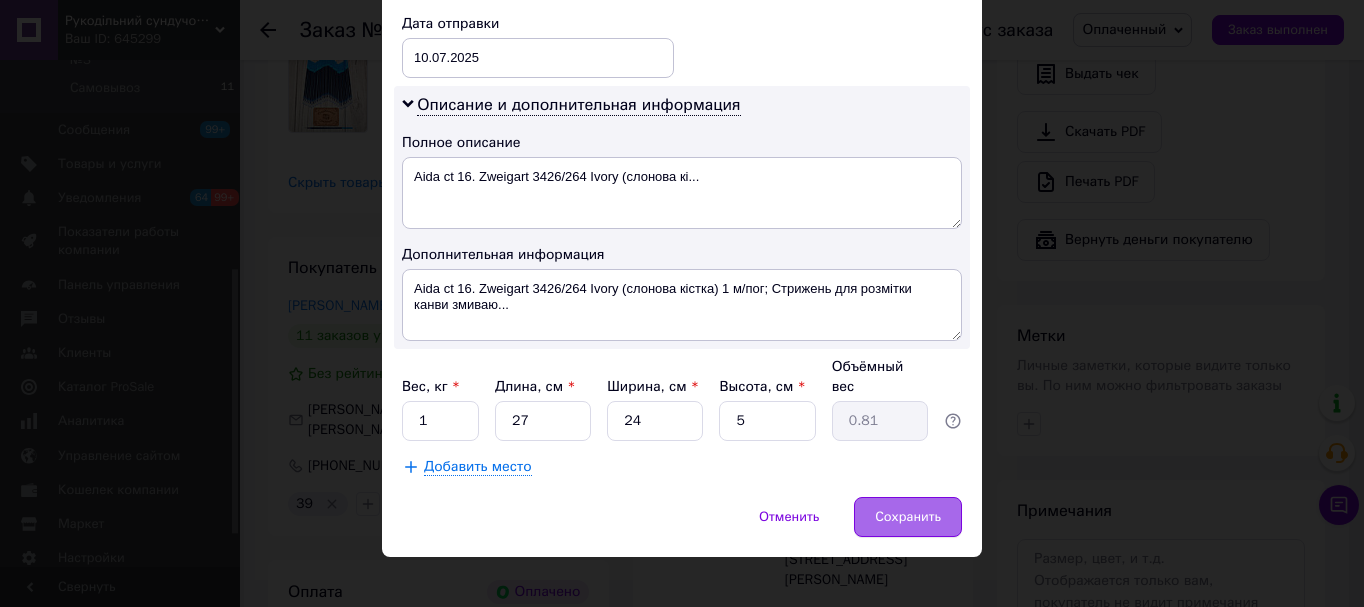 click on "Сохранить" at bounding box center [908, 517] 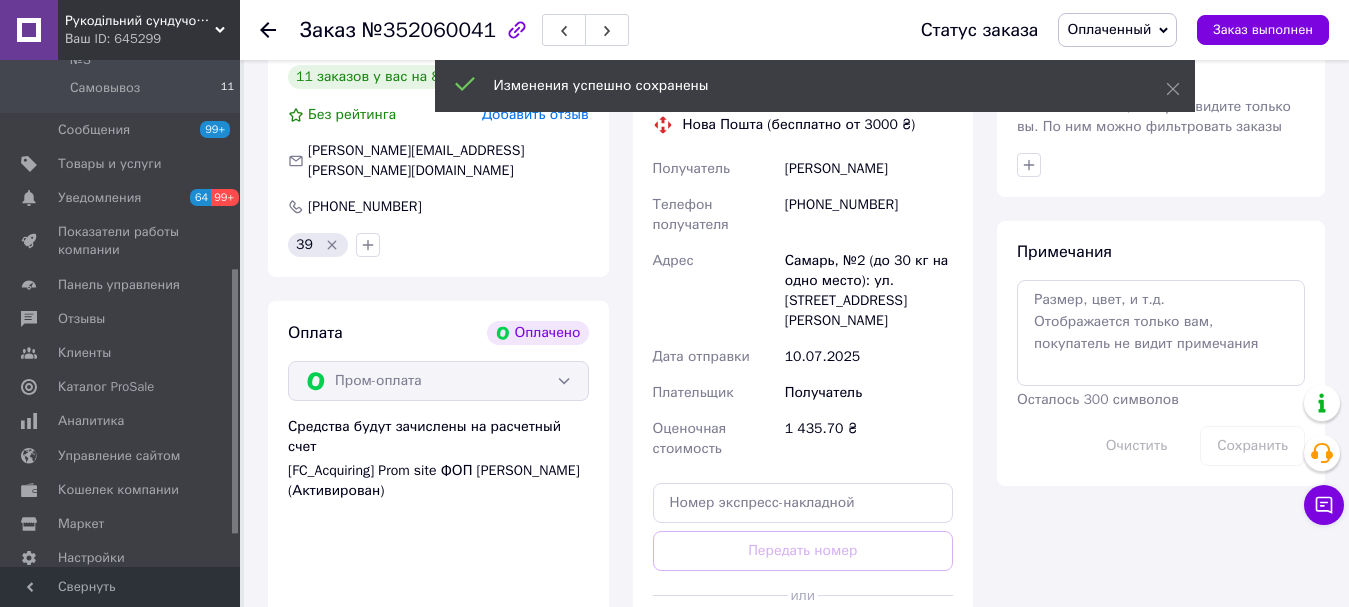 scroll, scrollTop: 1200, scrollLeft: 0, axis: vertical 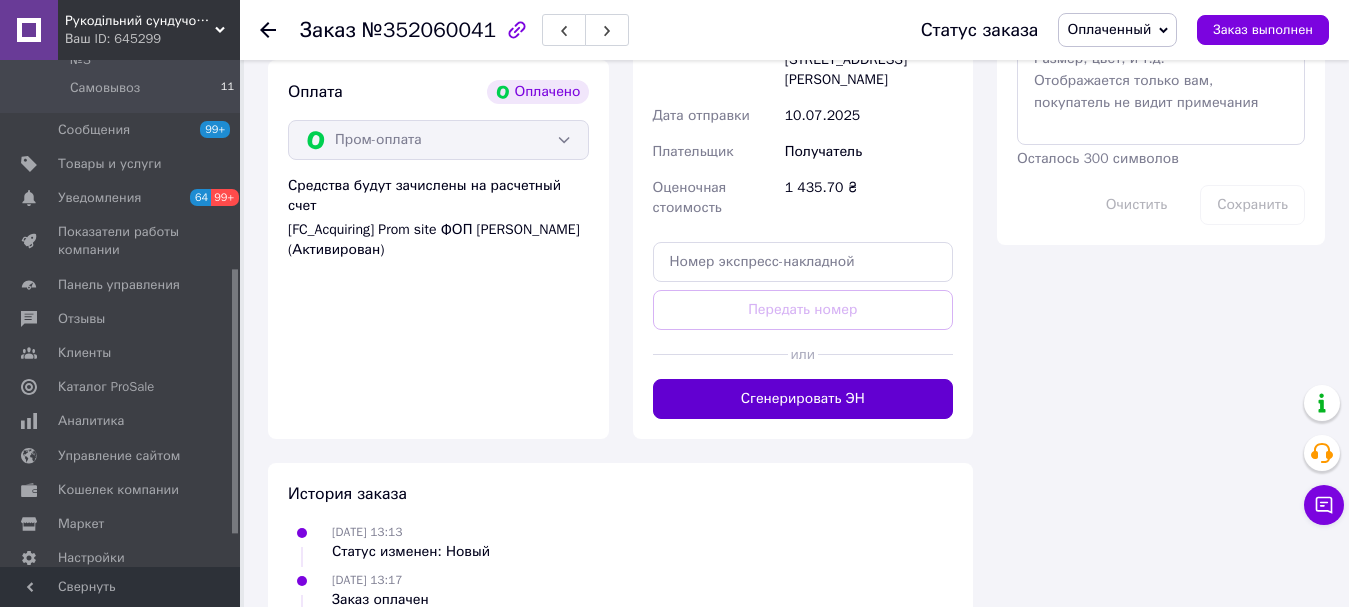 click on "Сгенерировать ЭН" at bounding box center [803, 399] 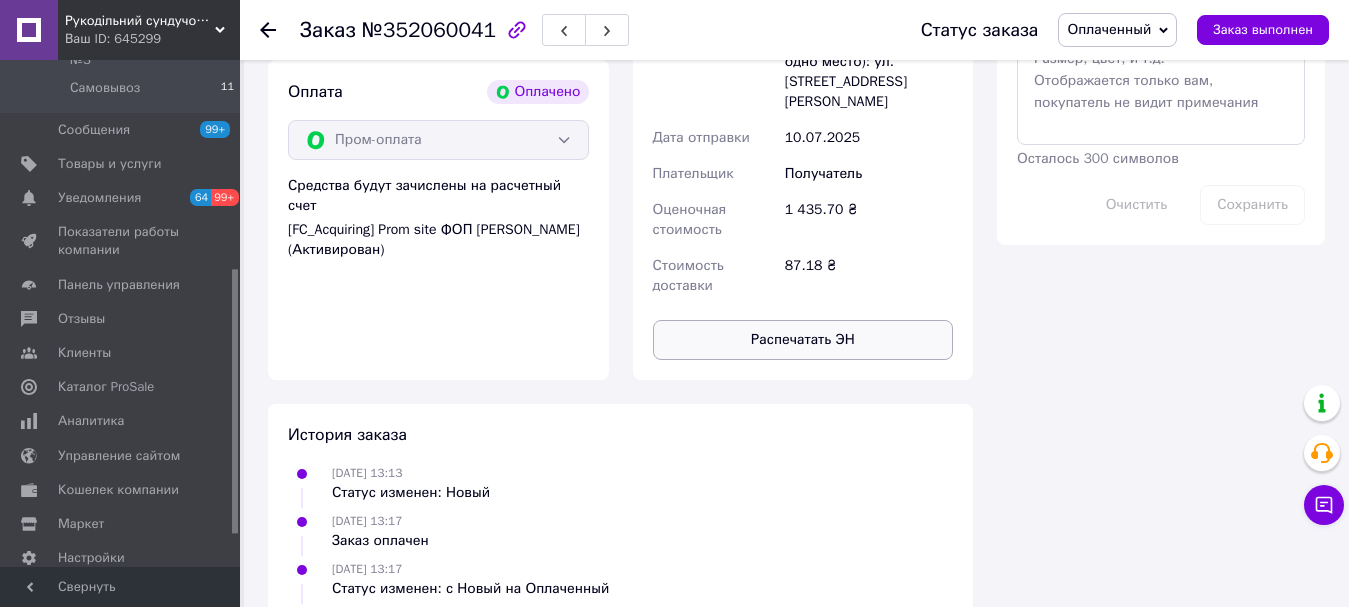 click on "Распечатать ЭН" at bounding box center (803, 340) 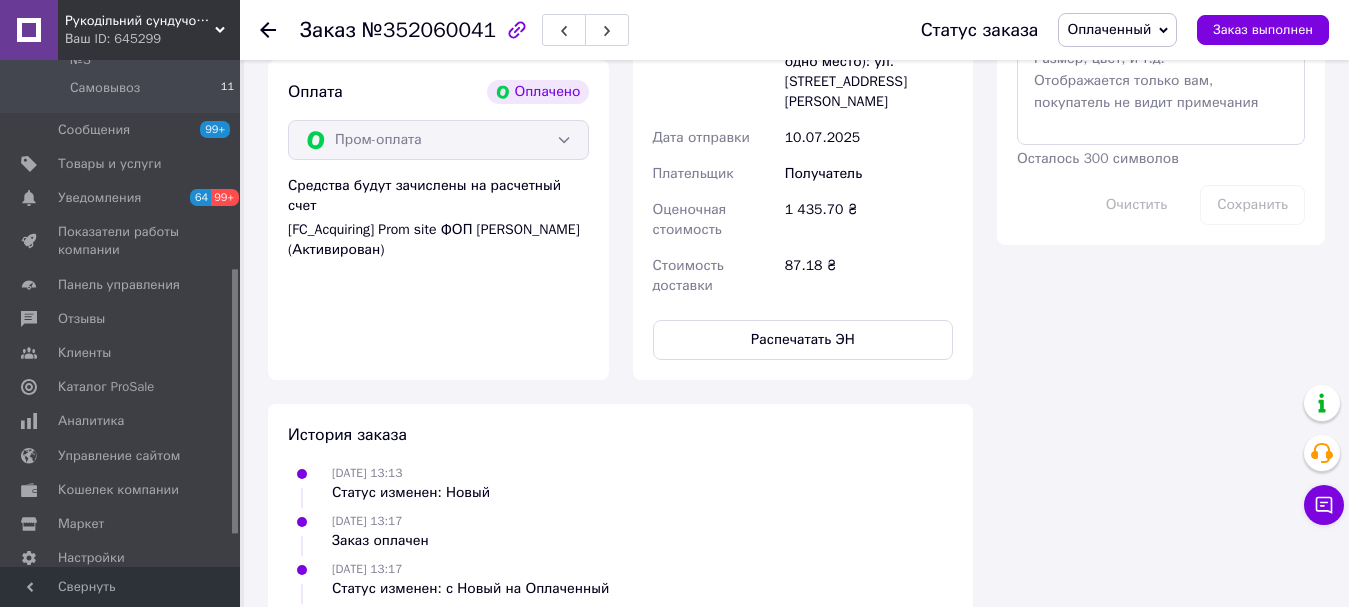 click on "Оплаченный" at bounding box center [1109, 29] 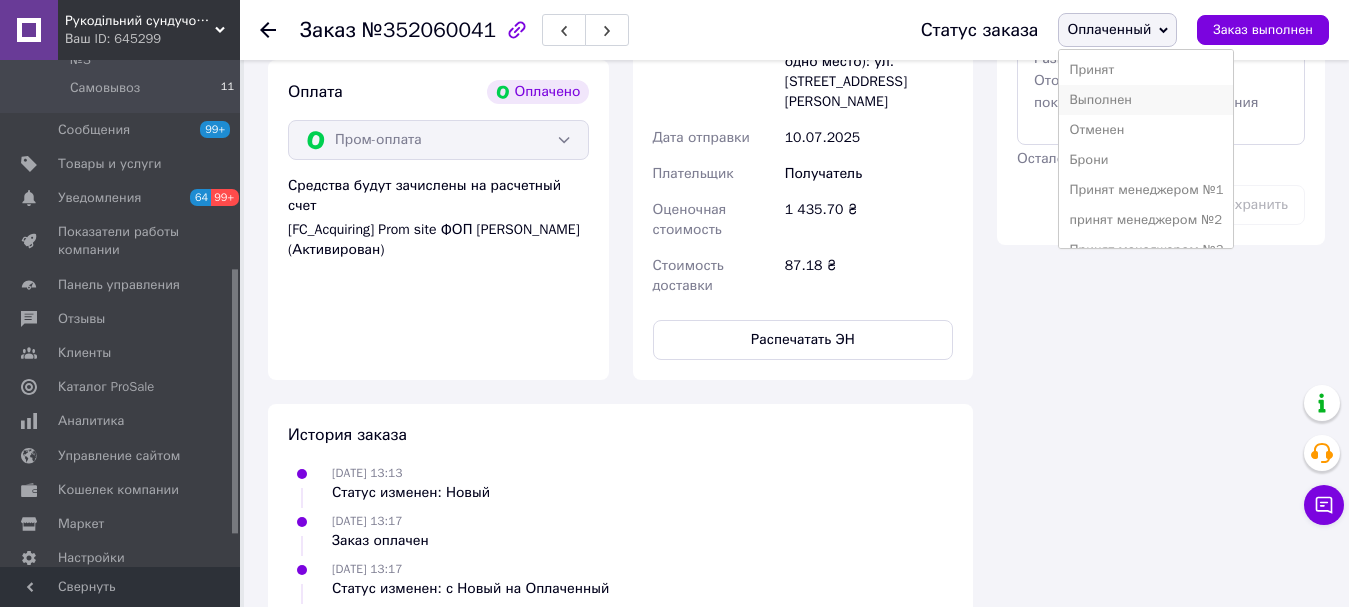 click on "Выполнен" at bounding box center (1146, 100) 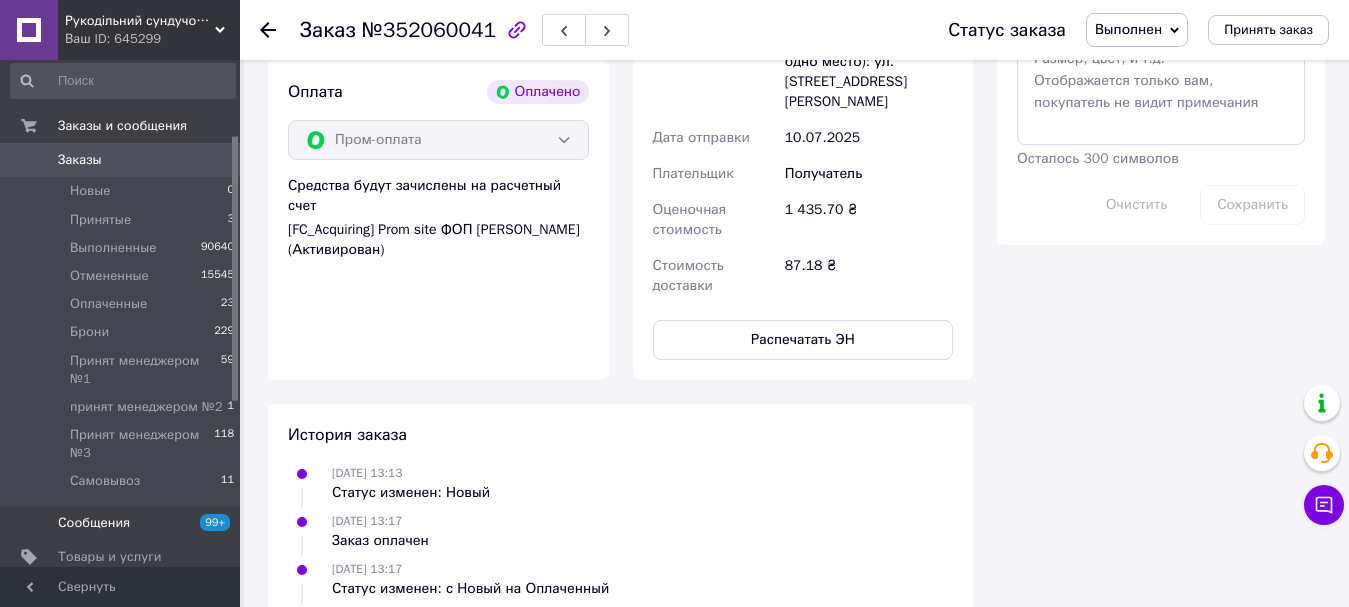 scroll, scrollTop: 0, scrollLeft: 0, axis: both 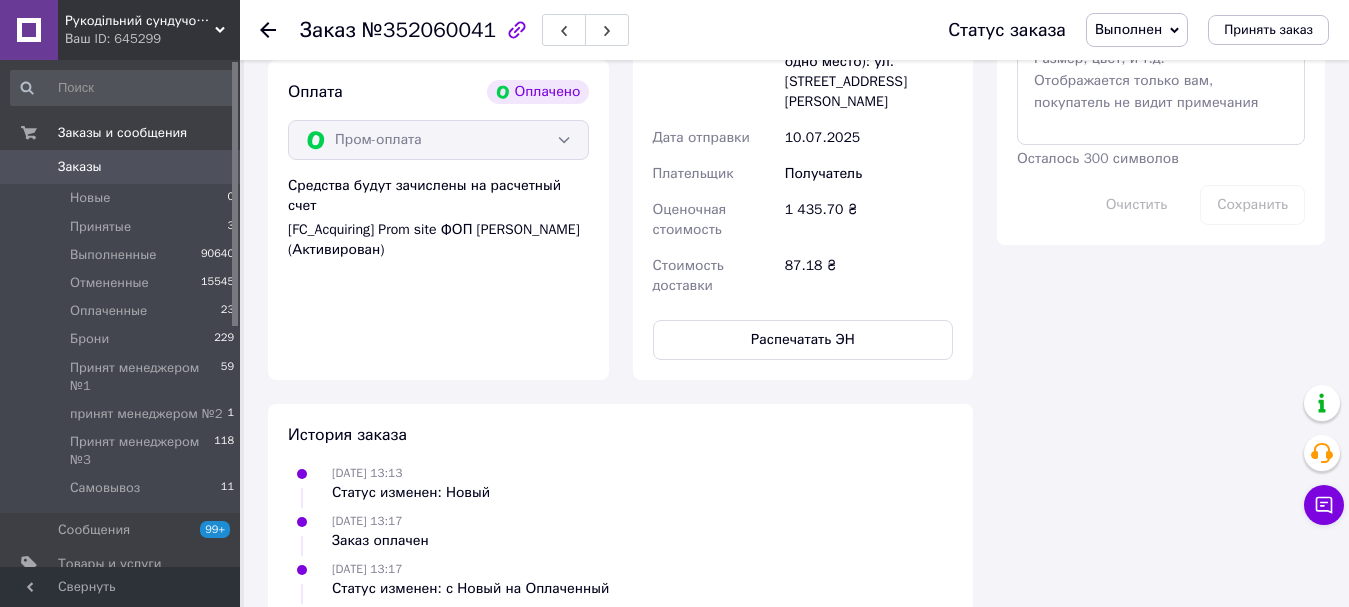 click on "Заказы" at bounding box center (121, 167) 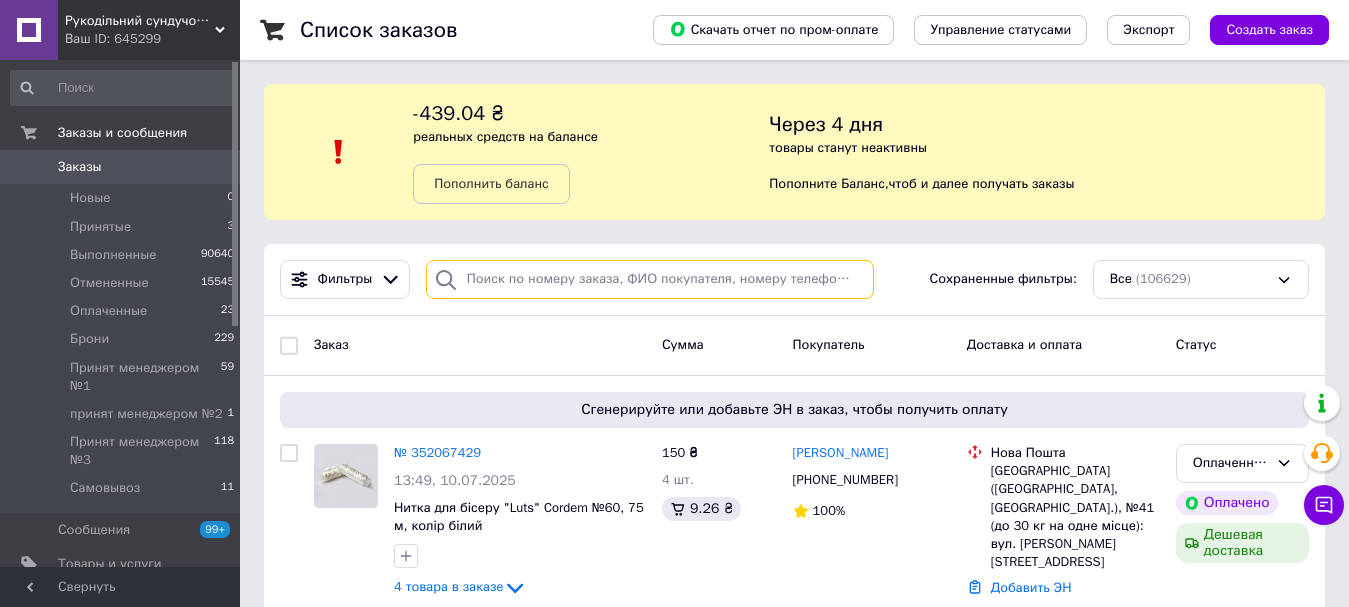 click at bounding box center (650, 279) 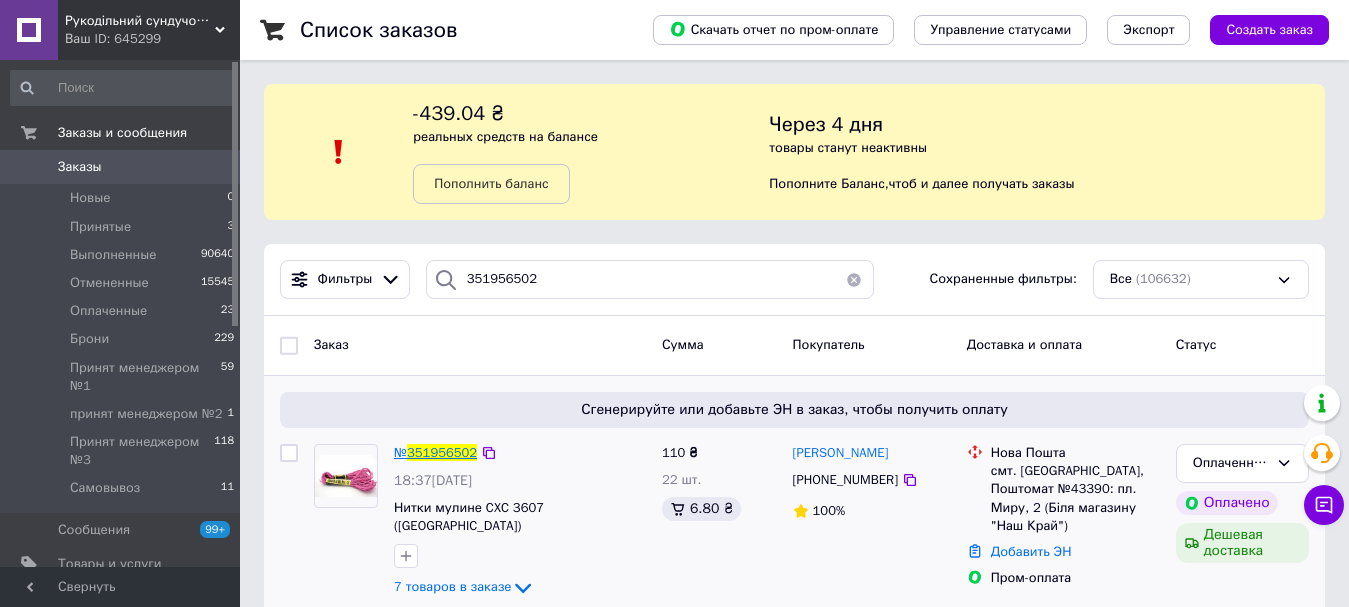 click on "351956502" at bounding box center (442, 452) 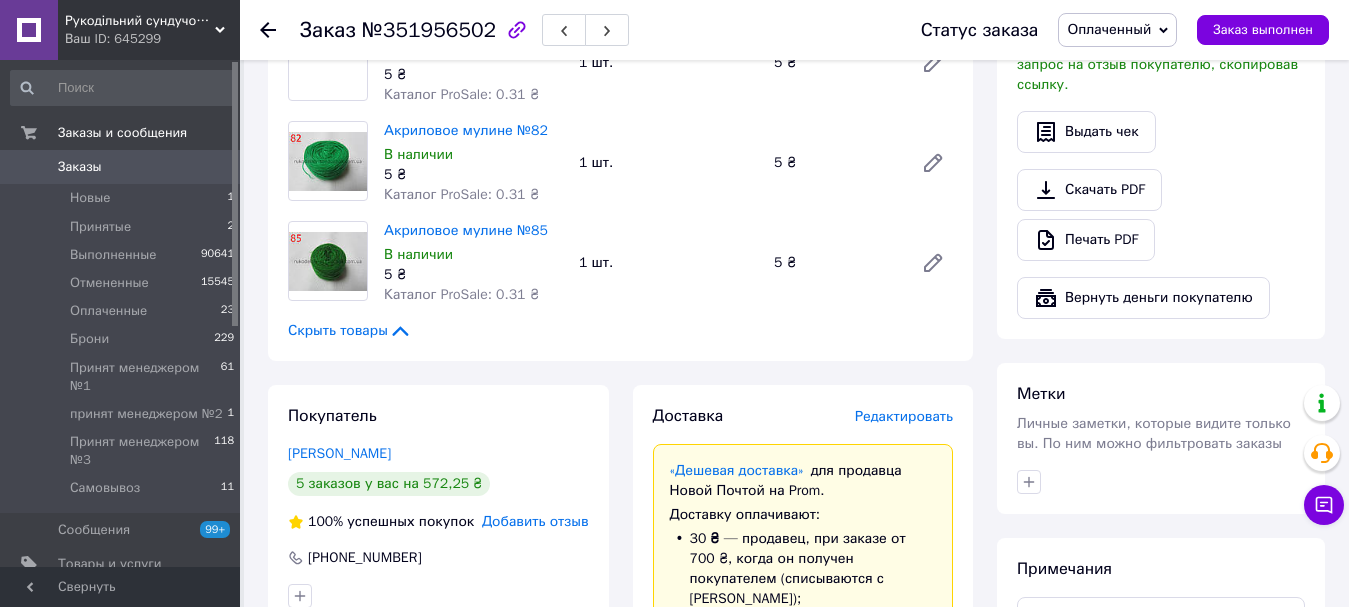 scroll, scrollTop: 800, scrollLeft: 0, axis: vertical 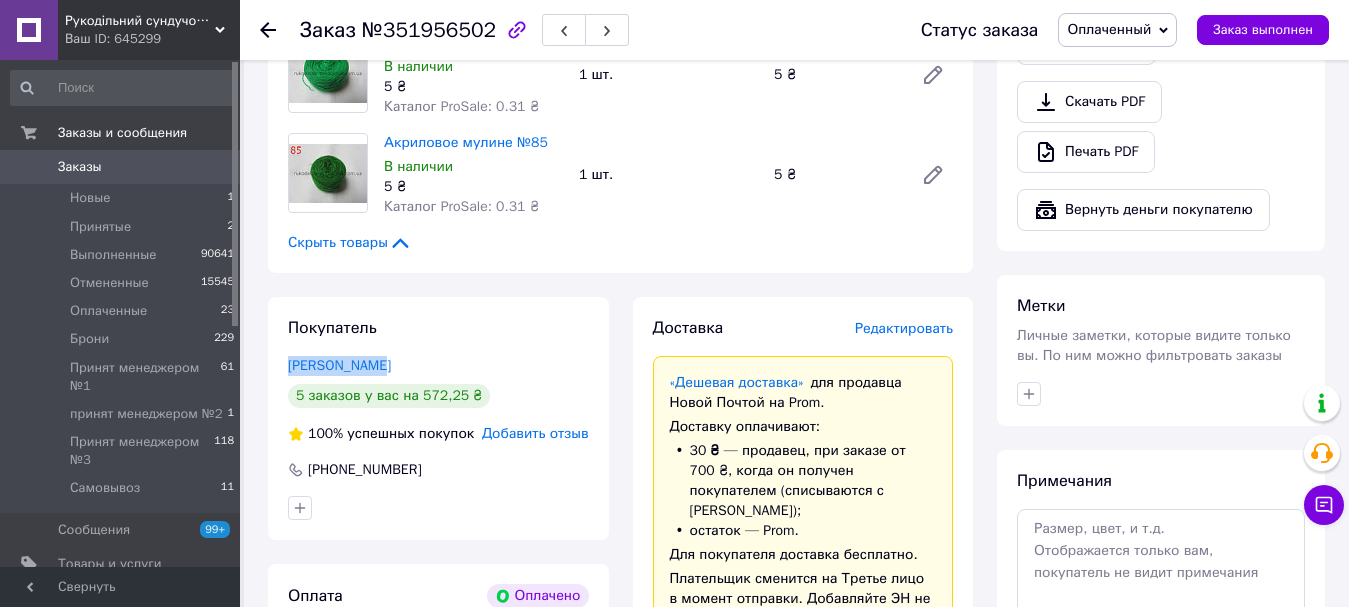 drag, startPoint x: 388, startPoint y: 368, endPoint x: 268, endPoint y: 368, distance: 120 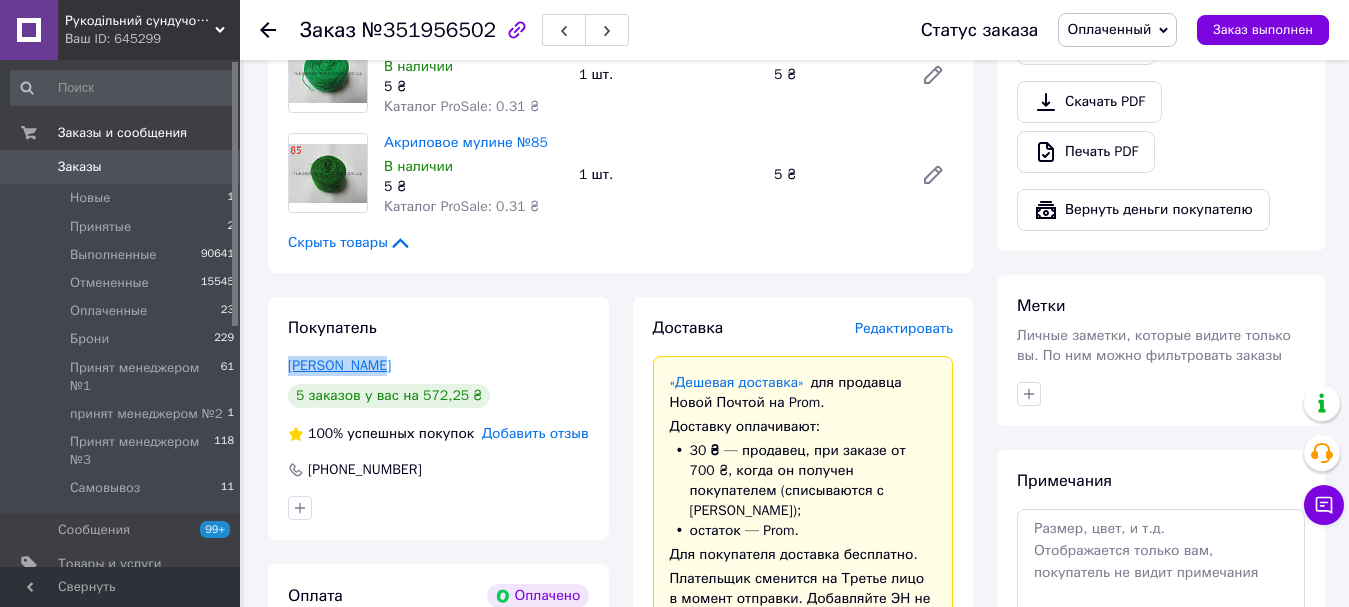 click on "Сміла Галина" at bounding box center (339, 365) 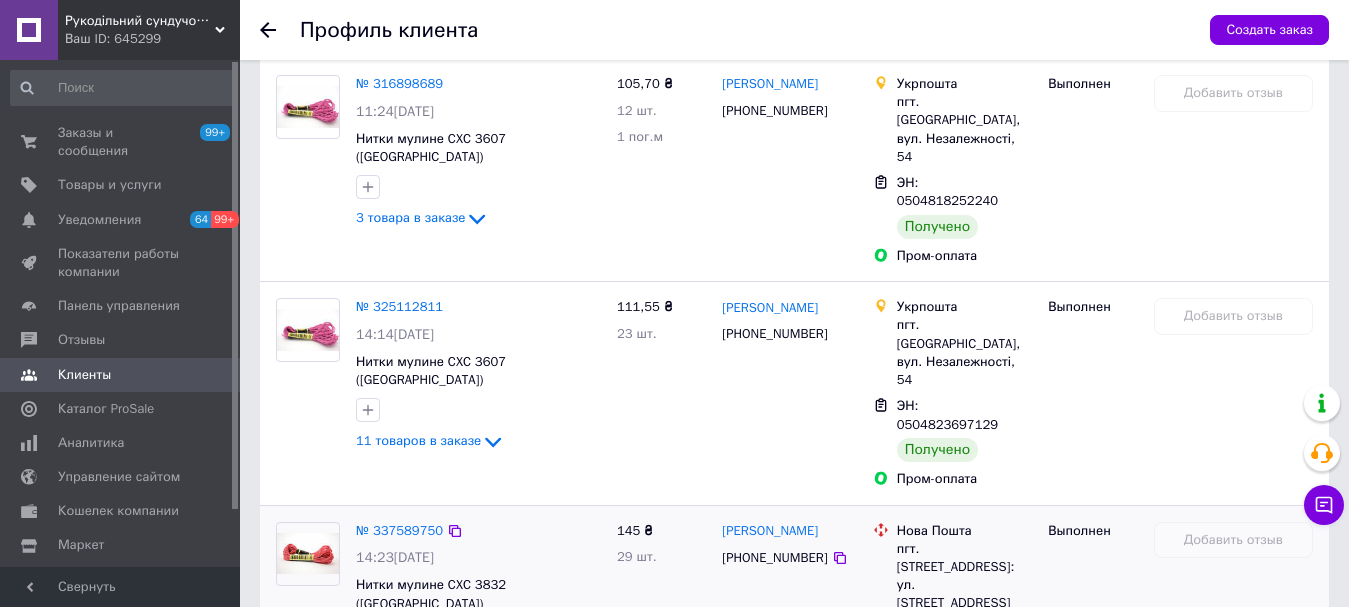 scroll, scrollTop: 1072, scrollLeft: 0, axis: vertical 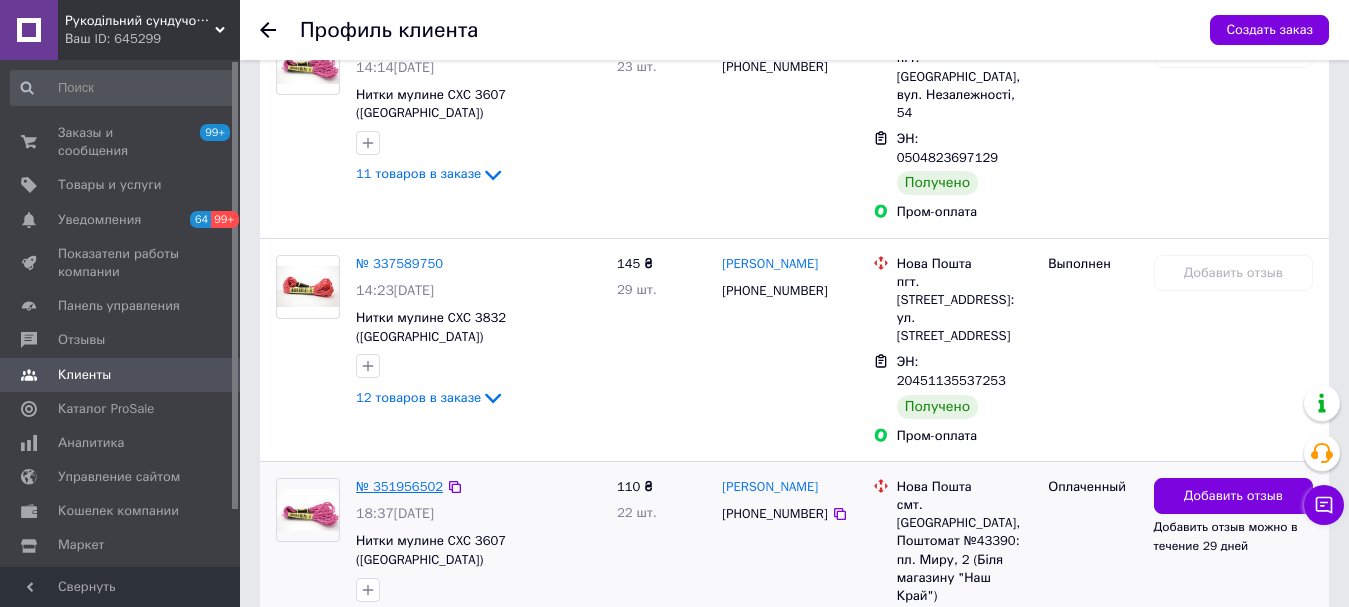 click on "№ 351956502" at bounding box center [399, 486] 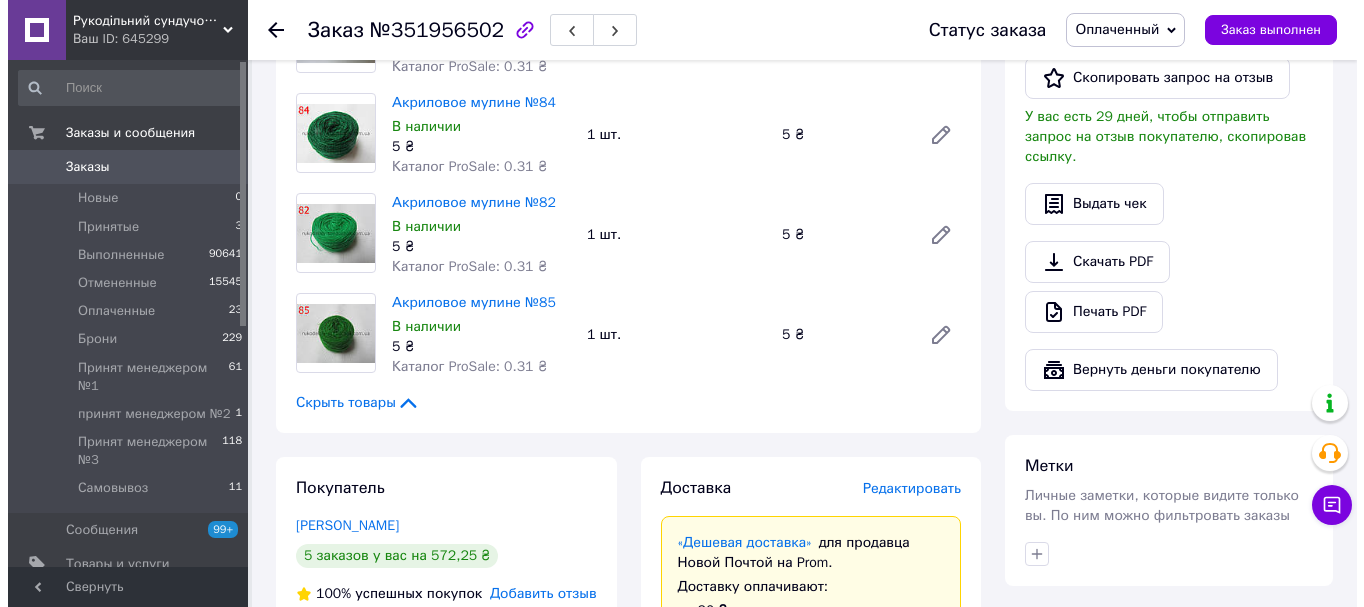 scroll, scrollTop: 800, scrollLeft: 0, axis: vertical 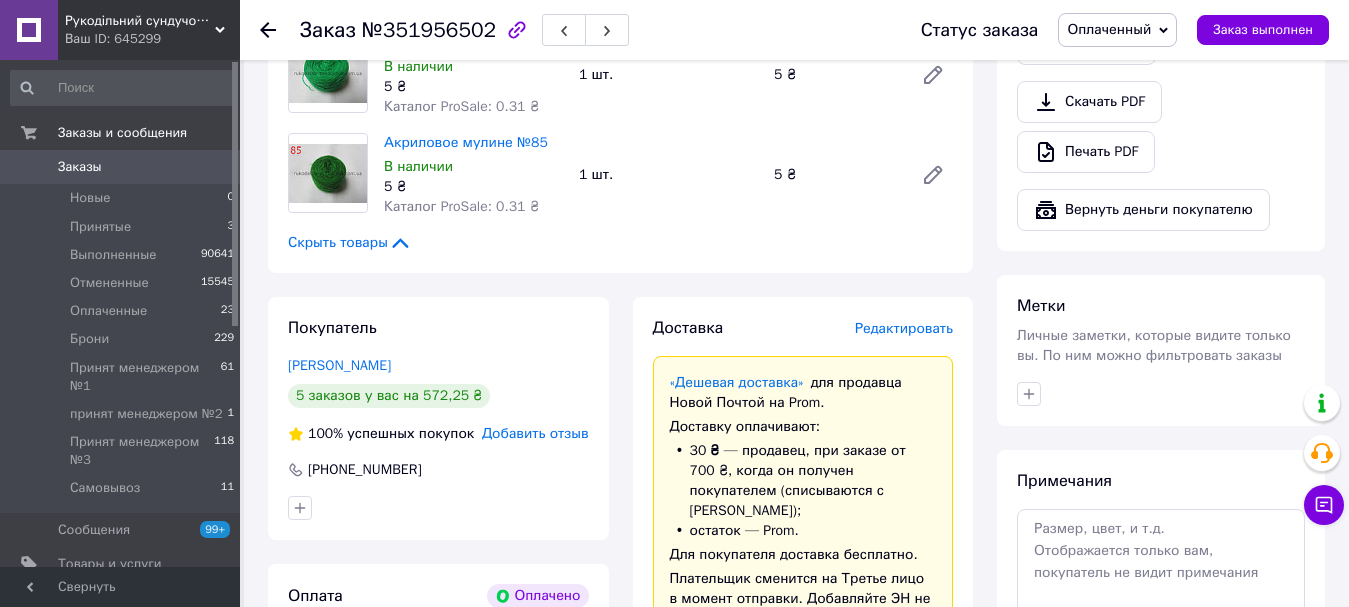 click on "Редактировать" at bounding box center (904, 328) 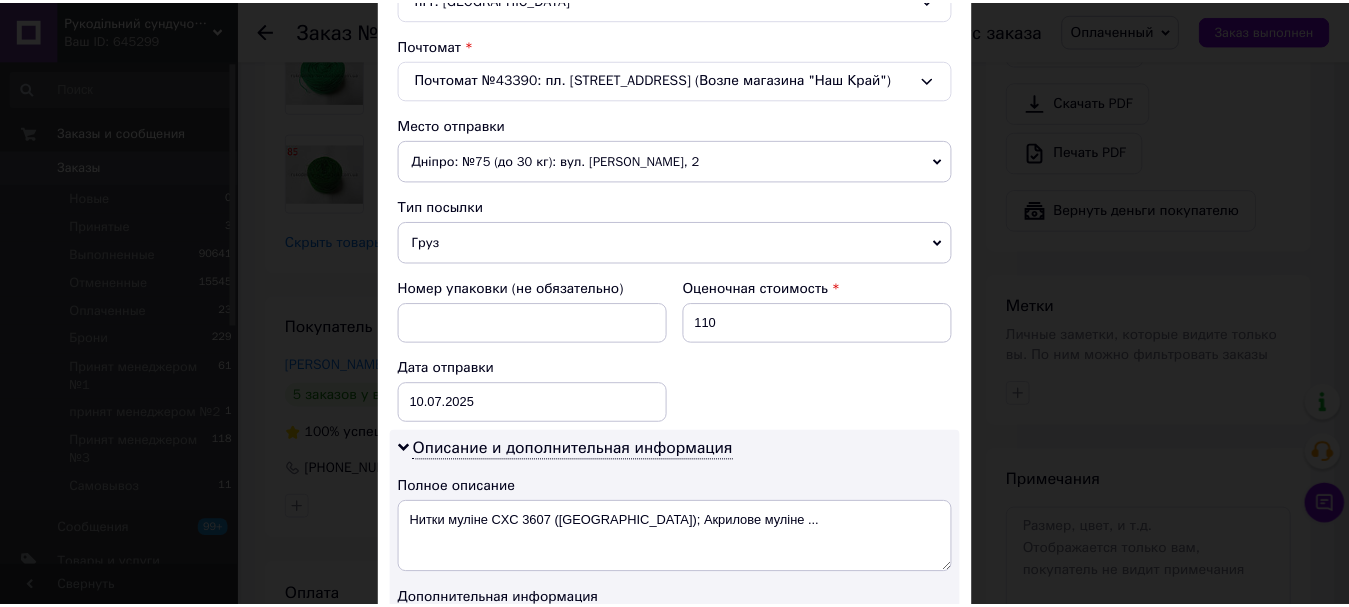 scroll, scrollTop: 945, scrollLeft: 0, axis: vertical 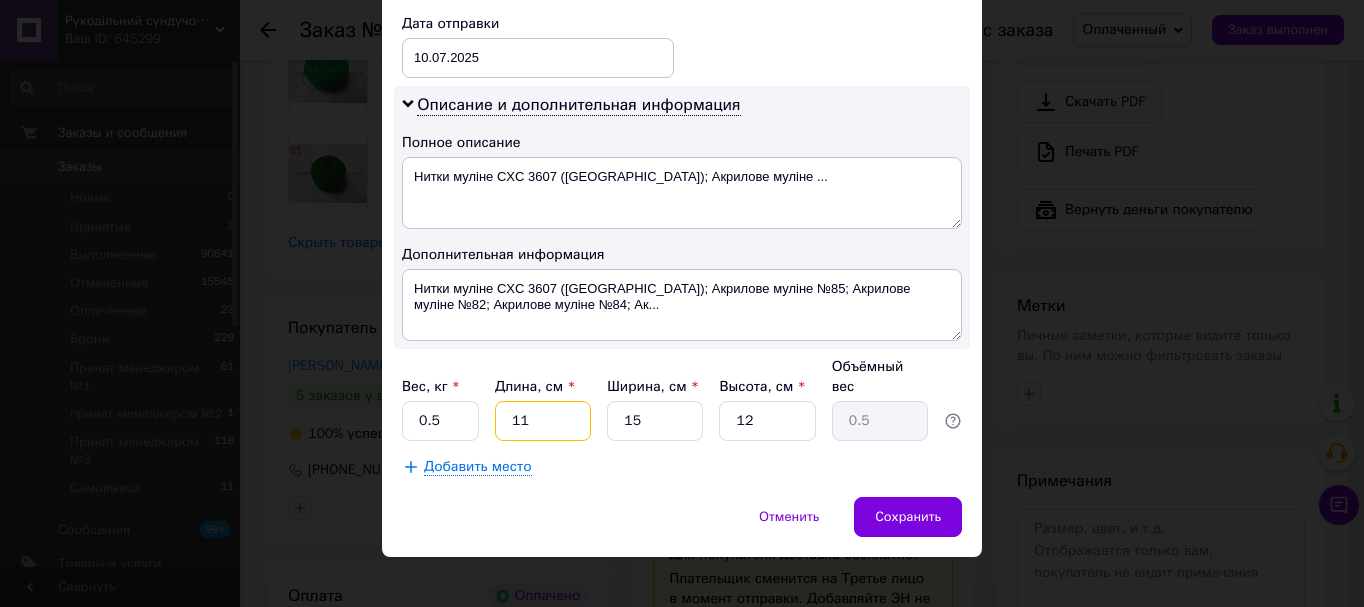 click on "11" at bounding box center (543, 421) 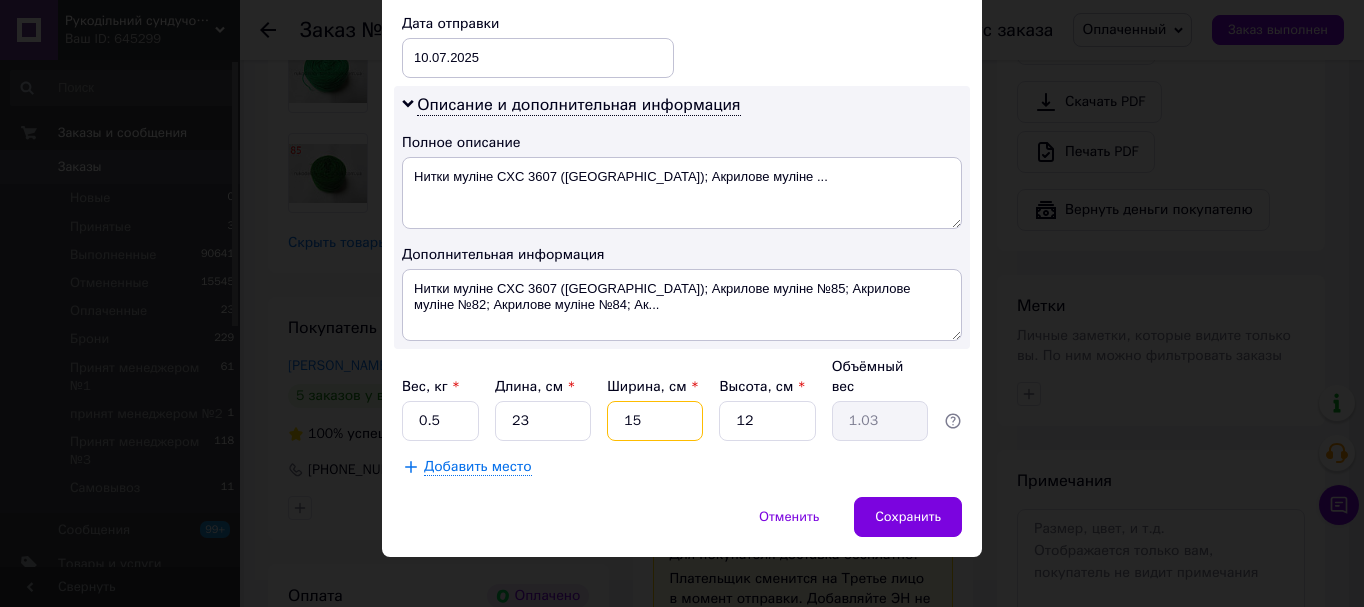 click on "15" at bounding box center [655, 421] 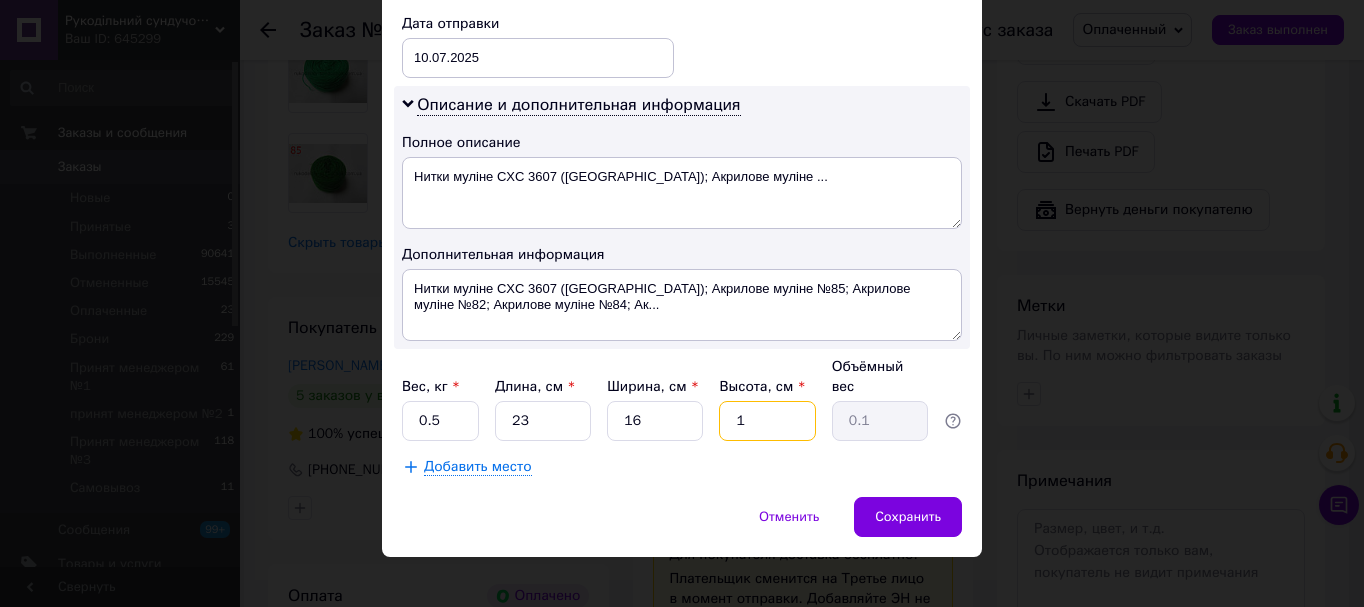 click on "1" at bounding box center [767, 421] 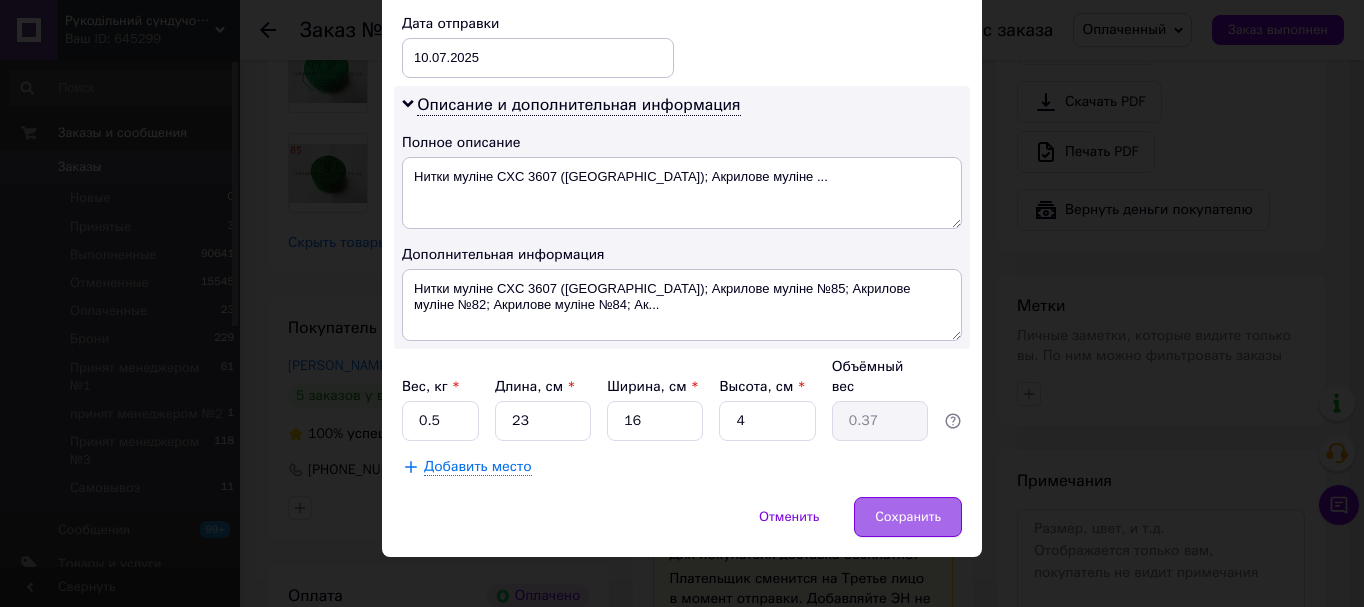 click on "Сохранить" at bounding box center [908, 517] 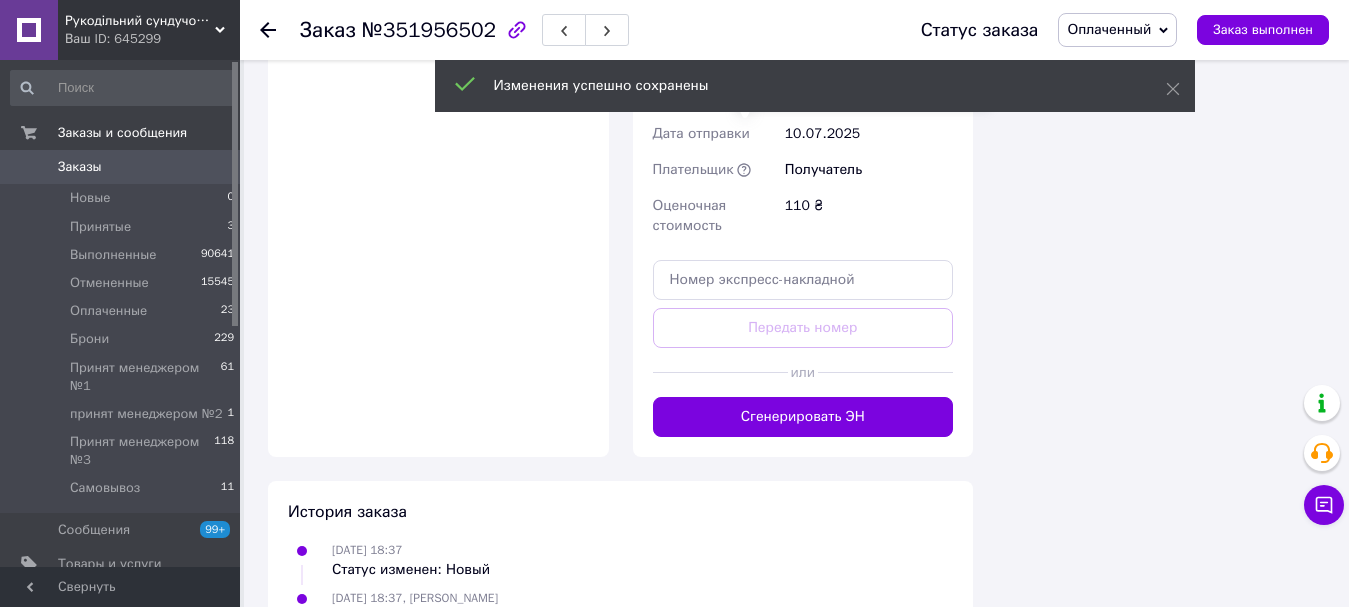 scroll, scrollTop: 1600, scrollLeft: 0, axis: vertical 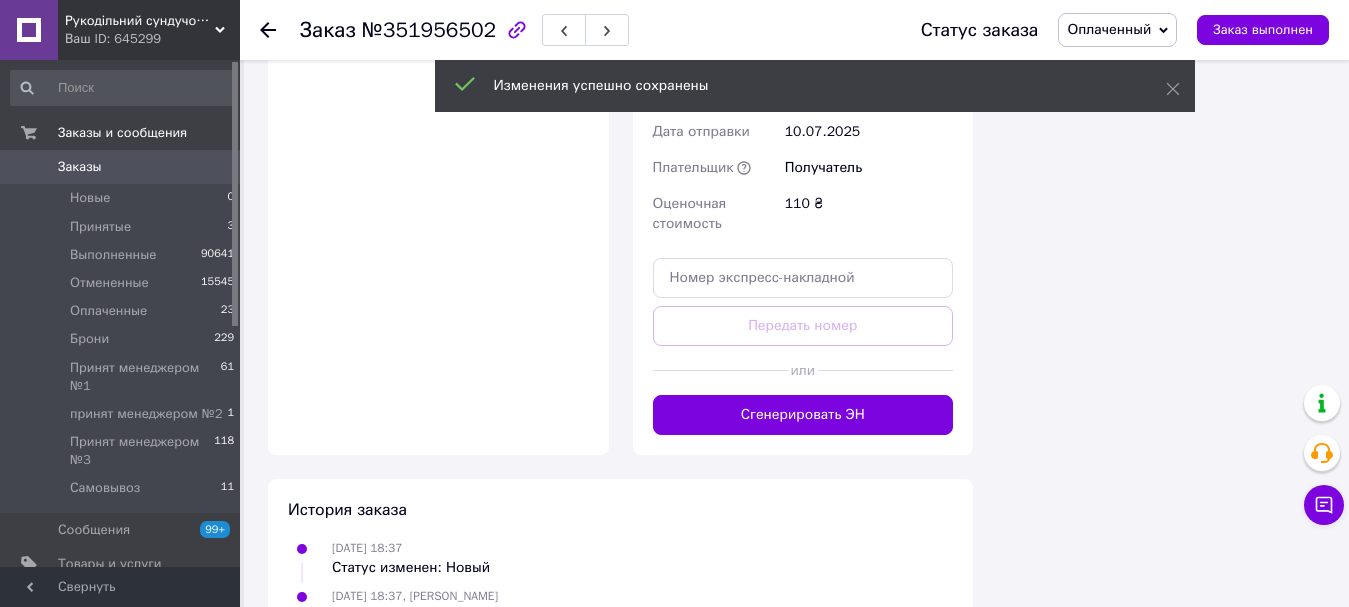 drag, startPoint x: 764, startPoint y: 381, endPoint x: 767, endPoint y: 363, distance: 18.248287 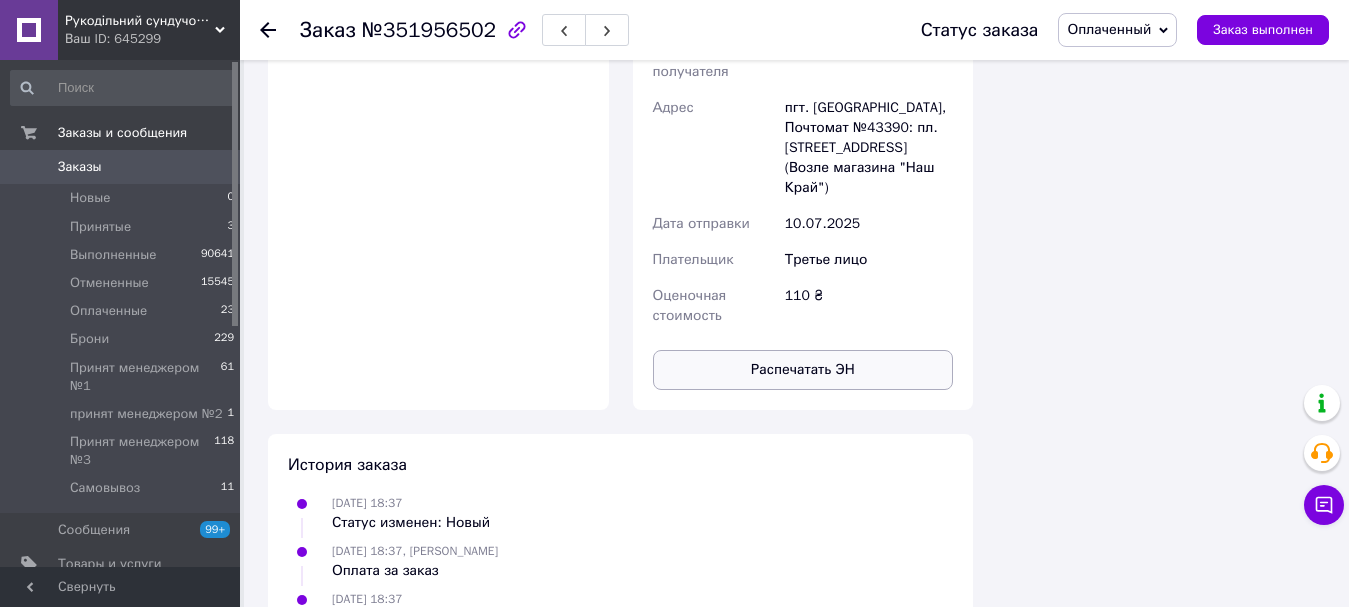 click on "Распечатать ЭН" at bounding box center (803, 370) 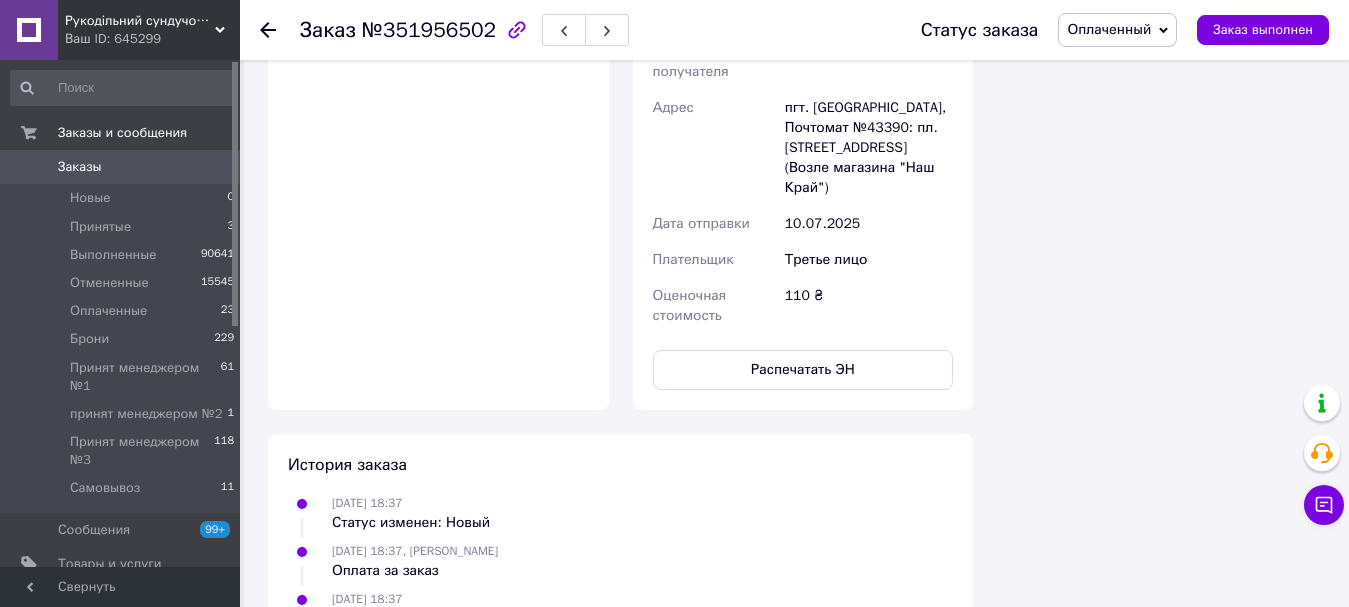 click on "Оплаченный" at bounding box center [1109, 29] 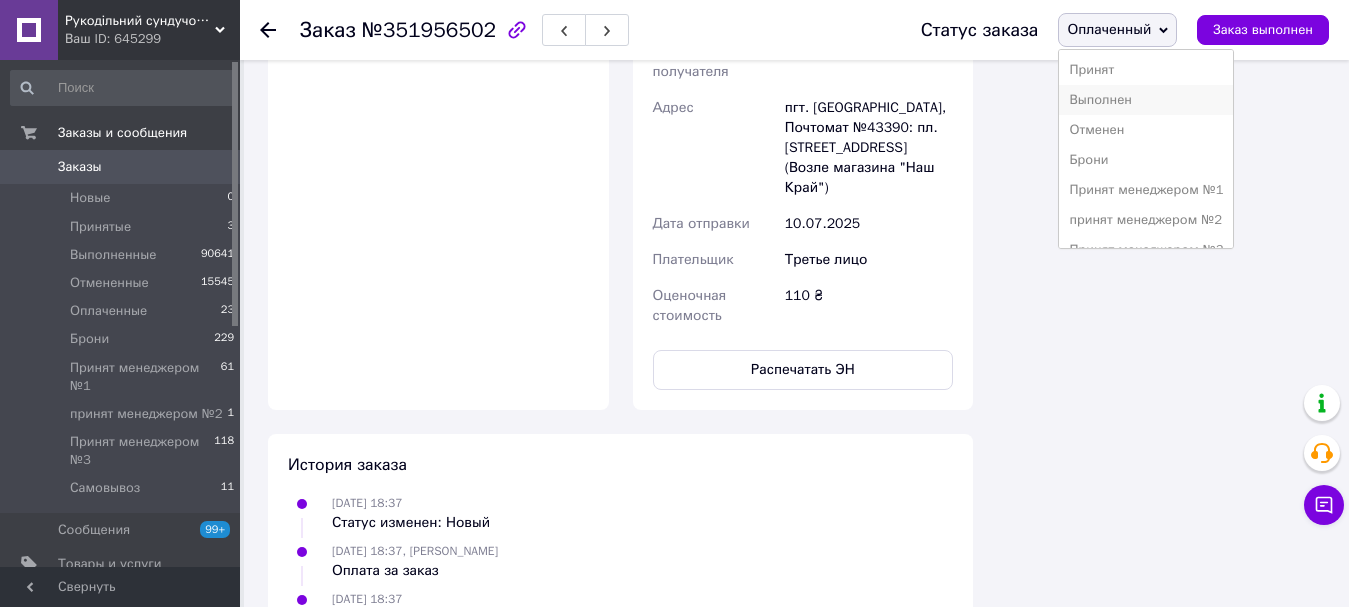 click on "Выполнен" at bounding box center (1146, 100) 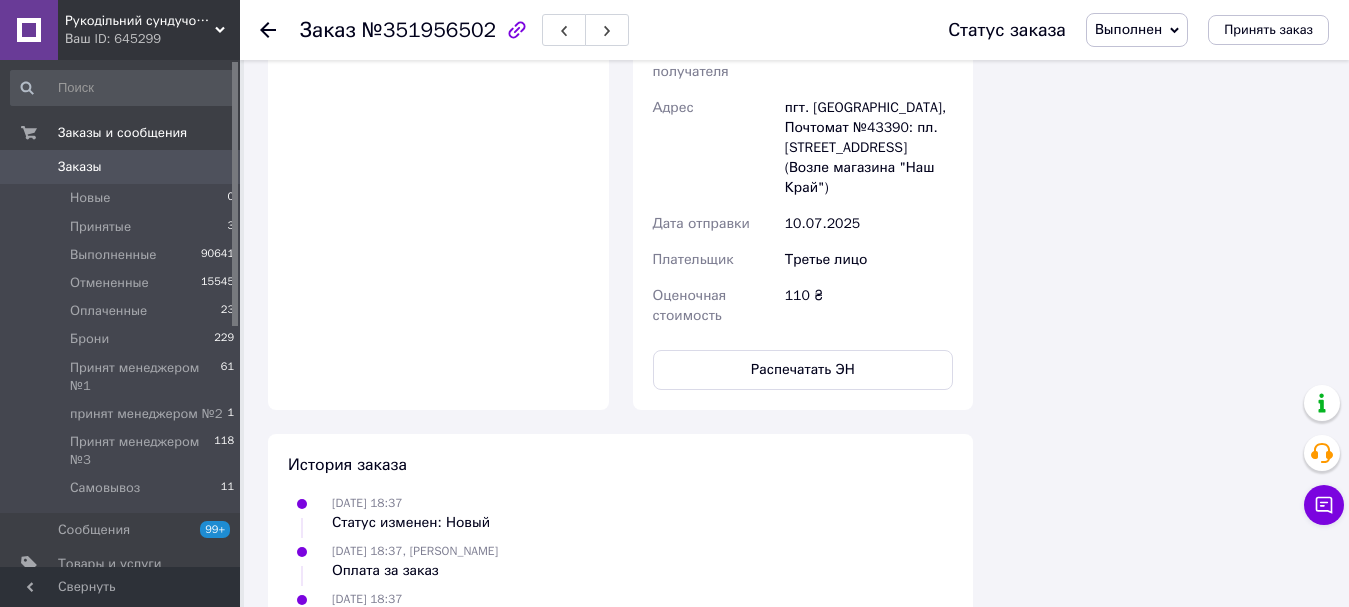 click on "Заказы" at bounding box center (80, 167) 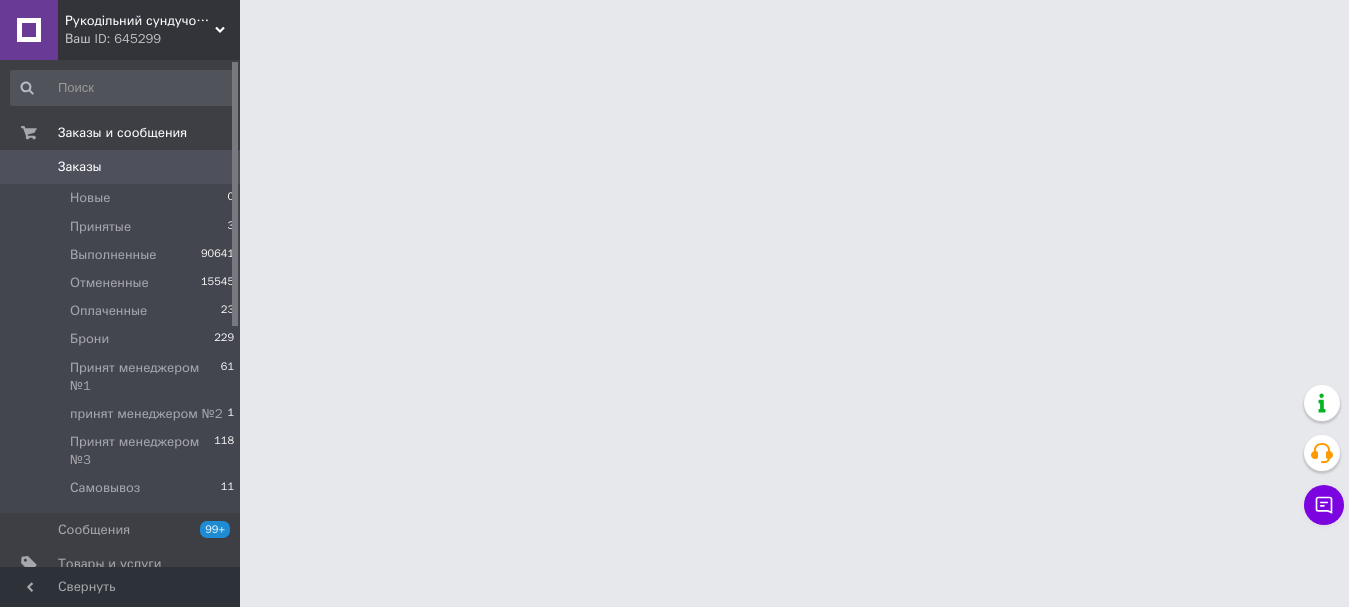 scroll, scrollTop: 0, scrollLeft: 0, axis: both 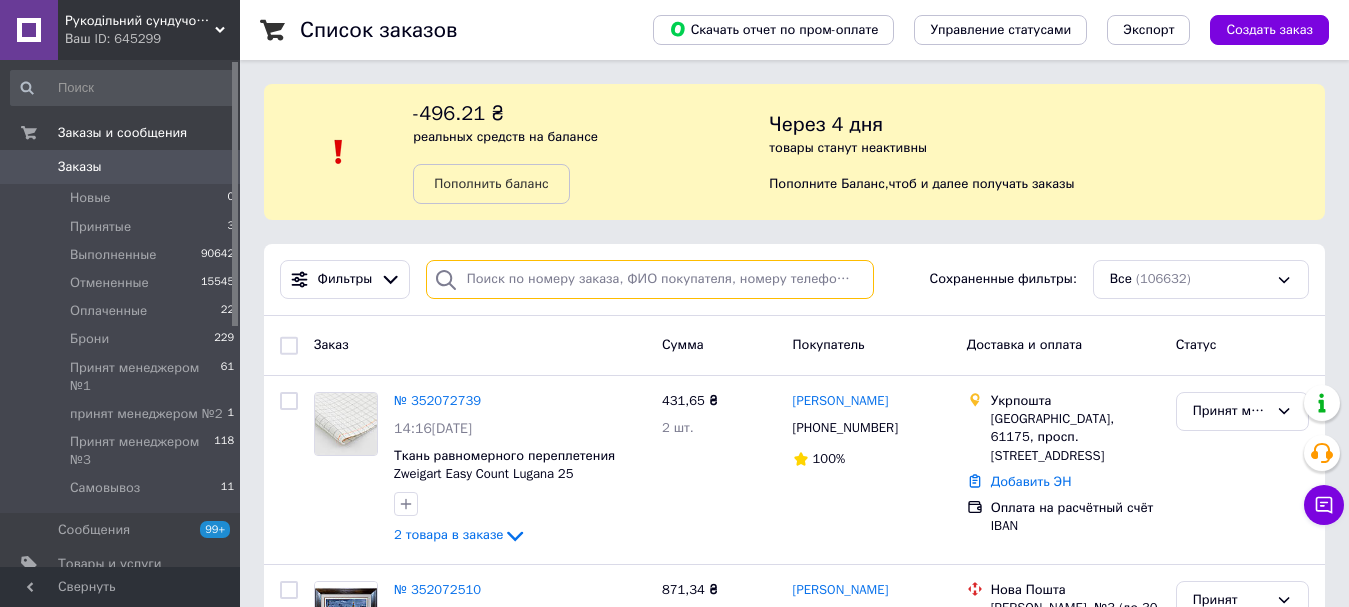 click at bounding box center (650, 279) 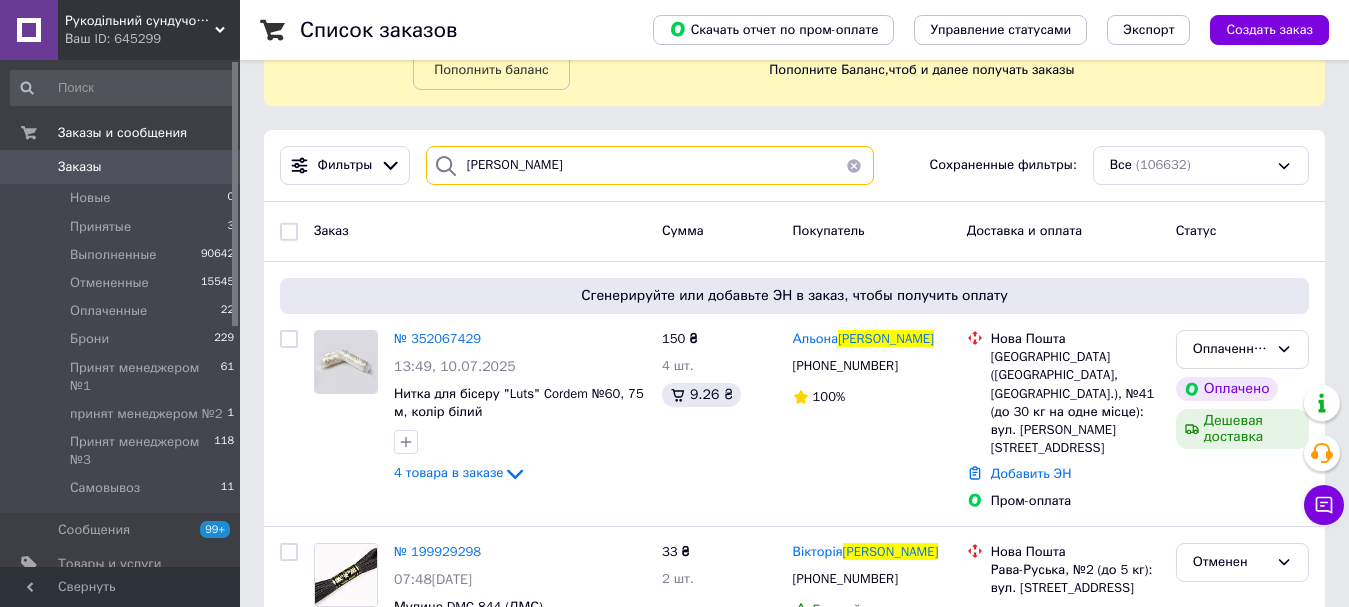 scroll, scrollTop: 300, scrollLeft: 0, axis: vertical 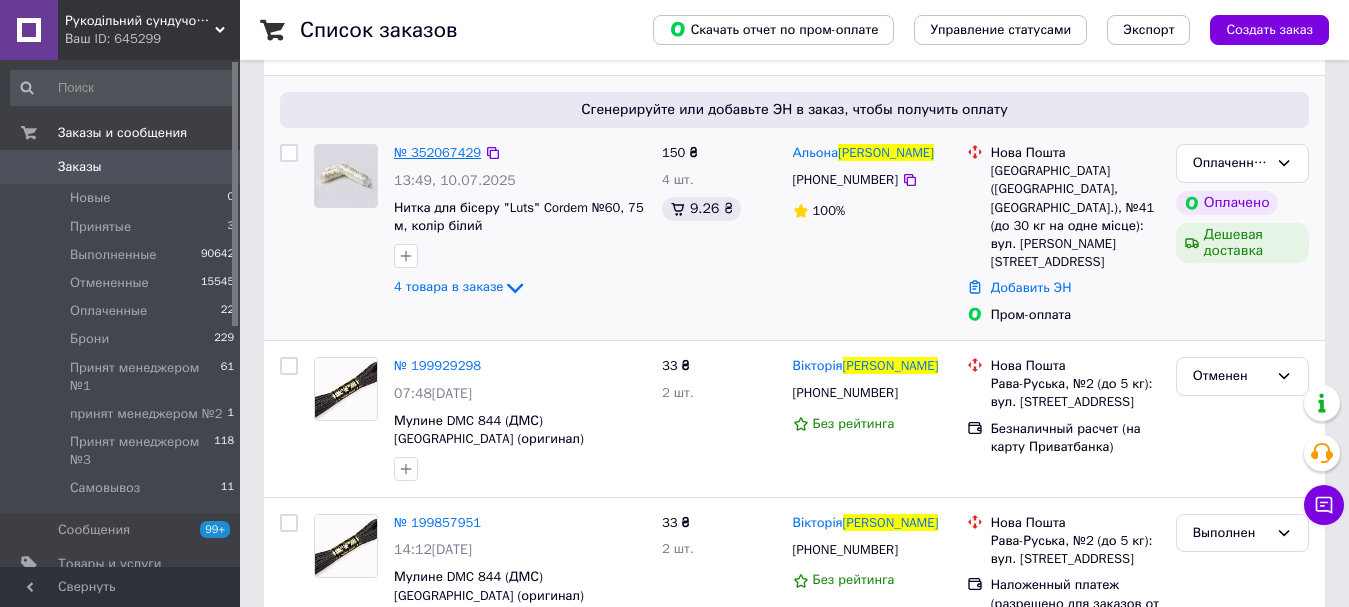 click on "№ 352067429" at bounding box center [437, 152] 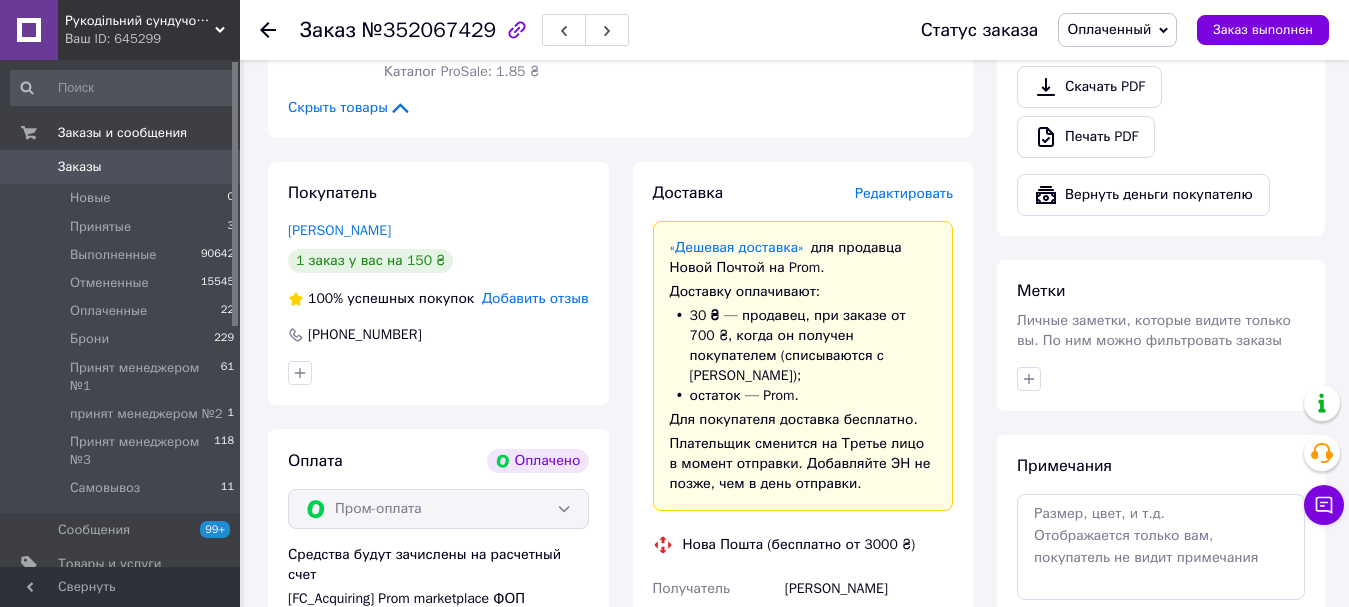 scroll, scrollTop: 900, scrollLeft: 0, axis: vertical 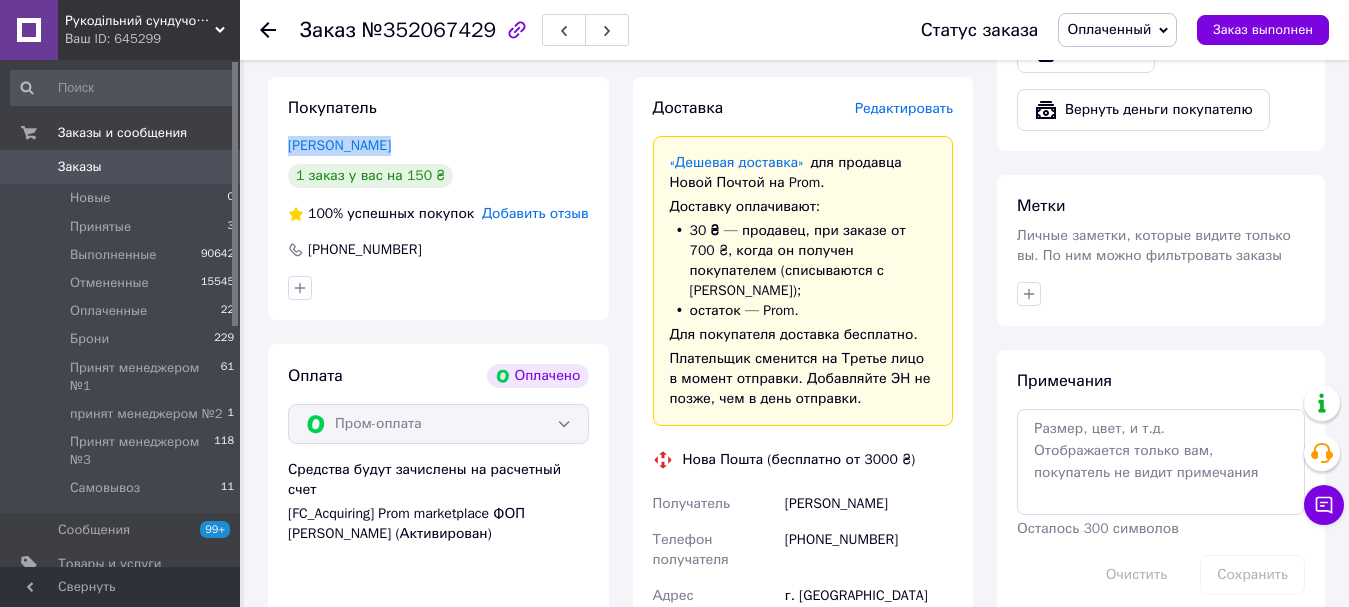 drag, startPoint x: 415, startPoint y: 144, endPoint x: 262, endPoint y: 146, distance: 153.01308 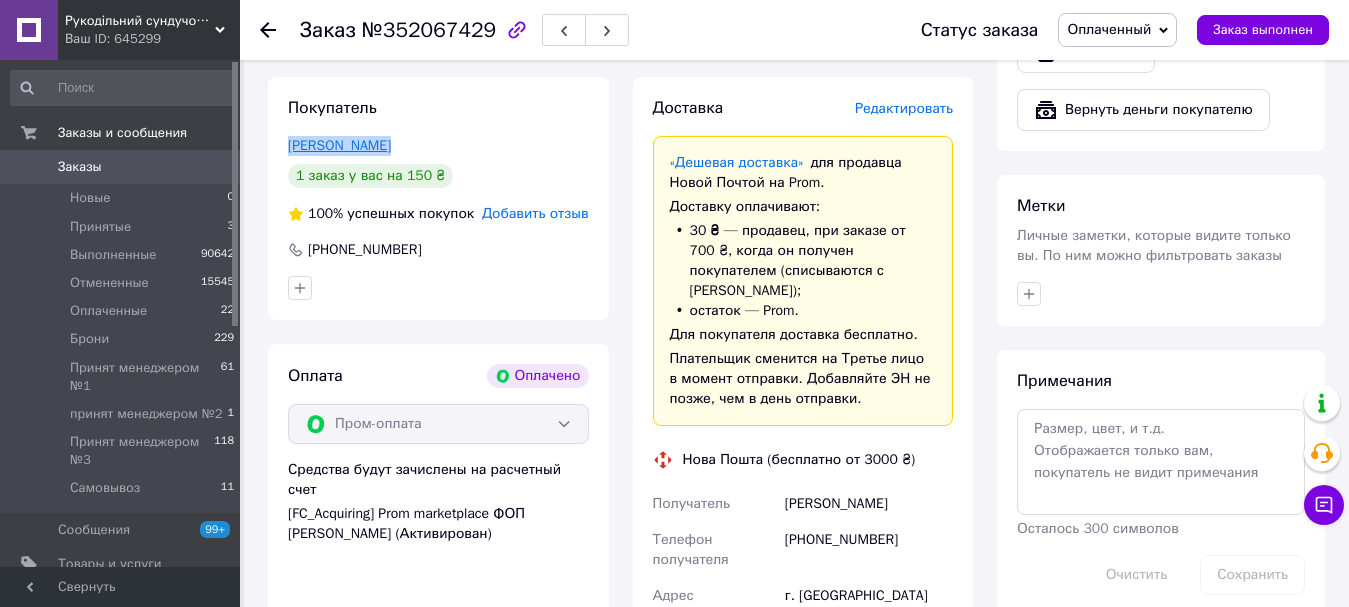 click on "Нижник Альона" at bounding box center (339, 145) 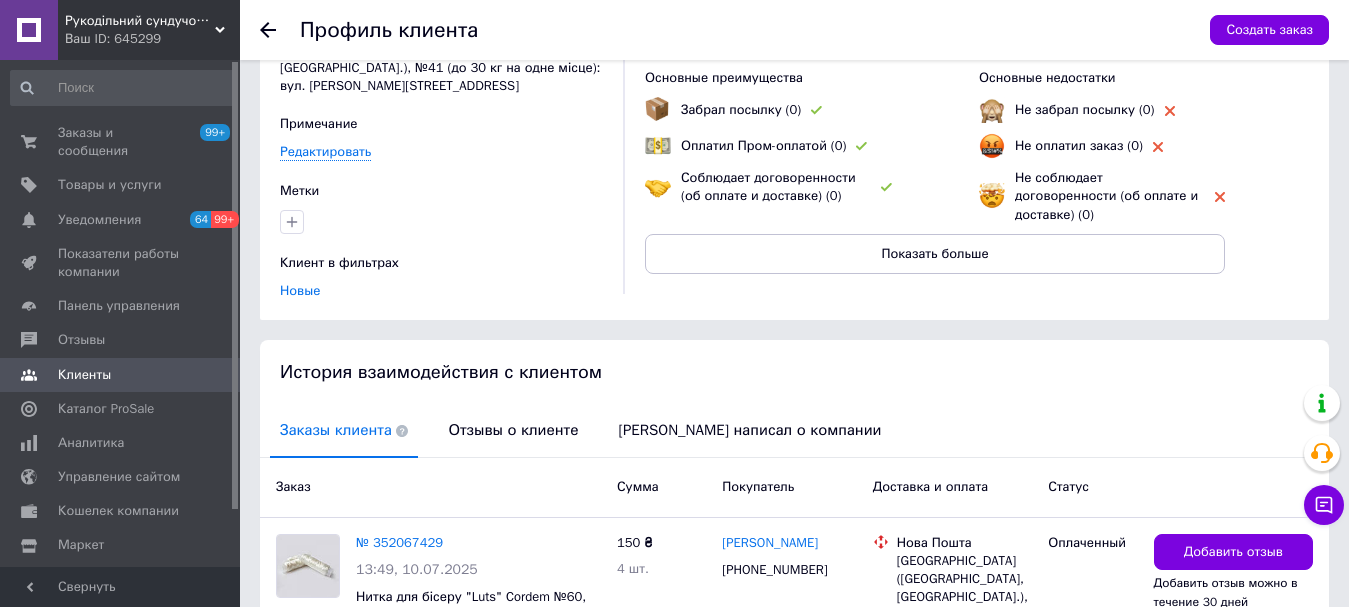 scroll, scrollTop: 326, scrollLeft: 0, axis: vertical 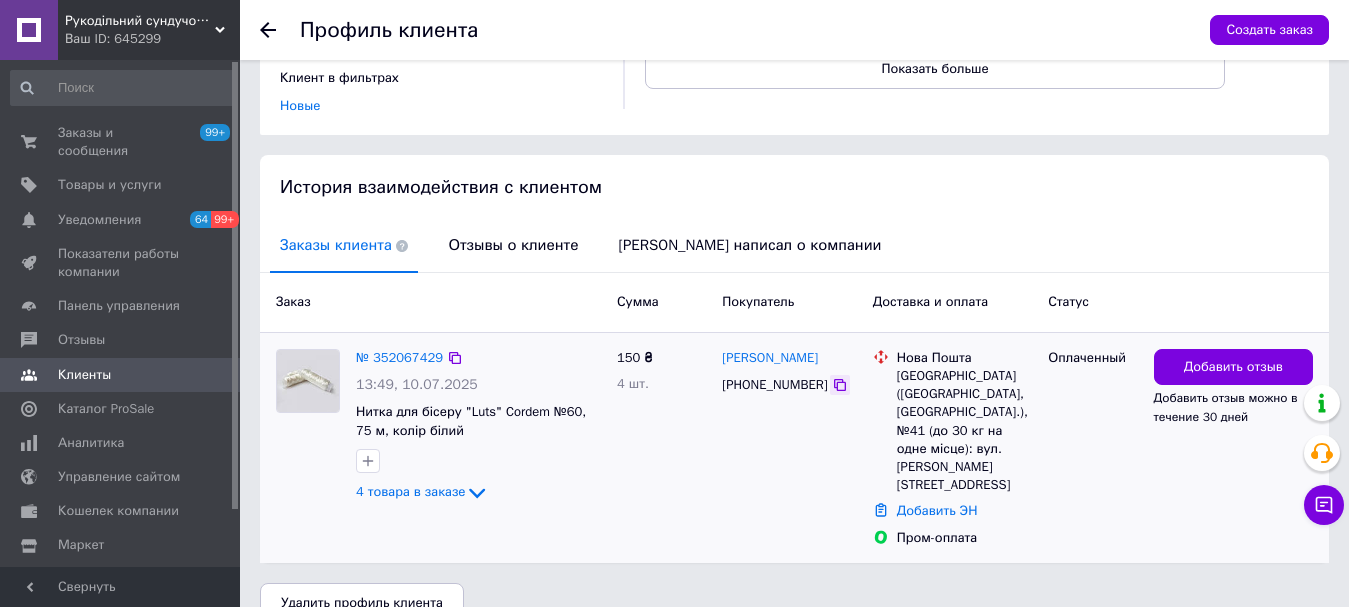 click 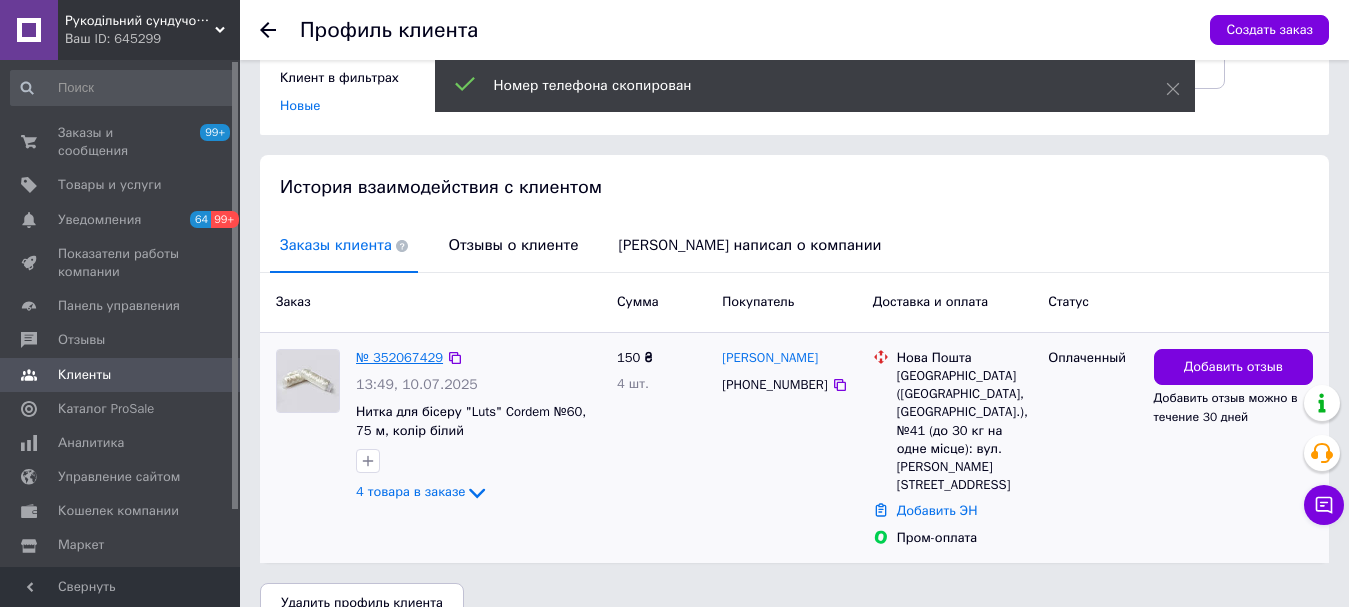 click on "№ 352067429" at bounding box center (399, 357) 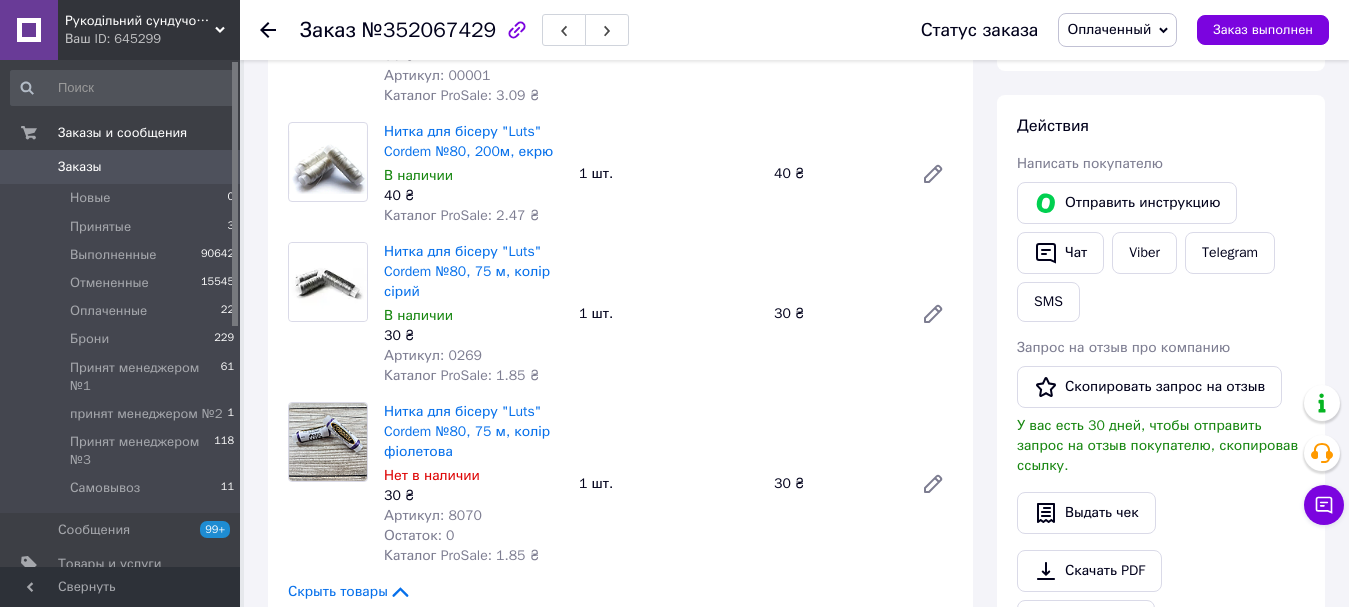 scroll, scrollTop: 400, scrollLeft: 0, axis: vertical 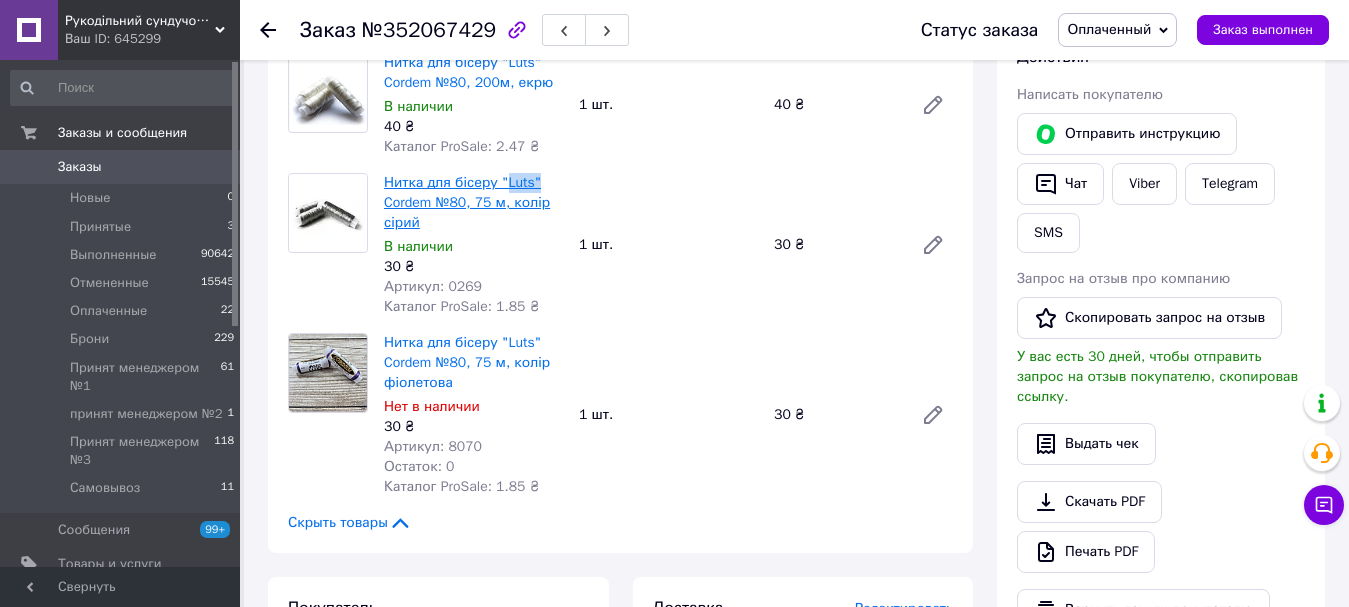 drag, startPoint x: 531, startPoint y: 187, endPoint x: 502, endPoint y: 187, distance: 29 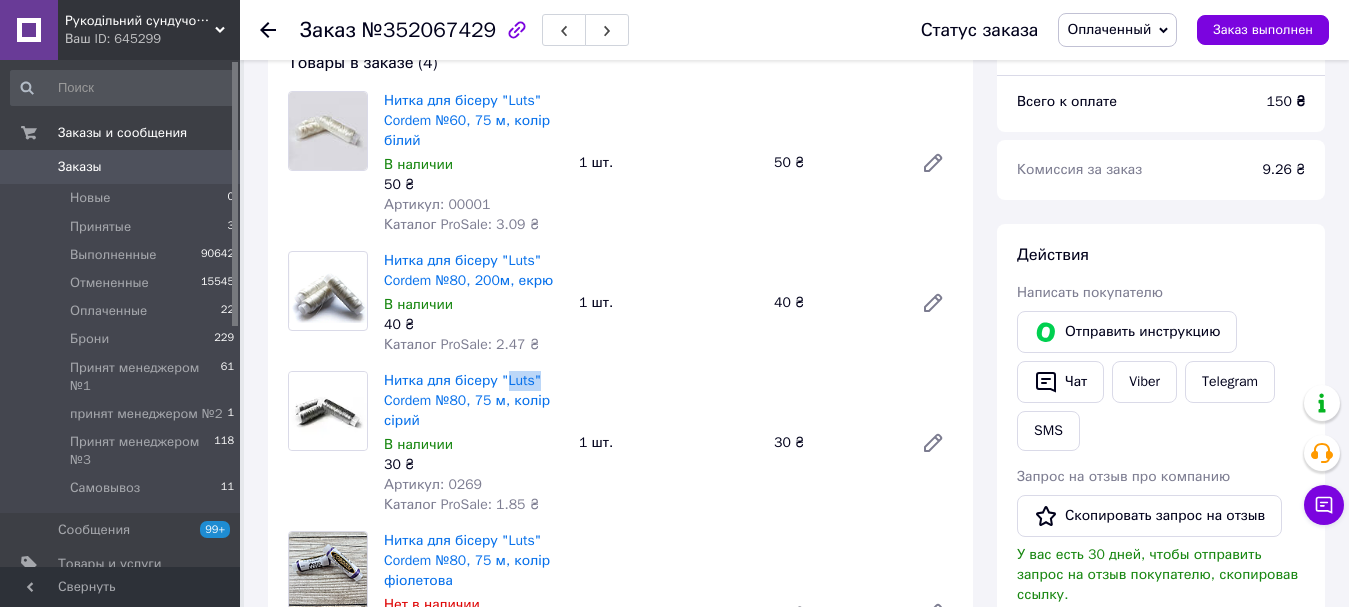 scroll, scrollTop: 200, scrollLeft: 0, axis: vertical 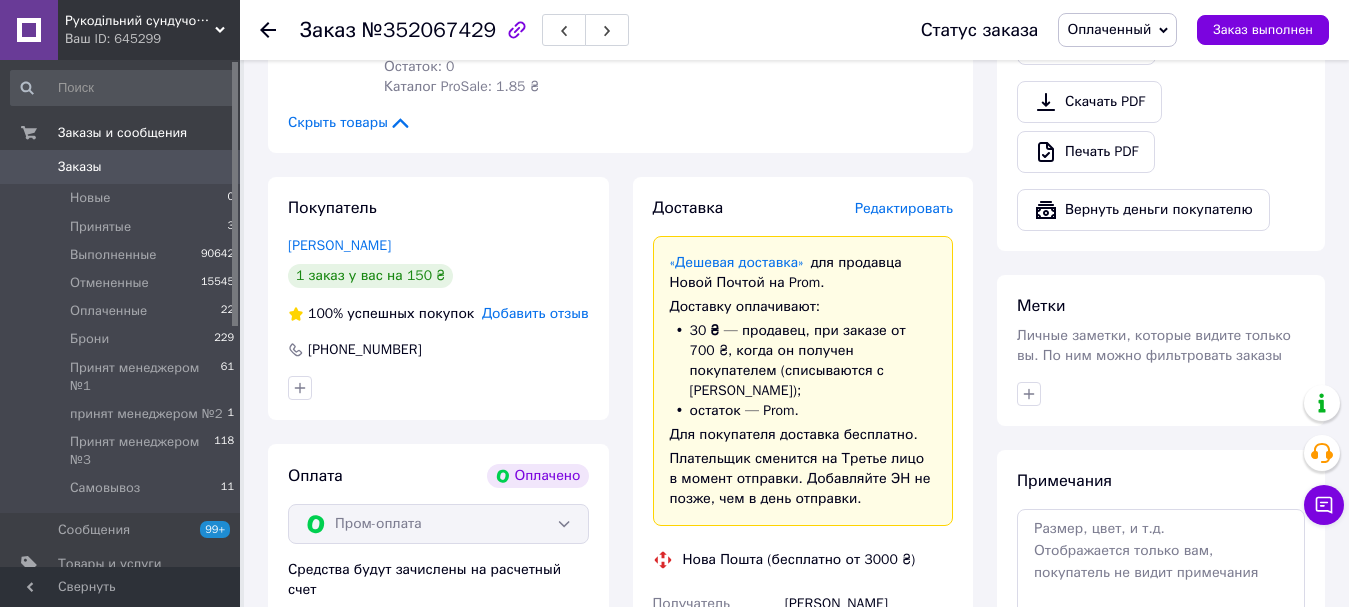click on "Редактировать" at bounding box center (904, 208) 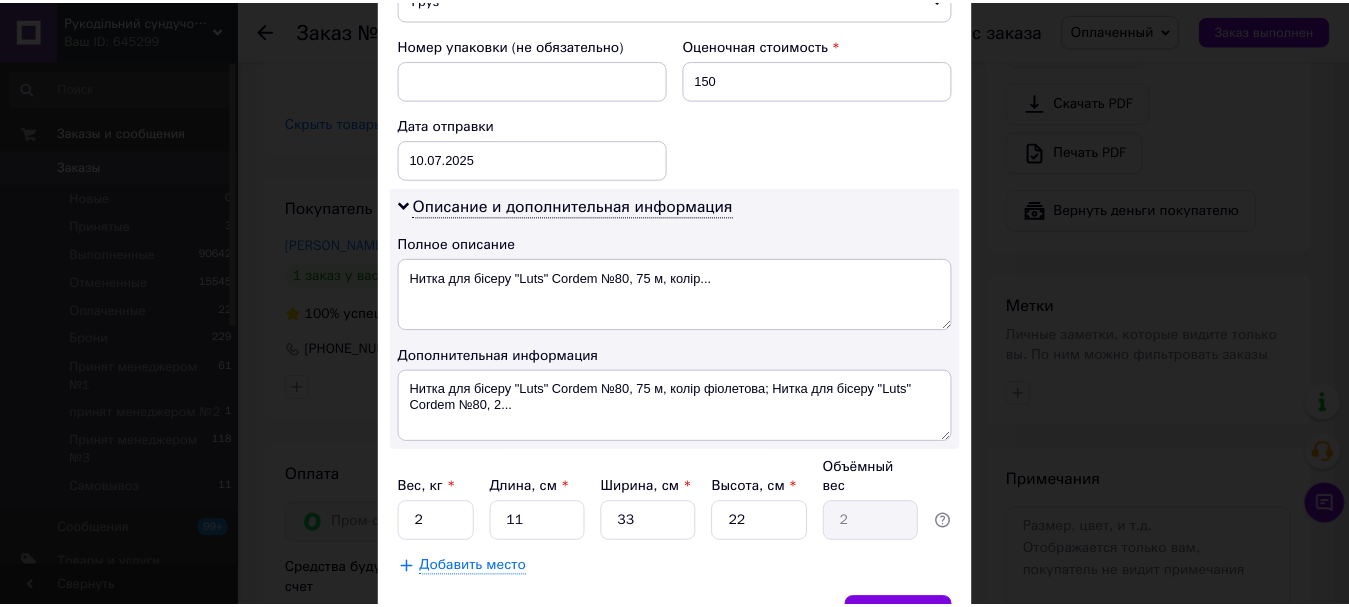 scroll, scrollTop: 945, scrollLeft: 0, axis: vertical 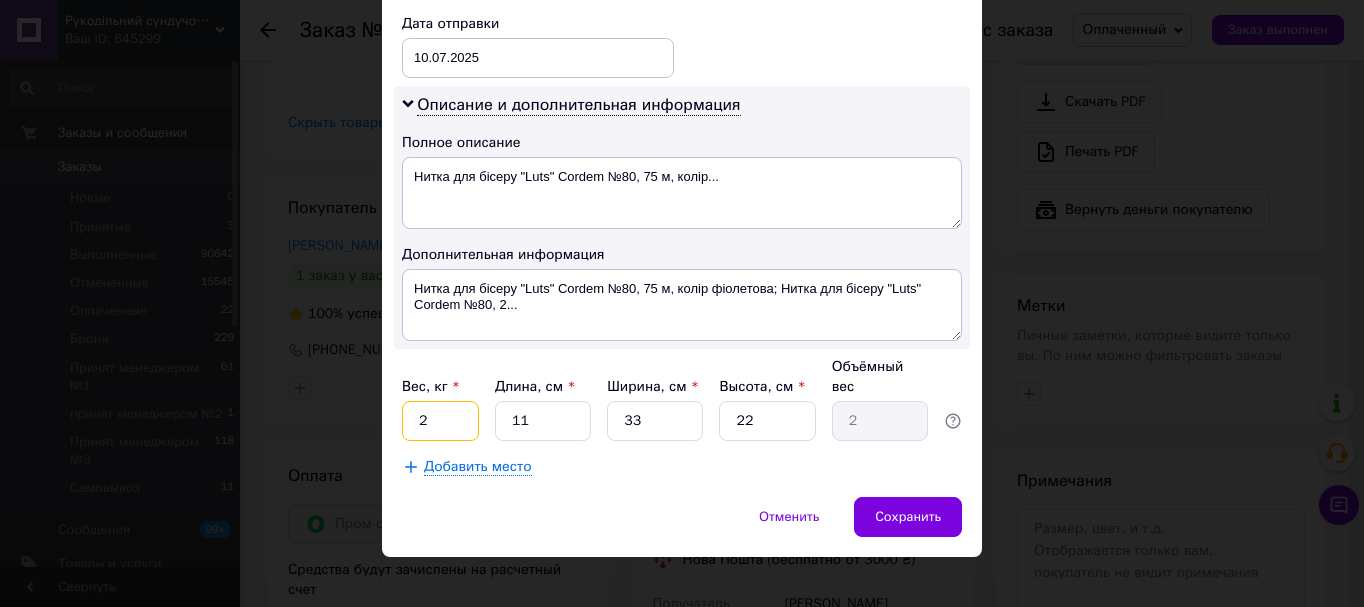 click on "2" at bounding box center [440, 421] 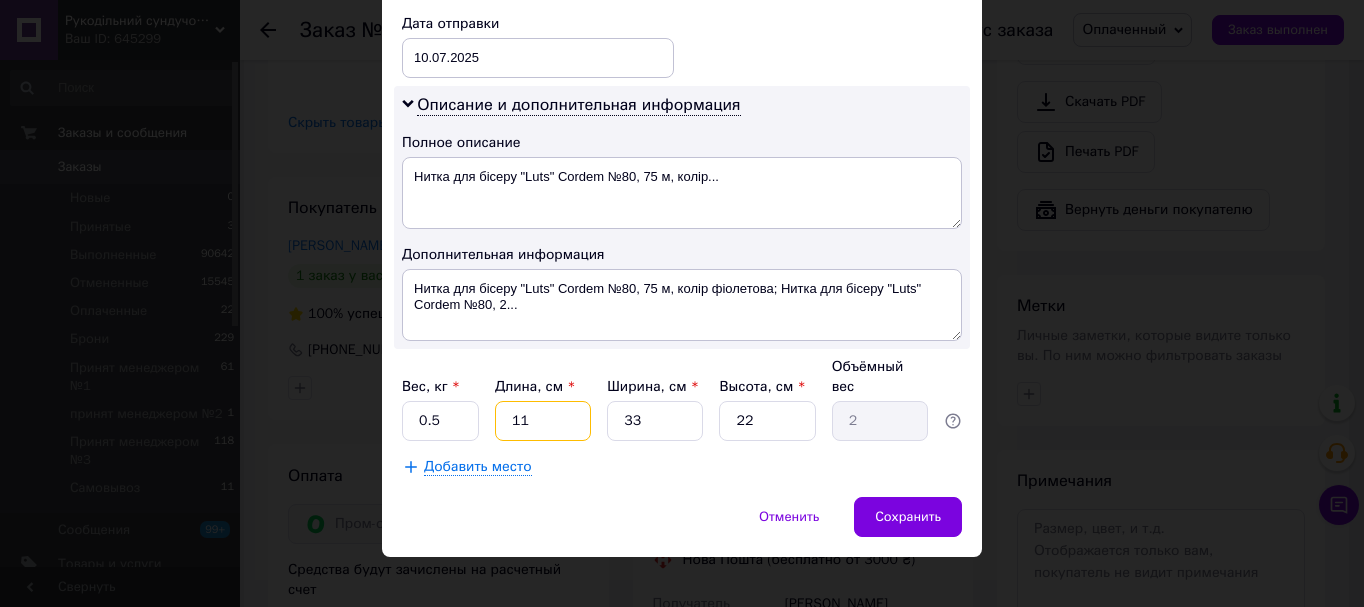 click on "11" at bounding box center (543, 421) 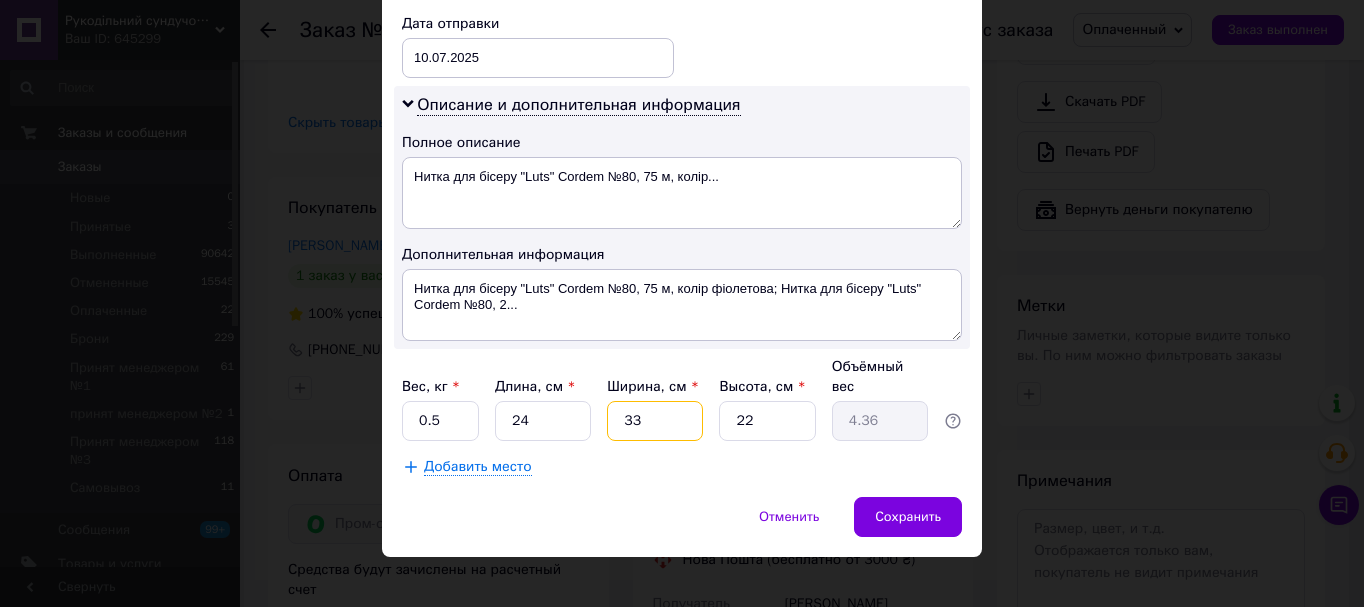 click on "33" at bounding box center (655, 421) 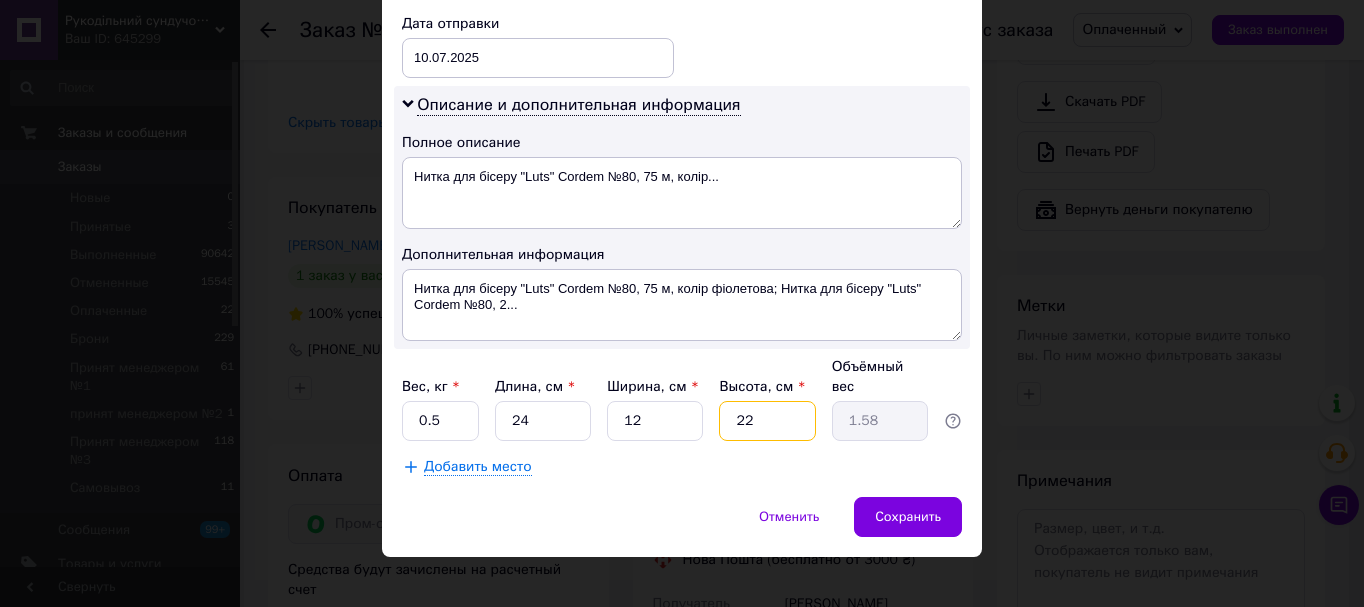 click on "22" at bounding box center [767, 421] 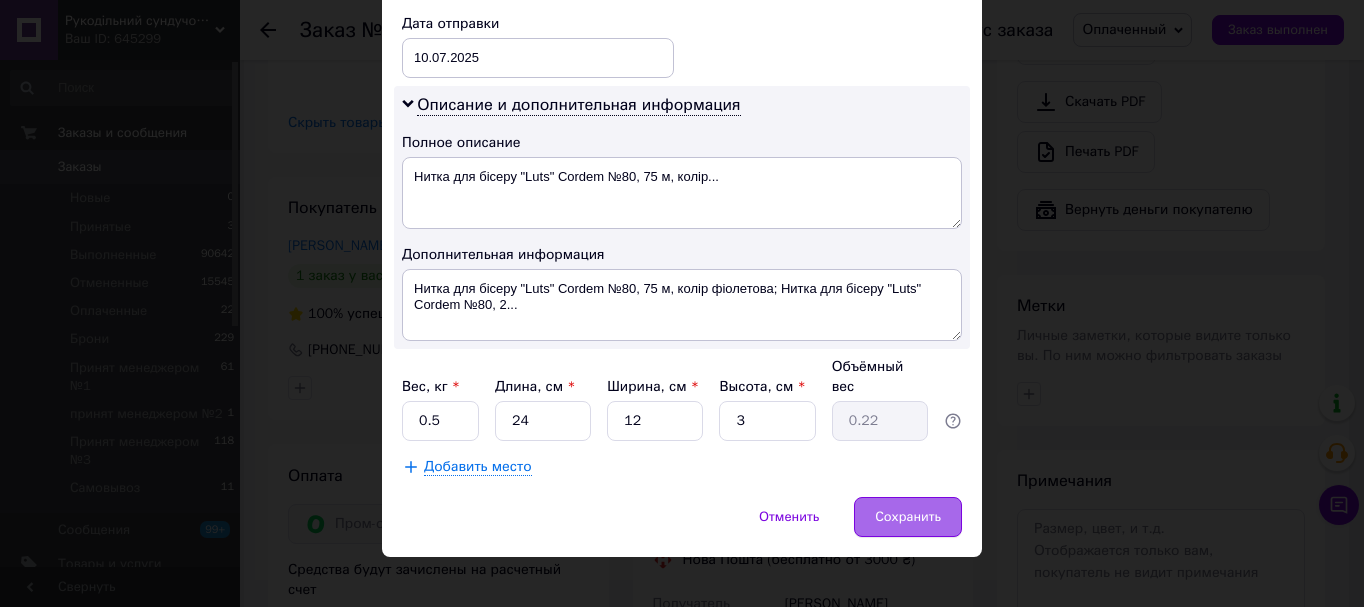 click on "Сохранить" at bounding box center [908, 517] 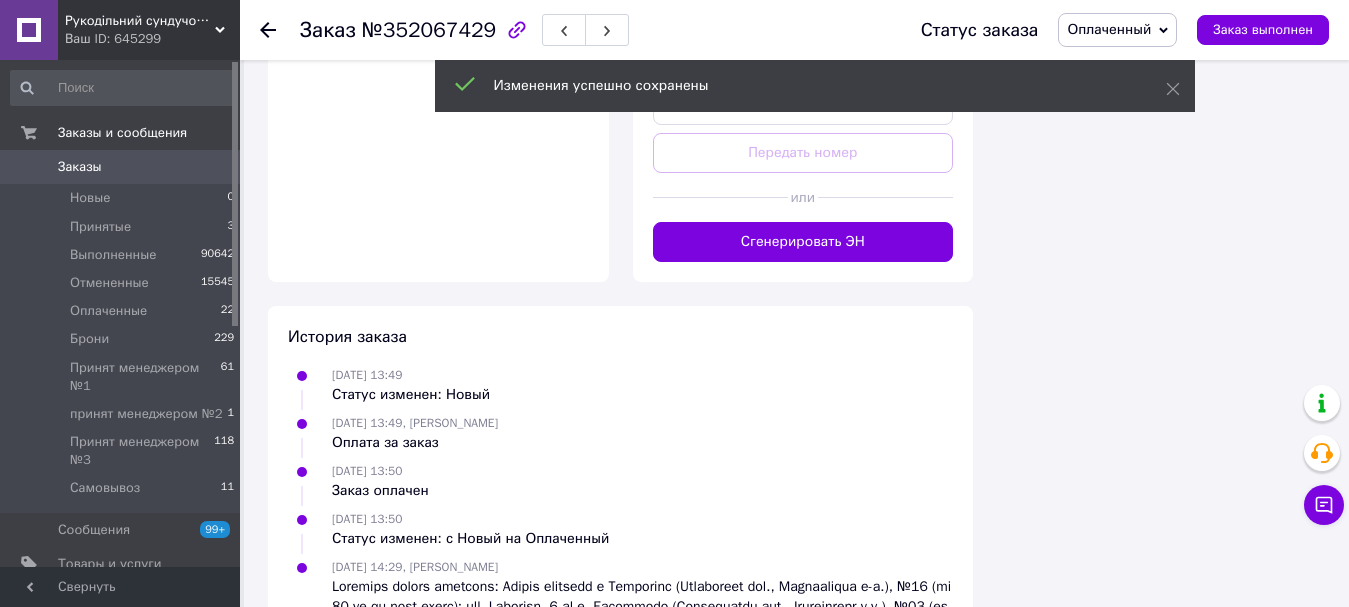 scroll, scrollTop: 1700, scrollLeft: 0, axis: vertical 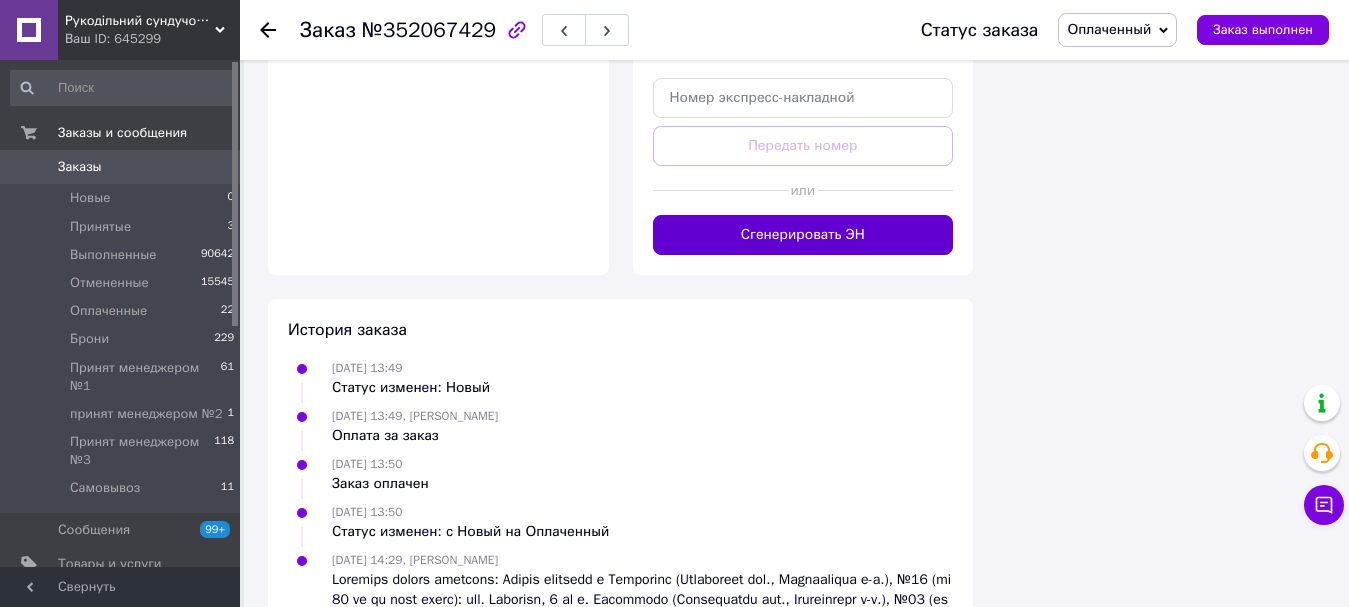 click on "Сгенерировать ЭН" at bounding box center [803, 235] 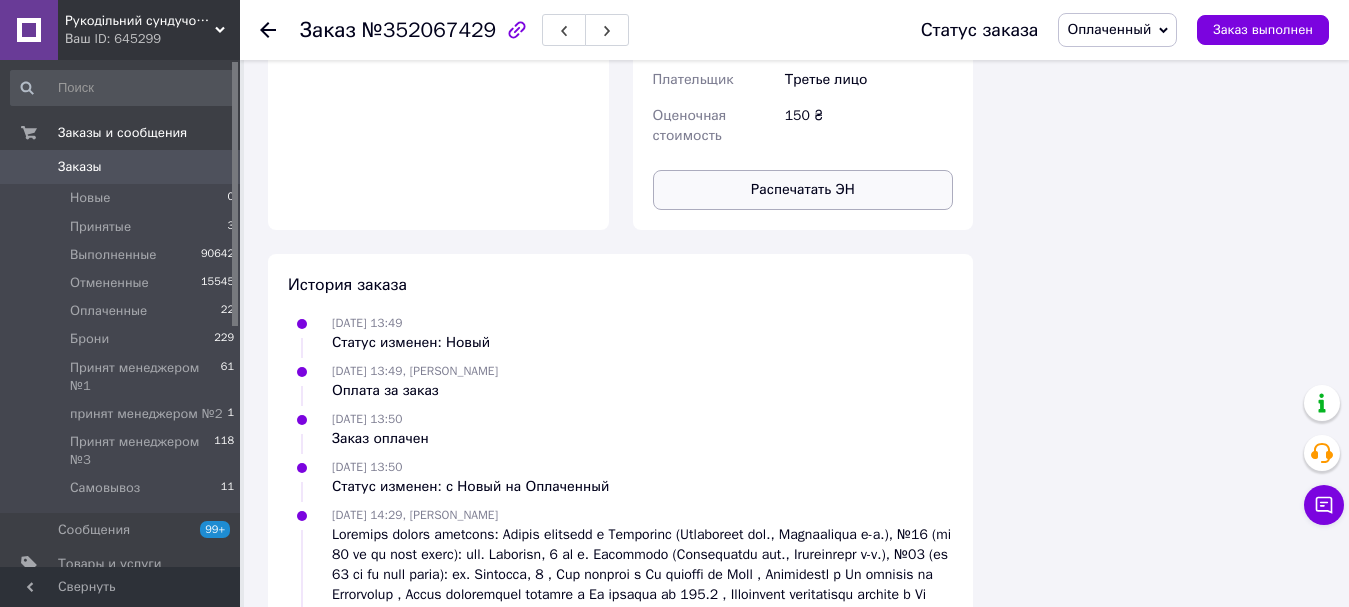 click on "Распечатать ЭН" at bounding box center (803, 190) 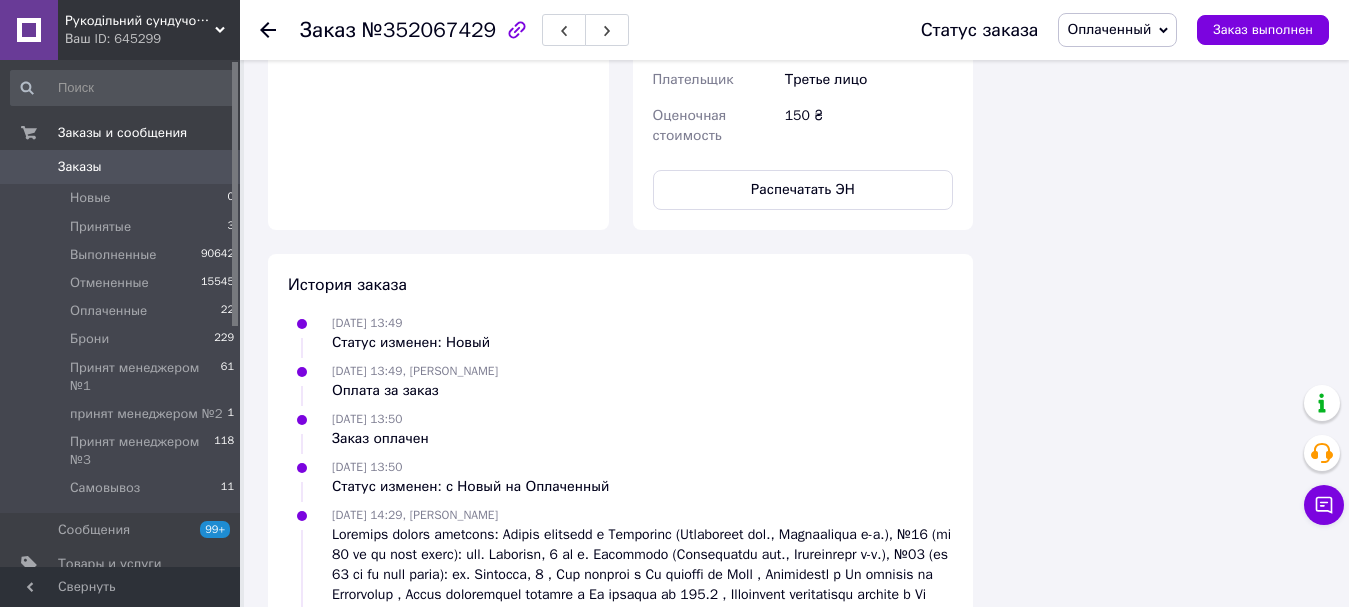 click on "Оплаченный" at bounding box center (1109, 29) 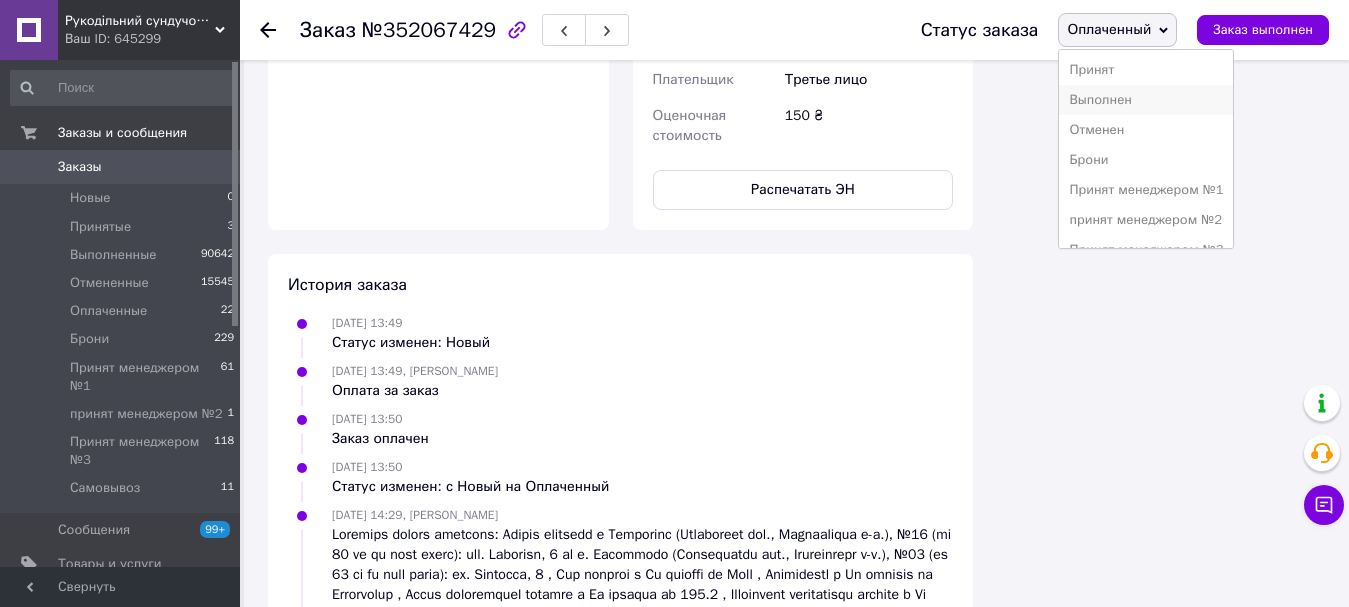 click on "Выполнен" at bounding box center (1146, 100) 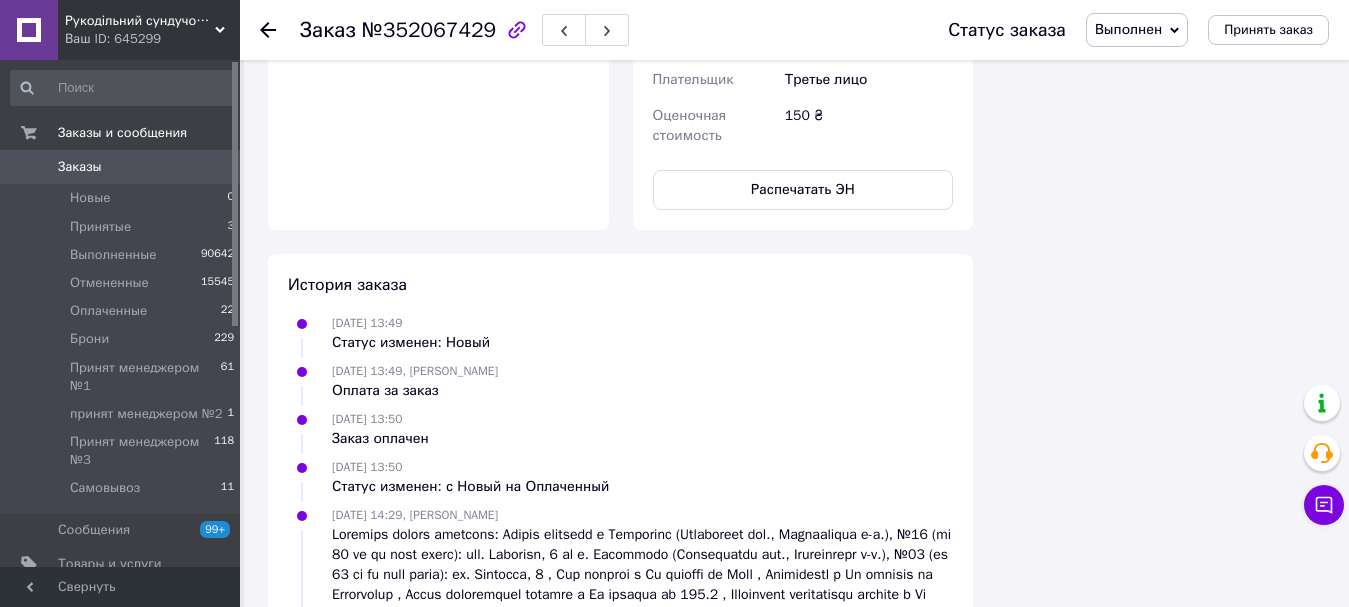 click on "Заказы 0" at bounding box center [123, 167] 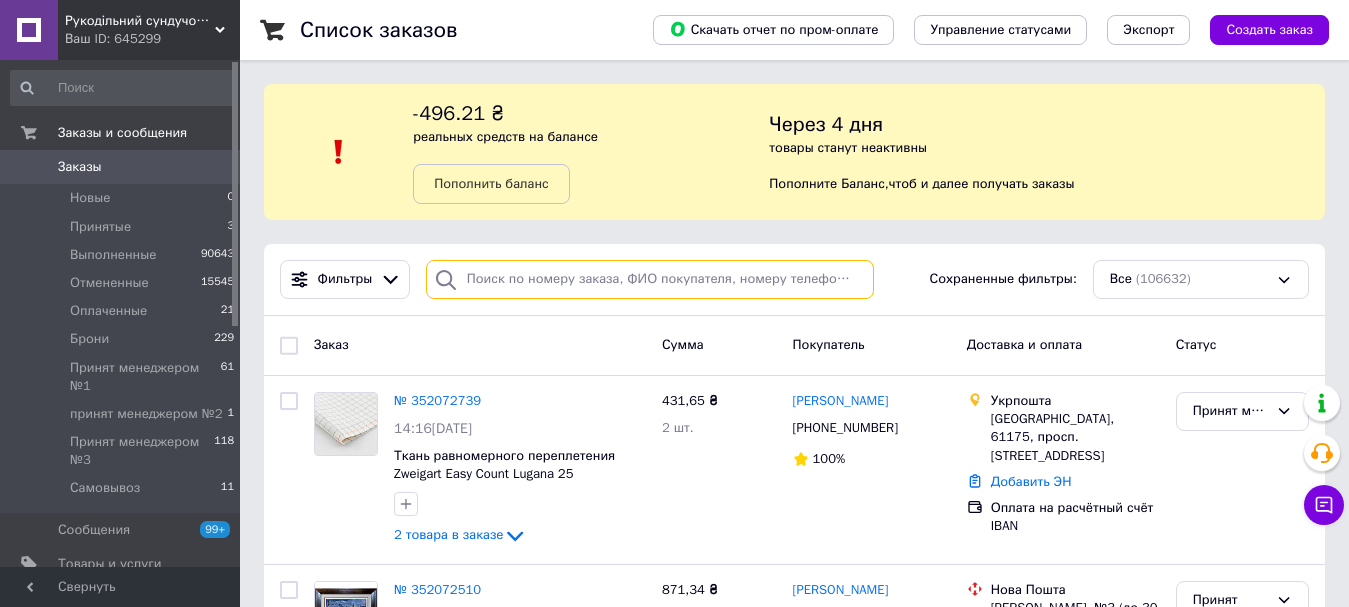 click at bounding box center [650, 279] 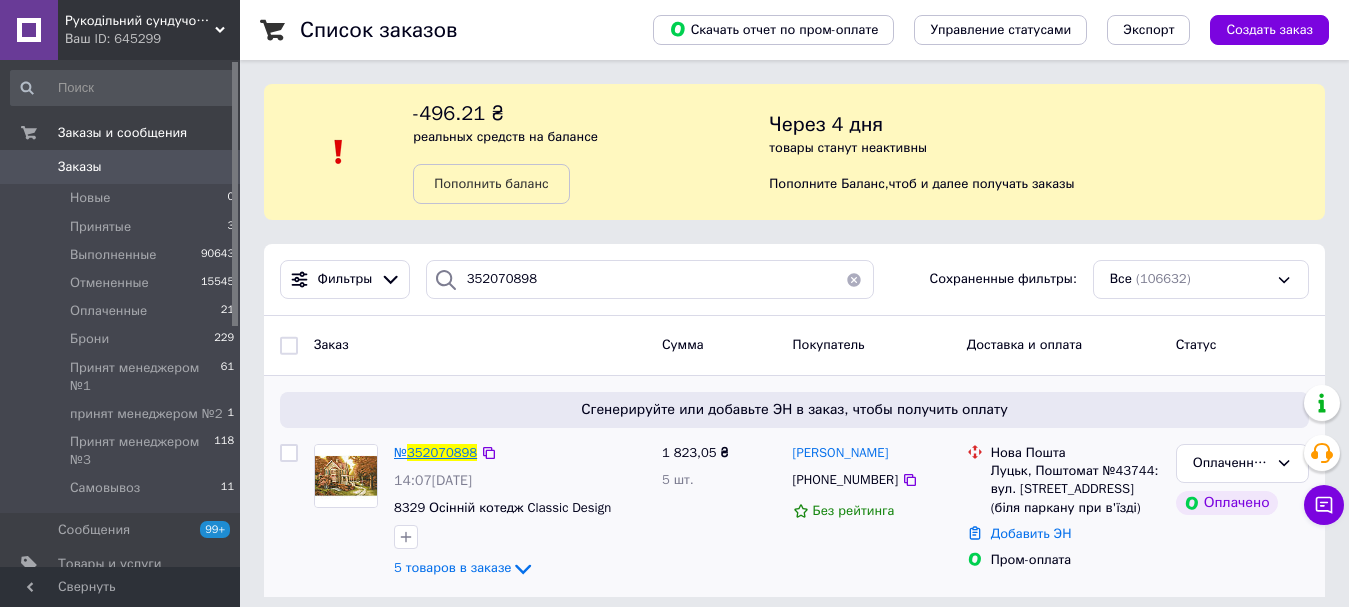 click on "352070898" at bounding box center [442, 452] 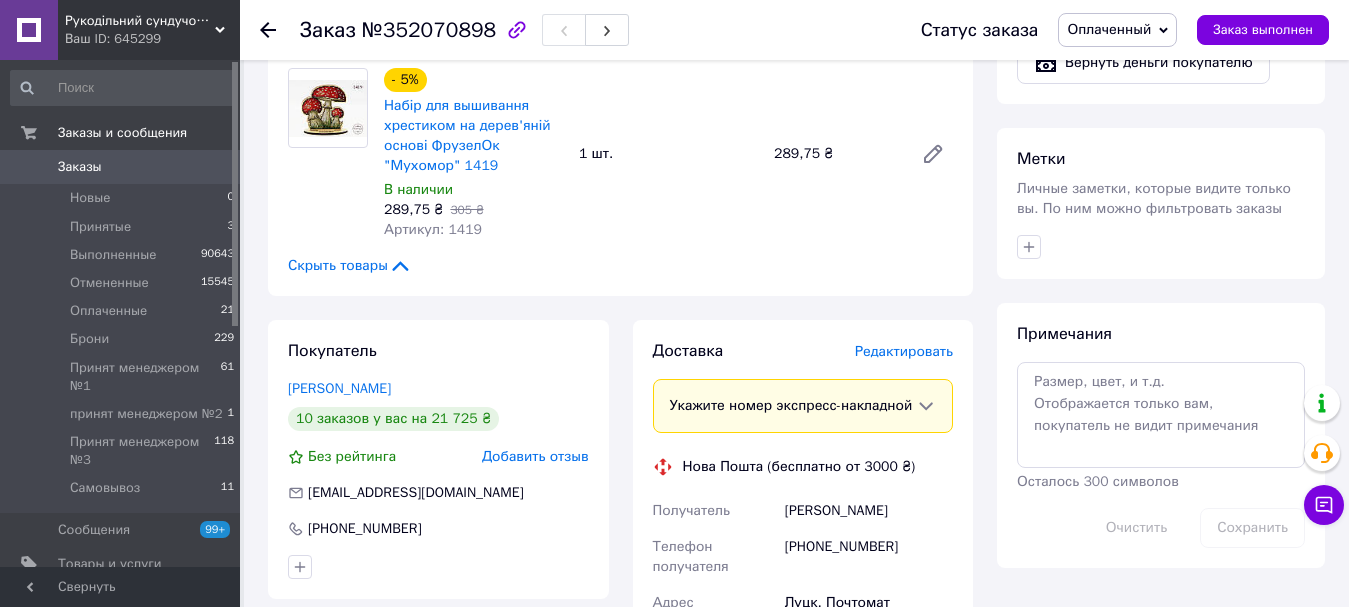 scroll, scrollTop: 1000, scrollLeft: 0, axis: vertical 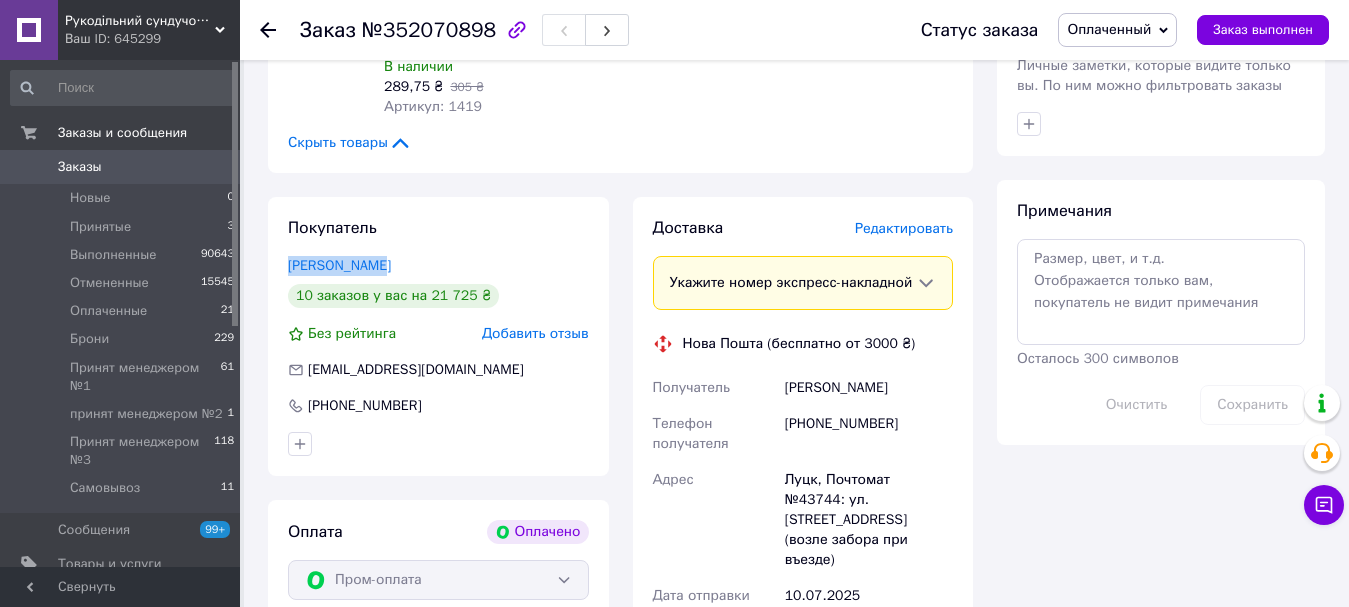drag, startPoint x: 383, startPoint y: 269, endPoint x: 271, endPoint y: 268, distance: 112.00446 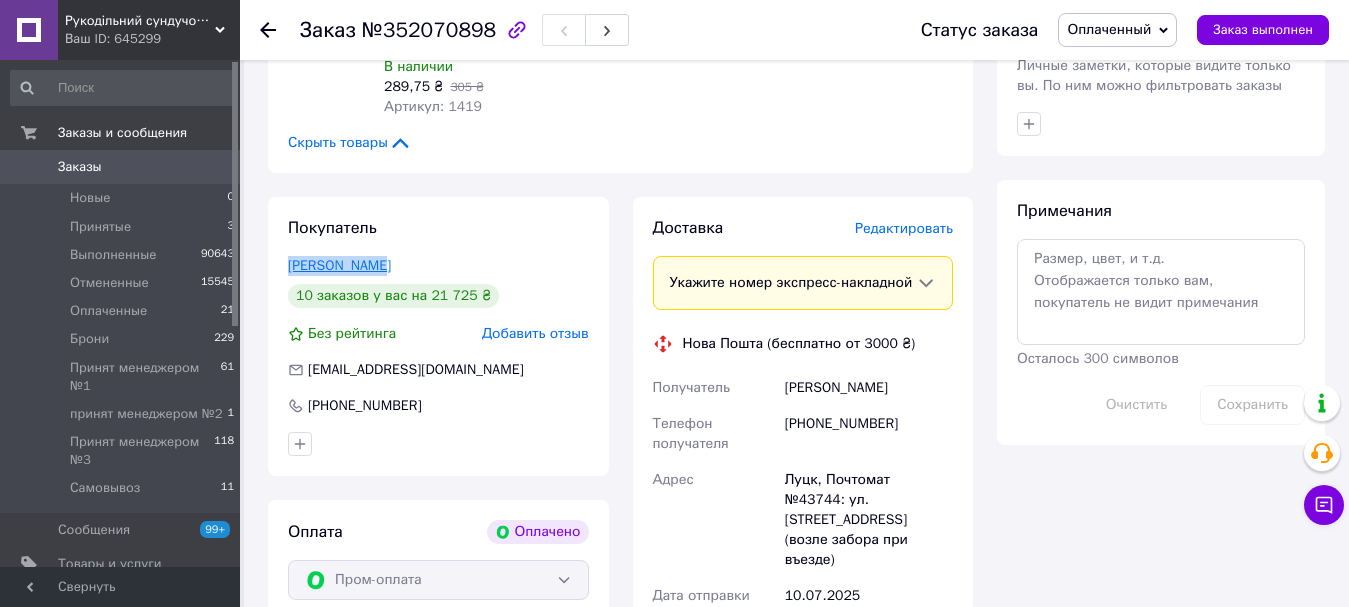click on "Солоніна Оля" at bounding box center (339, 265) 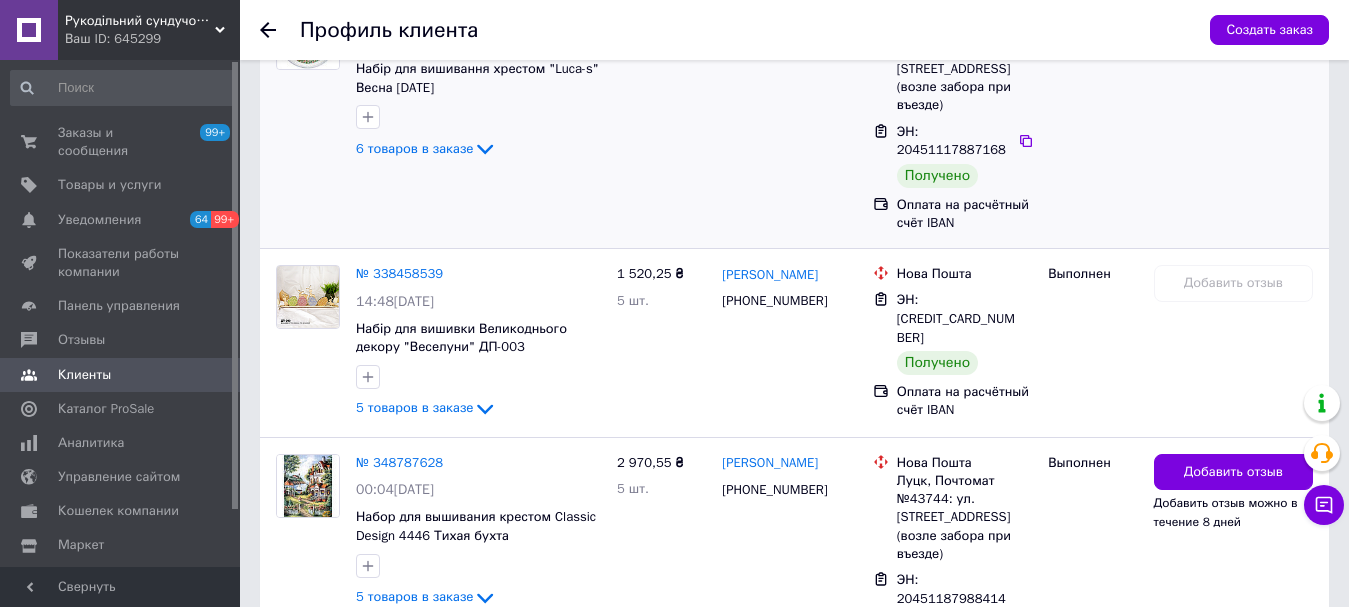 scroll, scrollTop: 2269, scrollLeft: 0, axis: vertical 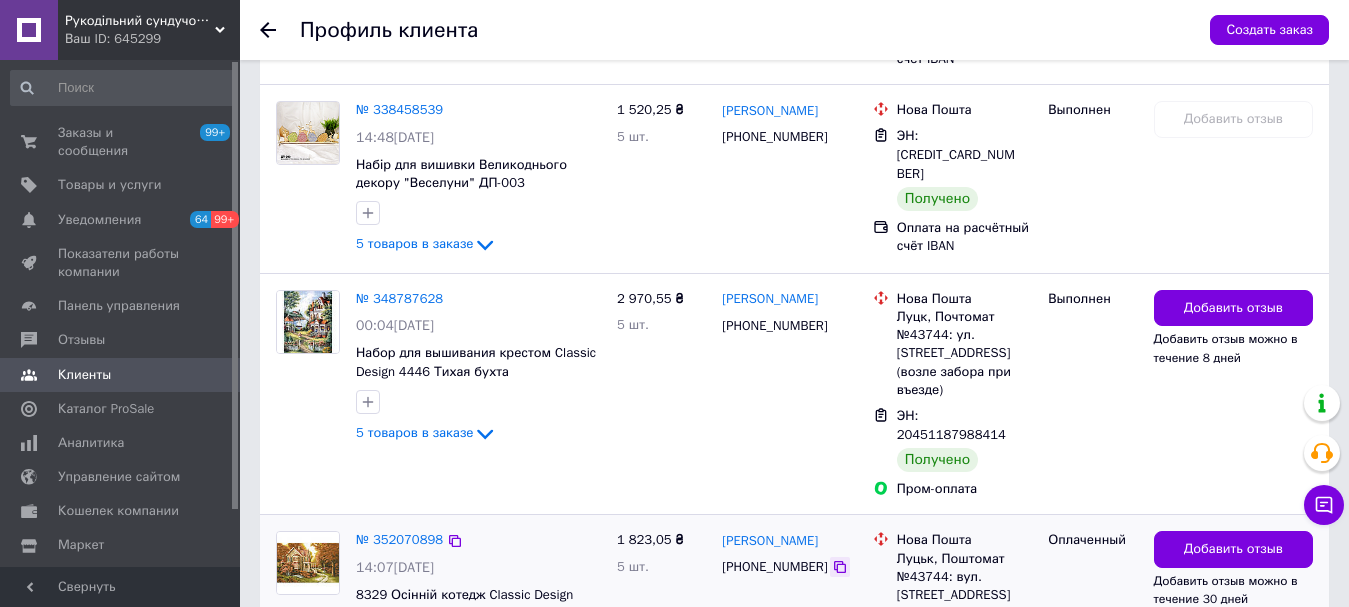 click 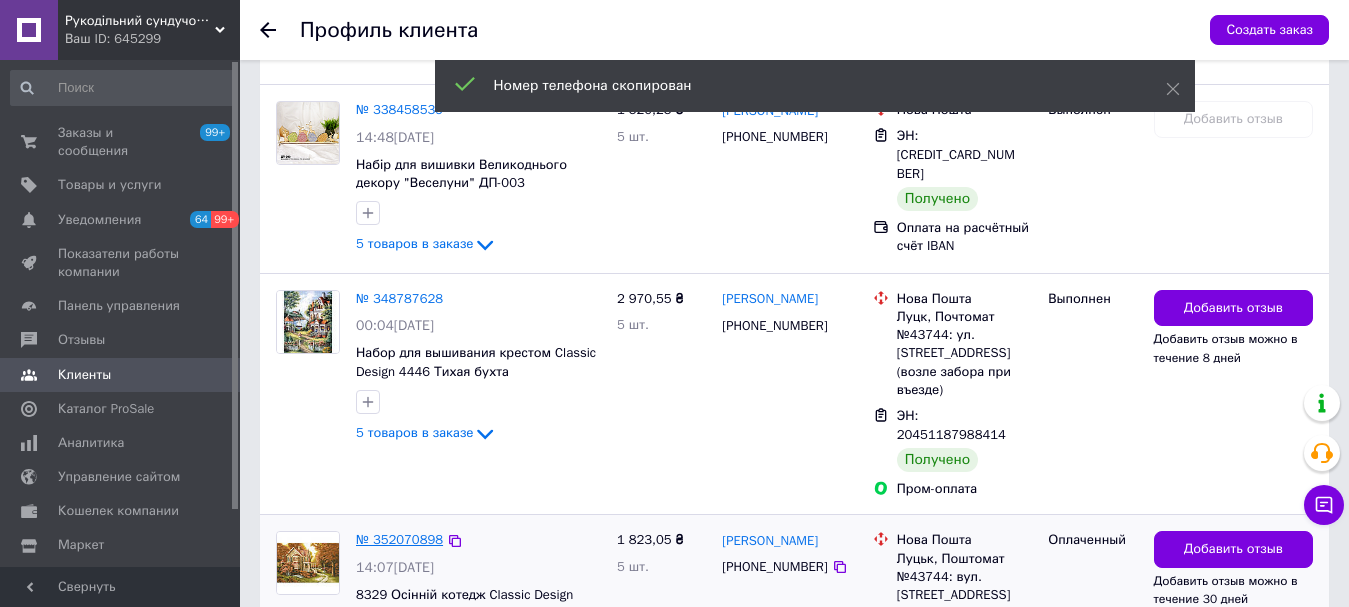 click on "№ 352070898" at bounding box center (399, 539) 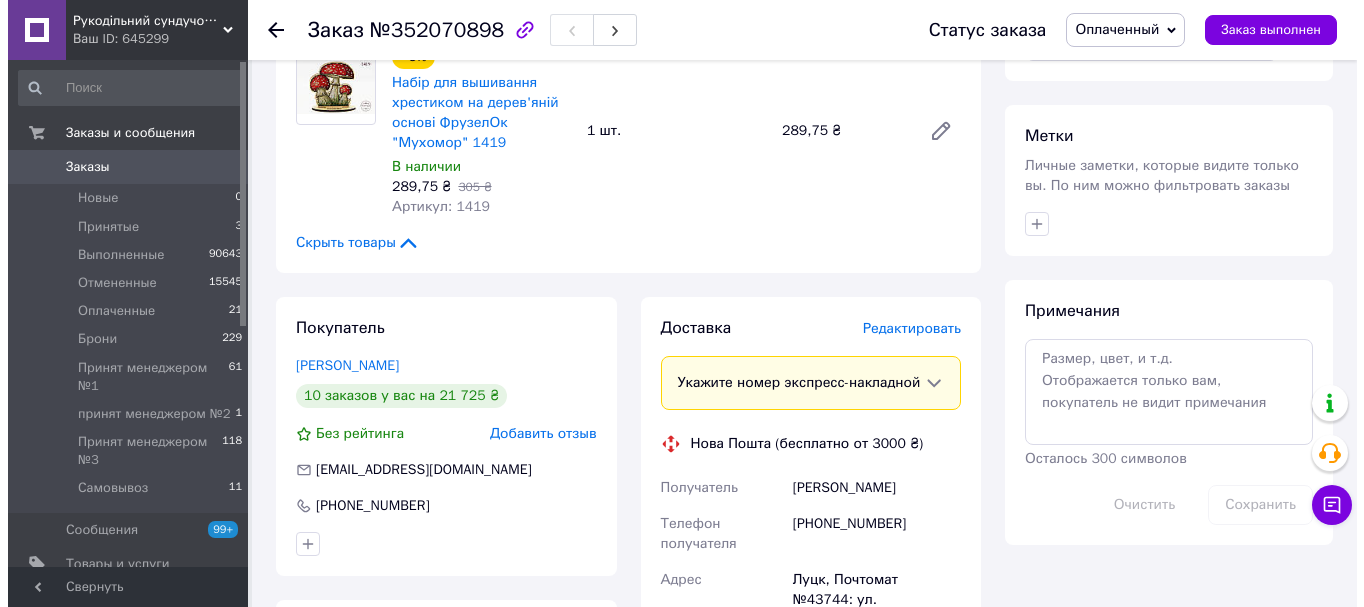 scroll, scrollTop: 1100, scrollLeft: 0, axis: vertical 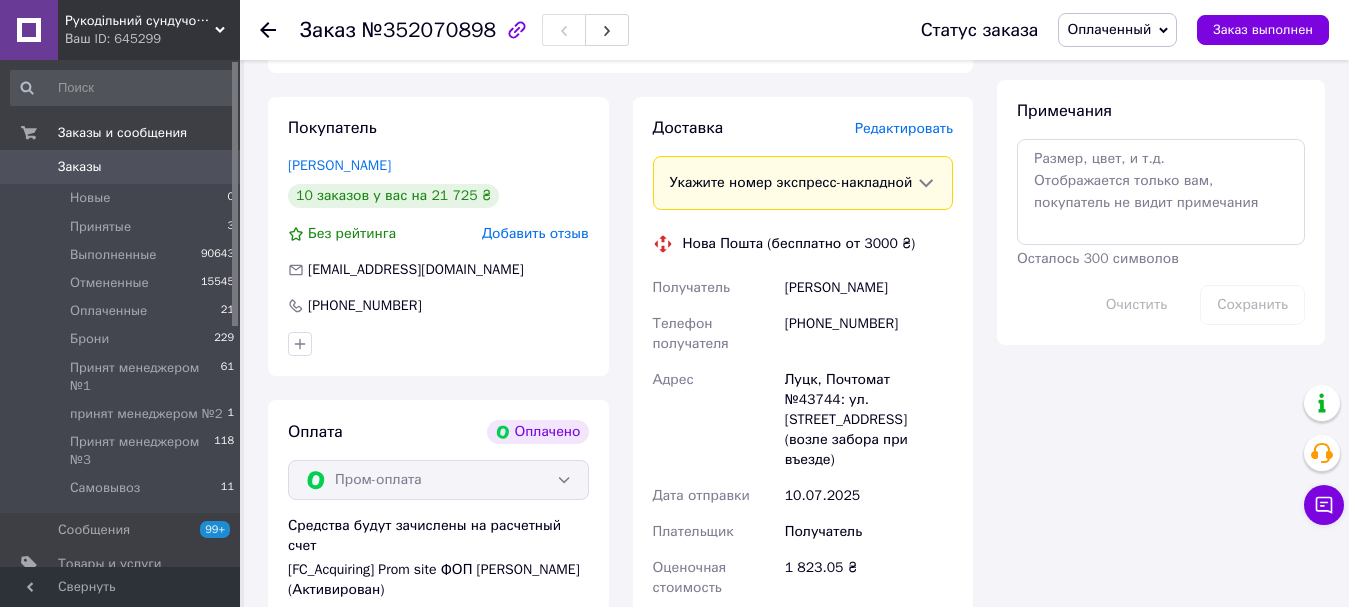 click on "Редактировать" at bounding box center (904, 128) 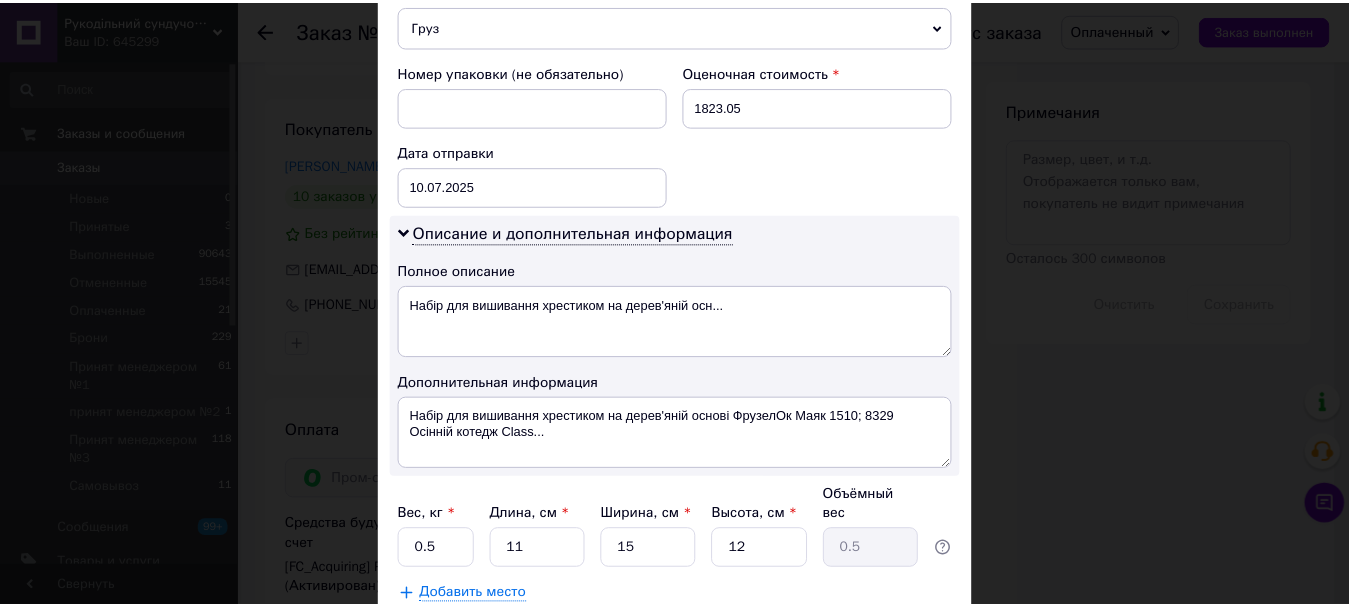 scroll, scrollTop: 945, scrollLeft: 0, axis: vertical 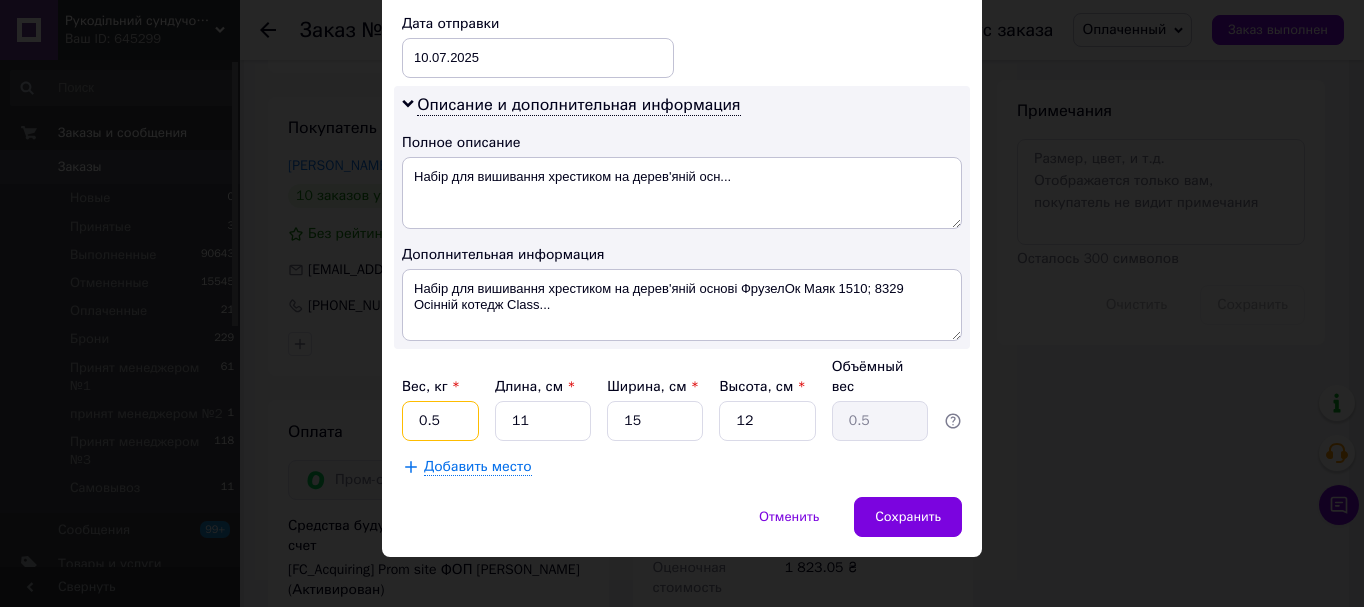 click on "0.5" at bounding box center (440, 421) 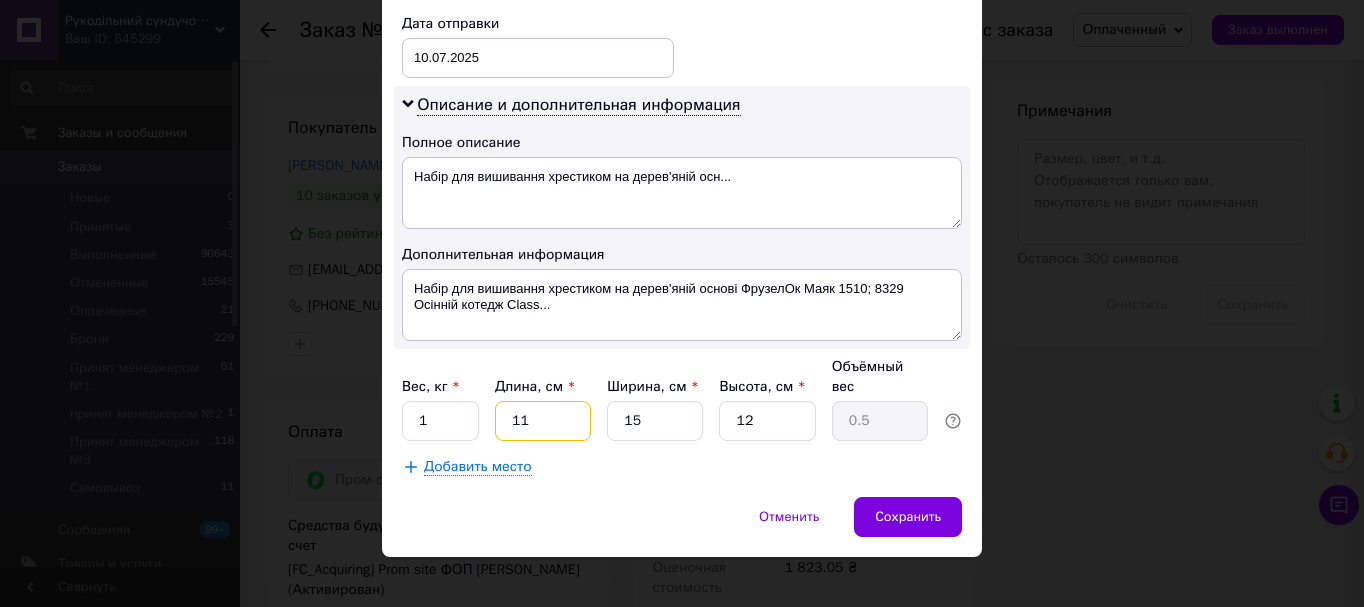 click on "11" at bounding box center (543, 421) 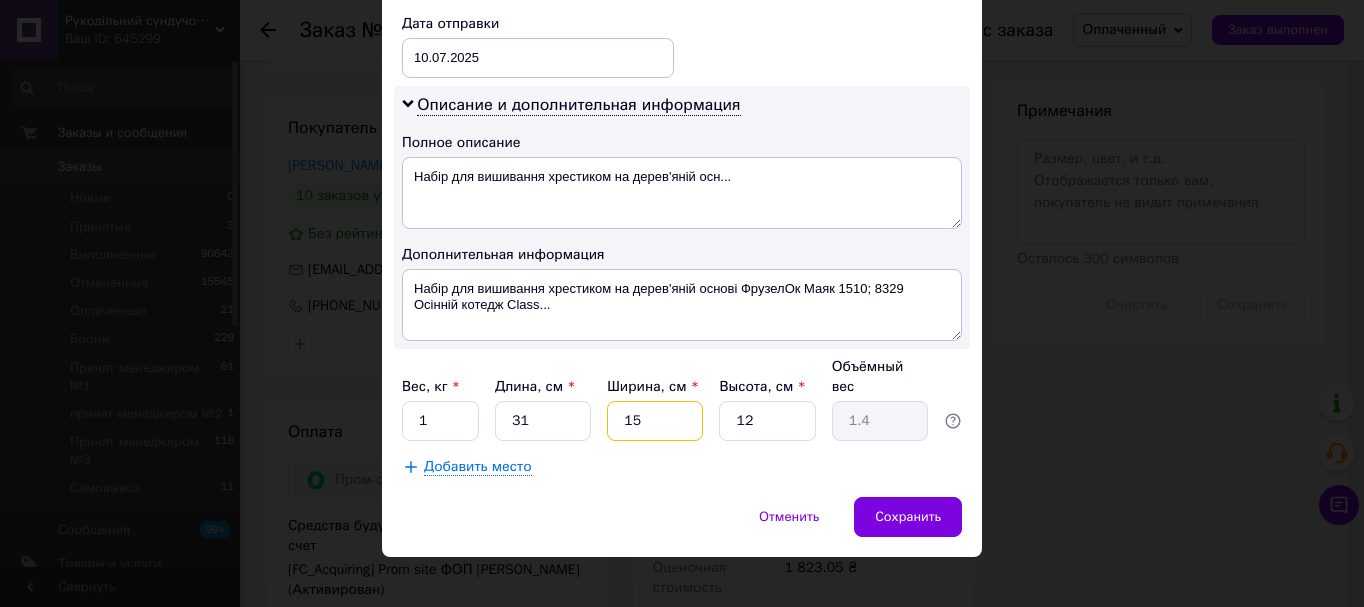 click on "15" at bounding box center (655, 421) 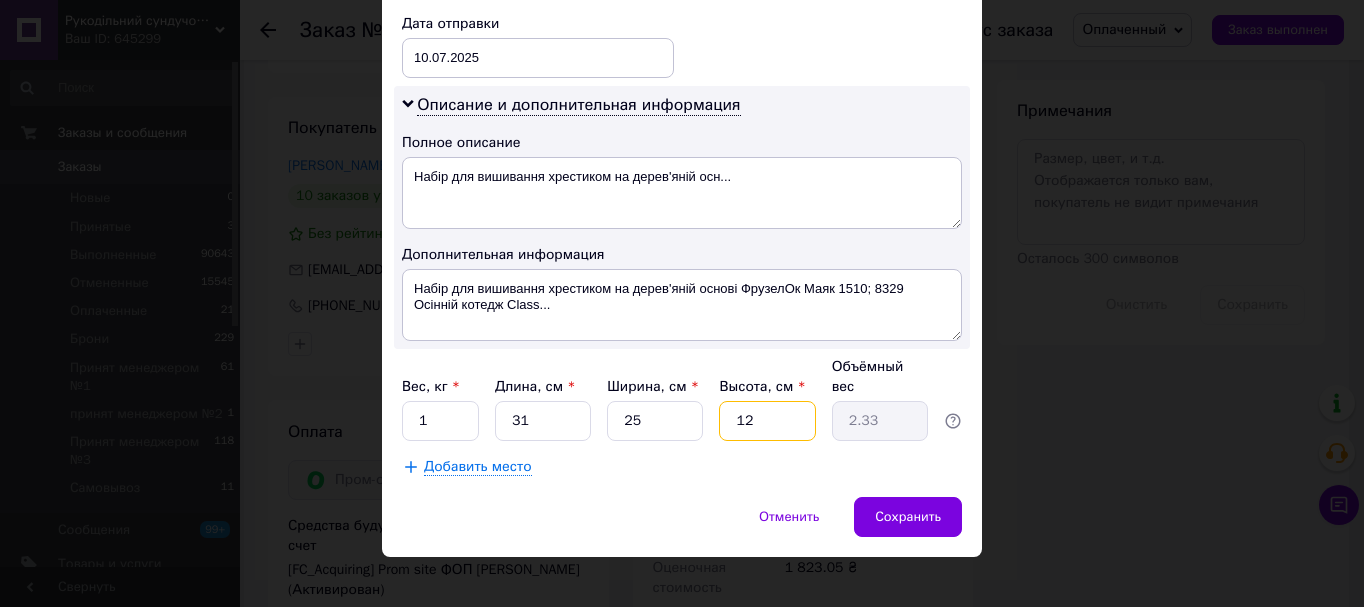 click on "12" at bounding box center (767, 421) 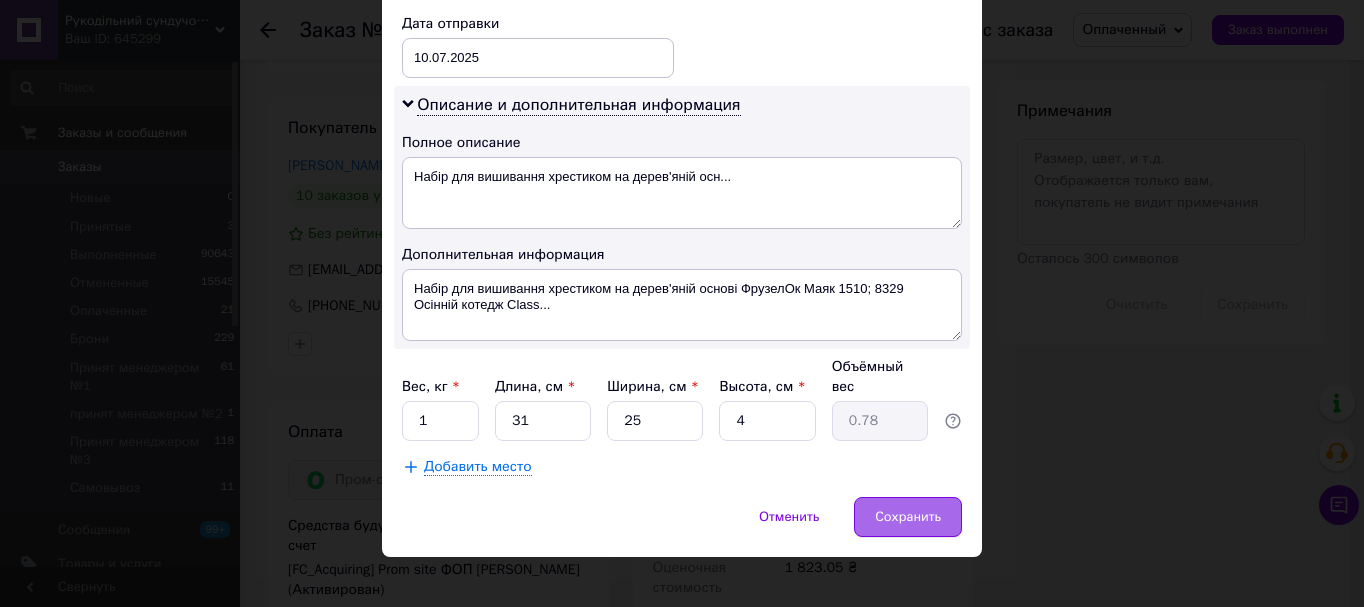 drag, startPoint x: 941, startPoint y: 521, endPoint x: 938, endPoint y: 503, distance: 18.248287 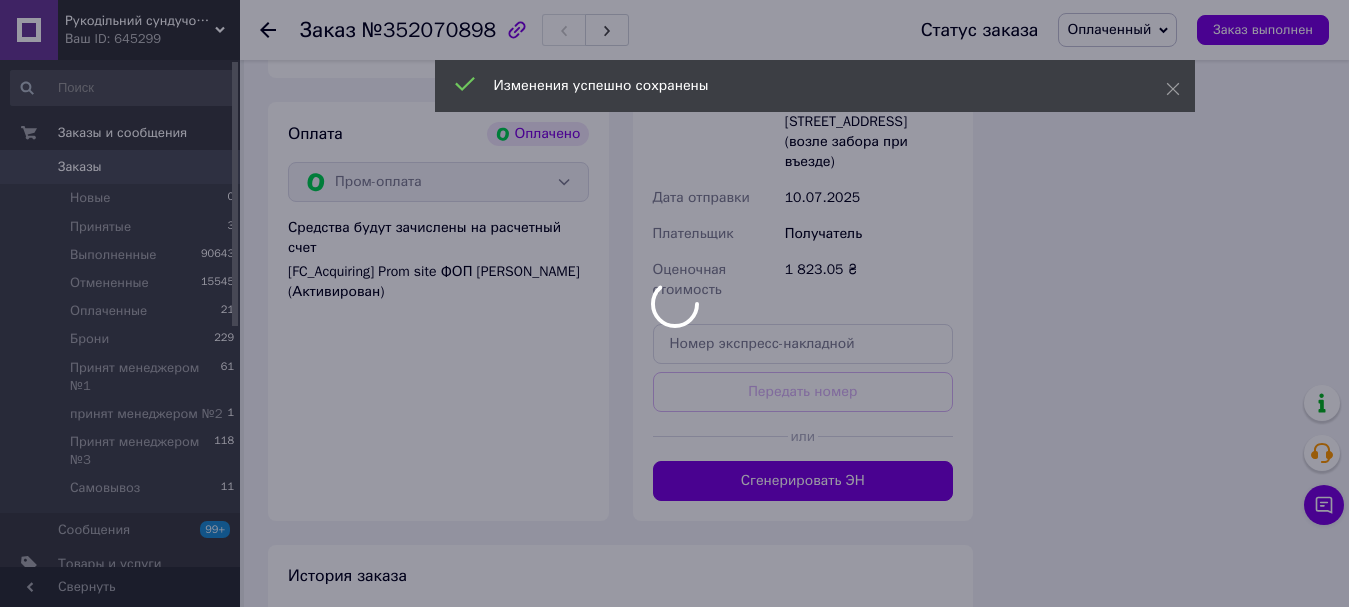 scroll, scrollTop: 1400, scrollLeft: 0, axis: vertical 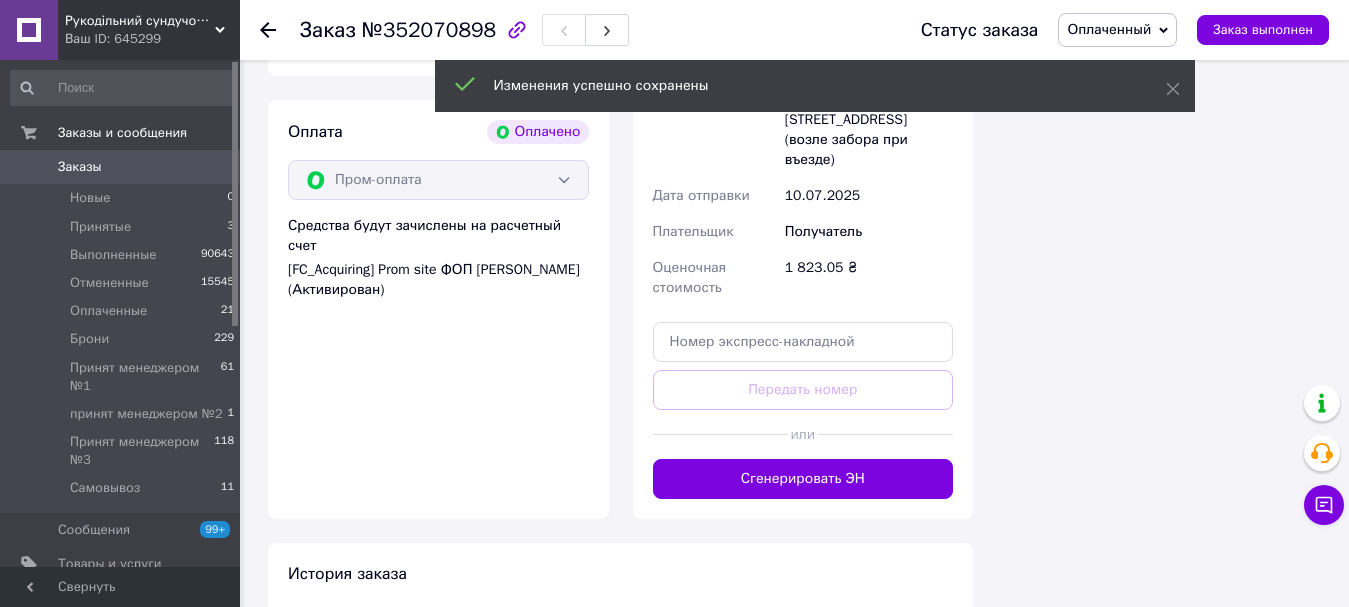 drag, startPoint x: 860, startPoint y: 457, endPoint x: 900, endPoint y: 397, distance: 72.11102 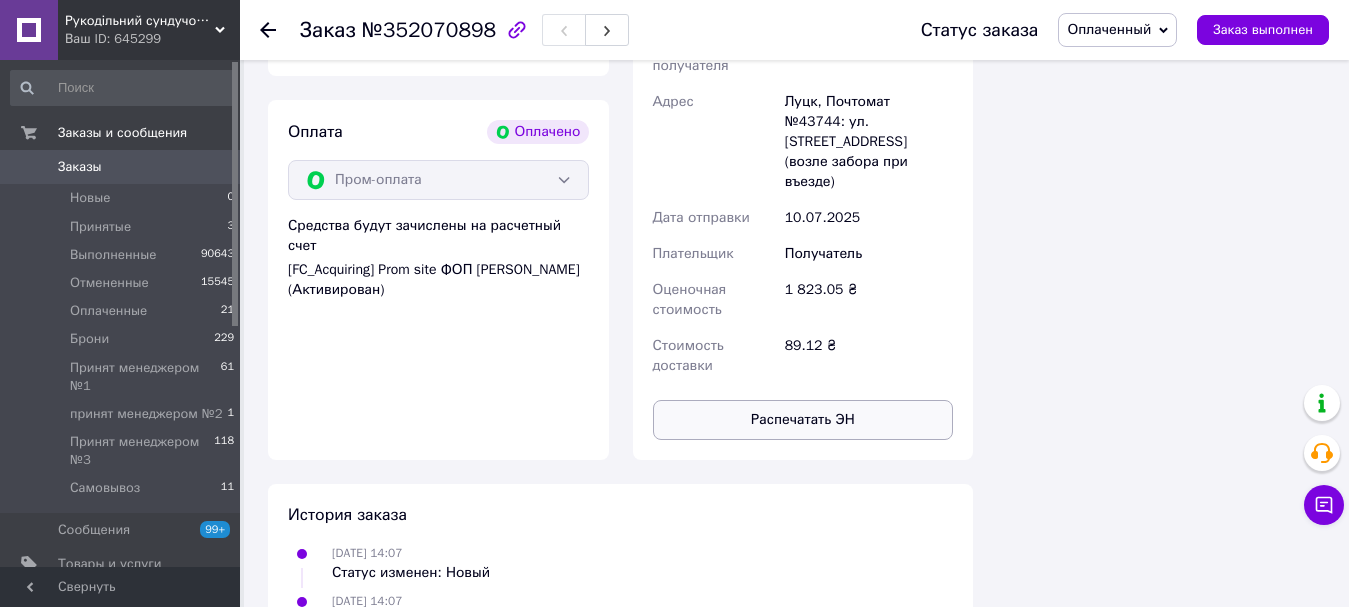 click on "Распечатать ЭН" at bounding box center [803, 420] 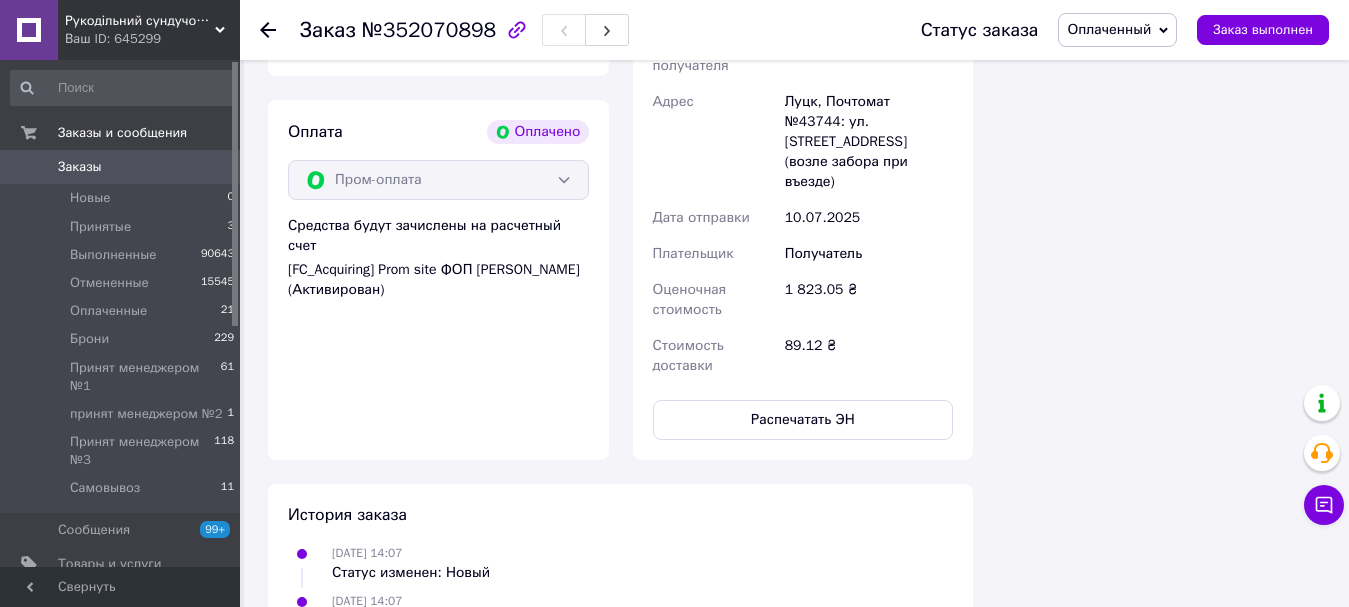 click on "Оплаченный" at bounding box center (1109, 29) 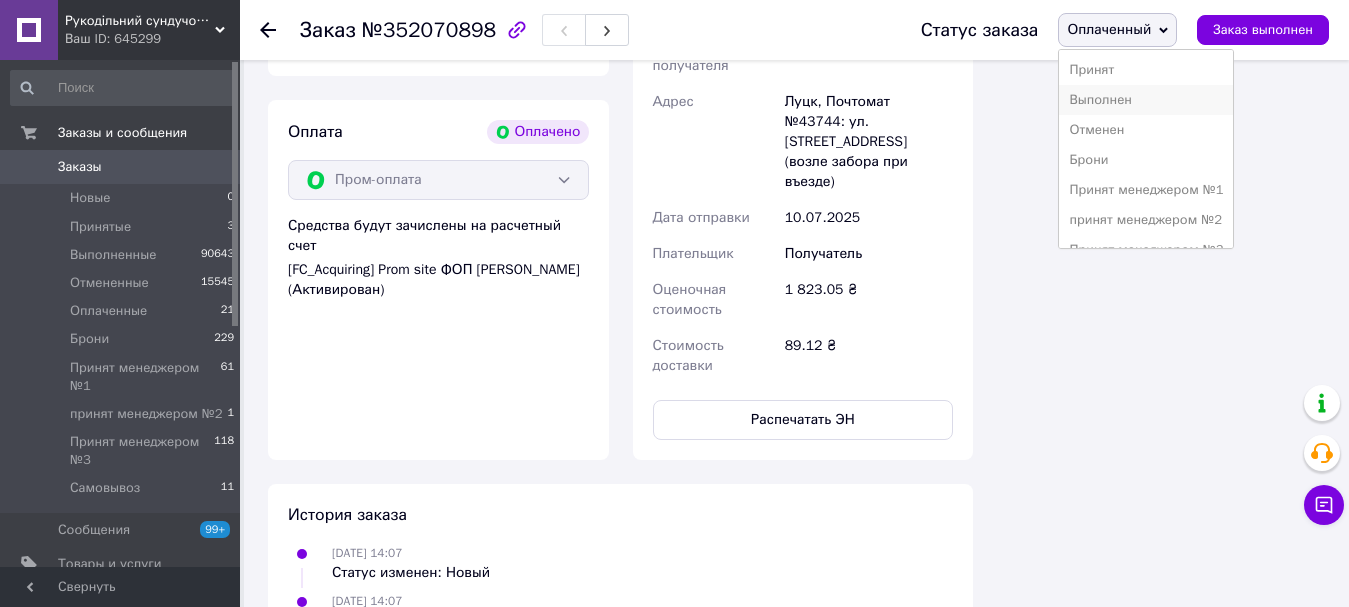click on "Выполнен" at bounding box center [1146, 100] 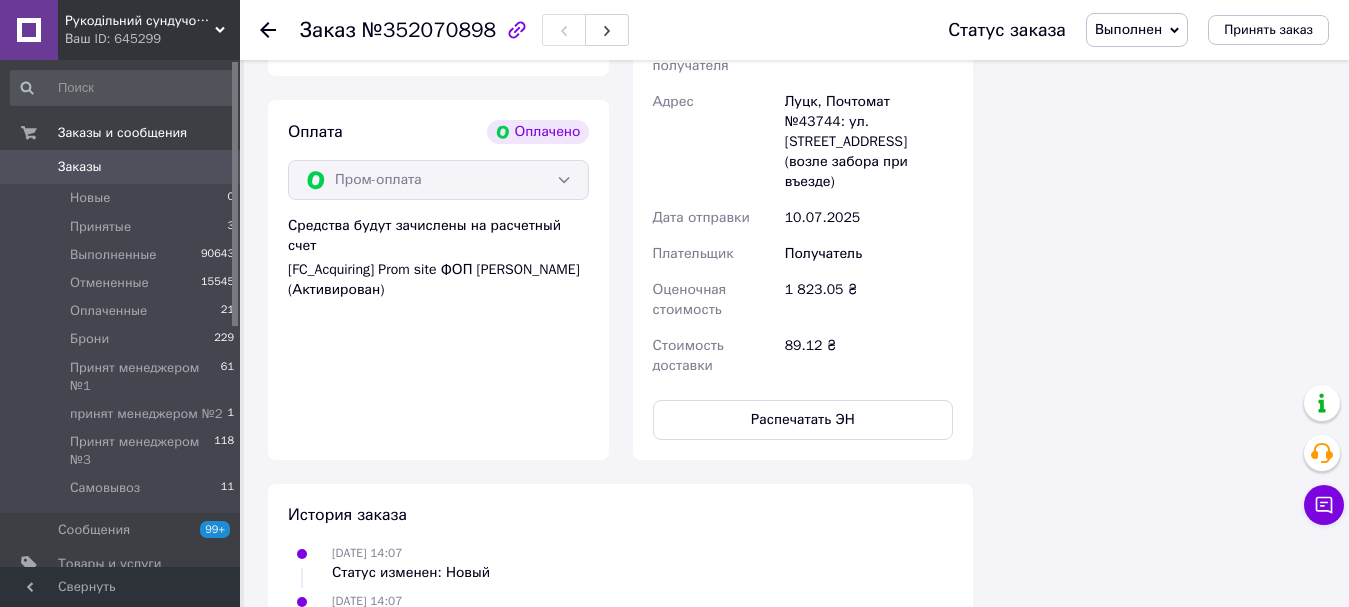 click on "Заказы" at bounding box center (80, 167) 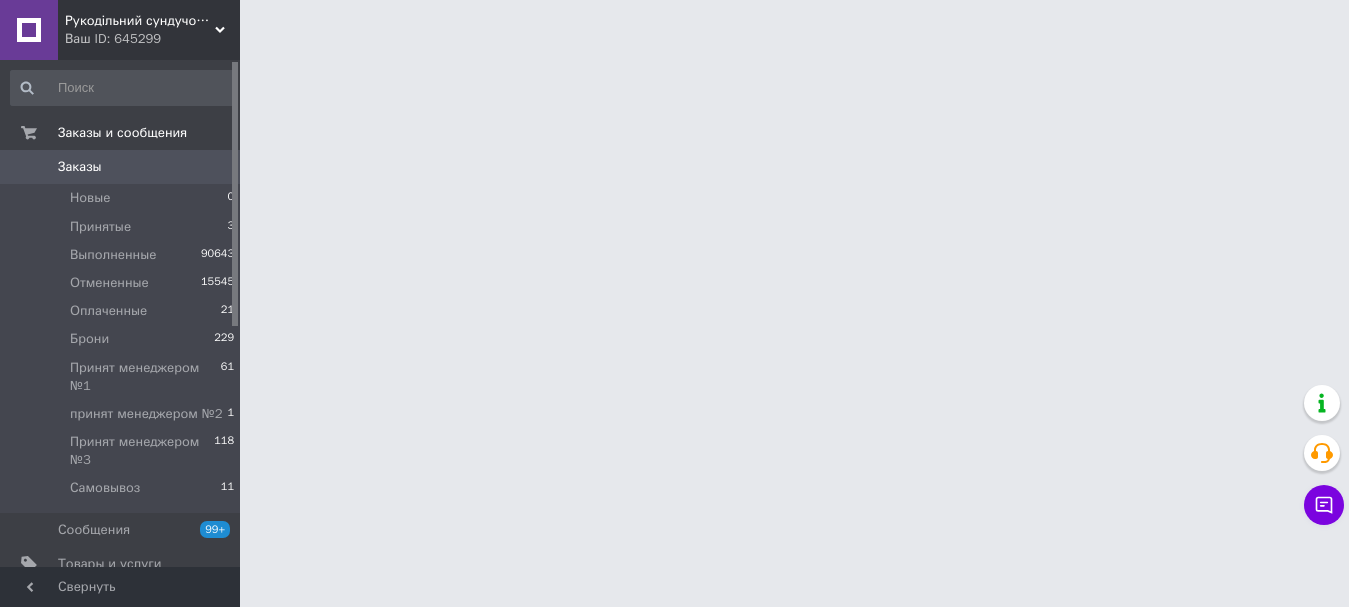 scroll, scrollTop: 0, scrollLeft: 0, axis: both 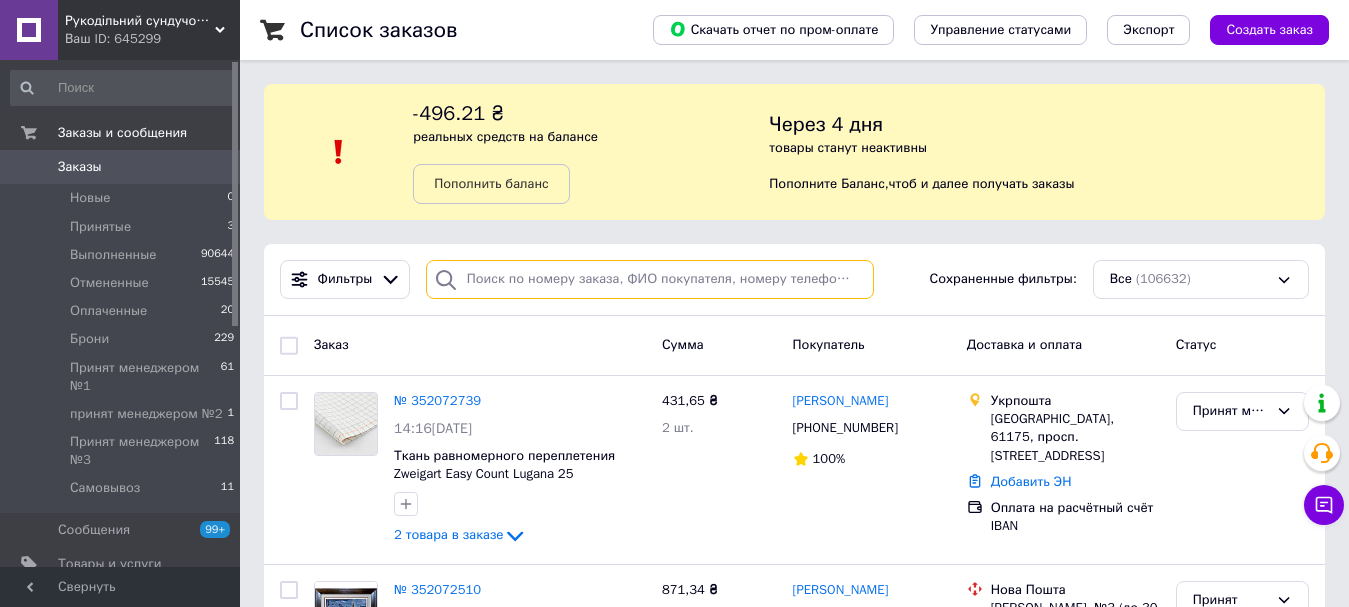 click at bounding box center (650, 279) 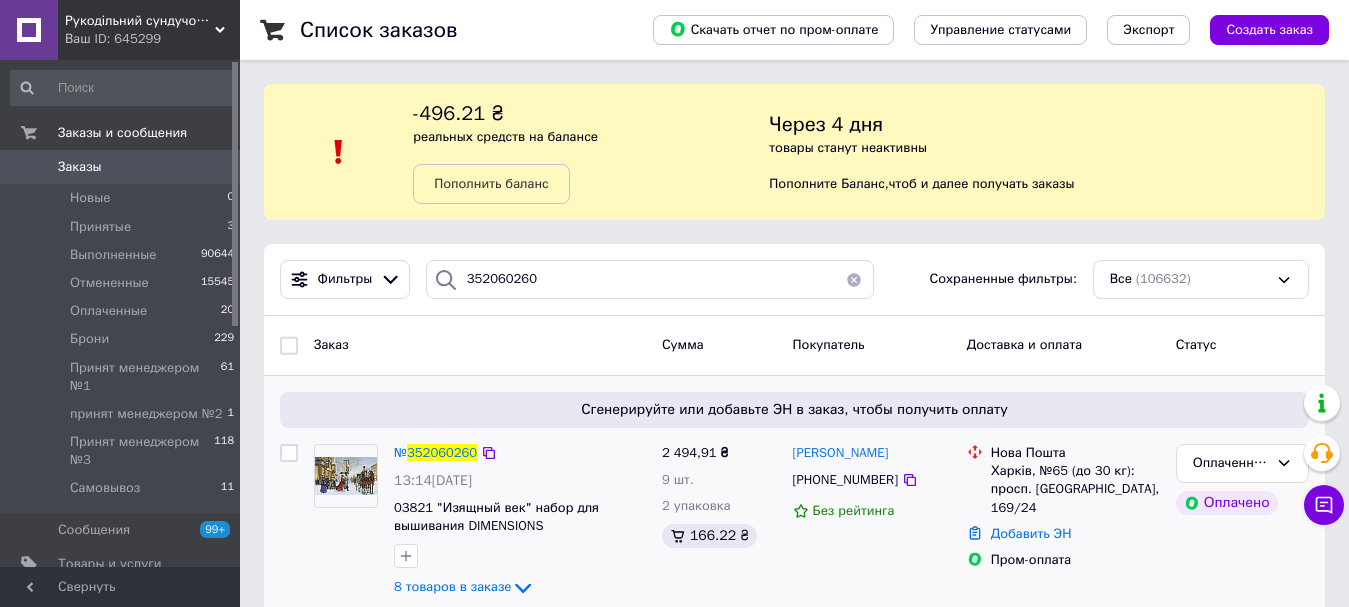 click on "№  352060260" at bounding box center [435, 453] 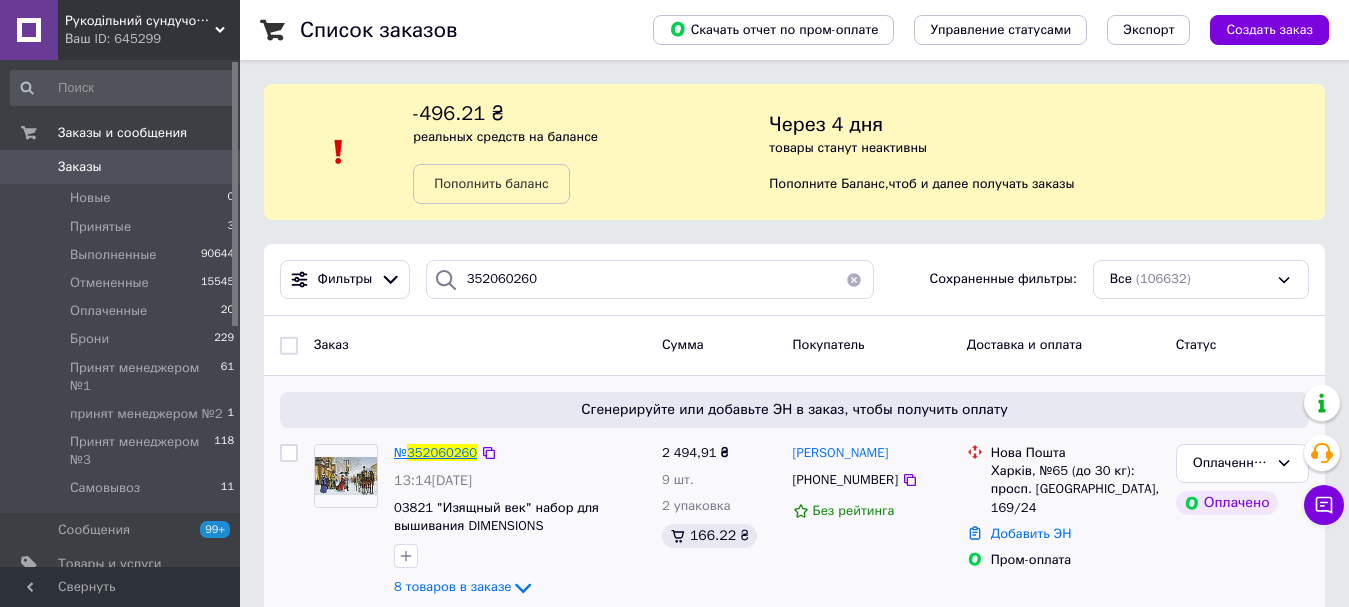click on "352060260" at bounding box center (442, 452) 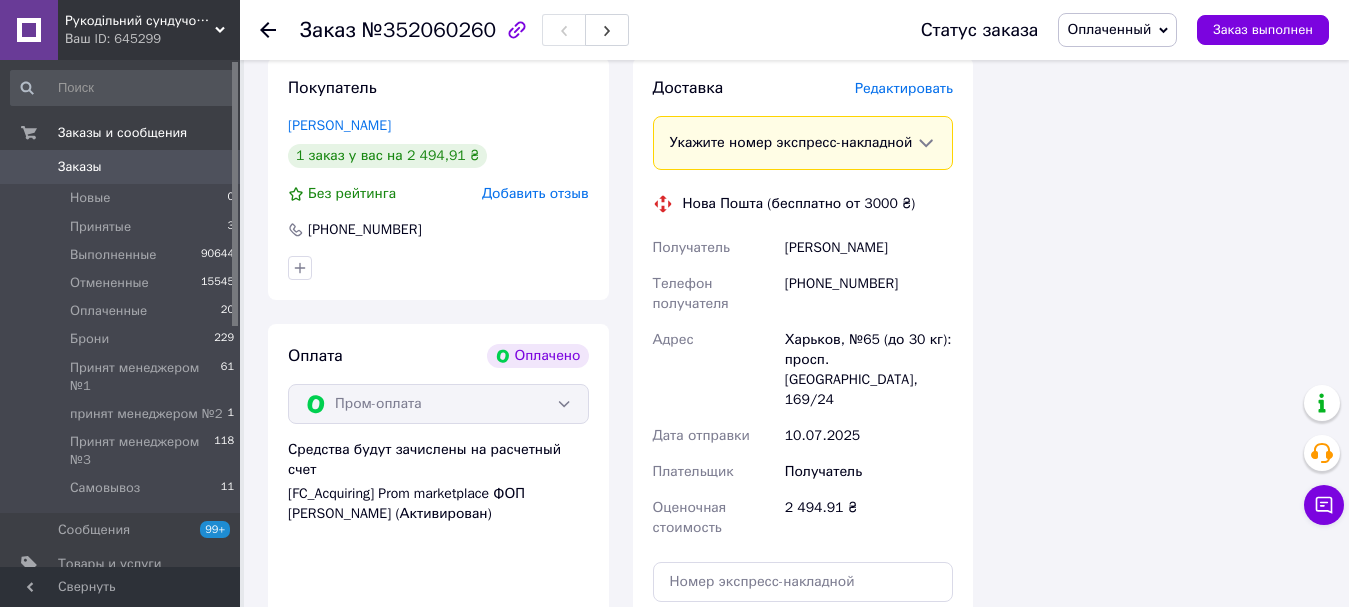 scroll, scrollTop: 1500, scrollLeft: 0, axis: vertical 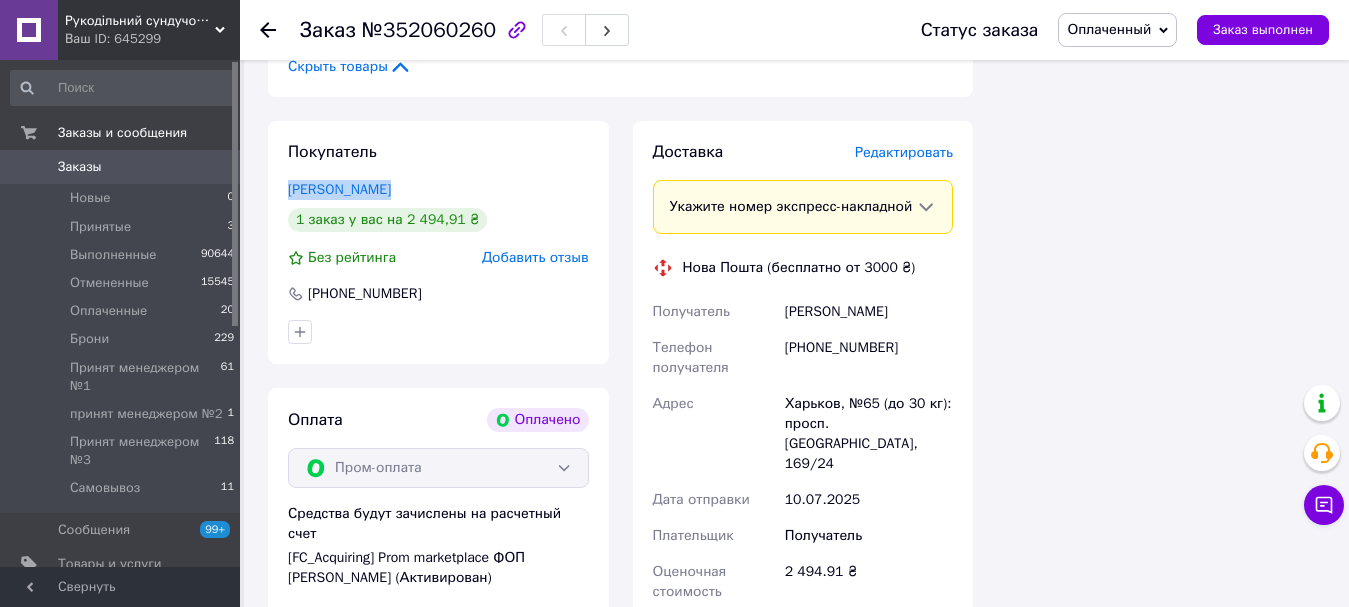 drag, startPoint x: 419, startPoint y: 167, endPoint x: 285, endPoint y: 167, distance: 134 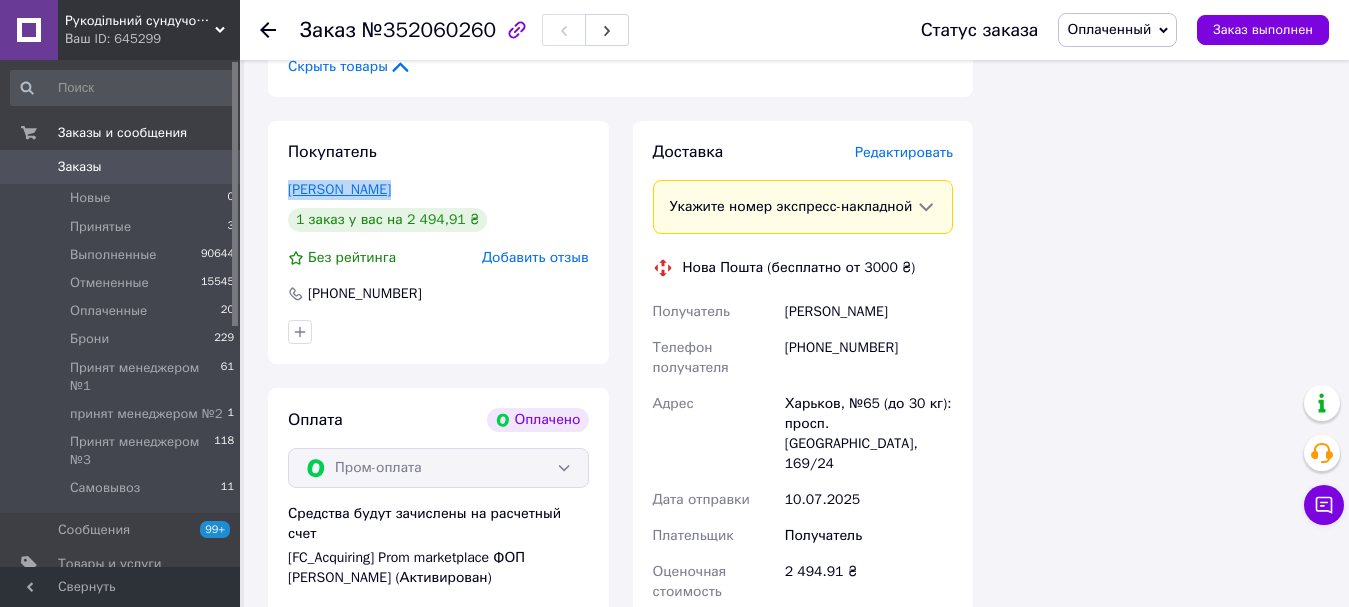 click on "Свічкар Ольга" at bounding box center (339, 189) 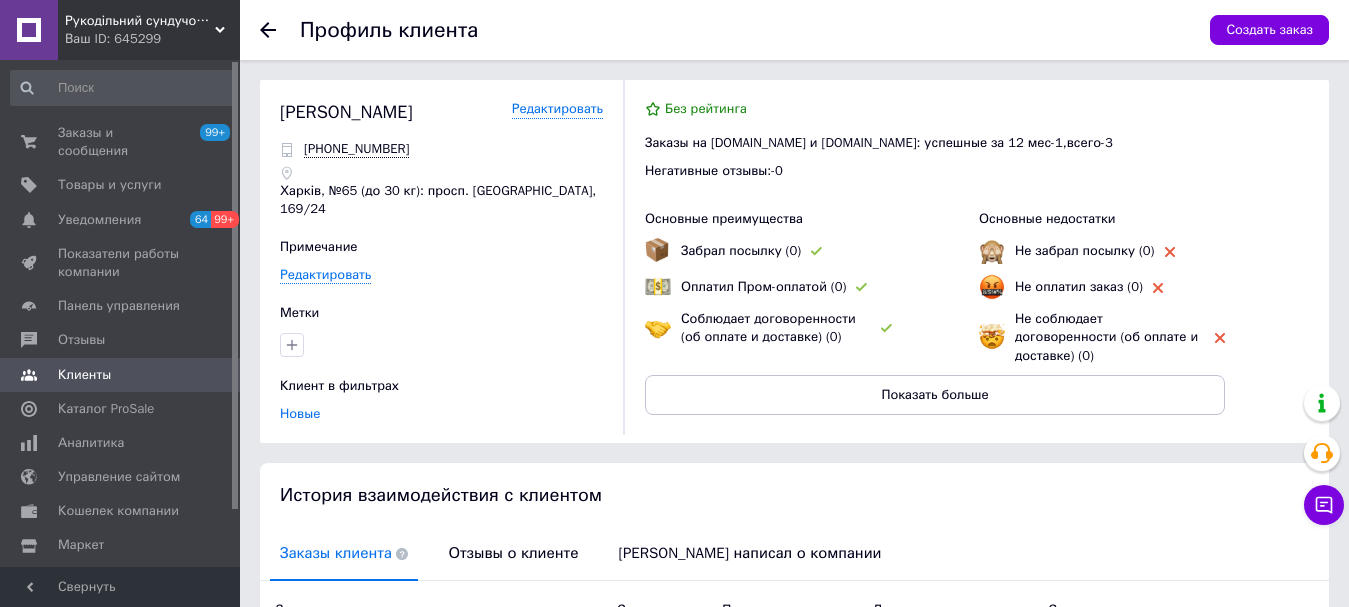 scroll, scrollTop: 275, scrollLeft: 0, axis: vertical 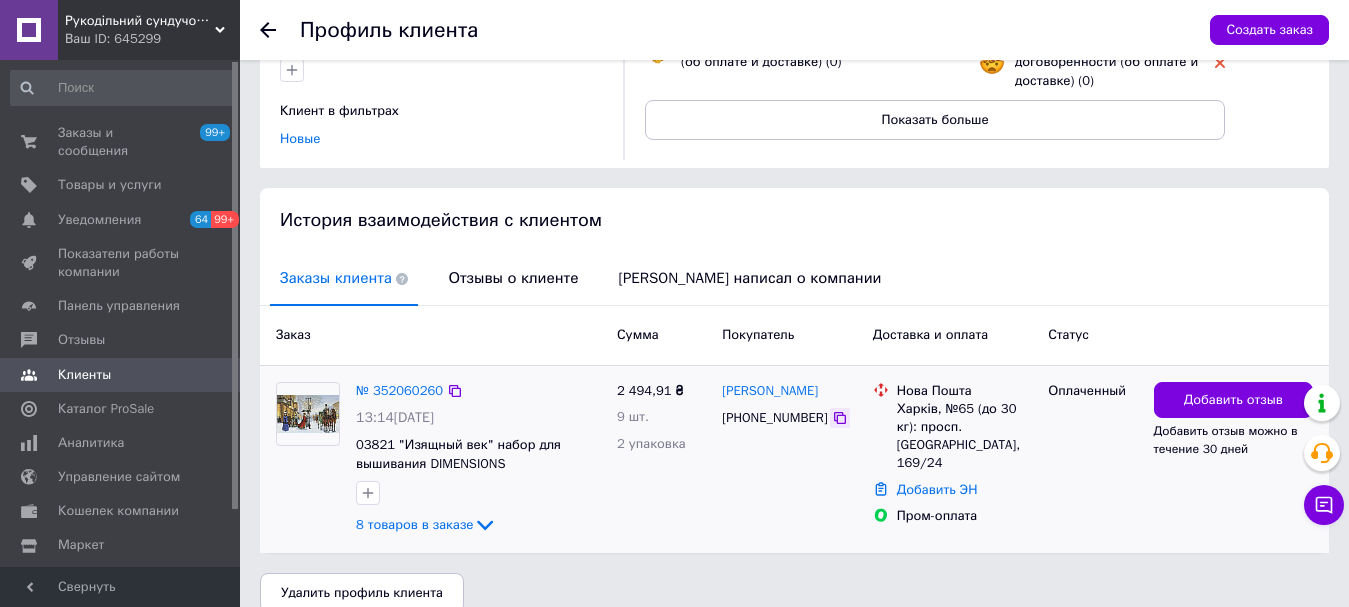 click 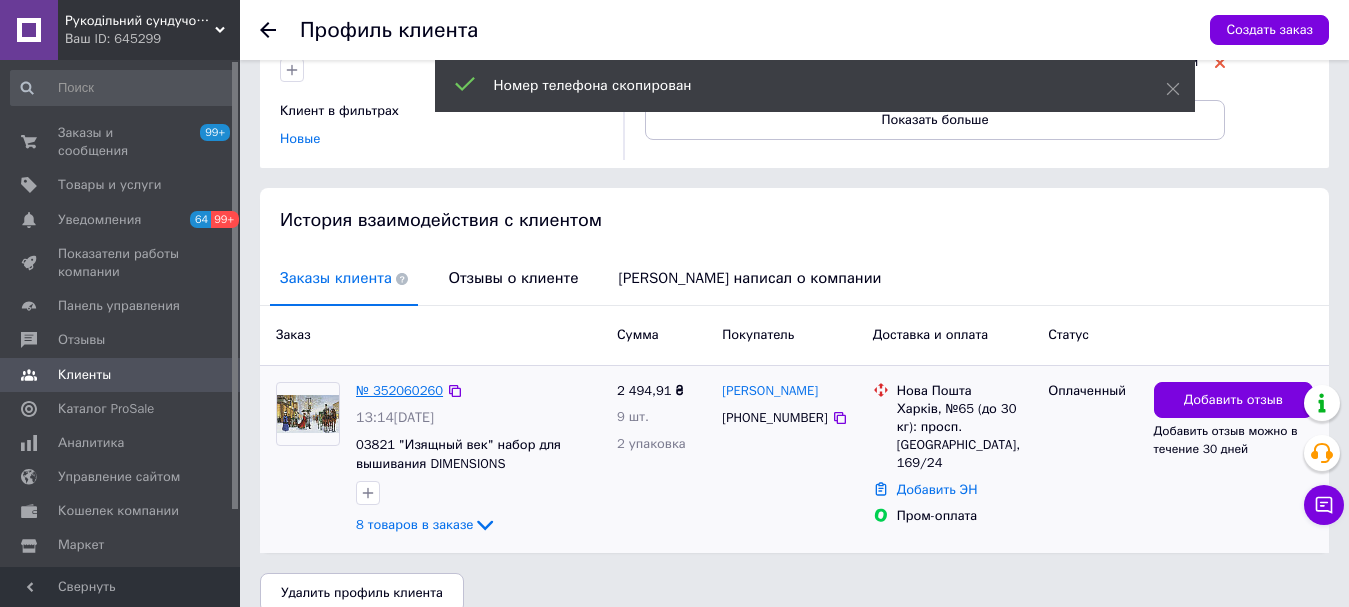 click on "№ 352060260" at bounding box center [399, 390] 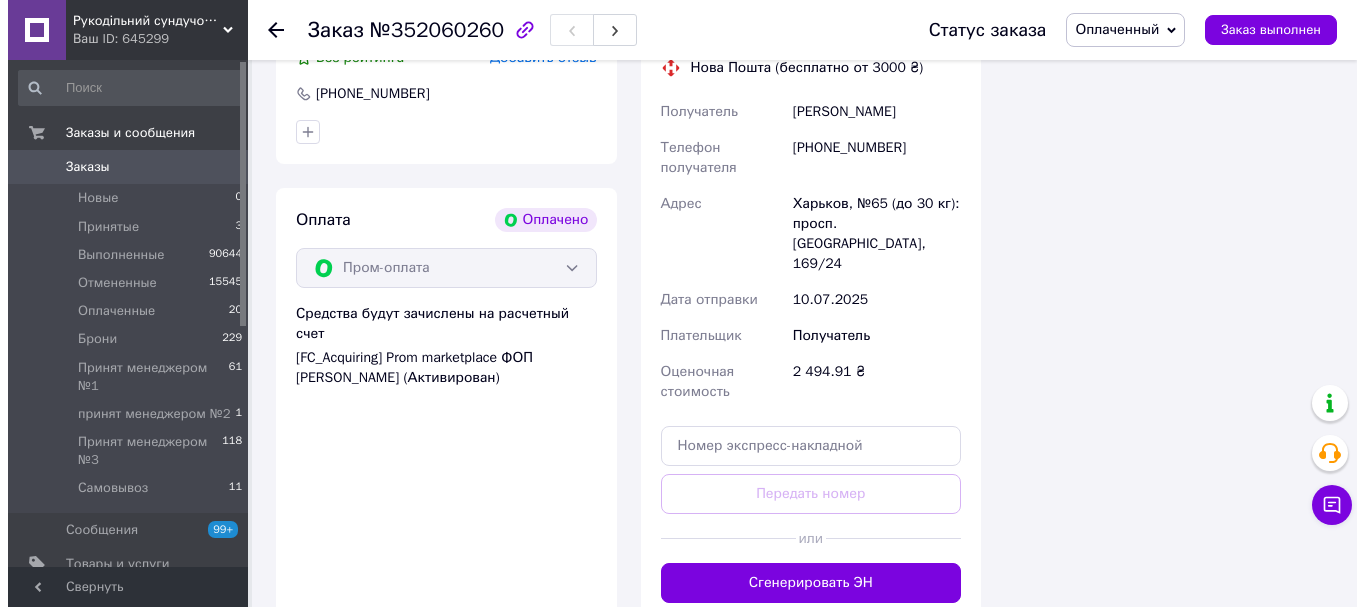scroll, scrollTop: 1500, scrollLeft: 0, axis: vertical 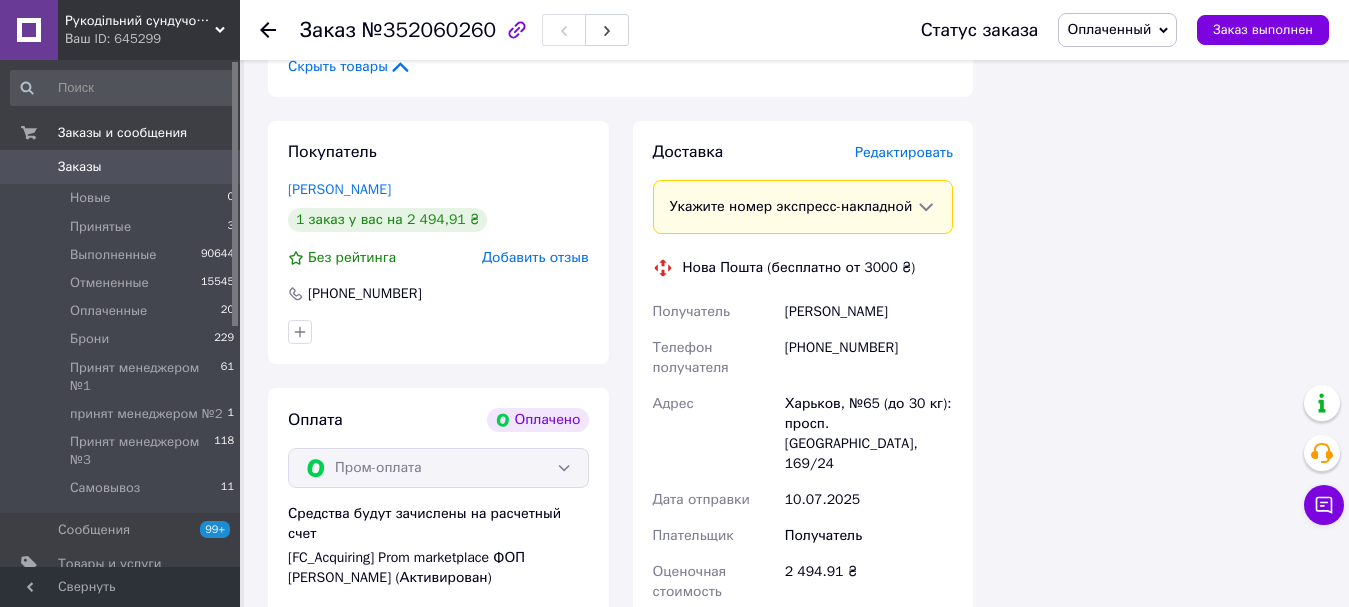 click on "Редактировать" at bounding box center (904, 152) 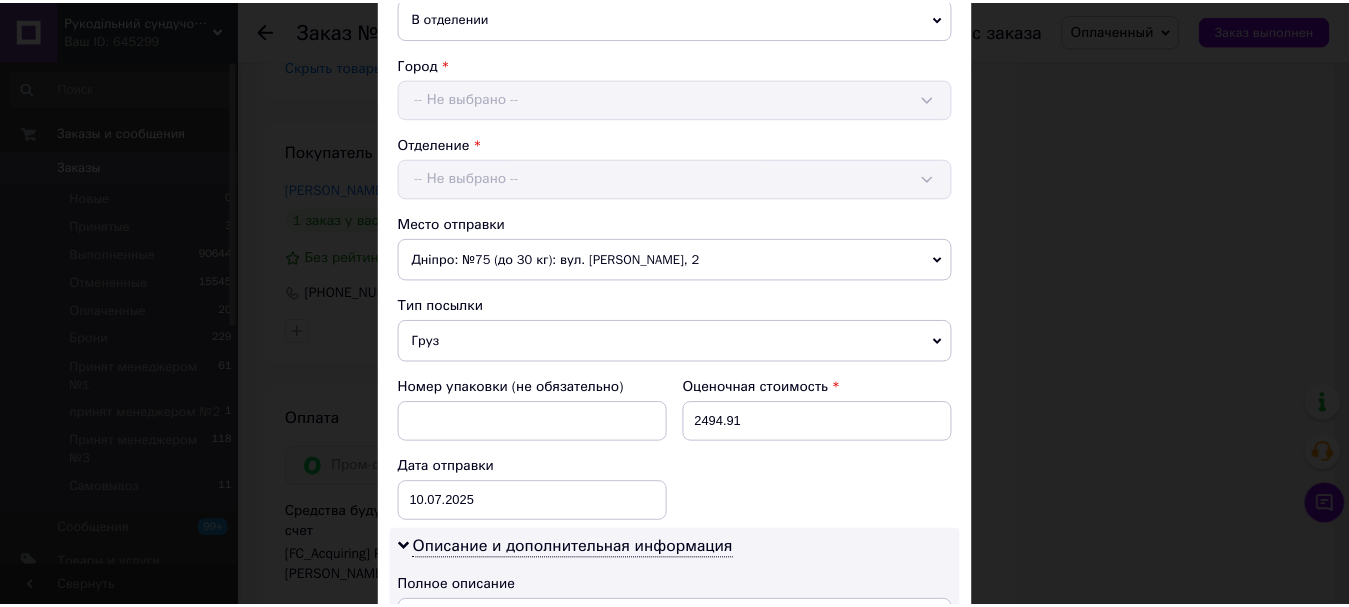 scroll, scrollTop: 945, scrollLeft: 0, axis: vertical 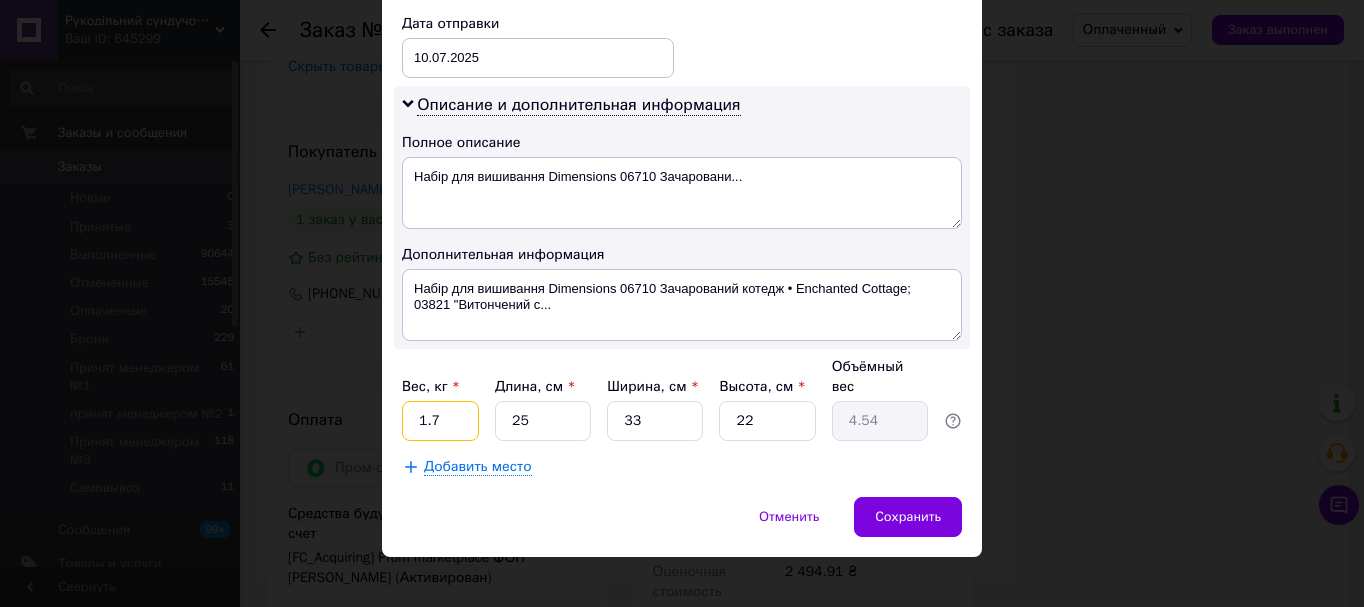 click on "1.7" at bounding box center (440, 421) 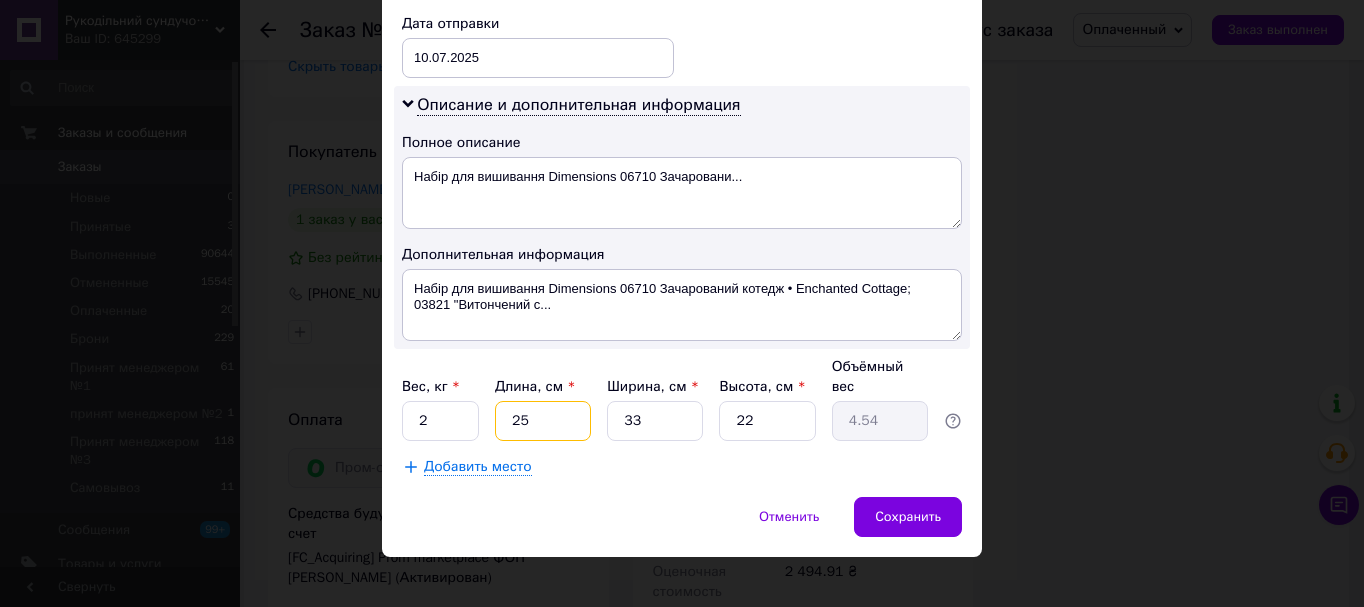 click on "25" at bounding box center (543, 421) 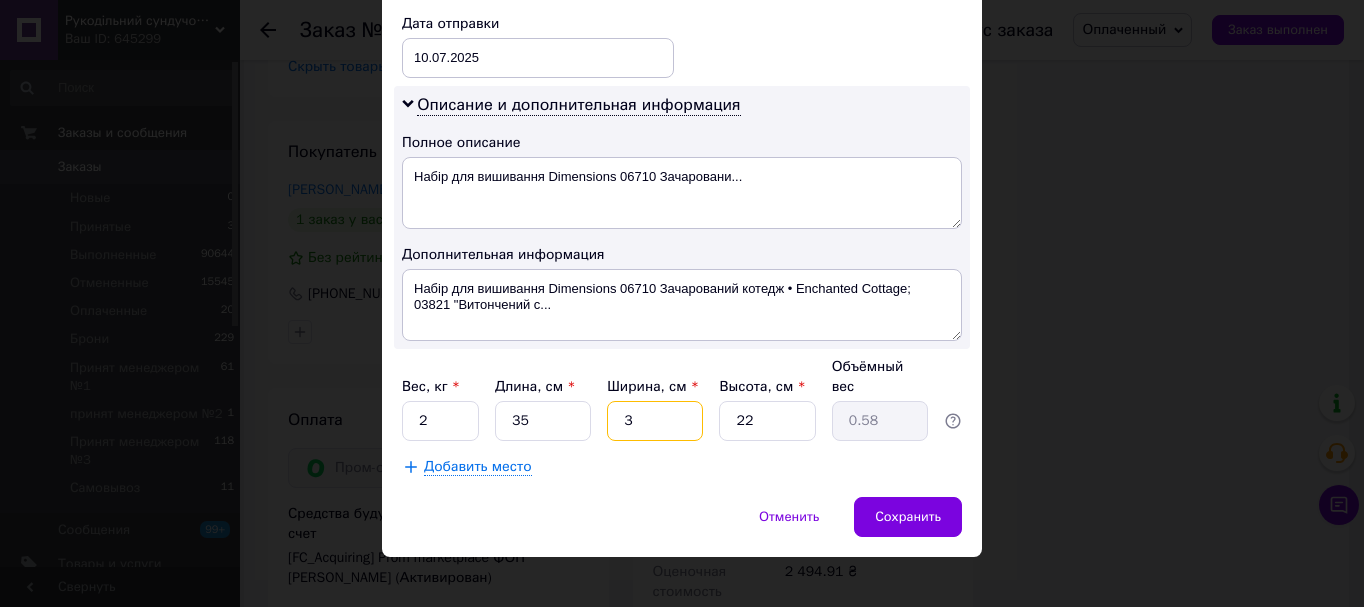 click on "3" at bounding box center (655, 421) 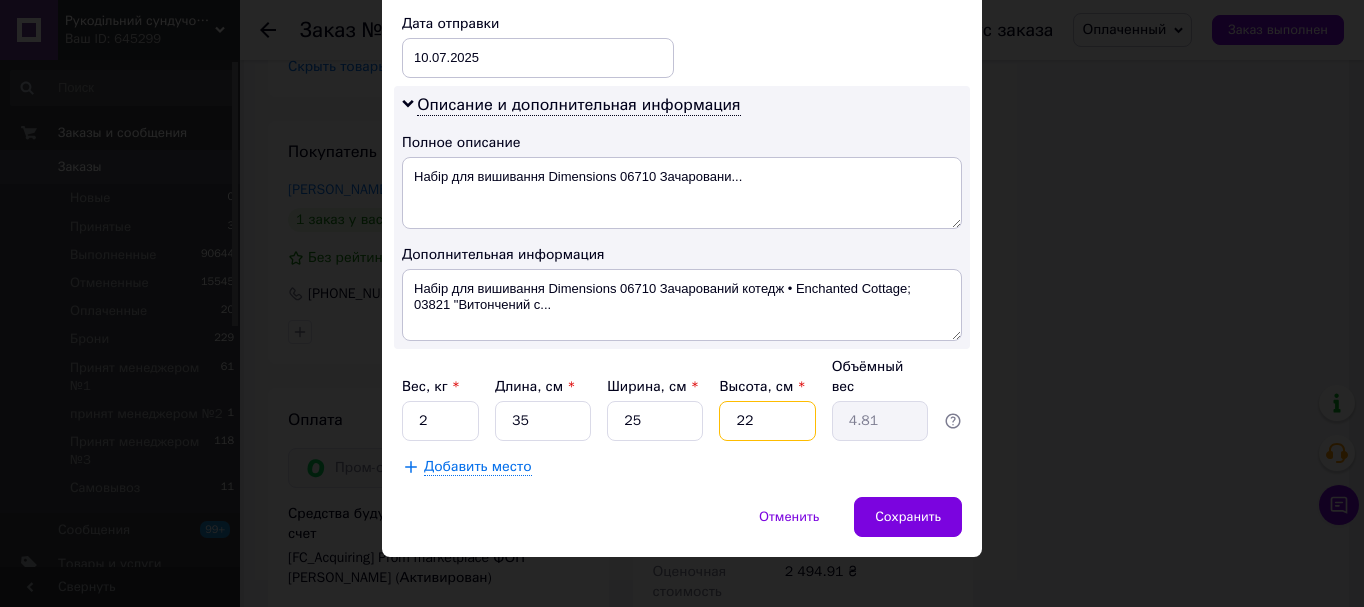 drag, startPoint x: 775, startPoint y: 399, endPoint x: 792, endPoint y: 398, distance: 17.029387 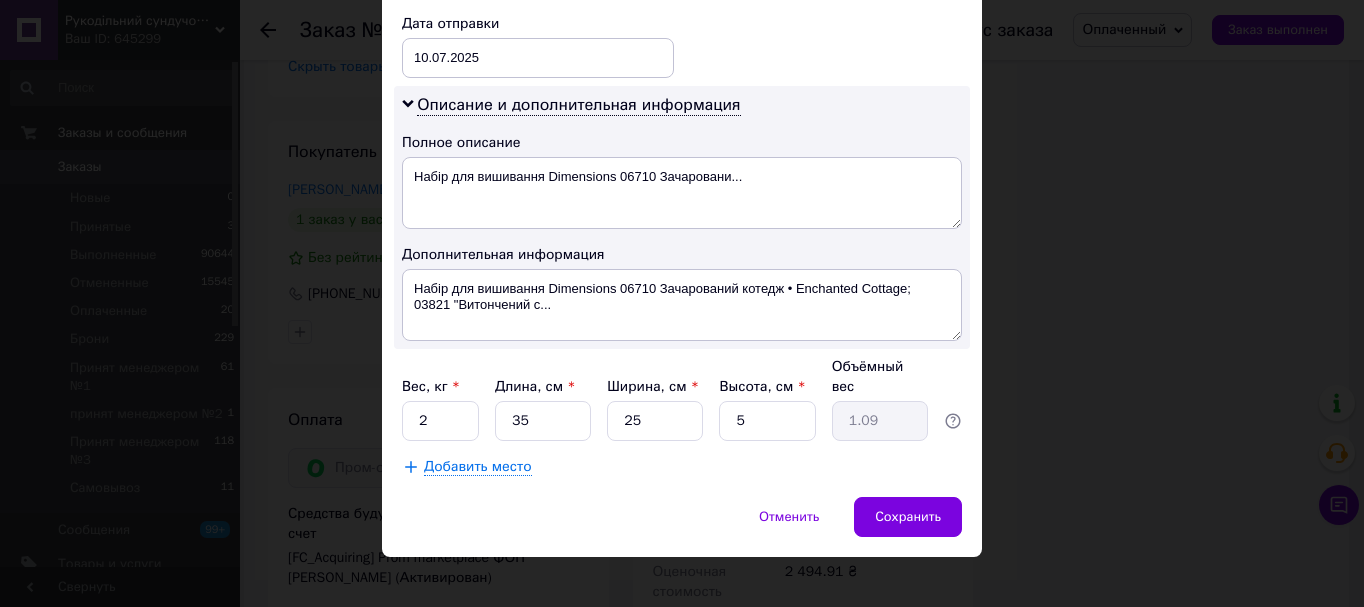 click on "× Редактирование доставки Способ доставки Нова Пошта (бесплатно от 3000 ₴) Плательщик Получатель Отправитель Фамилия получателя Свічкар Имя получателя Ольга Отчество получателя Телефон получателя +380661144092 Тип доставки В отделении Курьером В почтомате Город Харьков Отделение №65 (до 30 кг): просп. Байрона, 169/24 Место отправки Дніпро: №75 (до 30 кг): вул. Василя Барки, 2 Нет совпадений. Попробуйте изменить условия поиска Добавить еще место отправки Тип посылки Груз Документы Номер упаковки (не обязательно) Оценочная стоимость 2494.91 Дата отправки 10.07.2025 < 2025 > < Июль > 1" at bounding box center [682, -159] 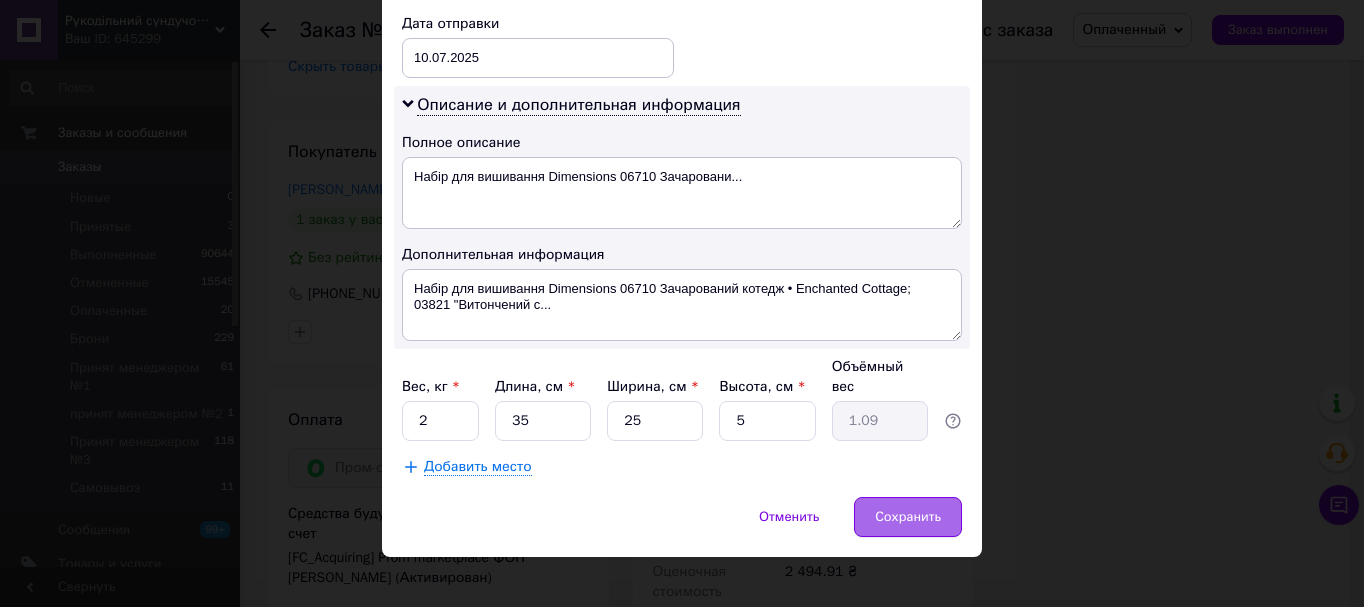drag, startPoint x: 894, startPoint y: 488, endPoint x: 900, endPoint y: 479, distance: 10.816654 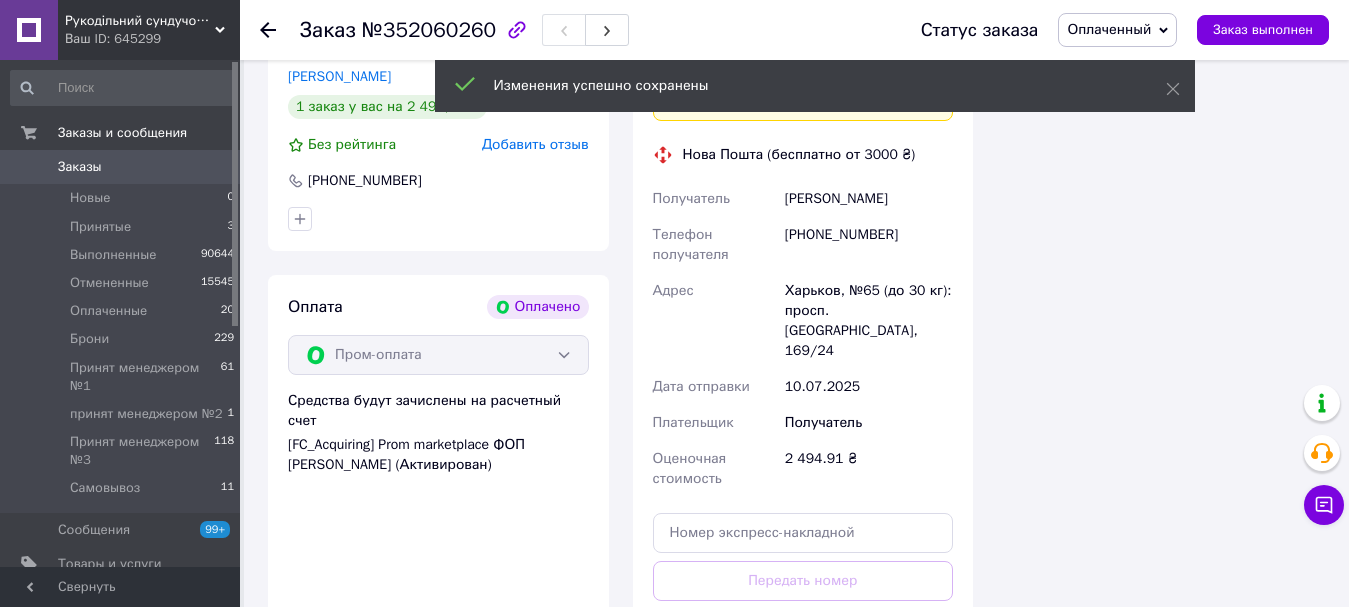 scroll, scrollTop: 1700, scrollLeft: 0, axis: vertical 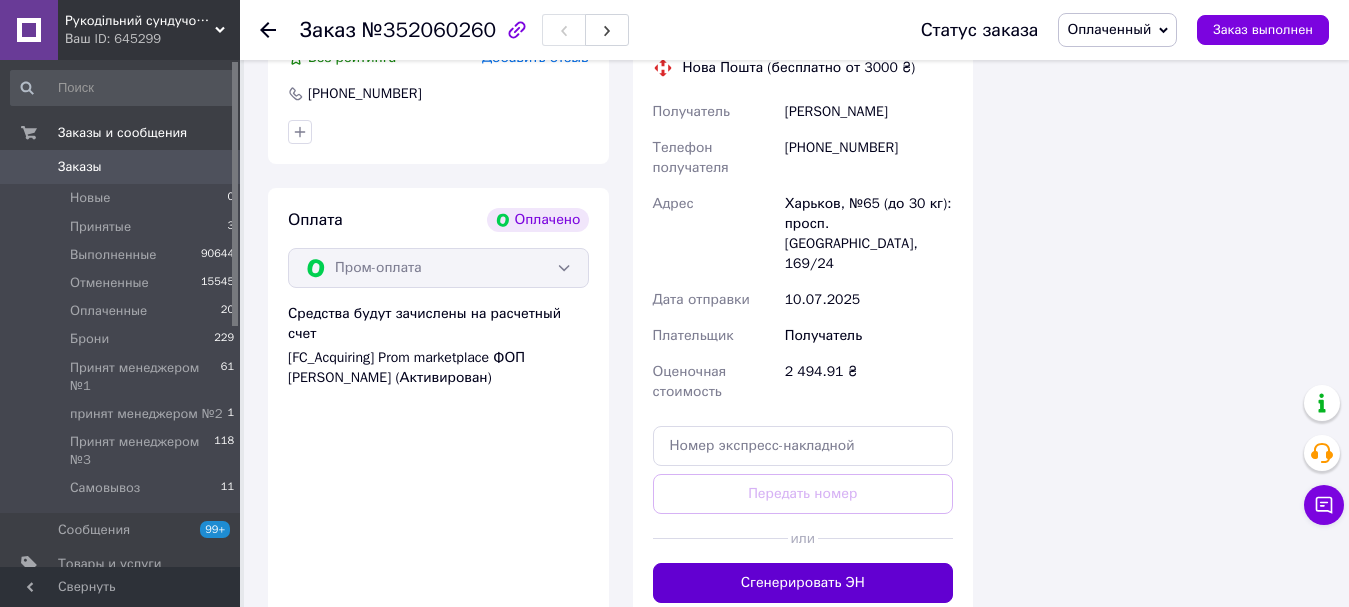 click on "Сгенерировать ЭН" at bounding box center (803, 583) 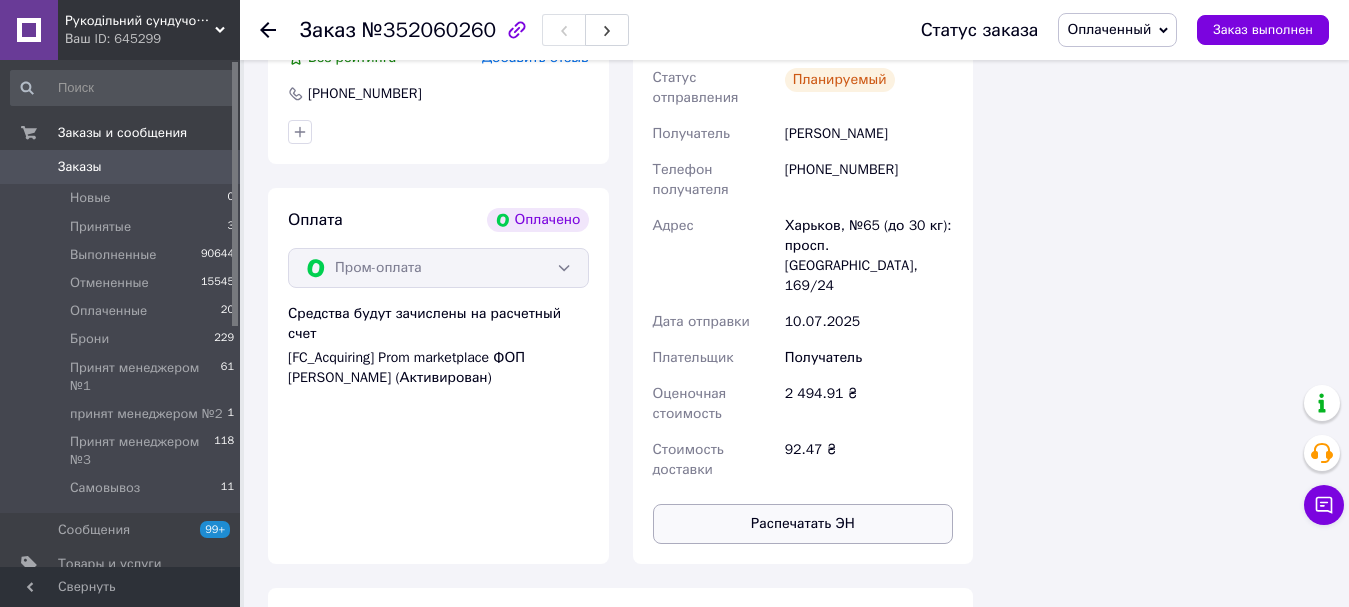click on "Распечатать ЭН" at bounding box center [803, 524] 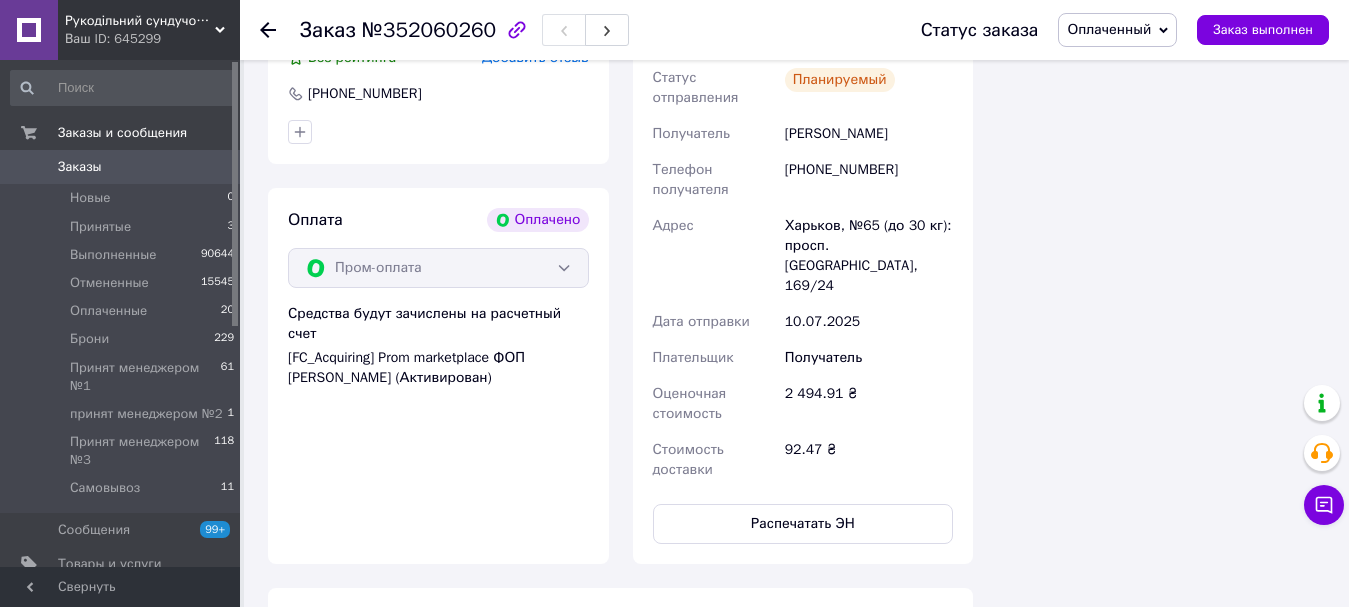 click on "Оплаченный" at bounding box center (1109, 29) 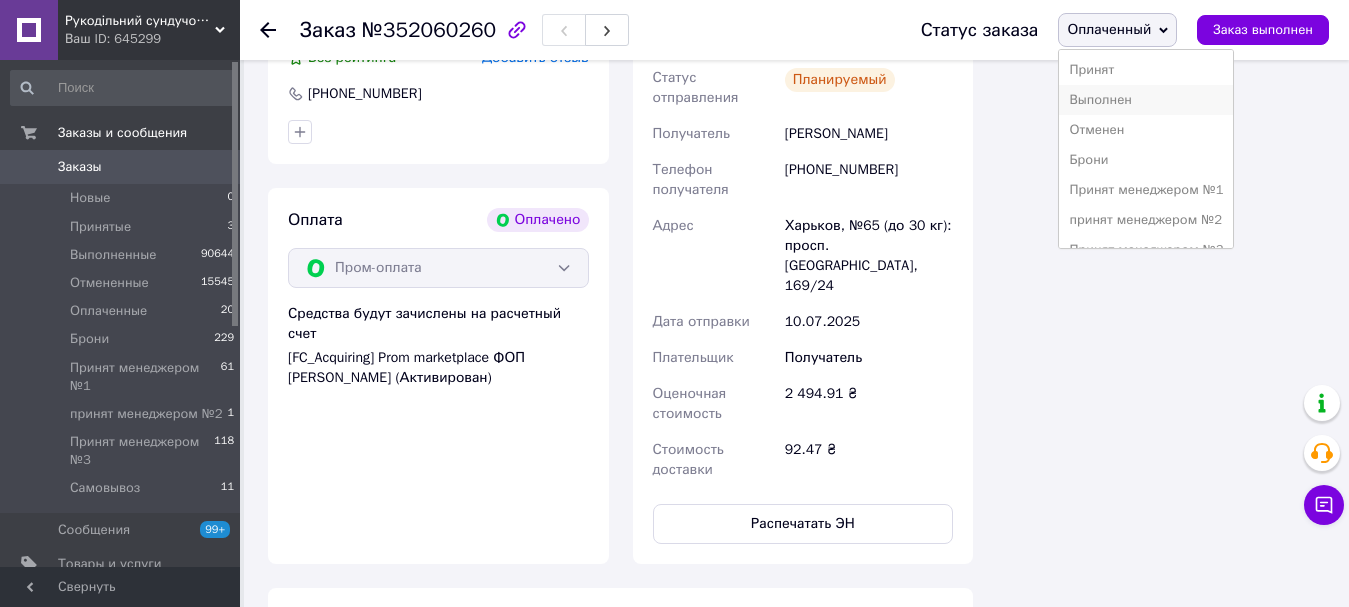 click on "Выполнен" at bounding box center (1146, 100) 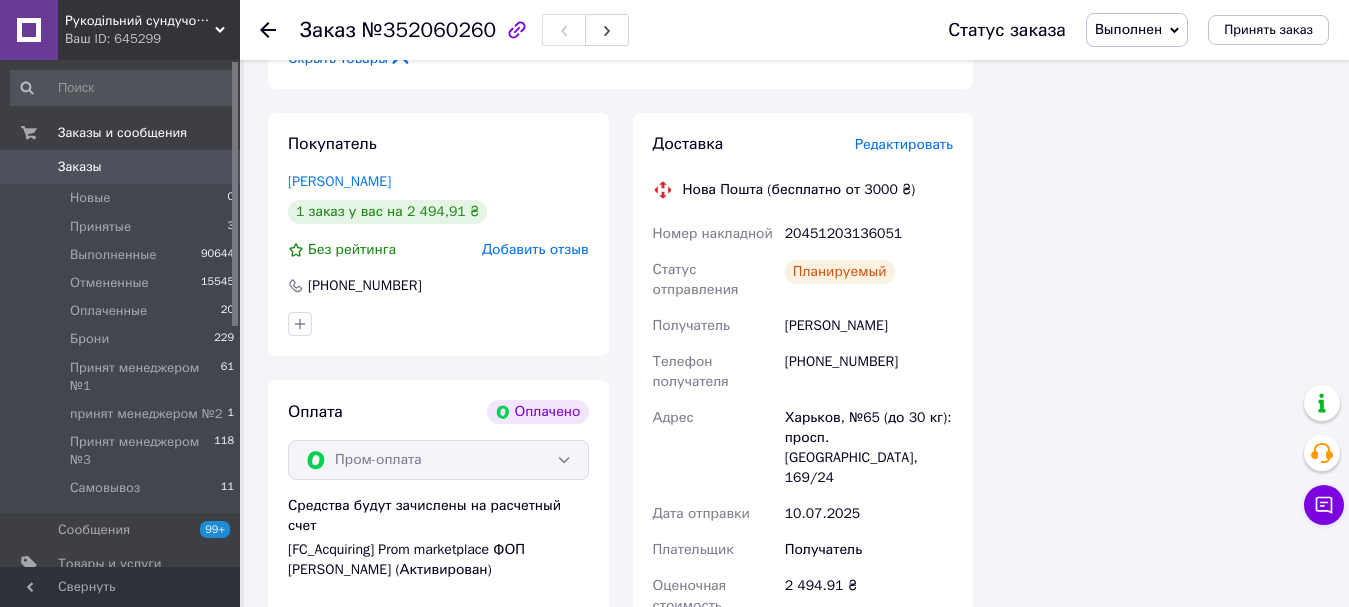 scroll, scrollTop: 1500, scrollLeft: 0, axis: vertical 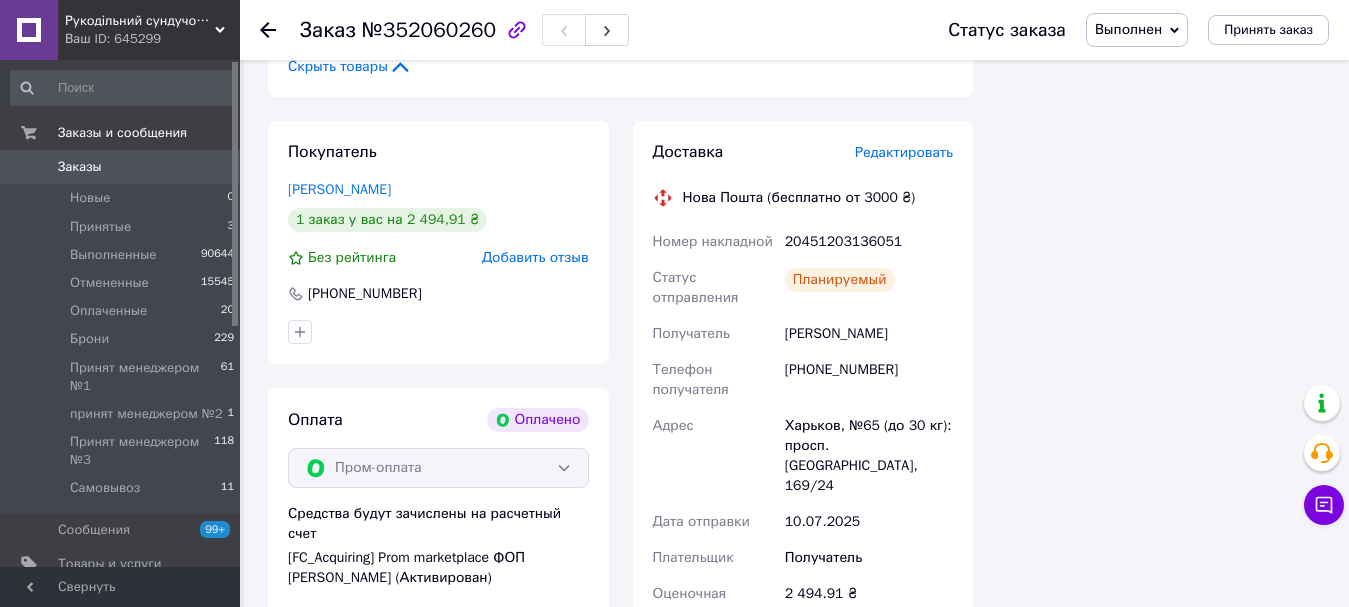 click on "Заказы" at bounding box center [121, 167] 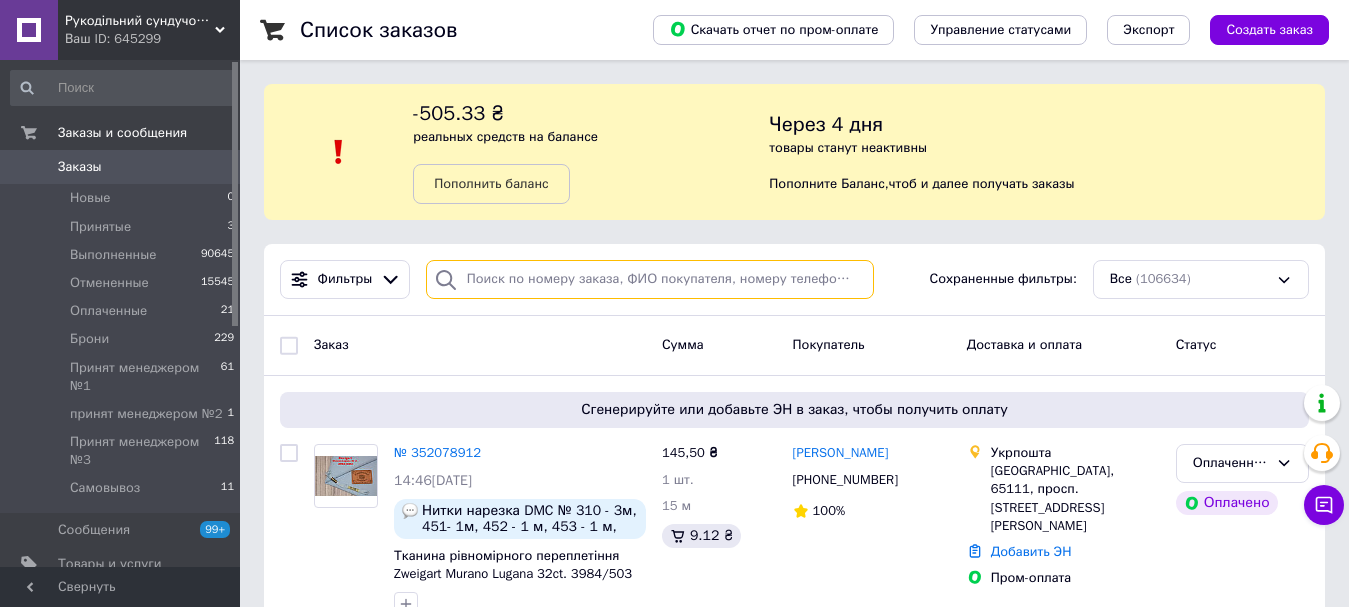 click at bounding box center [650, 279] 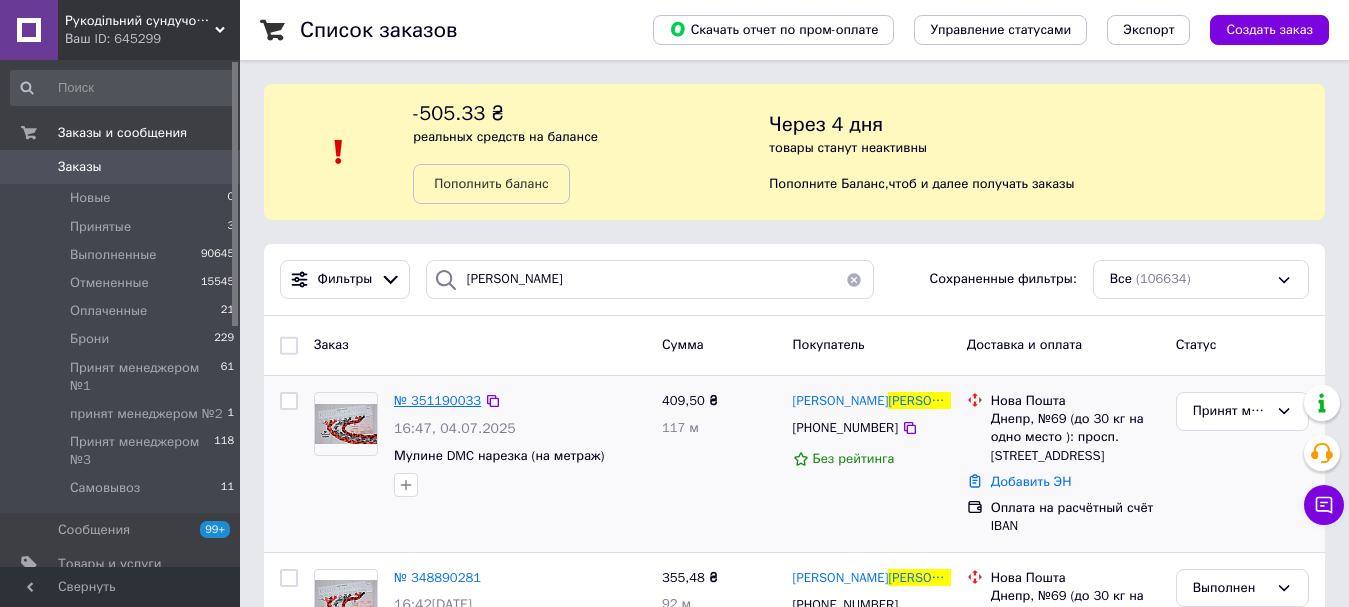 click on "№ 351190033" at bounding box center (437, 400) 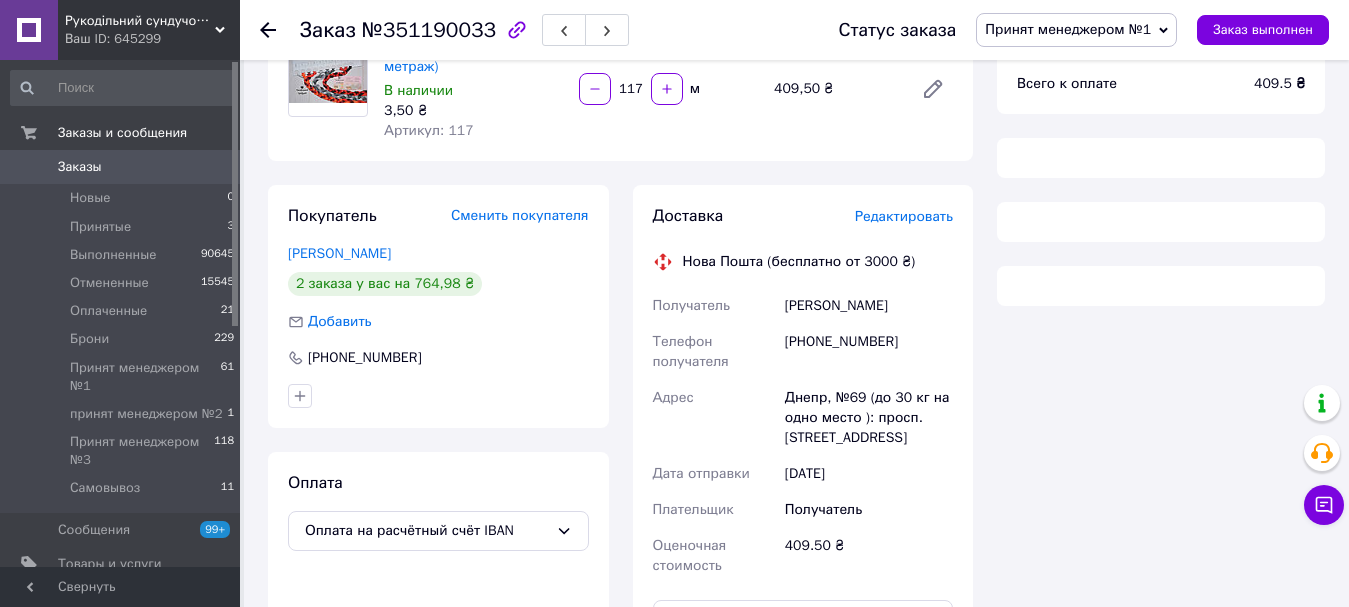 scroll, scrollTop: 200, scrollLeft: 0, axis: vertical 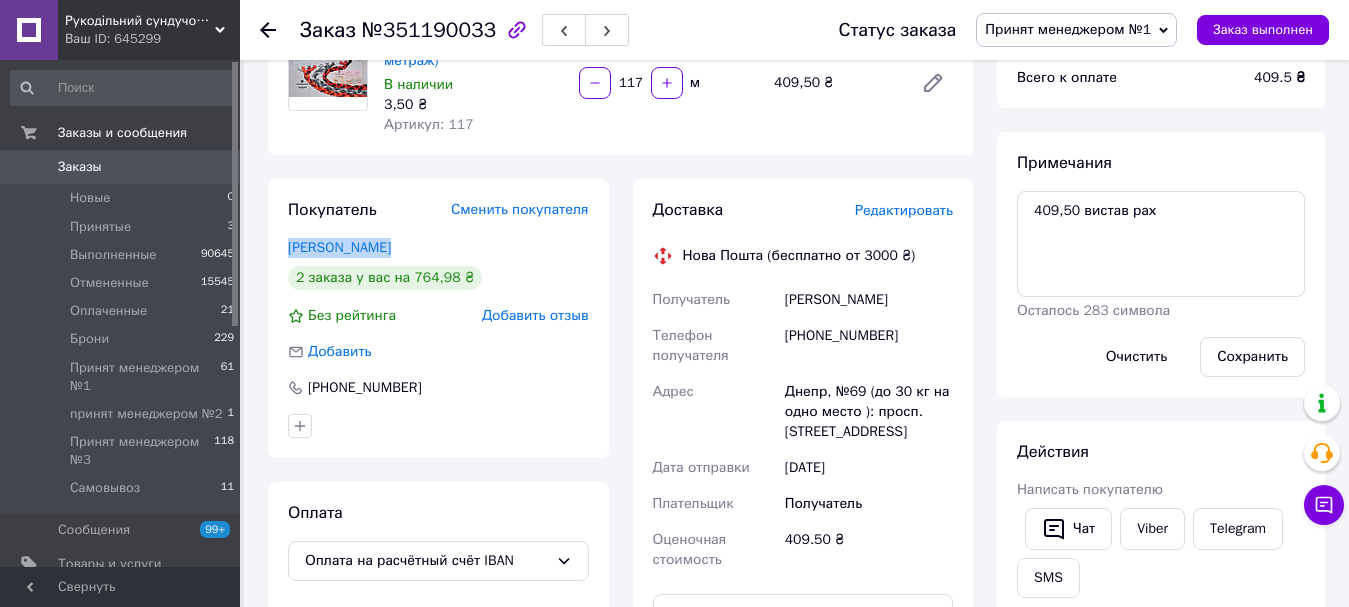 drag, startPoint x: 412, startPoint y: 233, endPoint x: 283, endPoint y: 245, distance: 129.55693 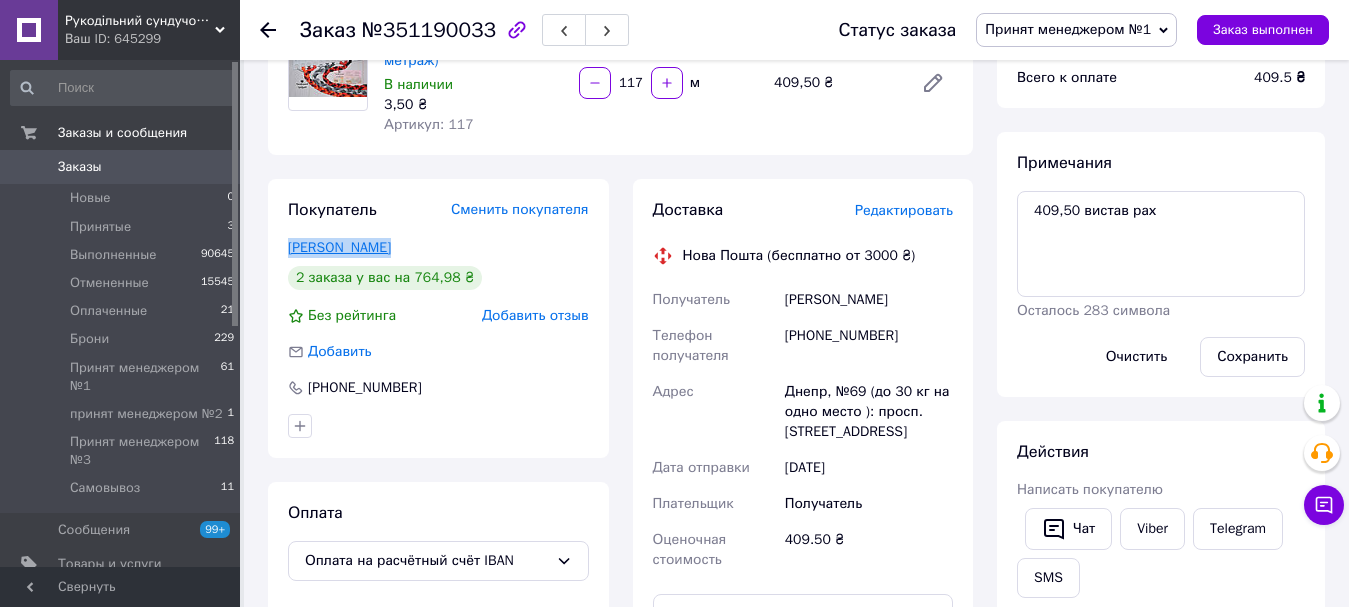 click on "Глотова Ірина" at bounding box center (339, 247) 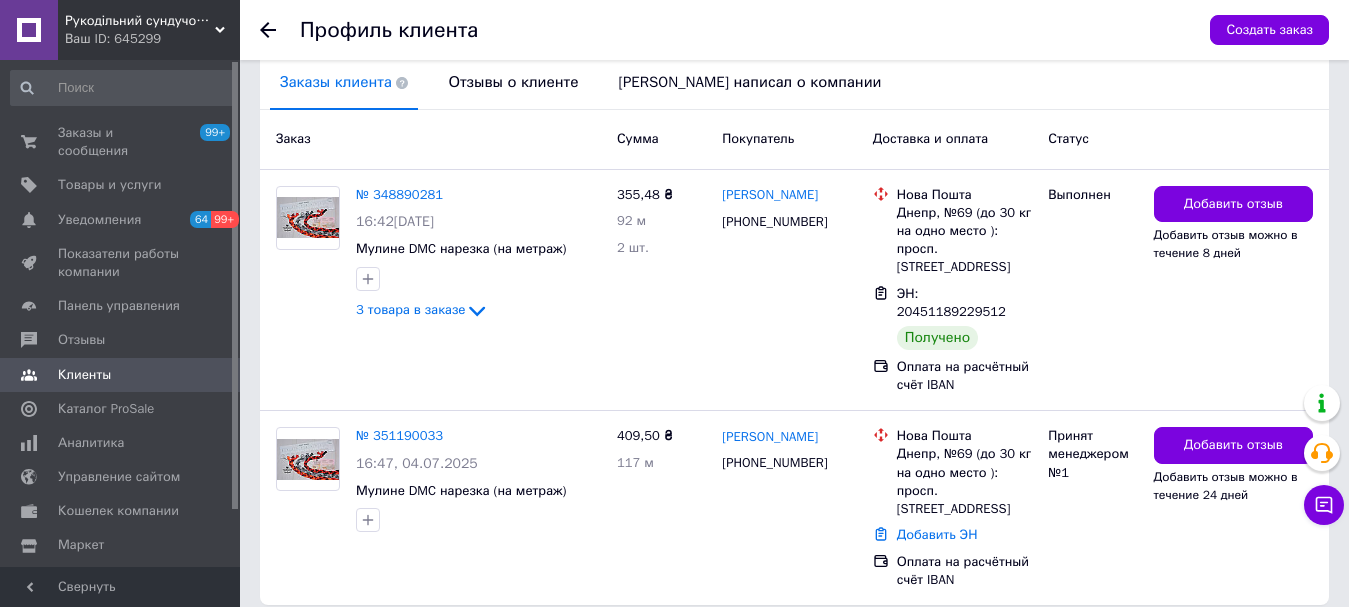 scroll, scrollTop: 513, scrollLeft: 0, axis: vertical 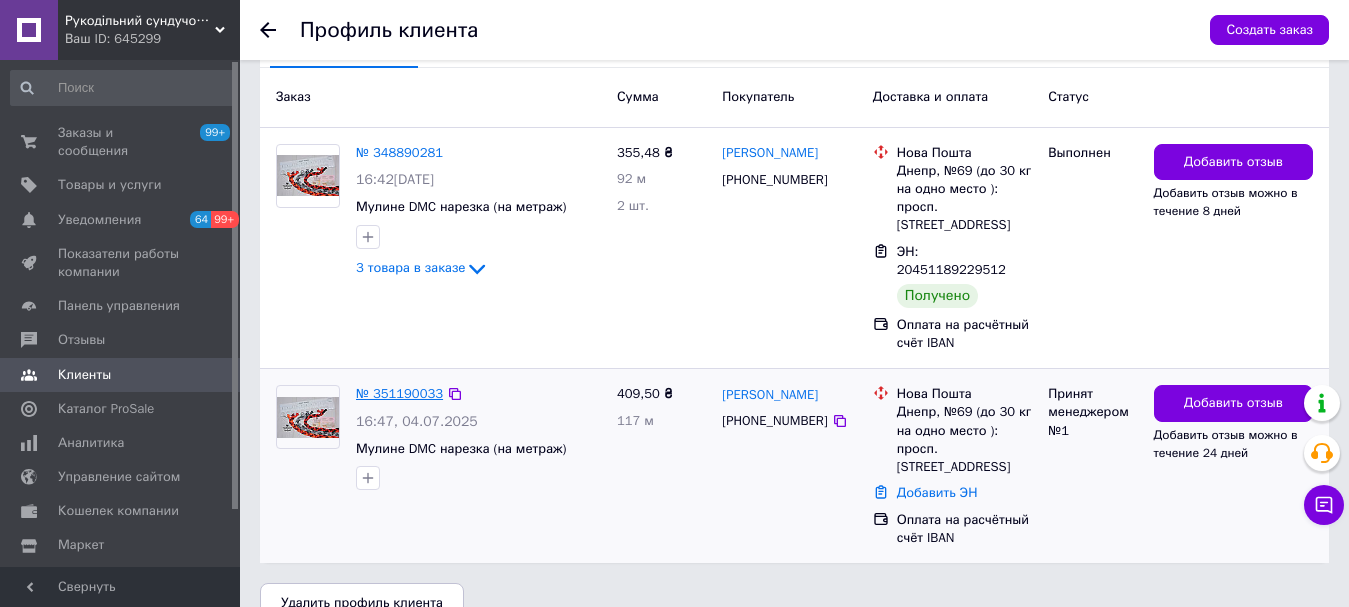 click on "№ 351190033" at bounding box center (399, 393) 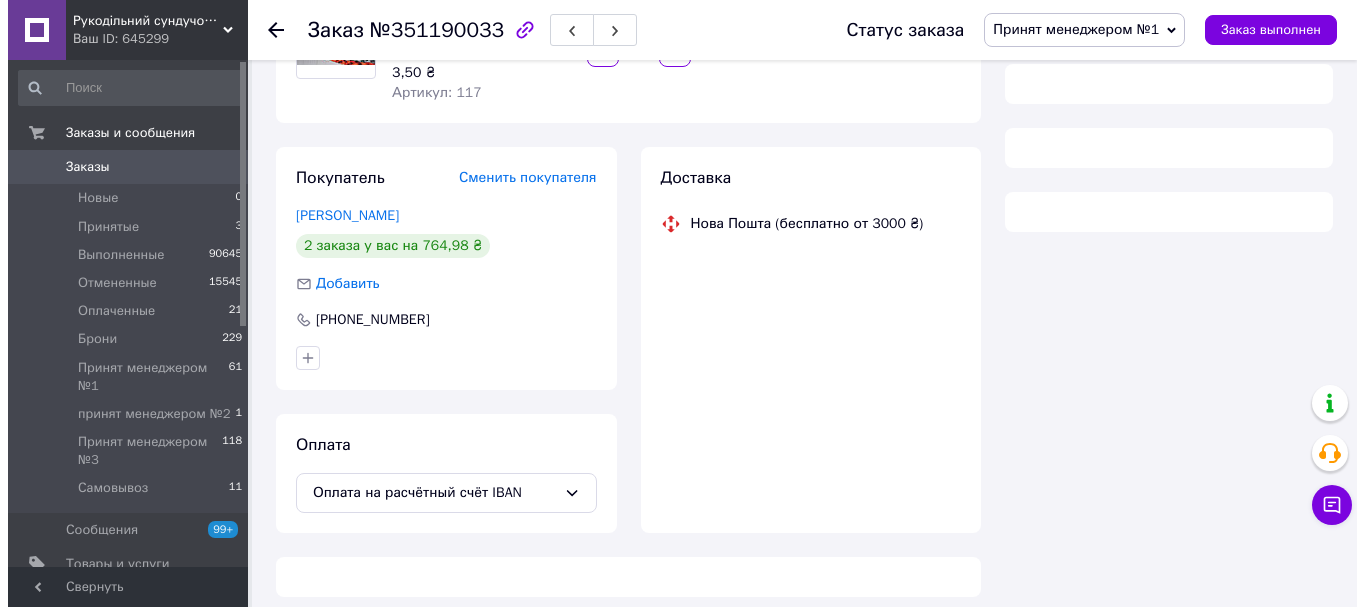 scroll, scrollTop: 246, scrollLeft: 0, axis: vertical 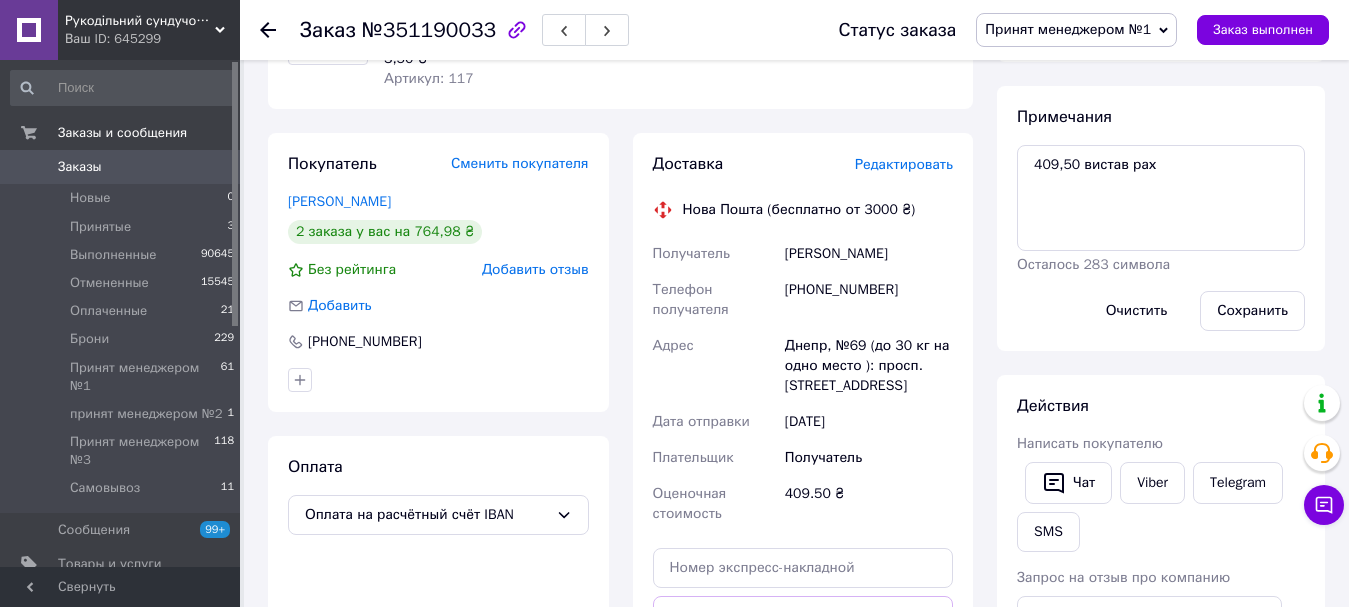 click on "Редактировать" at bounding box center (904, 164) 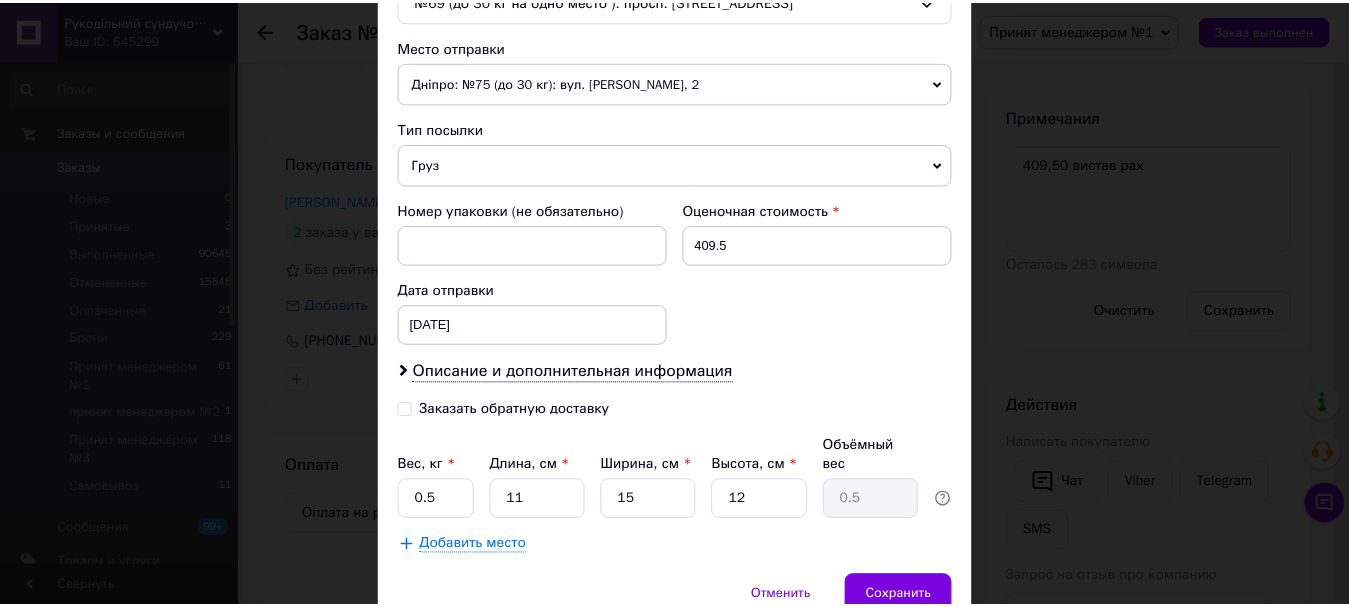 scroll, scrollTop: 757, scrollLeft: 0, axis: vertical 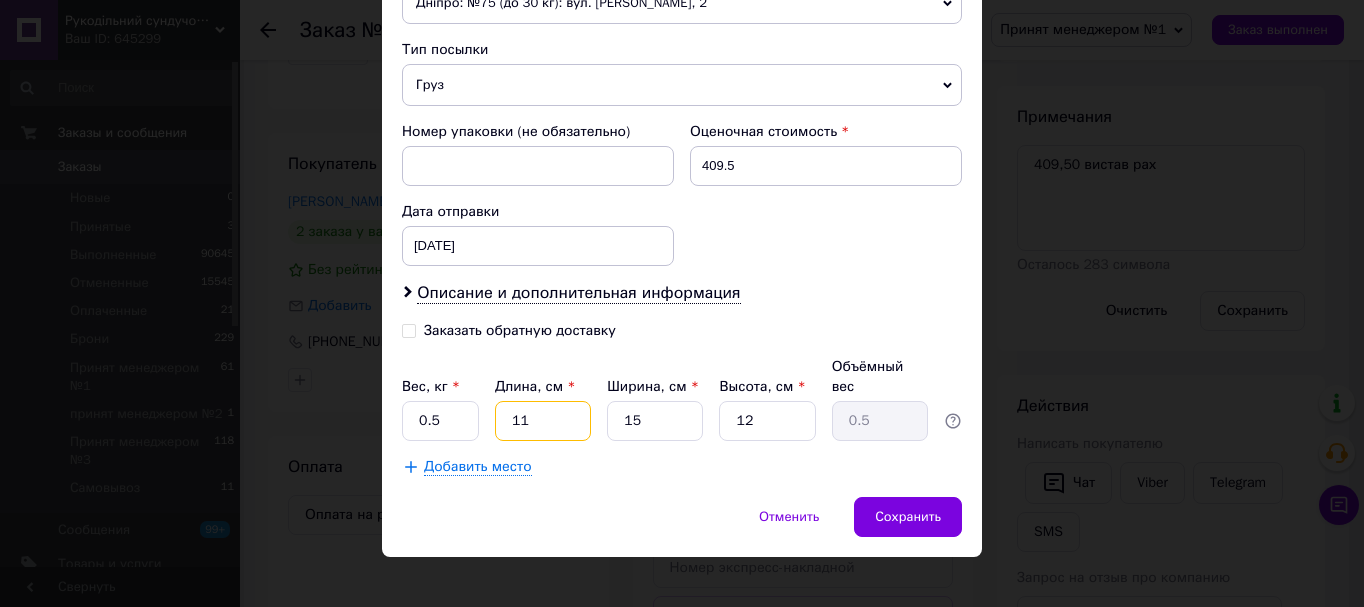 click on "11" at bounding box center (543, 421) 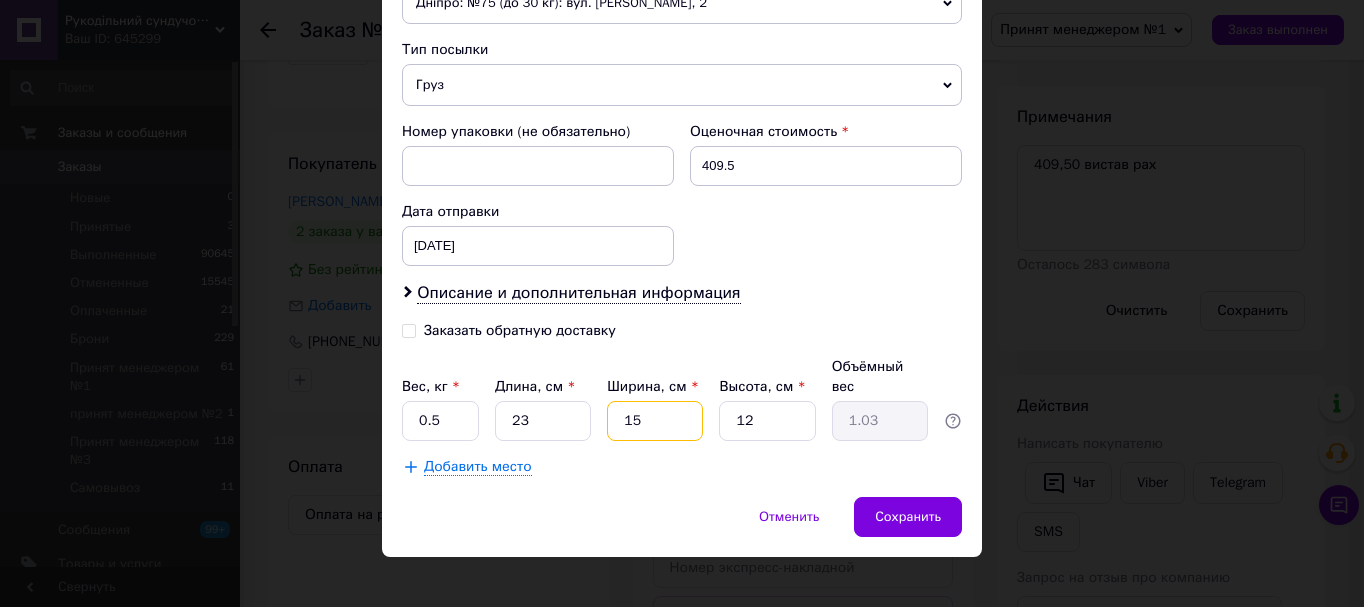 click on "15" at bounding box center (655, 421) 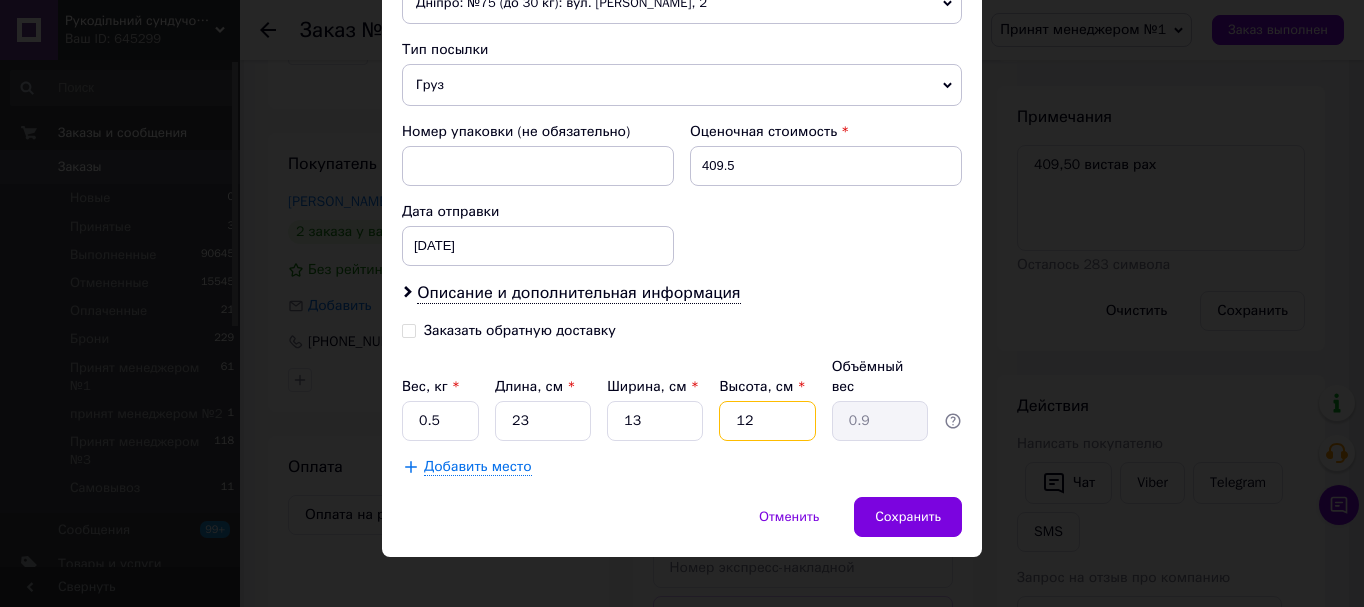 click on "12" at bounding box center (767, 421) 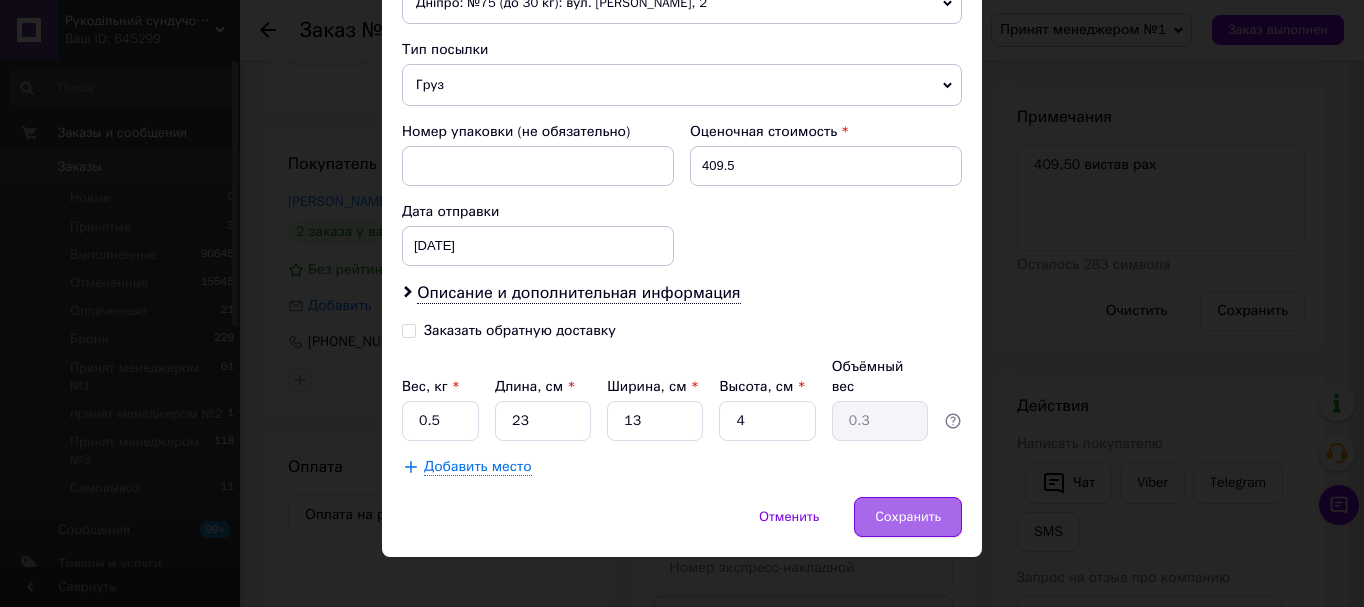 click on "Сохранить" at bounding box center (908, 517) 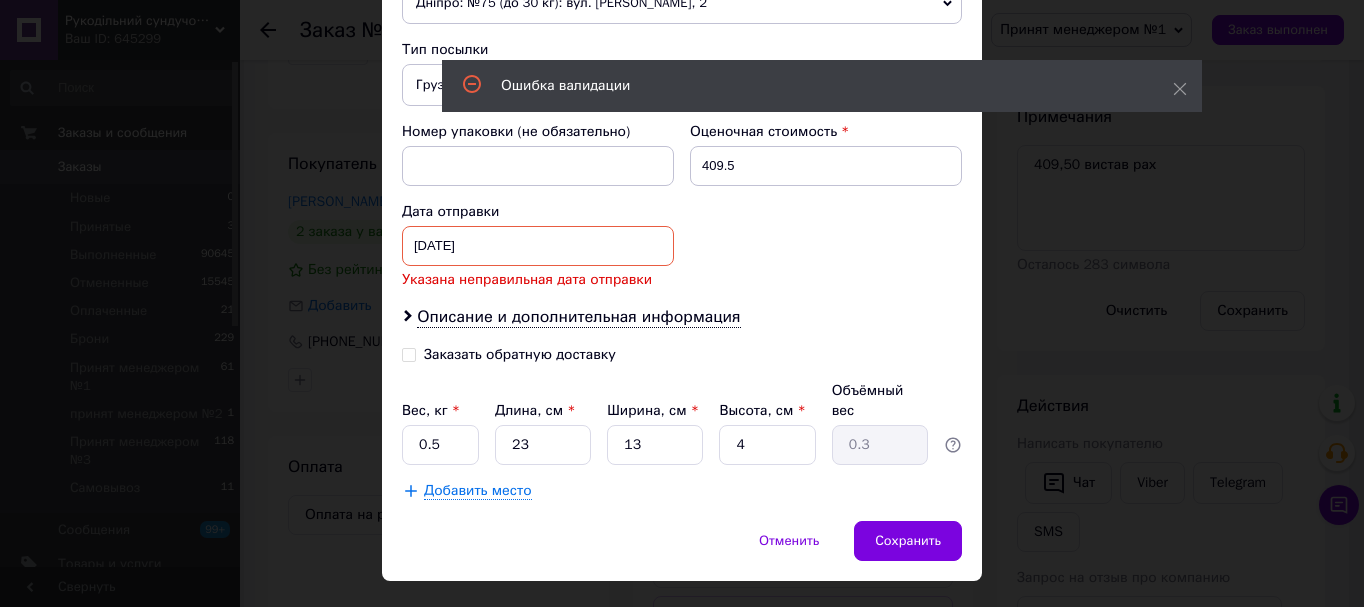 click on "04.07.2025 < 2025 > < Июль > Пн Вт Ср Чт Пт Сб Вс 30 1 2 3 4 5 6 7 8 9 10 11 12 13 14 15 16 17 18 19 20 21 22 23 24 25 26 27 28 29 30 31 1 2 3 4 5 6 7 8 9 10" at bounding box center [538, 246] 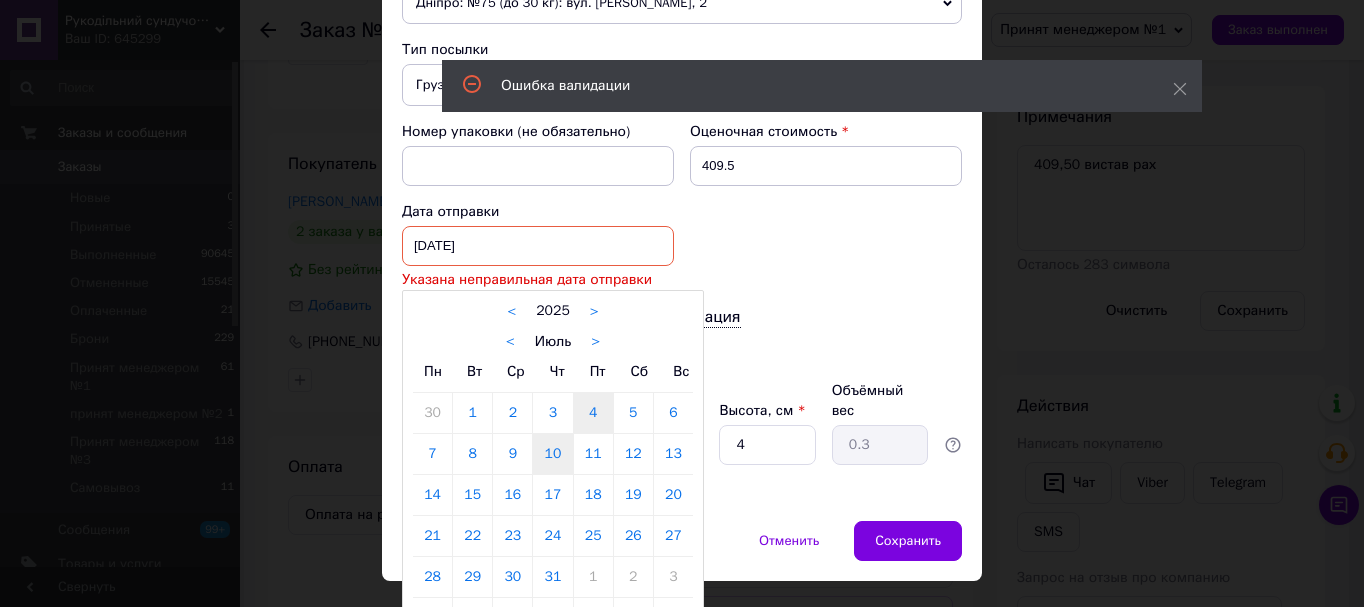 click on "10" at bounding box center [552, 454] 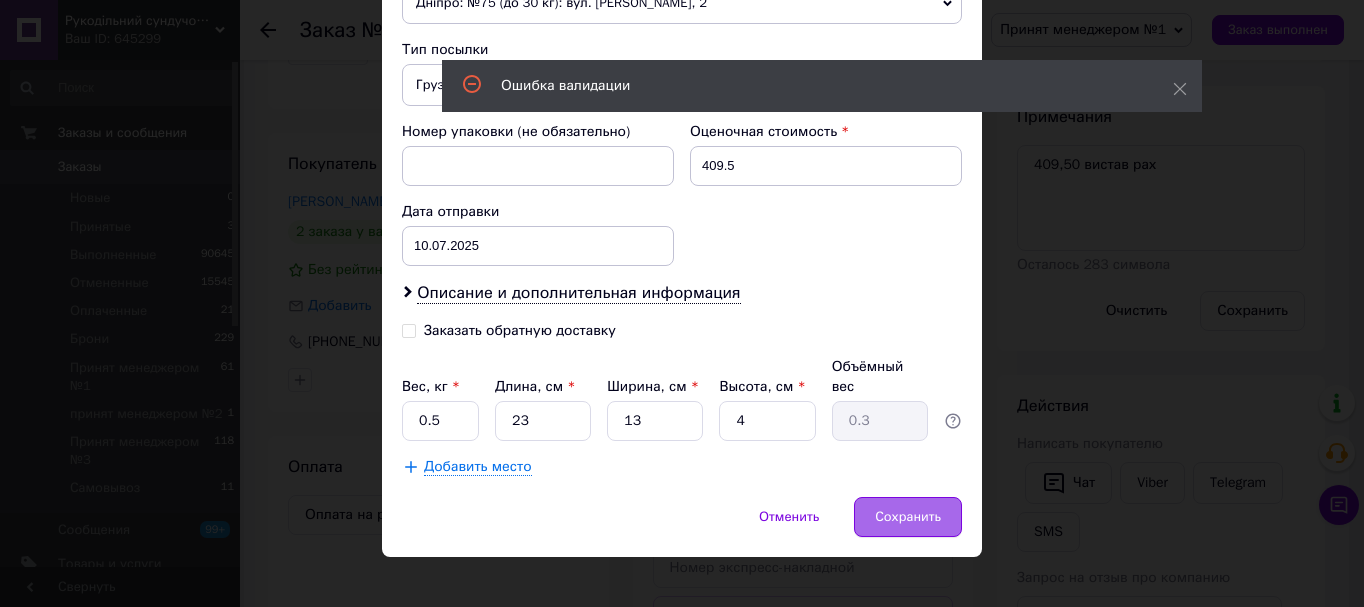 click on "Сохранить" at bounding box center [908, 517] 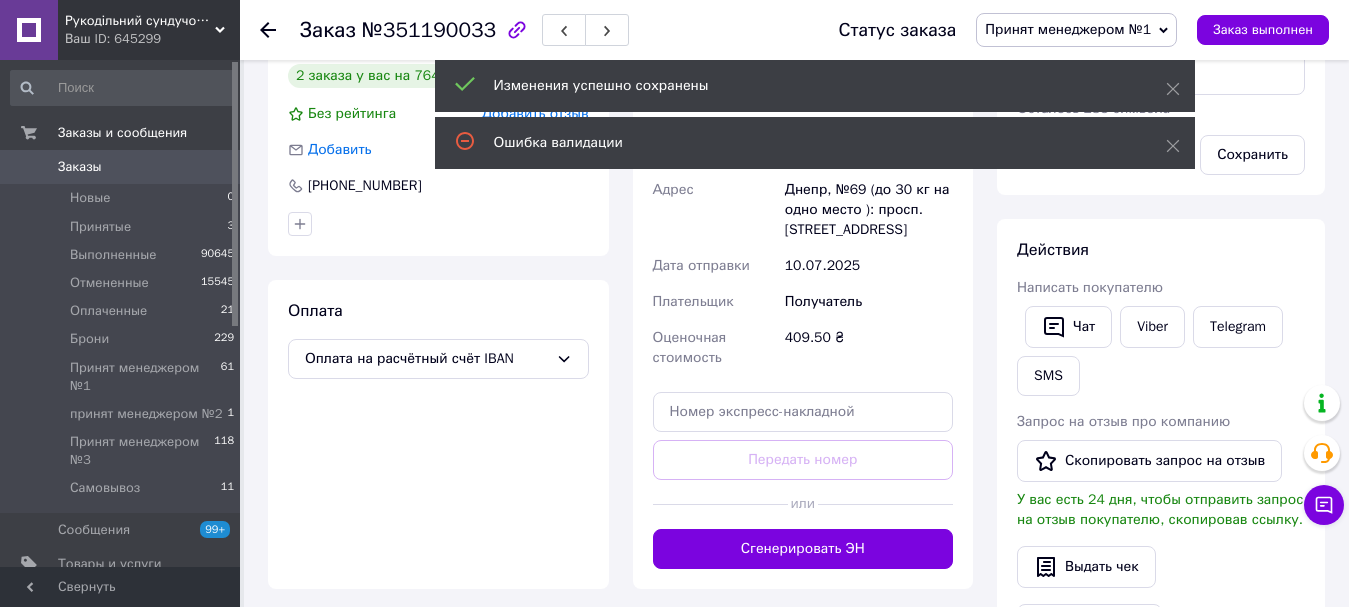 scroll, scrollTop: 446, scrollLeft: 0, axis: vertical 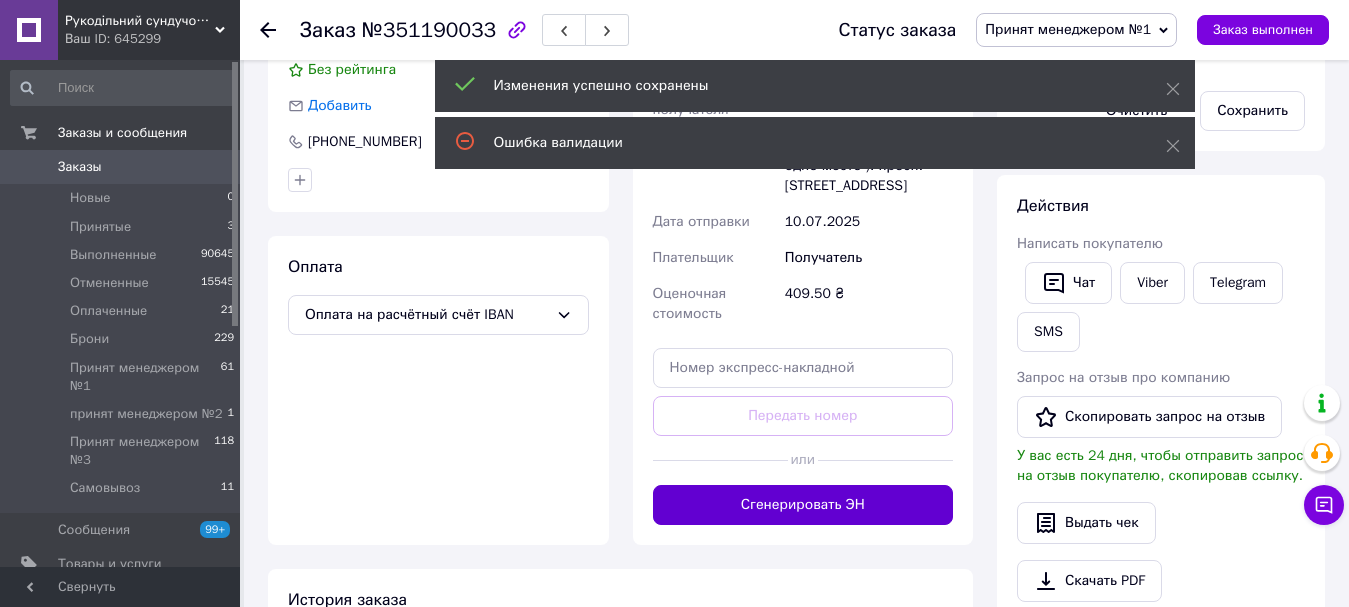 click on "Сгенерировать ЭН" at bounding box center [803, 505] 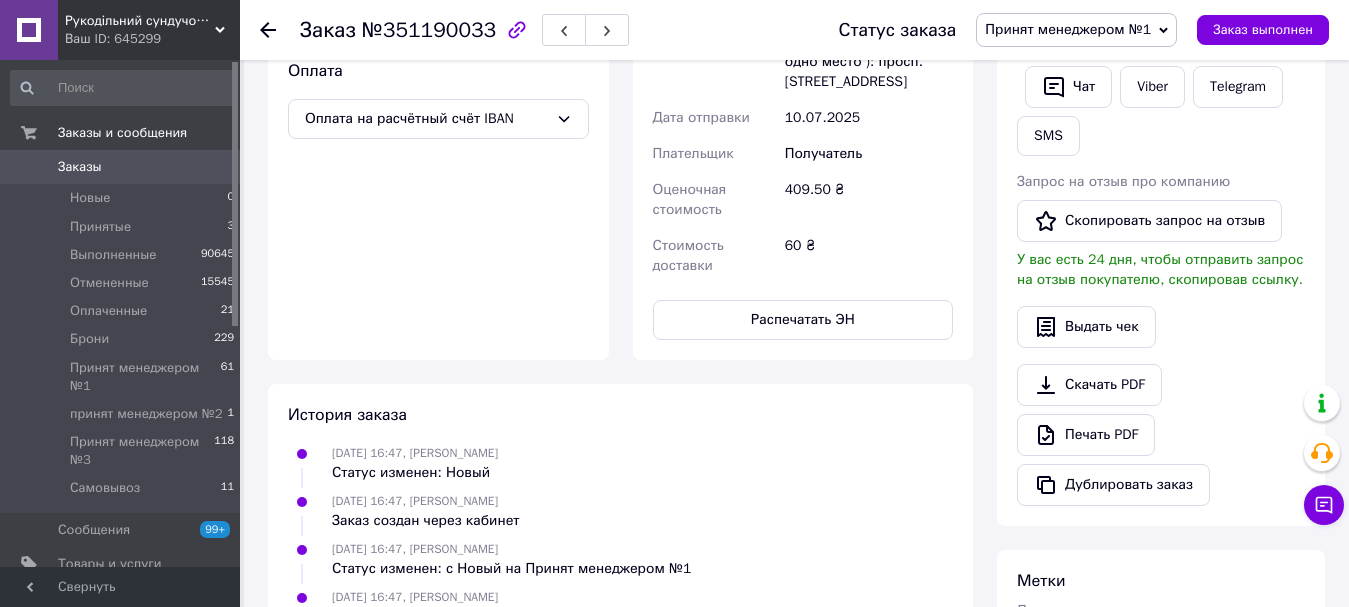 scroll, scrollTop: 646, scrollLeft: 0, axis: vertical 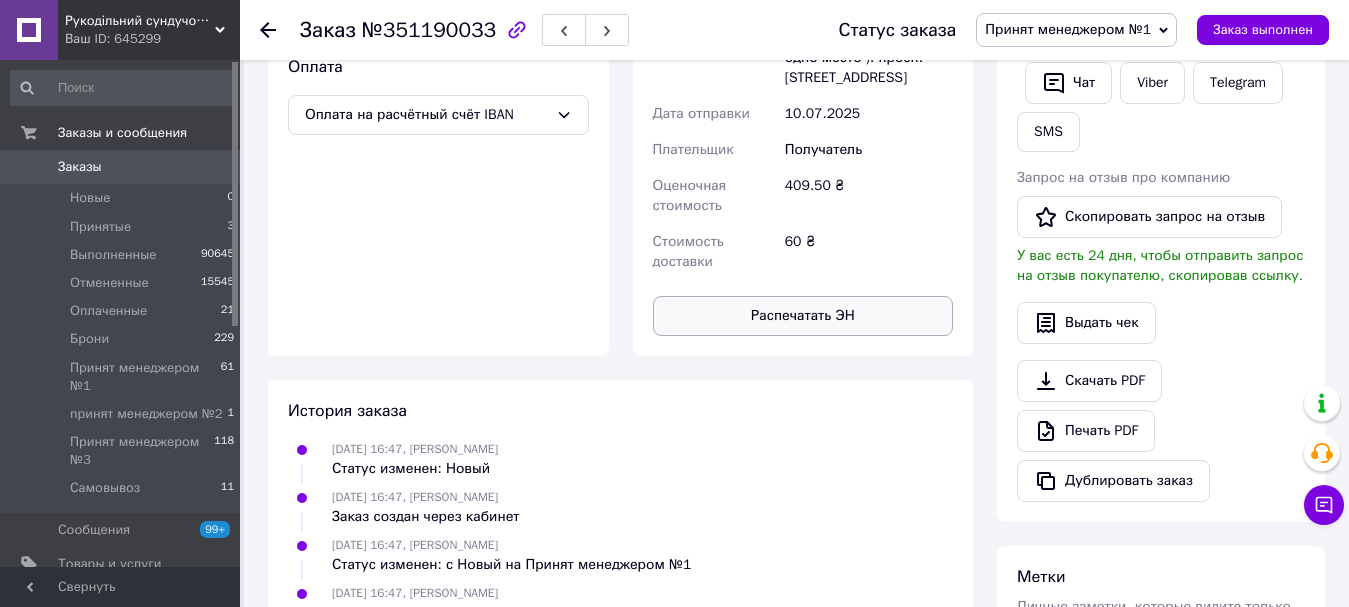 click on "Распечатать ЭН" at bounding box center [803, 316] 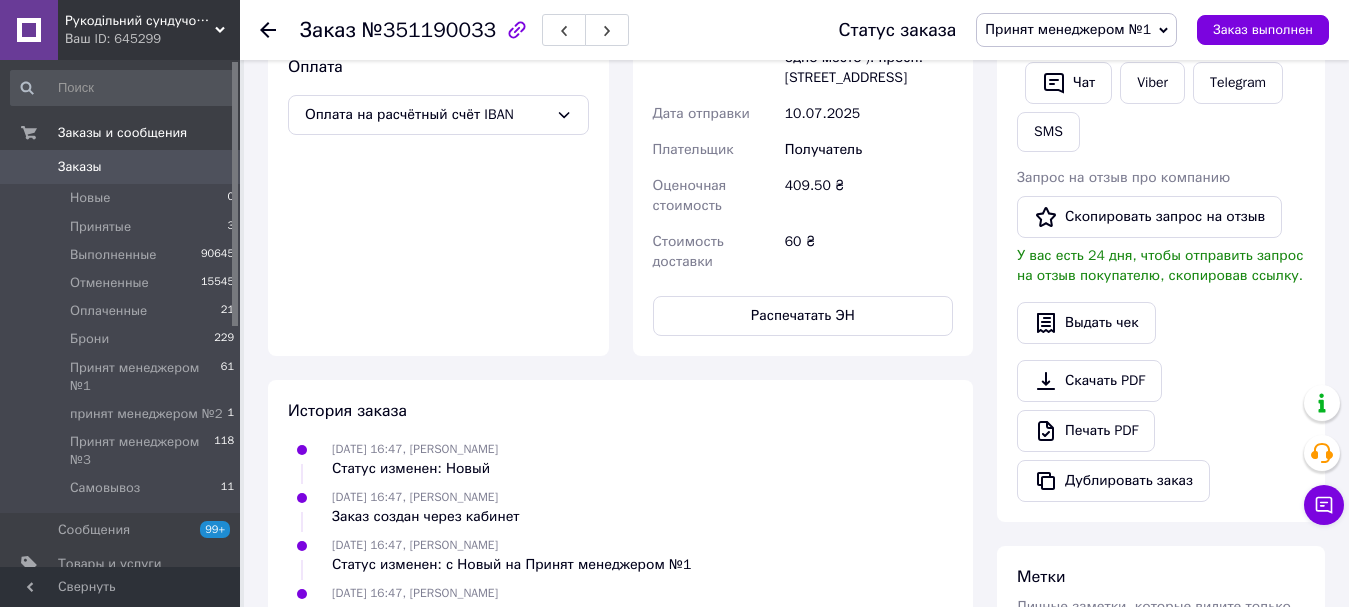 drag, startPoint x: 1122, startPoint y: 22, endPoint x: 1063, endPoint y: 60, distance: 70.178345 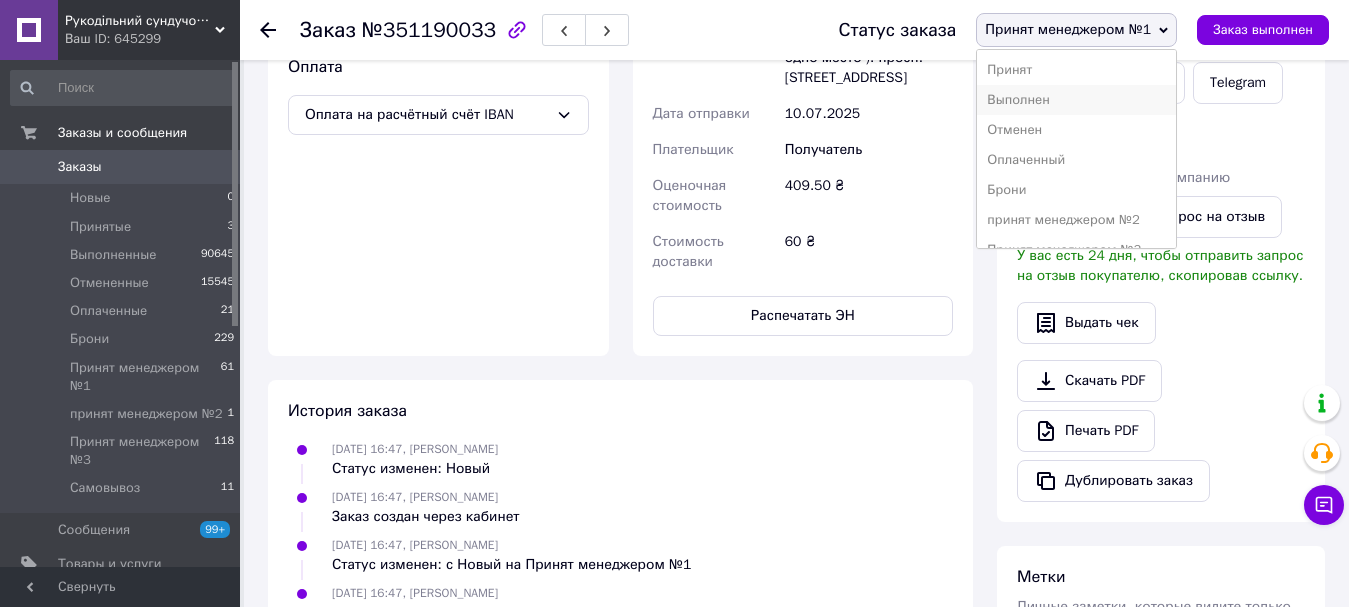 click on "Выполнен" at bounding box center (1076, 100) 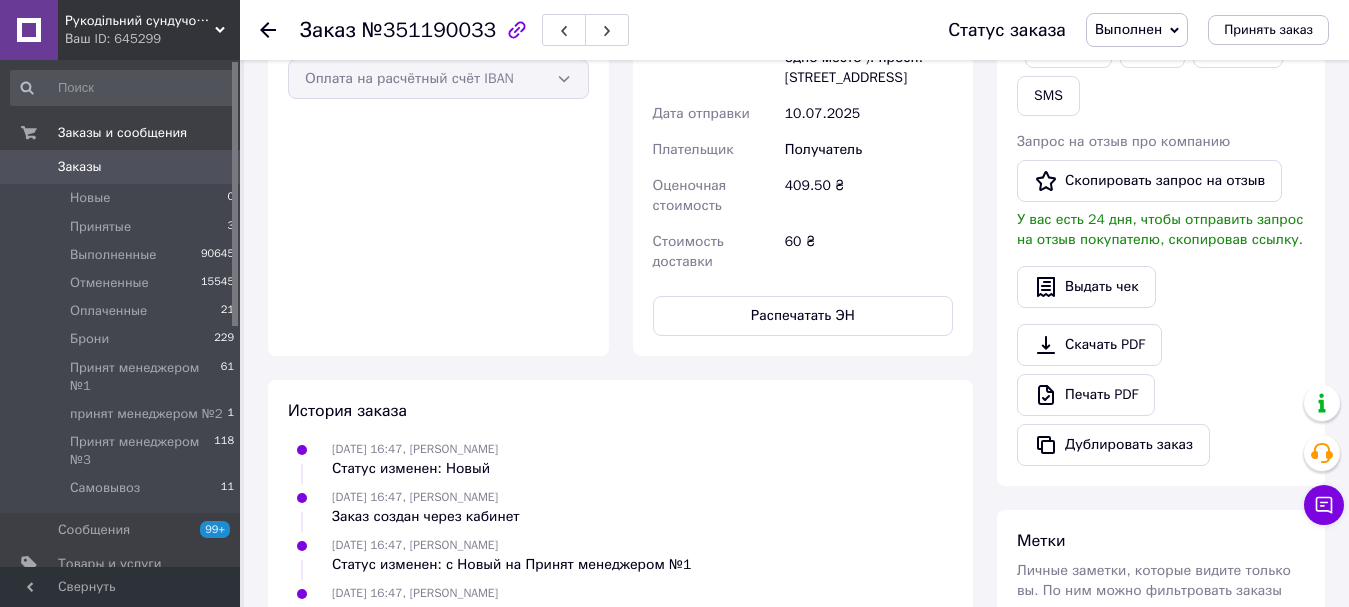 click on "Заказы" at bounding box center [121, 167] 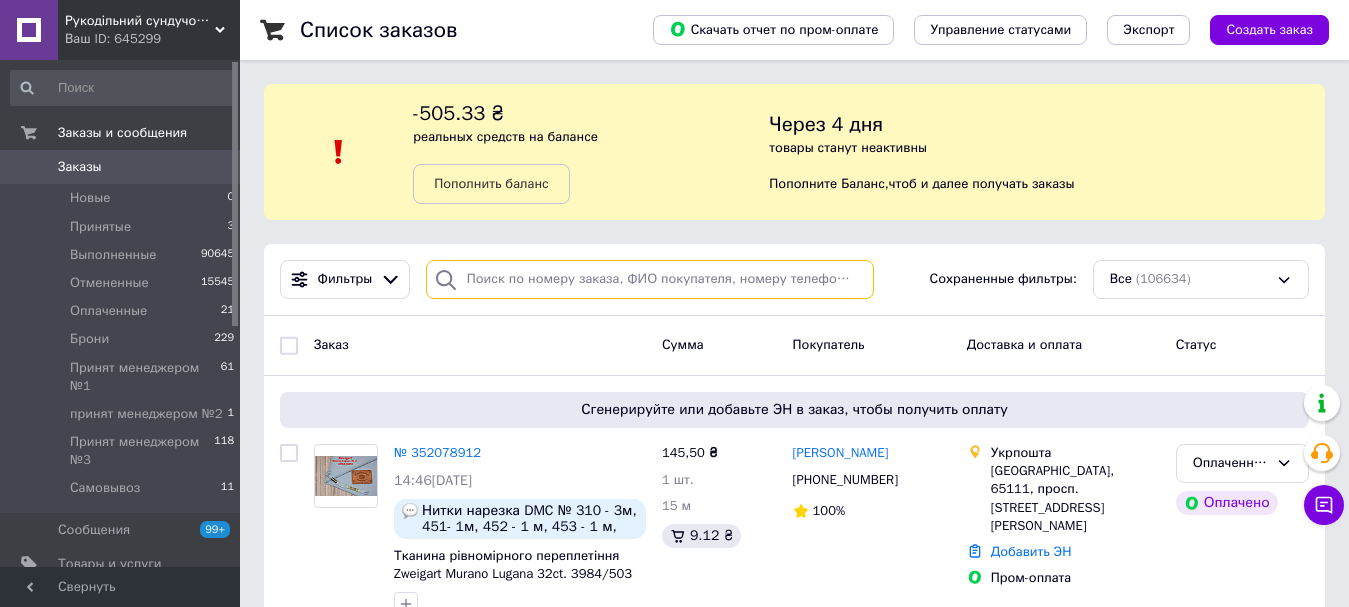click at bounding box center [650, 279] 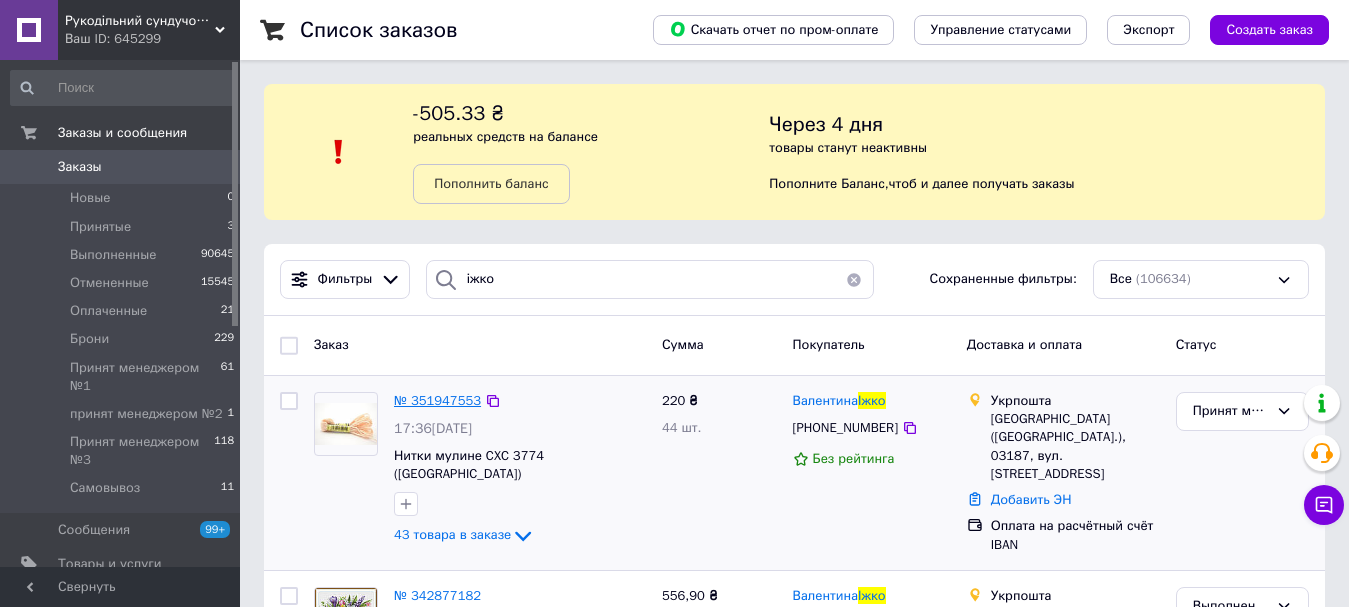 click on "№ 351947553" at bounding box center [437, 400] 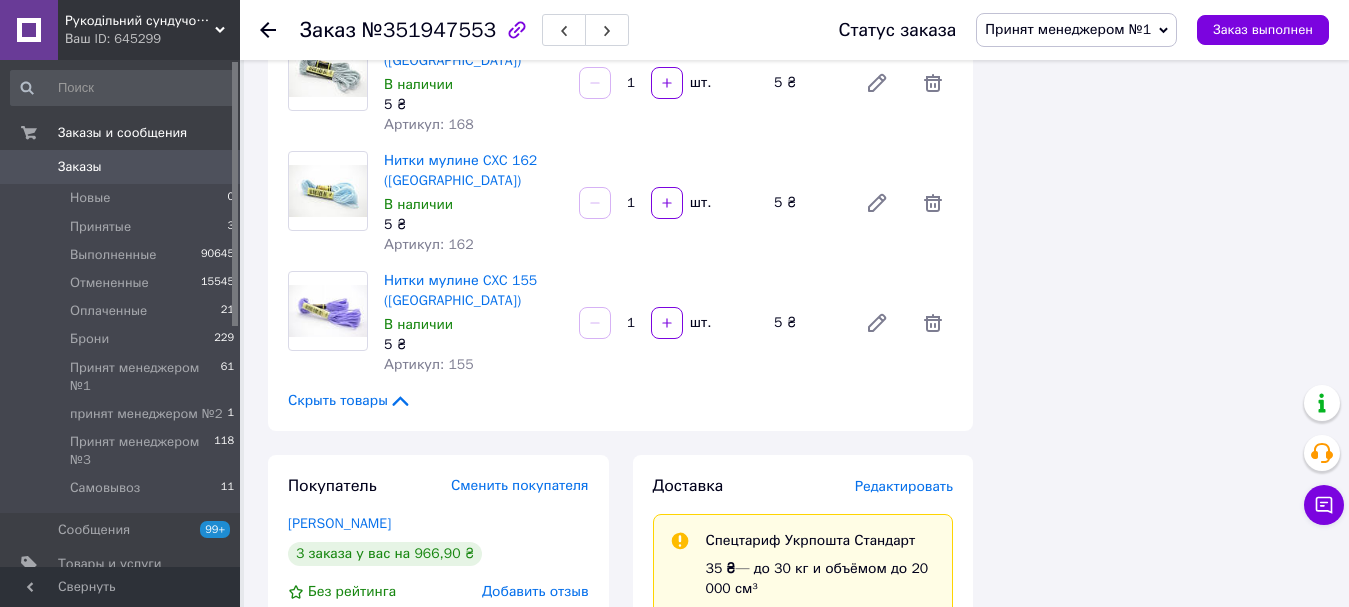 scroll, scrollTop: 5200, scrollLeft: 0, axis: vertical 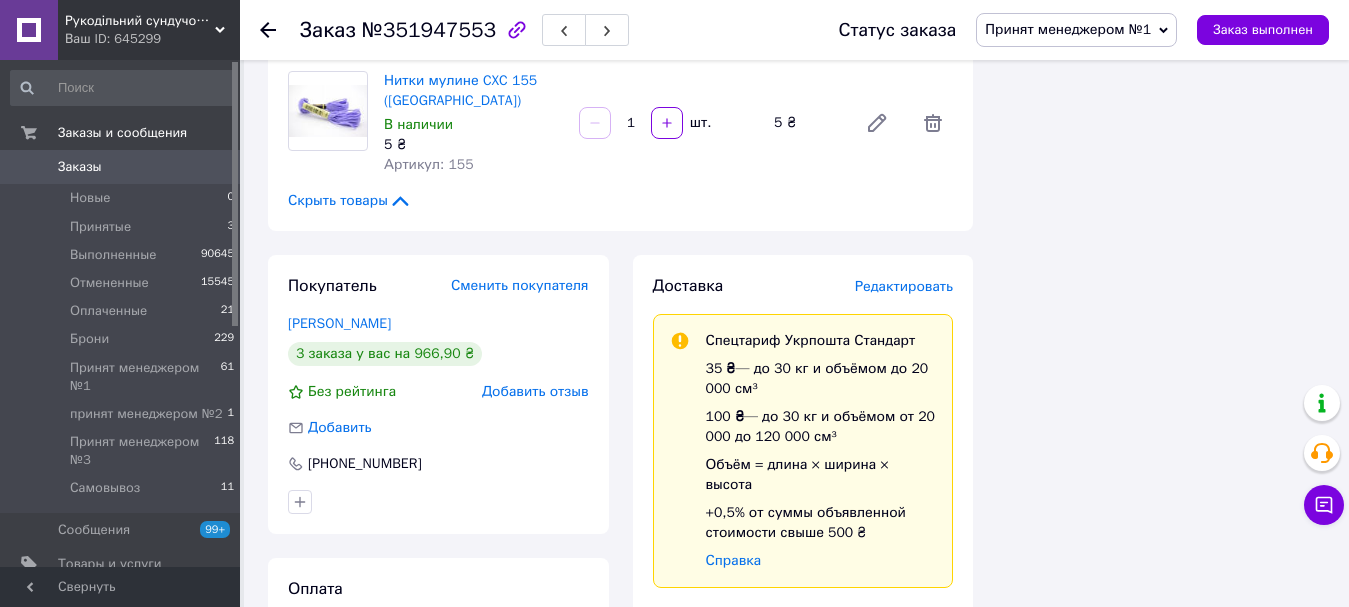 drag, startPoint x: 413, startPoint y: 308, endPoint x: 280, endPoint y: 327, distance: 134.3503 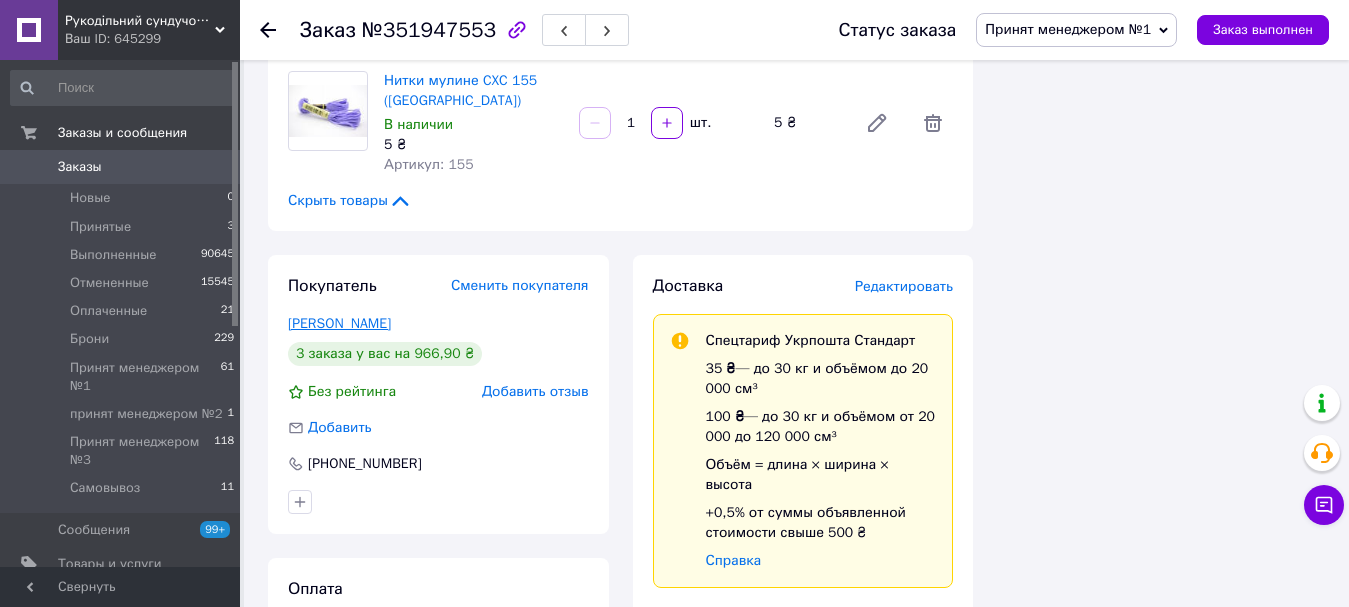 click on "Іжко Валентина" at bounding box center (339, 323) 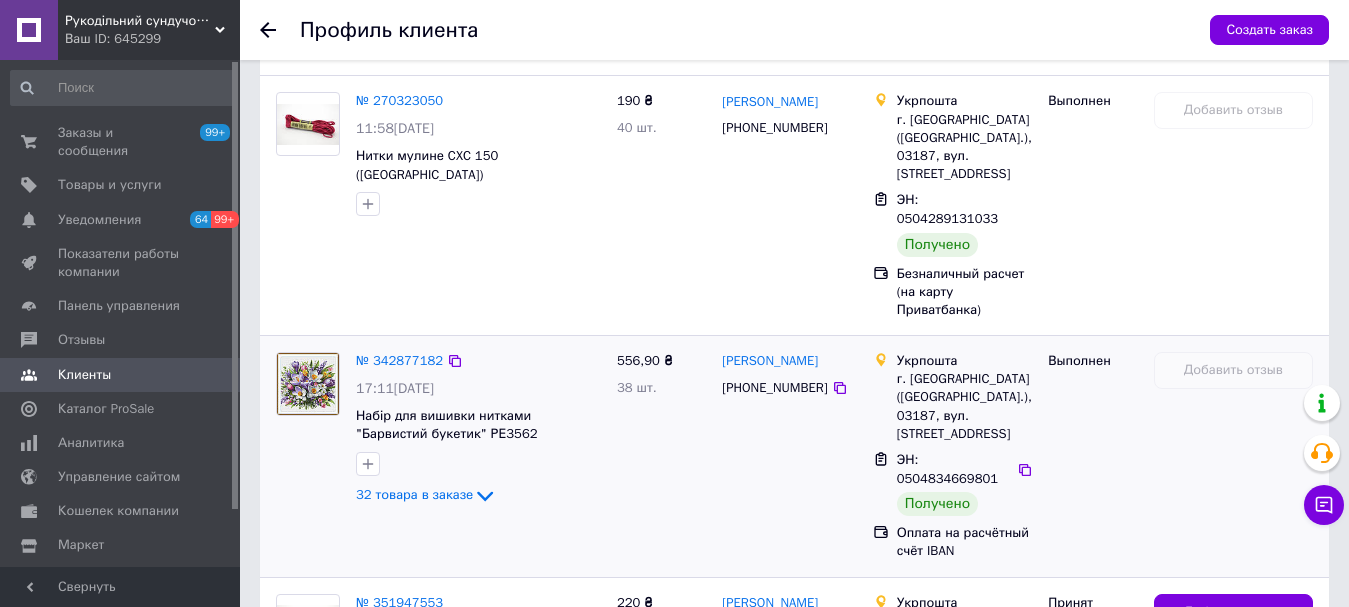 scroll, scrollTop: 942, scrollLeft: 0, axis: vertical 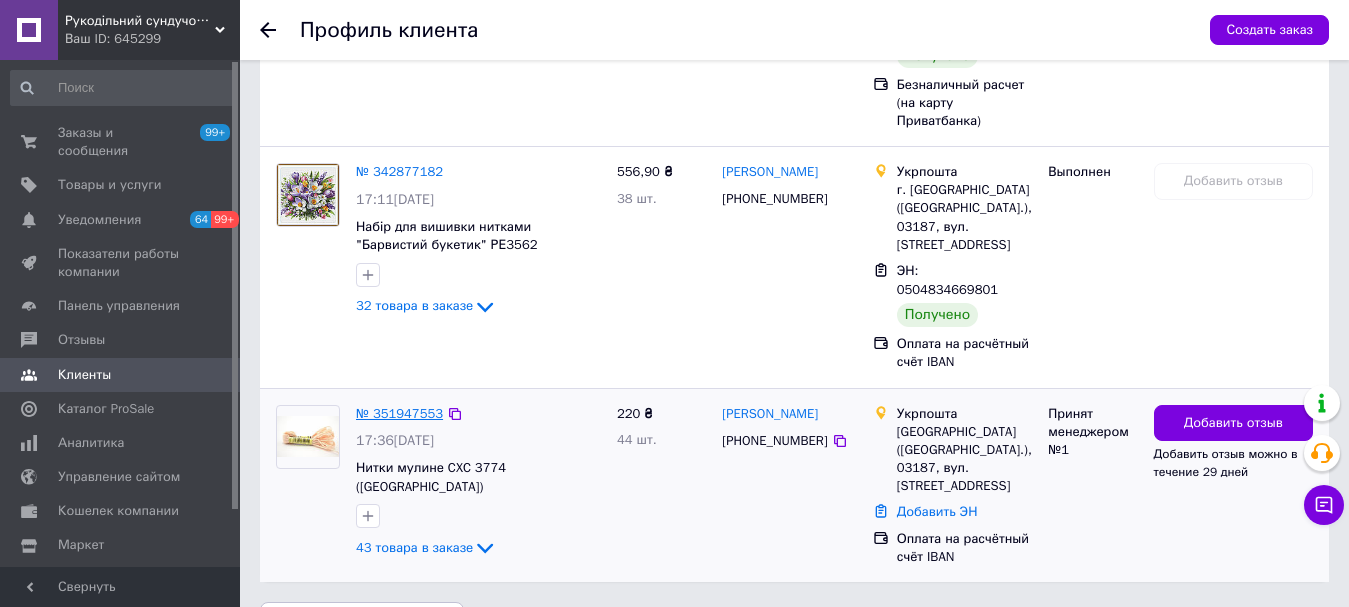 click on "№ 351947553" at bounding box center (399, 413) 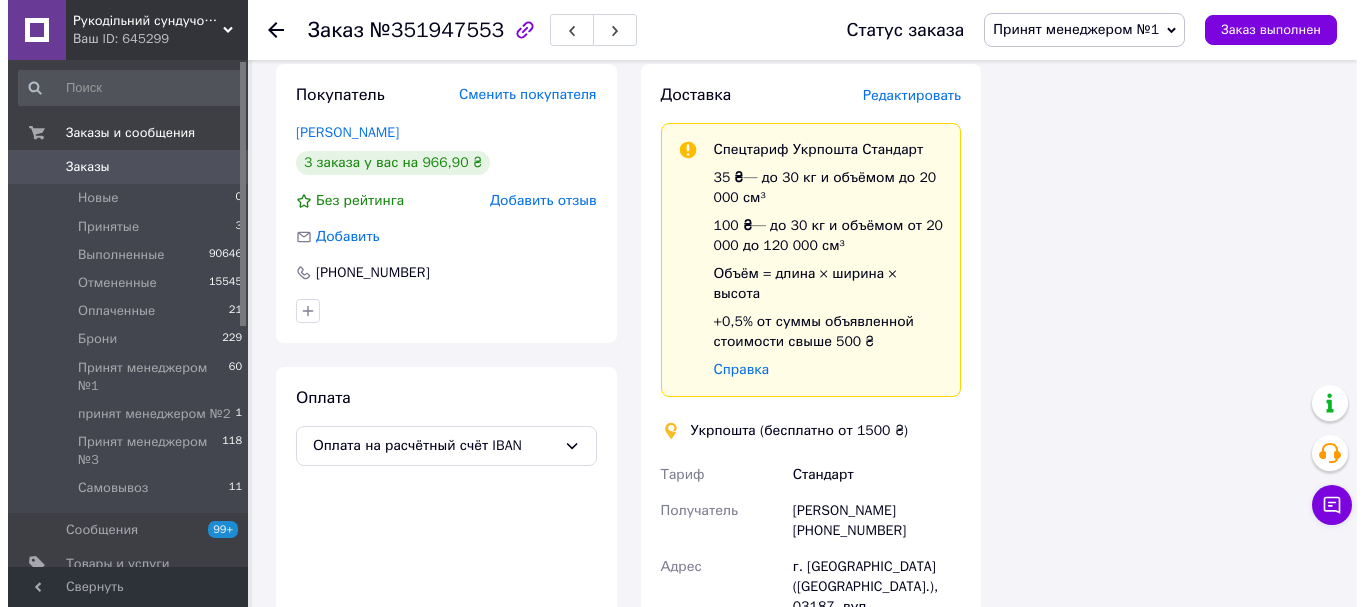 scroll, scrollTop: 5400, scrollLeft: 0, axis: vertical 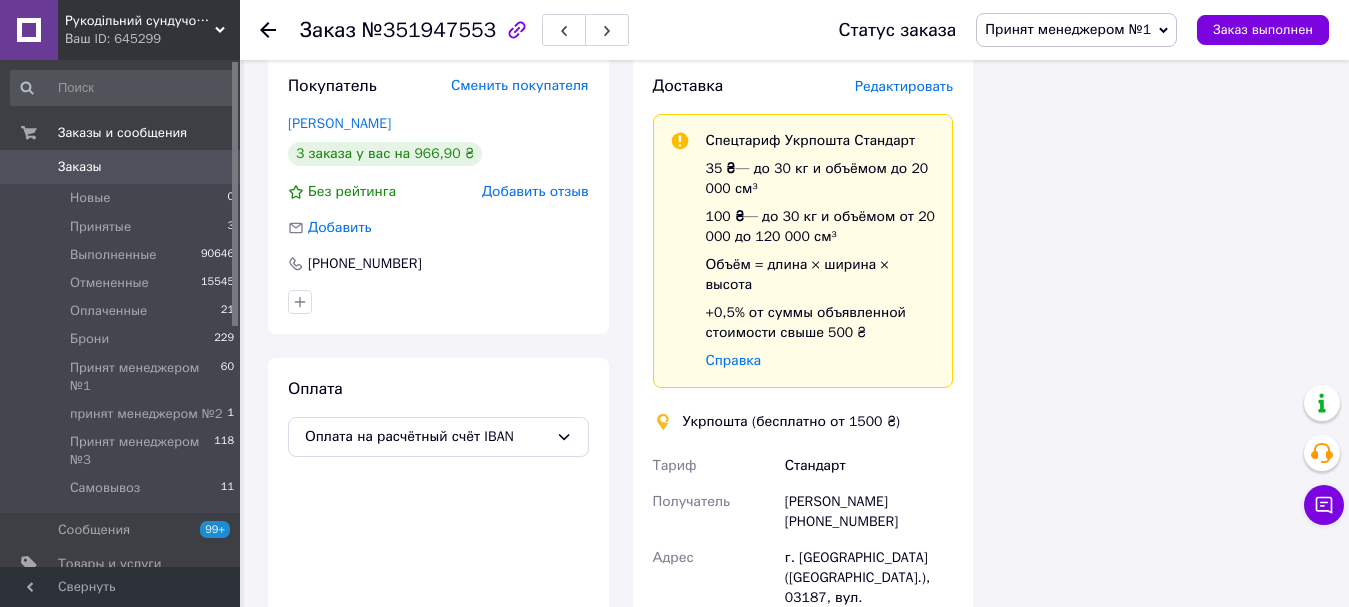 click on "Редактировать" at bounding box center (904, 86) 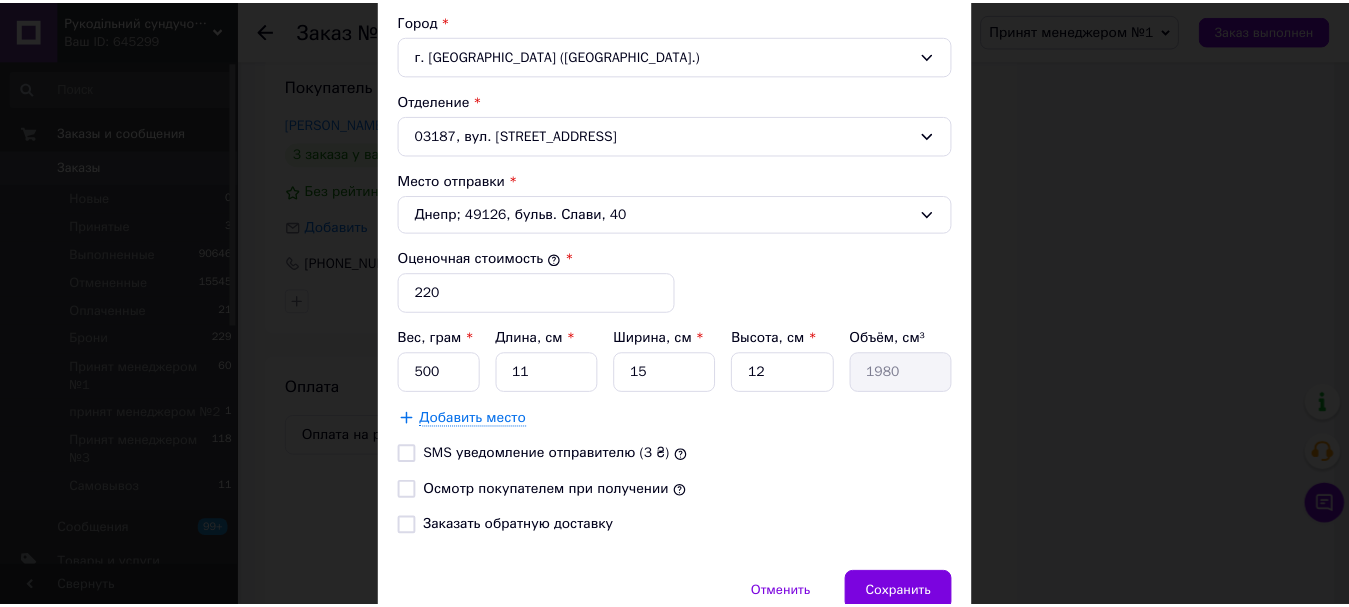 scroll, scrollTop: 716, scrollLeft: 0, axis: vertical 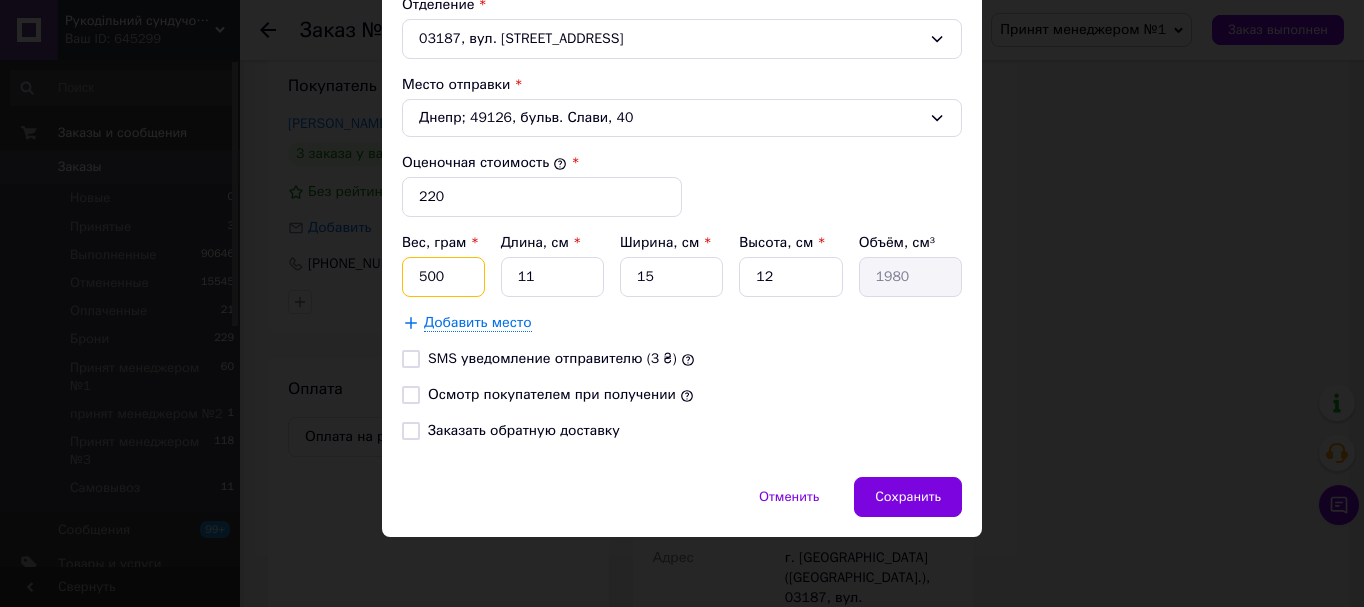 click on "500" at bounding box center (443, 277) 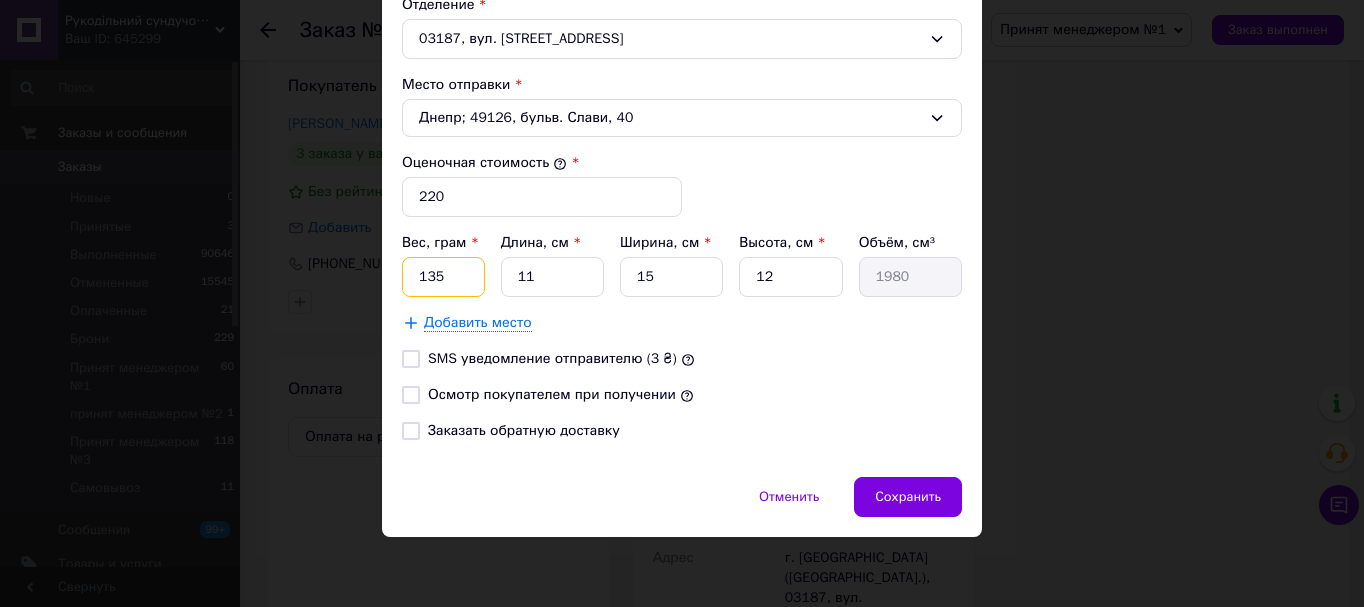 click on "135" at bounding box center (443, 277) 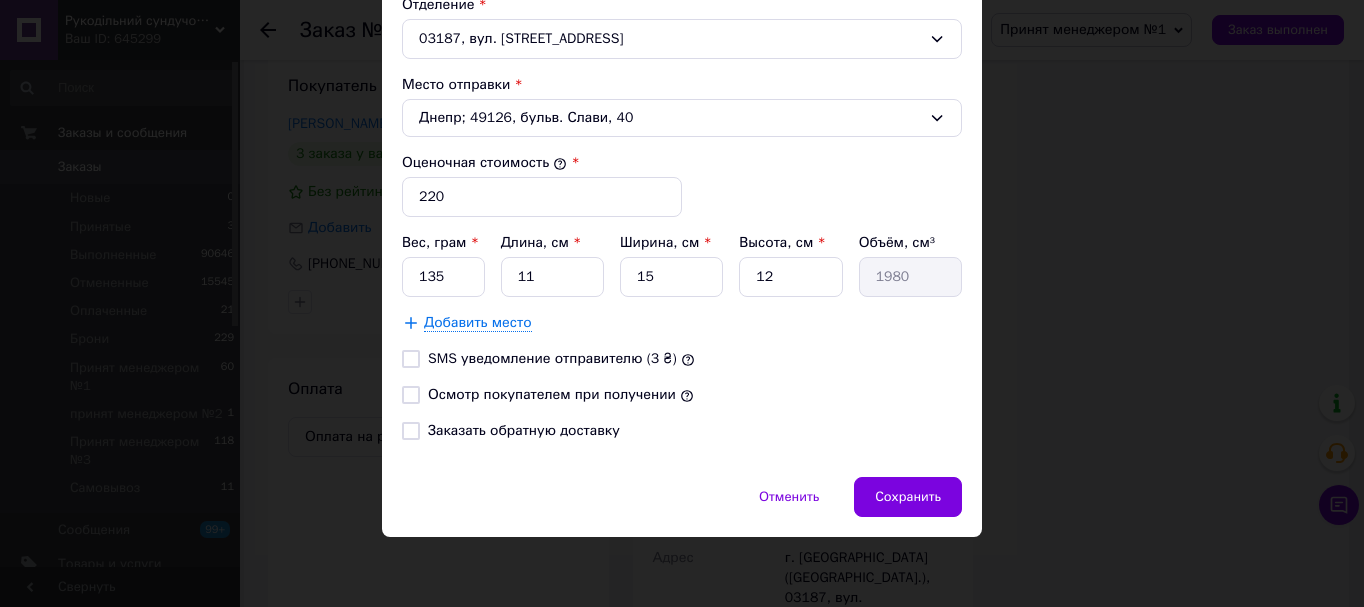 click on "SMS уведомление отправителю (3 ₴)" at bounding box center (411, 359) 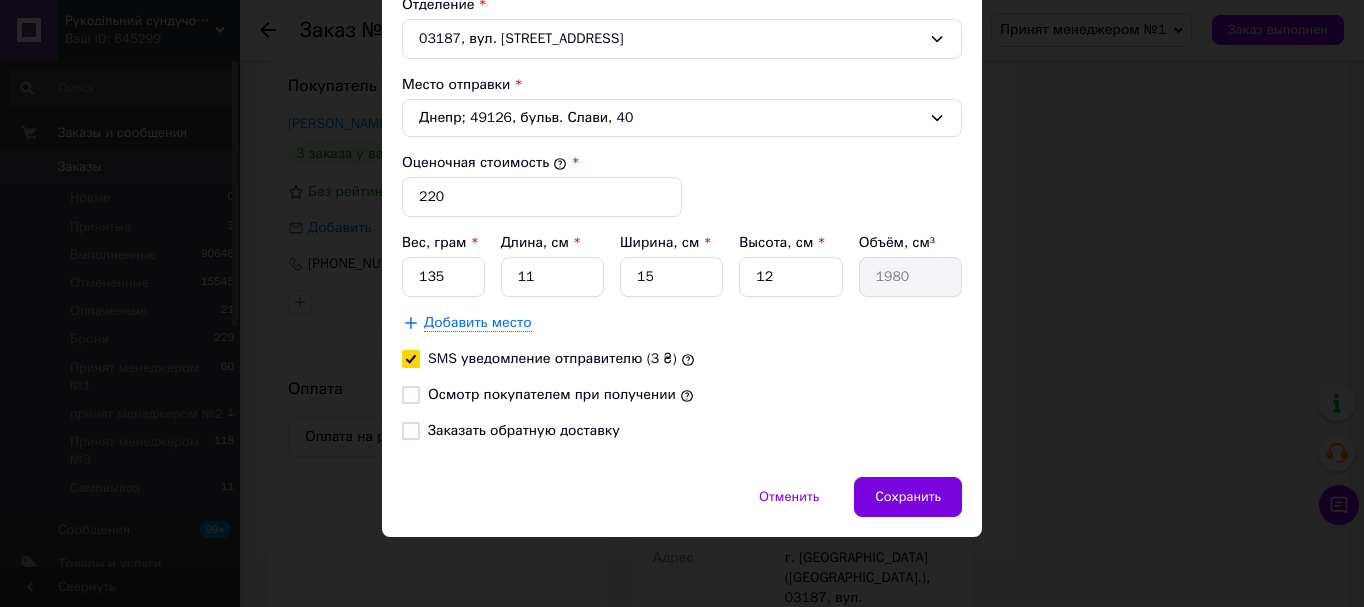 drag, startPoint x: 408, startPoint y: 358, endPoint x: 412, endPoint y: 403, distance: 45.17743 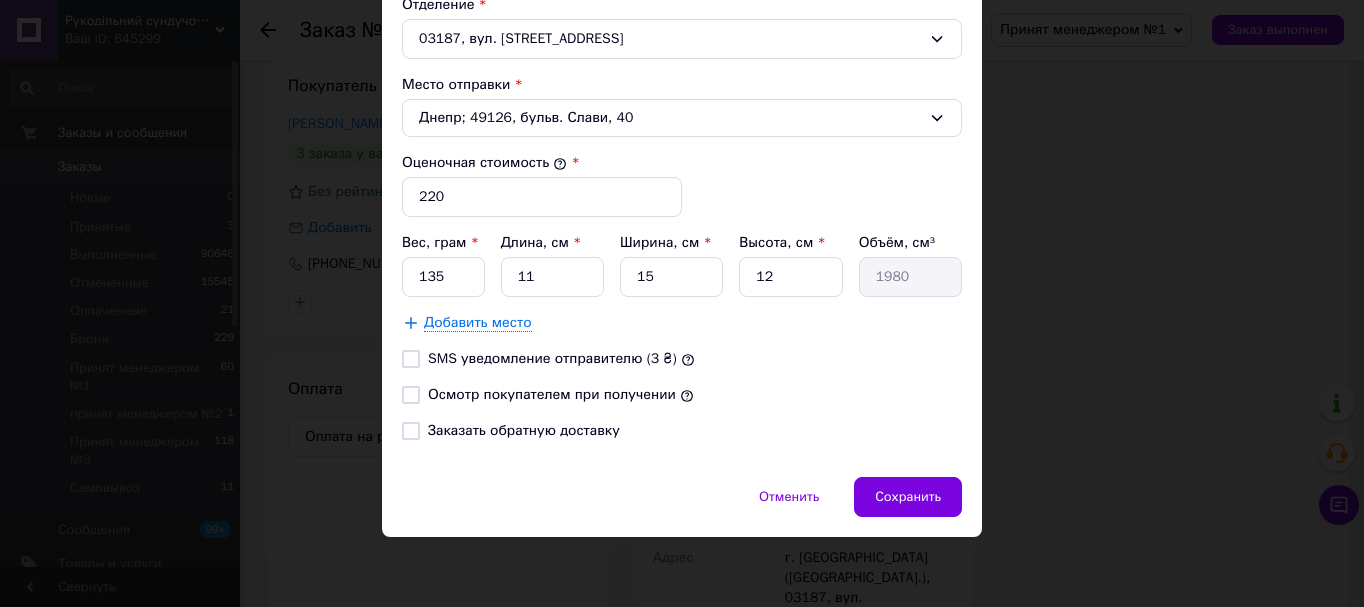 drag, startPoint x: 406, startPoint y: 401, endPoint x: 534, endPoint y: 270, distance: 183.15294 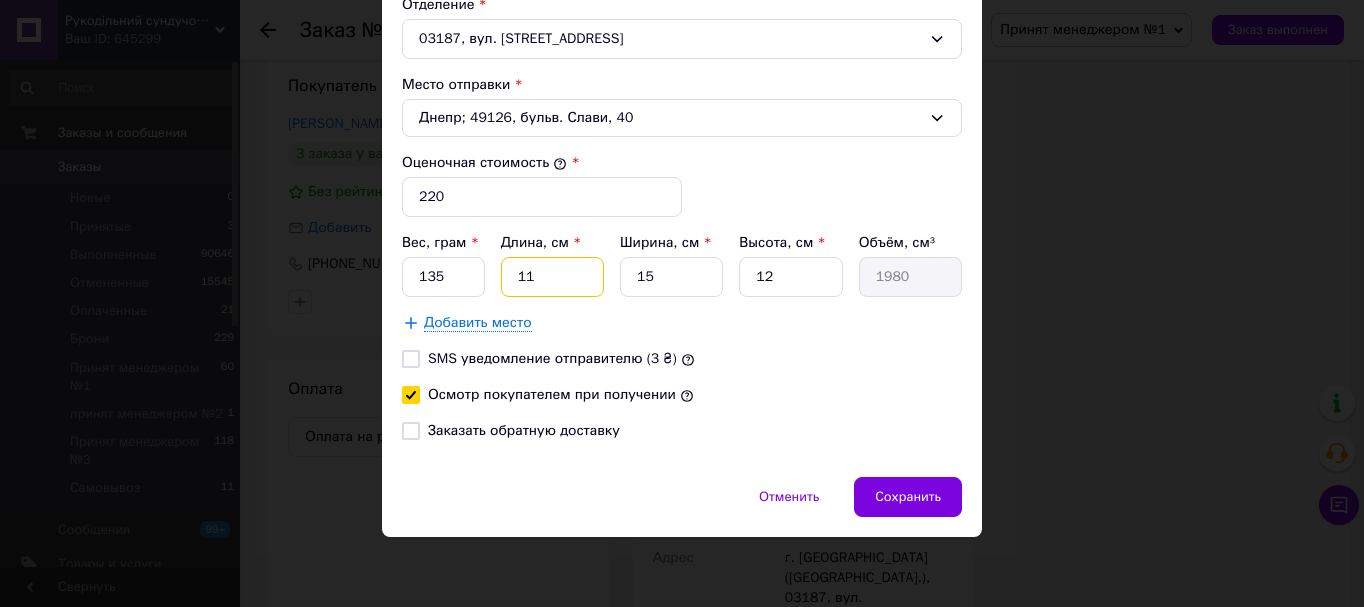 click on "11" at bounding box center (552, 277) 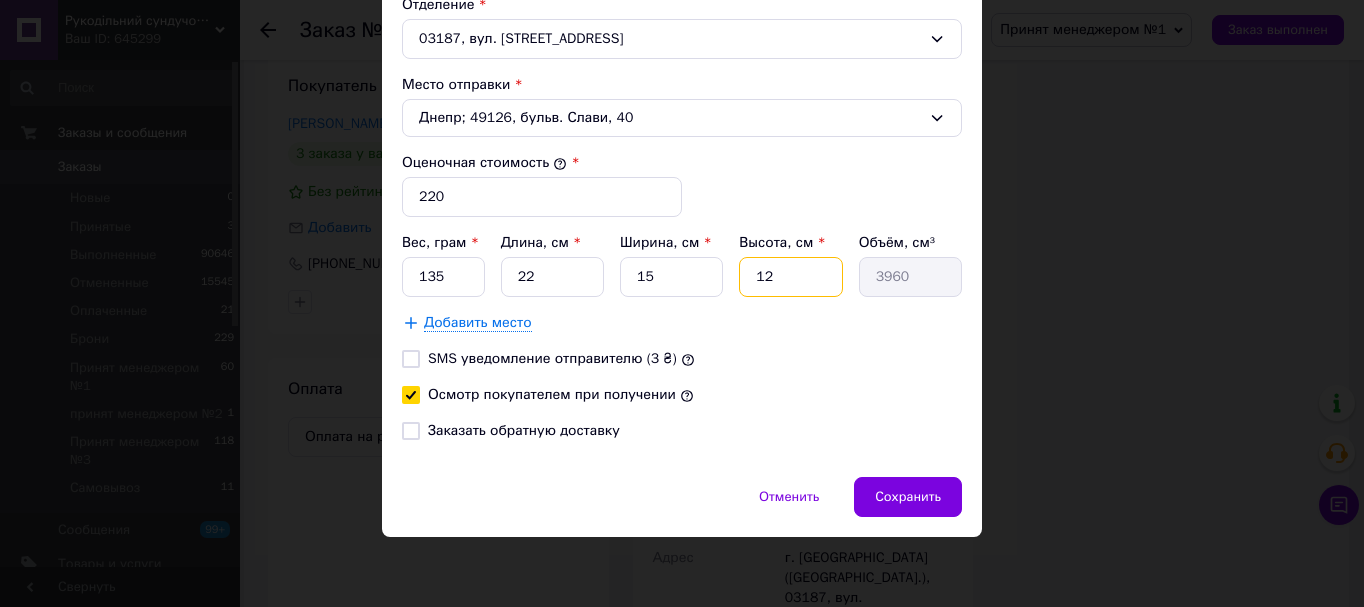 click on "12" at bounding box center (790, 277) 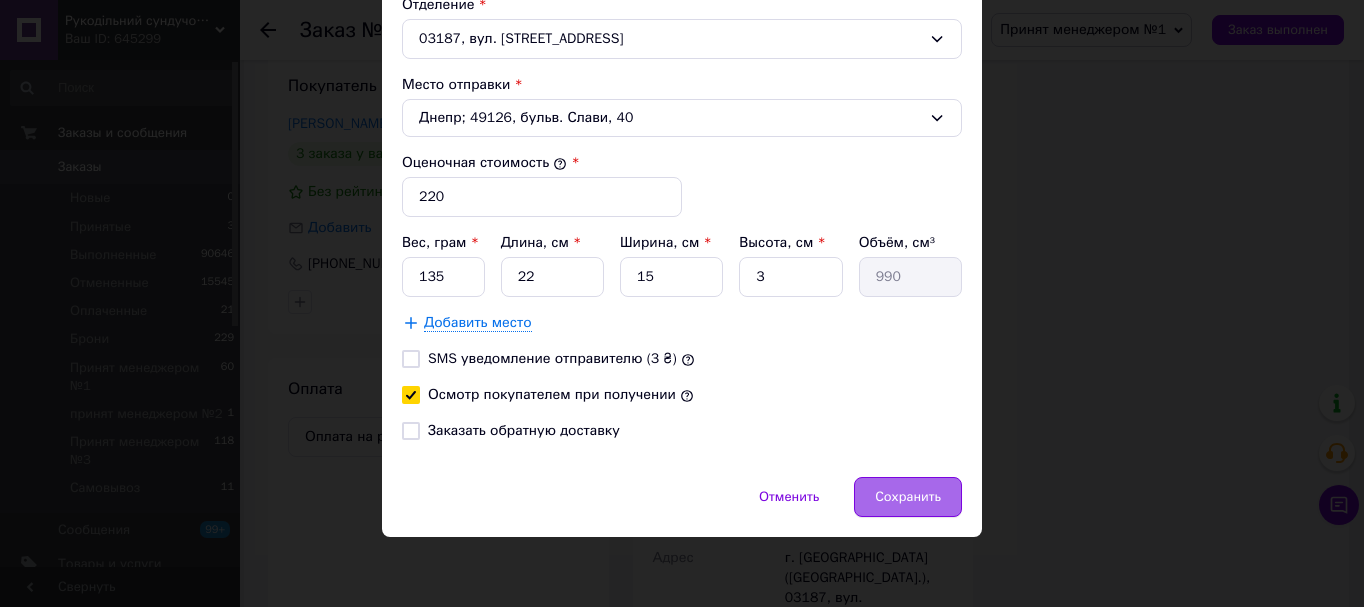 click on "Сохранить" at bounding box center (908, 497) 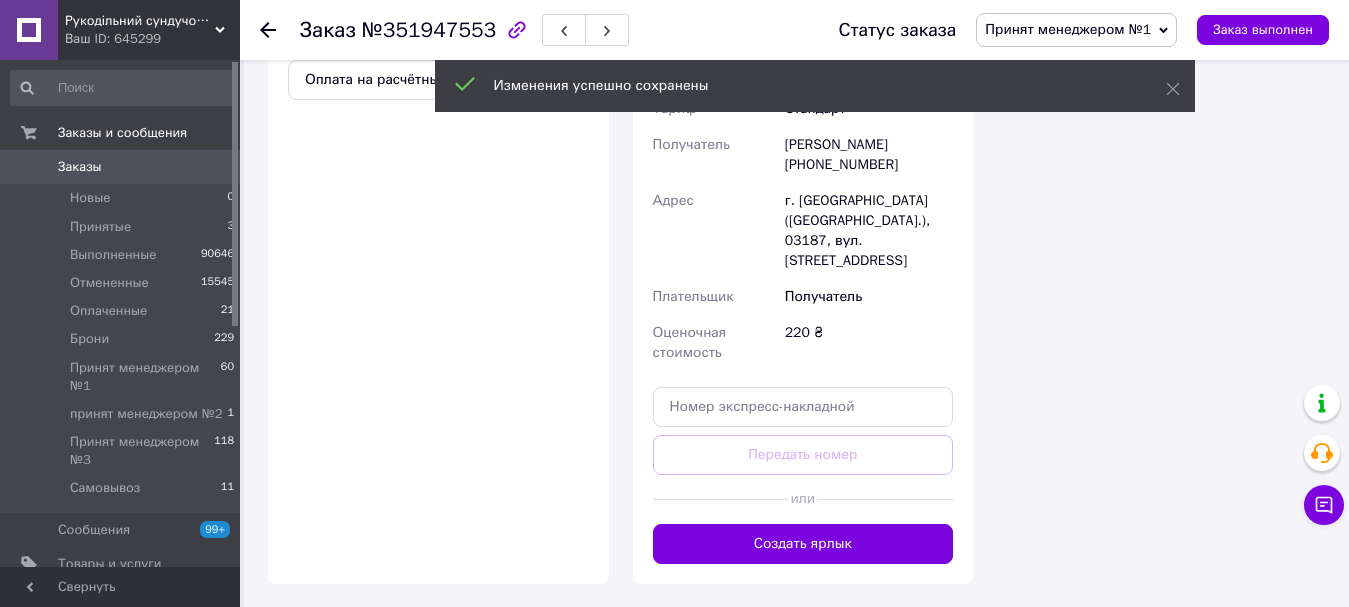 scroll, scrollTop: 5900, scrollLeft: 0, axis: vertical 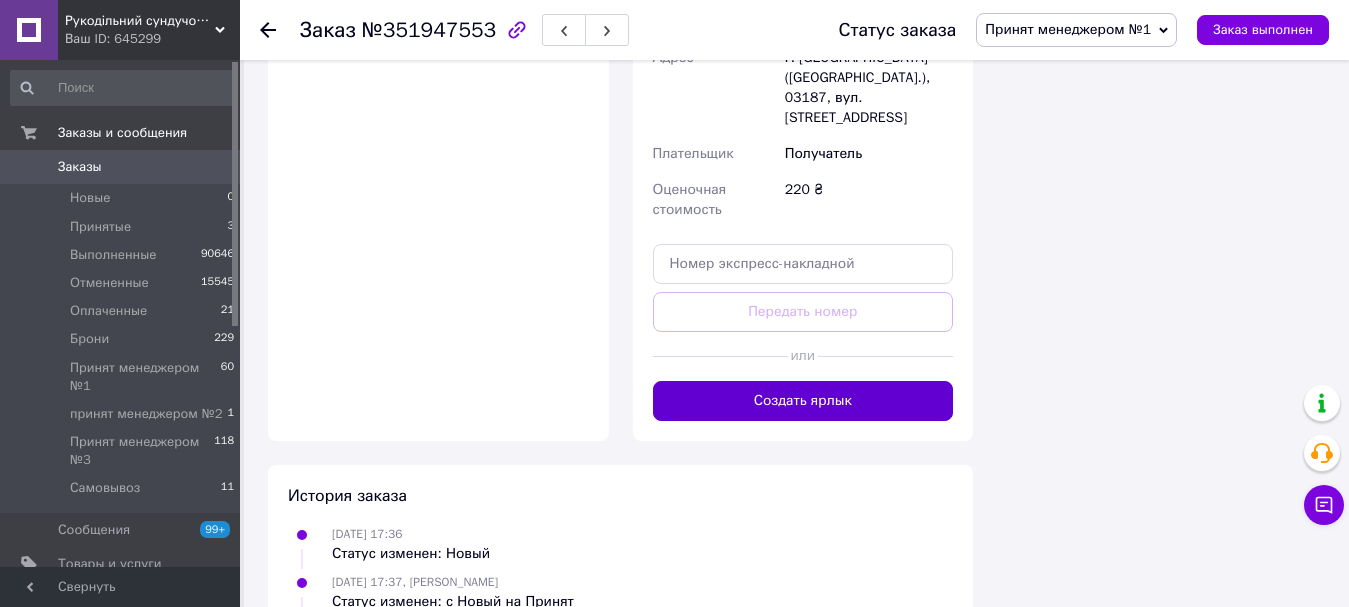 click on "Создать ярлык" at bounding box center (803, 401) 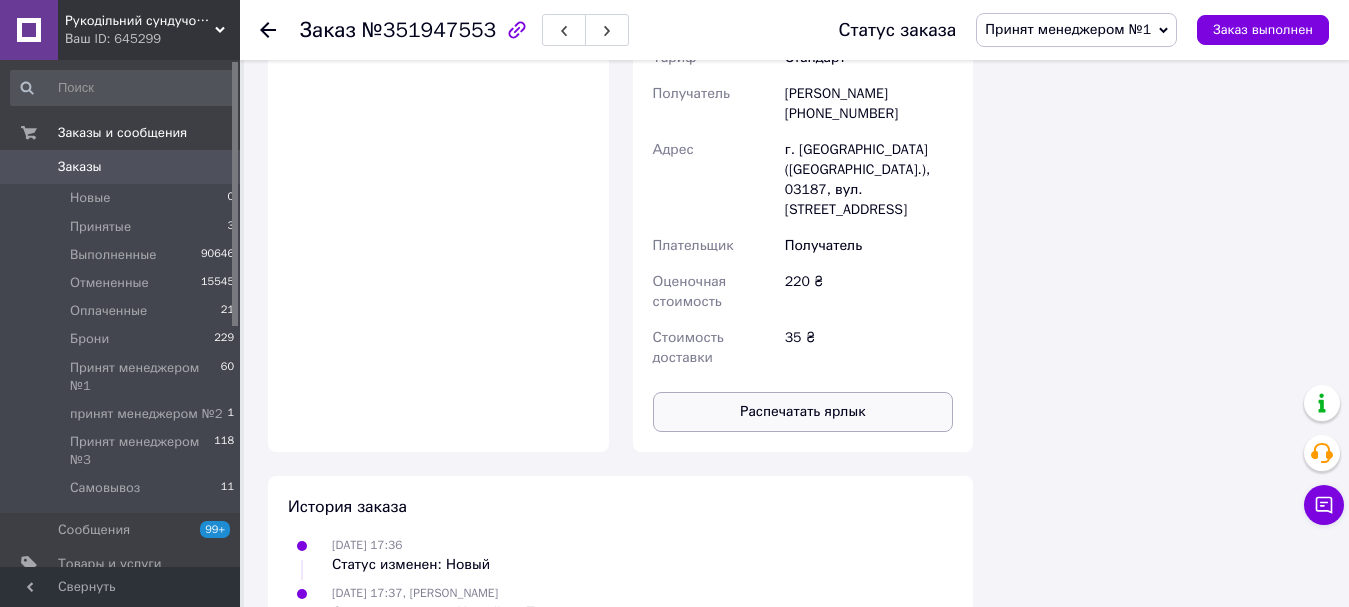 click on "Распечатать ярлык" at bounding box center (803, 412) 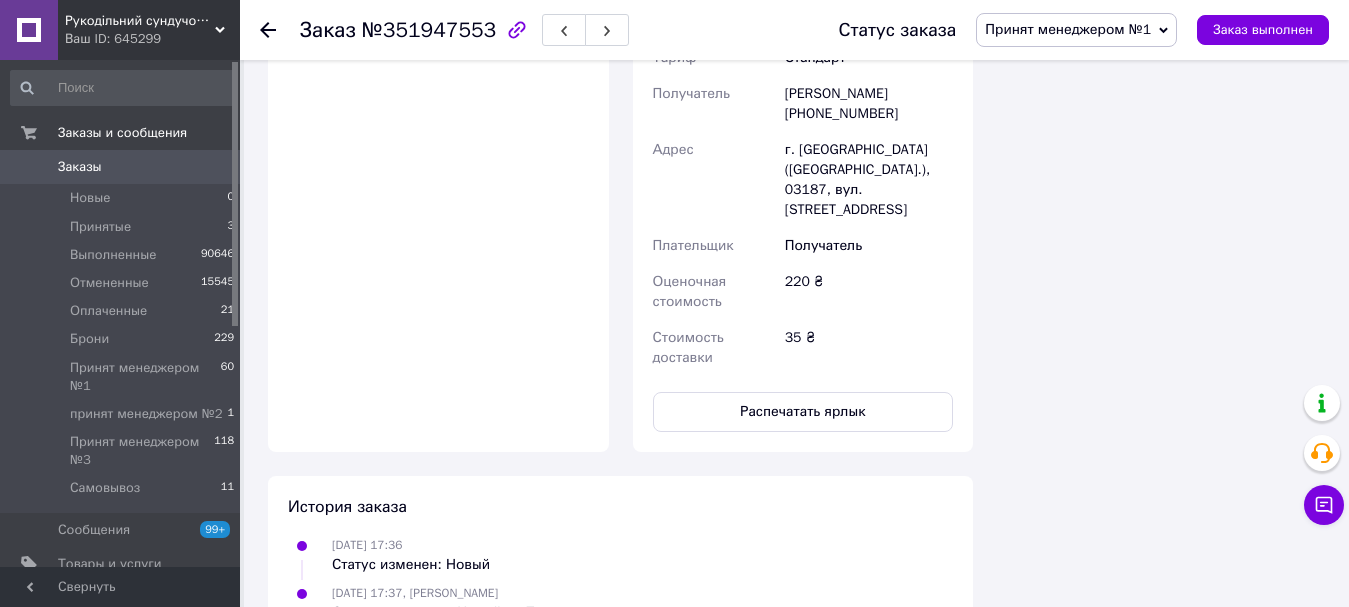 click on "Принят менеджером №1" at bounding box center [1068, 29] 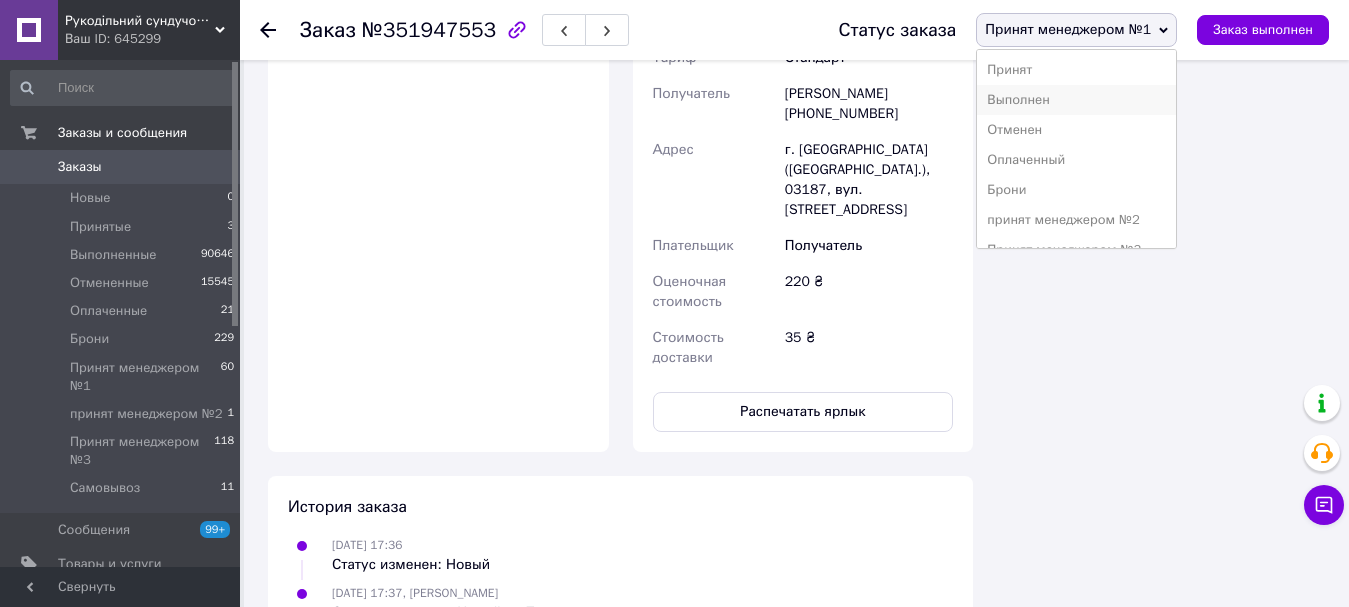 click on "Выполнен" at bounding box center (1076, 100) 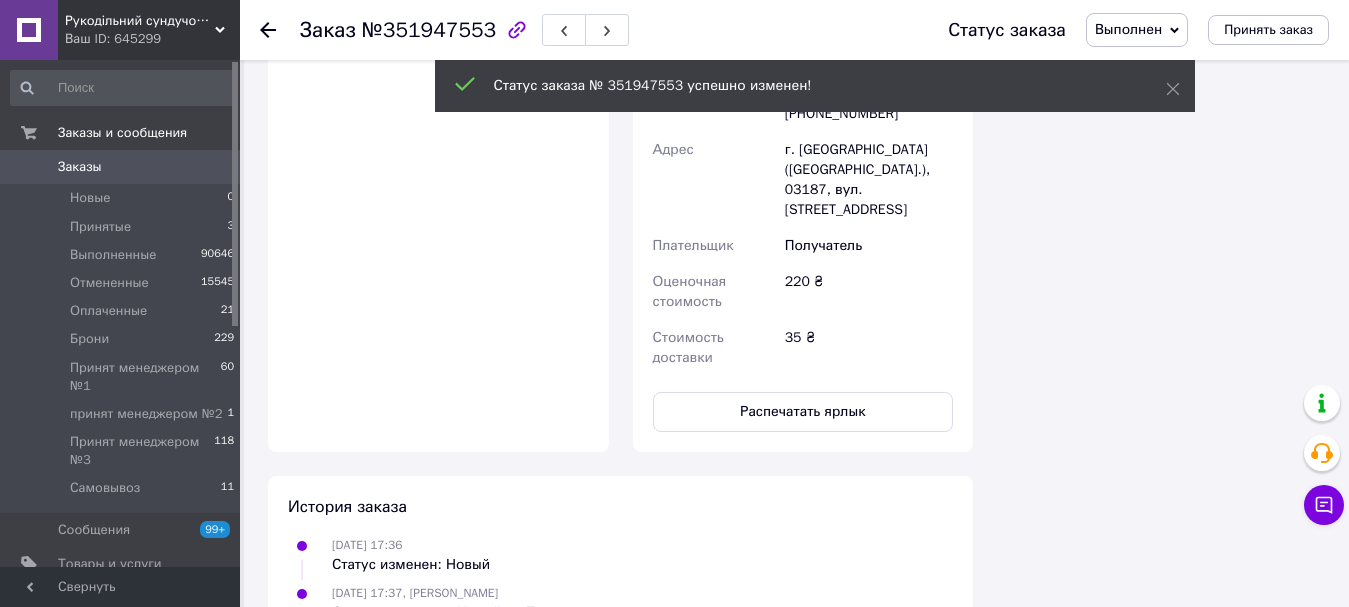 scroll, scrollTop: 5864, scrollLeft: 0, axis: vertical 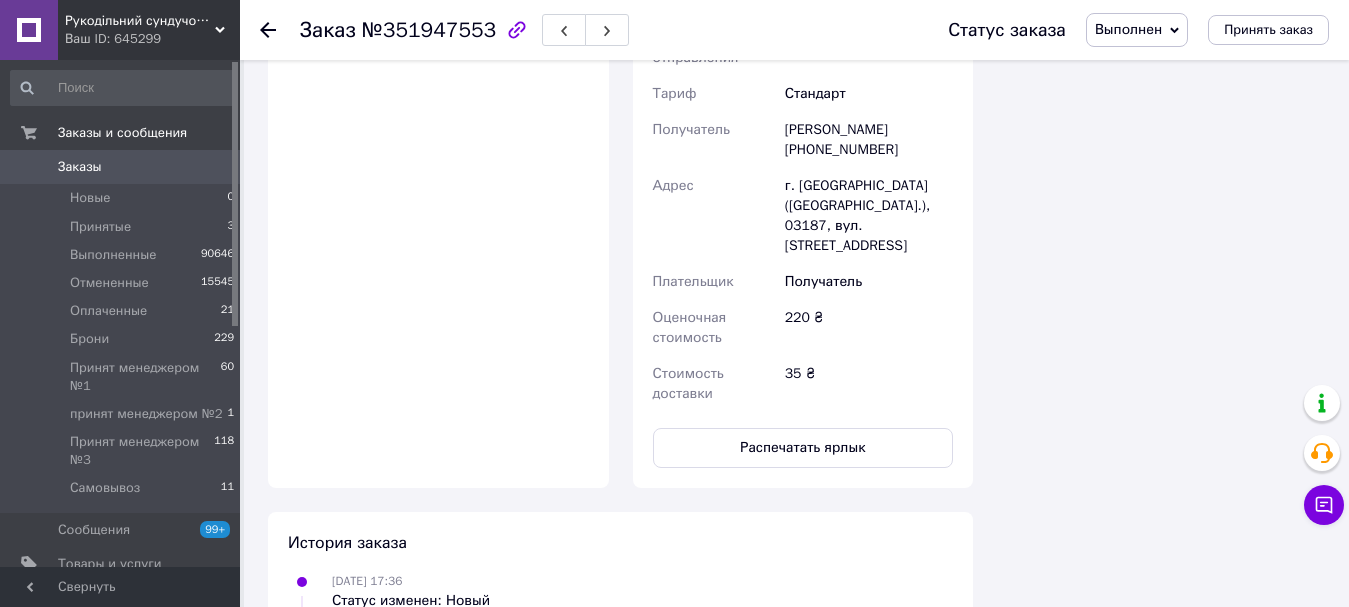 click on "Заказы" at bounding box center [121, 167] 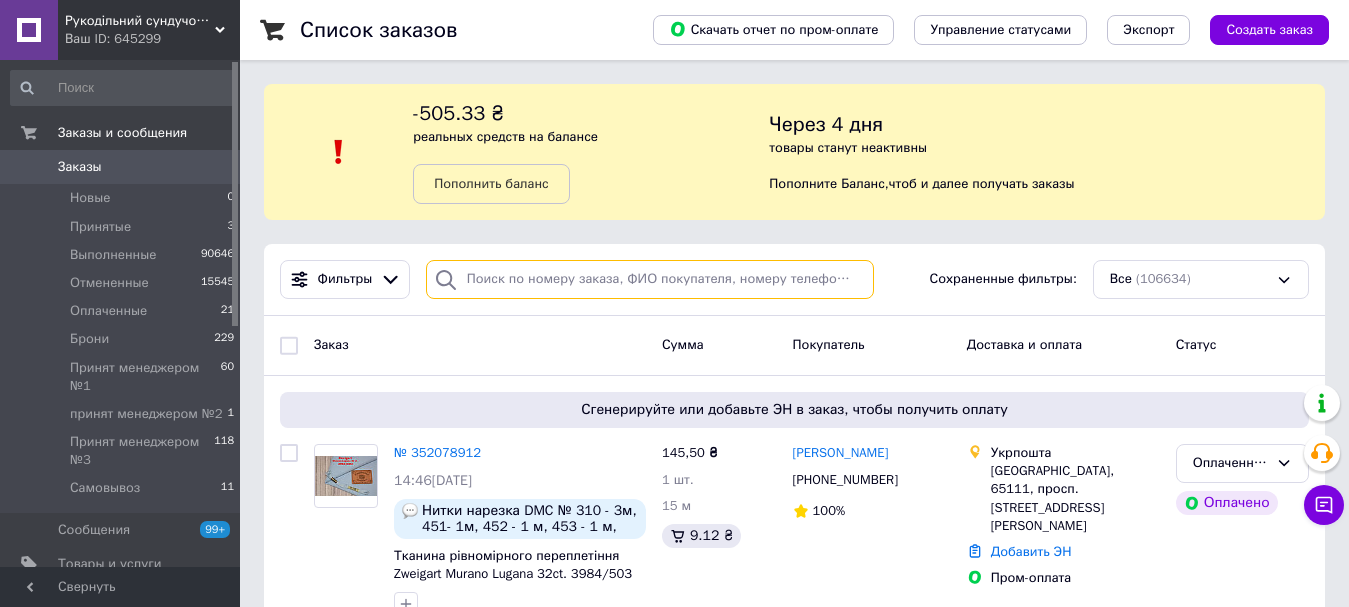 click at bounding box center [650, 279] 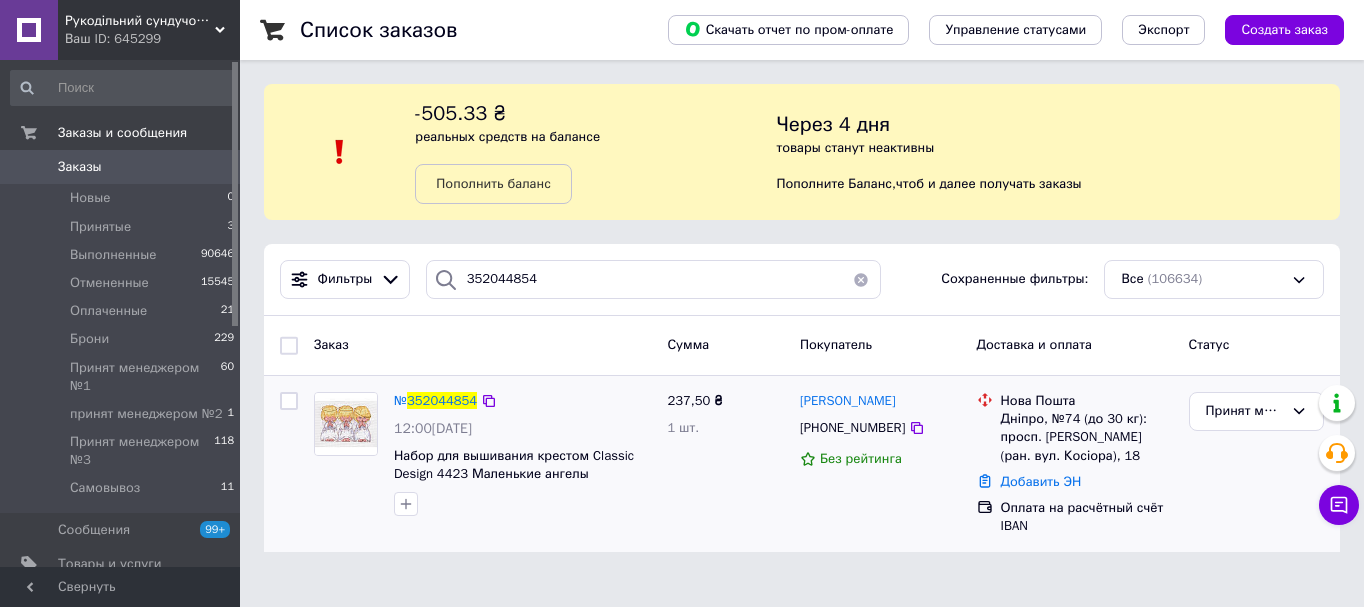 click on "№  352044854" at bounding box center [435, 401] 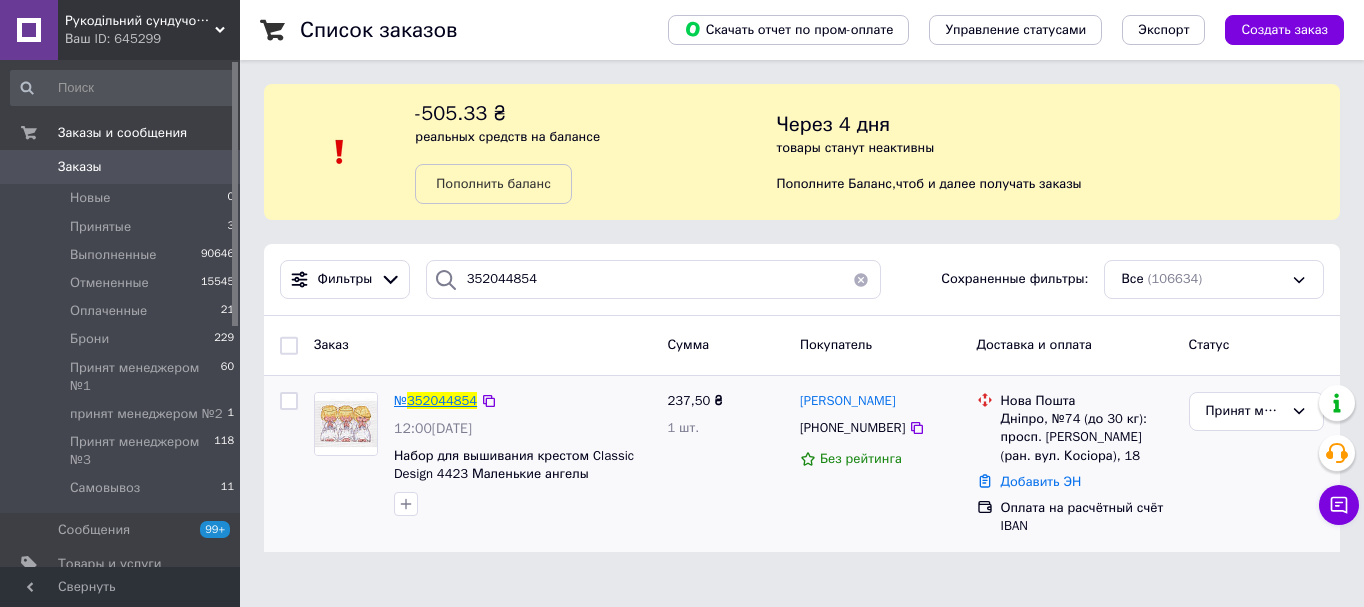 click on "352044854" at bounding box center [442, 400] 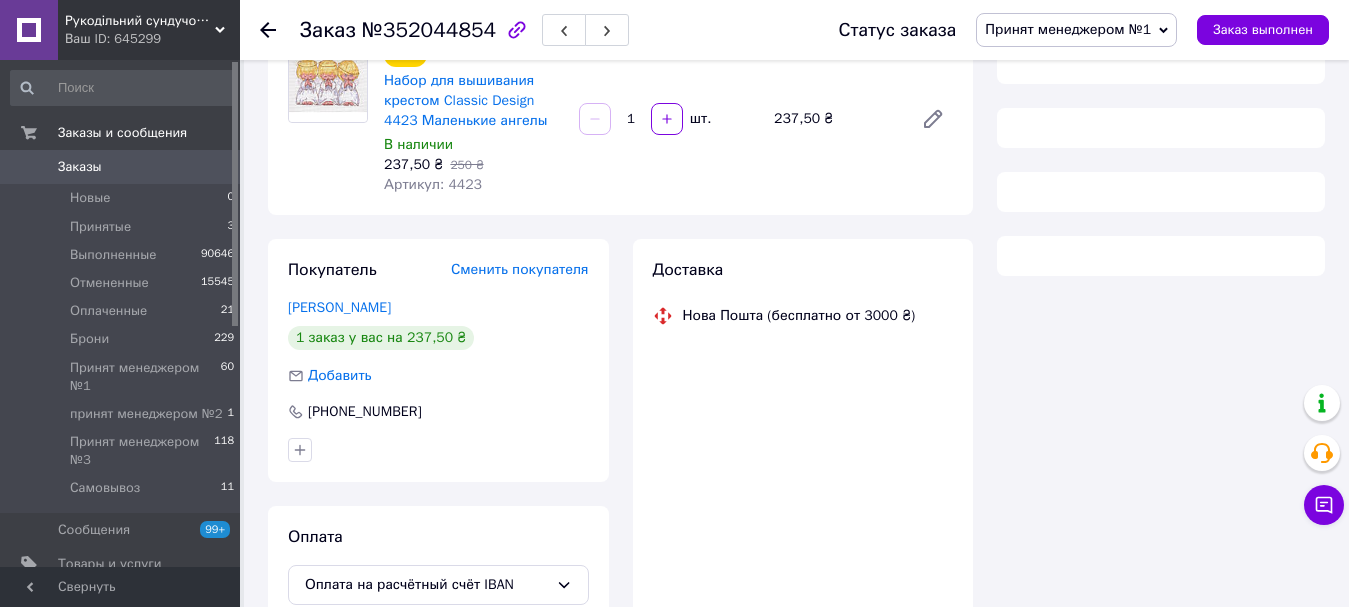 scroll, scrollTop: 200, scrollLeft: 0, axis: vertical 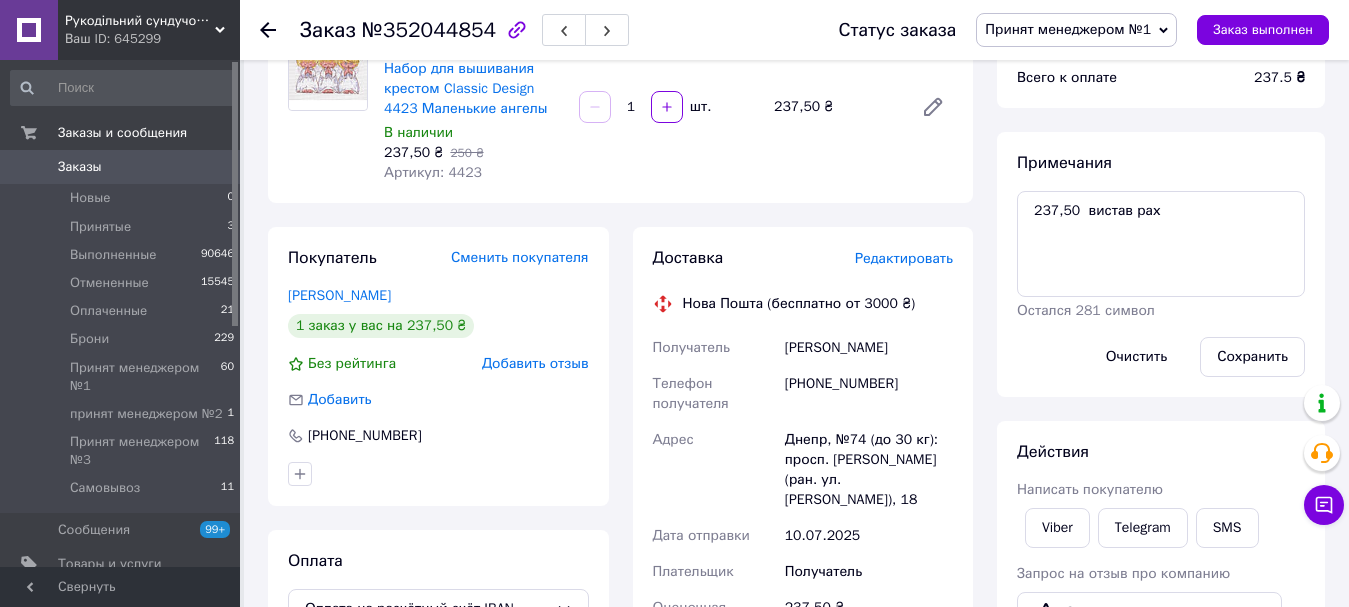 drag, startPoint x: 425, startPoint y: 291, endPoint x: 283, endPoint y: 303, distance: 142.50613 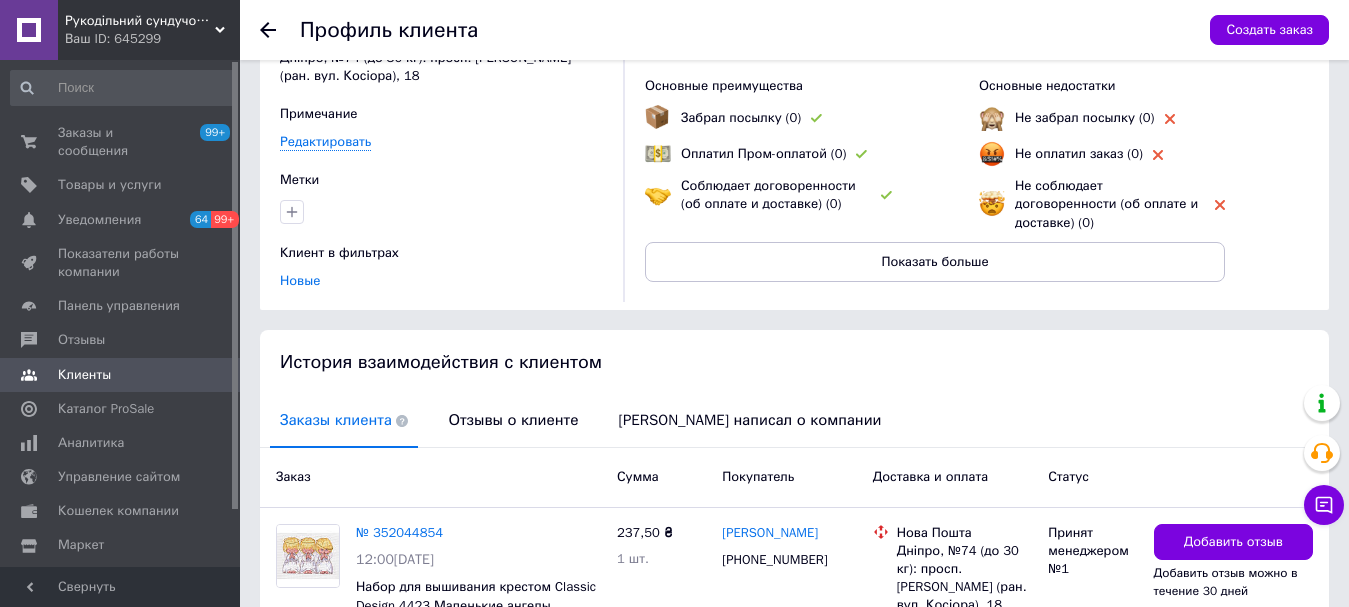 scroll, scrollTop: 308, scrollLeft: 0, axis: vertical 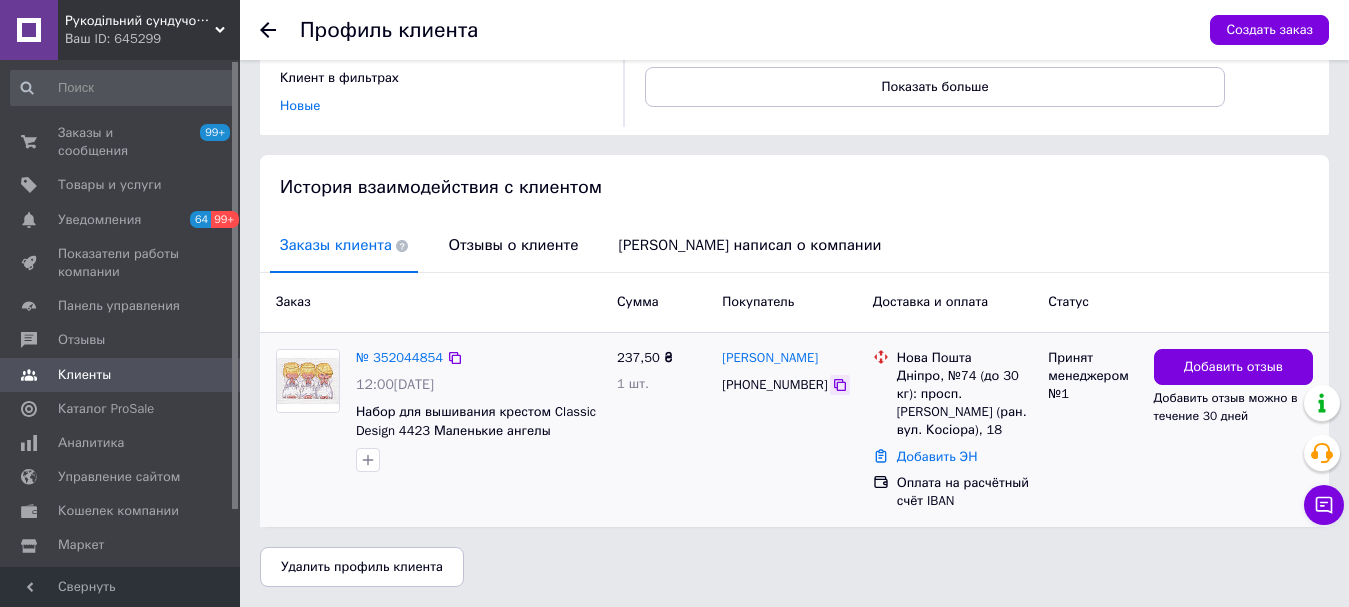 click 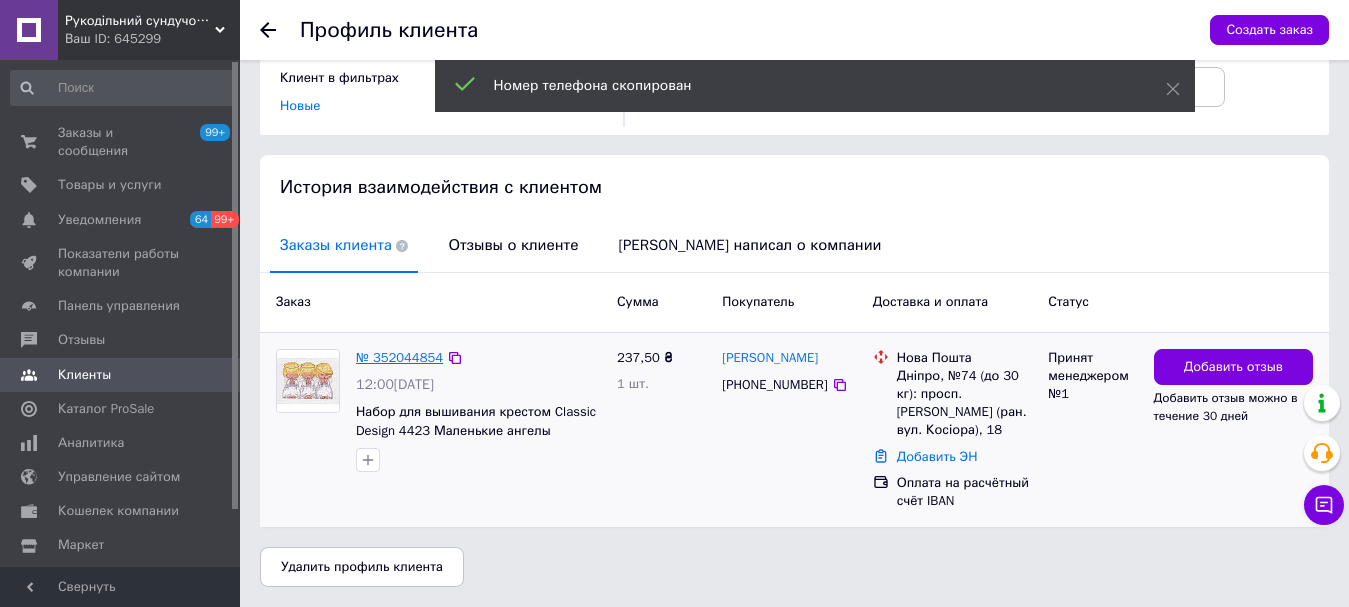 click on "№ 352044854" at bounding box center (399, 357) 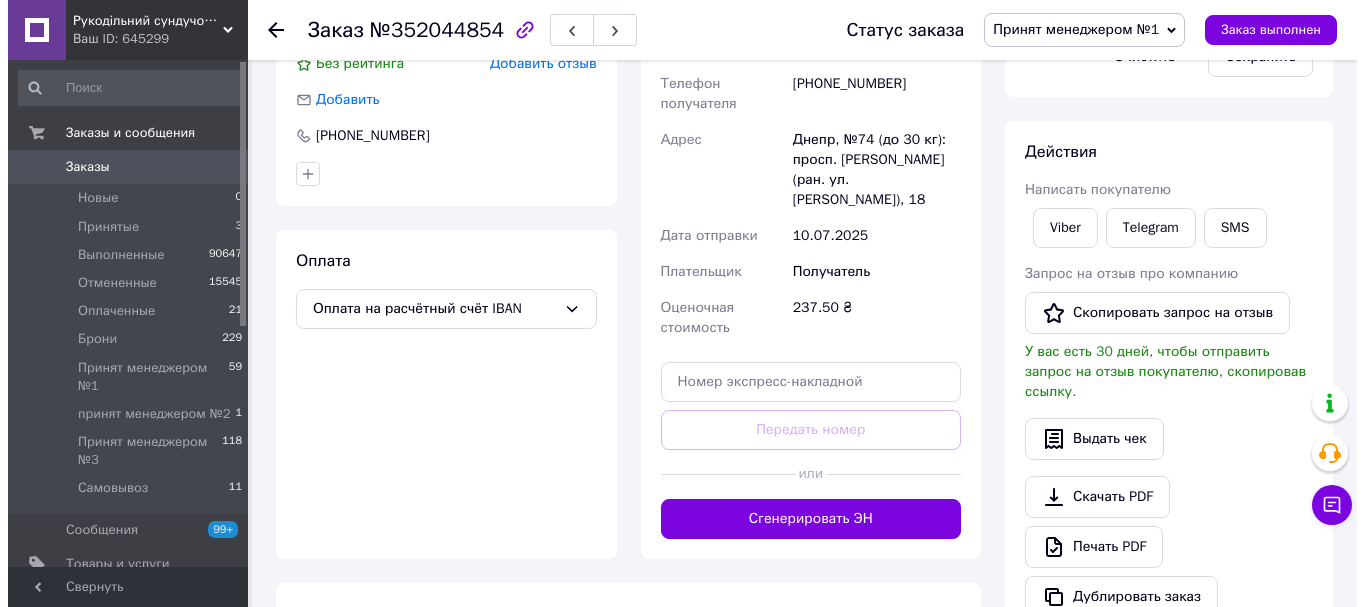 scroll, scrollTop: 300, scrollLeft: 0, axis: vertical 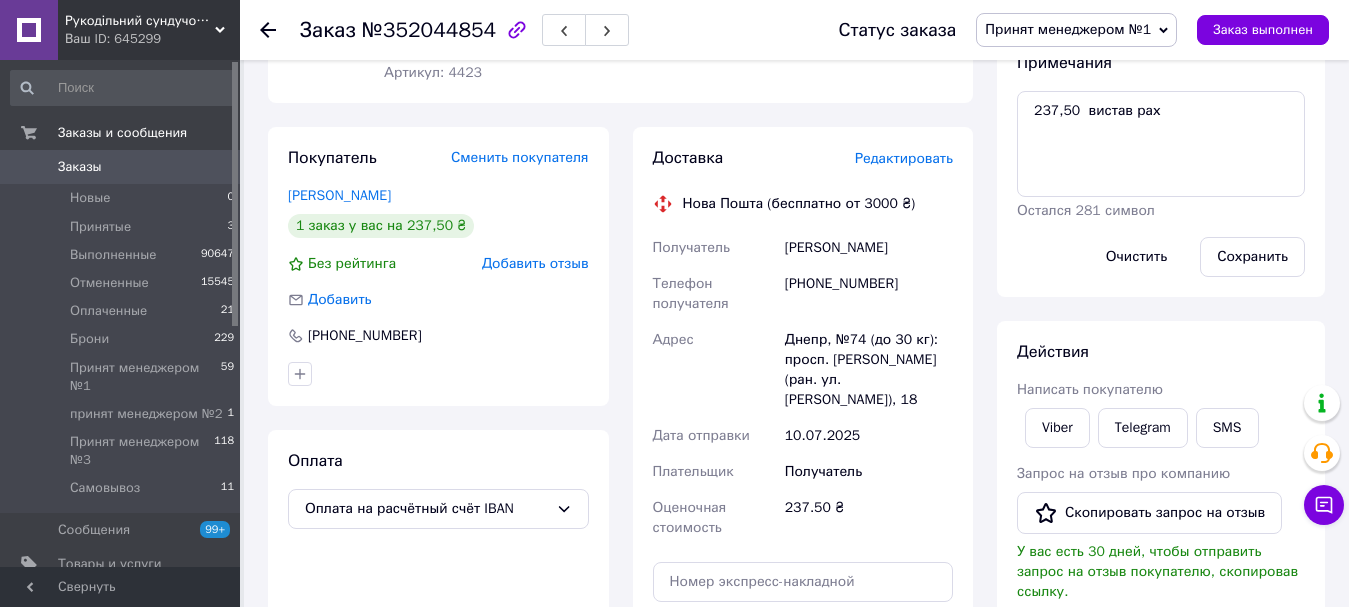 click on "Редактировать" at bounding box center (904, 158) 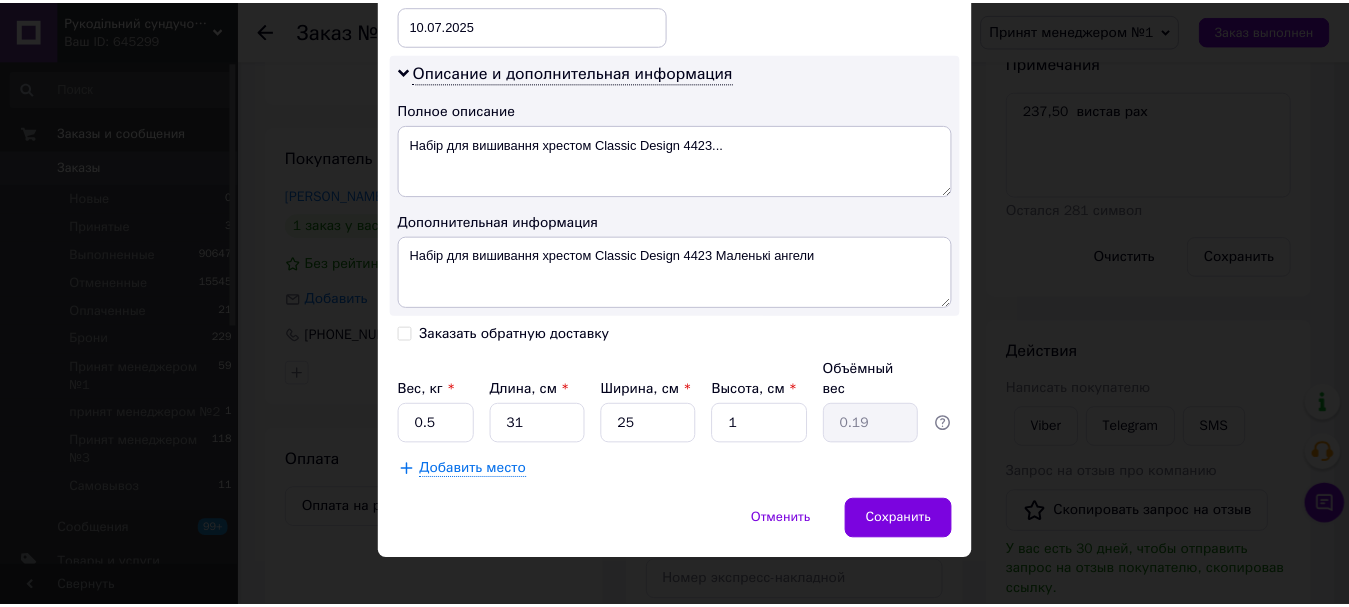 scroll, scrollTop: 981, scrollLeft: 0, axis: vertical 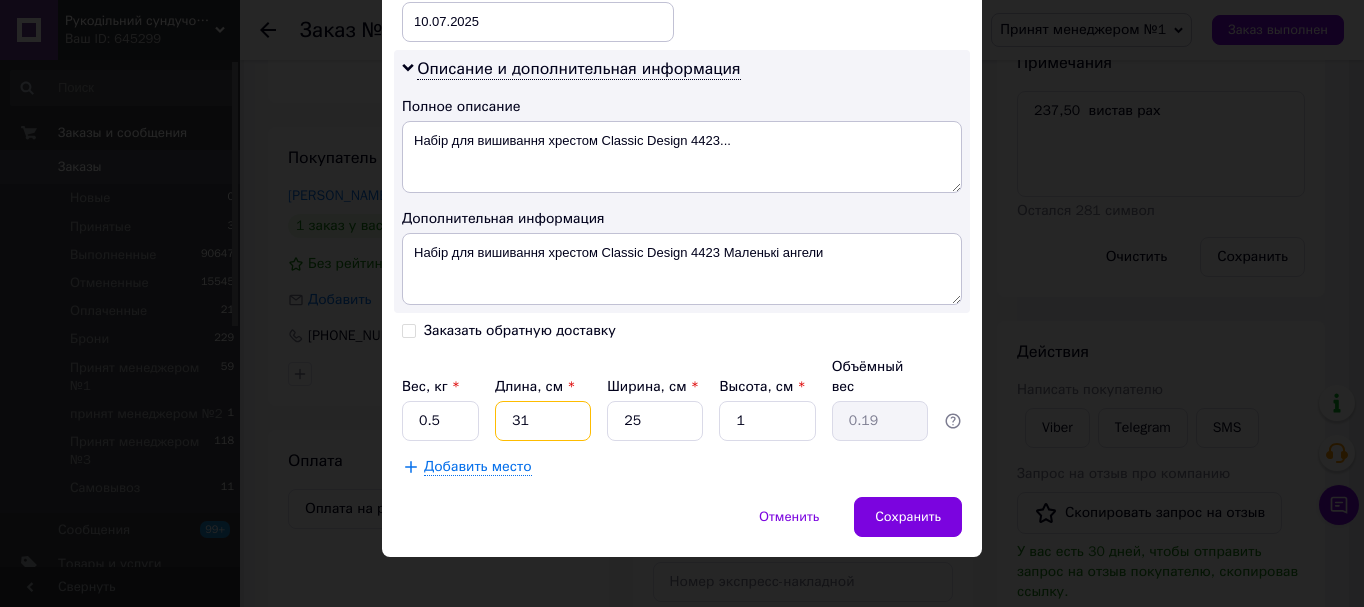 click on "31" at bounding box center [543, 421] 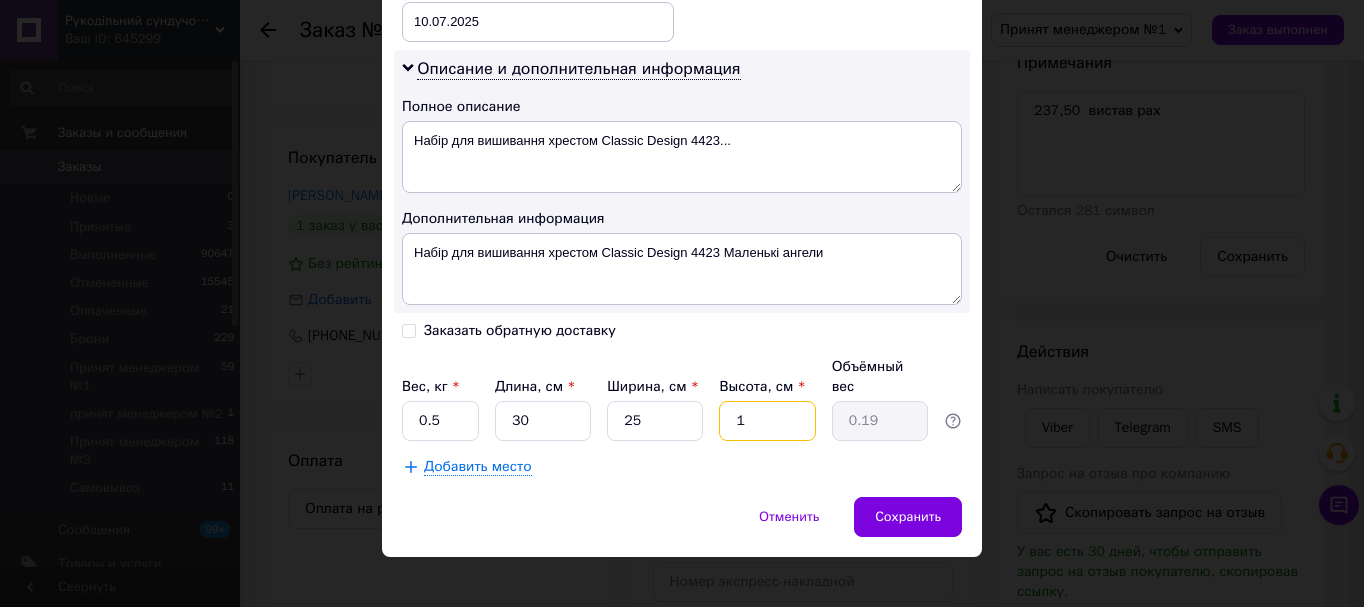 click on "1" at bounding box center (767, 421) 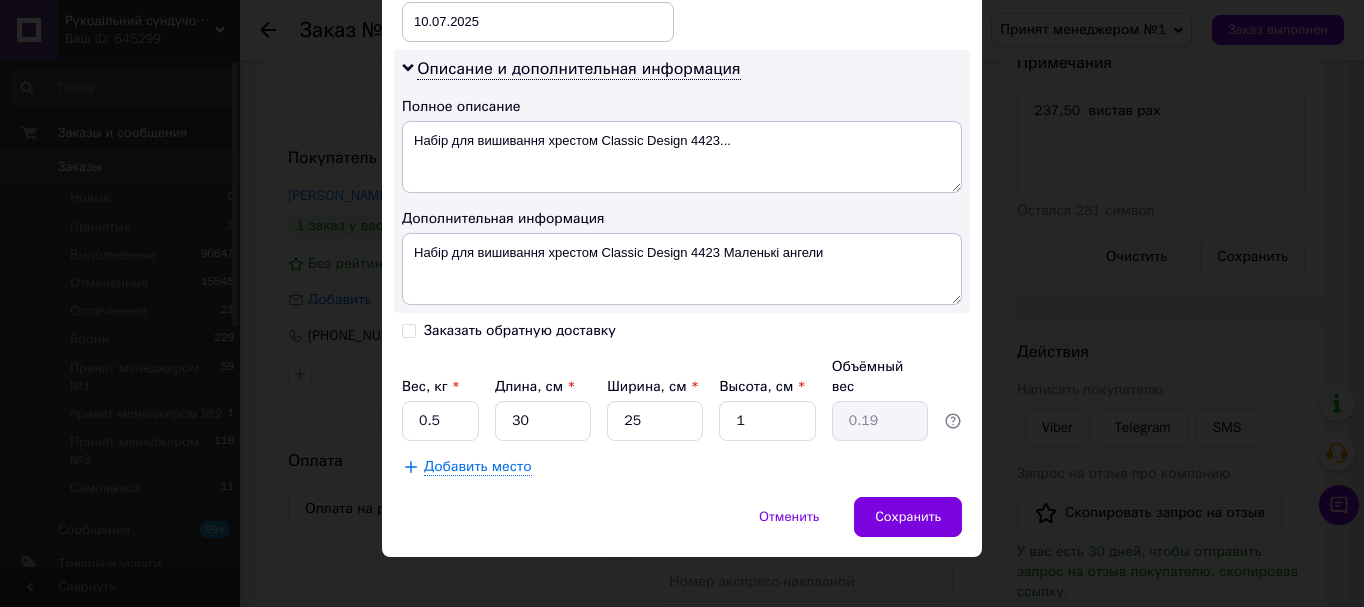 click on "Способ доставки Нова Пошта (бесплатно от 3000 ₴) Плательщик Получатель Отправитель Фамилия получателя Костюк Имя получателя Валентина Отчество получателя Телефон получателя +380970917979 Тип доставки В отделении Курьером В почтомате Город Днепр Отделение №74 (до 30 кг): просп. Петра Калнышевского (ран. ул. Косиора), 18 Место отправки Дніпро: №75 (до 30 кг): вул. Василя Барки, 2 Нет совпадений. Попробуйте изменить условия поиска Добавить еще место отправки Тип посылки Груз Документы Номер упаковки (не обязательно) Оценочная стоимость 237.5 Дата отправки 10.07.2025 < 2025 > < Июль >" at bounding box center (682, -177) 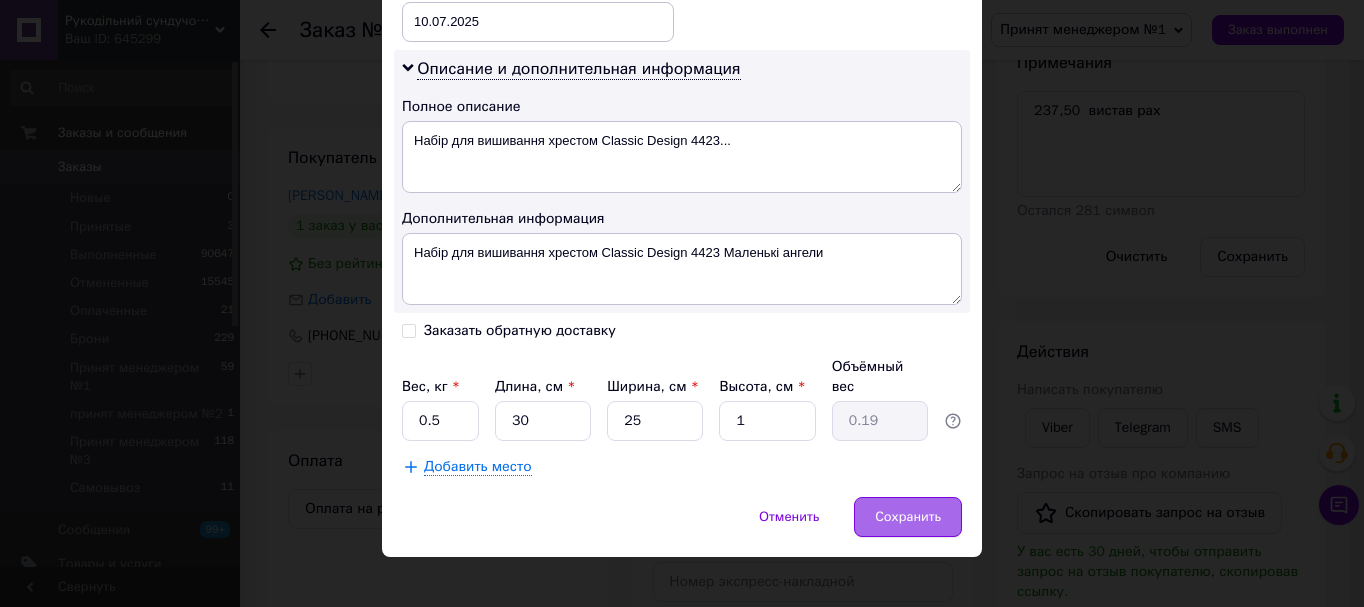 click on "Сохранить" at bounding box center [908, 517] 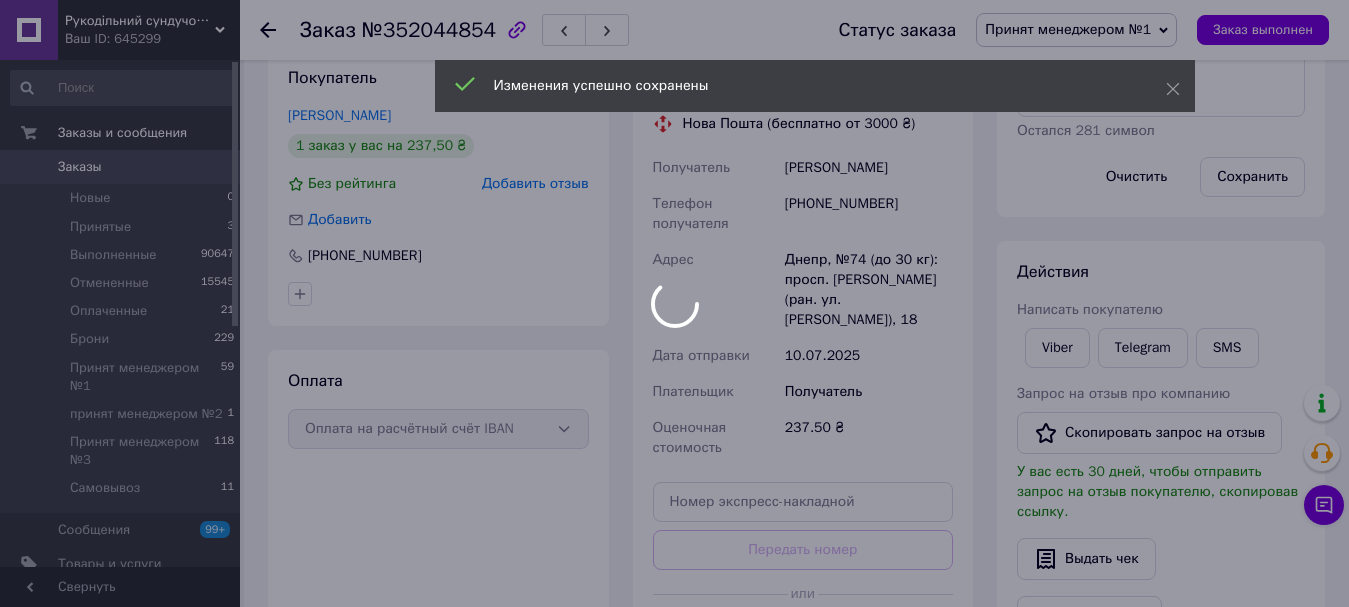 scroll, scrollTop: 500, scrollLeft: 0, axis: vertical 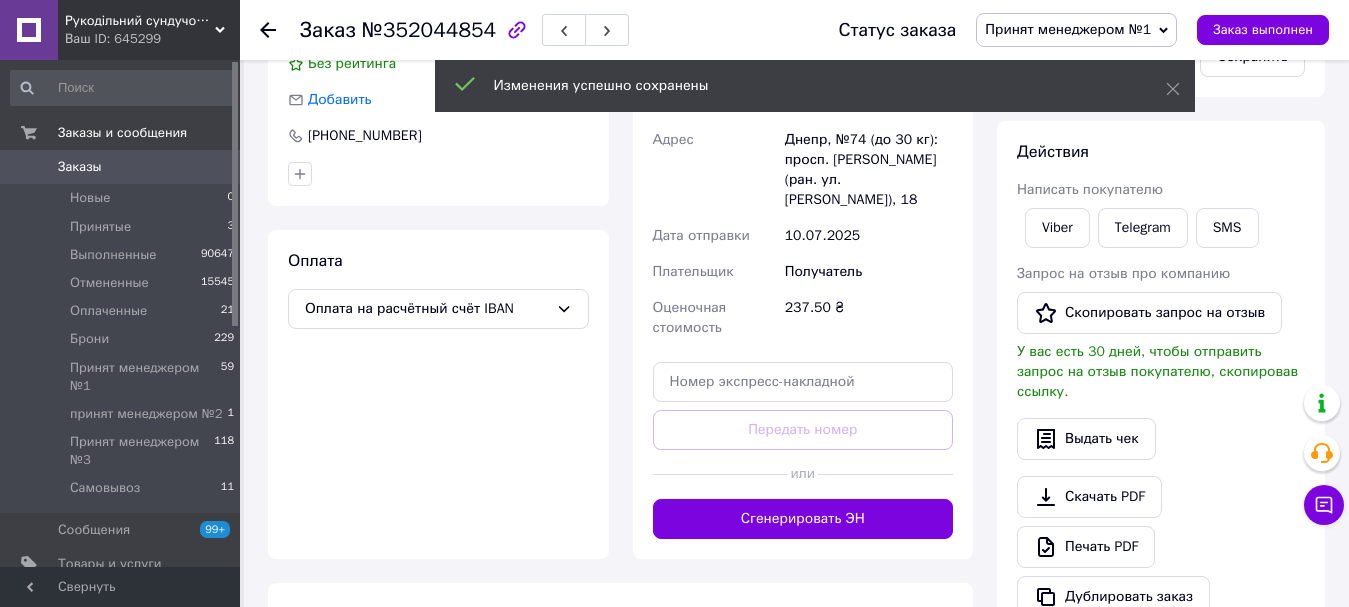 click on "Сгенерировать ЭН" at bounding box center [803, 519] 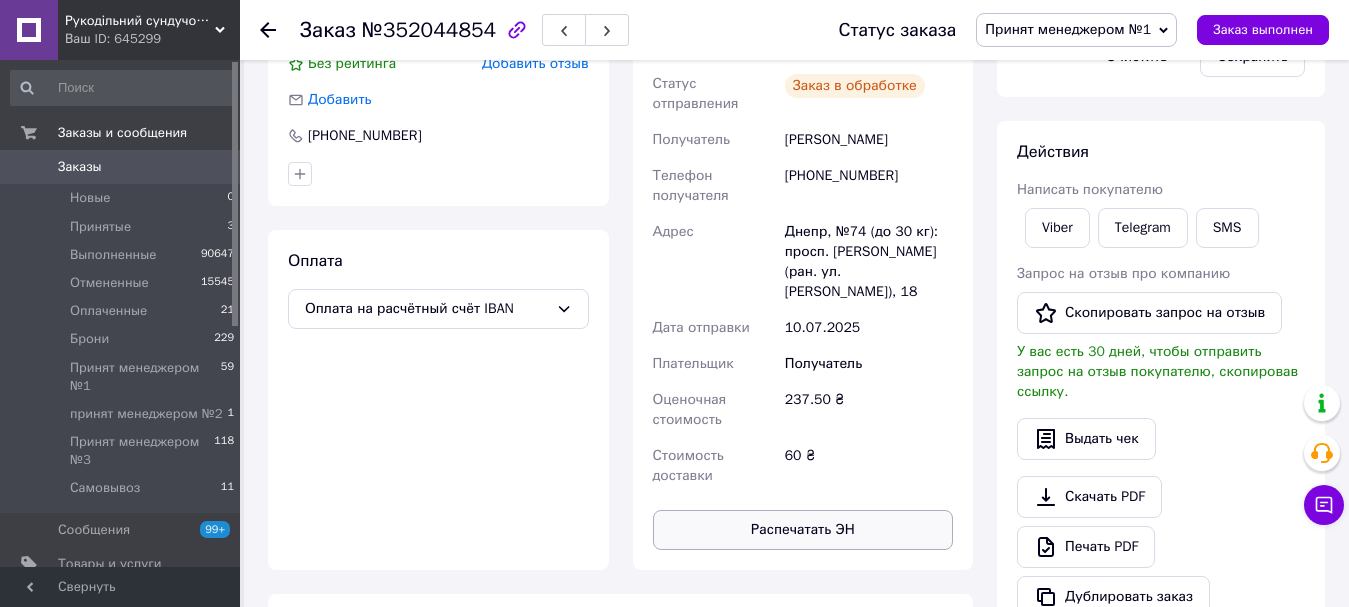 click on "Распечатать ЭН" at bounding box center [803, 530] 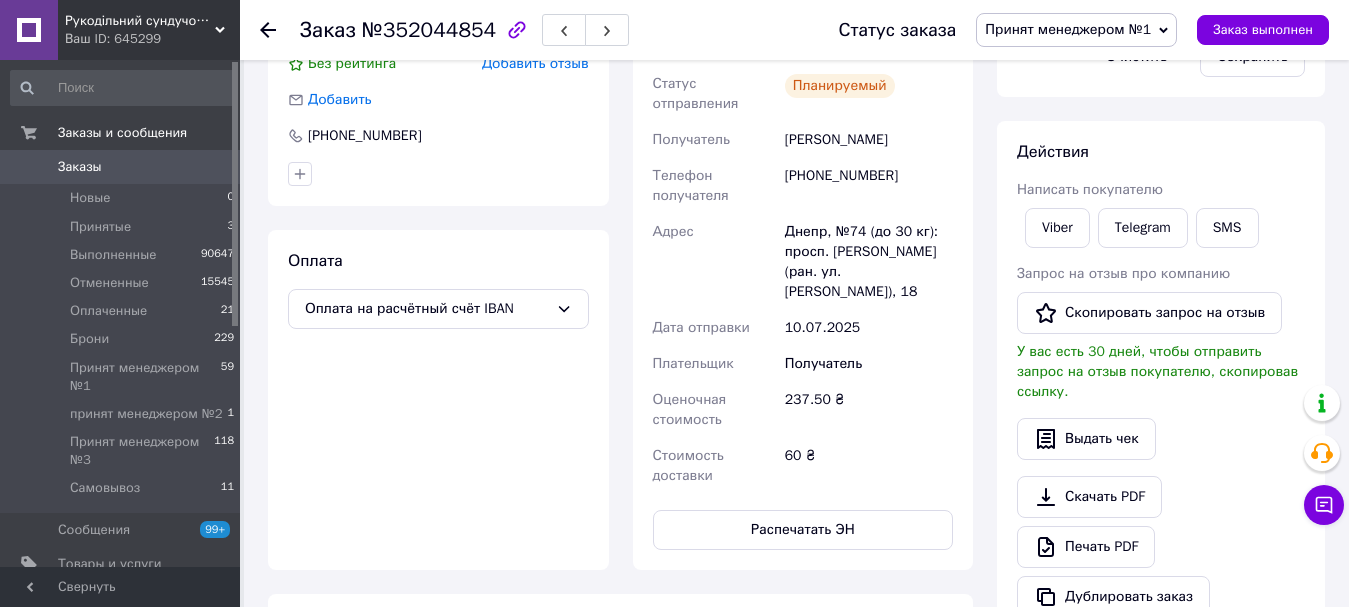 click on "Статус заказа Принят менеджером №1 Принят Выполнен Отменен Оплаченный Брони принят менеджером №2 Принят менеджером №3 Самовывоз Заказ выполнен" at bounding box center [1064, 30] 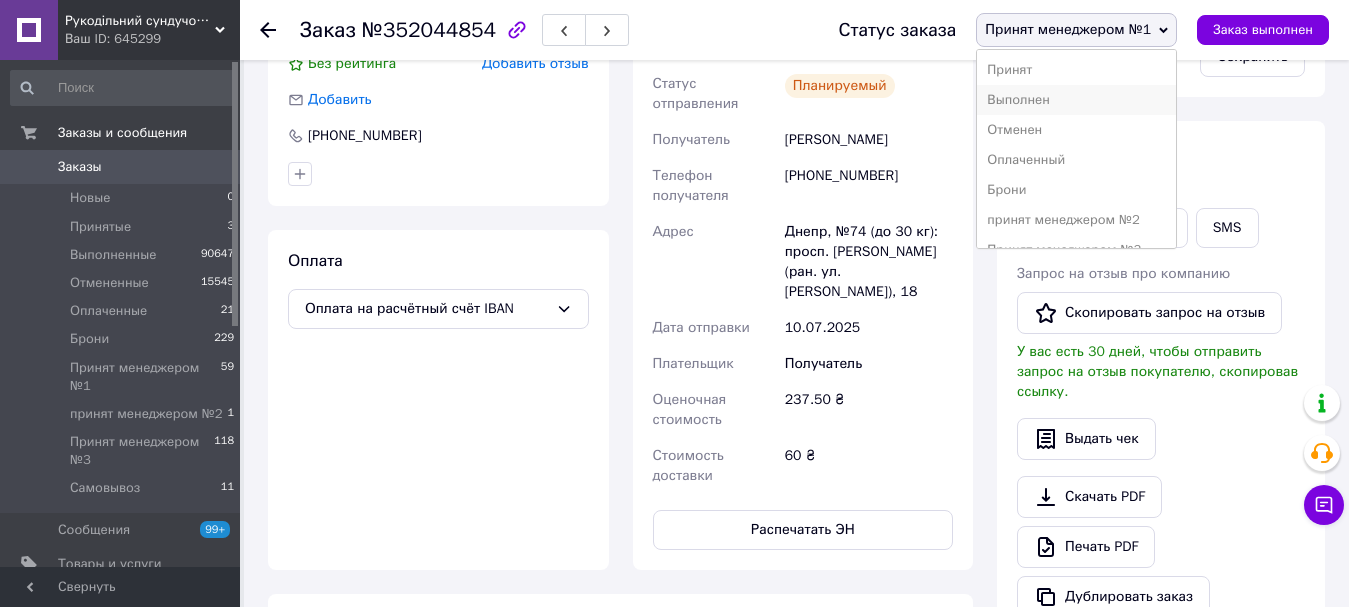 click on "Выполнен" at bounding box center (1076, 100) 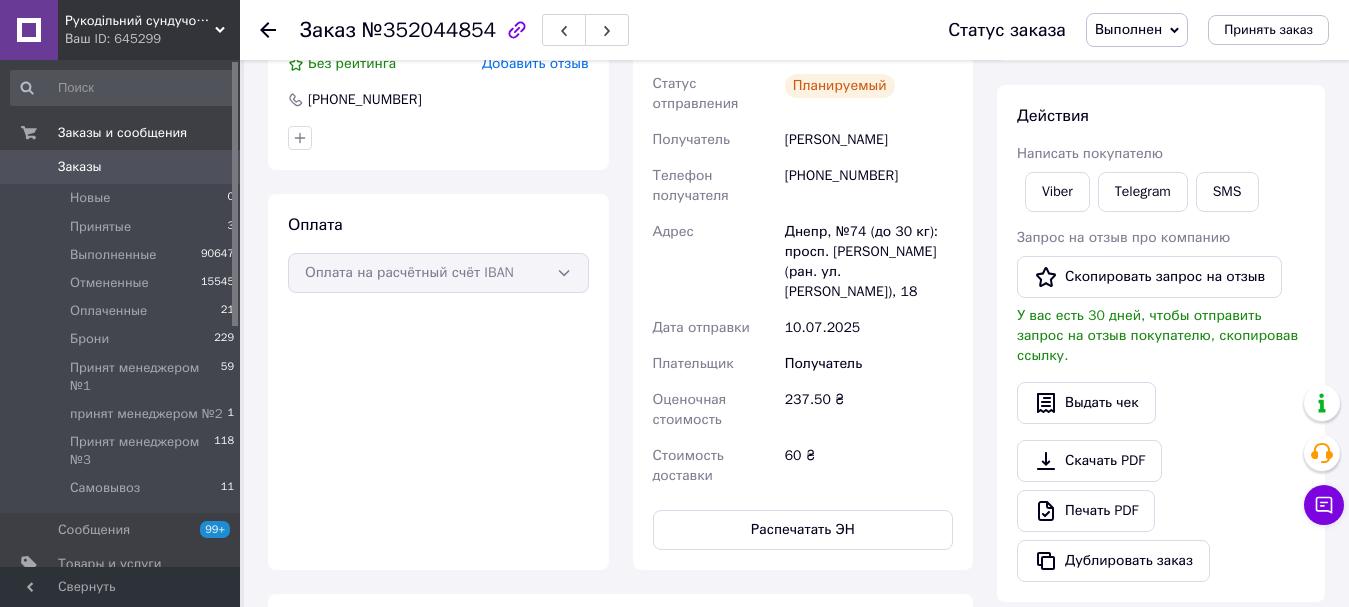 click on "Заказы" at bounding box center (121, 167) 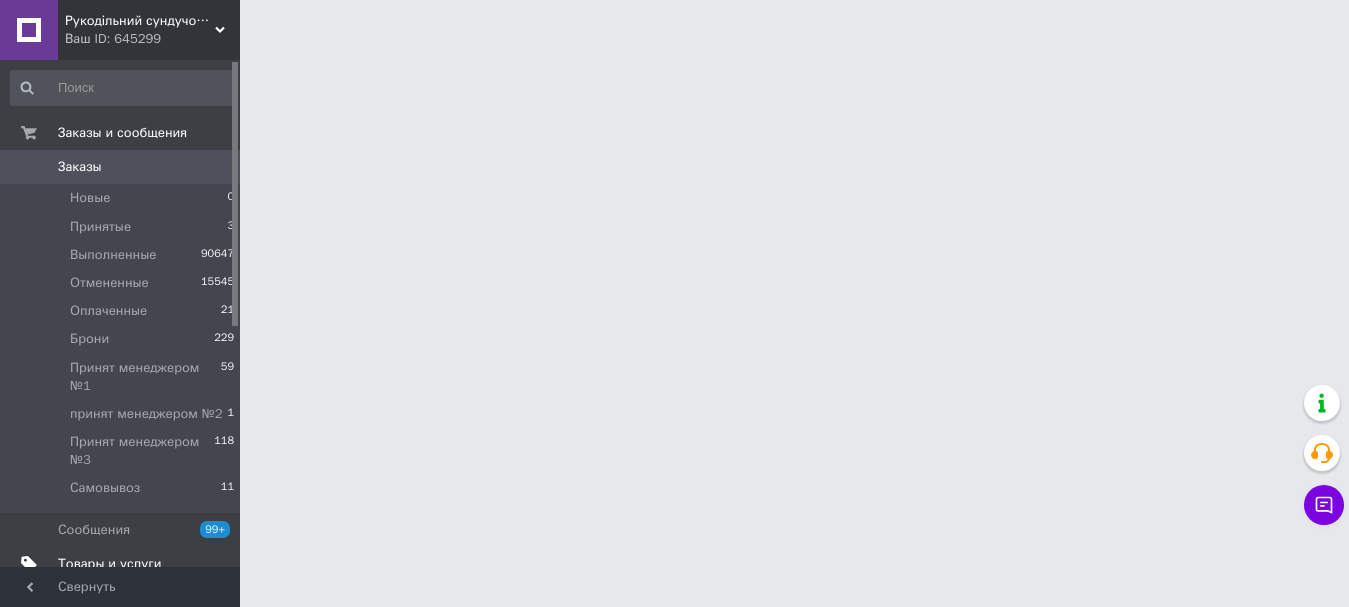 scroll, scrollTop: 0, scrollLeft: 0, axis: both 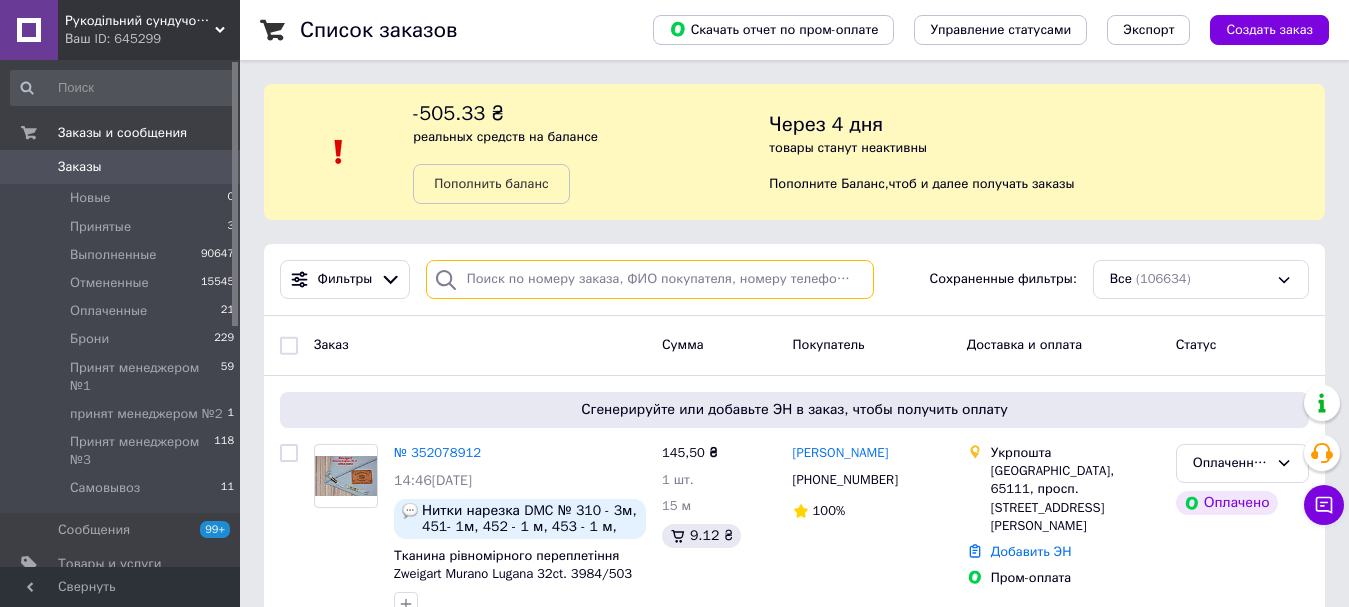 click at bounding box center (650, 279) 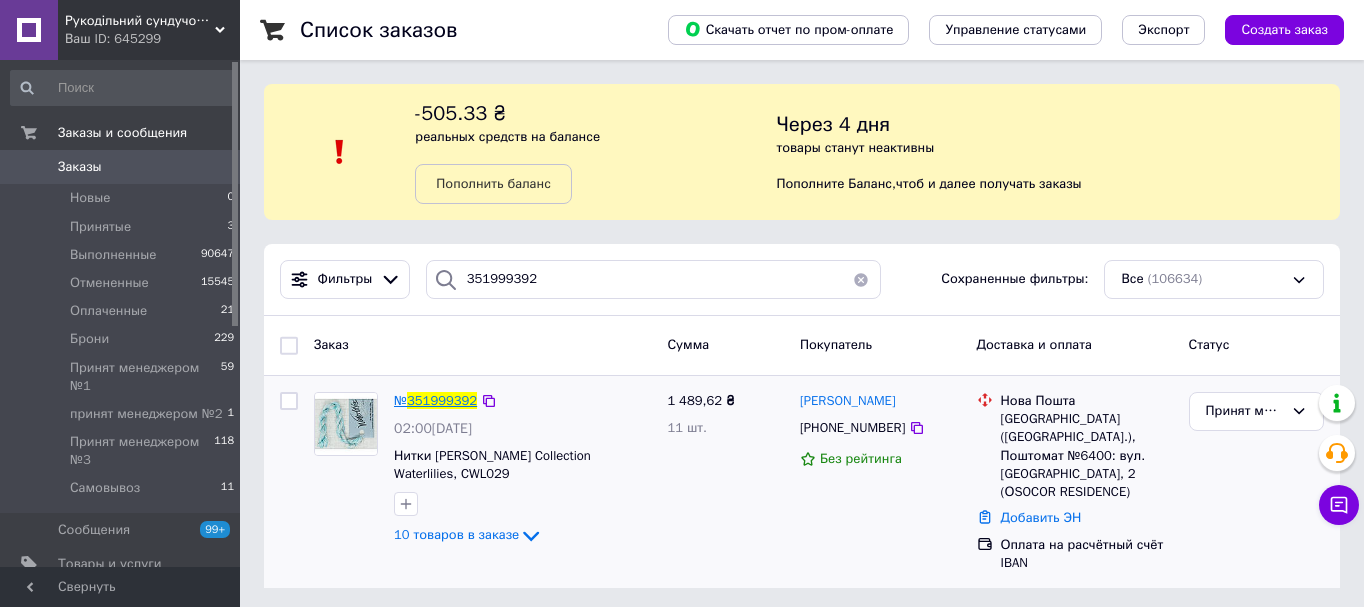click on "351999392" at bounding box center [442, 400] 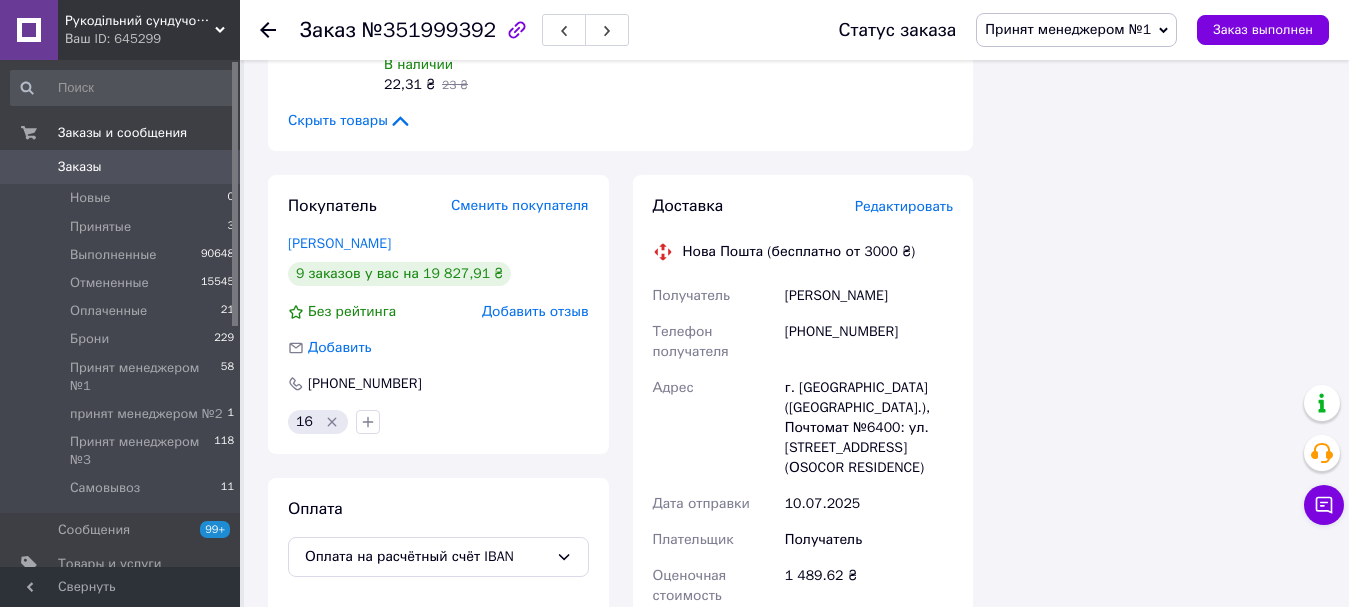 scroll, scrollTop: 1400, scrollLeft: 0, axis: vertical 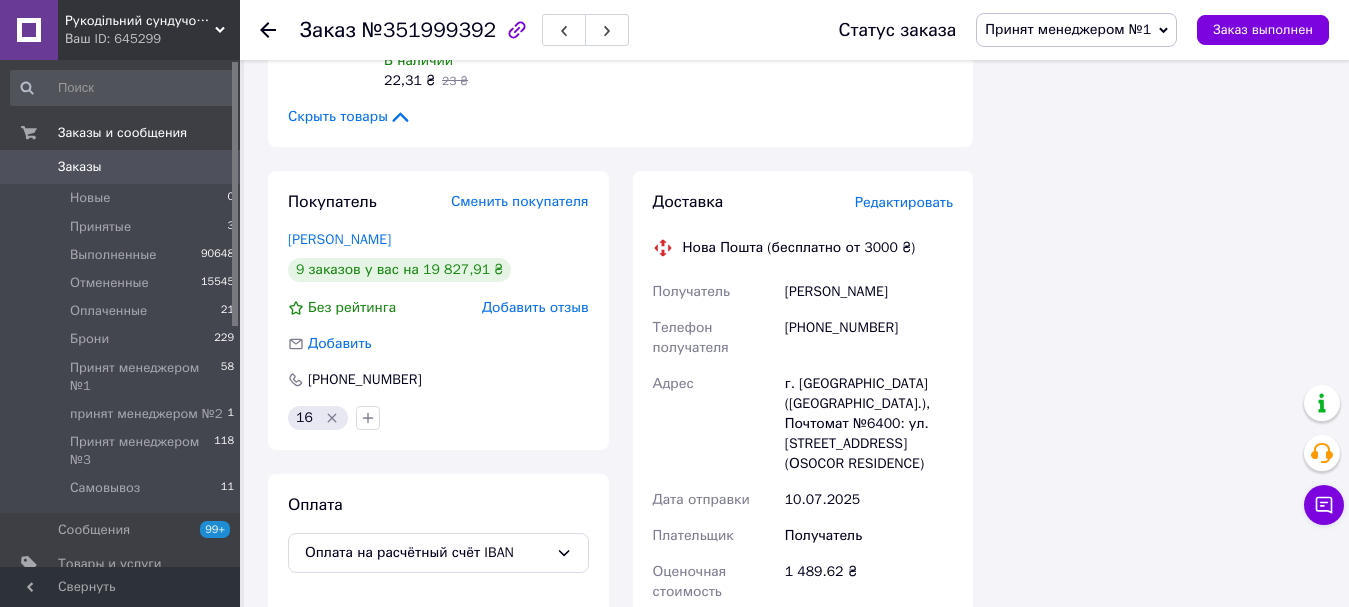 drag, startPoint x: 429, startPoint y: 176, endPoint x: 283, endPoint y: 182, distance: 146.12323 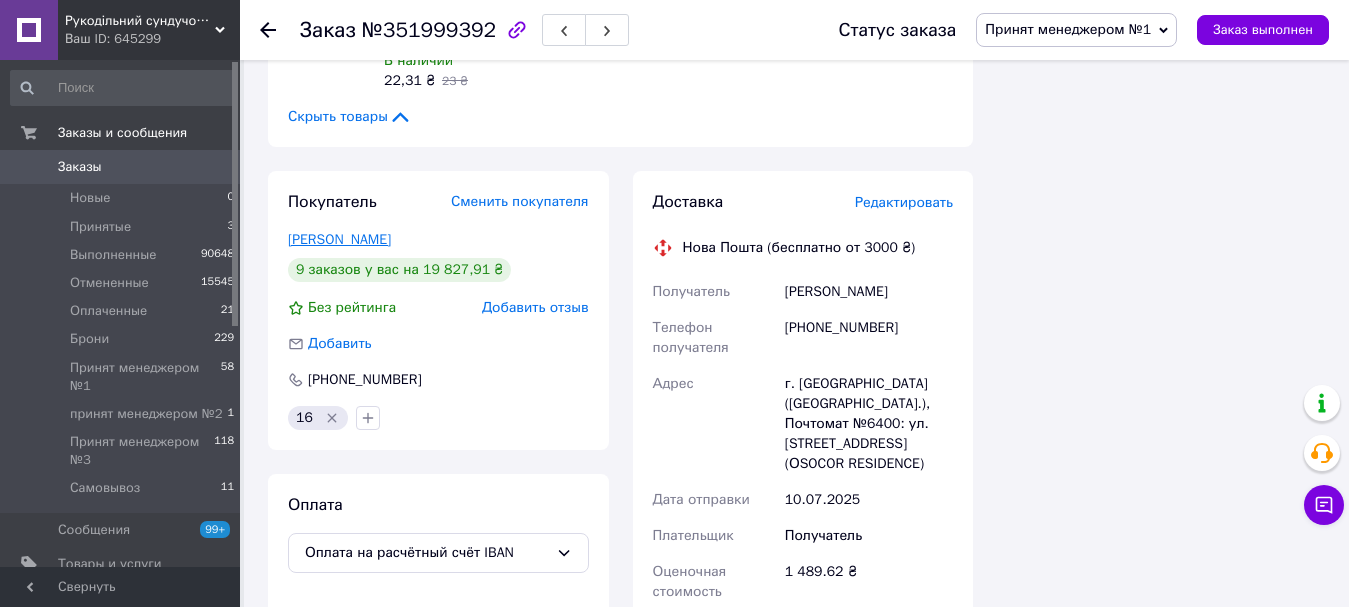 click on "Максимихіна Юлія" at bounding box center (339, 239) 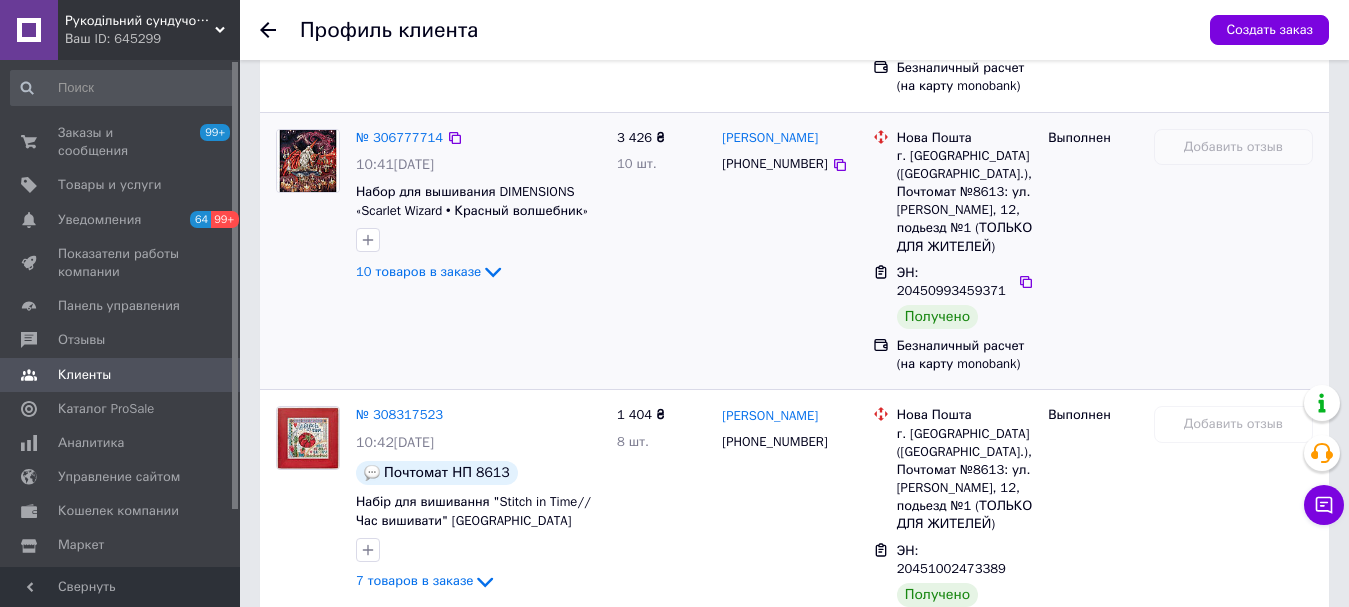 scroll, scrollTop: 2177, scrollLeft: 0, axis: vertical 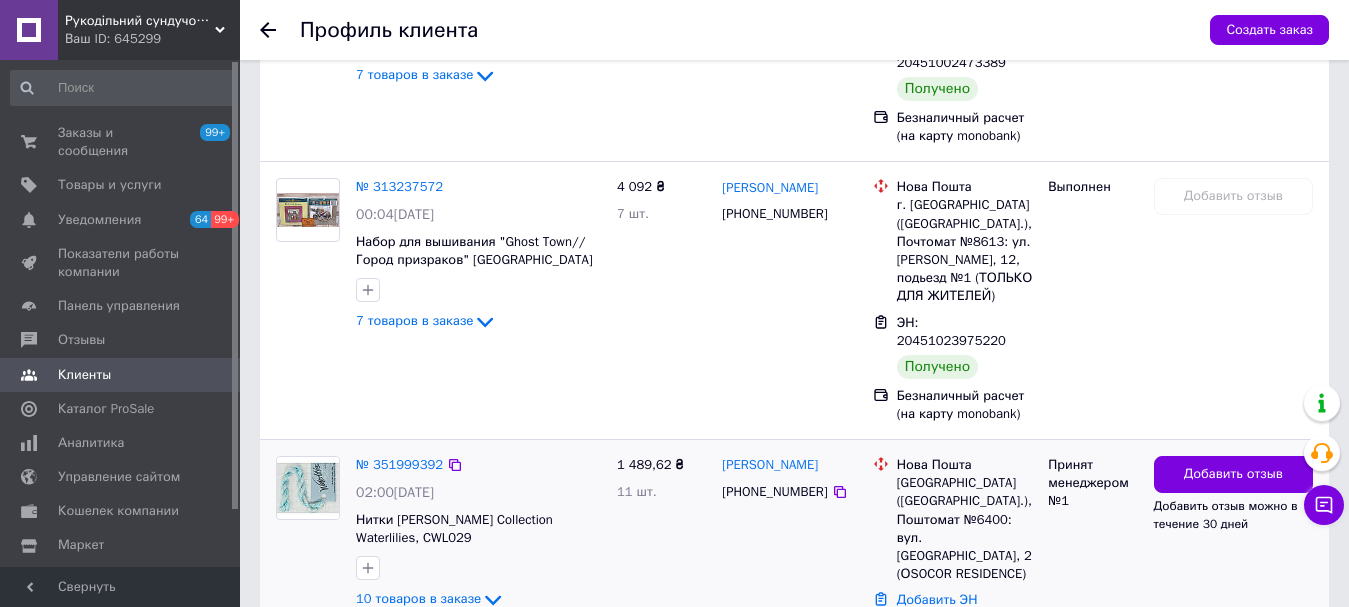click on "№ 351999392 02:00, 10.07.2025 Нитки Caron Collection Waterlilies, CWL029 10 товаров в заказе" at bounding box center [478, 534] 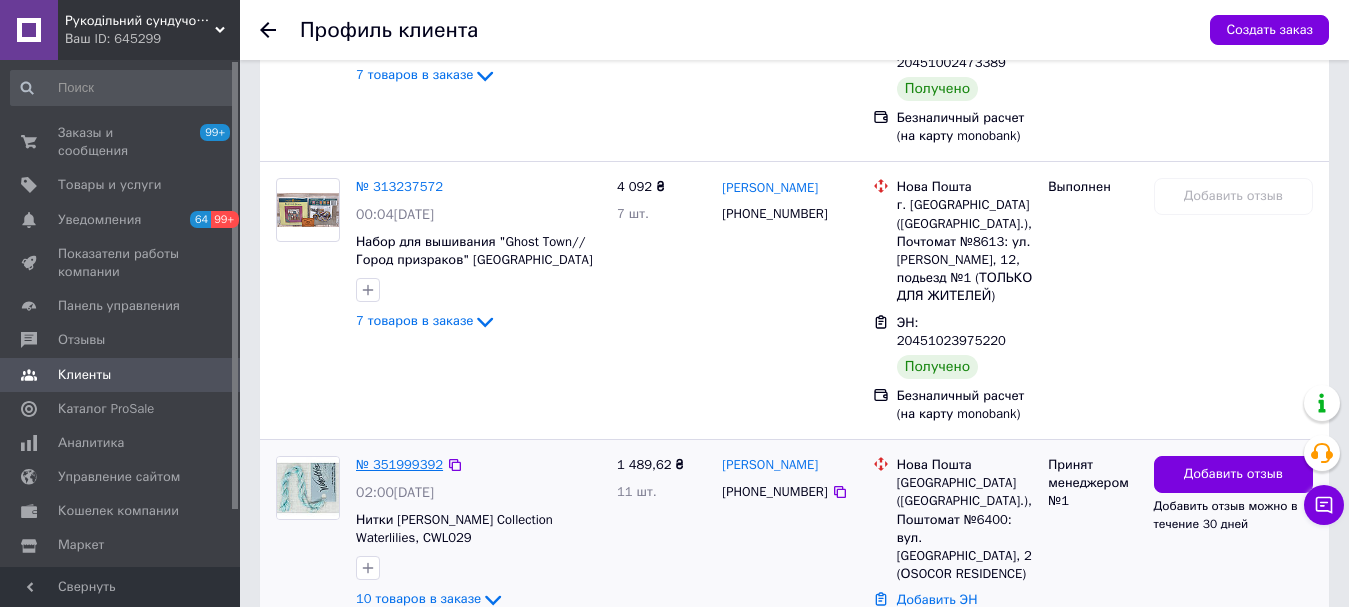 click on "№ 351999392" at bounding box center (399, 464) 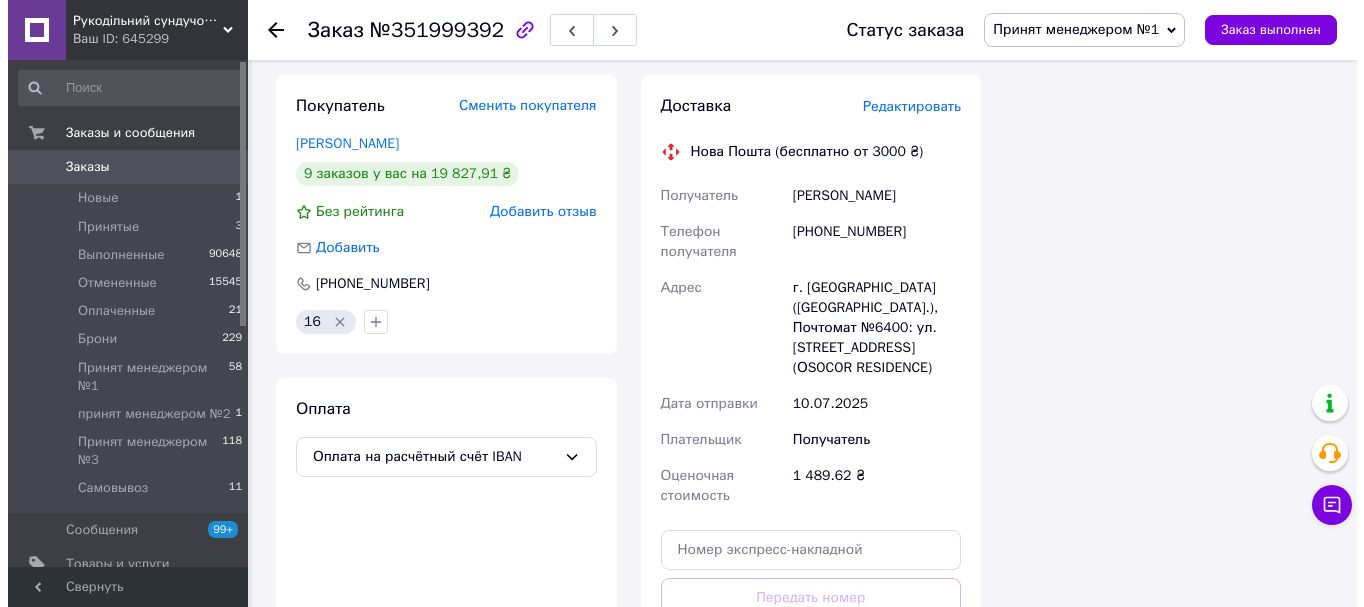 scroll, scrollTop: 1400, scrollLeft: 0, axis: vertical 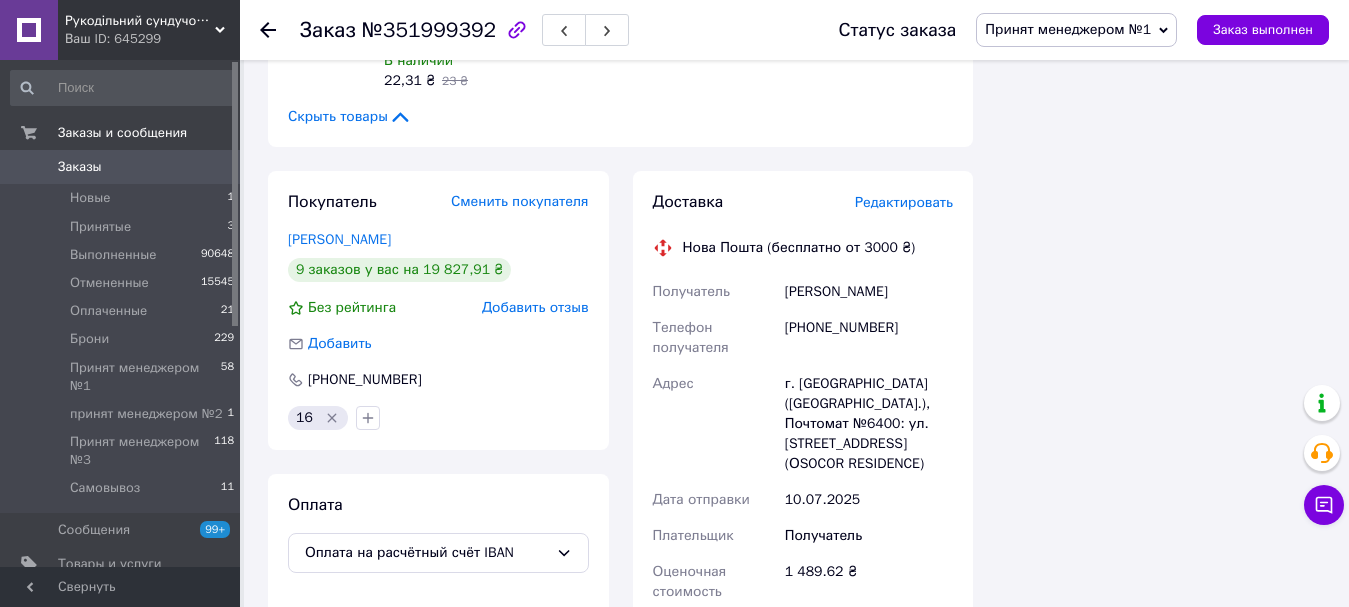 click on "Редактировать" at bounding box center (904, 202) 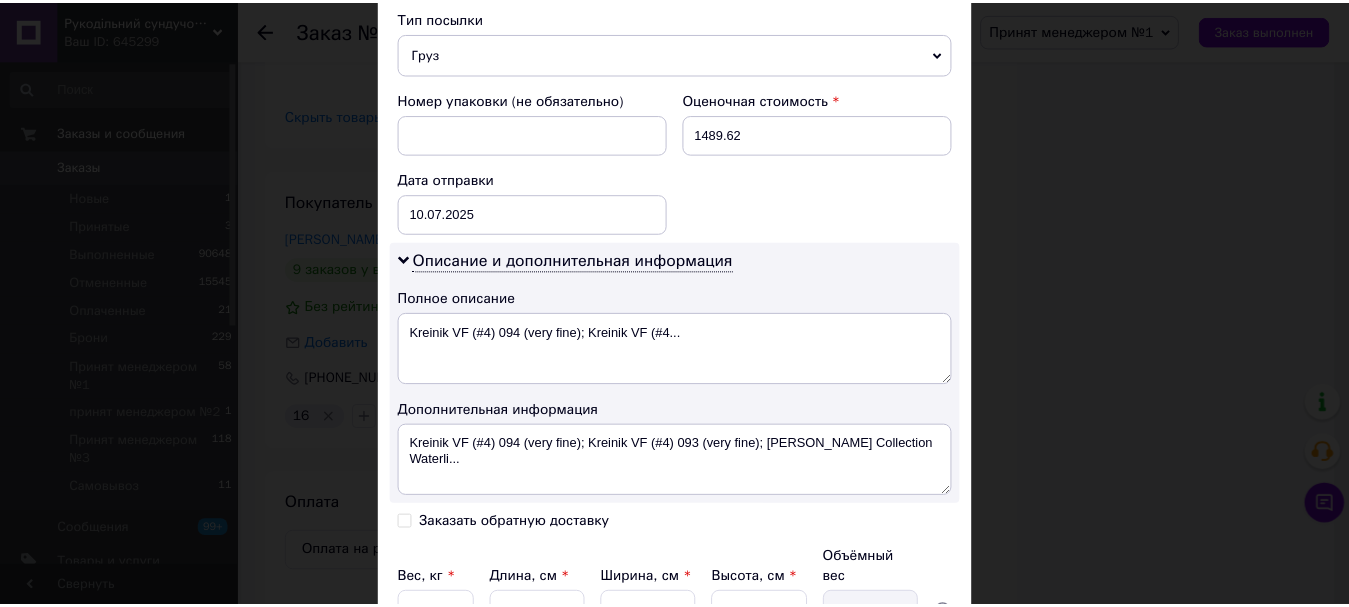 scroll, scrollTop: 981, scrollLeft: 0, axis: vertical 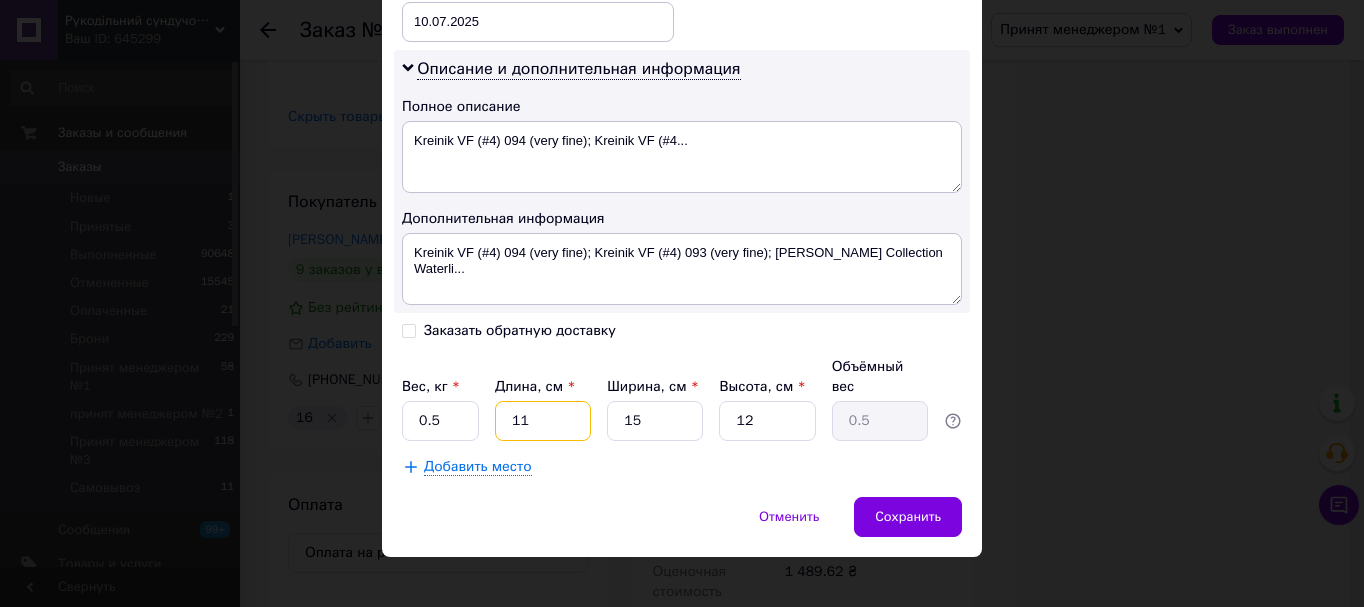 click on "11" at bounding box center (543, 421) 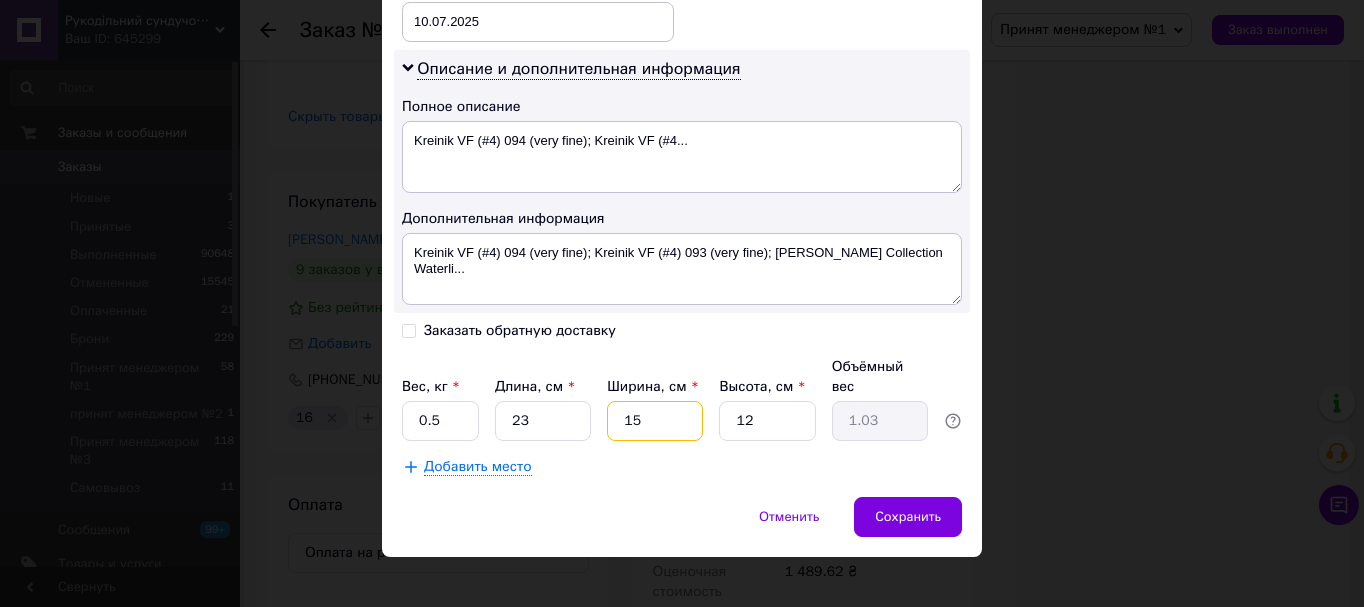 click on "15" at bounding box center (655, 421) 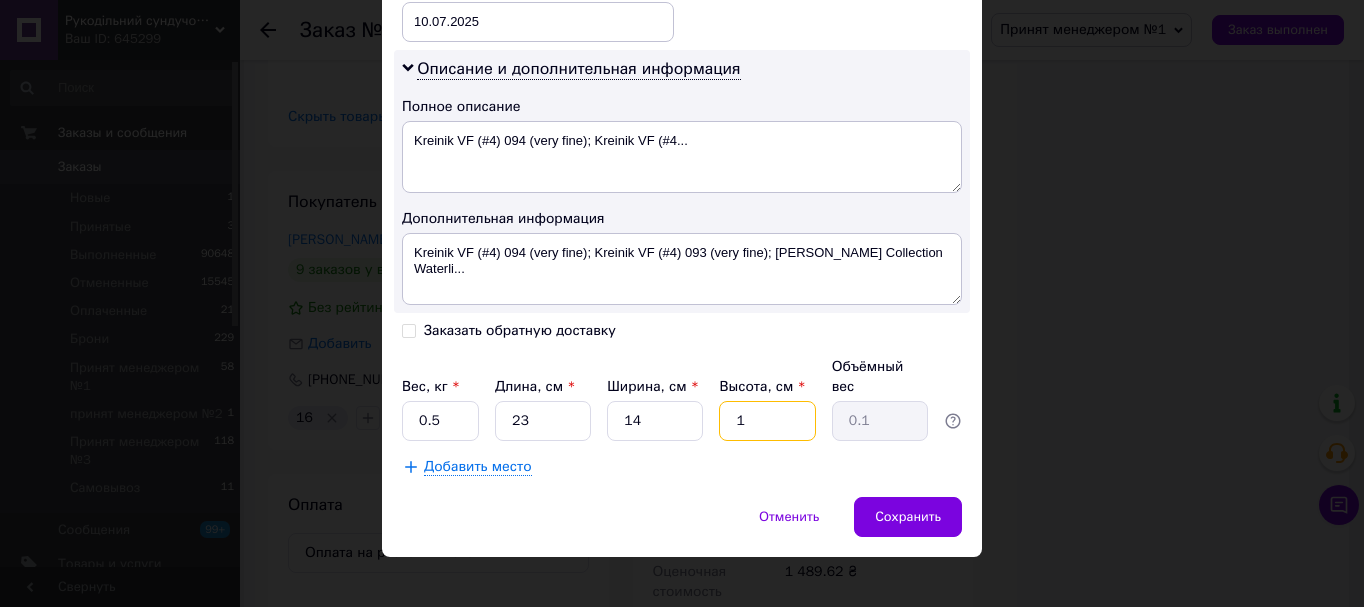 click on "1" at bounding box center (767, 421) 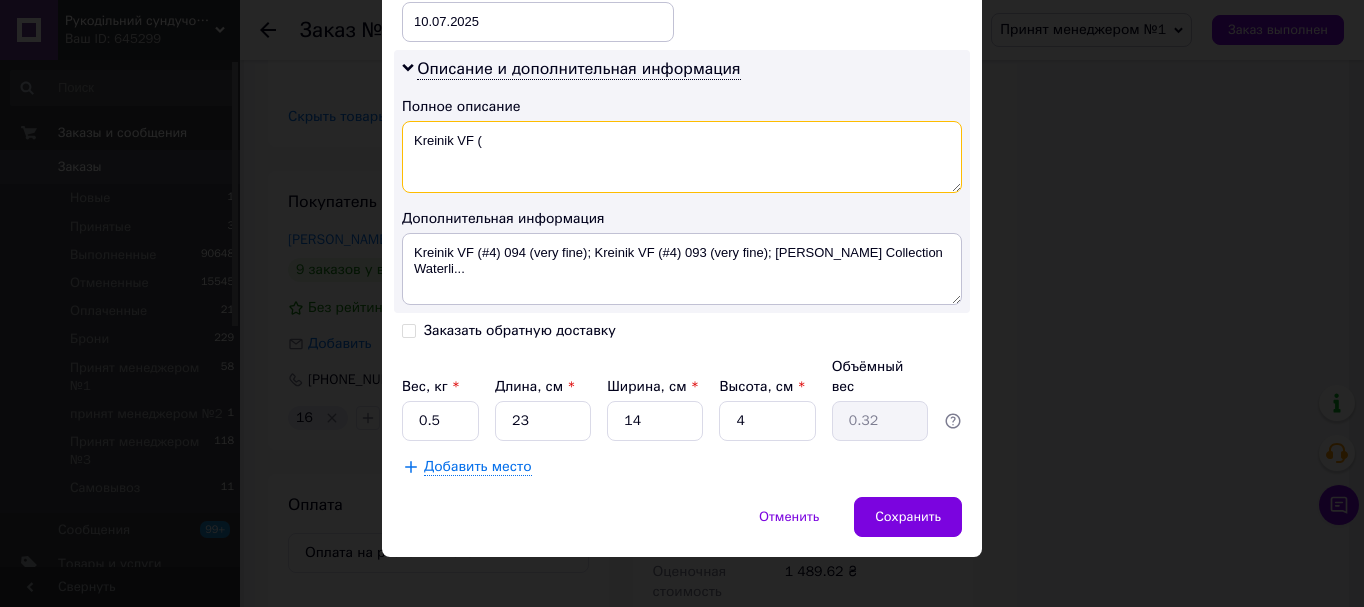 drag, startPoint x: 688, startPoint y: 150, endPoint x: 478, endPoint y: 209, distance: 218.13069 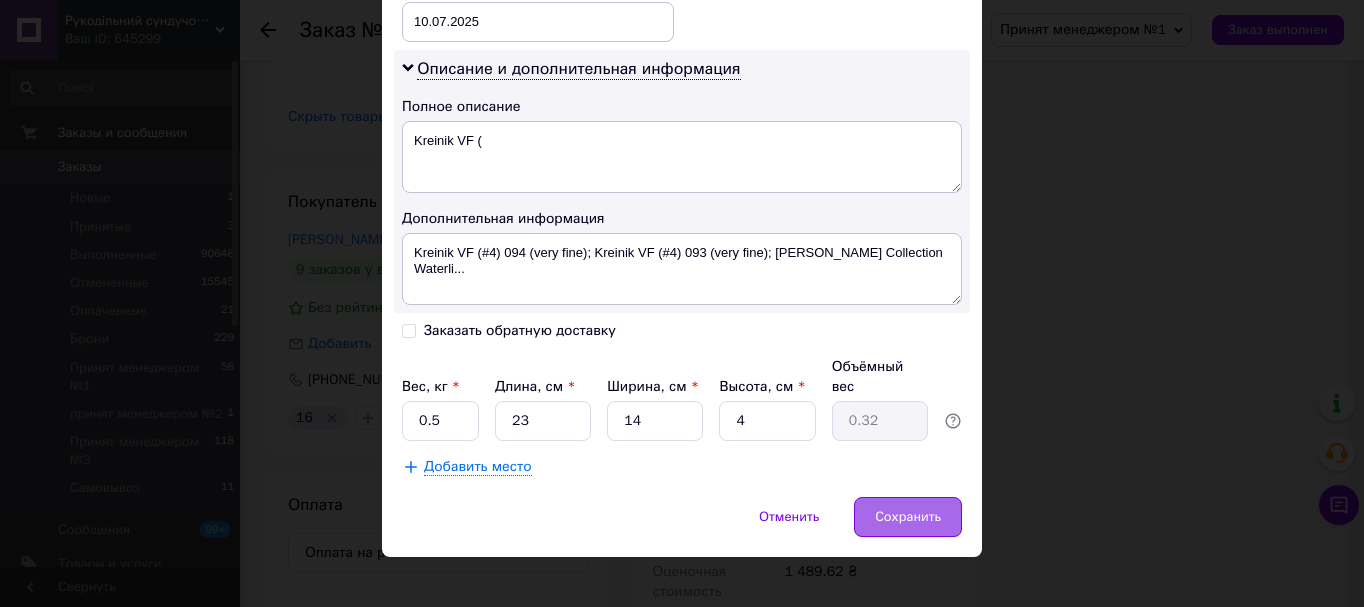 click on "Сохранить" at bounding box center [908, 517] 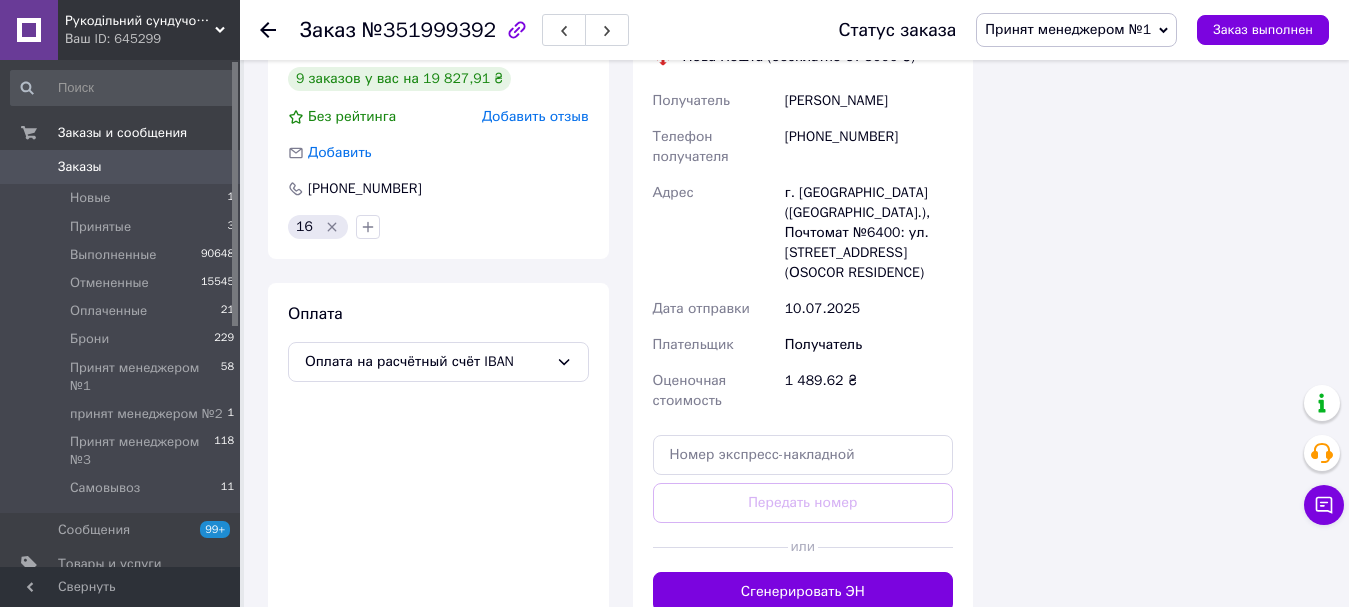 scroll, scrollTop: 1800, scrollLeft: 0, axis: vertical 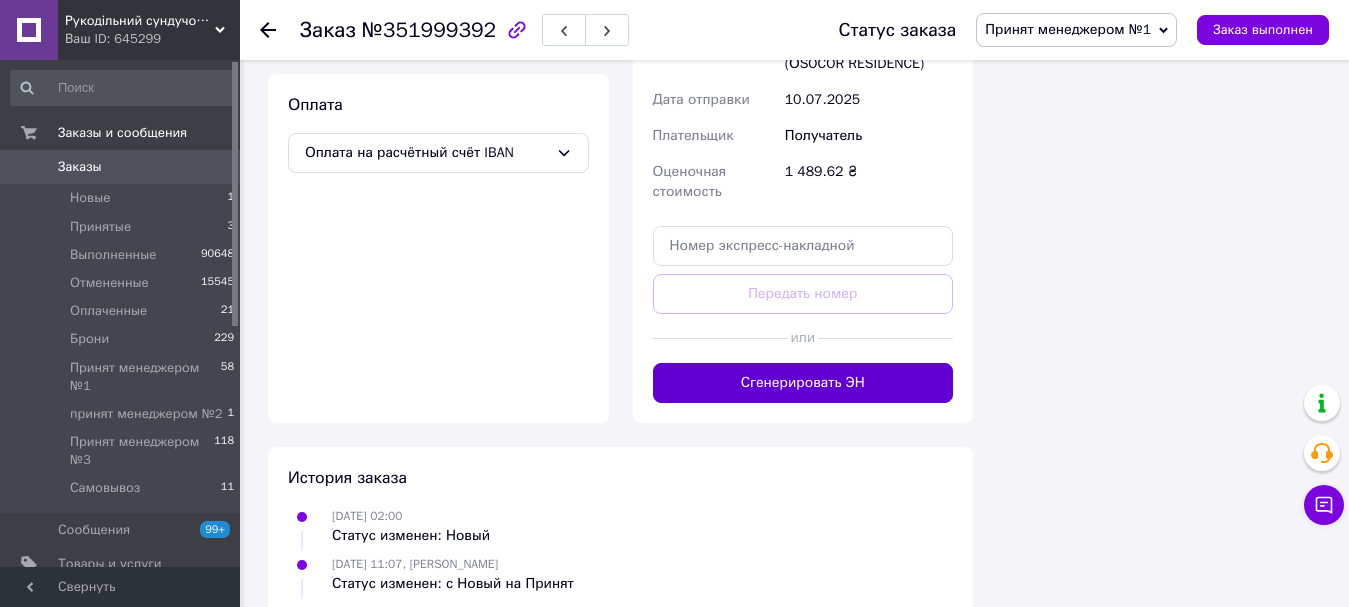 click on "Сгенерировать ЭН" at bounding box center [803, 383] 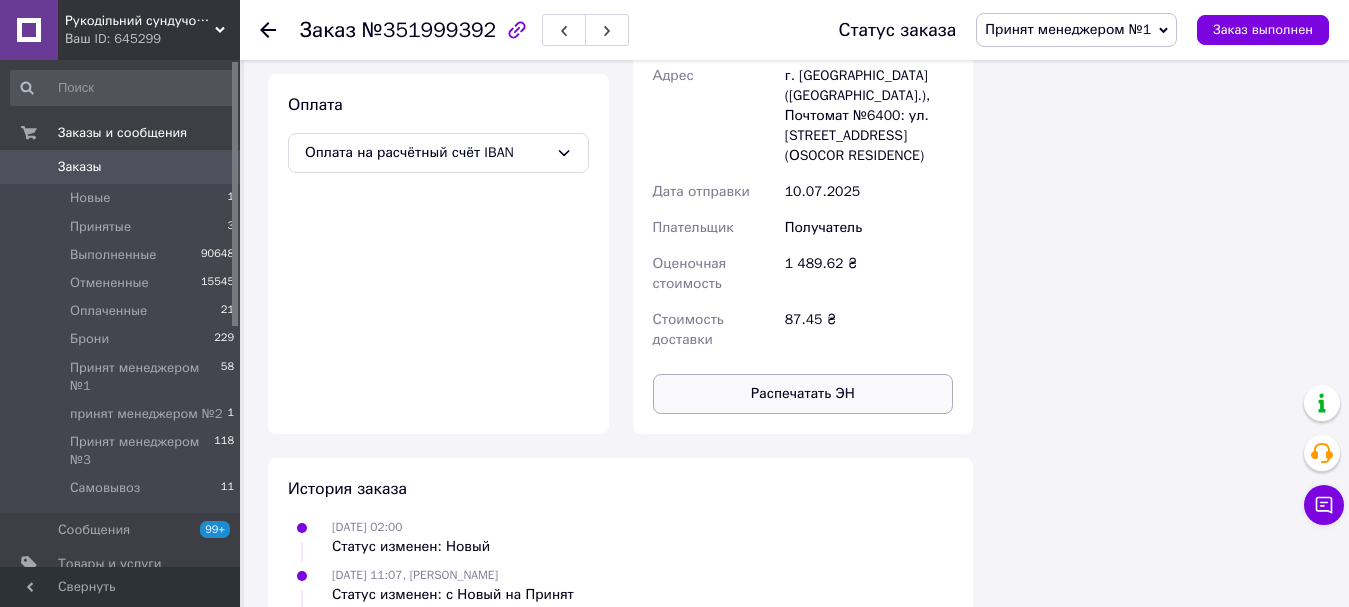 click on "Распечатать ЭН" at bounding box center (803, 394) 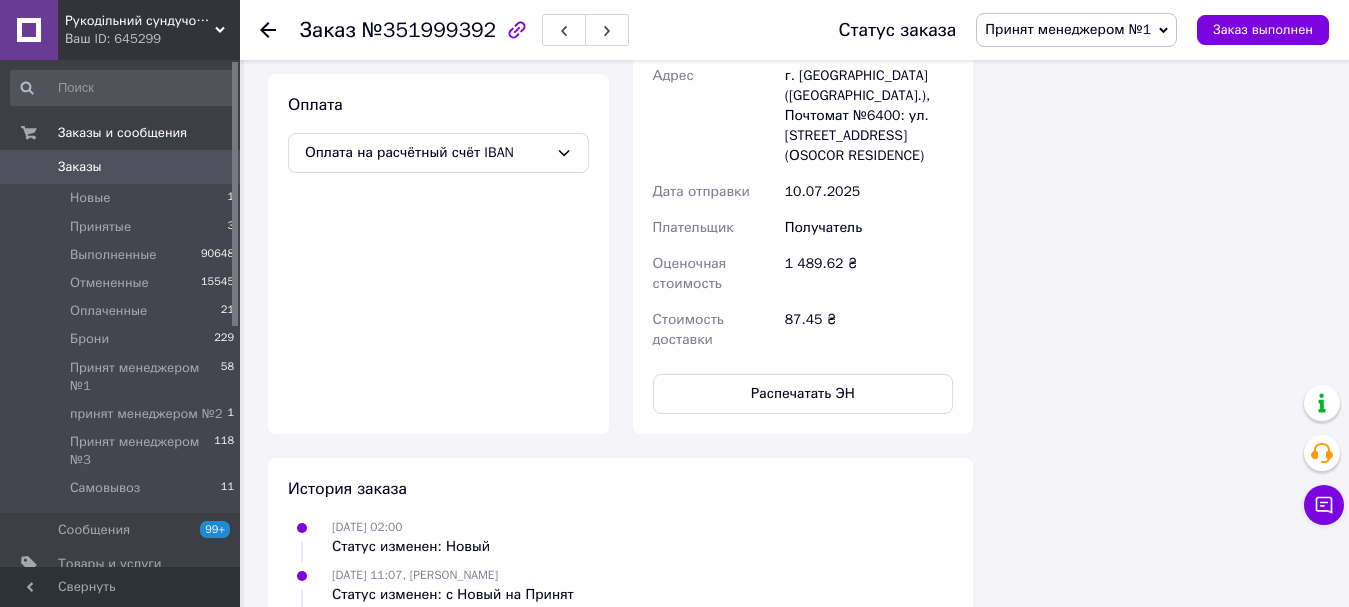 click on "Принят менеджером №1" at bounding box center (1068, 29) 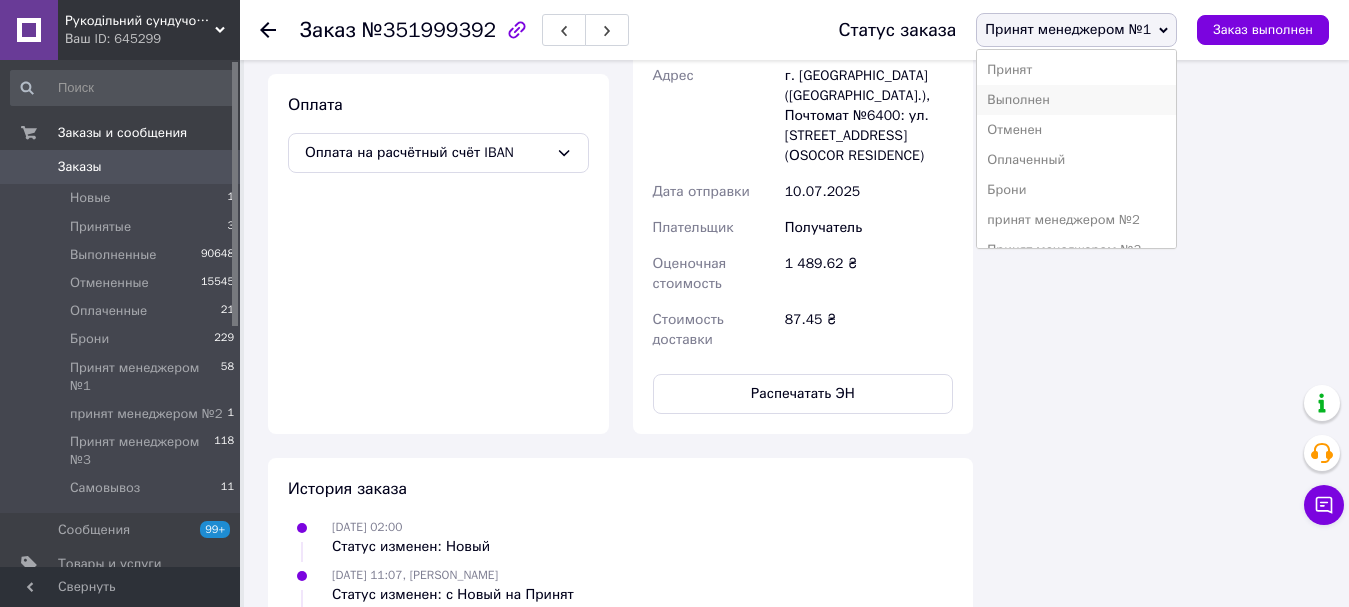 click on "Выполнен" at bounding box center (1076, 100) 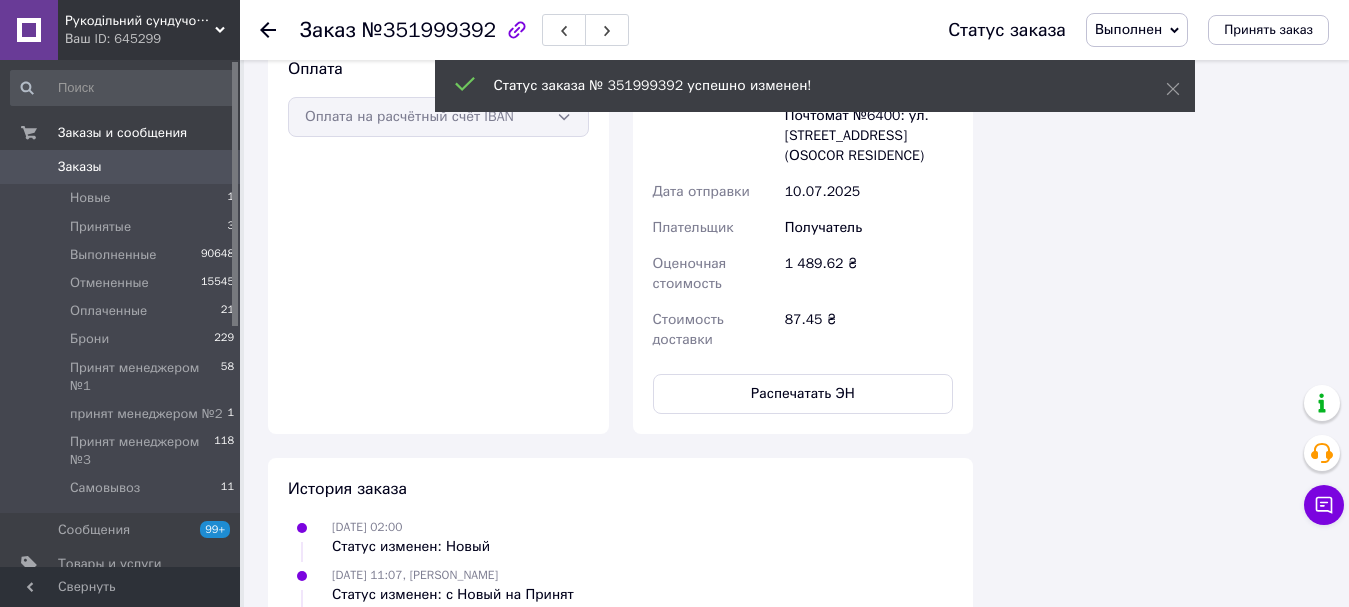 scroll, scrollTop: 1764, scrollLeft: 0, axis: vertical 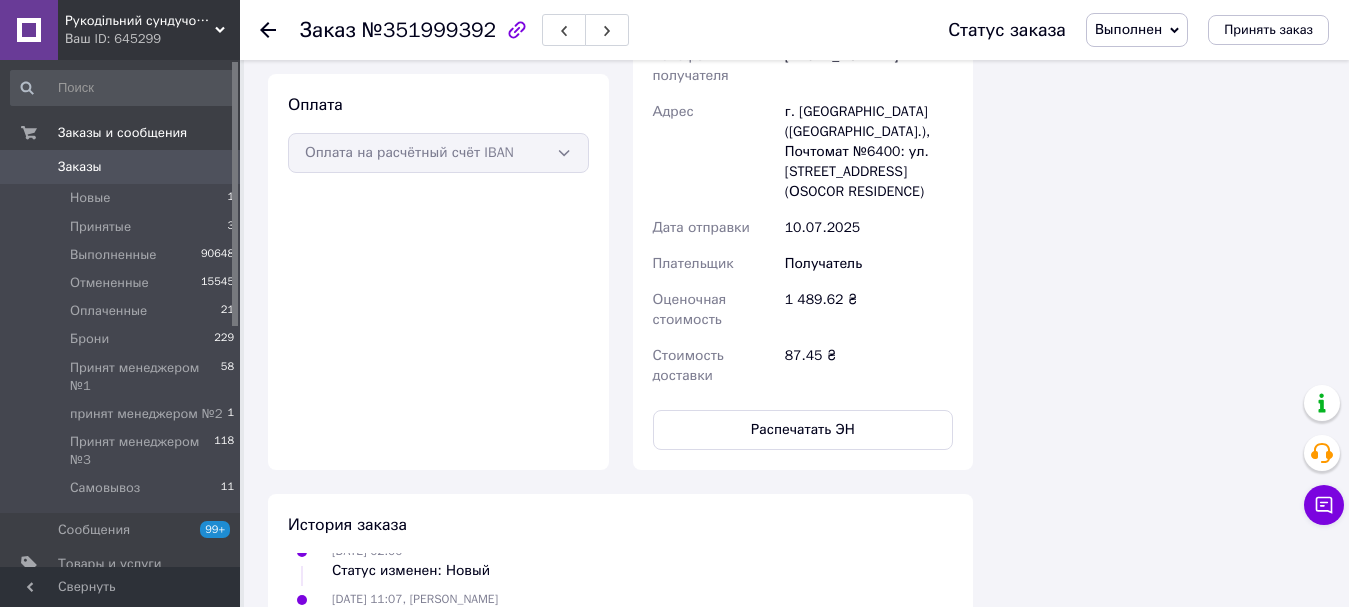 click on "Заказы" at bounding box center (80, 167) 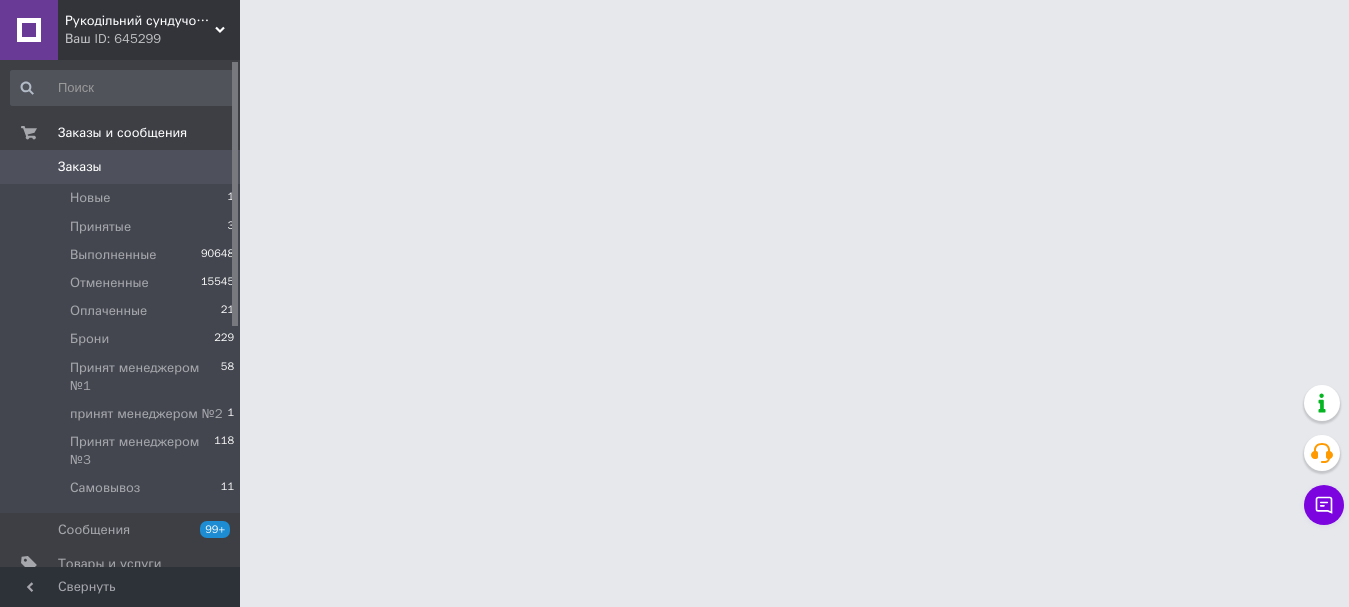 scroll, scrollTop: 0, scrollLeft: 0, axis: both 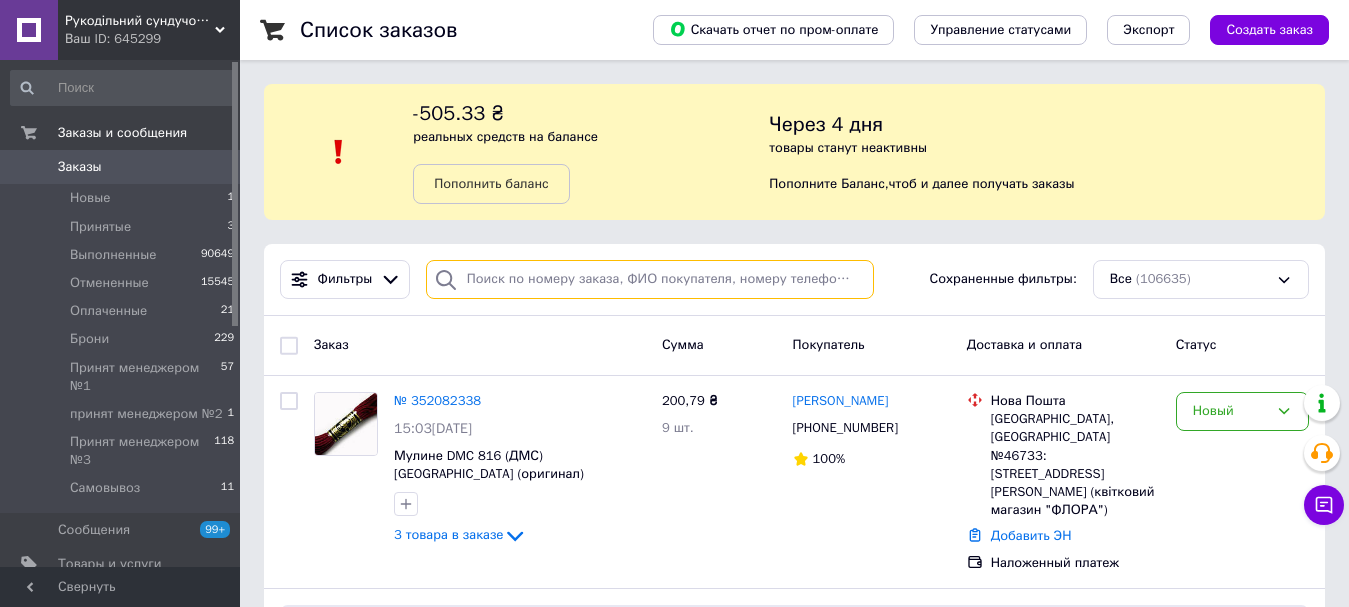 click at bounding box center (650, 279) 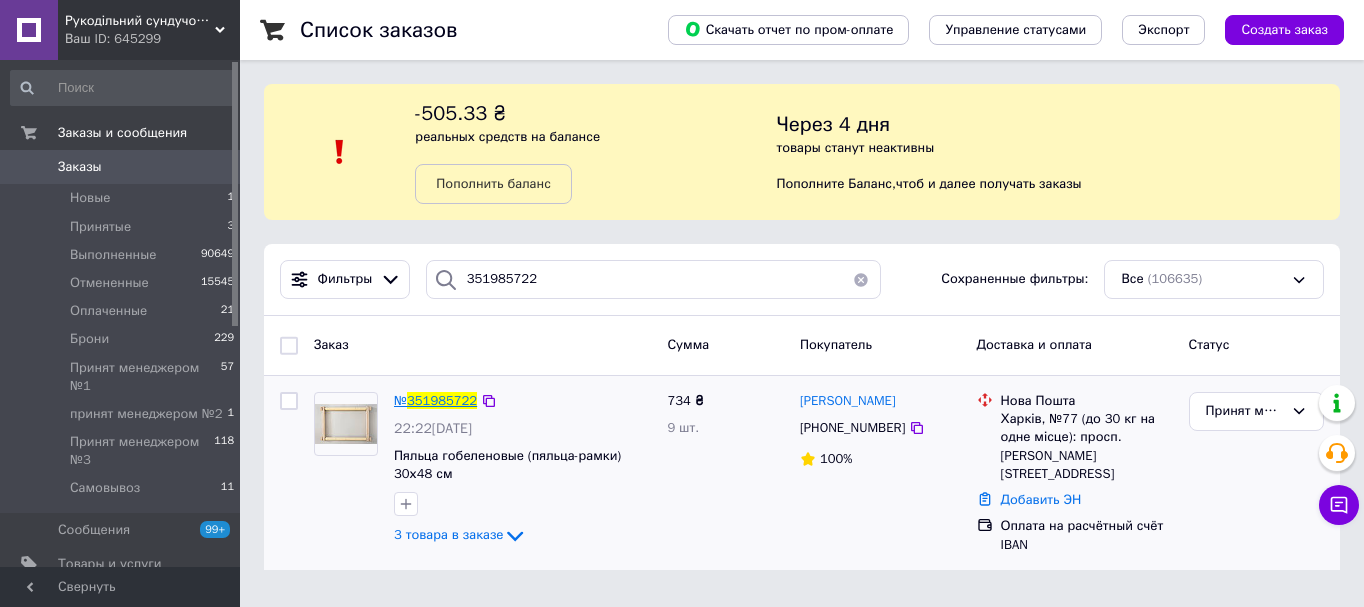 click on "351985722" at bounding box center (442, 400) 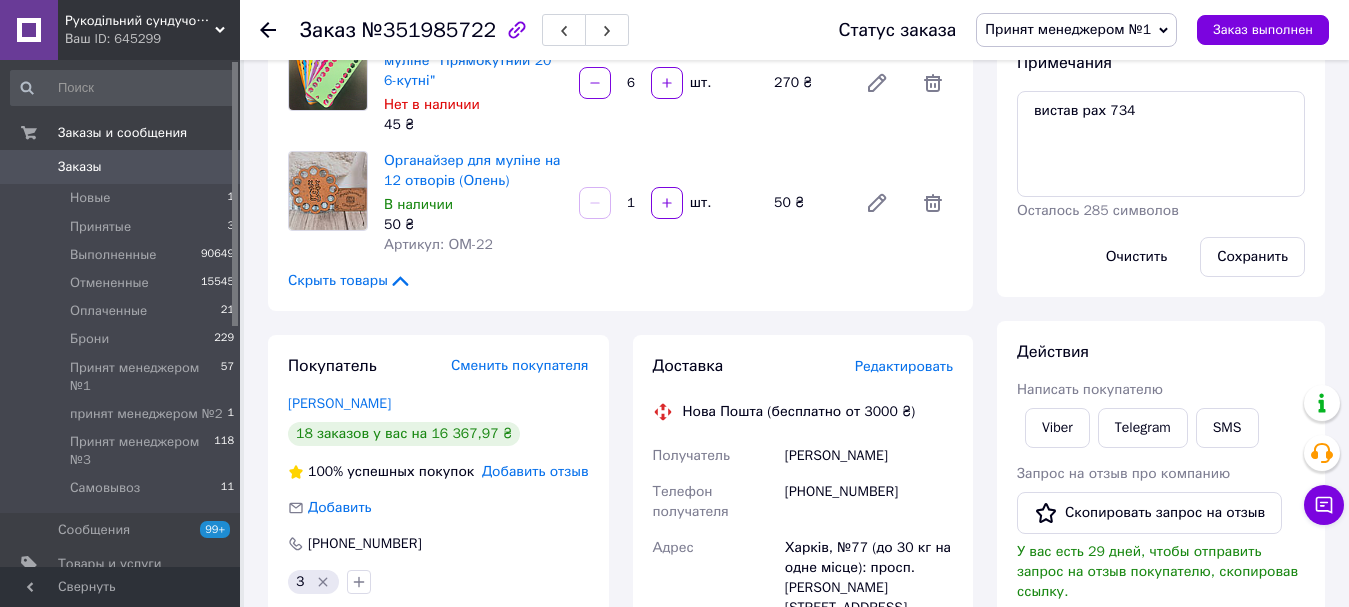 scroll, scrollTop: 500, scrollLeft: 0, axis: vertical 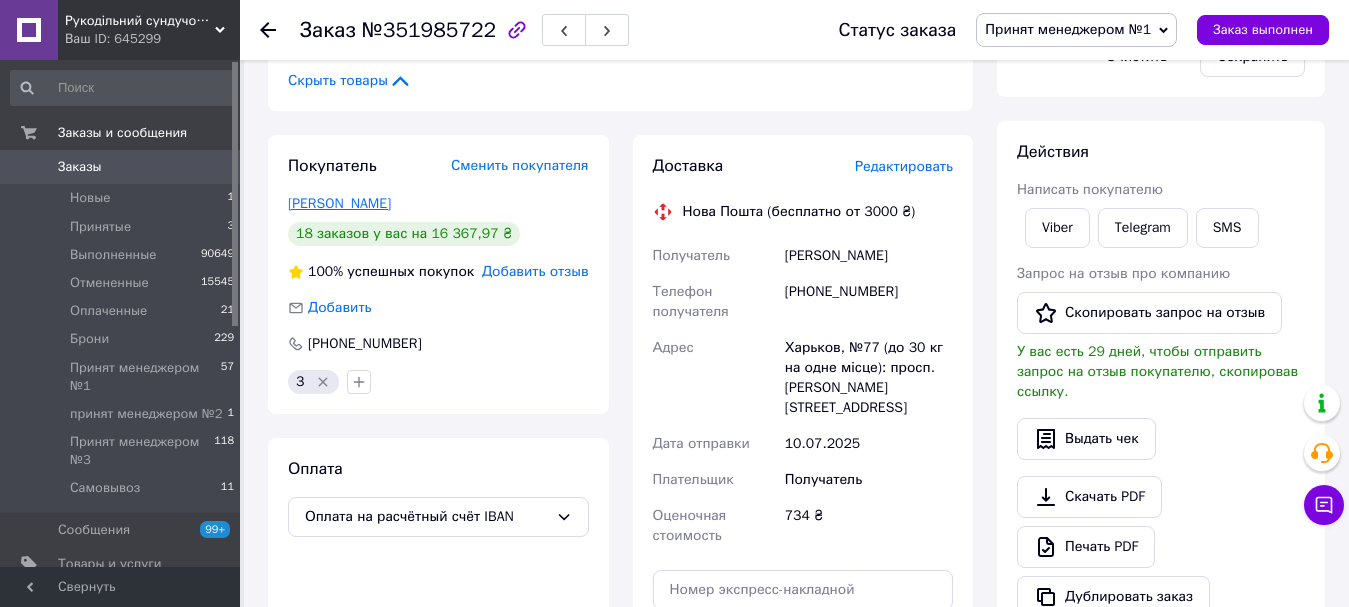 drag, startPoint x: 430, startPoint y: 210, endPoint x: 289, endPoint y: 203, distance: 141.17365 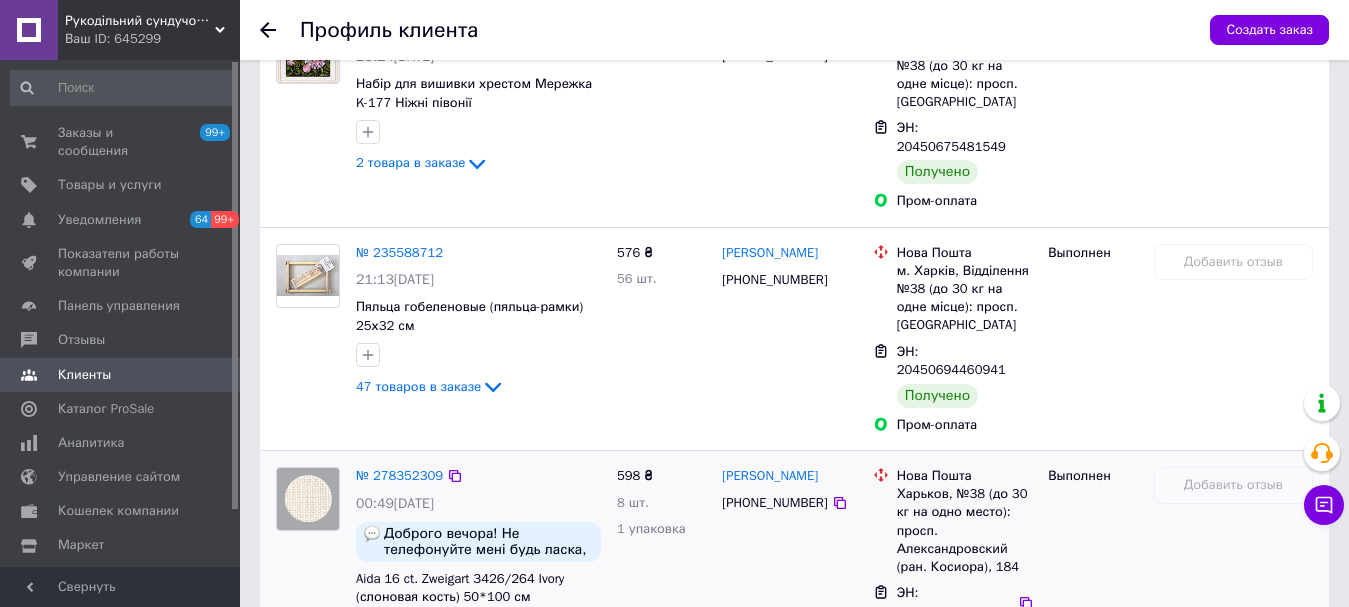 scroll, scrollTop: 4254, scrollLeft: 0, axis: vertical 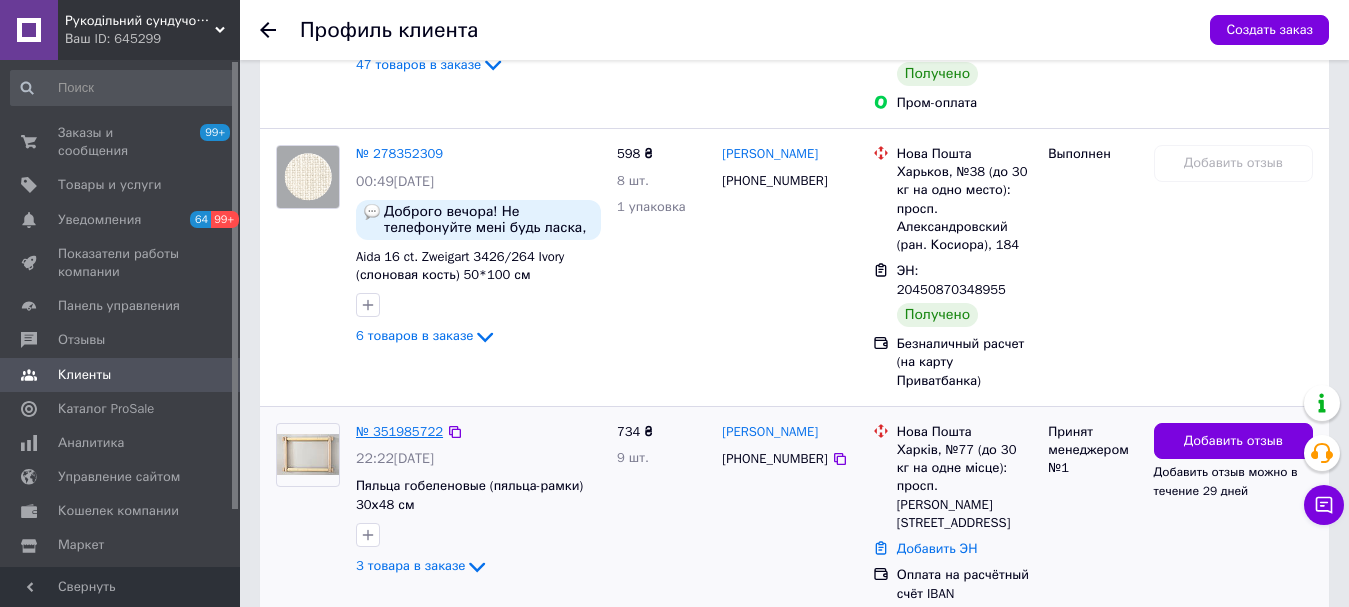 click on "№ 351985722" at bounding box center [399, 432] 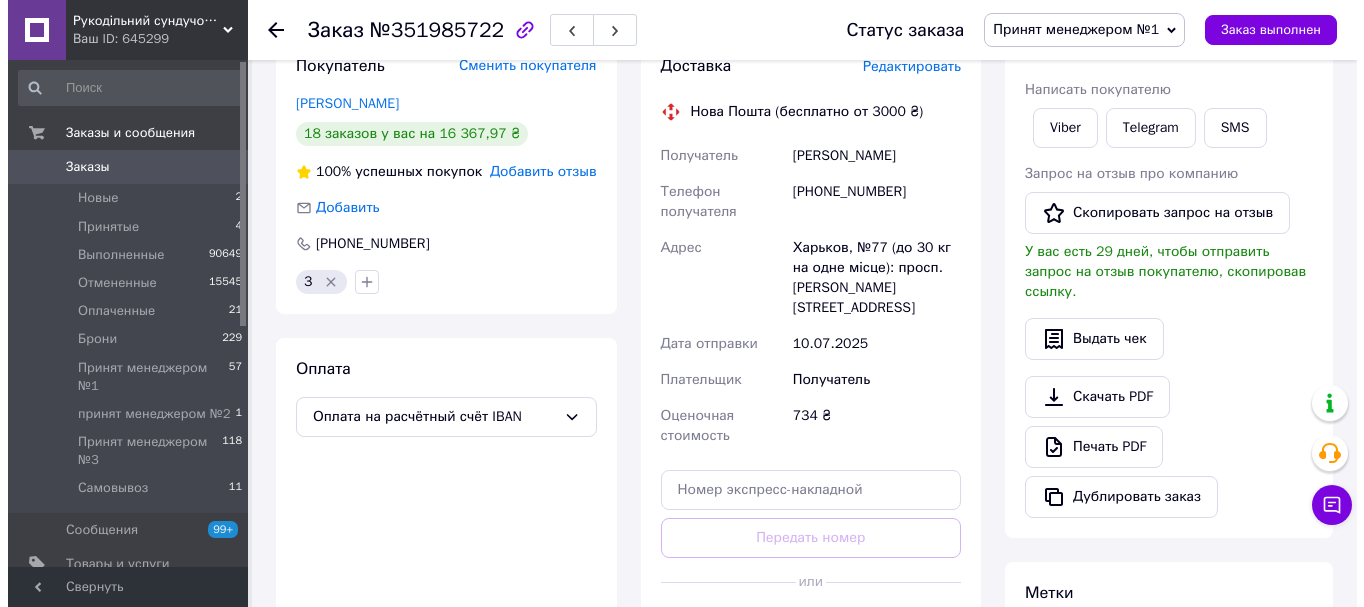 scroll, scrollTop: 500, scrollLeft: 0, axis: vertical 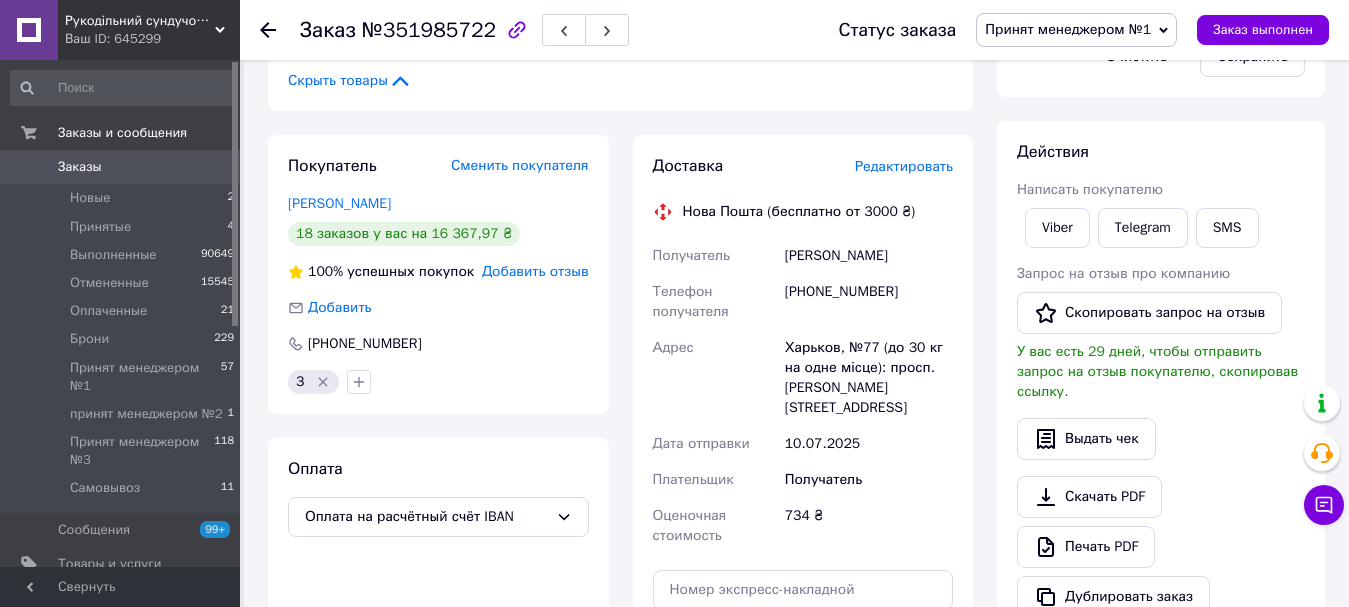 click on "Редактировать" at bounding box center (904, 166) 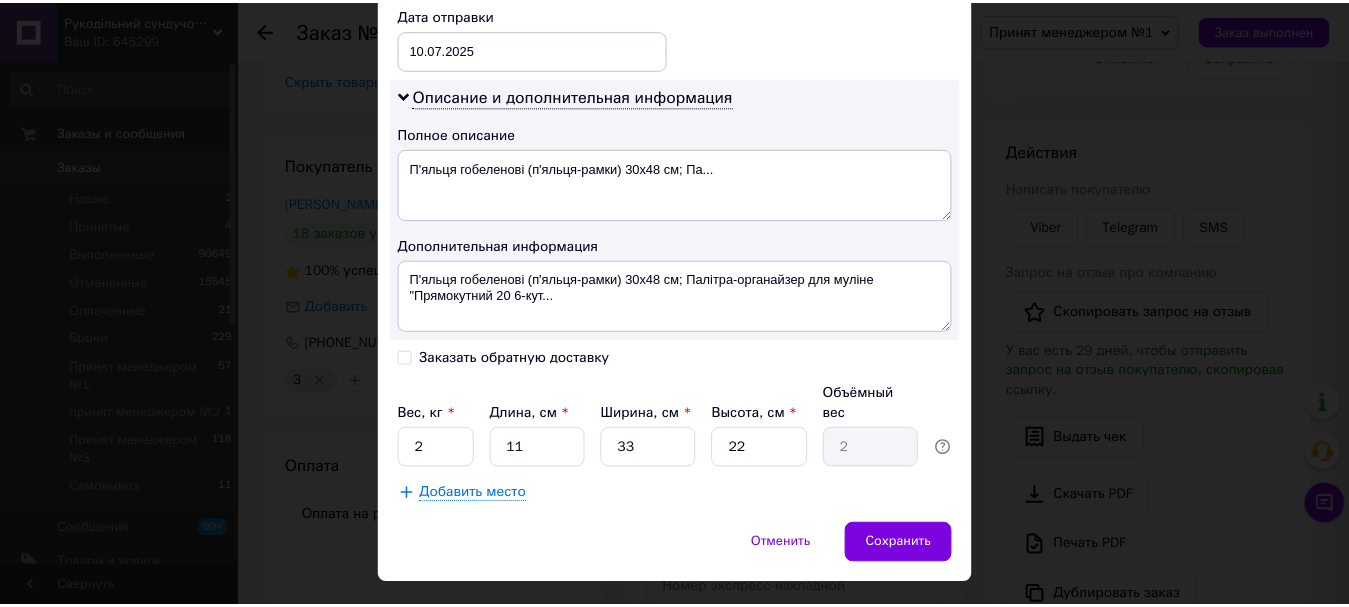 scroll, scrollTop: 981, scrollLeft: 0, axis: vertical 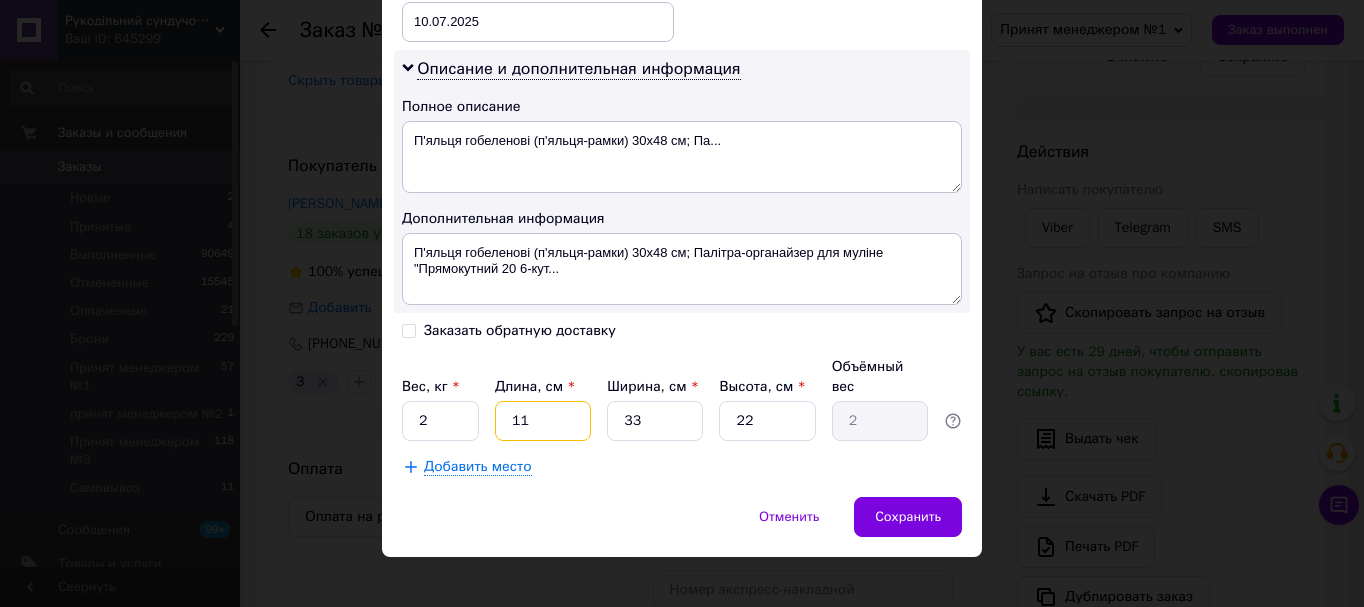 click on "11" at bounding box center (543, 421) 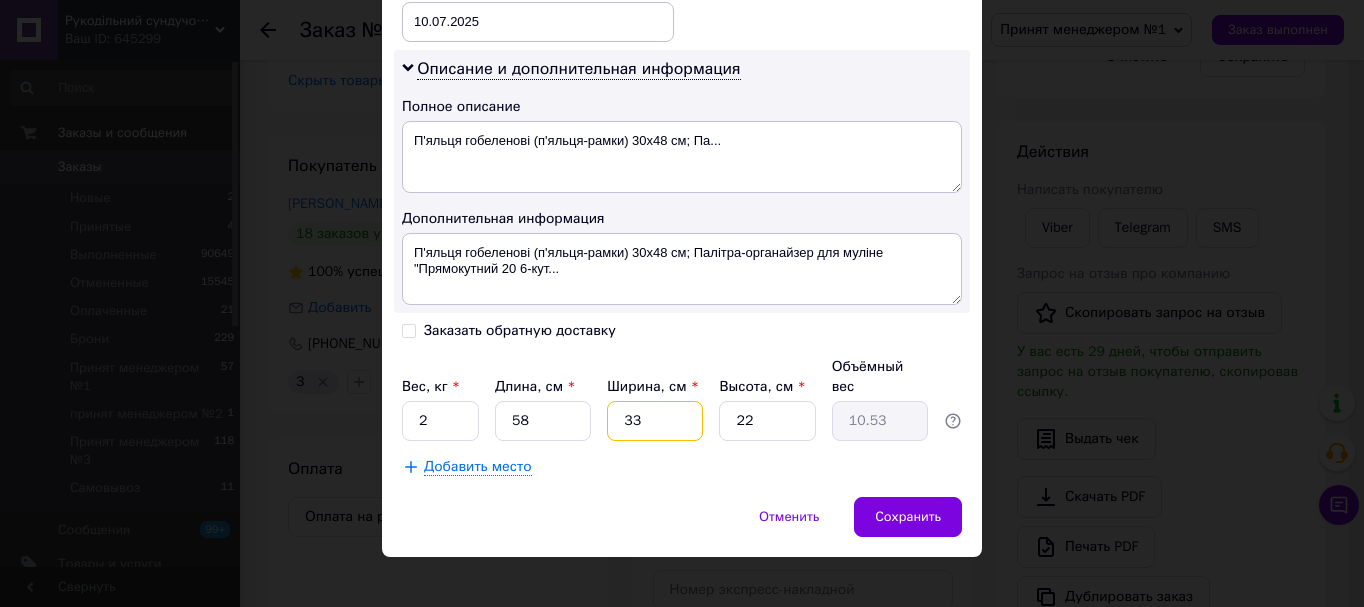 click on "33" at bounding box center (655, 421) 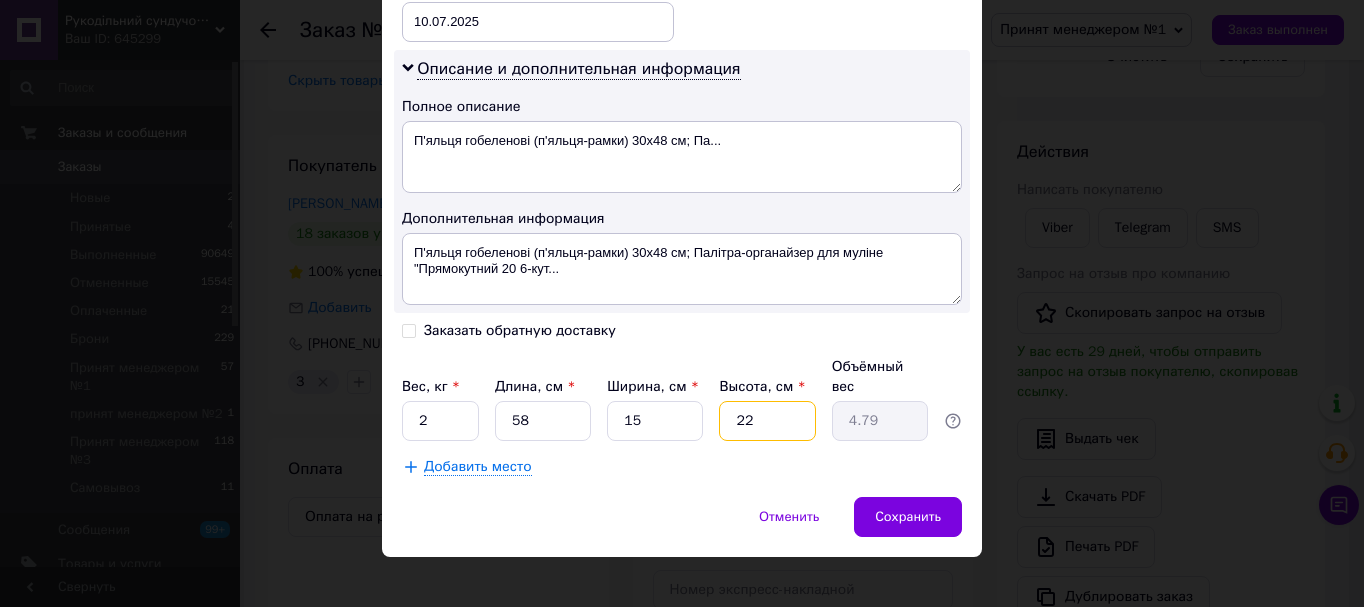 click on "22" at bounding box center [767, 421] 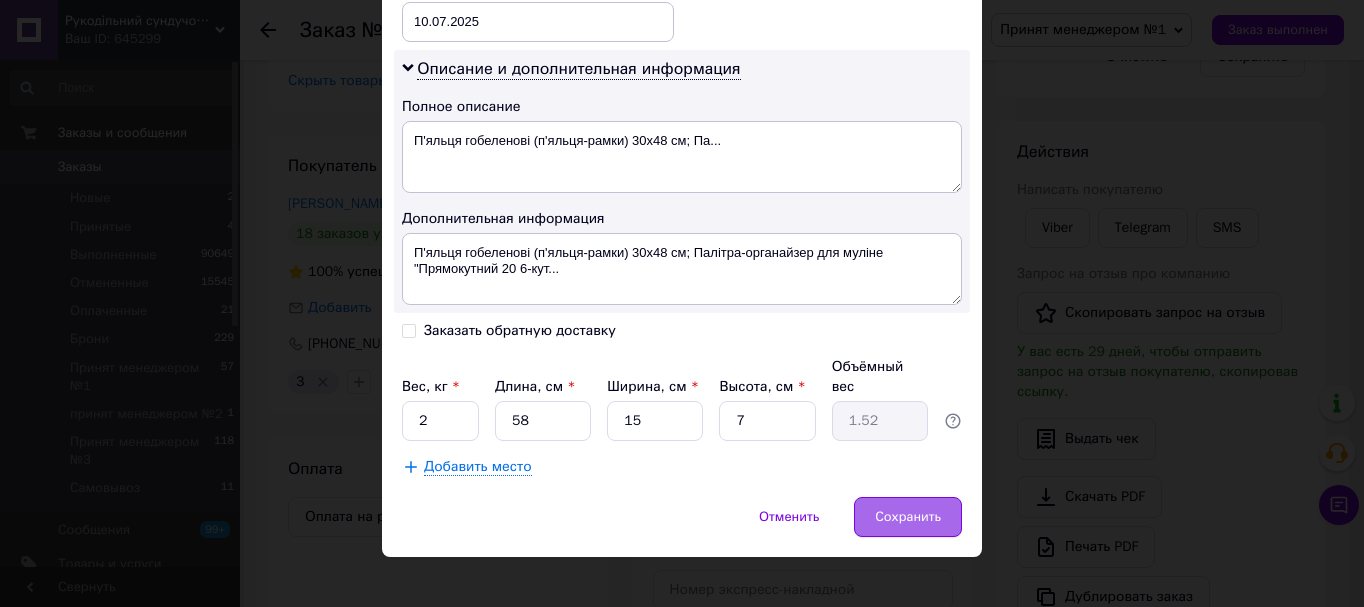click on "Сохранить" at bounding box center (908, 517) 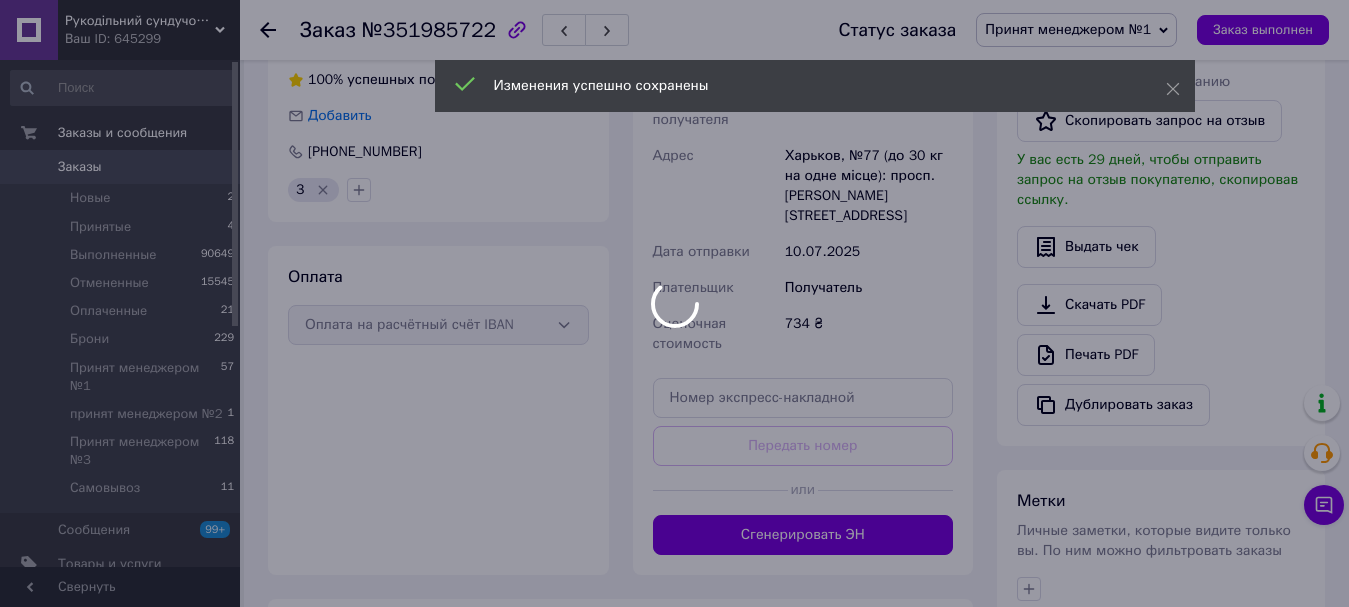 scroll, scrollTop: 700, scrollLeft: 0, axis: vertical 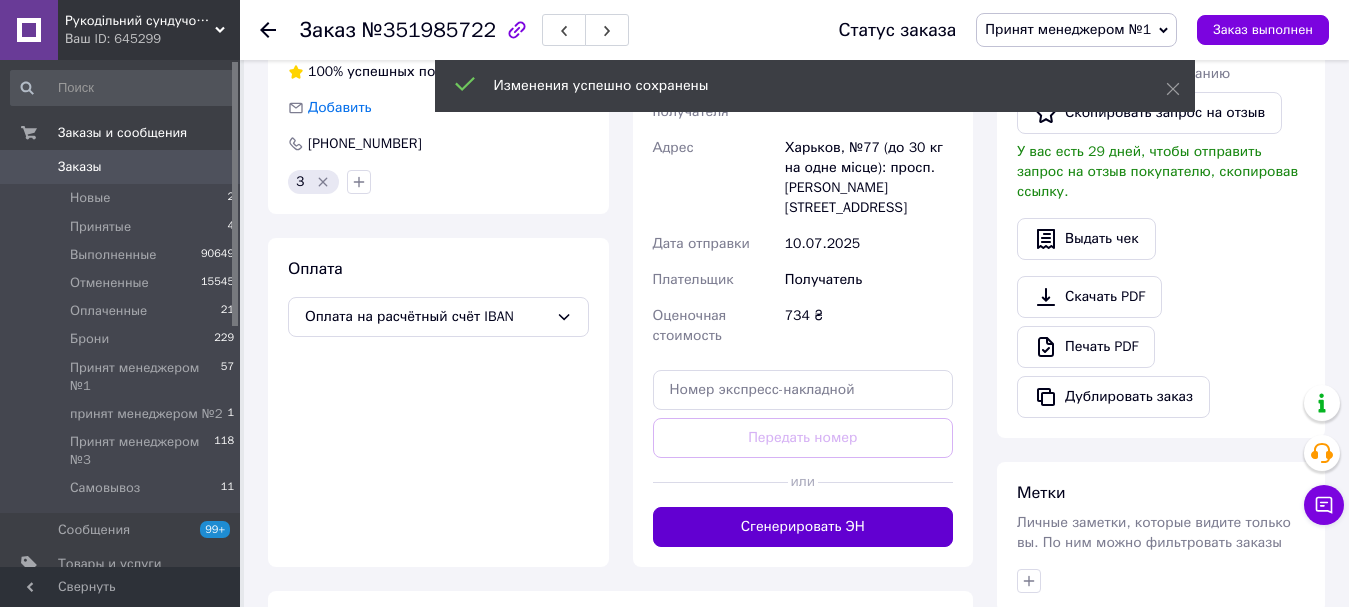 click on "Сгенерировать ЭН" at bounding box center [803, 527] 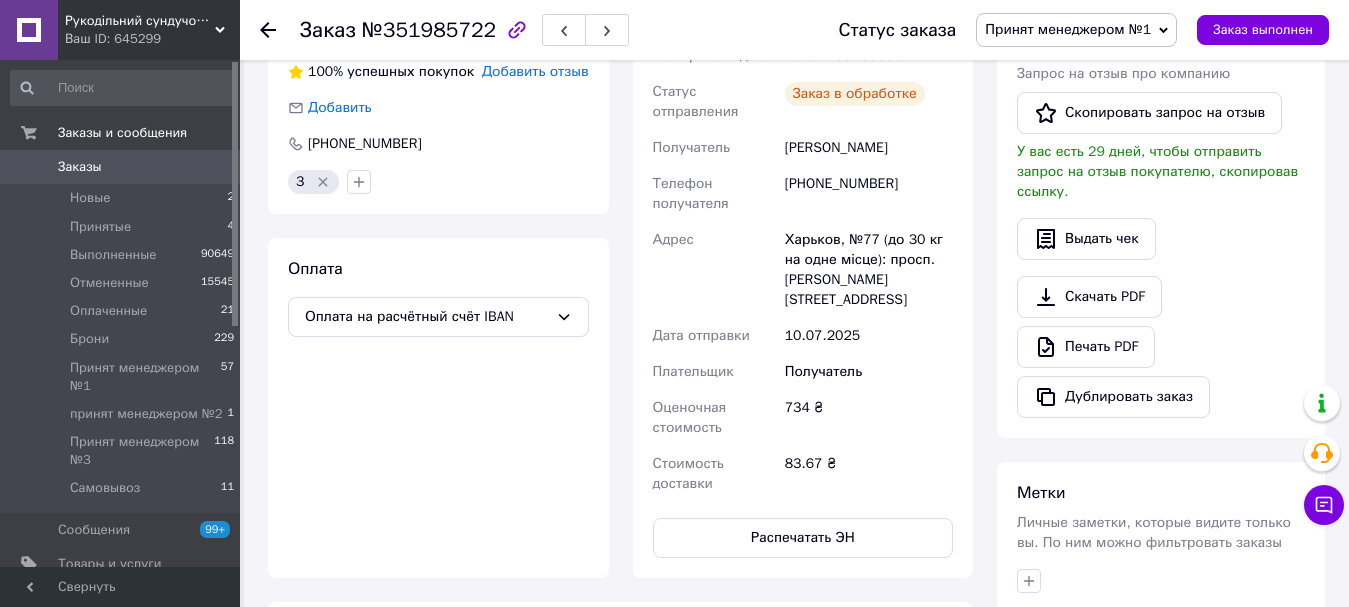scroll, scrollTop: 168, scrollLeft: 0, axis: vertical 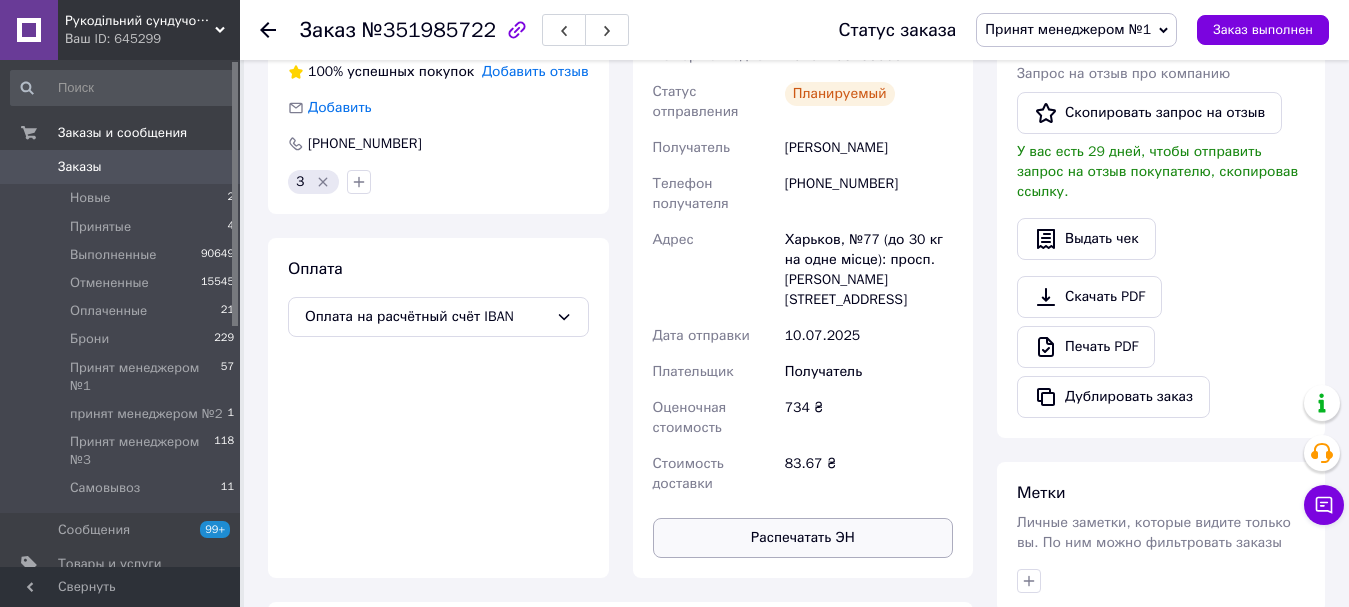 click on "Распечатать ЭН" at bounding box center (803, 538) 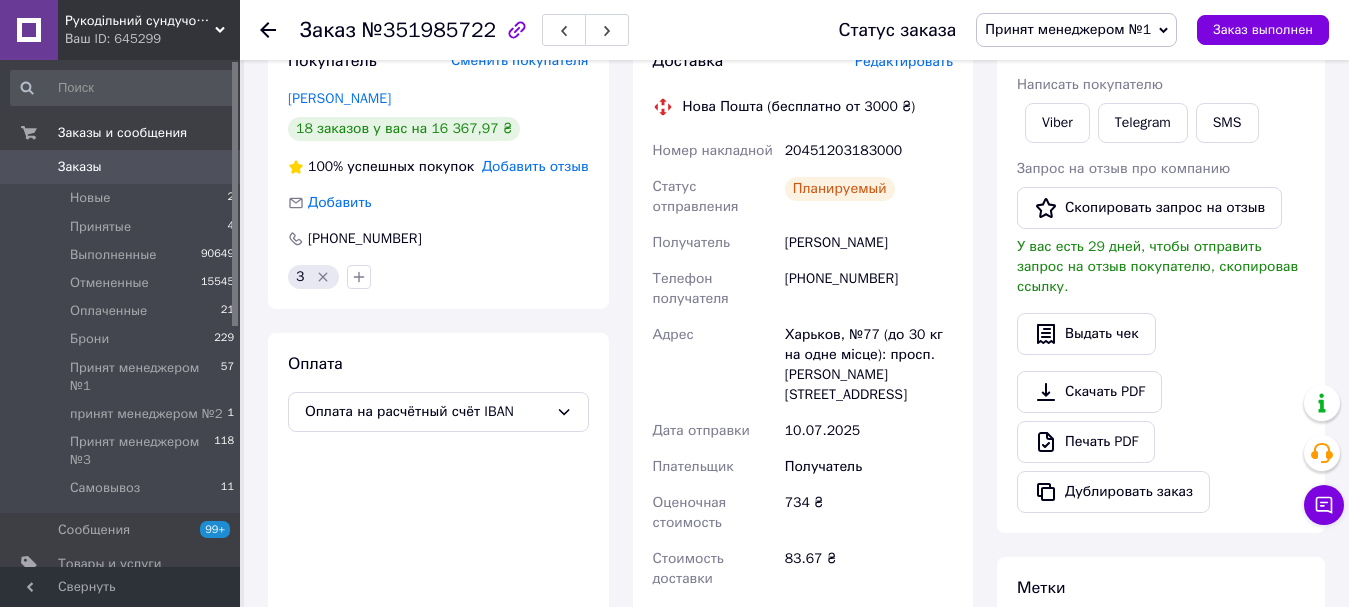 scroll, scrollTop: 500, scrollLeft: 0, axis: vertical 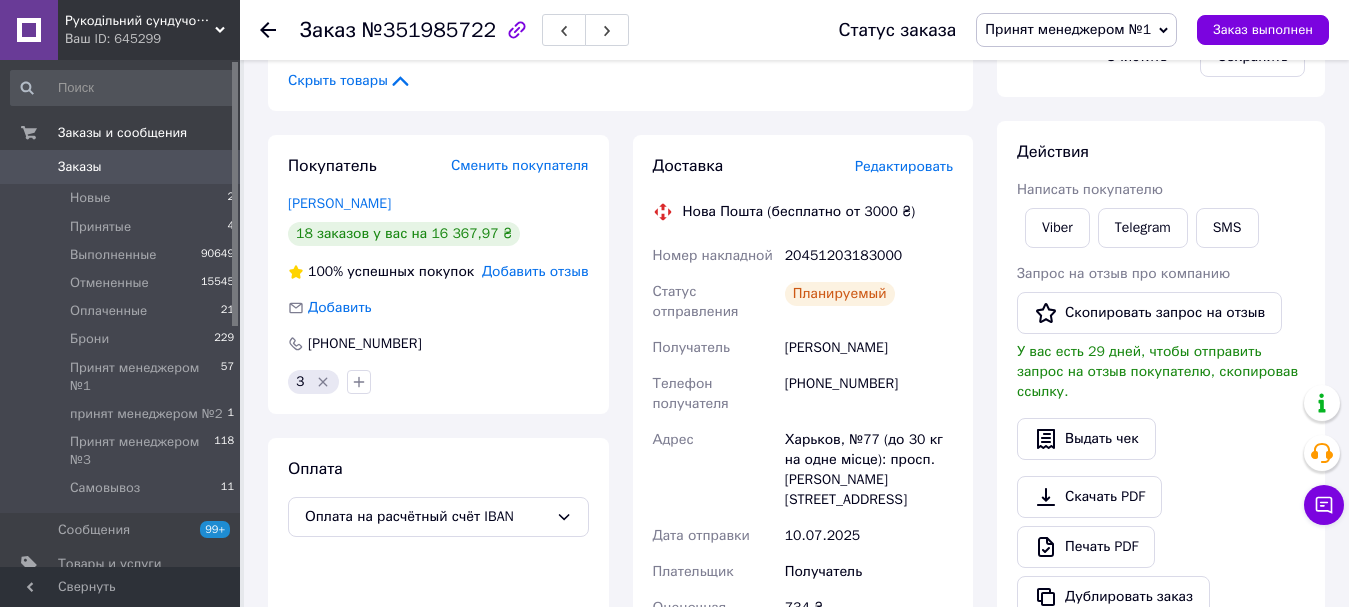 click on "Принят менеджером №1" at bounding box center (1068, 29) 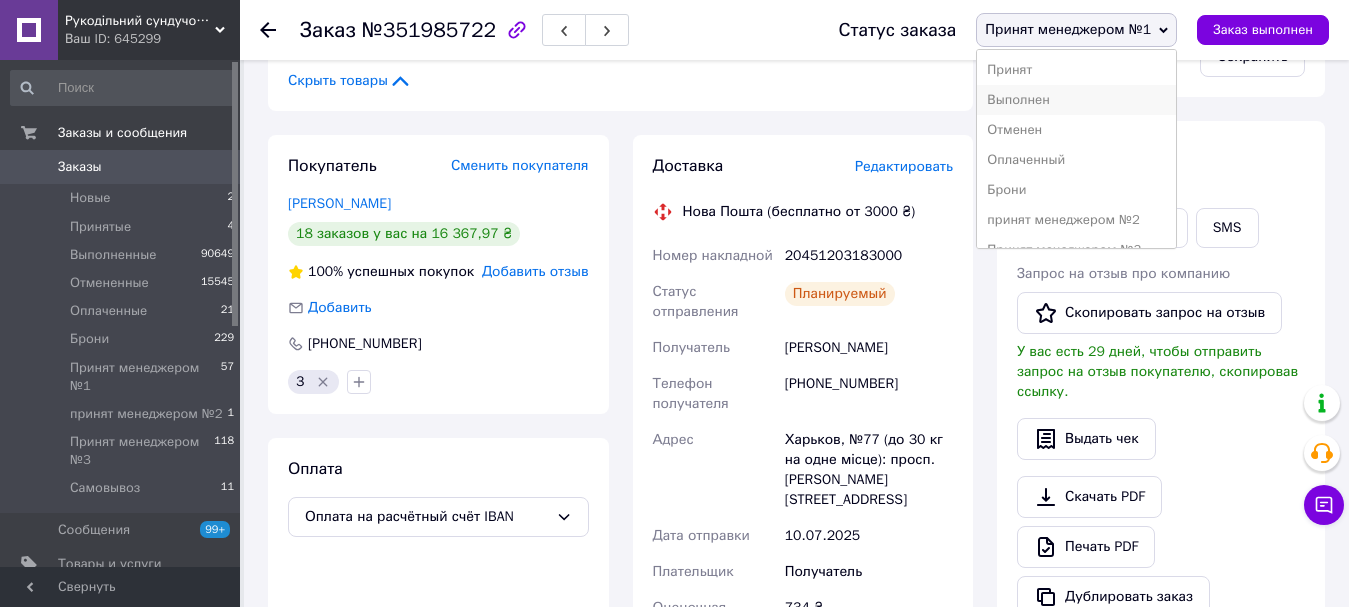 click on "Выполнен" at bounding box center [1076, 100] 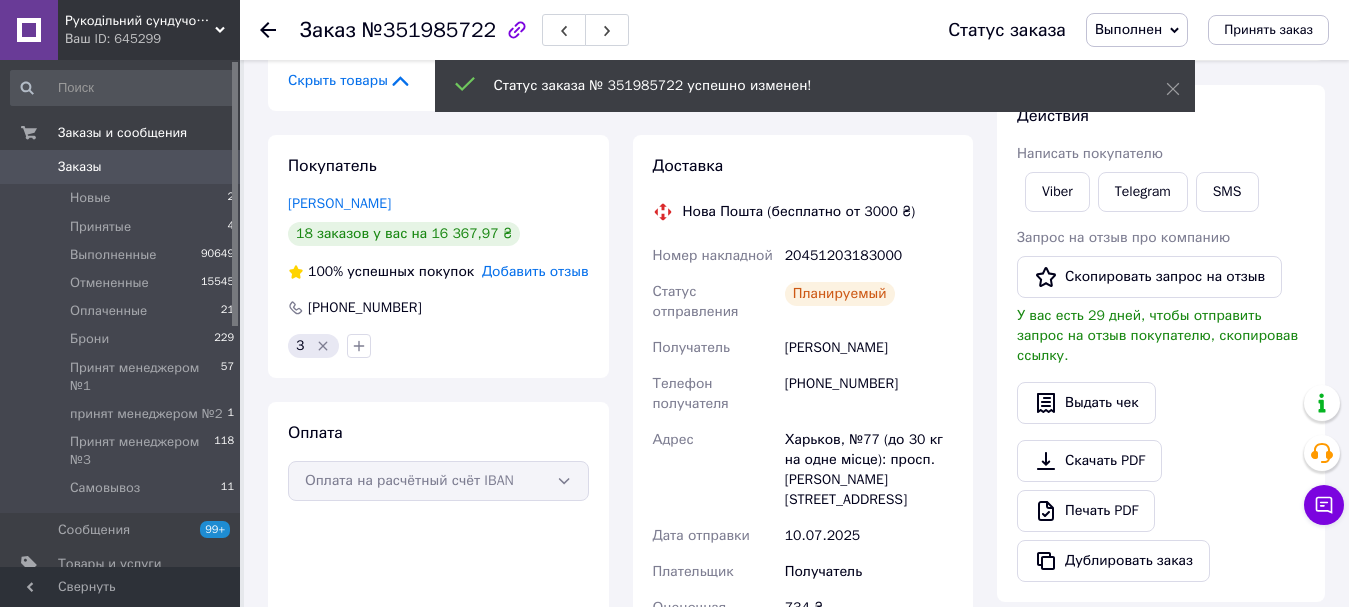 scroll, scrollTop: 216, scrollLeft: 0, axis: vertical 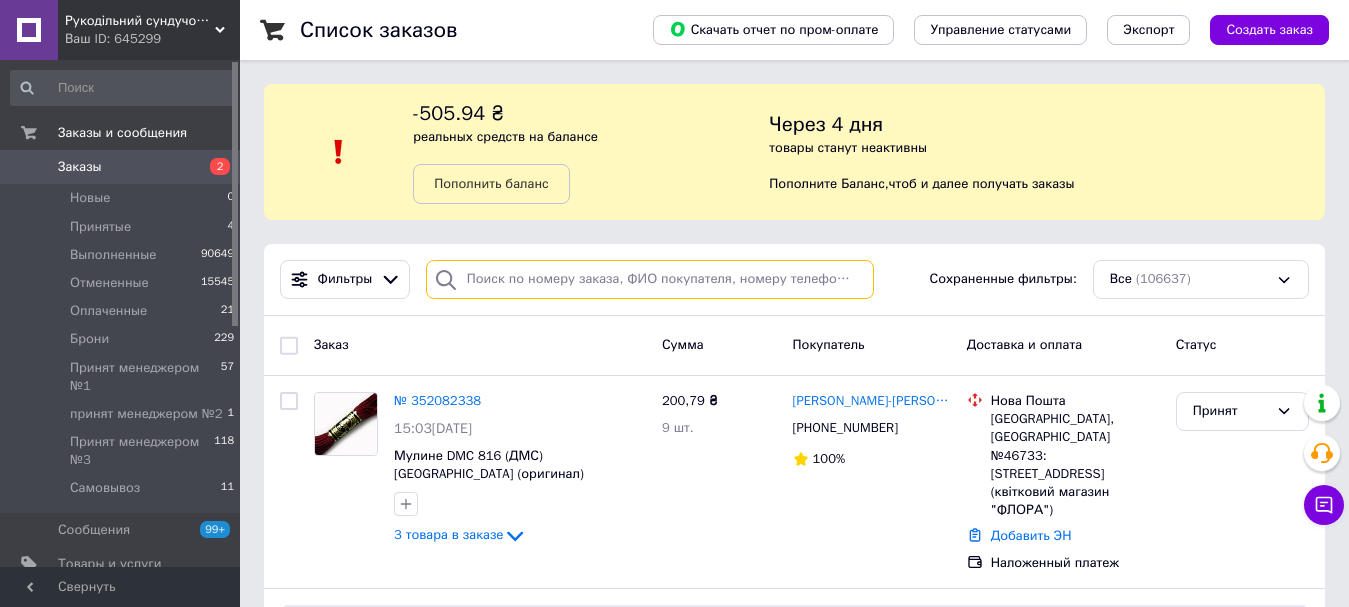 click at bounding box center (650, 279) 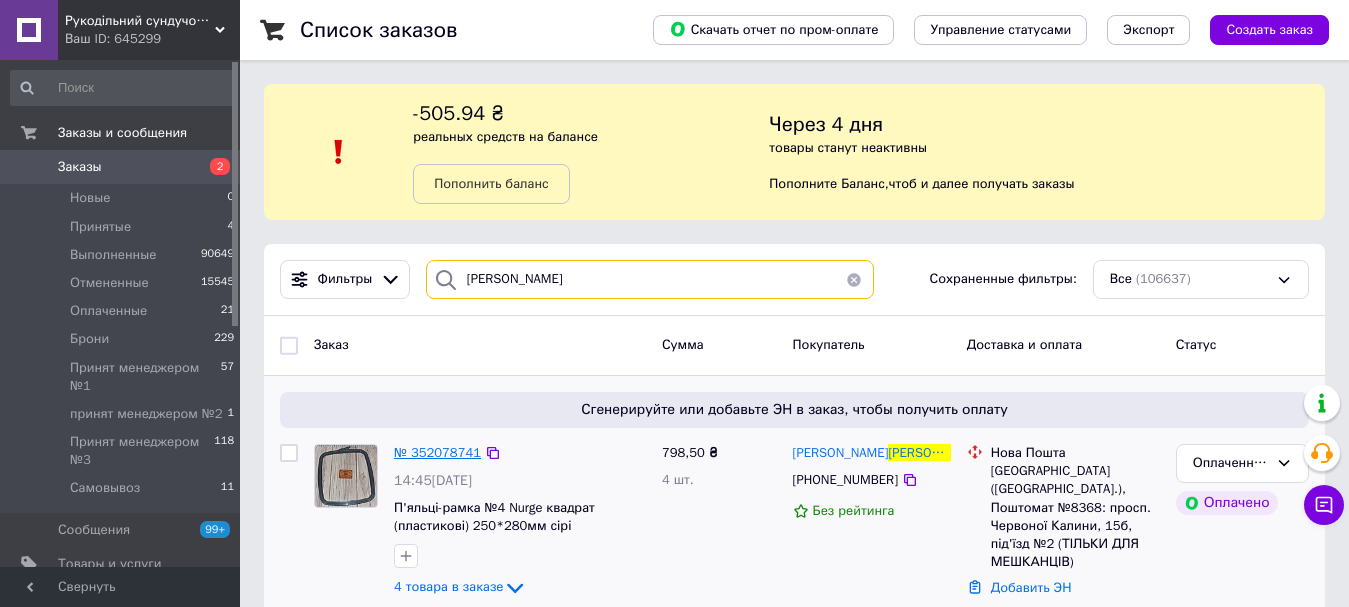 type on "кривенко" 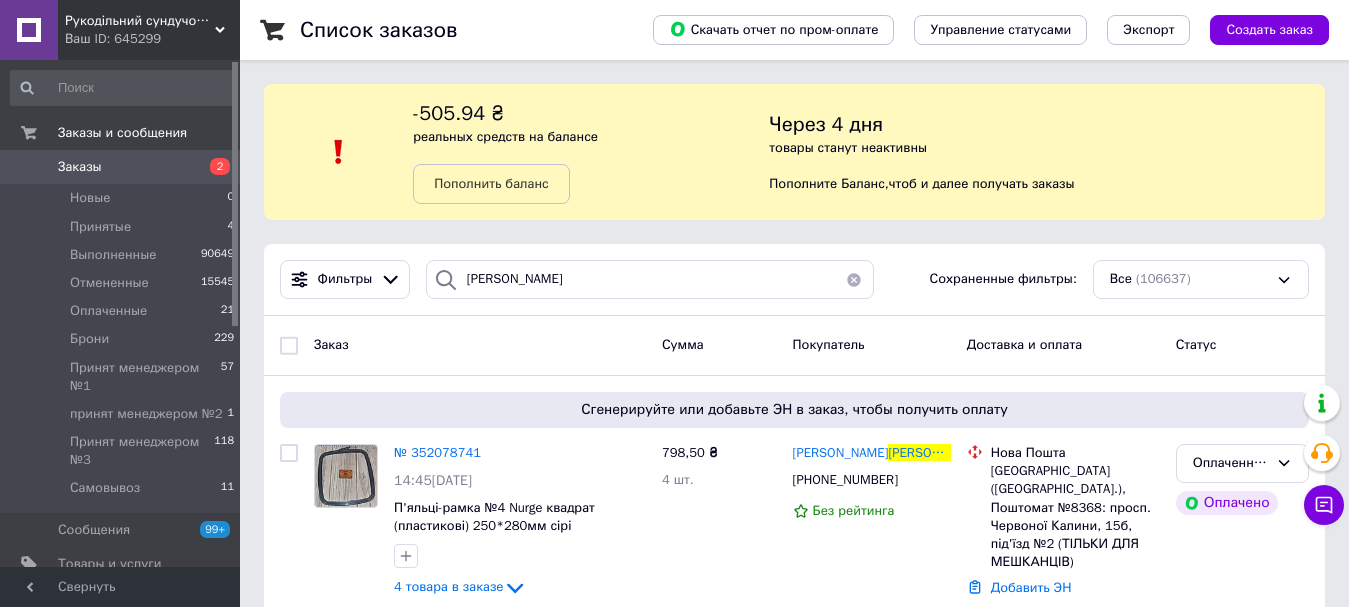 click on "№ 352078741" at bounding box center (437, 452) 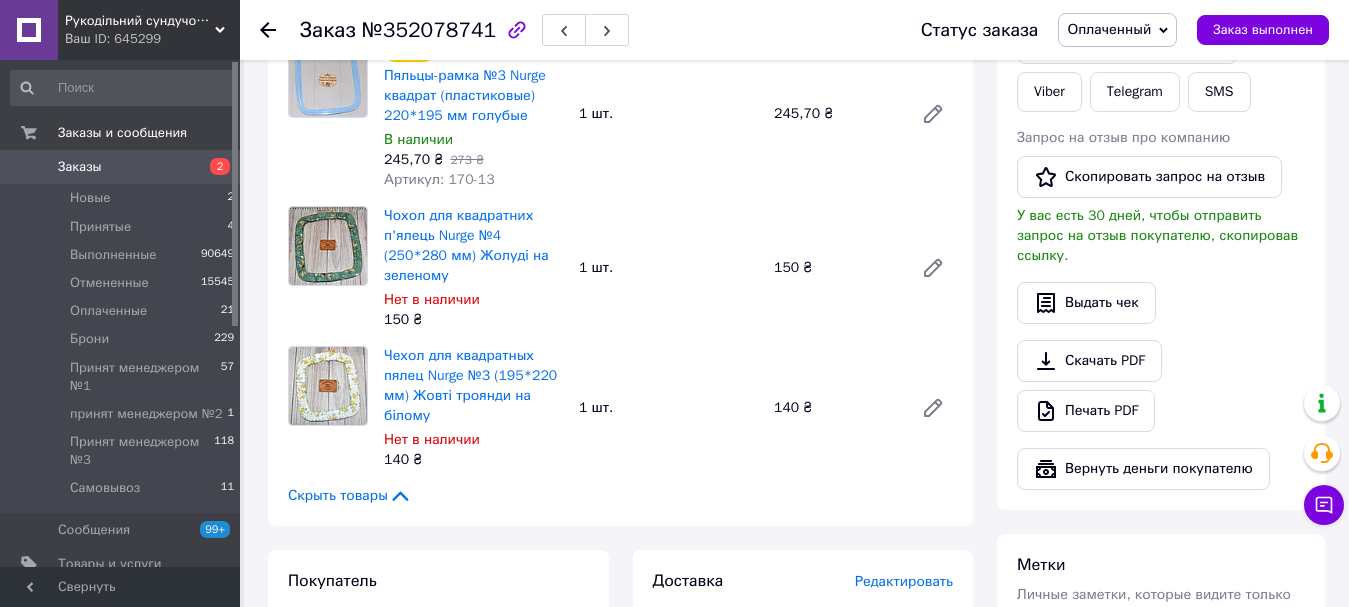 scroll, scrollTop: 600, scrollLeft: 0, axis: vertical 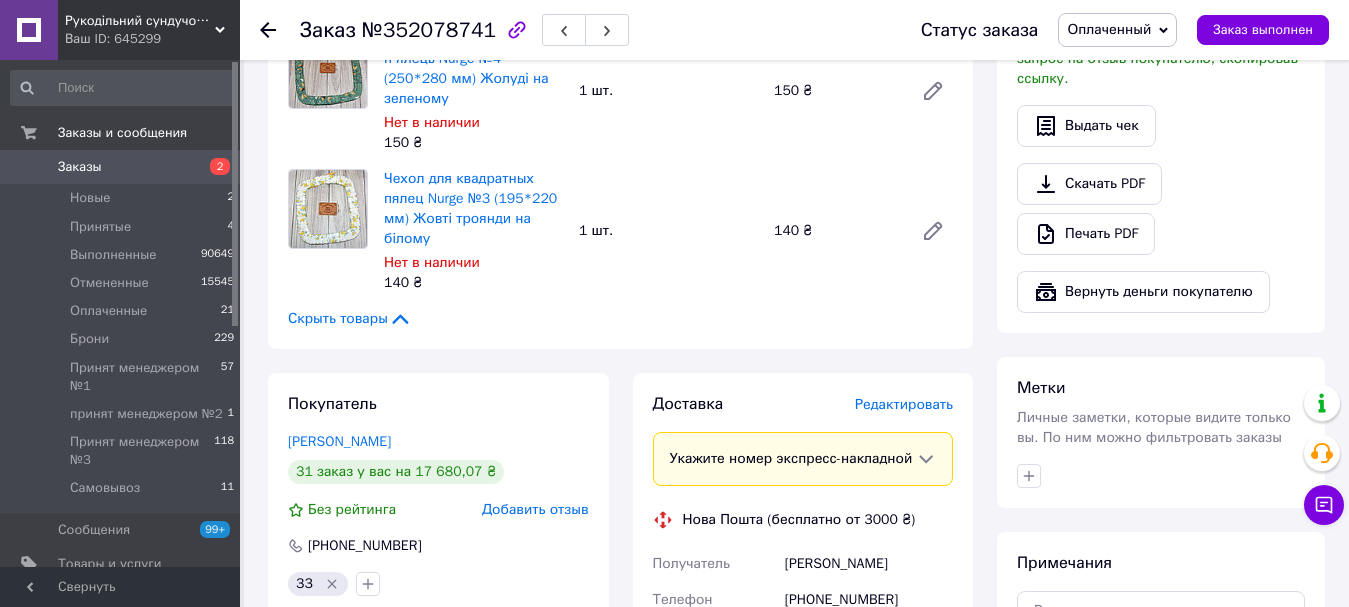 drag, startPoint x: 436, startPoint y: 423, endPoint x: 284, endPoint y: 425, distance: 152.01315 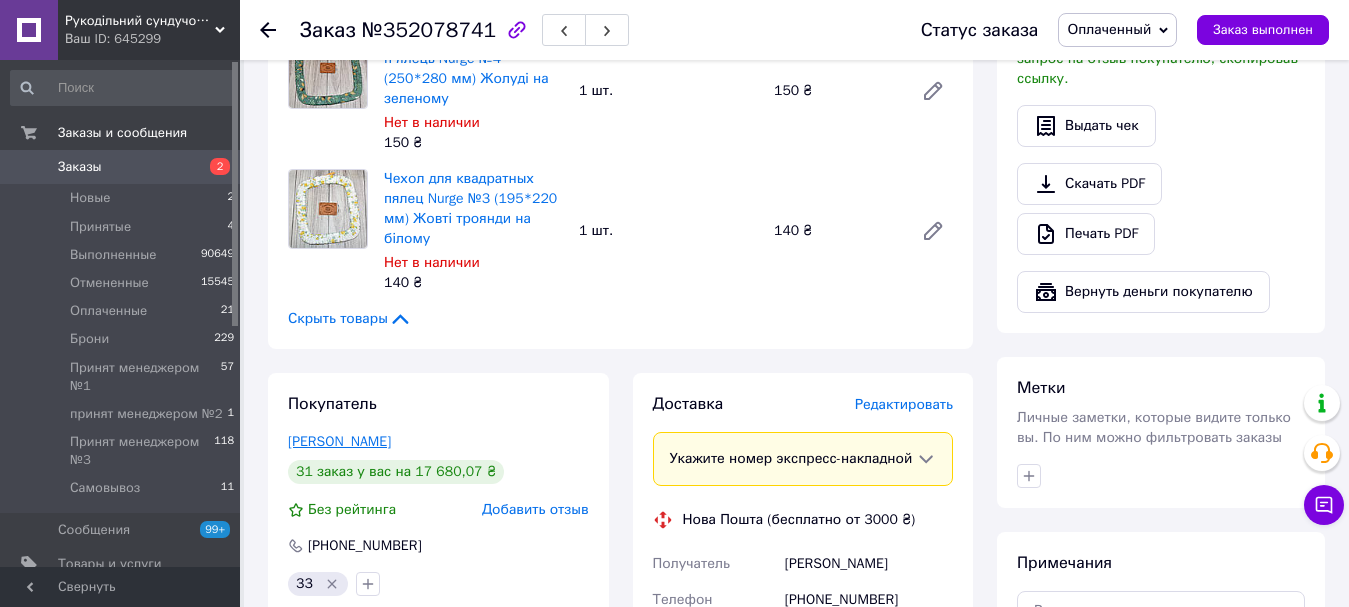 click on "Кривенко Людмила" at bounding box center (339, 441) 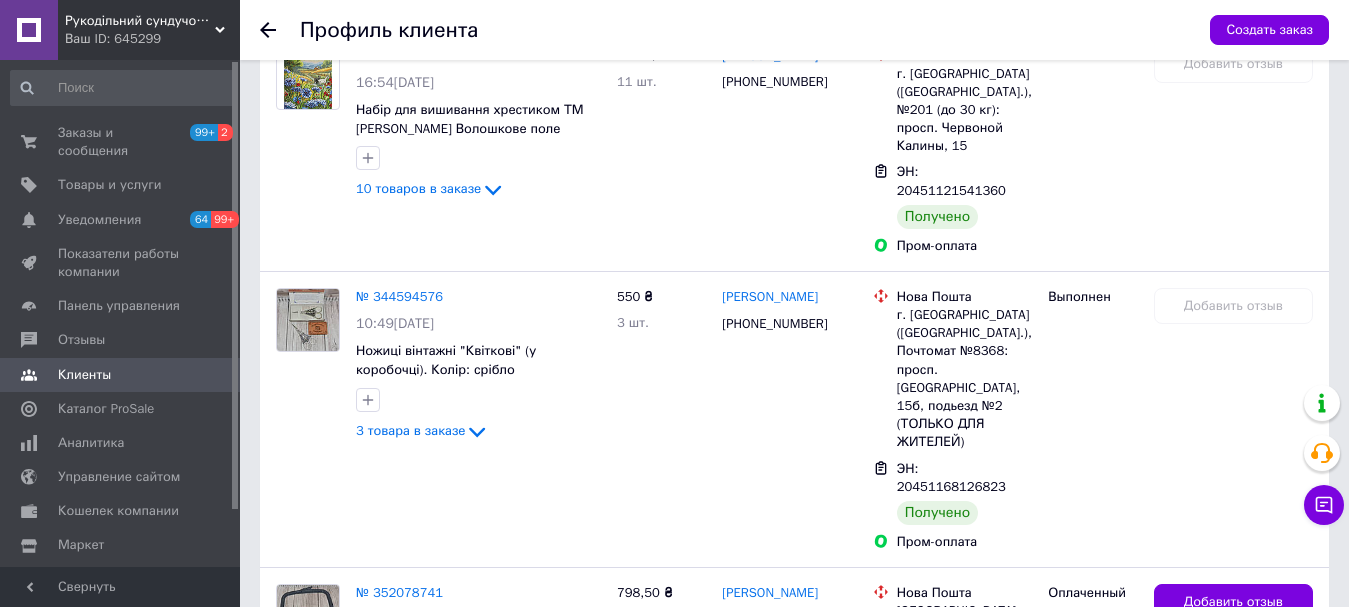 scroll, scrollTop: 4764, scrollLeft: 0, axis: vertical 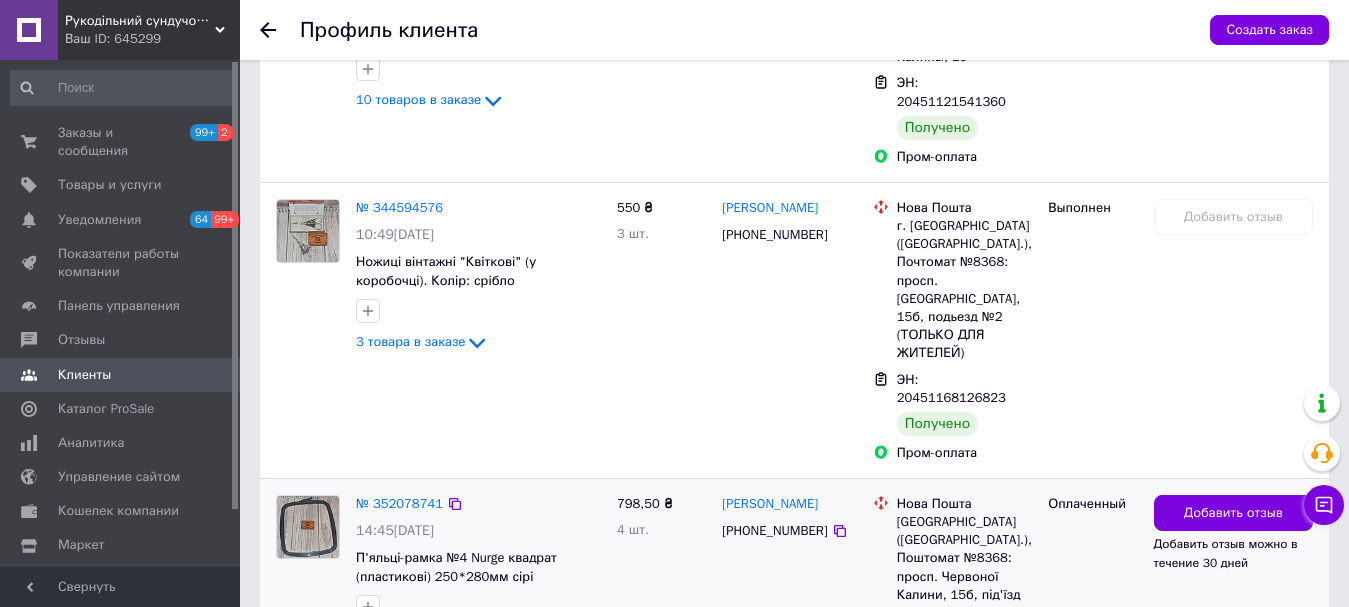 drag, startPoint x: 379, startPoint y: 284, endPoint x: 392, endPoint y: 287, distance: 13.341664 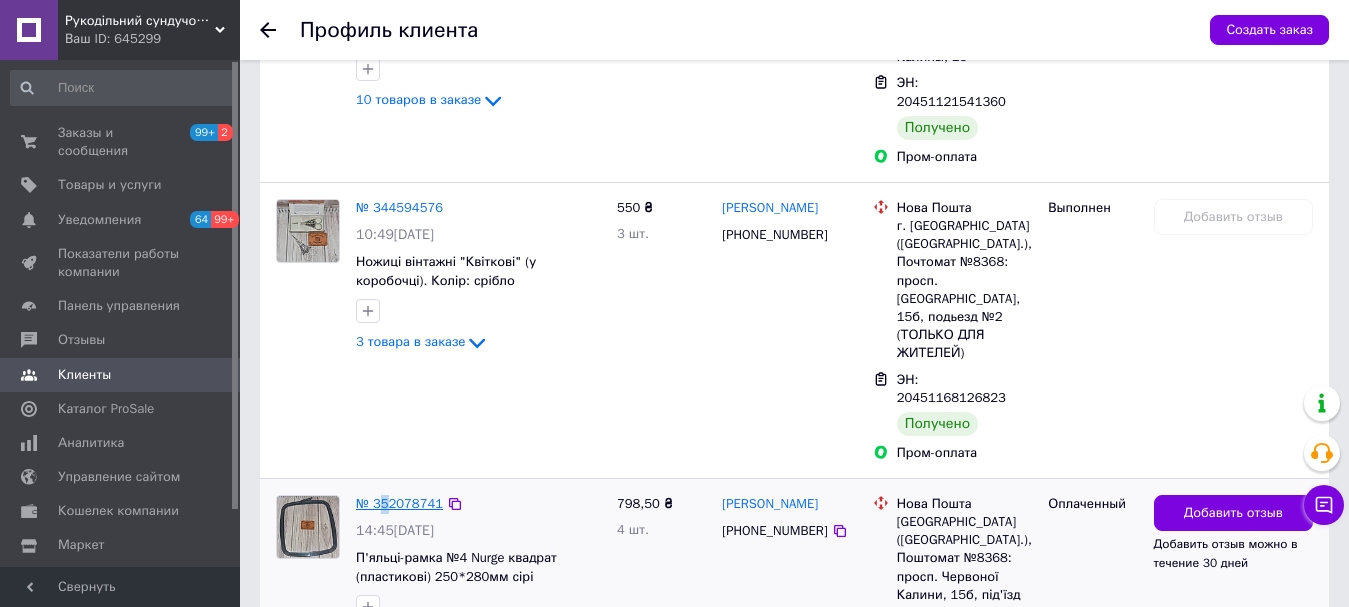 click on "№ 352078741" at bounding box center [399, 503] 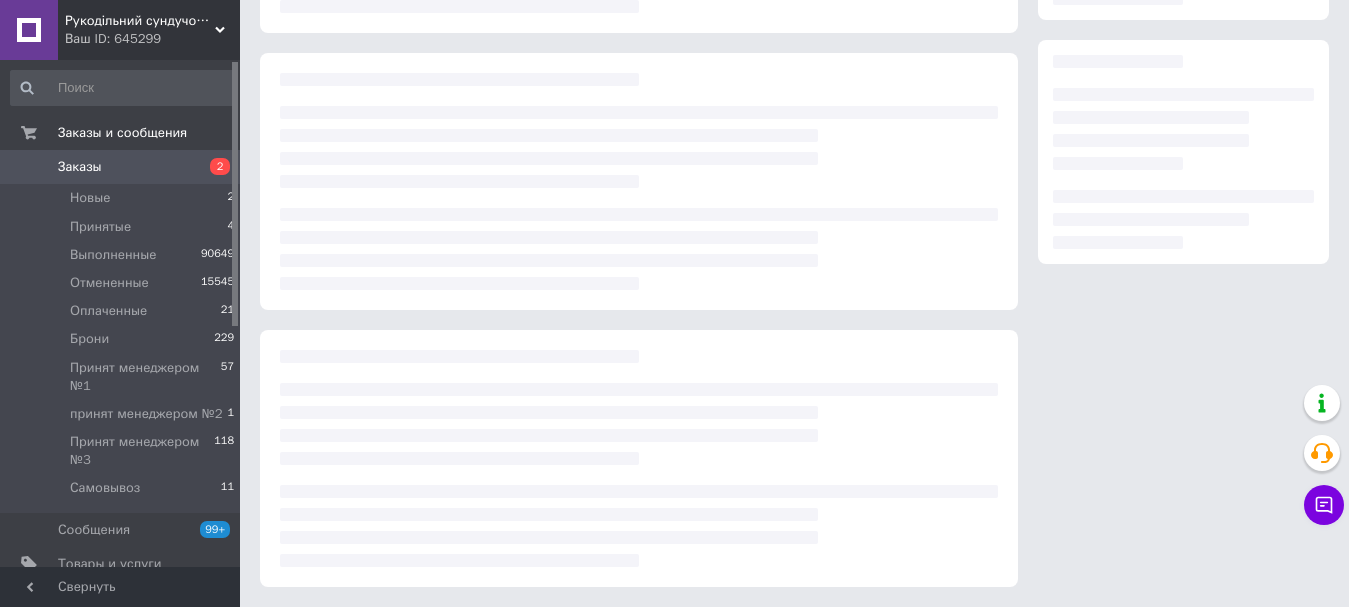 scroll, scrollTop: 0, scrollLeft: 0, axis: both 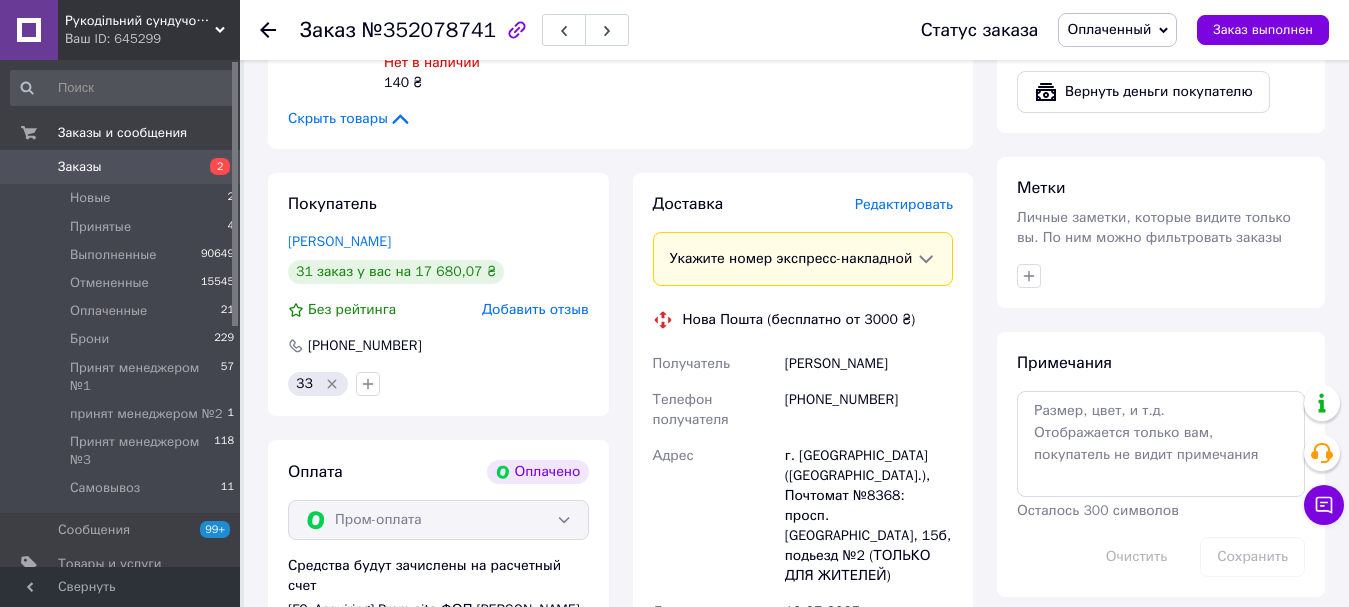 click on "Редактировать" at bounding box center [904, 204] 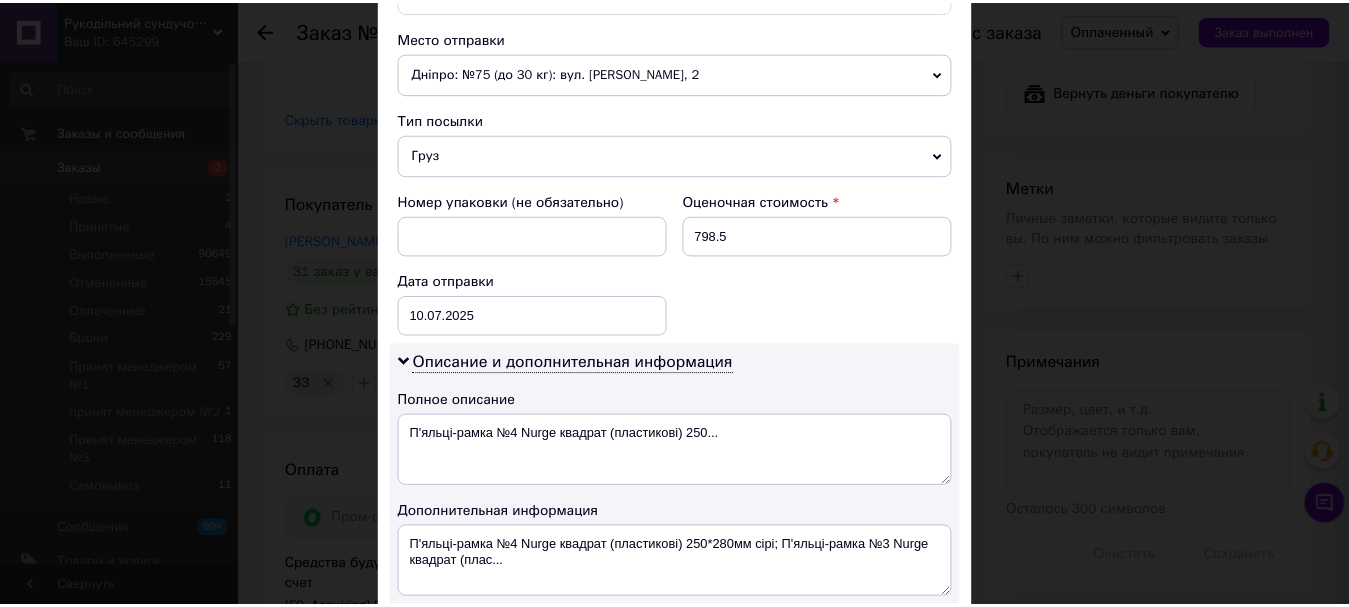 scroll, scrollTop: 900, scrollLeft: 0, axis: vertical 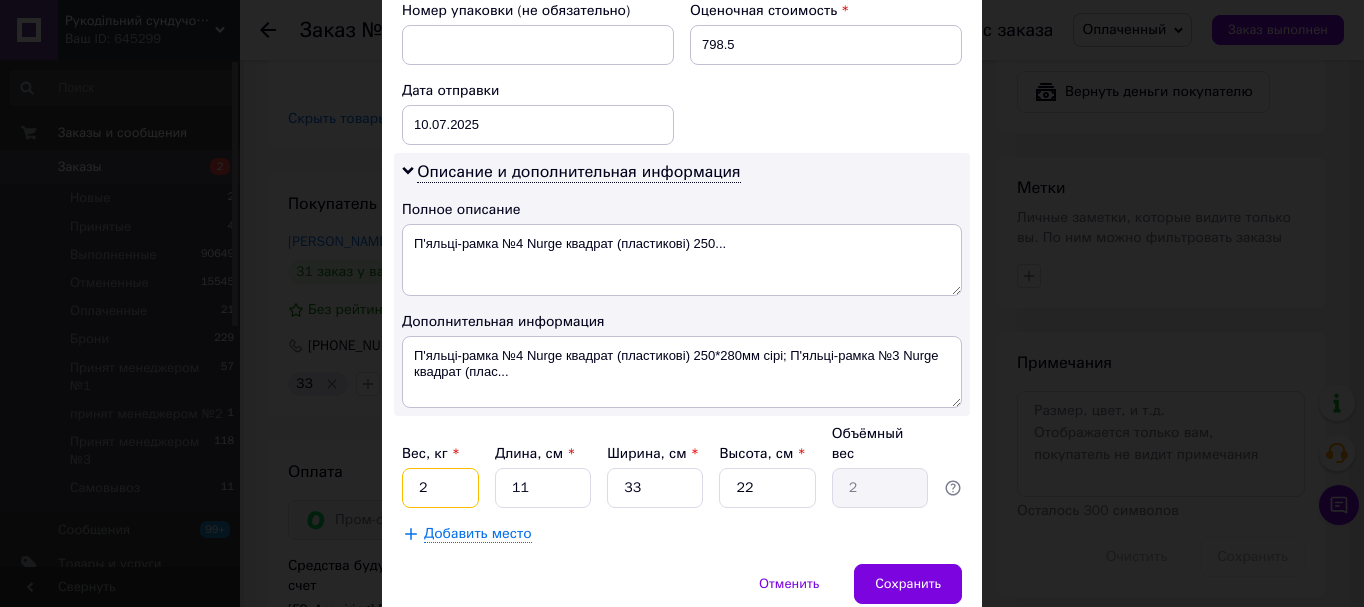 click on "2" at bounding box center [440, 488] 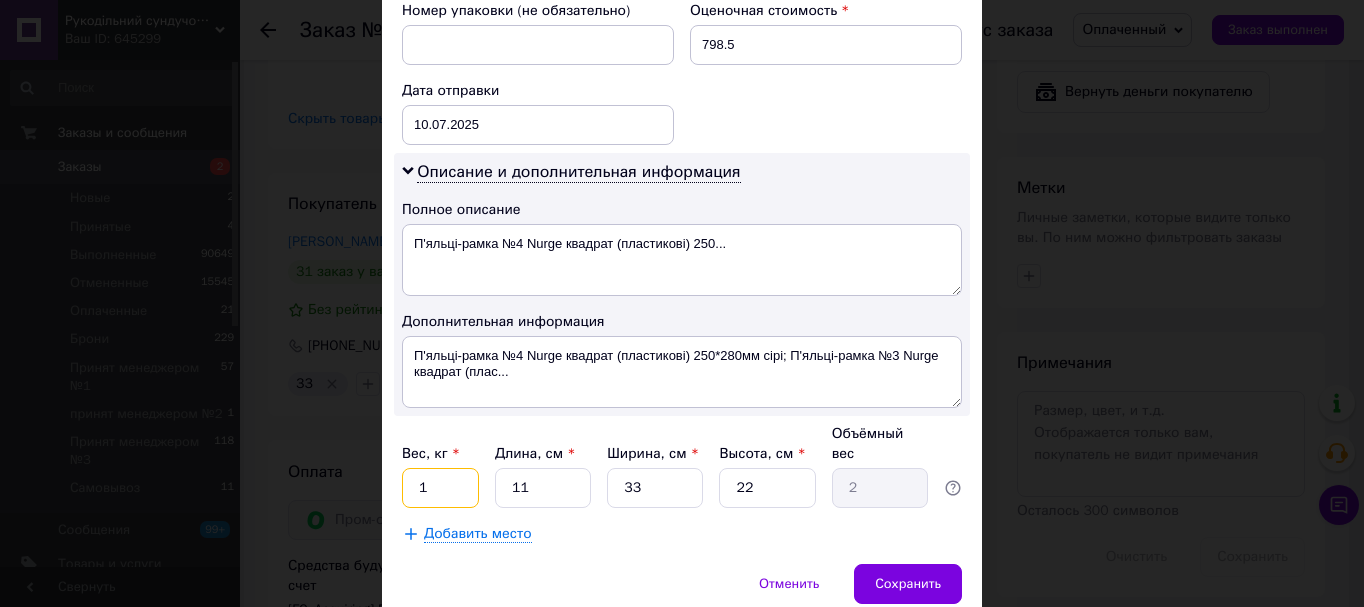 type on "1" 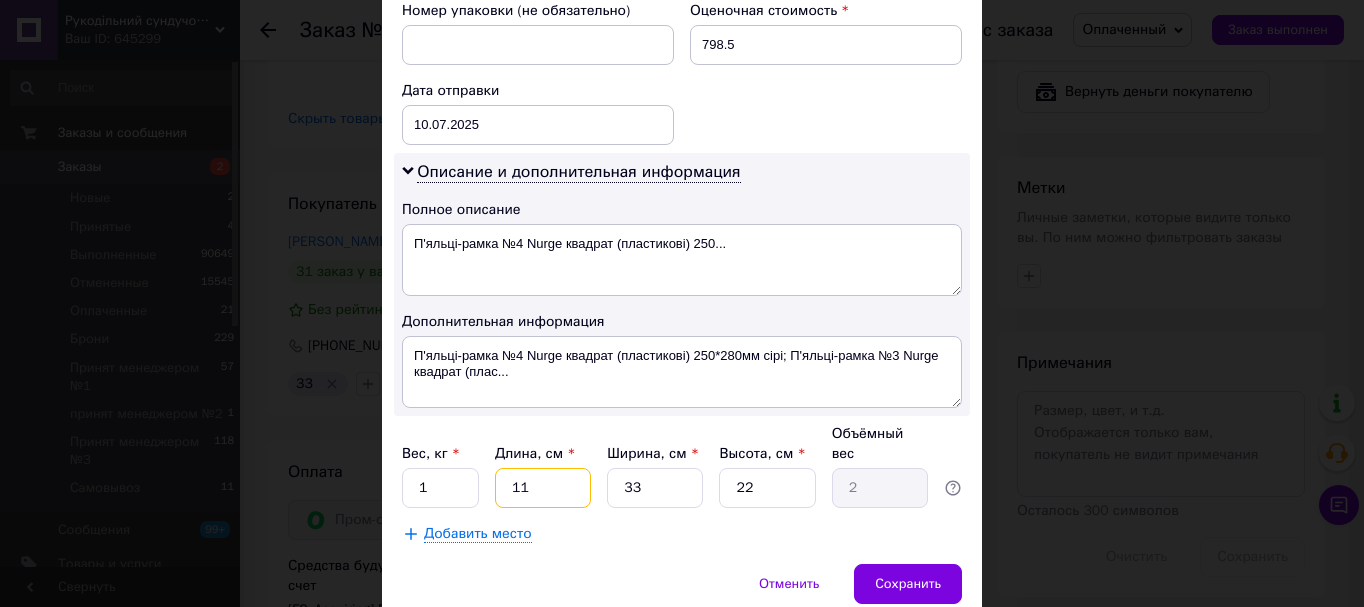 click on "11" at bounding box center (543, 488) 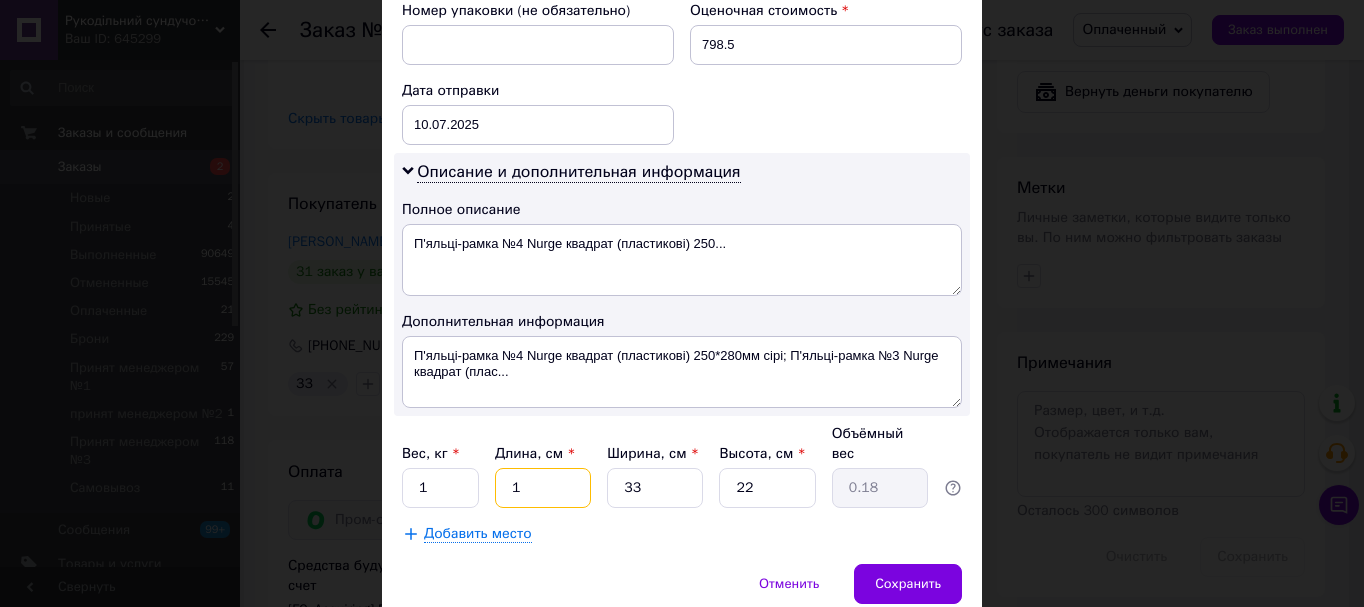 type 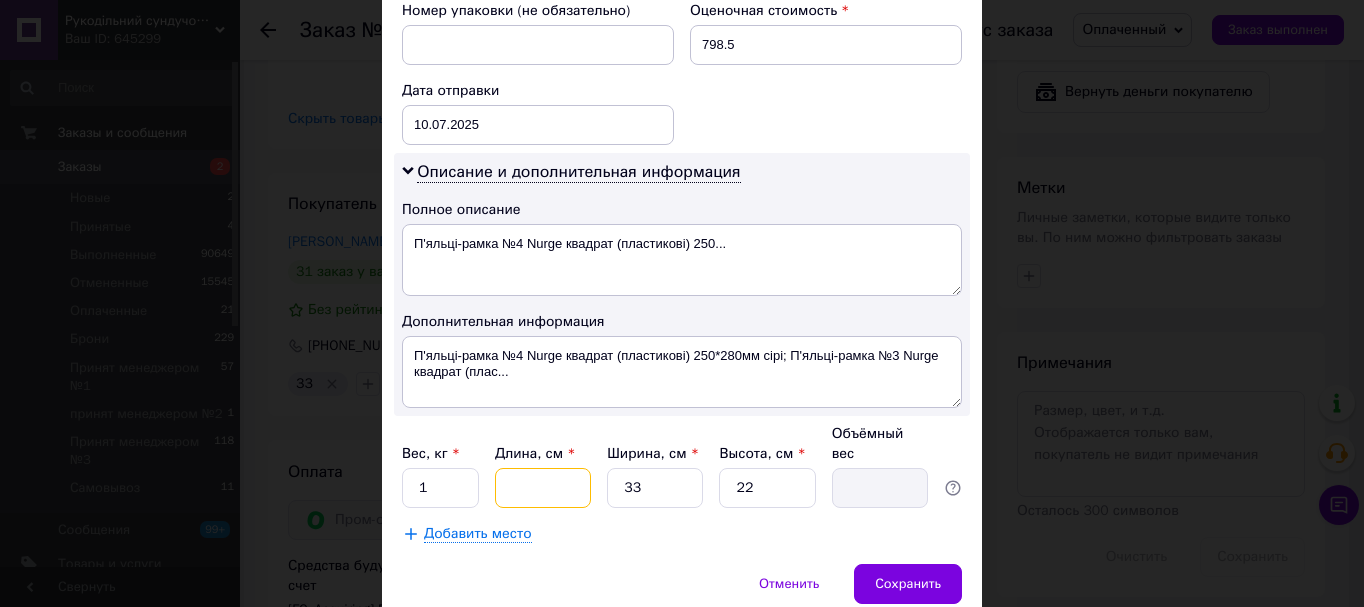 type on "3" 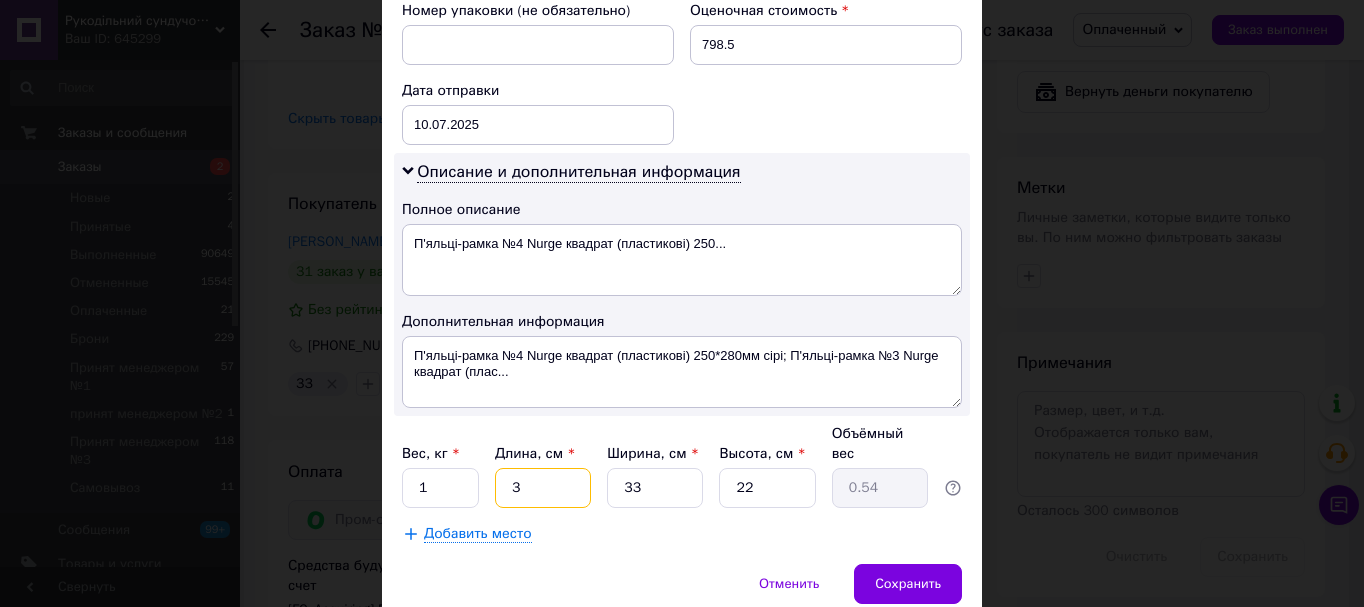 type on "34" 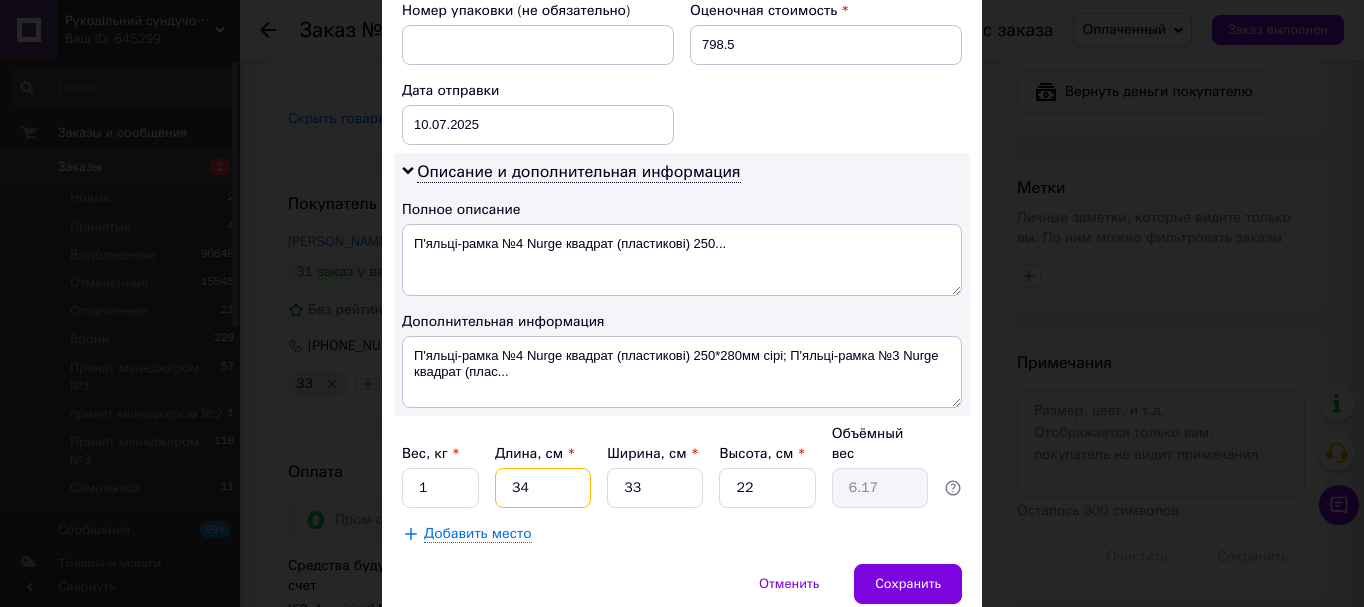 type on "34" 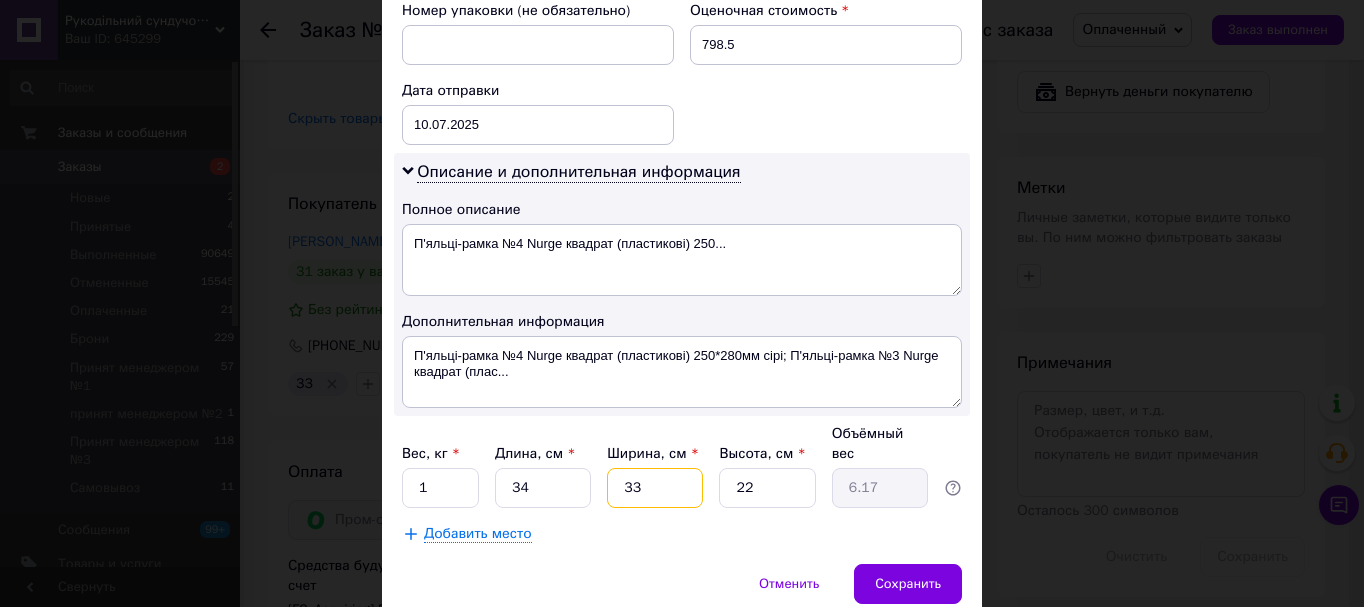 click on "33" at bounding box center [655, 488] 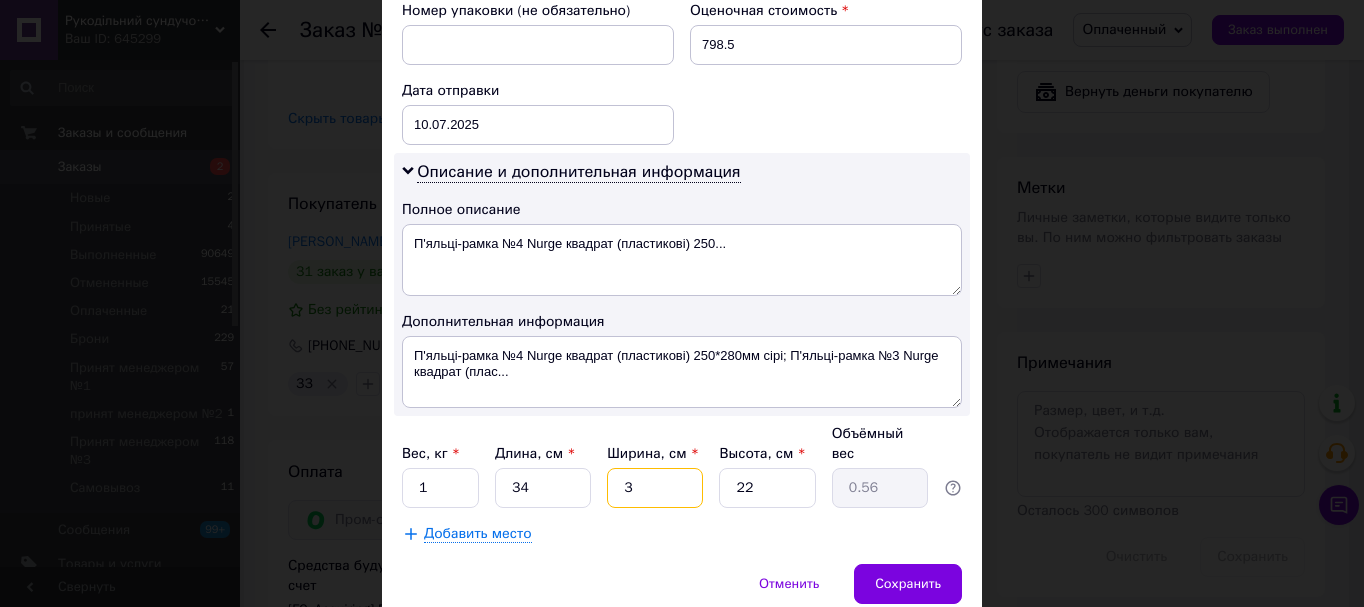 type on "30" 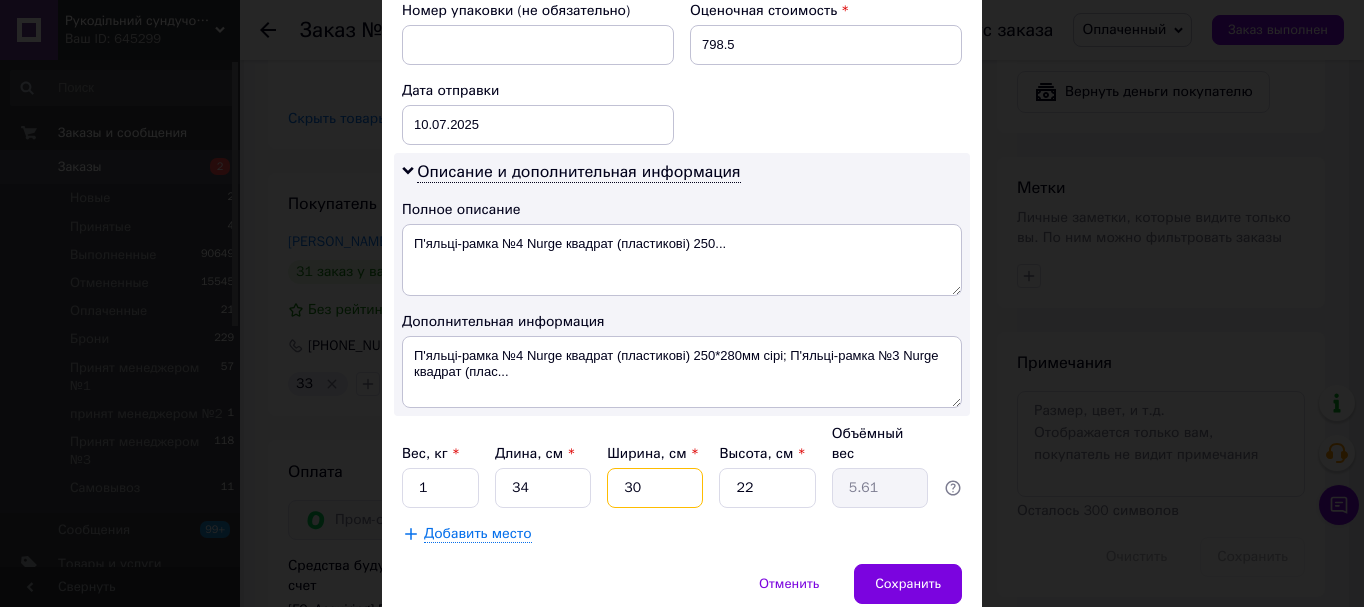 type on "30" 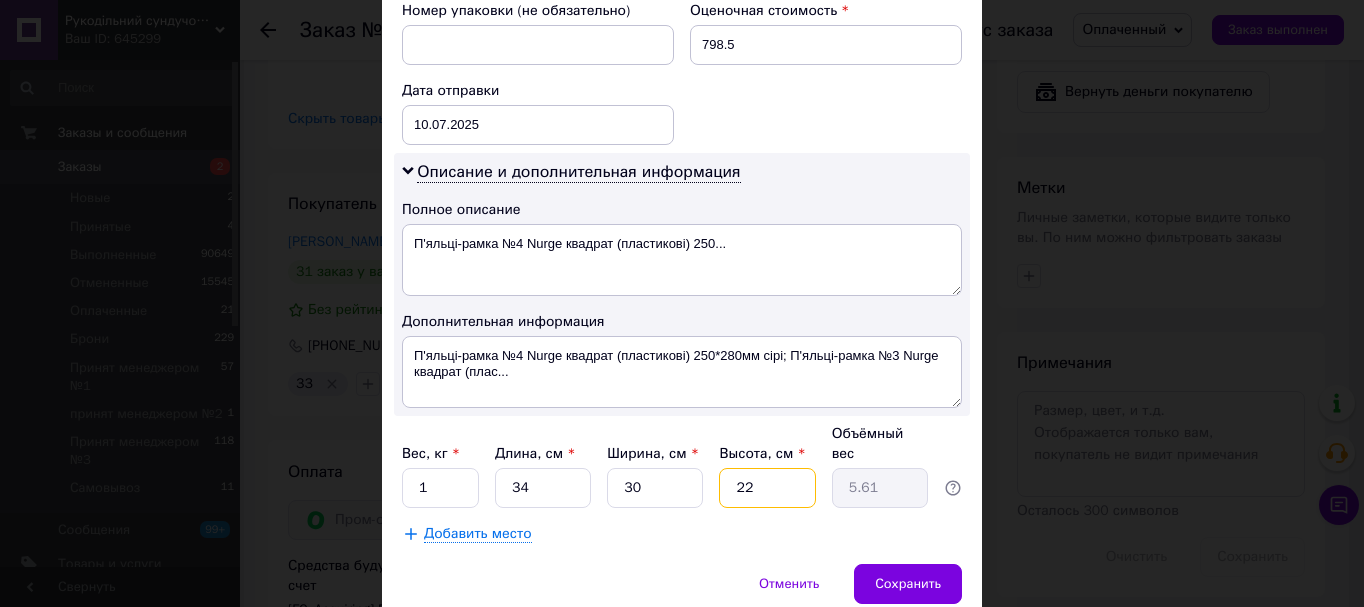 click on "22" at bounding box center [767, 488] 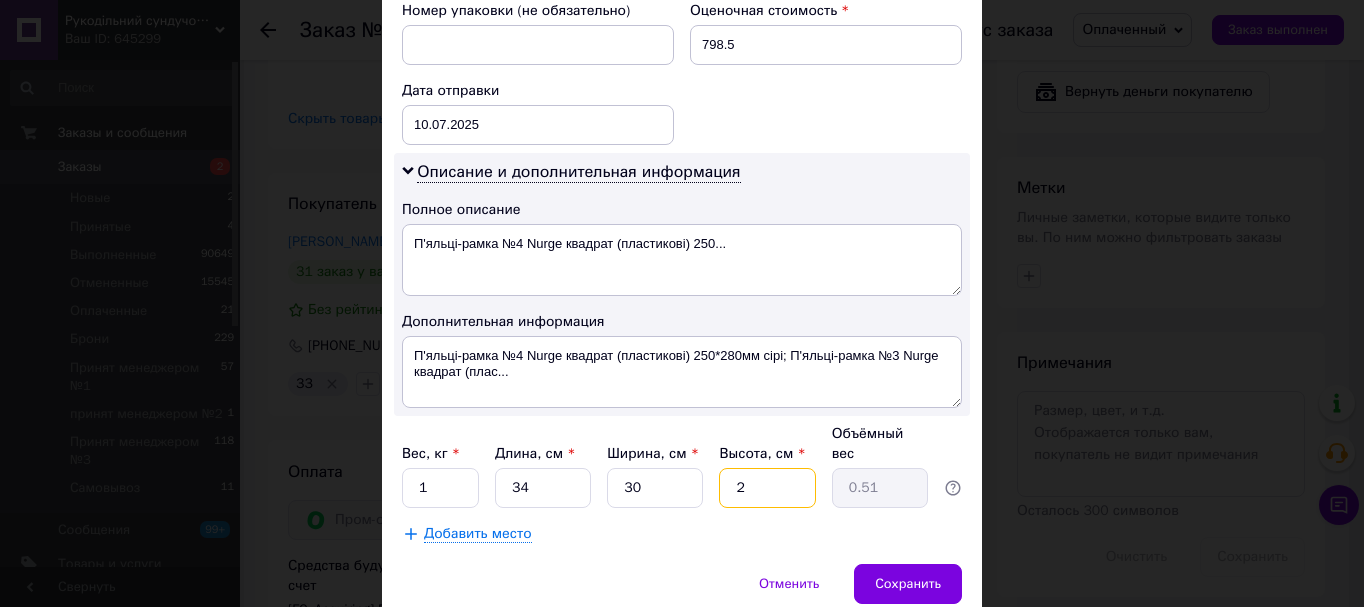 type 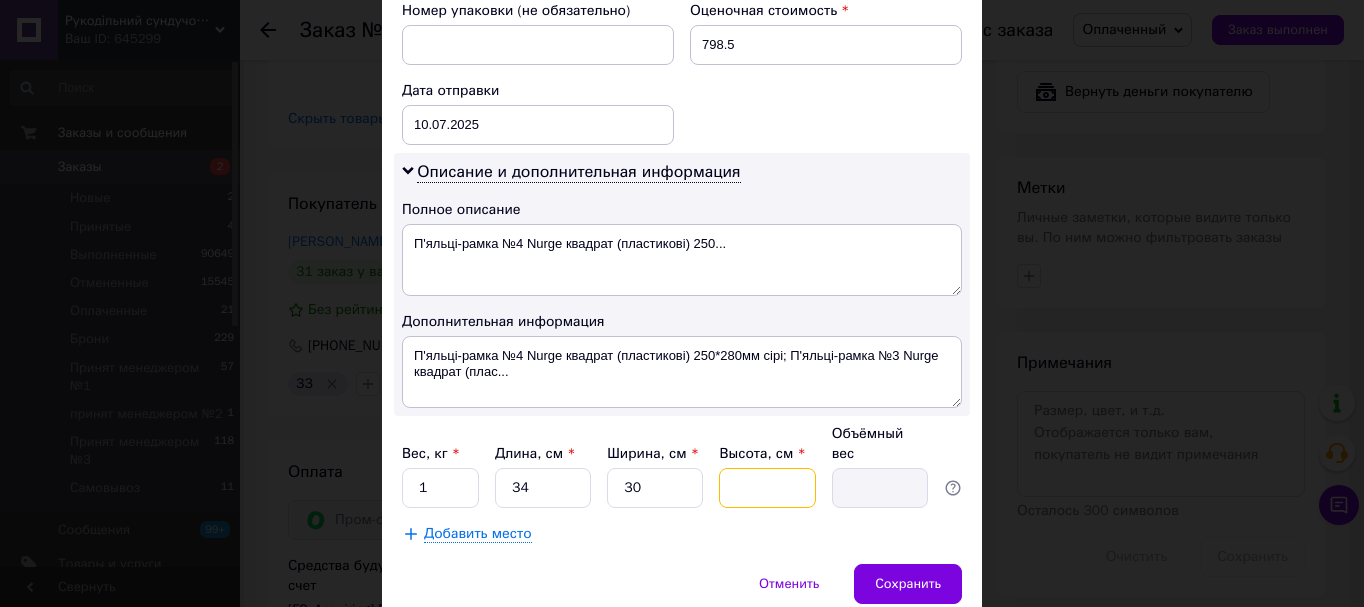 type on "3" 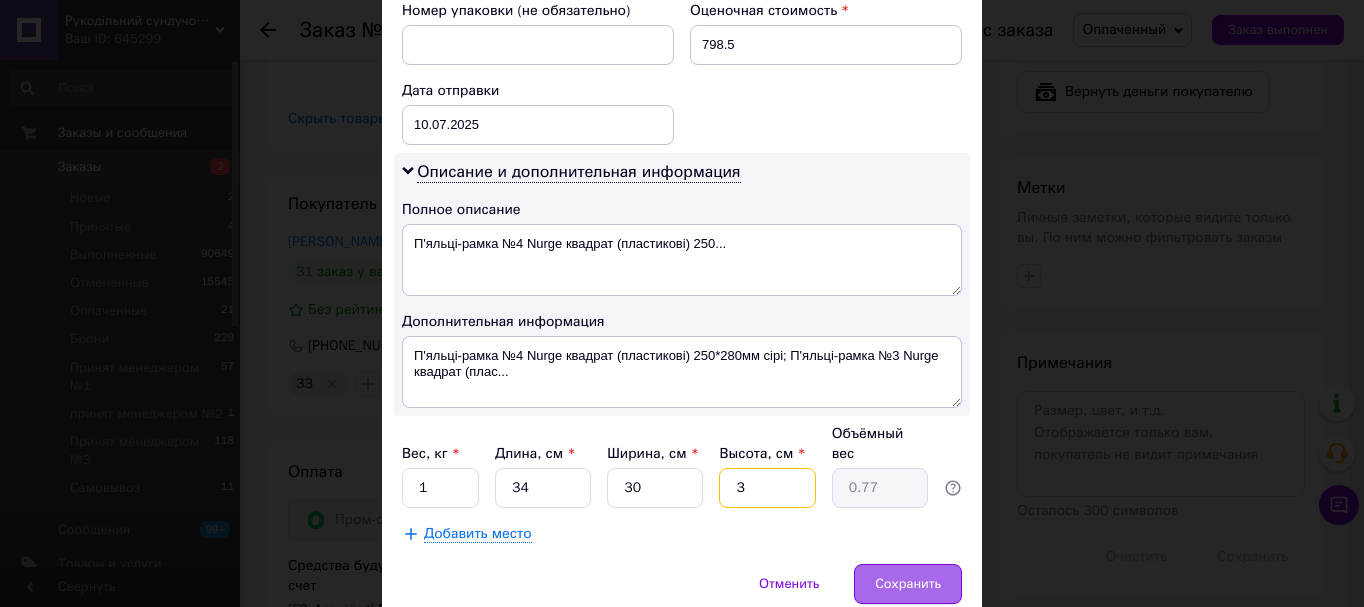 type on "3" 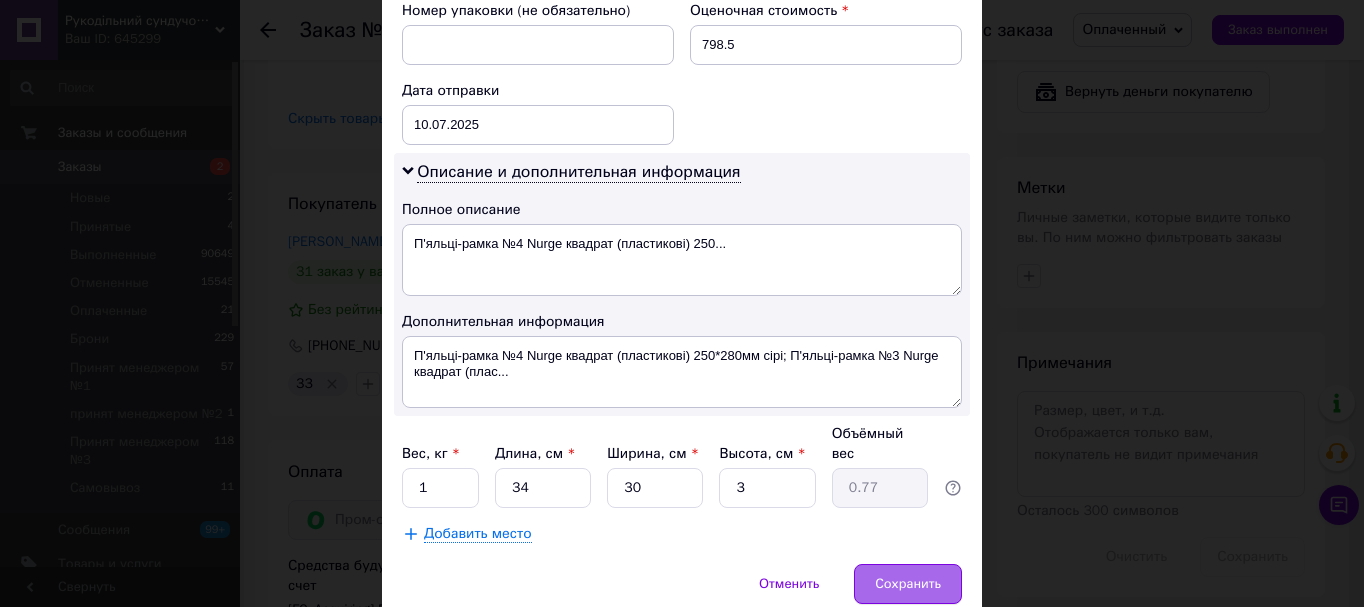 drag, startPoint x: 933, startPoint y: 554, endPoint x: 932, endPoint y: 541, distance: 13.038404 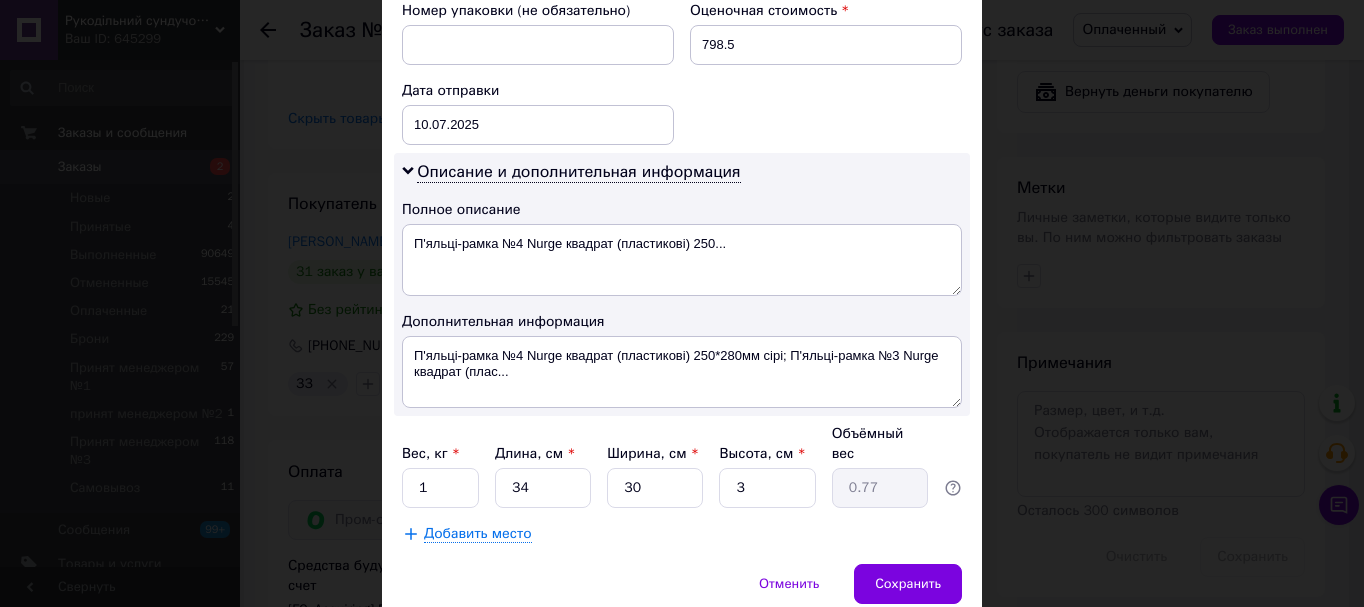 click on "Сохранить" at bounding box center [908, 584] 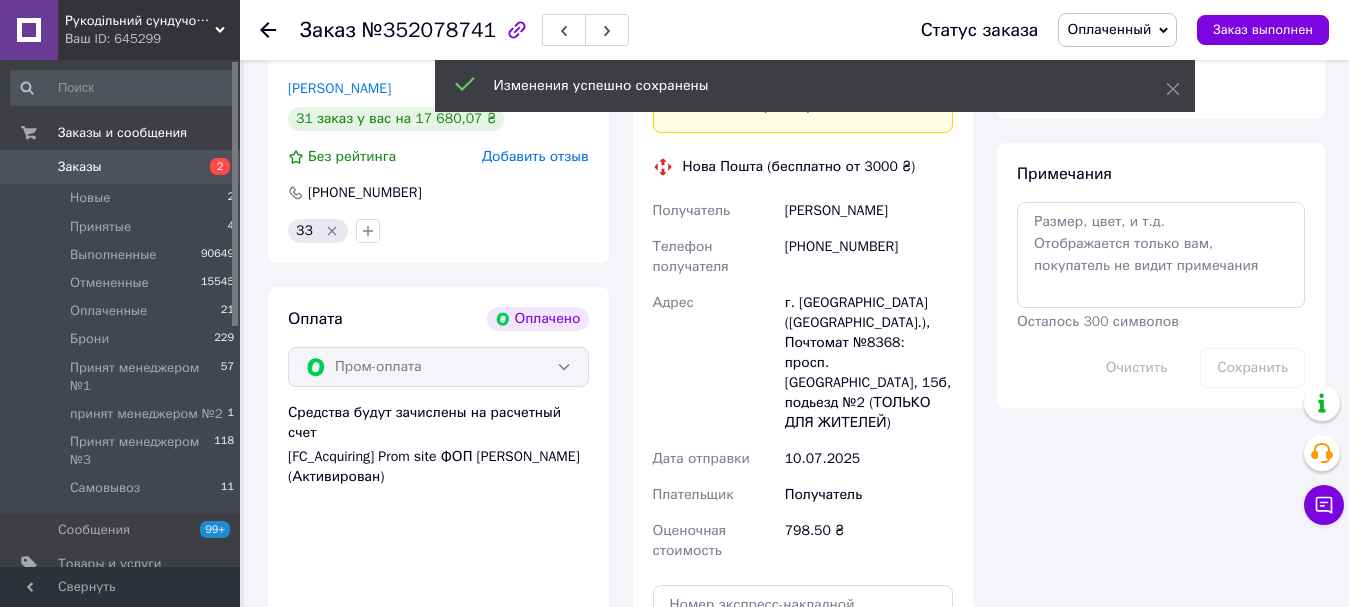scroll, scrollTop: 1100, scrollLeft: 0, axis: vertical 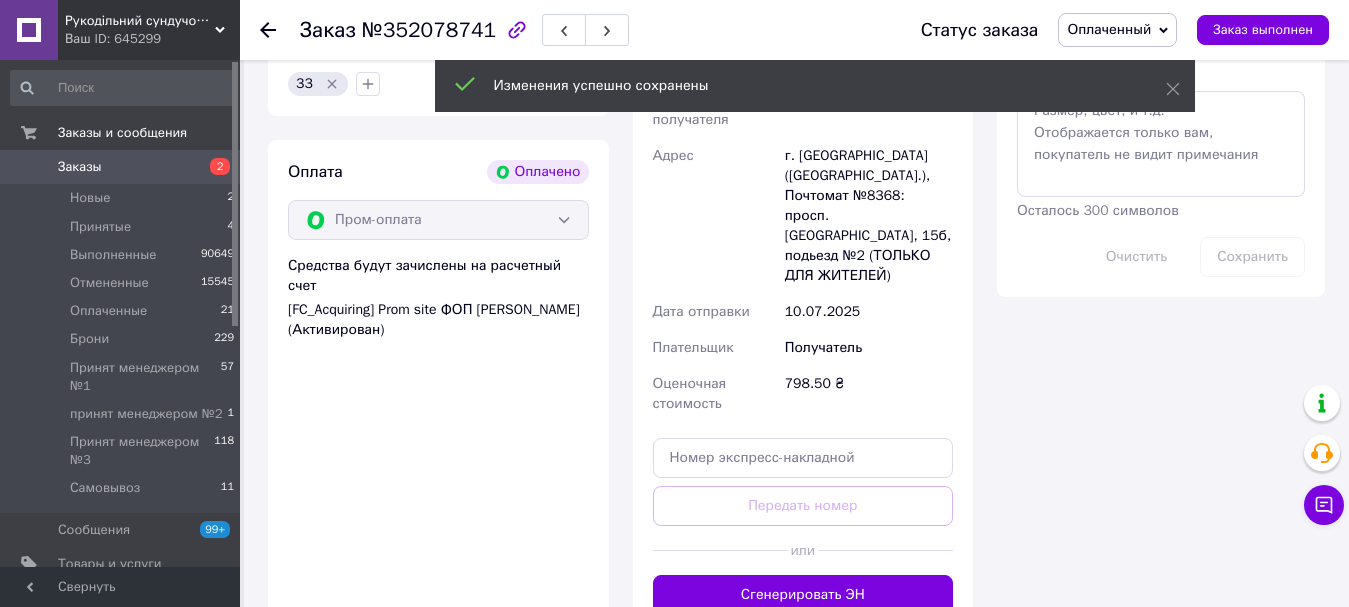 click on "Сгенерировать ЭН" at bounding box center [803, 595] 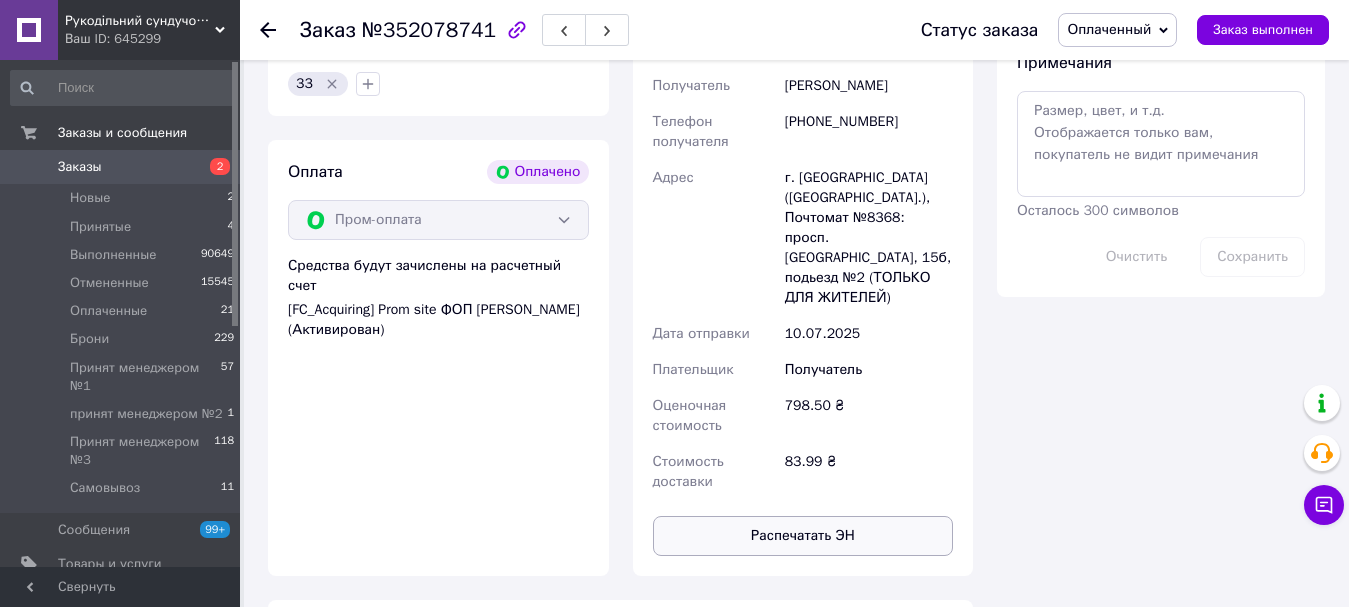 click on "Распечатать ЭН" at bounding box center (803, 536) 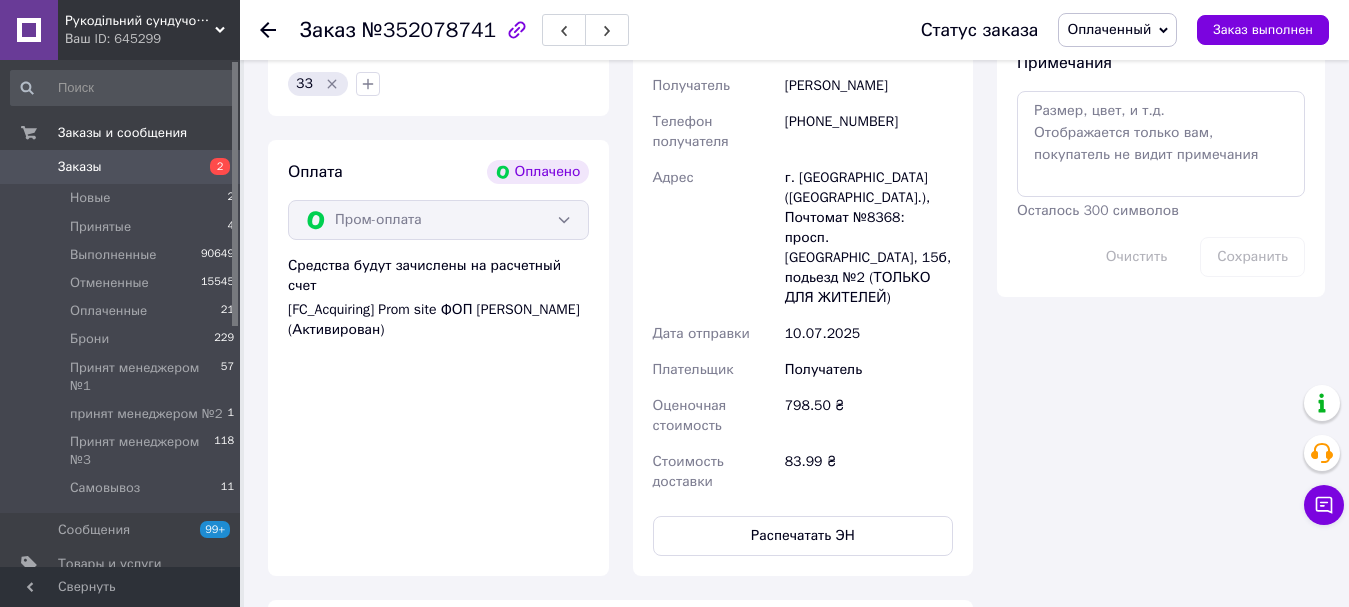 click on "Оплаченный" at bounding box center [1117, 30] 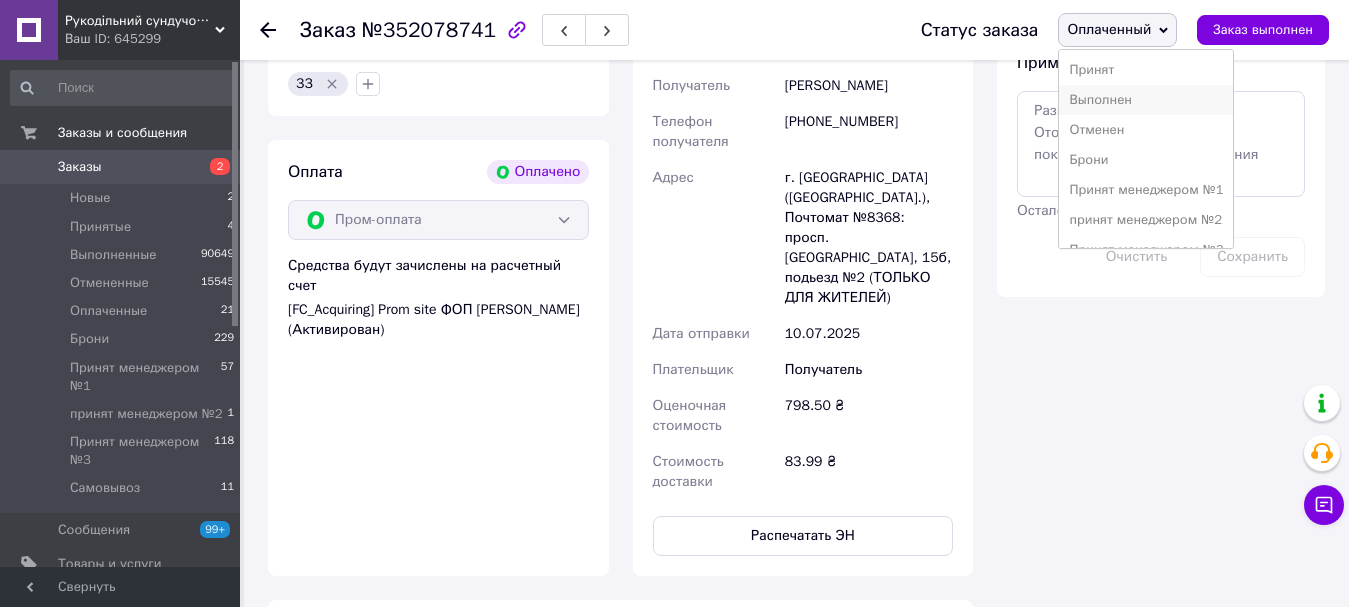 click on "Выполнен" at bounding box center (1146, 100) 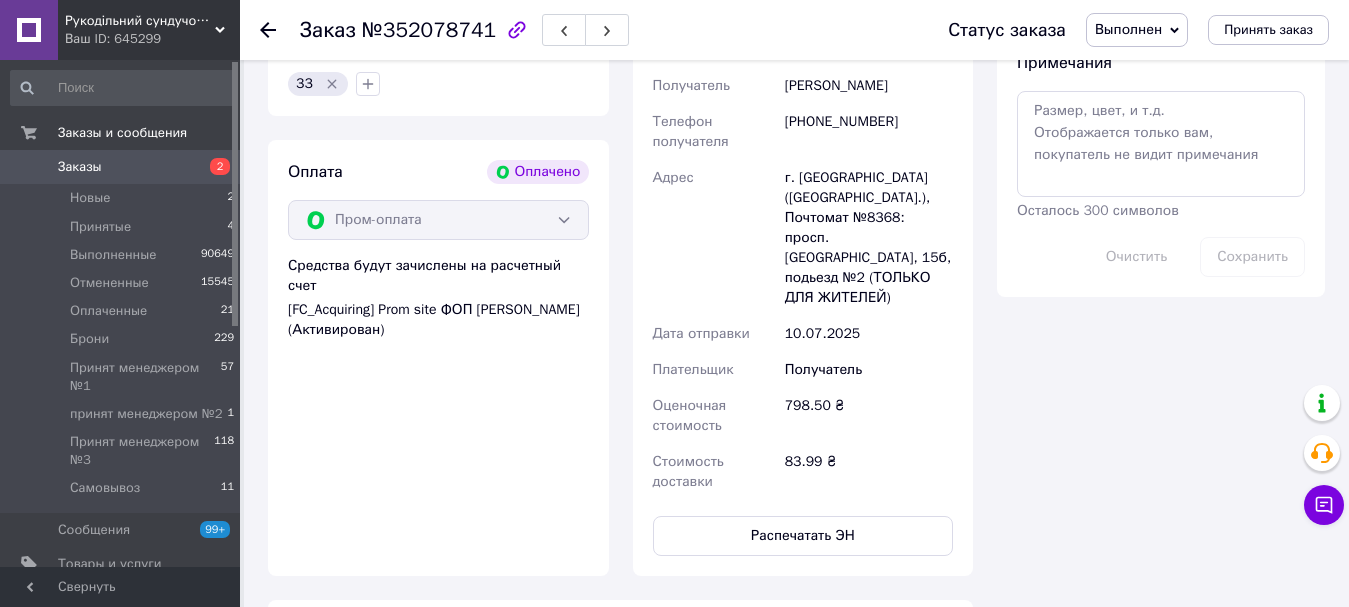 click on "Заказы" at bounding box center [121, 167] 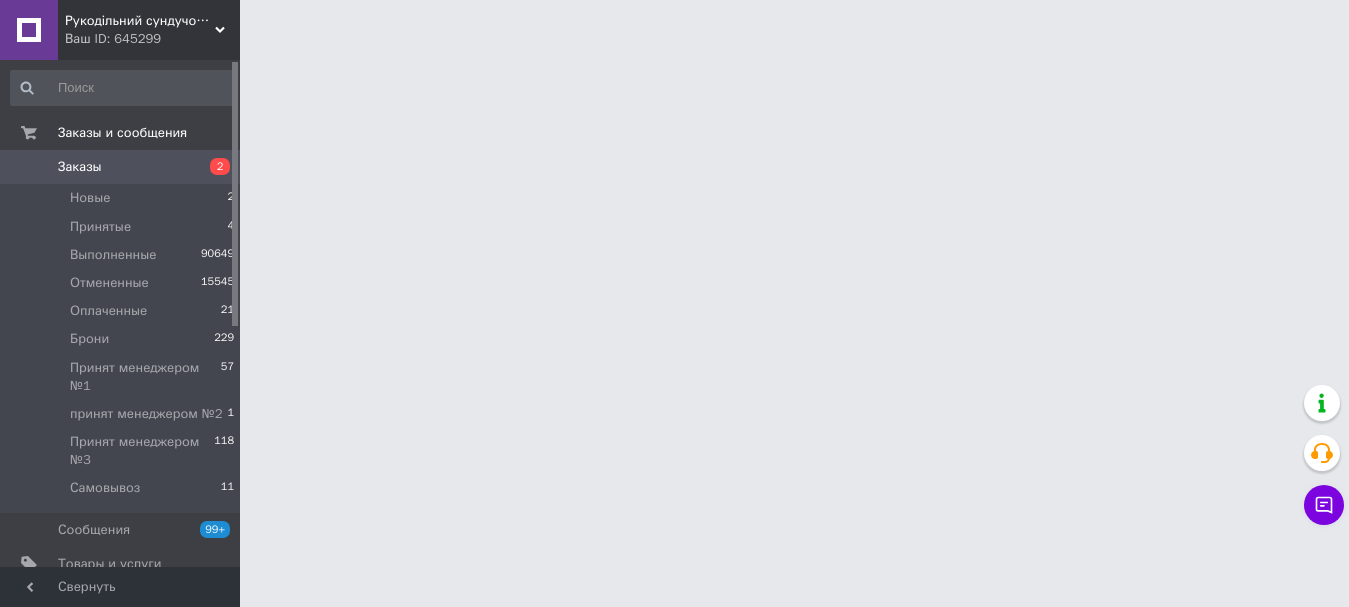 scroll, scrollTop: 0, scrollLeft: 0, axis: both 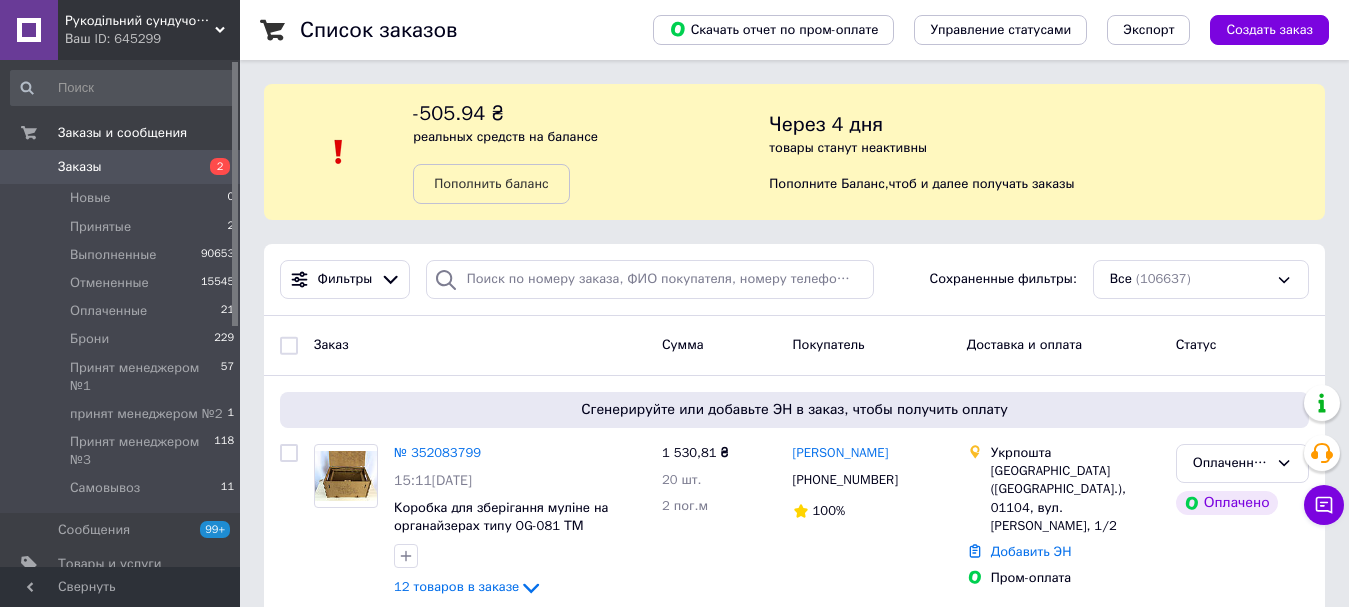 click on "-505.94 ₴ реальных средств на балансе Пополнить баланс" at bounding box center [591, 152] 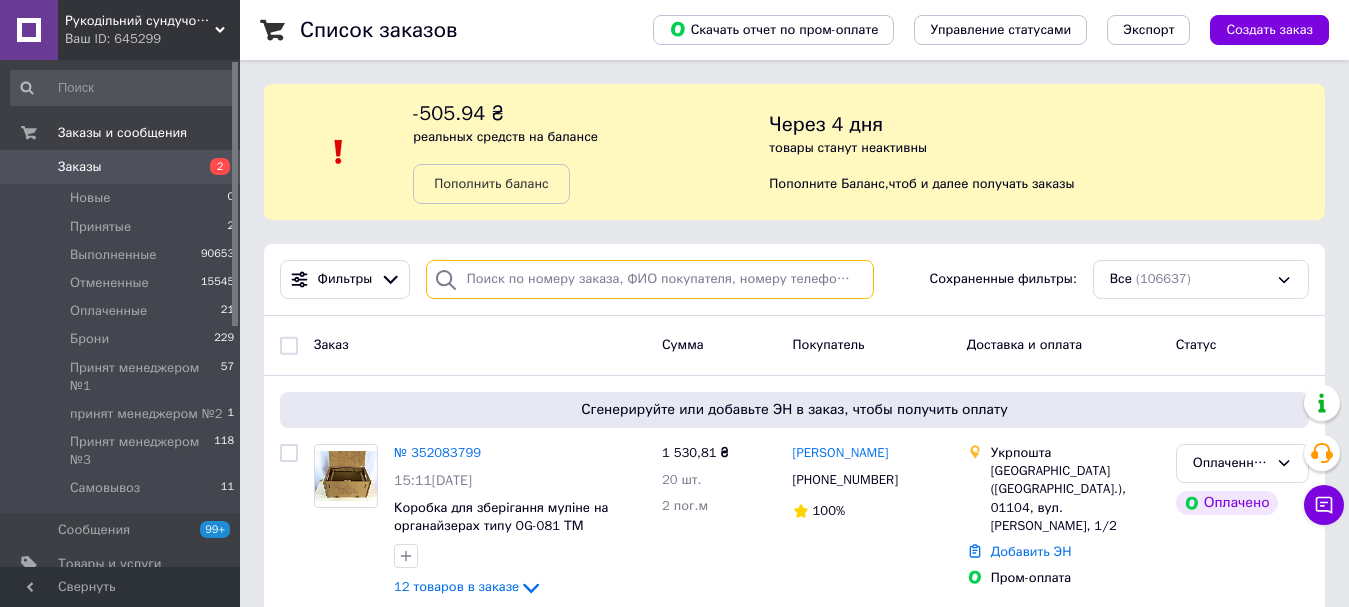 click at bounding box center [650, 279] 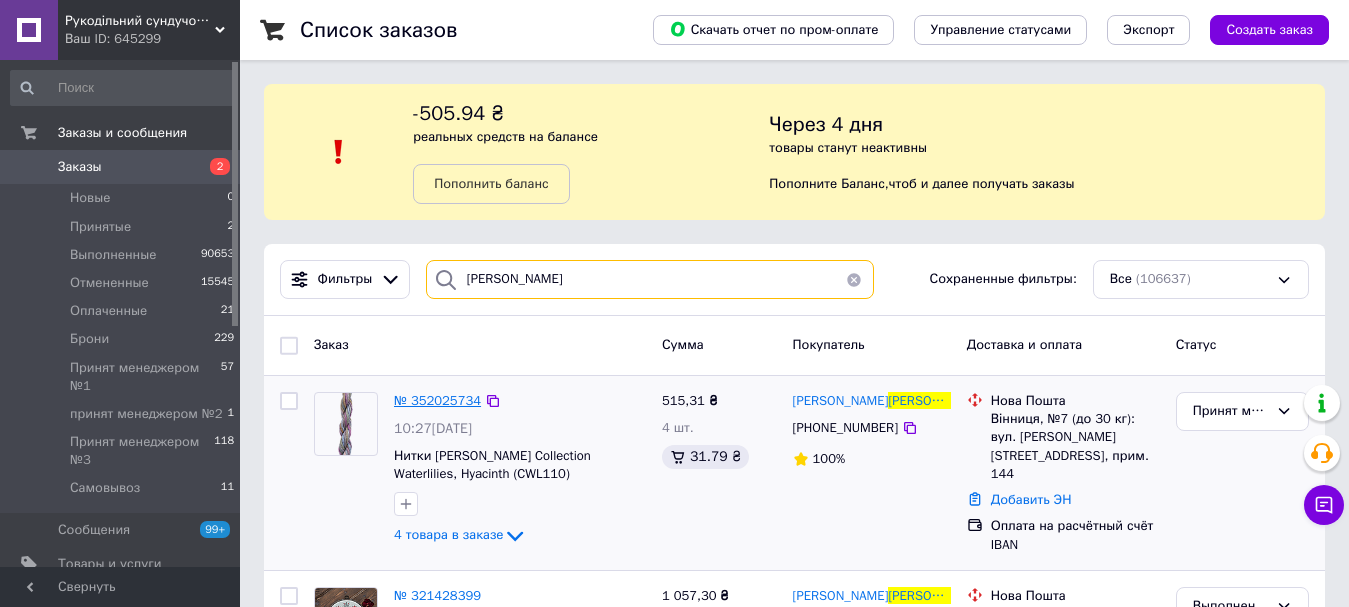 type on "пахомова" 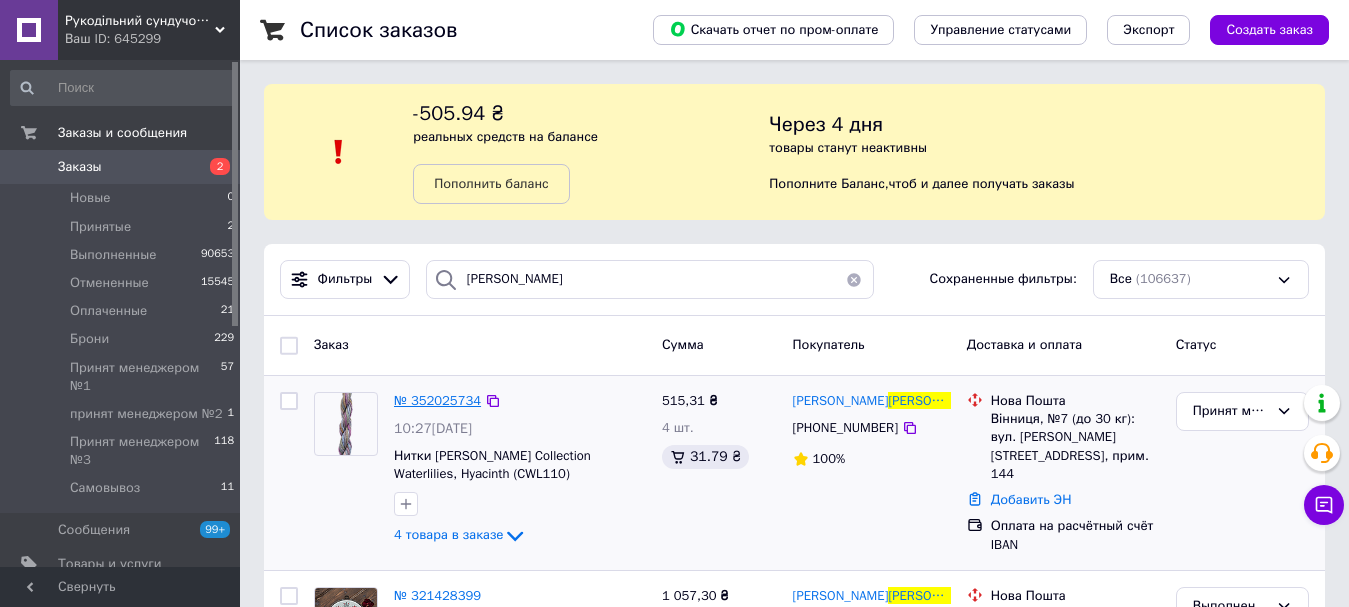 click on "№ 352025734" at bounding box center (437, 400) 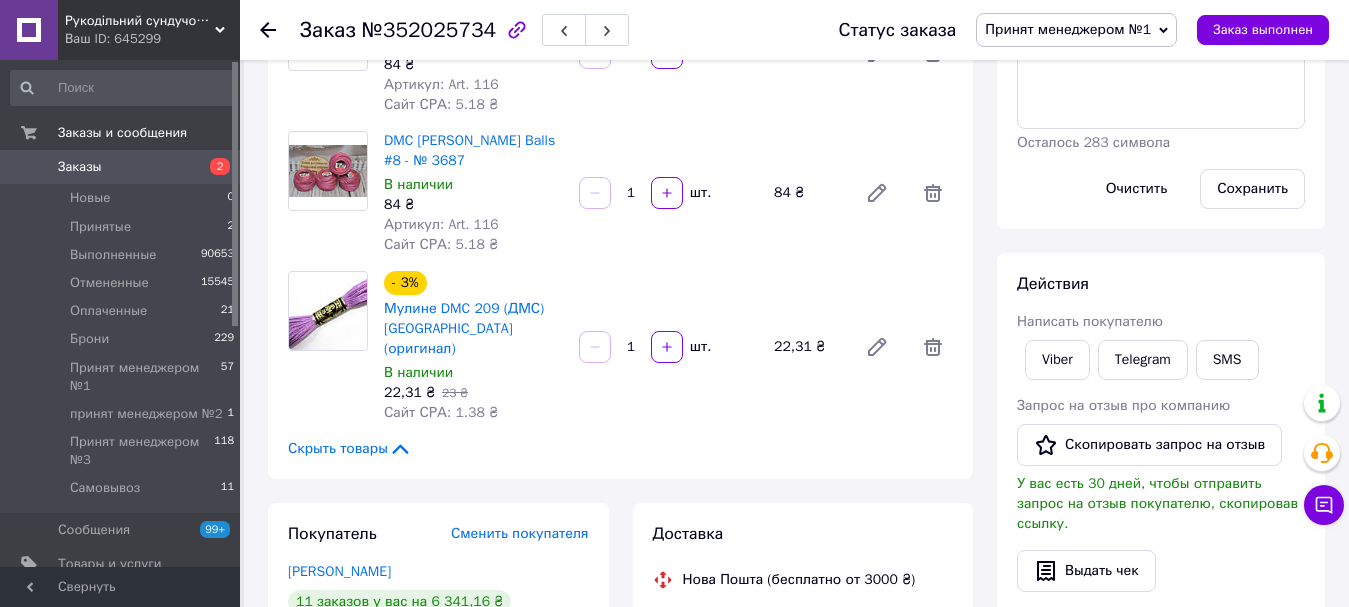 scroll, scrollTop: 700, scrollLeft: 0, axis: vertical 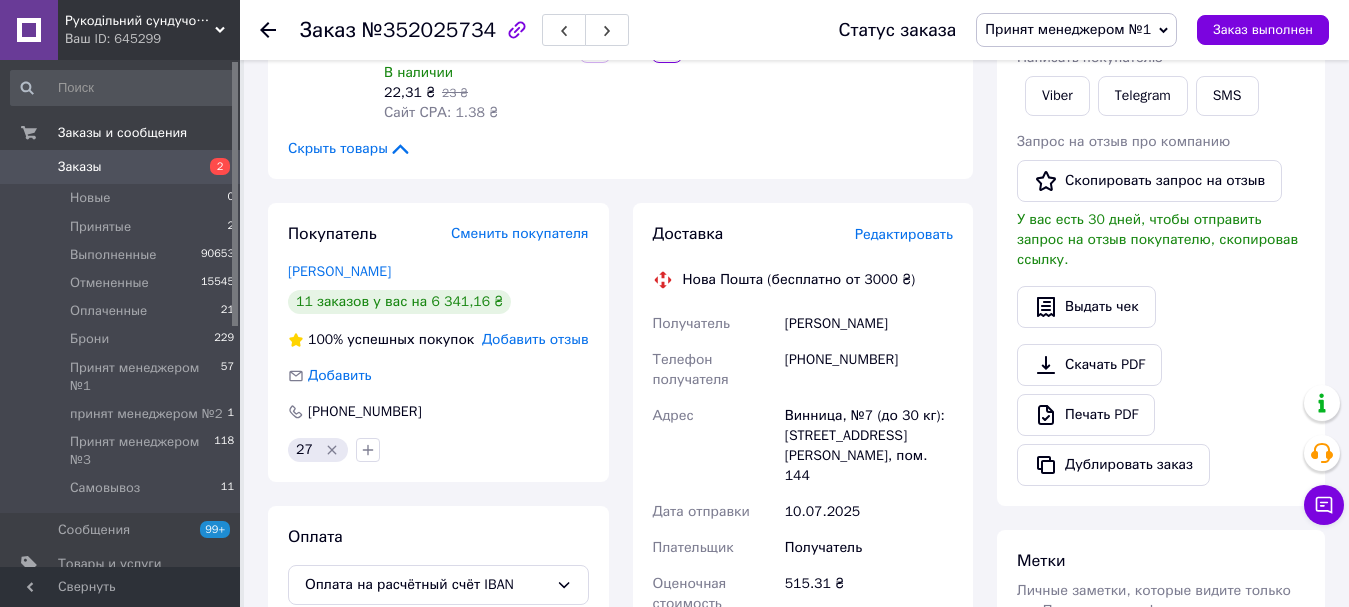drag, startPoint x: 413, startPoint y: 250, endPoint x: 282, endPoint y: 252, distance: 131.01526 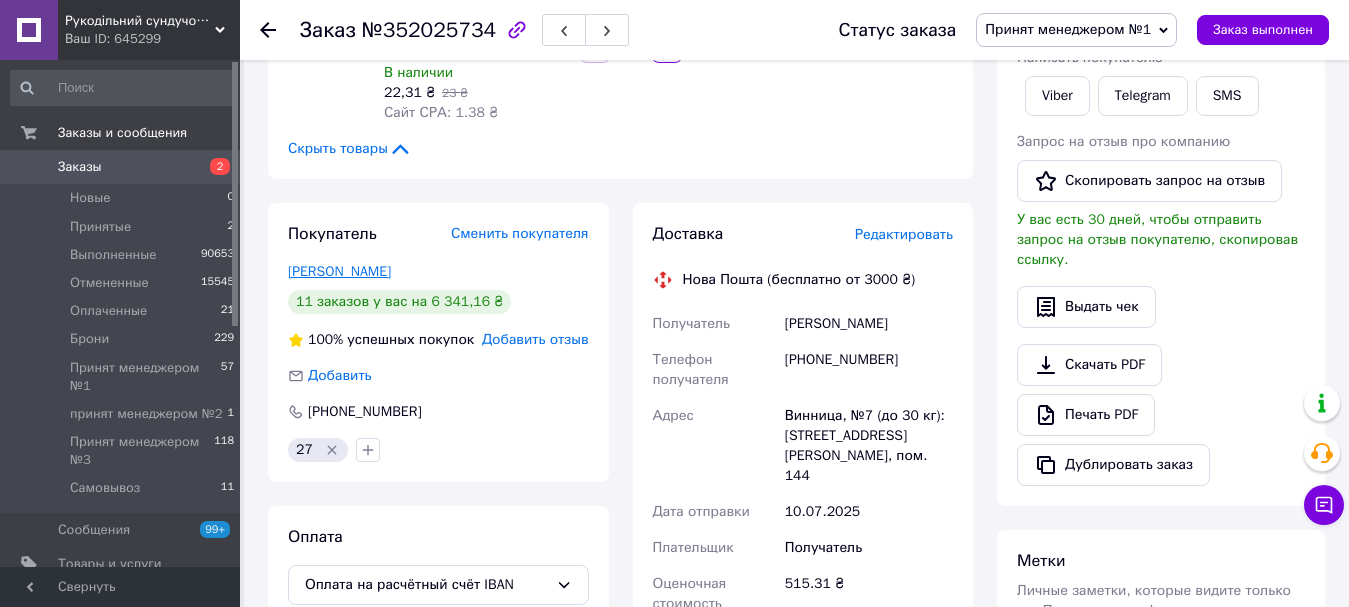 click on "Пахомова Галина" at bounding box center [339, 271] 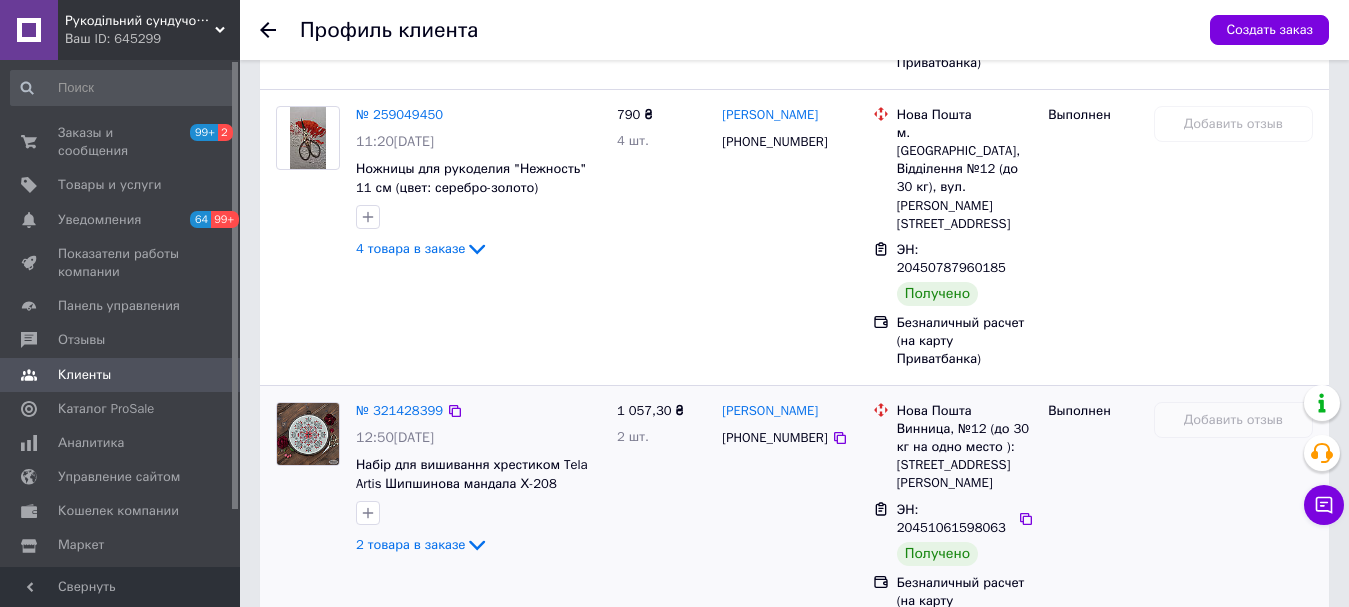 scroll, scrollTop: 2445, scrollLeft: 0, axis: vertical 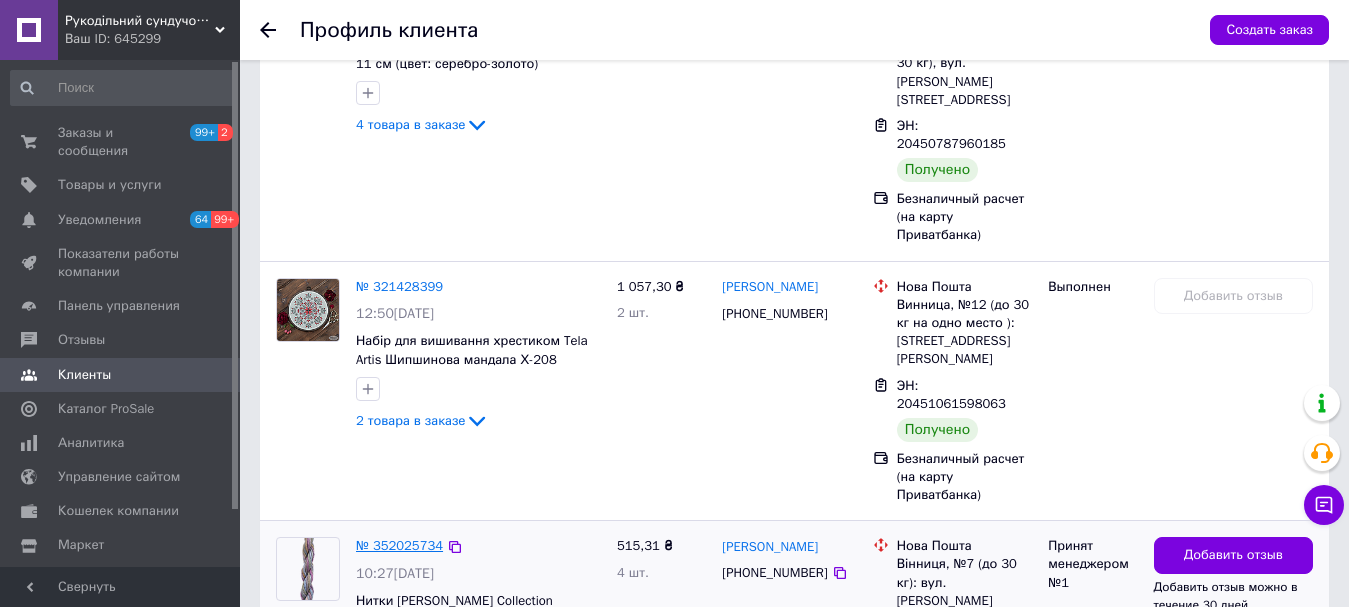 click on "№ 352025734" at bounding box center (399, 545) 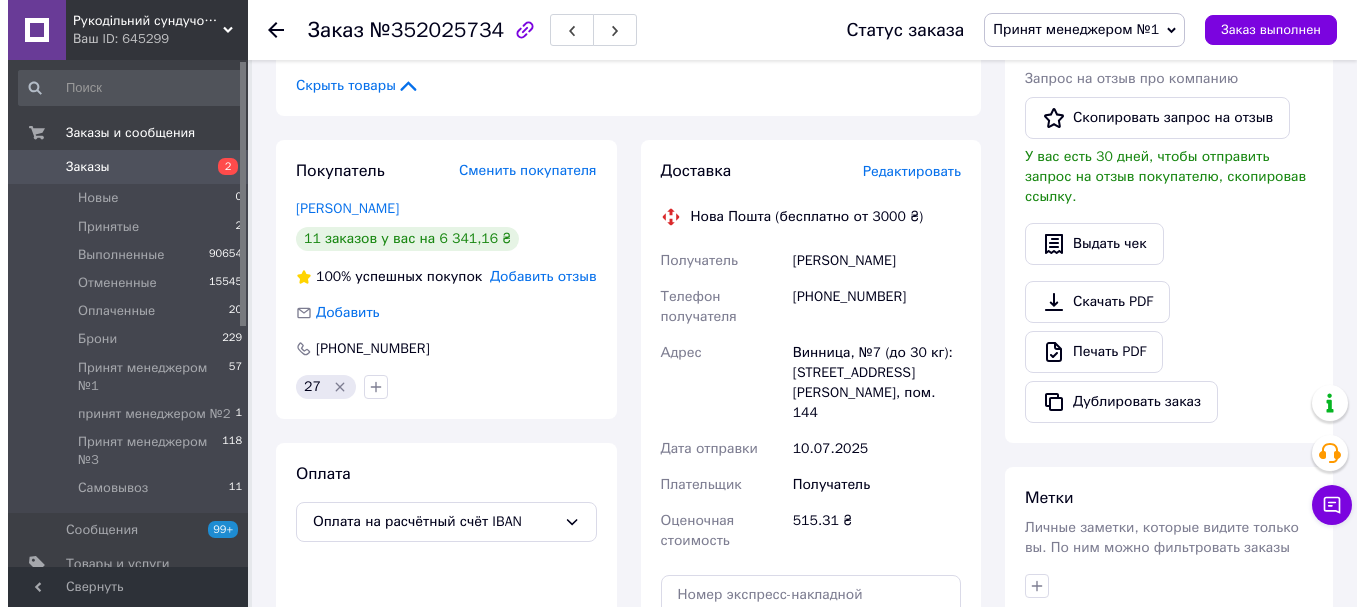 scroll, scrollTop: 500, scrollLeft: 0, axis: vertical 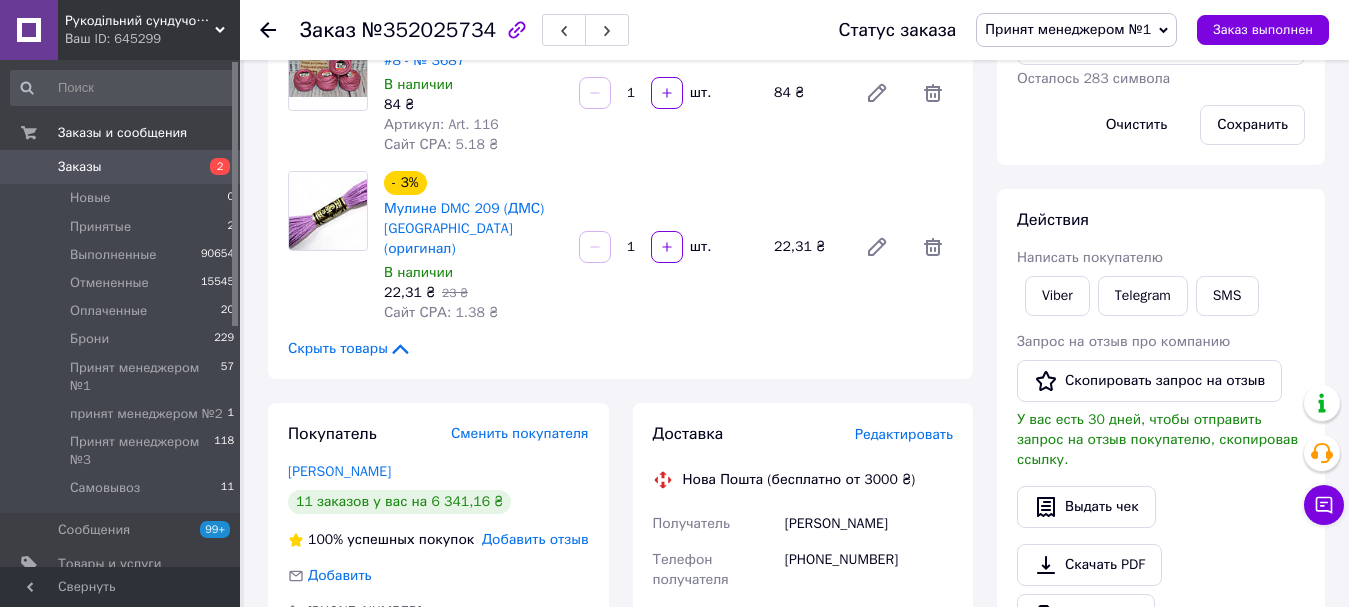click on "Редактировать" at bounding box center [904, 434] 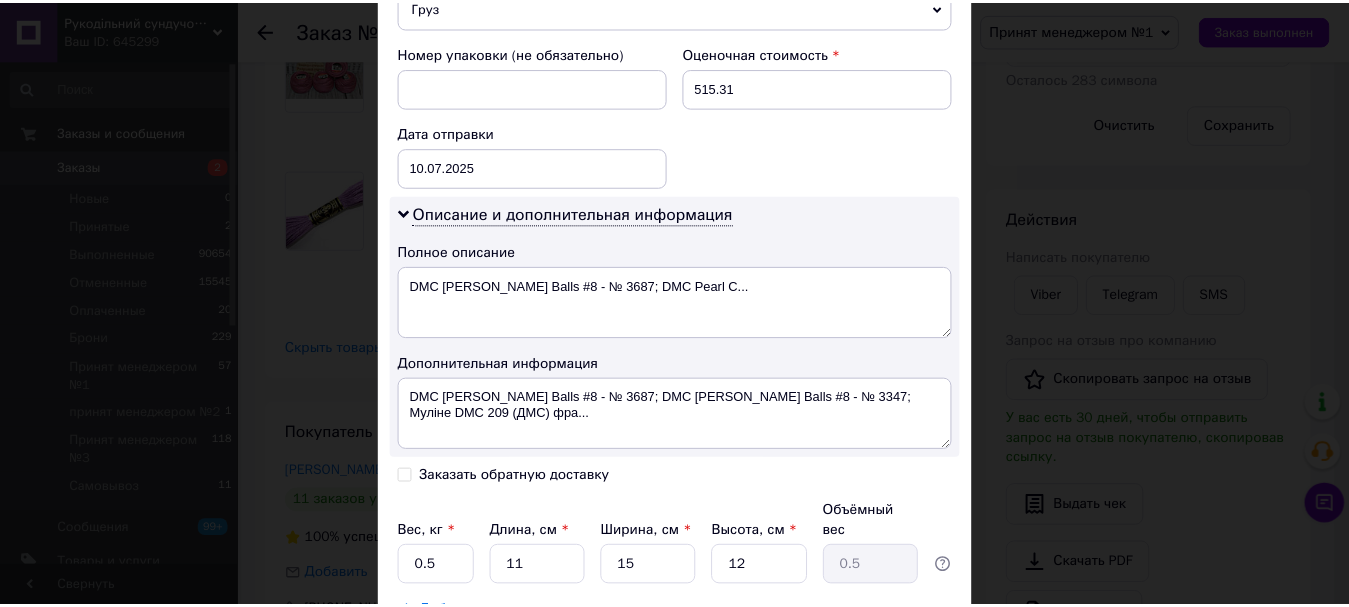 scroll, scrollTop: 981, scrollLeft: 0, axis: vertical 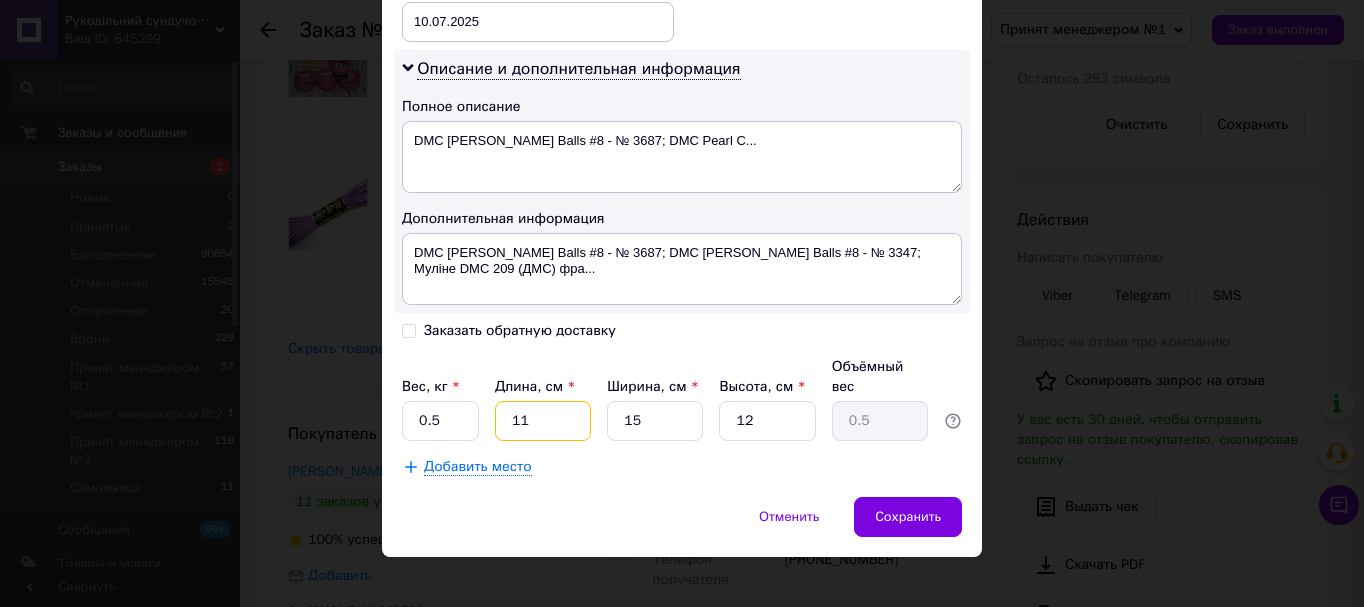 click on "11" at bounding box center (543, 421) 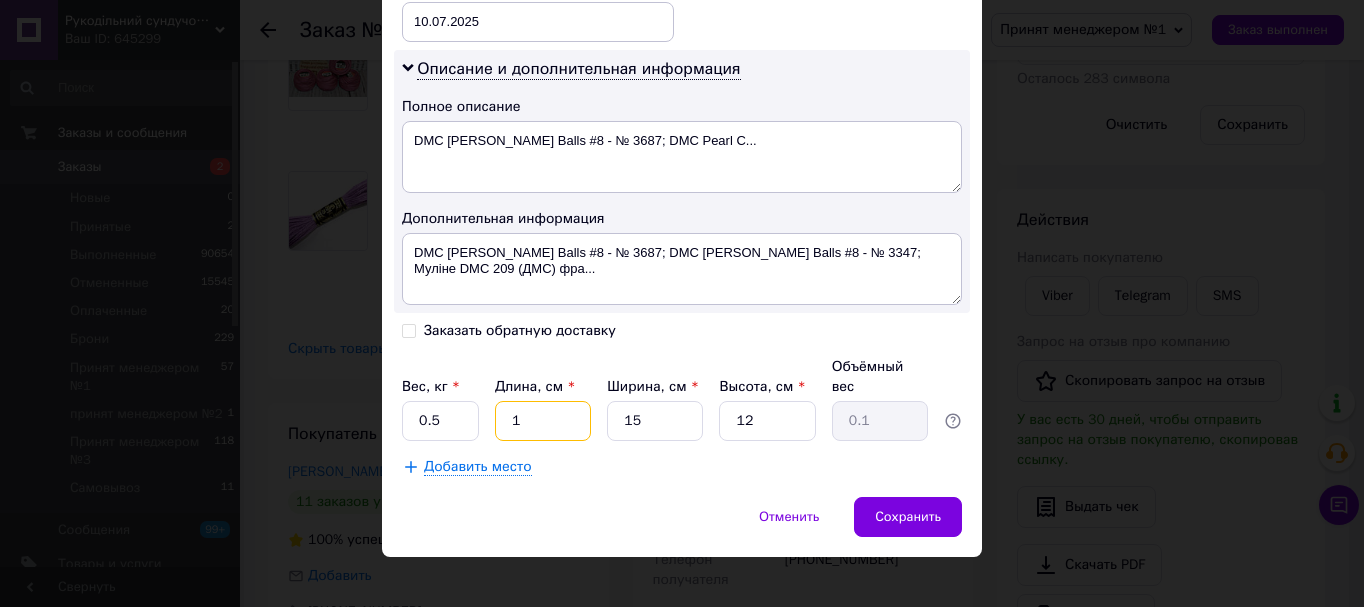 type 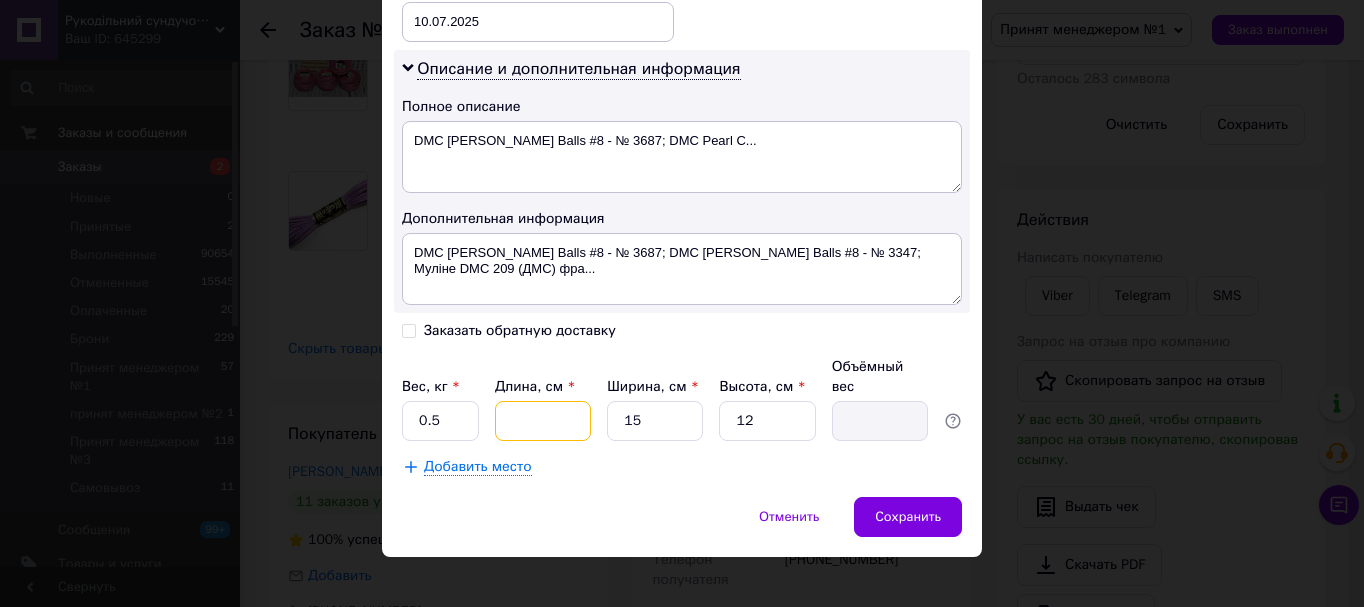 type on "2" 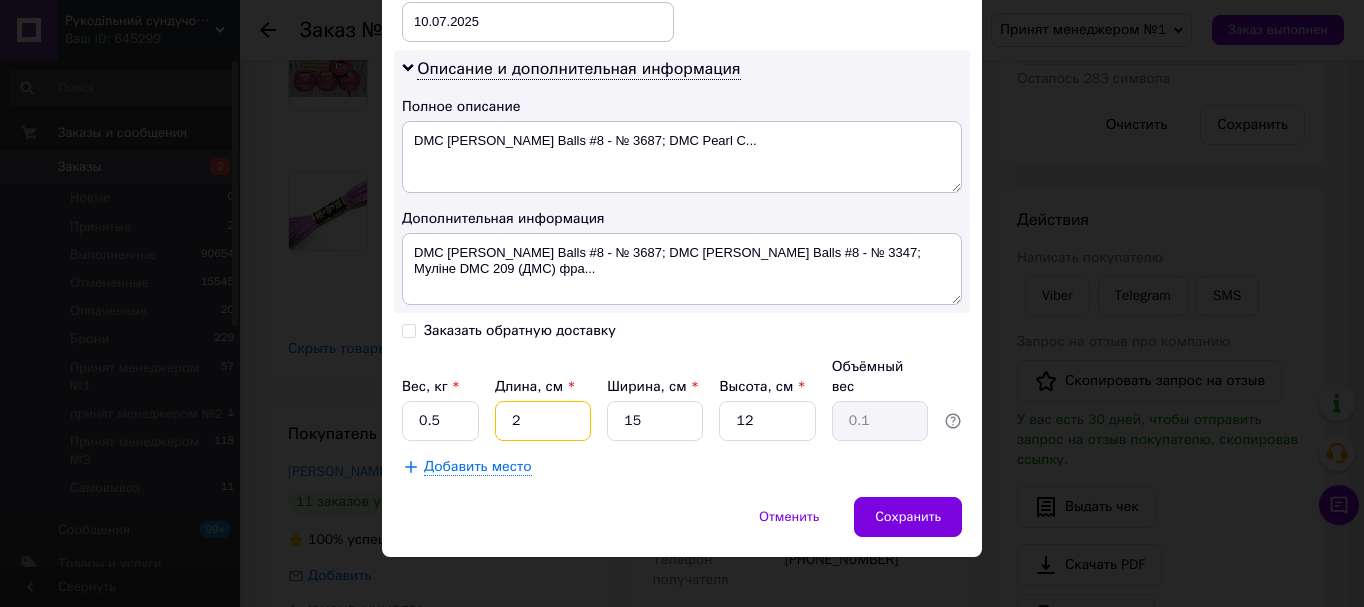 type on "23" 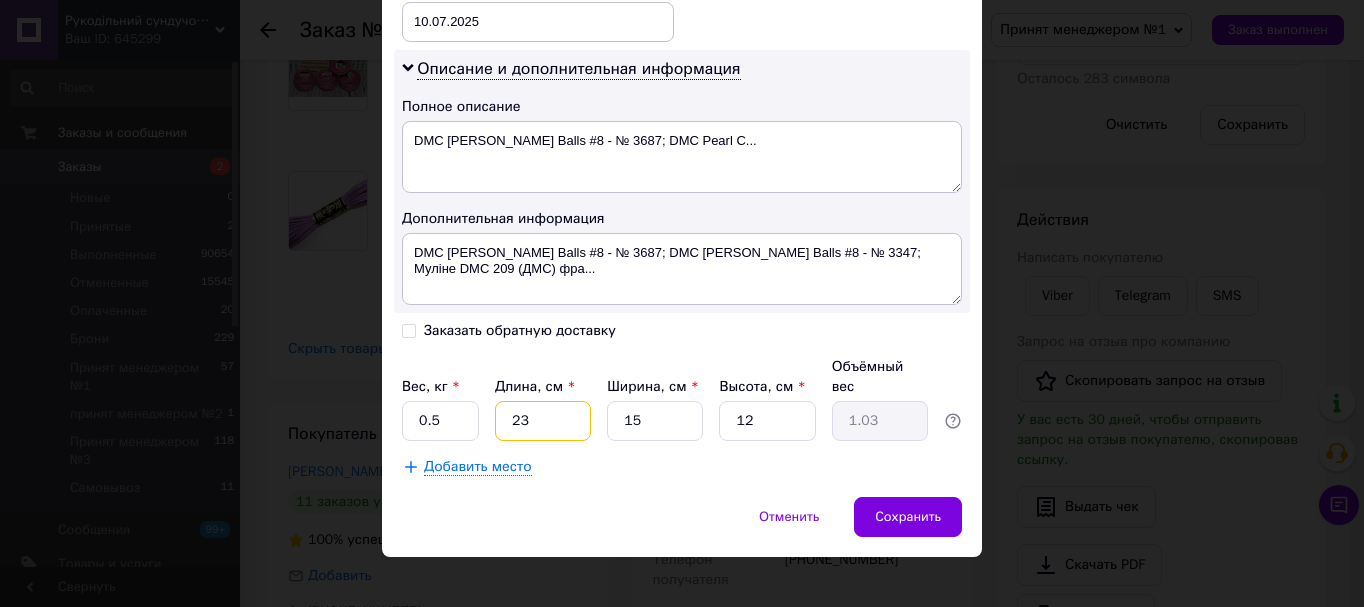 type on "23" 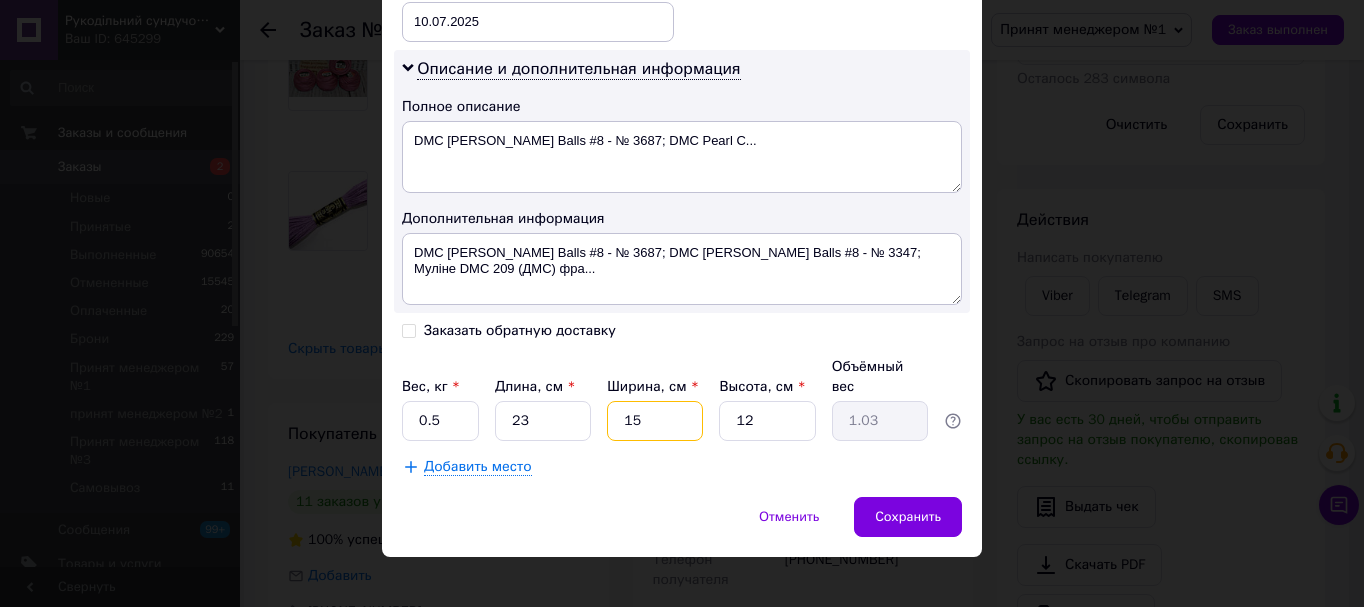 click on "15" at bounding box center [655, 421] 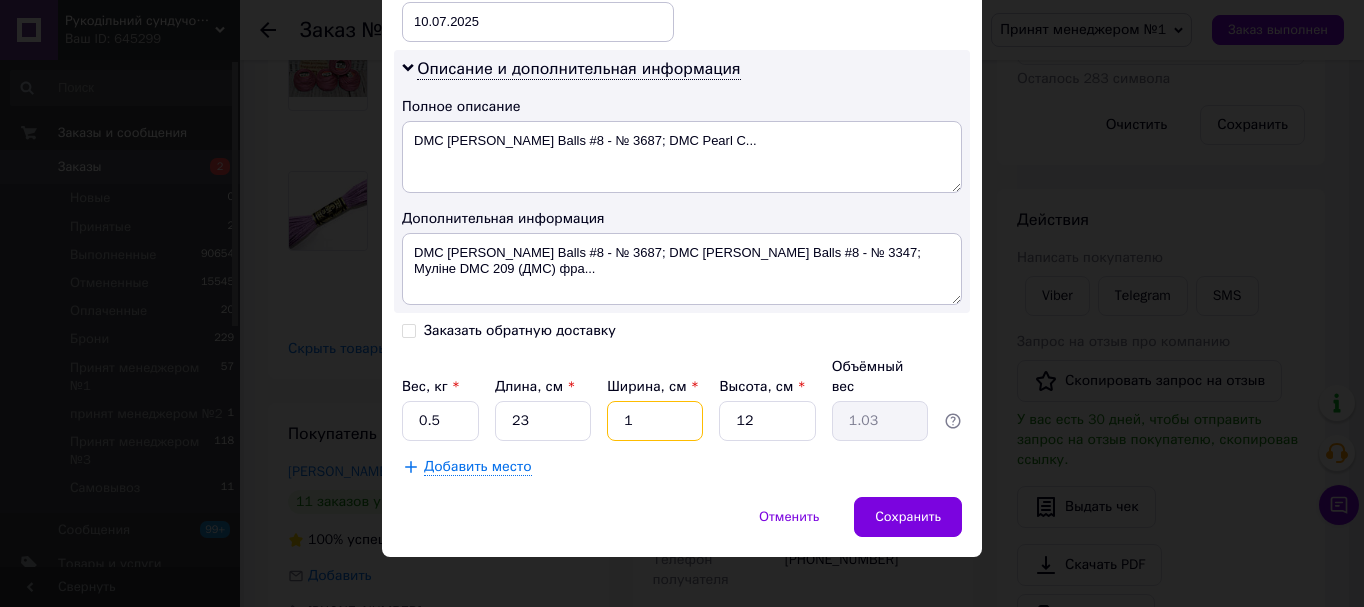 type on "0.1" 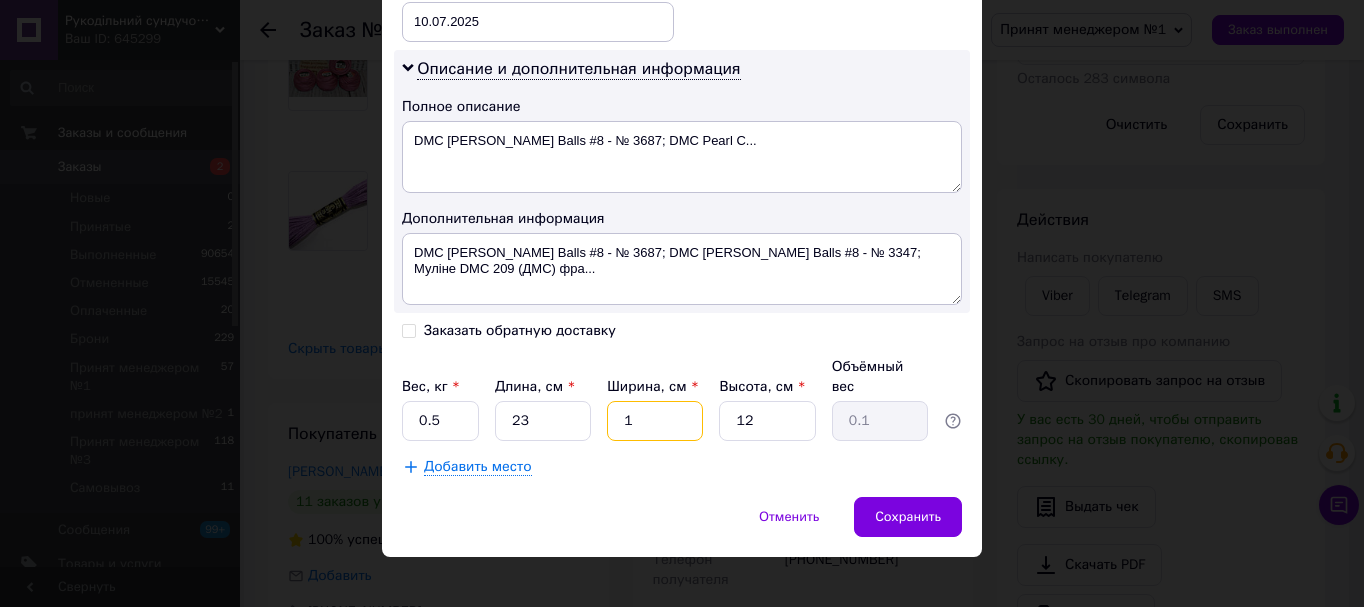 type on "12" 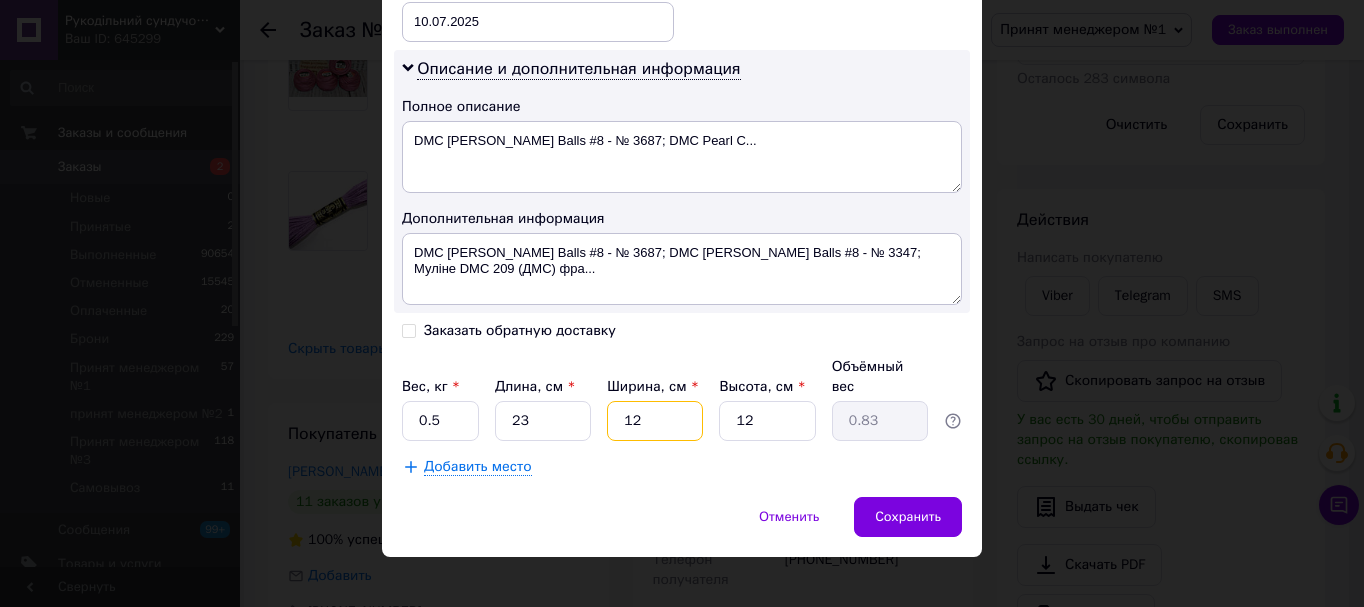 type on "12" 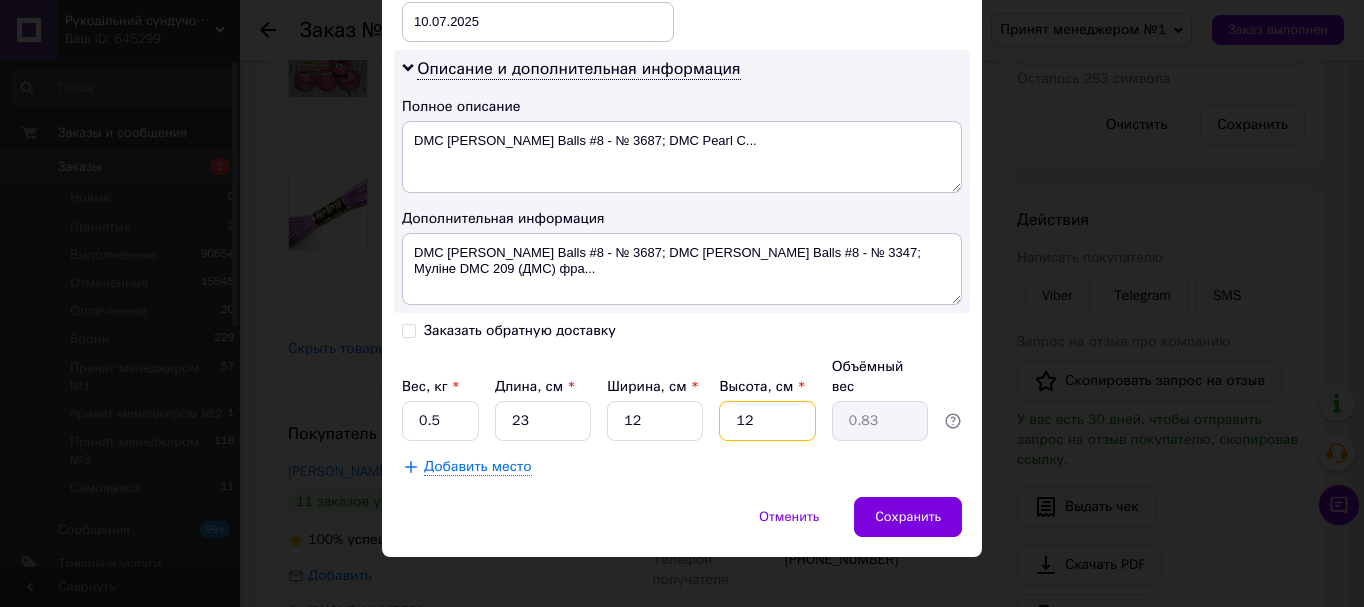 click on "12" at bounding box center [767, 421] 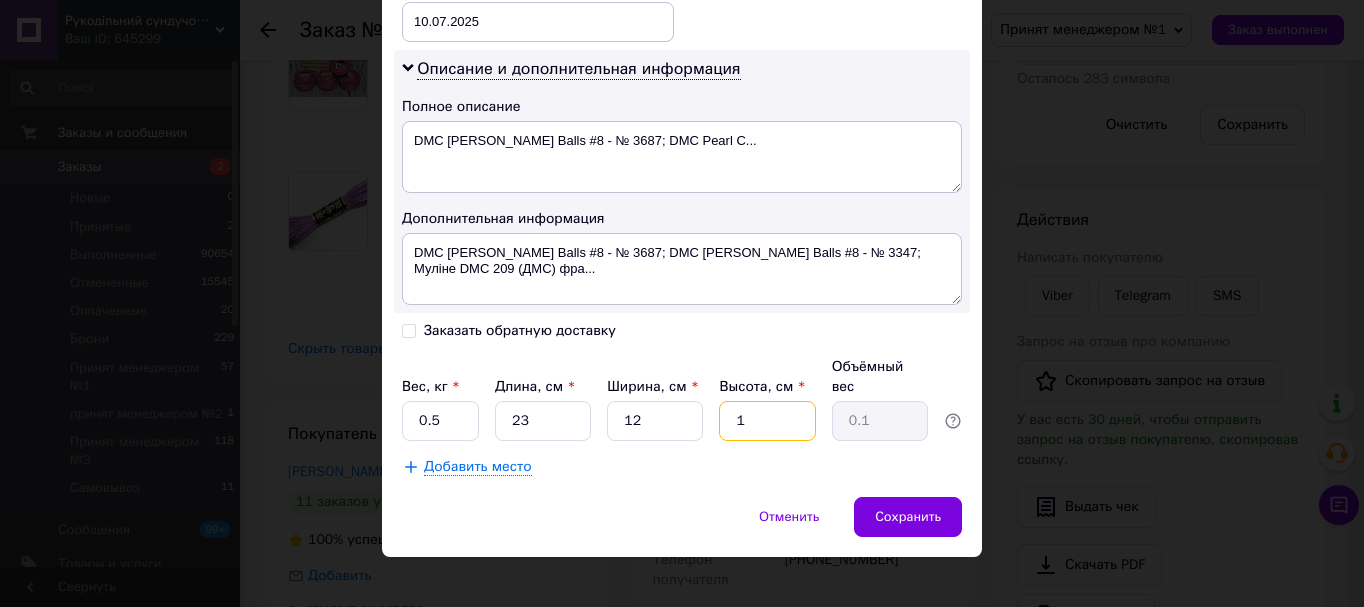 type 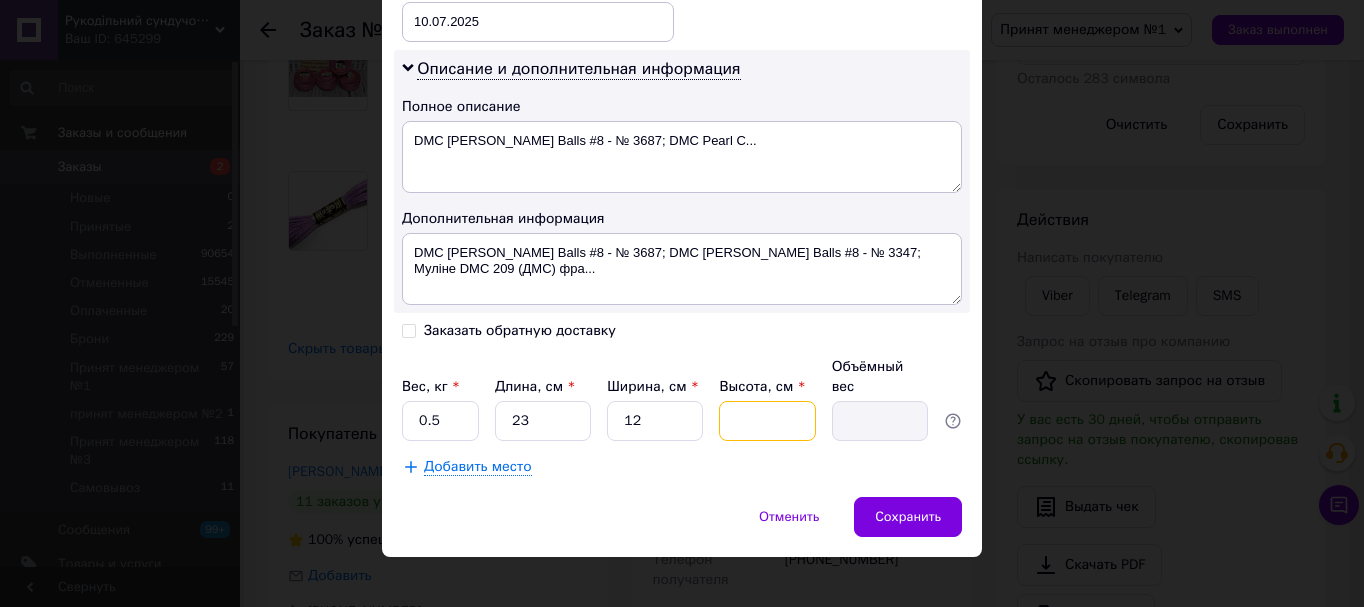 type on "4" 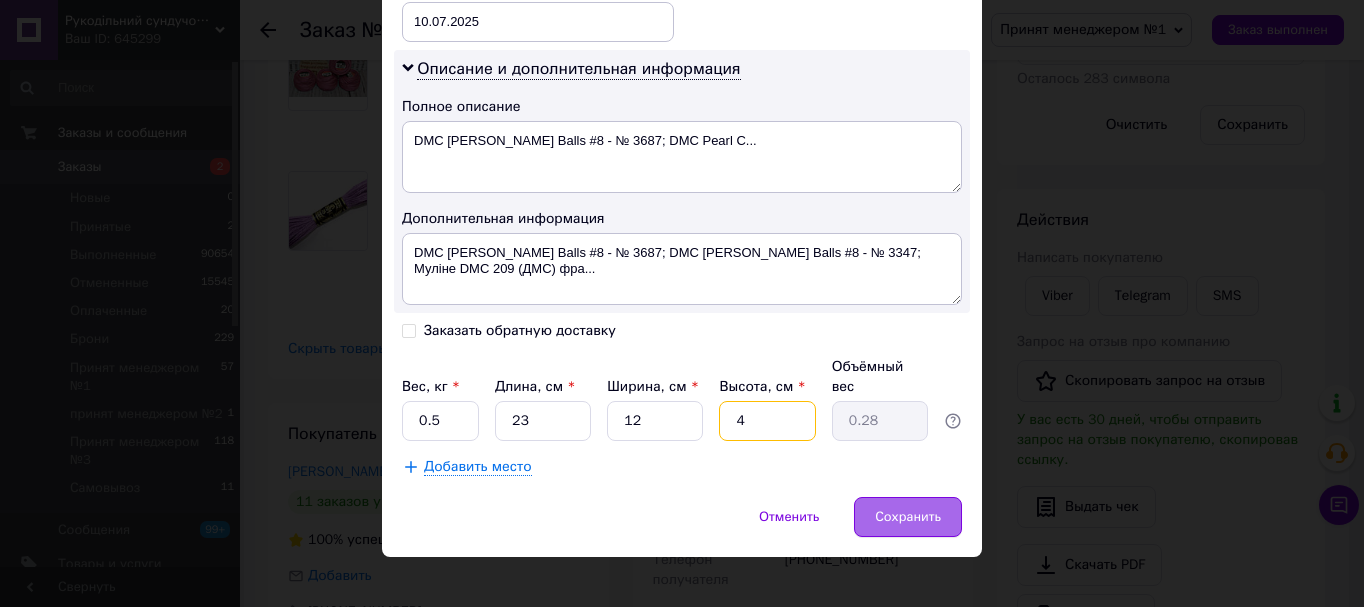 type on "4" 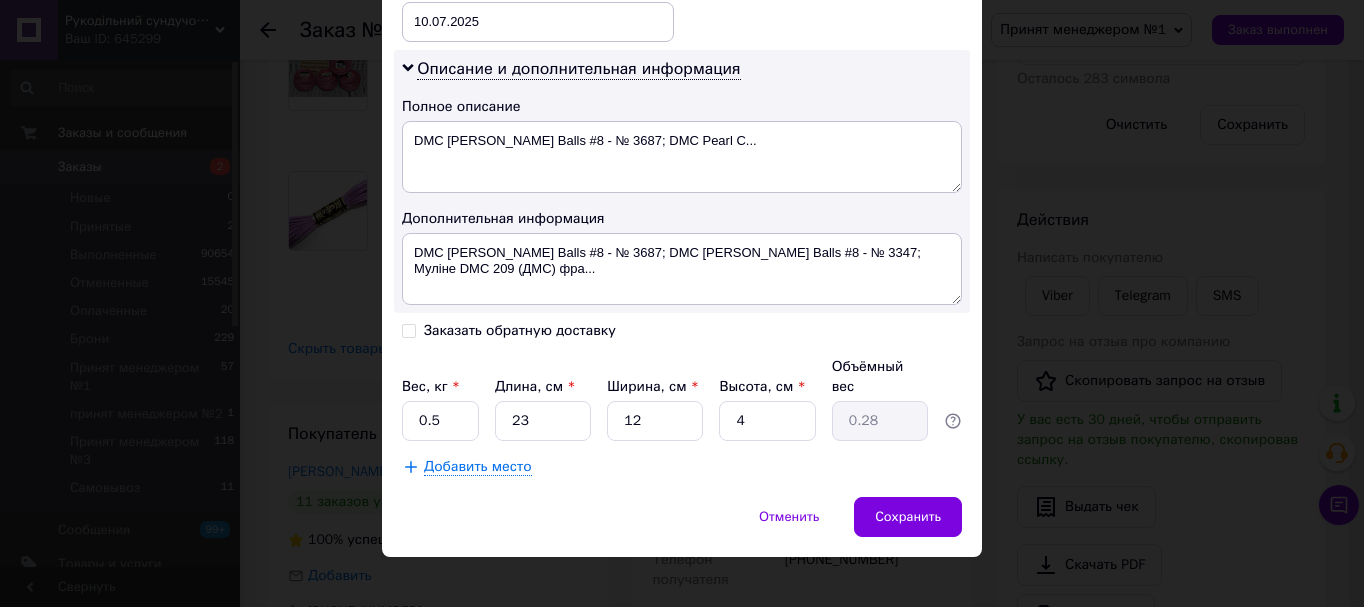 drag, startPoint x: 919, startPoint y: 488, endPoint x: 874, endPoint y: 397, distance: 101.51847 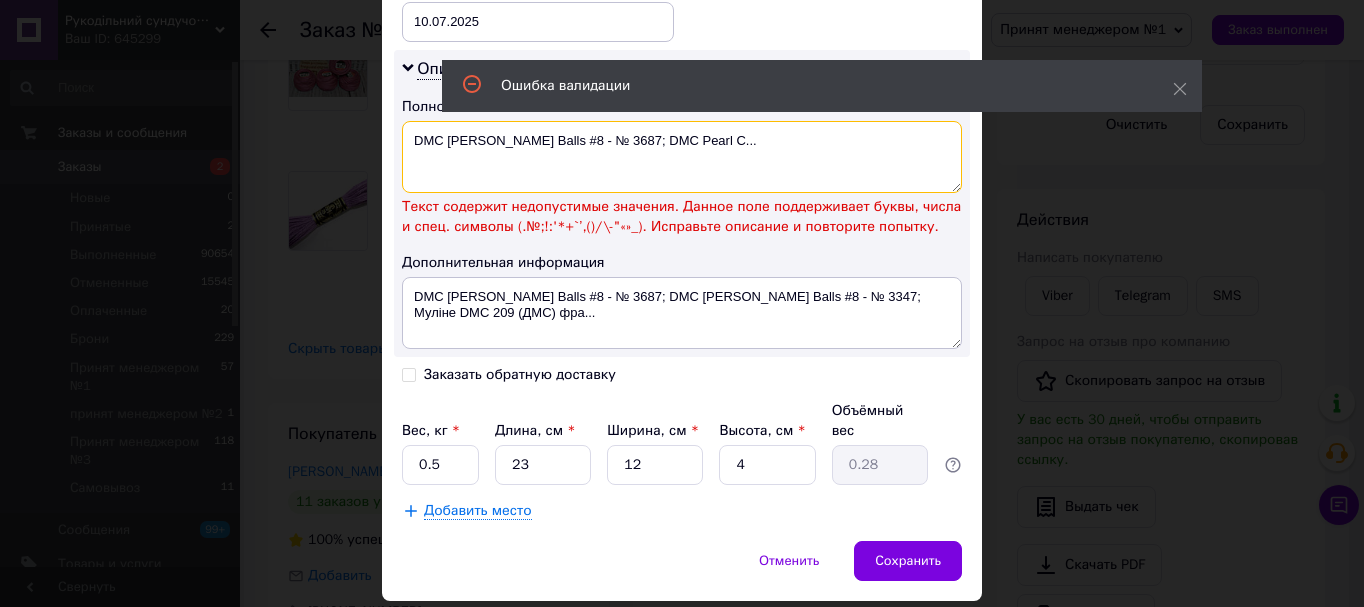 drag, startPoint x: 749, startPoint y: 147, endPoint x: 520, endPoint y: 190, distance: 233.00215 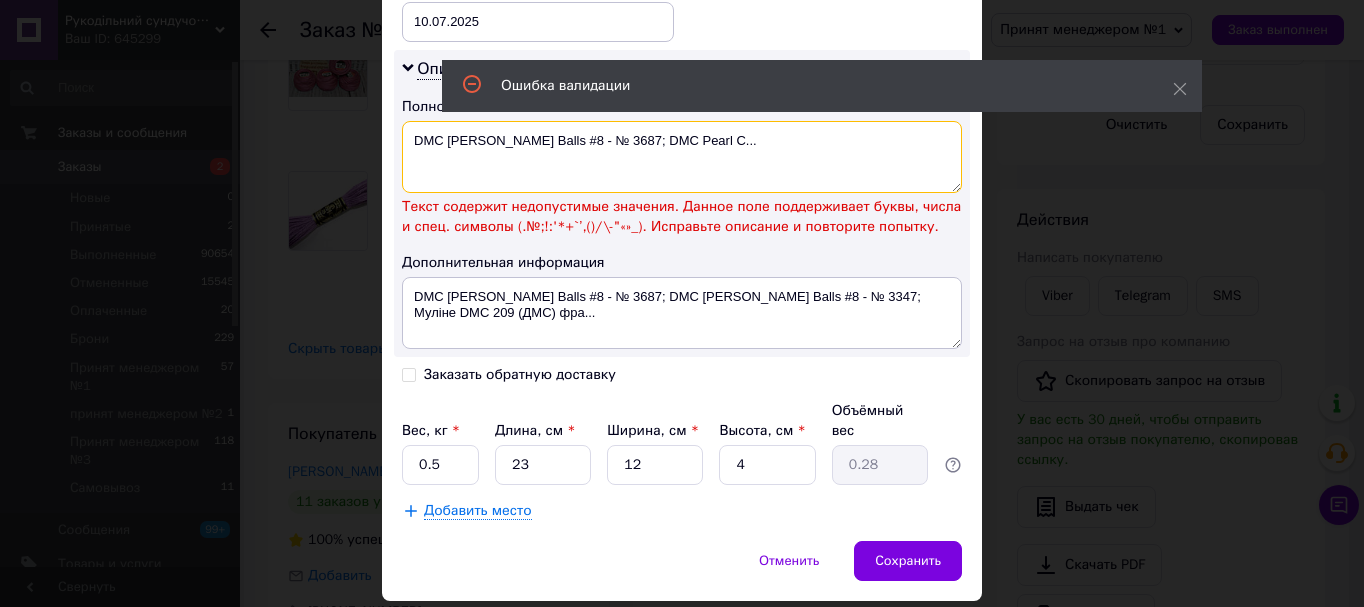 click on "DMC Pearl Cotton Balls #8 - № 3687; DMC Pearl C..." at bounding box center [682, 157] 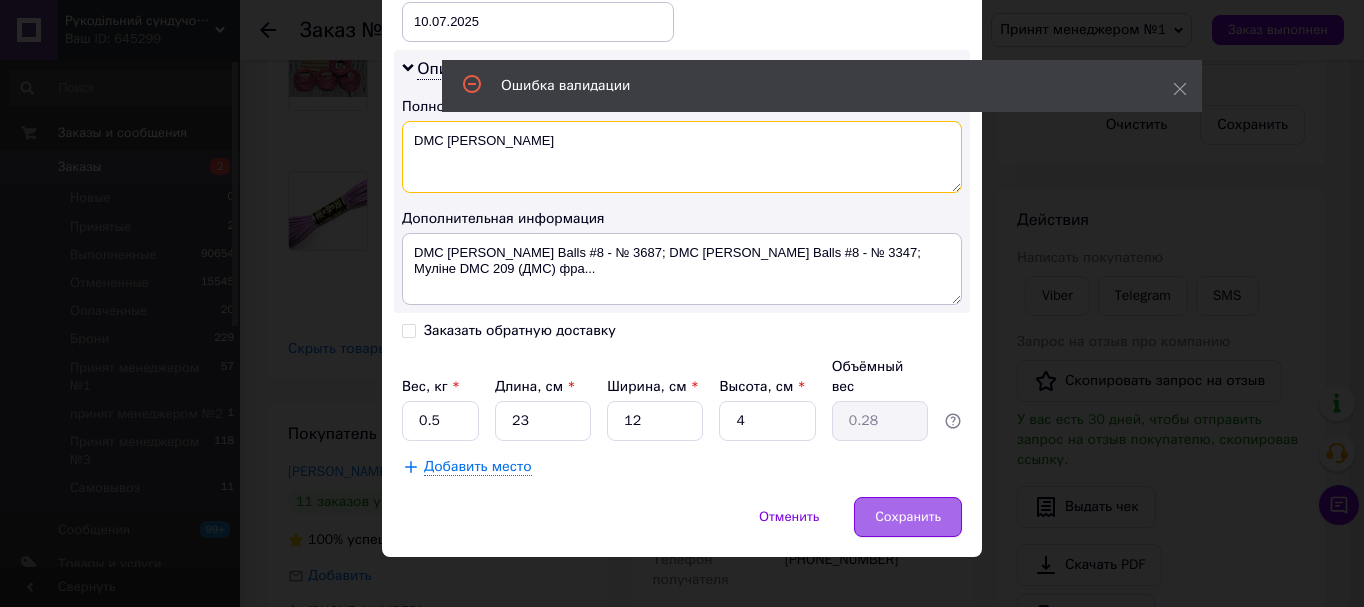 type on "DMC Pearl Cotton" 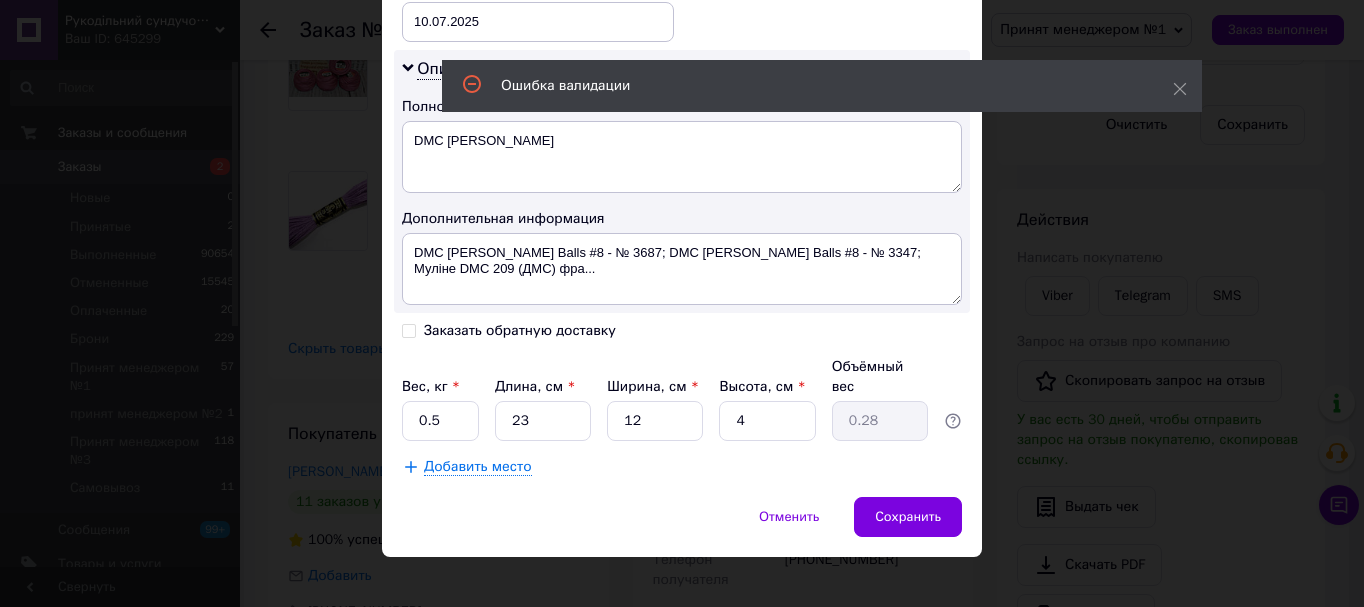 drag, startPoint x: 878, startPoint y: 487, endPoint x: 855, endPoint y: 390, distance: 99.68952 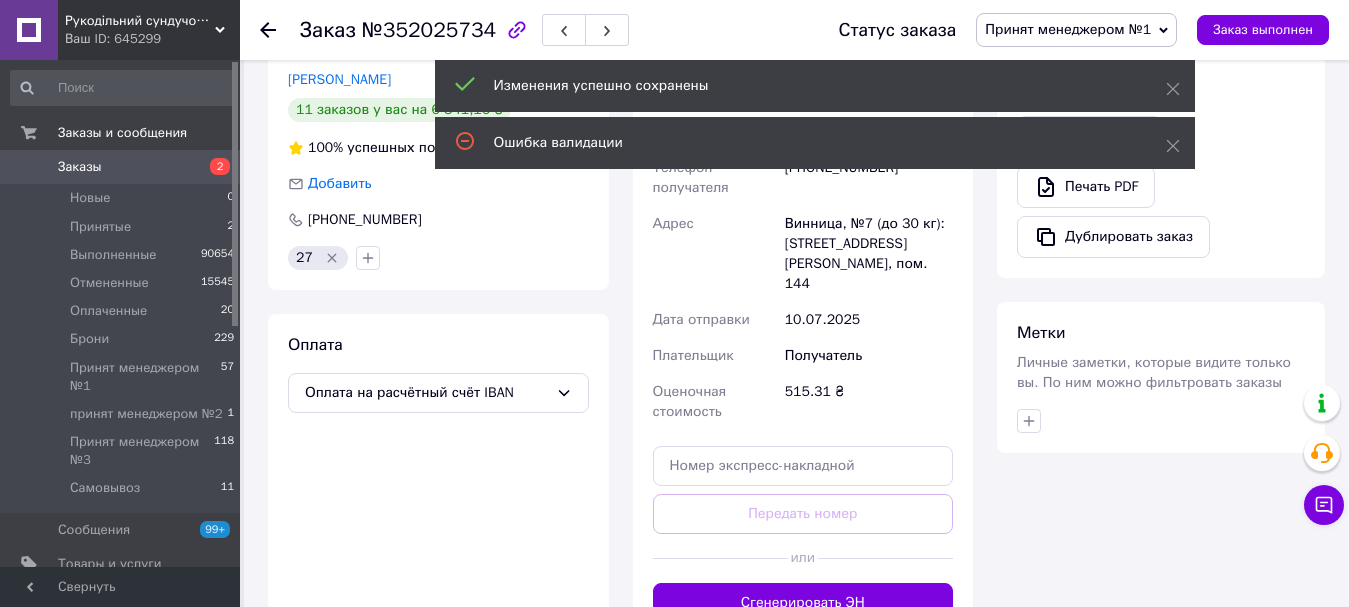 scroll, scrollTop: 1000, scrollLeft: 0, axis: vertical 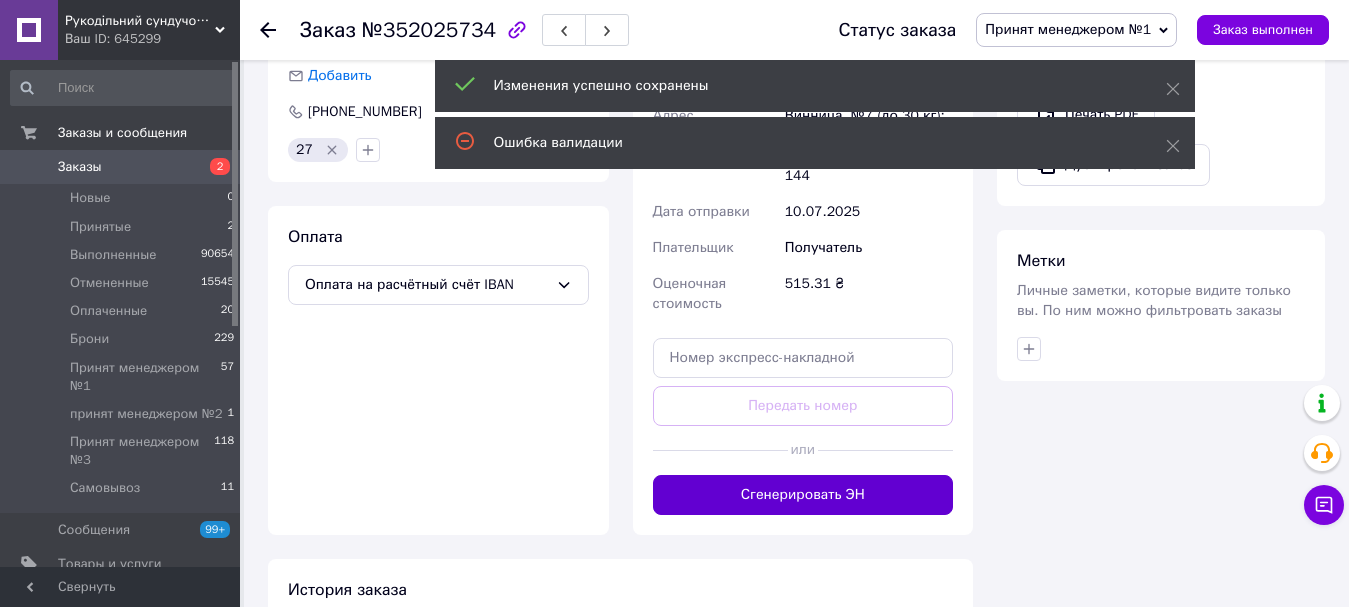 click on "Сгенерировать ЭН" at bounding box center [803, 495] 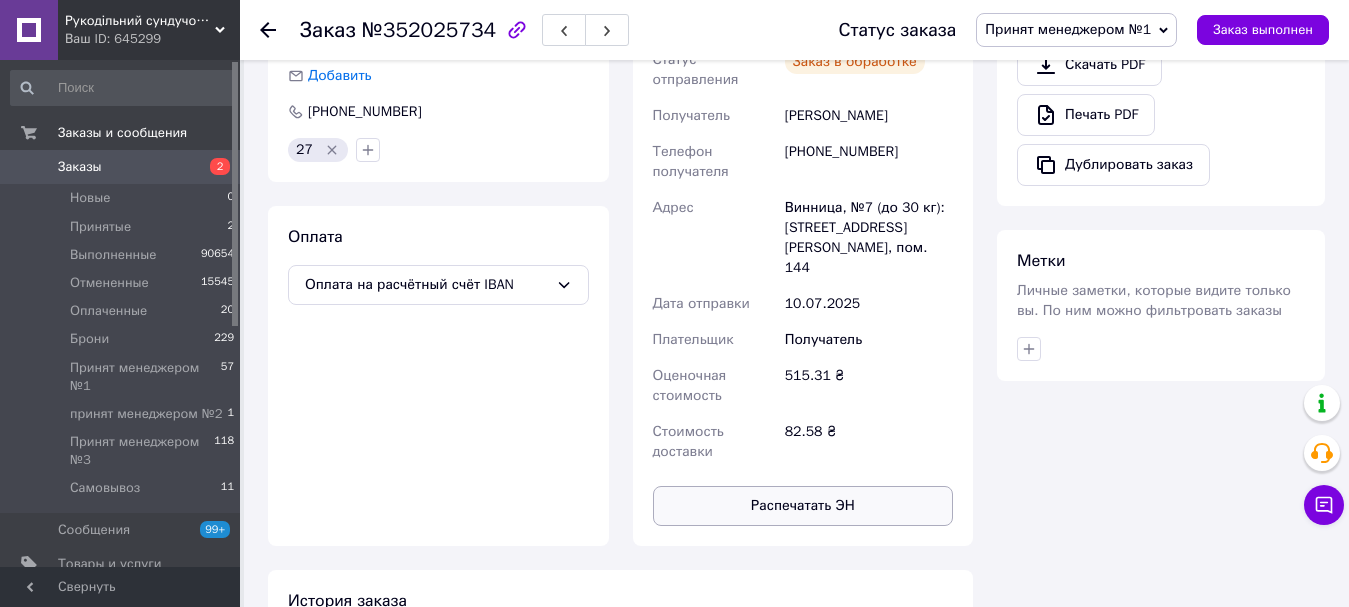 click on "Распечатать ЭН" at bounding box center [803, 506] 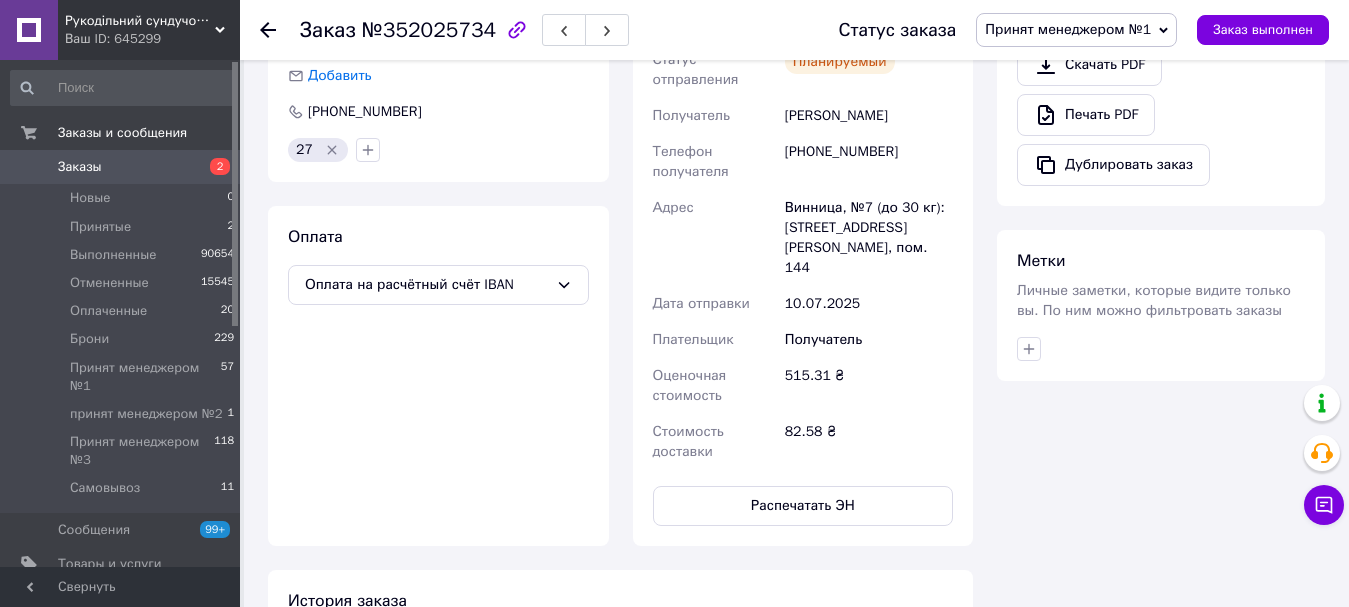 click on "Принят менеджером №1" at bounding box center (1068, 29) 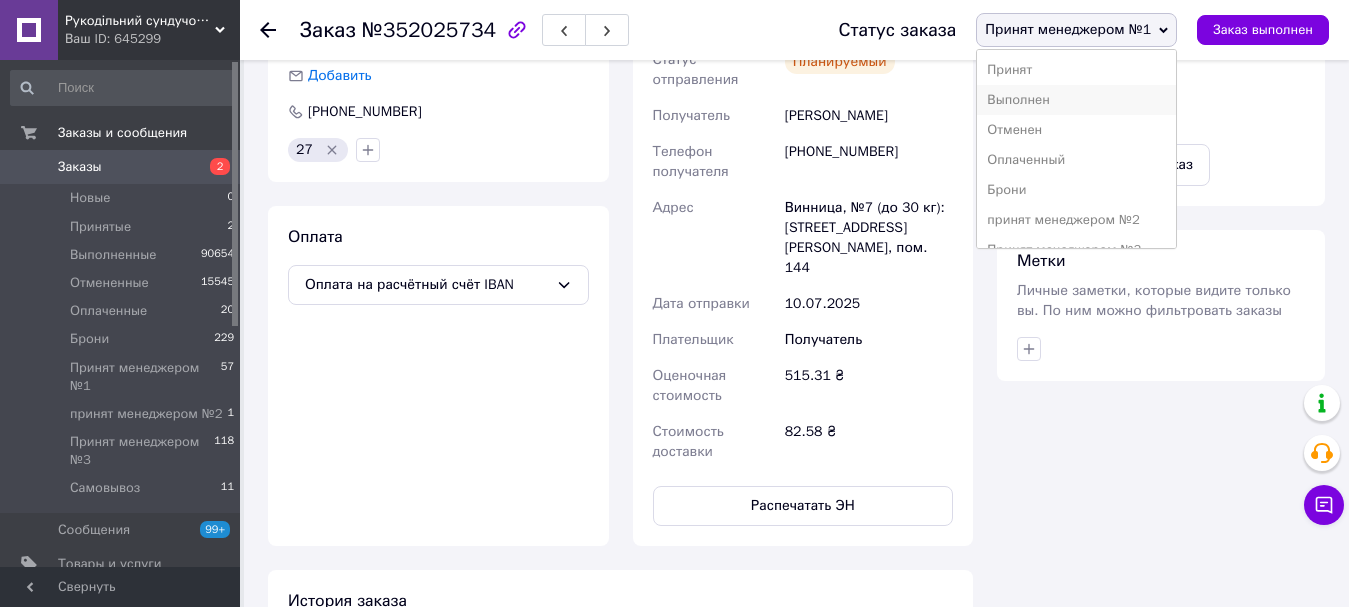 click on "Выполнен" at bounding box center [1076, 100] 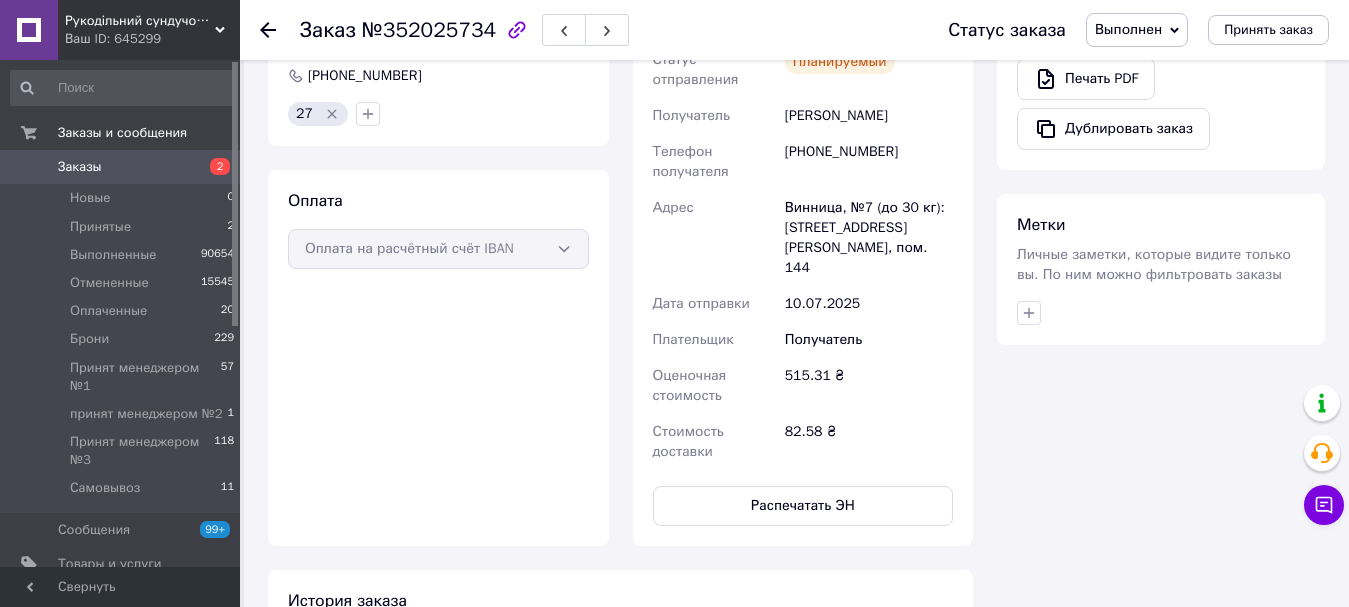 click on "Заказы" at bounding box center (121, 167) 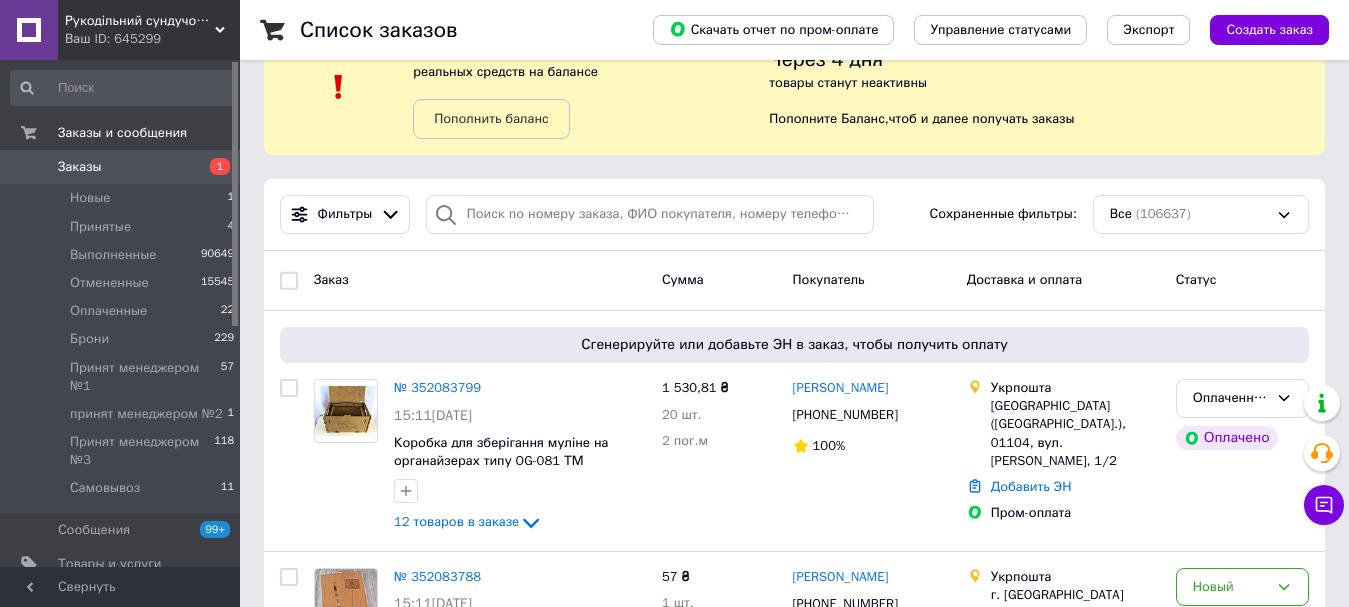 scroll, scrollTop: 100, scrollLeft: 0, axis: vertical 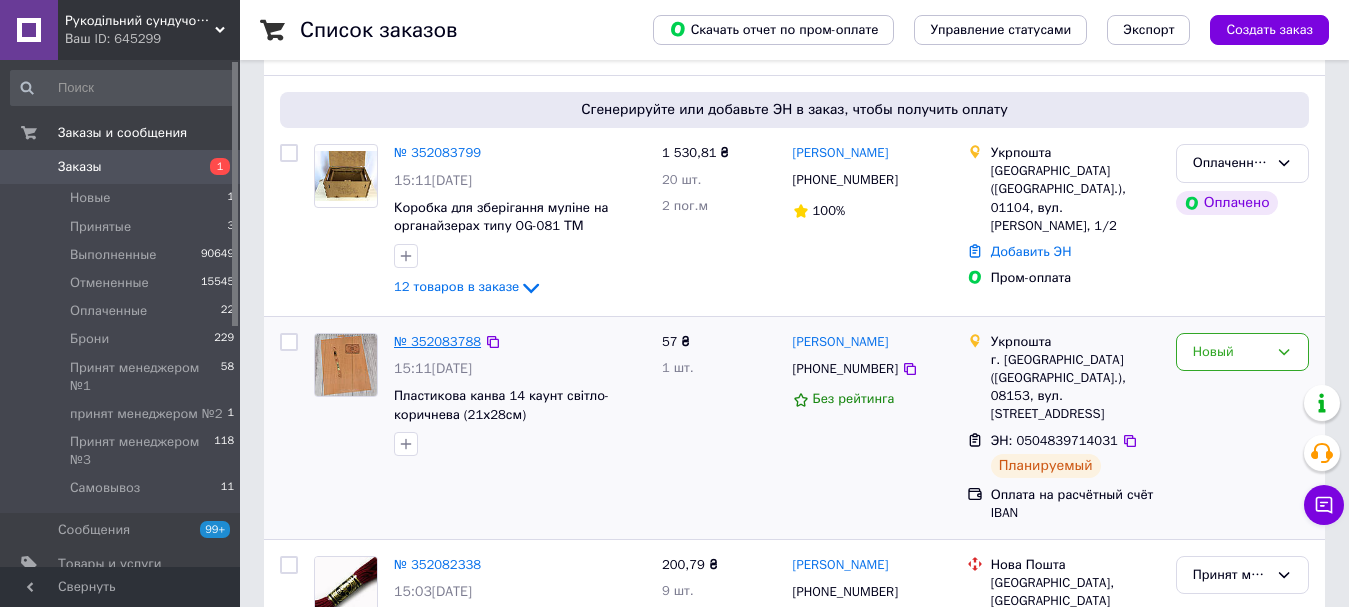 click on "№ 352083788" at bounding box center [437, 341] 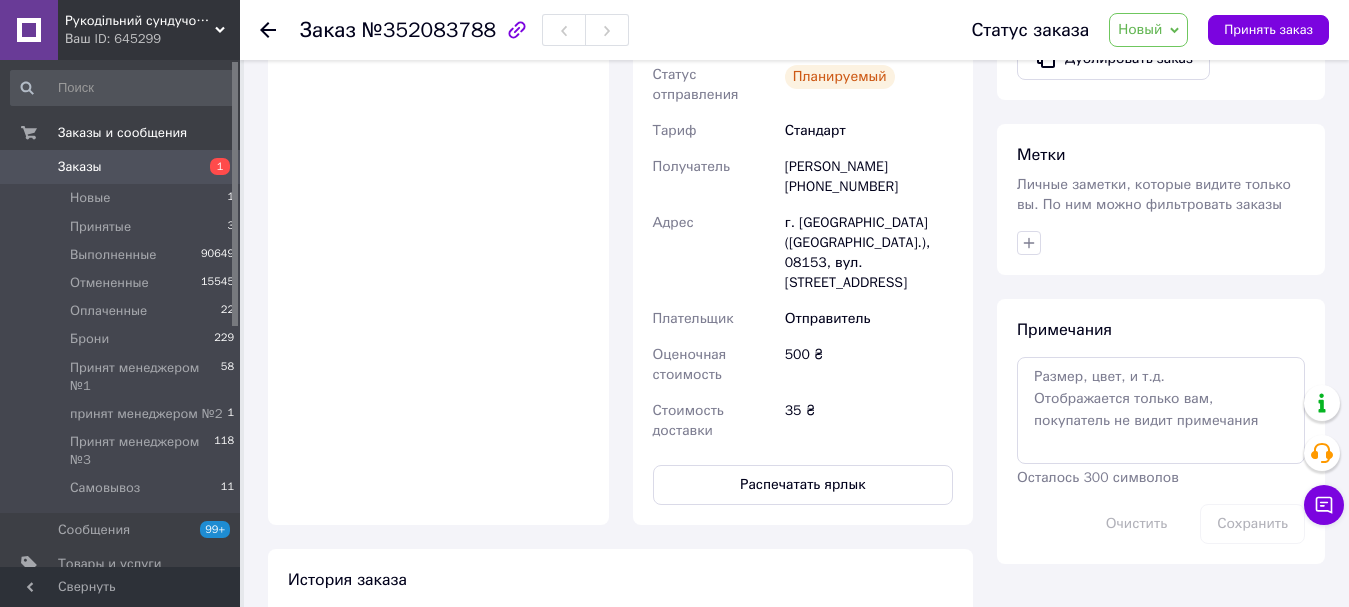 scroll, scrollTop: 800, scrollLeft: 0, axis: vertical 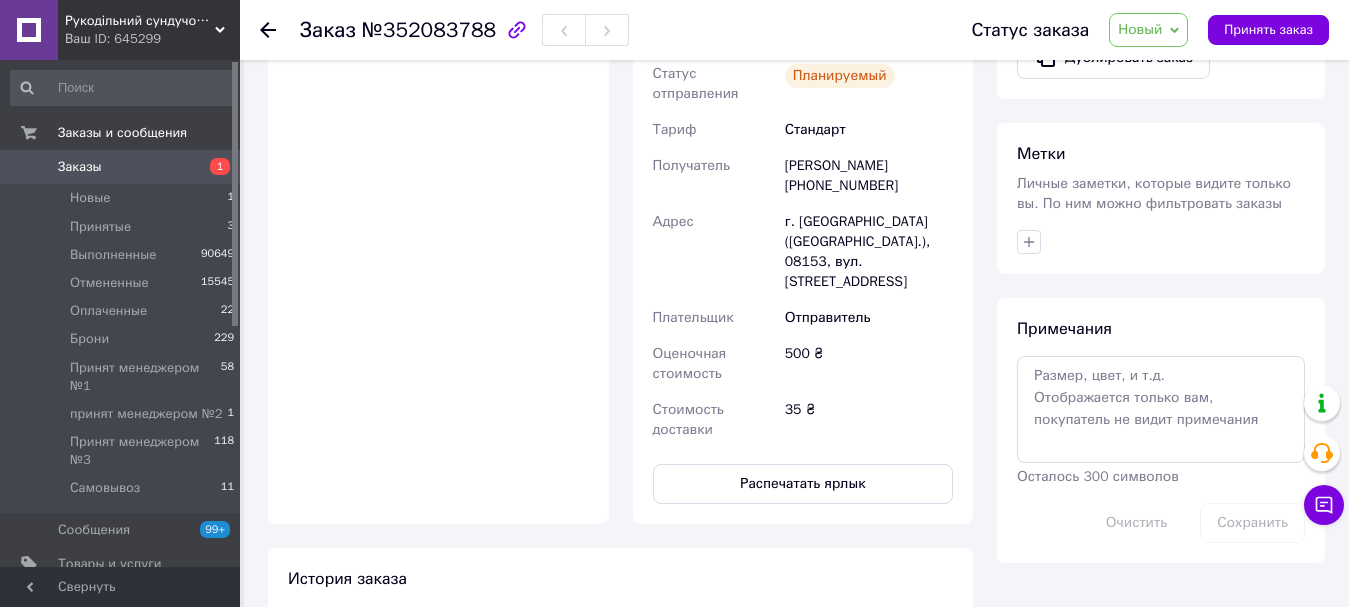 click on "Доставка Редактировать Спецтариф Укрпошта Стандарт 35 ₴  — до 30 кг и объёмом до 20 000 см³ 100 ₴  — до 30 кг и объёмом от 20 000 до 120 000 см³ Объём = длина × ширина × высота +0,5% от суммы объявленной стоимости свыше 500 ₴ Справка Укрпошта (бесплатно от 1500 ₴) Номер накладной 0504839714031 Статус отправления Планируемый Тариф Стандарт Получатель [PERSON_NAME] [PHONE_NUMBER] Адрес г. [GEOGRAPHIC_DATA] ([GEOGRAPHIC_DATA].), 08153, вул. [STREET_ADDRESS] Плательщик Отправитель Оценочная стоимость 500 ₴ Стоимость доставки 35 ₴ Распечатать ярлык Тариф     * Стандарт Плательщик   * Отправитель   * [PERSON_NAME]   * *" at bounding box center (803, 75) 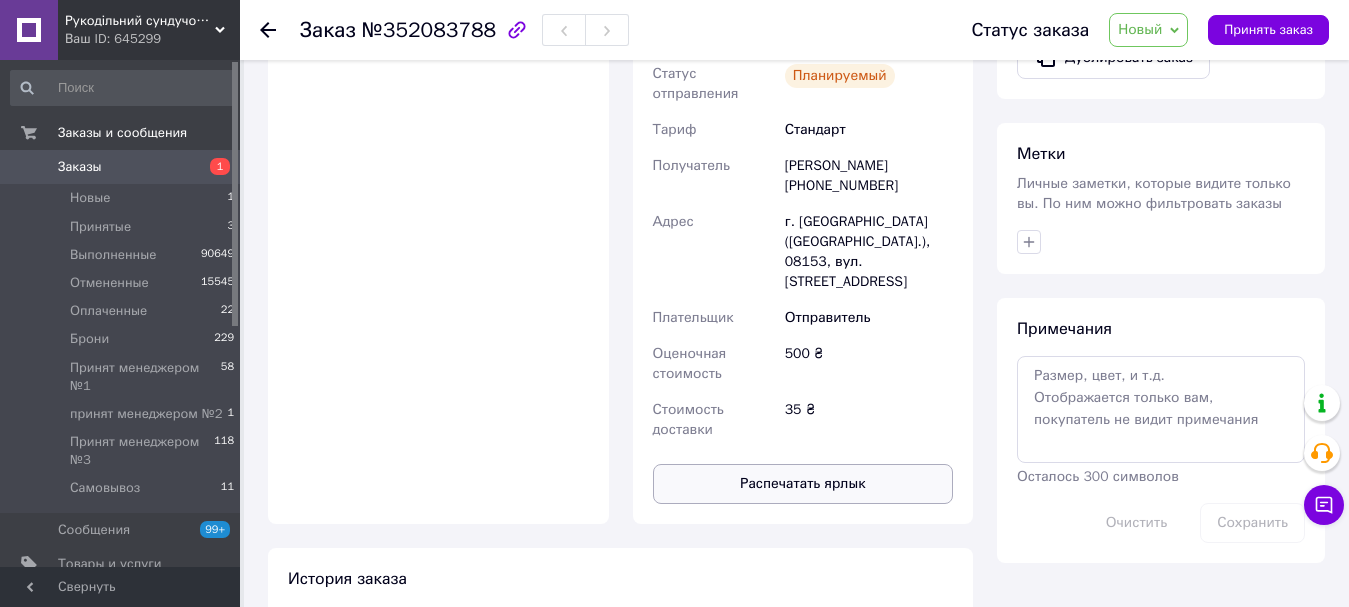 click on "Распечатать ярлык" at bounding box center [803, 484] 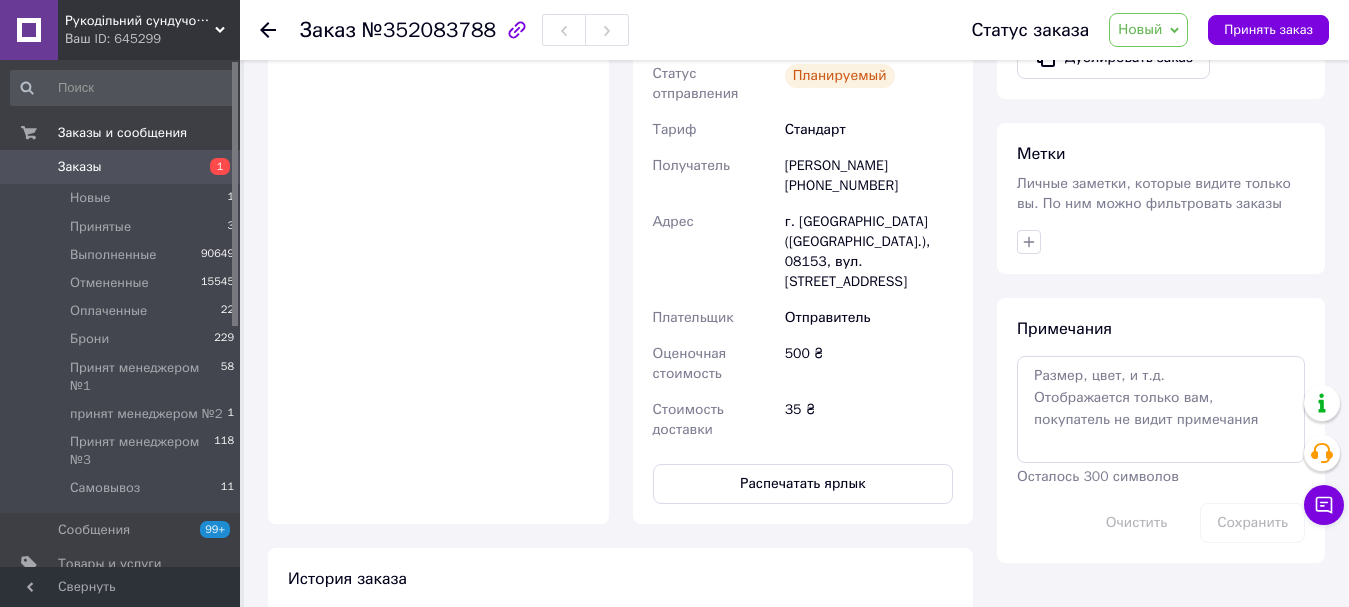 click on "Новый" at bounding box center (1140, 29) 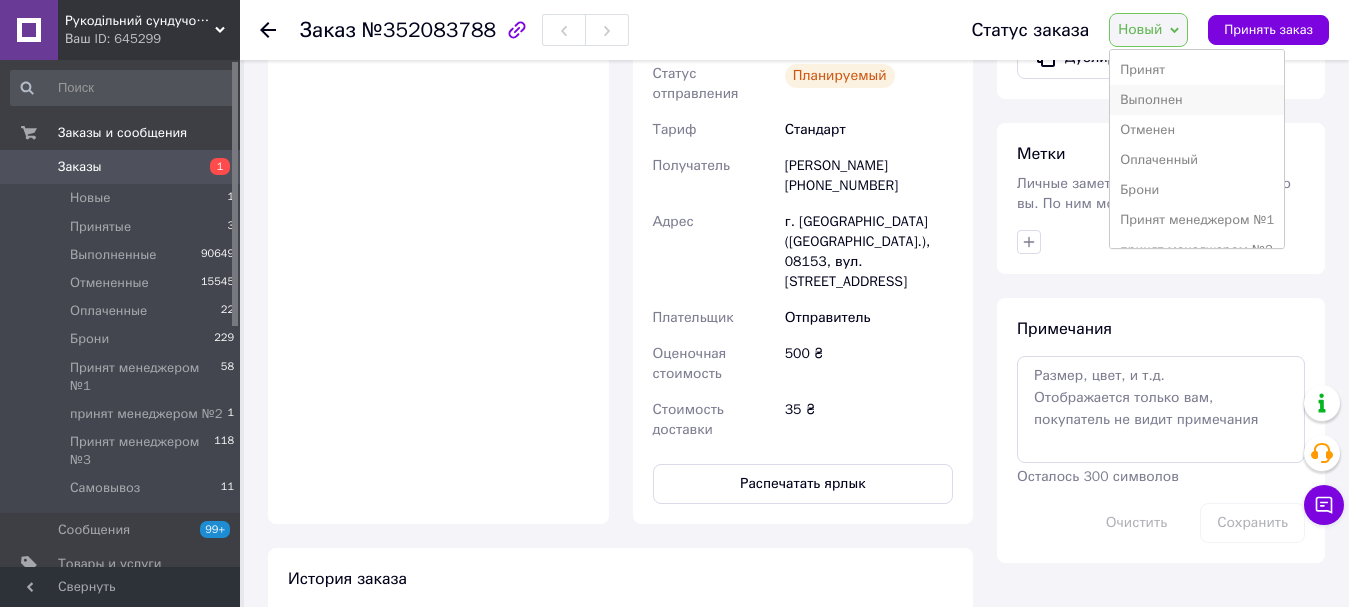 click on "Выполнен" at bounding box center (1197, 100) 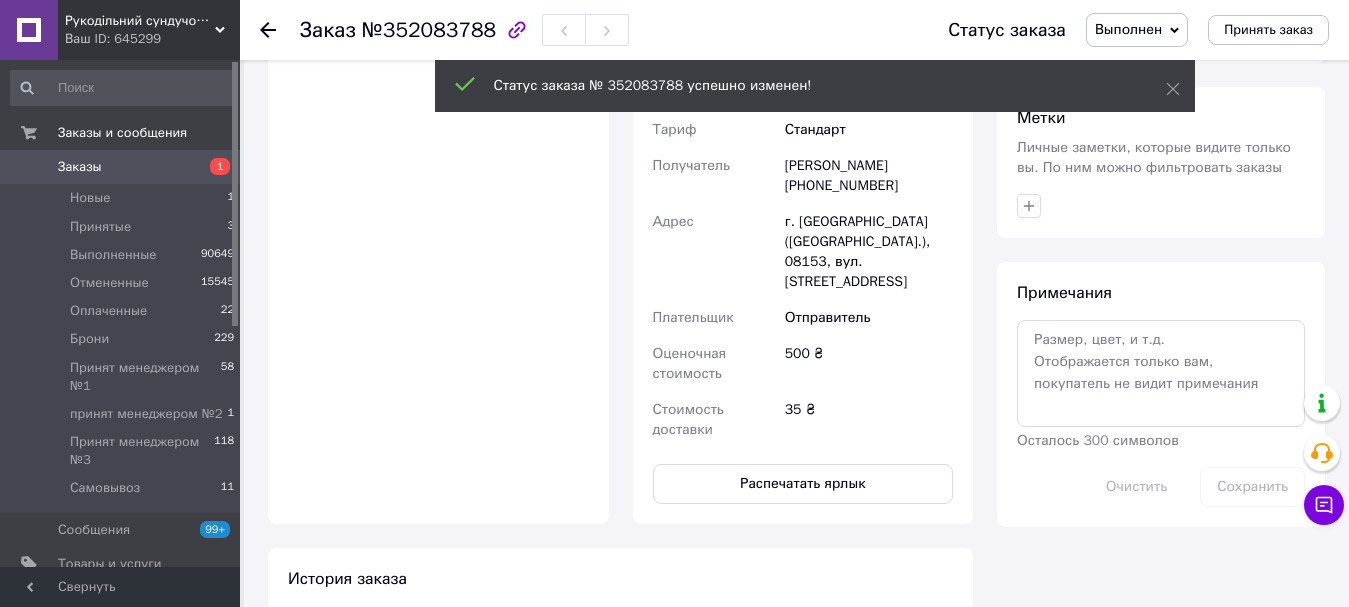 scroll, scrollTop: 764, scrollLeft: 0, axis: vertical 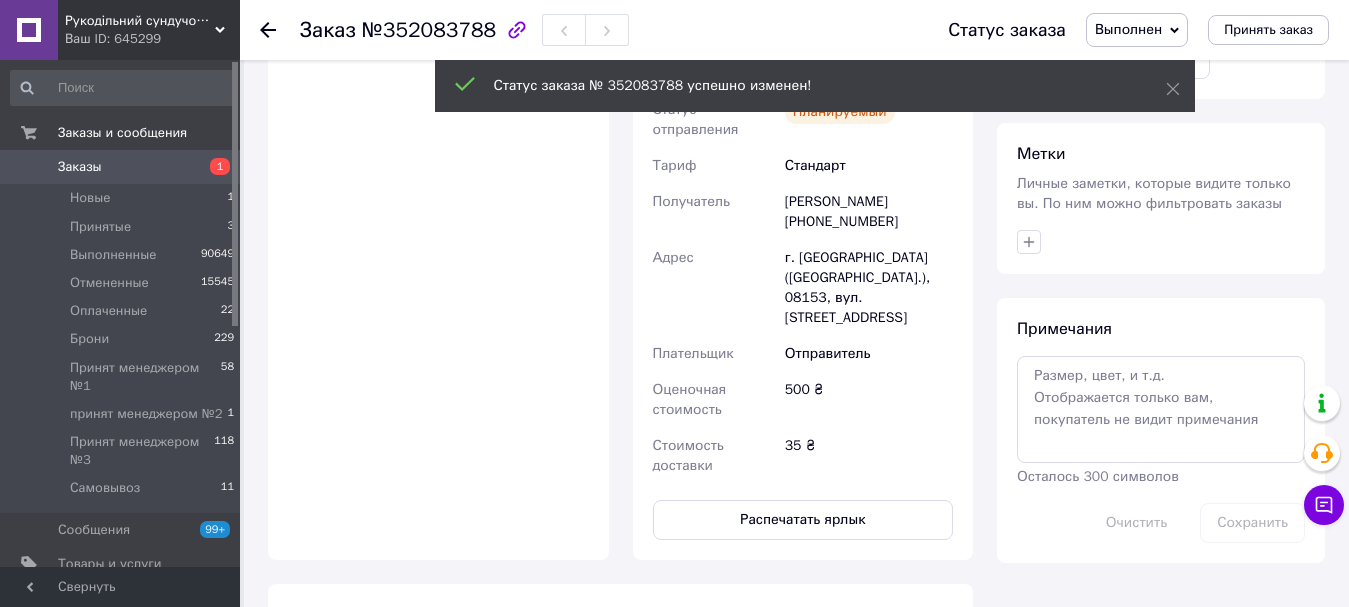 click on "Статус заказа Выполнен Принят Отменен Оплаченный Брони Принят менеджером №1 принят менеджером №2 Принят менеджером №3 Самовывоз Принять заказ" at bounding box center [1128, 30] 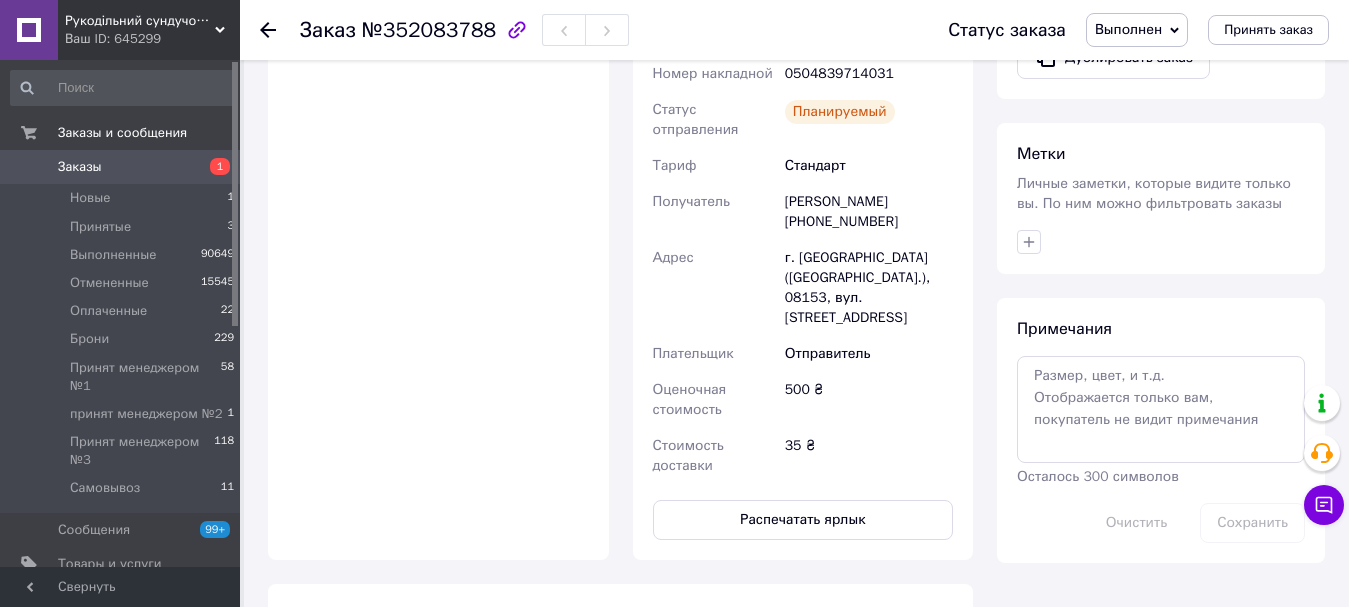 click on "Заказы" at bounding box center [121, 167] 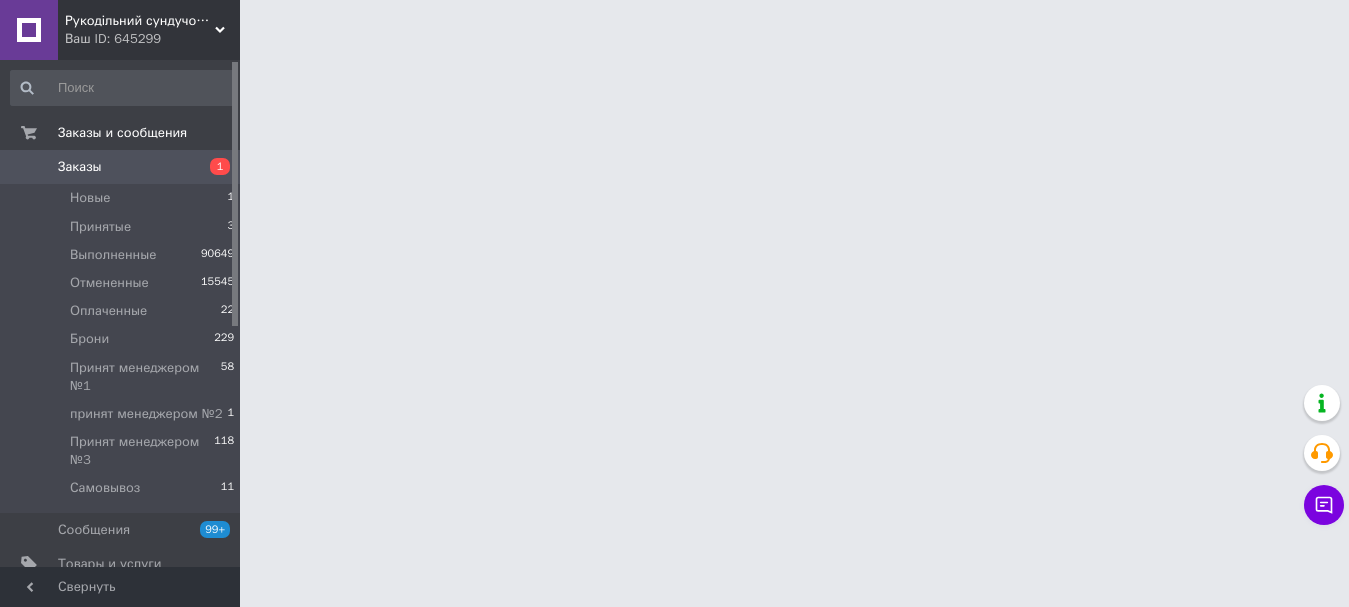 scroll, scrollTop: 0, scrollLeft: 0, axis: both 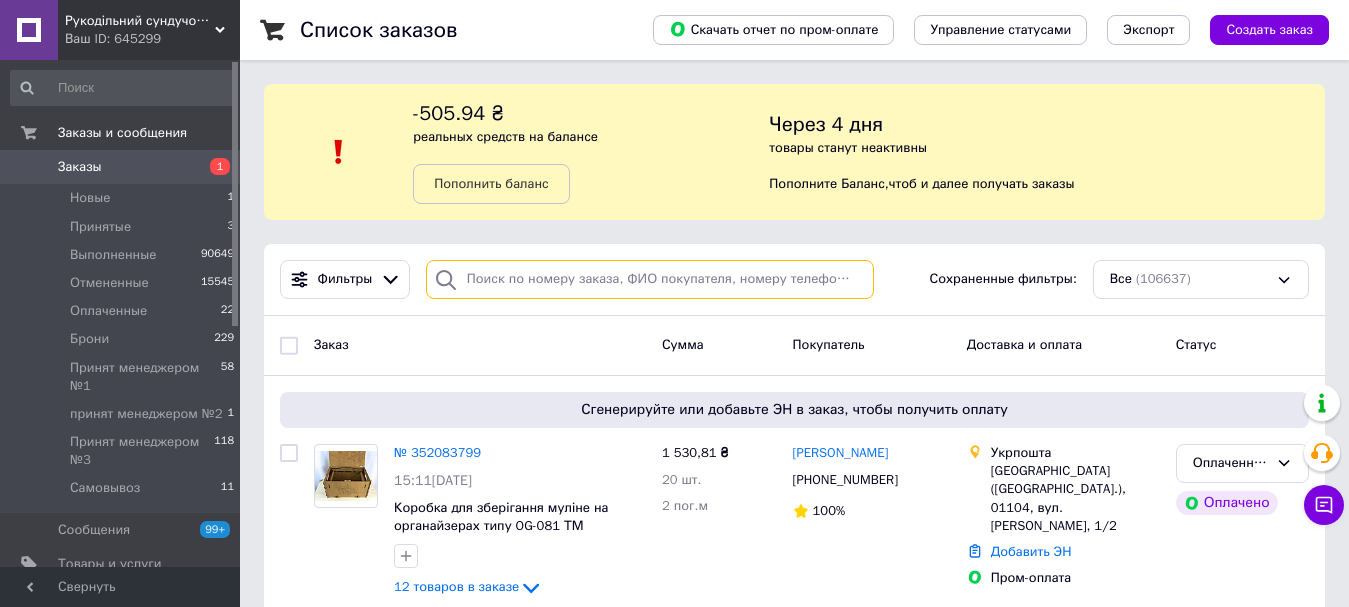 click at bounding box center (650, 279) 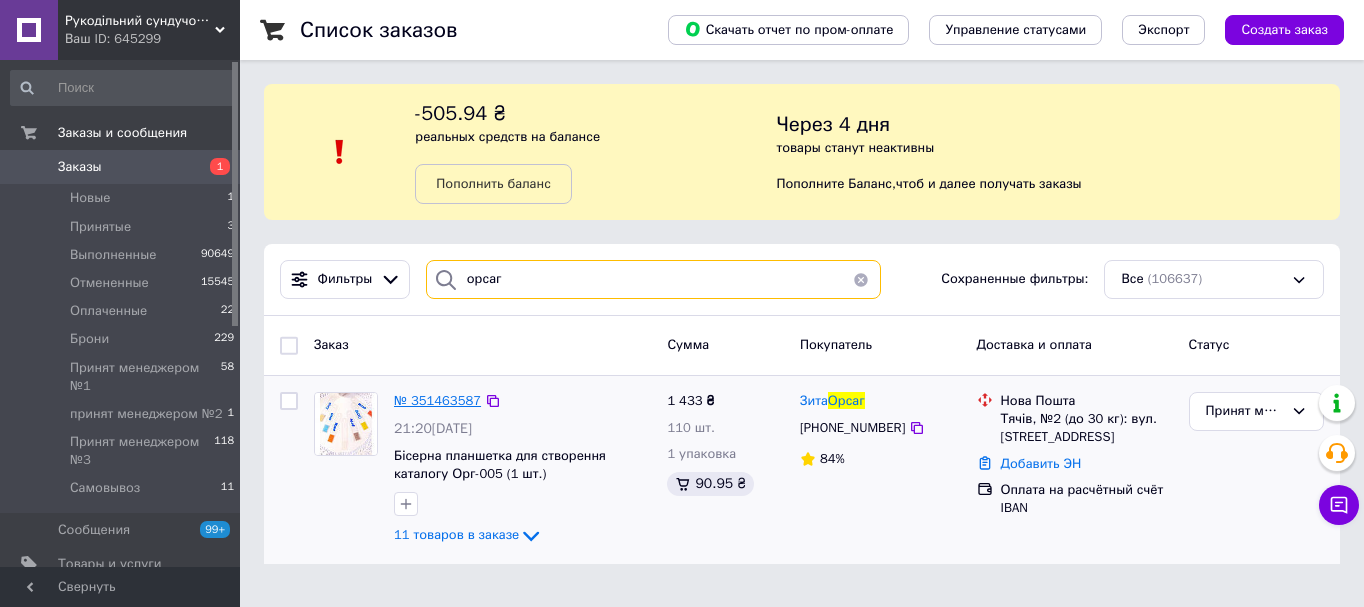 type on "орсаг" 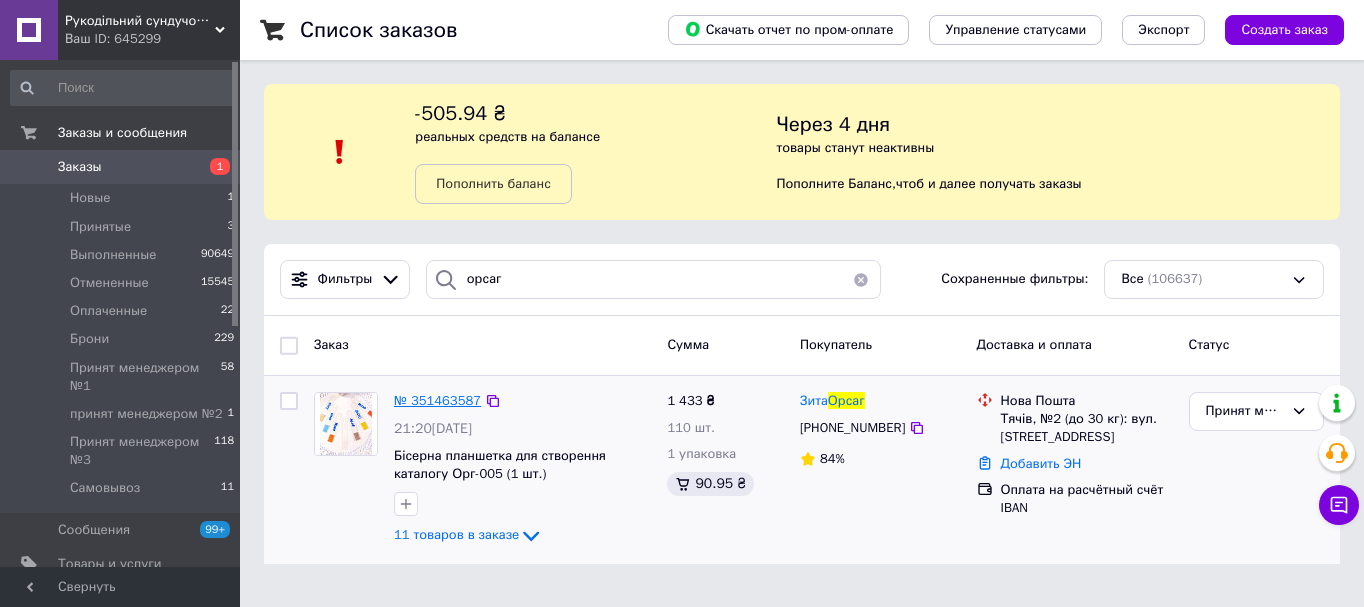 click on "№ 351463587" at bounding box center (437, 400) 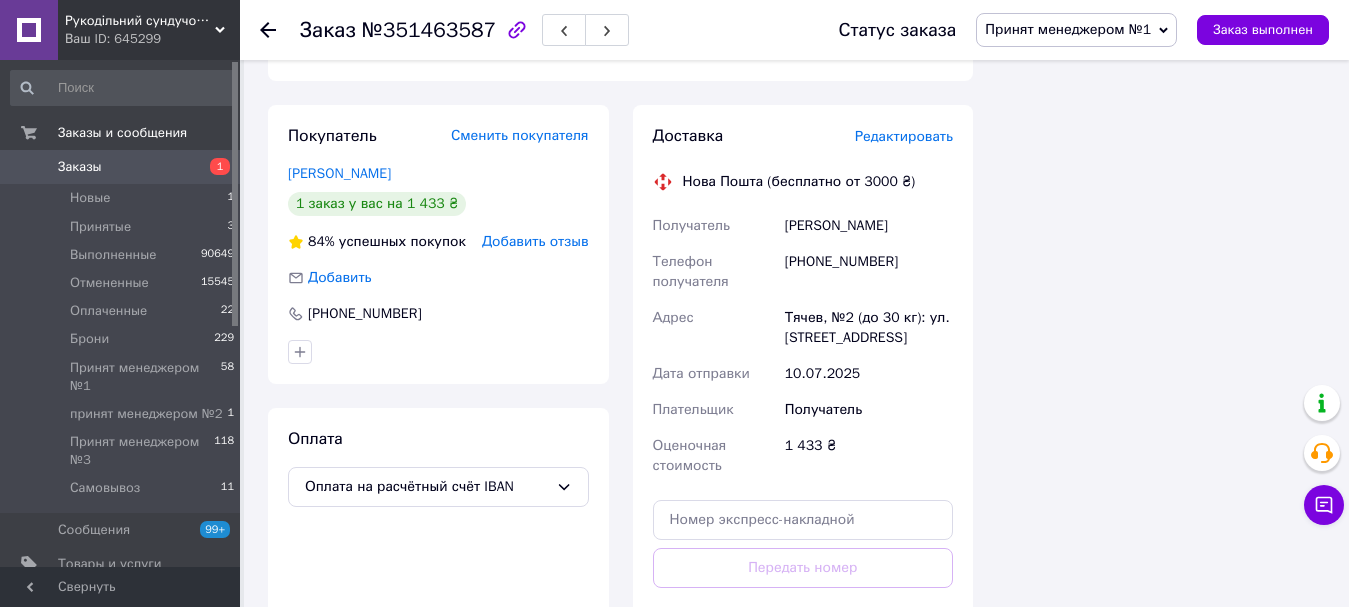 scroll, scrollTop: 1700, scrollLeft: 0, axis: vertical 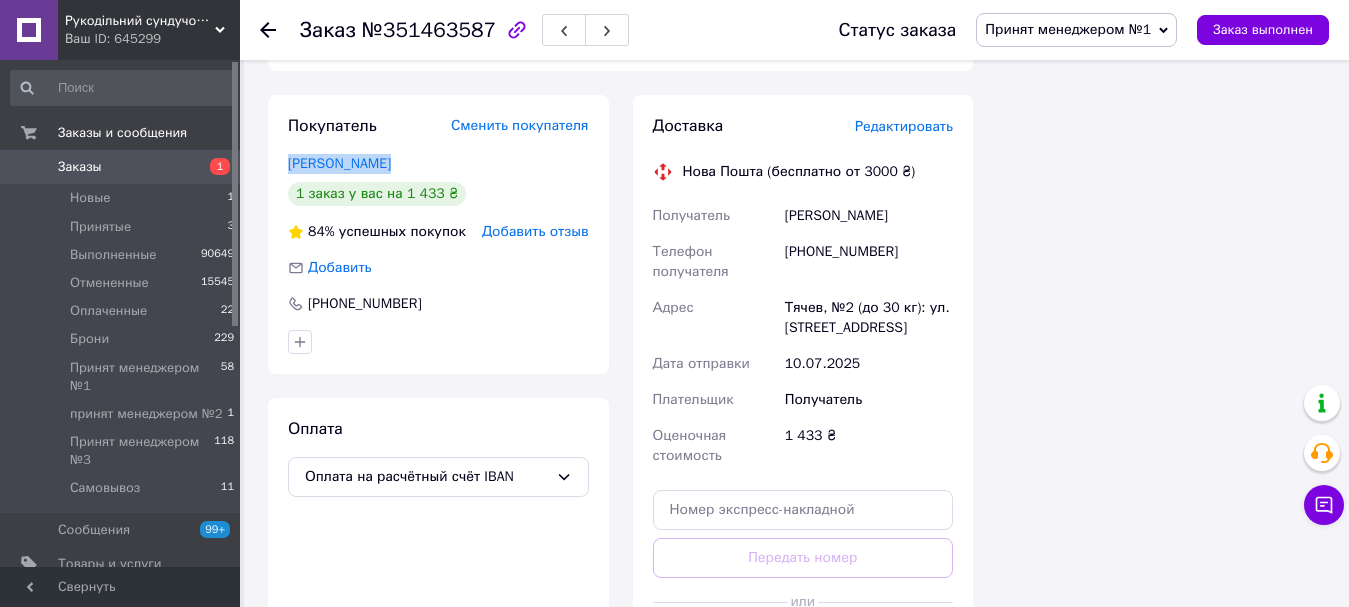 drag, startPoint x: 362, startPoint y: 154, endPoint x: 274, endPoint y: 149, distance: 88.14193 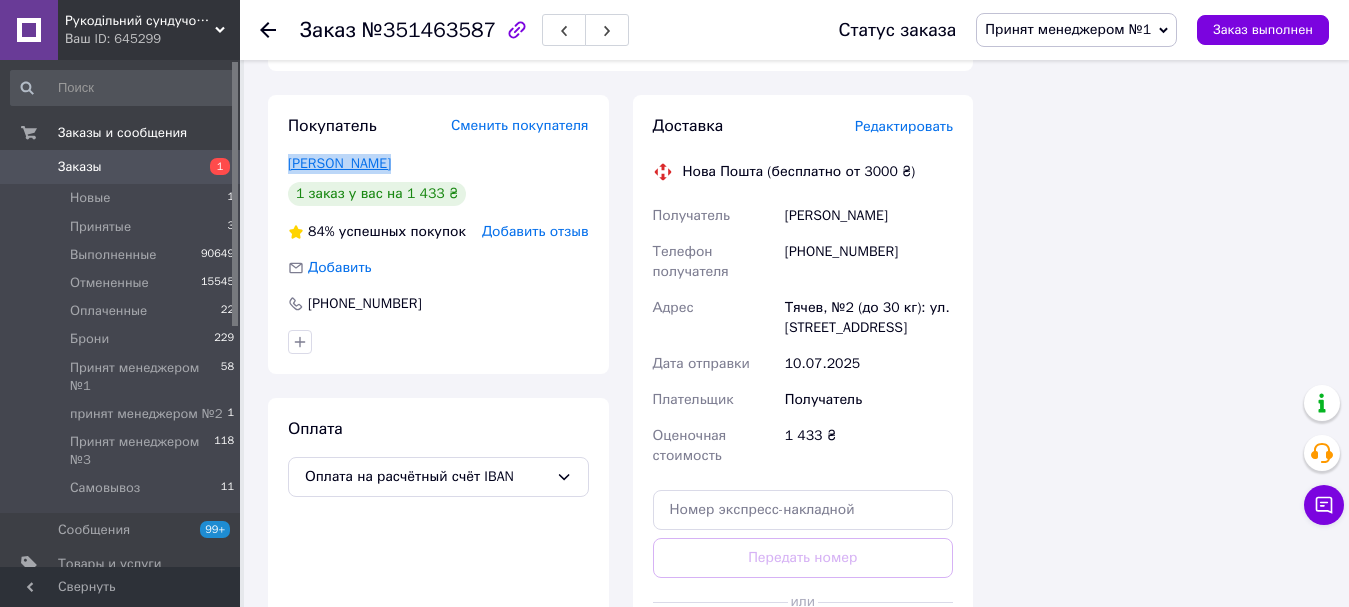 click on "[PERSON_NAME]" at bounding box center (339, 163) 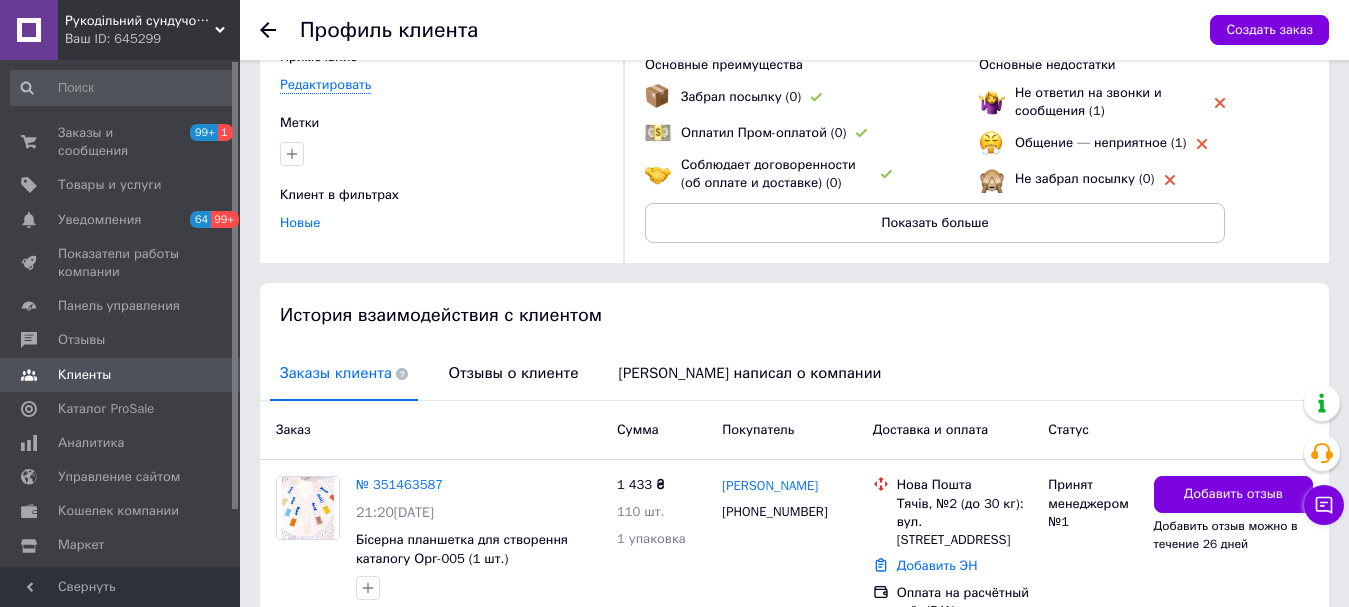 scroll, scrollTop: 275, scrollLeft: 0, axis: vertical 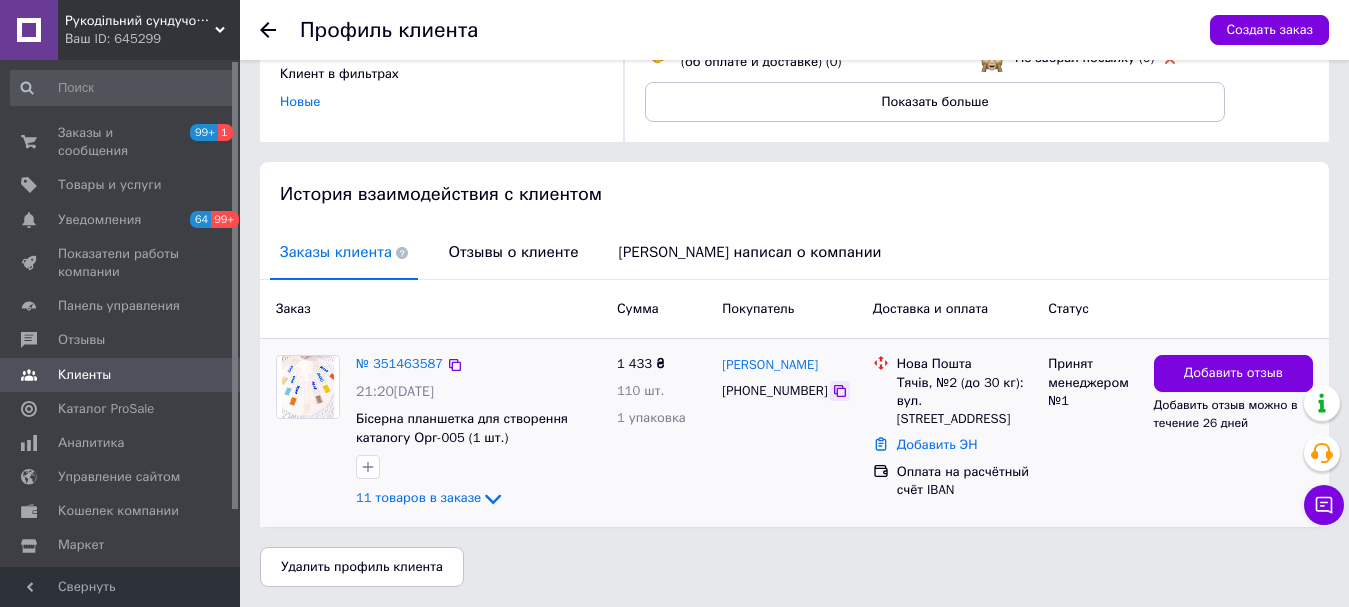 click 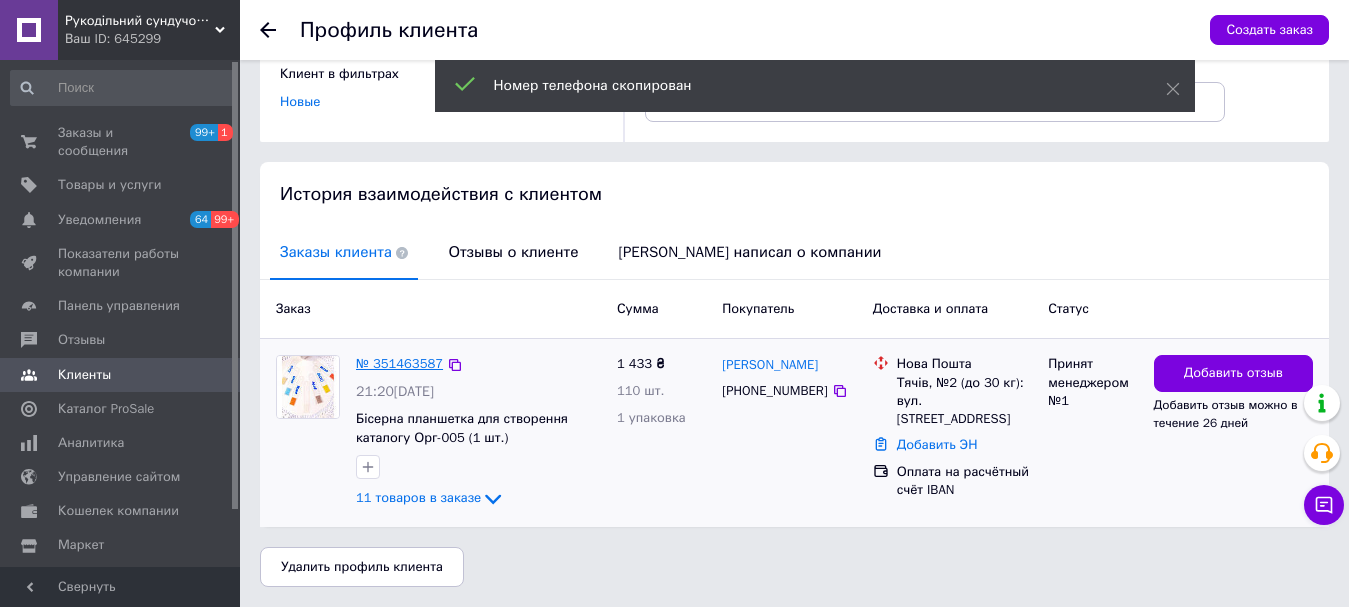 click on "№ 351463587" at bounding box center [399, 363] 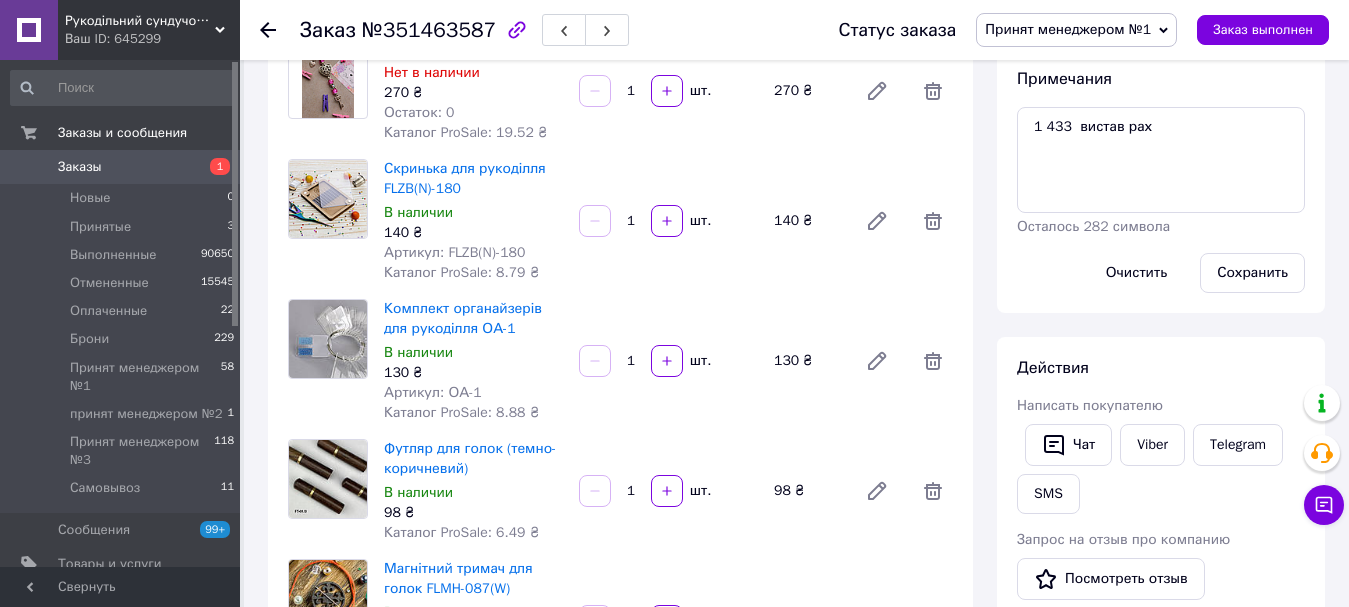 scroll, scrollTop: 100, scrollLeft: 0, axis: vertical 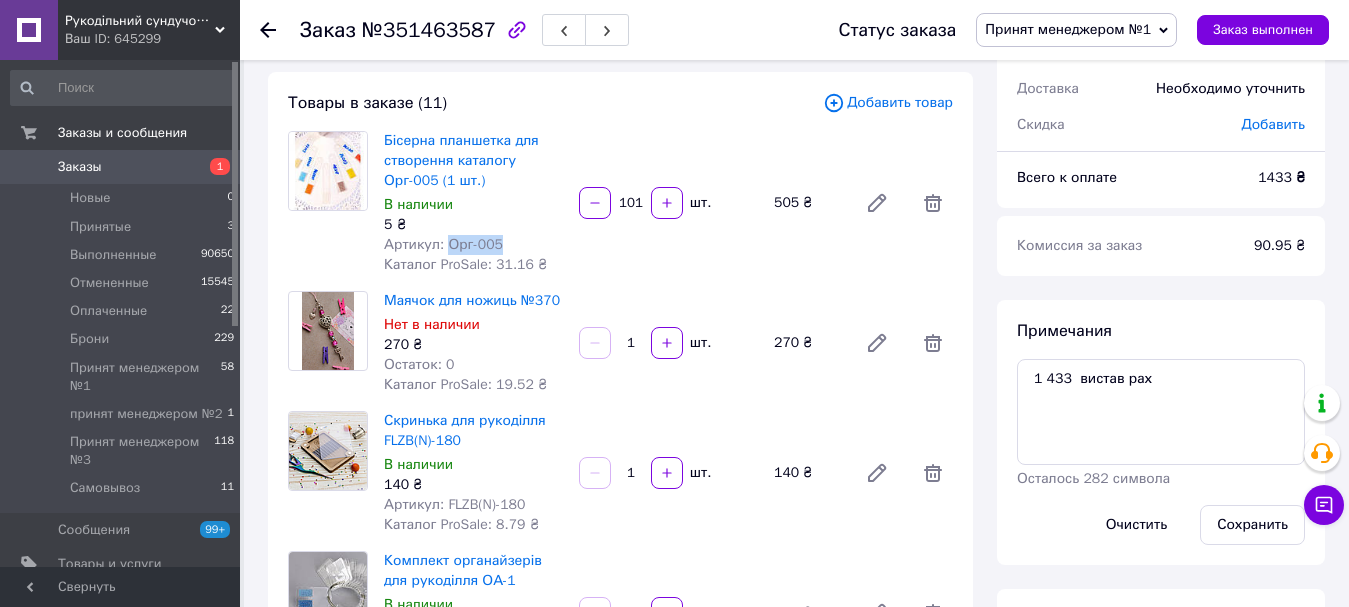 drag, startPoint x: 524, startPoint y: 246, endPoint x: 446, endPoint y: 250, distance: 78.10249 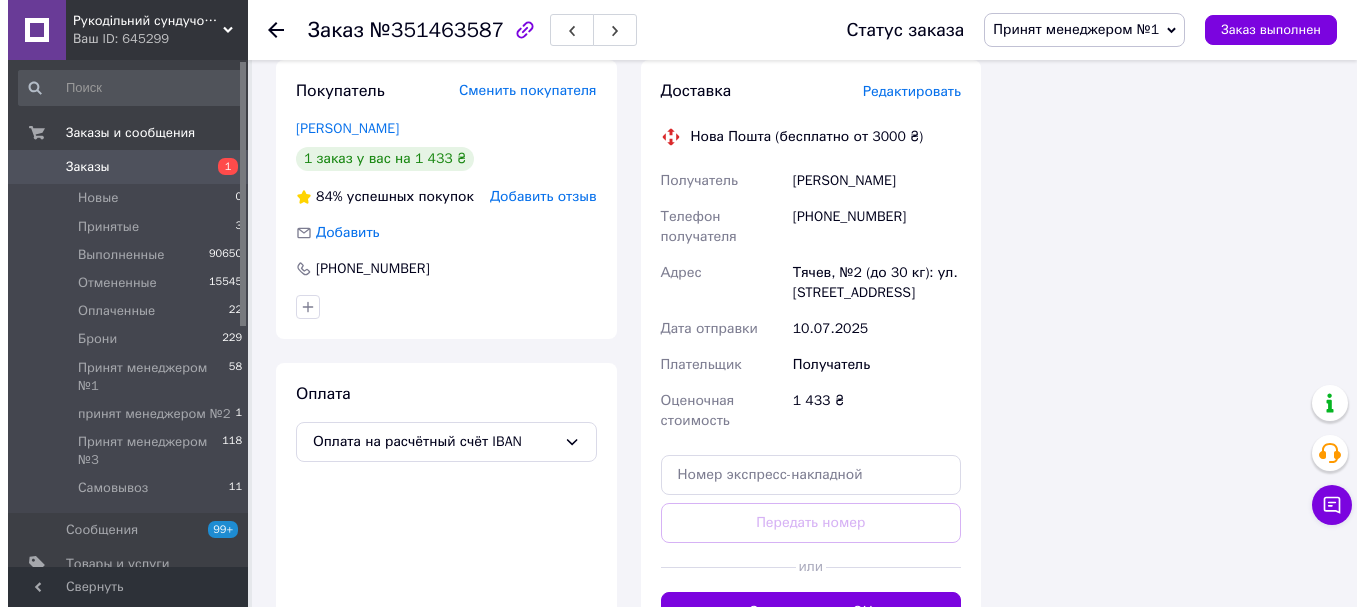 scroll, scrollTop: 1700, scrollLeft: 0, axis: vertical 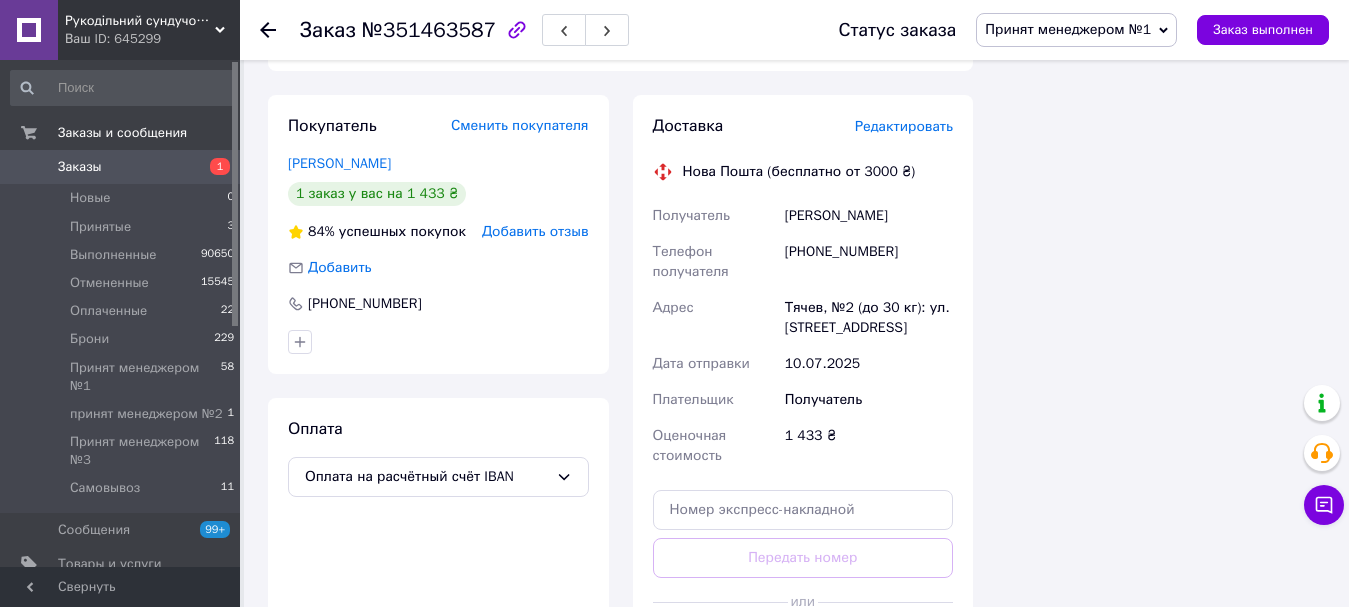 click on "Редактировать" at bounding box center (904, 126) 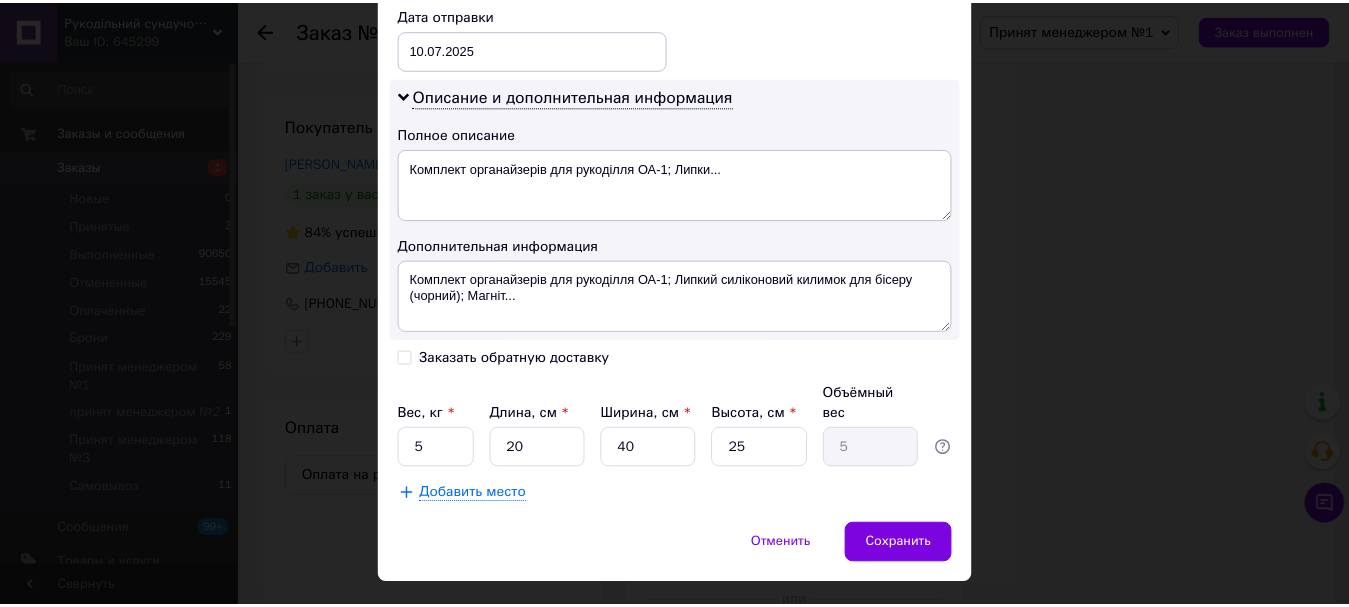 scroll, scrollTop: 981, scrollLeft: 0, axis: vertical 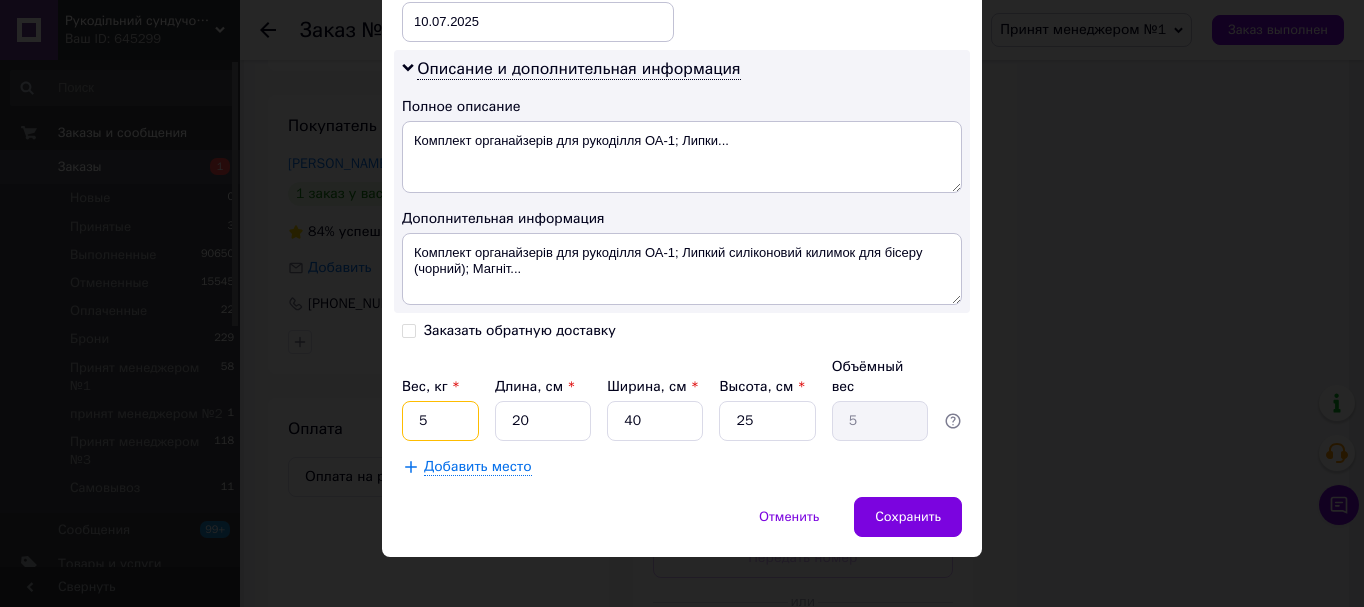 click on "5" at bounding box center (440, 421) 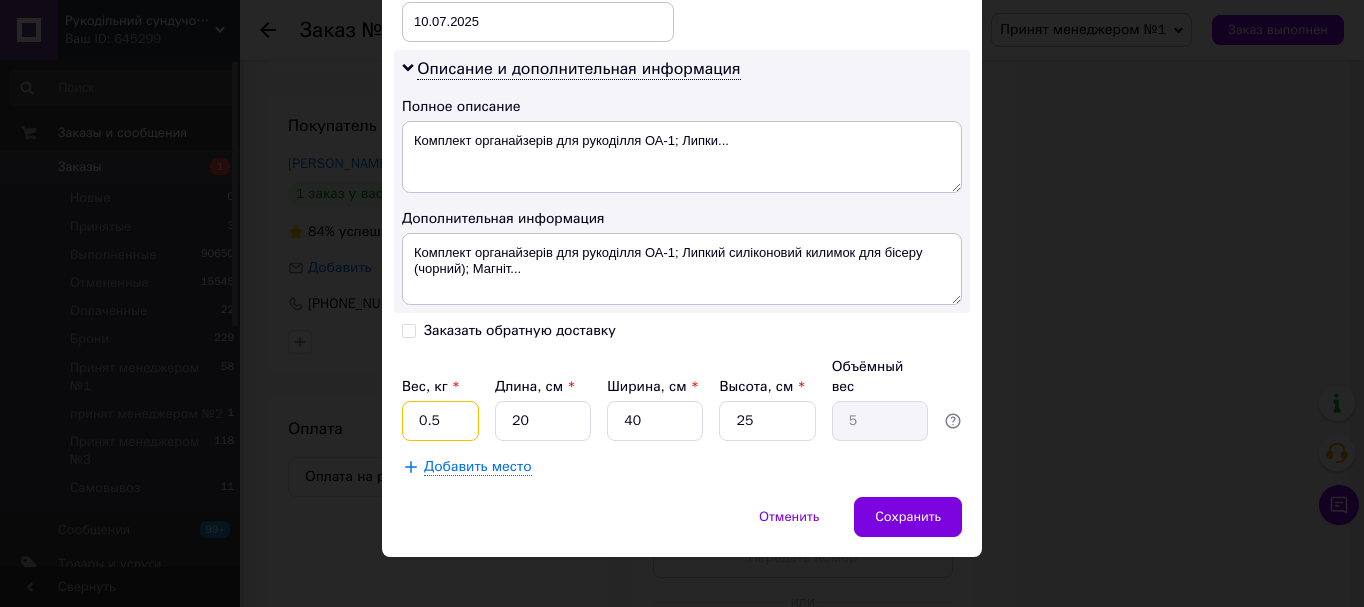 type on "0.5" 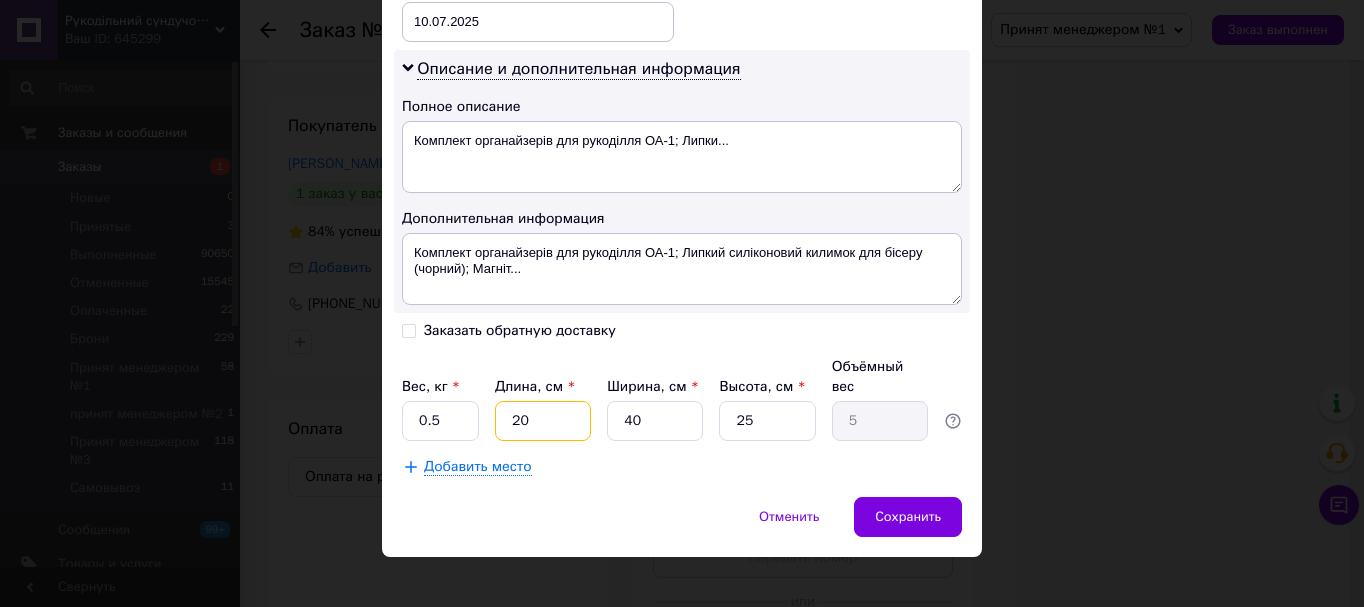 click on "20" at bounding box center (543, 421) 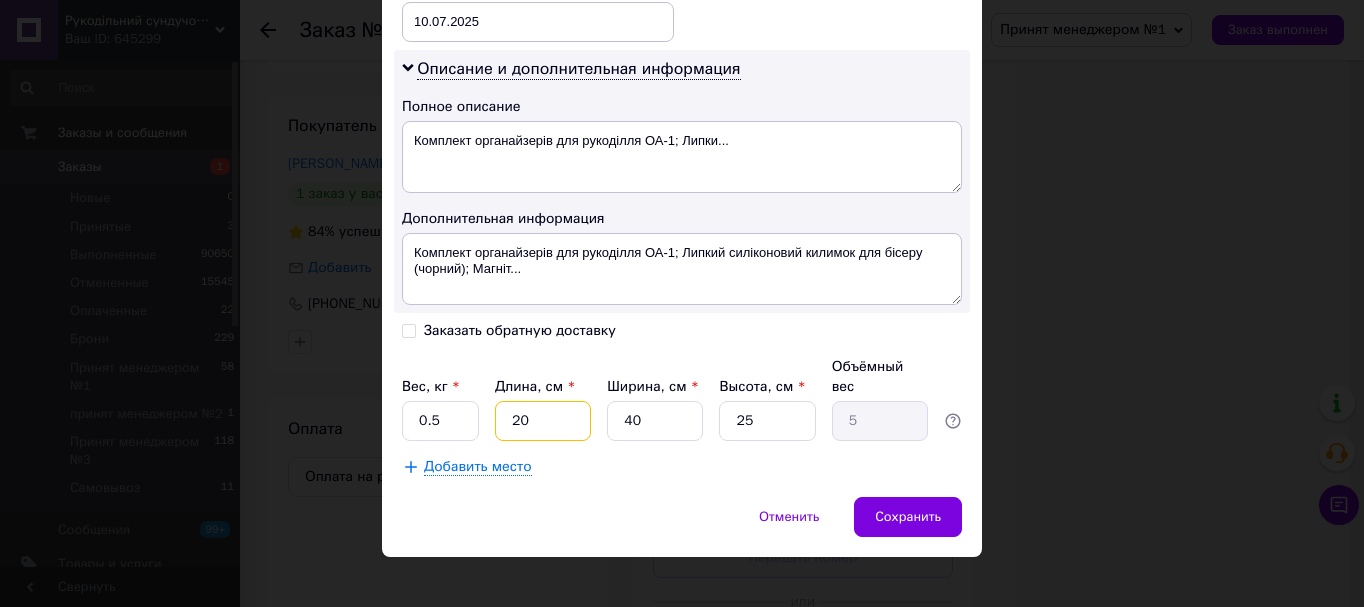 type on "2" 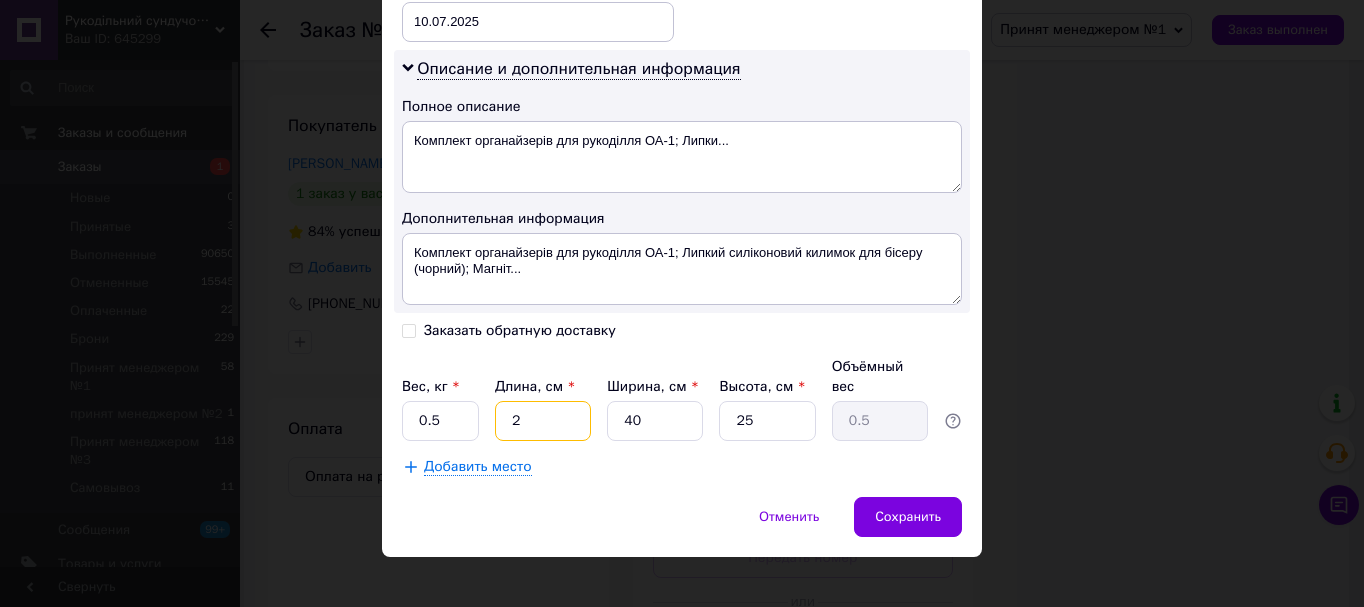 type on "22" 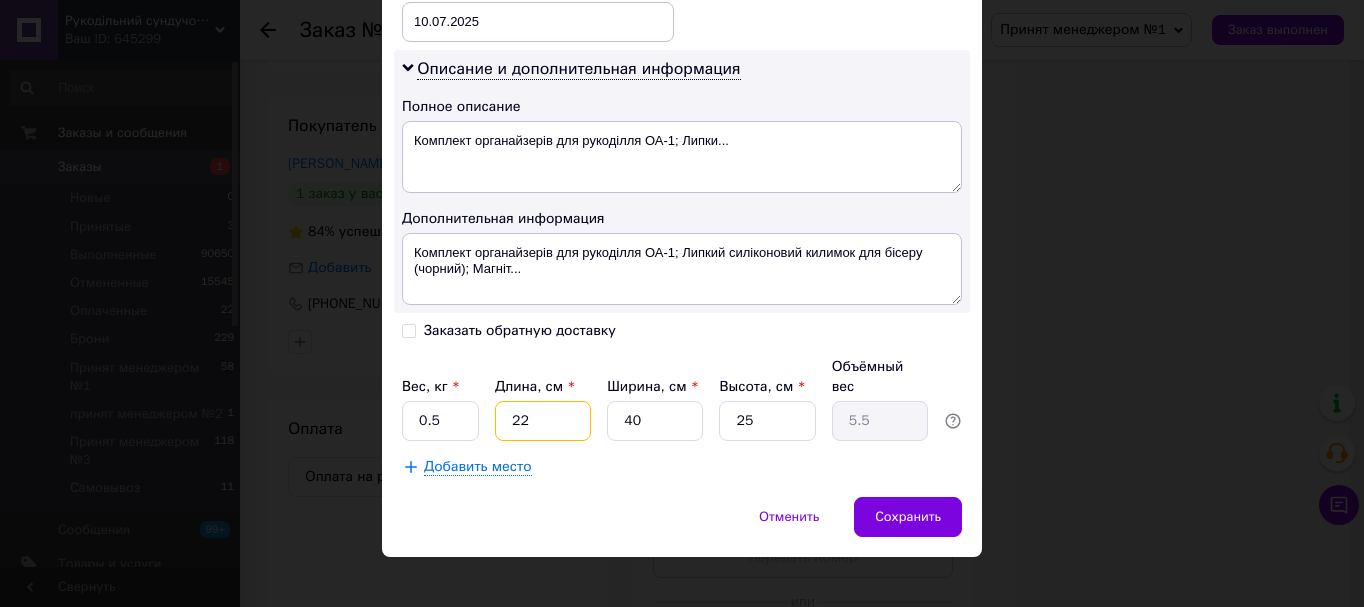 type on "22" 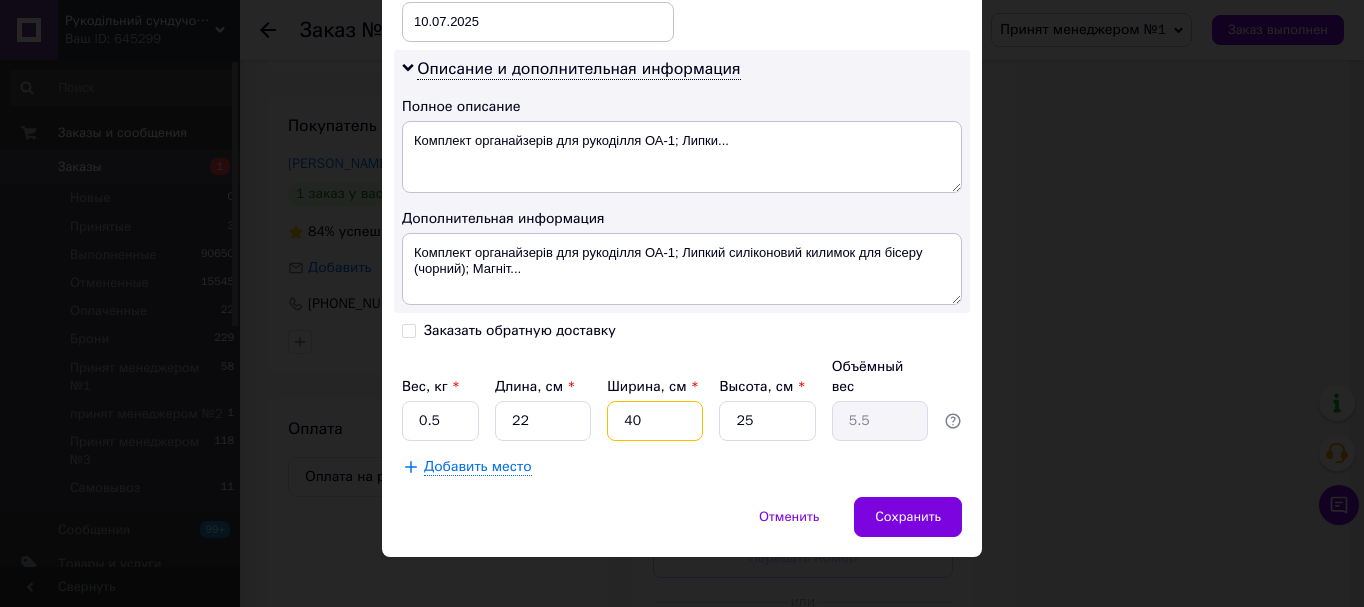 click on "40" at bounding box center (655, 421) 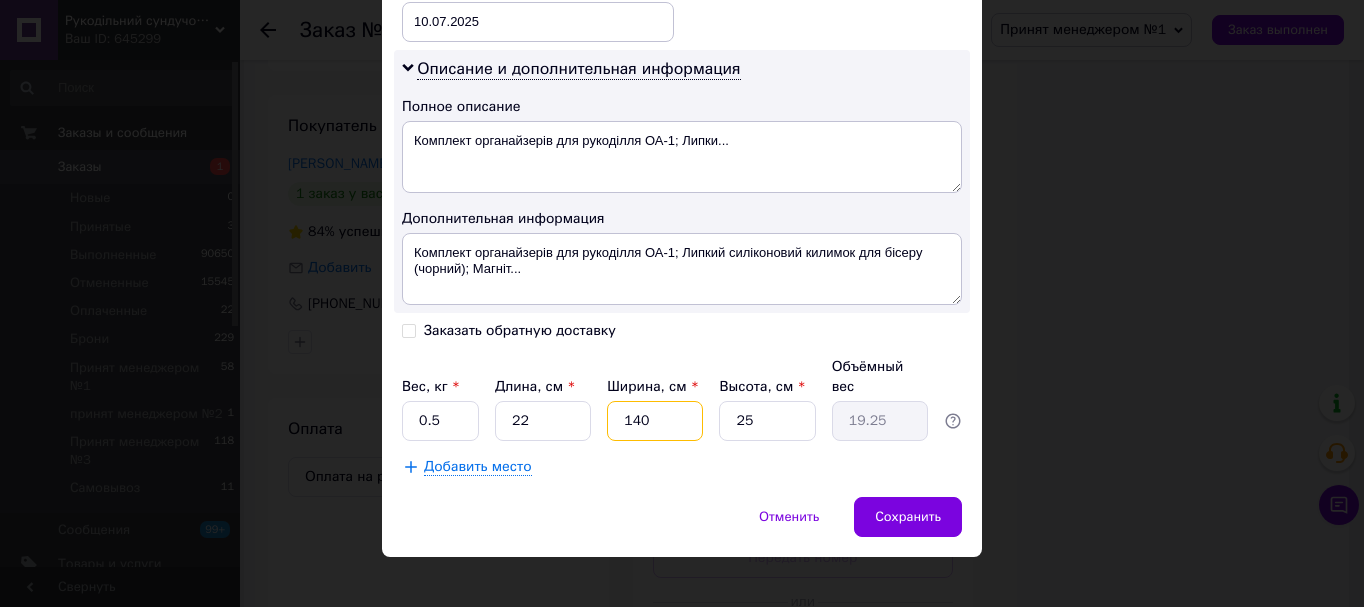 type on "14" 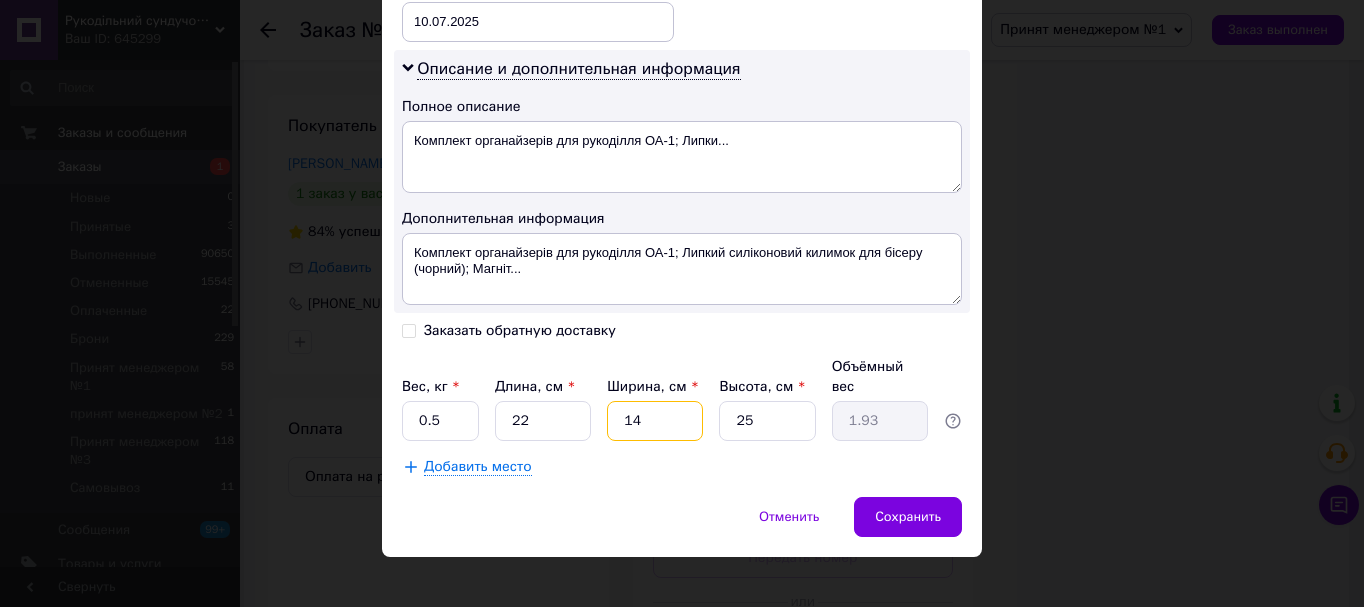 type on "14" 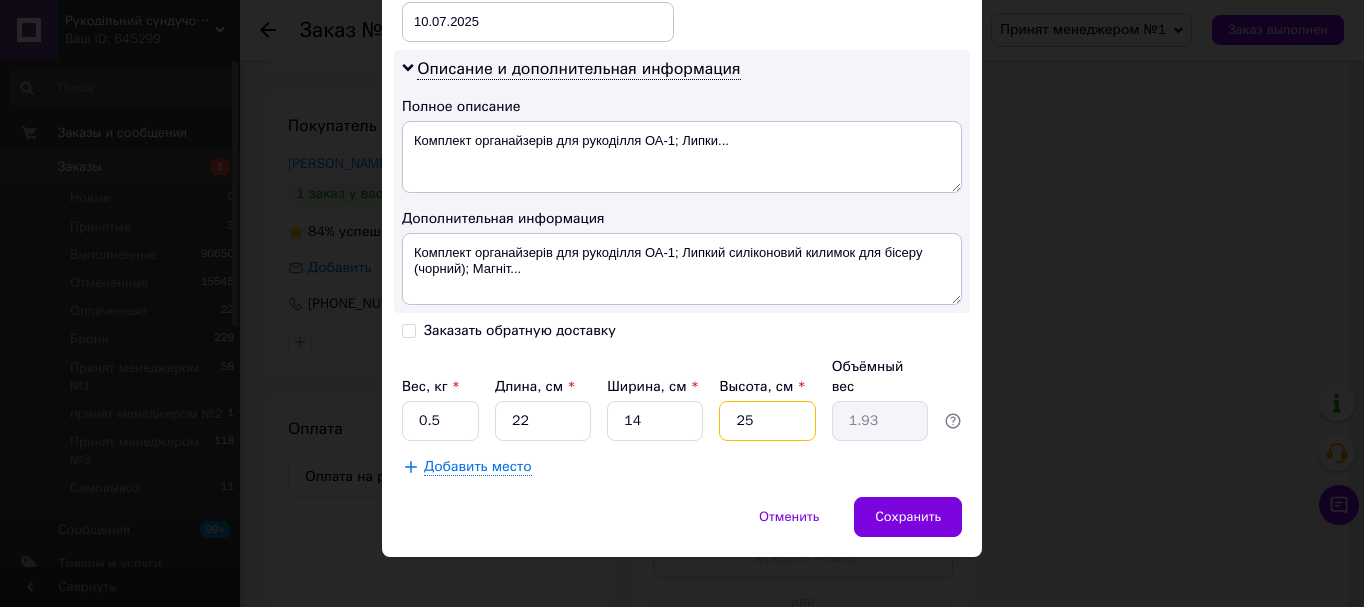 click on "25" at bounding box center (767, 421) 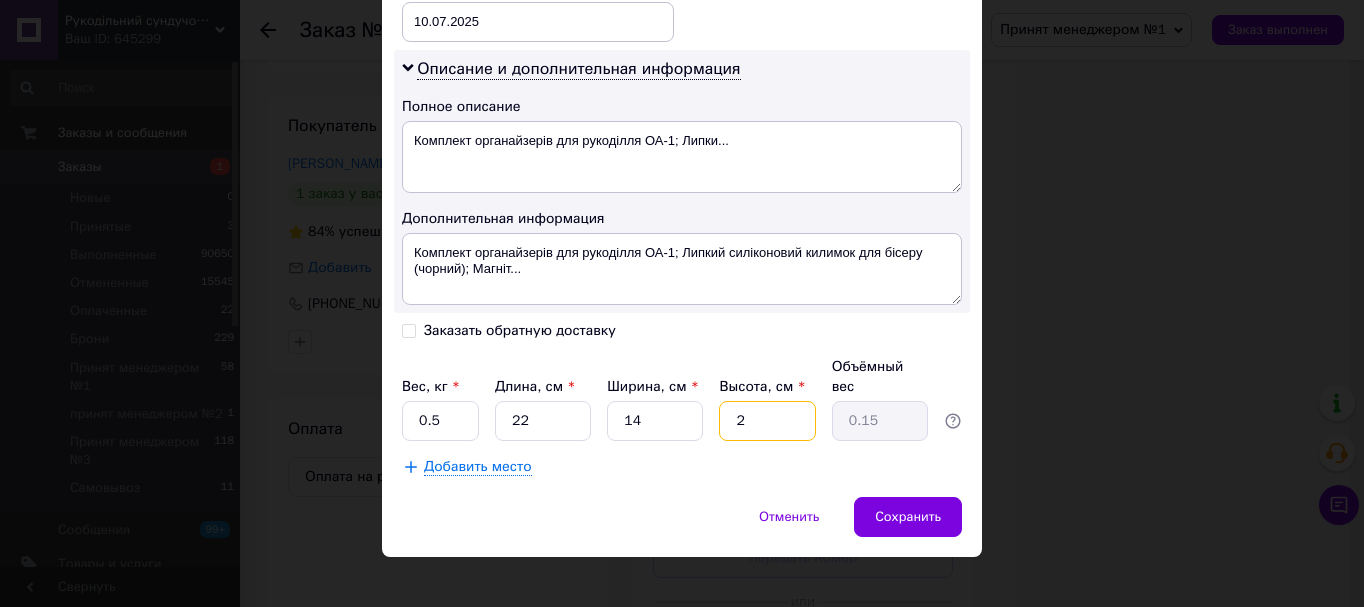 type 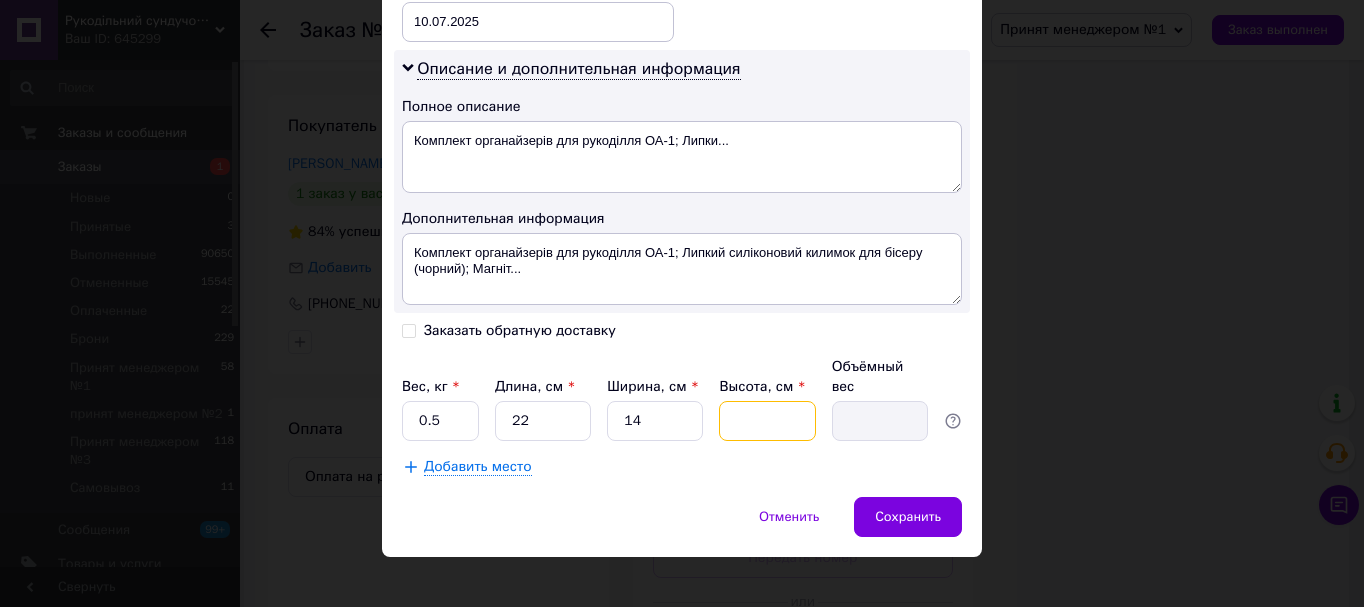 type on "6" 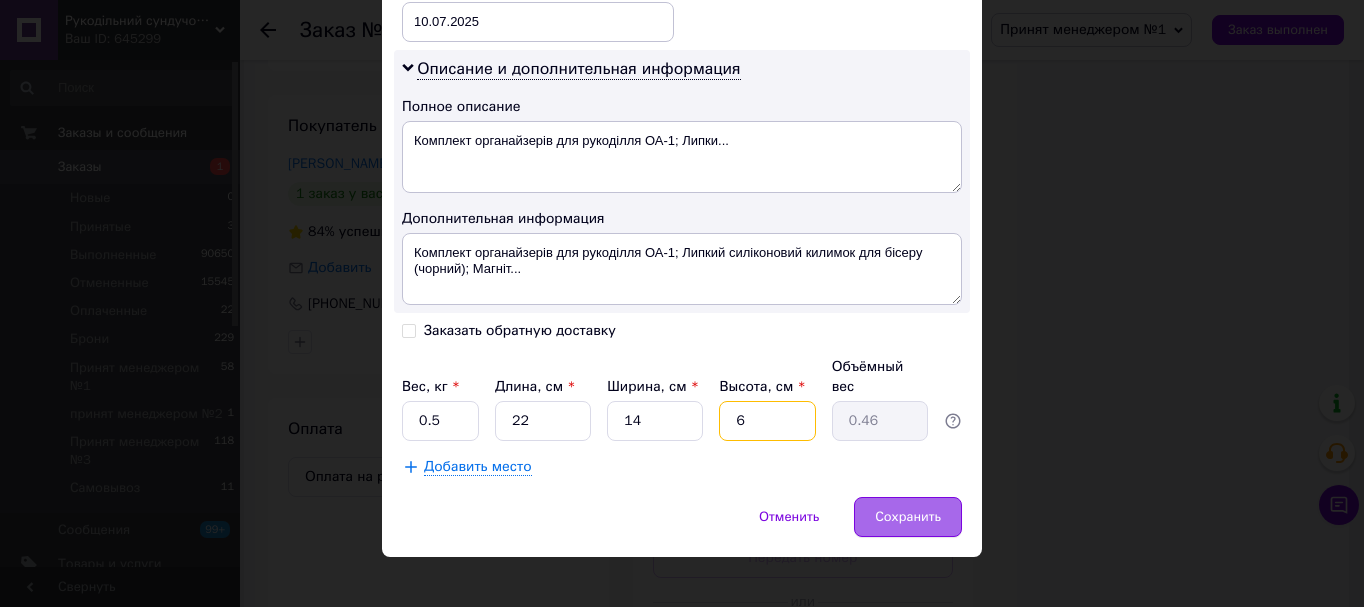 type on "6" 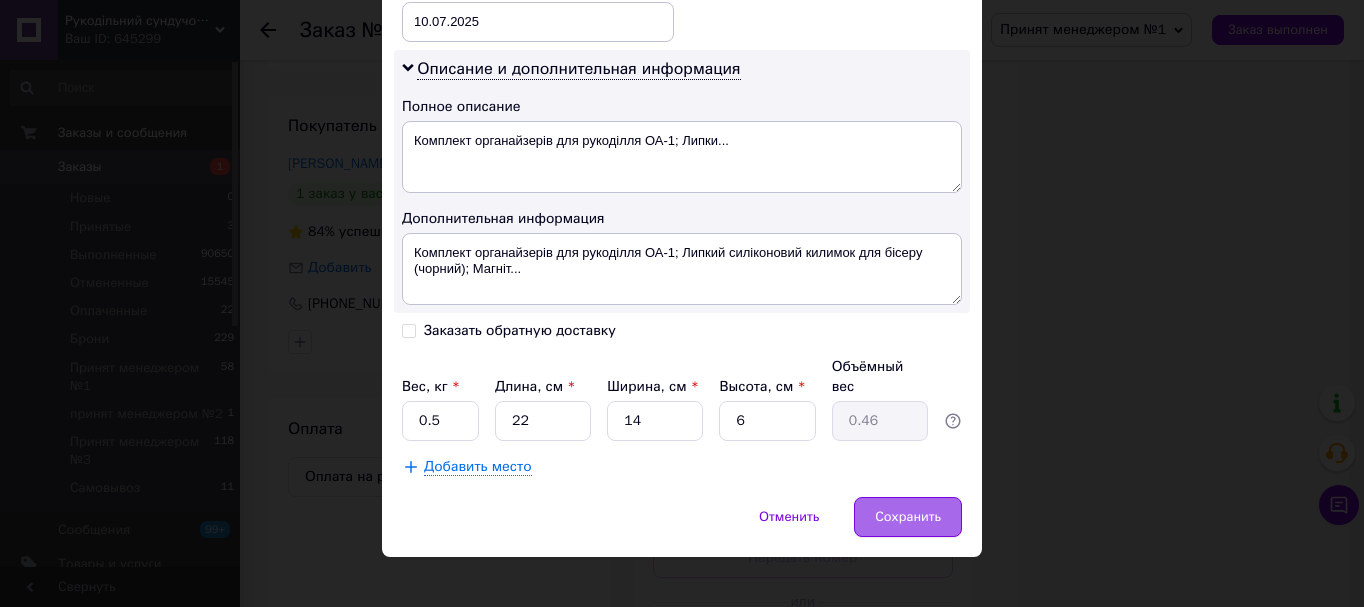 click on "Сохранить" at bounding box center (908, 517) 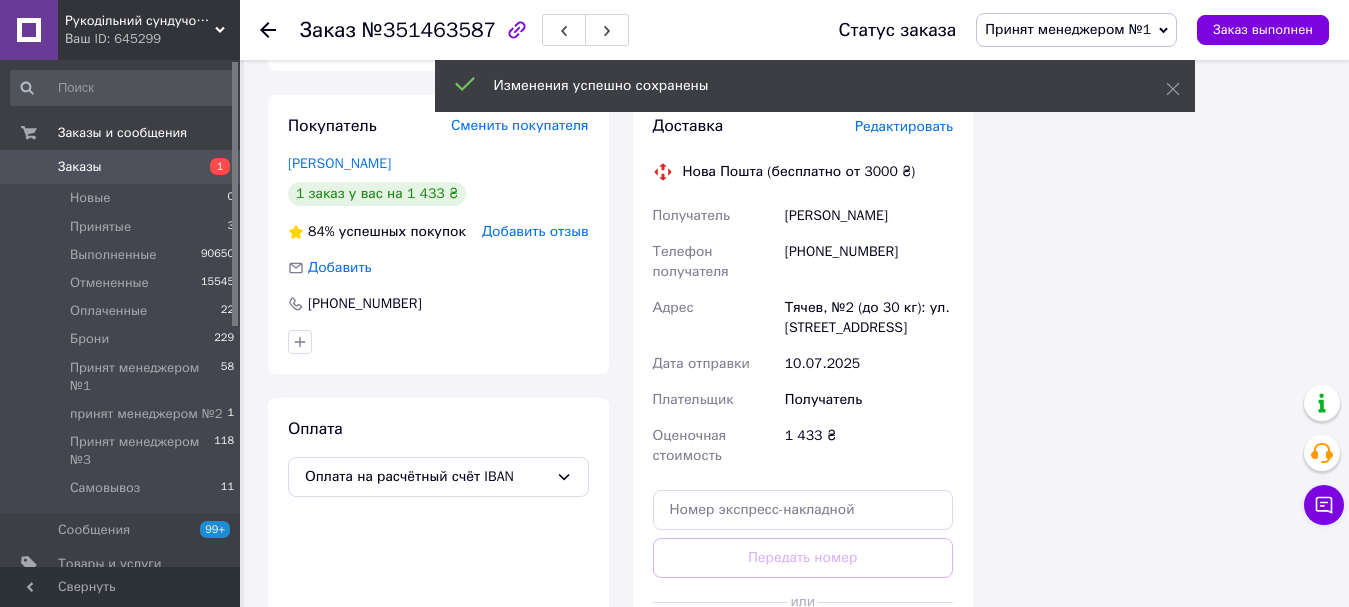 scroll, scrollTop: 52, scrollLeft: 0, axis: vertical 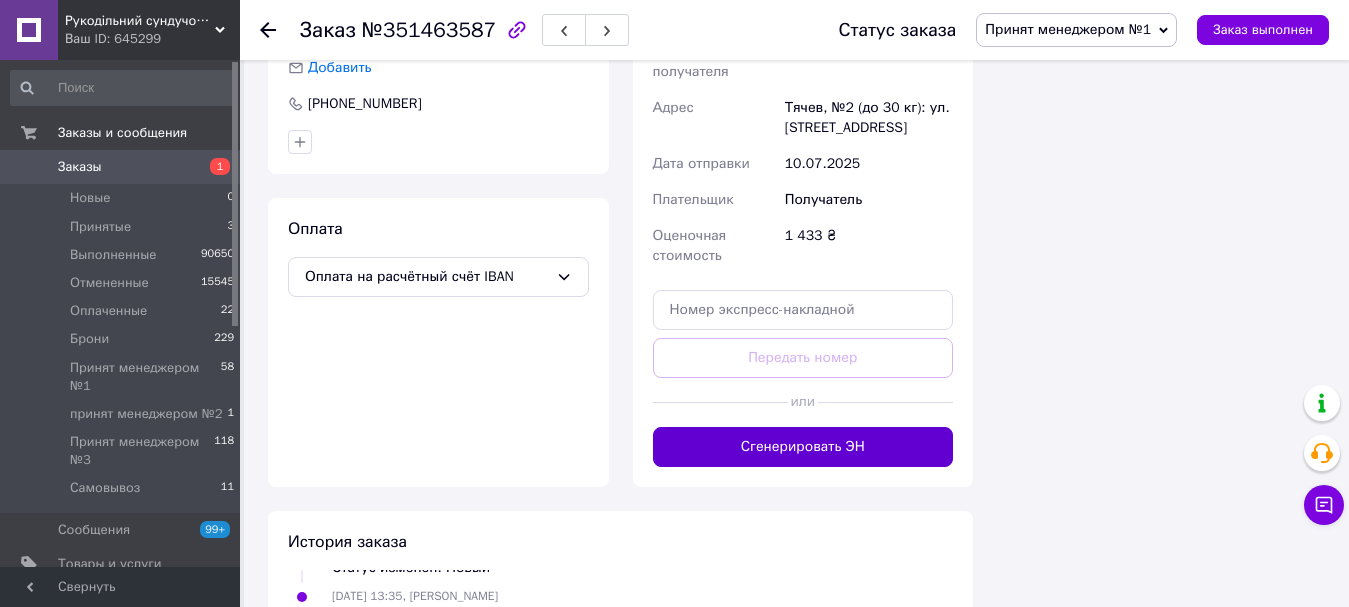 click on "Сгенерировать ЭН" at bounding box center [803, 447] 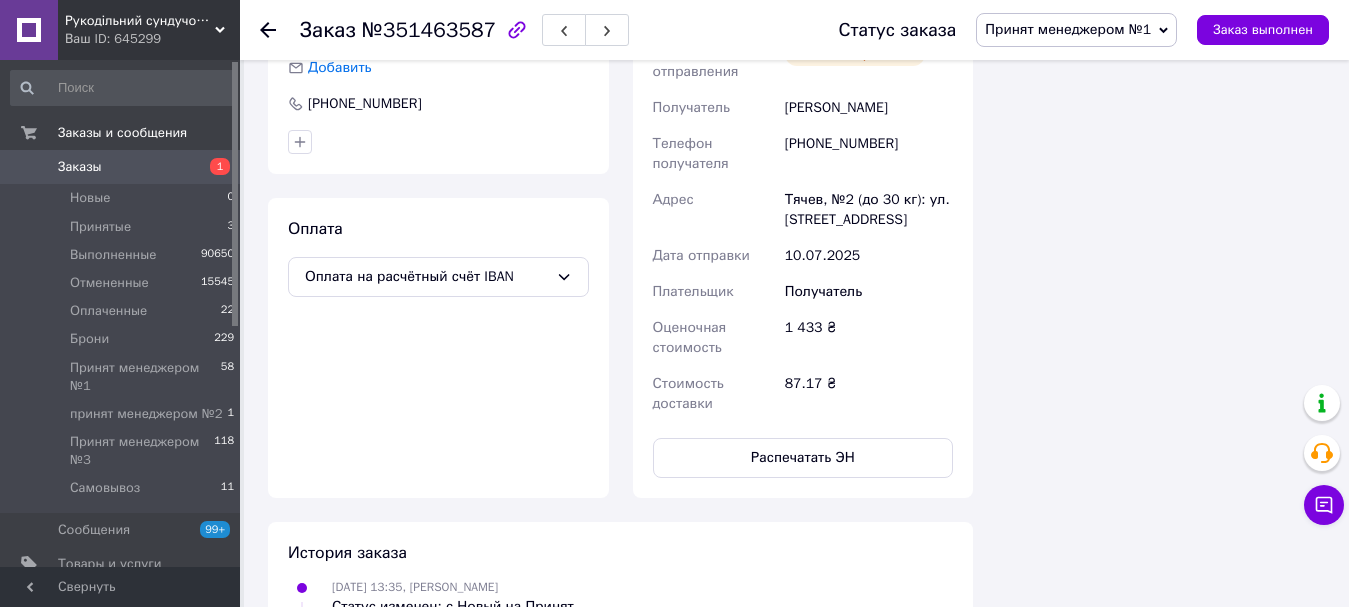 scroll, scrollTop: 100, scrollLeft: 0, axis: vertical 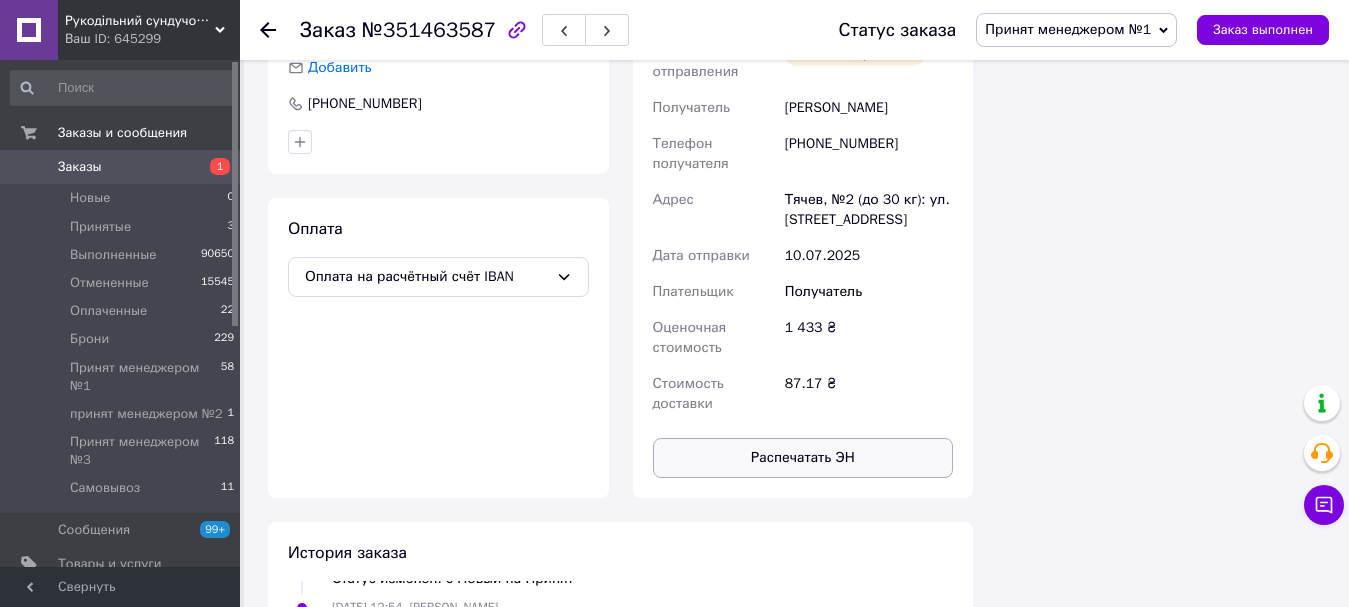 click on "Распечатать ЭН" at bounding box center [803, 458] 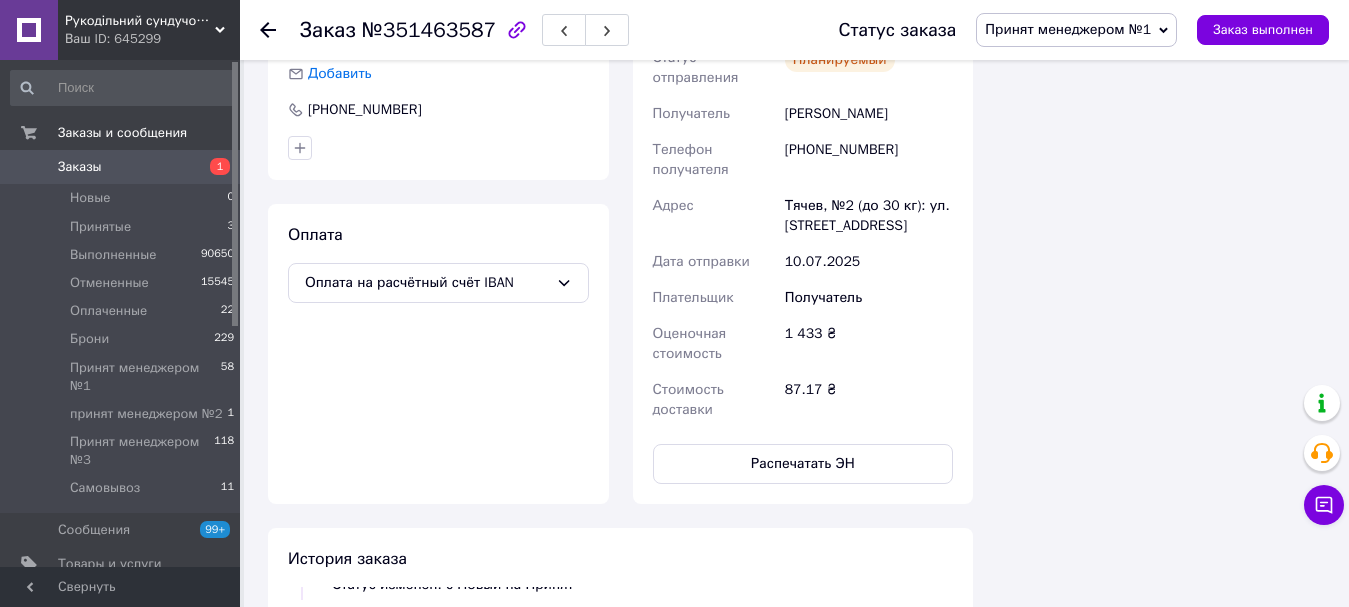 scroll, scrollTop: 1700, scrollLeft: 0, axis: vertical 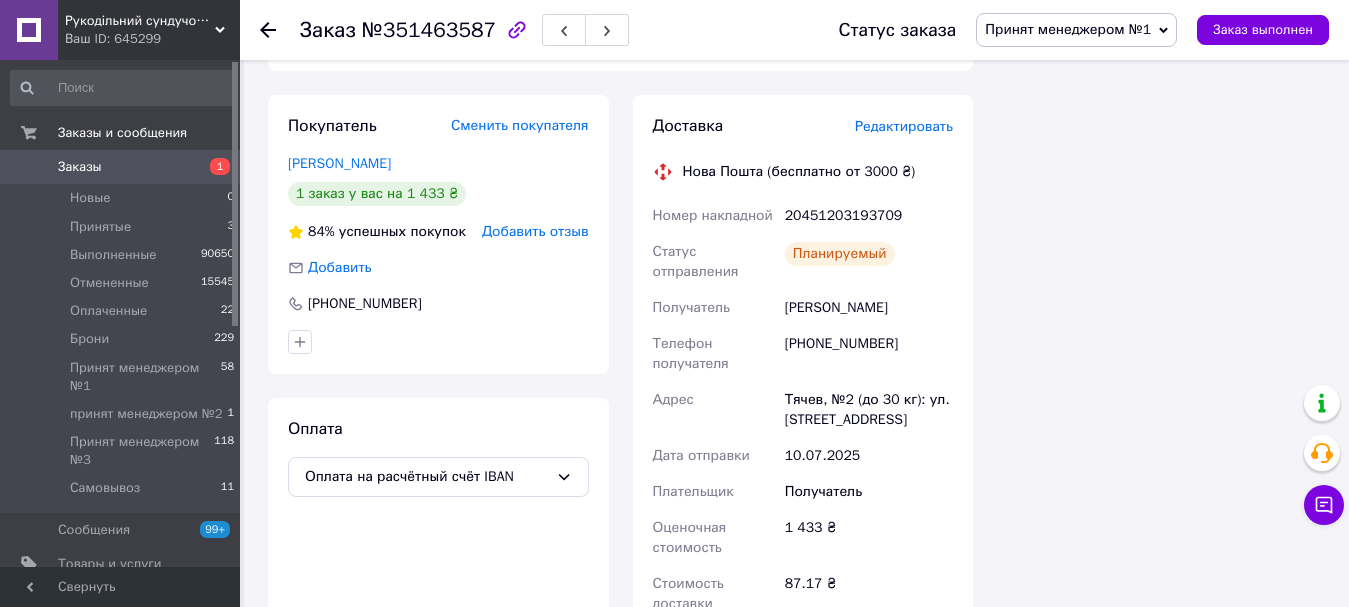 click on "Принят менеджером №1" at bounding box center (1068, 29) 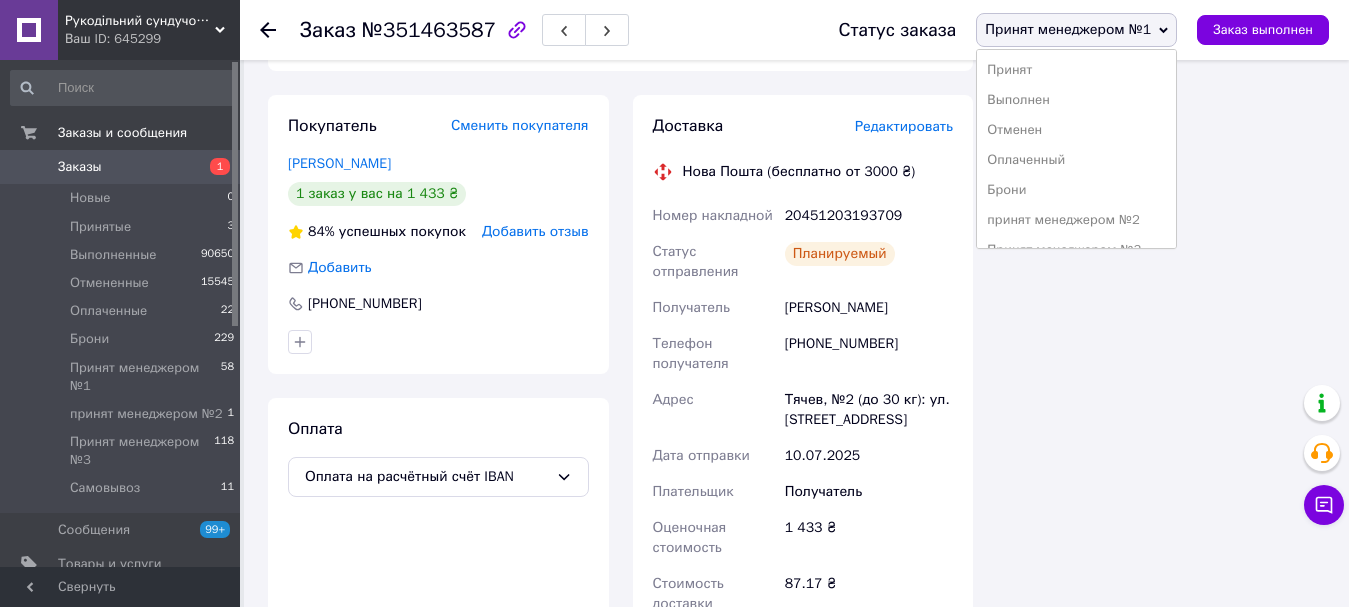 click on "Выполнен" at bounding box center [1076, 100] 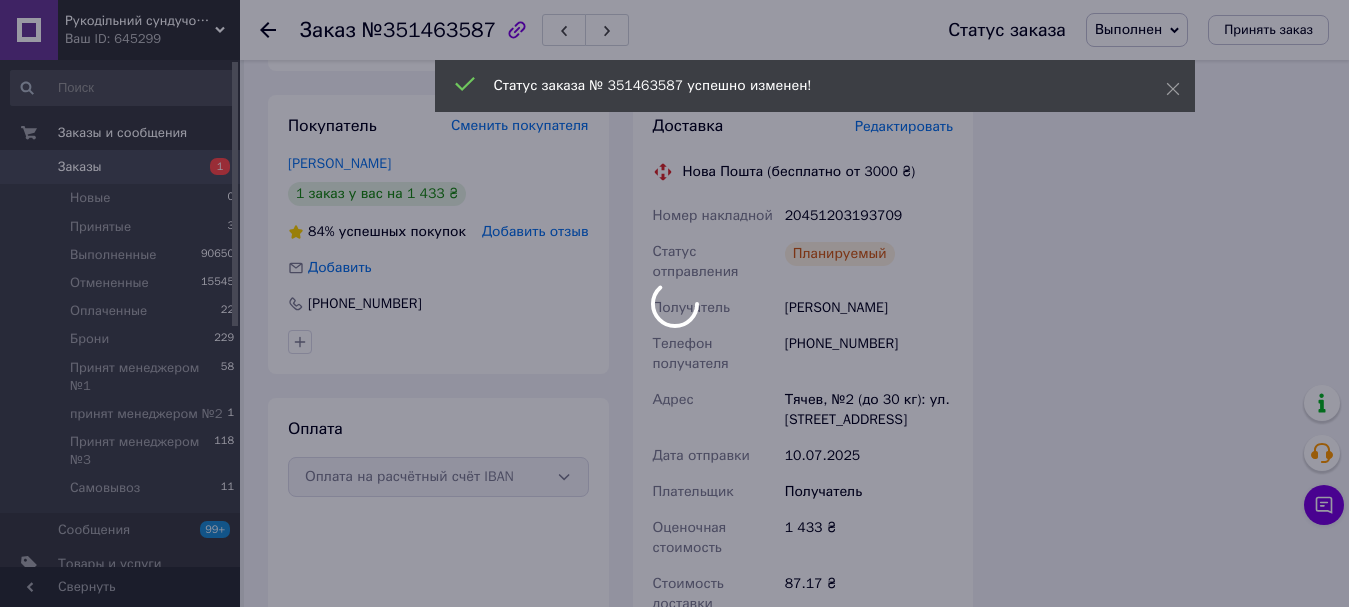 scroll, scrollTop: 148, scrollLeft: 0, axis: vertical 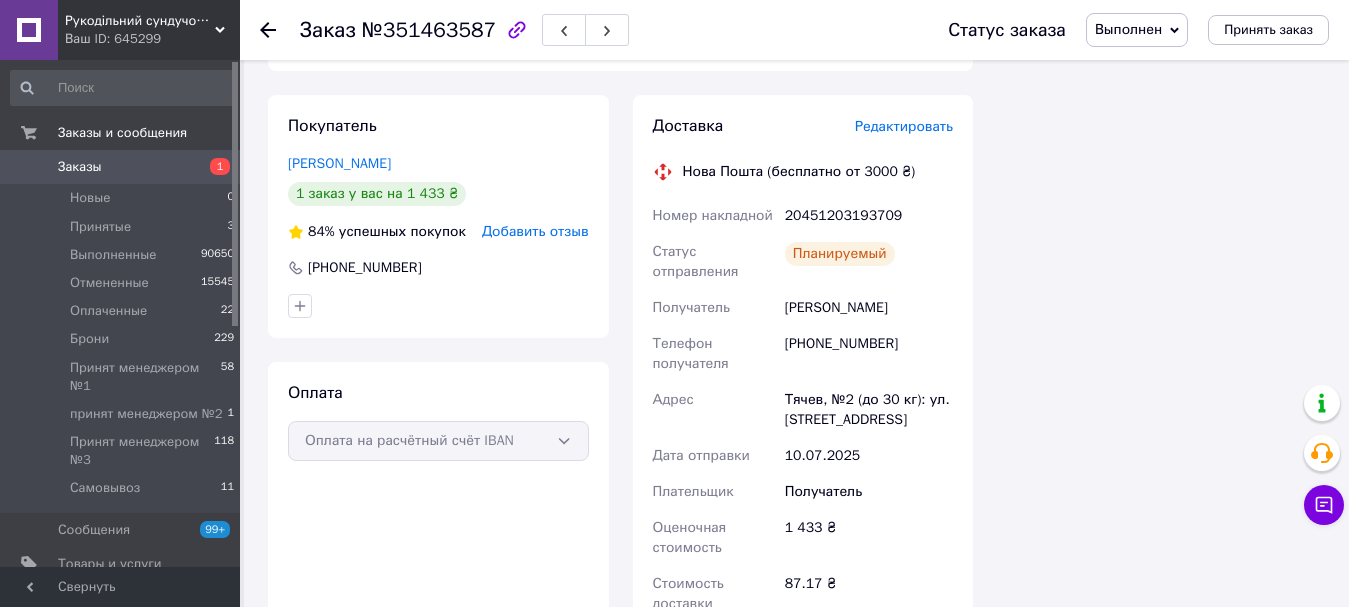 click on "Заказы" at bounding box center (121, 167) 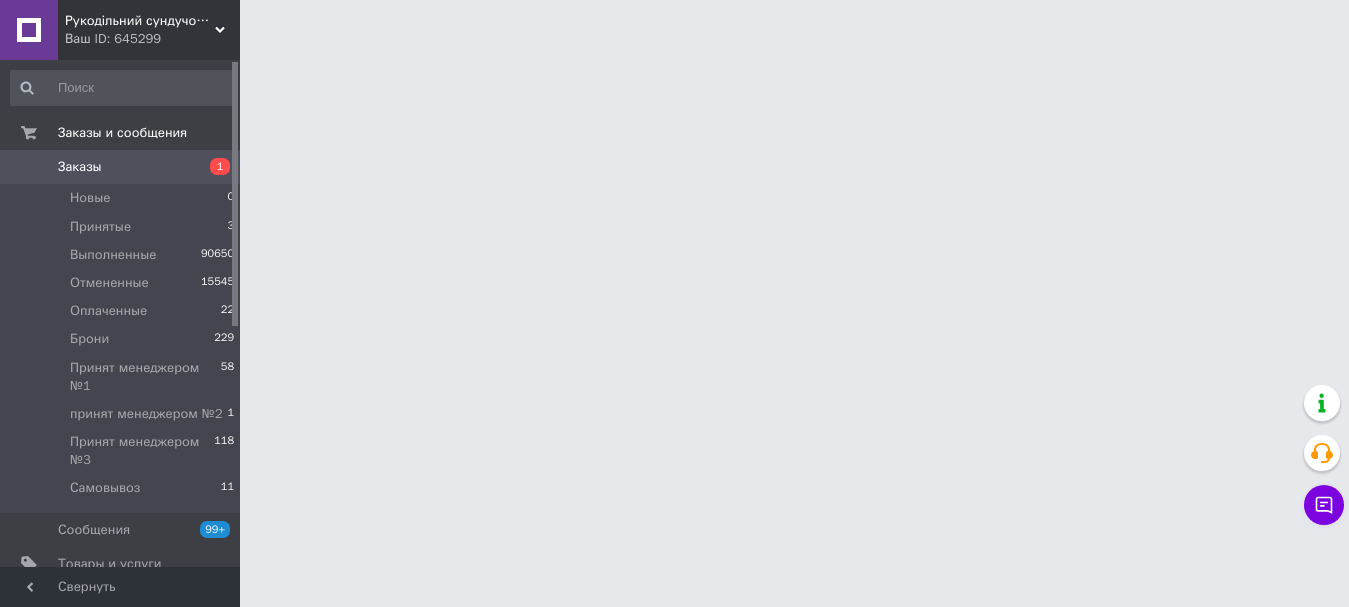 scroll, scrollTop: 0, scrollLeft: 0, axis: both 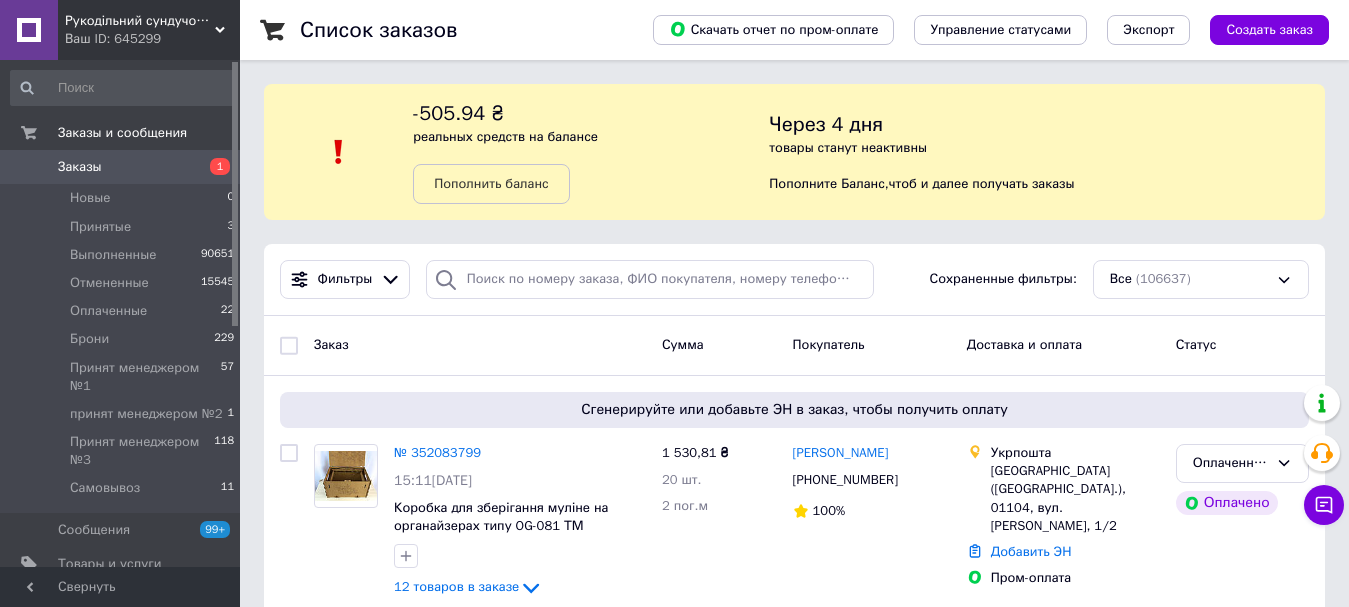 click on "-505.94 ₴" at bounding box center (458, 113) 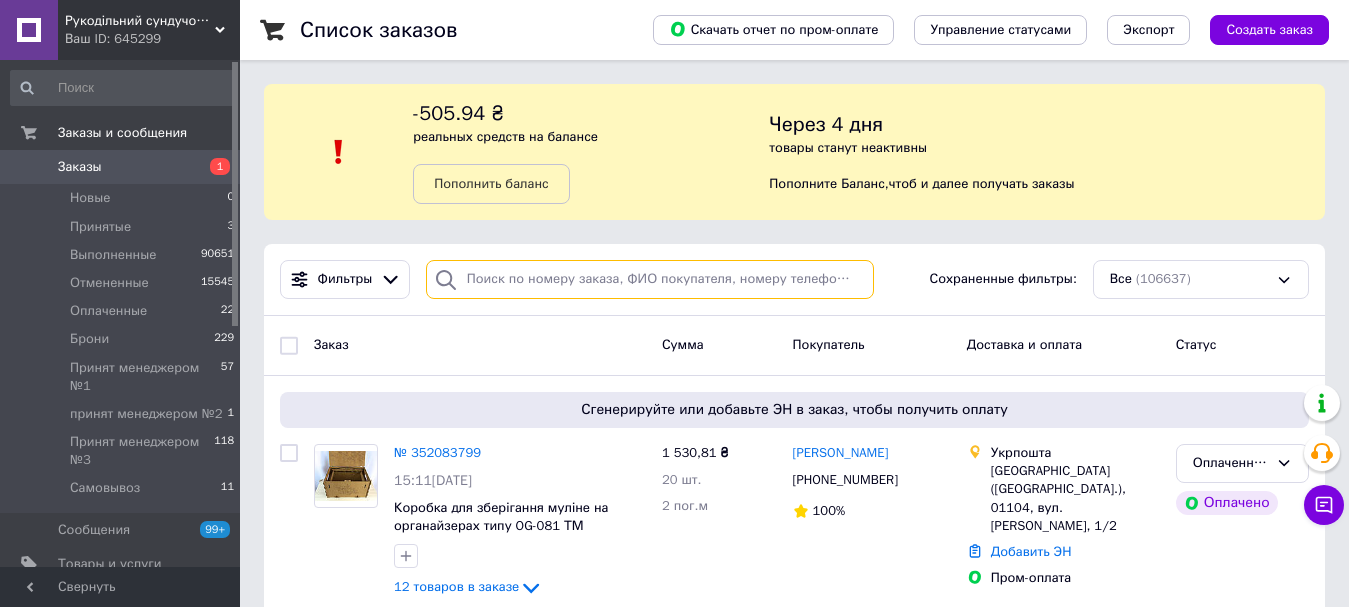 click at bounding box center (650, 279) 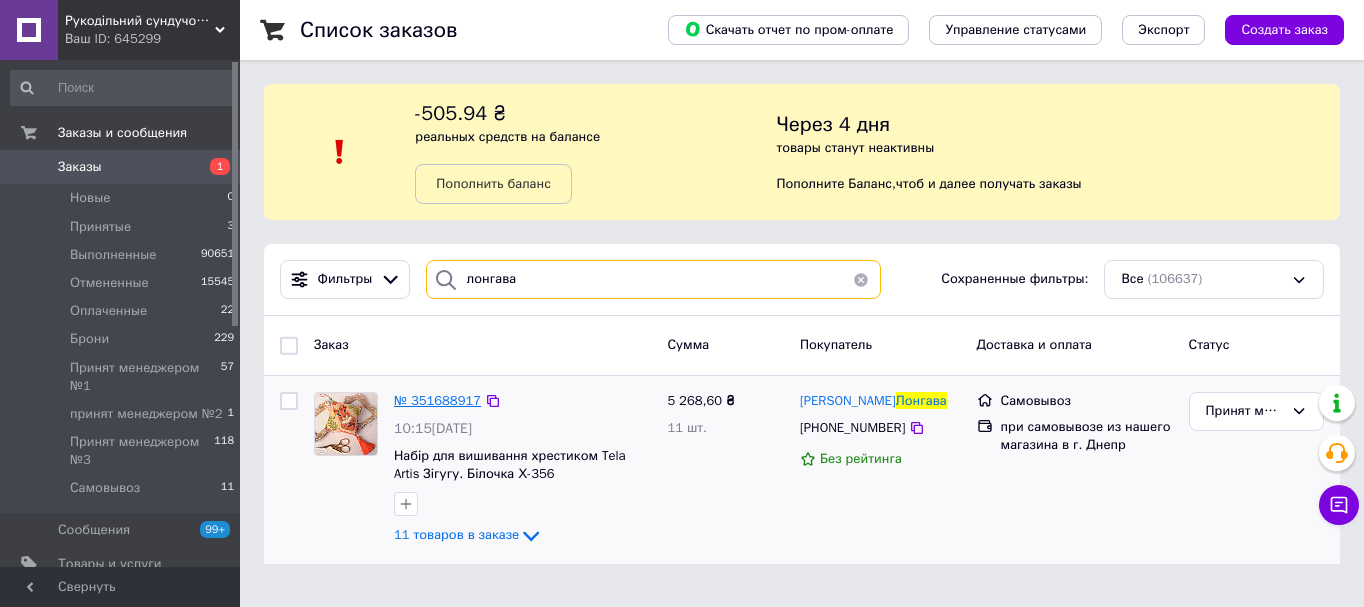 type on "лонгава" 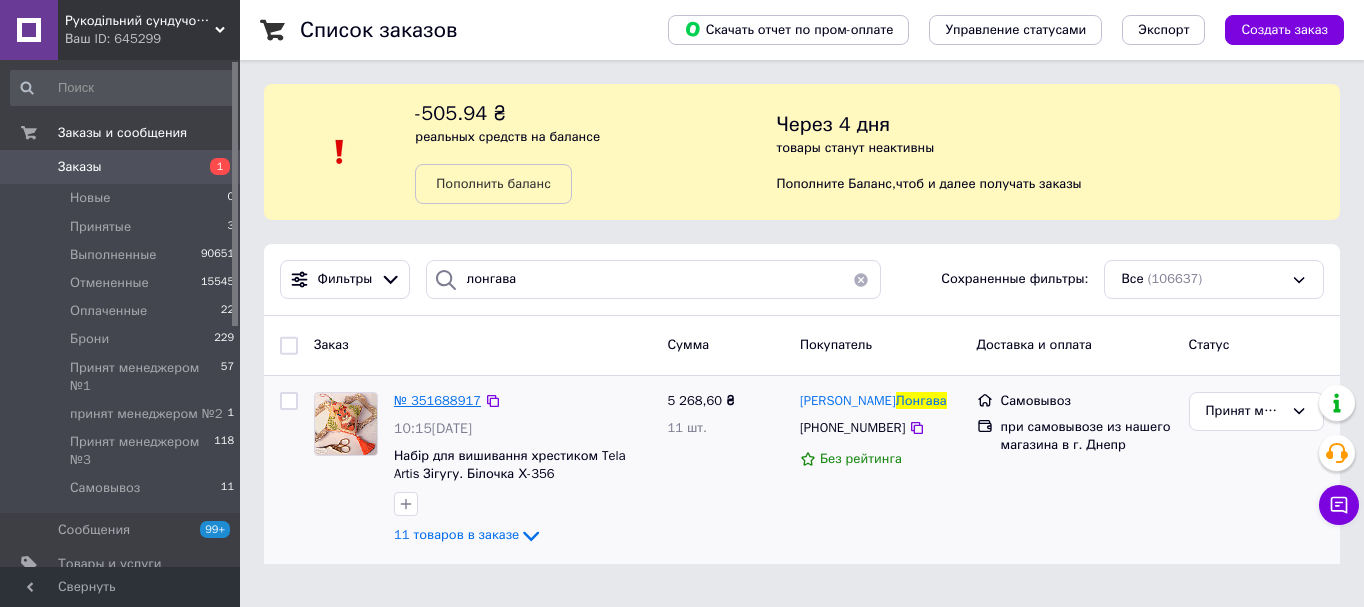 click on "№ 351688917" at bounding box center (437, 400) 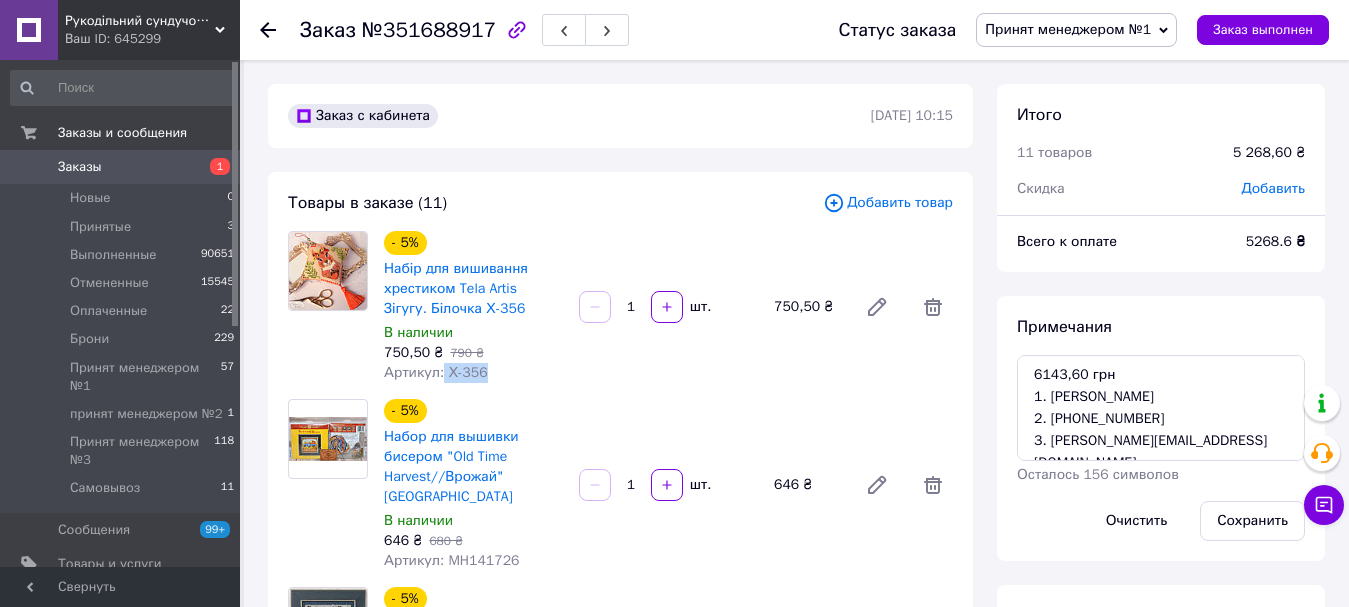 drag, startPoint x: 499, startPoint y: 379, endPoint x: 441, endPoint y: 377, distance: 58.034473 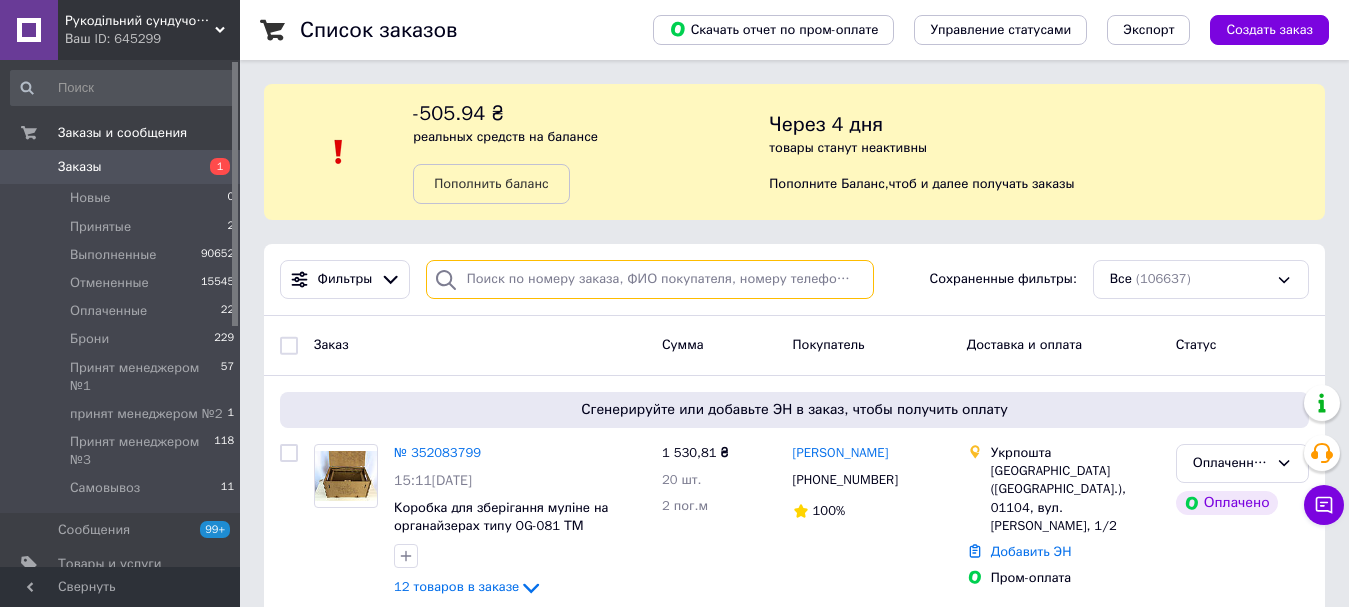 click at bounding box center (650, 279) 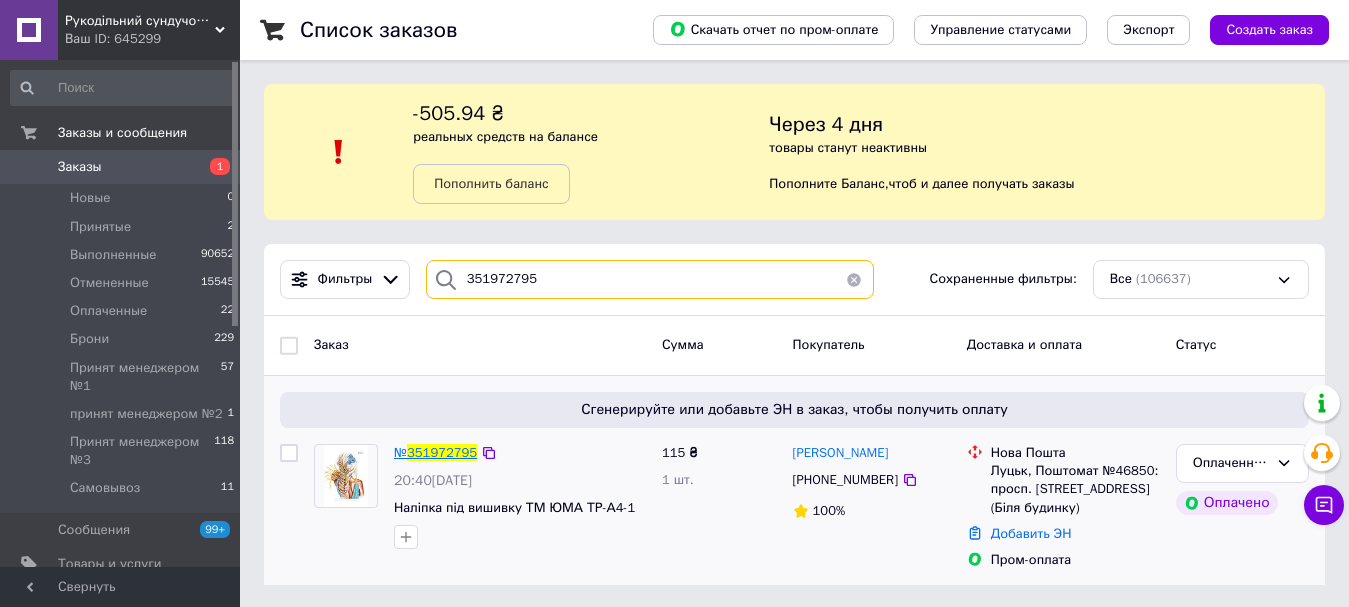 type on "351972795" 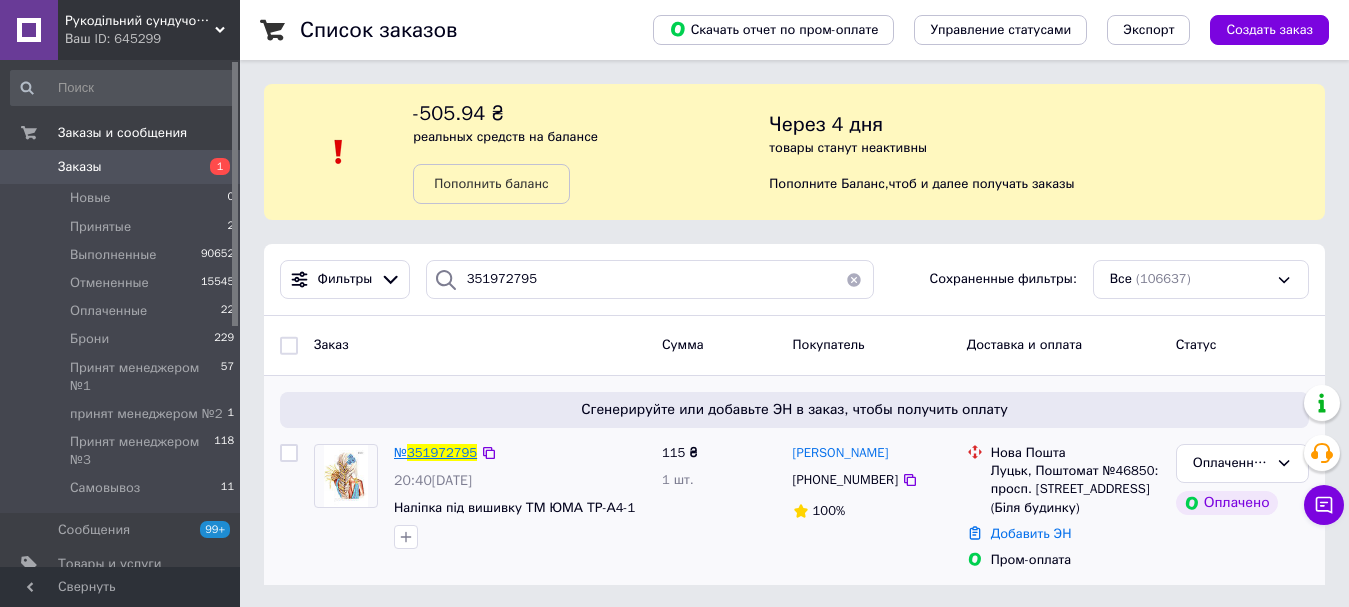click on "351972795" at bounding box center (442, 452) 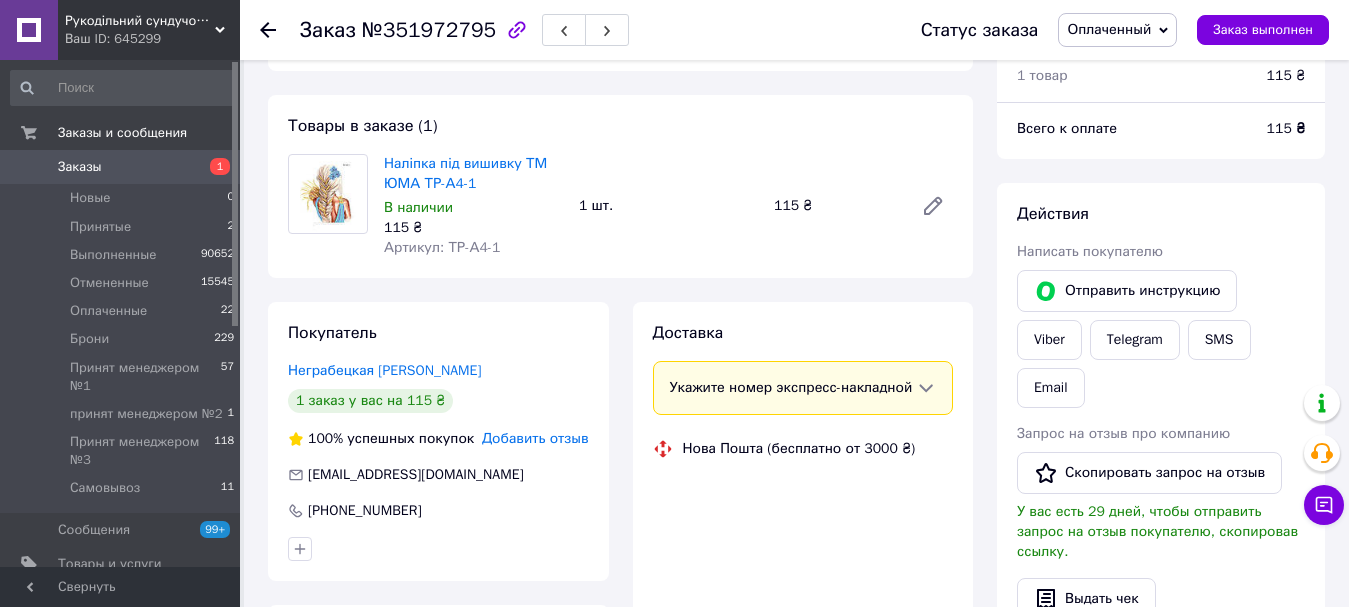 scroll, scrollTop: 300, scrollLeft: 0, axis: vertical 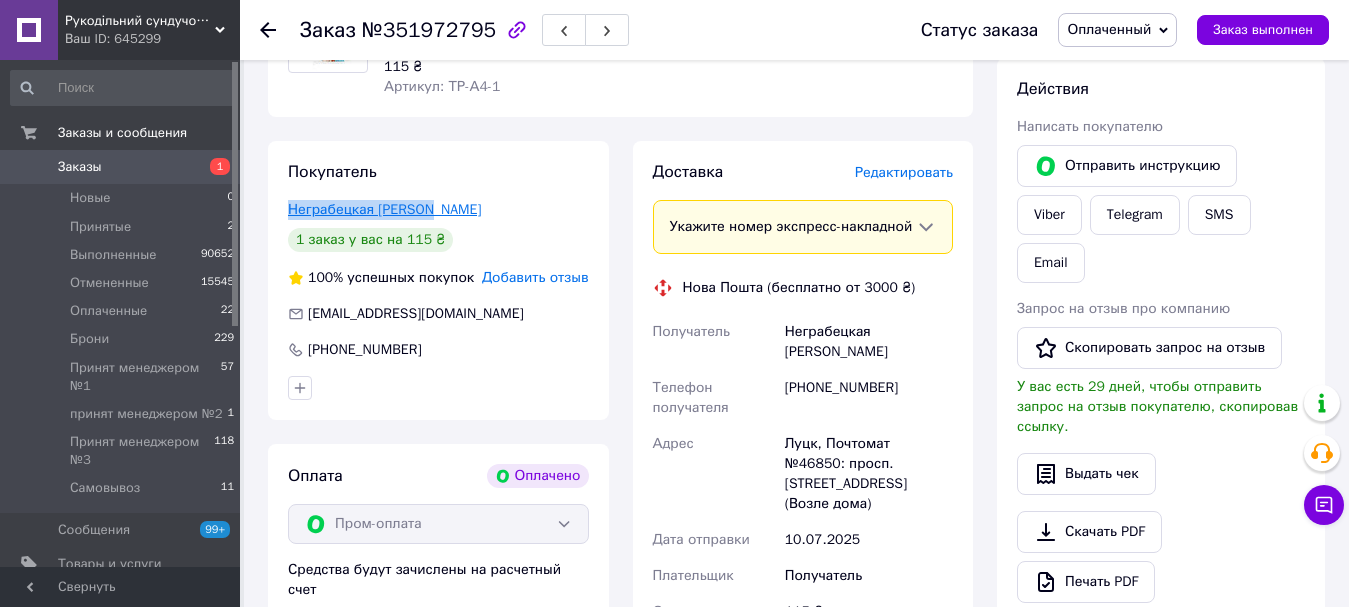 drag, startPoint x: 447, startPoint y: 201, endPoint x: 291, endPoint y: 213, distance: 156.46086 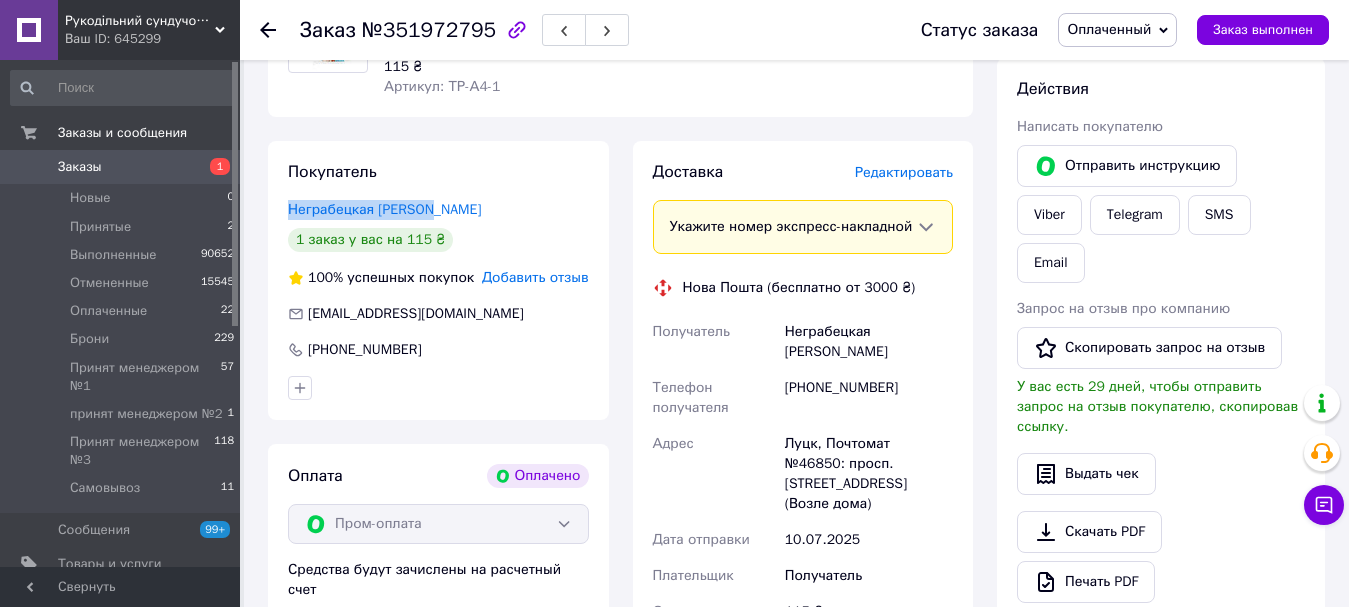 copy on "Неграбецкая [PERSON_NAME]" 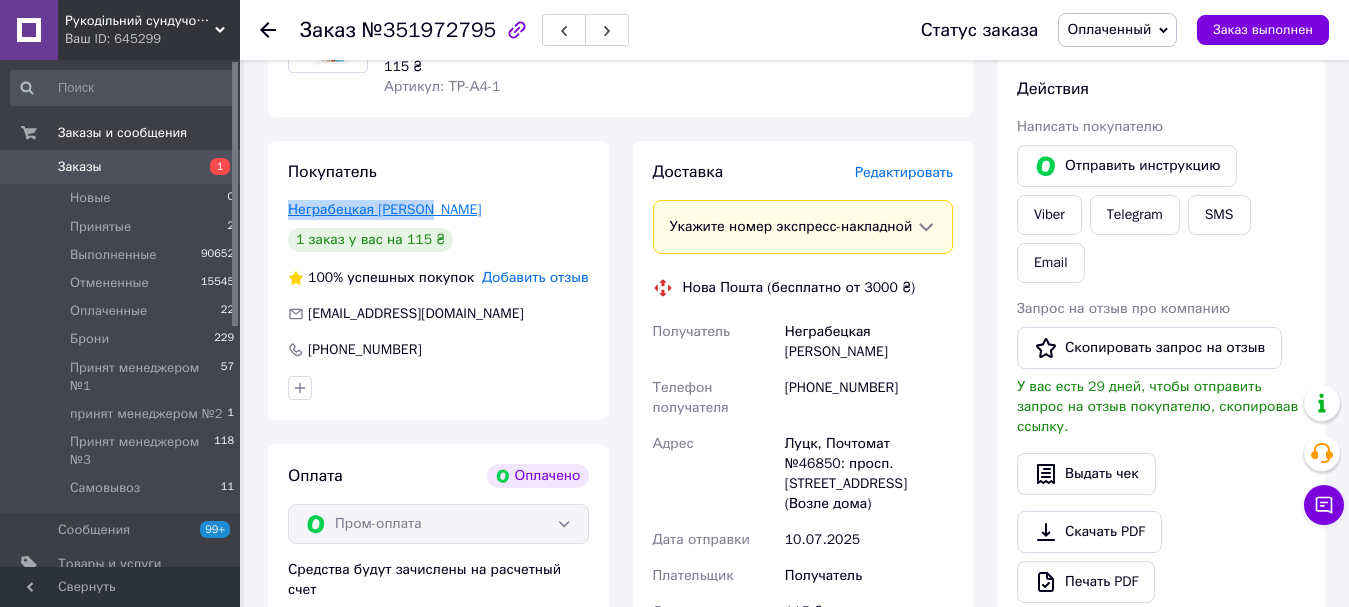 click on "Неграбецкая [PERSON_NAME]" at bounding box center [385, 209] 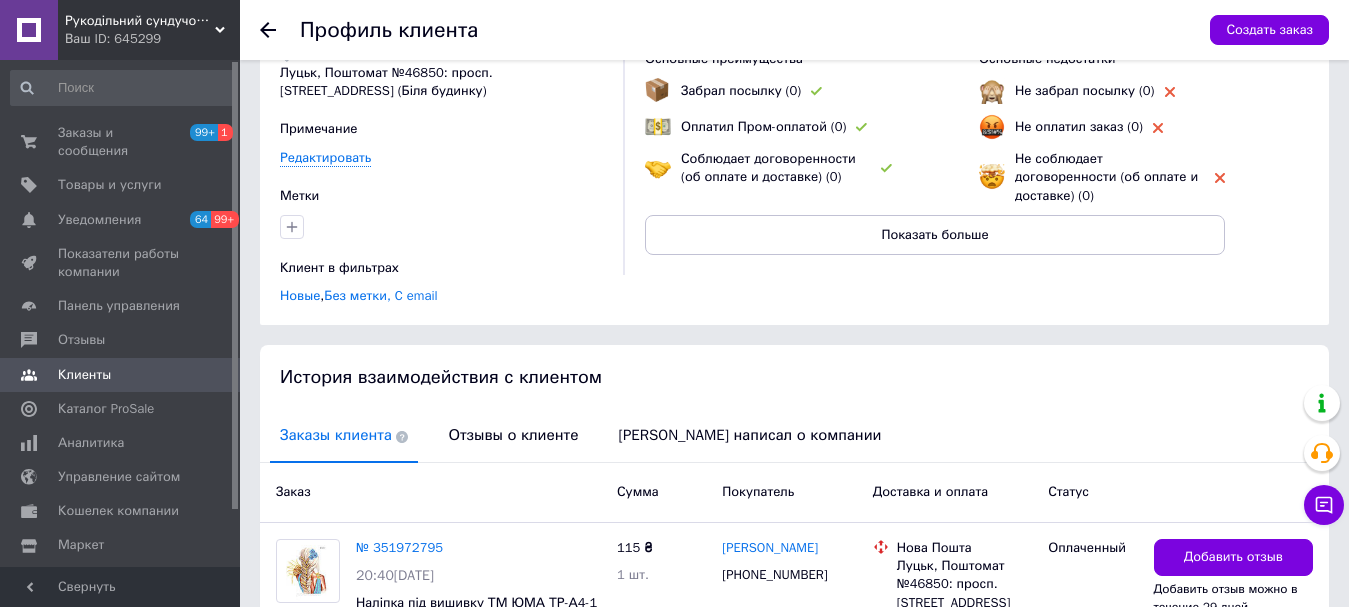 scroll, scrollTop: 313, scrollLeft: 0, axis: vertical 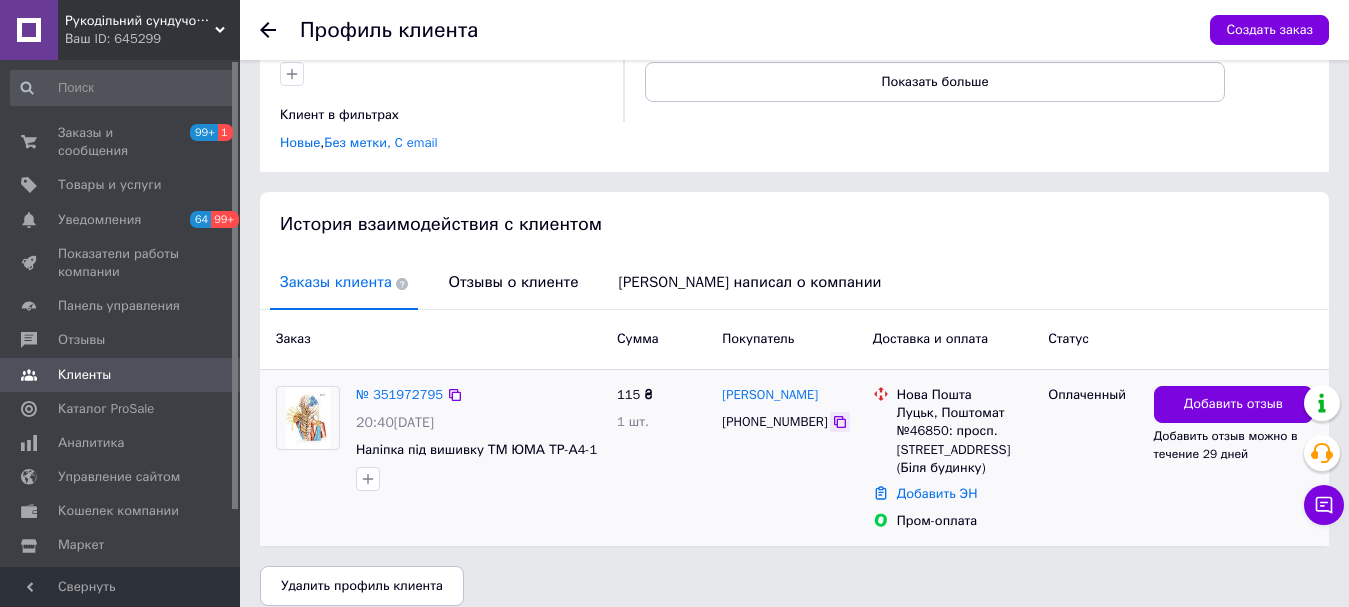 click 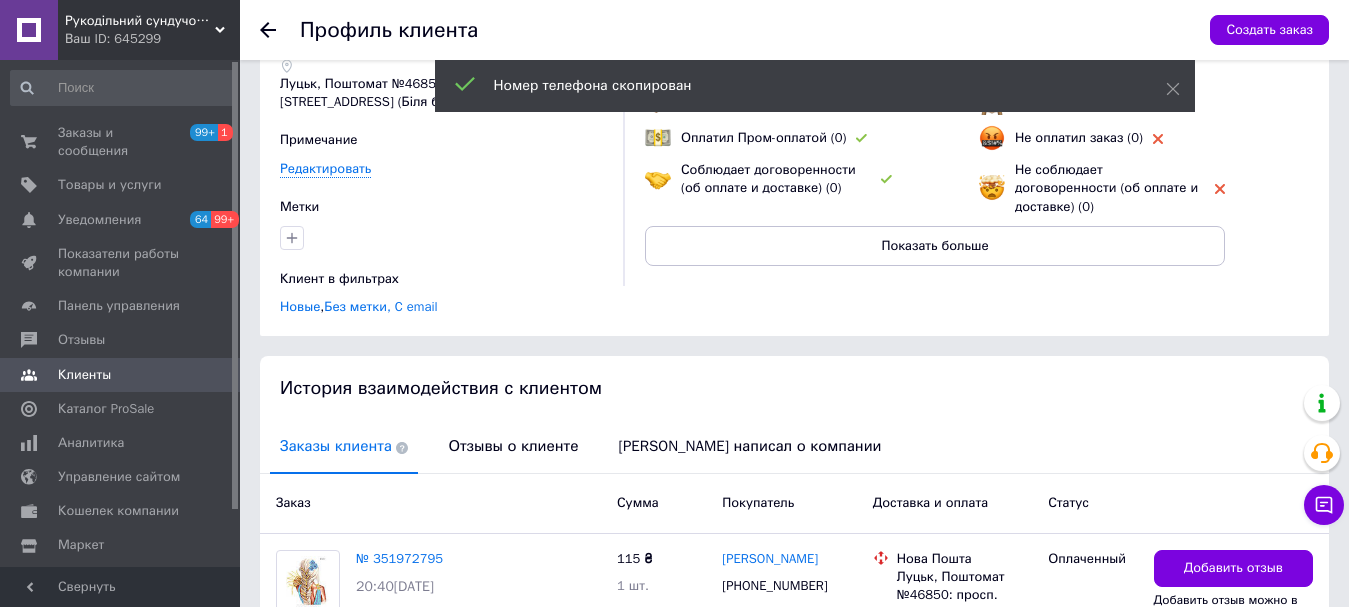 scroll, scrollTop: 313, scrollLeft: 0, axis: vertical 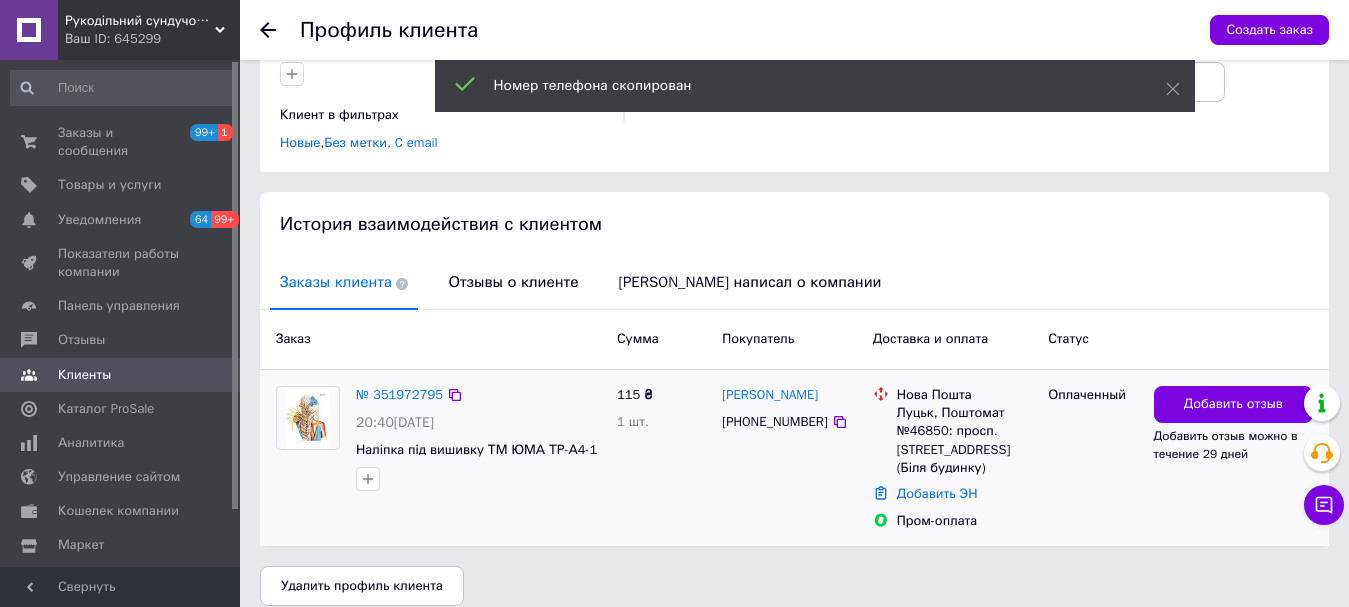 click on "№ 351972795" at bounding box center (399, 395) 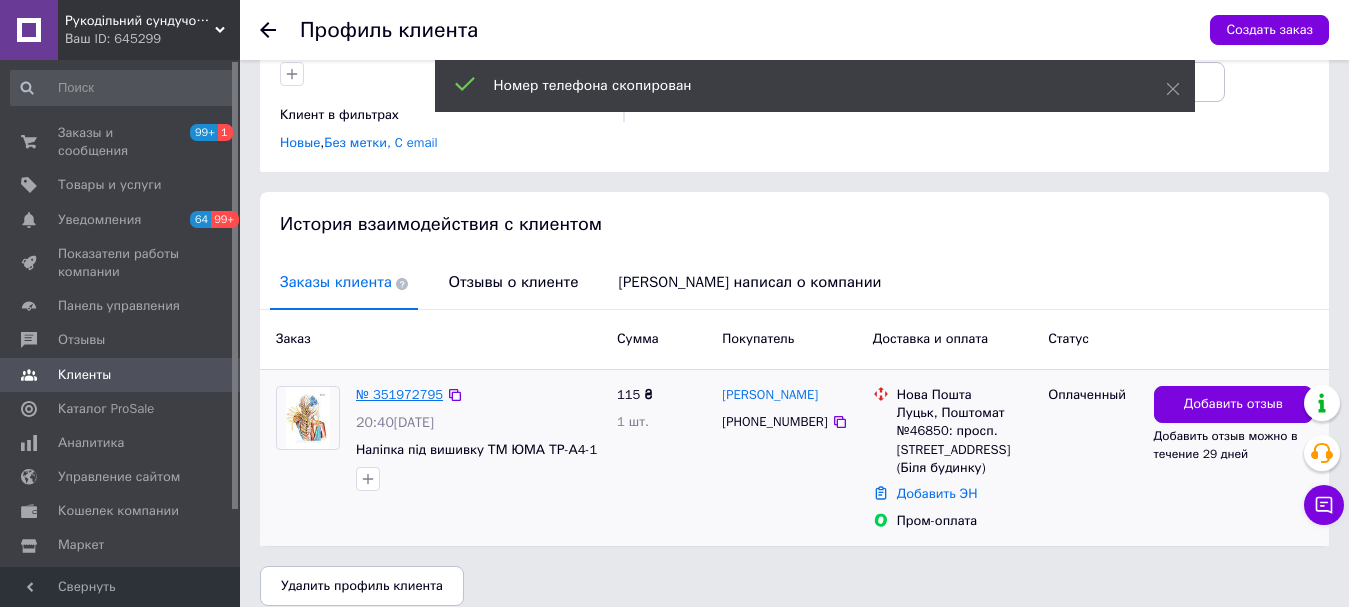 click on "№ 351972795" at bounding box center [399, 394] 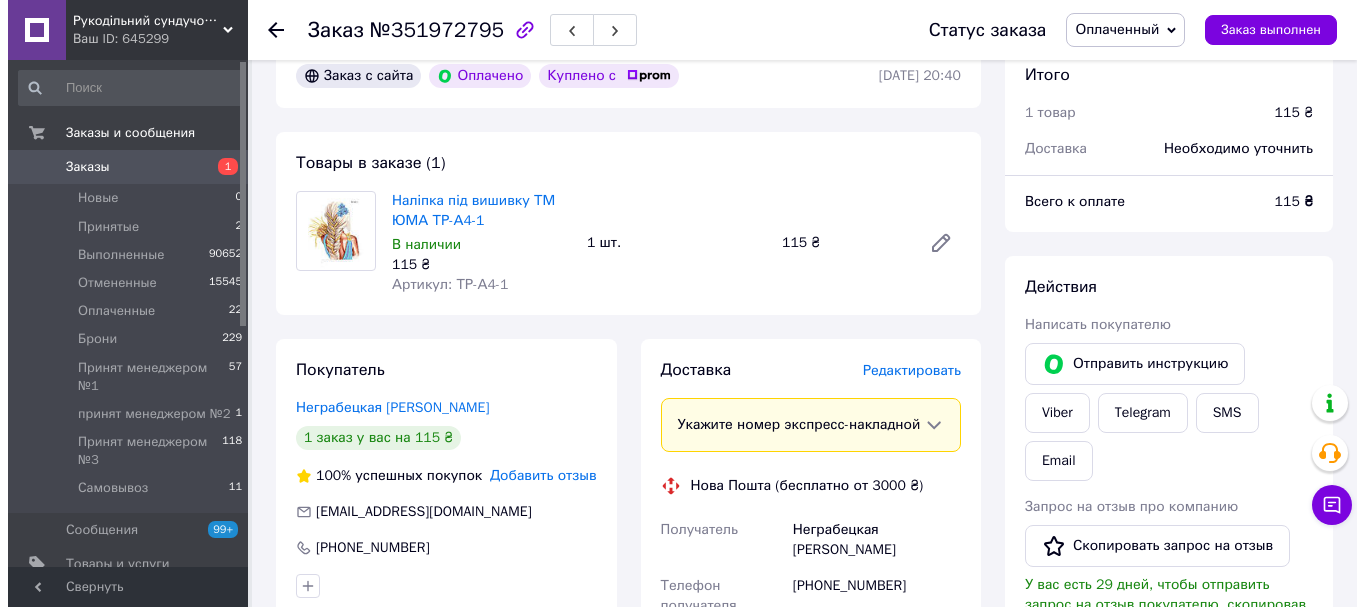 scroll, scrollTop: 200, scrollLeft: 0, axis: vertical 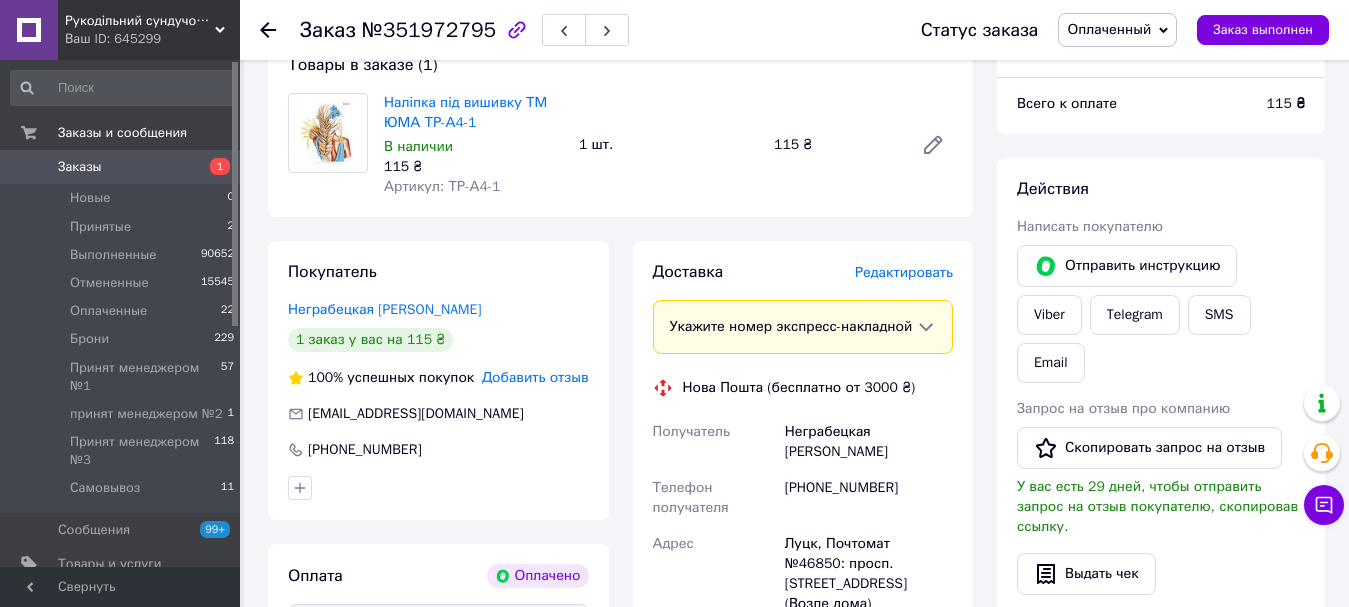 click on "Редактировать" at bounding box center [904, 272] 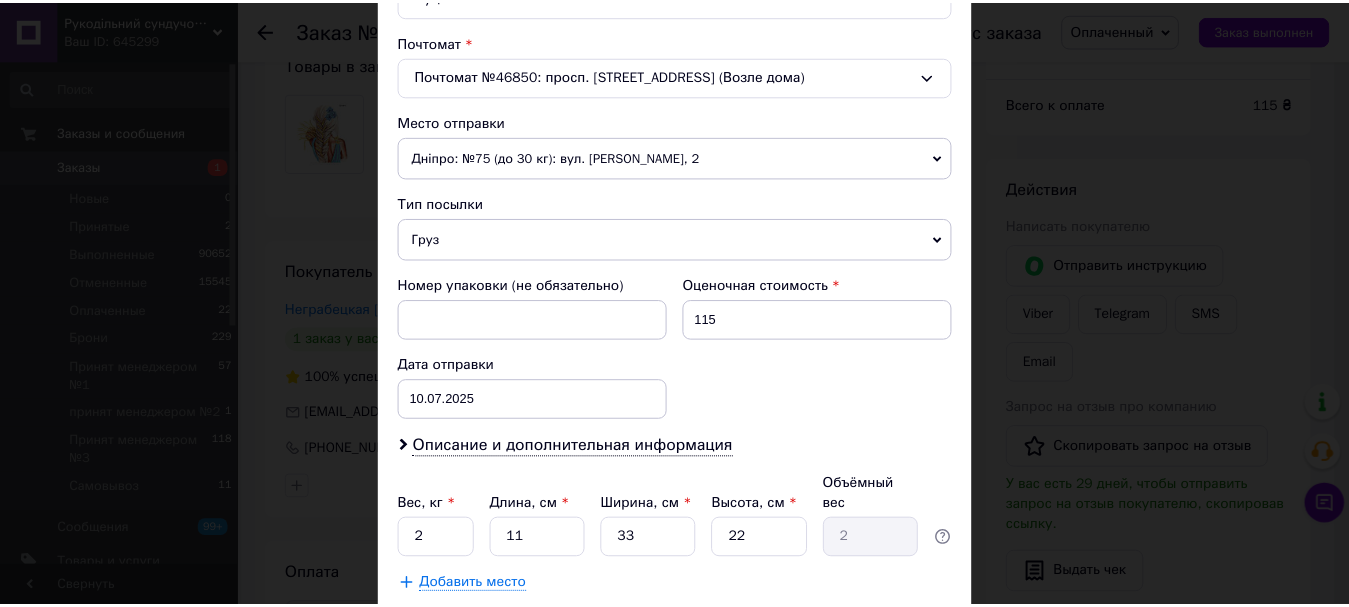 scroll, scrollTop: 721, scrollLeft: 0, axis: vertical 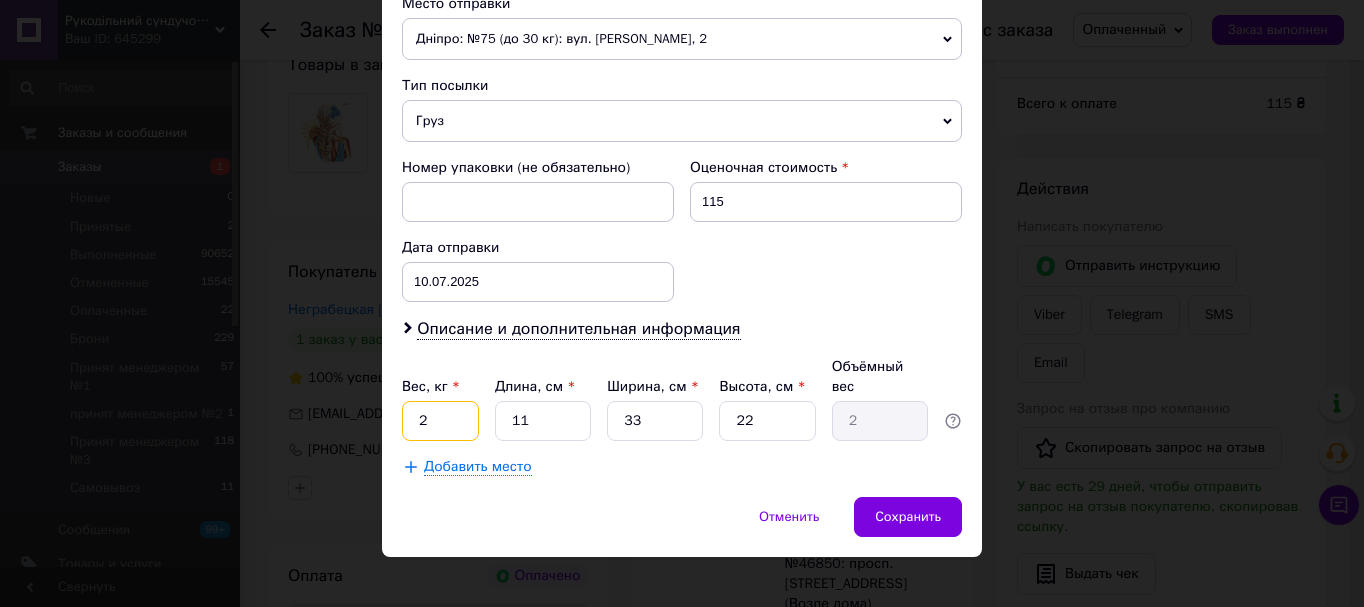 click on "2" at bounding box center [440, 421] 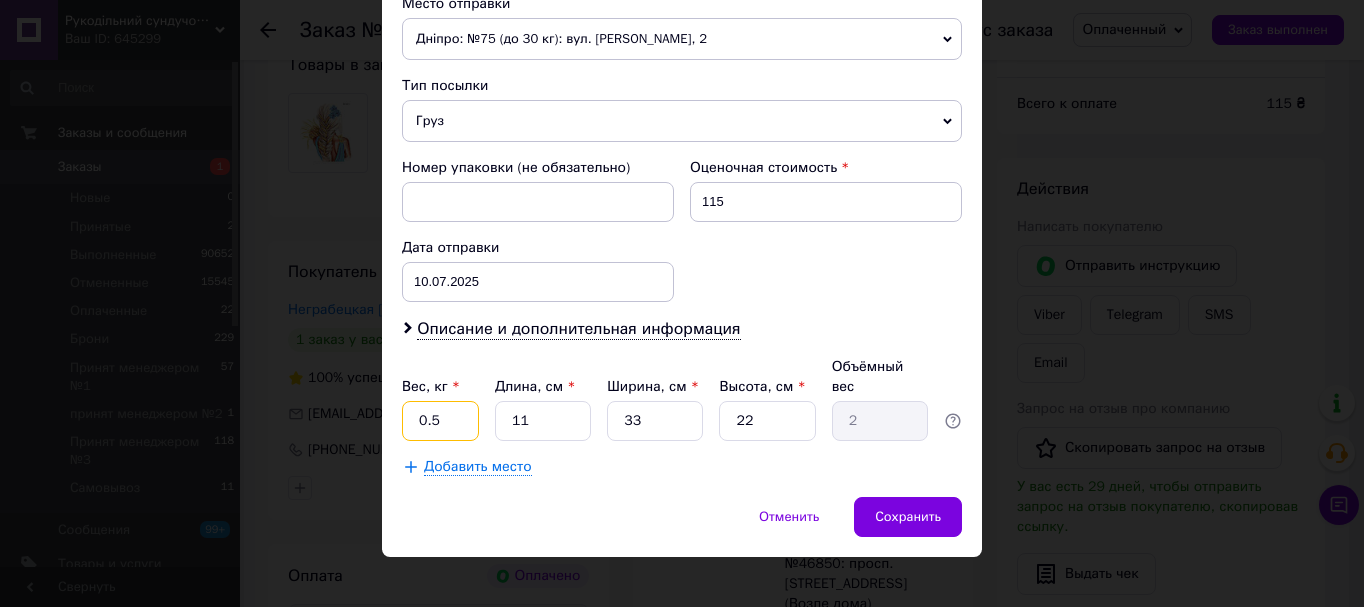 type on "0.5" 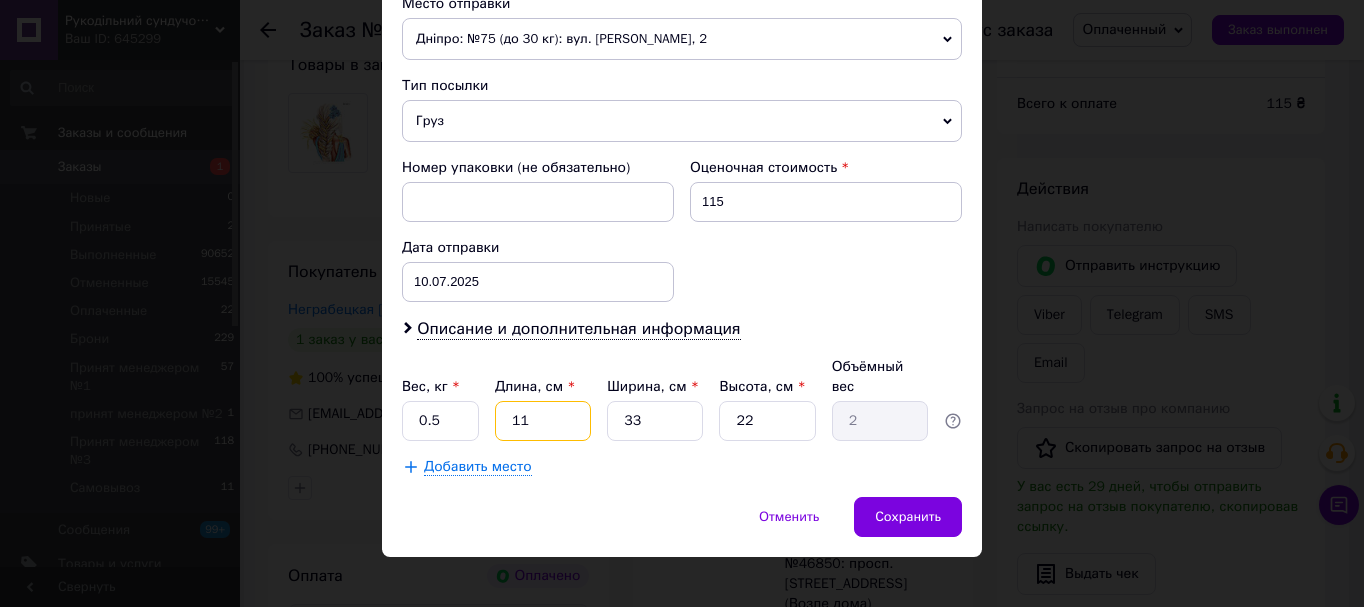 click on "11" at bounding box center (543, 421) 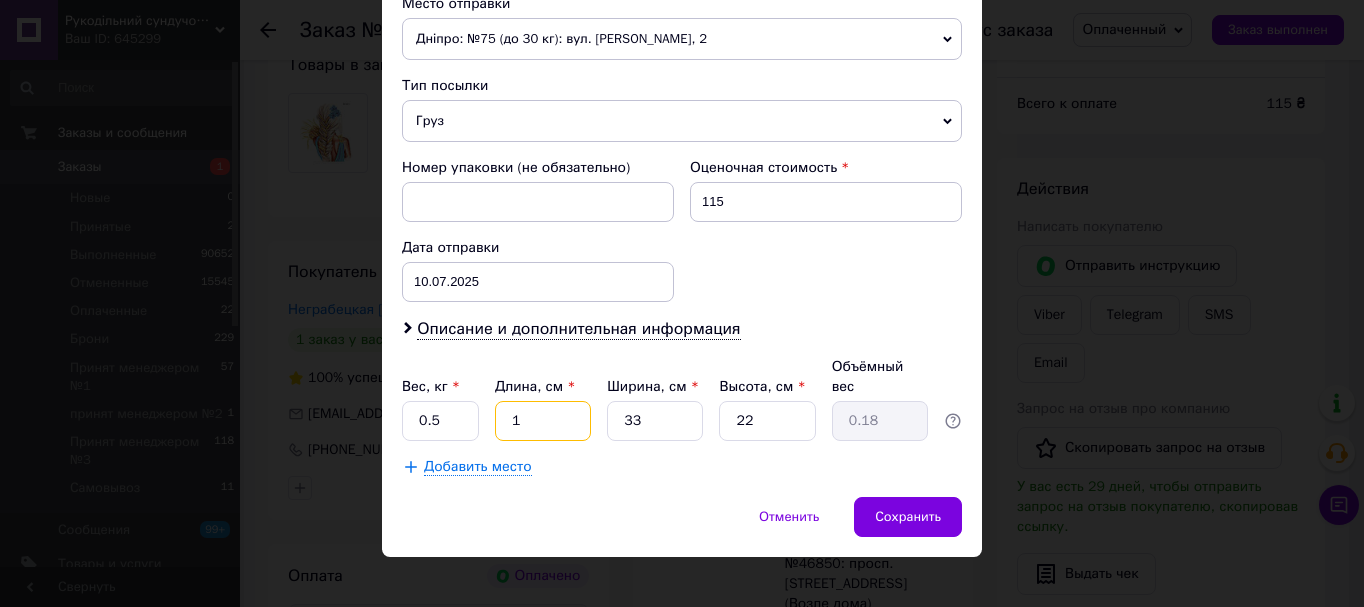 type 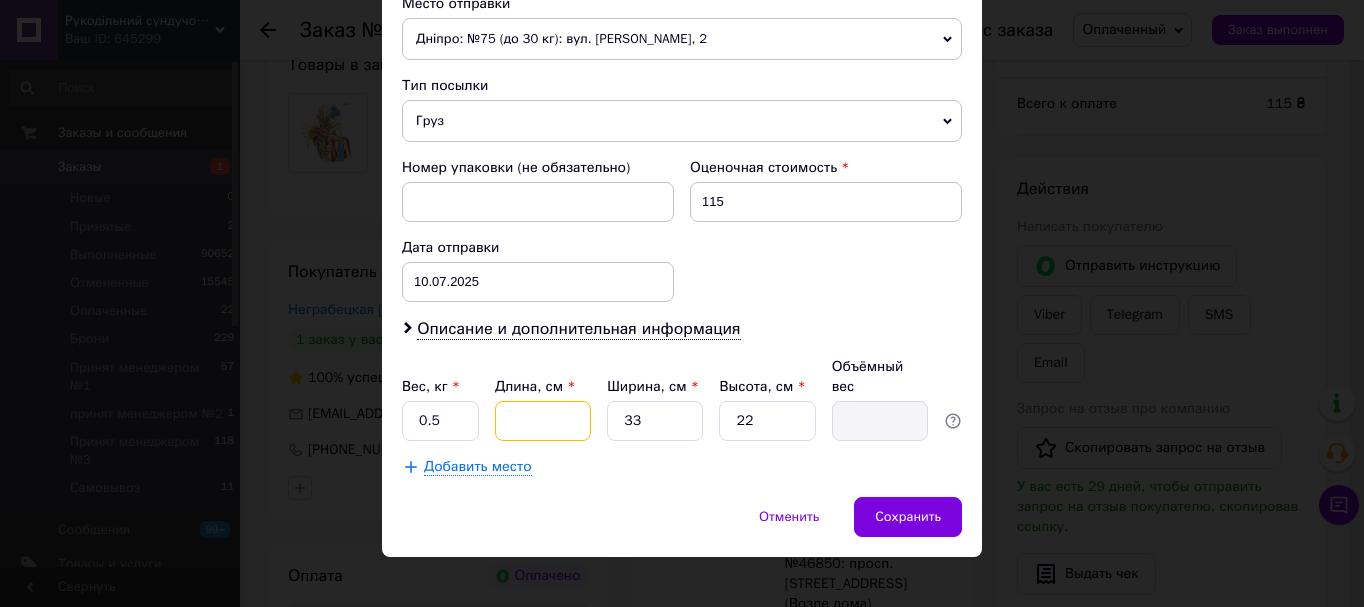 type on "3" 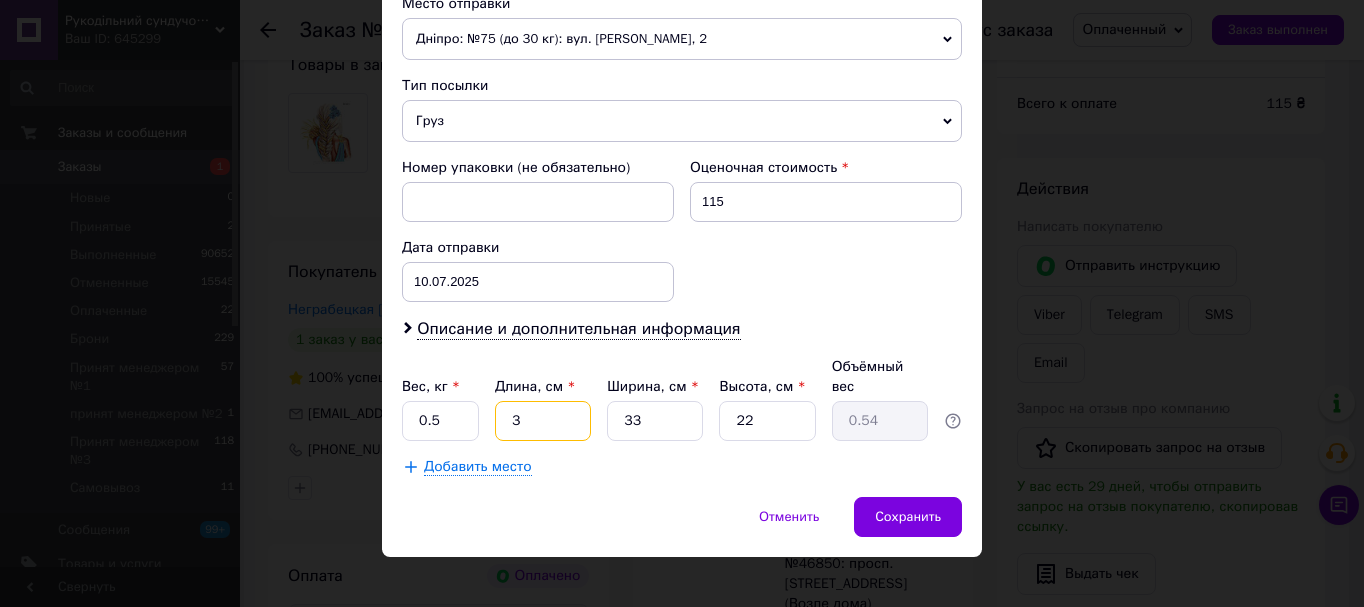 type on "30" 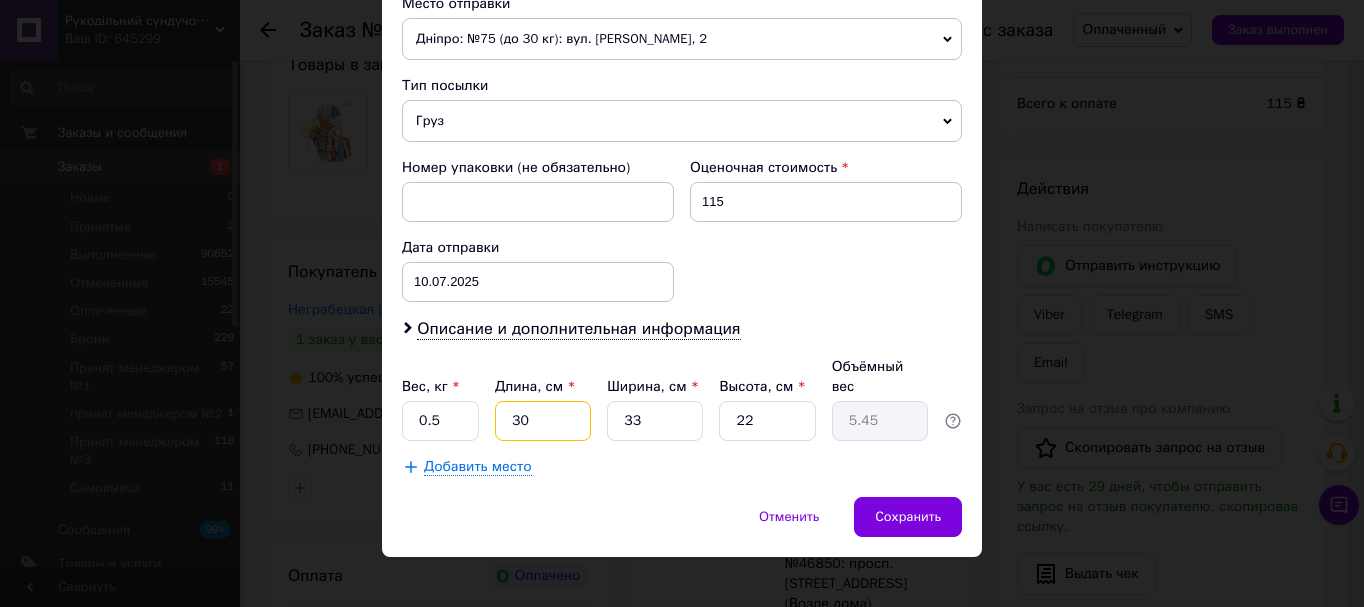 type on "30" 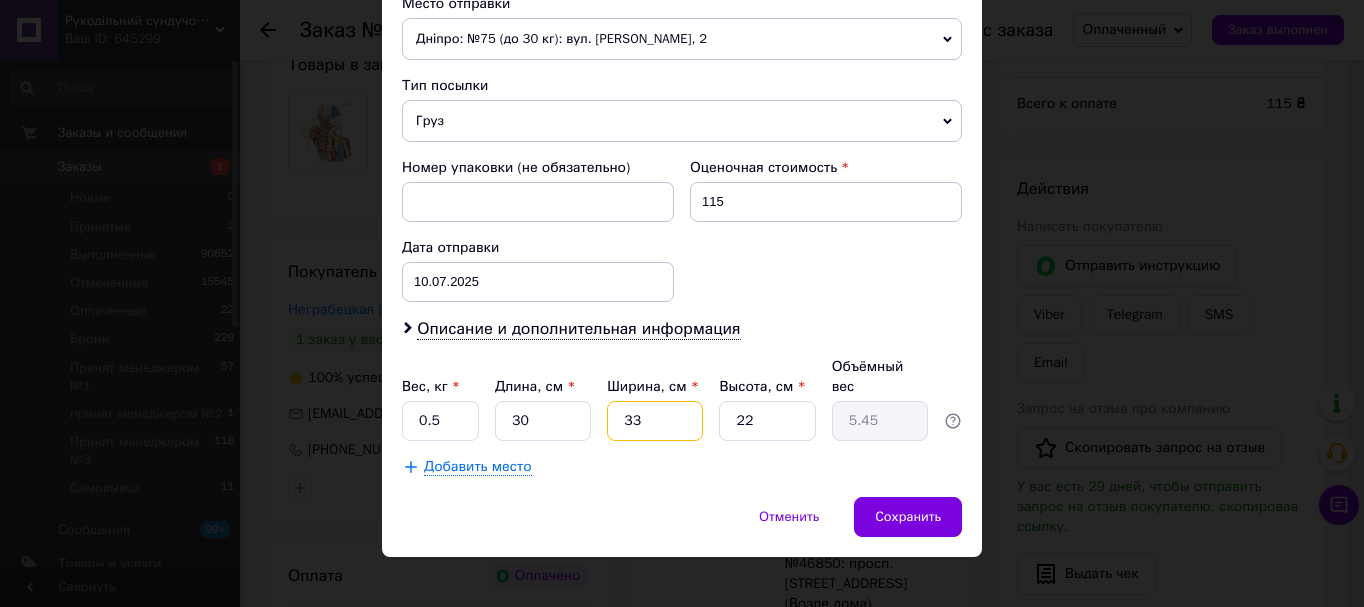 click on "33" at bounding box center (655, 421) 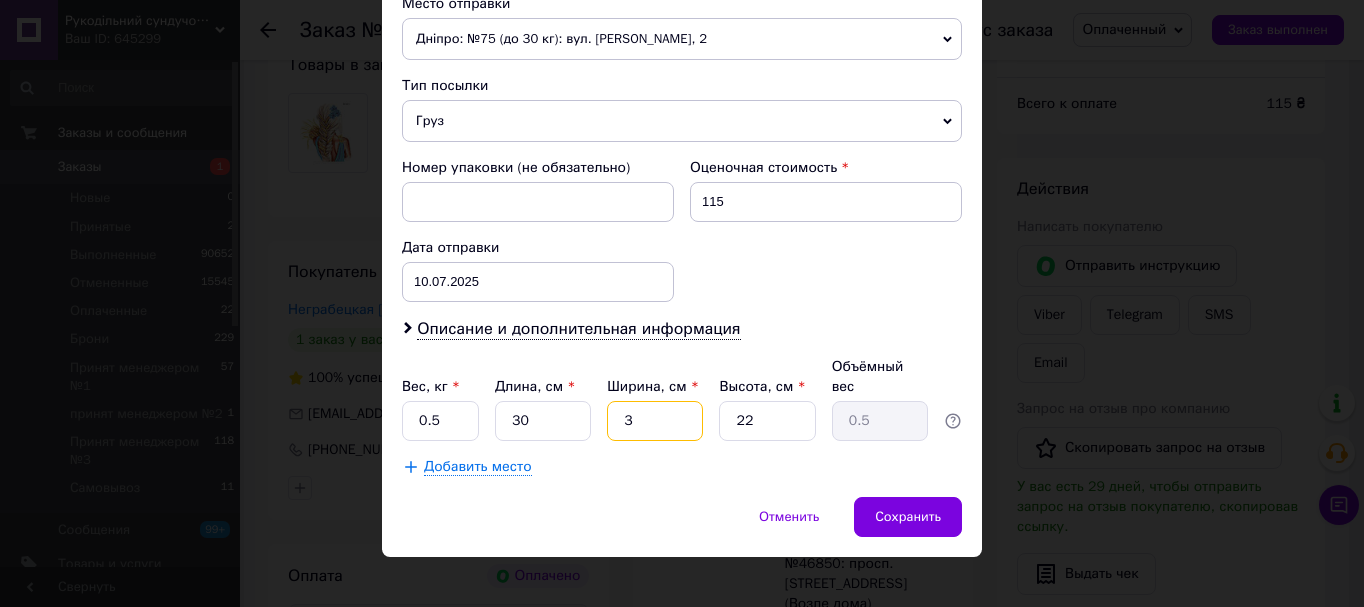 type 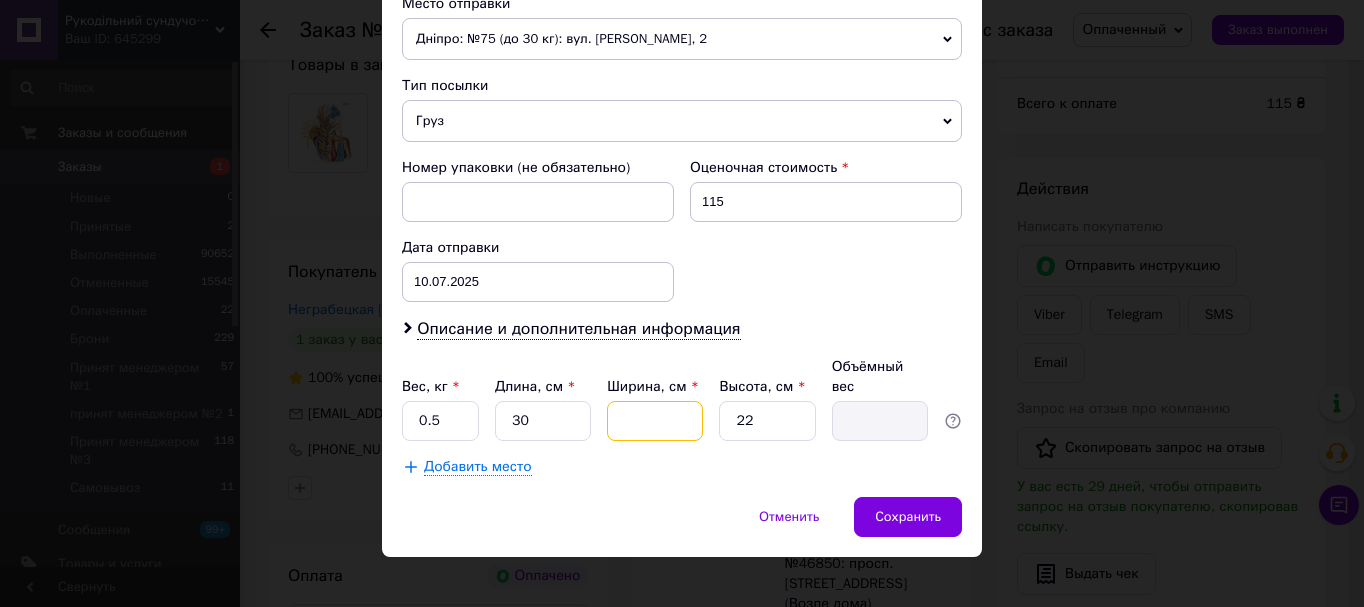 type on "2" 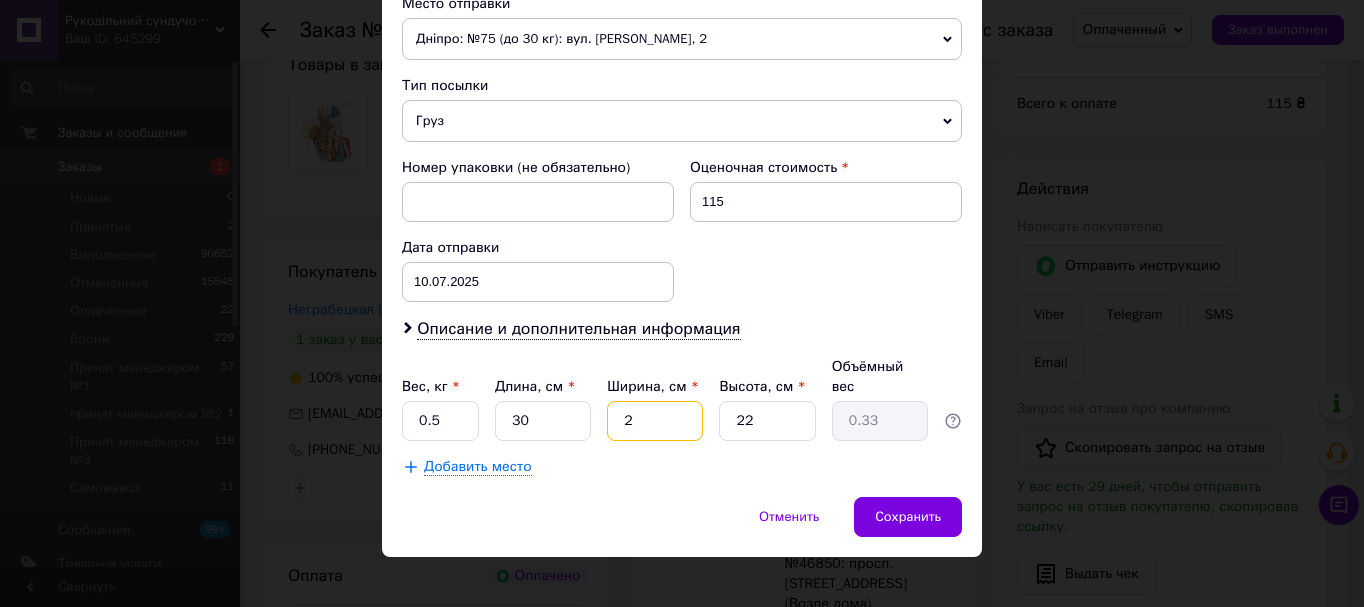 type on "25" 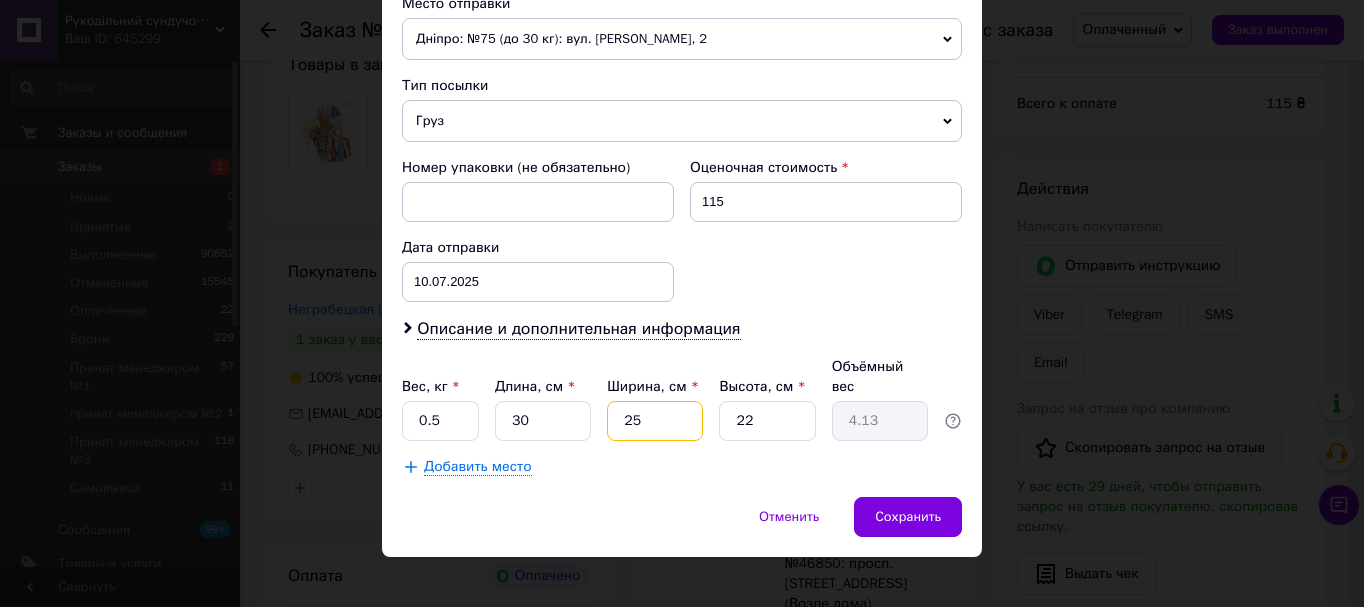 type on "25" 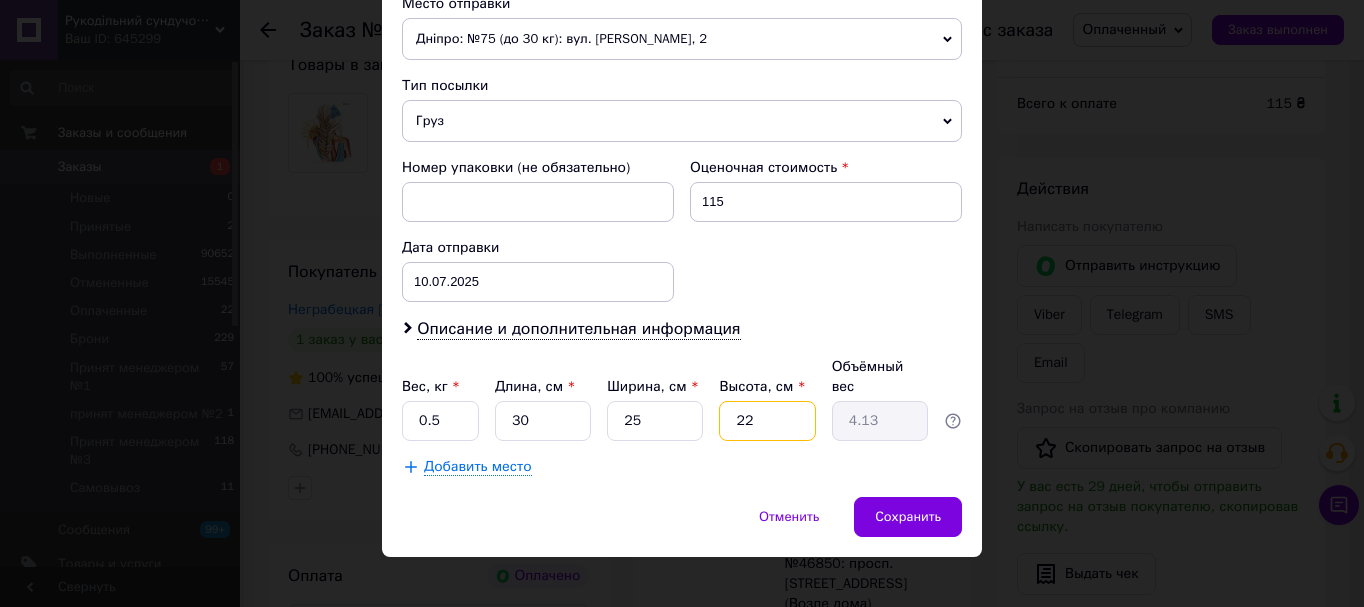 type on "2" 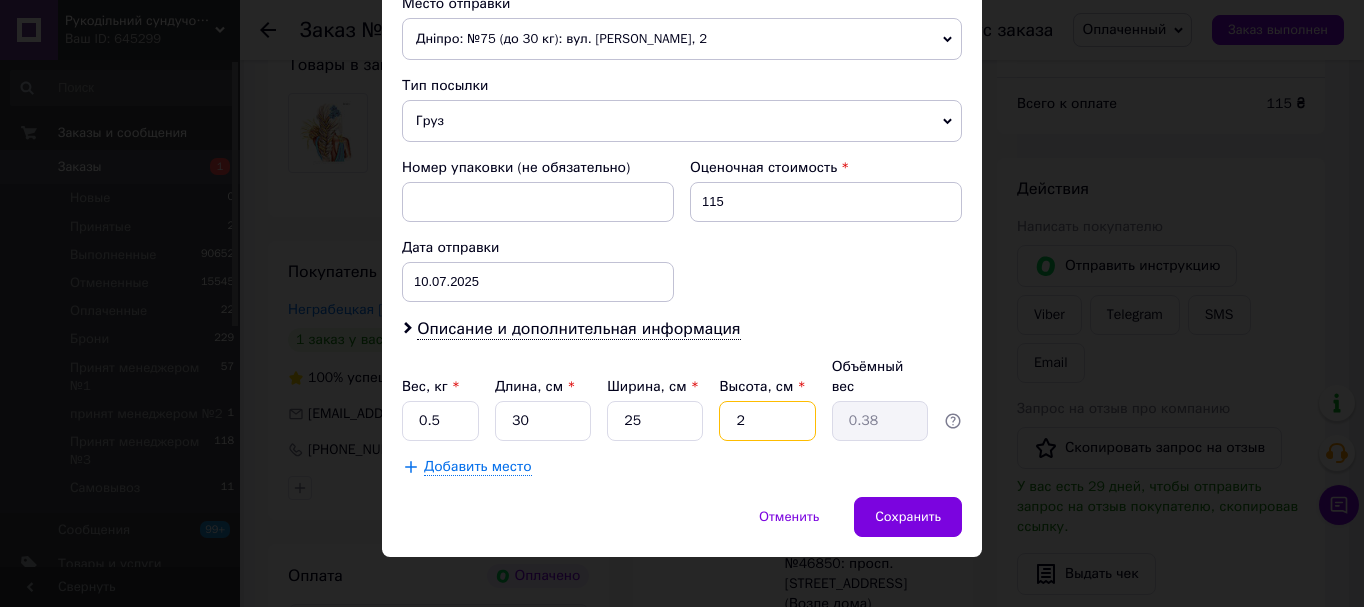click on "2" at bounding box center (767, 421) 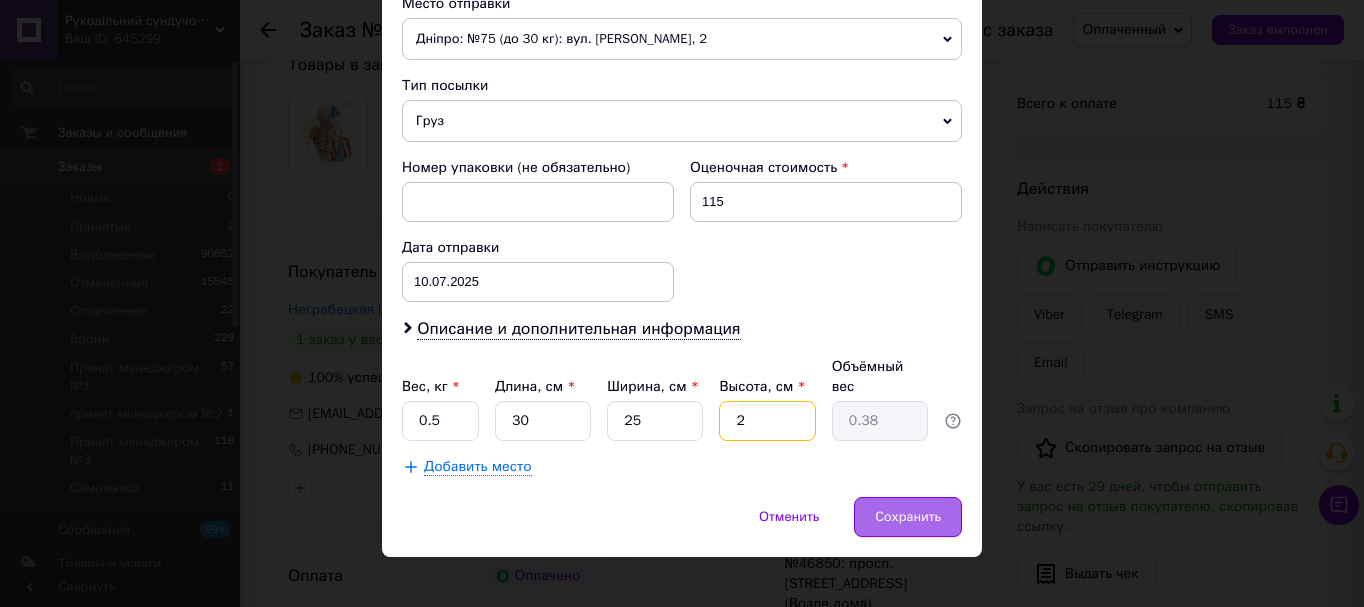 type on "2" 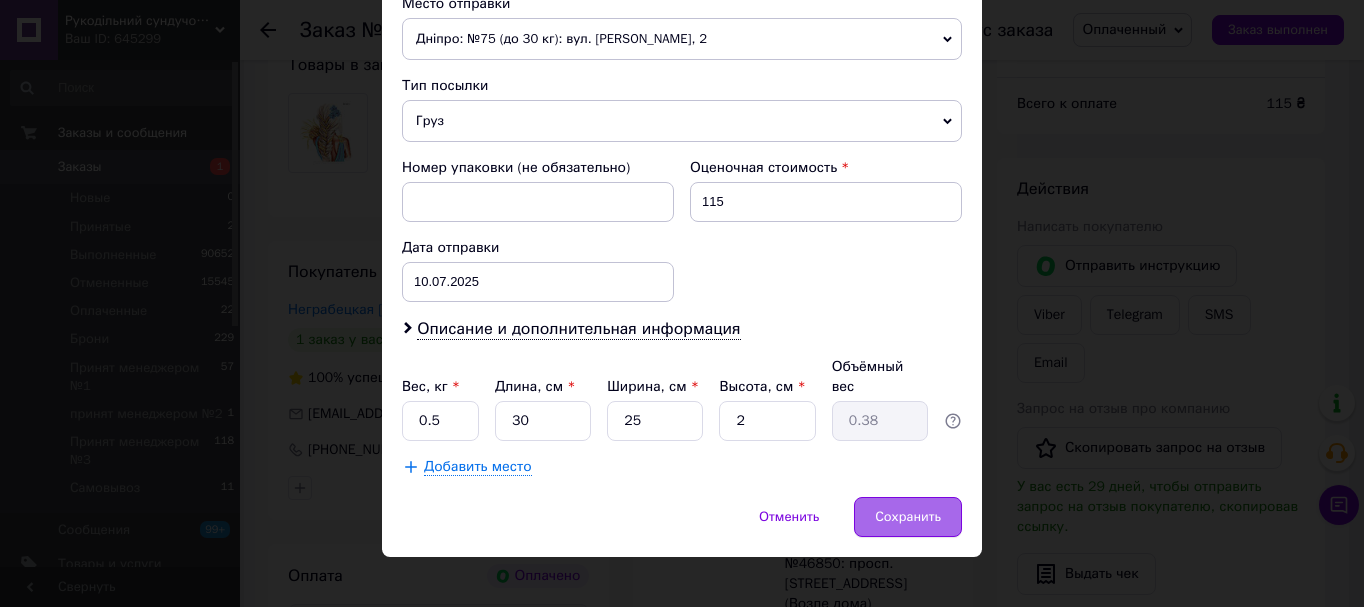 click on "Сохранить" at bounding box center [908, 517] 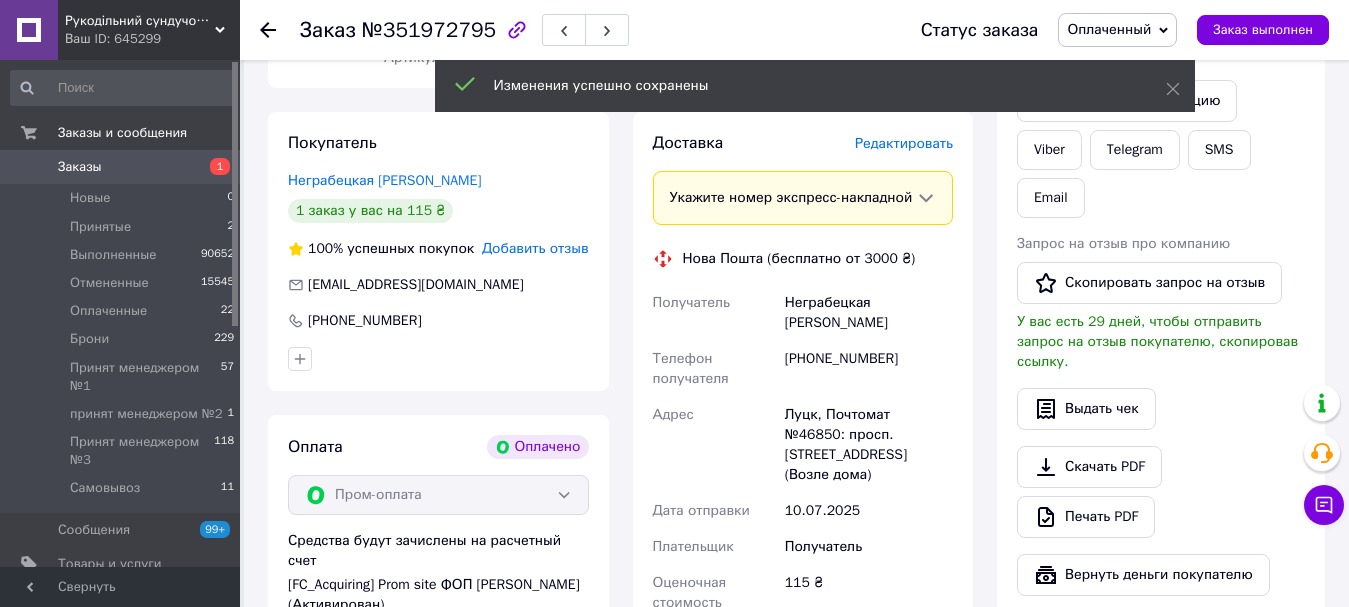 scroll, scrollTop: 600, scrollLeft: 0, axis: vertical 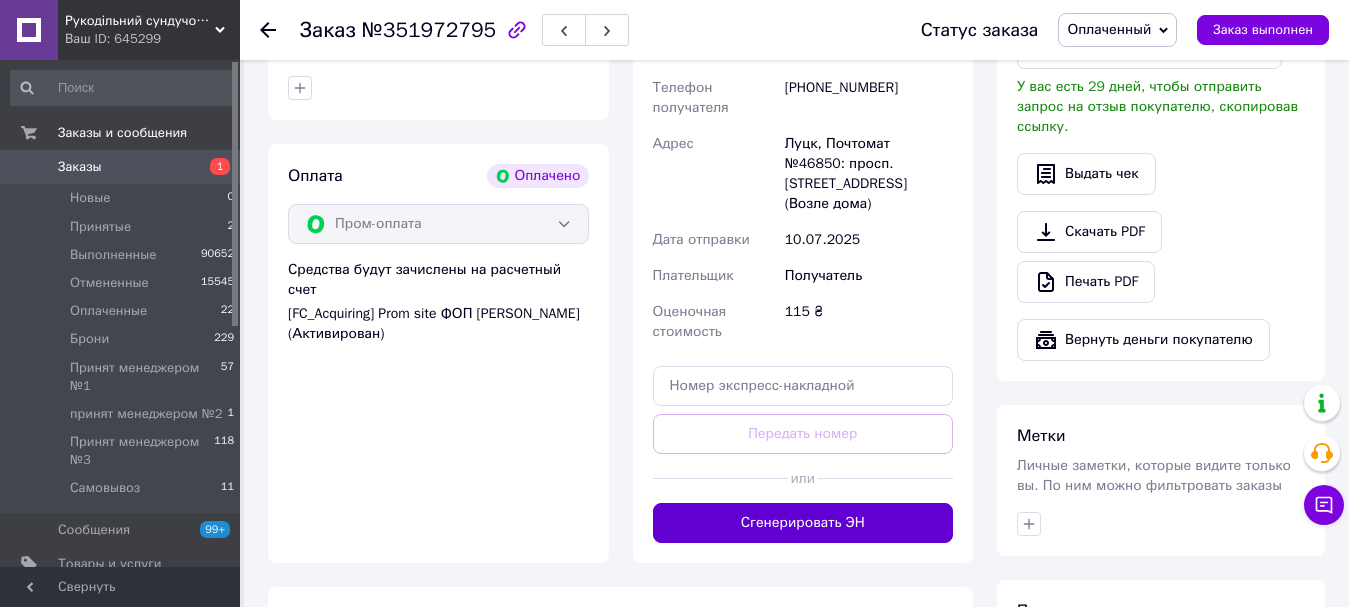click on "Сгенерировать ЭН" at bounding box center (803, 523) 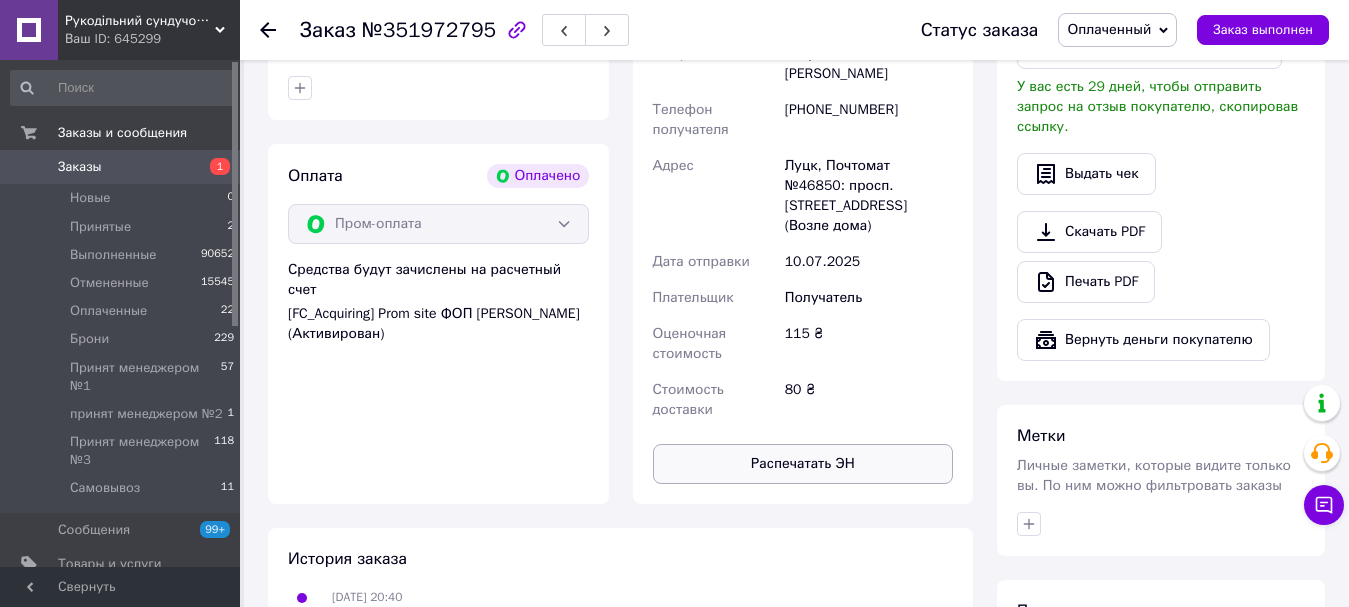 click on "Распечатать ЭН" at bounding box center (803, 464) 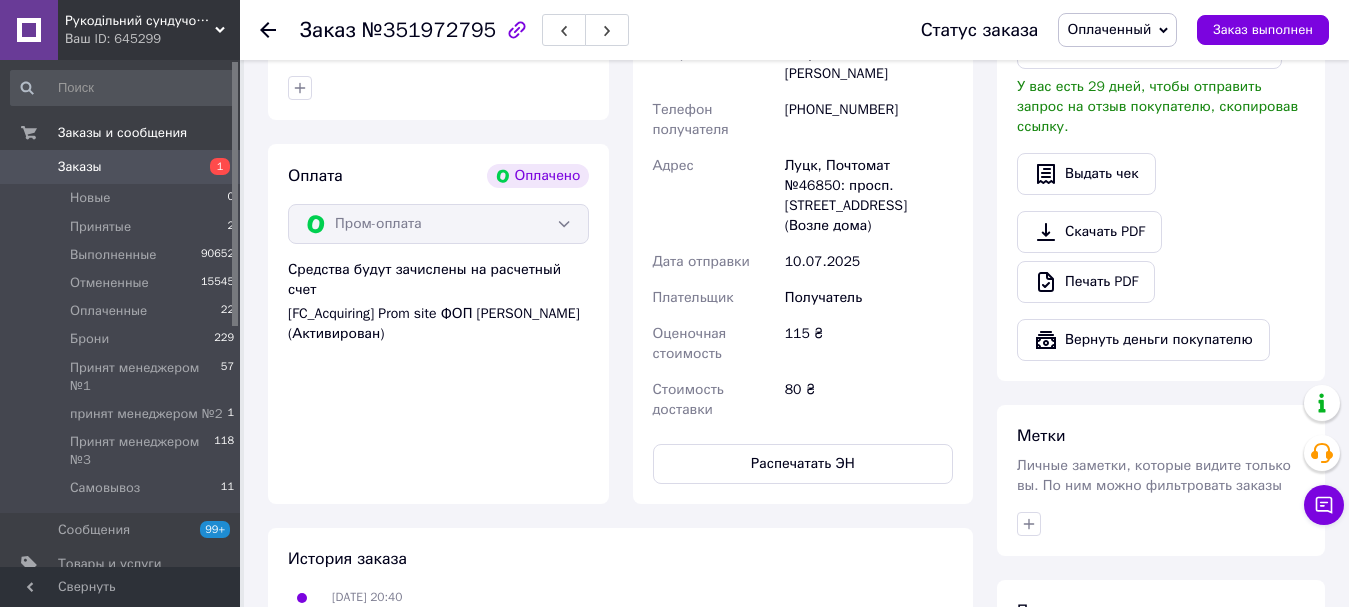 click on "Оплаченный" at bounding box center (1109, 29) 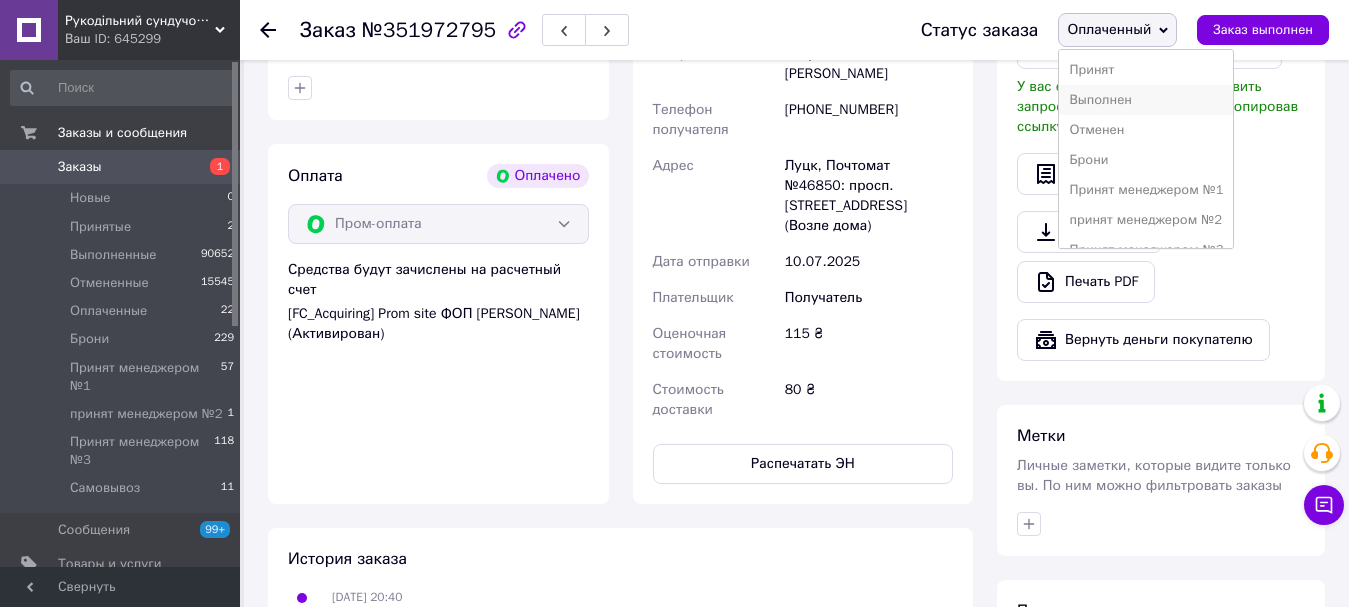 click on "Выполнен" at bounding box center (1146, 100) 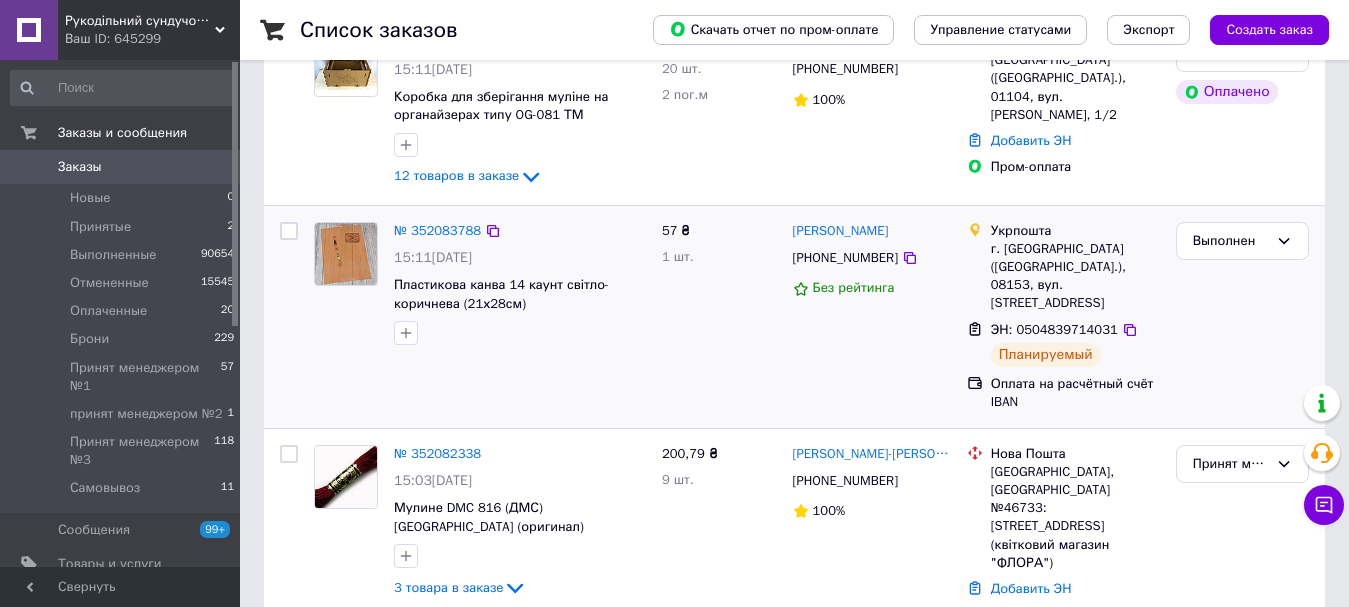 scroll, scrollTop: 200, scrollLeft: 0, axis: vertical 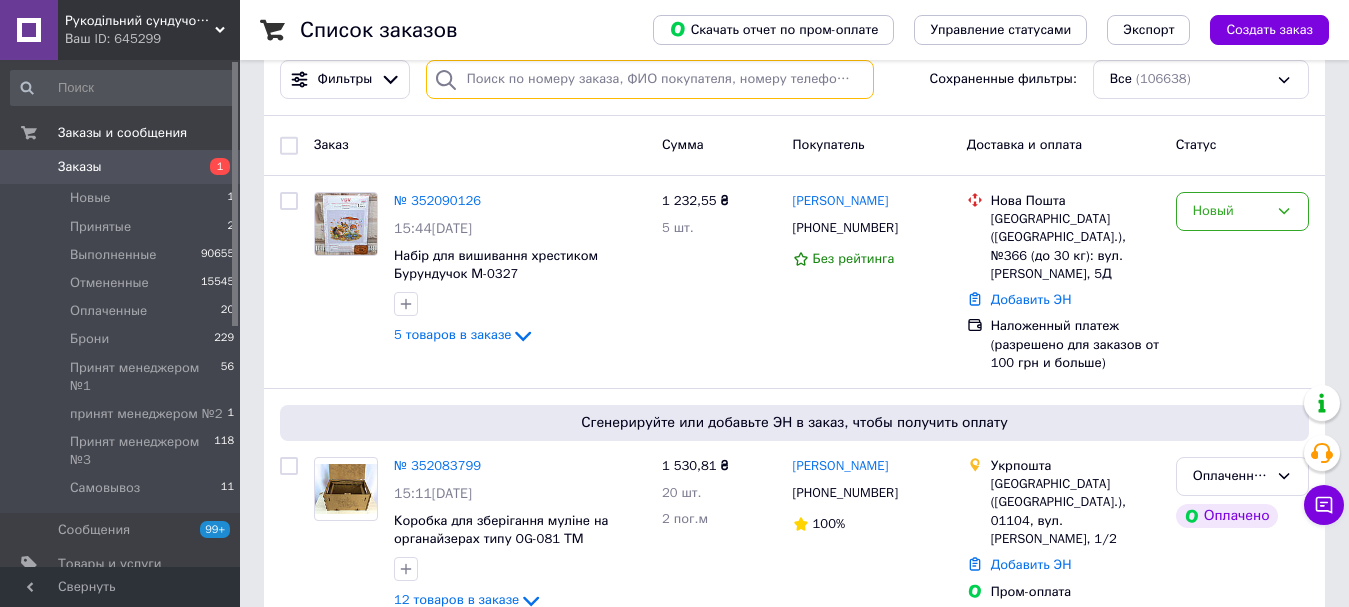 click at bounding box center [650, 79] 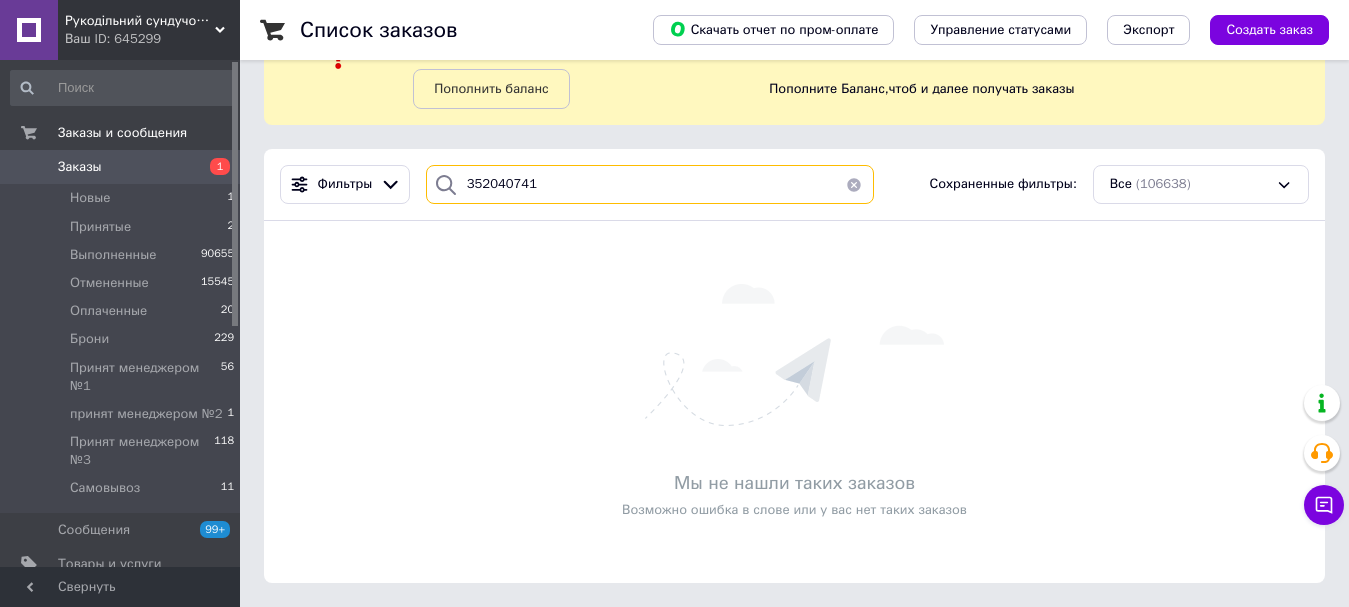 scroll, scrollTop: 0, scrollLeft: 0, axis: both 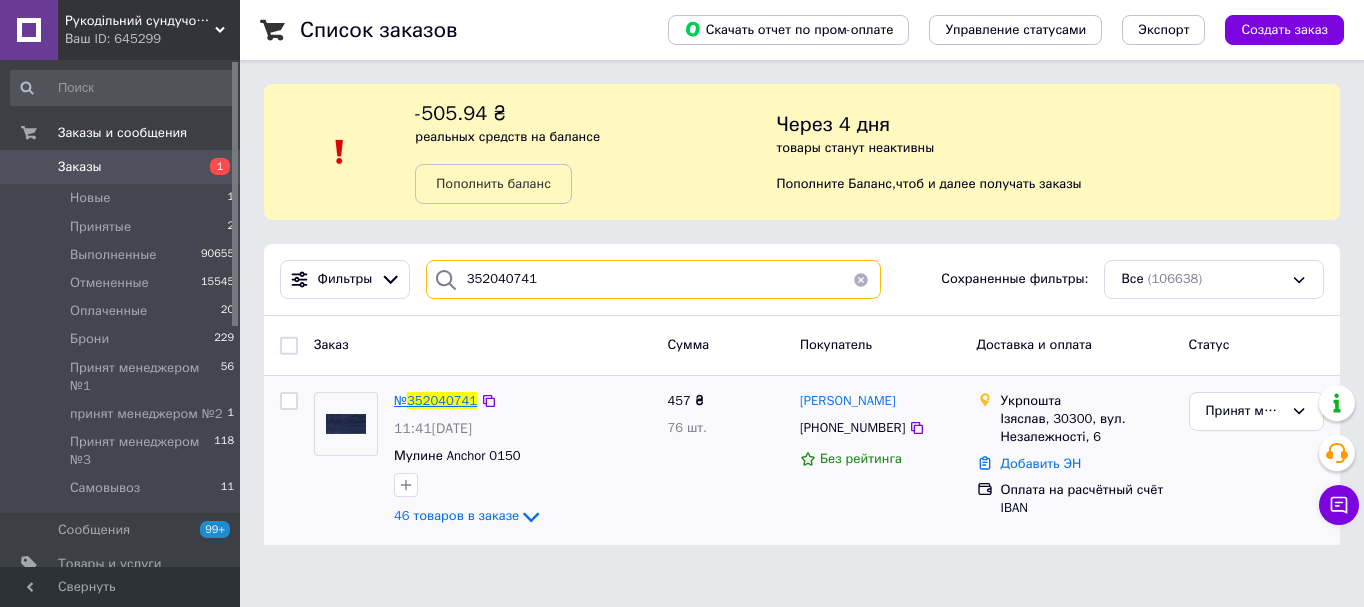 type on "352040741" 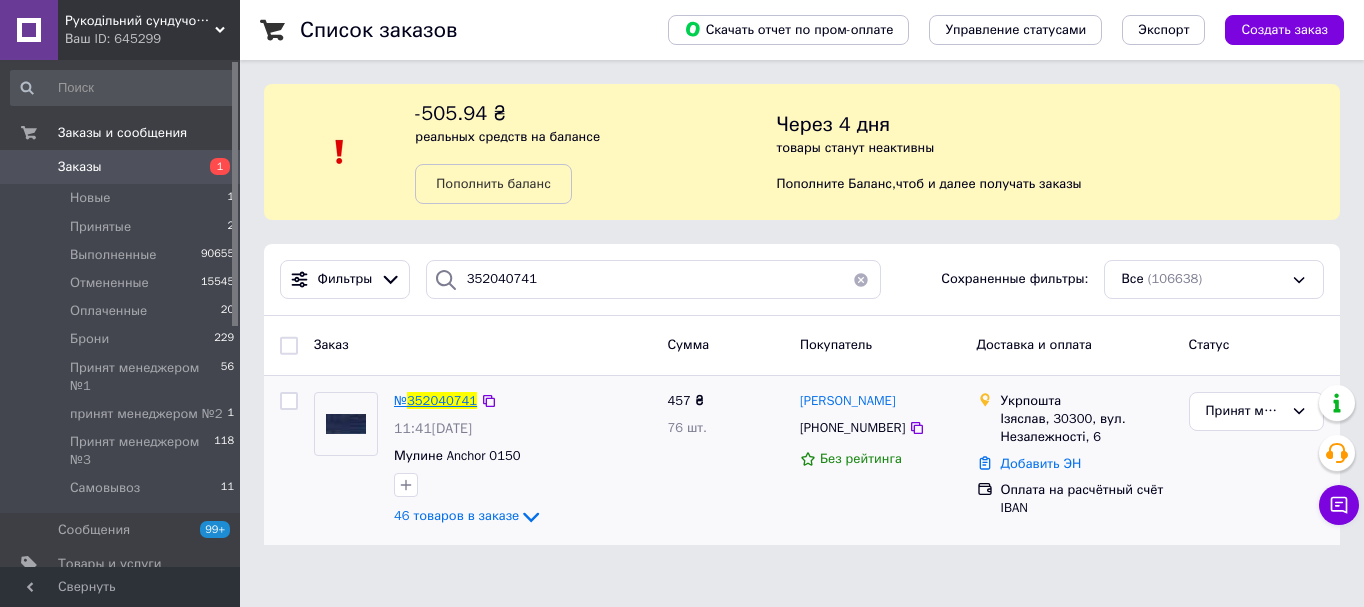 click on "352040741" at bounding box center [442, 400] 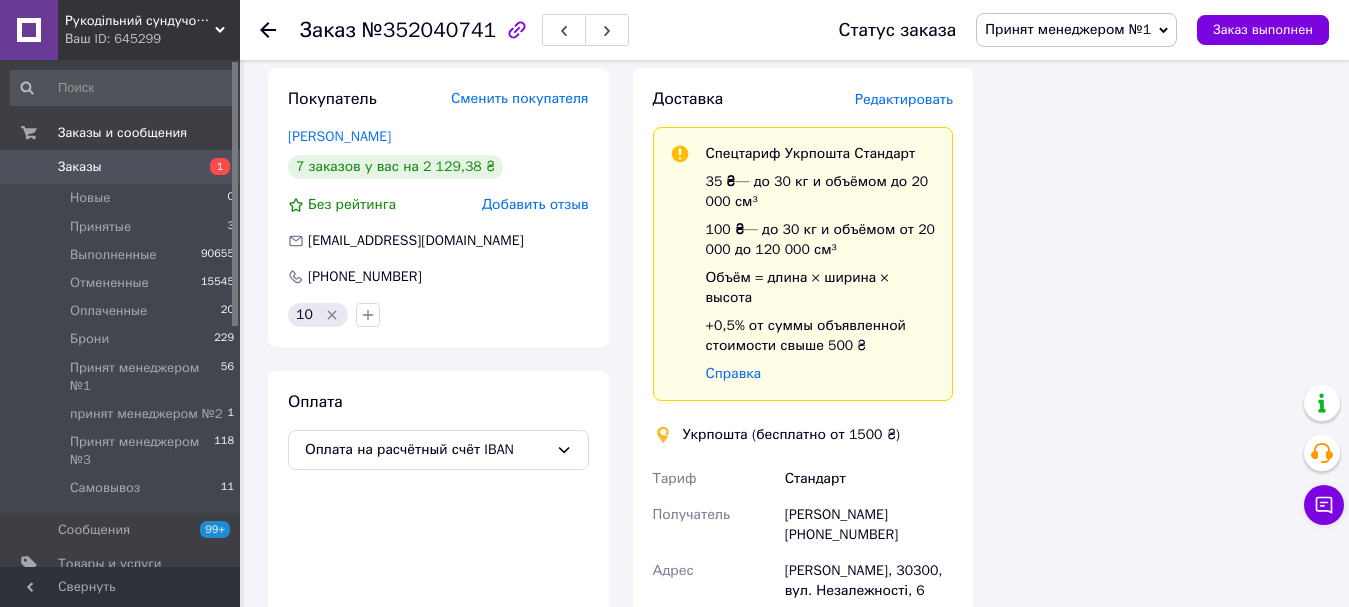 scroll, scrollTop: 5600, scrollLeft: 0, axis: vertical 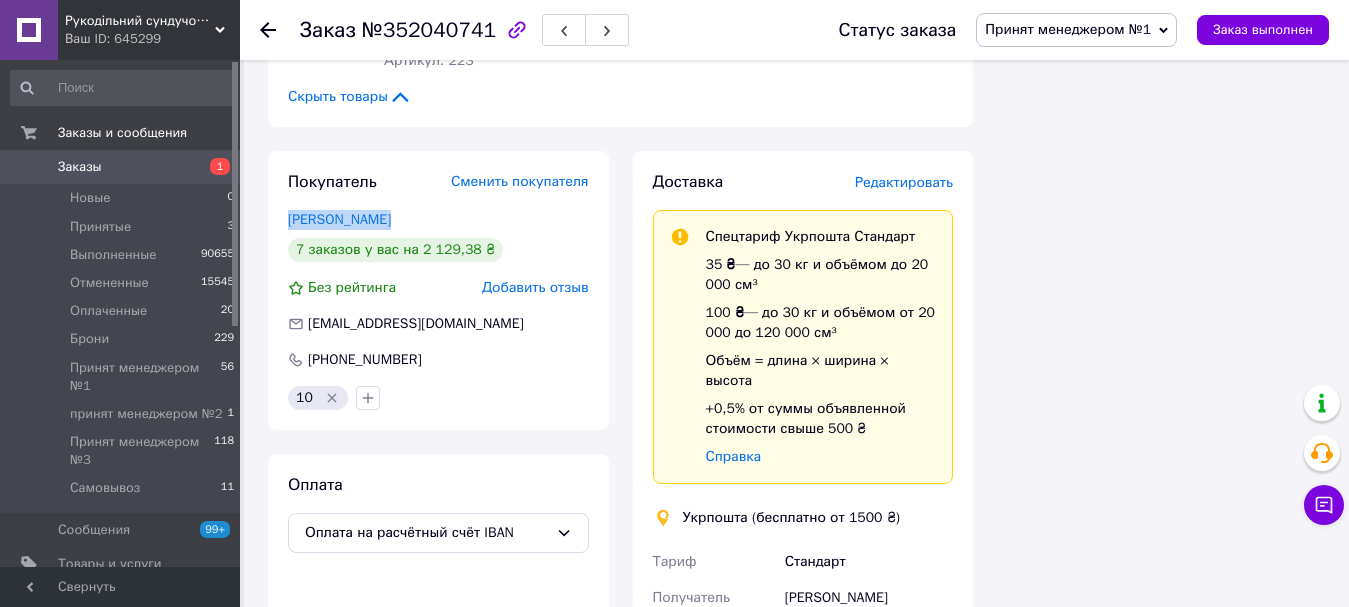 drag, startPoint x: 445, startPoint y: 189, endPoint x: 266, endPoint y: 185, distance: 179.0447 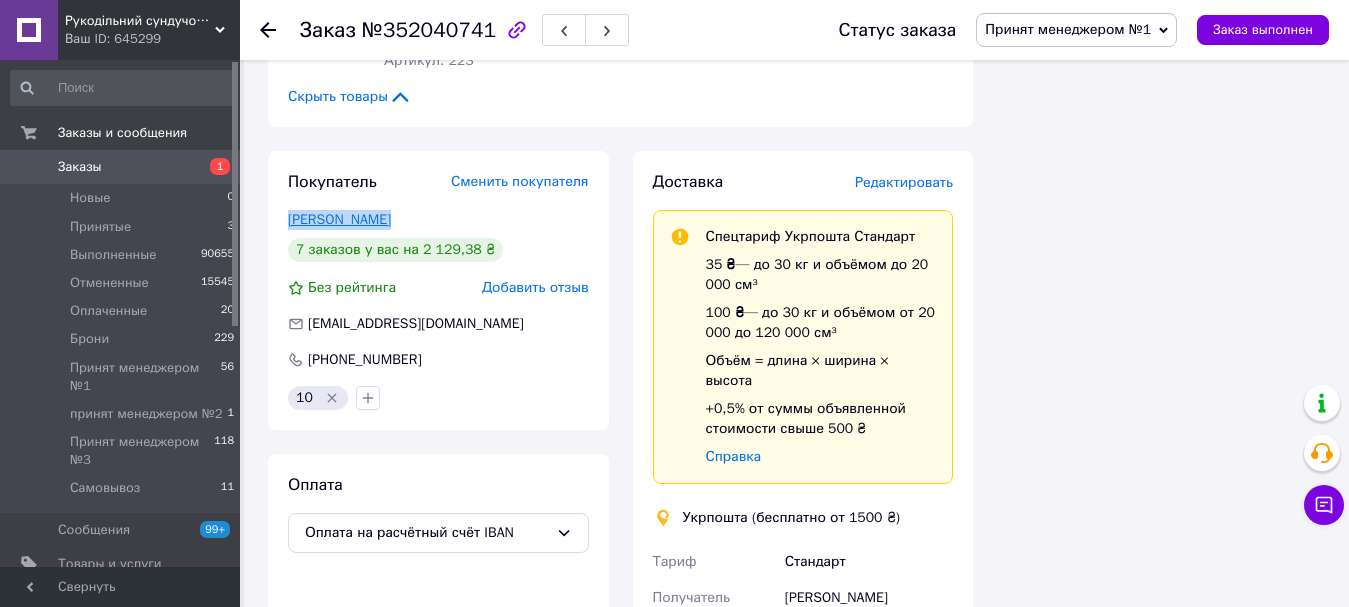 click on "[PERSON_NAME]" at bounding box center (339, 219) 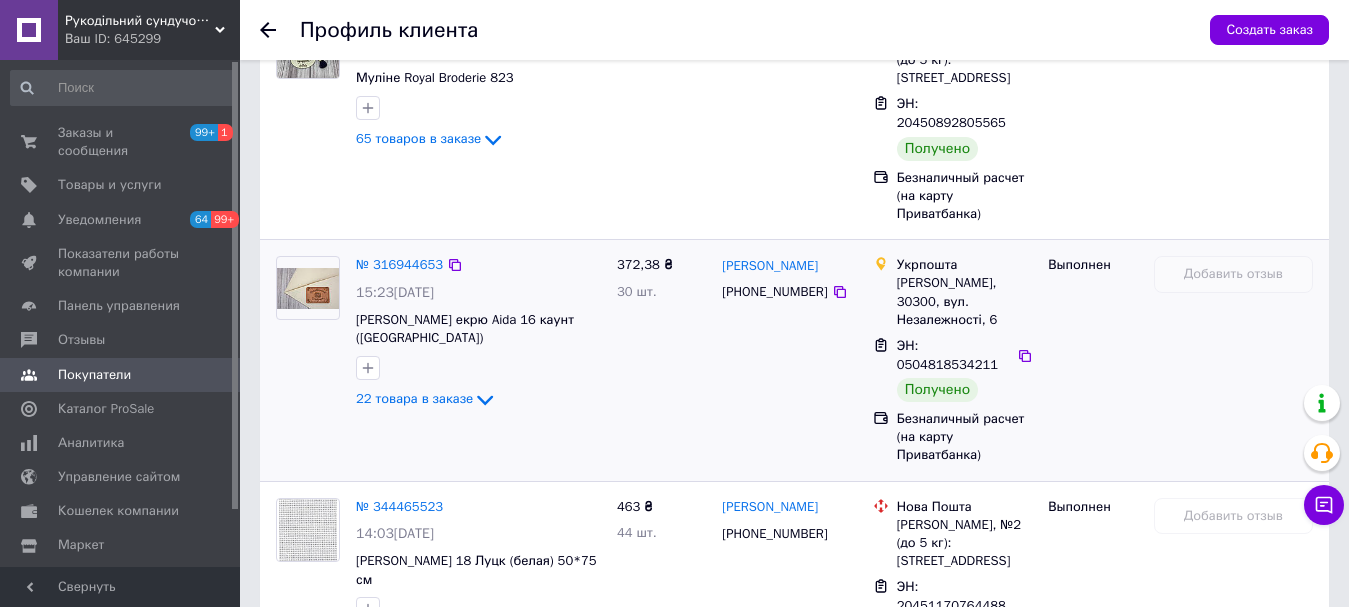 scroll, scrollTop: 1450, scrollLeft: 0, axis: vertical 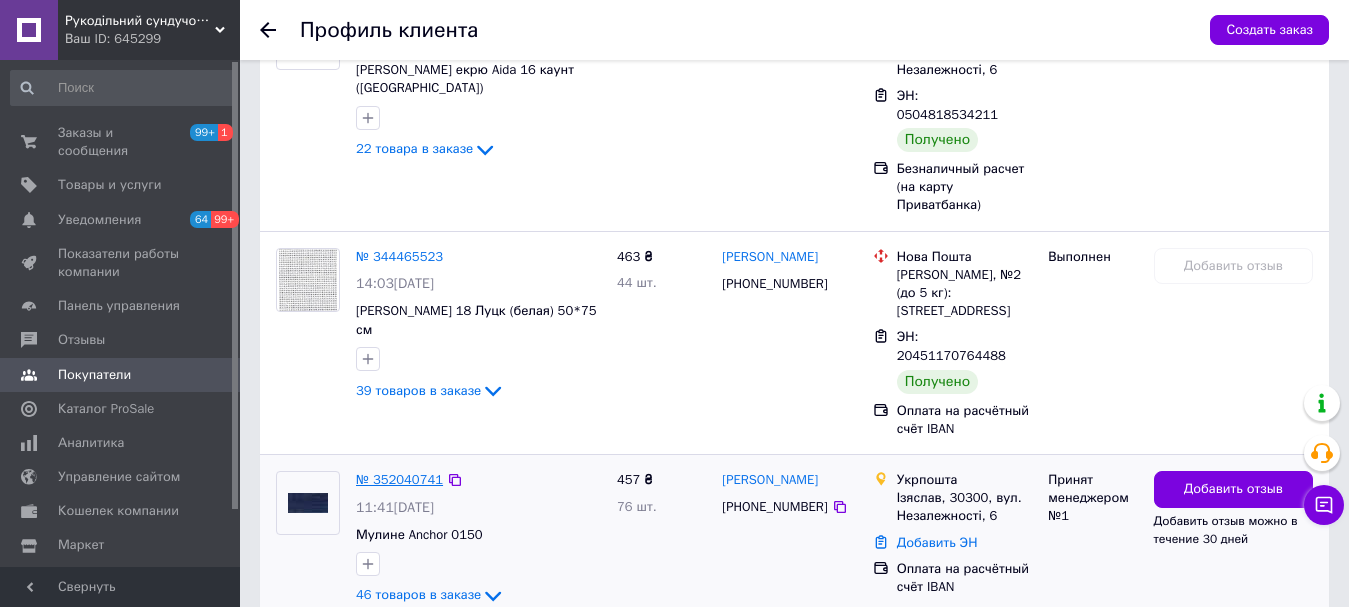 click on "№ 352040741" at bounding box center [399, 479] 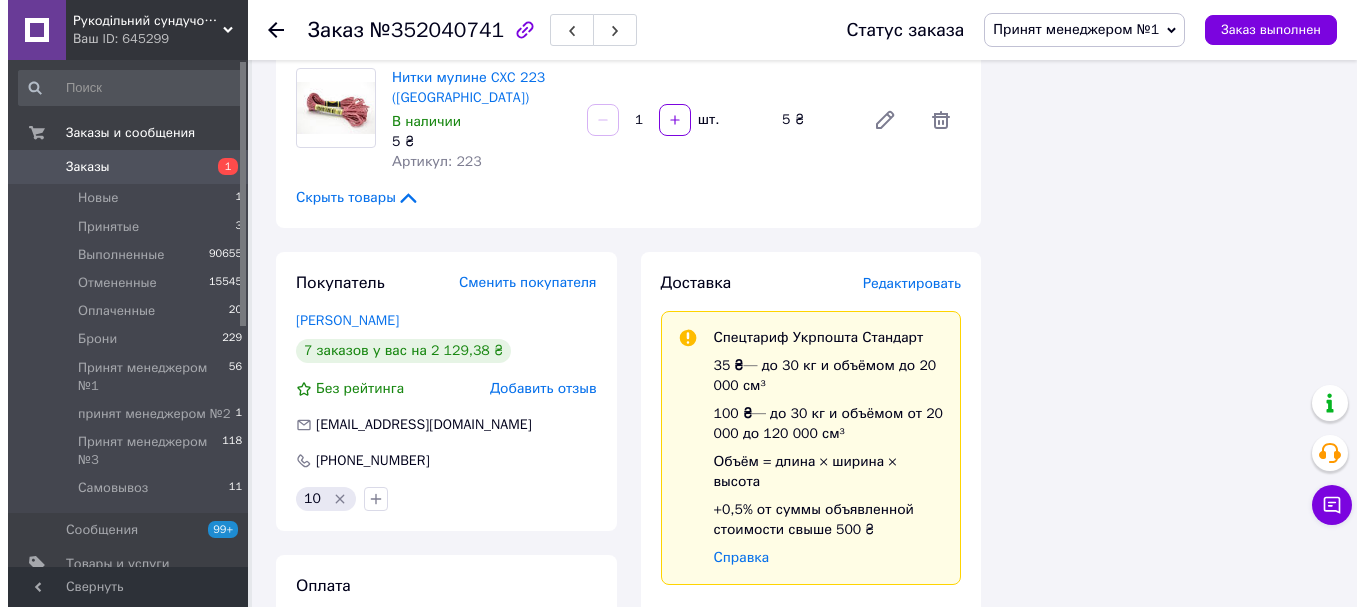 scroll, scrollTop: 5500, scrollLeft: 0, axis: vertical 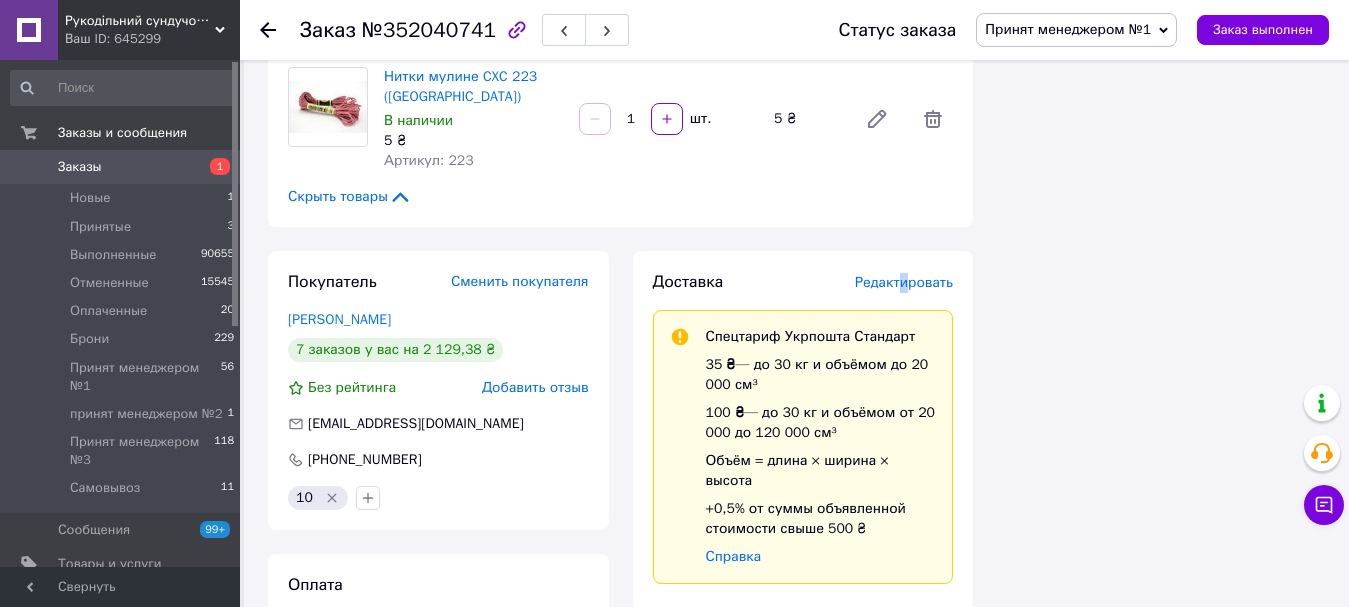 click on "Редактировать" at bounding box center (904, 282) 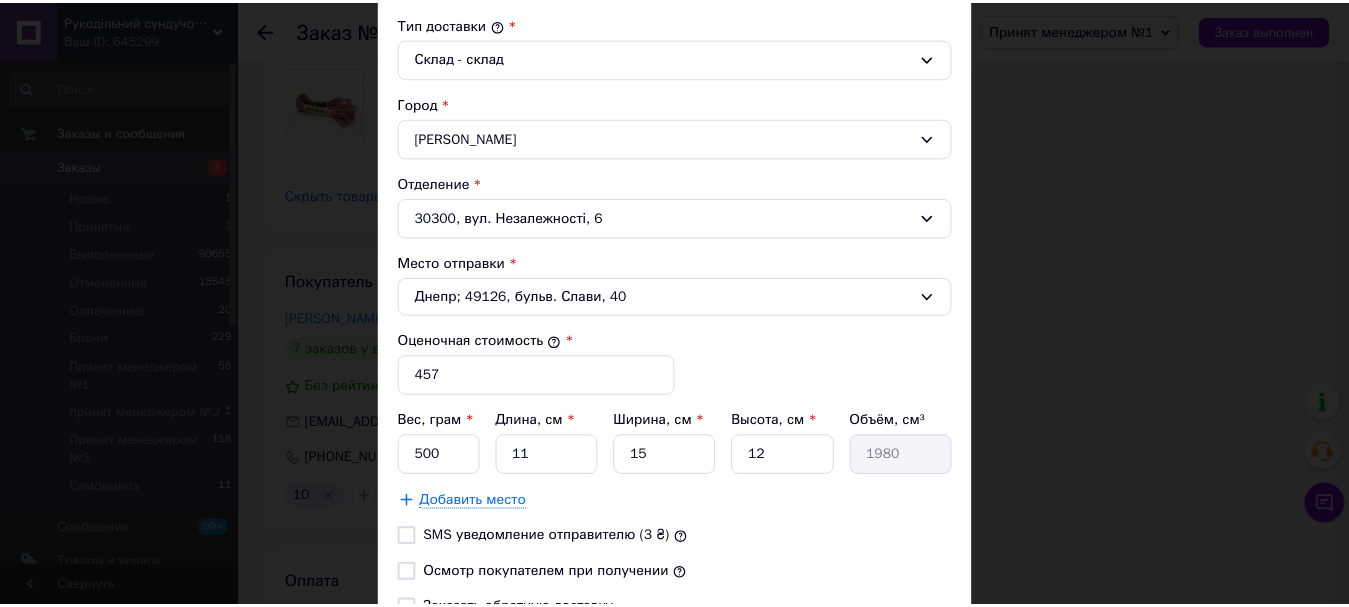 scroll, scrollTop: 716, scrollLeft: 0, axis: vertical 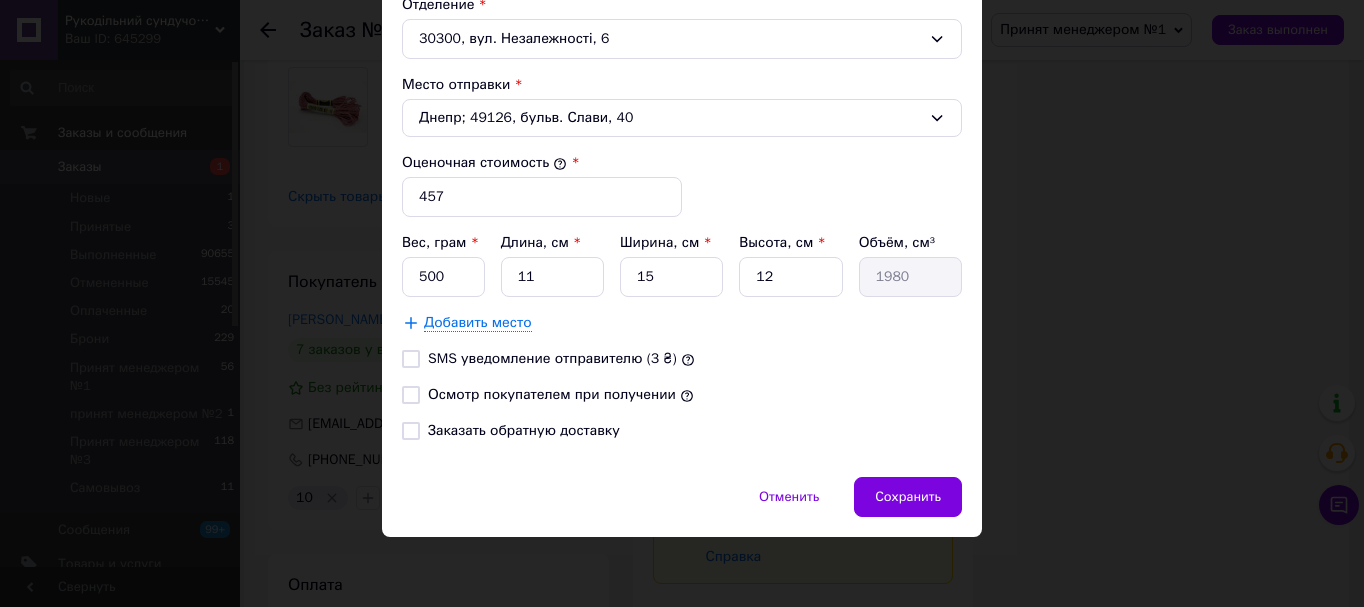 click on "Осмотр покупателем при получении" at bounding box center [411, 395] 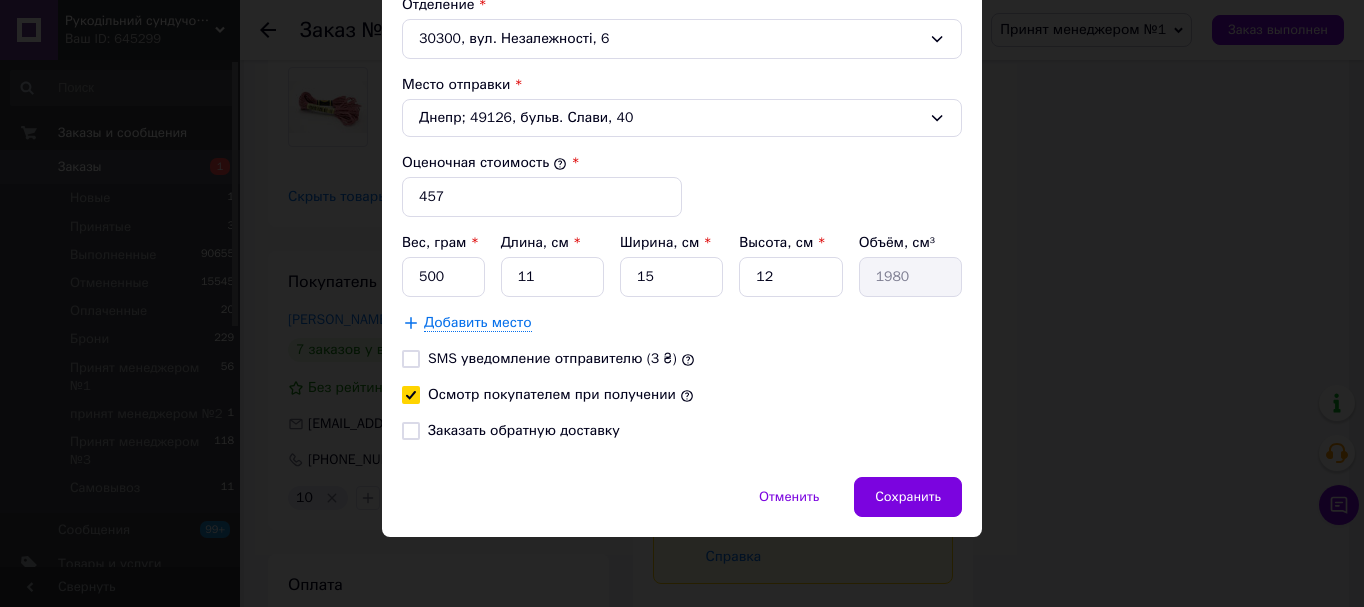 checkbox on "true" 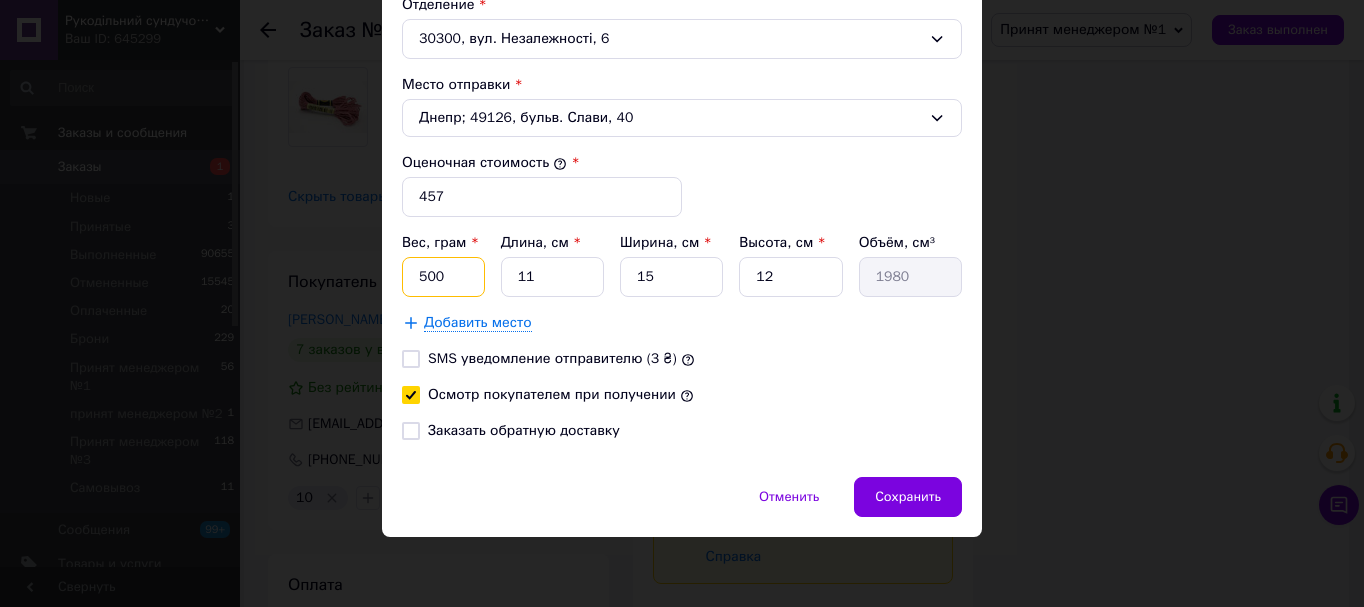 click on "500" at bounding box center [443, 277] 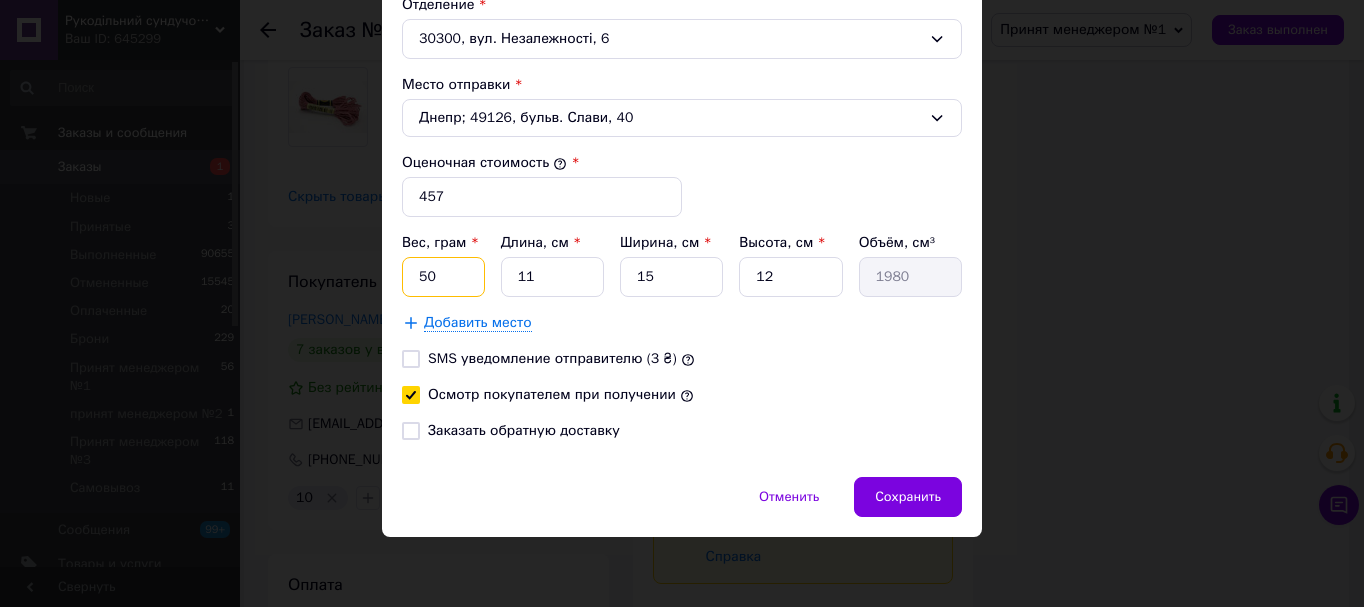type on "5" 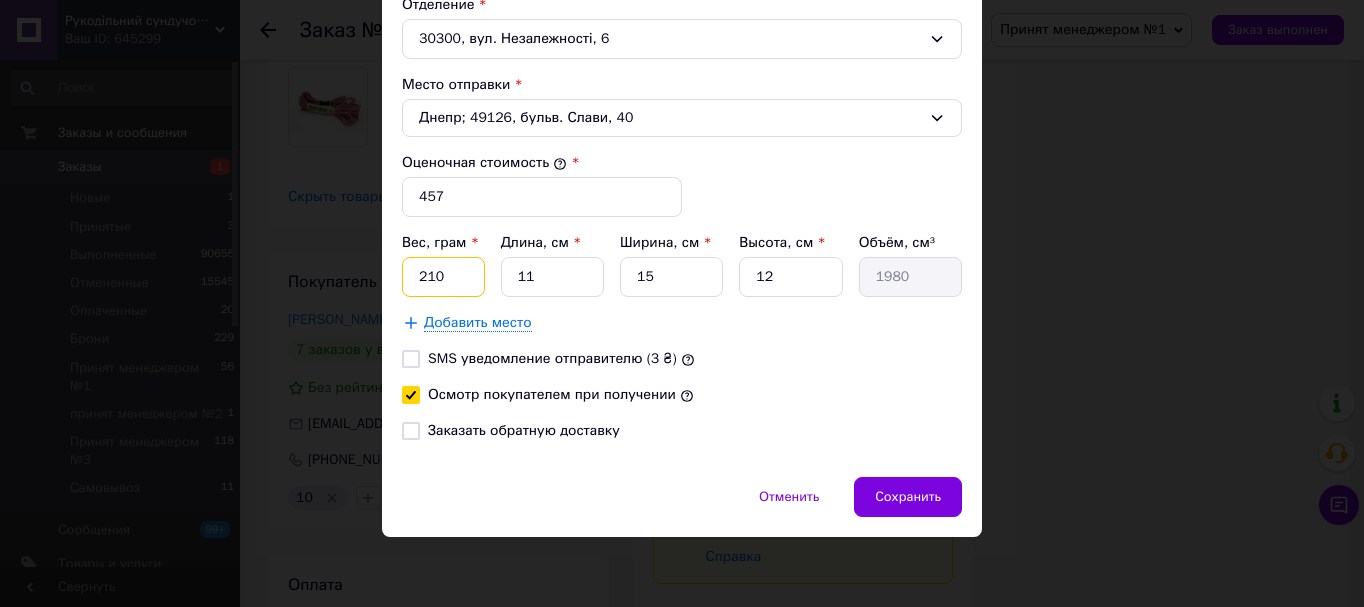 type on "210" 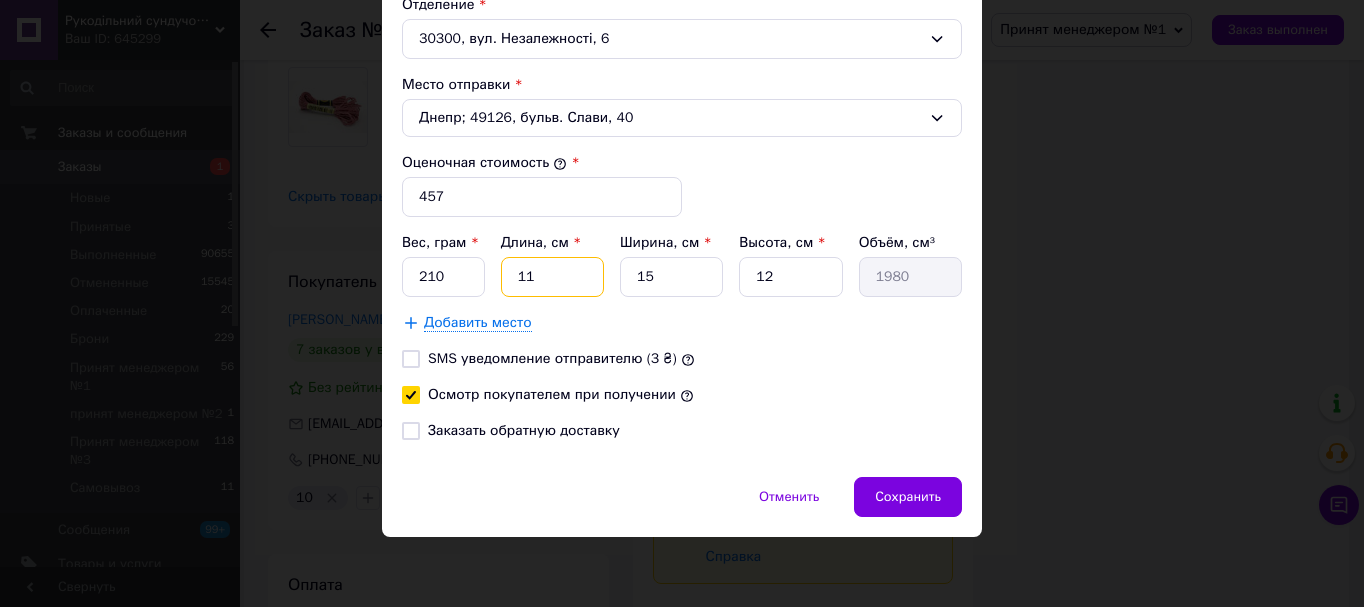 click on "11" at bounding box center [552, 277] 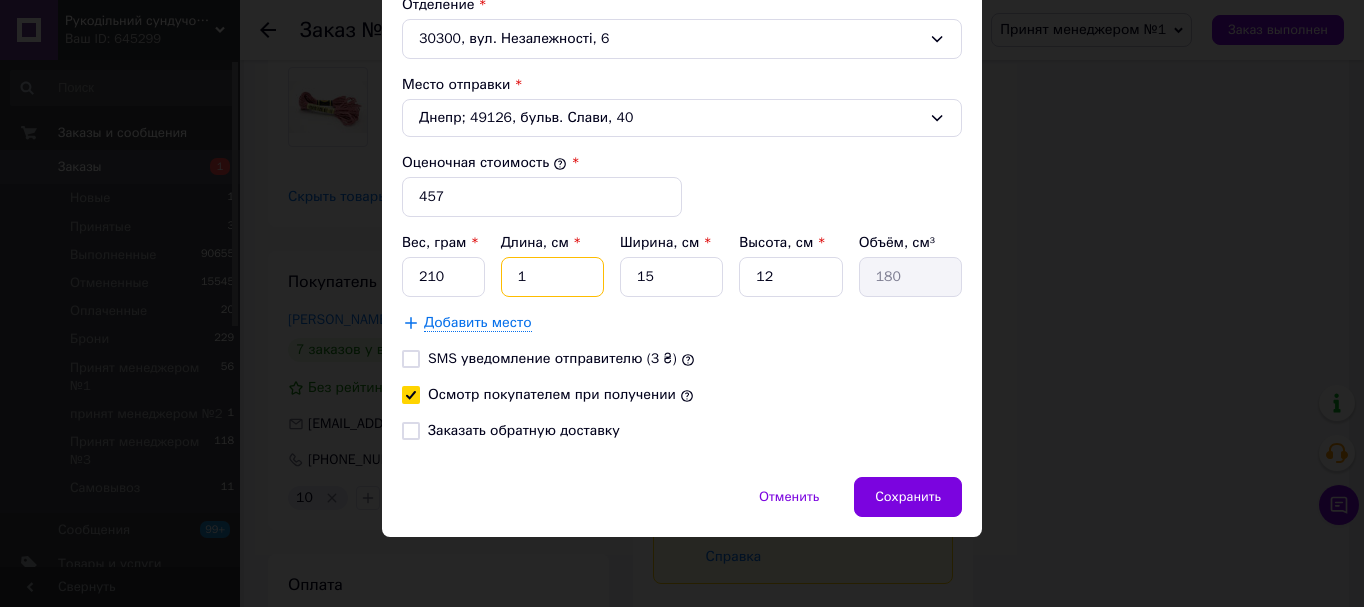 type 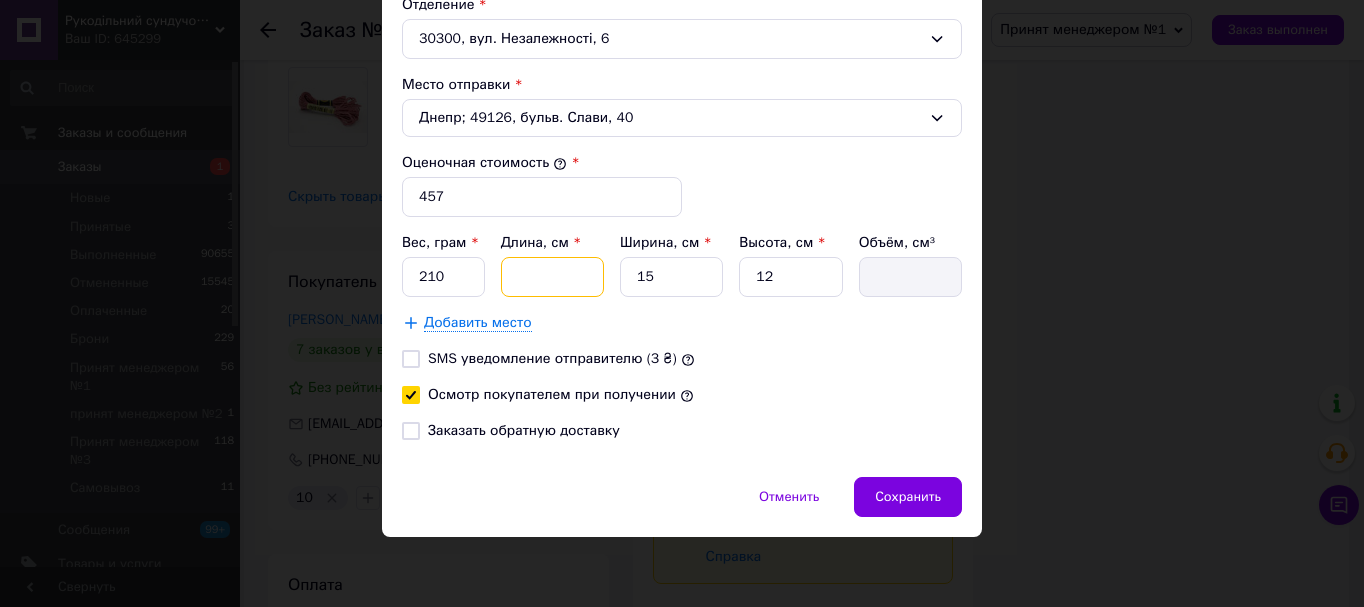 type on "2" 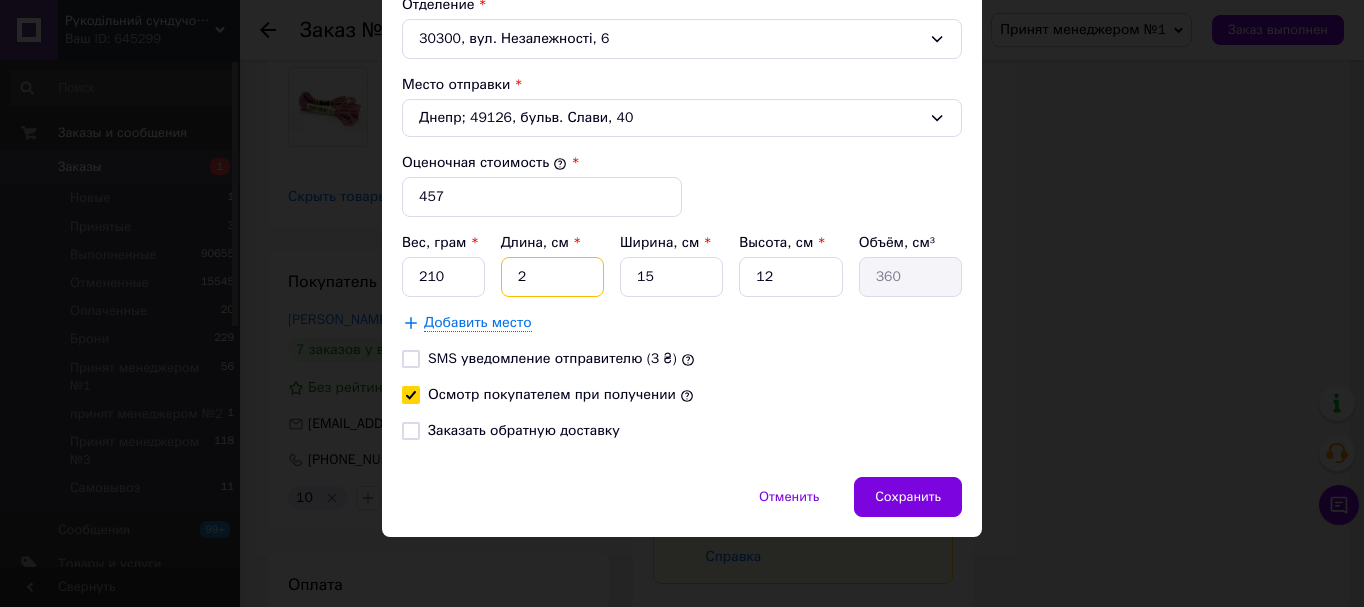 type on "22" 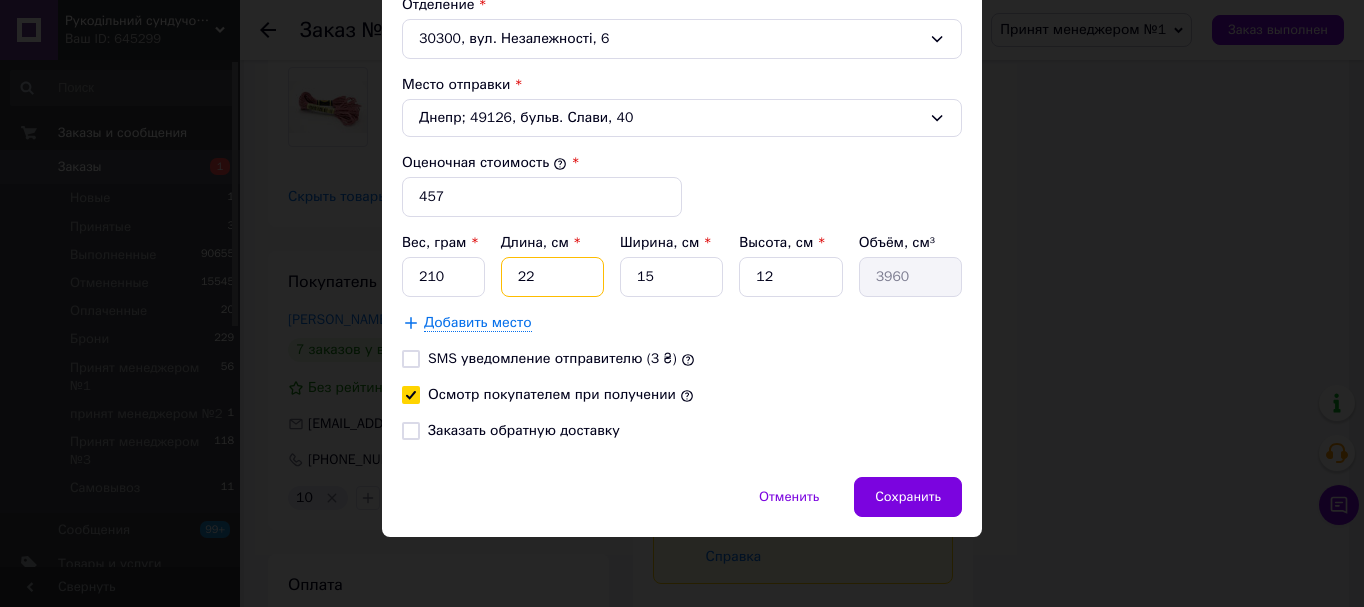type on "22" 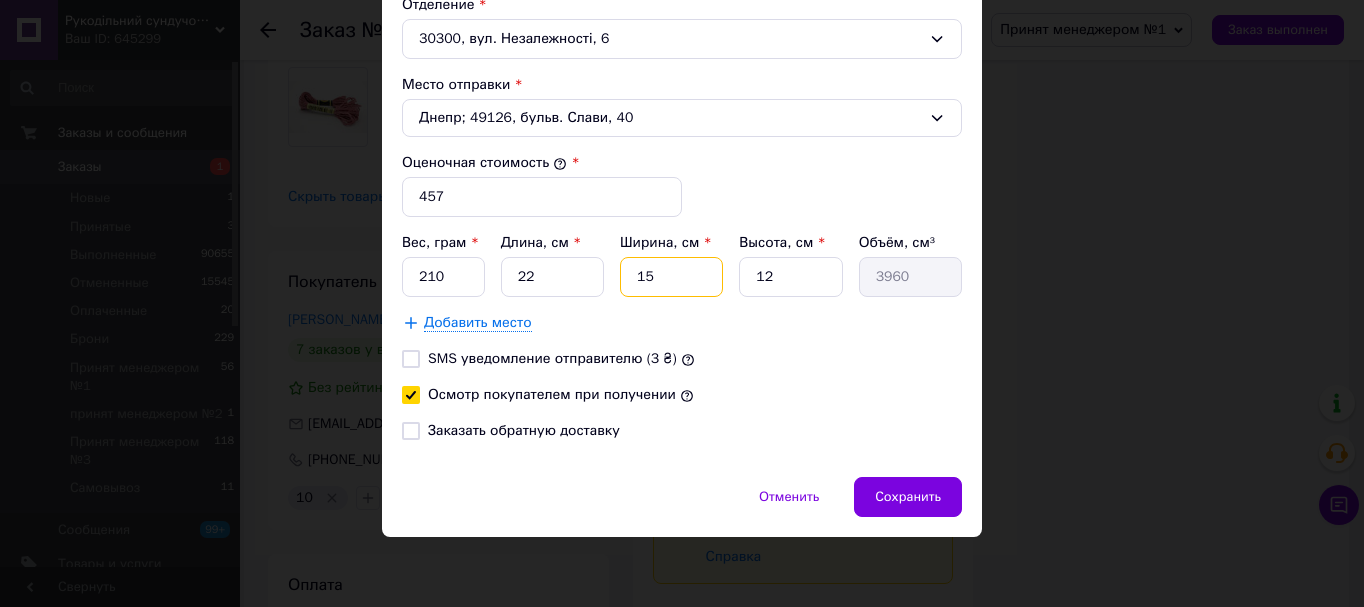 click on "15" at bounding box center [671, 277] 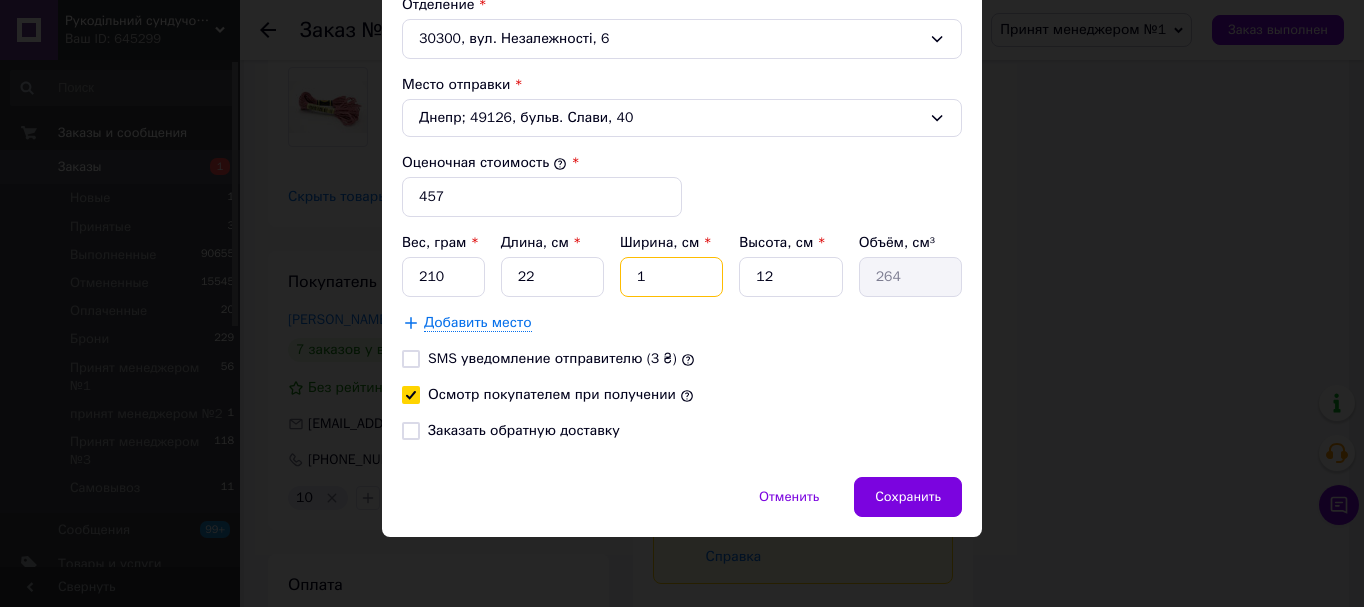 type on "18" 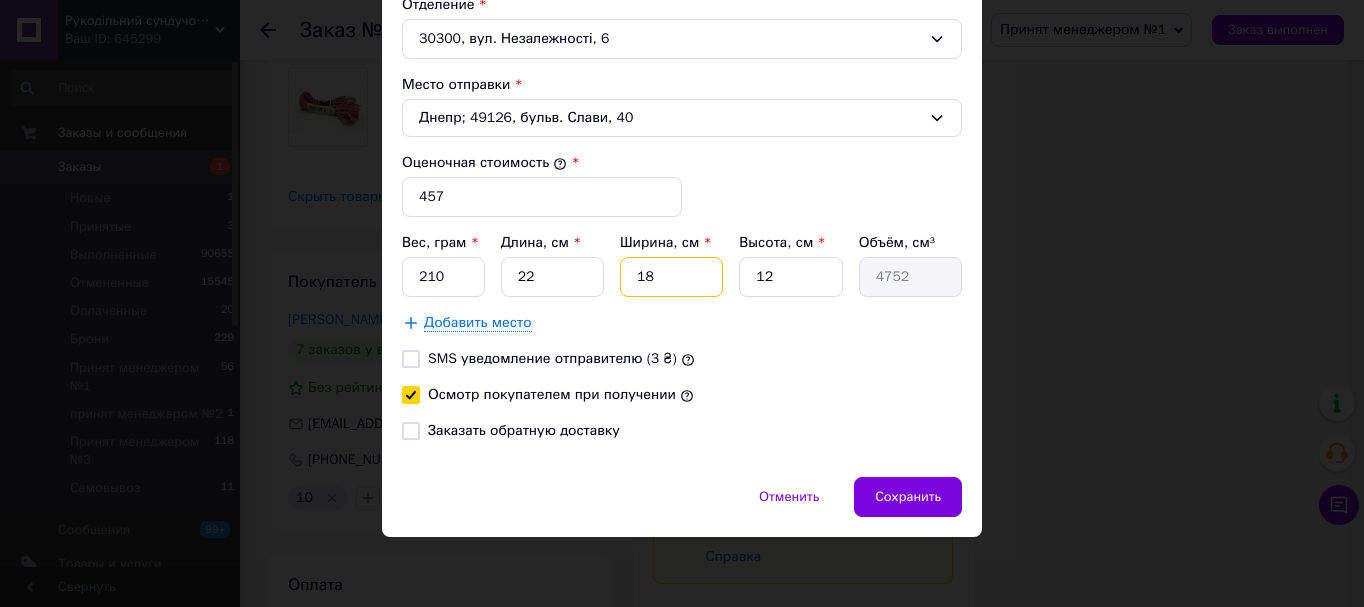 type on "18" 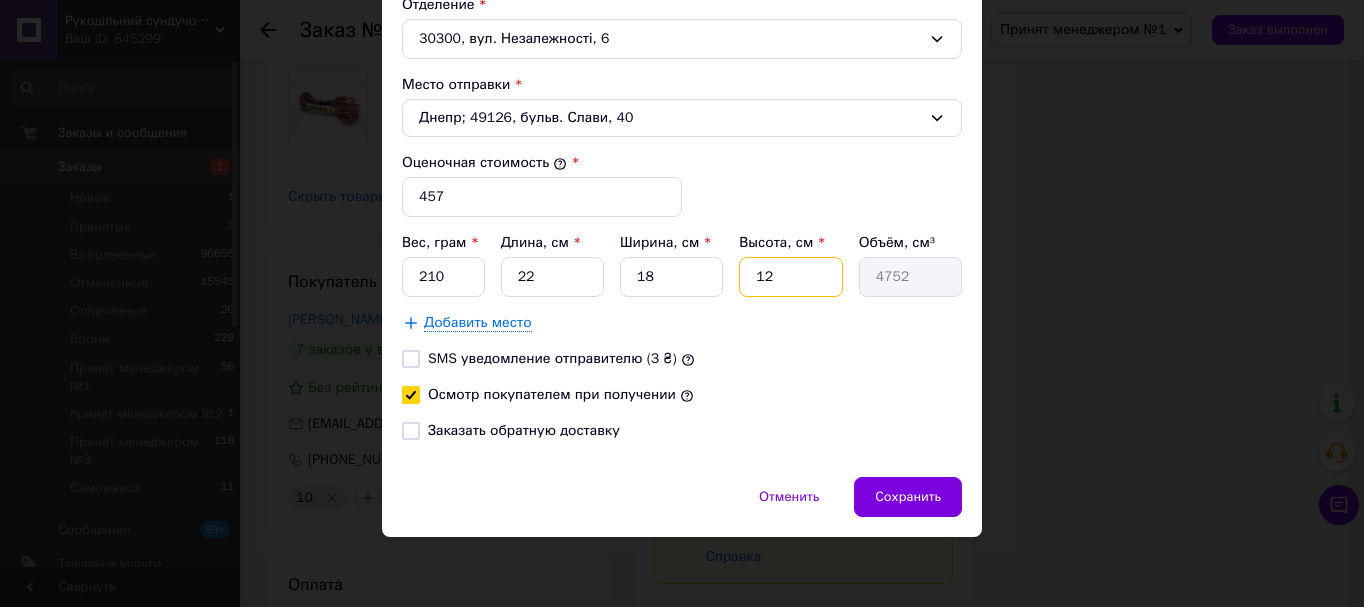 click on "12" at bounding box center (790, 277) 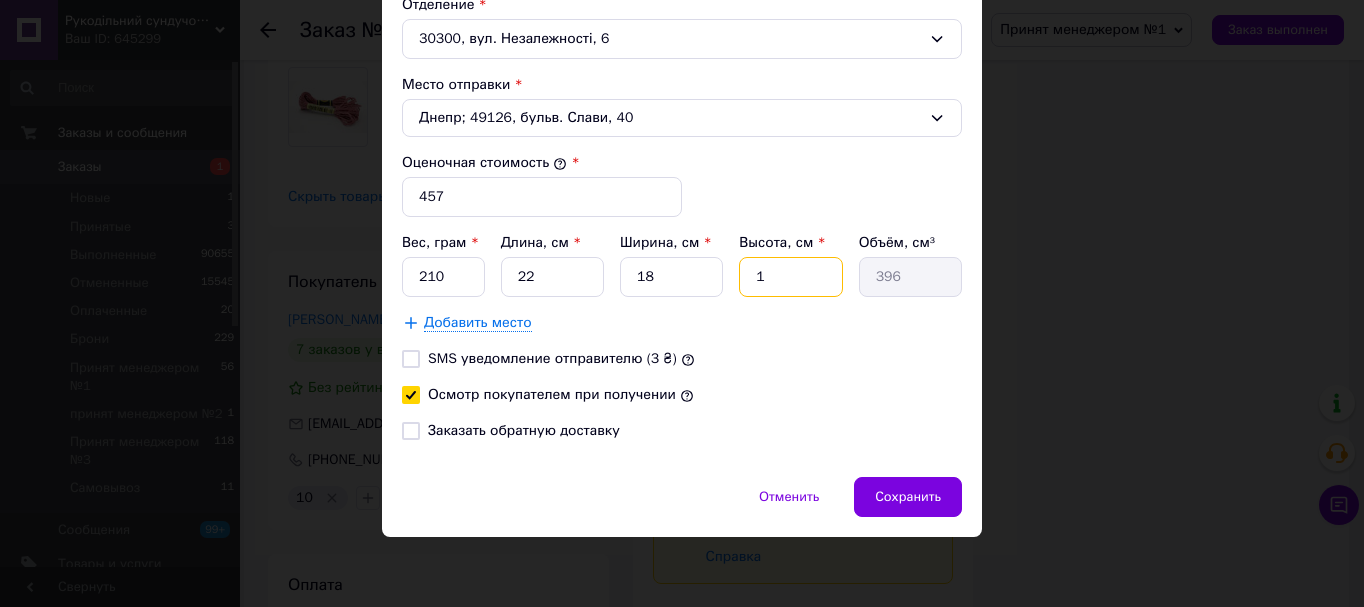 type 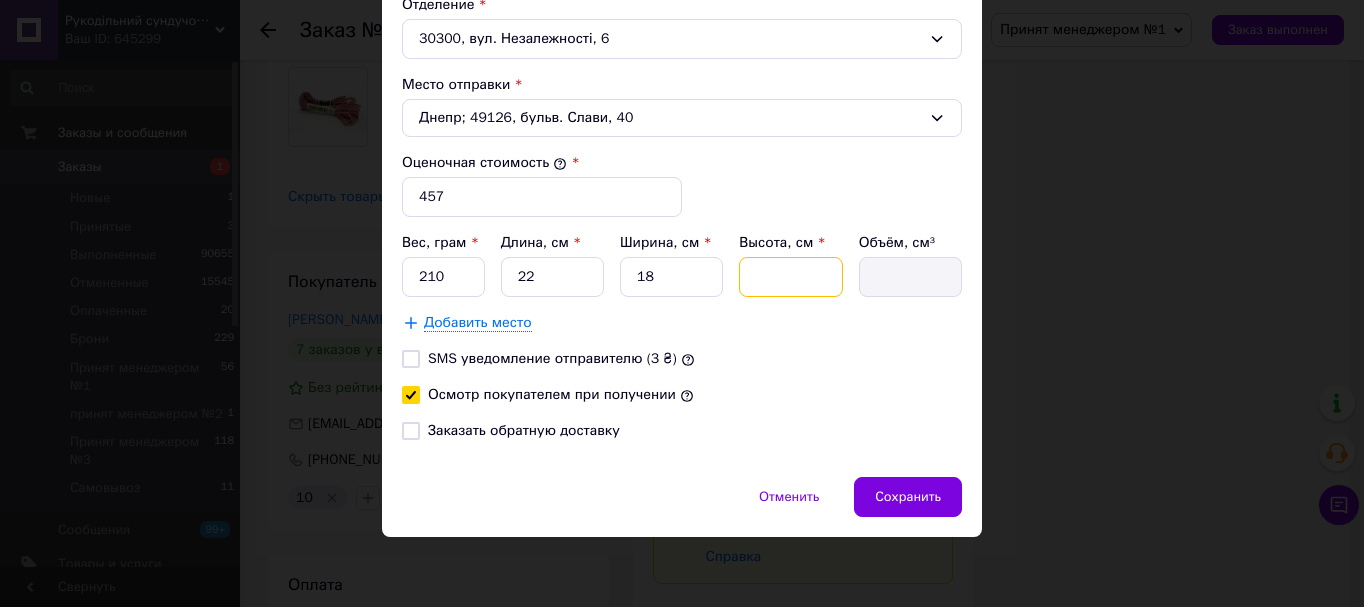 type on "4" 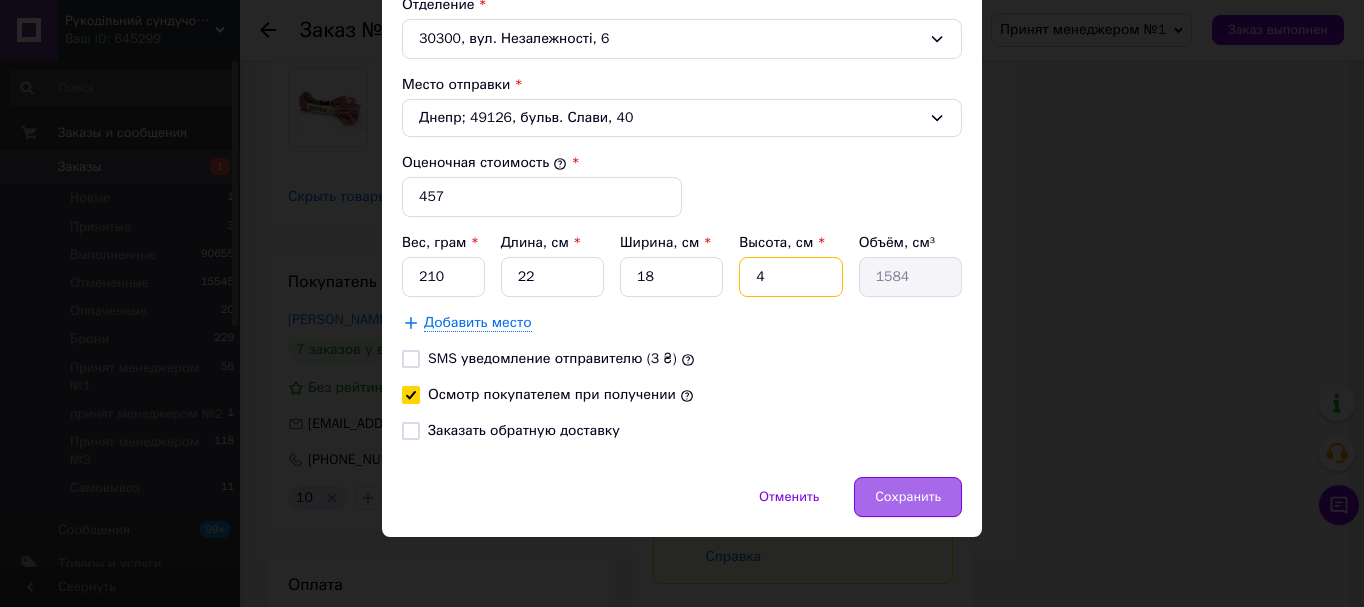 type on "4" 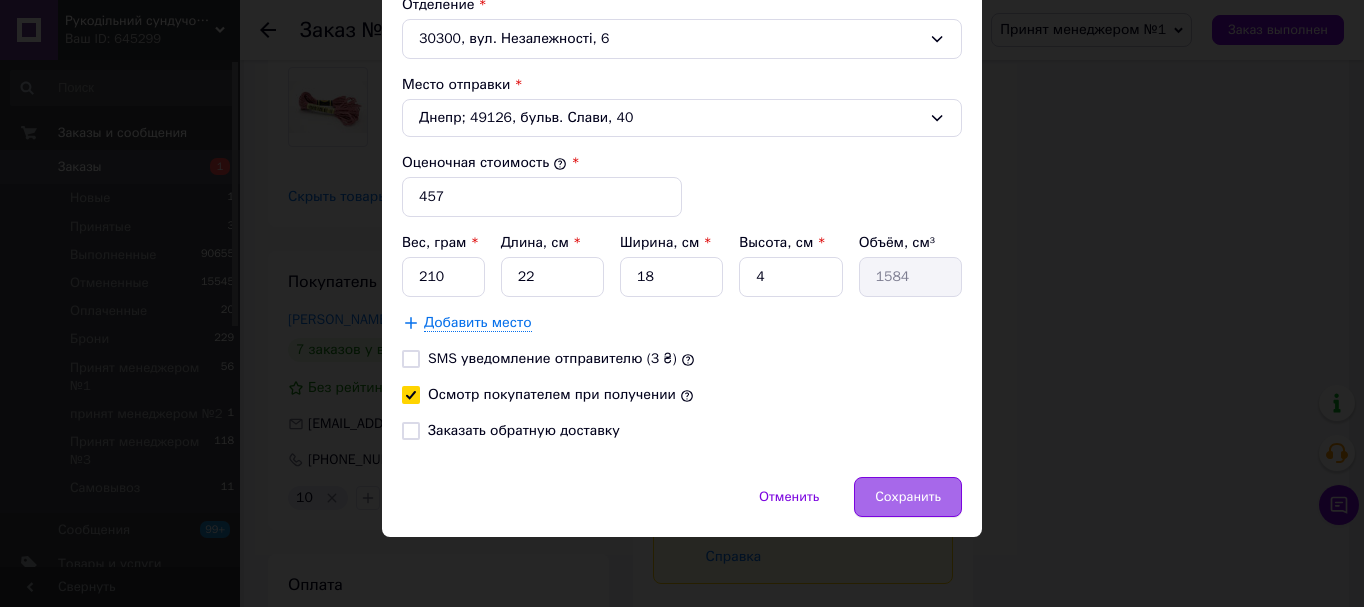click on "Сохранить" at bounding box center [908, 497] 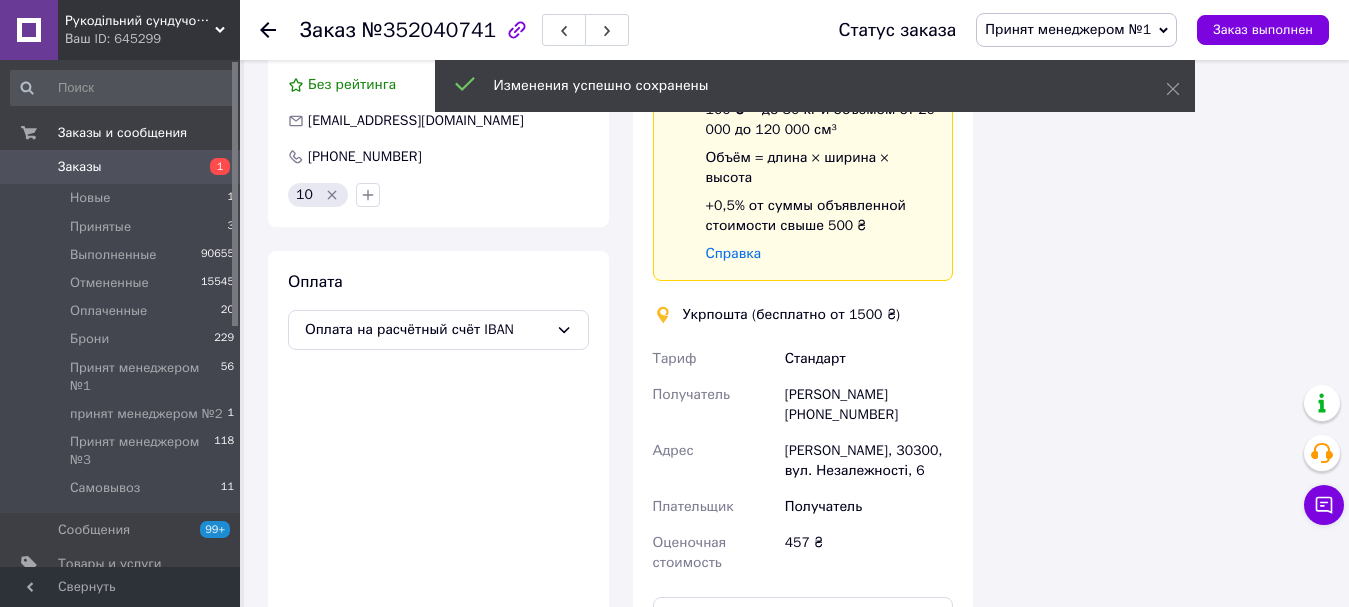 scroll, scrollTop: 5900, scrollLeft: 0, axis: vertical 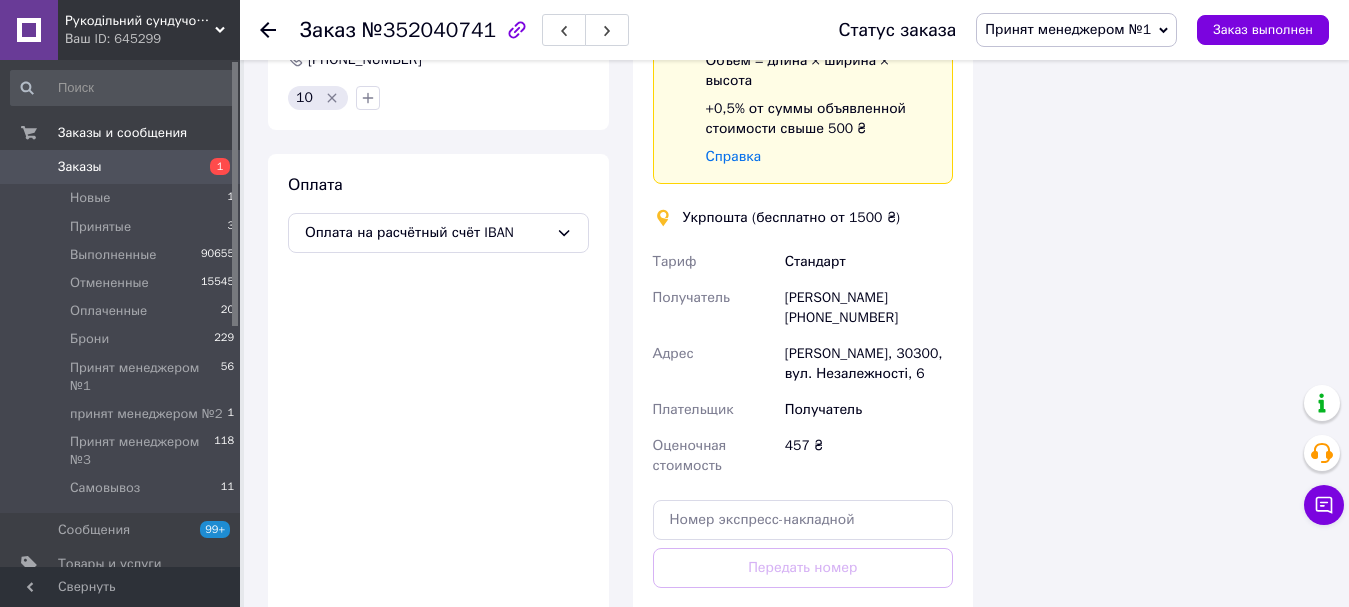 click on "Создать ярлык" at bounding box center (803, 657) 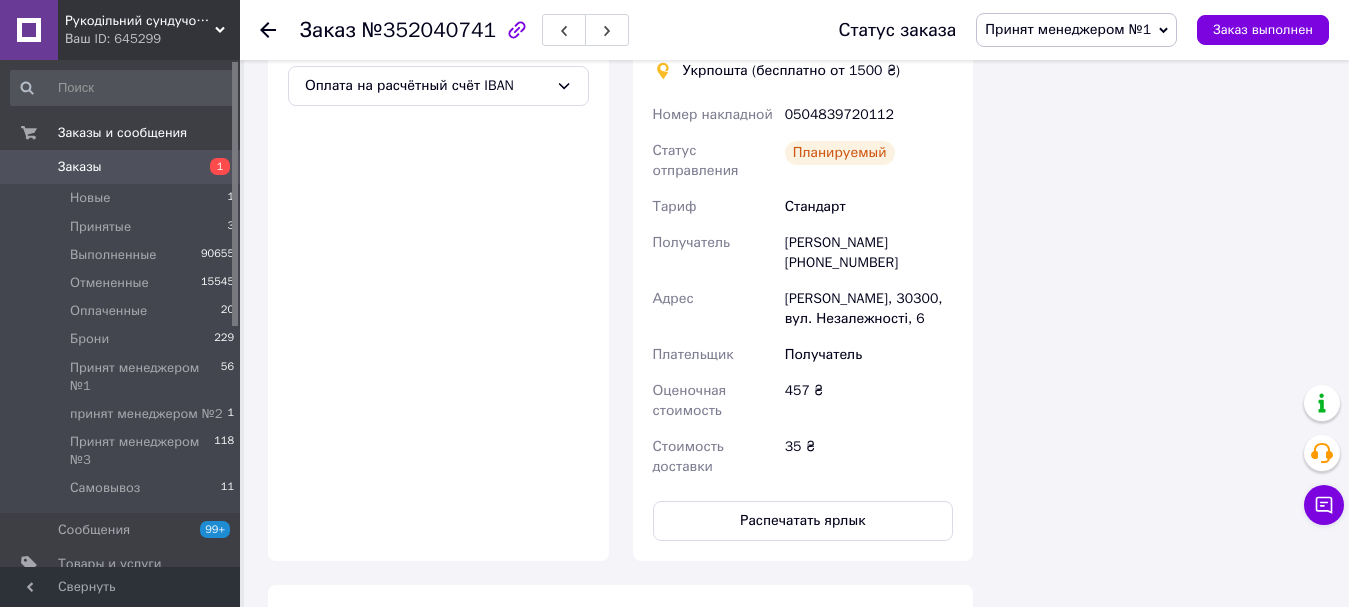 scroll, scrollTop: 6200, scrollLeft: 0, axis: vertical 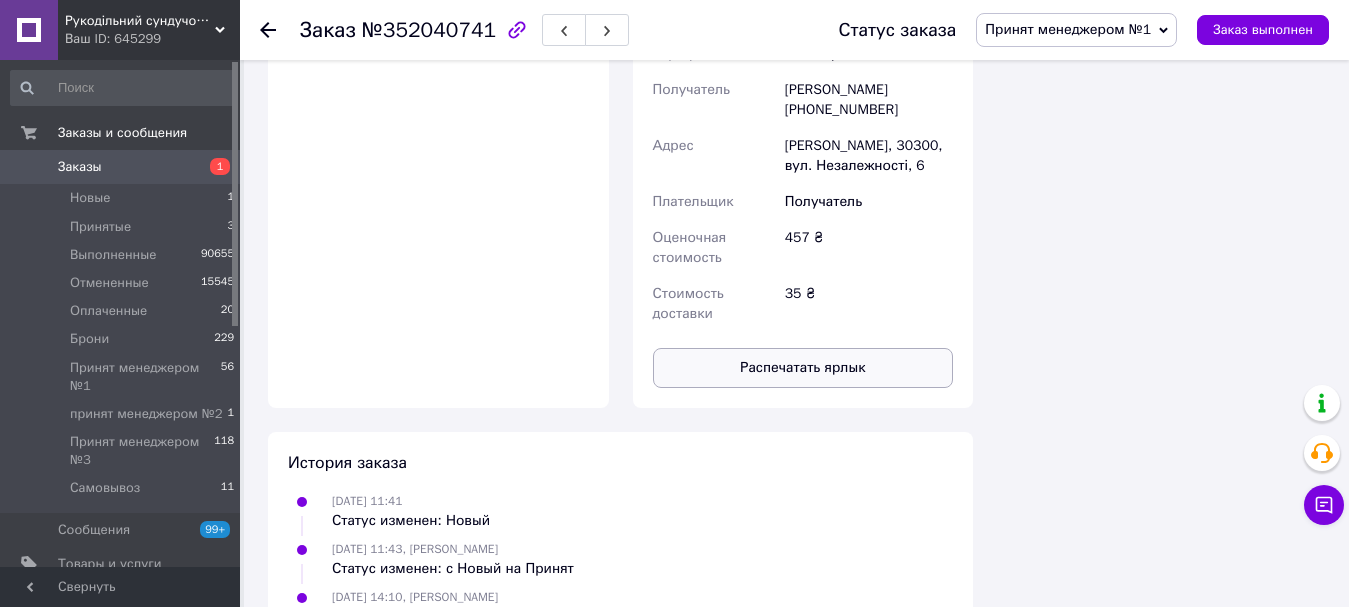 click on "Распечатать ярлык" at bounding box center [803, 368] 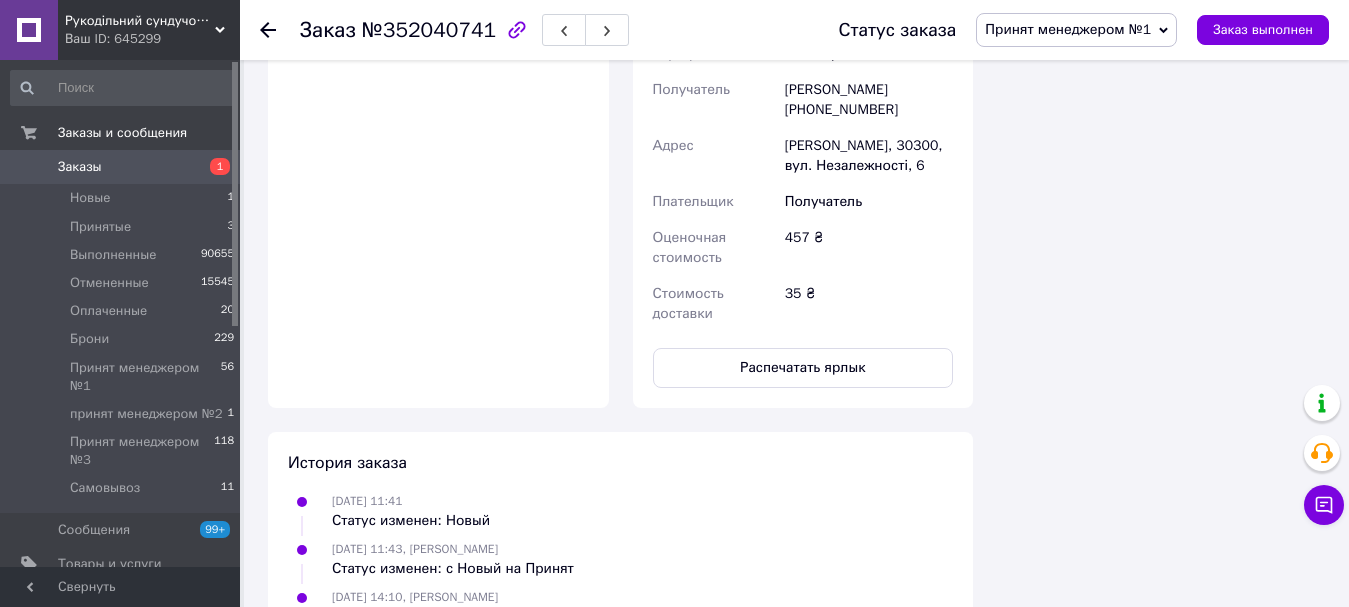 click on "Принят менеджером №1" at bounding box center [1068, 29] 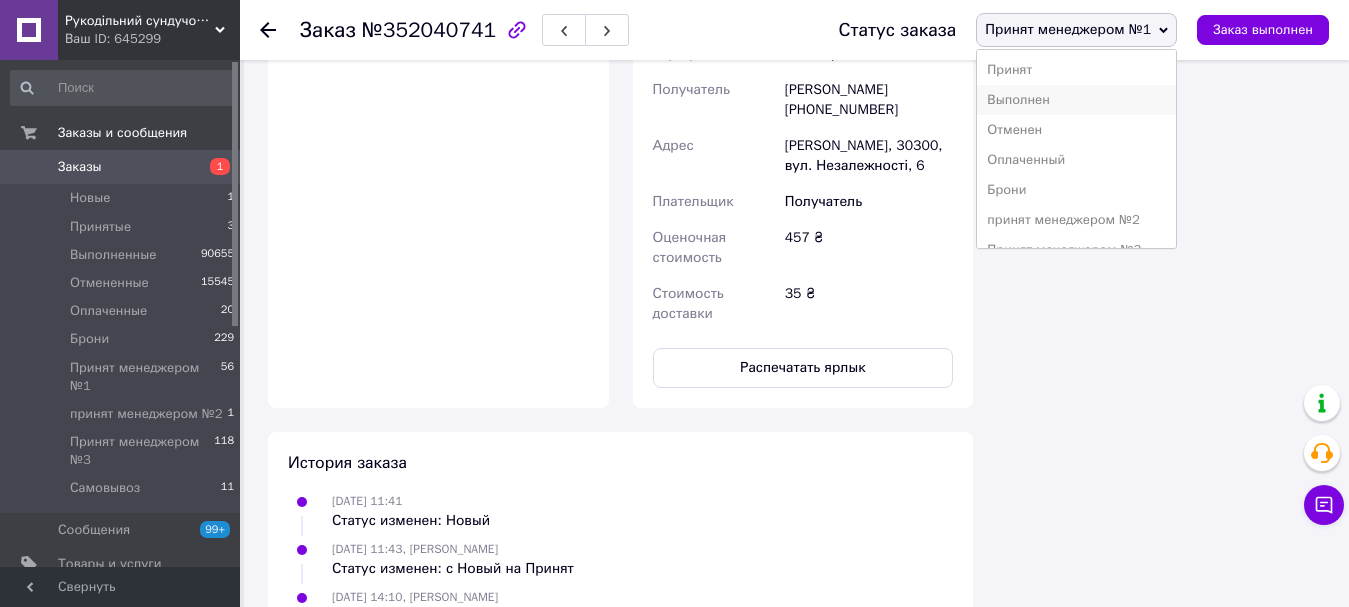 click on "Выполнен" at bounding box center [1076, 100] 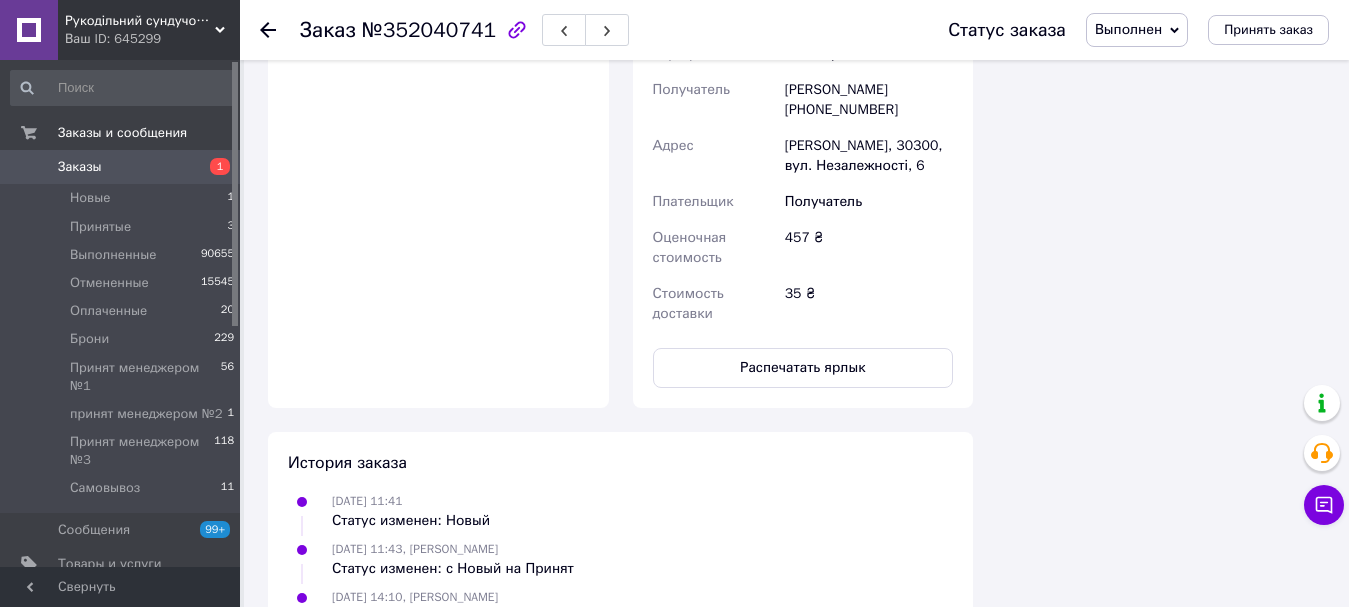 click on "Заказы" at bounding box center (121, 167) 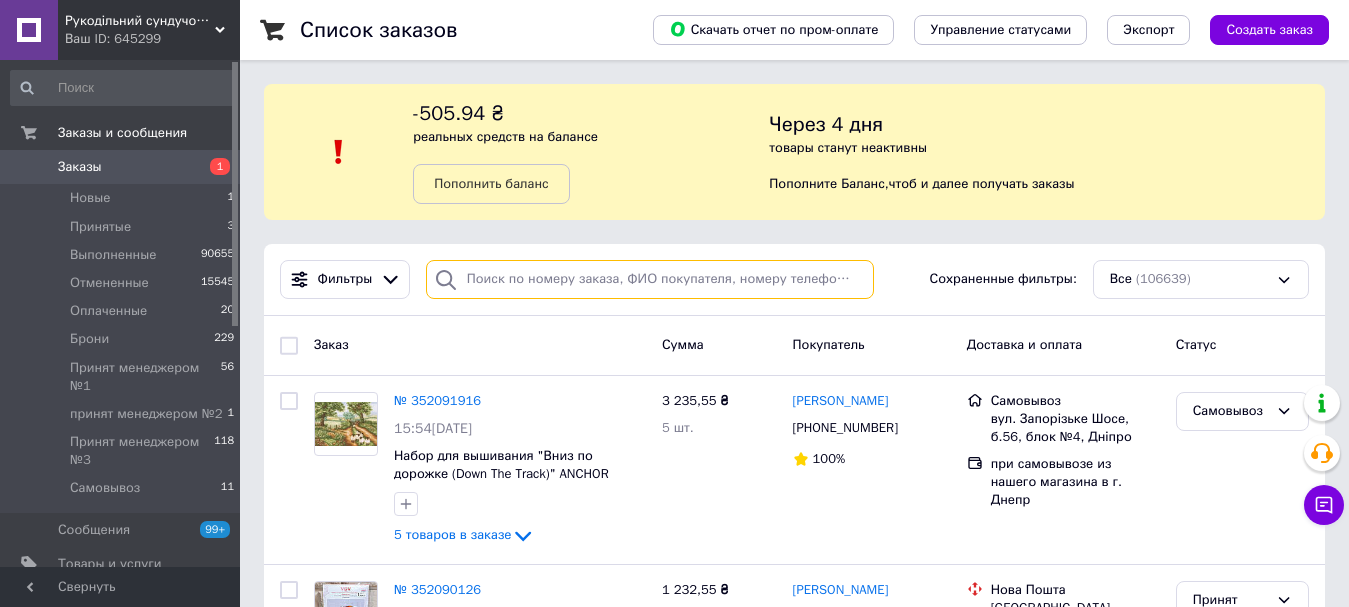 click at bounding box center [650, 279] 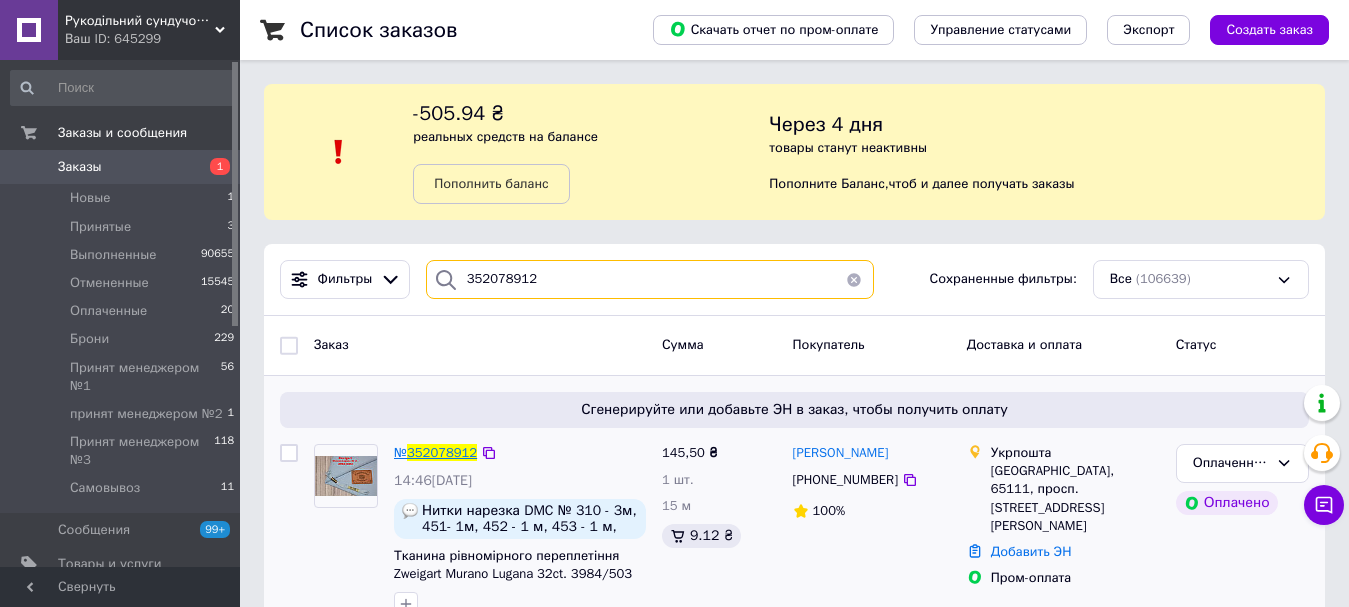 type on "352078912" 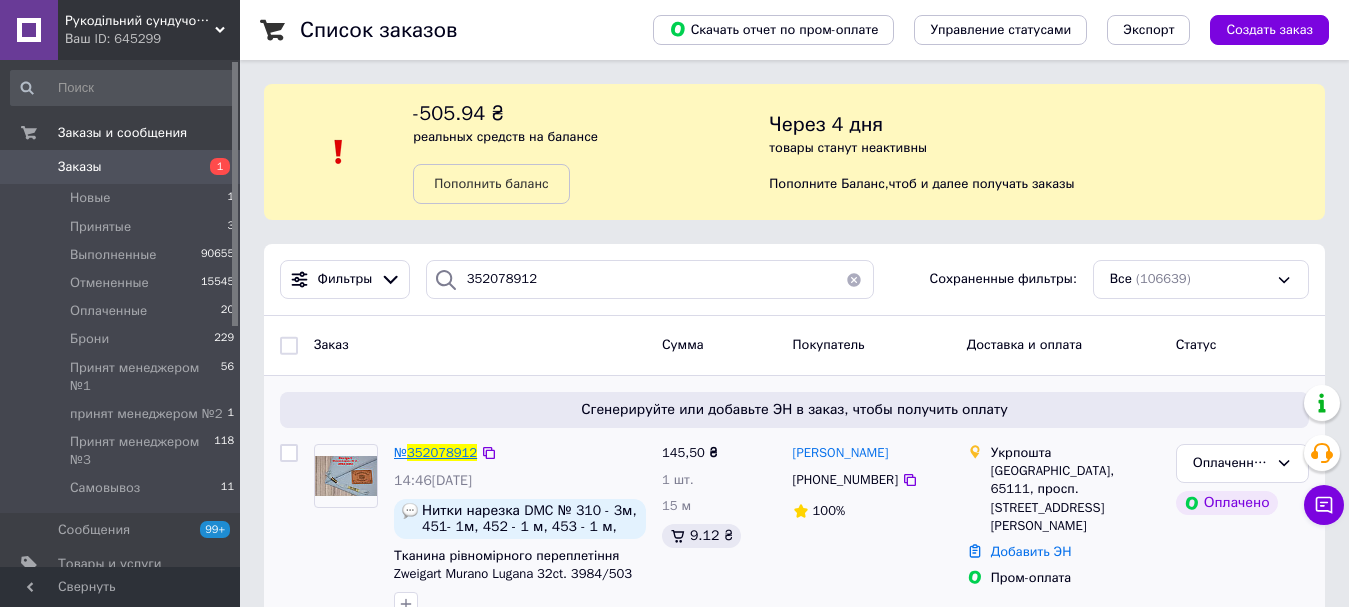 click on "352078912" at bounding box center (442, 452) 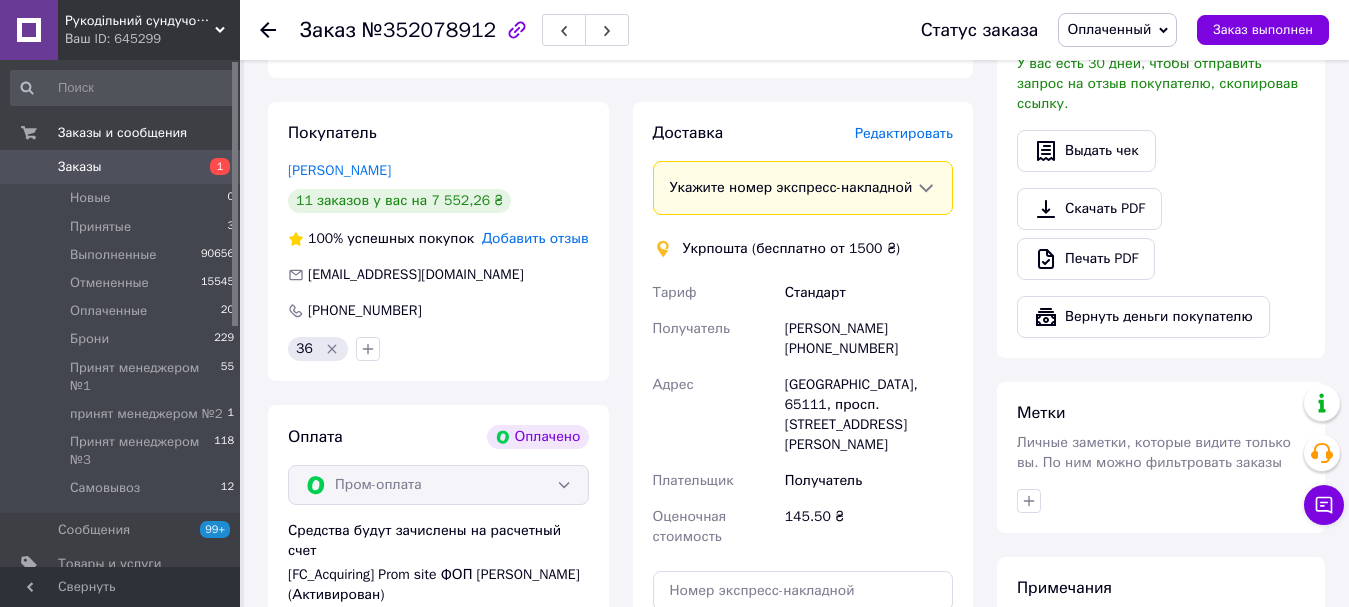 scroll, scrollTop: 700, scrollLeft: 0, axis: vertical 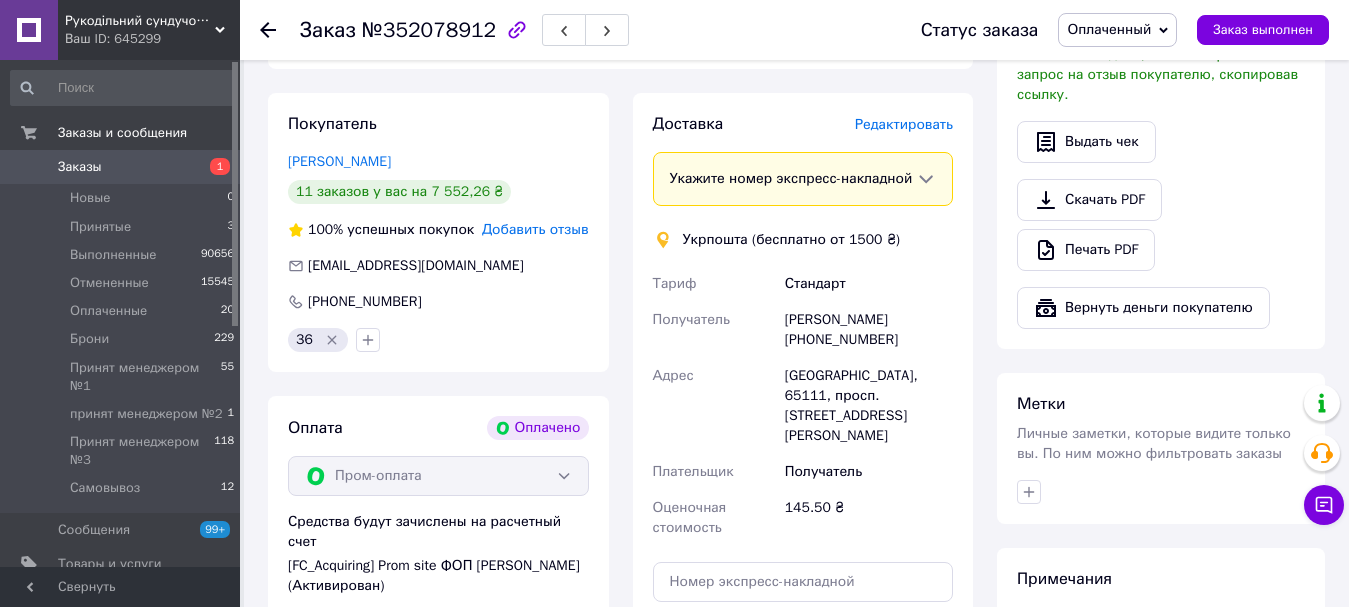 drag, startPoint x: 387, startPoint y: 163, endPoint x: 284, endPoint y: 168, distance: 103.121284 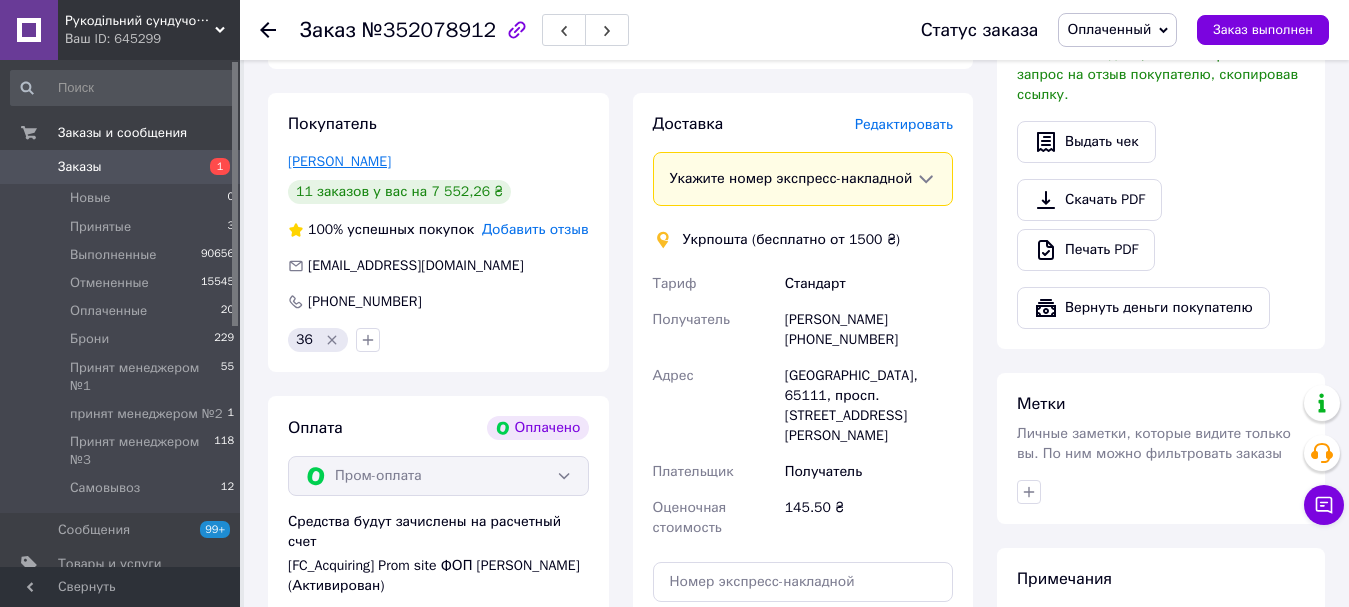 click on "Тимошенко Наталя" at bounding box center (339, 161) 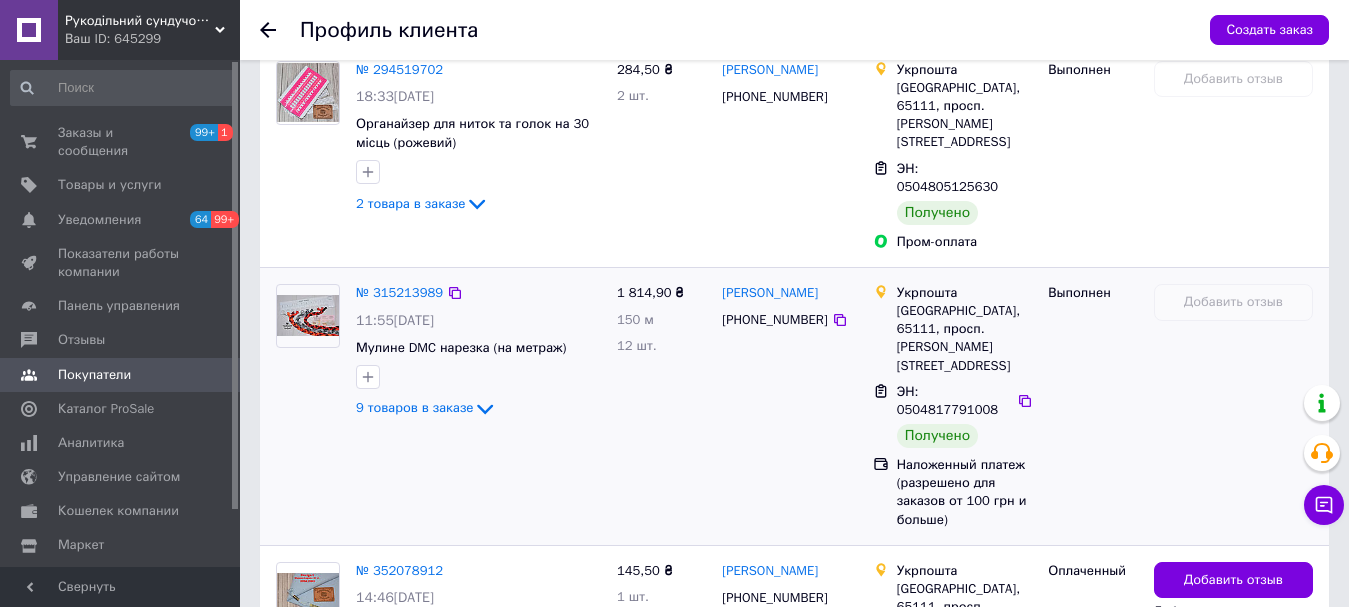 scroll, scrollTop: 2292, scrollLeft: 0, axis: vertical 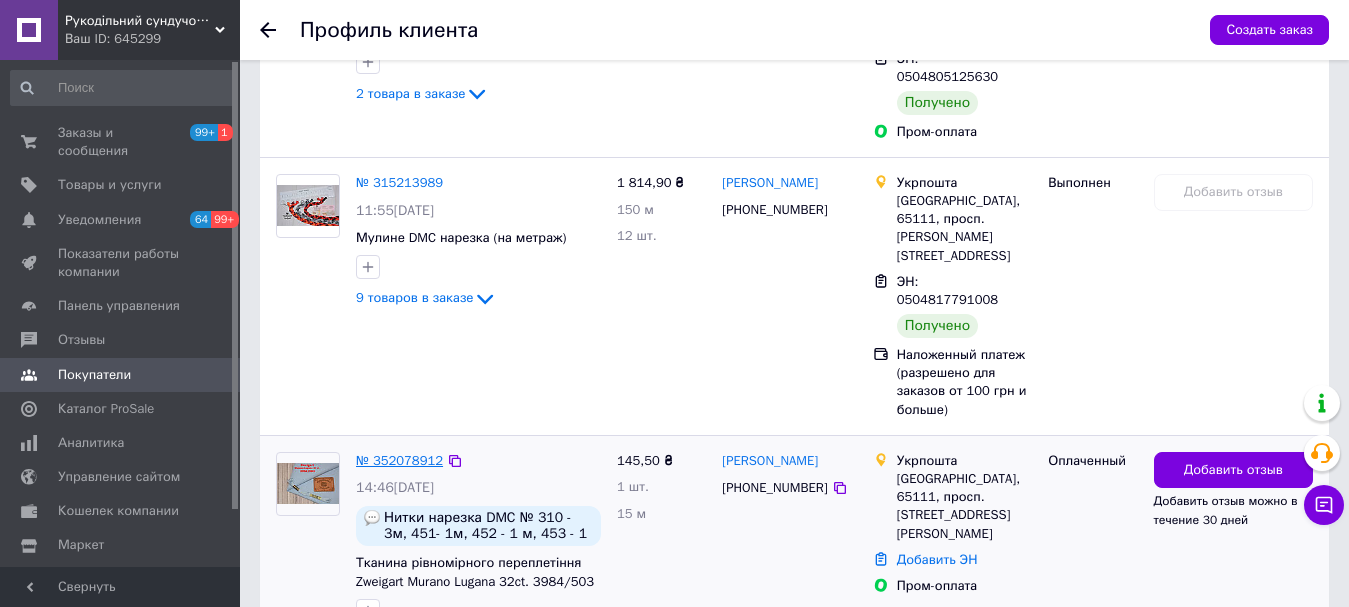 click on "№ 352078912" at bounding box center [399, 460] 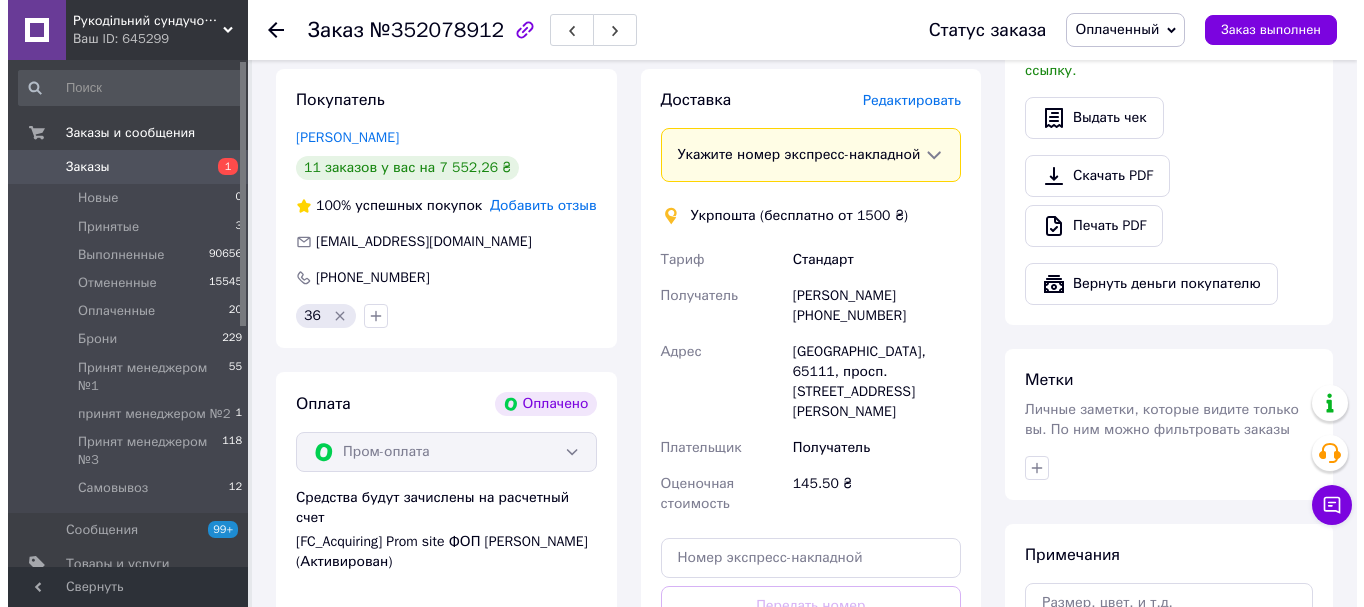 scroll, scrollTop: 600, scrollLeft: 0, axis: vertical 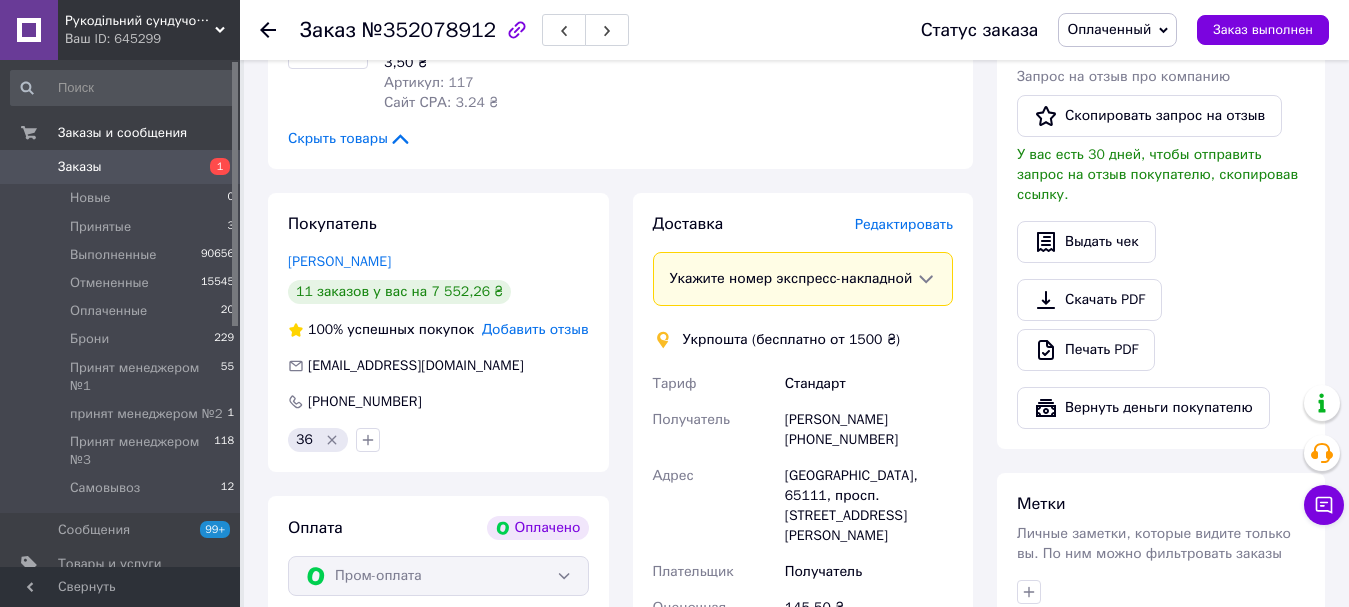 click on "Редактировать" at bounding box center [904, 224] 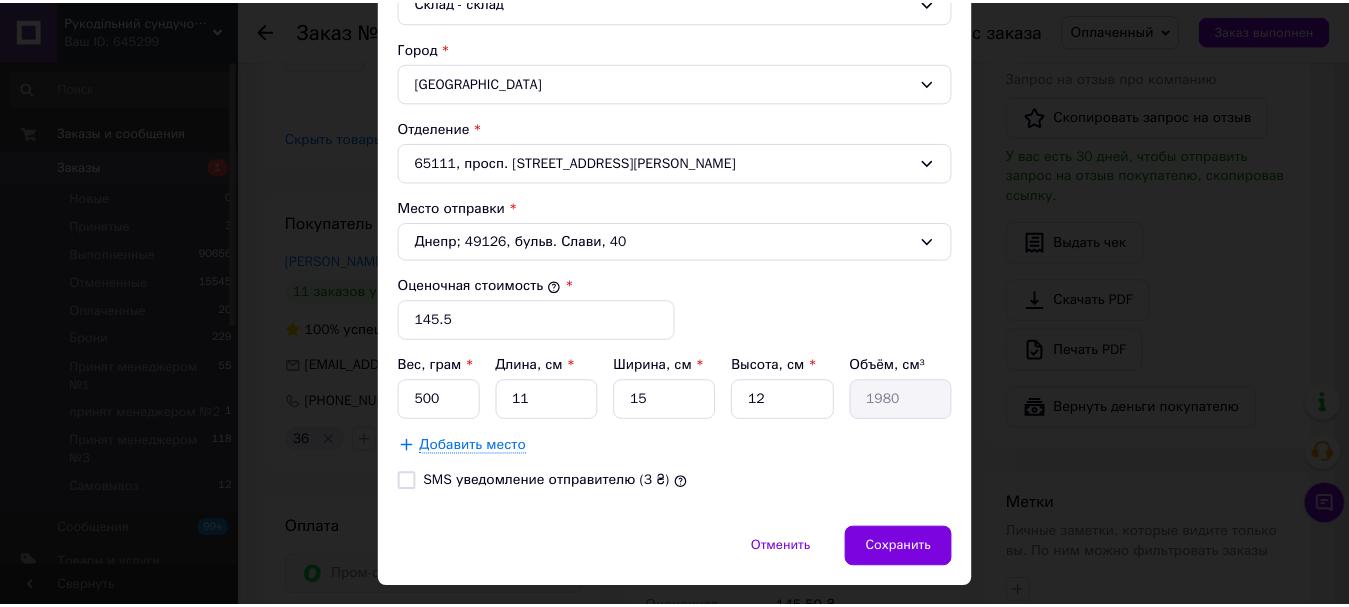 scroll, scrollTop: 544, scrollLeft: 0, axis: vertical 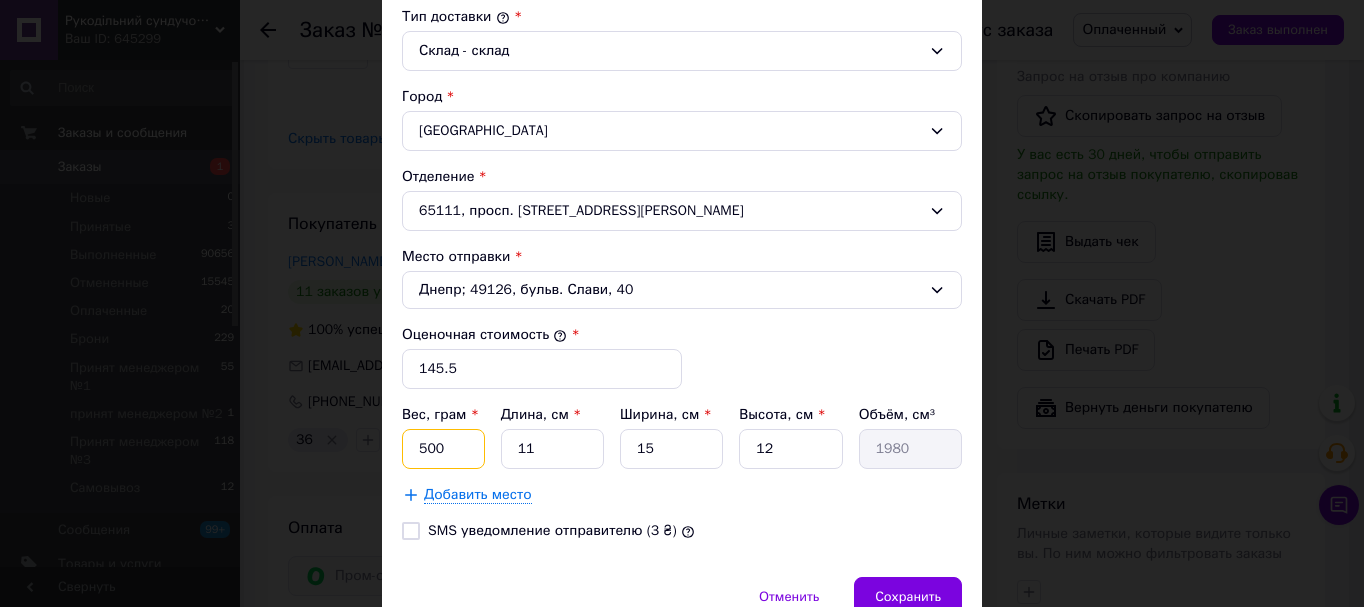 click on "500" at bounding box center [443, 449] 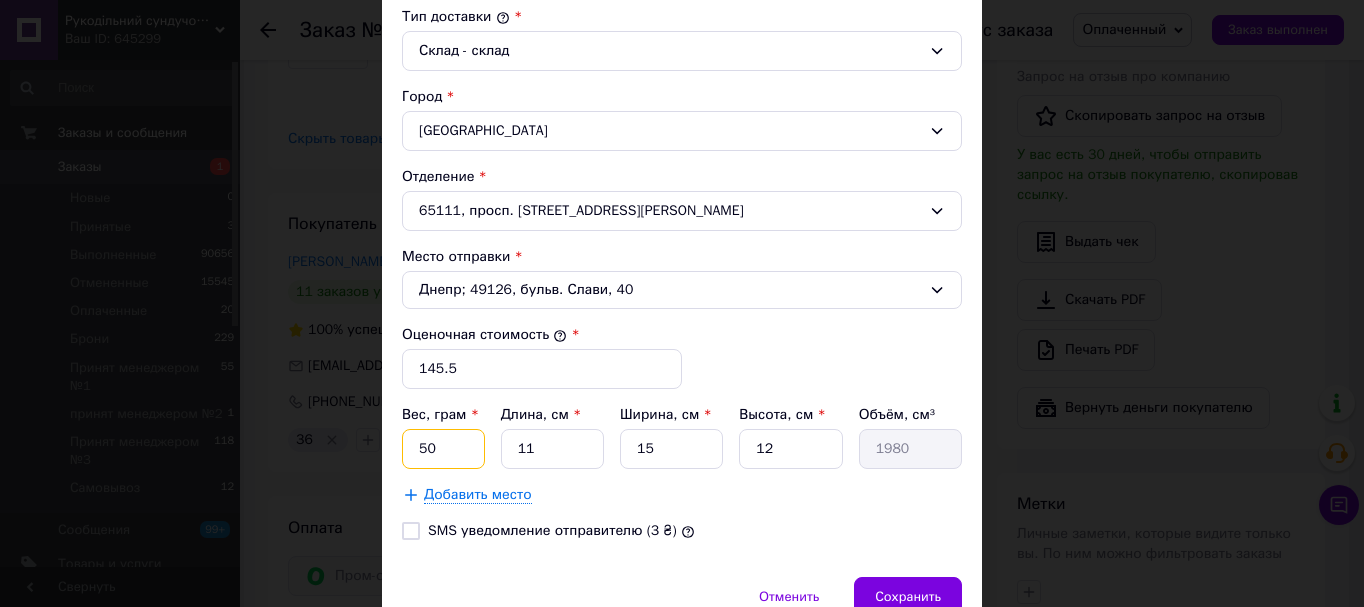 type on "5" 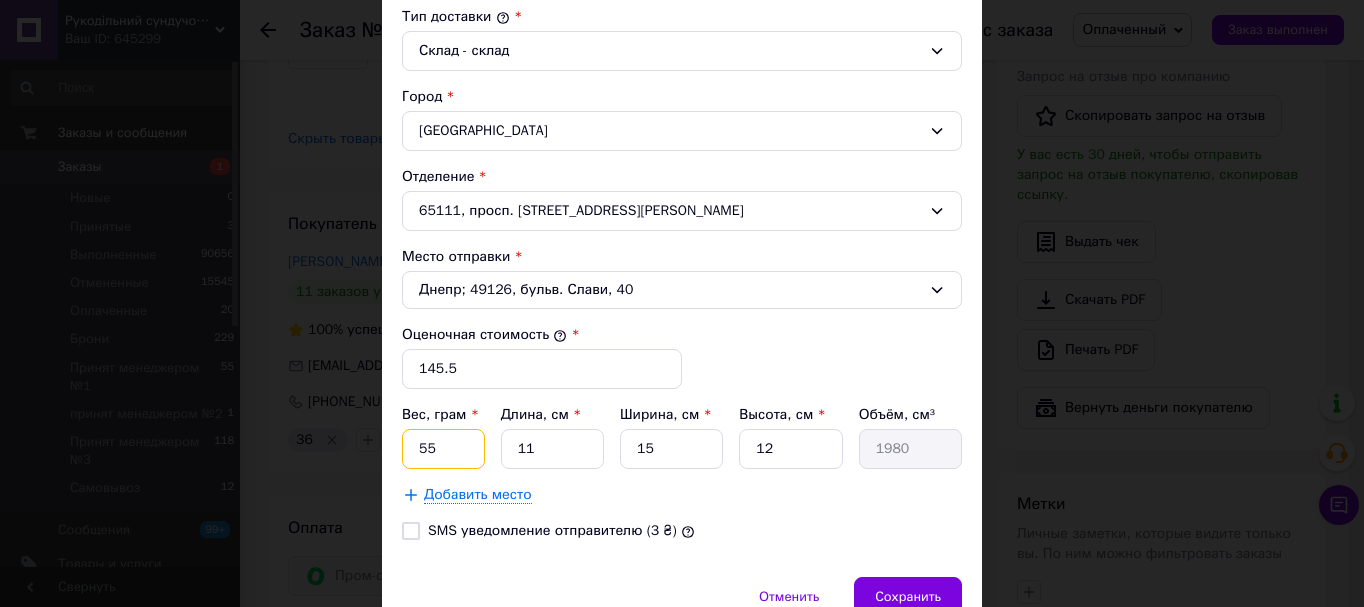 type on "55" 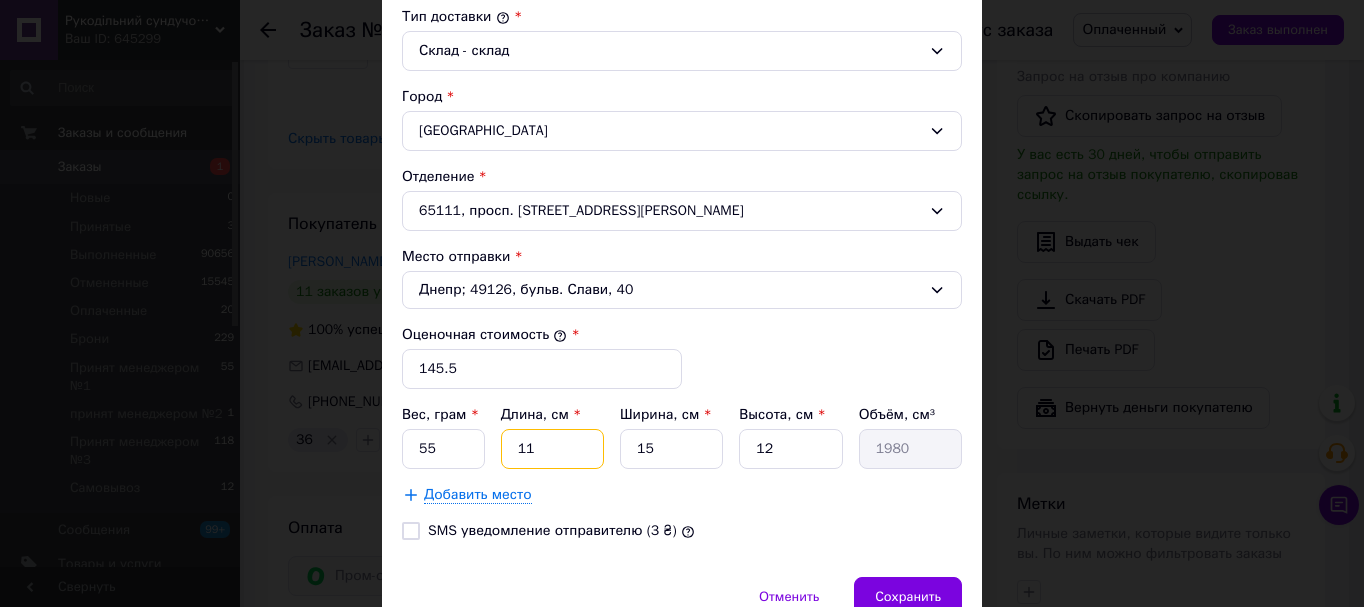 click on "11" at bounding box center [552, 449] 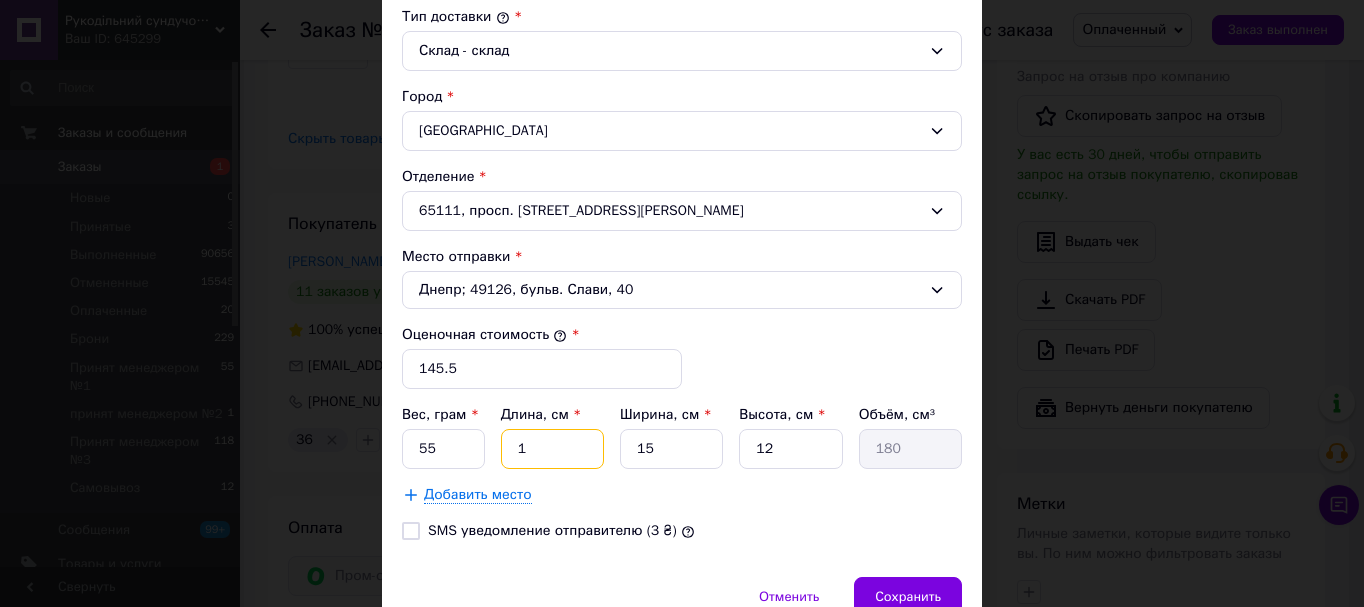 type 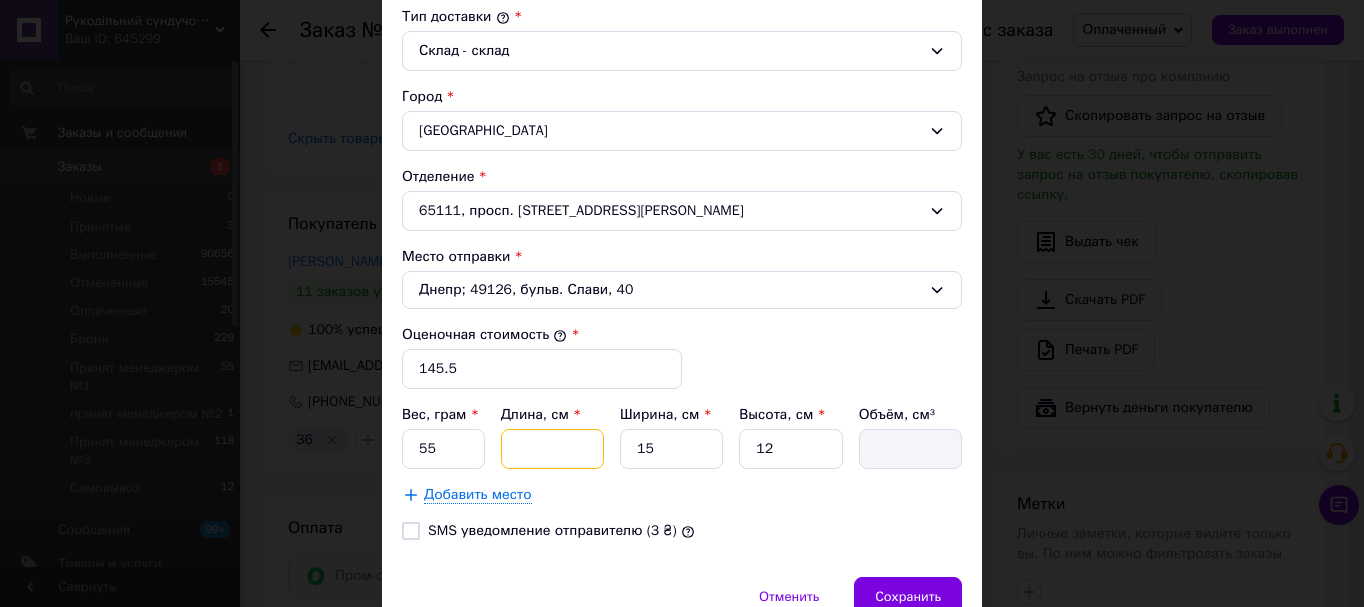 type on "2" 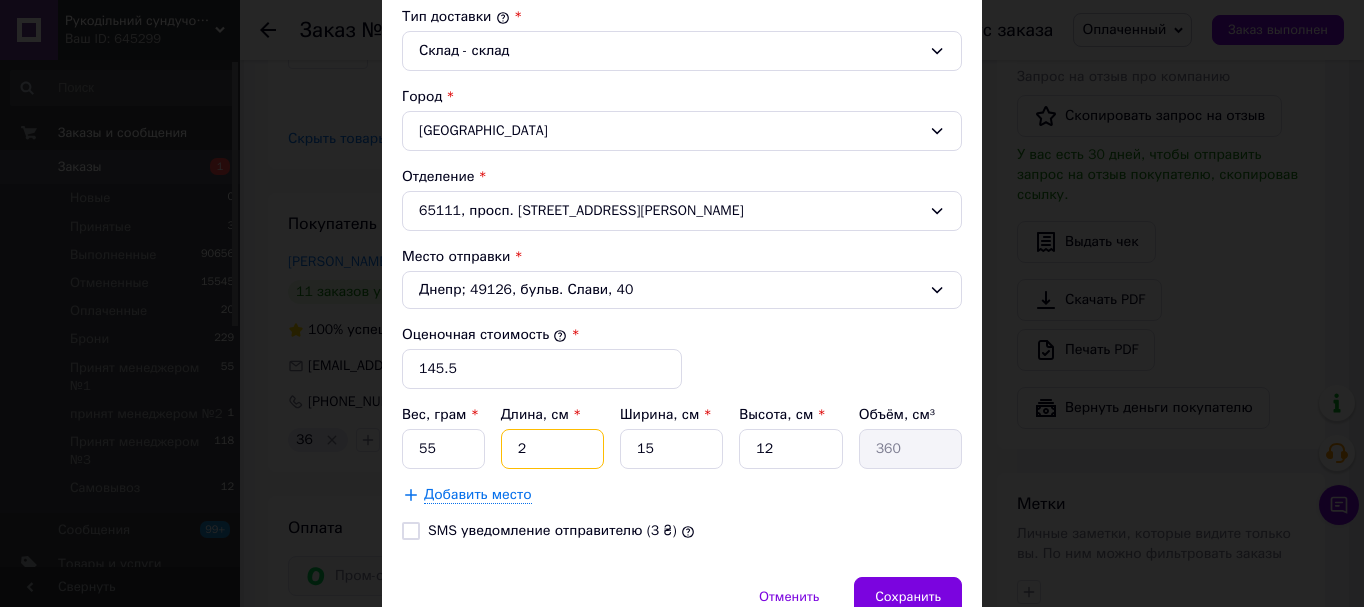 type on "22" 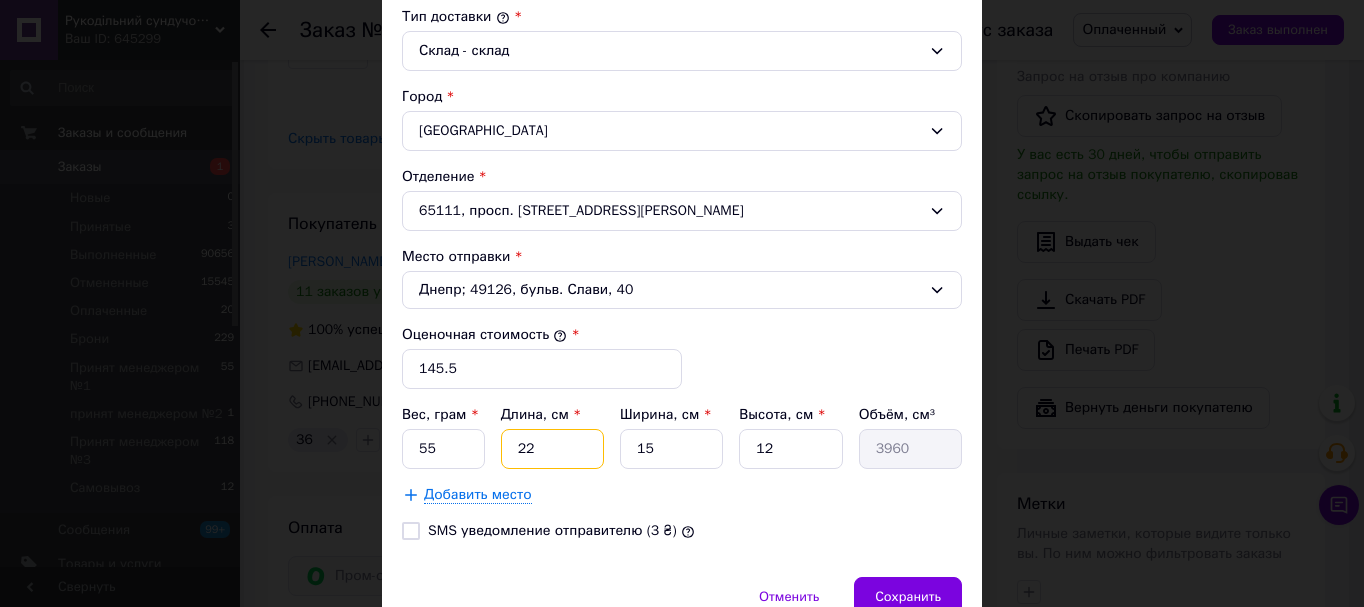 type on "22" 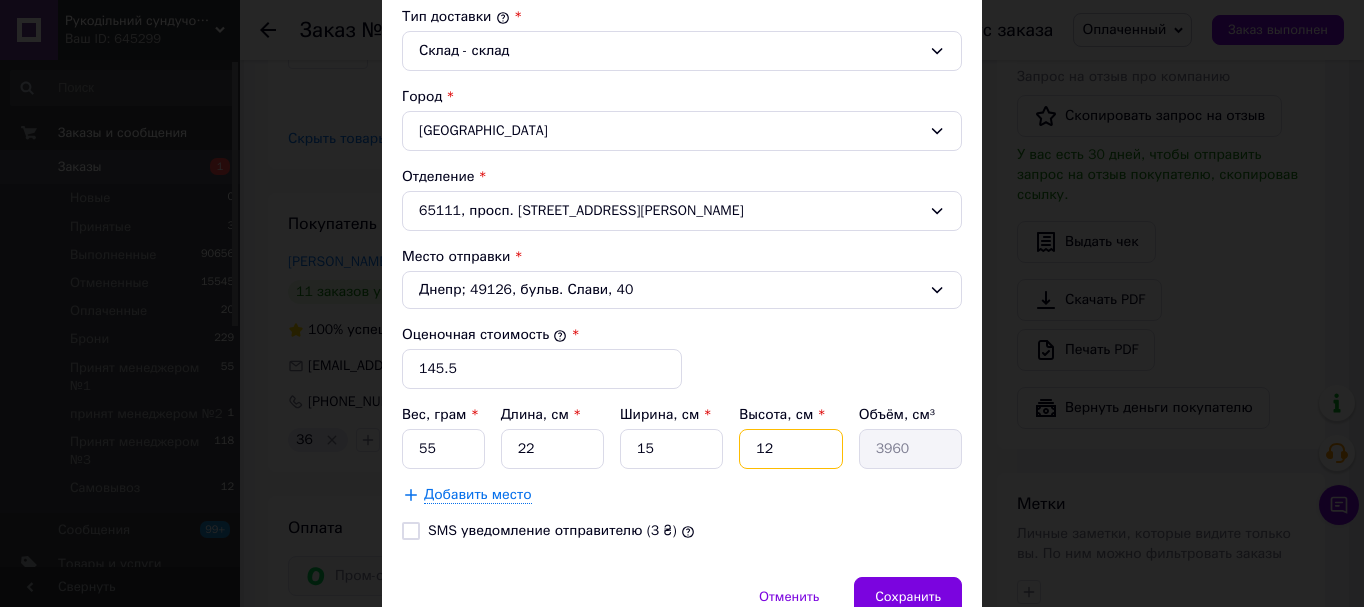 click on "12" at bounding box center [790, 449] 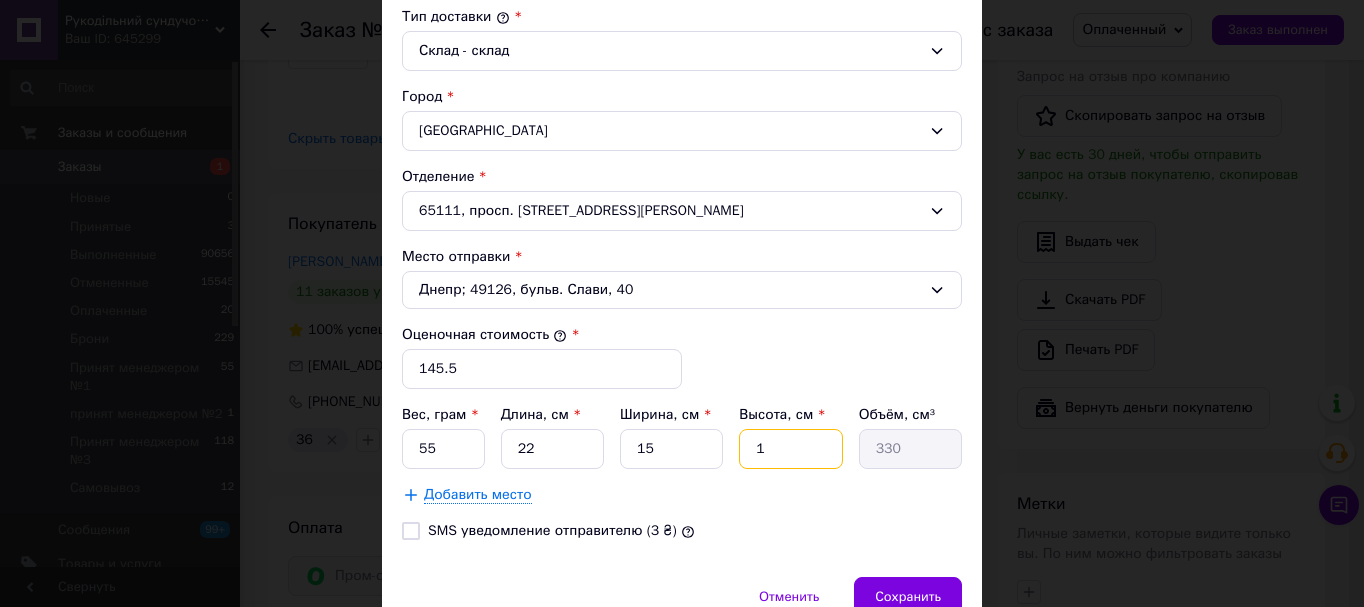 type 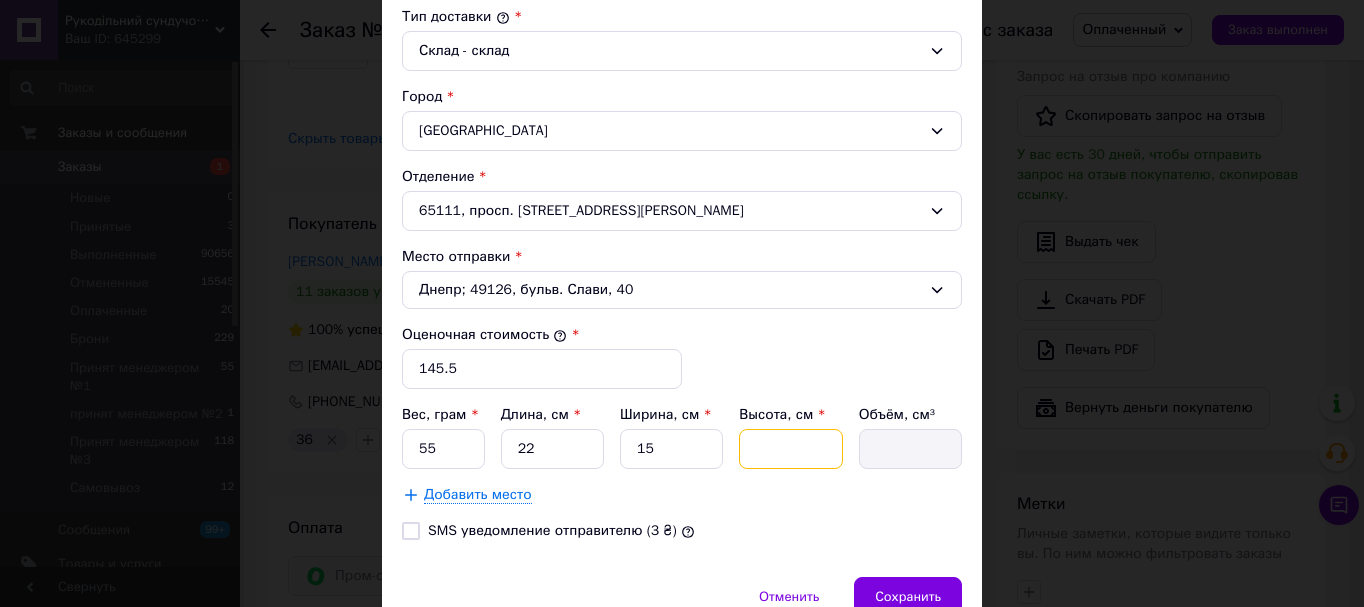 type on "2" 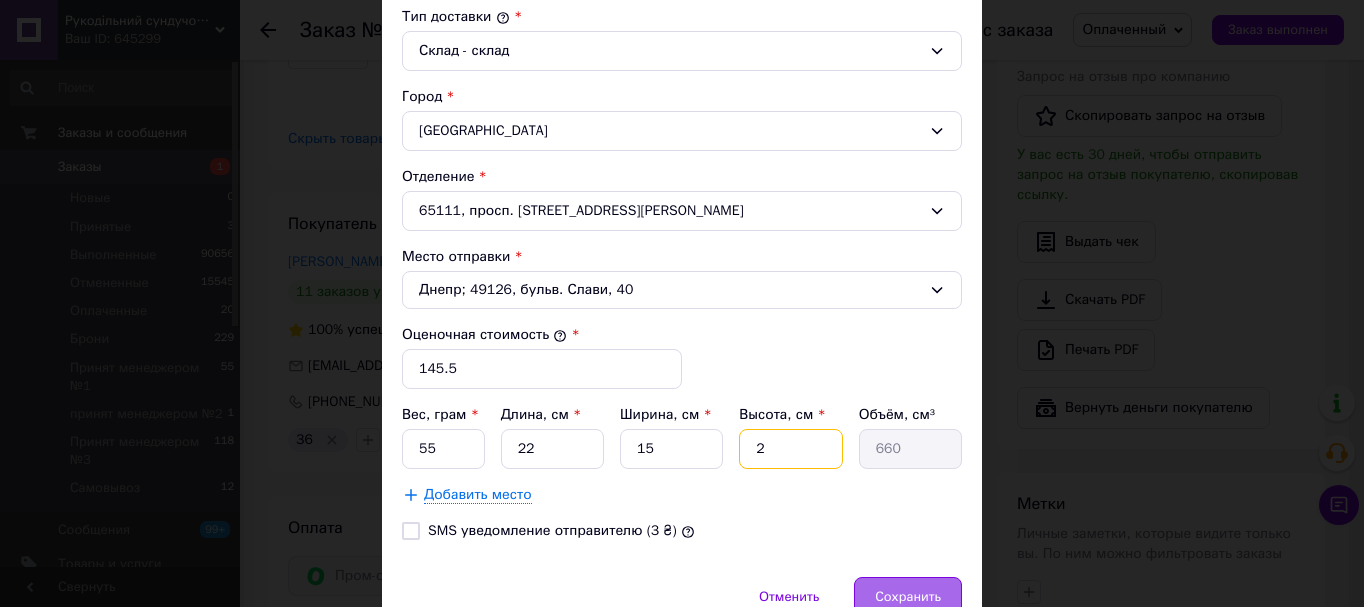 type on "2" 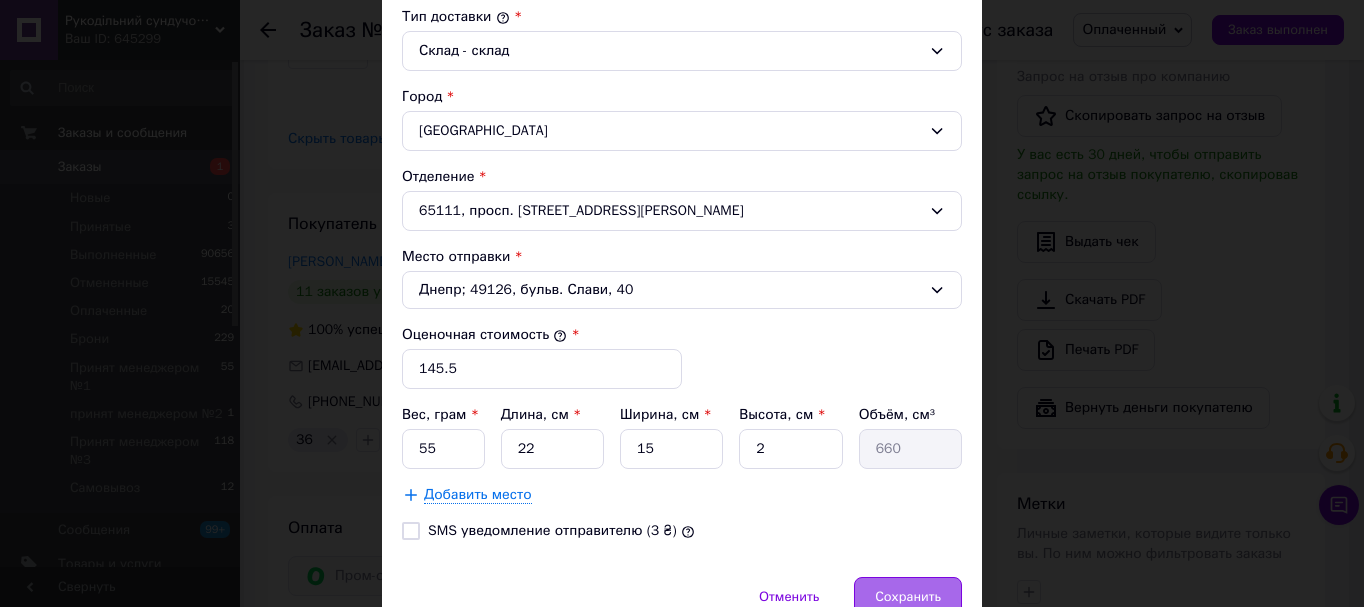 click on "Сохранить" at bounding box center [908, 597] 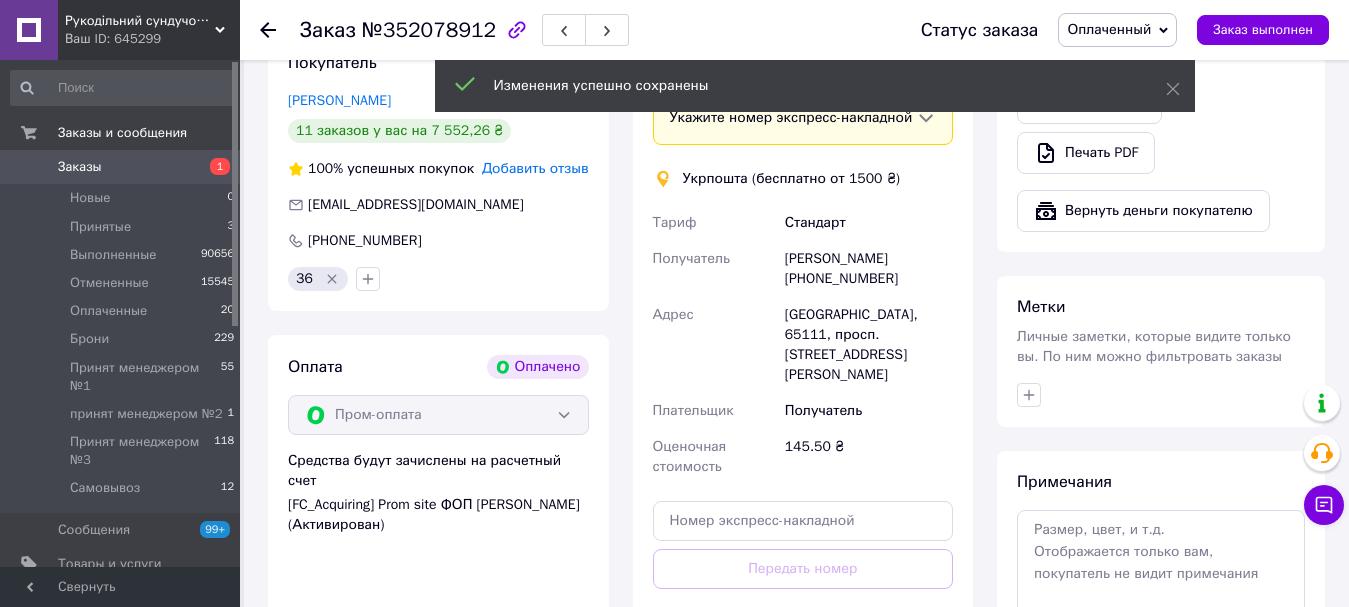 scroll, scrollTop: 900, scrollLeft: 0, axis: vertical 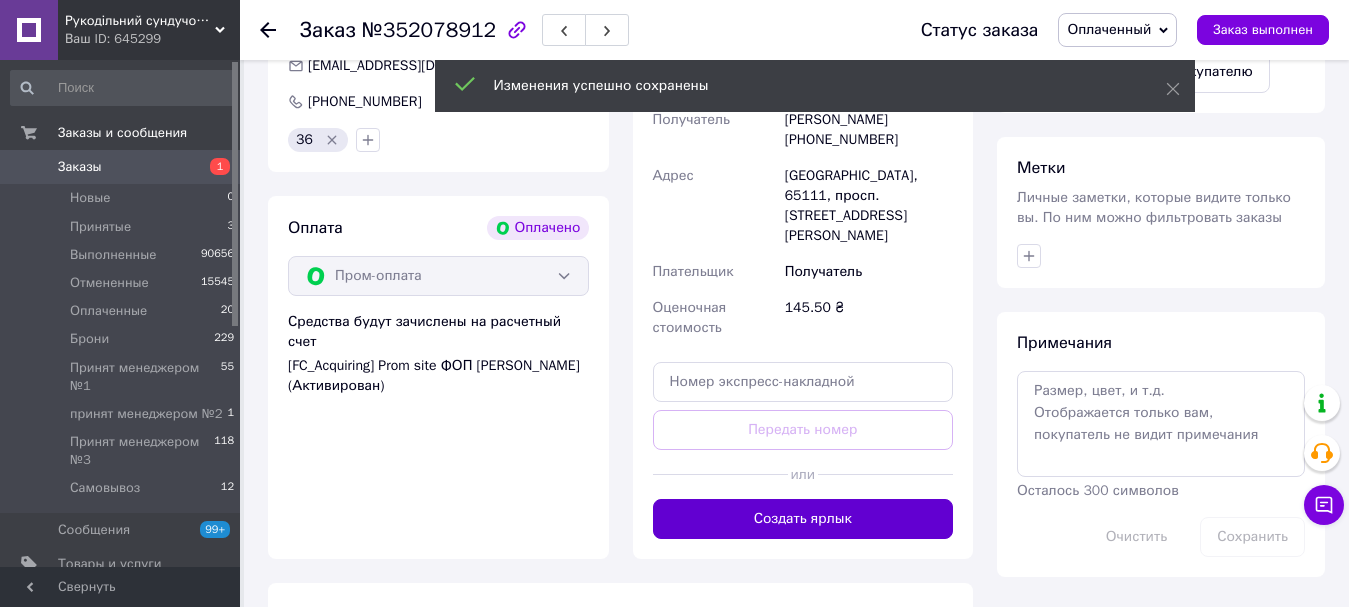 click on "Создать ярлык" at bounding box center (803, 519) 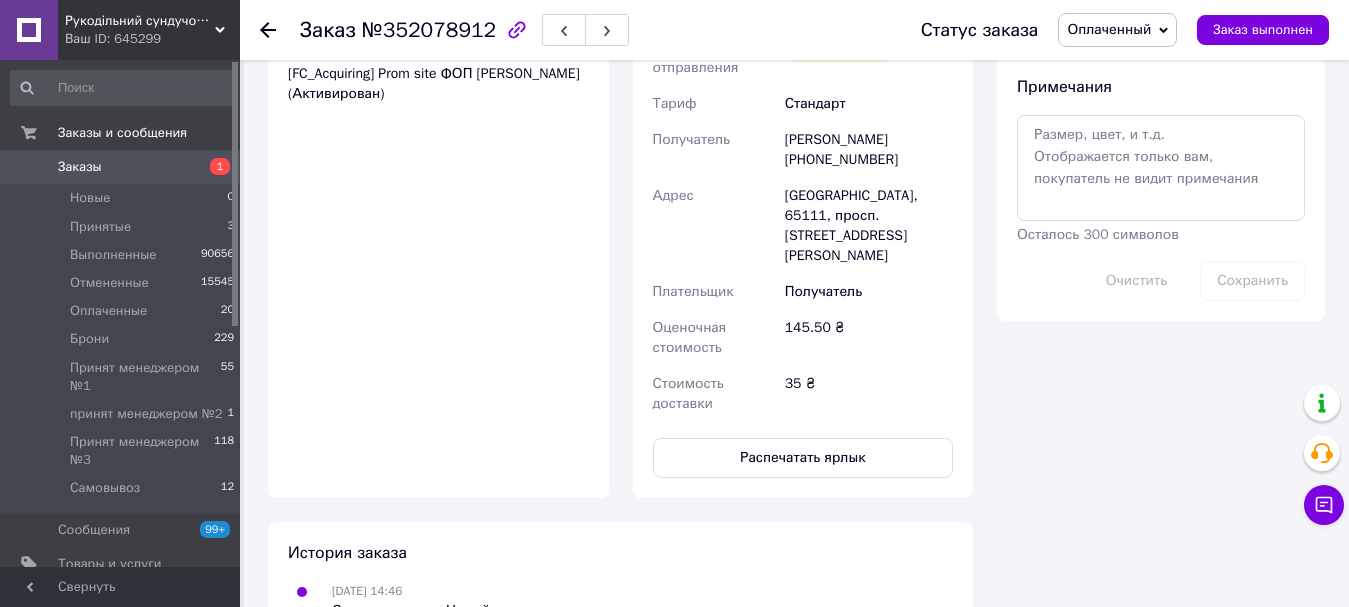 scroll, scrollTop: 1300, scrollLeft: 0, axis: vertical 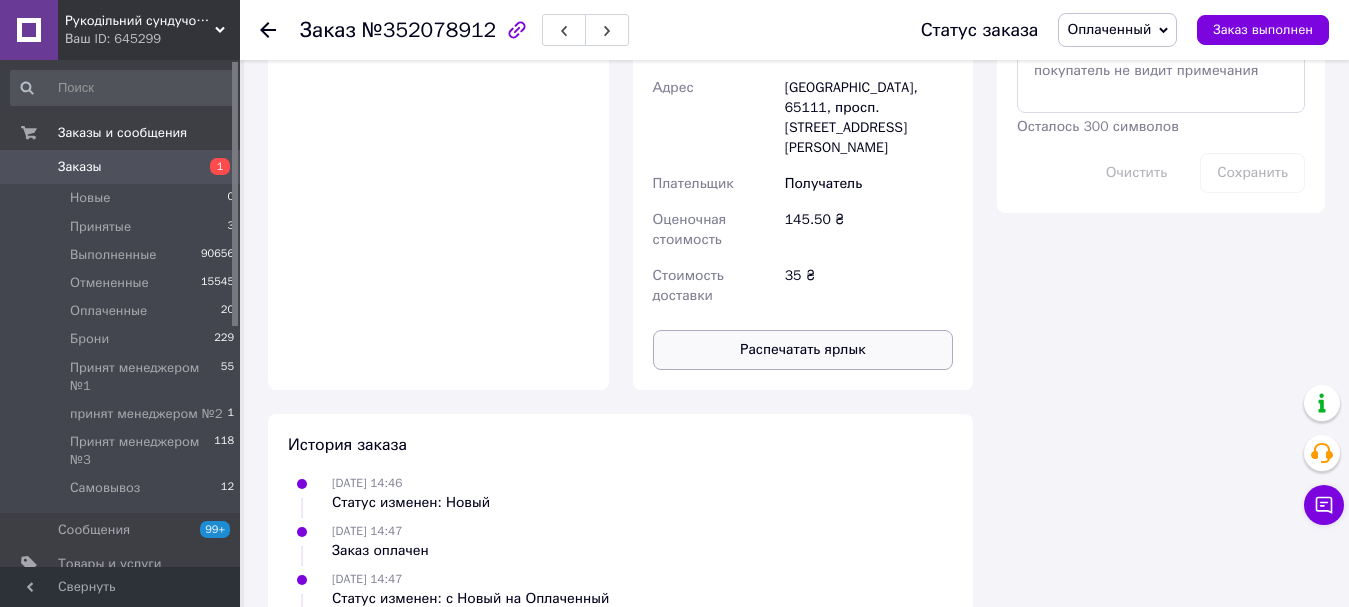 click on "Распечатать ярлык" at bounding box center (803, 350) 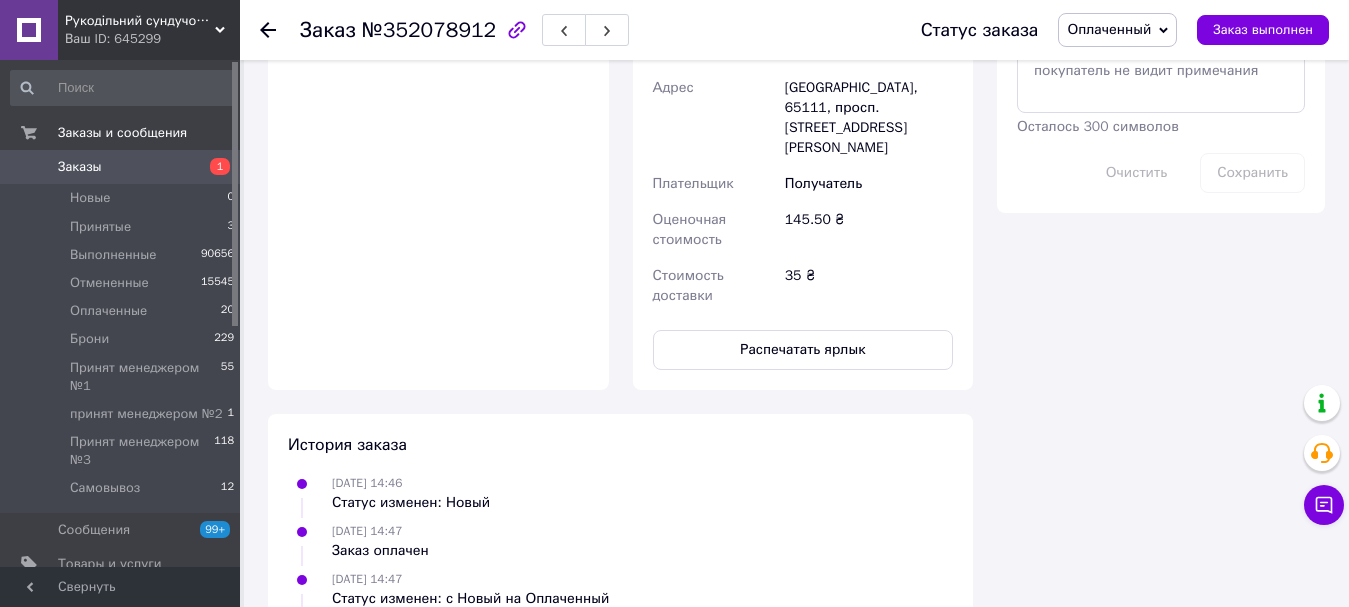 click on "Оплаченный" at bounding box center [1109, 29] 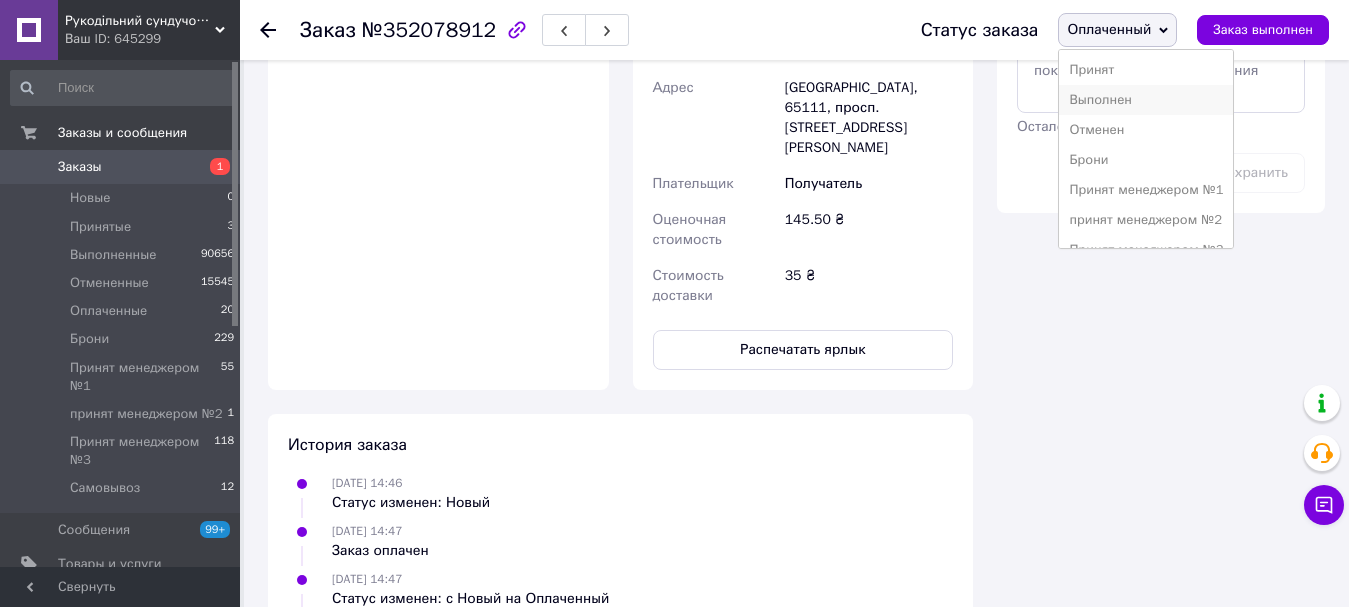 click on "Выполнен" at bounding box center (1146, 100) 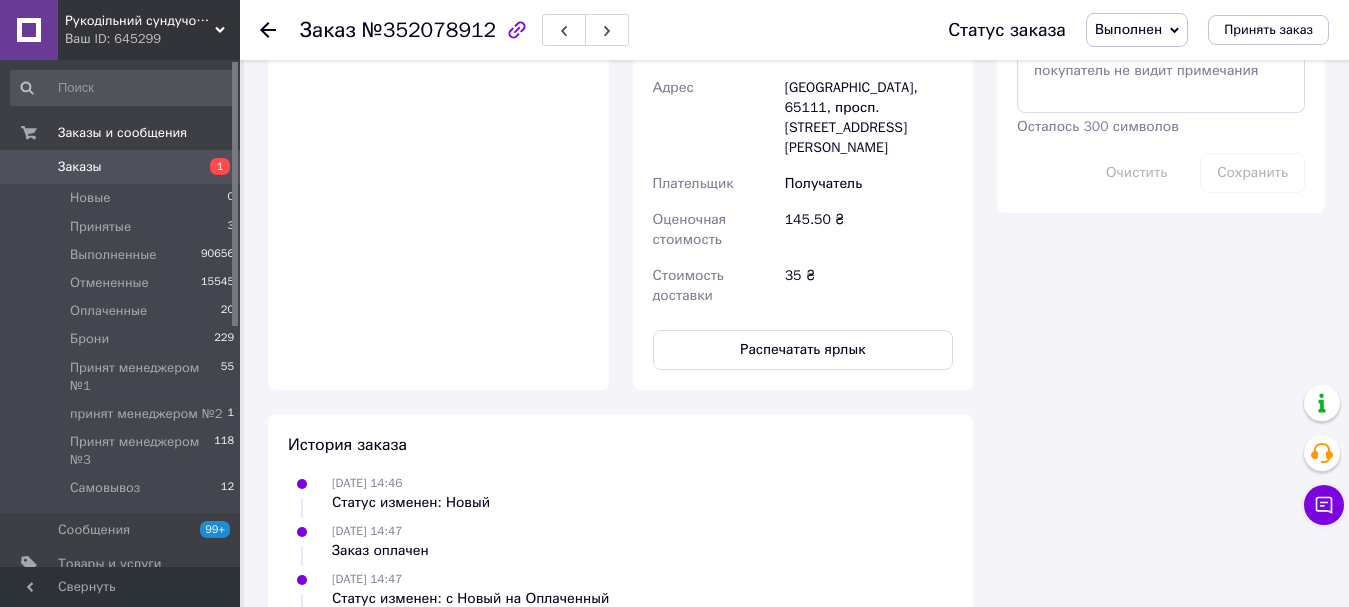 click on "Заказы" at bounding box center [121, 167] 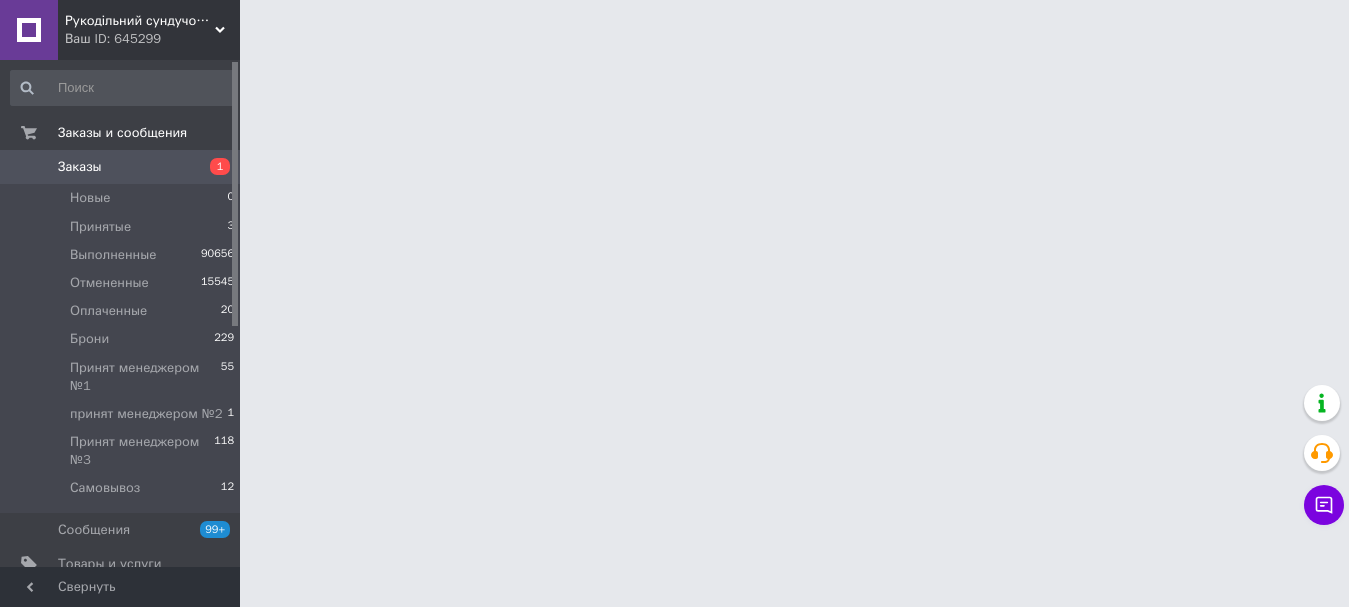 scroll, scrollTop: 0, scrollLeft: 0, axis: both 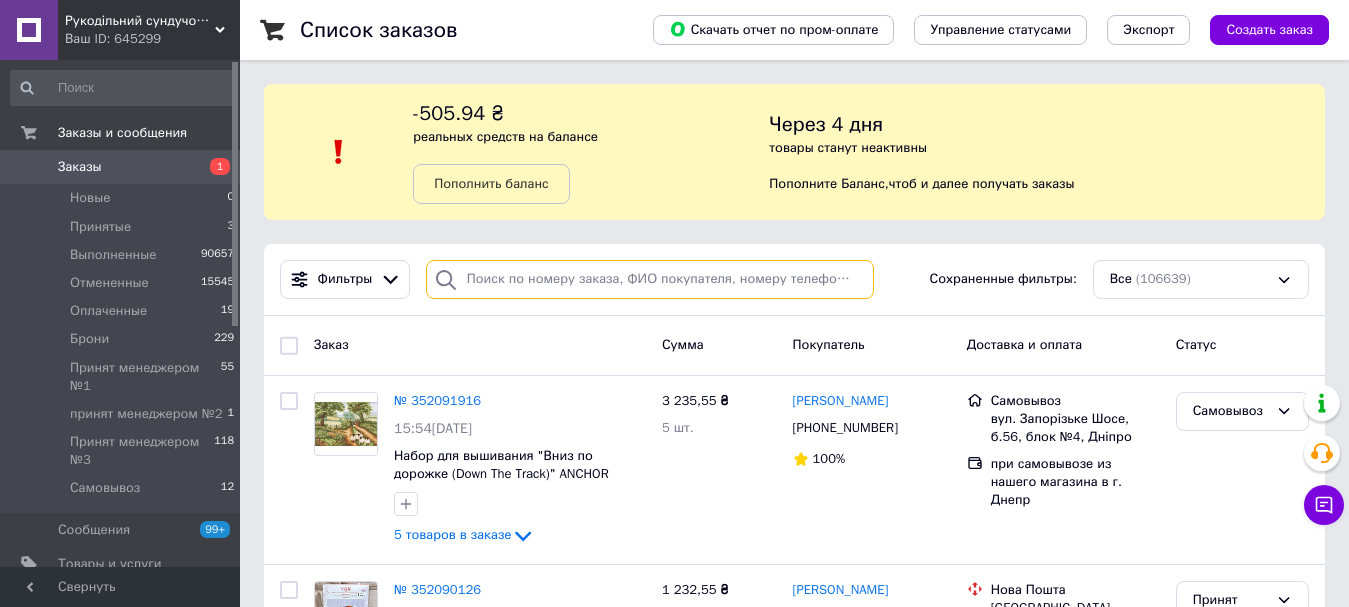 click at bounding box center (650, 279) 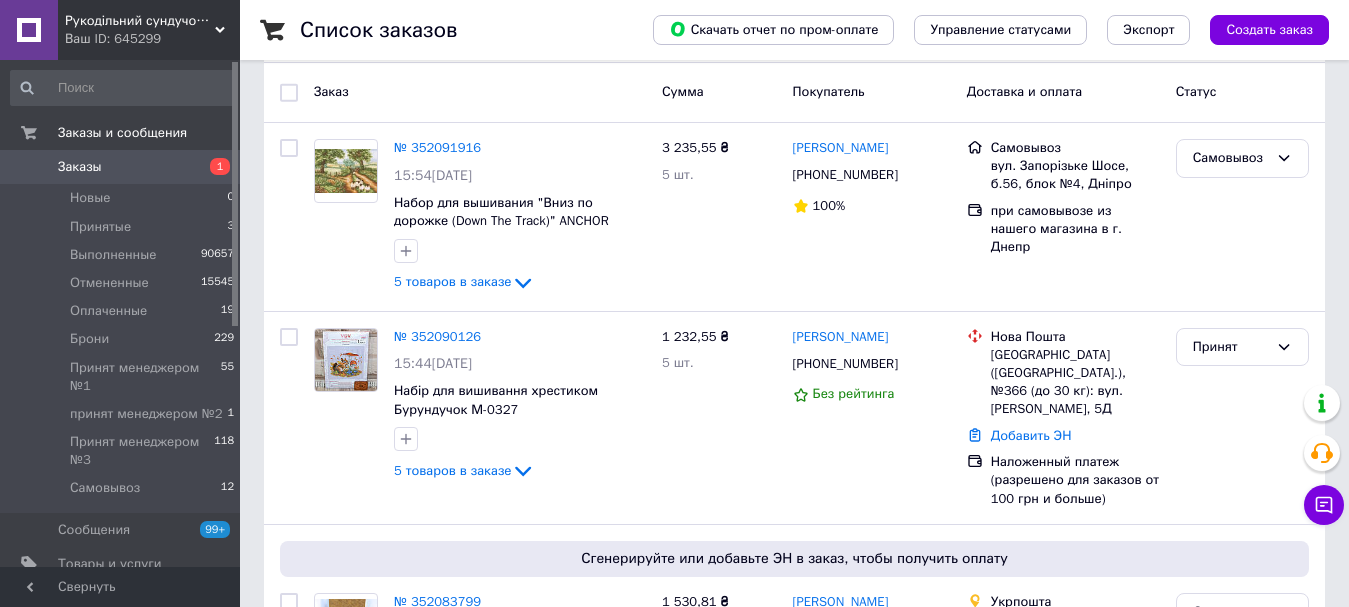scroll, scrollTop: 400, scrollLeft: 0, axis: vertical 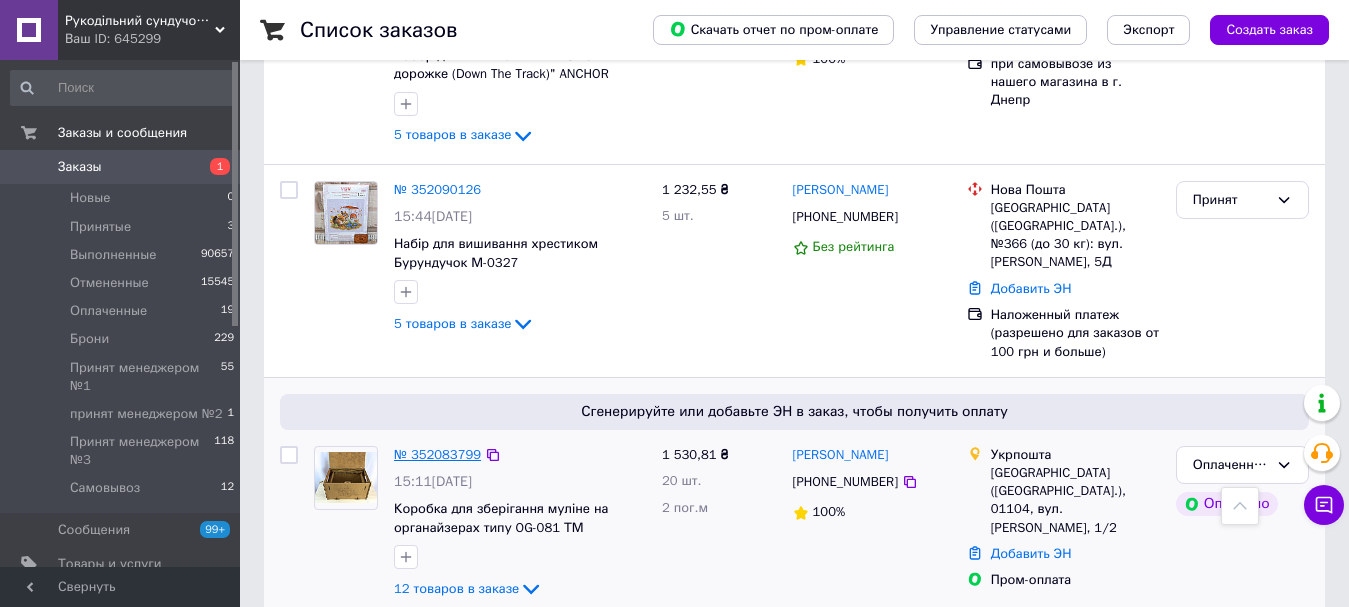 click on "№ 352083799" at bounding box center (437, 454) 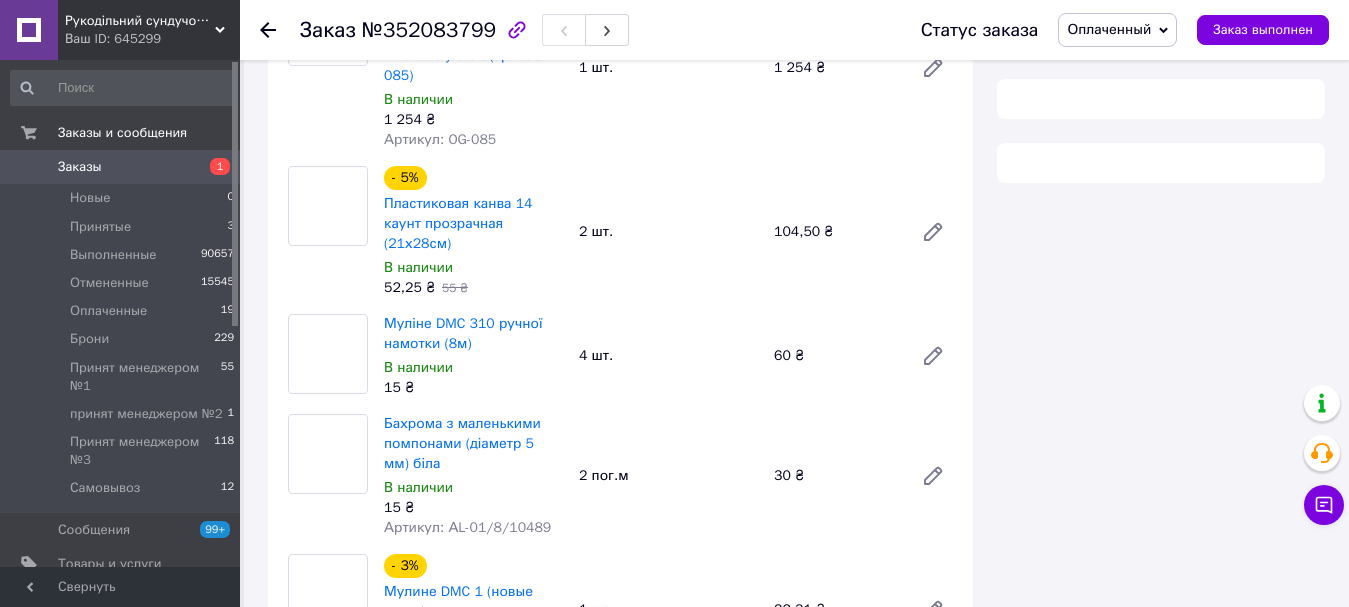 scroll, scrollTop: 400, scrollLeft: 0, axis: vertical 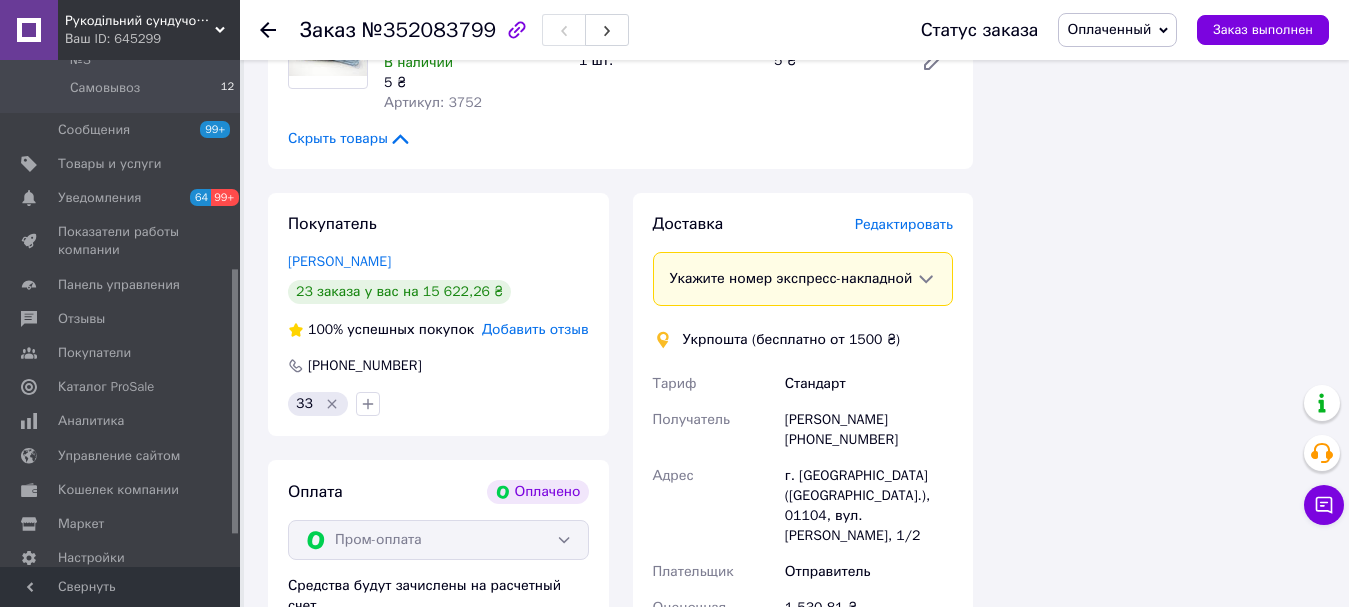 drag, startPoint x: 378, startPoint y: 269, endPoint x: 285, endPoint y: 272, distance: 93.04838 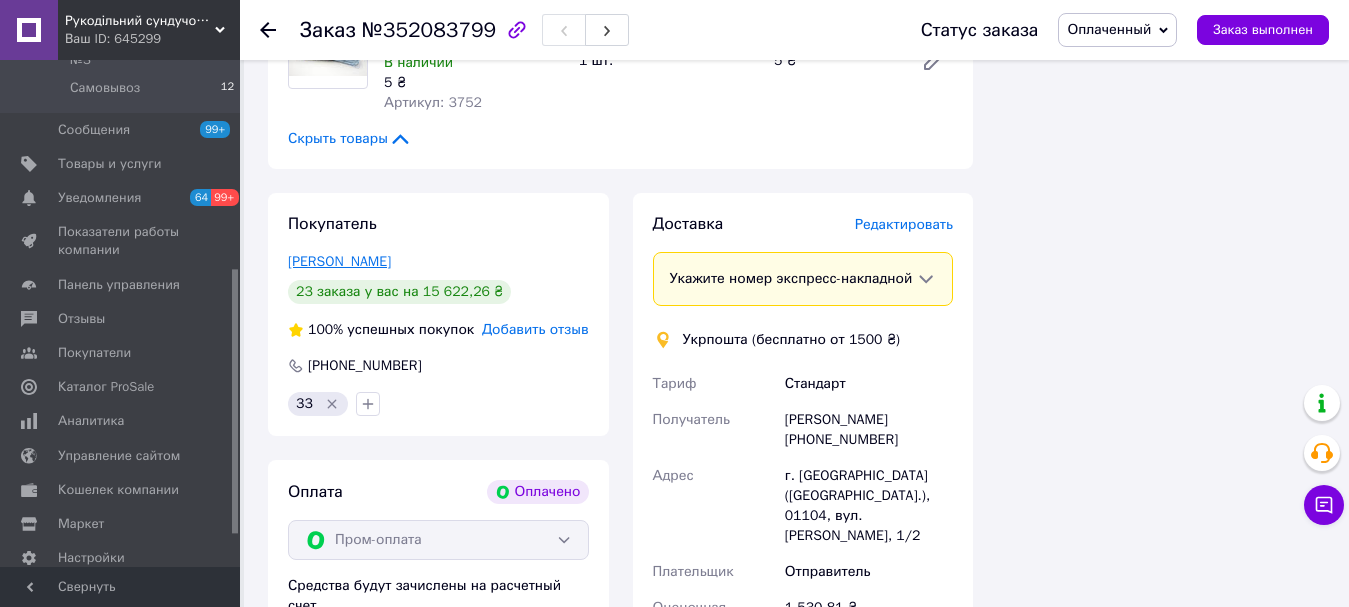 click on "Богданова Ольга" at bounding box center (339, 261) 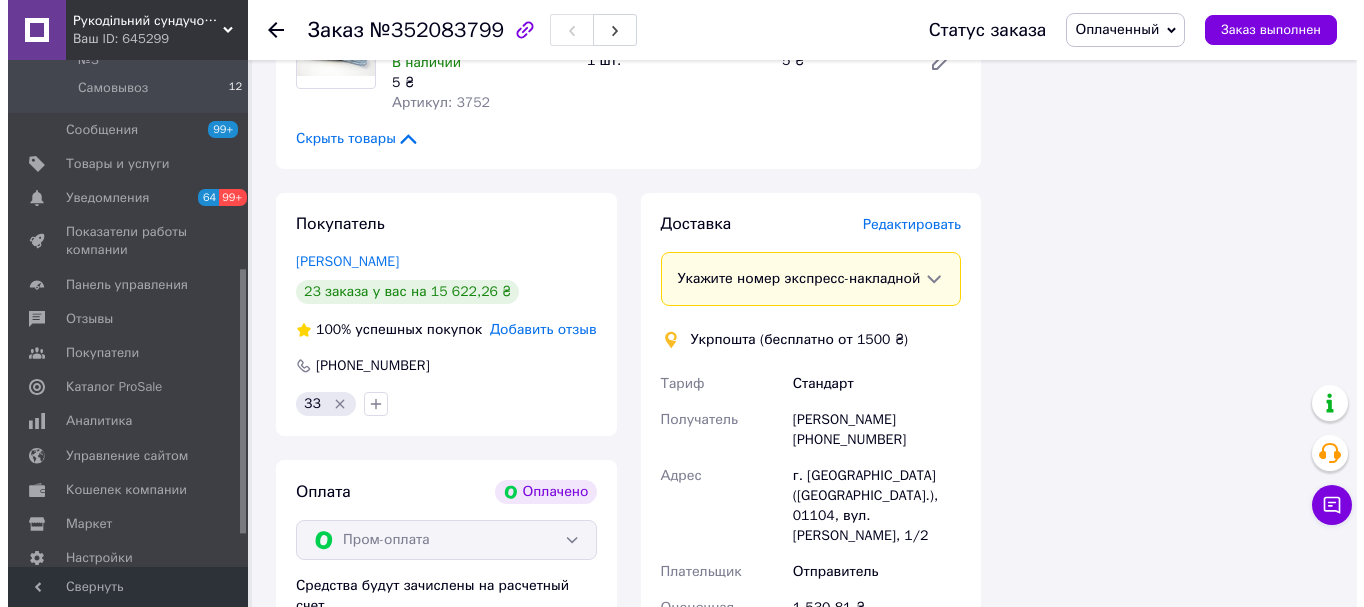scroll, scrollTop: 0, scrollLeft: 0, axis: both 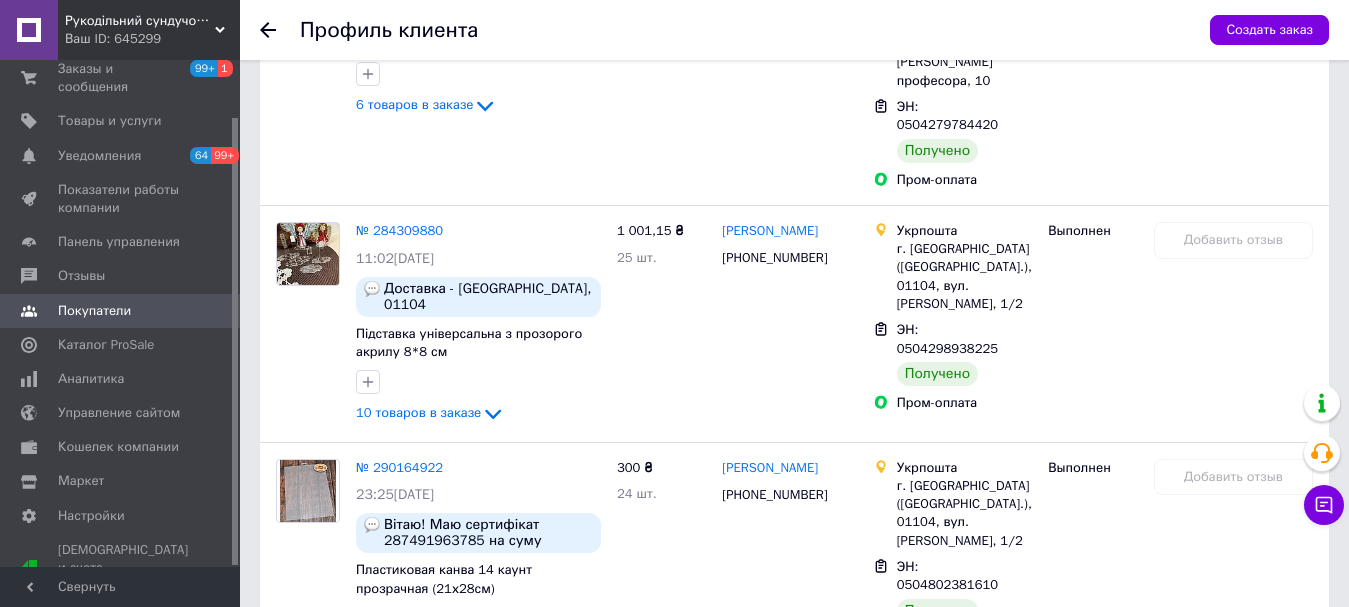 click on "№ 352083799" at bounding box center [399, 726] 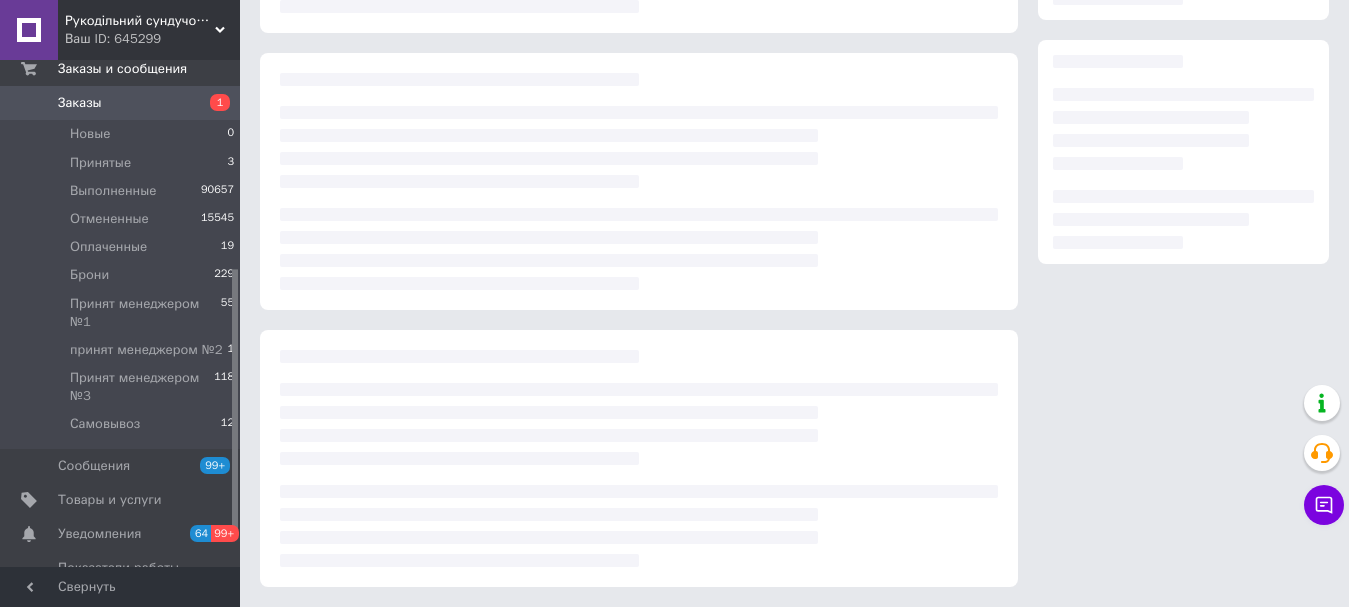 scroll, scrollTop: 0, scrollLeft: 0, axis: both 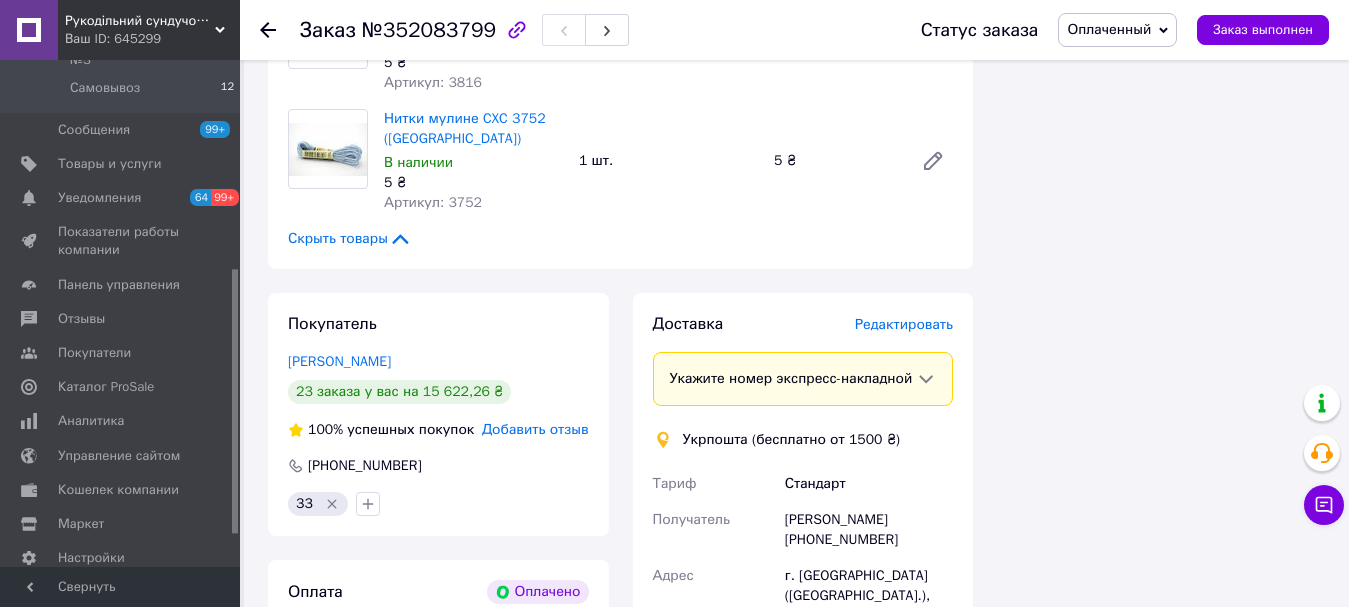 click on "Редактировать" at bounding box center [904, 324] 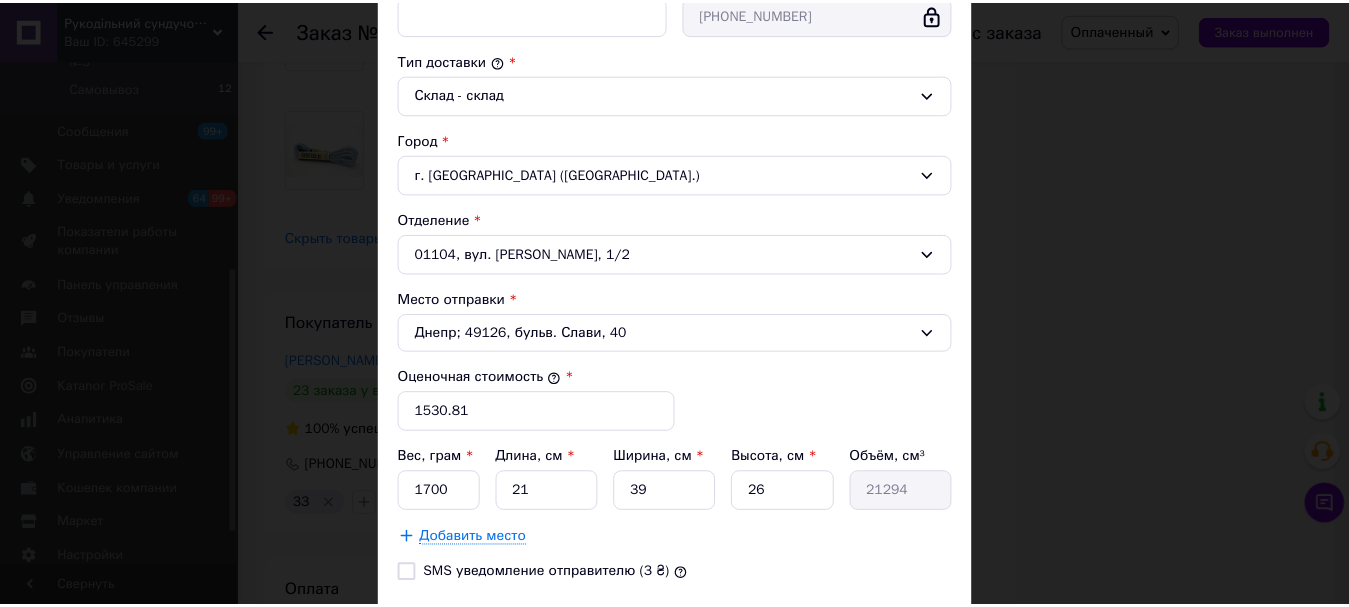 scroll, scrollTop: 644, scrollLeft: 0, axis: vertical 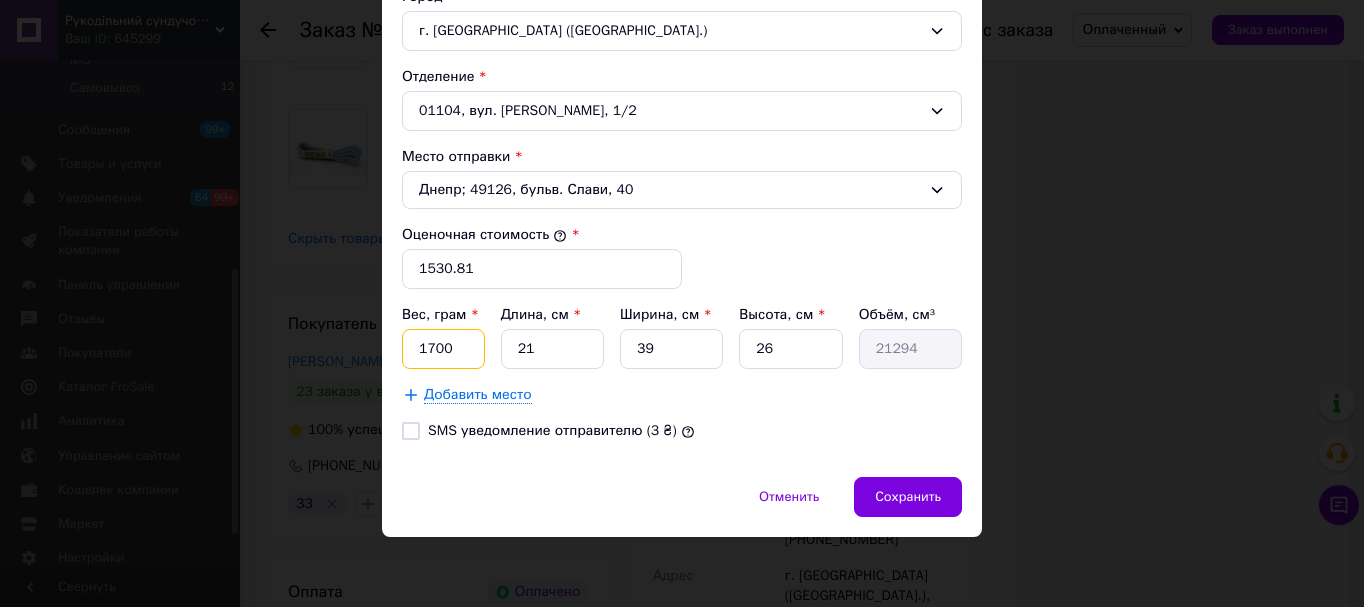 click on "1700" at bounding box center [443, 349] 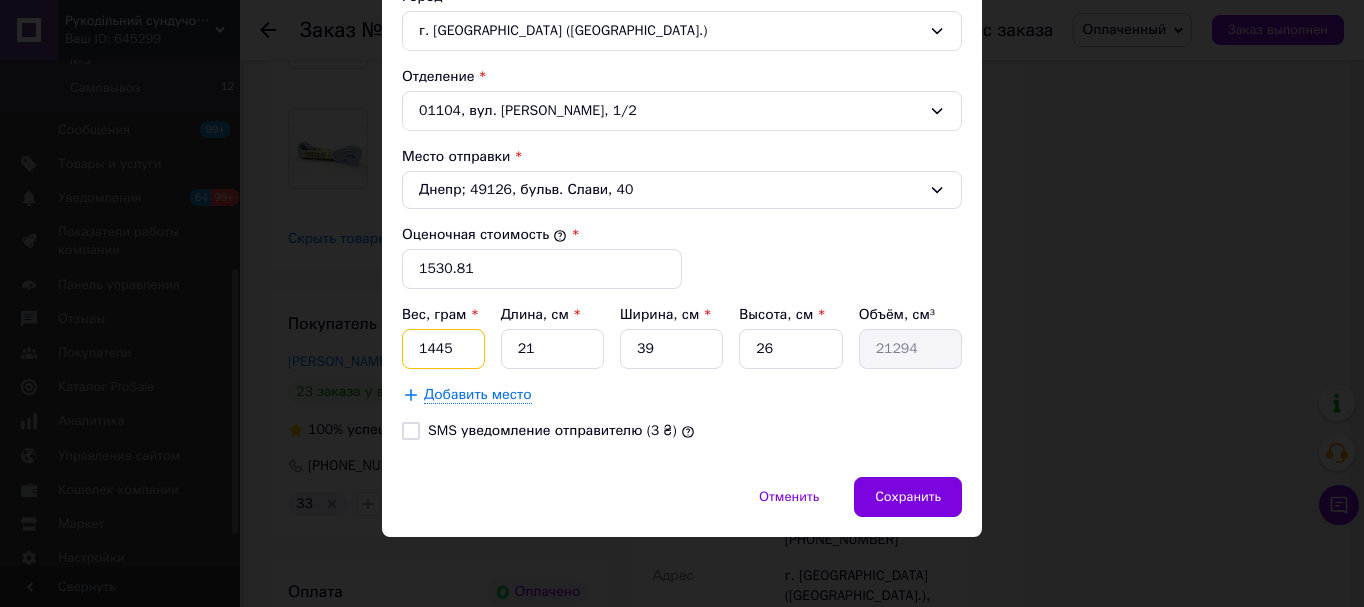 type on "1445" 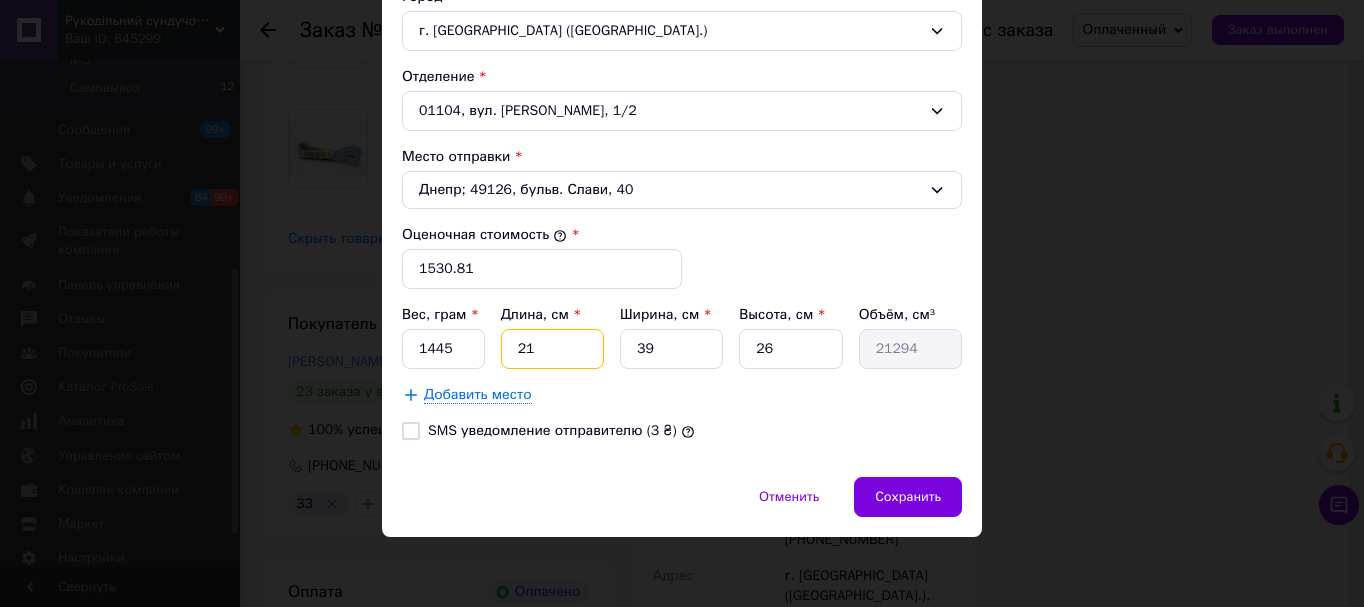 click on "21" at bounding box center [552, 349] 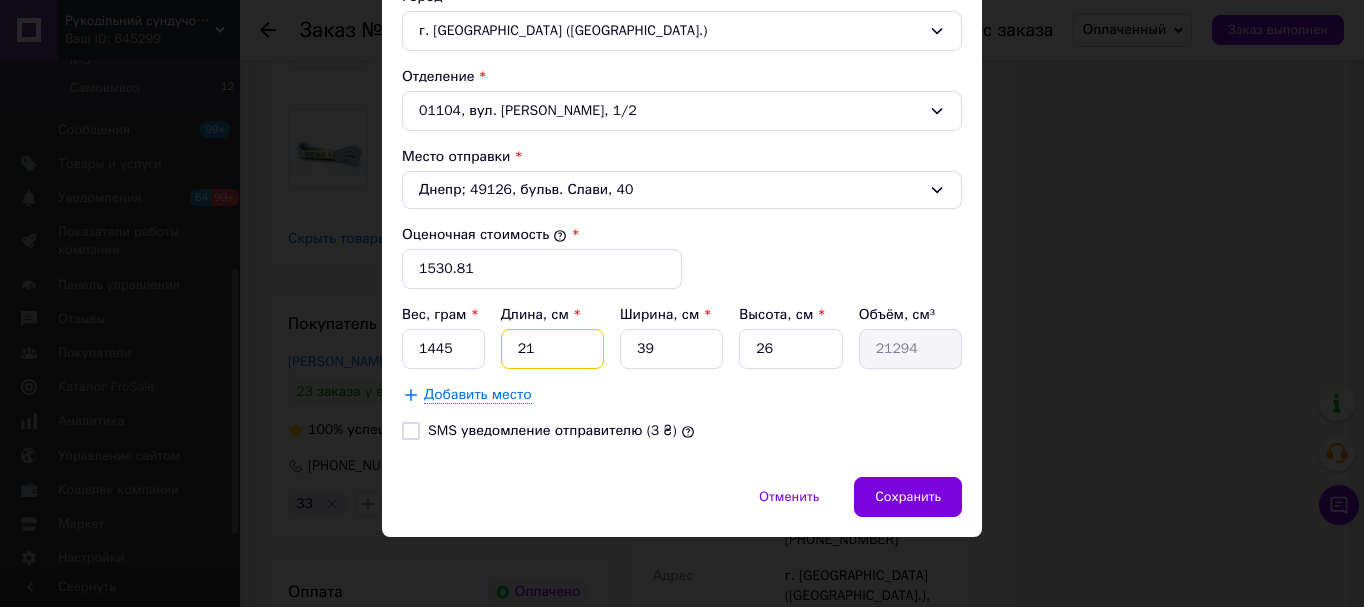 type on "2" 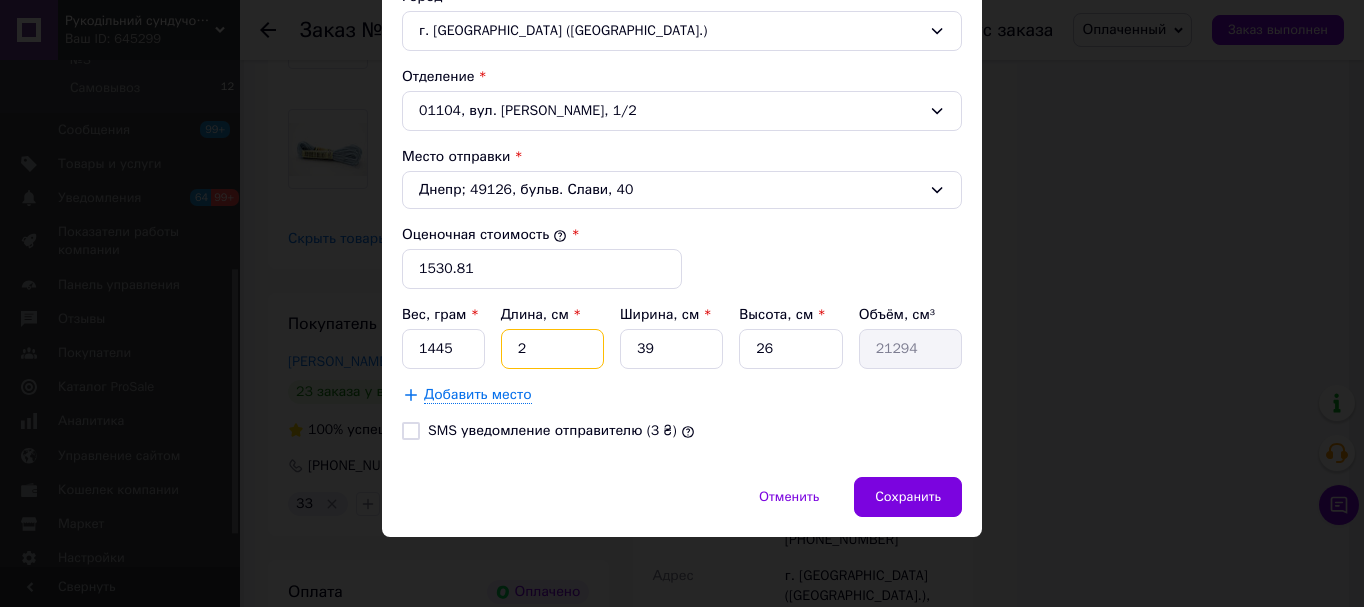 type on "2028" 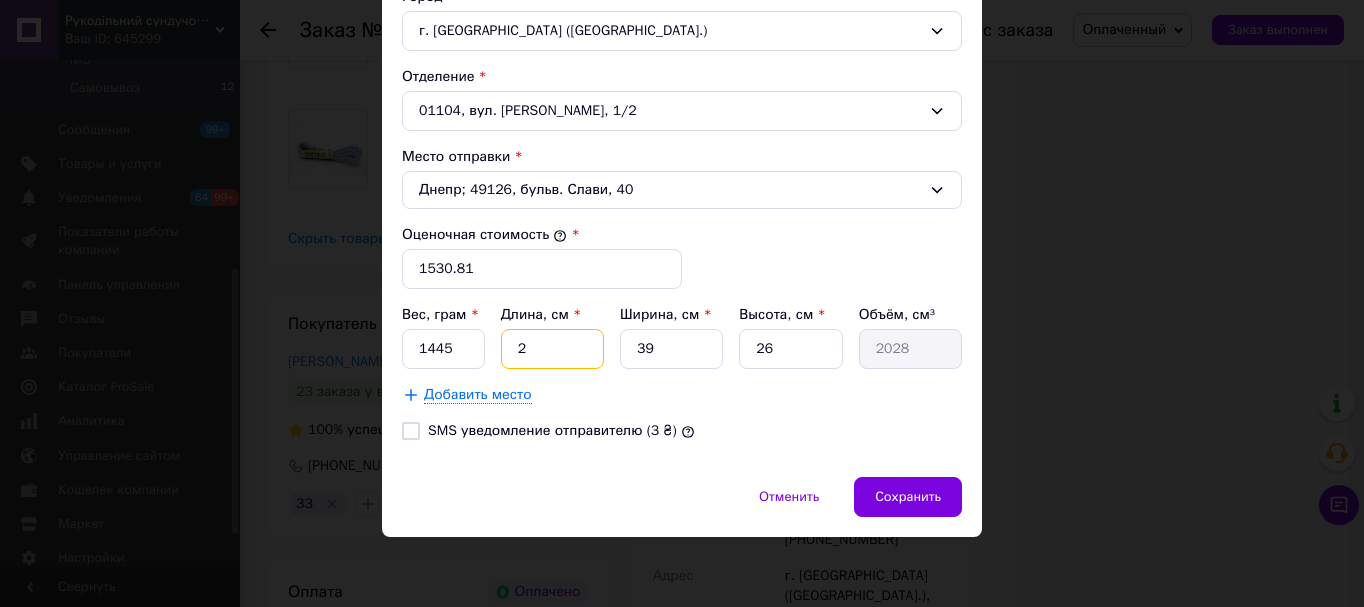 type 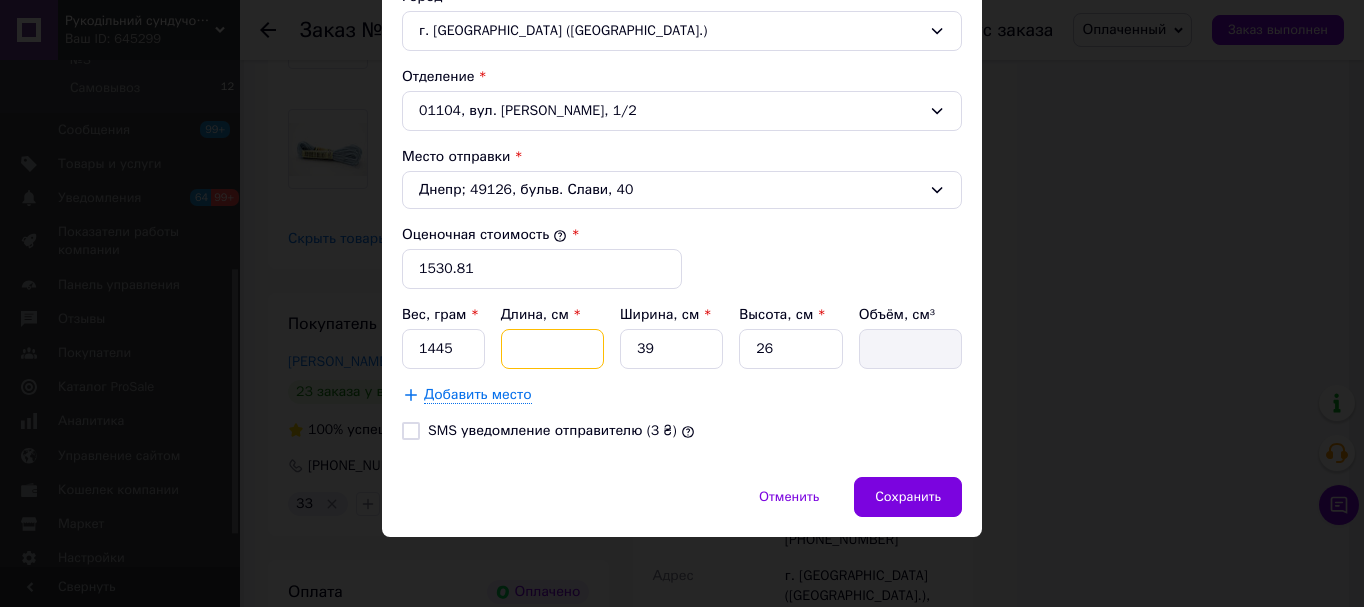 type on "4" 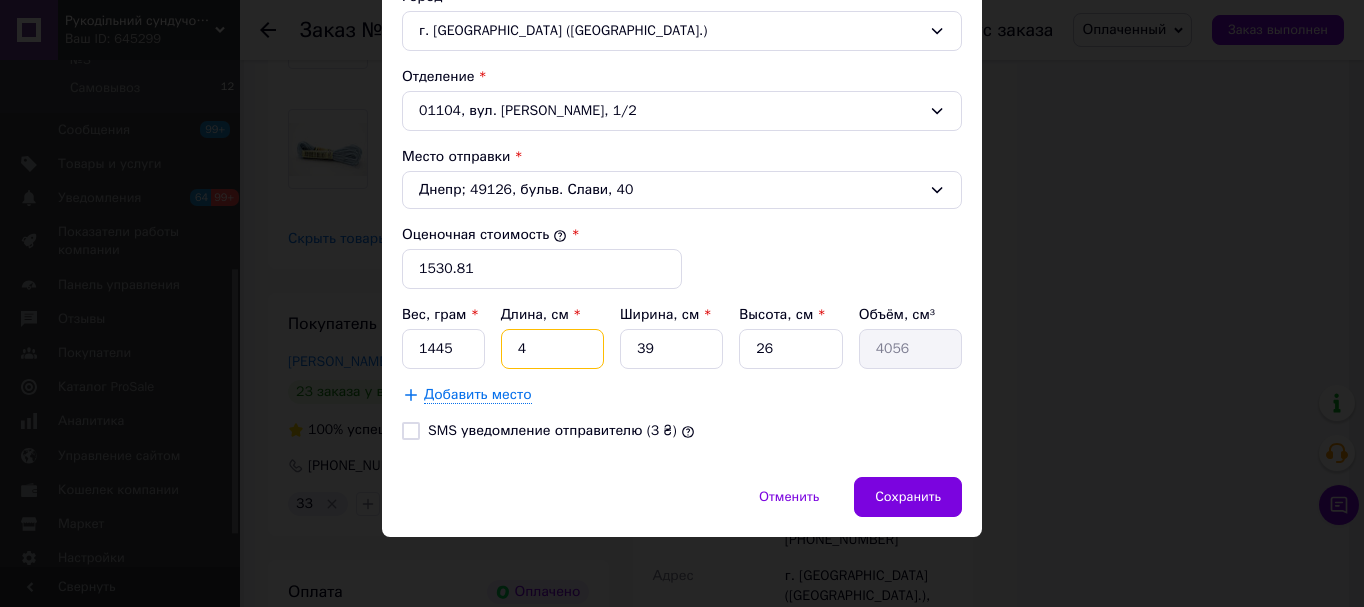 type on "42" 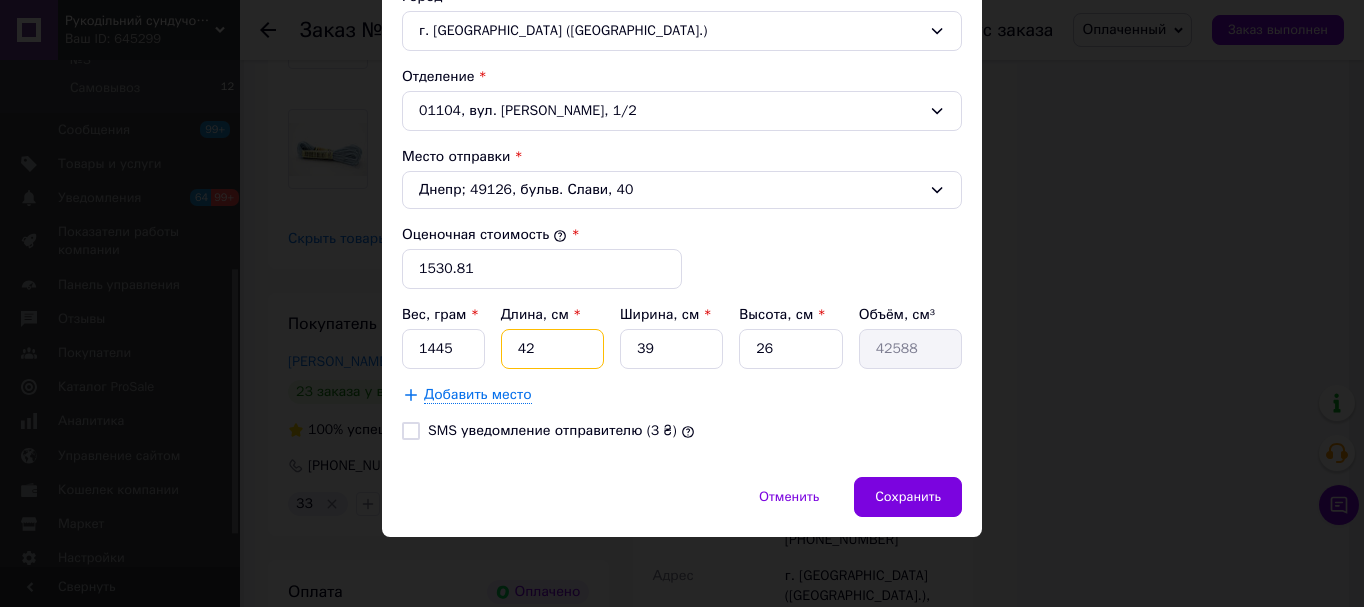 type on "42" 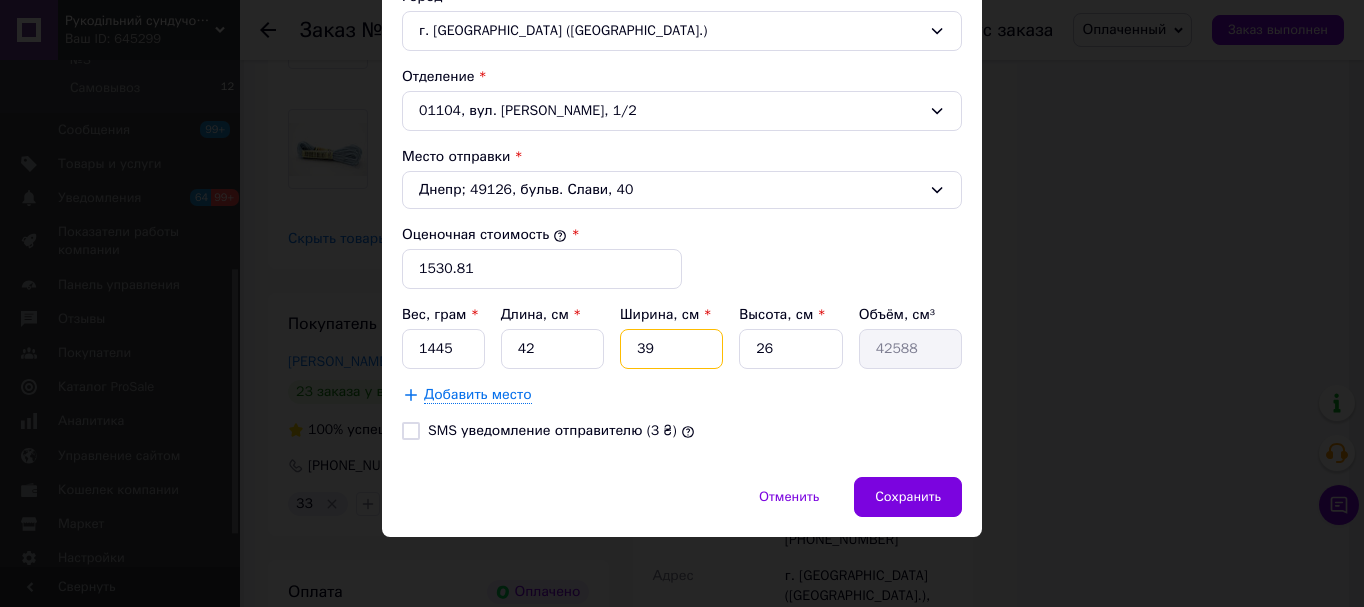 click on "39" at bounding box center [671, 349] 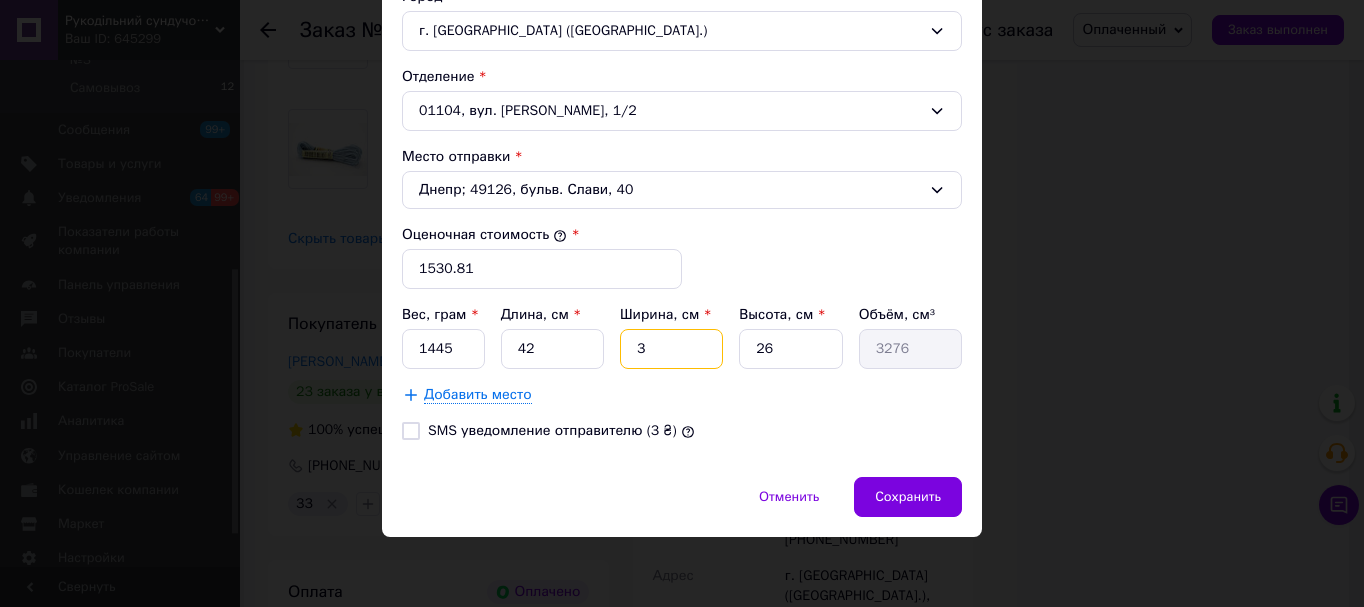 type 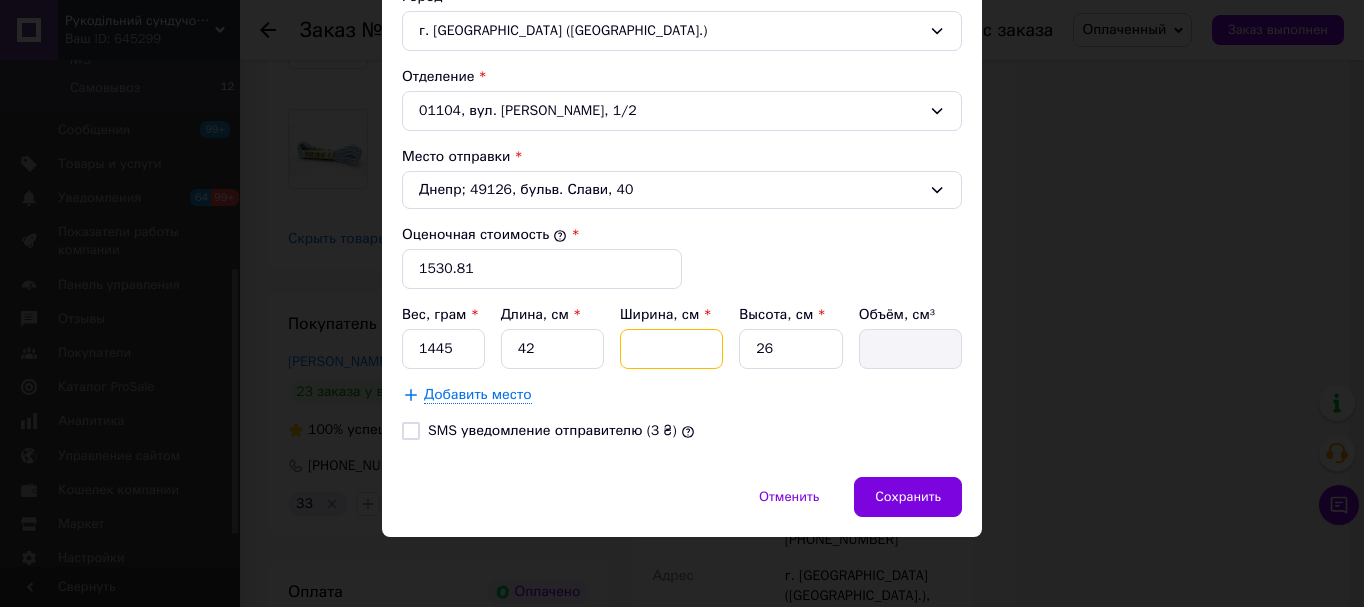 type on "3" 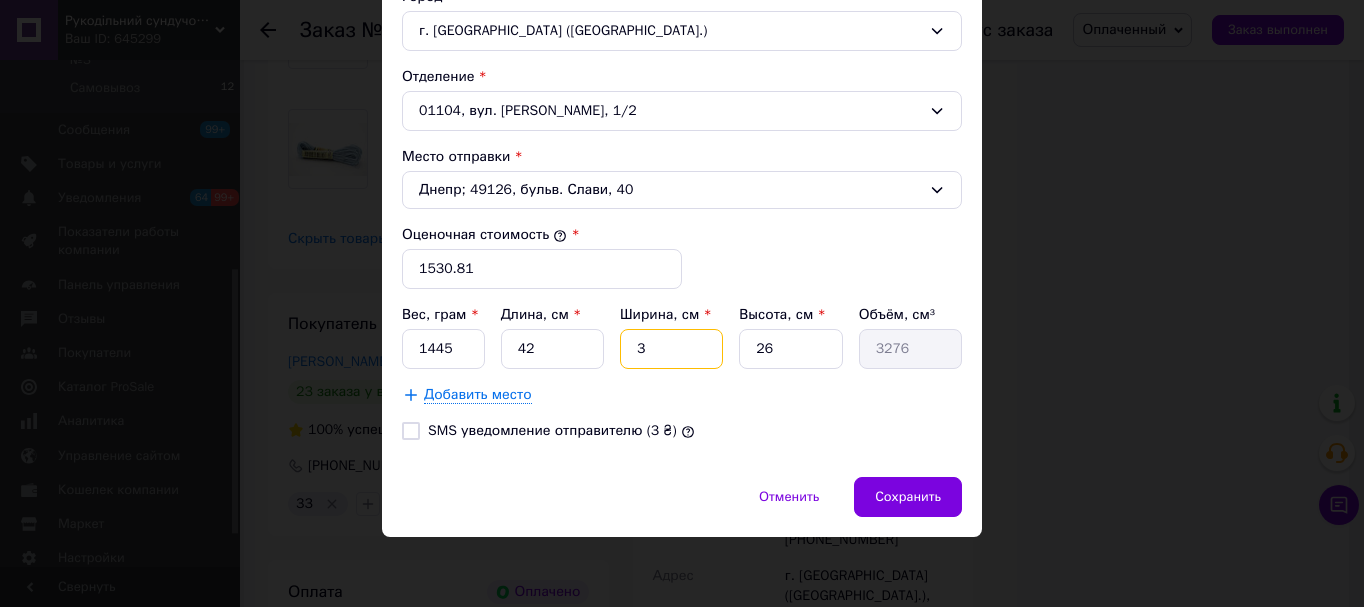 type on "30" 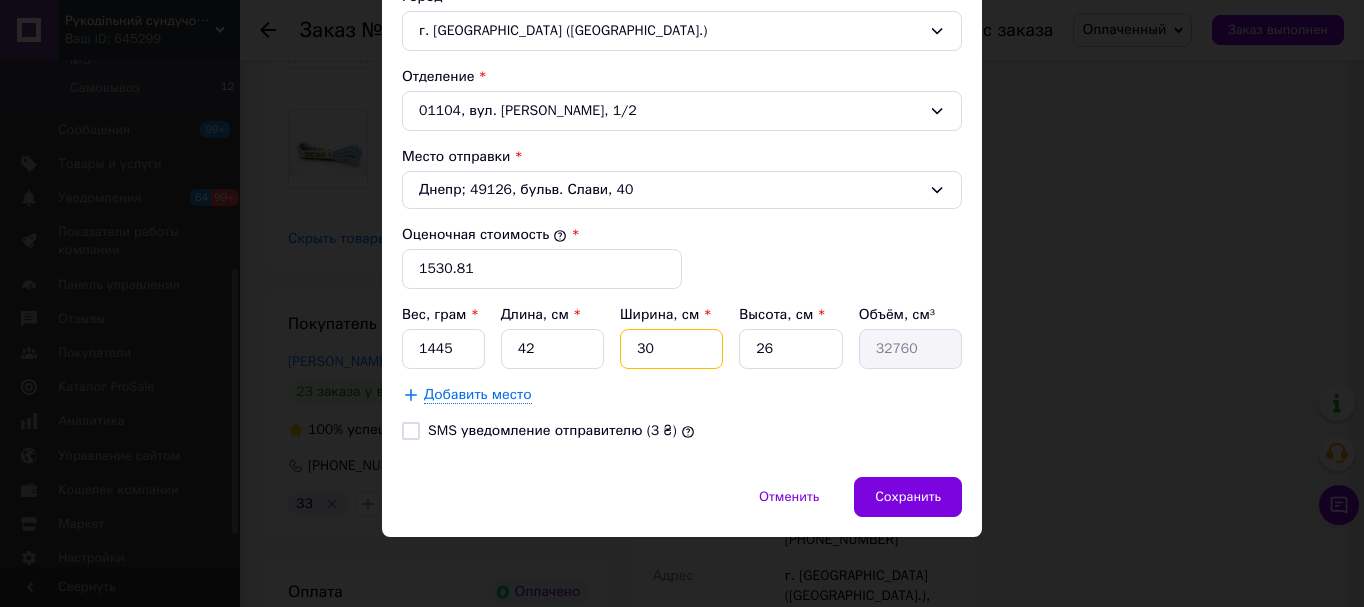 type on "30" 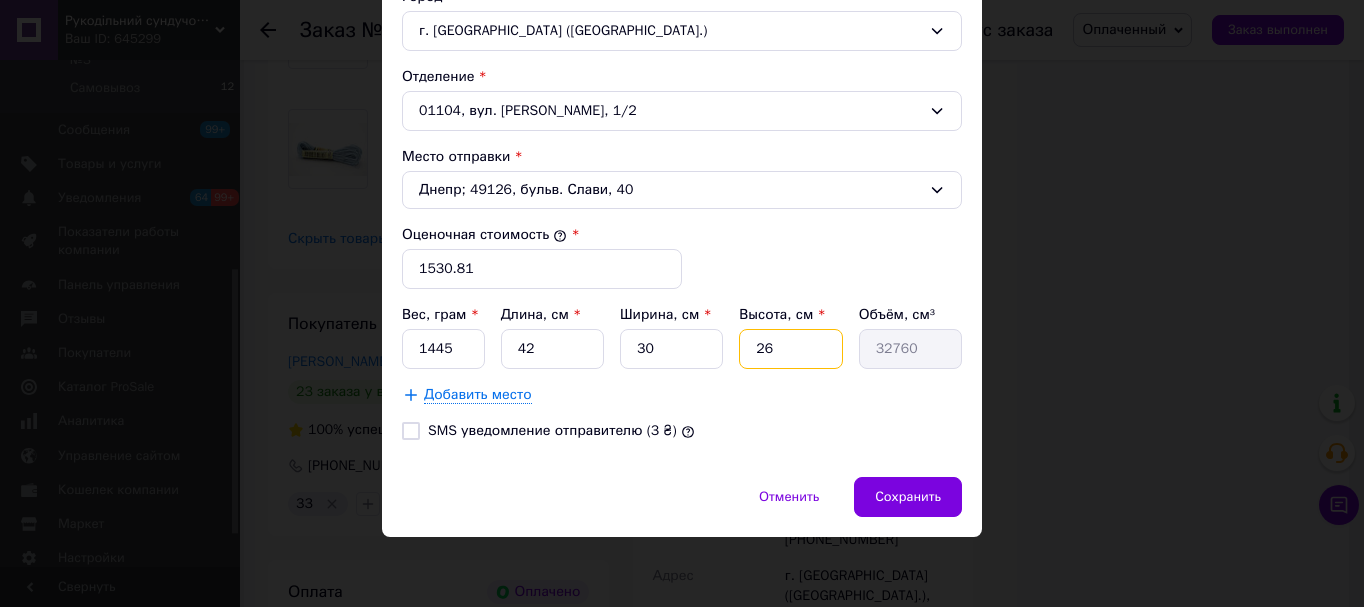 click on "26" at bounding box center (790, 349) 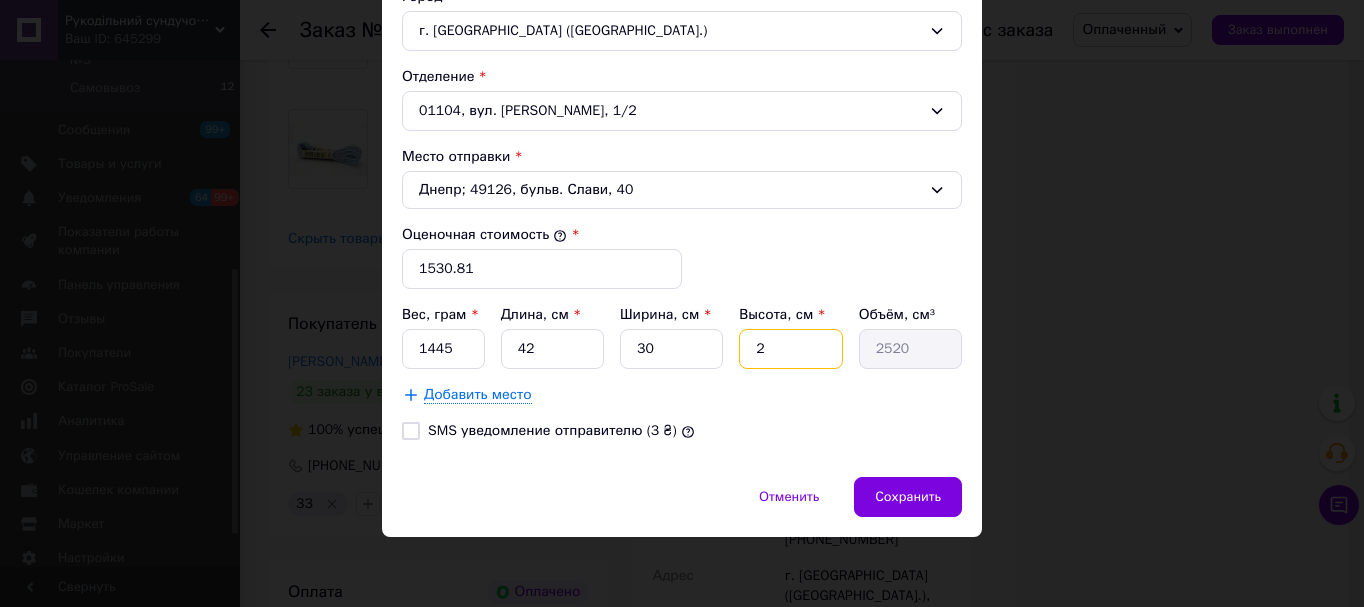 type 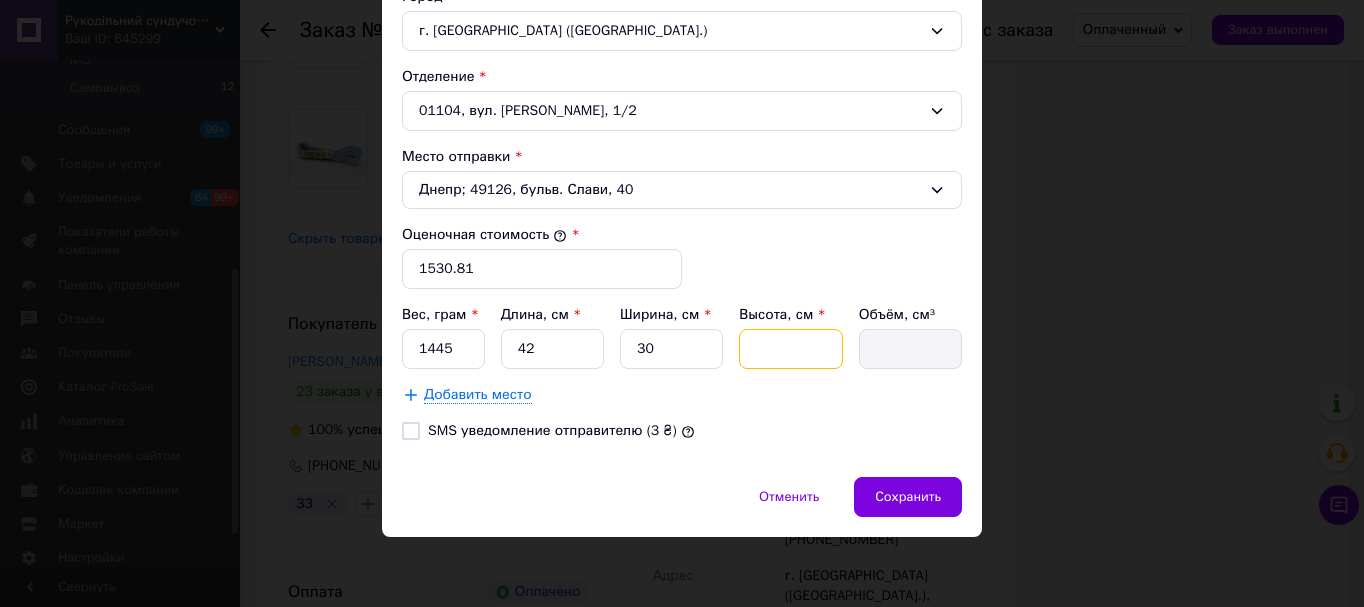 type on "5" 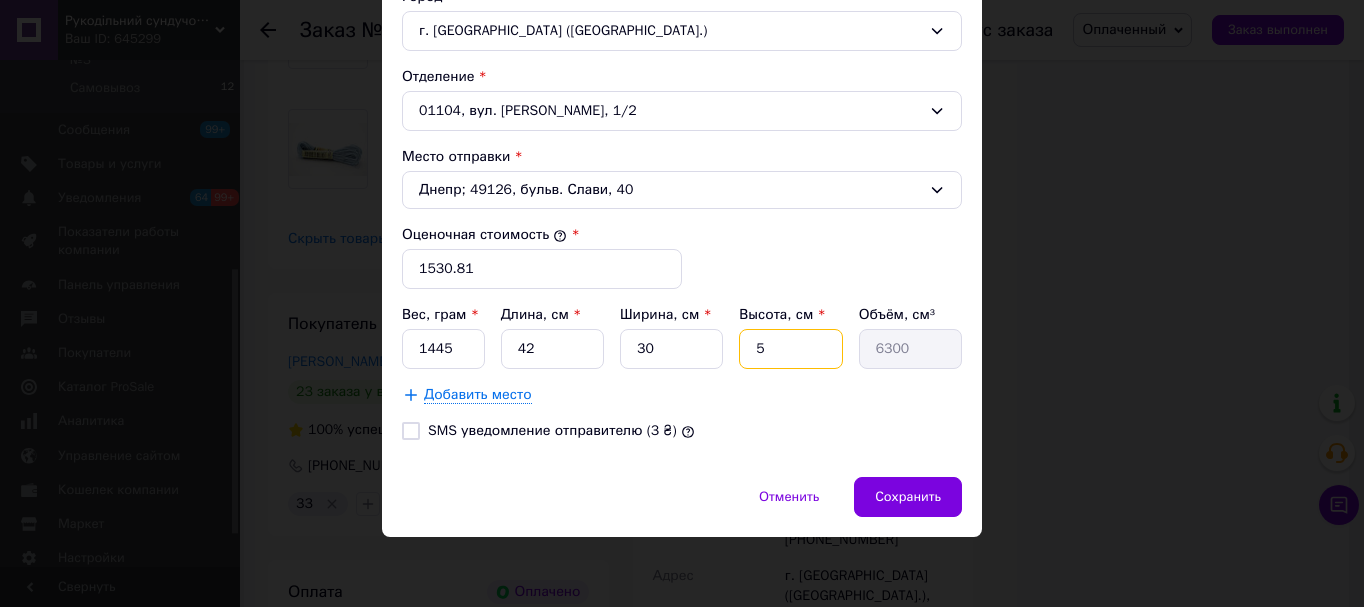type on "5" 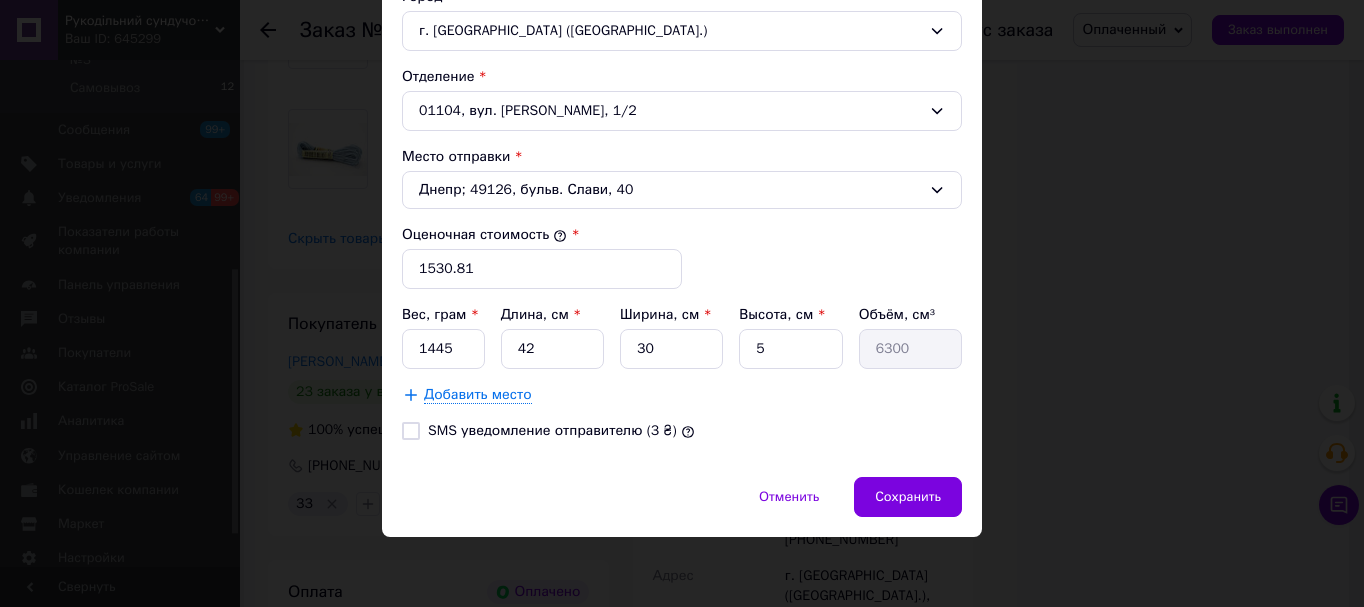 click on "Способ доставки Укрпошта (бесплатно от 1500 ₴) Тариф     * Стандарт Плательщик   * Отправитель Фамилия получателя   * Богданова Имя получателя   * Ольга Отчество получателя Телефон получателя   * +380504473373 Тип доставки     * Склад - склад Город г. Киев (Киевская обл.) Отделение 01104, вул. Бойчука Михайла, 1/2 Место отправки   * Днепр; 49126, бульв. Слави, 40 Оценочная стоимость     * 1530.81 Вес, грам   * 1445 Длина, см   * 42 Ширина, см   * 30 Высота, см   * 5 Объём, см³ 6300 Добавить место SMS уведомление отправителю (3 ₴)" at bounding box center [682, -18] 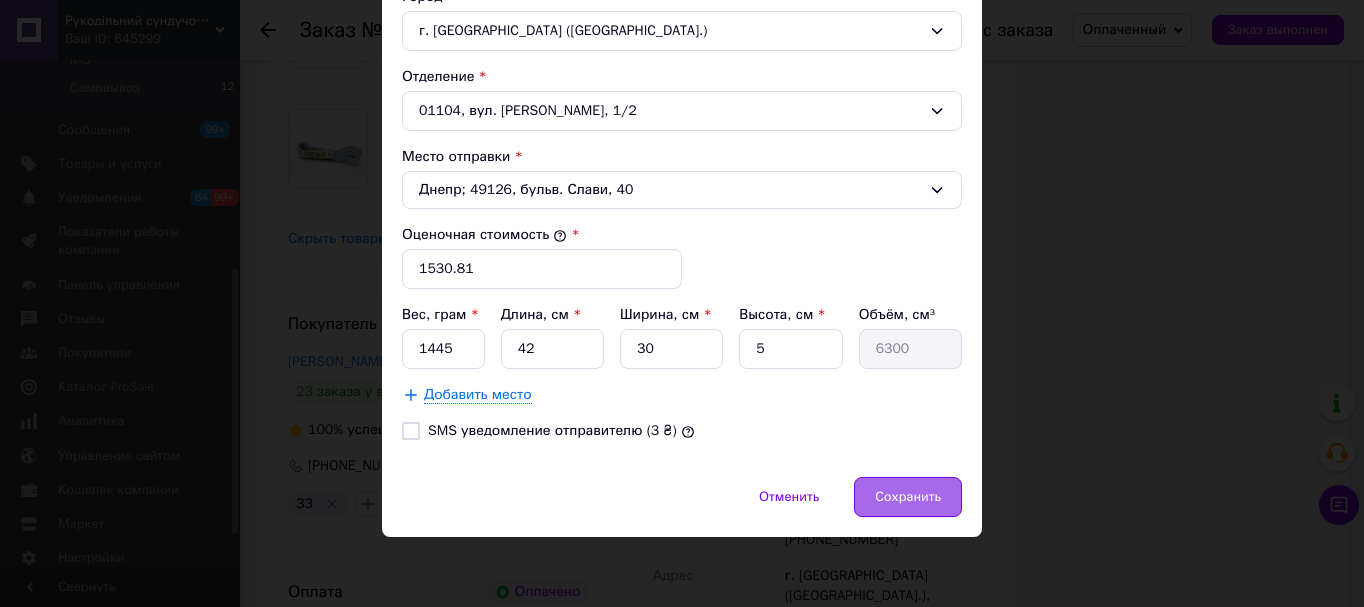 click on "Сохранить" at bounding box center (908, 497) 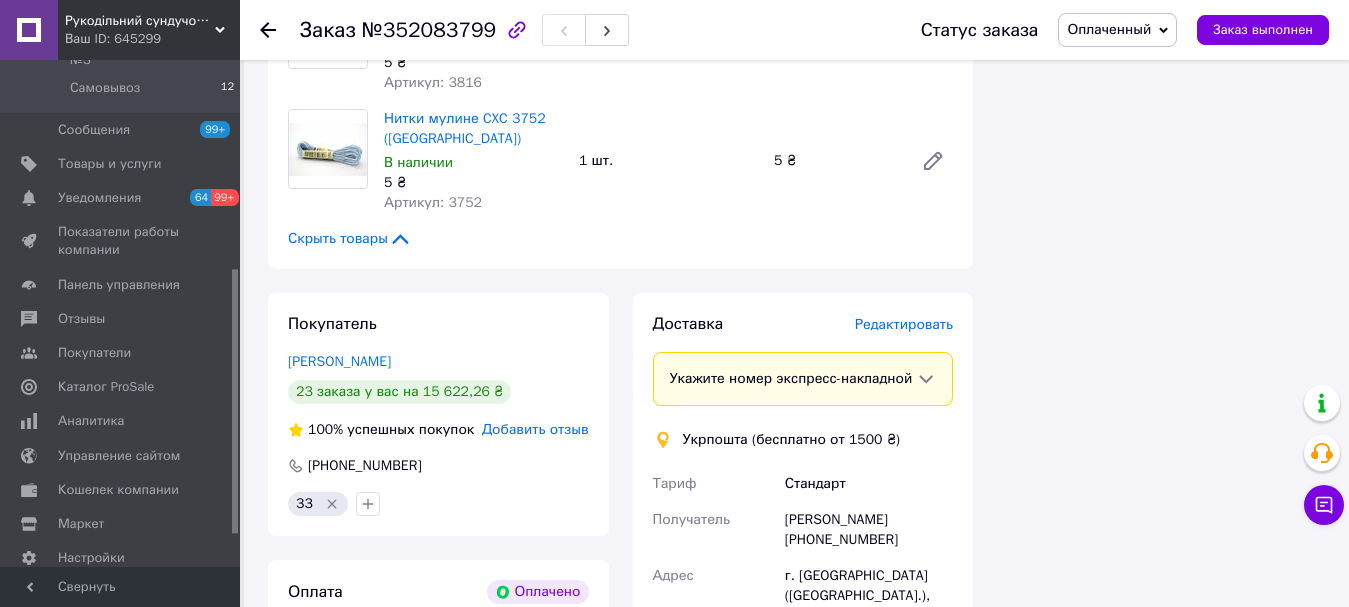 scroll, scrollTop: 2100, scrollLeft: 0, axis: vertical 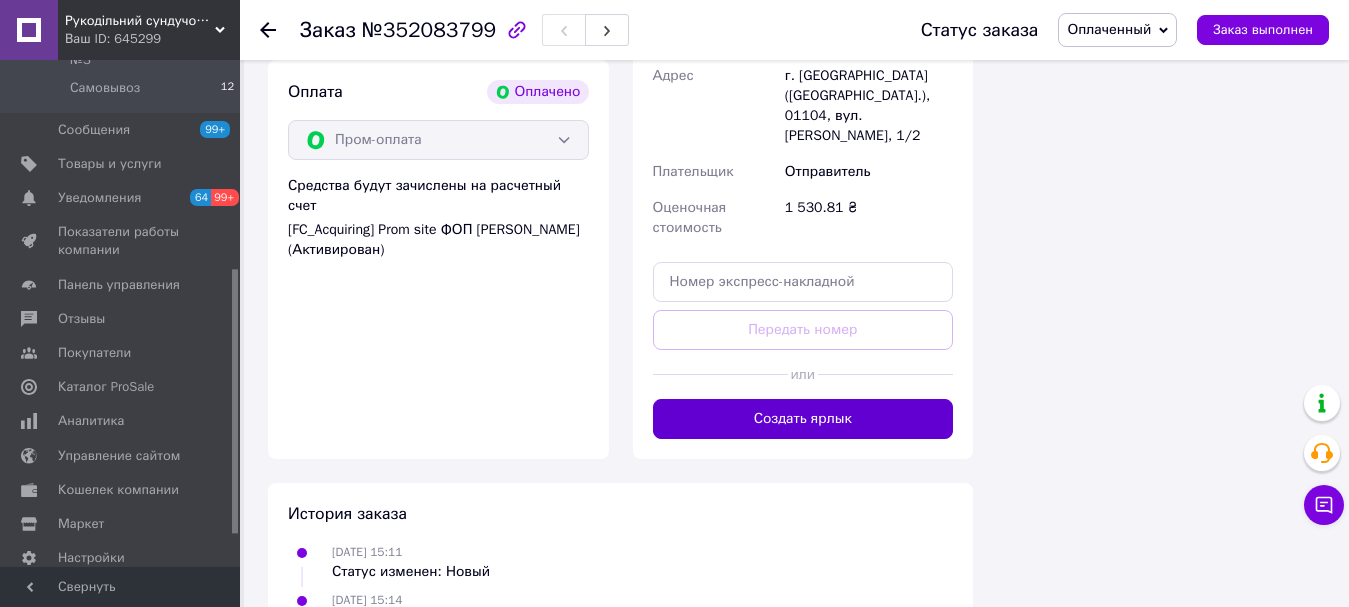 click on "Создать ярлык" at bounding box center (803, 419) 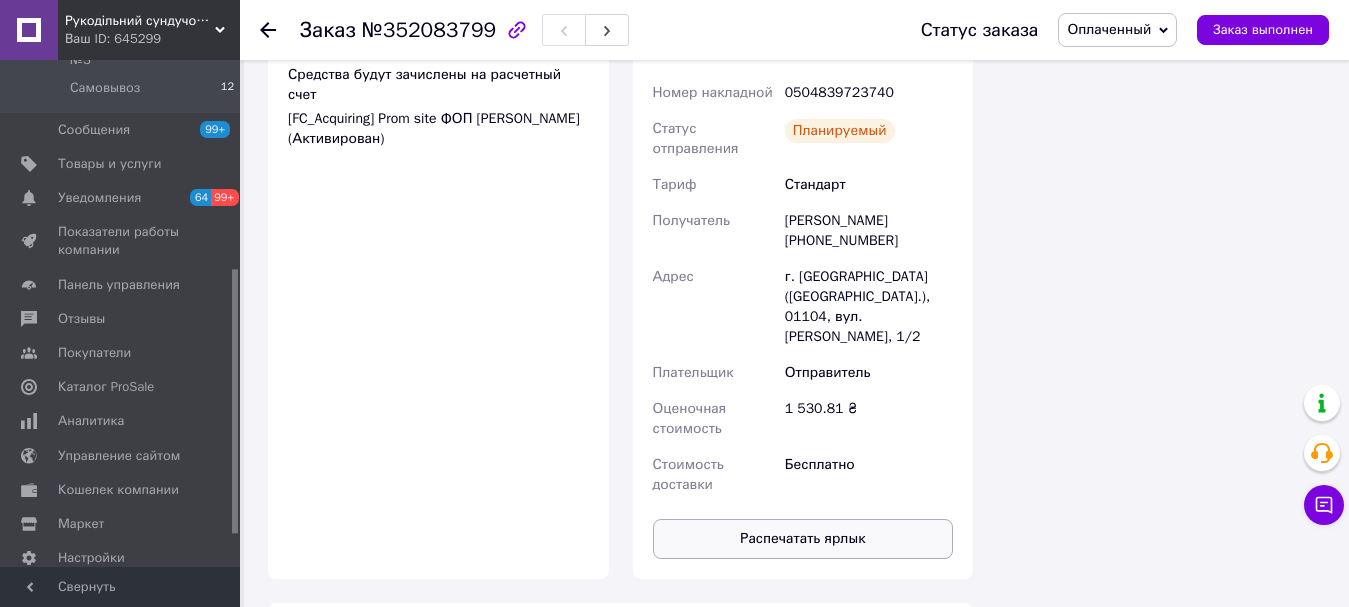 scroll, scrollTop: 2400, scrollLeft: 0, axis: vertical 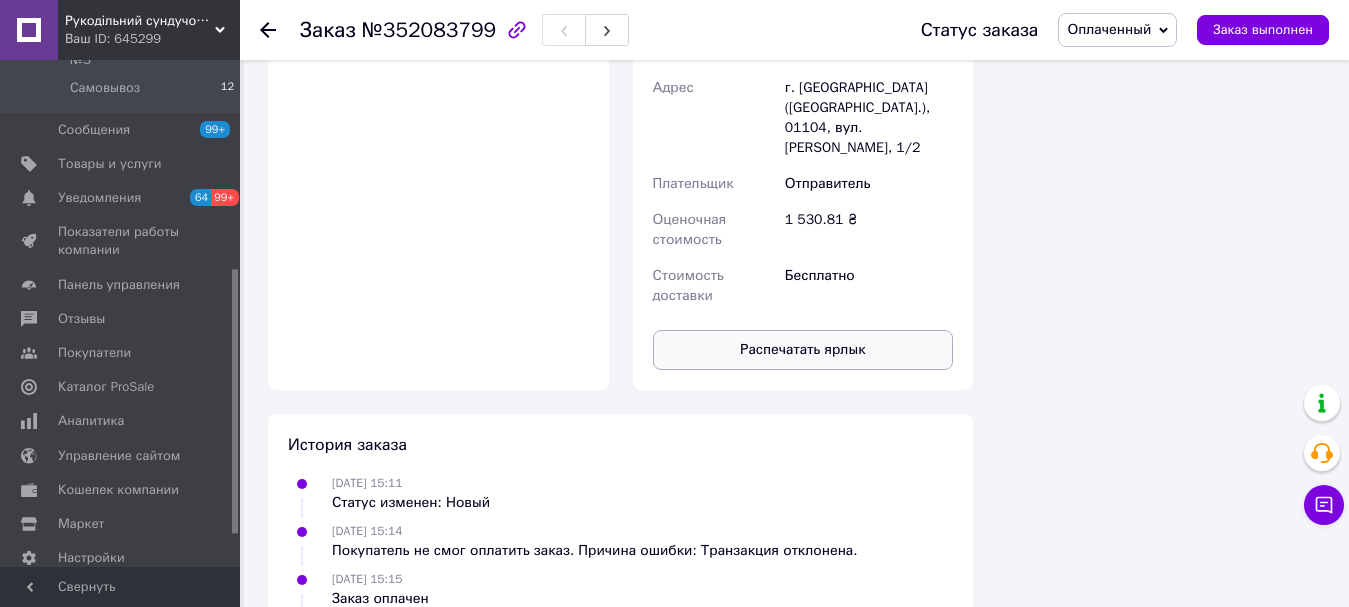 click on "Распечатать ярлык" at bounding box center [803, 350] 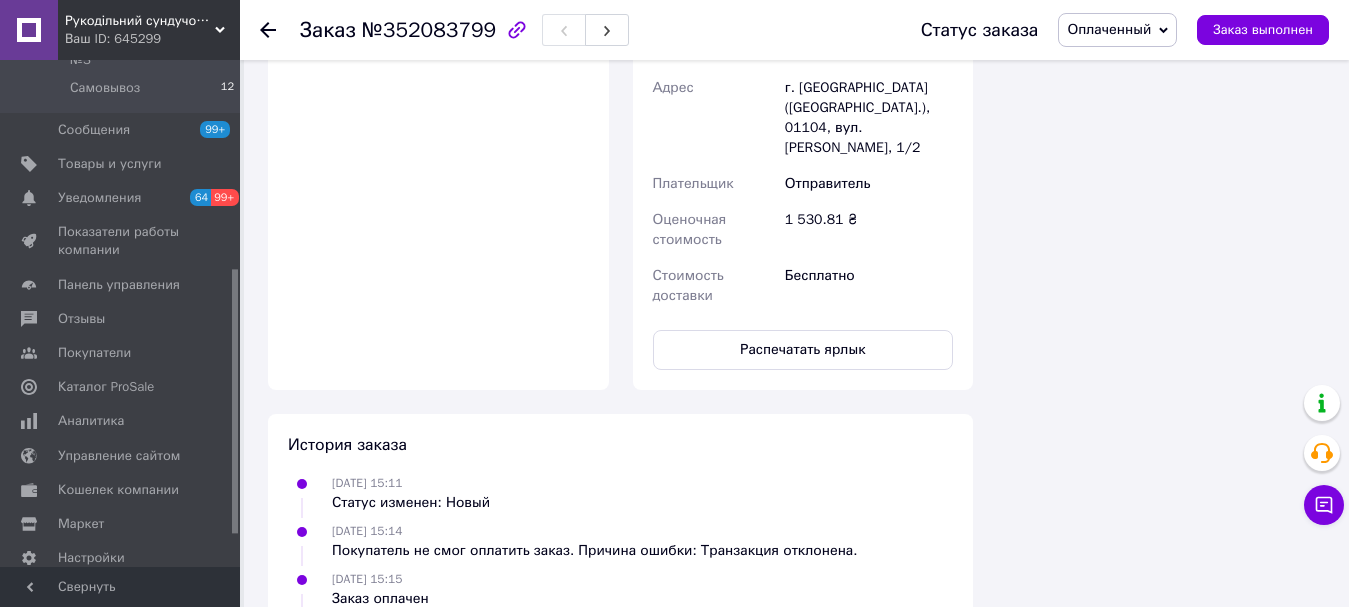 scroll, scrollTop: 2100, scrollLeft: 0, axis: vertical 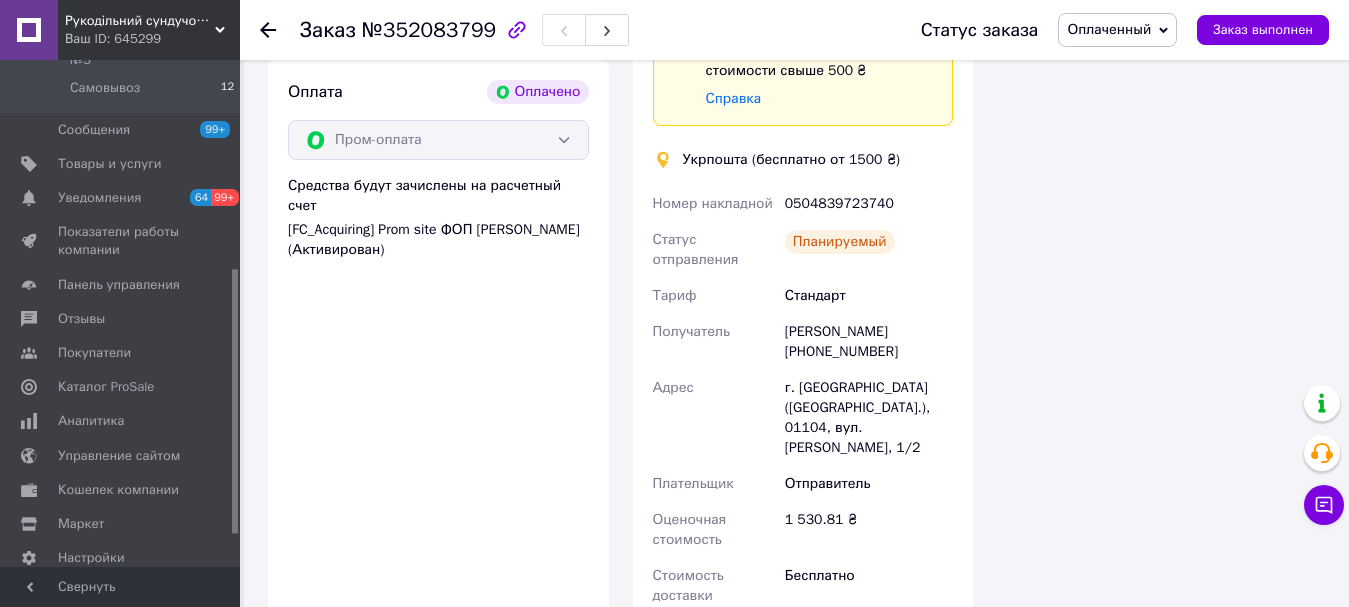 click on "Оплаченный" at bounding box center [1109, 29] 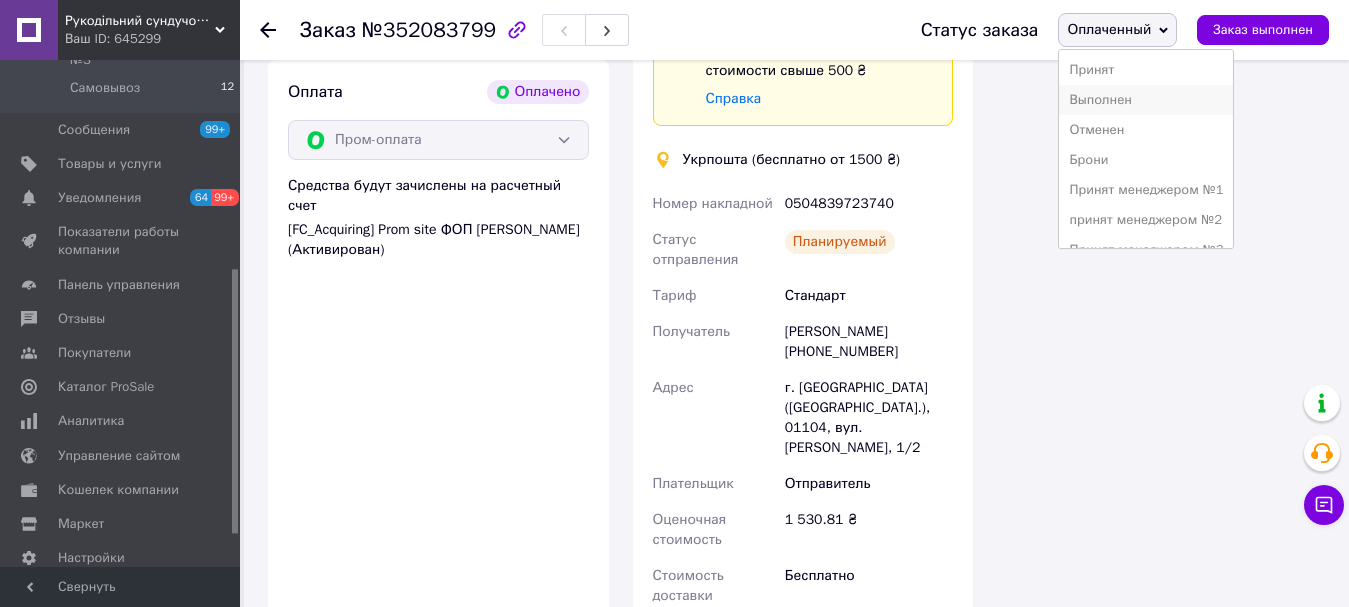 click on "Выполнен" at bounding box center (1146, 100) 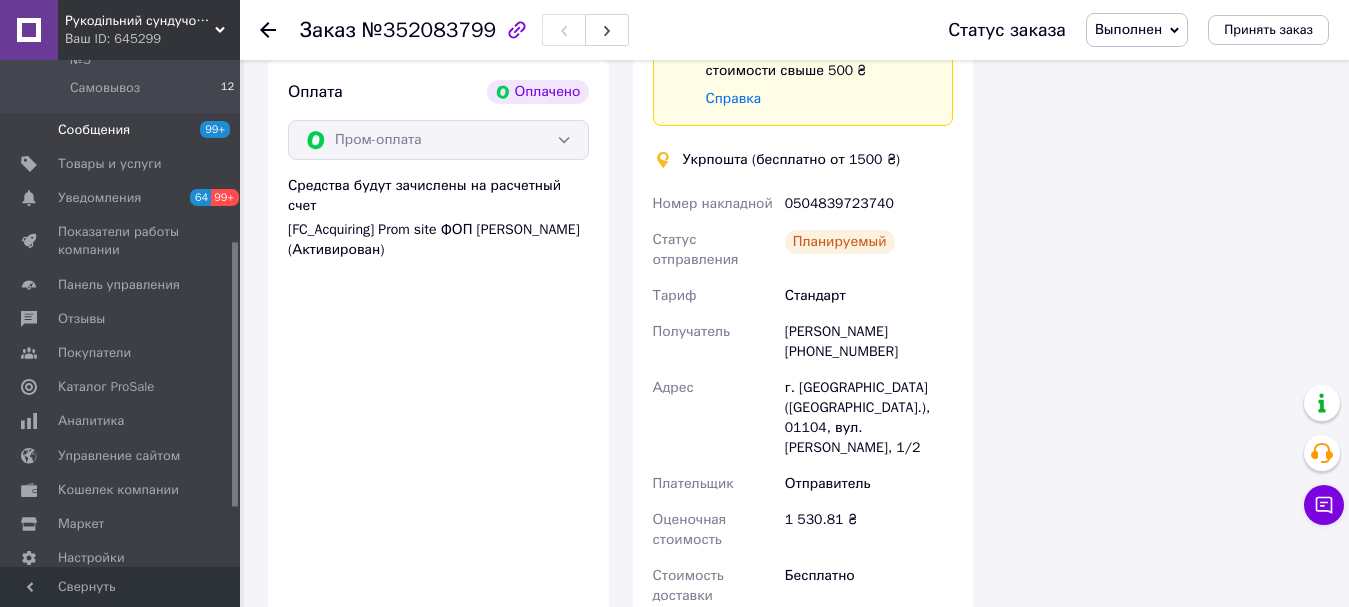 scroll, scrollTop: 0, scrollLeft: 0, axis: both 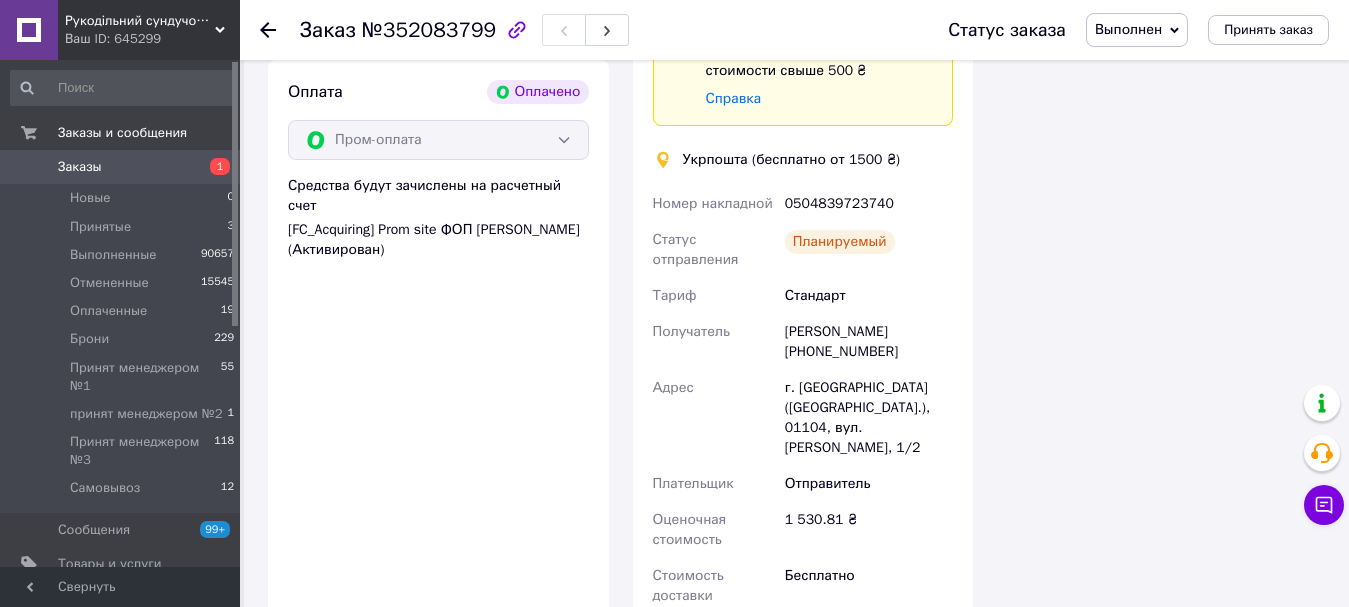 click on "Заказы" at bounding box center [121, 167] 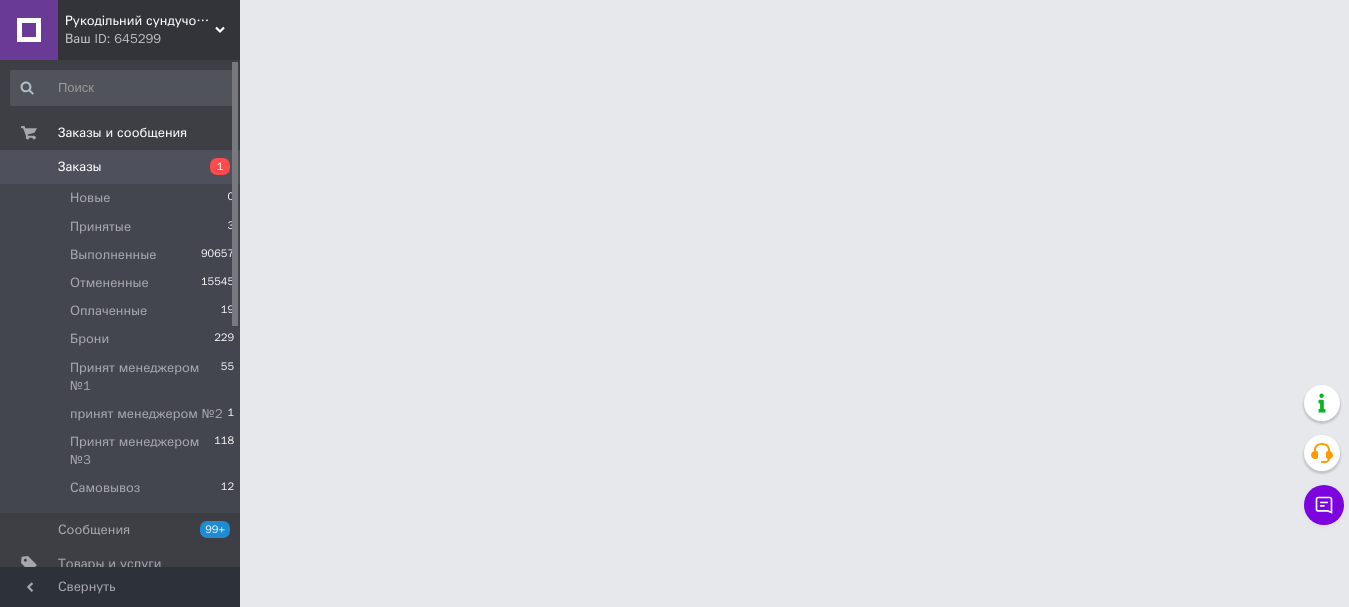 scroll, scrollTop: 0, scrollLeft: 0, axis: both 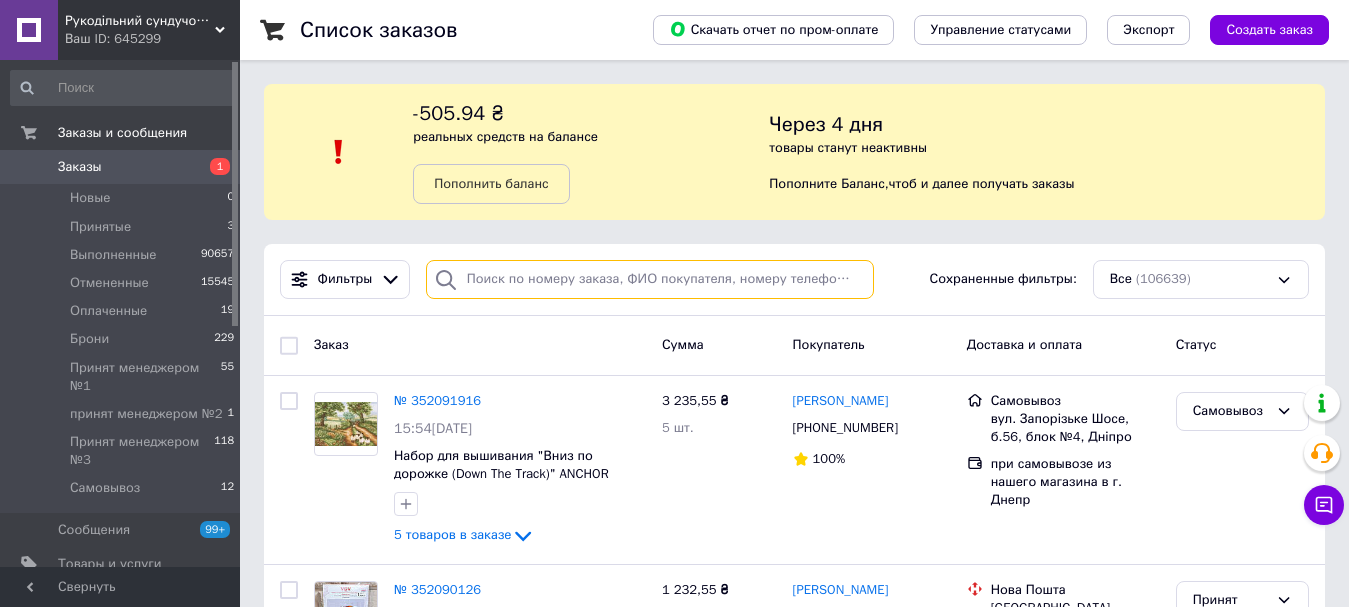 click at bounding box center [650, 279] 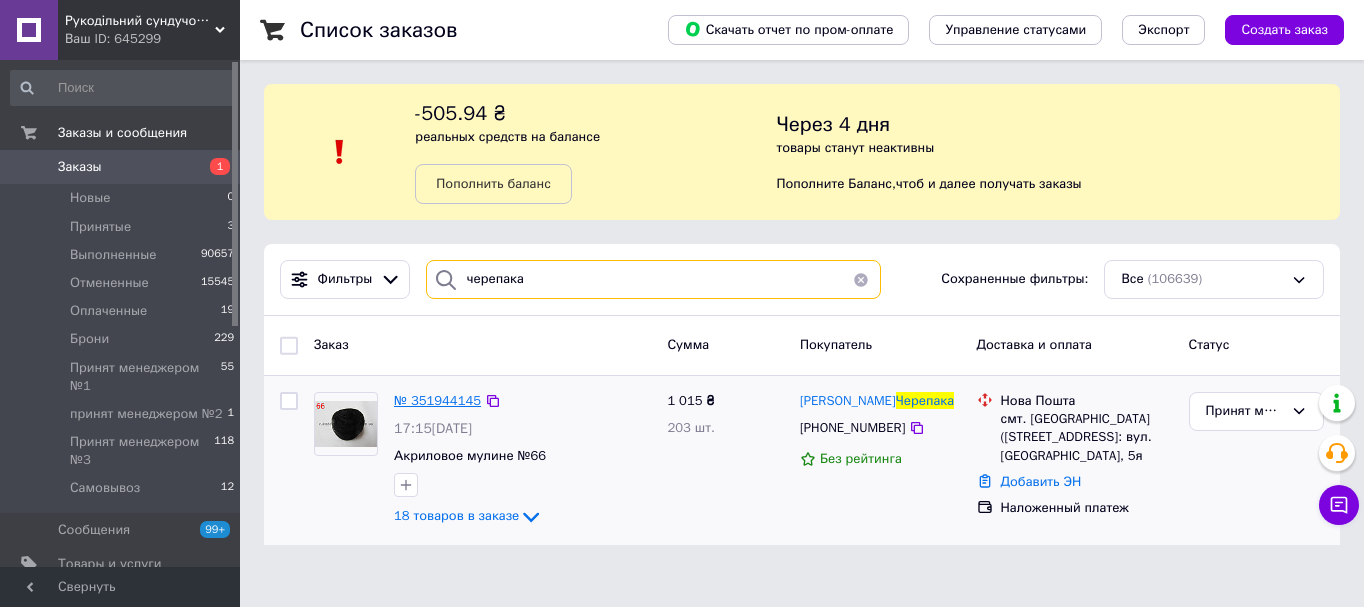 type on "черепака" 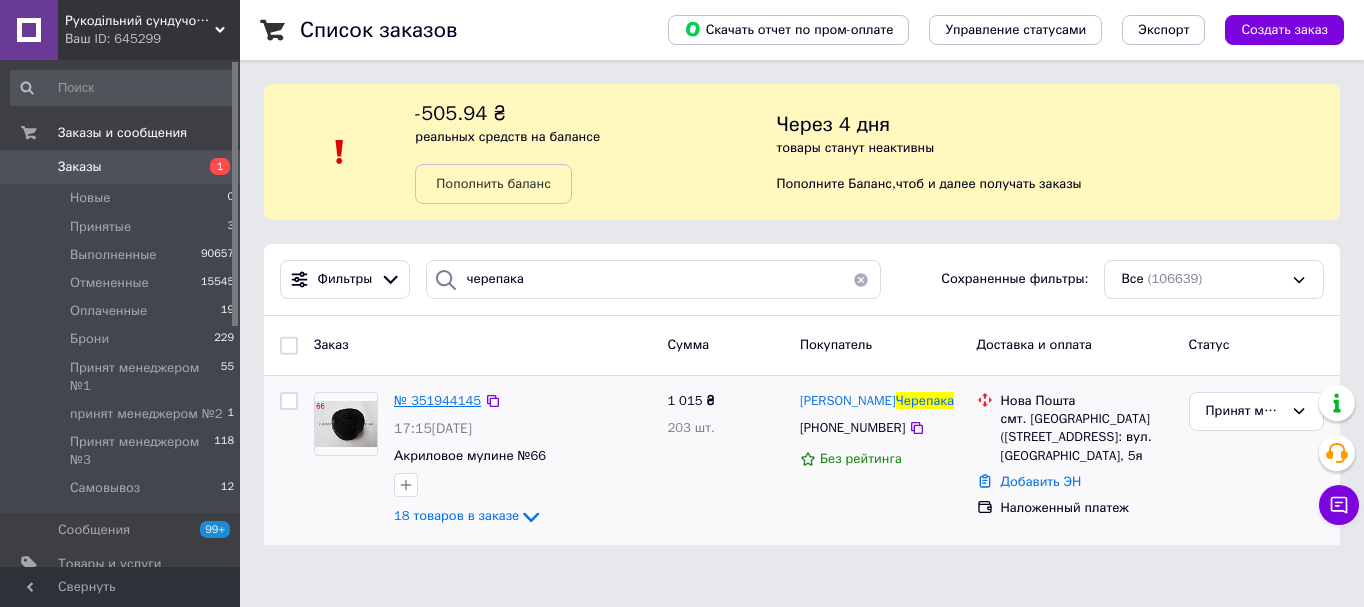 click on "№ 351944145" at bounding box center (437, 400) 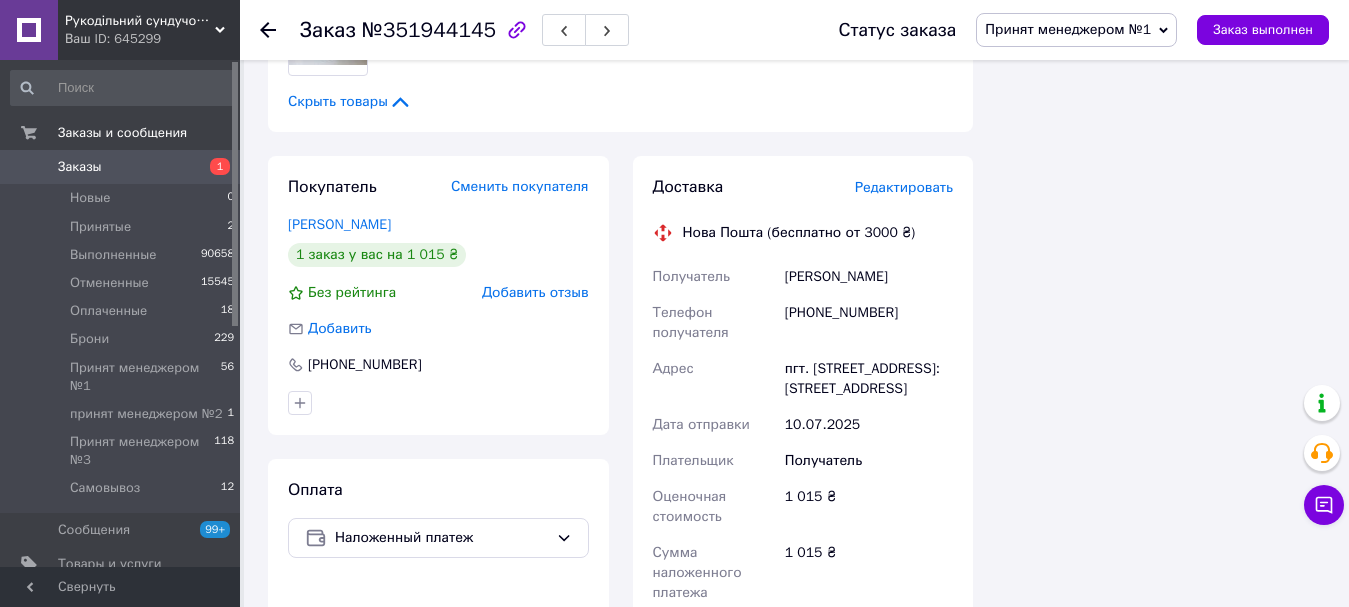 scroll, scrollTop: 1900, scrollLeft: 0, axis: vertical 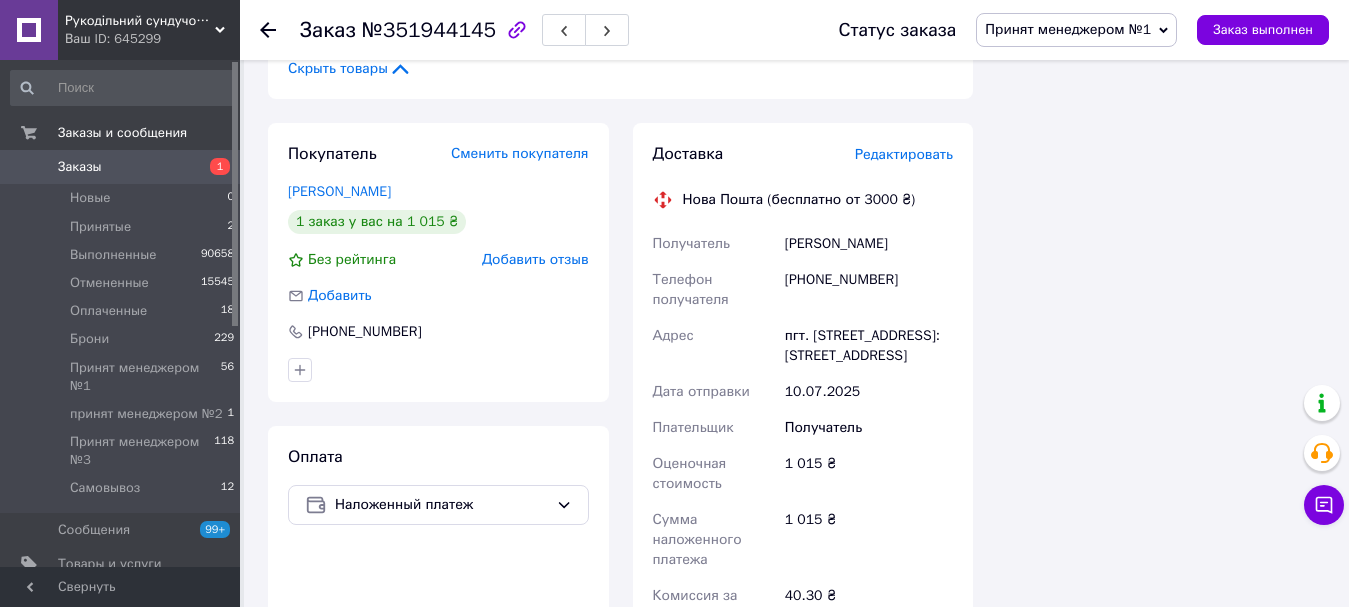 drag, startPoint x: 413, startPoint y: 189, endPoint x: 282, endPoint y: 195, distance: 131.13733 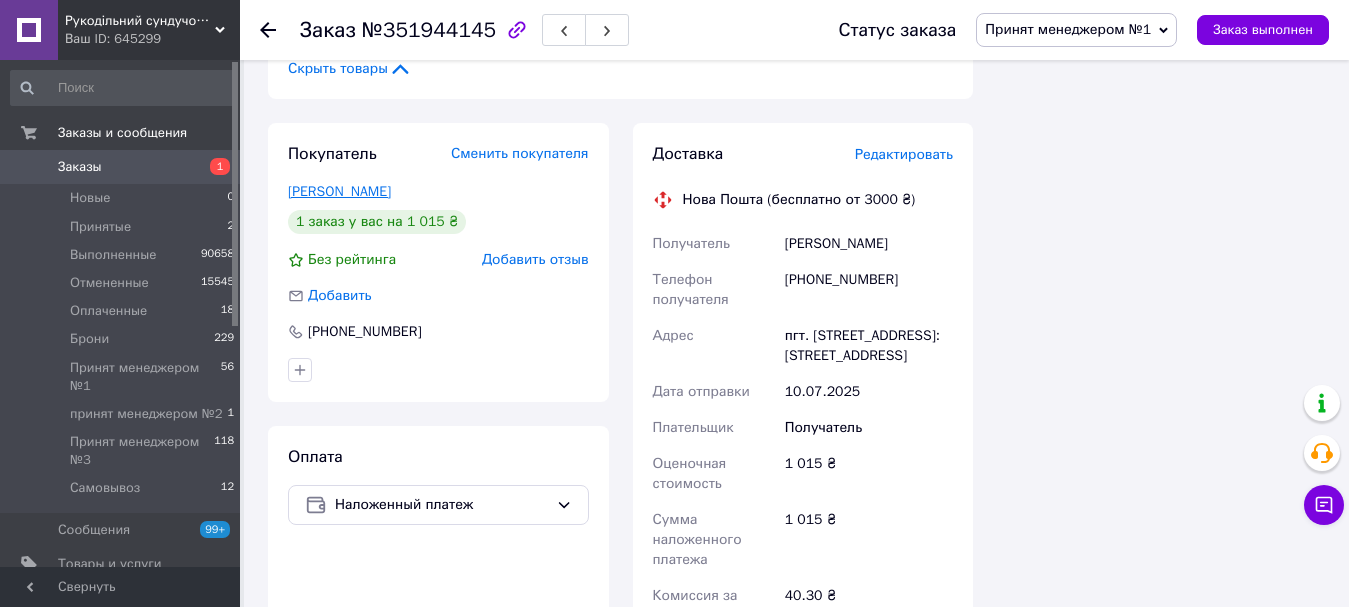 click on "Черепака Ірина" at bounding box center (339, 191) 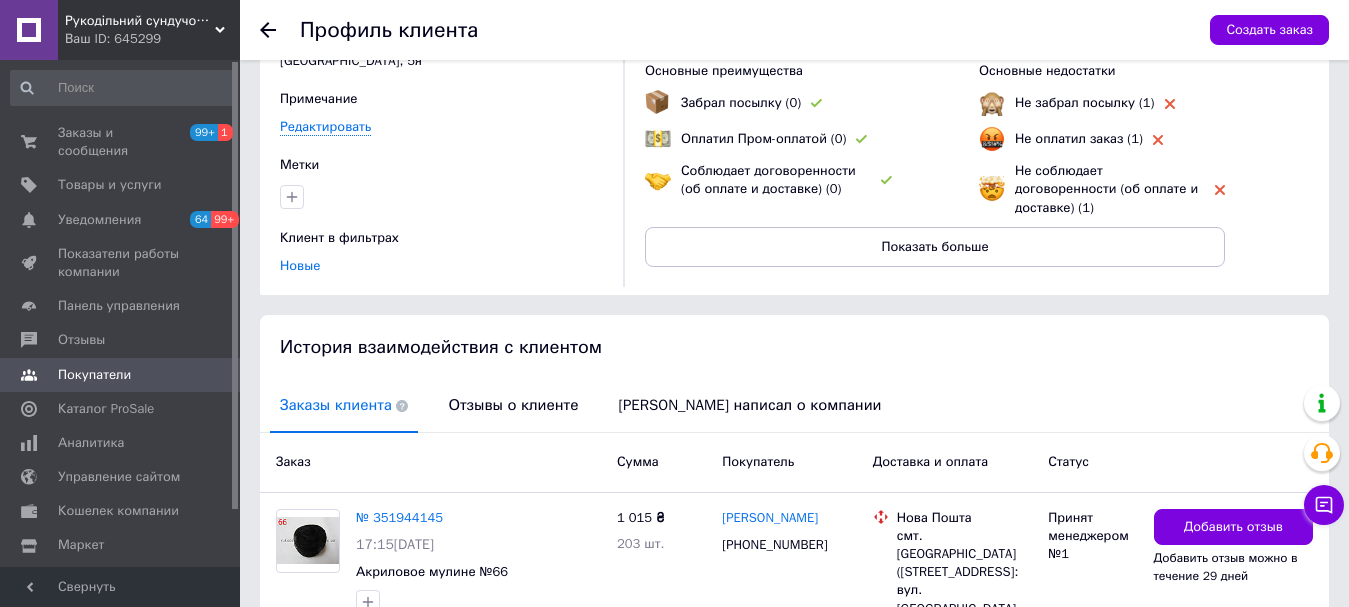 scroll, scrollTop: 289, scrollLeft: 0, axis: vertical 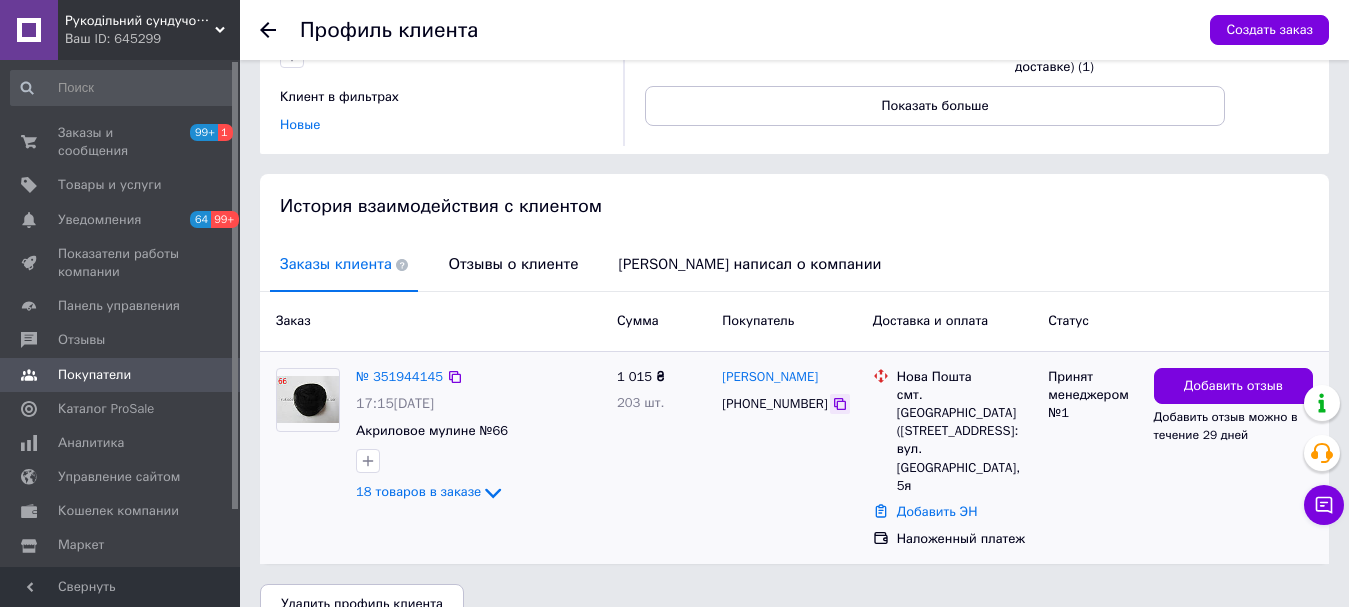 click 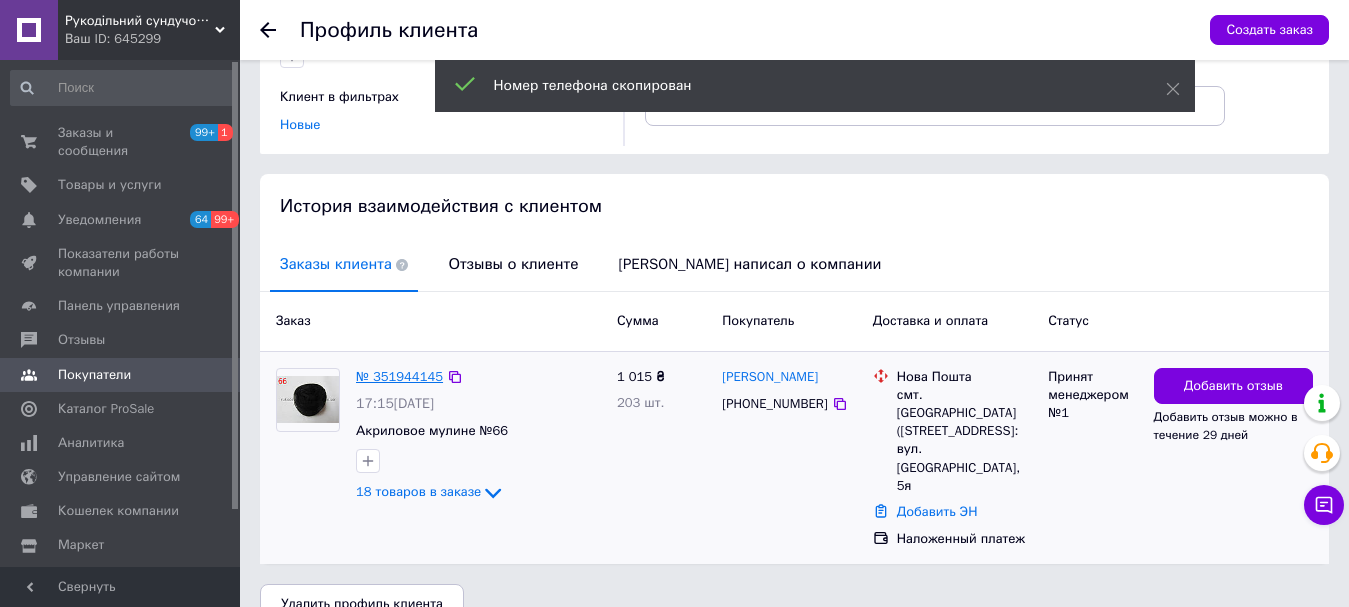 click on "№ 351944145" at bounding box center (399, 376) 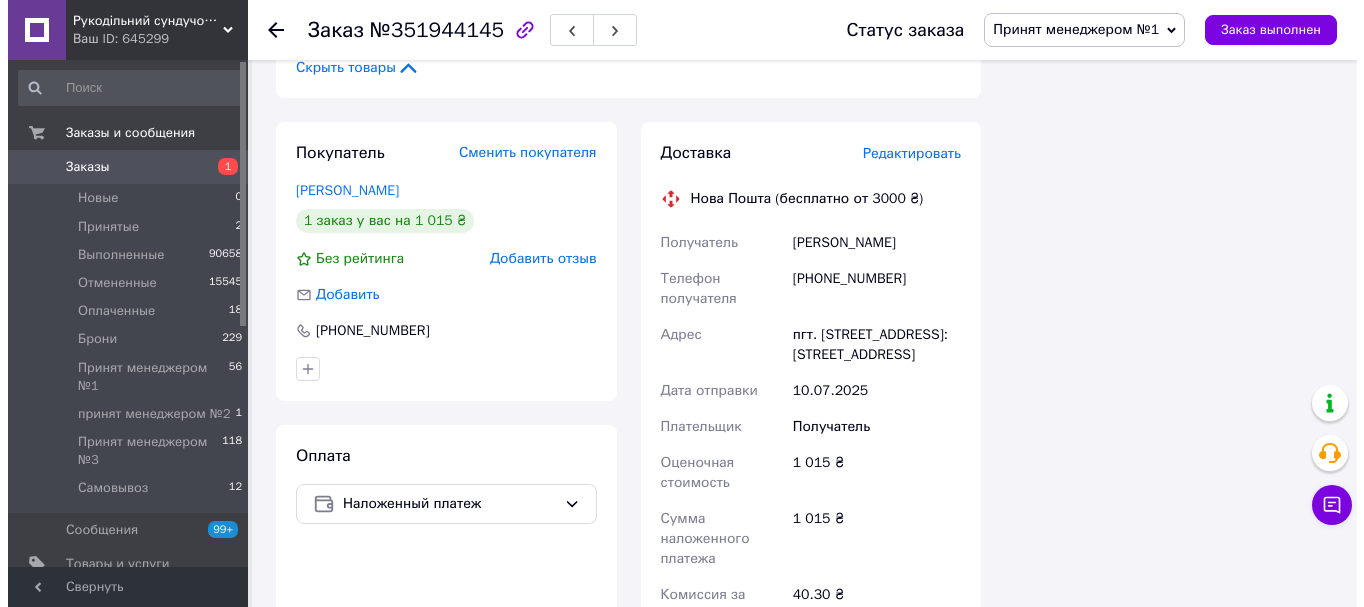 scroll, scrollTop: 1900, scrollLeft: 0, axis: vertical 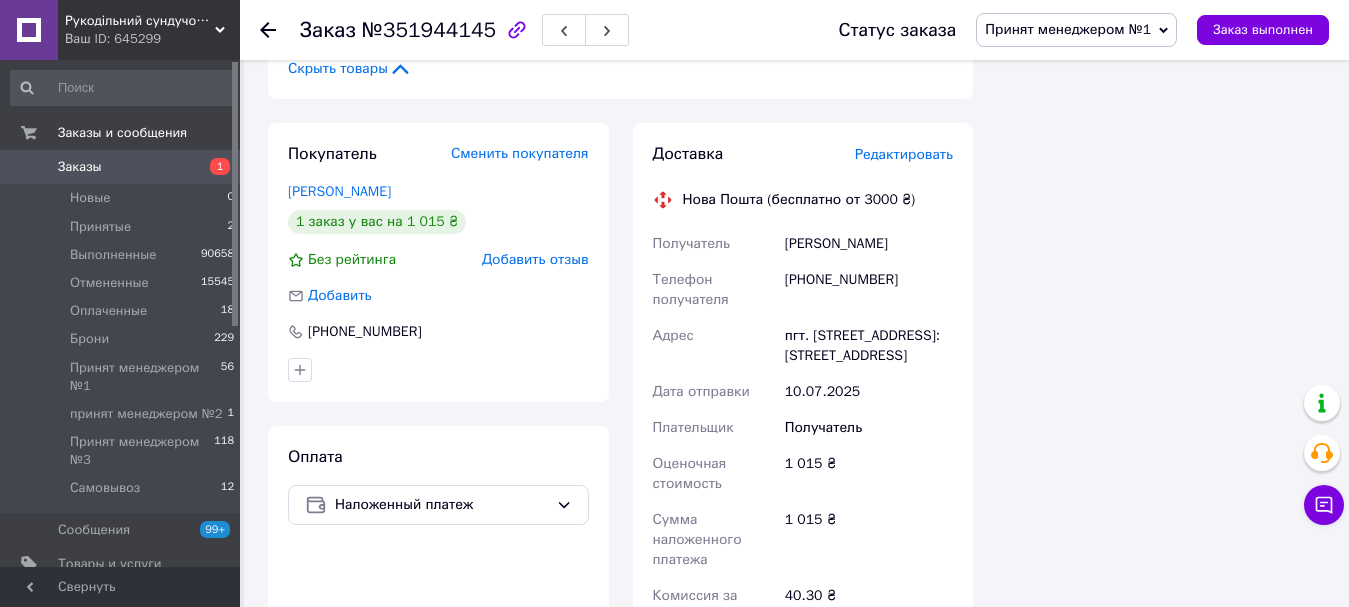 click on "Редактировать" at bounding box center (904, 154) 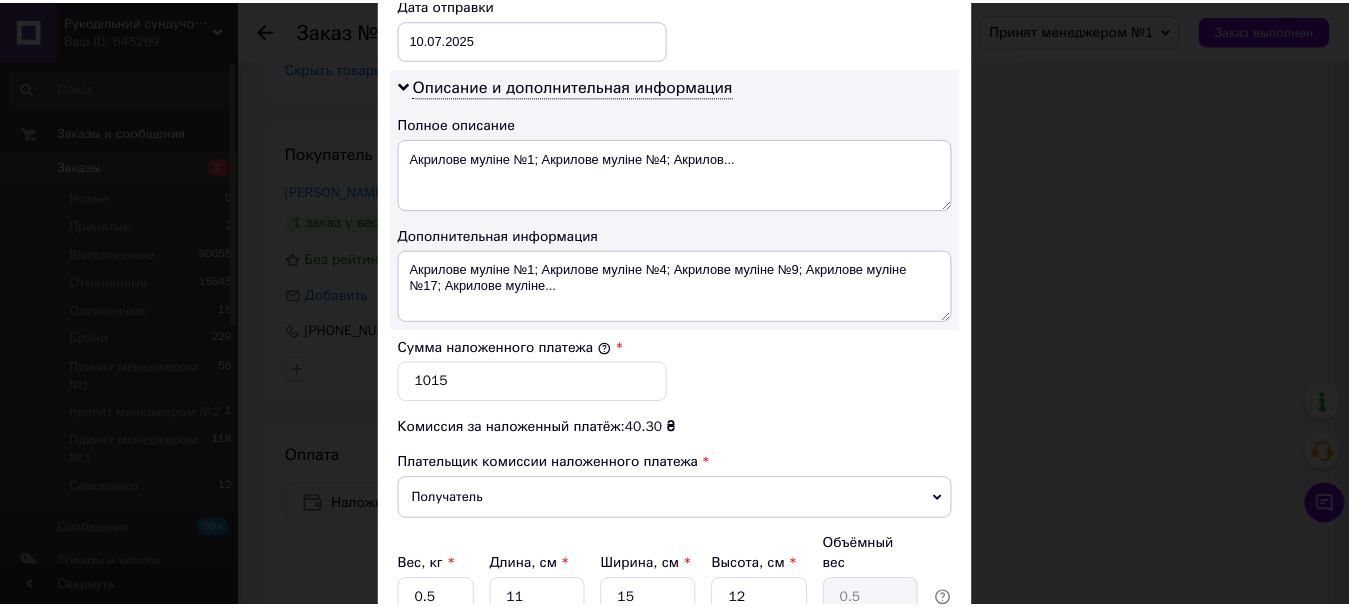 scroll, scrollTop: 1143, scrollLeft: 0, axis: vertical 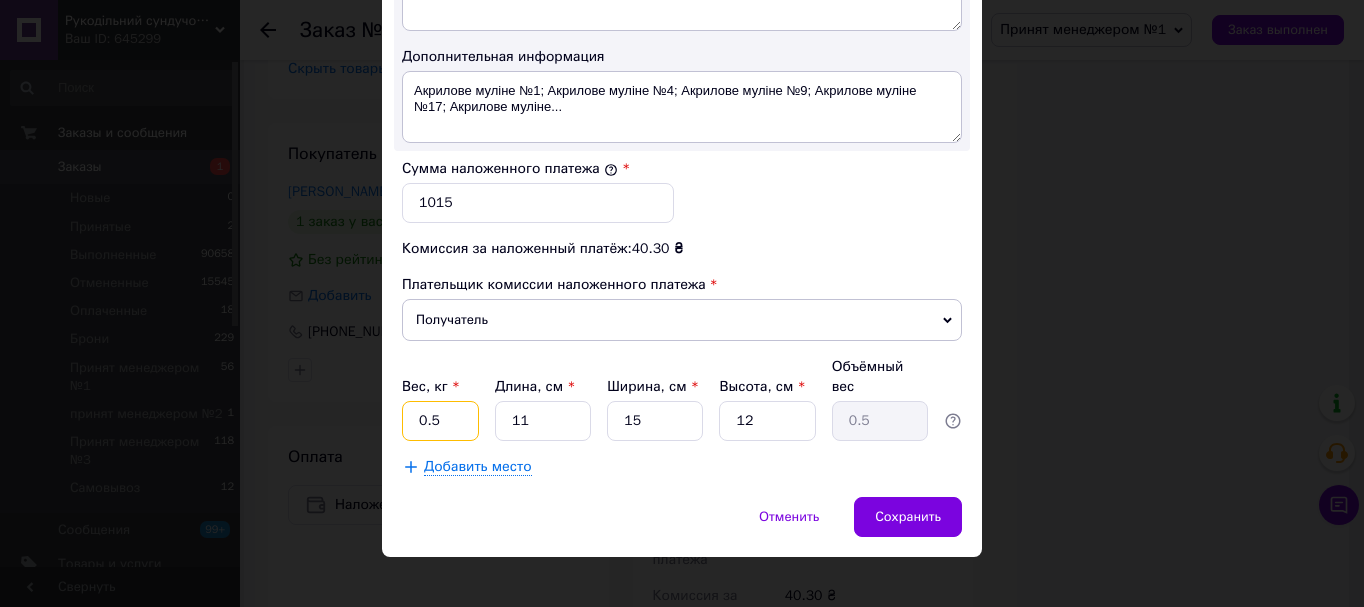 click on "0.5" at bounding box center [440, 421] 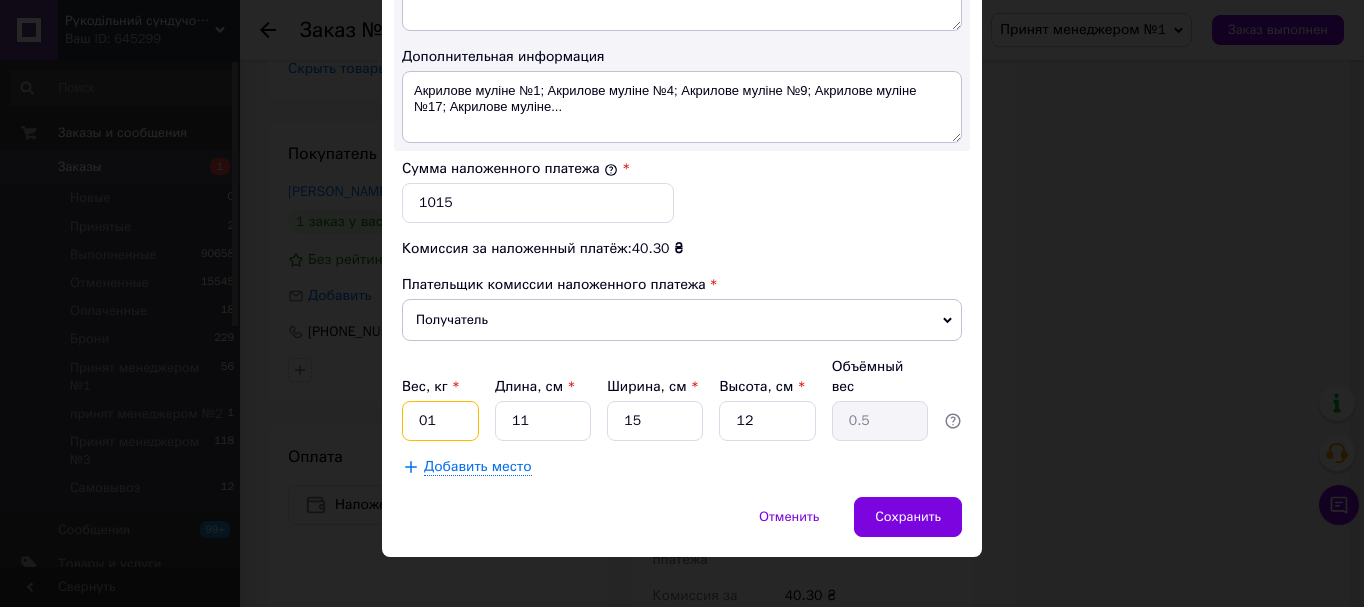 type on "0" 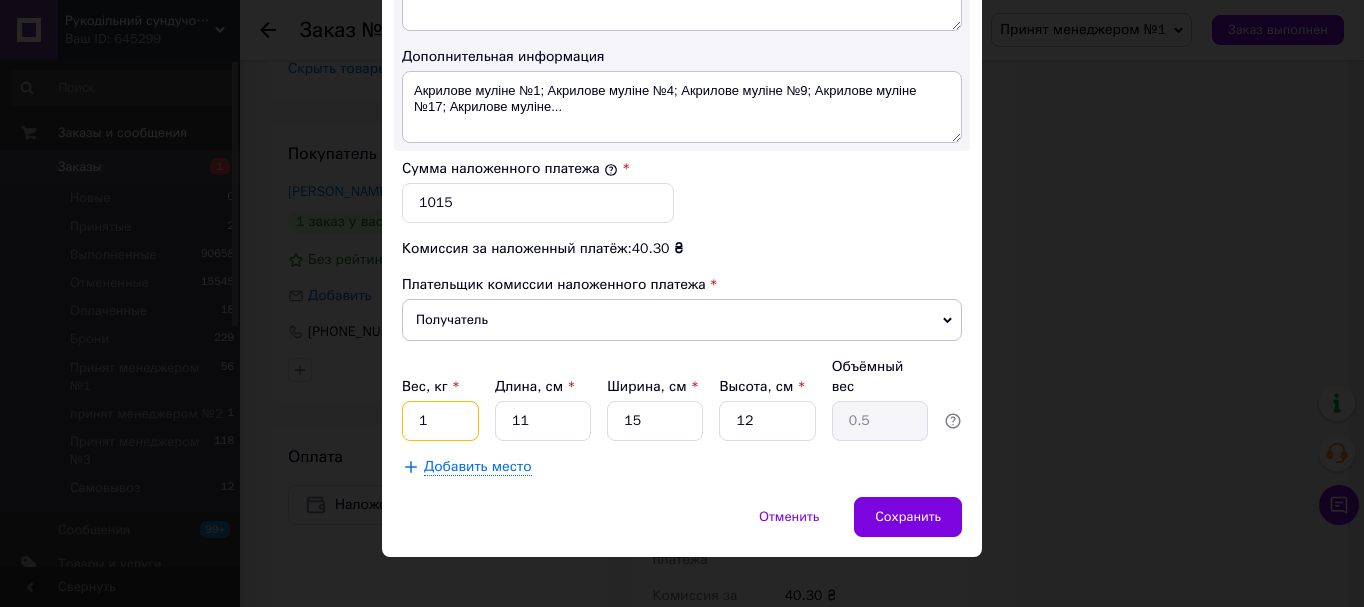 type on "1" 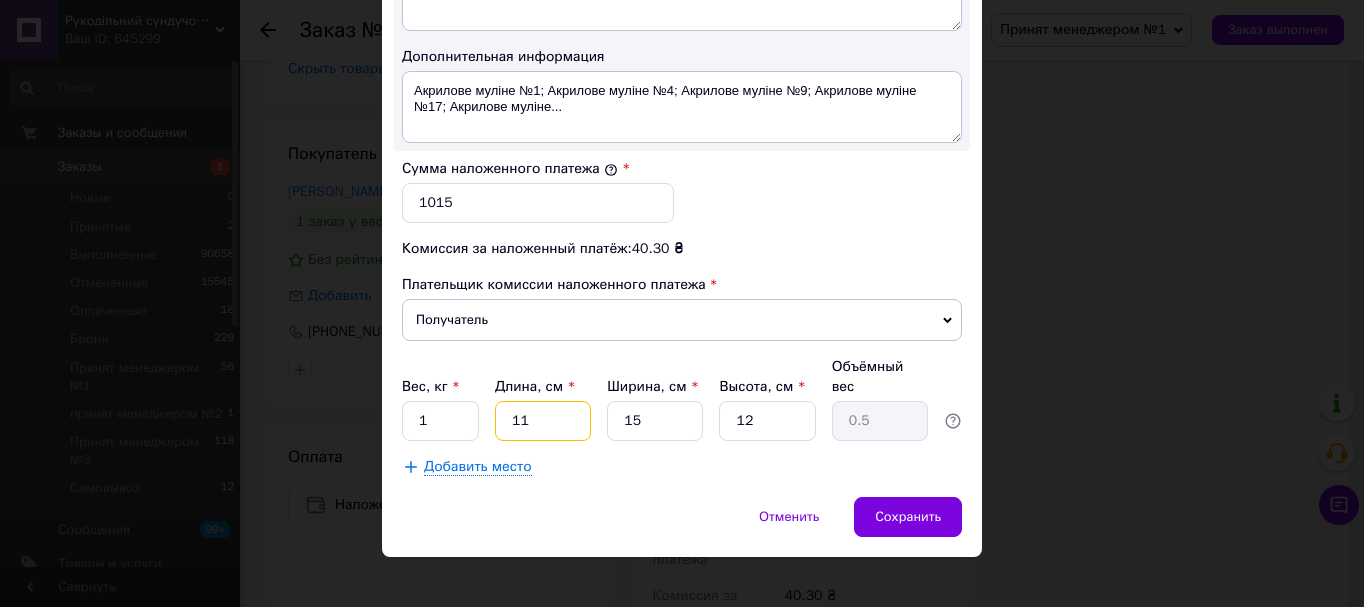 click on "11" at bounding box center (543, 421) 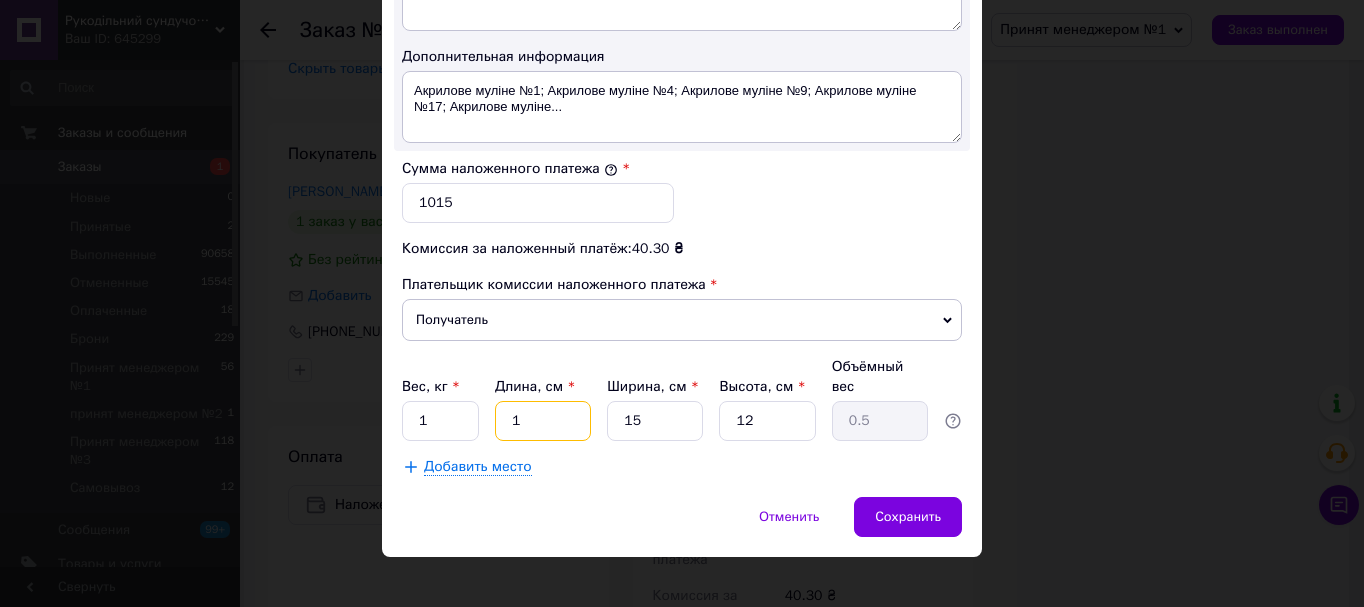 type on "0.1" 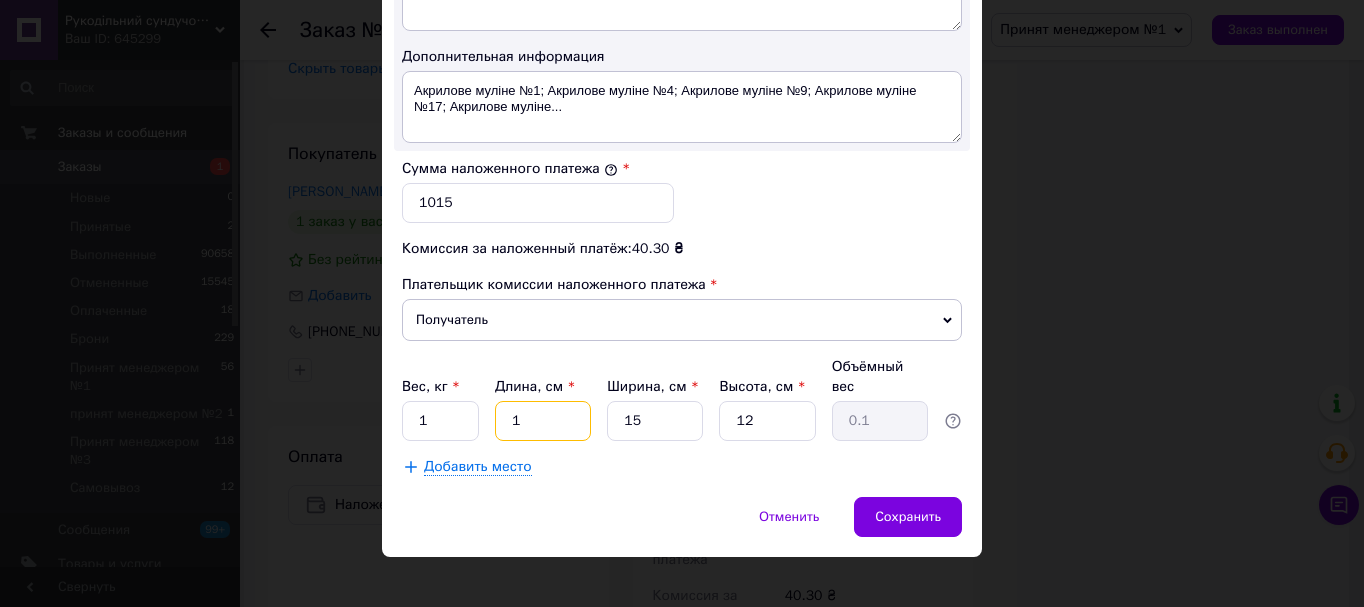 type 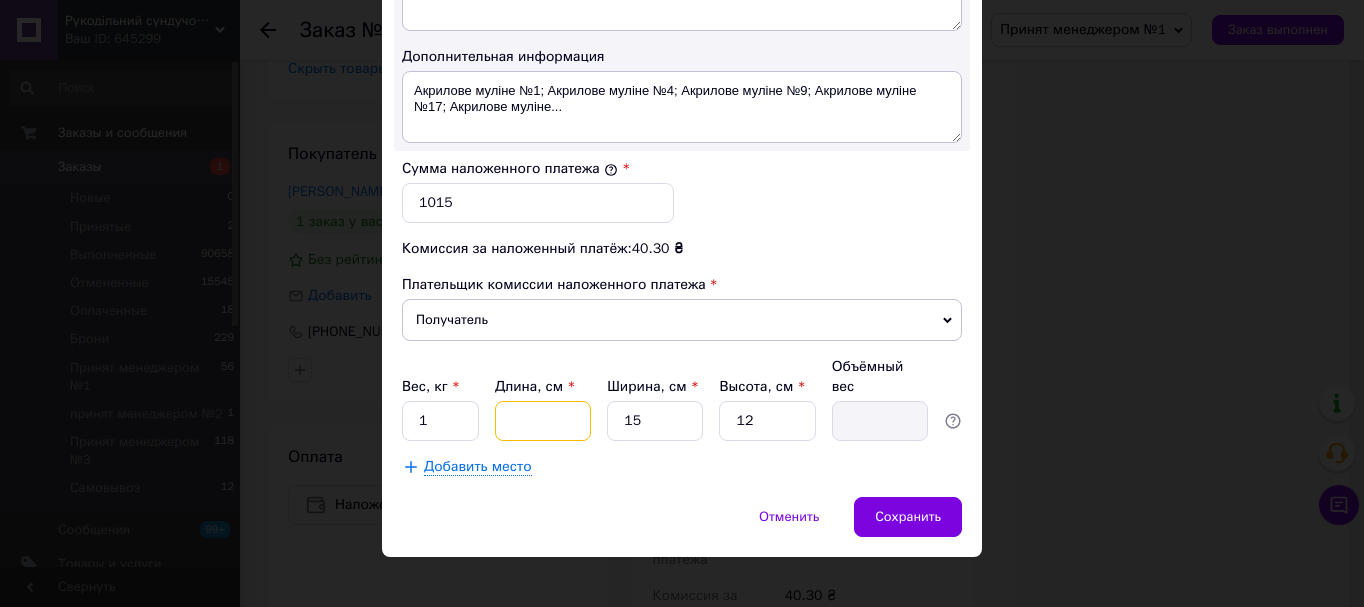 type on "3" 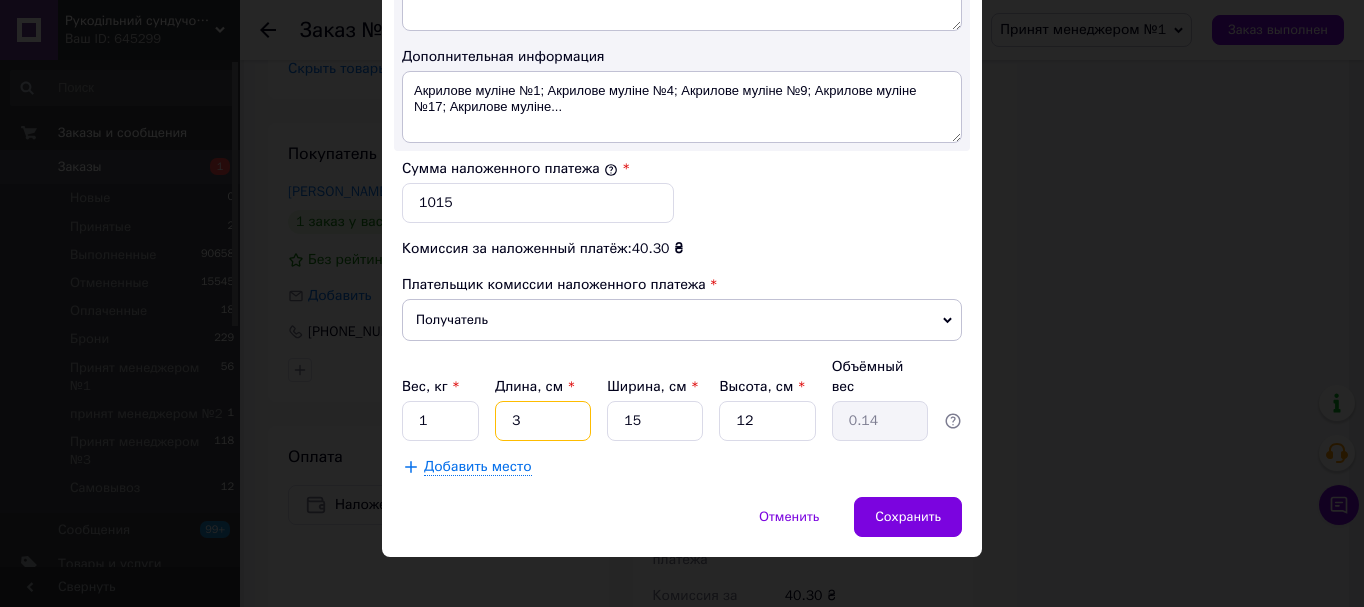 type on "32" 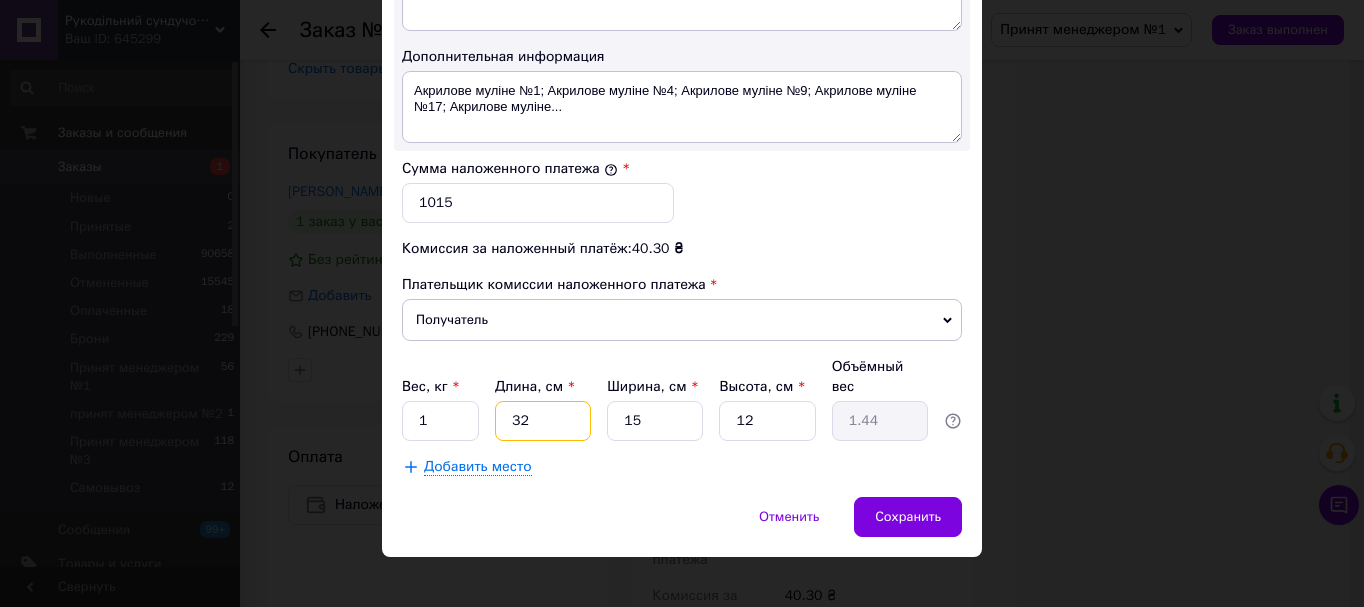 type on "32" 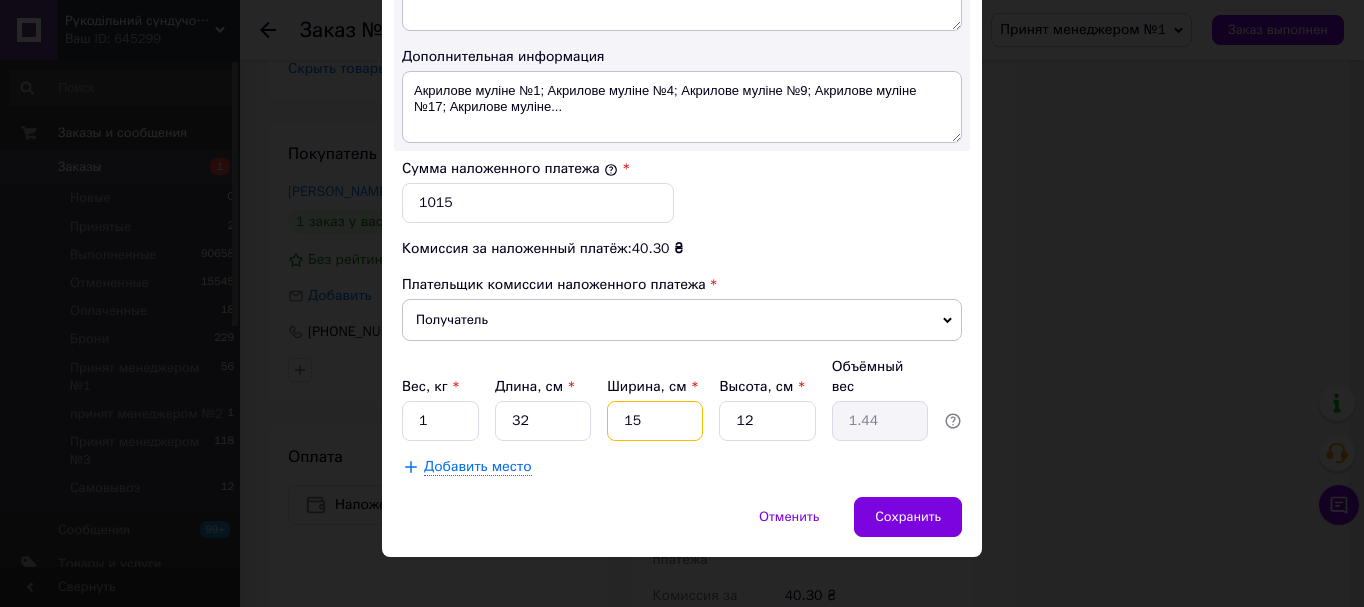 click on "15" at bounding box center (655, 421) 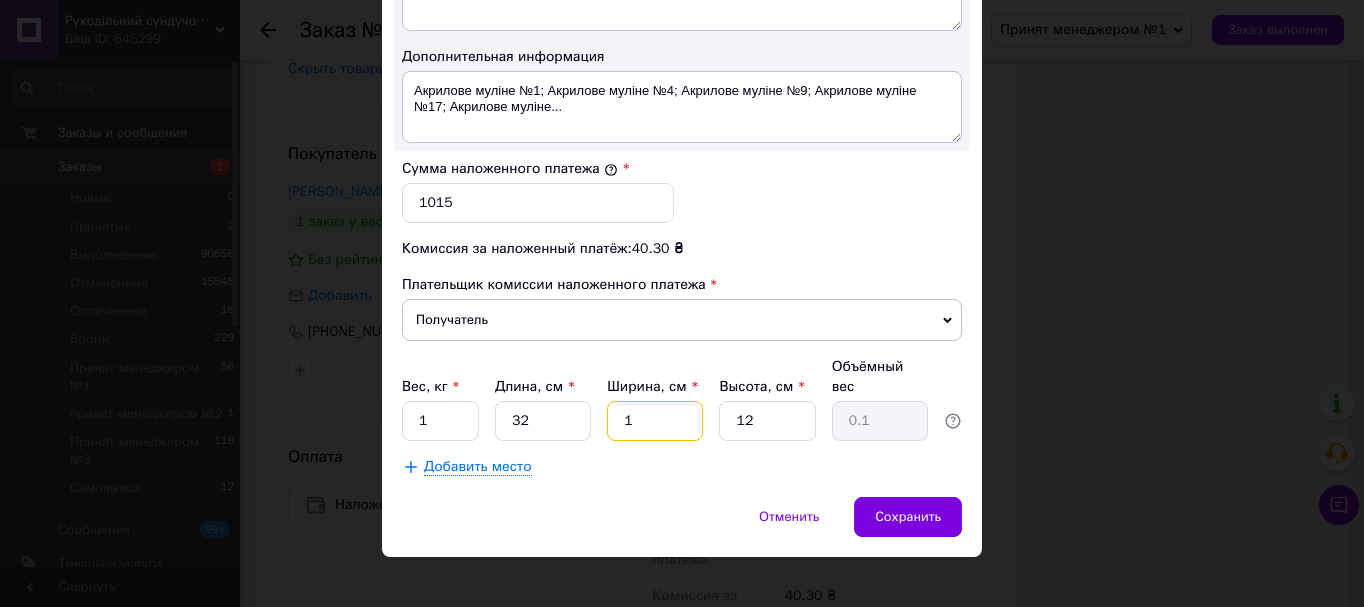 type 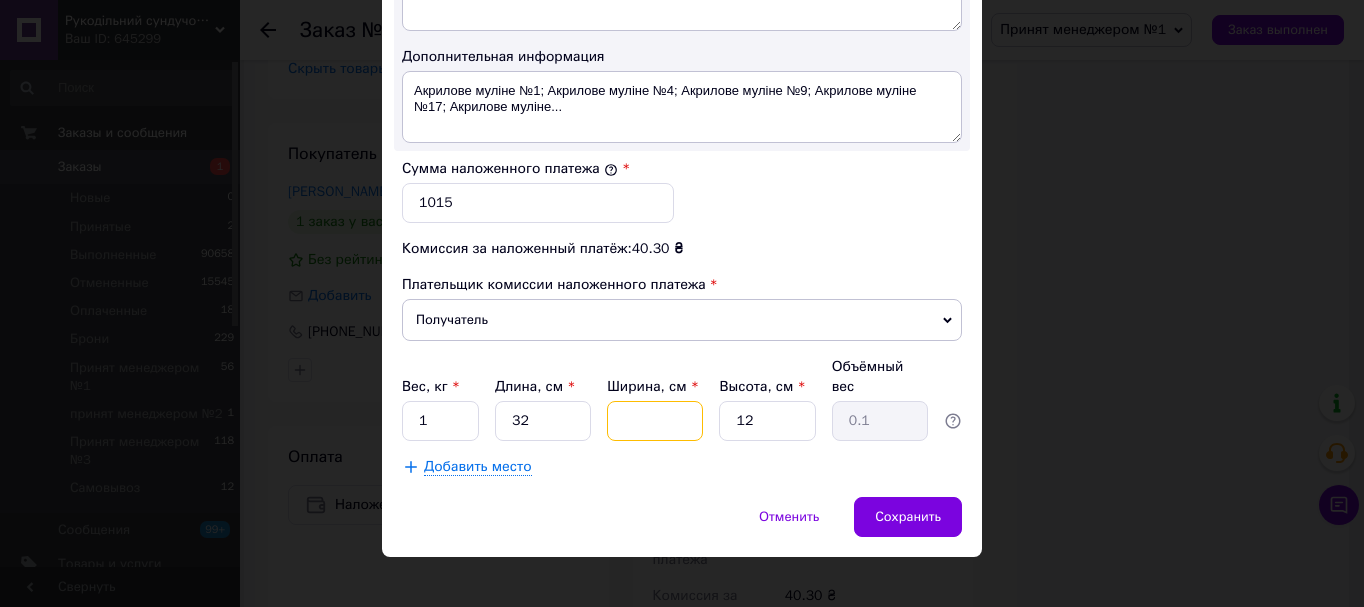 type 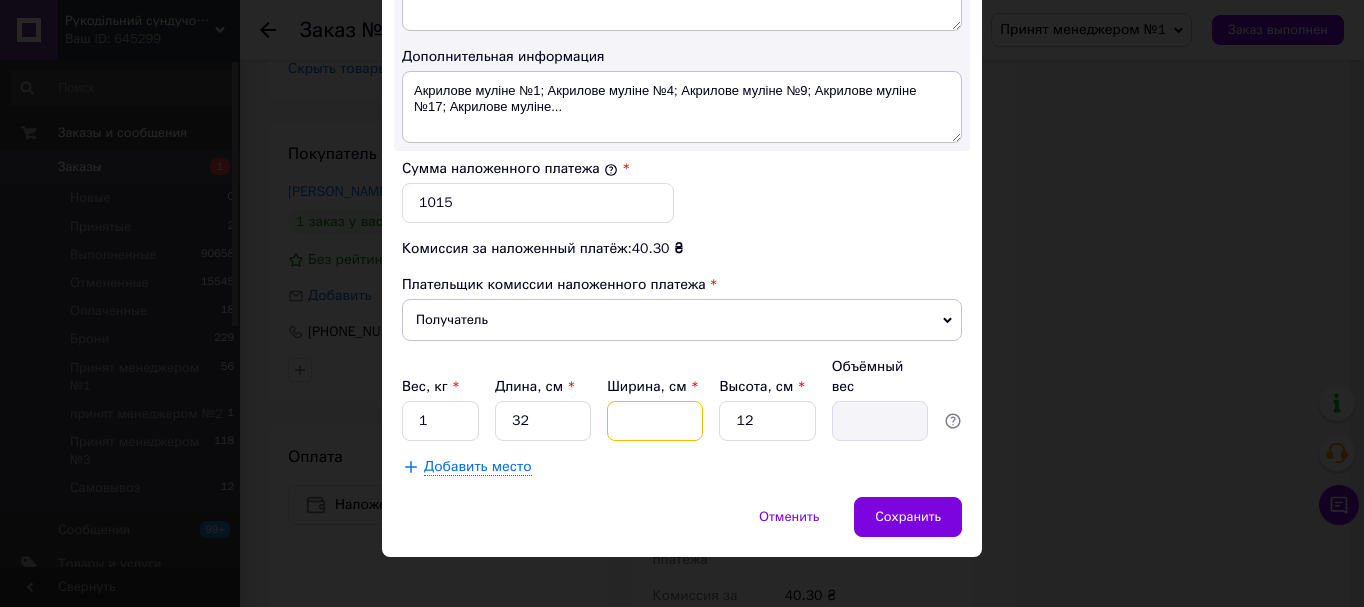 type on "2" 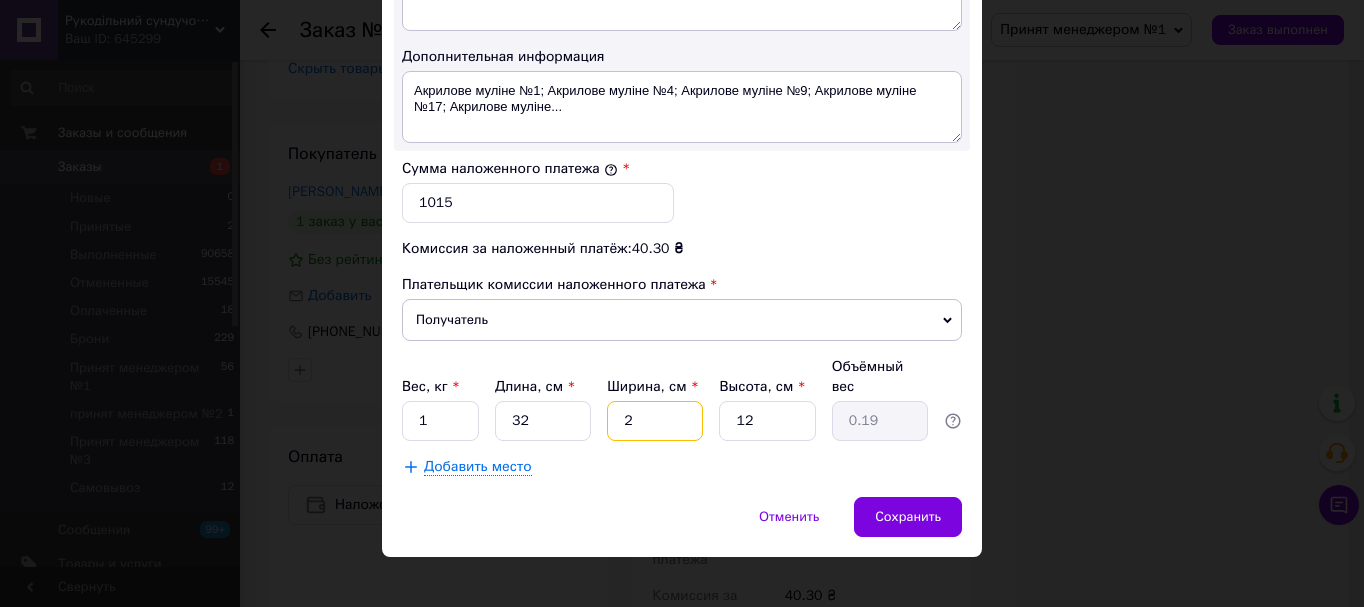 type on "28" 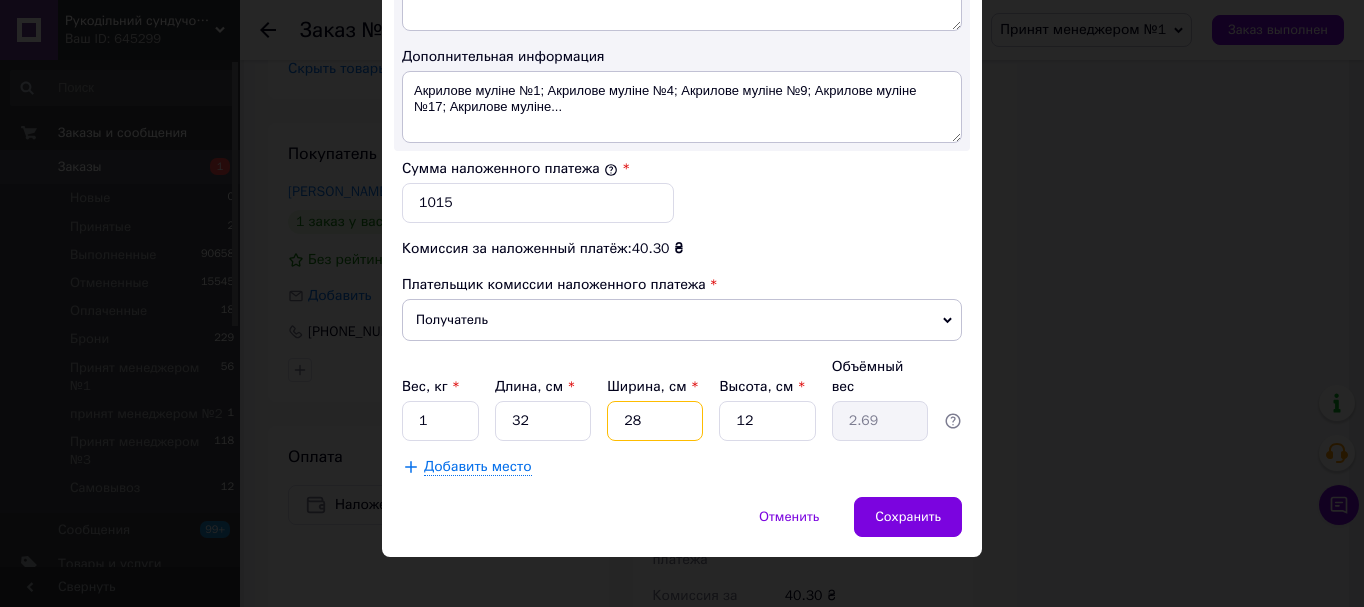 type on "28" 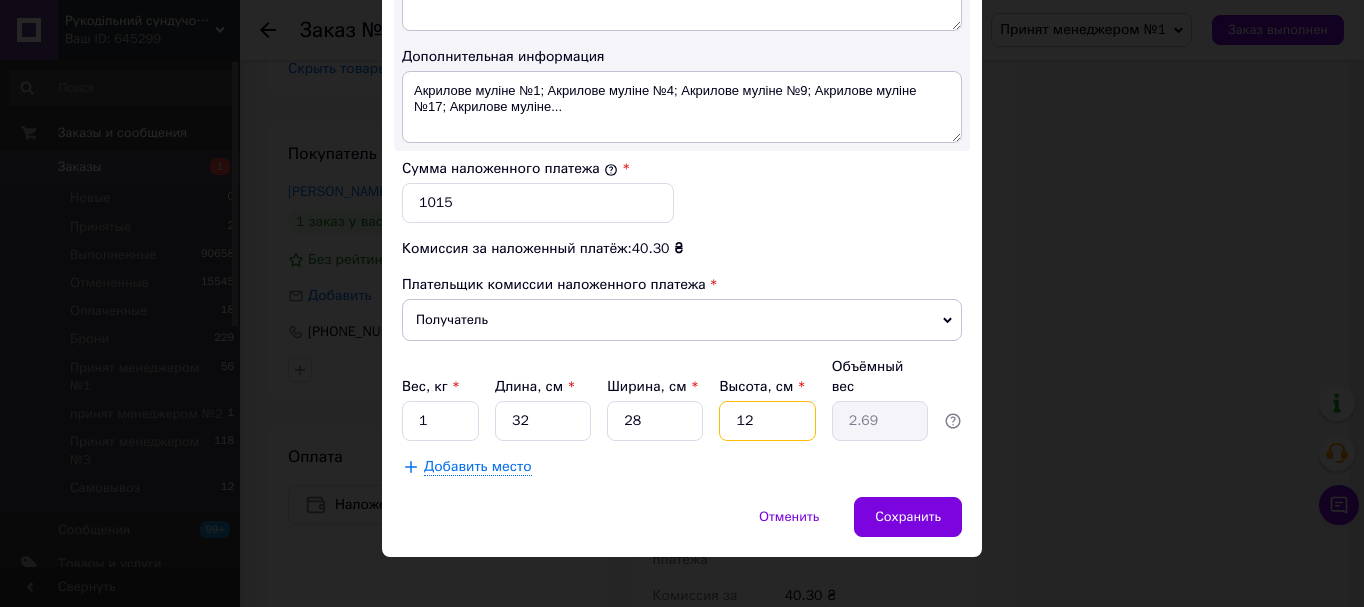 click on "12" at bounding box center [767, 421] 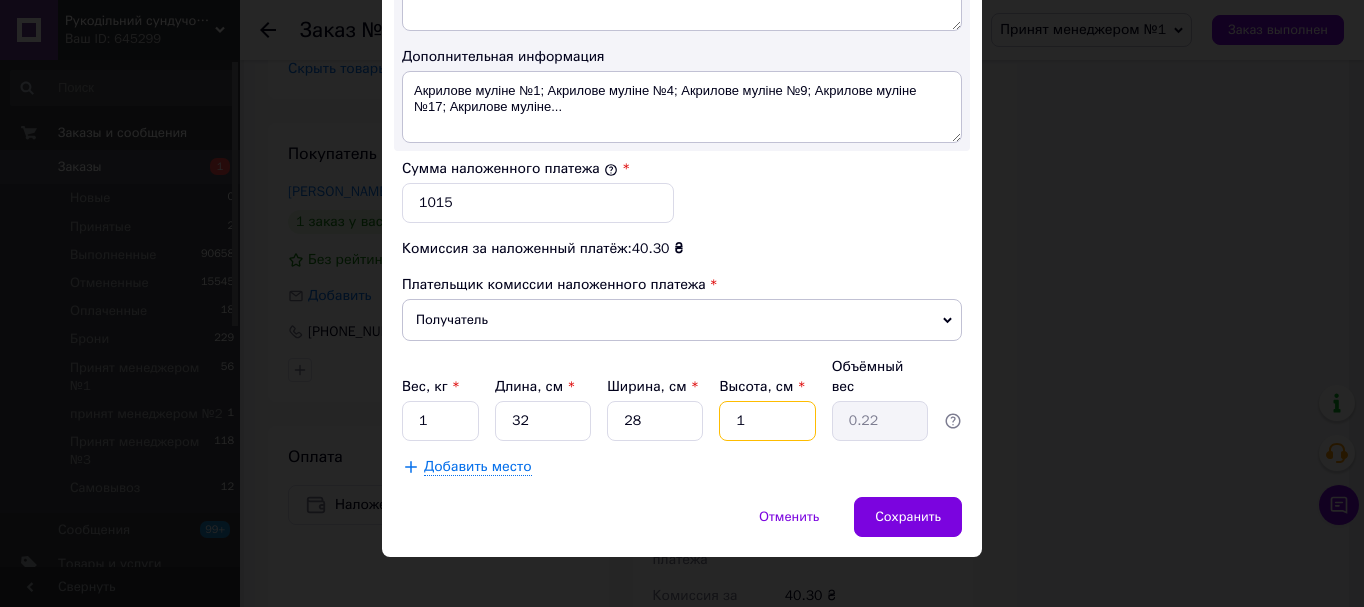 type on "13" 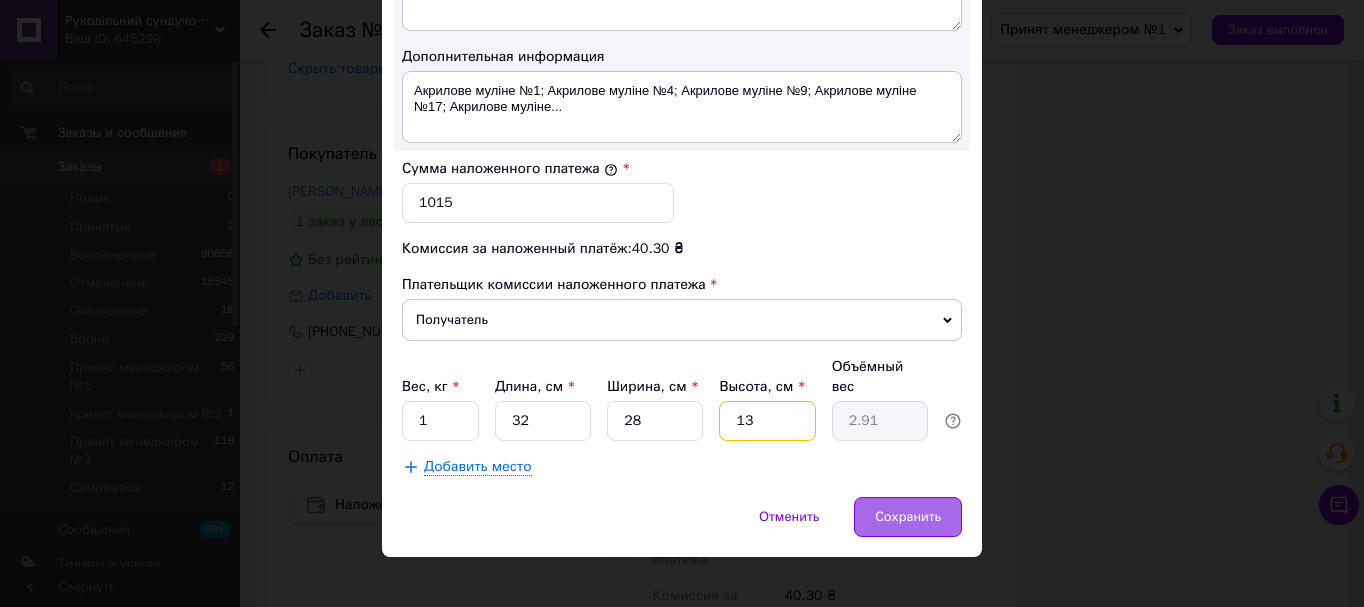 type on "13" 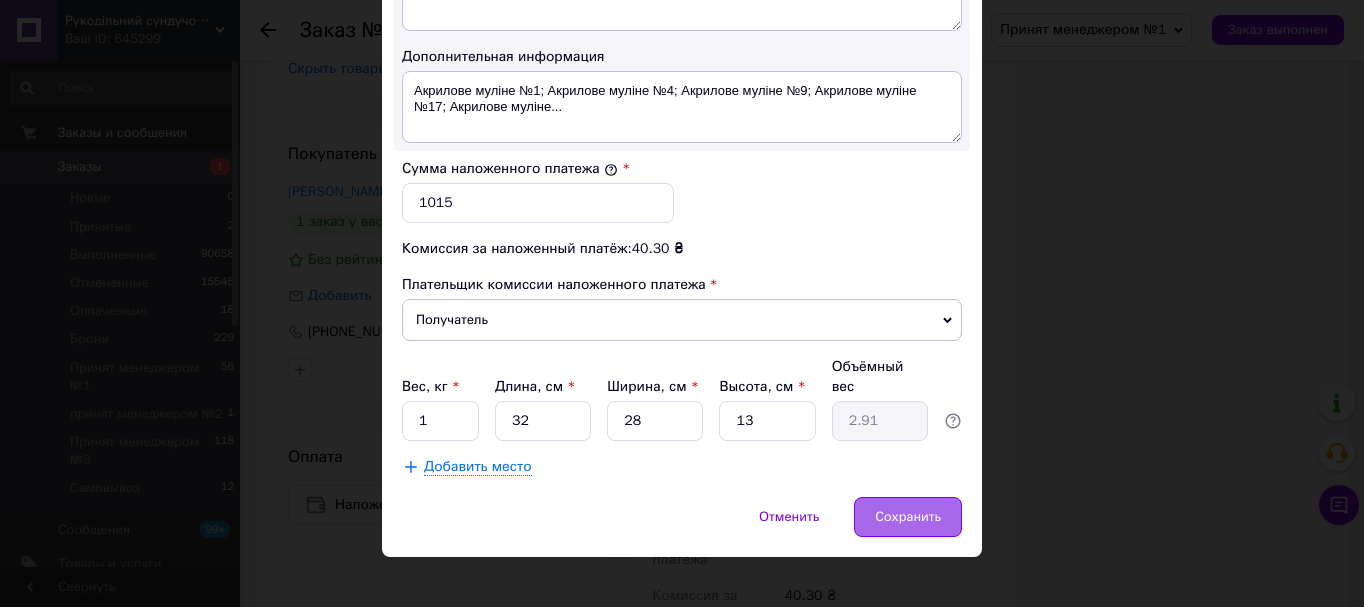 click on "Сохранить" at bounding box center [908, 517] 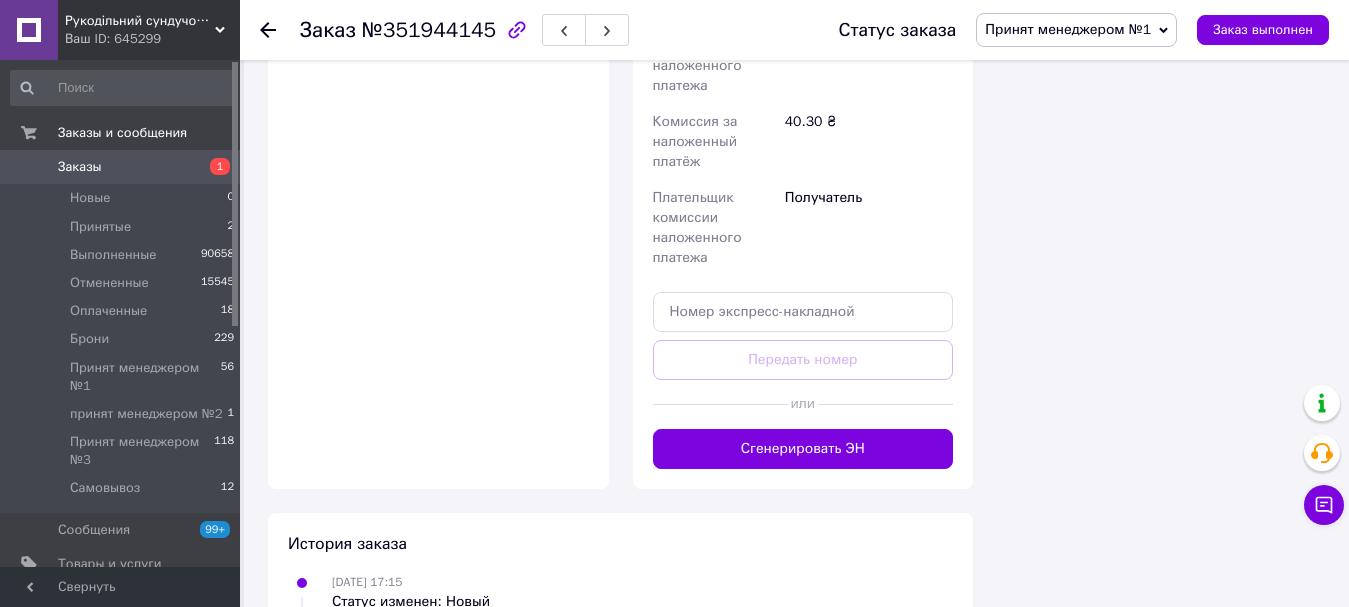 scroll, scrollTop: 2400, scrollLeft: 0, axis: vertical 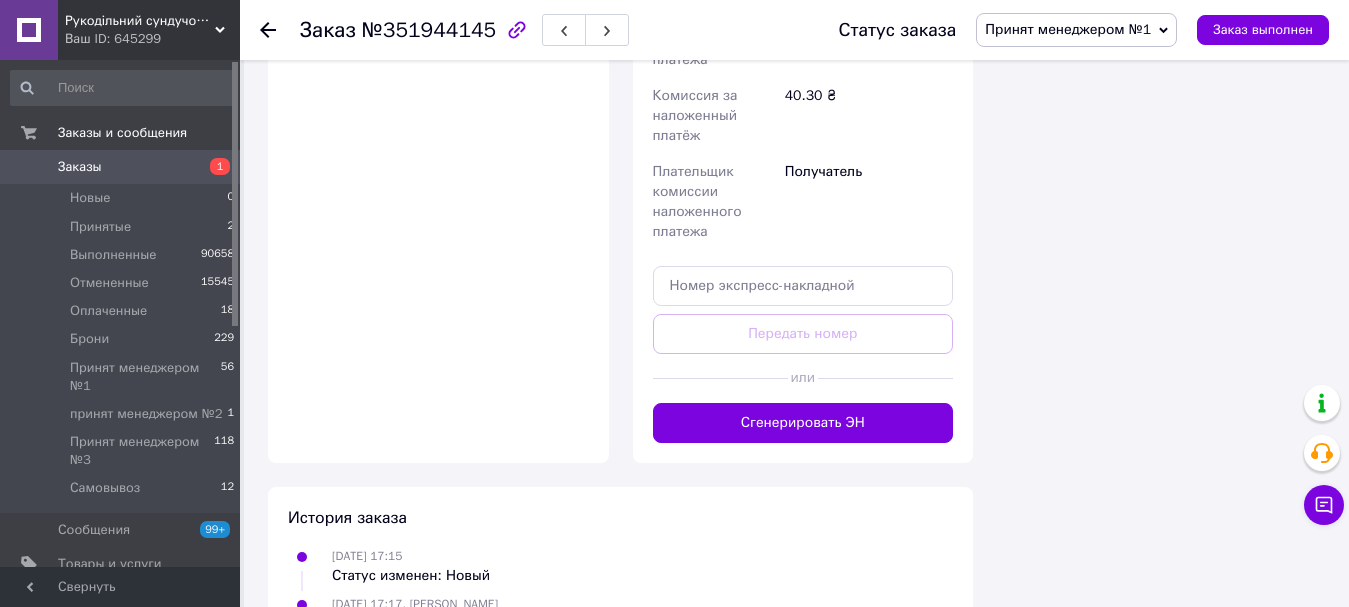 click on "Сгенерировать ЭН" at bounding box center [803, 423] 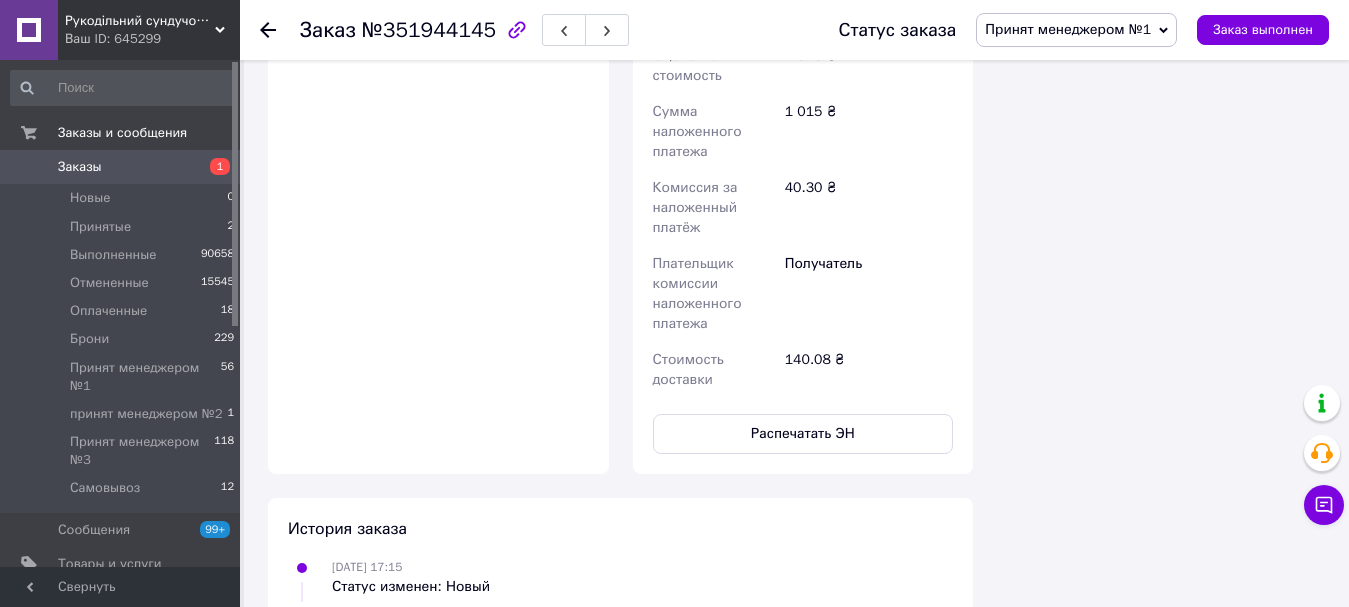click on "Принят менеджером №1" at bounding box center (1076, 30) 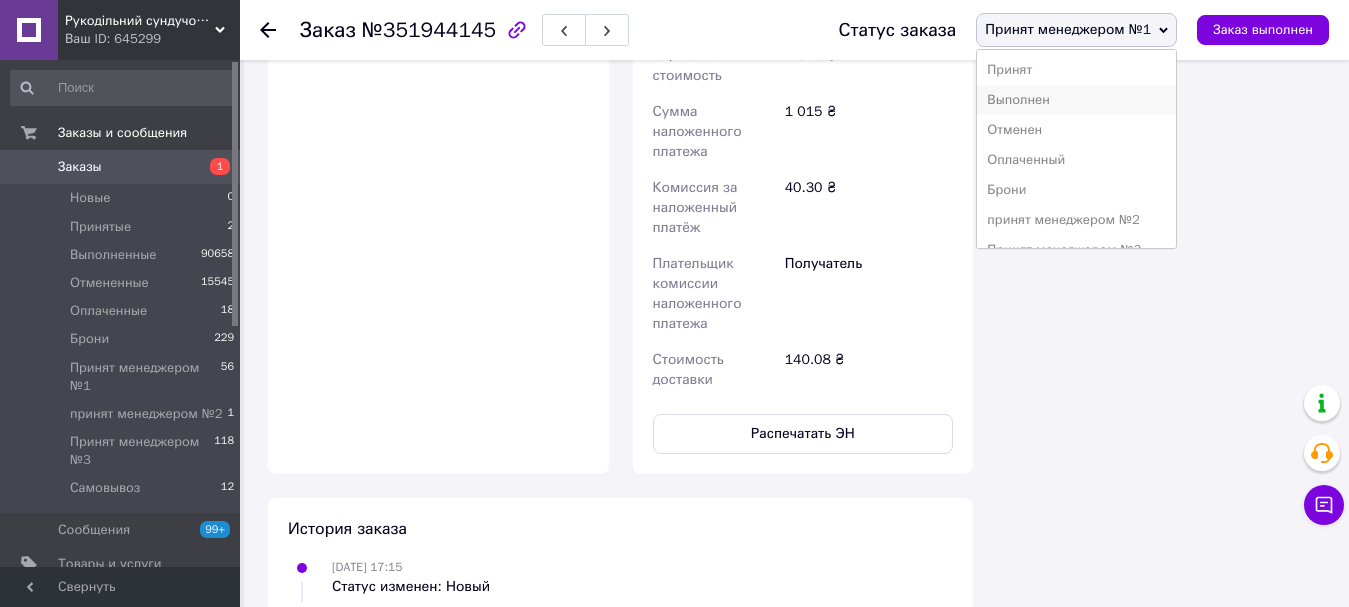 click on "Выполнен" at bounding box center [1076, 100] 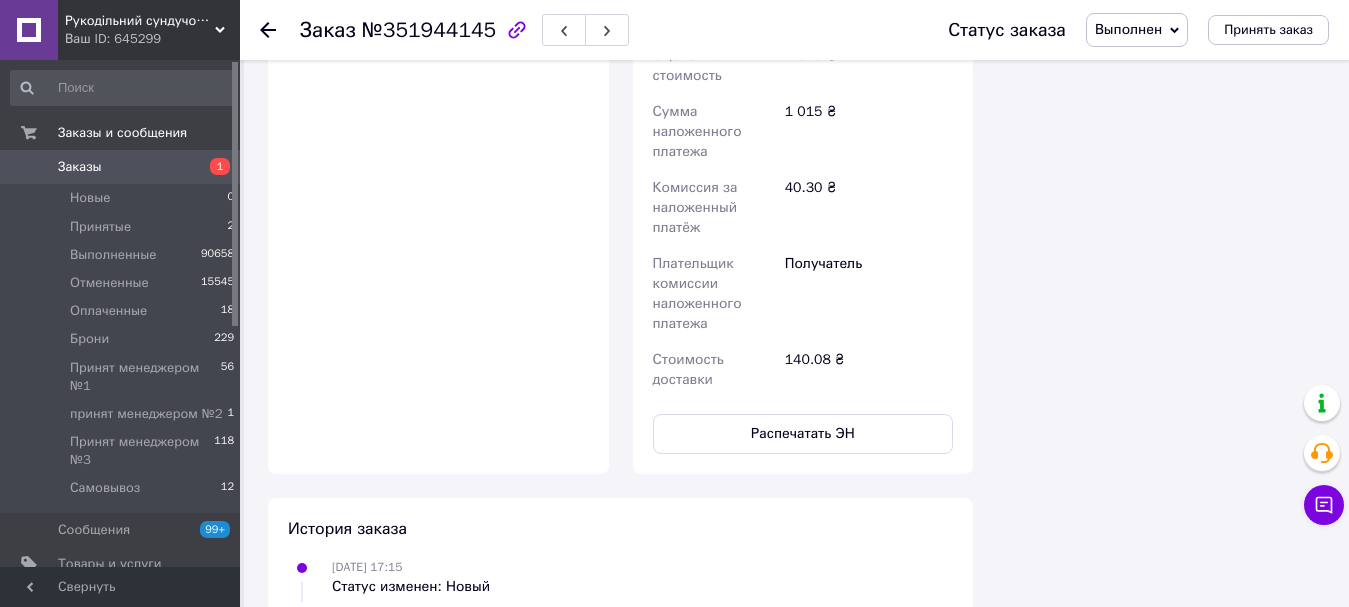 scroll, scrollTop: 2600, scrollLeft: 0, axis: vertical 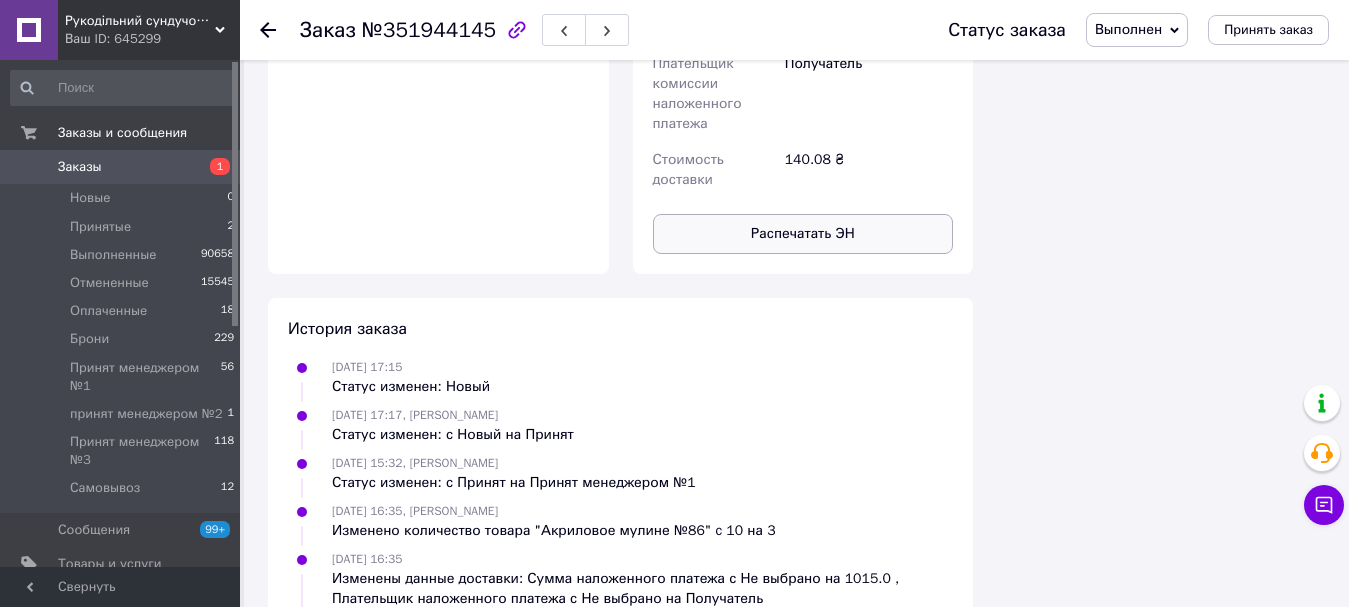 click on "Распечатать ЭН" at bounding box center [803, 234] 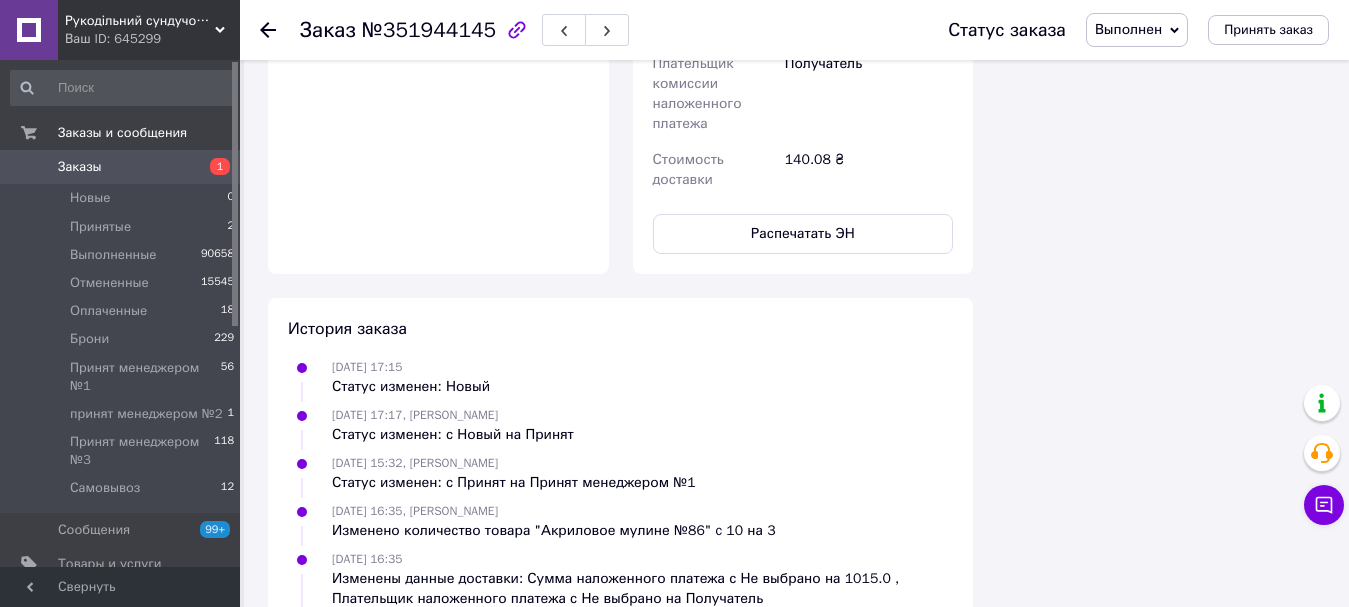 click on "Выполнен" at bounding box center [1128, 29] 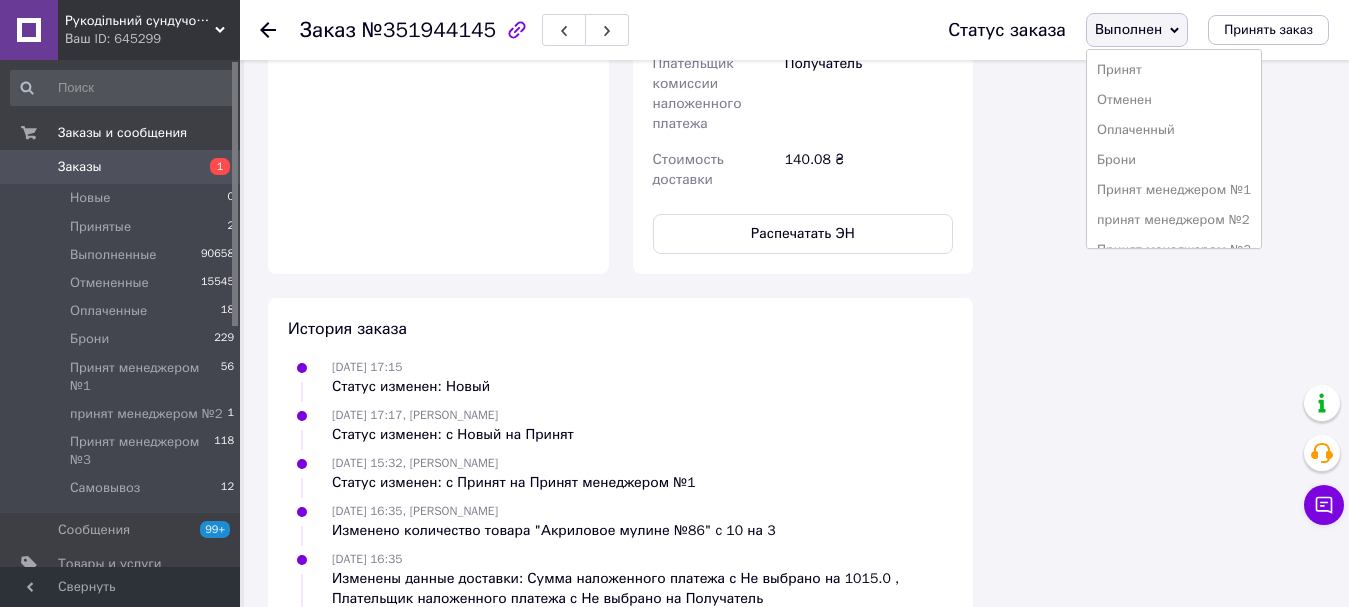 click on "Итого 18 товаров 1 015 ₴ Доставка 140.08 ₴ Всего к оплате 1015 ₴ Примечания
1 015 наложка Осталось 286 символов Очистить Сохранить Действия Написать покупателю Viber Telegram SMS Запрос на отзыв про компанию   Скопировать запрос на отзыв У вас есть 29 дней, чтобы отправить запрос на отзыв покупателю, скопировав ссылку.   Выдать чек   Скачать PDF   Печать PDF   Дублировать заказ Метки Личные заметки, которые видите только вы. По ним можно фильтровать заказы" at bounding box center [1161, -802] 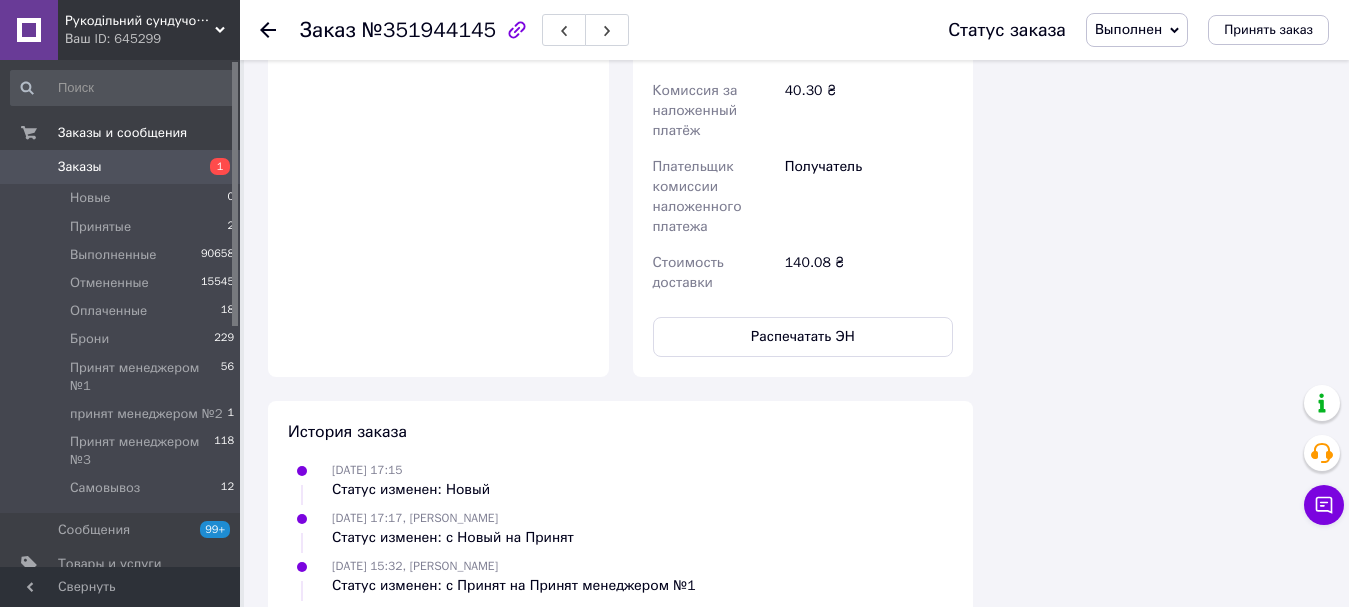scroll, scrollTop: 2400, scrollLeft: 0, axis: vertical 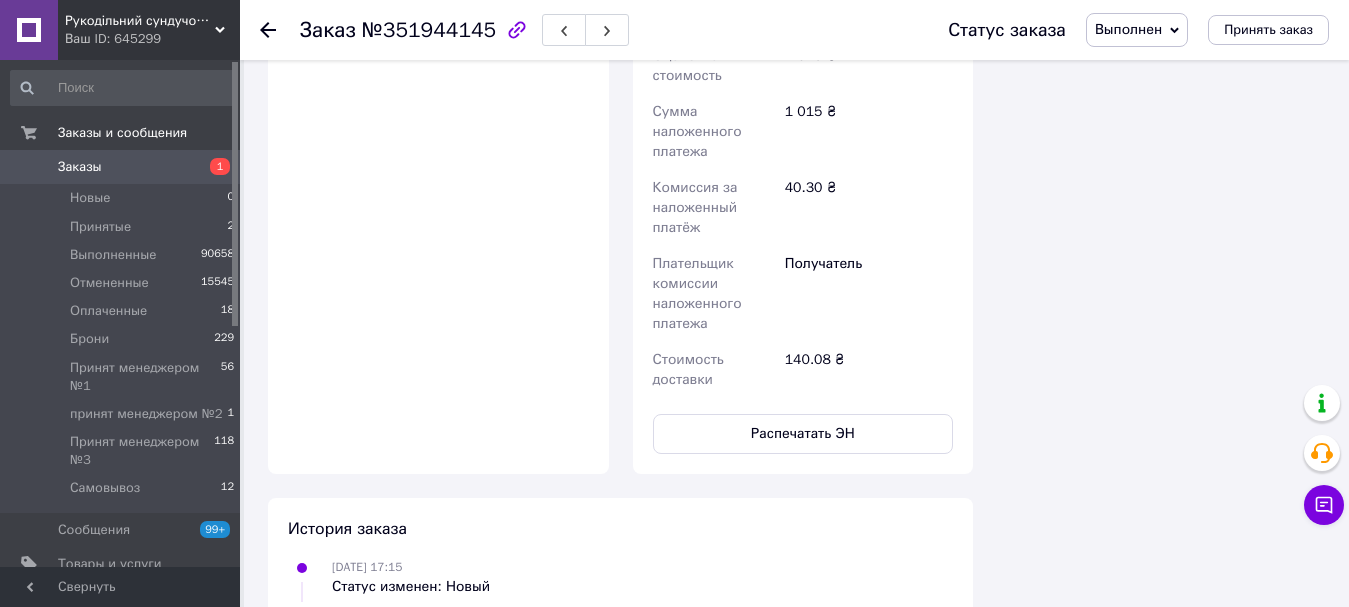 click on "Заказы" at bounding box center [121, 167] 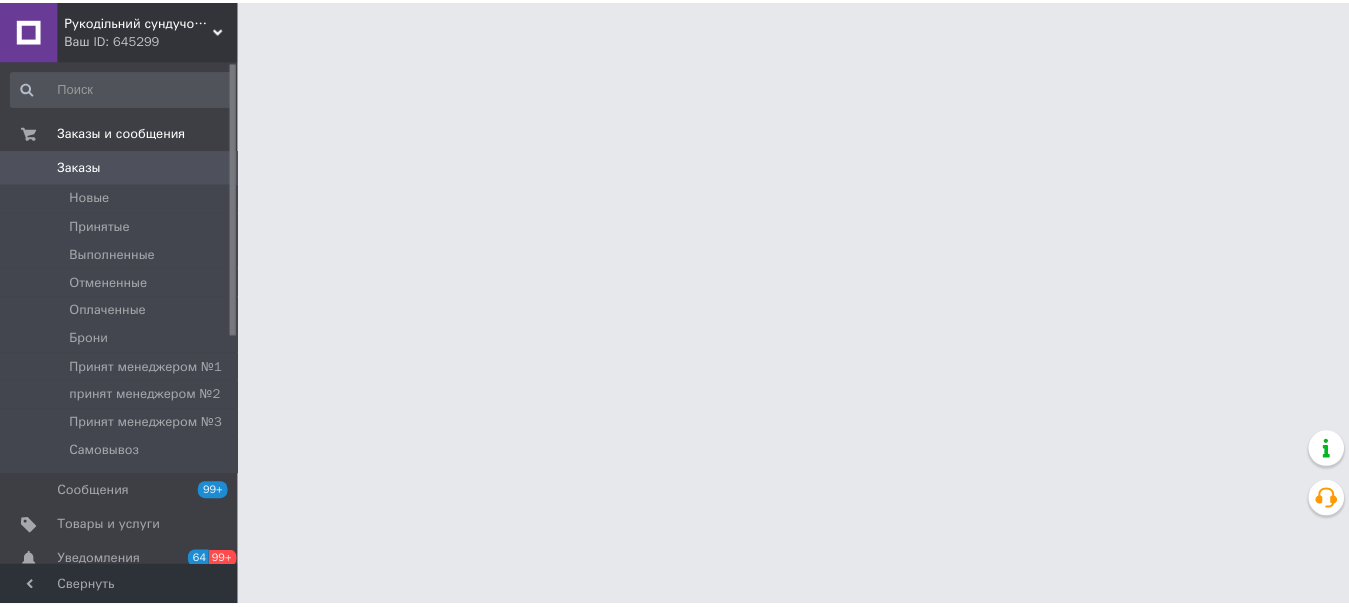 scroll, scrollTop: 0, scrollLeft: 0, axis: both 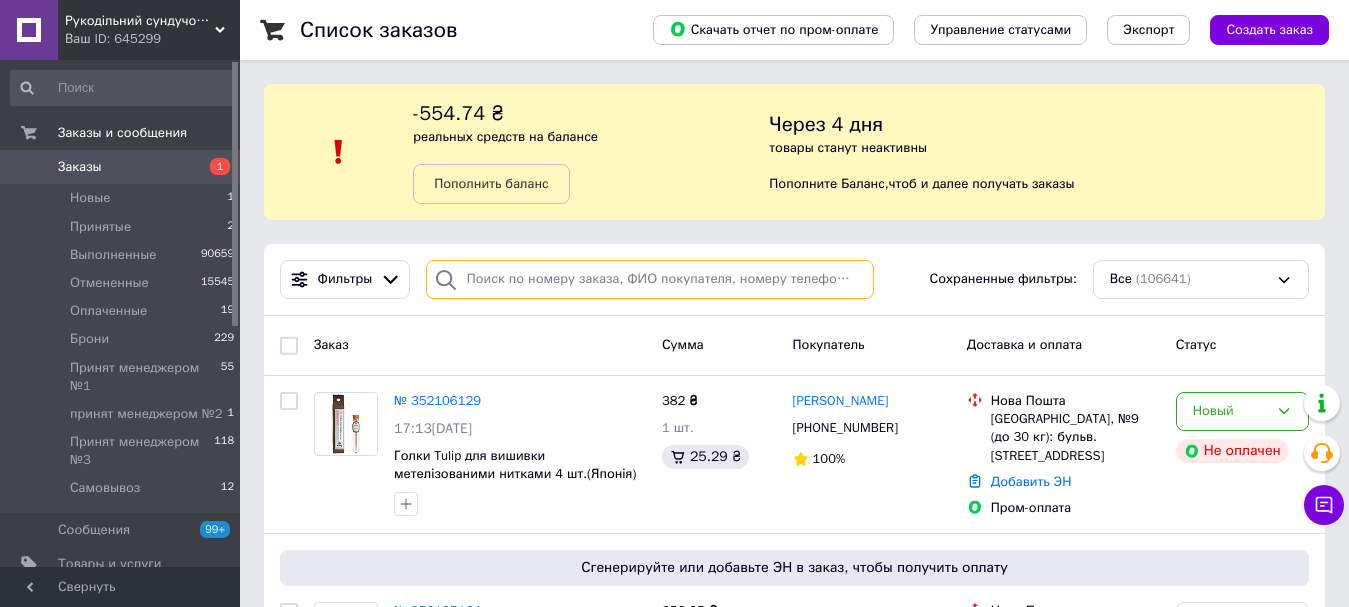 click at bounding box center [650, 279] 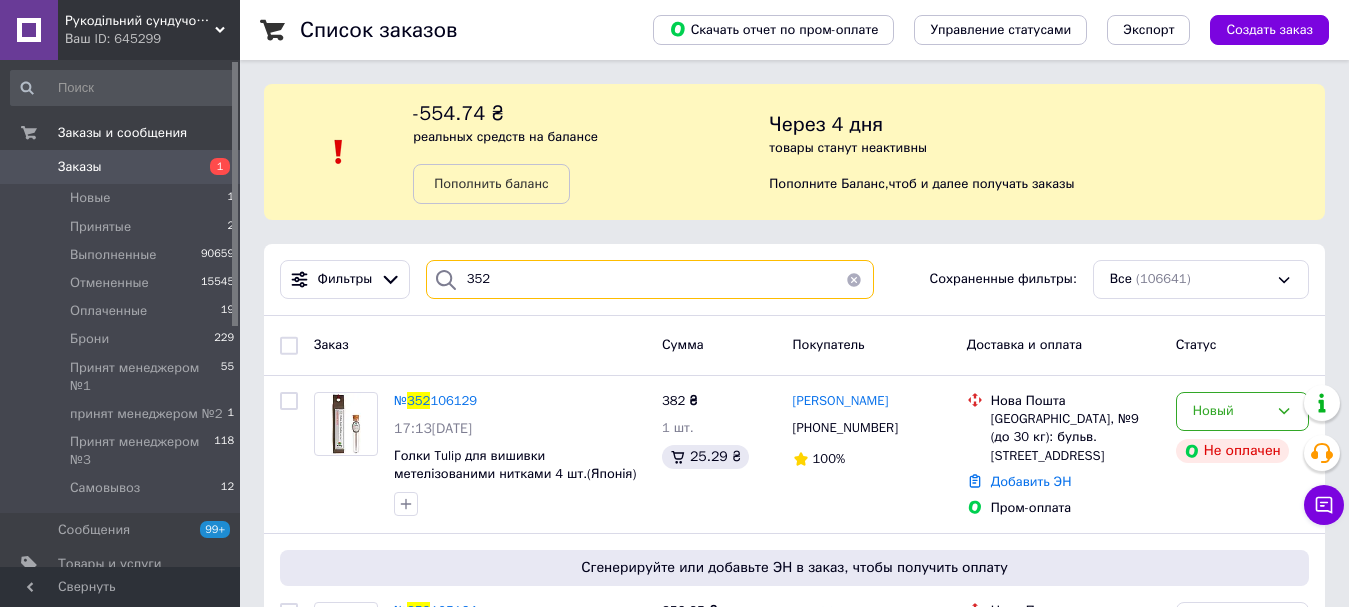 type on "3521" 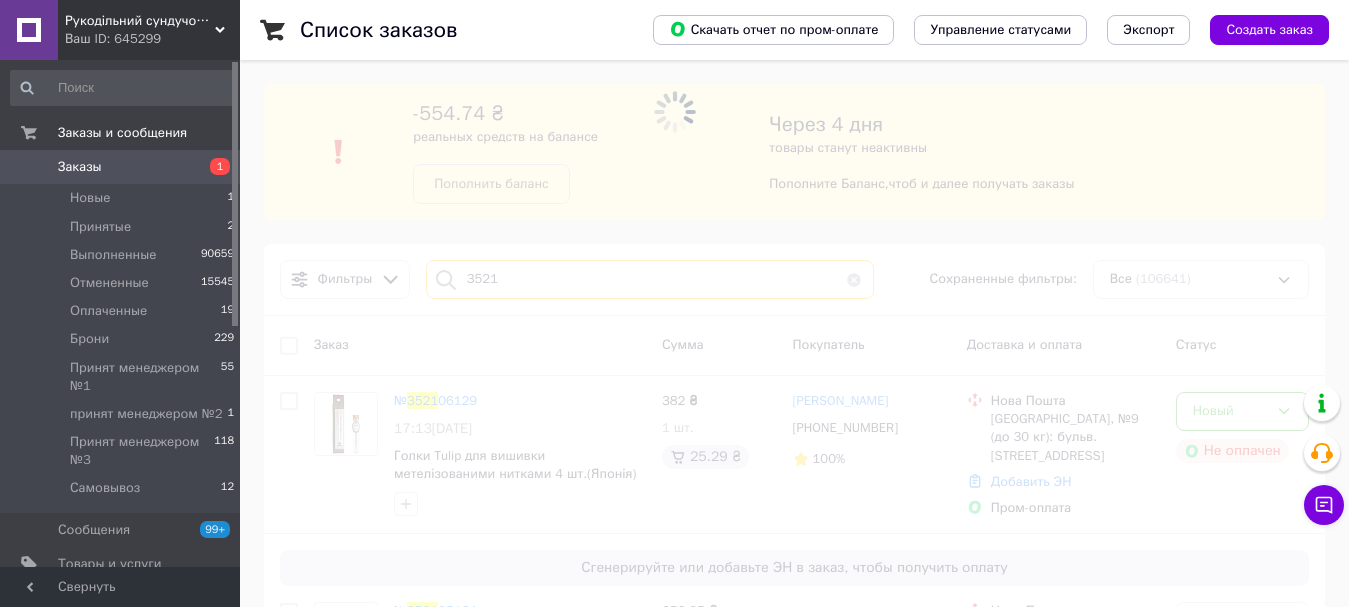 type 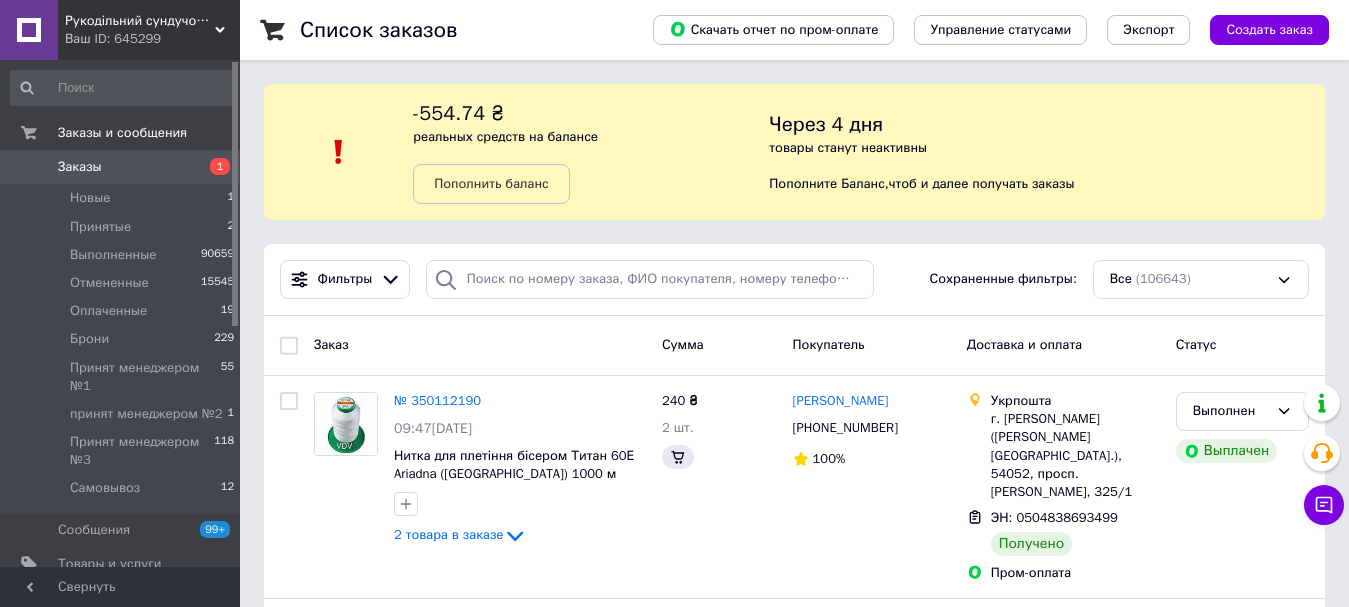 click on "Заказы" at bounding box center [121, 167] 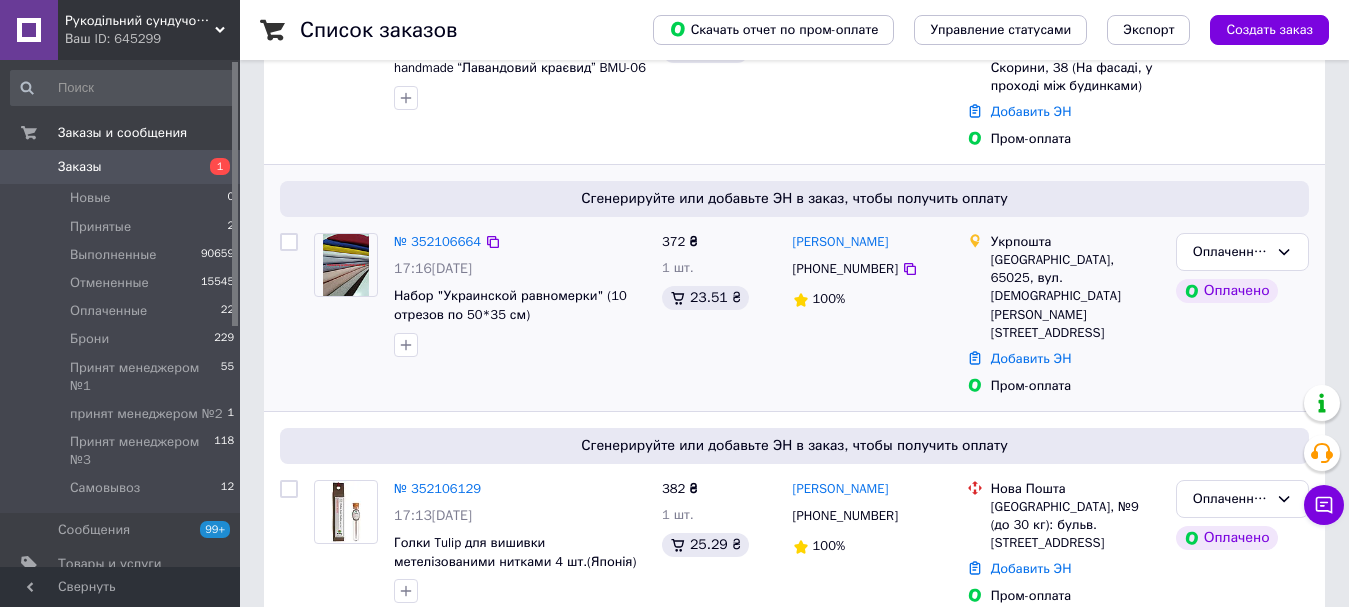 scroll, scrollTop: 500, scrollLeft: 0, axis: vertical 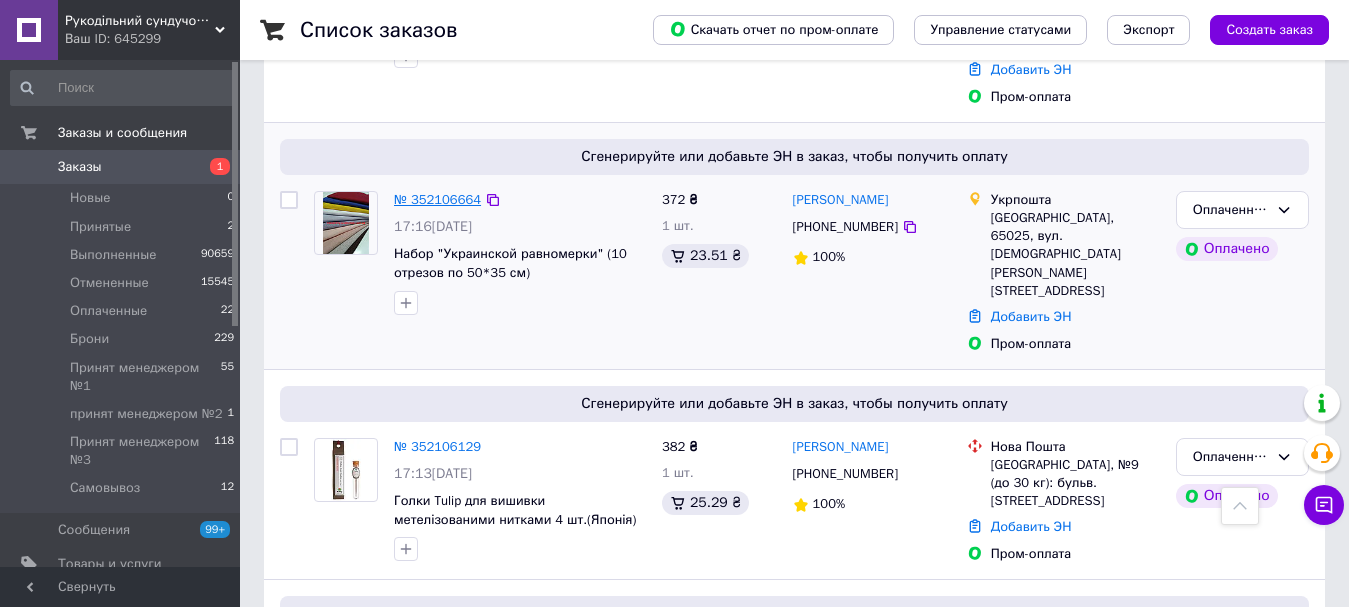 click on "№ 352106664" at bounding box center [437, 199] 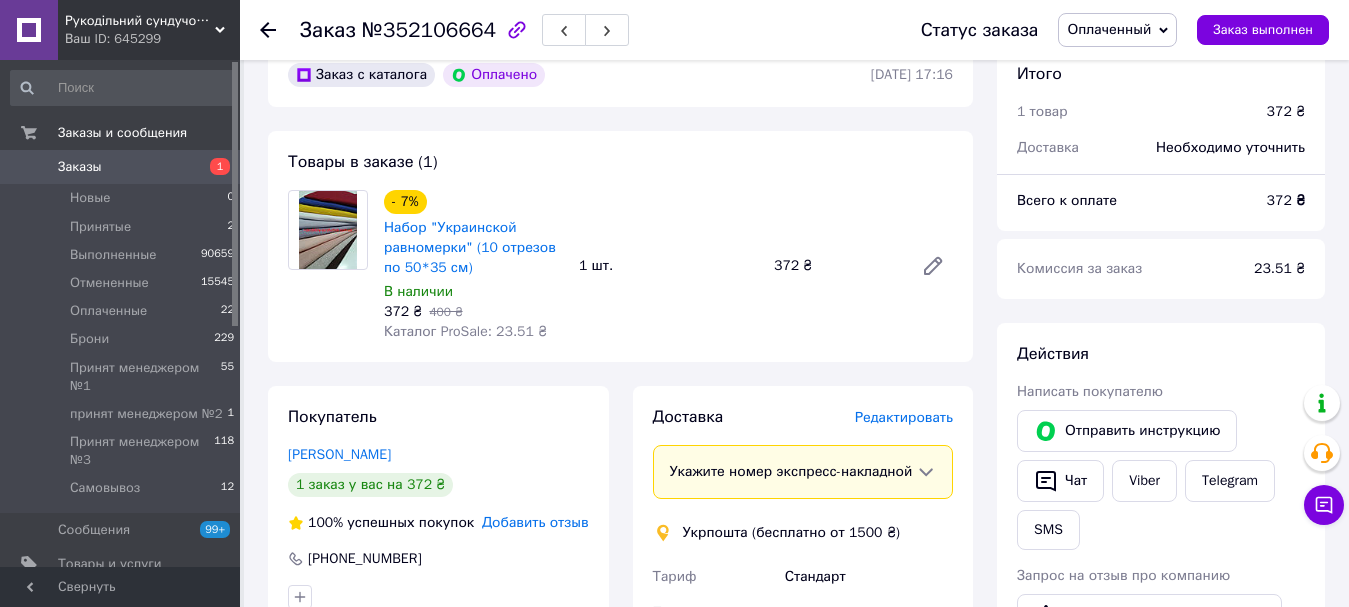 scroll, scrollTop: 300, scrollLeft: 0, axis: vertical 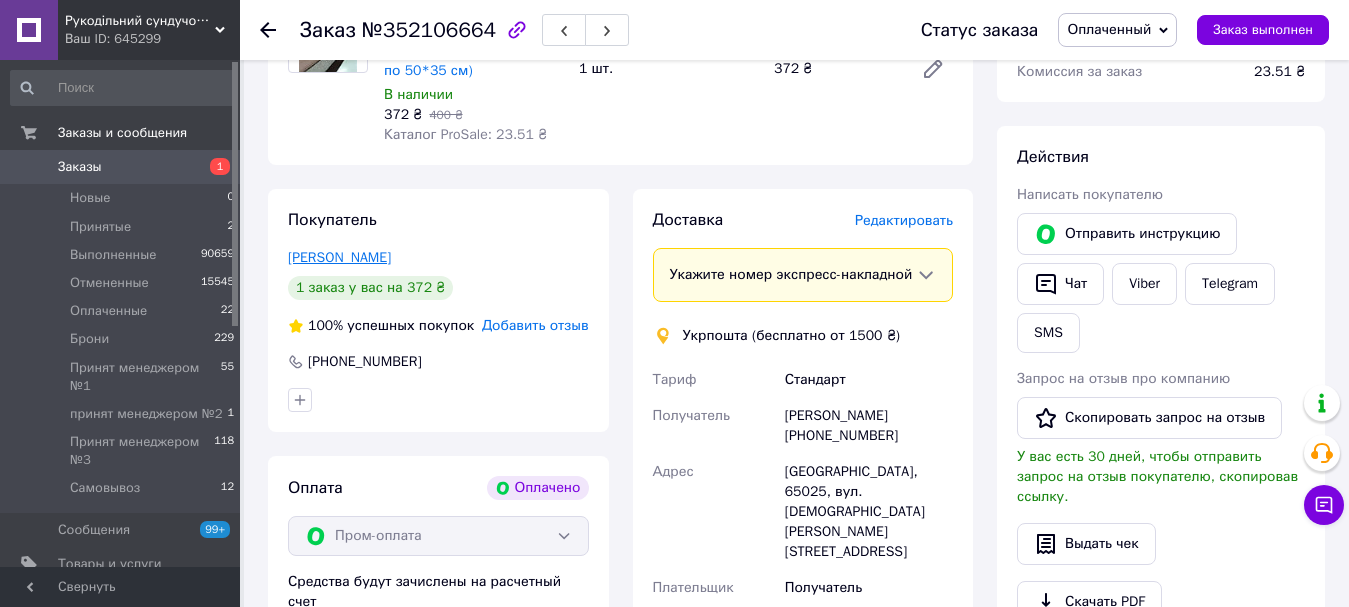 drag, startPoint x: 432, startPoint y: 267, endPoint x: 288, endPoint y: 257, distance: 144.3468 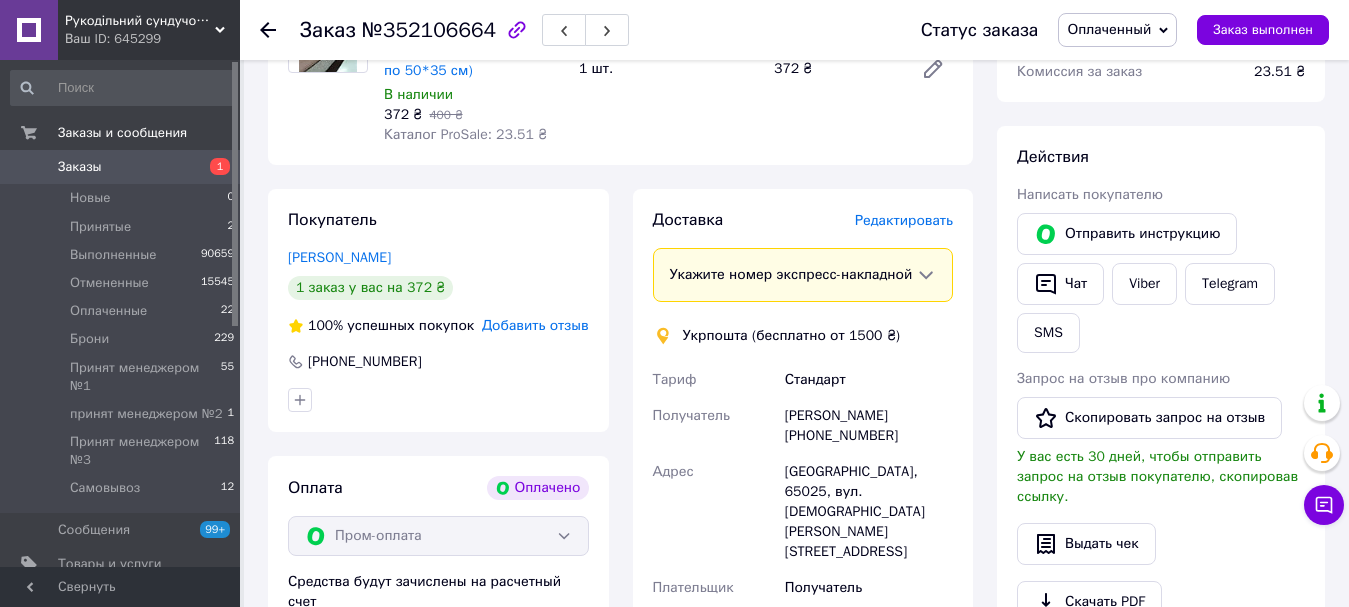 copy on "[PERSON_NAME]" 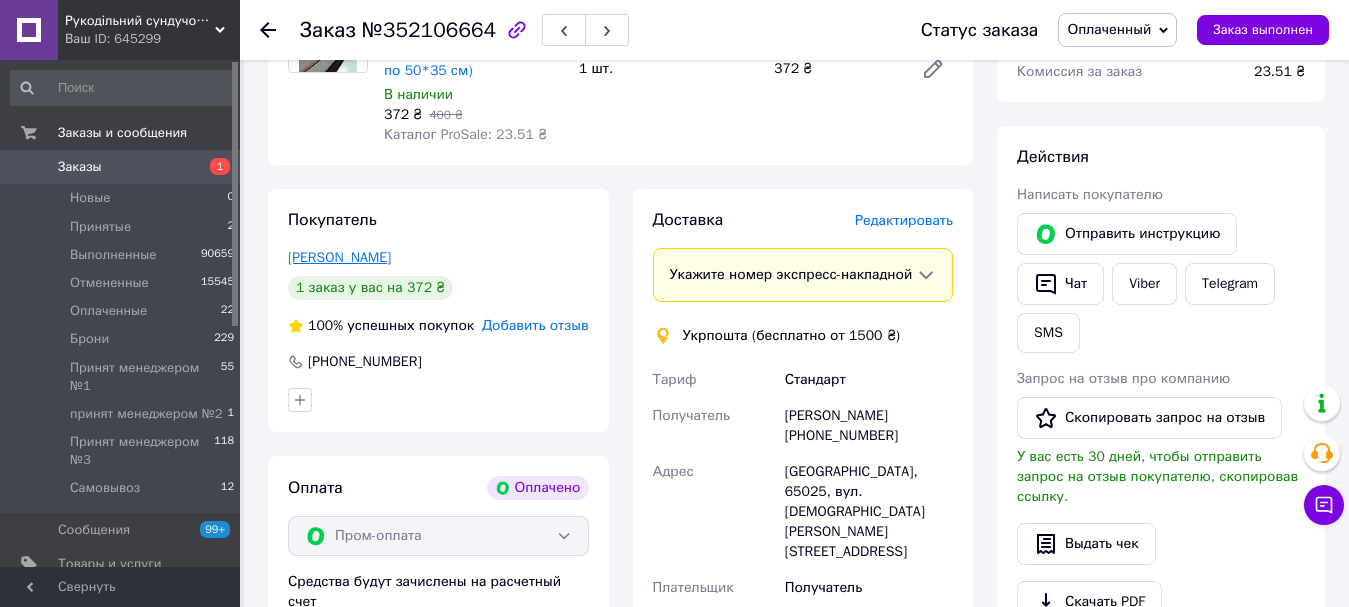 click on "[PERSON_NAME]" at bounding box center [339, 257] 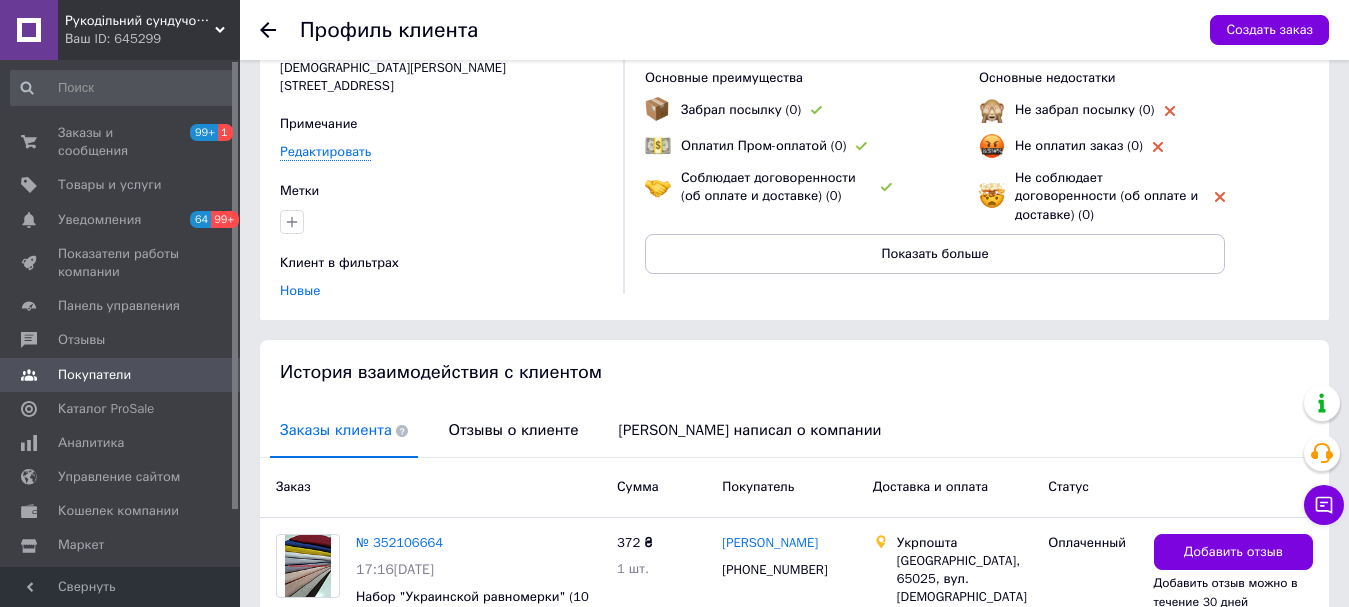 scroll, scrollTop: 243, scrollLeft: 0, axis: vertical 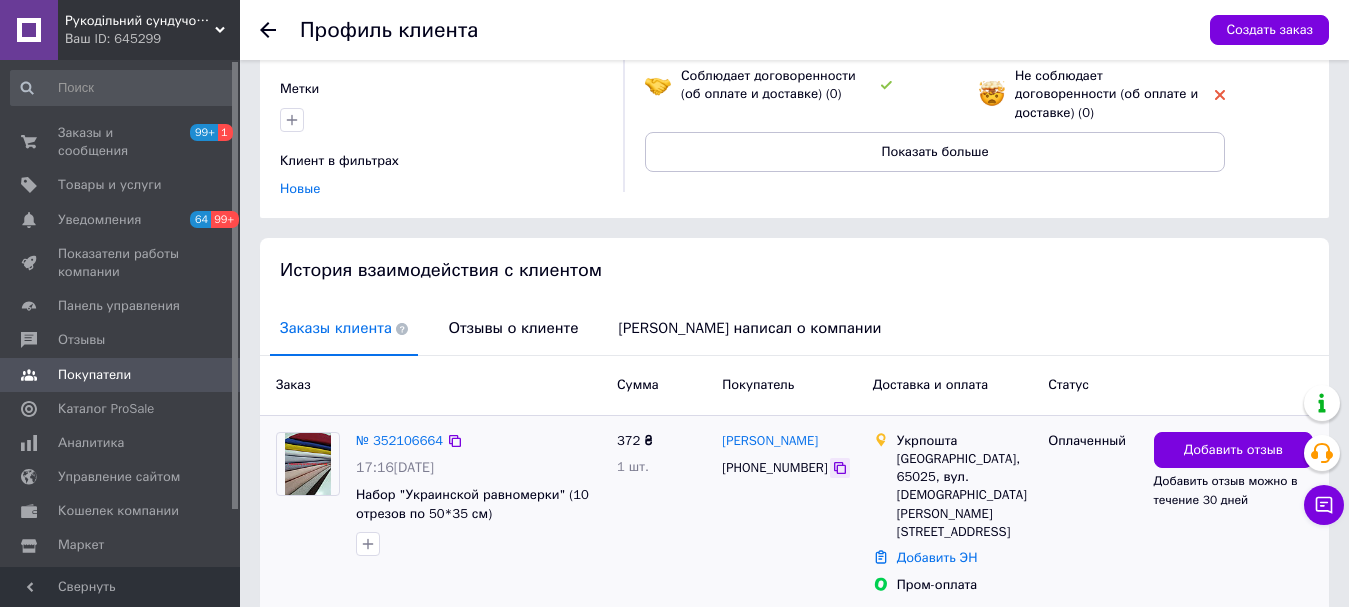 click 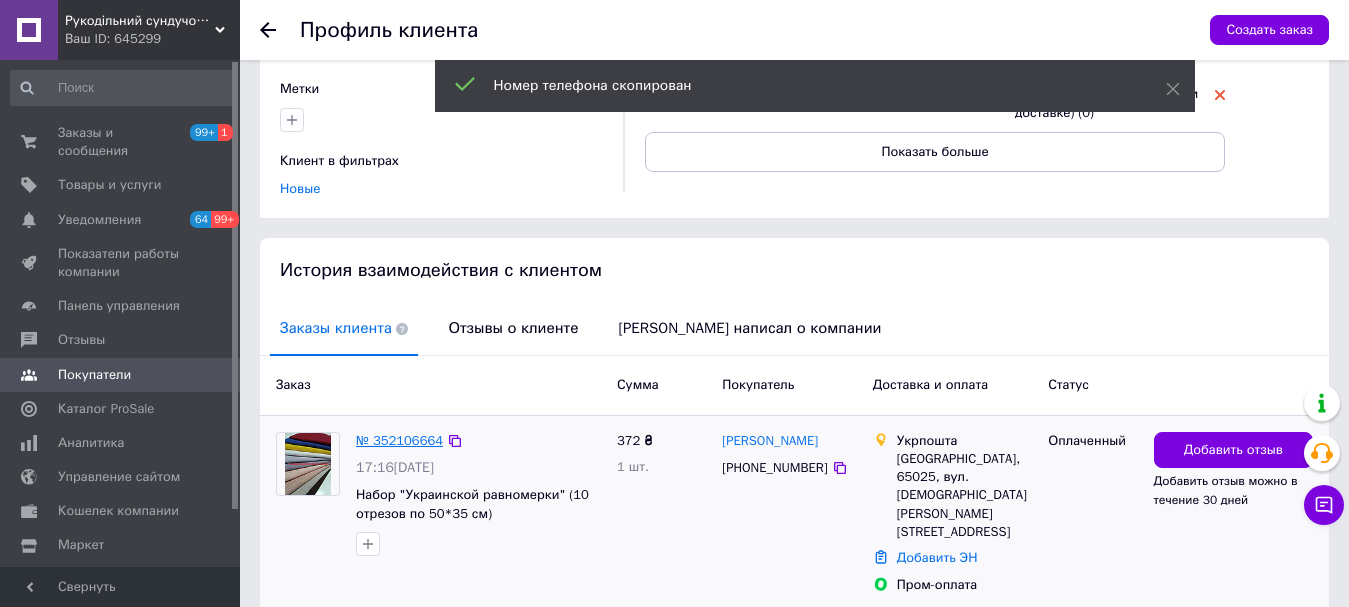 click on "№ 352106664" at bounding box center [399, 440] 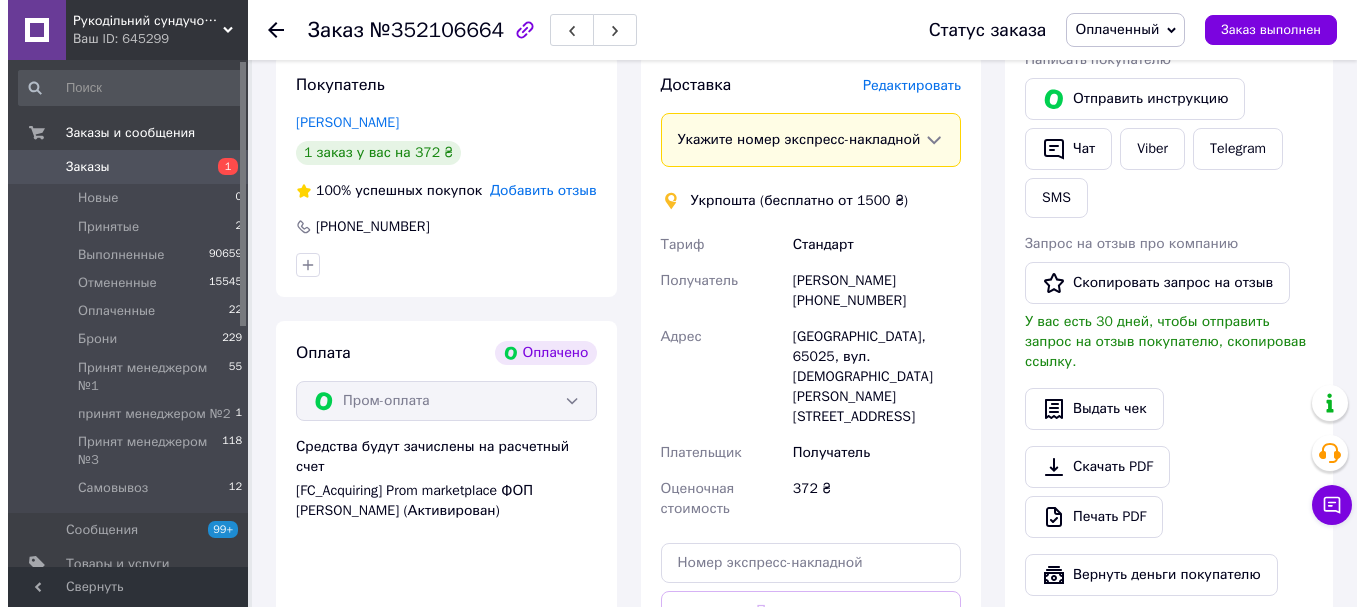 scroll, scrollTop: 400, scrollLeft: 0, axis: vertical 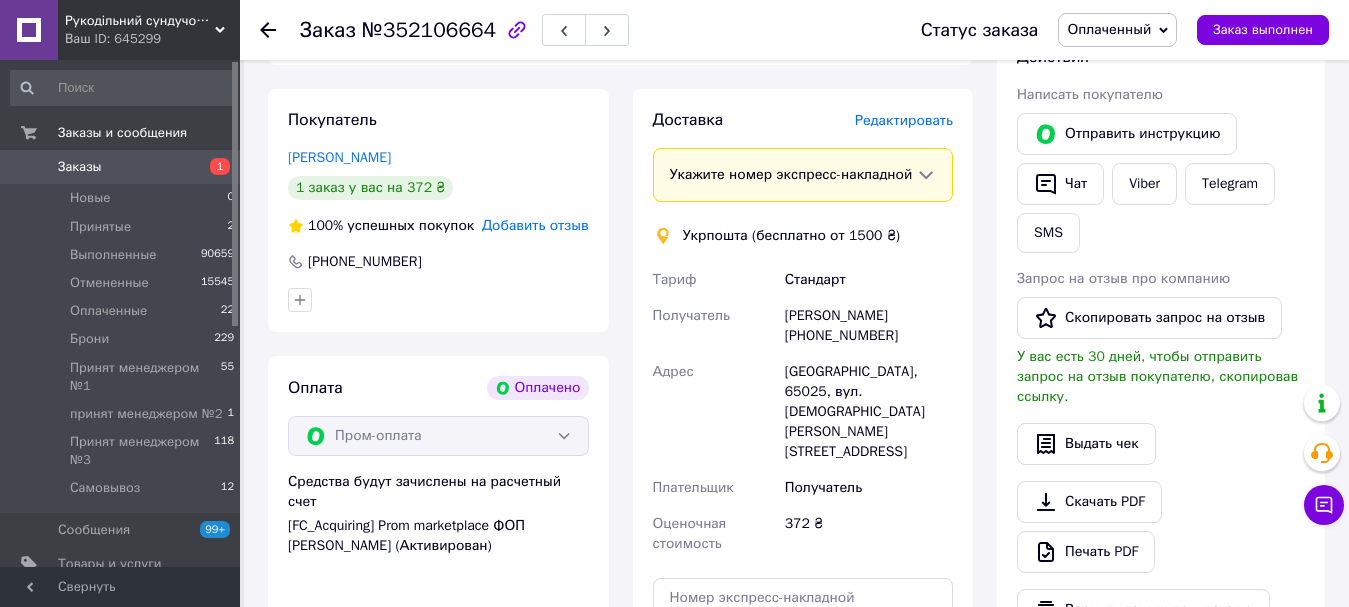 click on "Редактировать" at bounding box center [904, 120] 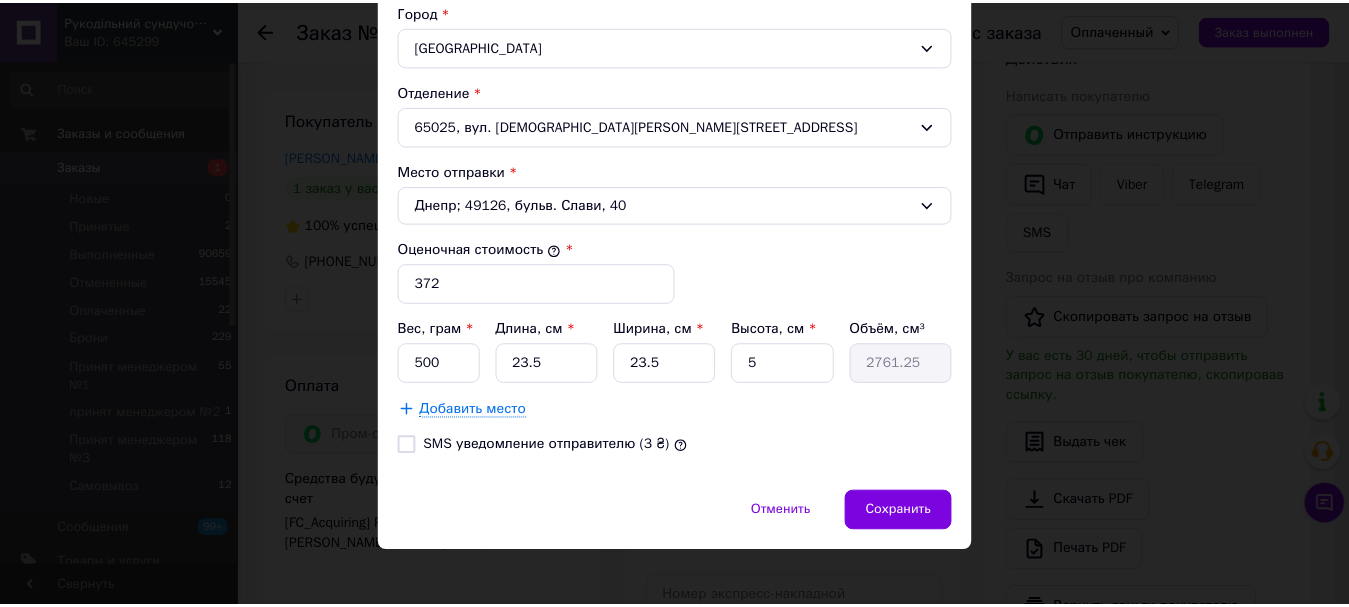 scroll, scrollTop: 644, scrollLeft: 0, axis: vertical 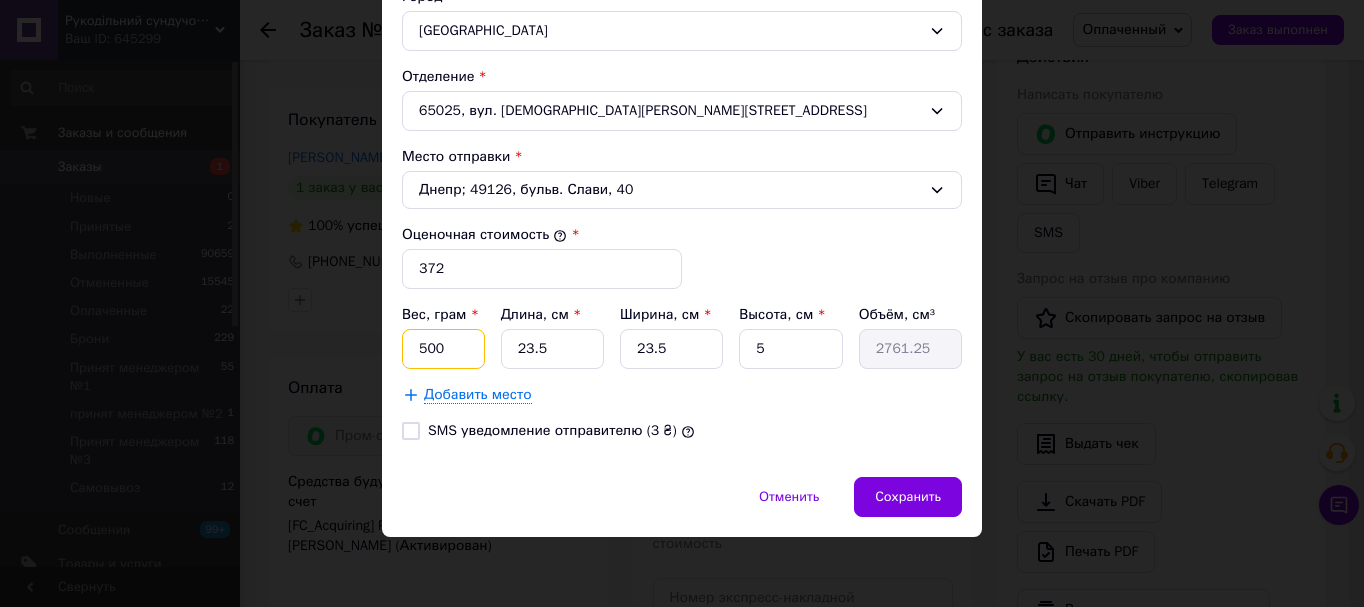 click on "500" at bounding box center (443, 349) 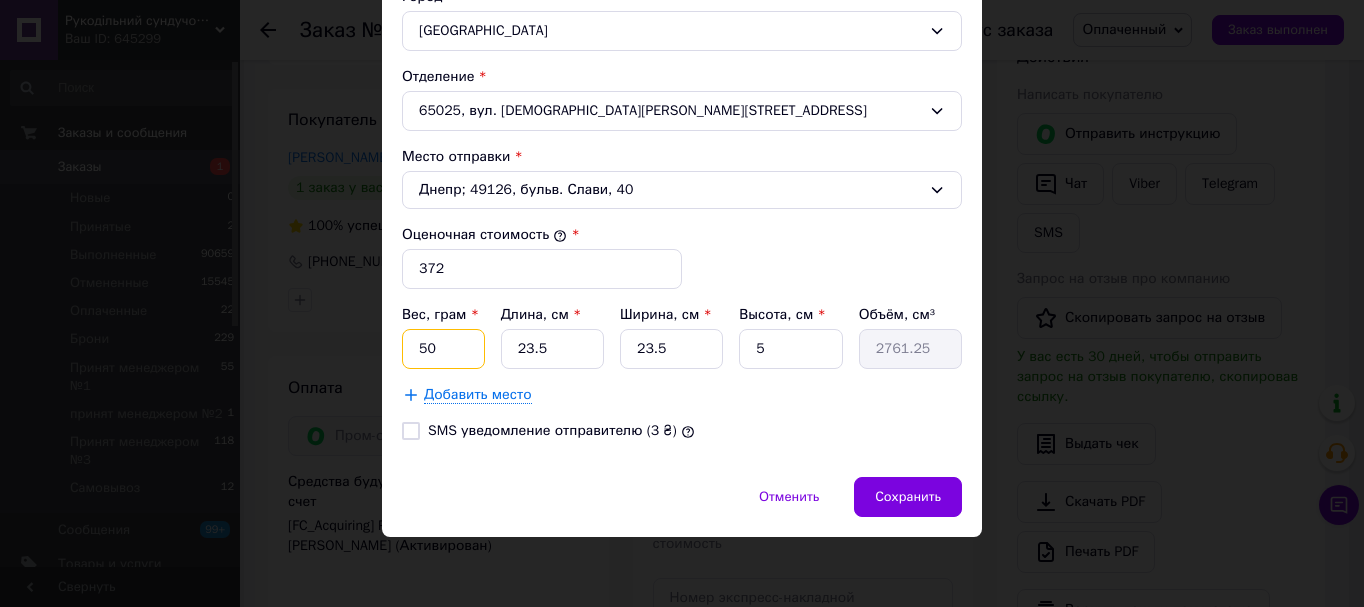 type on "5" 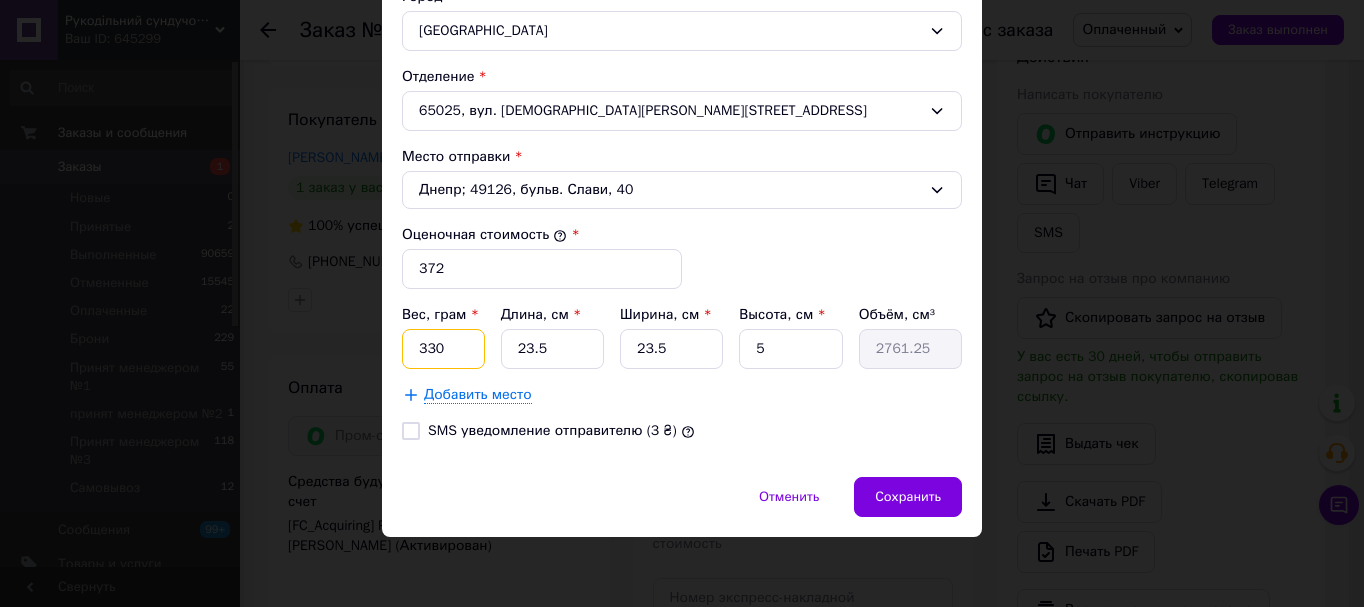 type on "330" 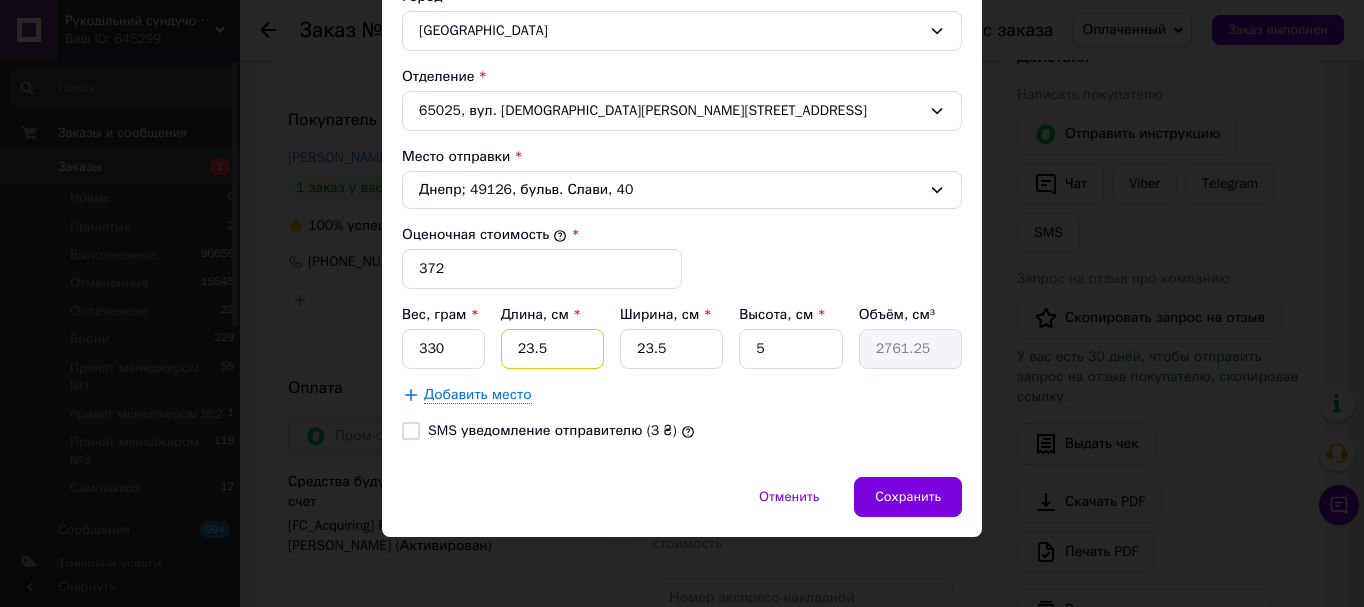 click on "23.5" at bounding box center [552, 349] 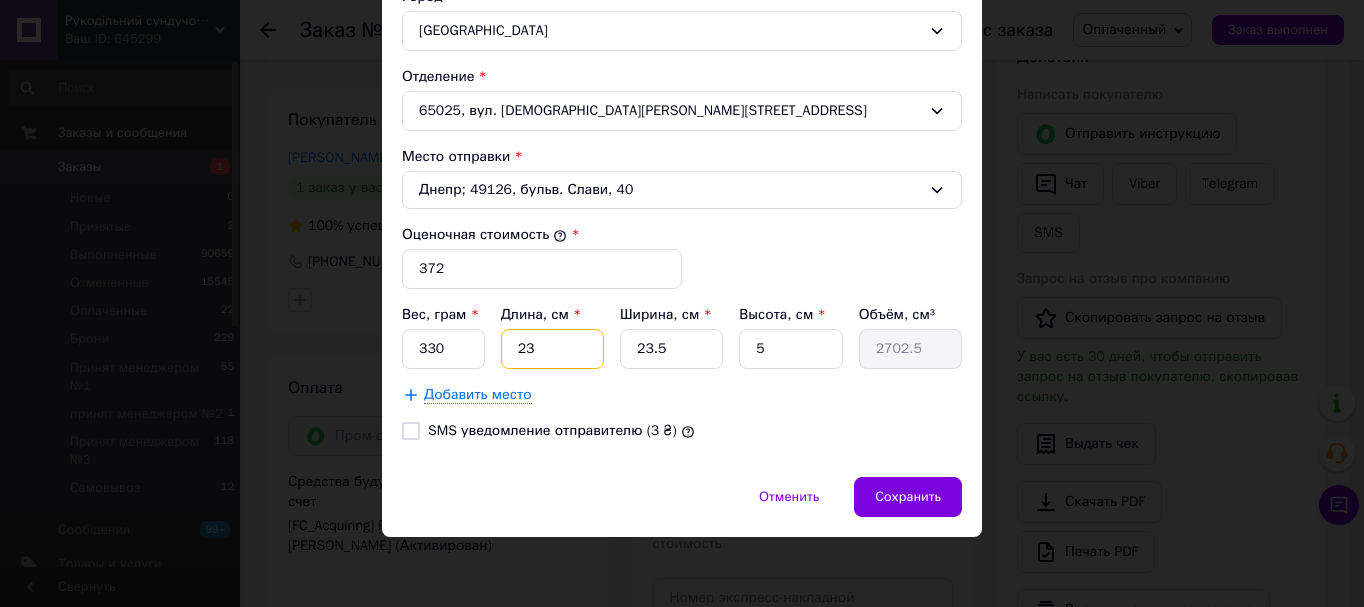 type on "2" 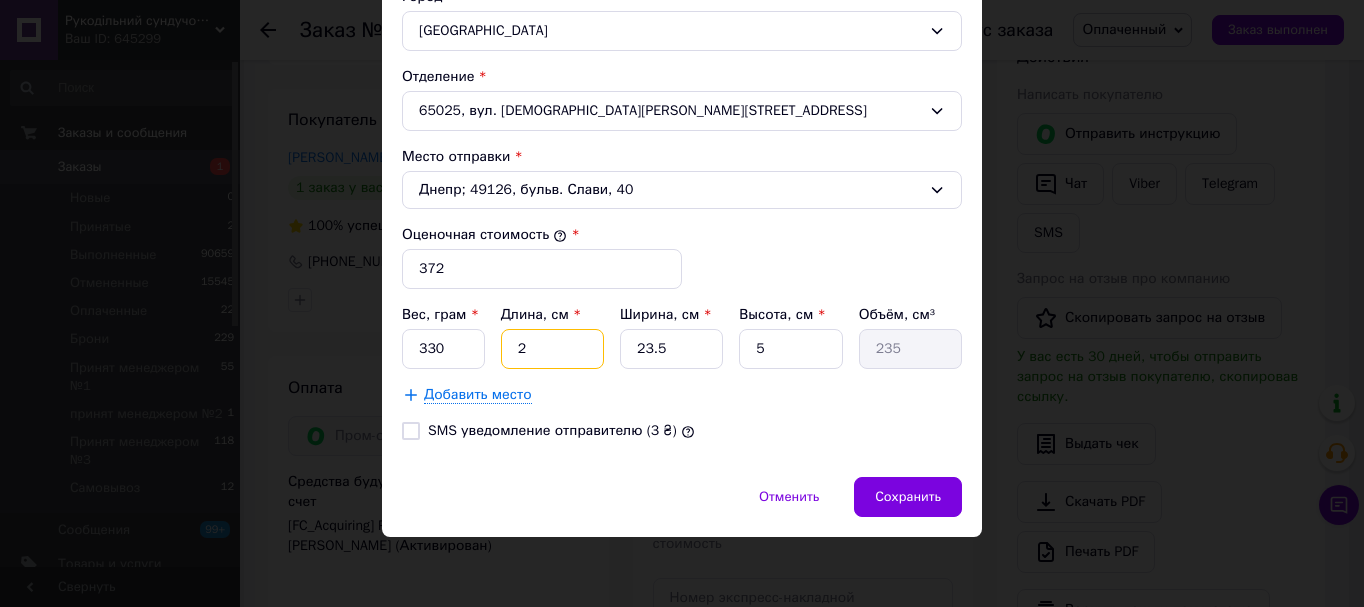 type on "21" 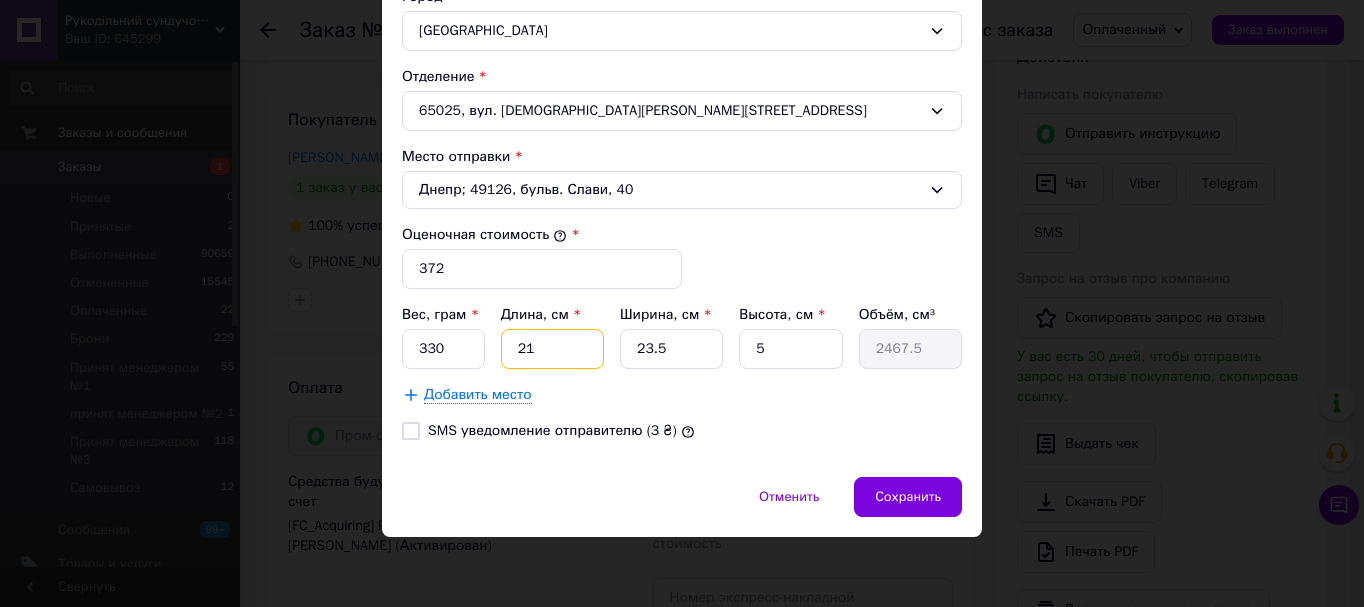 type on "21" 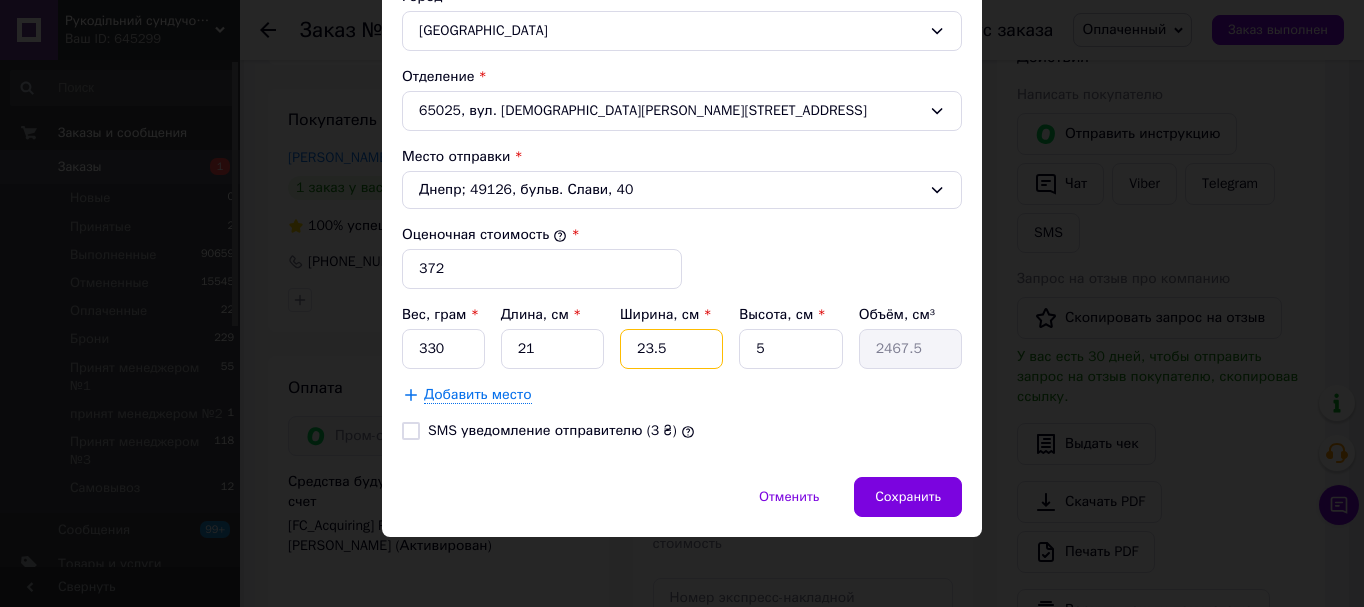 click on "23.5" at bounding box center [671, 349] 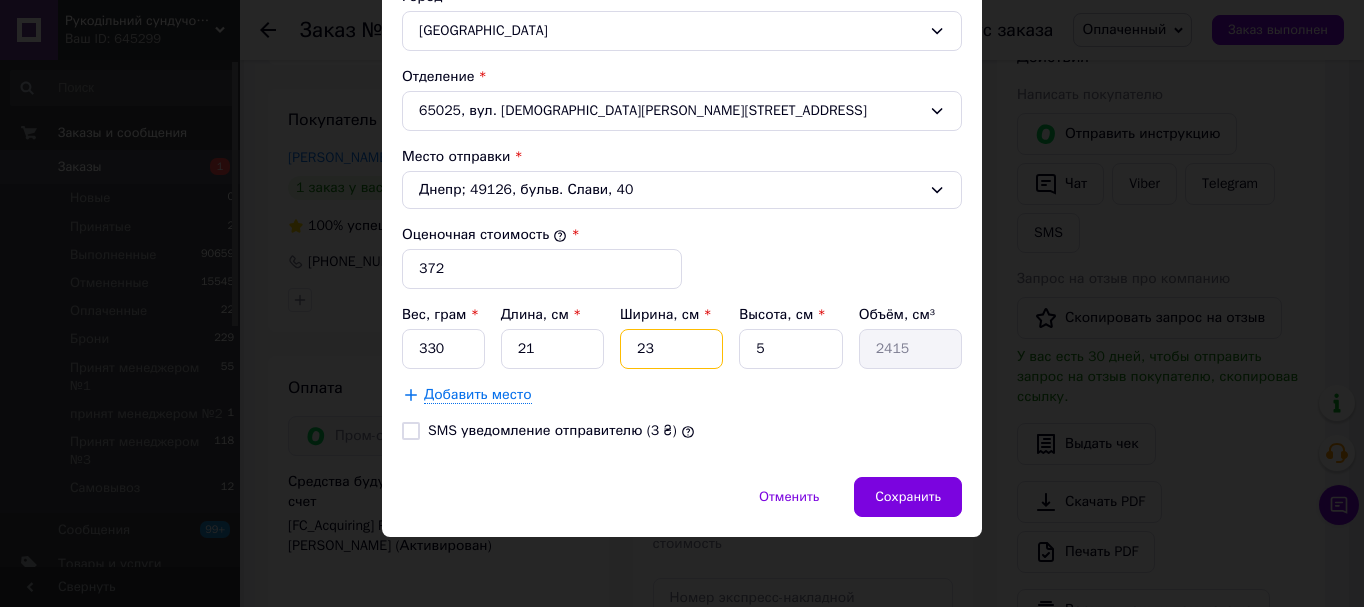 type on "2" 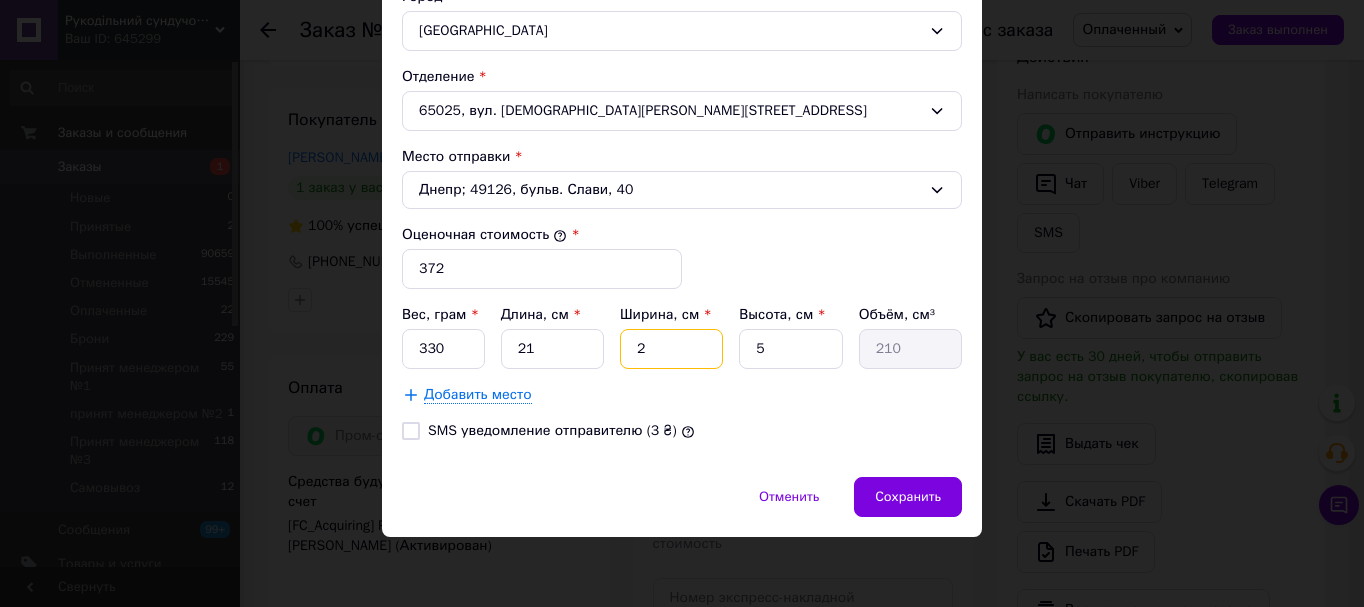 type on "21" 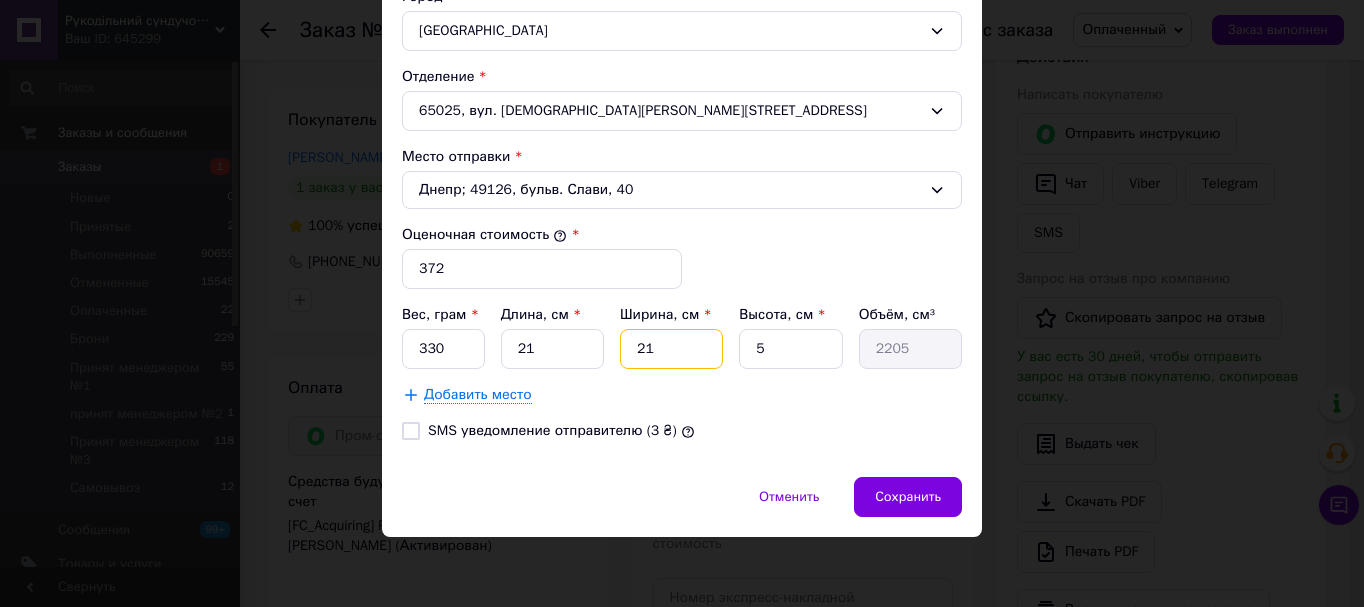 type on "21" 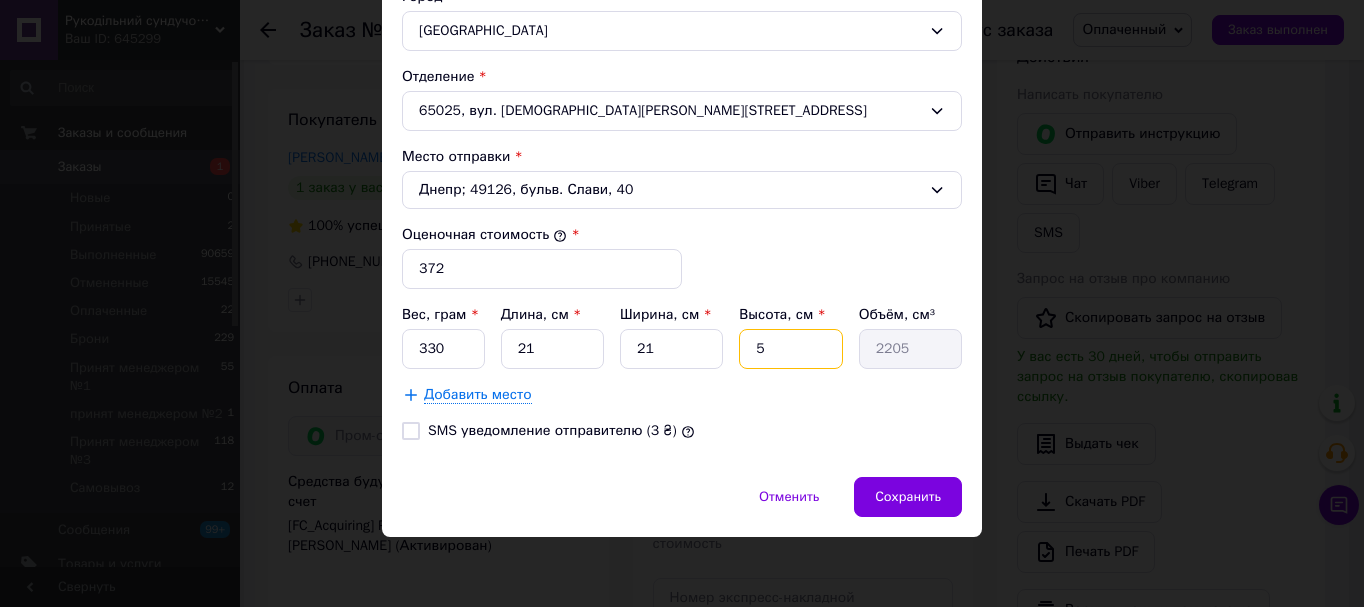 click on "5" at bounding box center [790, 349] 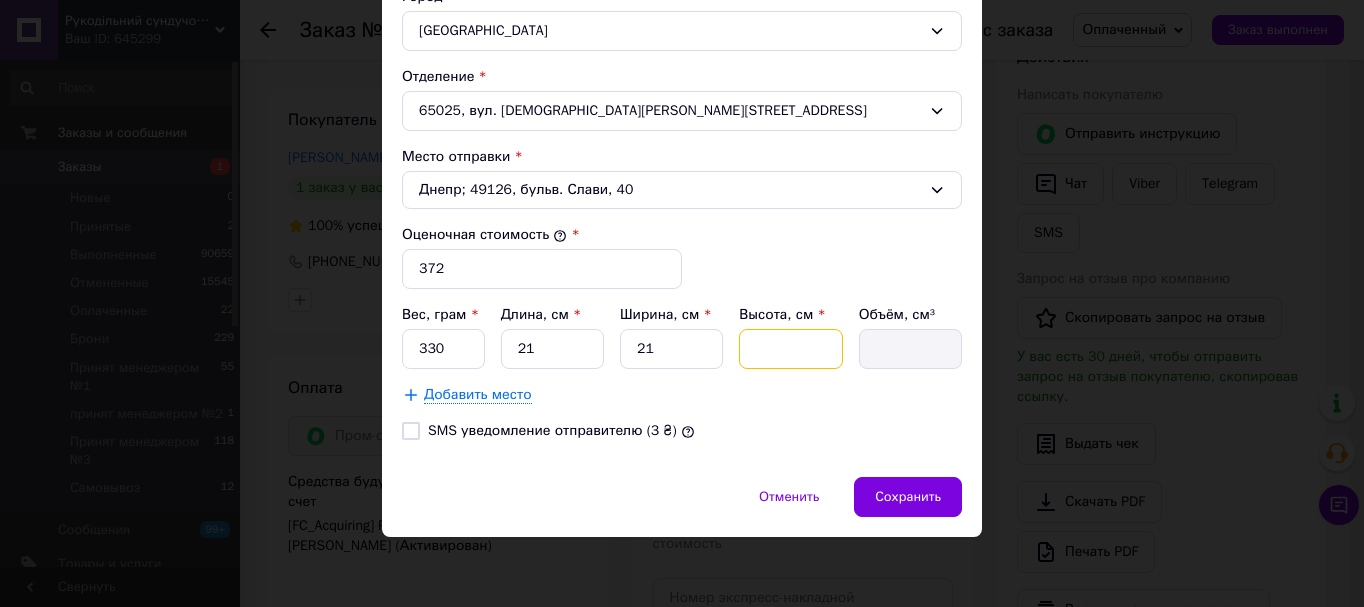 type on "4" 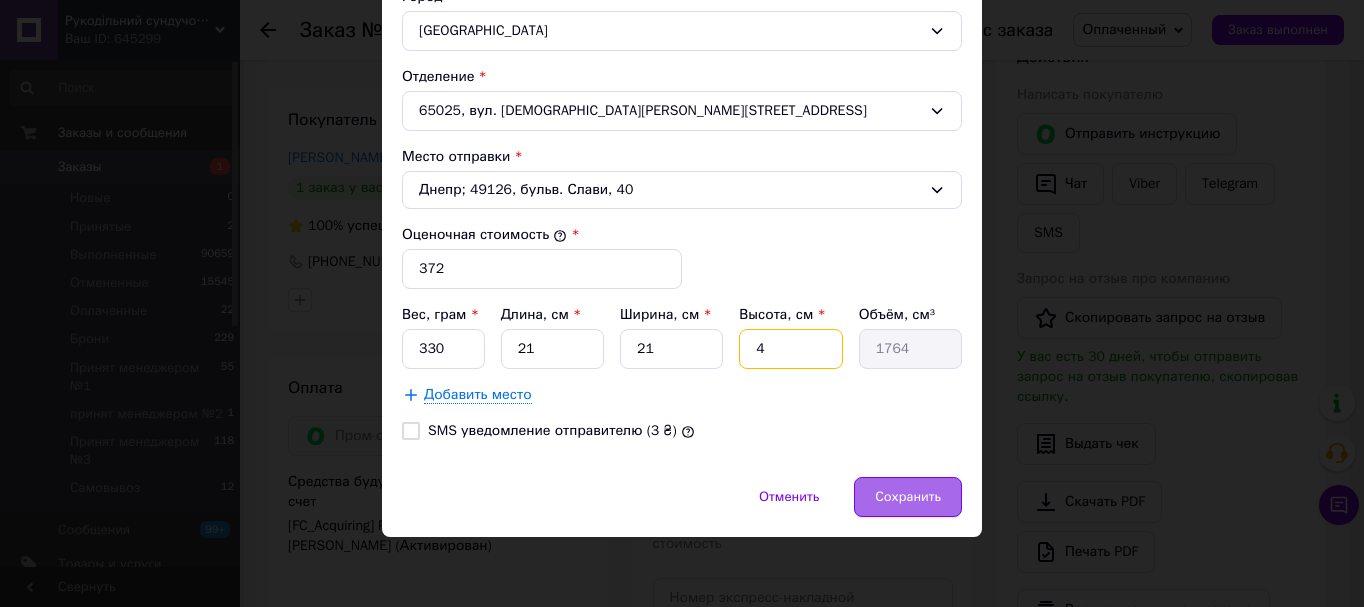 type on "4" 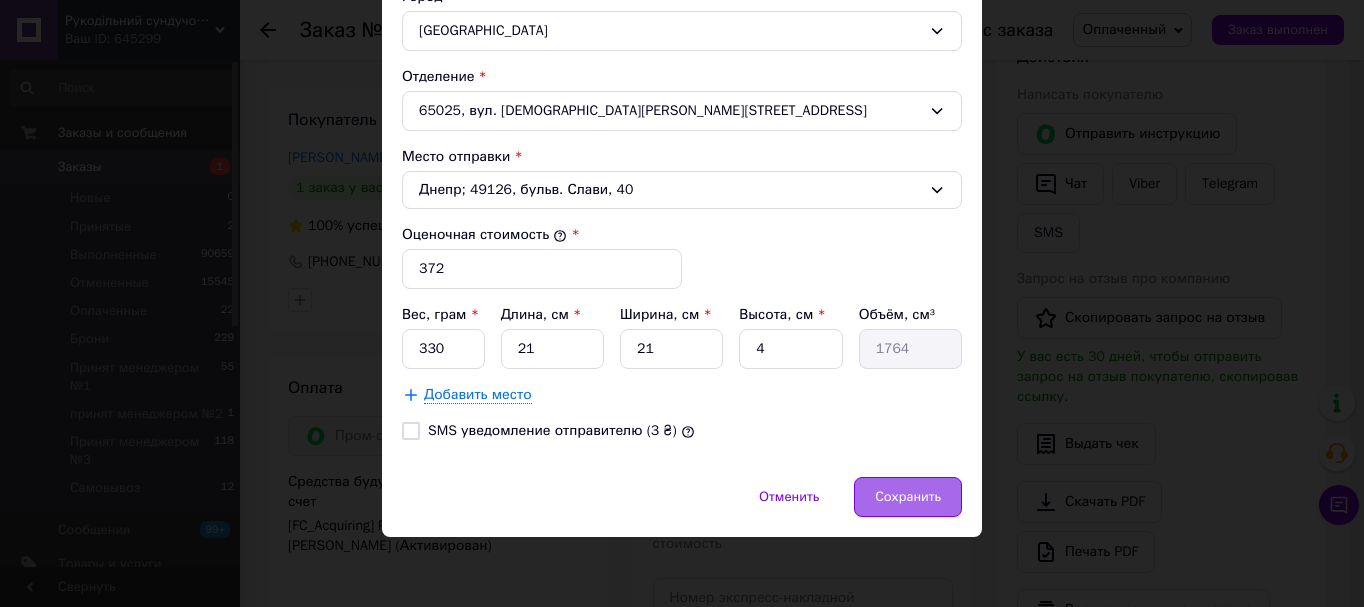 click on "Сохранить" at bounding box center [908, 497] 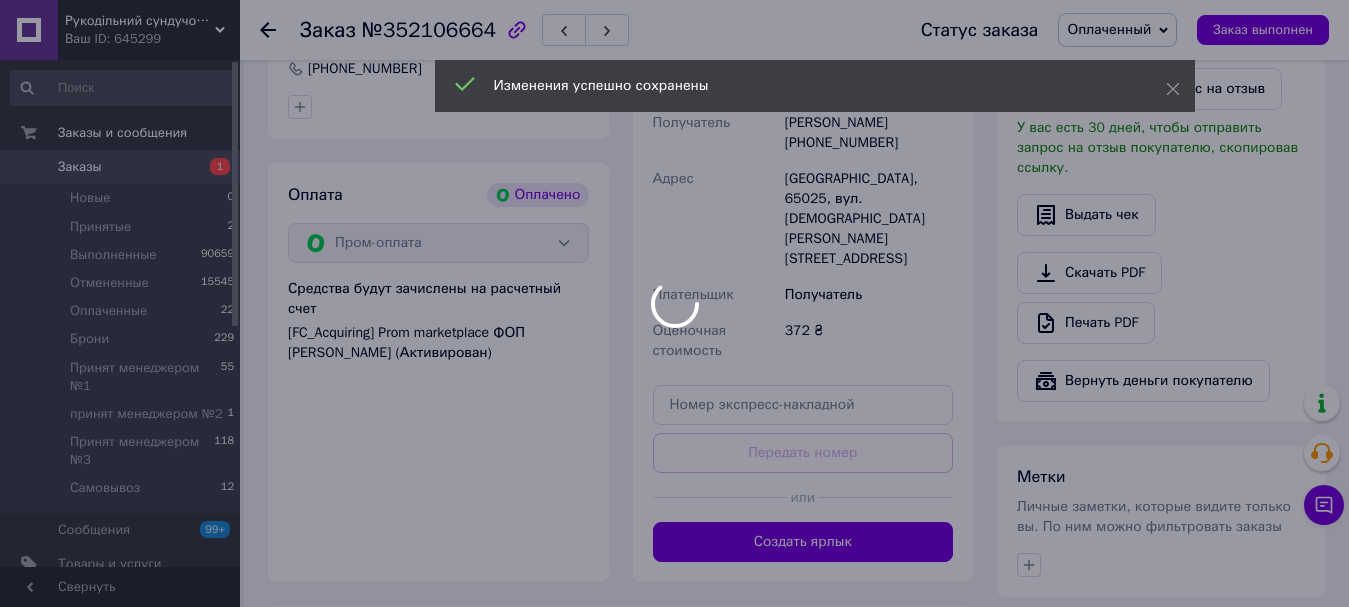 scroll, scrollTop: 600, scrollLeft: 0, axis: vertical 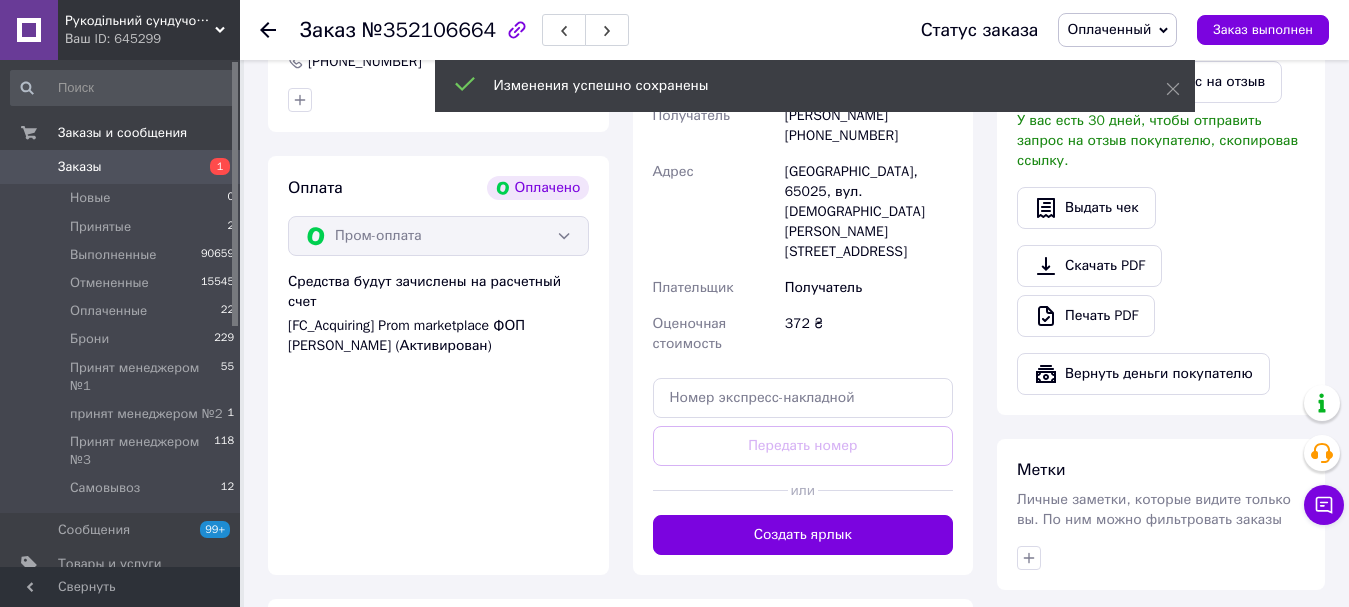 click on "Создать ярлык" at bounding box center (803, 535) 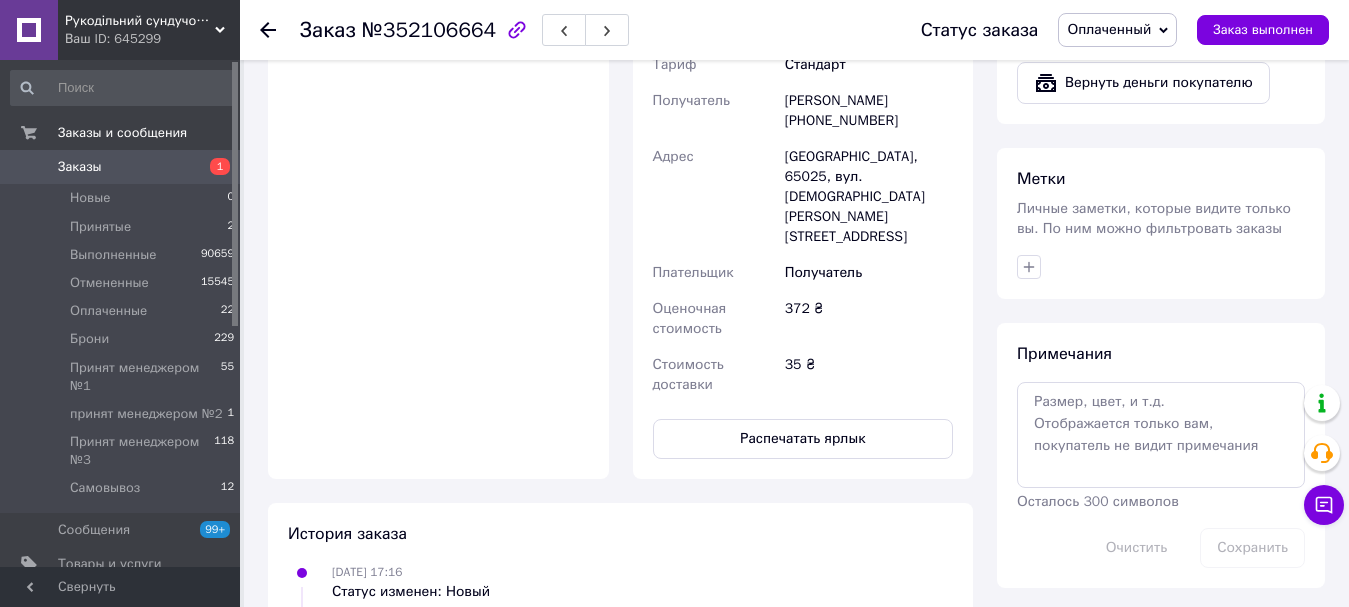 scroll, scrollTop: 1100, scrollLeft: 0, axis: vertical 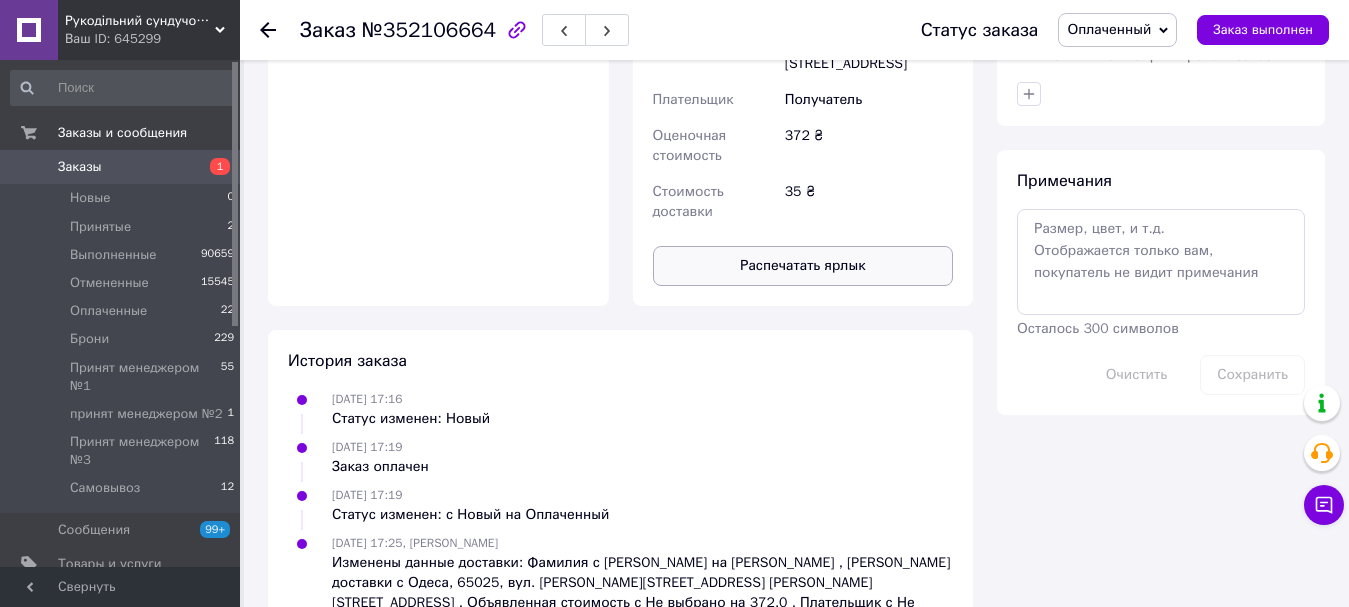click on "Распечатать ярлык" at bounding box center (803, 266) 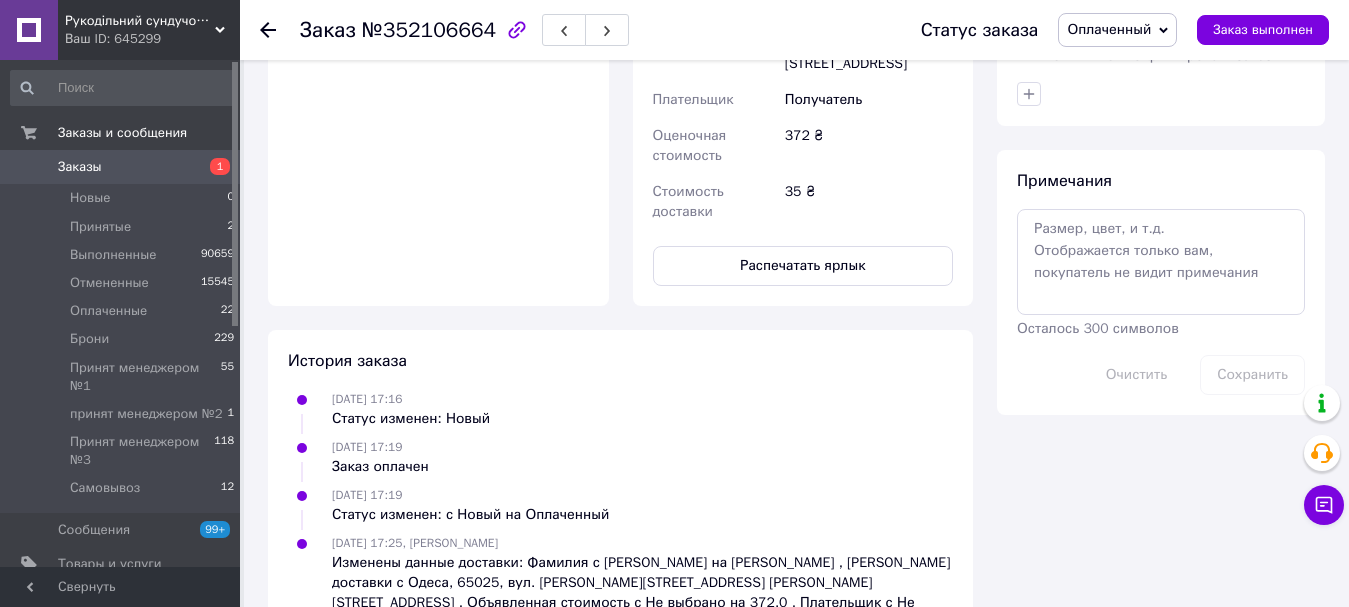 click on "Оплаченный" at bounding box center (1117, 30) 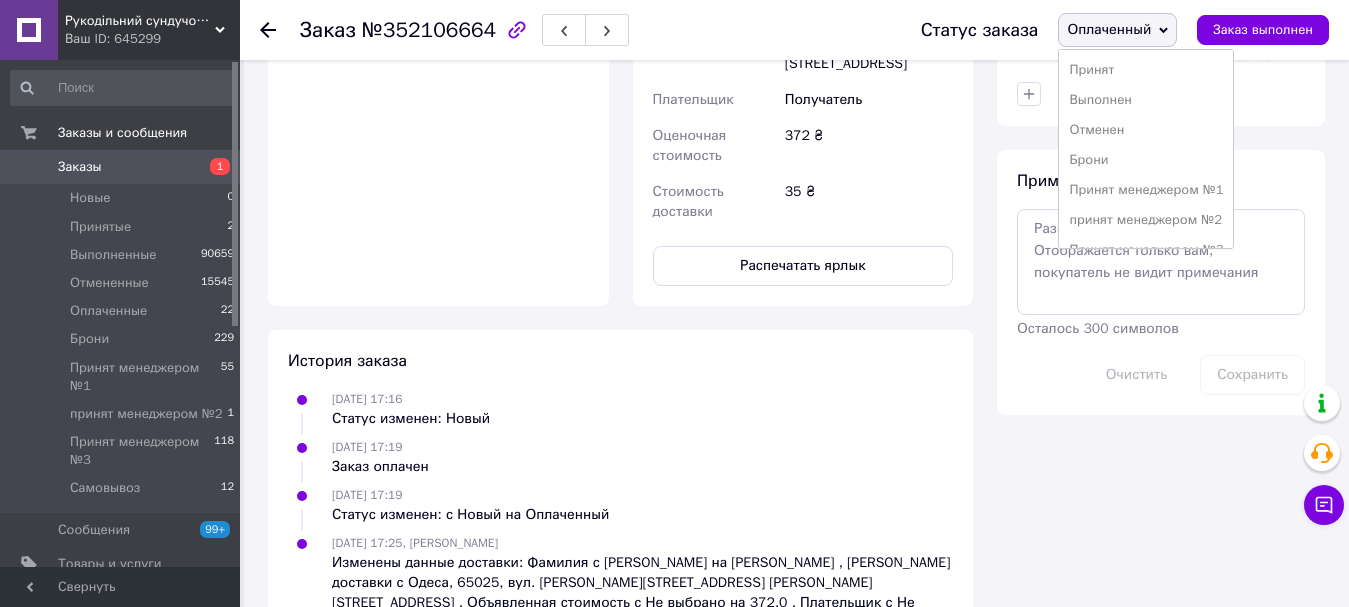 click on "Выполнен" at bounding box center [1146, 100] 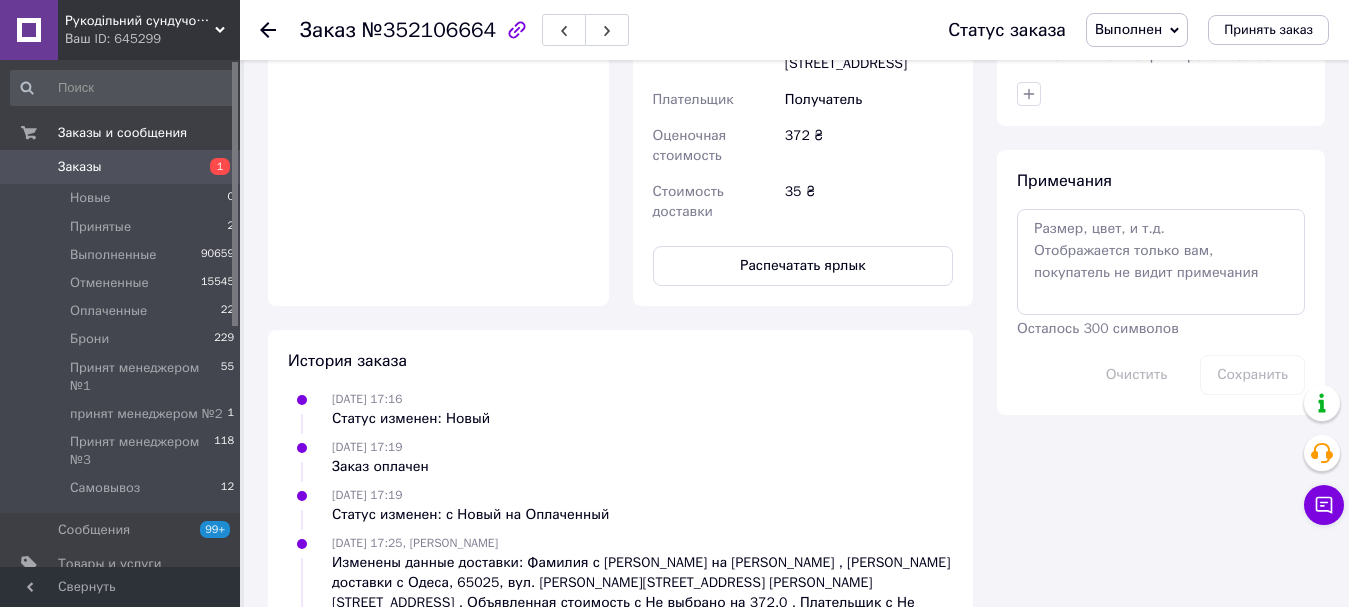 click on "Заказы" at bounding box center [80, 167] 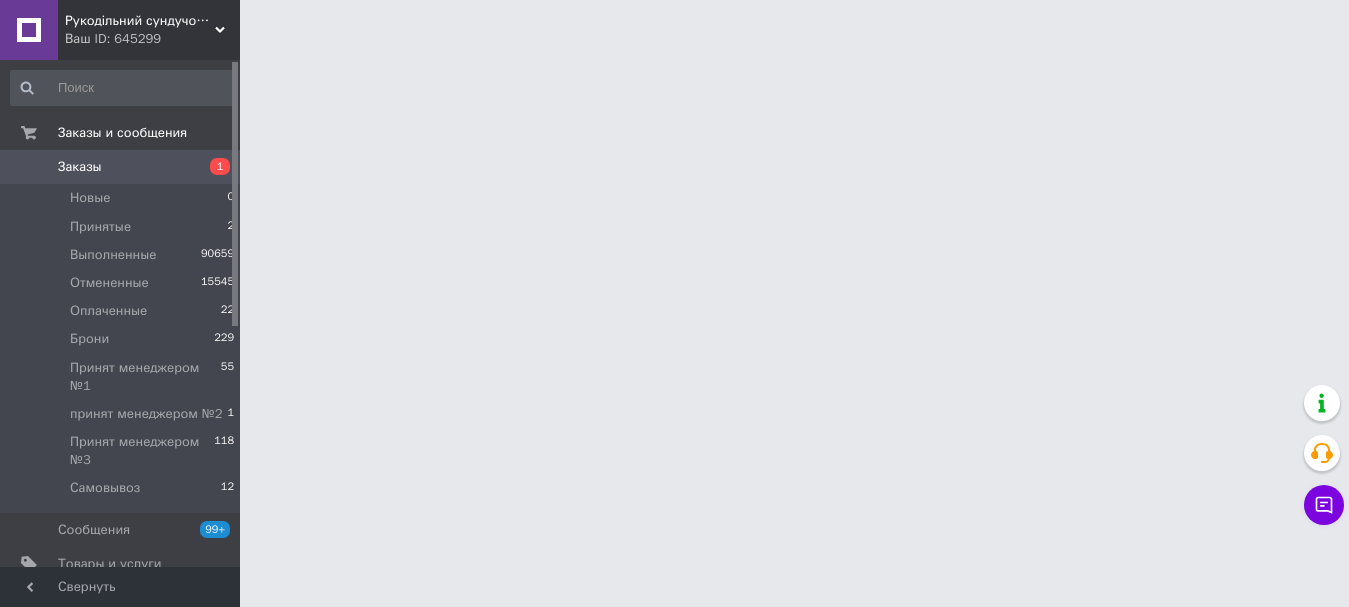 scroll, scrollTop: 0, scrollLeft: 0, axis: both 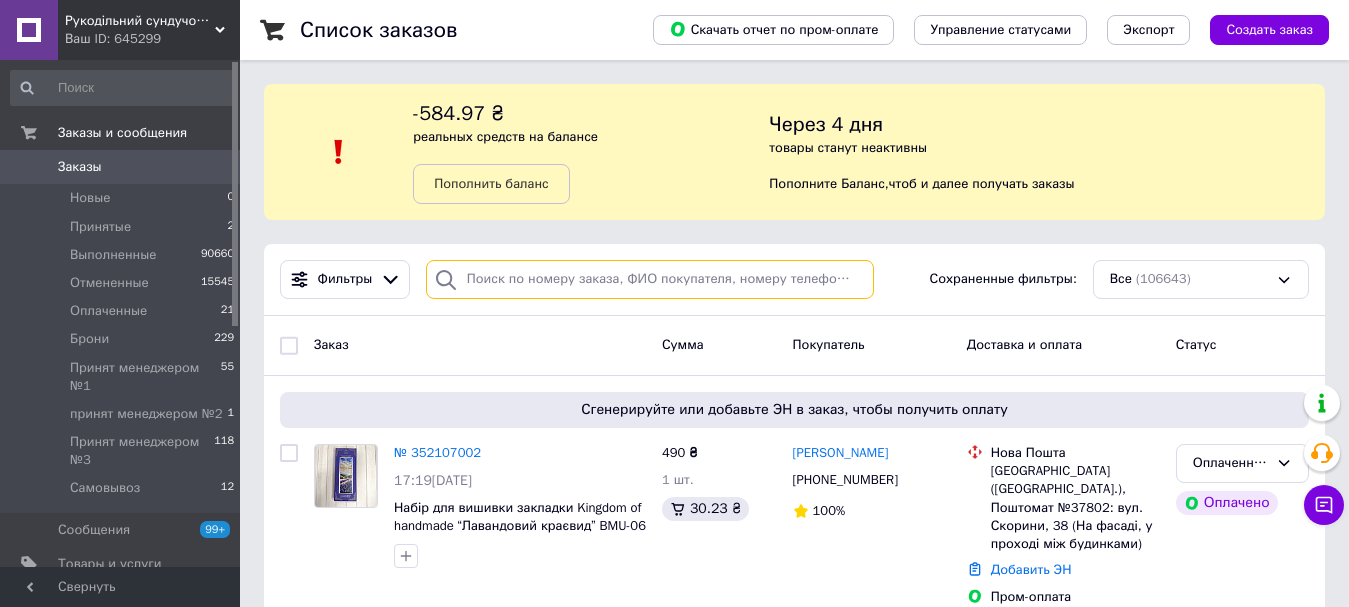 click at bounding box center [650, 279] 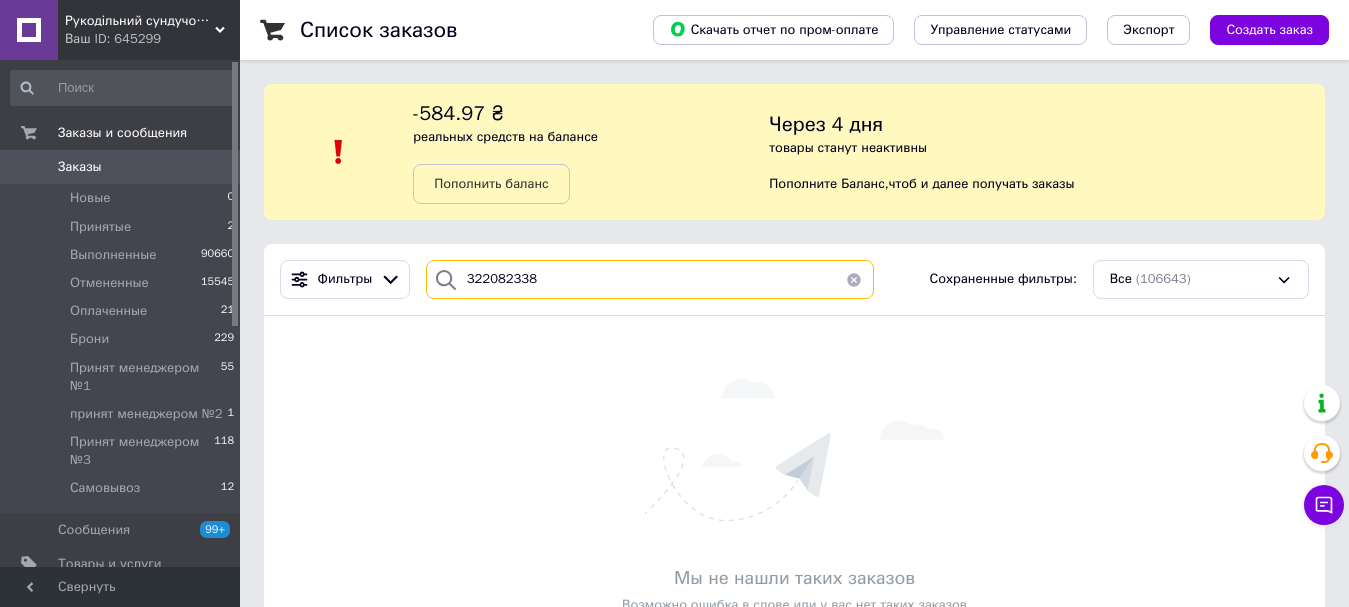 click on "322082338" at bounding box center (650, 279) 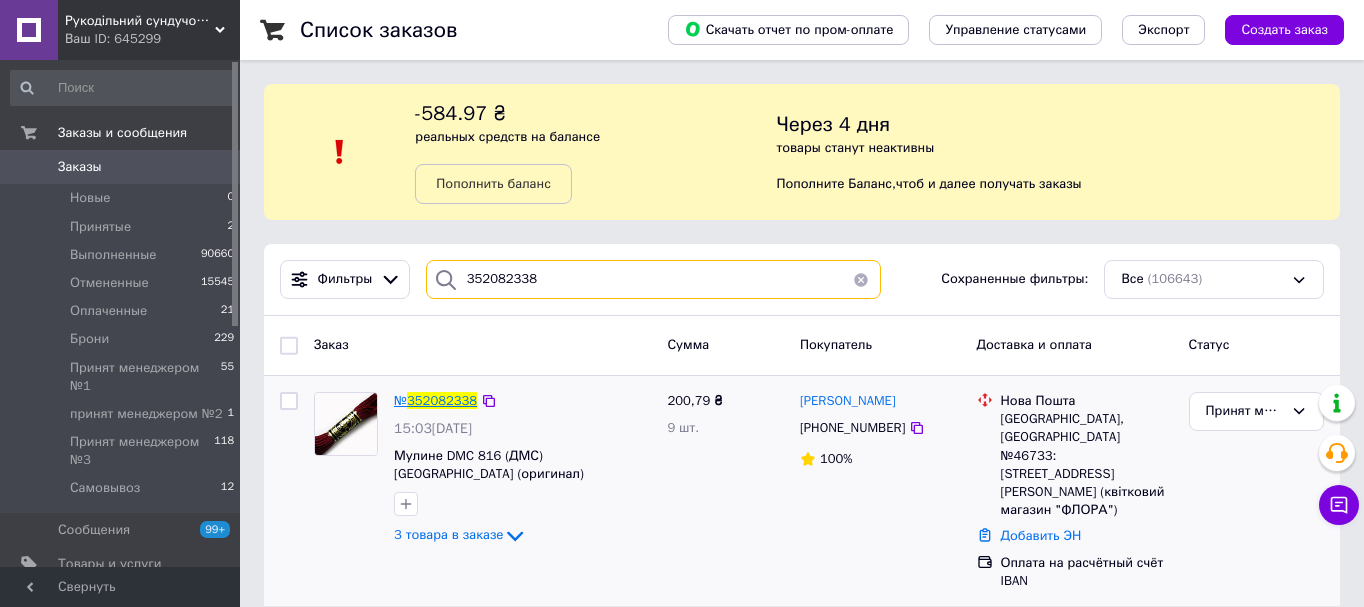 type on "352082338" 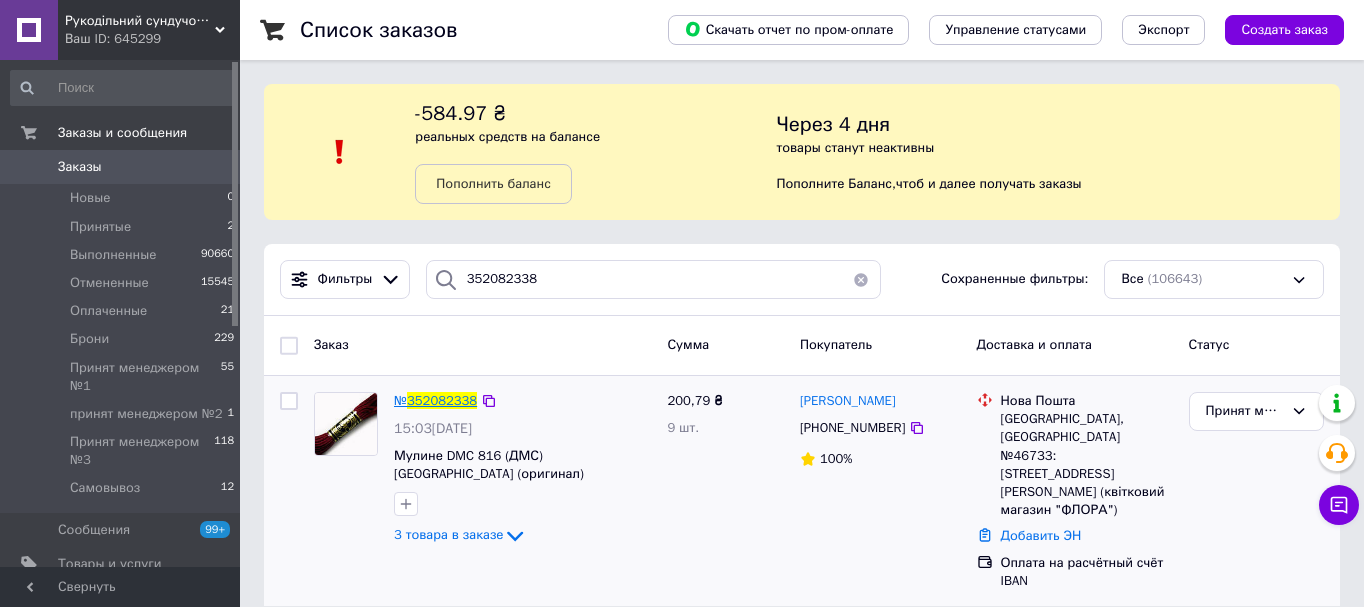 click on "352082338" at bounding box center [442, 400] 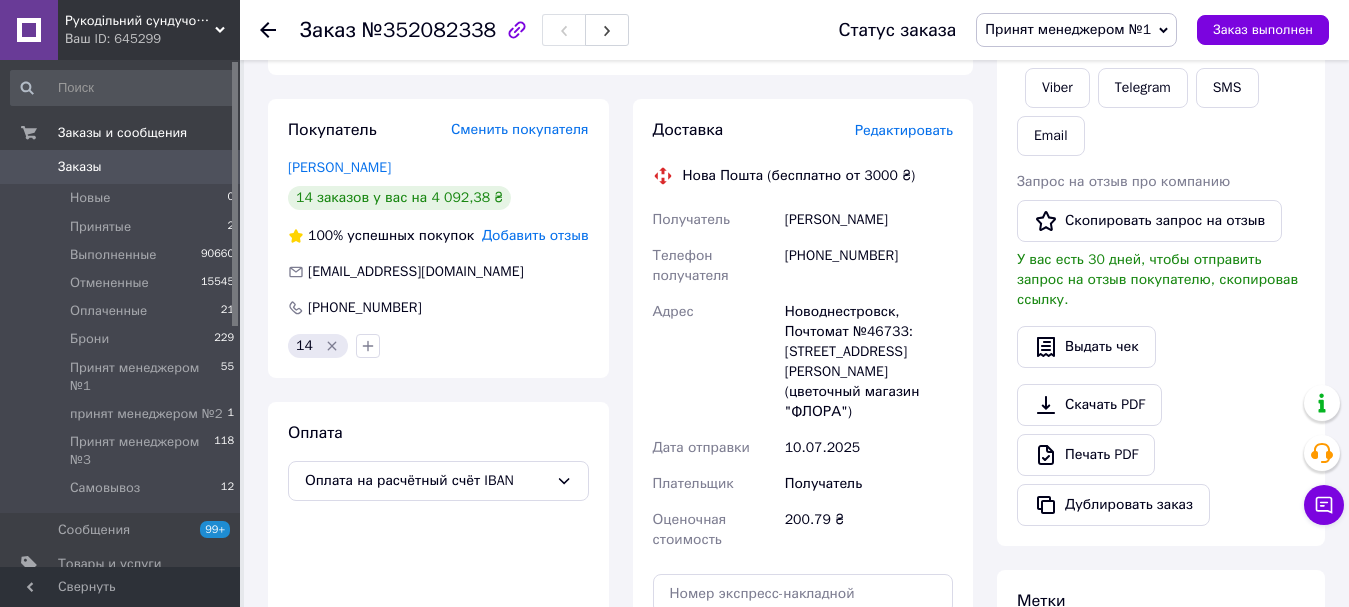 scroll, scrollTop: 600, scrollLeft: 0, axis: vertical 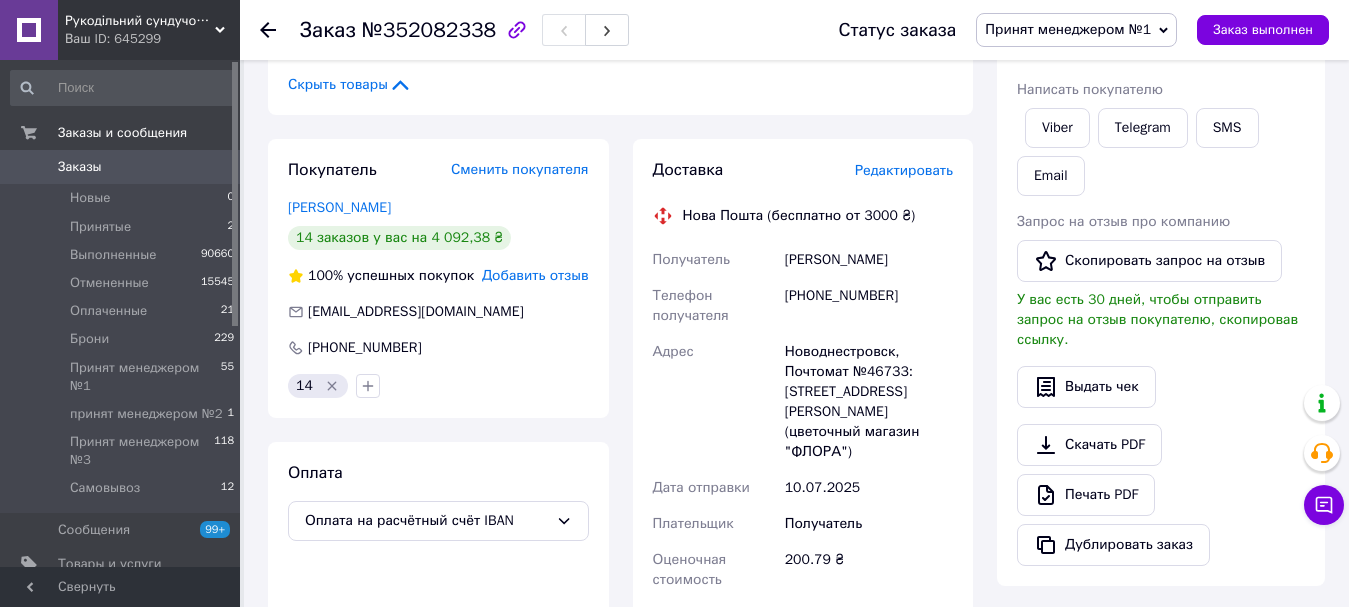 drag, startPoint x: 454, startPoint y: 152, endPoint x: 275, endPoint y: 148, distance: 179.0447 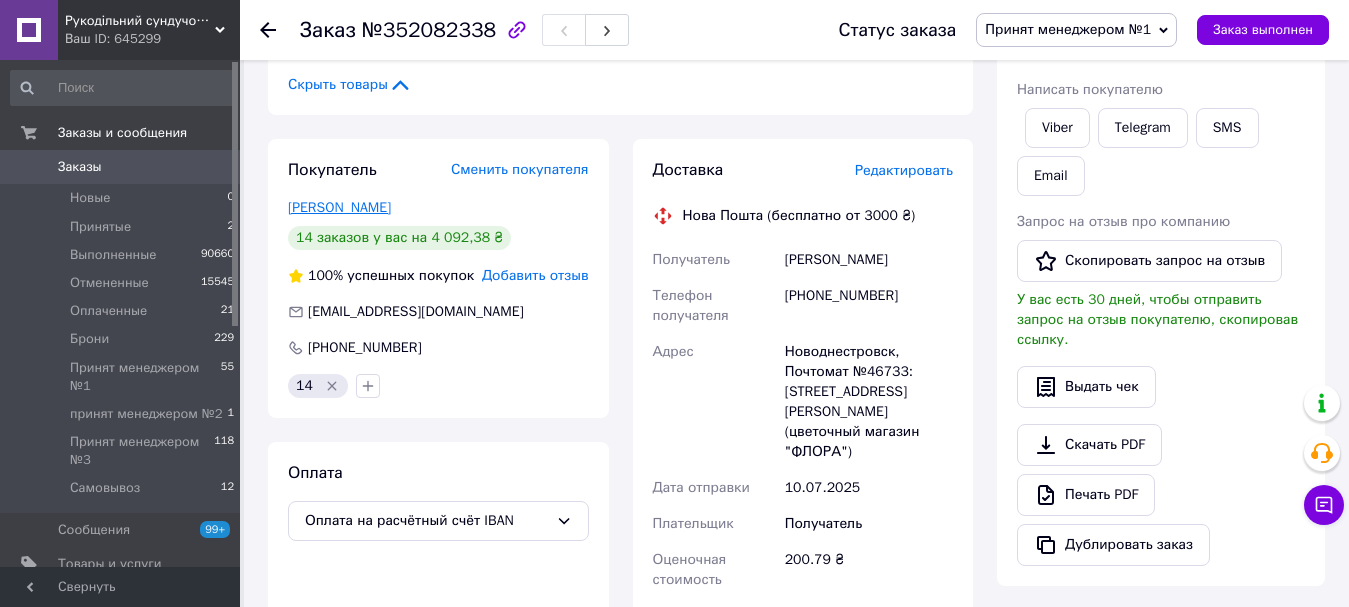 click on "[PERSON_NAME]" at bounding box center (339, 207) 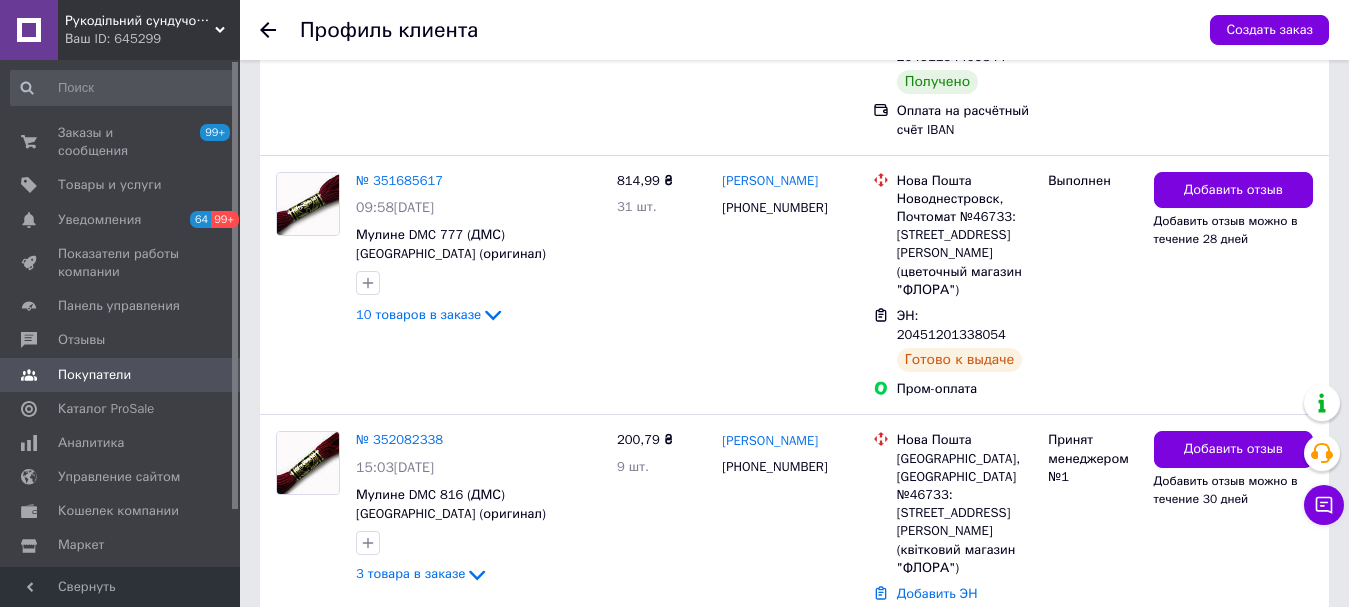 scroll, scrollTop: 3033, scrollLeft: 0, axis: vertical 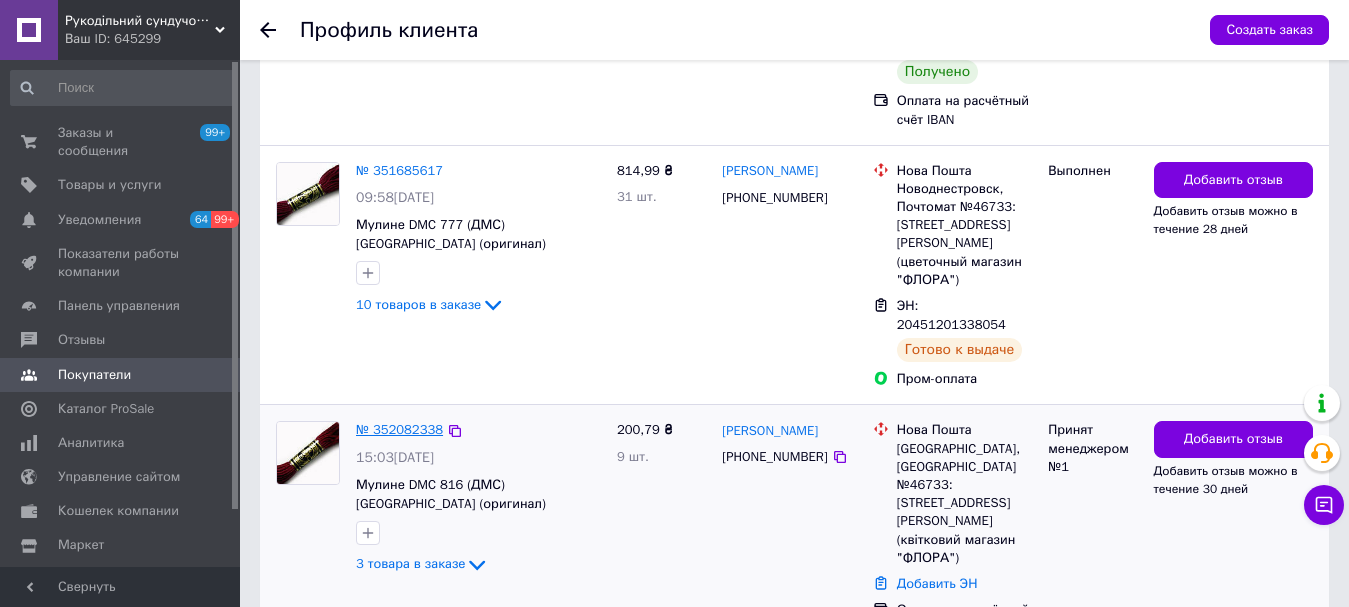 click on "№ 352082338" at bounding box center [399, 429] 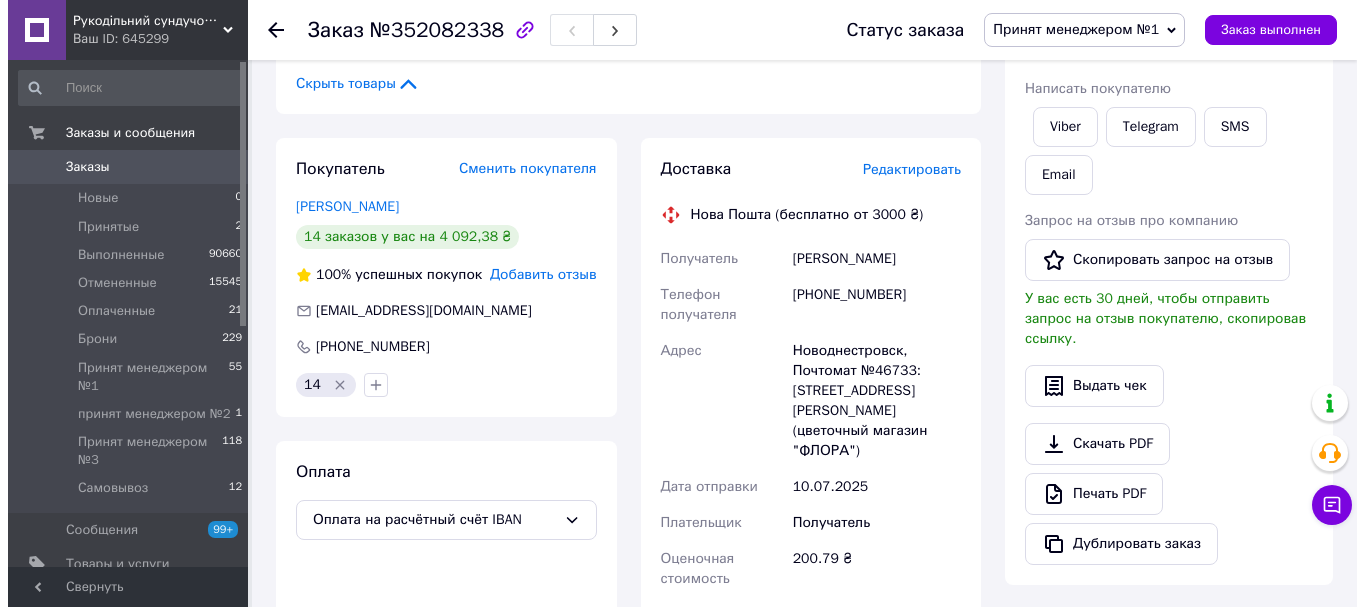 scroll, scrollTop: 600, scrollLeft: 0, axis: vertical 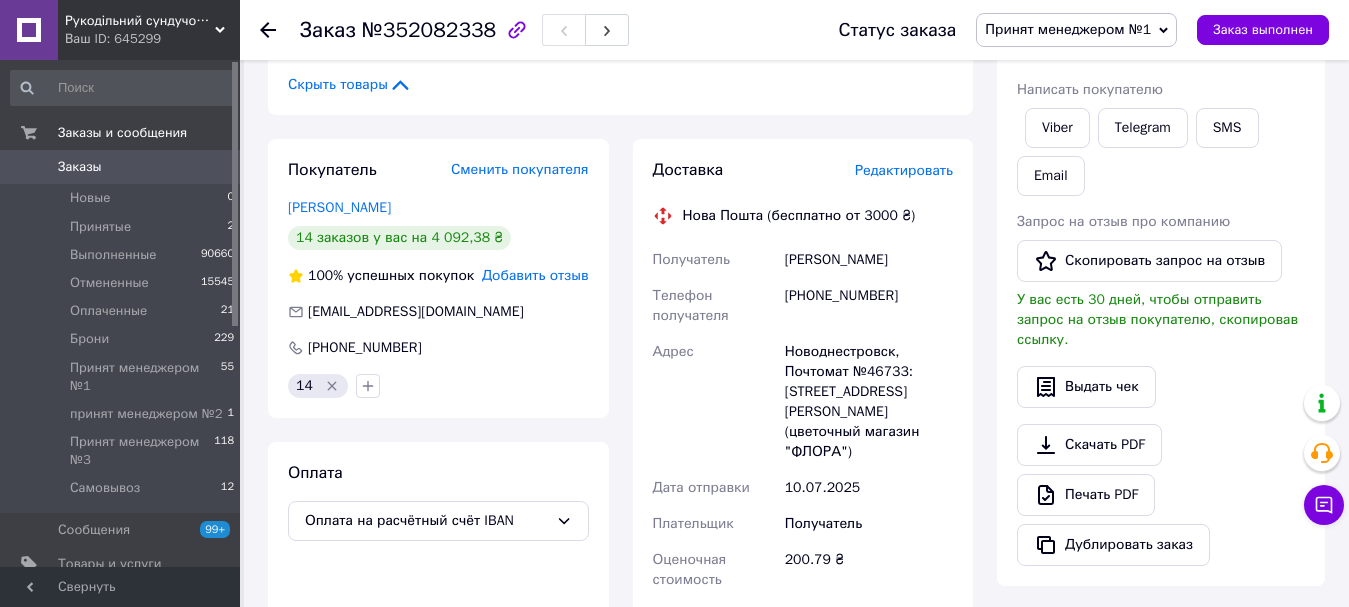 click on "Редактировать" at bounding box center (904, 170) 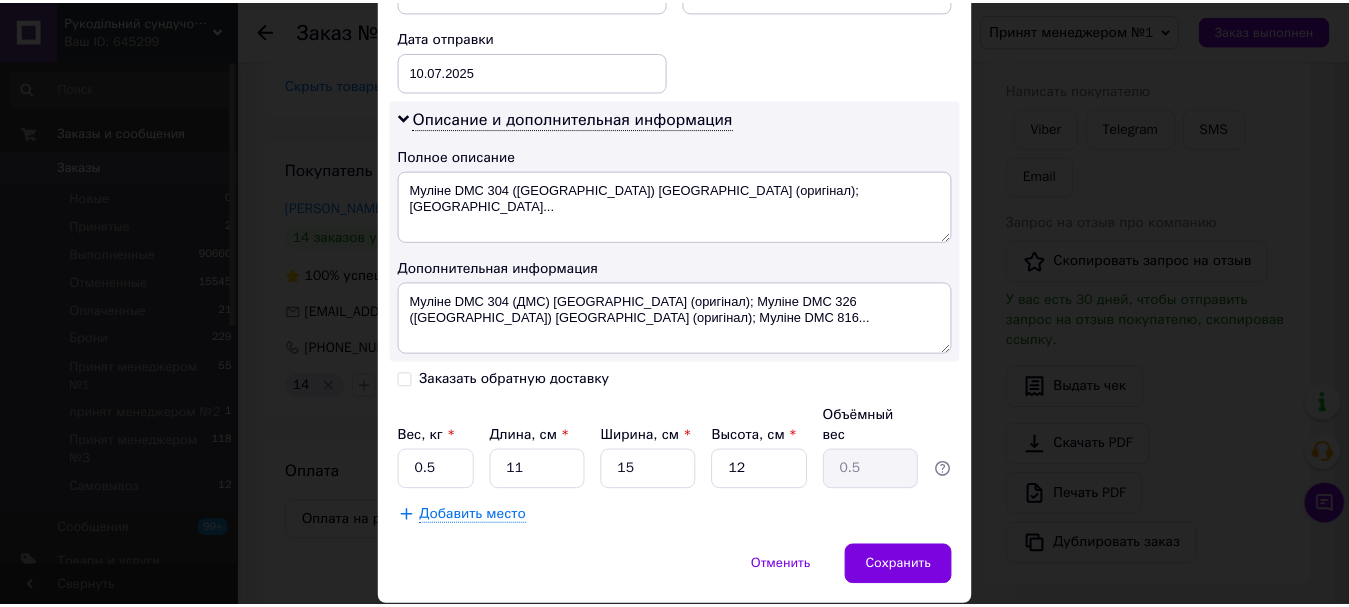 scroll, scrollTop: 981, scrollLeft: 0, axis: vertical 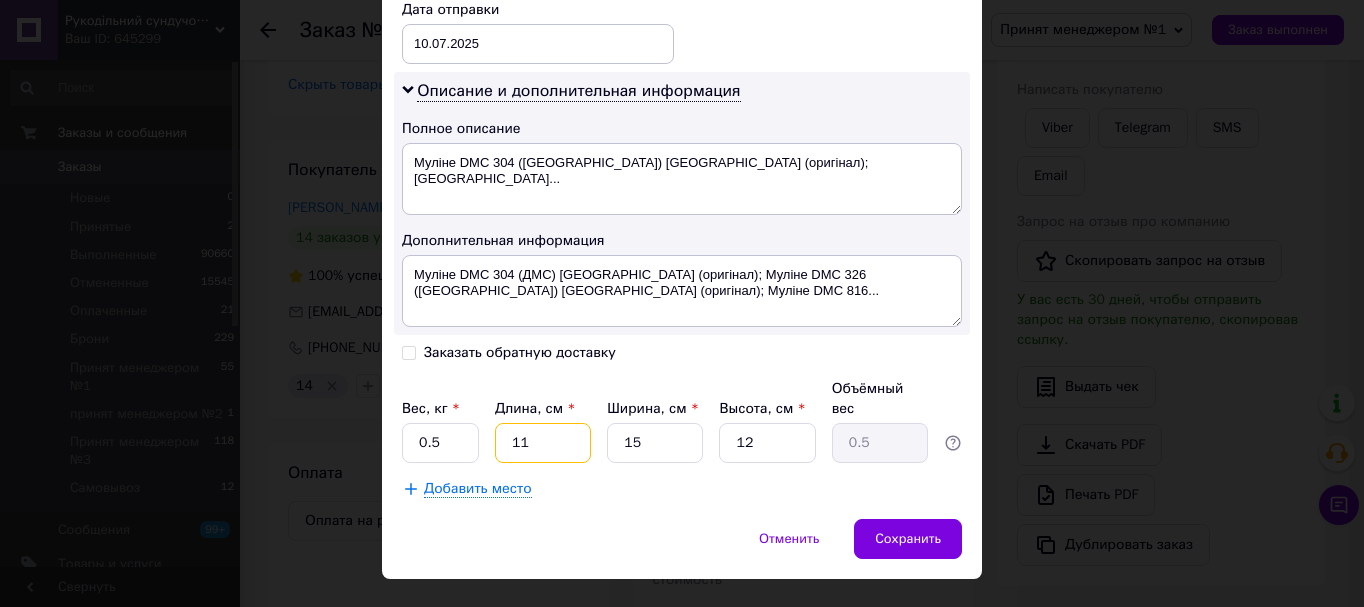 click on "11" at bounding box center (543, 443) 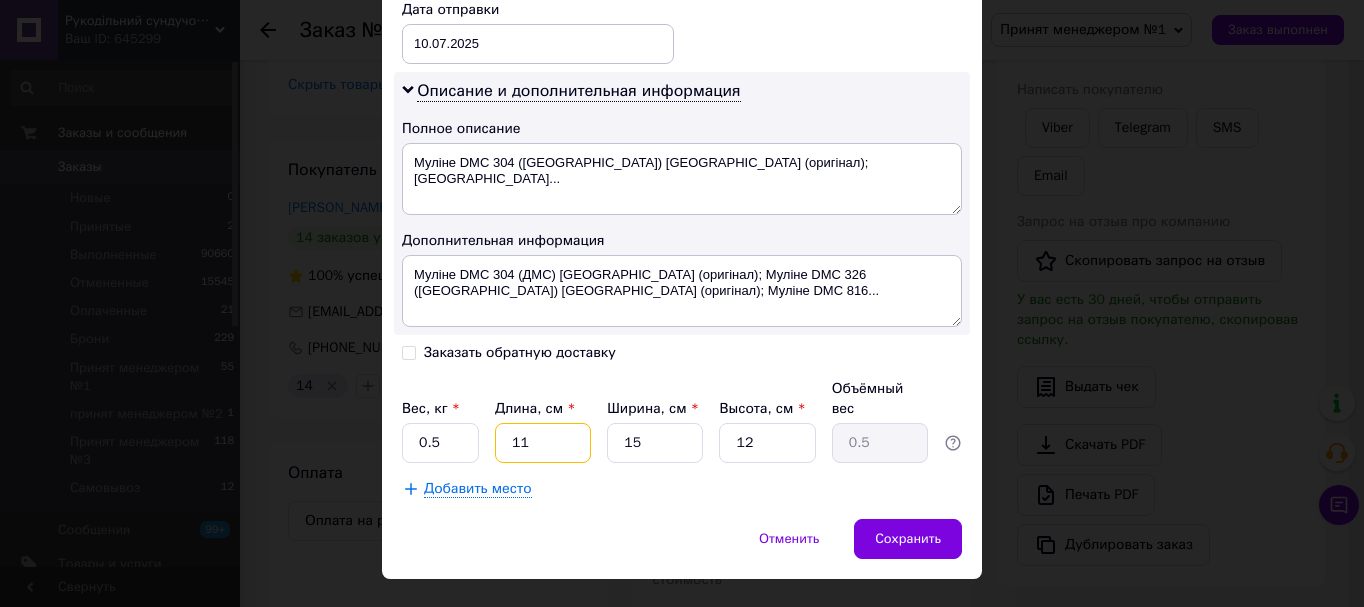 type on "1" 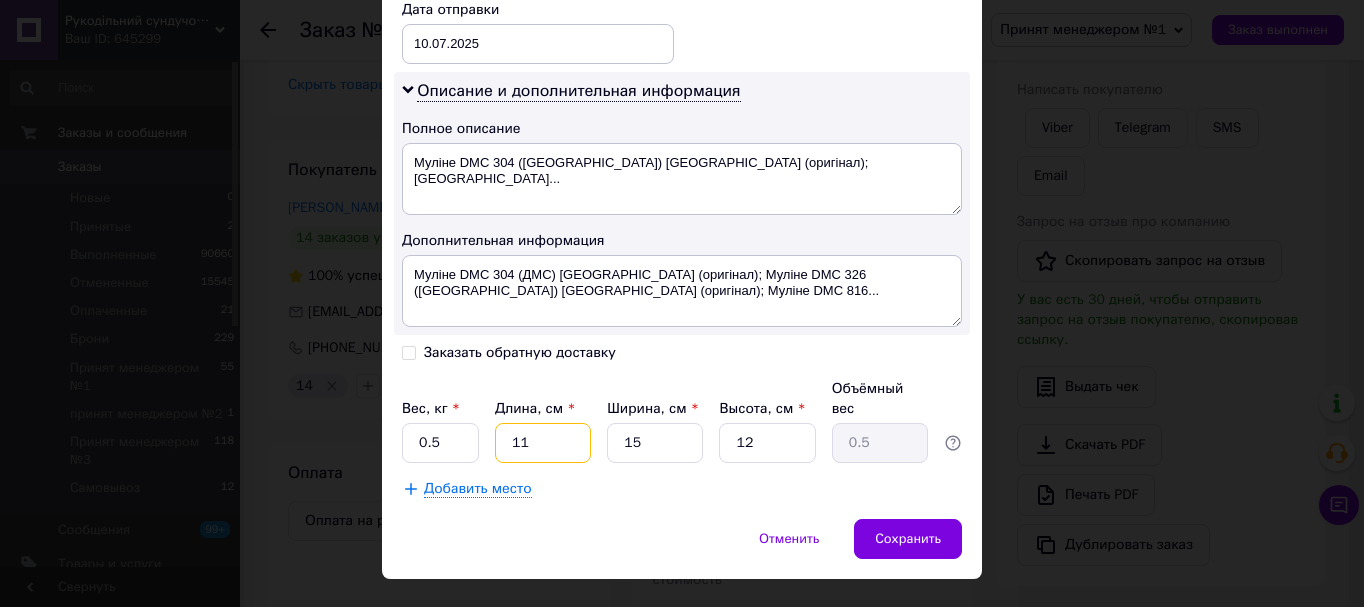 type on "0.1" 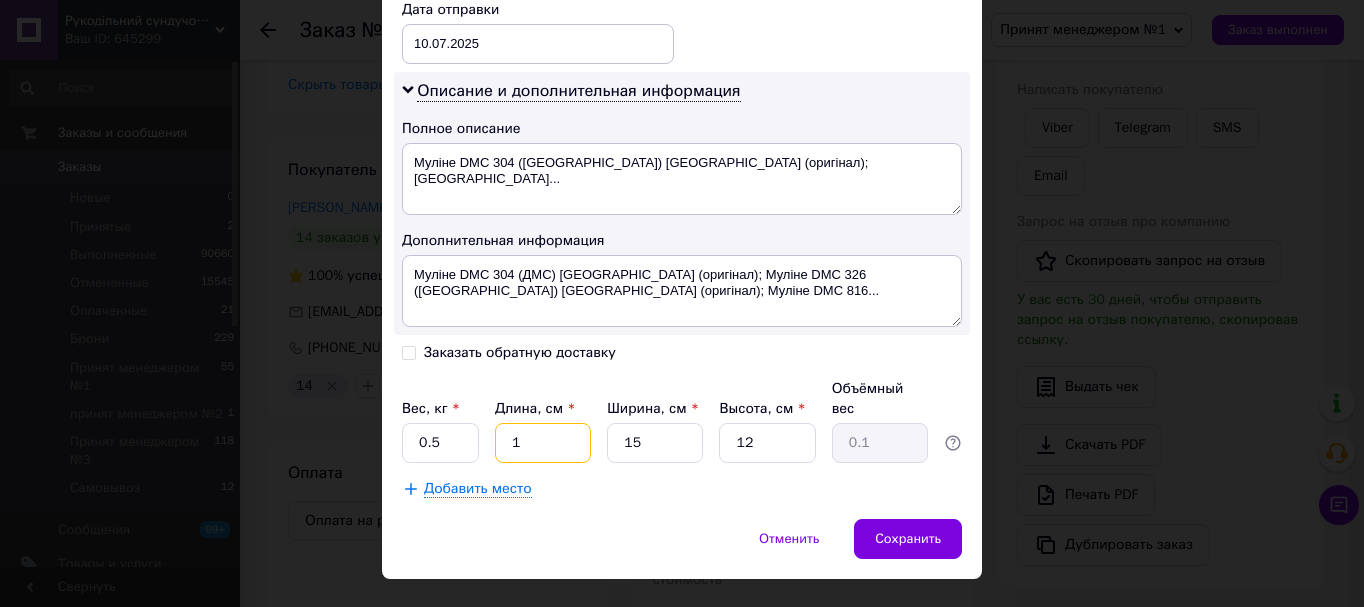 type 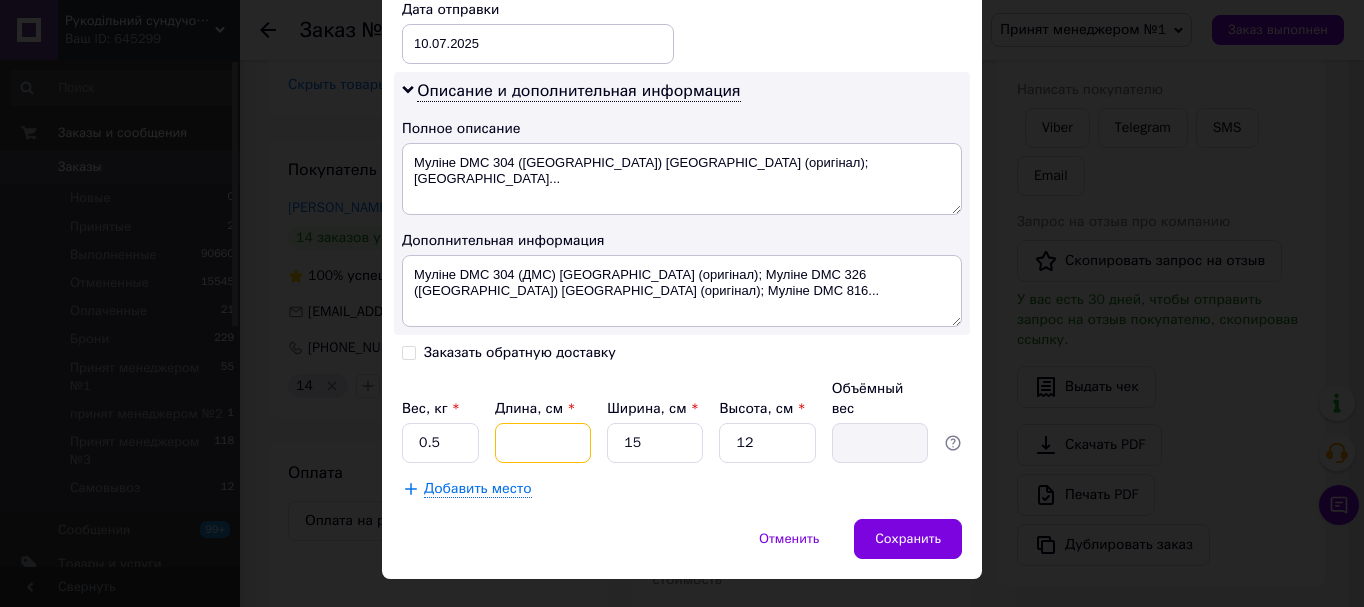 type on "2" 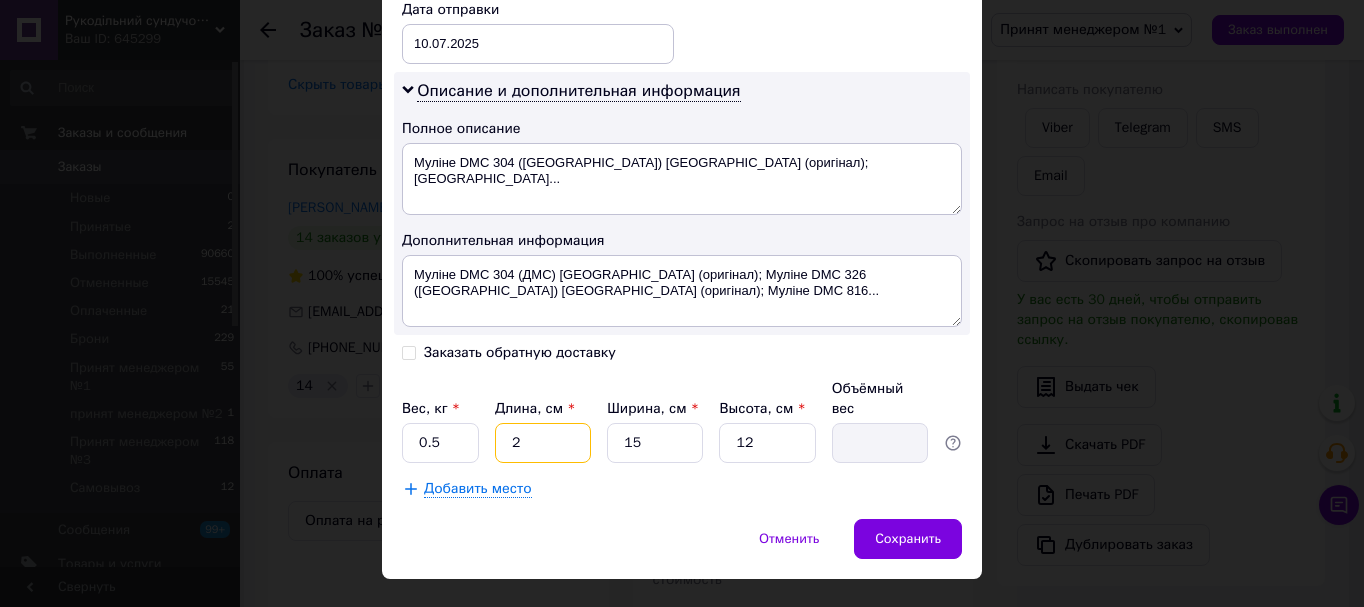type on "0.1" 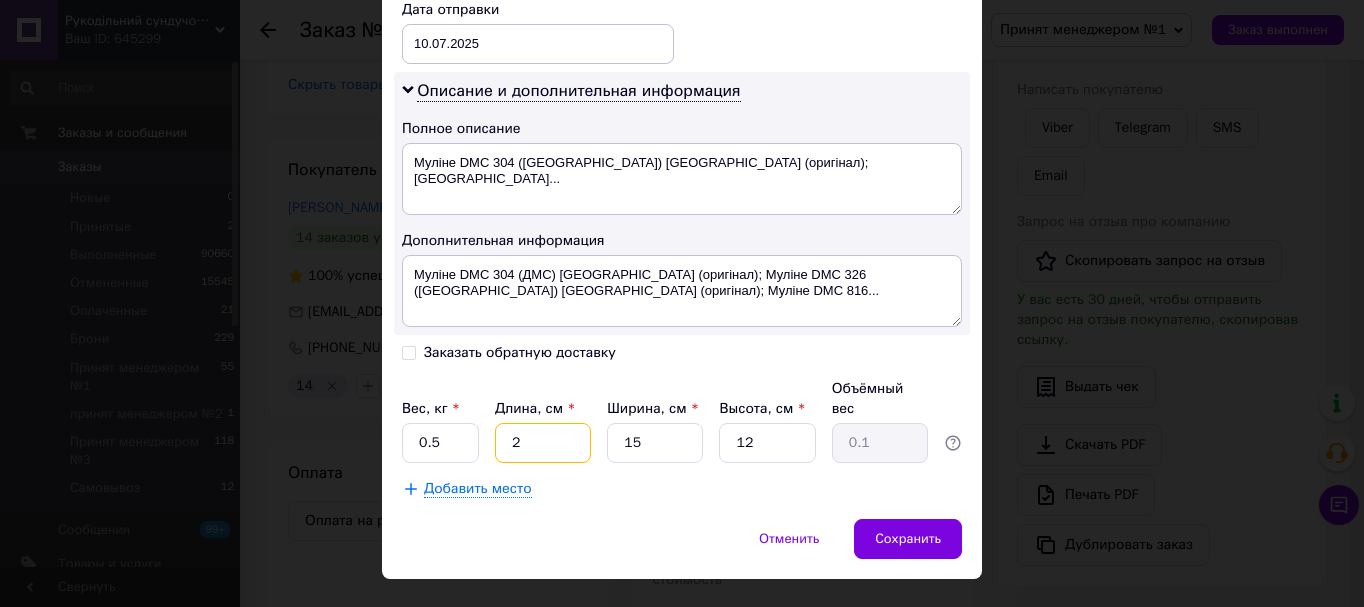 type on "23" 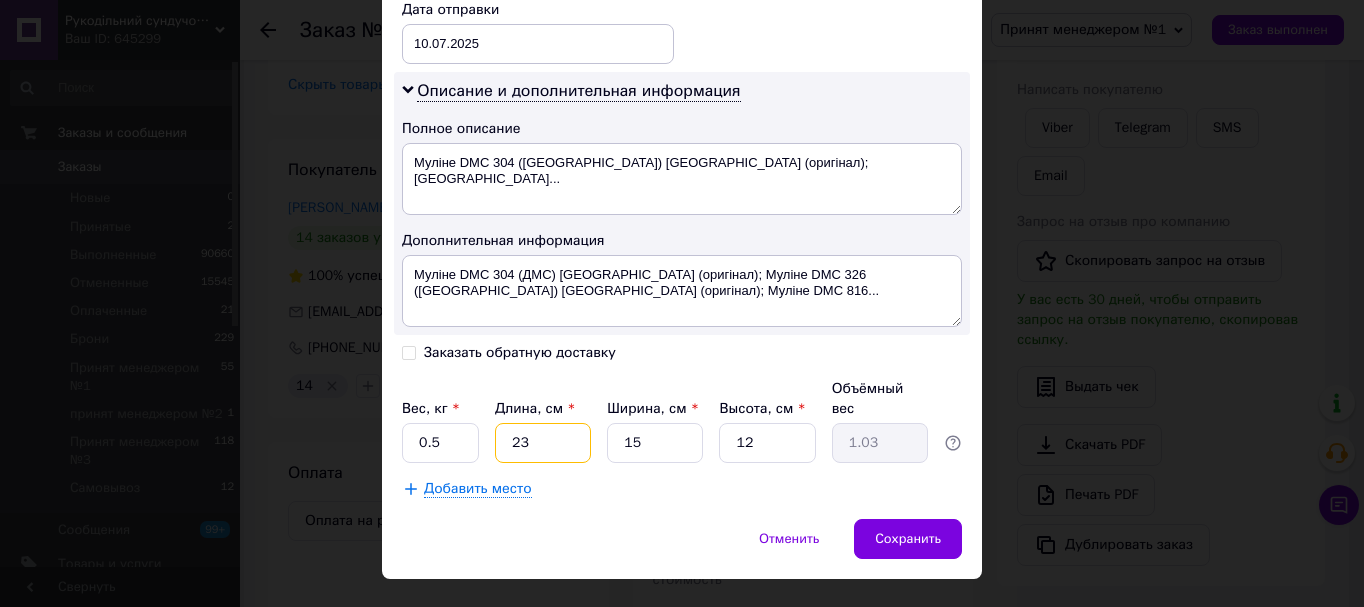 type on "23" 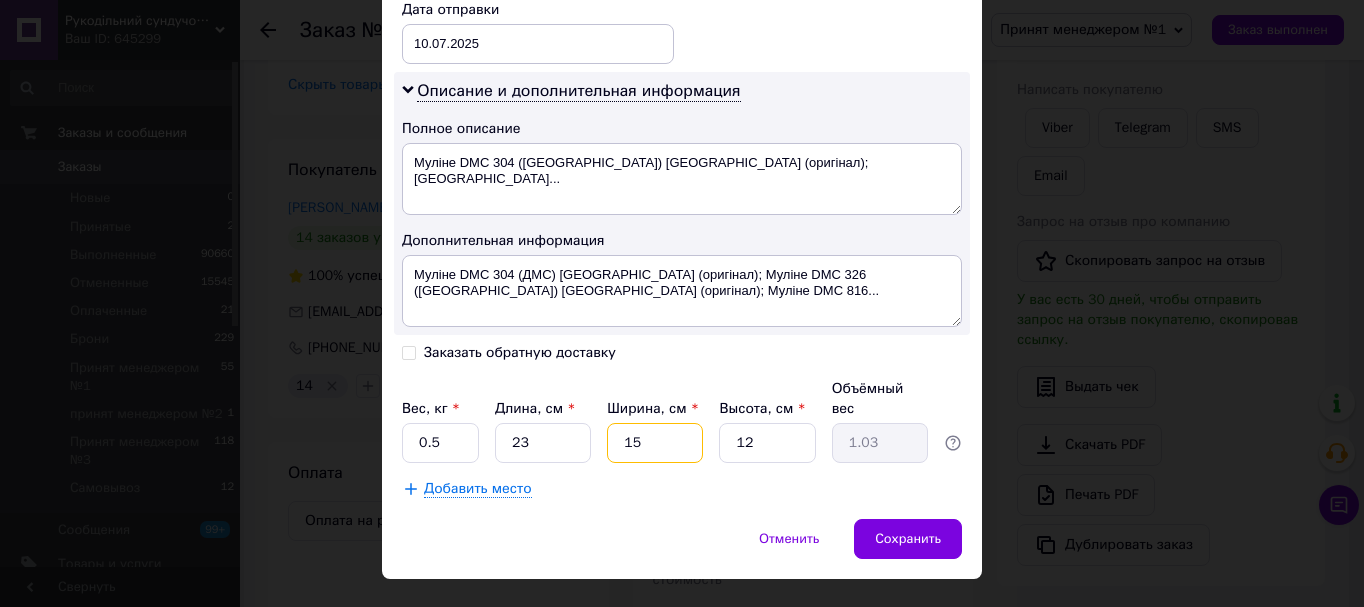 click on "15" at bounding box center (655, 443) 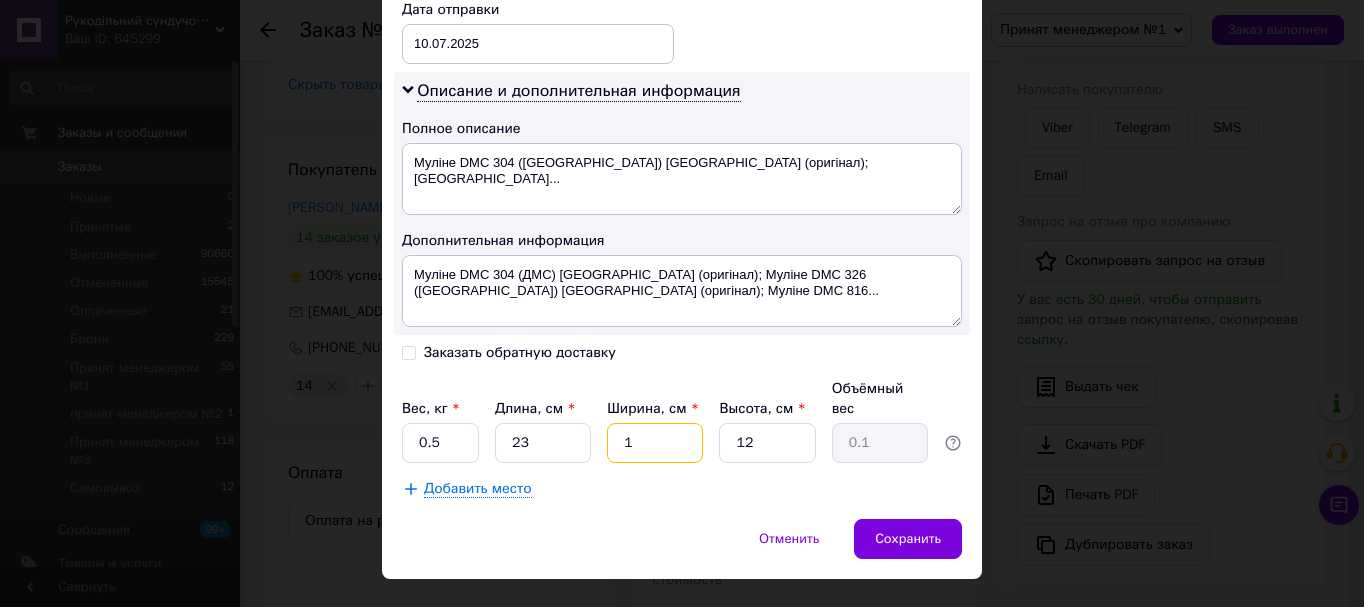 type on "12" 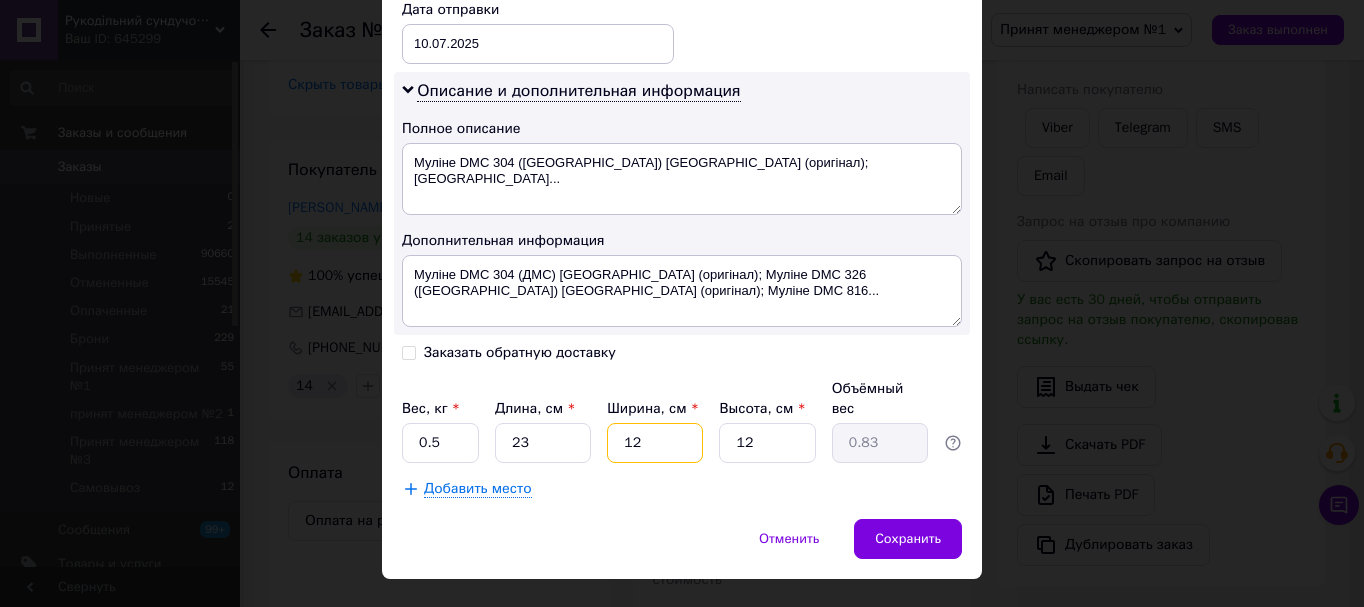 type on "12" 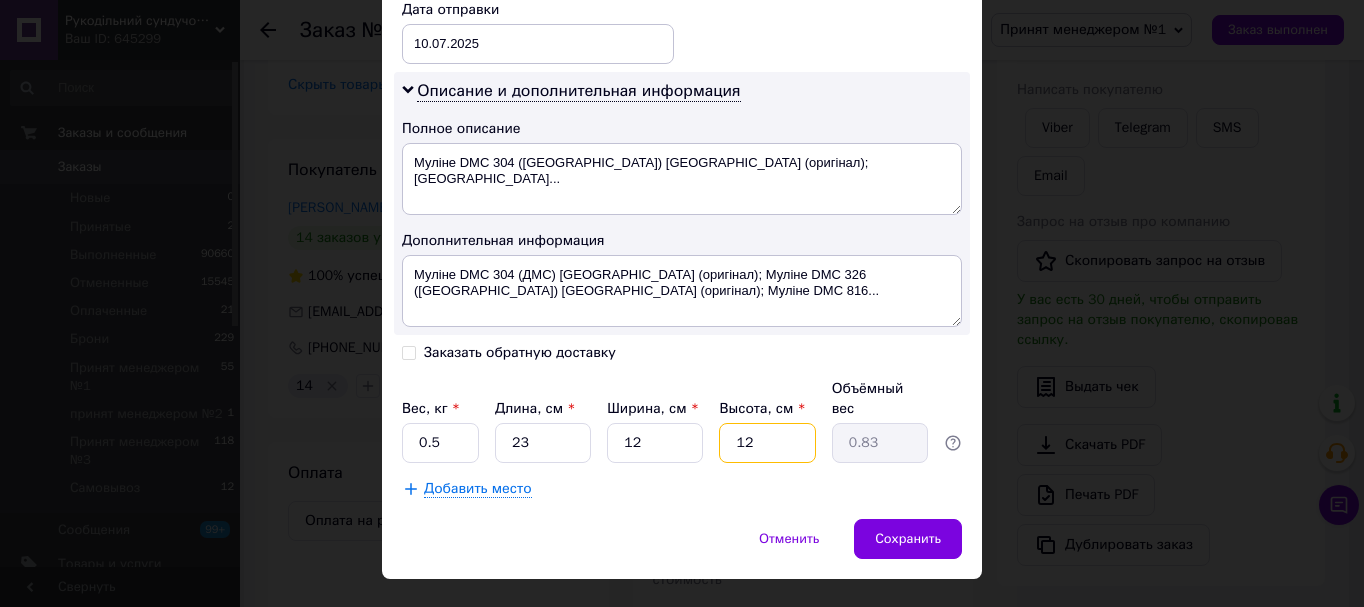 click on "12" at bounding box center (767, 443) 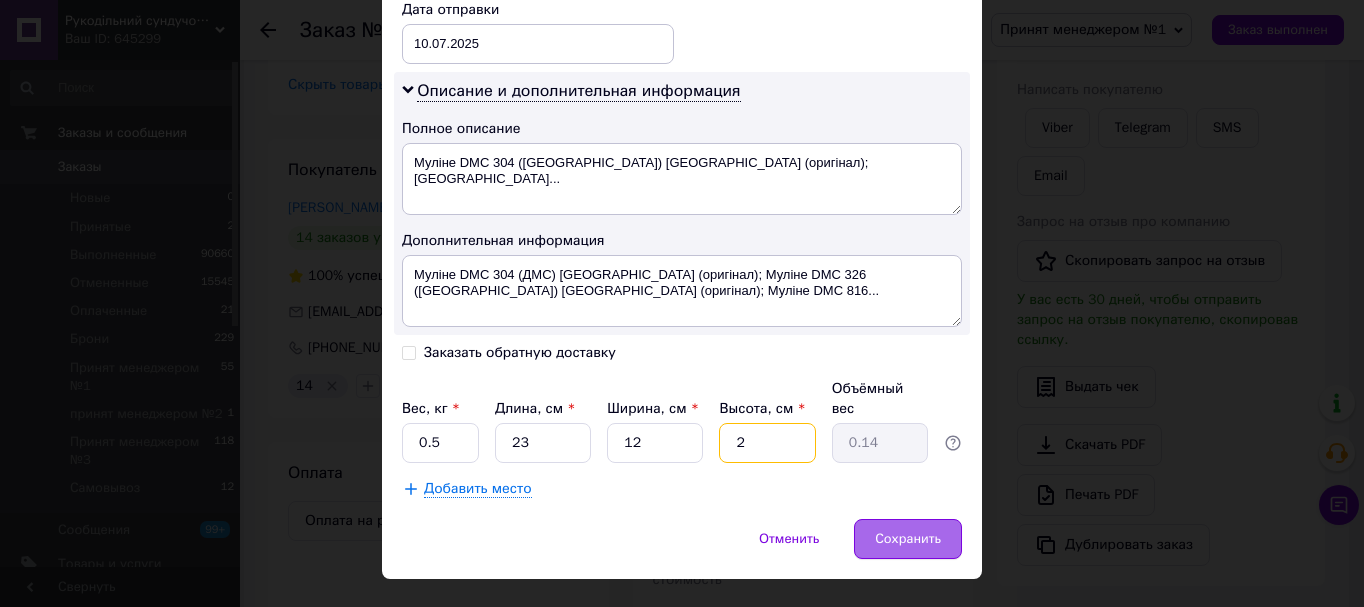 type on "2" 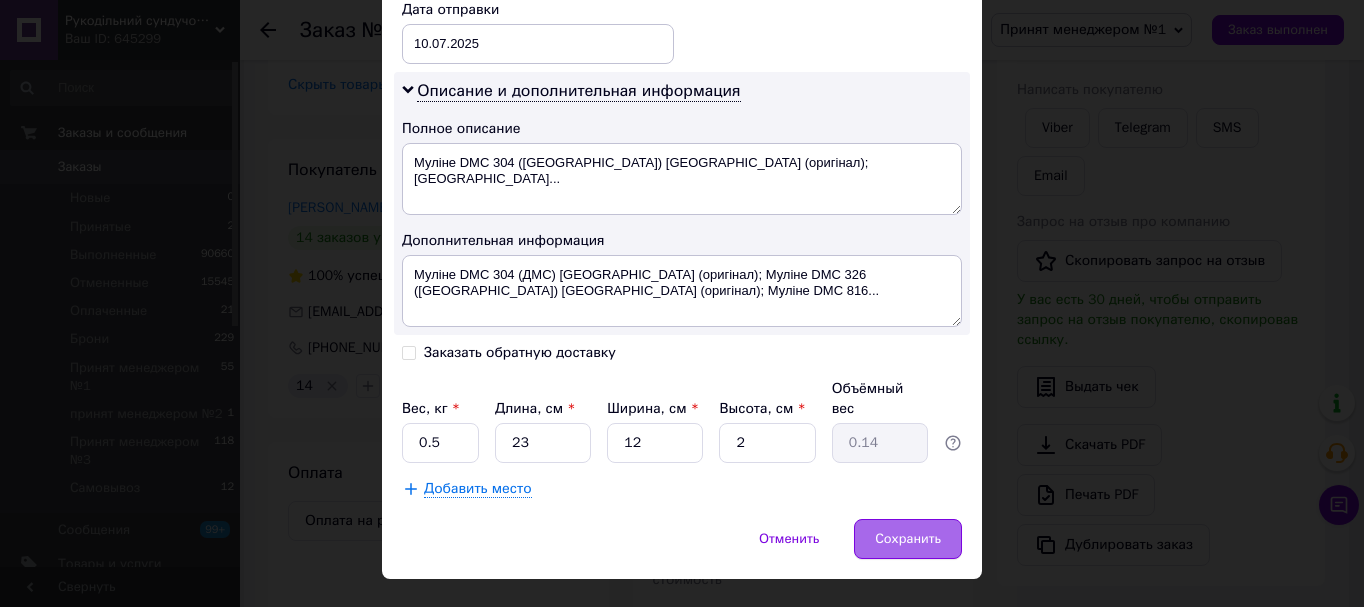 click on "Сохранить" at bounding box center (908, 539) 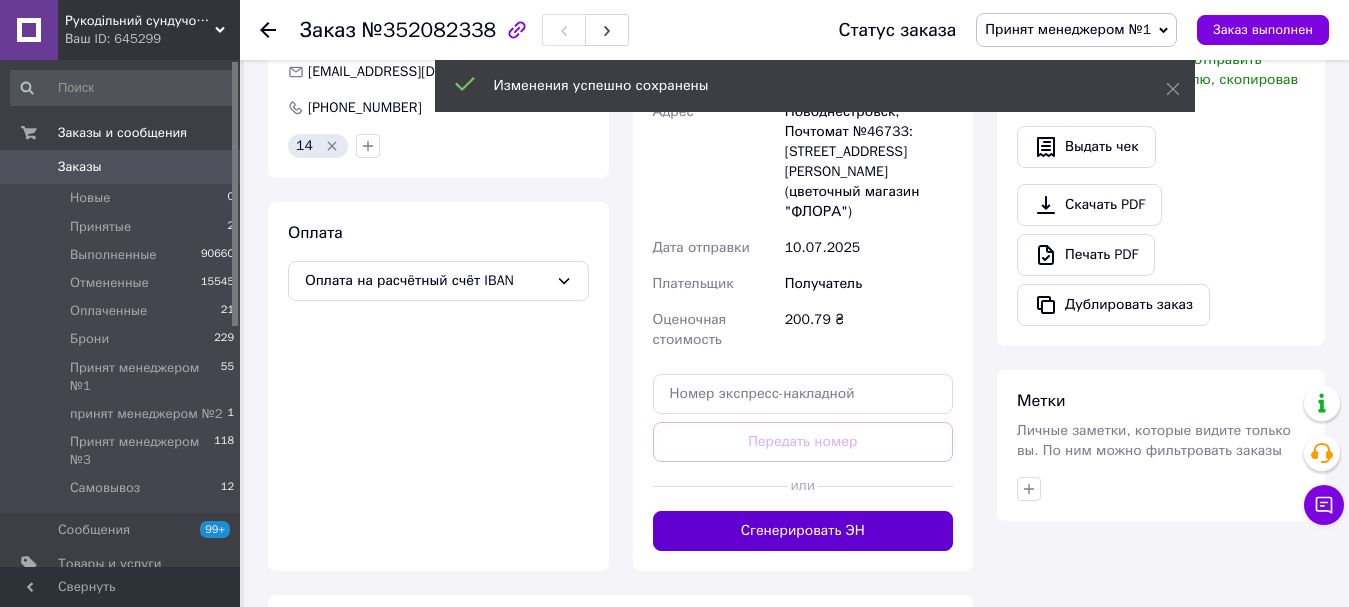 scroll, scrollTop: 900, scrollLeft: 0, axis: vertical 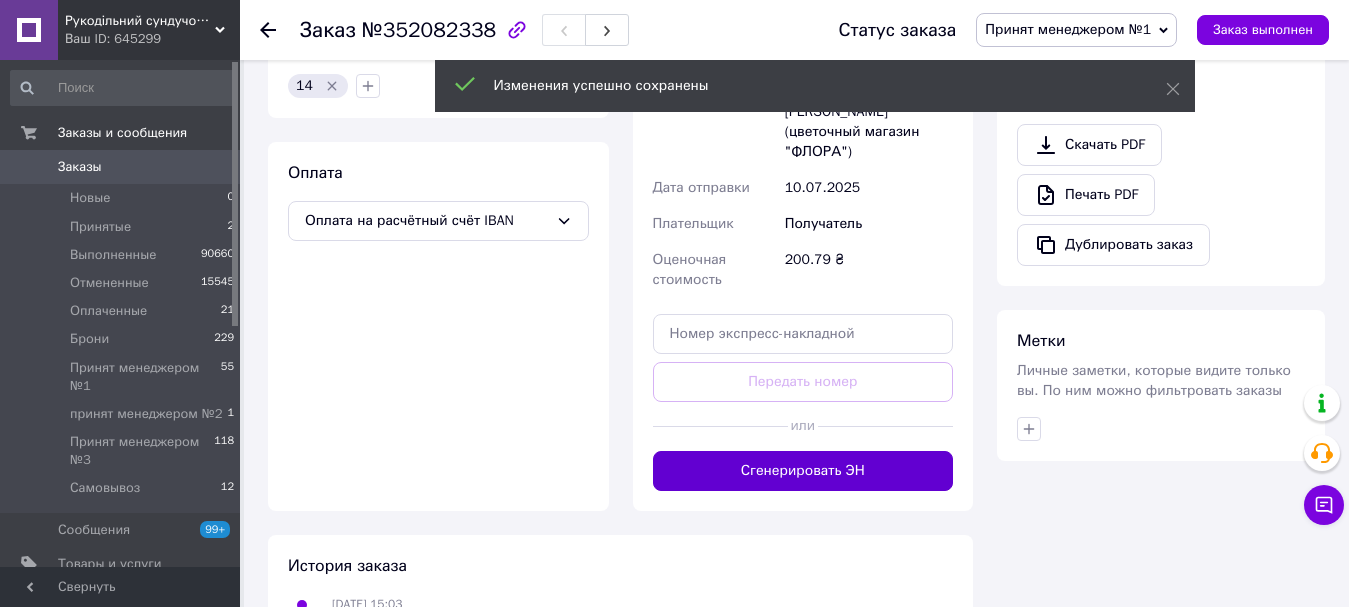 click on "Сгенерировать ЭН" at bounding box center (803, 471) 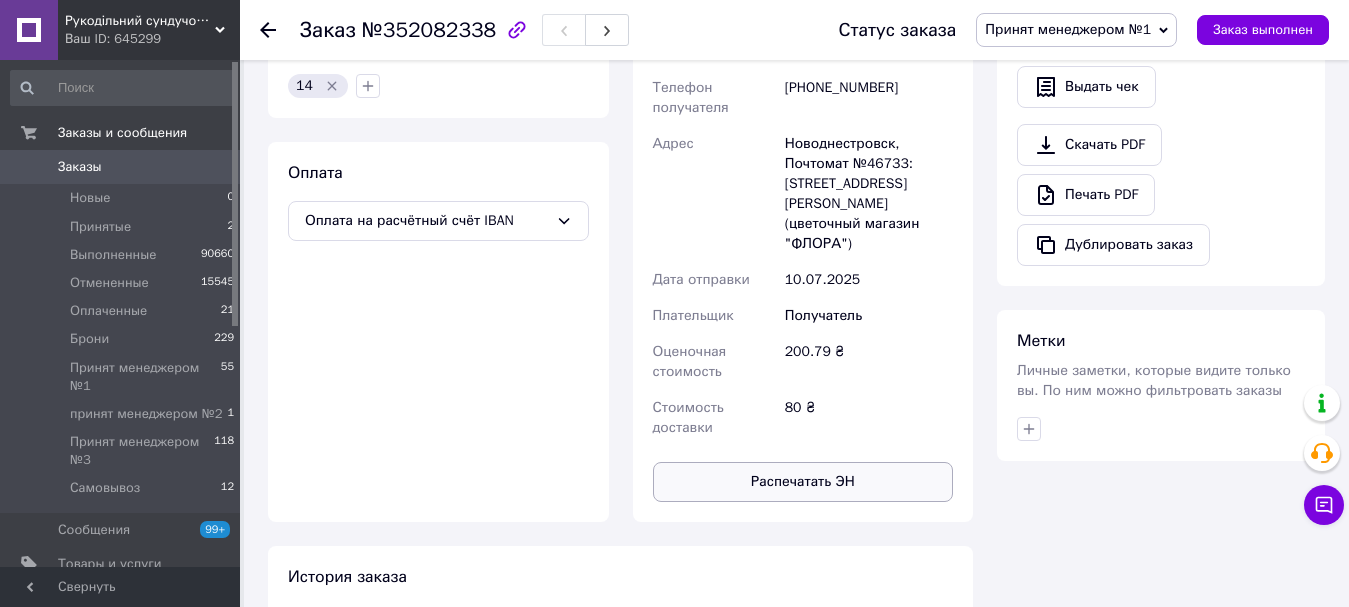 click on "Распечатать ЭН" at bounding box center (803, 482) 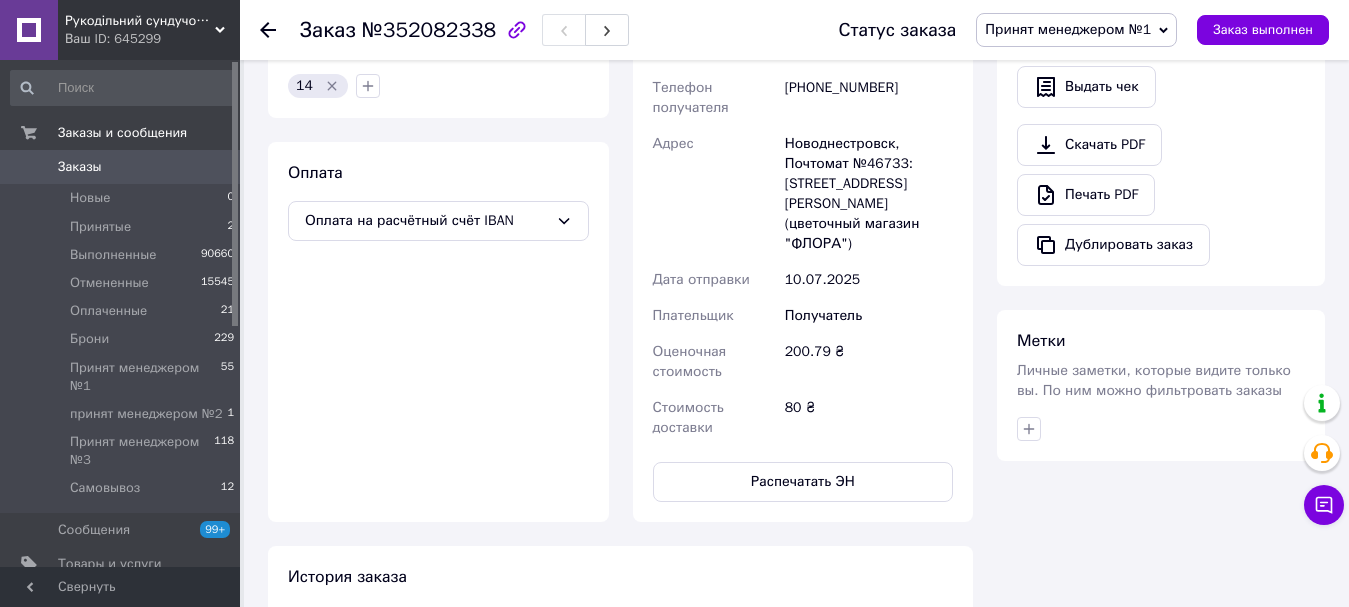 click 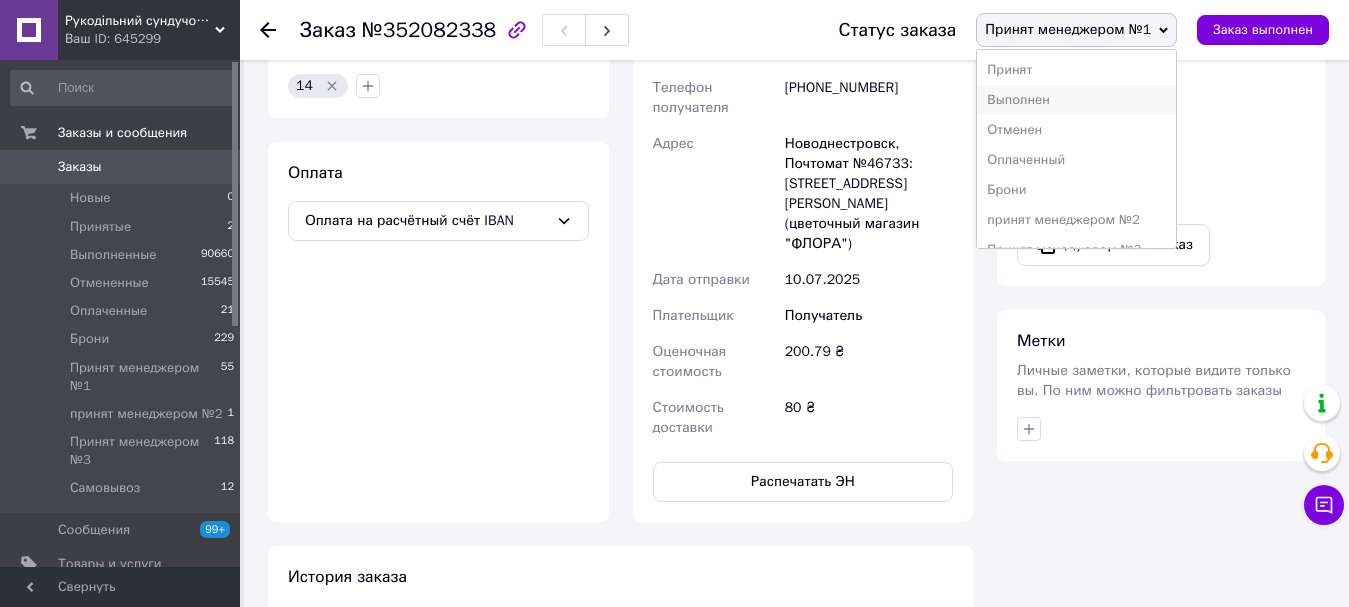 click on "Выполнен" at bounding box center [1076, 100] 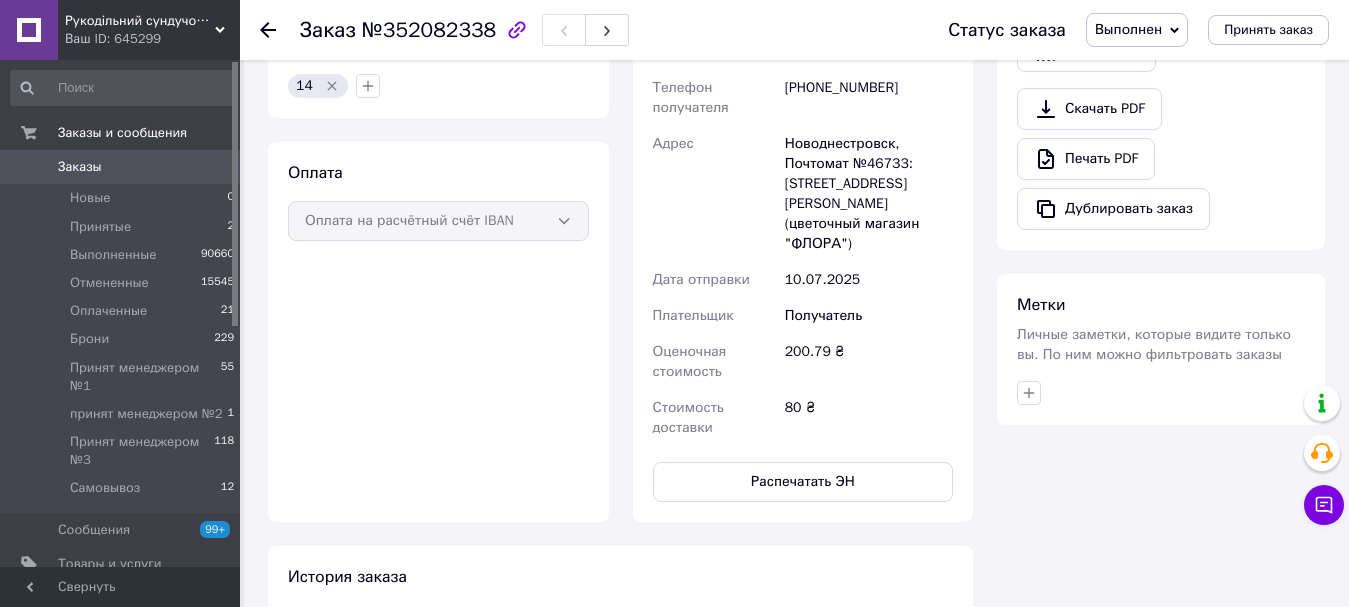 click on "Заказы" at bounding box center (121, 167) 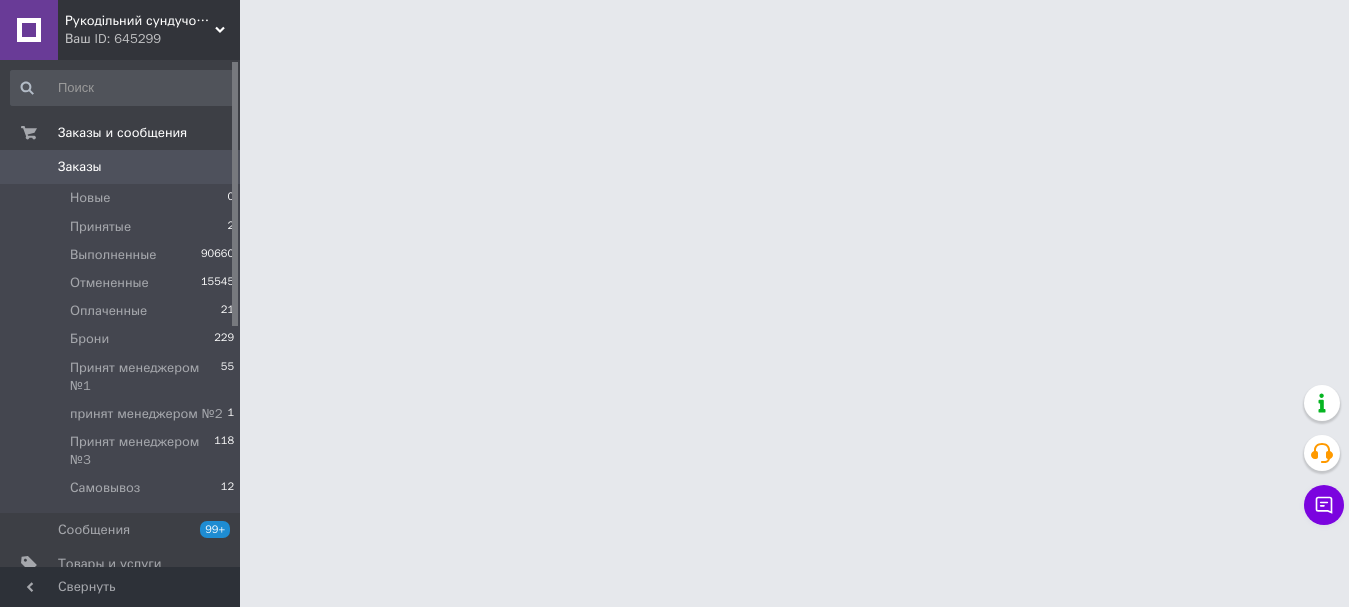 scroll, scrollTop: 0, scrollLeft: 0, axis: both 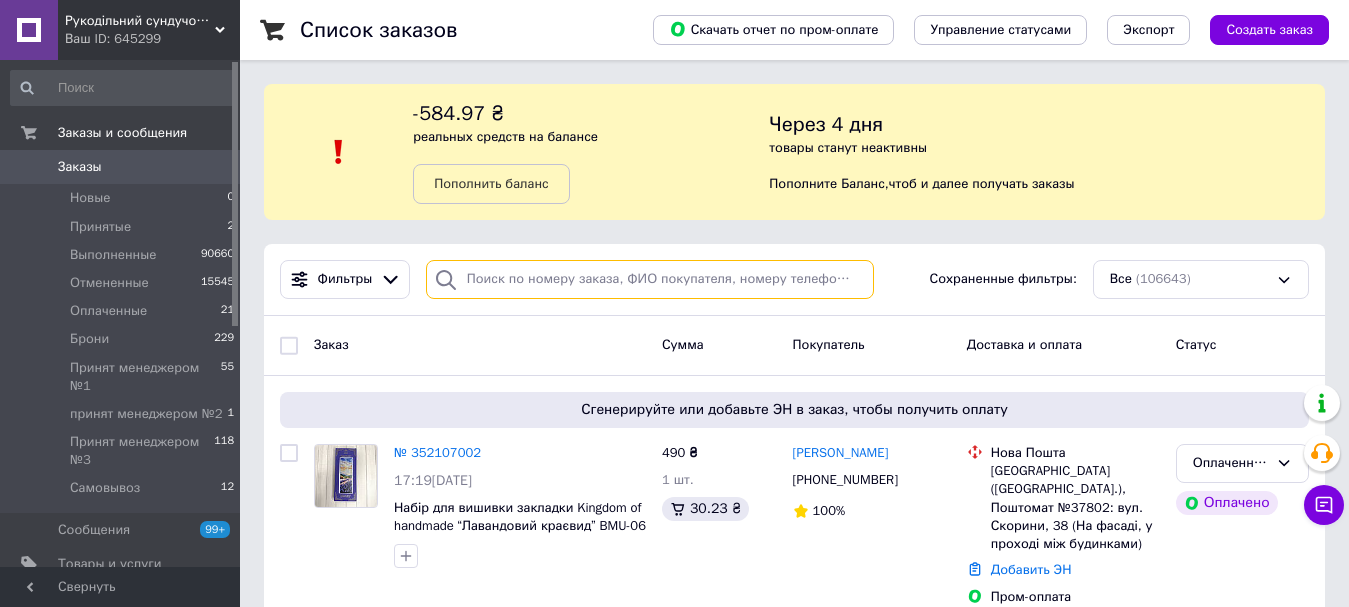 click at bounding box center [650, 279] 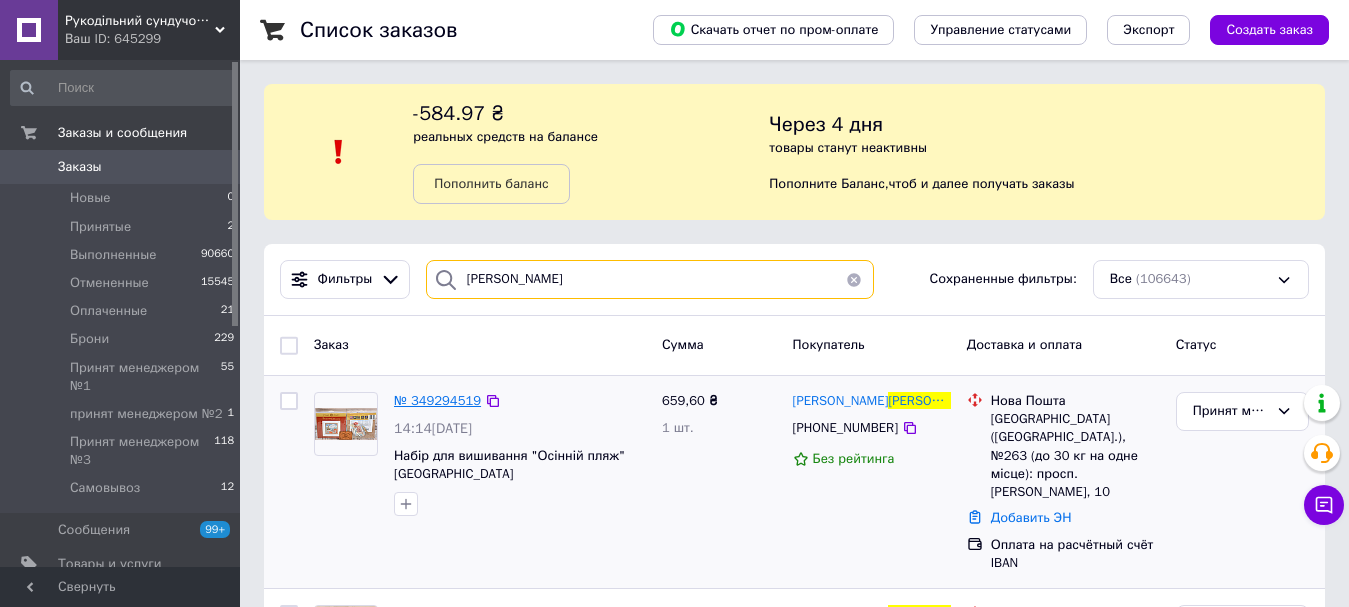 type on "[PERSON_NAME]" 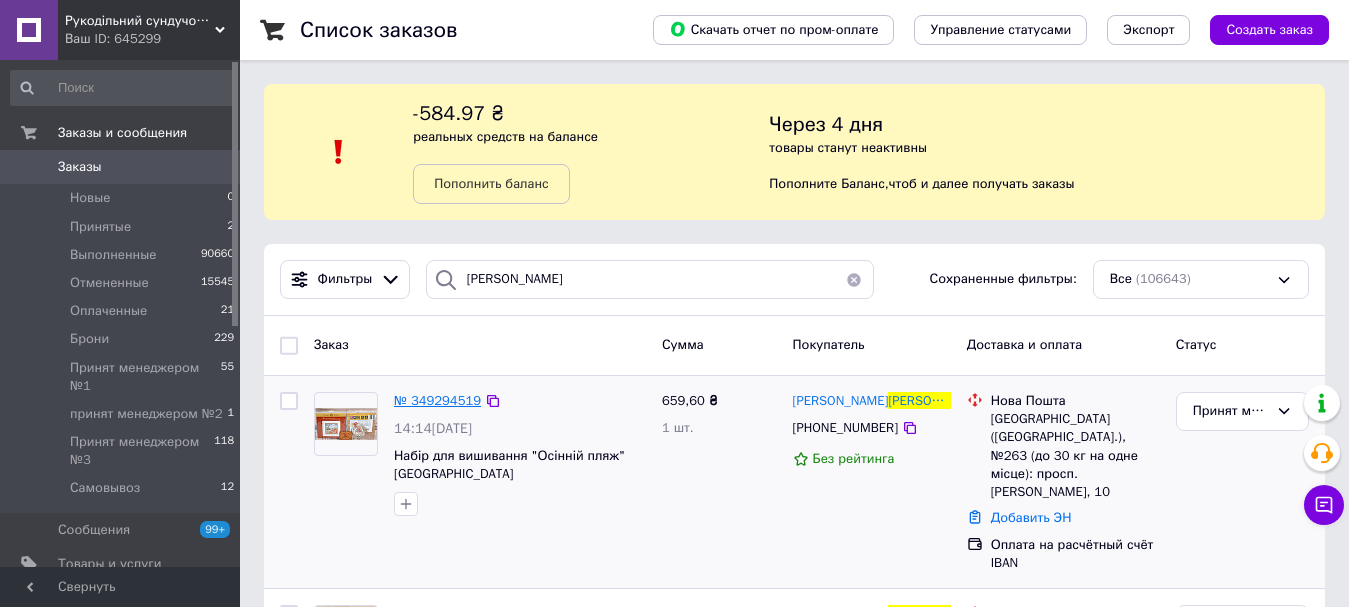 click on "№ 349294519" at bounding box center (437, 400) 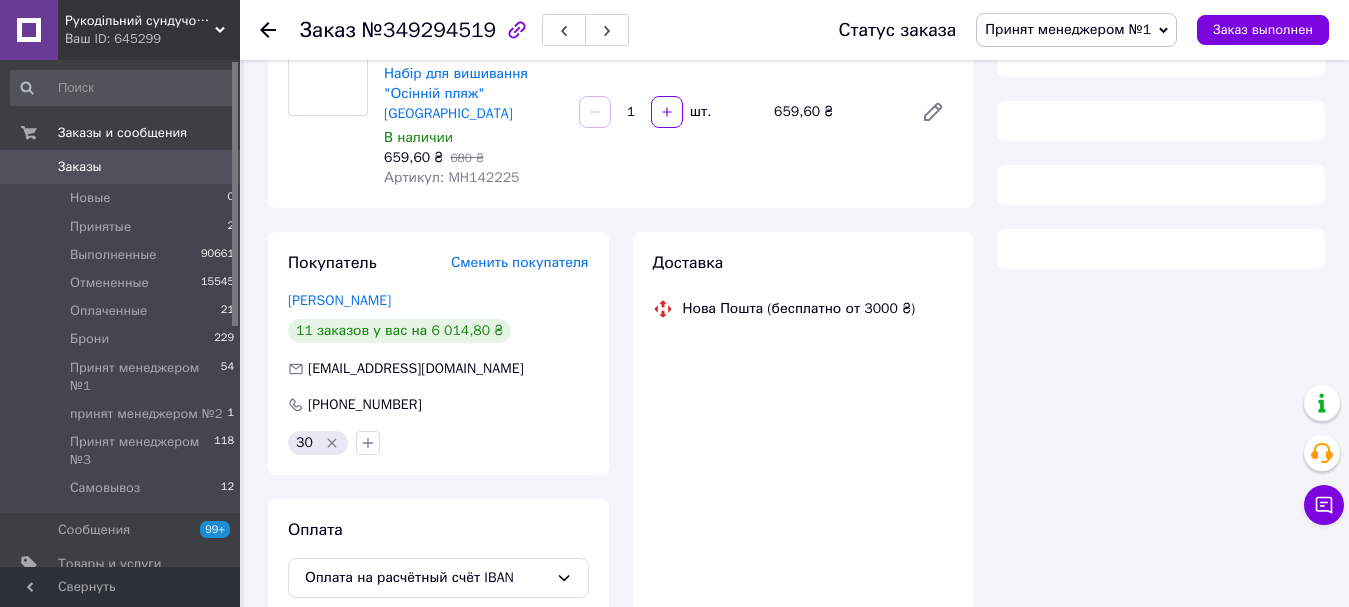 scroll, scrollTop: 200, scrollLeft: 0, axis: vertical 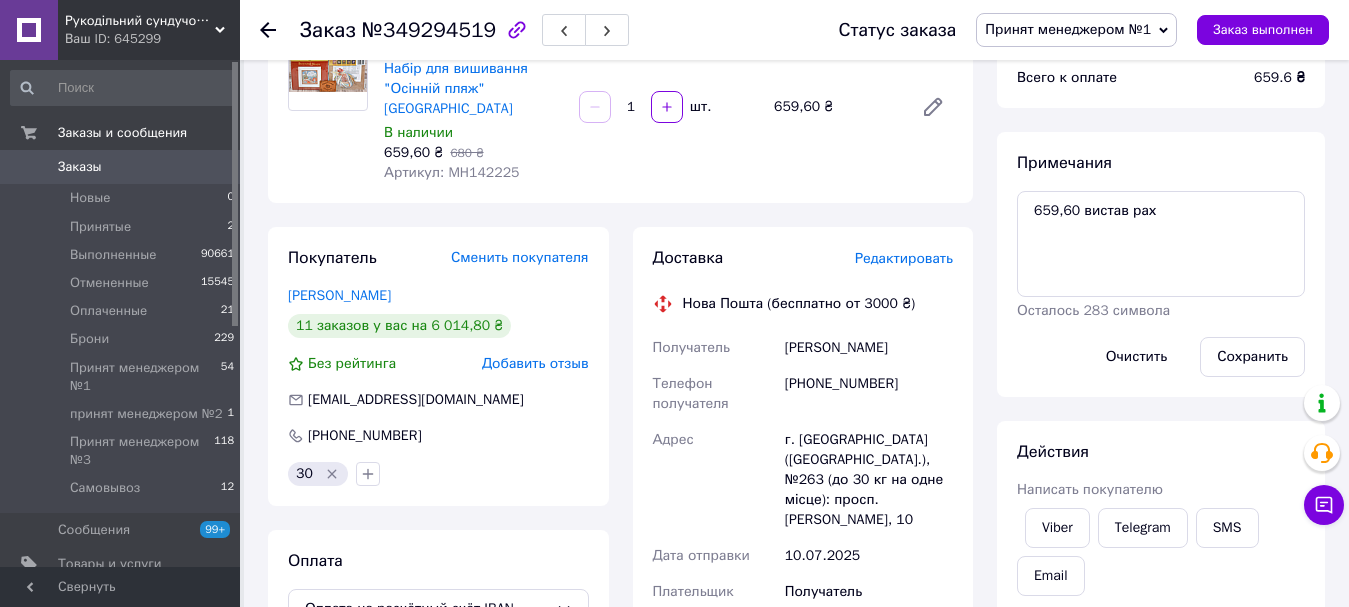 drag, startPoint x: 383, startPoint y: 288, endPoint x: 279, endPoint y: 306, distance: 105.546196 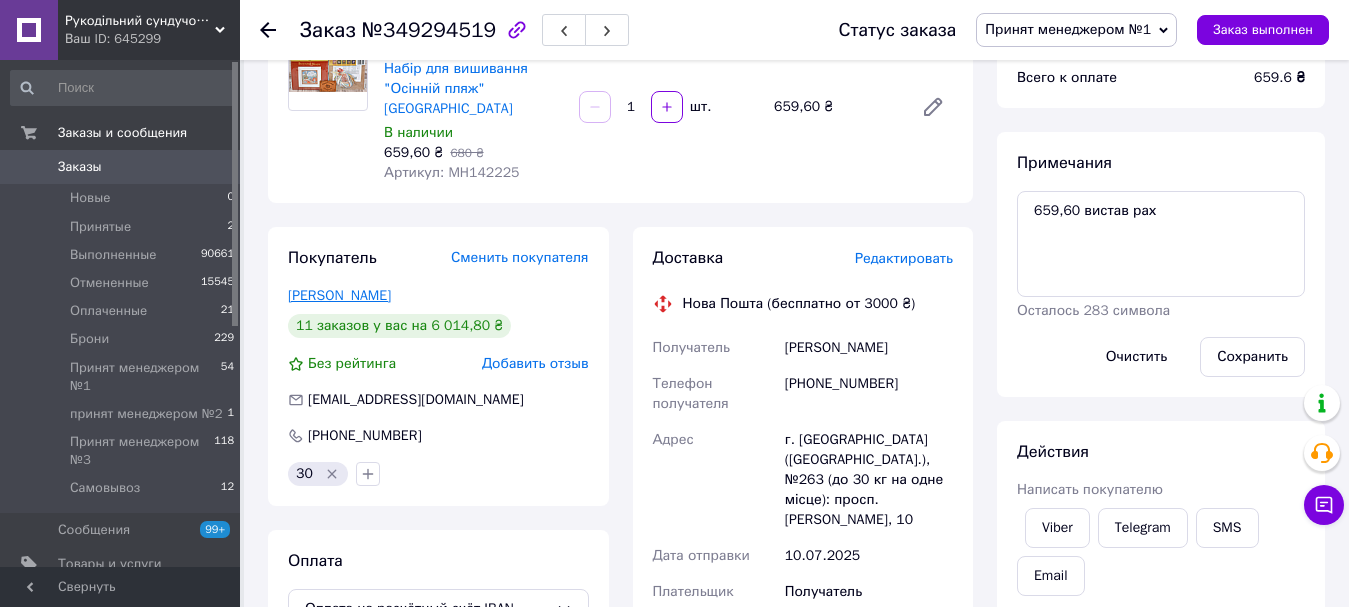 click on "[PERSON_NAME]" at bounding box center [339, 295] 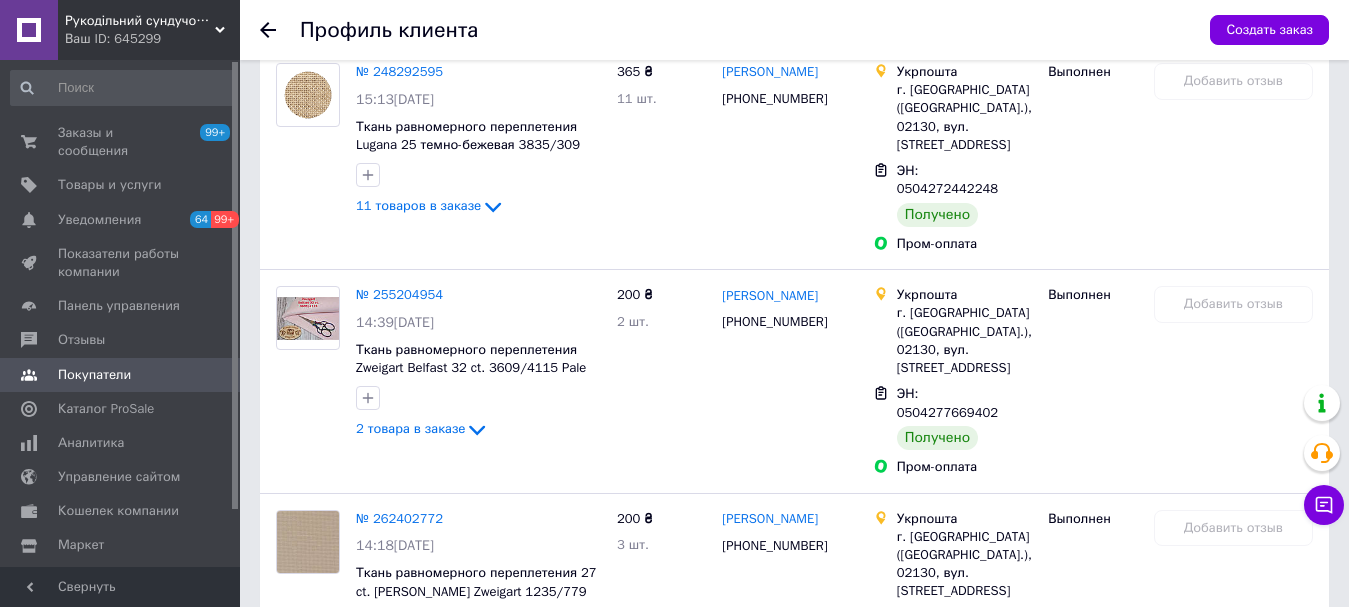 scroll, scrollTop: 2444, scrollLeft: 0, axis: vertical 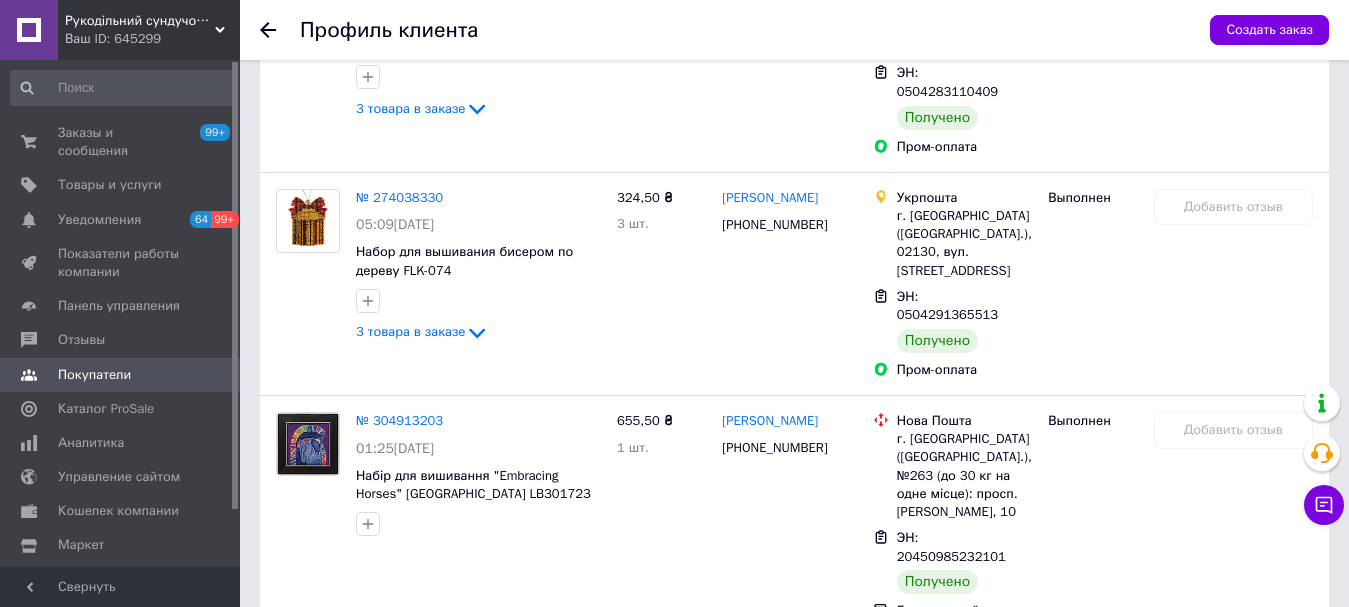 click on "№ 349294519" at bounding box center [399, 698] 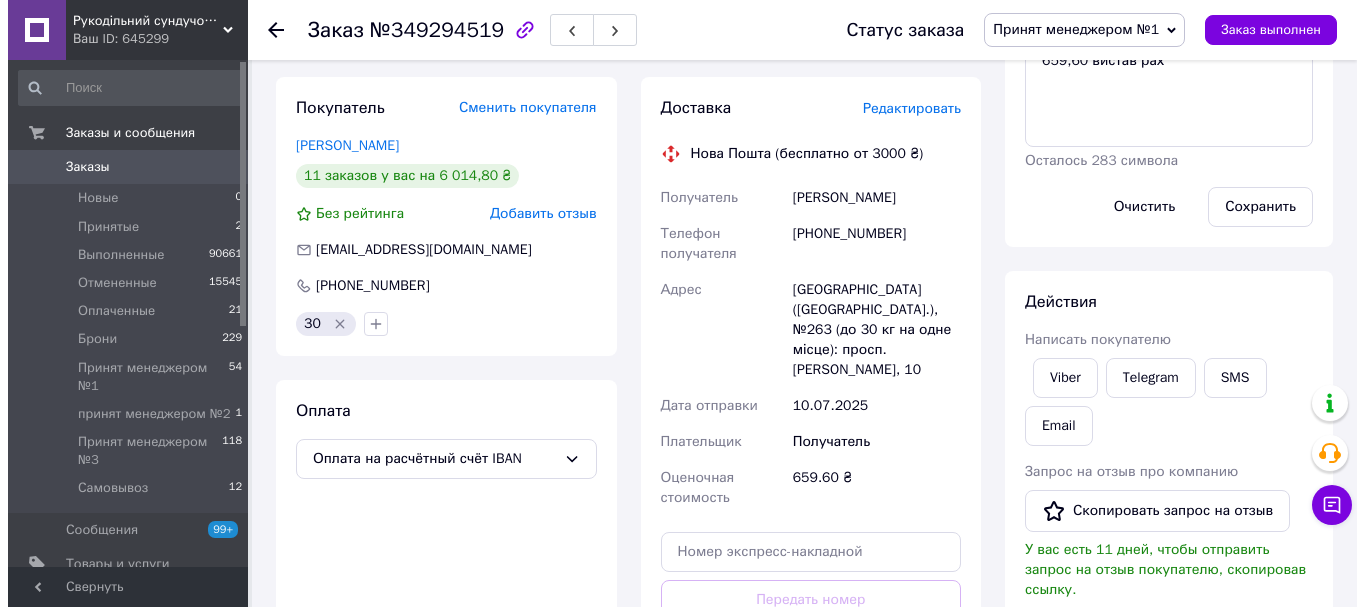 scroll, scrollTop: 200, scrollLeft: 0, axis: vertical 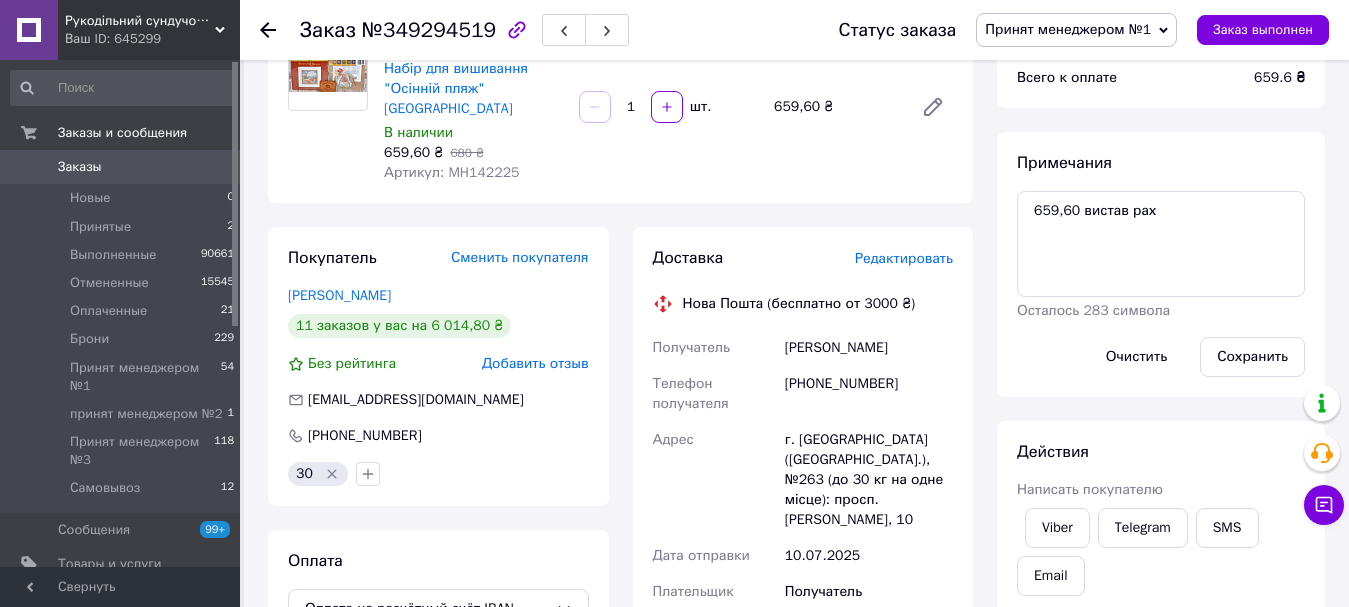 click on "Редактировать" at bounding box center (904, 258) 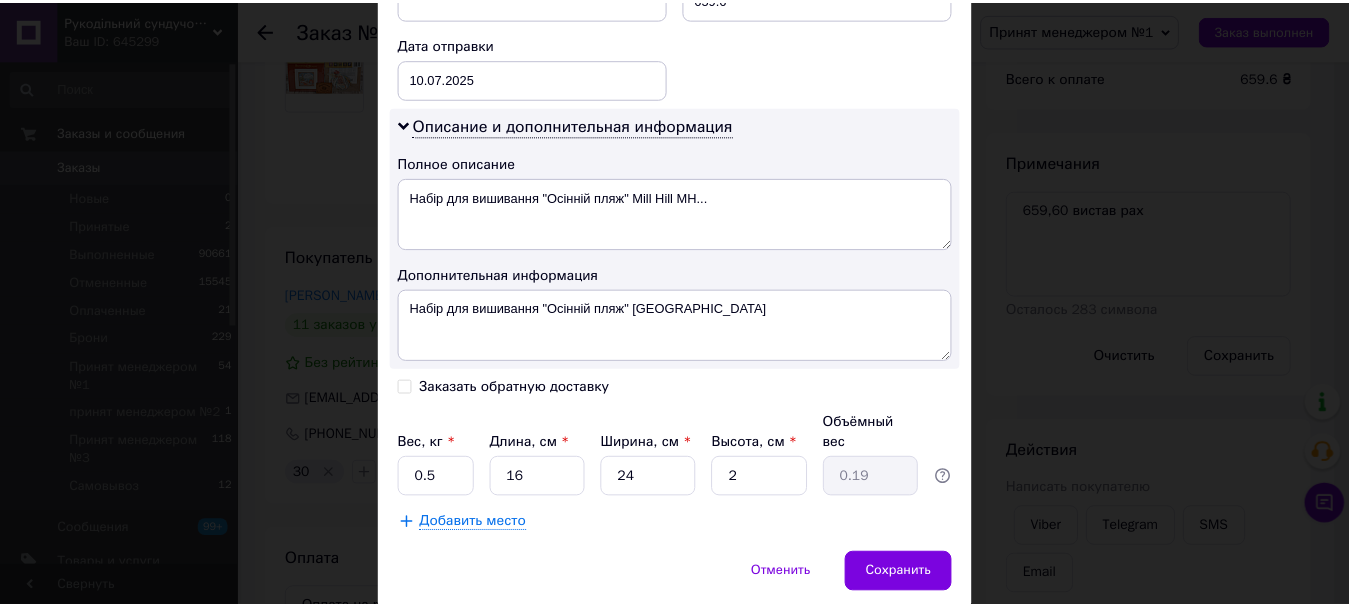scroll, scrollTop: 981, scrollLeft: 0, axis: vertical 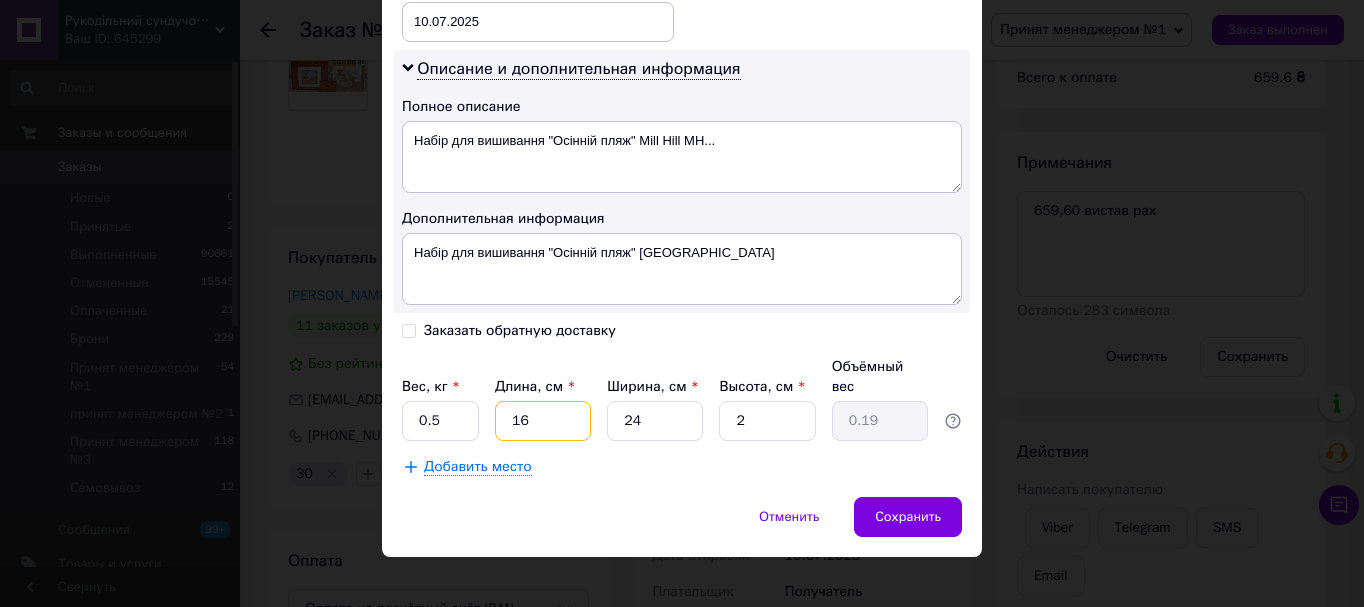 click on "16" at bounding box center (543, 421) 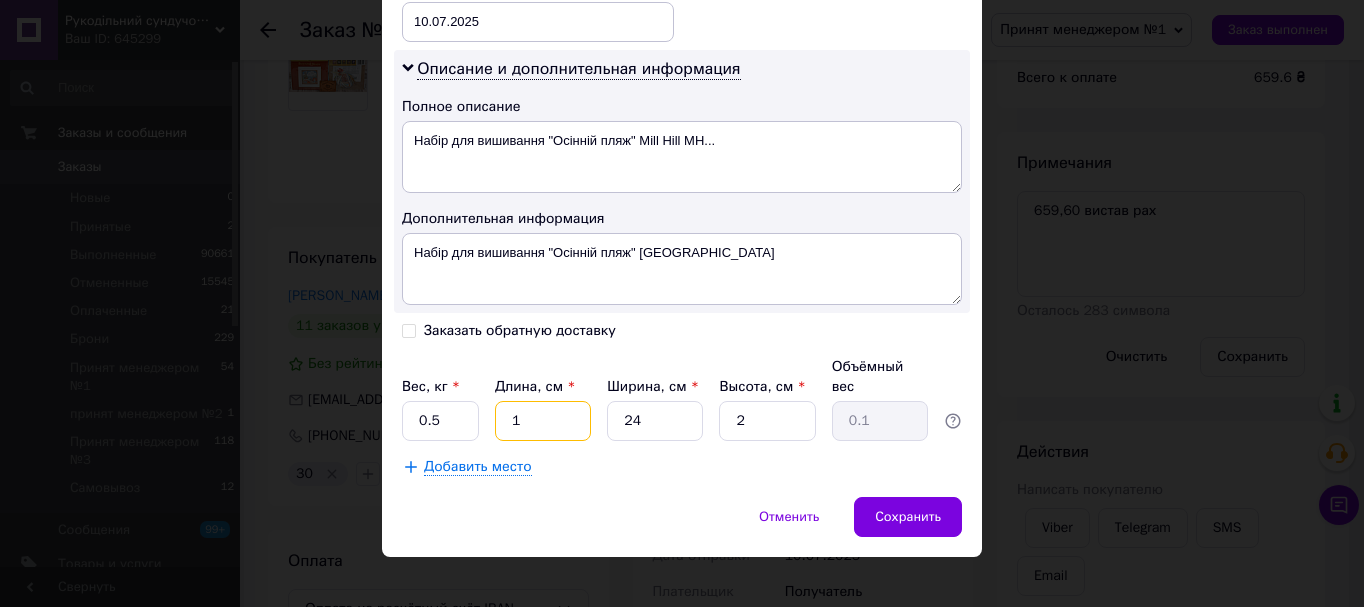 type 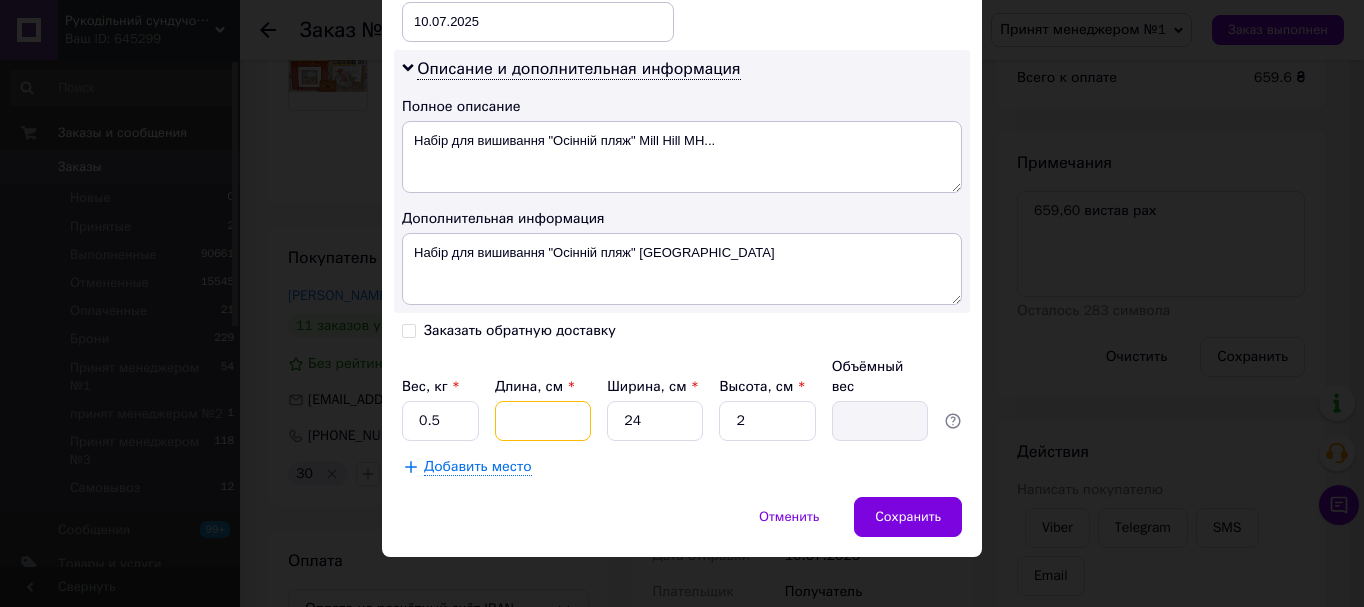 type on "2" 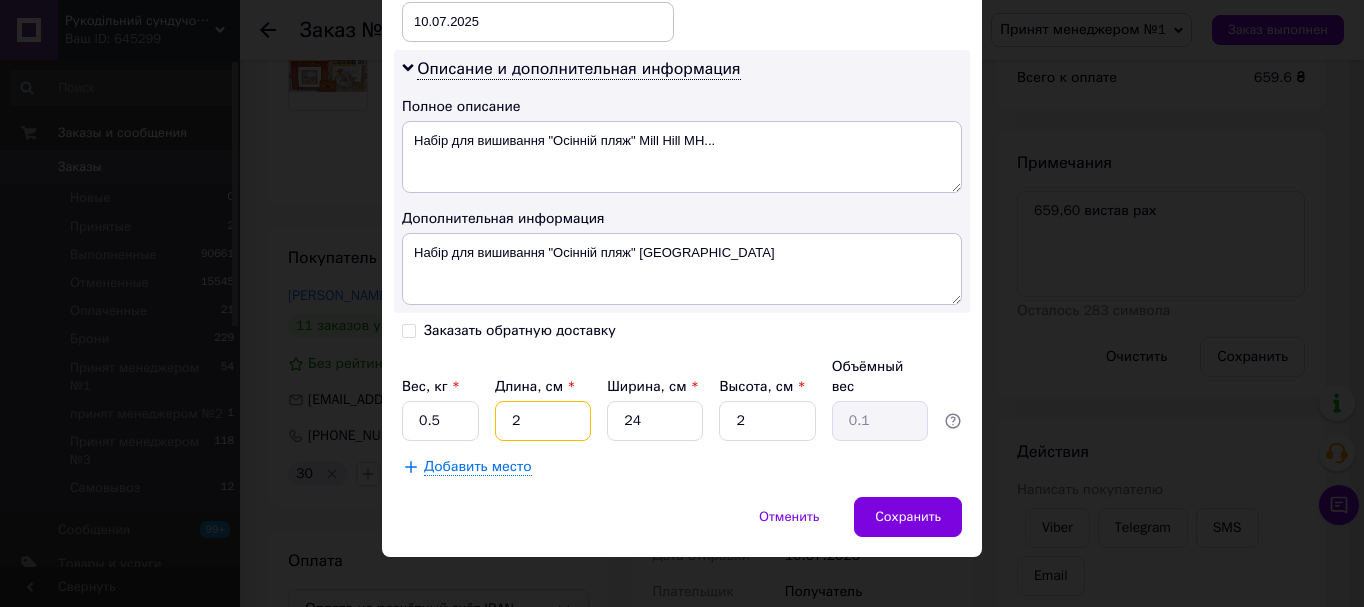 type on "24" 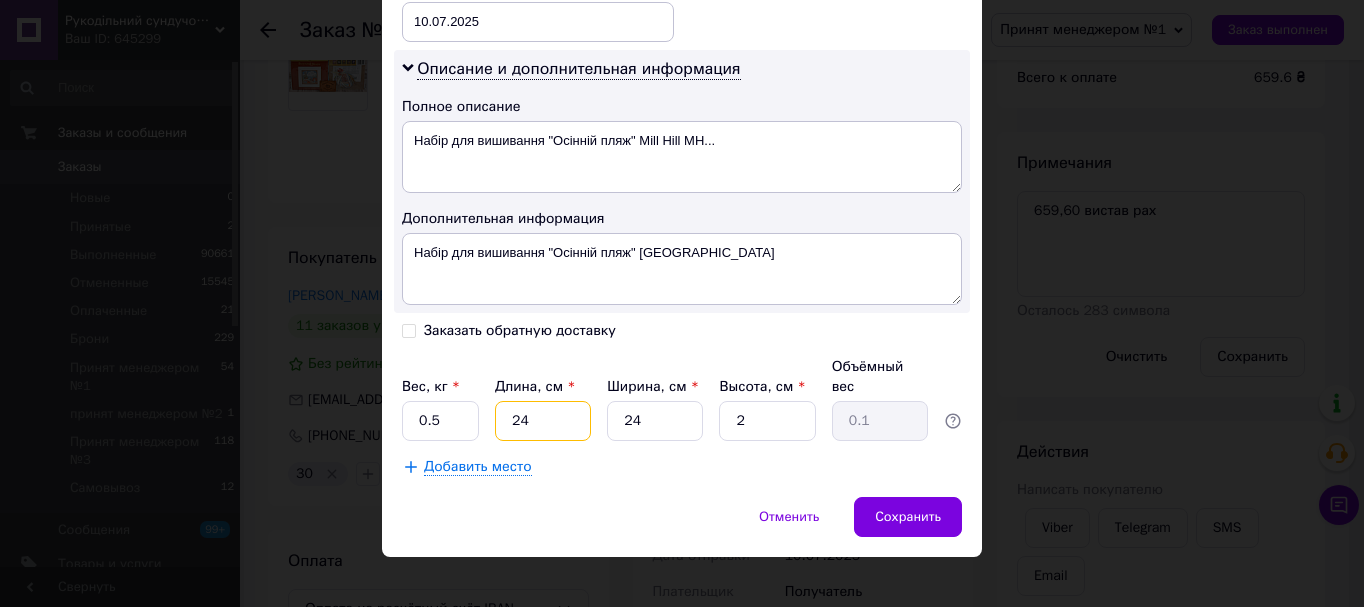 type on "0.29" 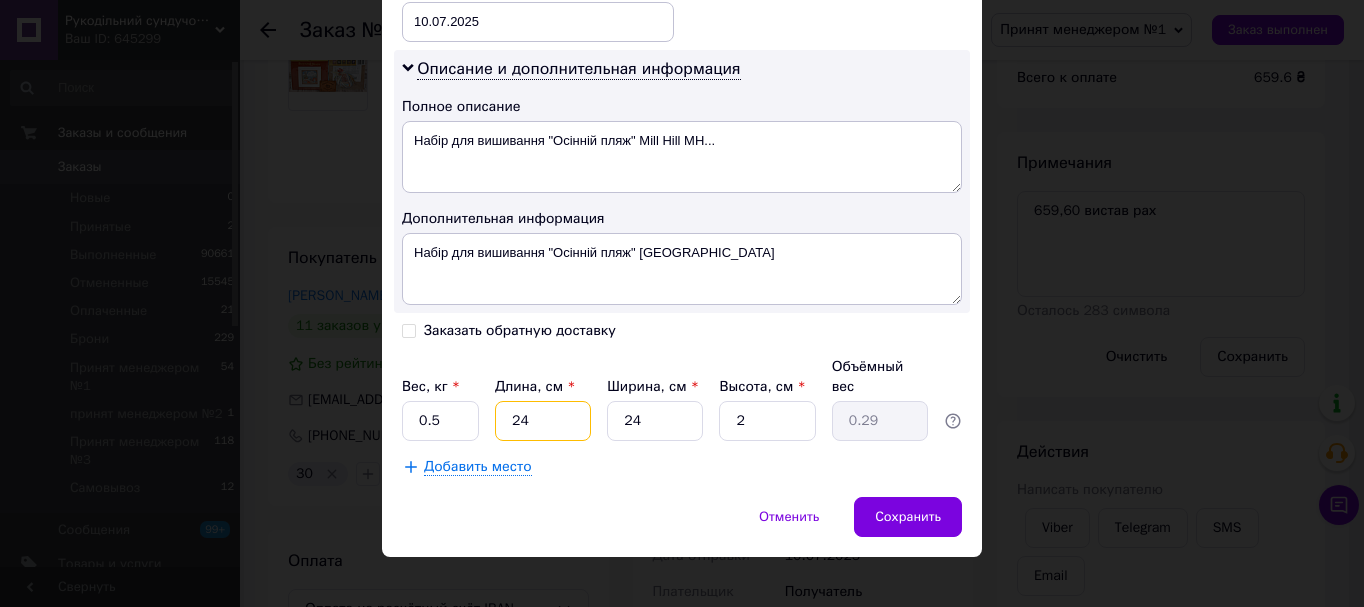 type on "24" 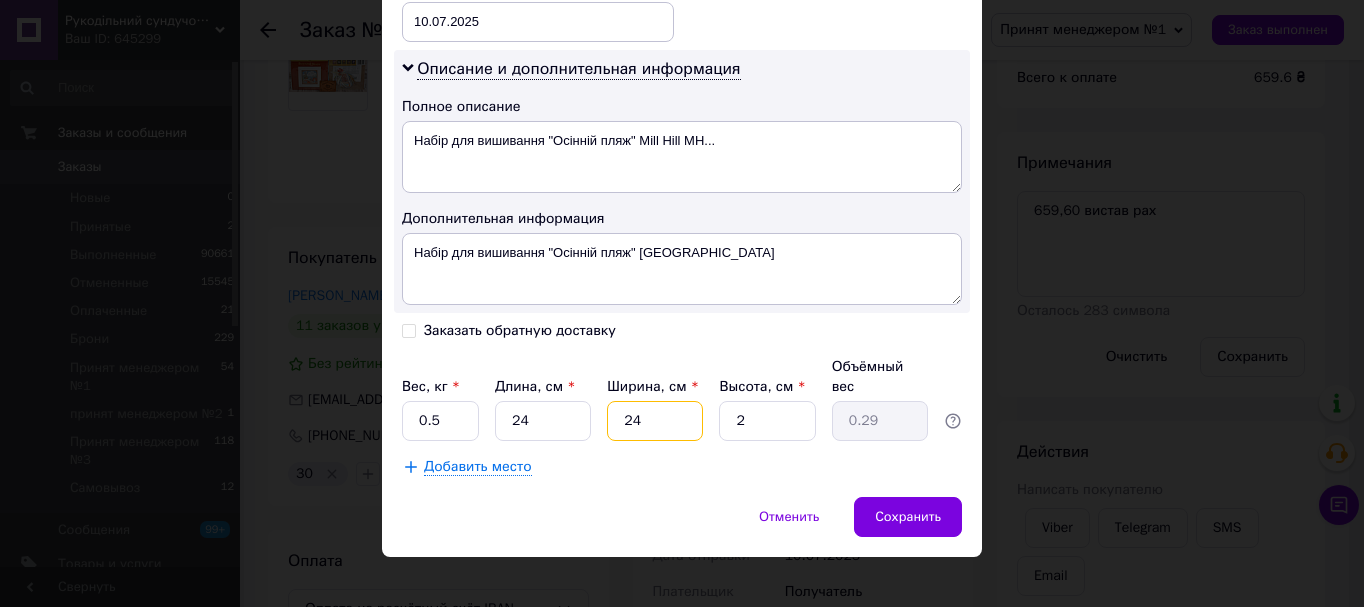 type on "2" 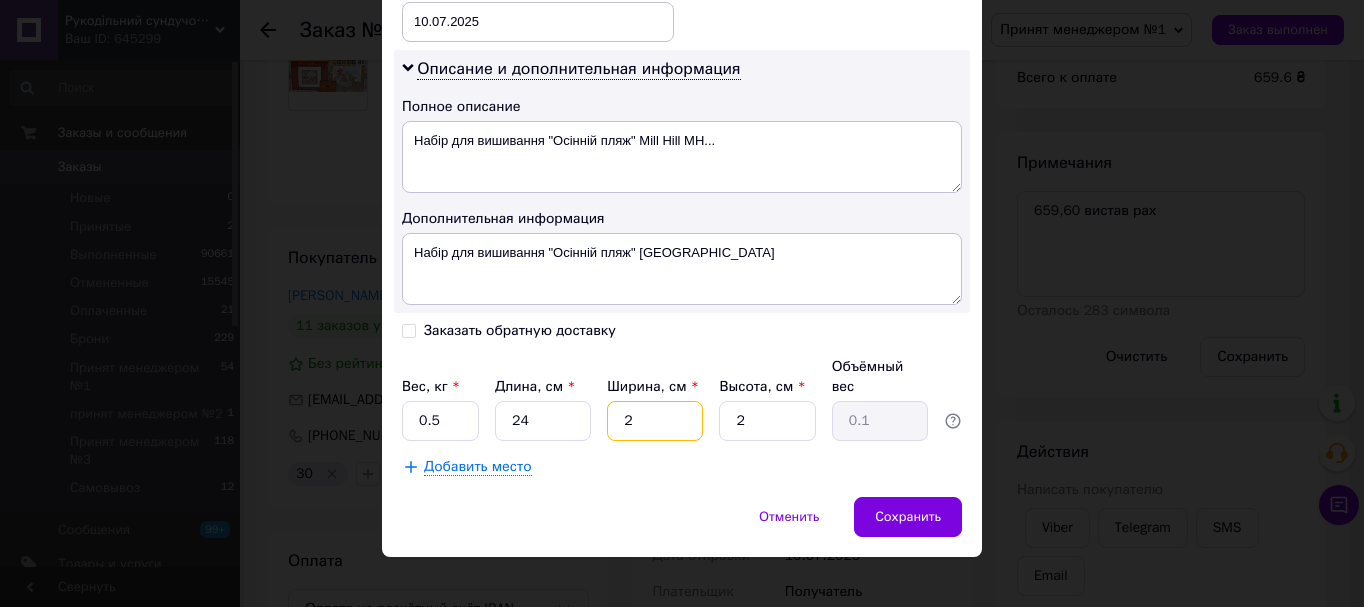 click on "2" at bounding box center (655, 421) 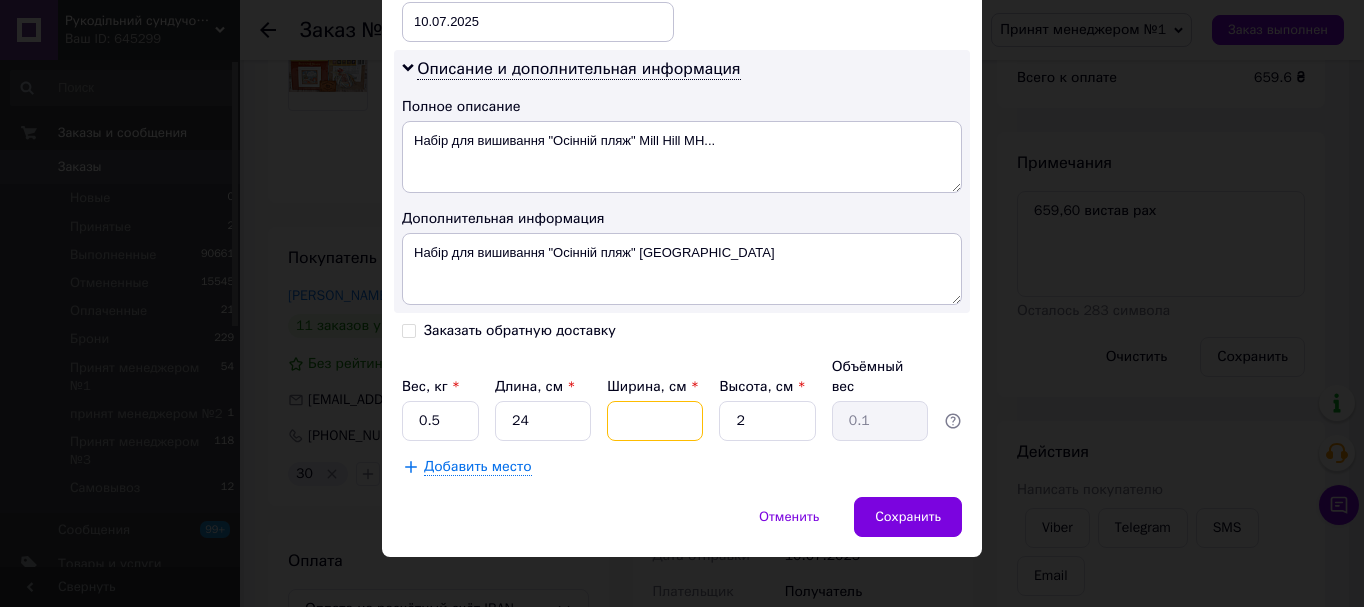 type 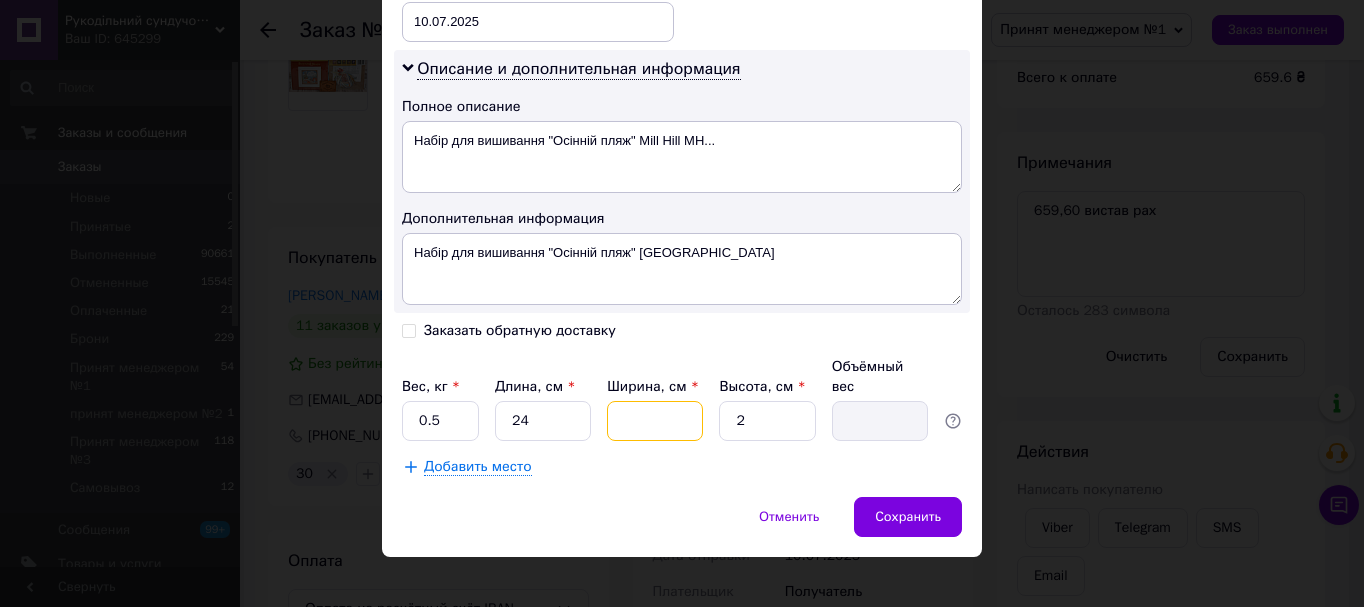 type on "1" 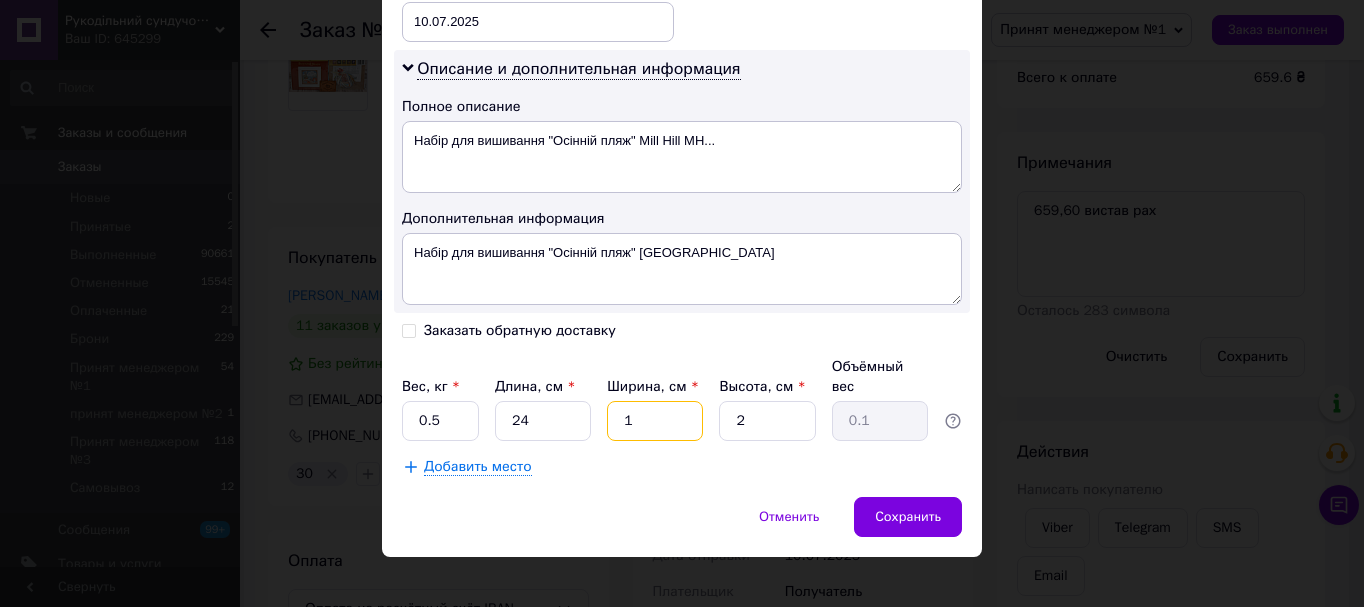 type on "16" 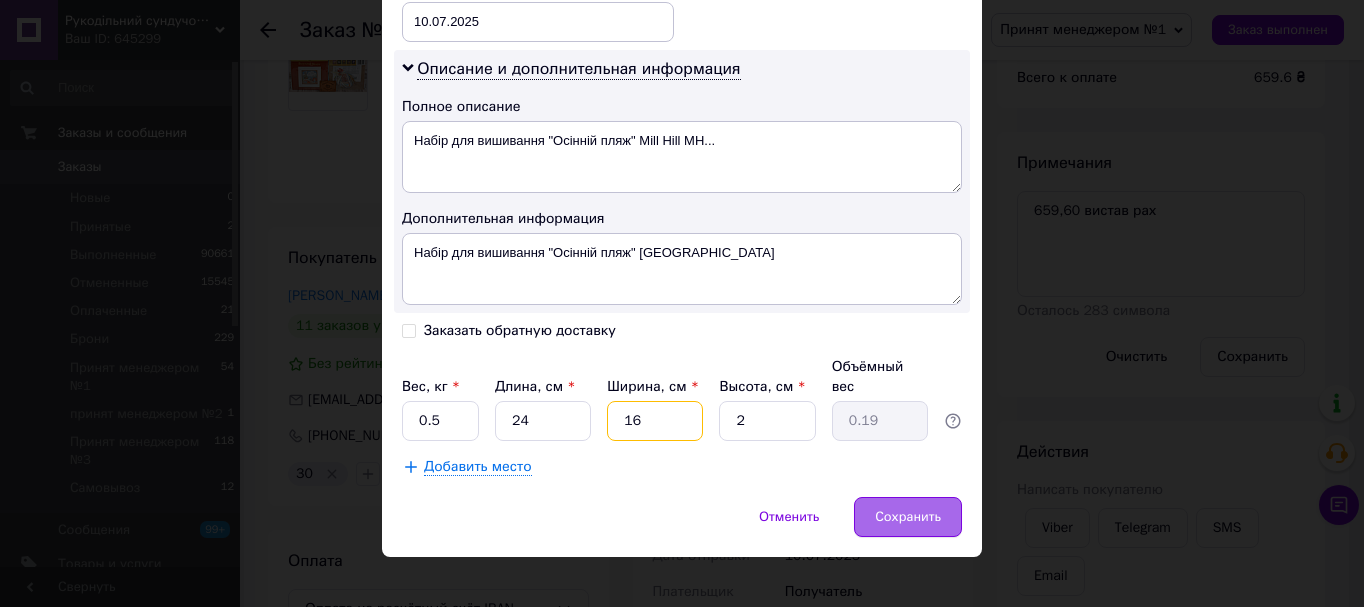 type on "16" 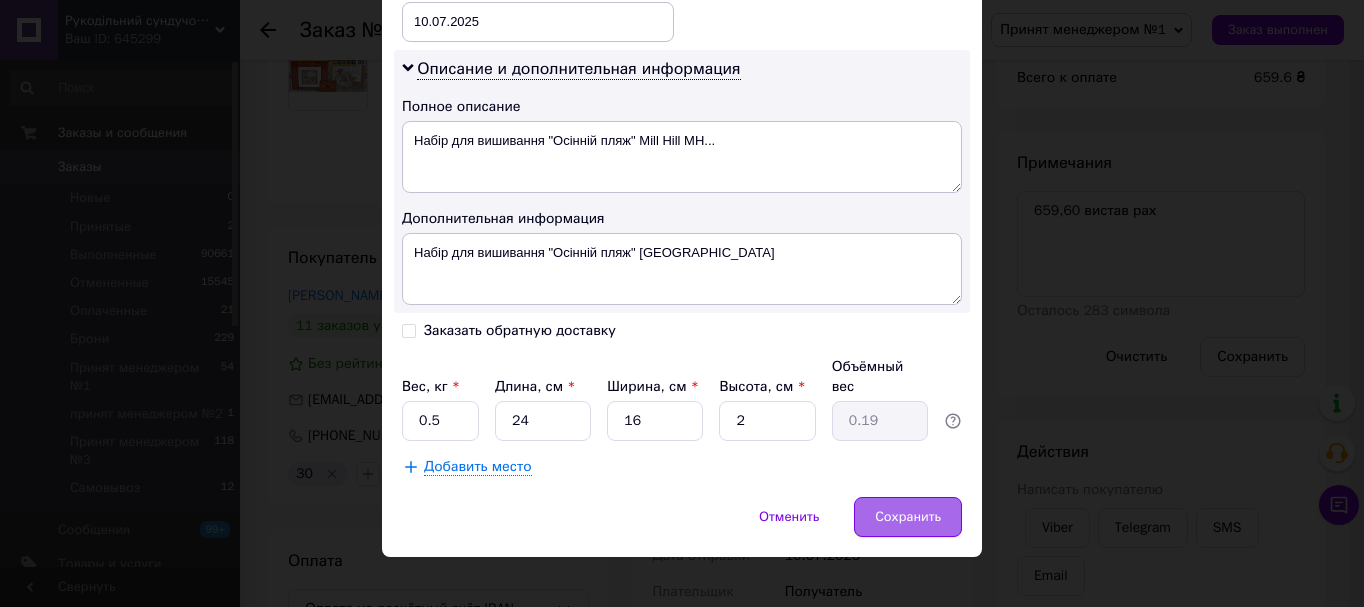 click on "Сохранить" at bounding box center (908, 517) 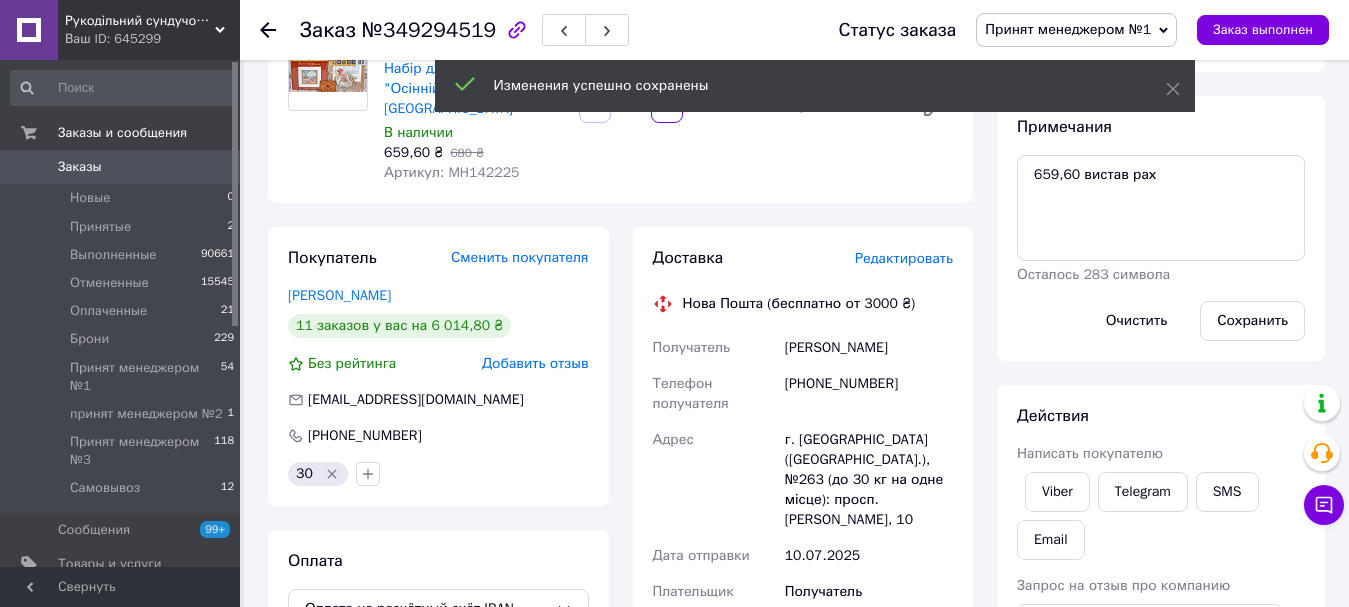 scroll, scrollTop: 24, scrollLeft: 0, axis: vertical 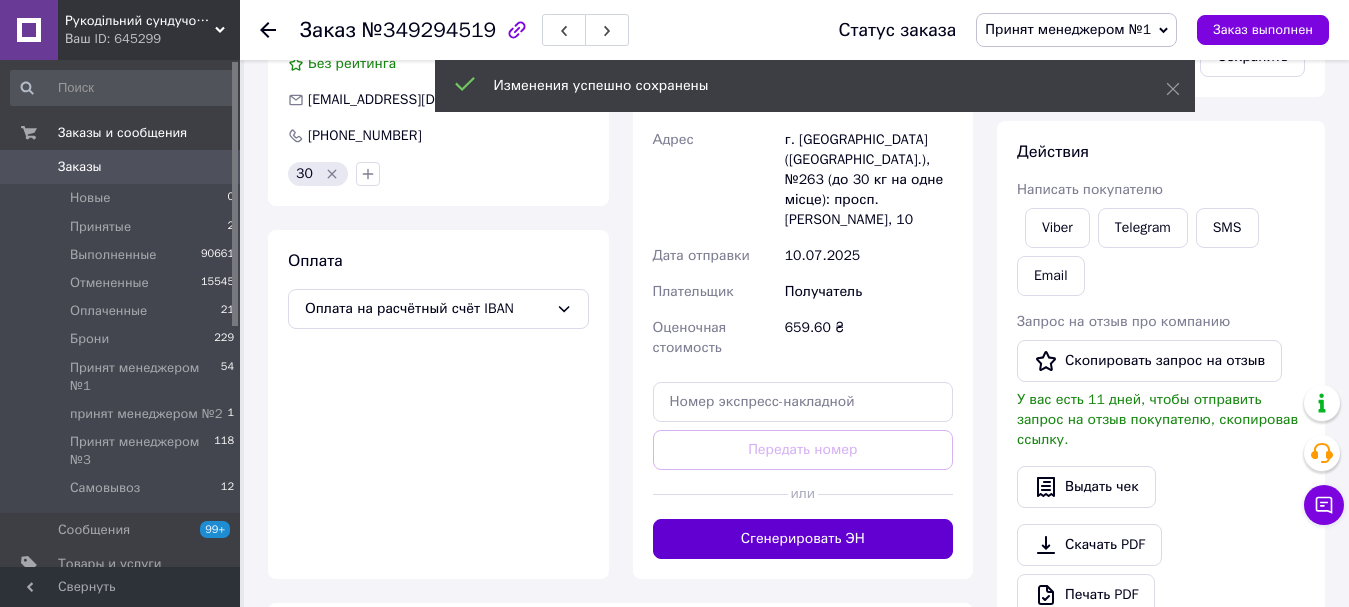 click on "Сгенерировать ЭН" at bounding box center [803, 539] 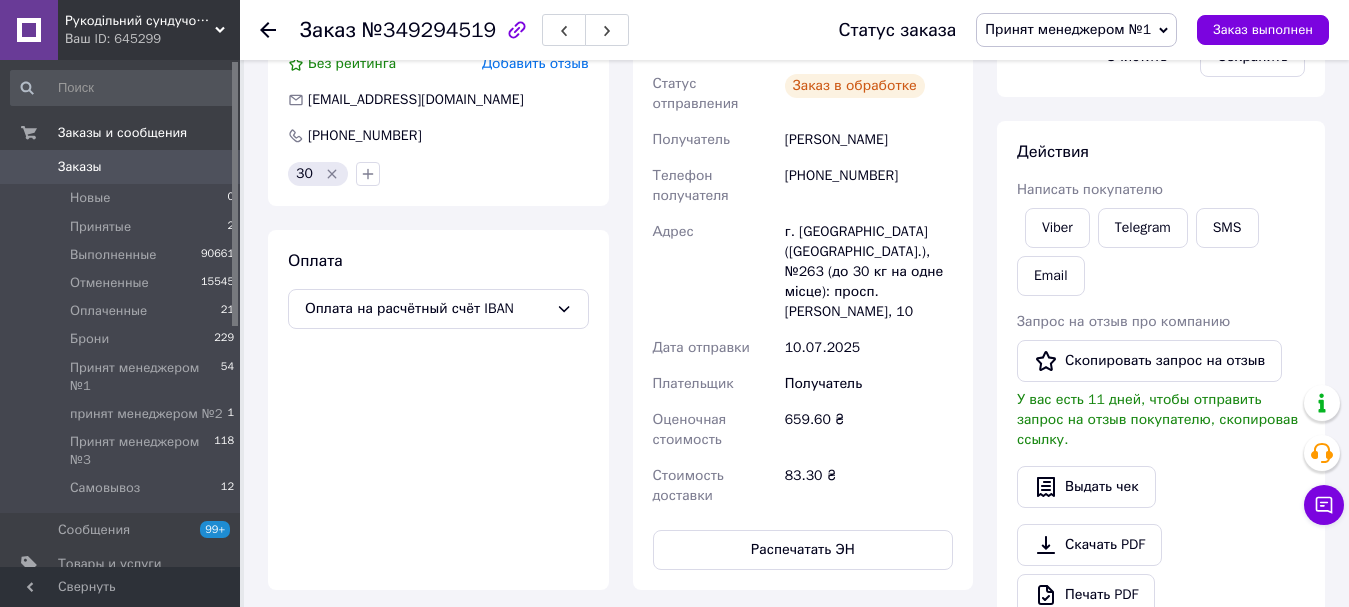 scroll, scrollTop: 72, scrollLeft: 0, axis: vertical 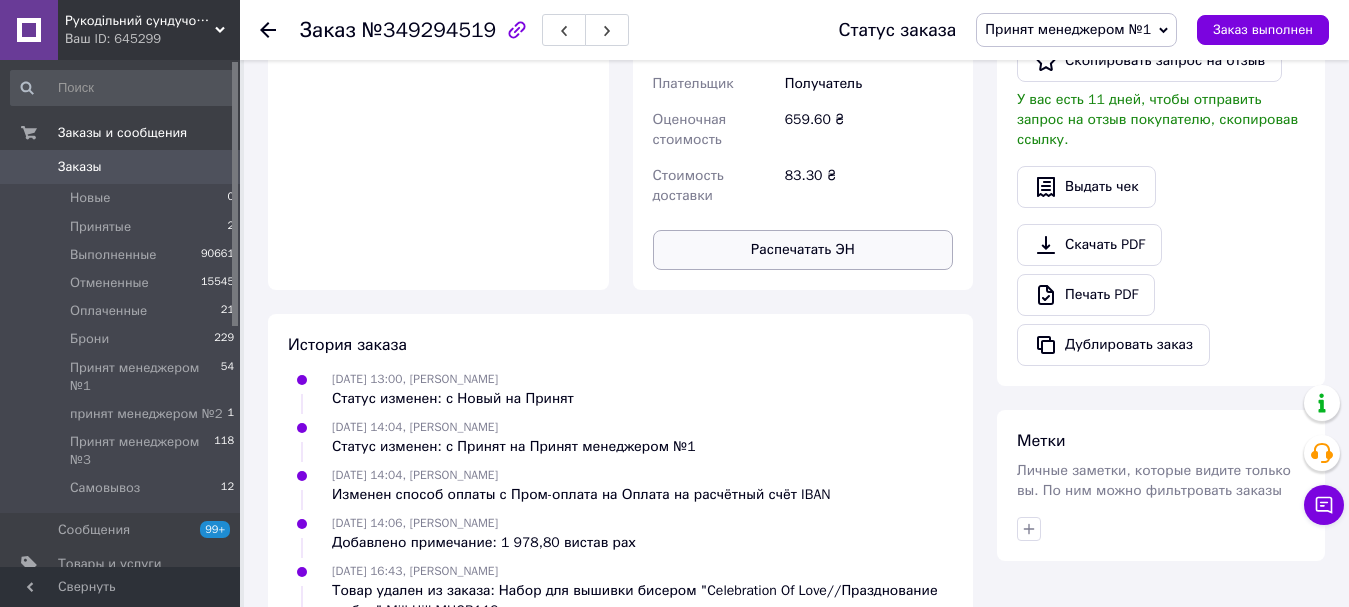 click on "Распечатать ЭН" at bounding box center (803, 250) 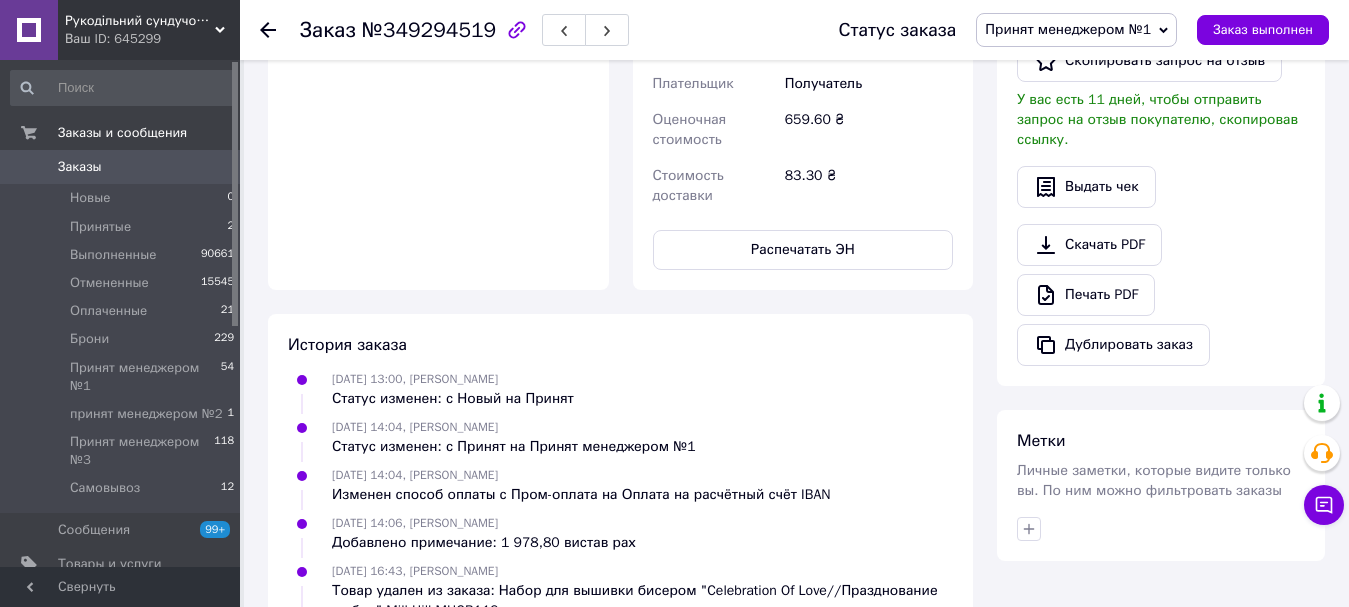 click on "Принят менеджером №1" at bounding box center (1076, 30) 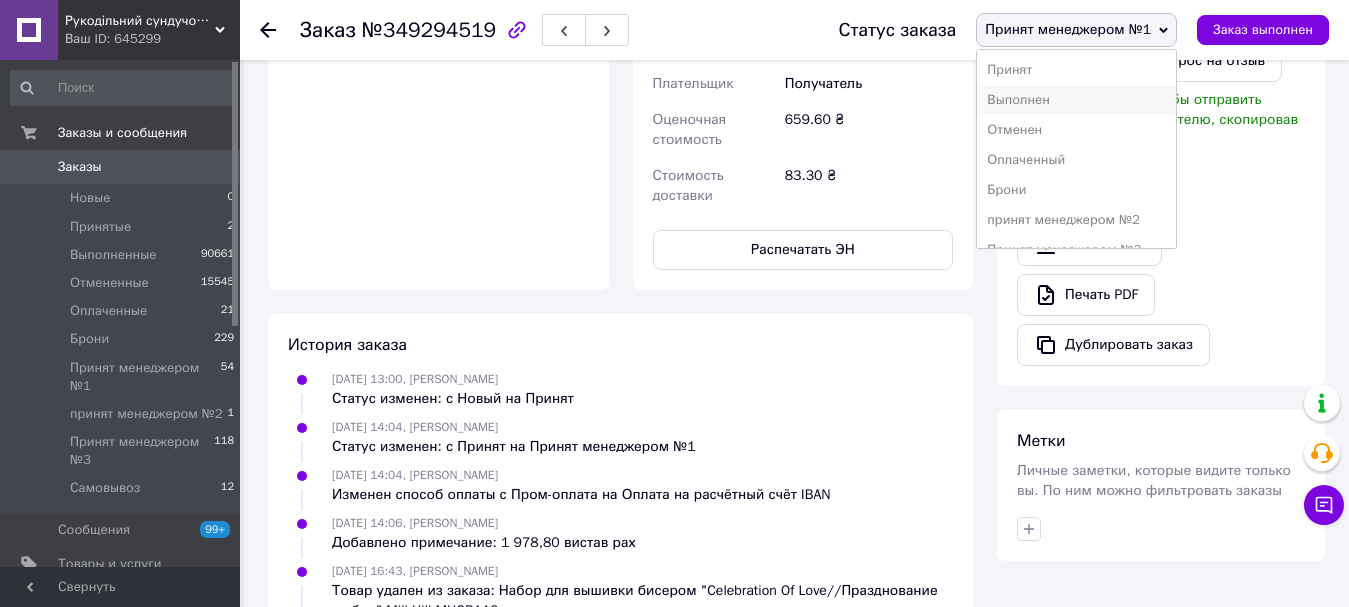 click on "Выполнен" at bounding box center (1076, 100) 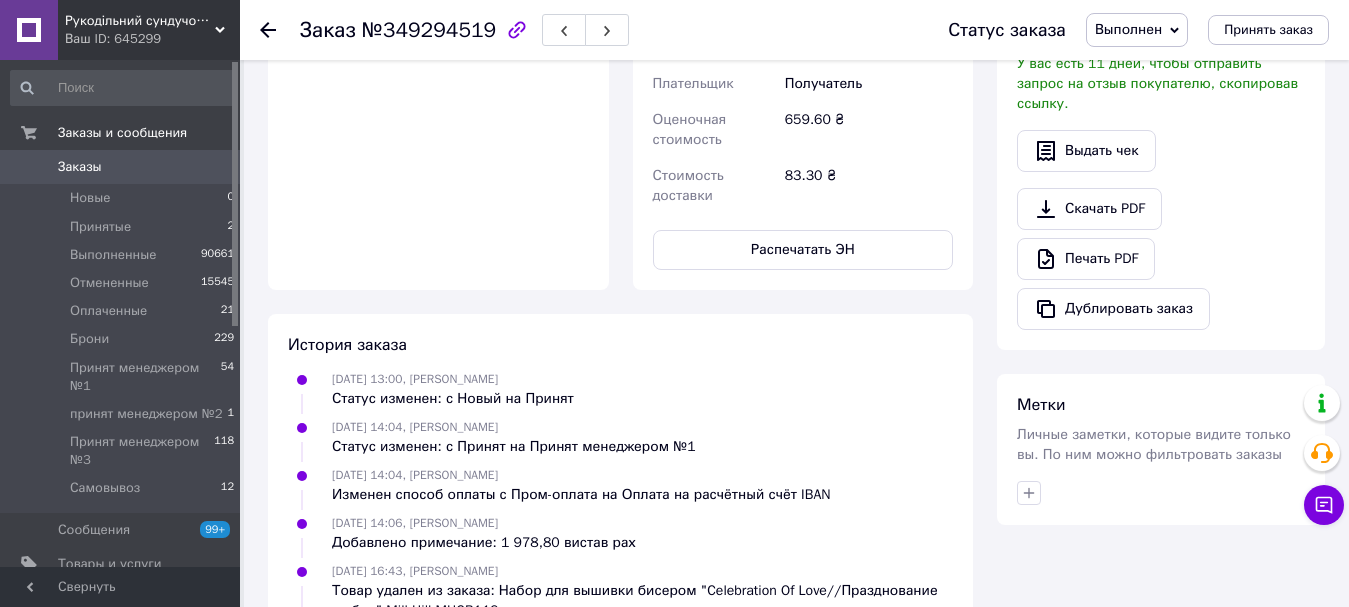 click on "Заказы" at bounding box center [80, 167] 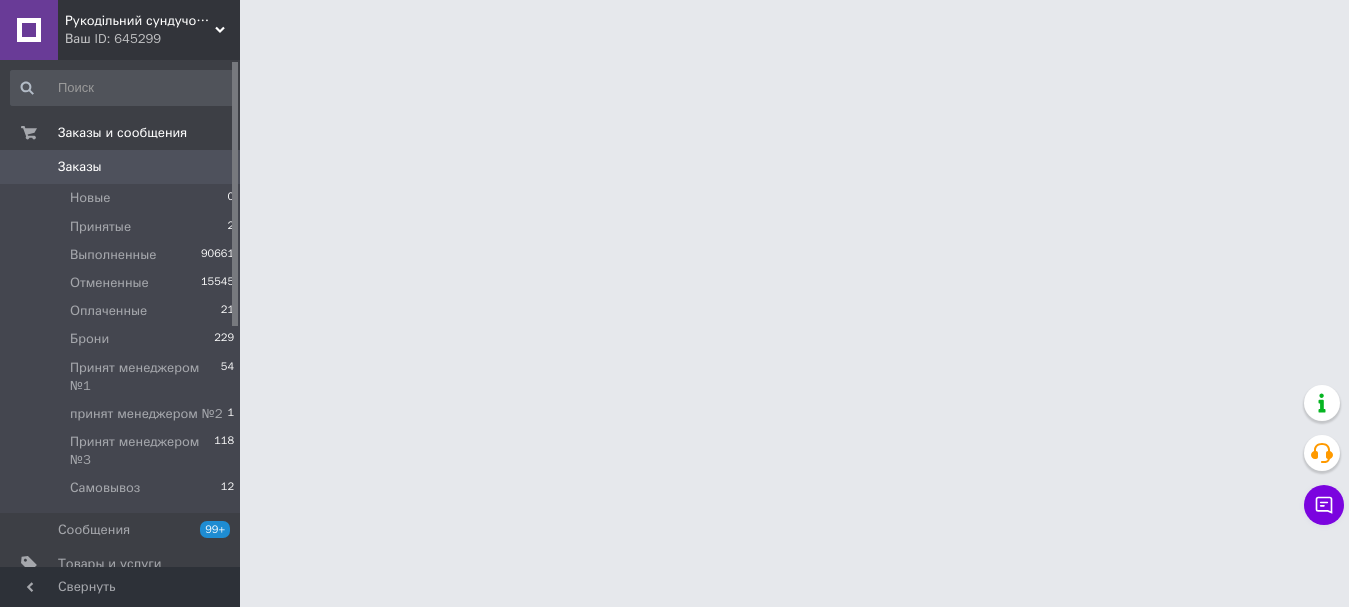 scroll, scrollTop: 0, scrollLeft: 0, axis: both 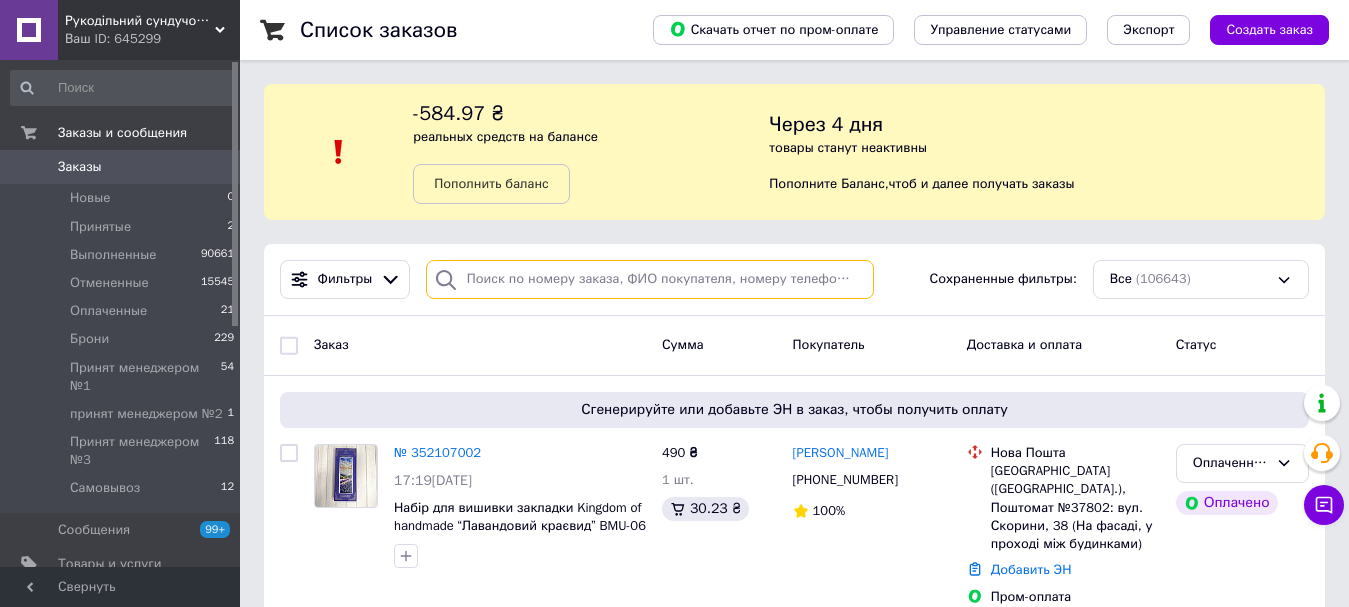 click at bounding box center (650, 279) 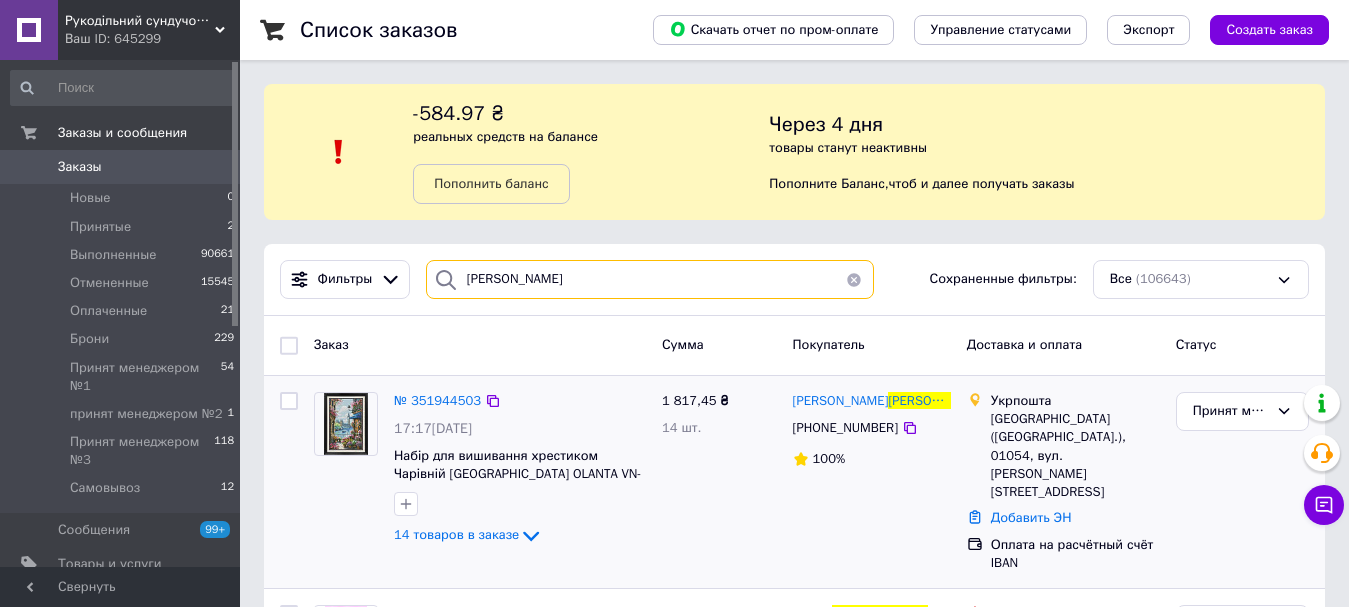 type on "[PERSON_NAME]" 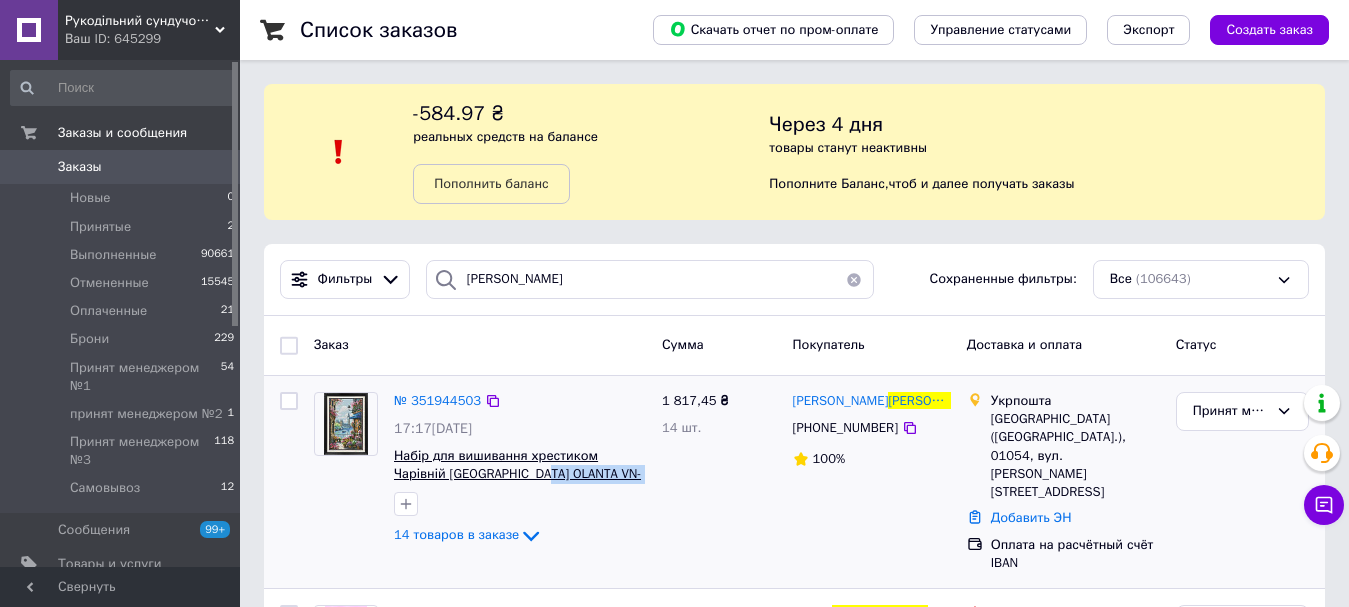 drag, startPoint x: 550, startPoint y: 486, endPoint x: 496, endPoint y: 475, distance: 55.108982 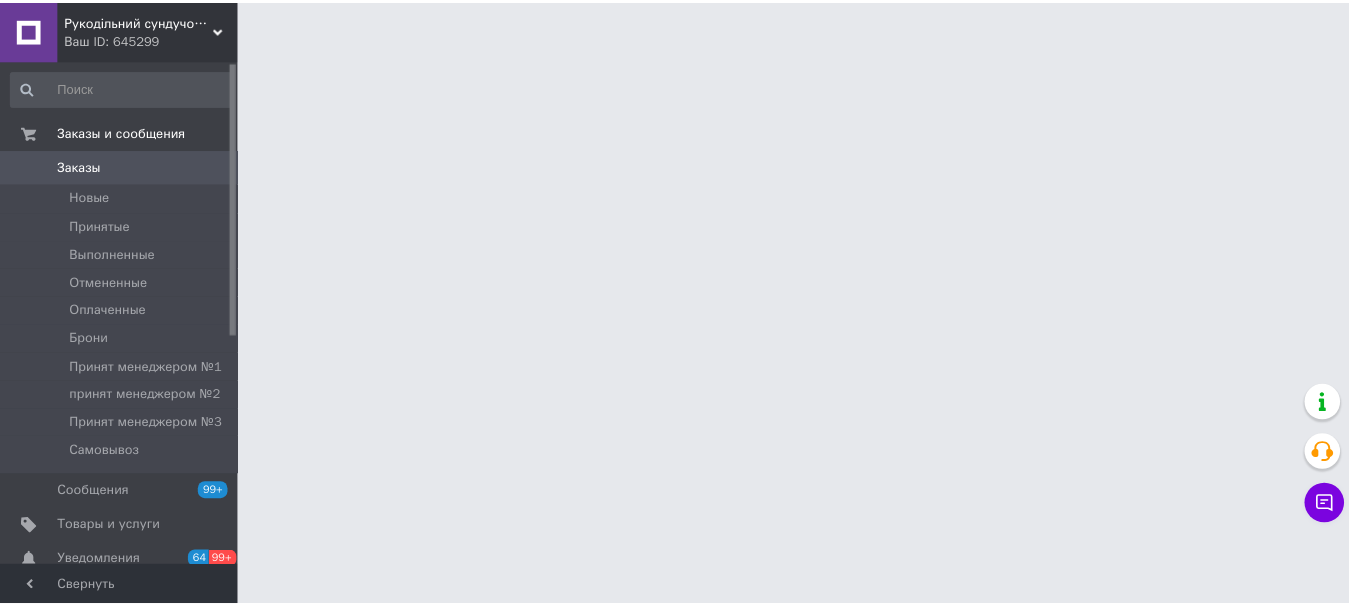 scroll, scrollTop: 0, scrollLeft: 0, axis: both 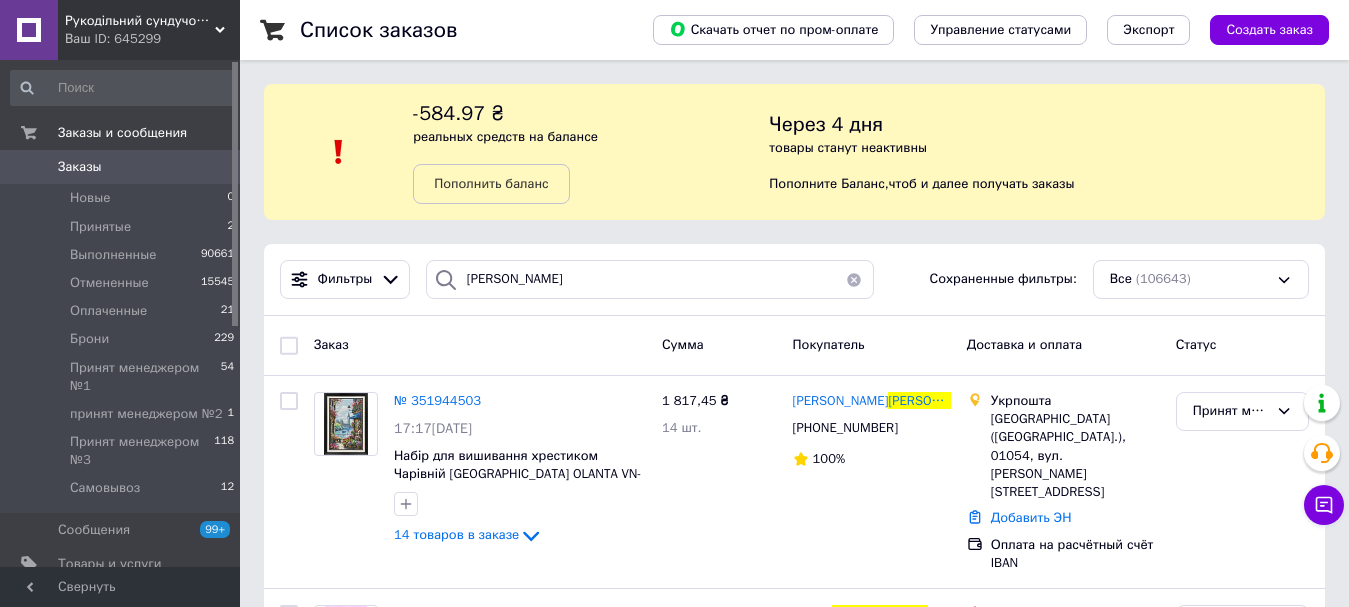 click on "Заказы" at bounding box center (121, 167) 